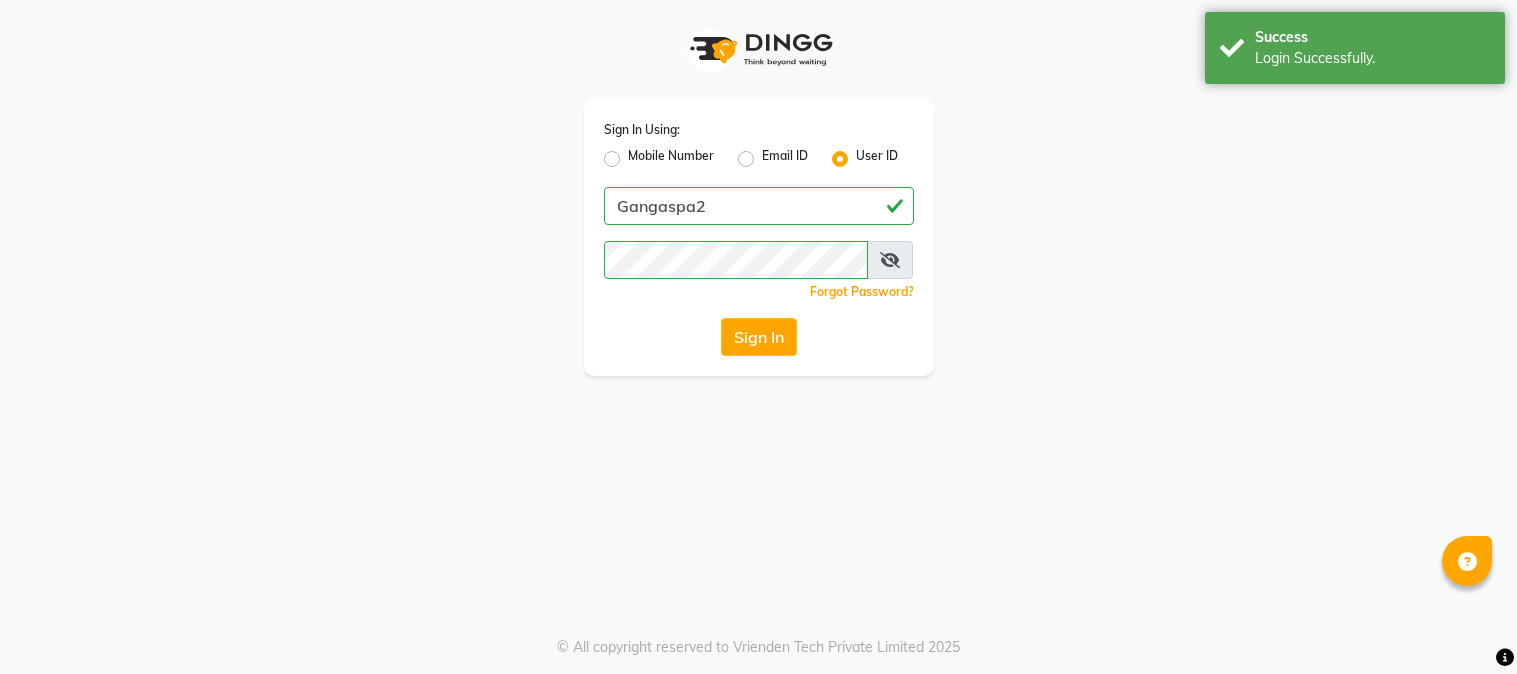 scroll, scrollTop: 0, scrollLeft: 0, axis: both 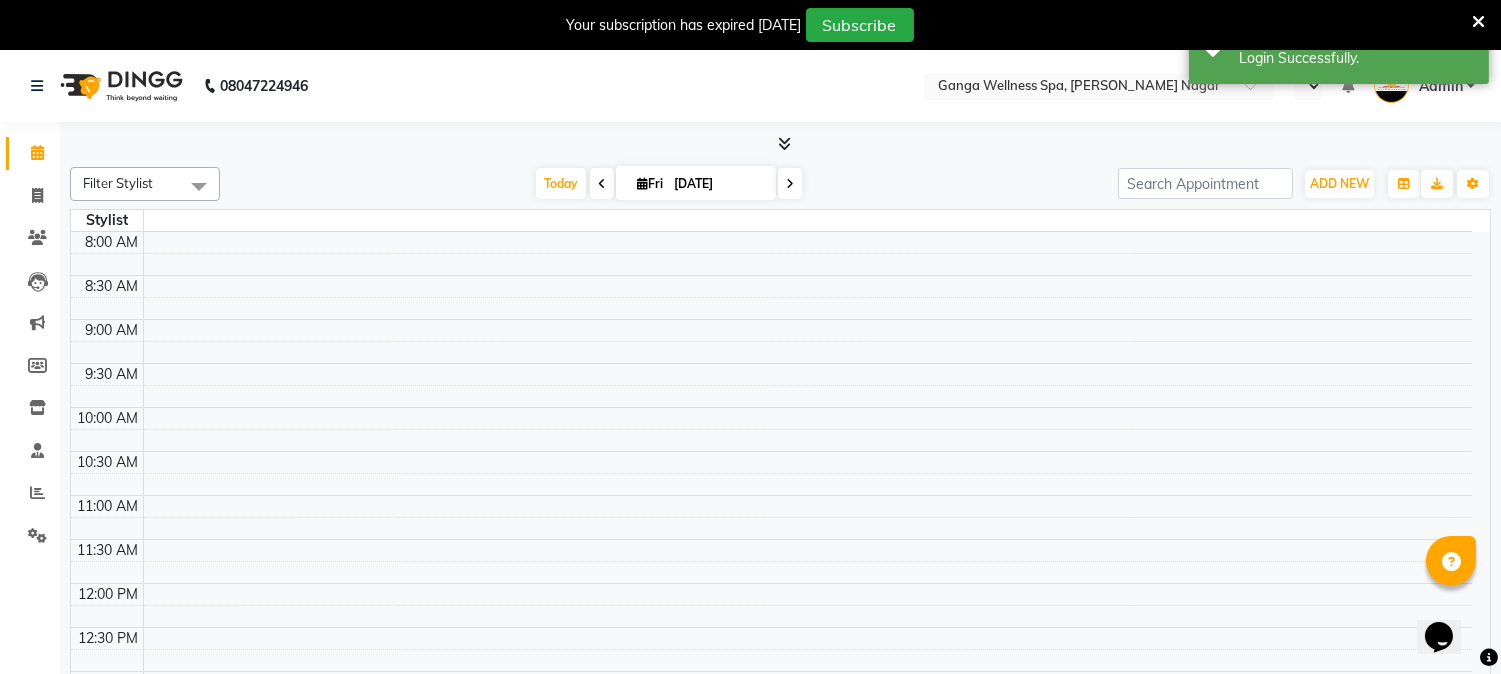 select on "en" 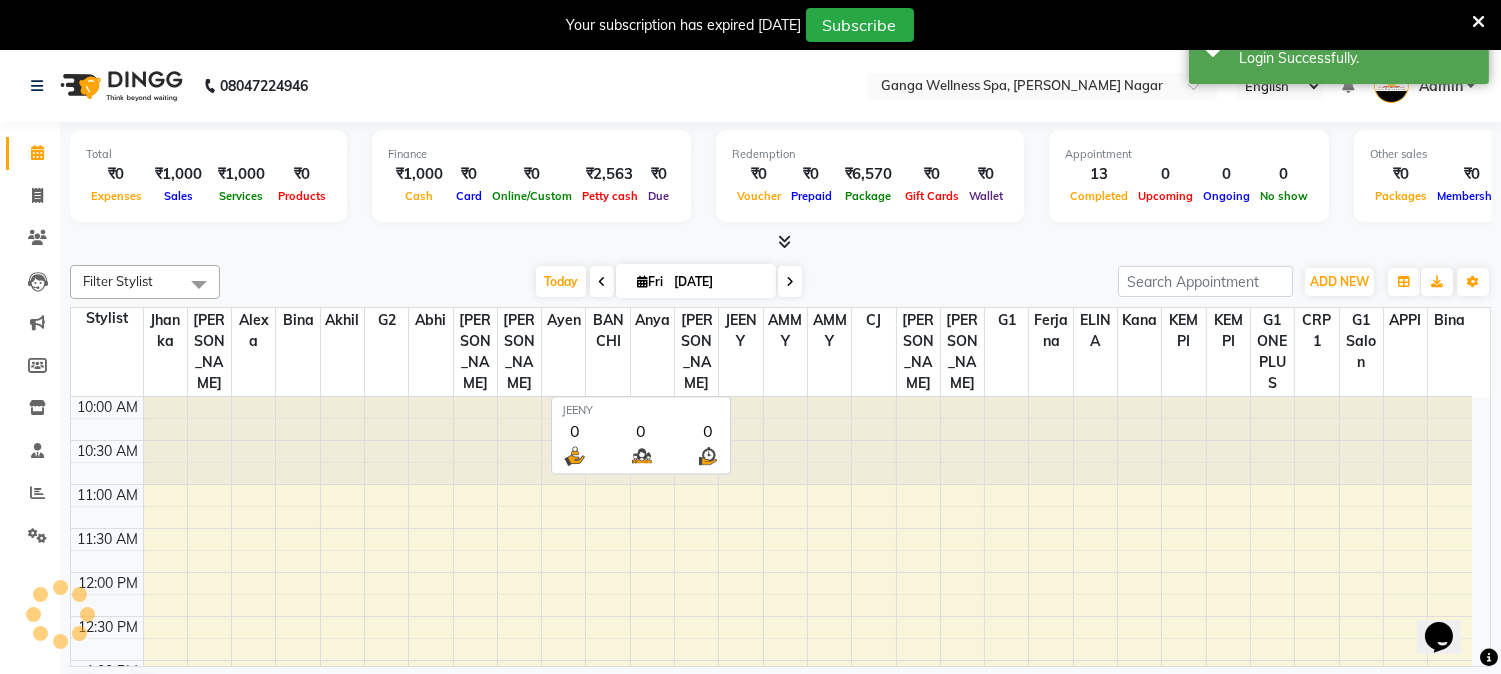 scroll, scrollTop: 0, scrollLeft: 0, axis: both 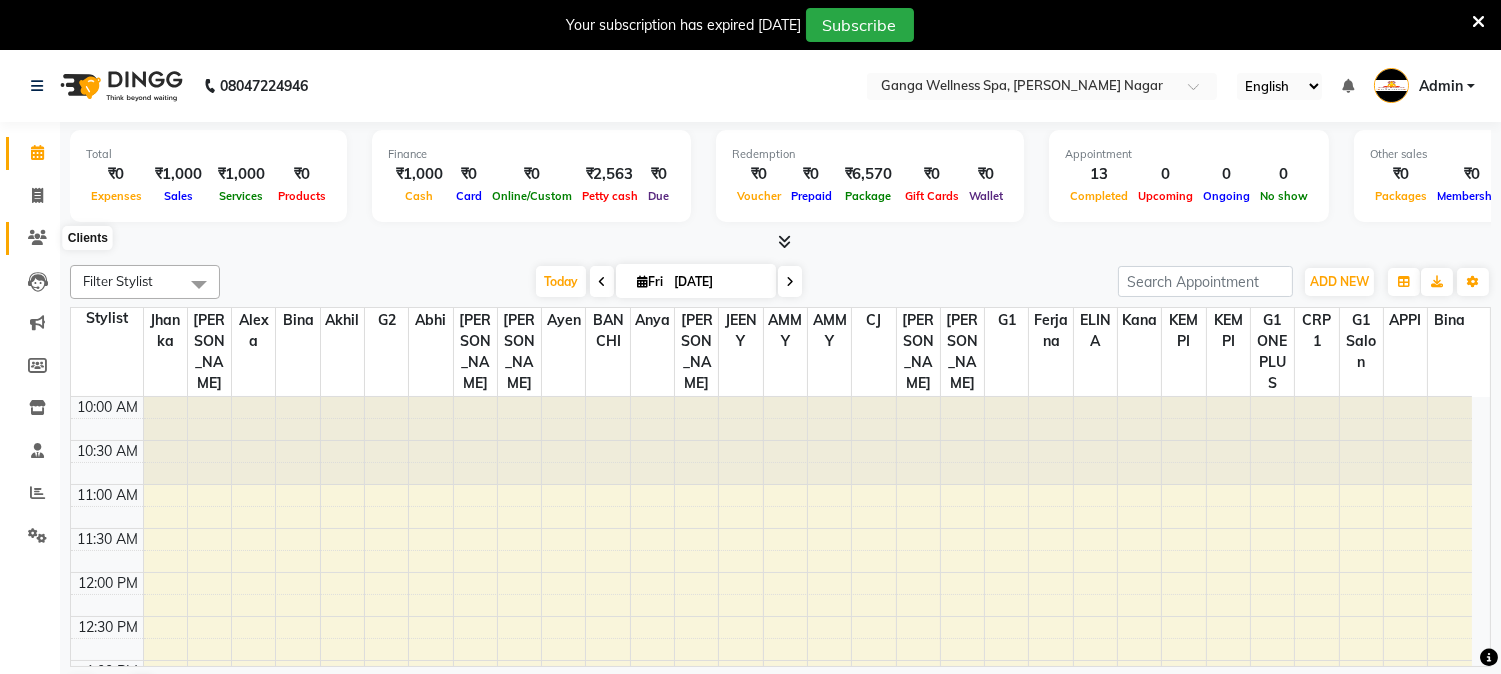 click 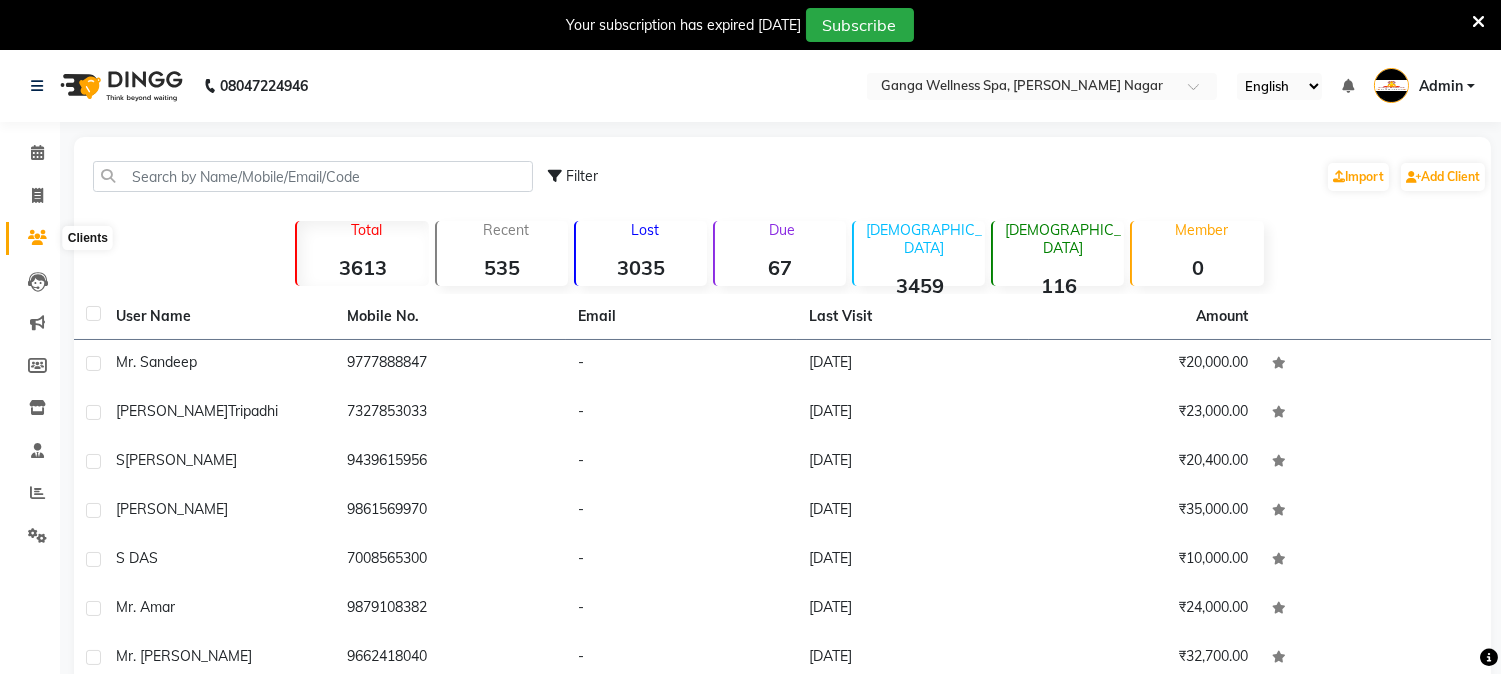 click 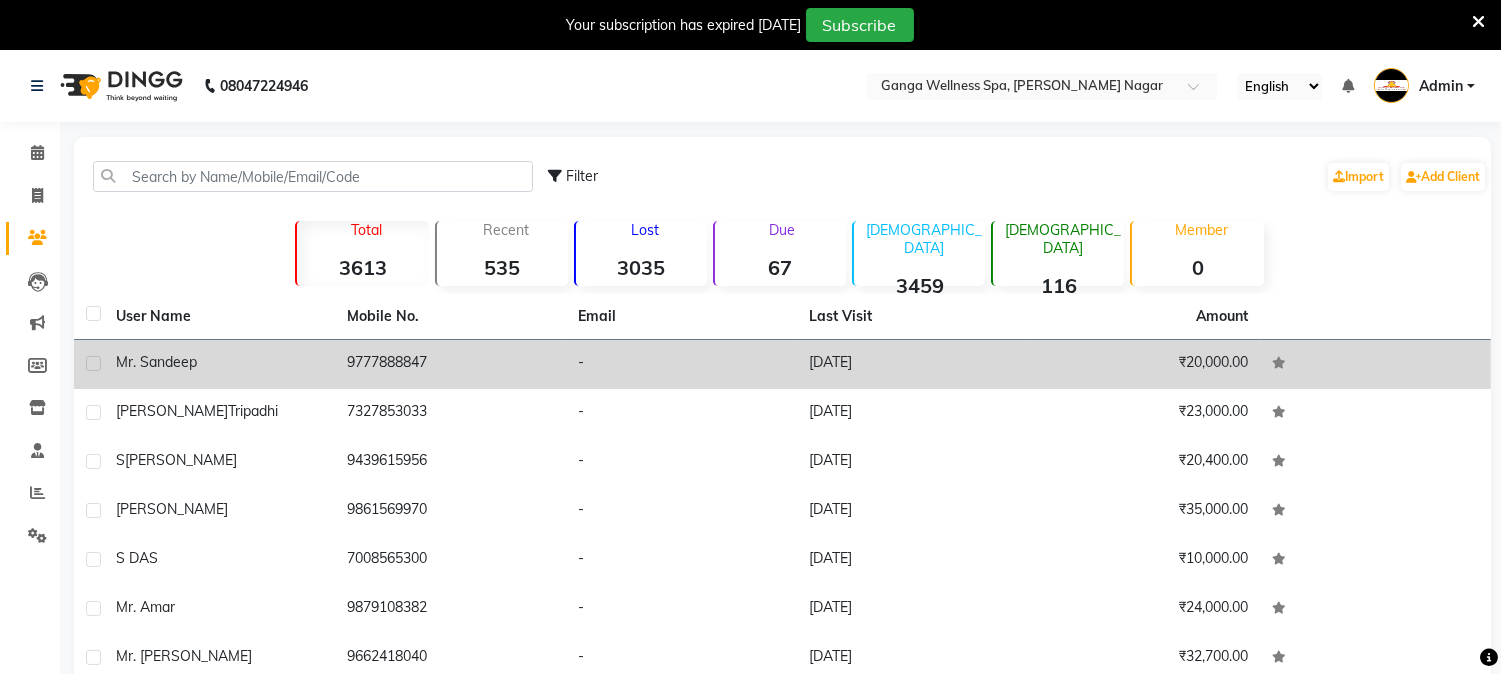 click on "9777888847" 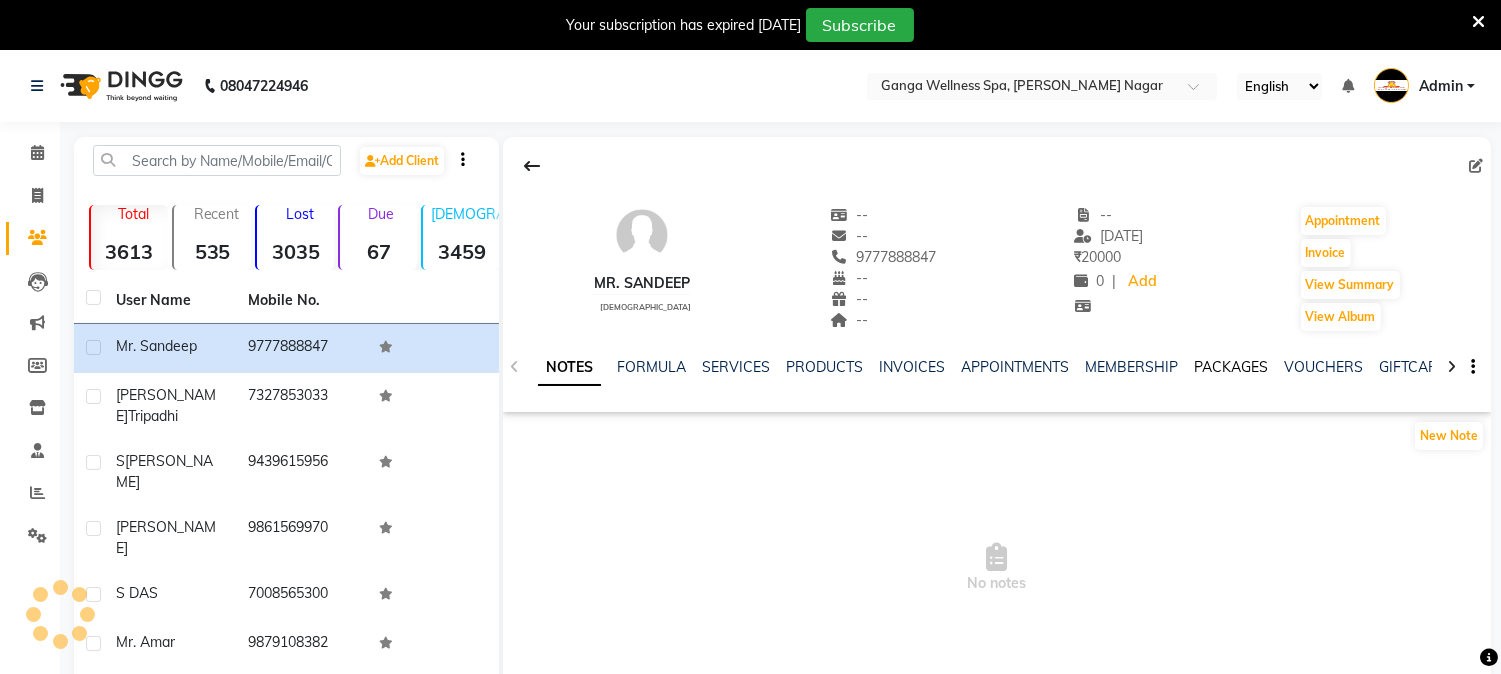 click on "PACKAGES" 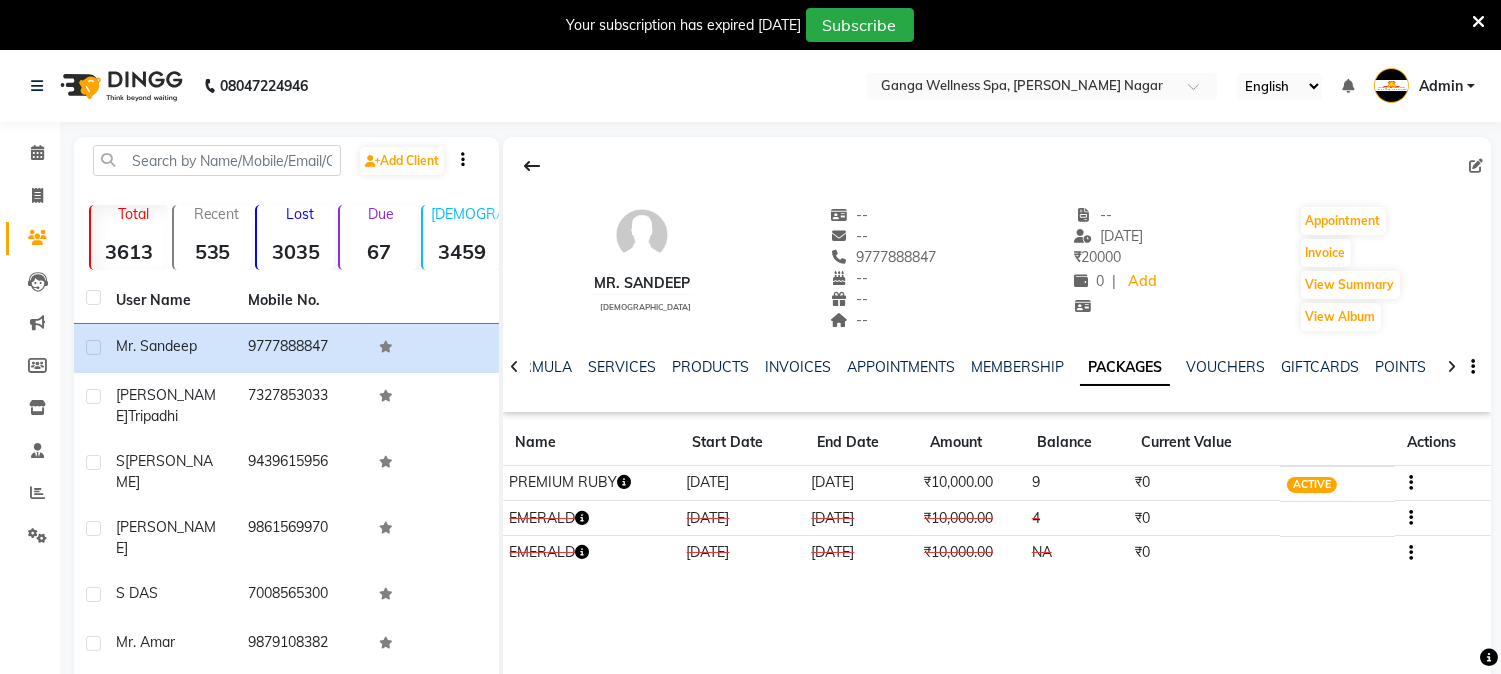 click 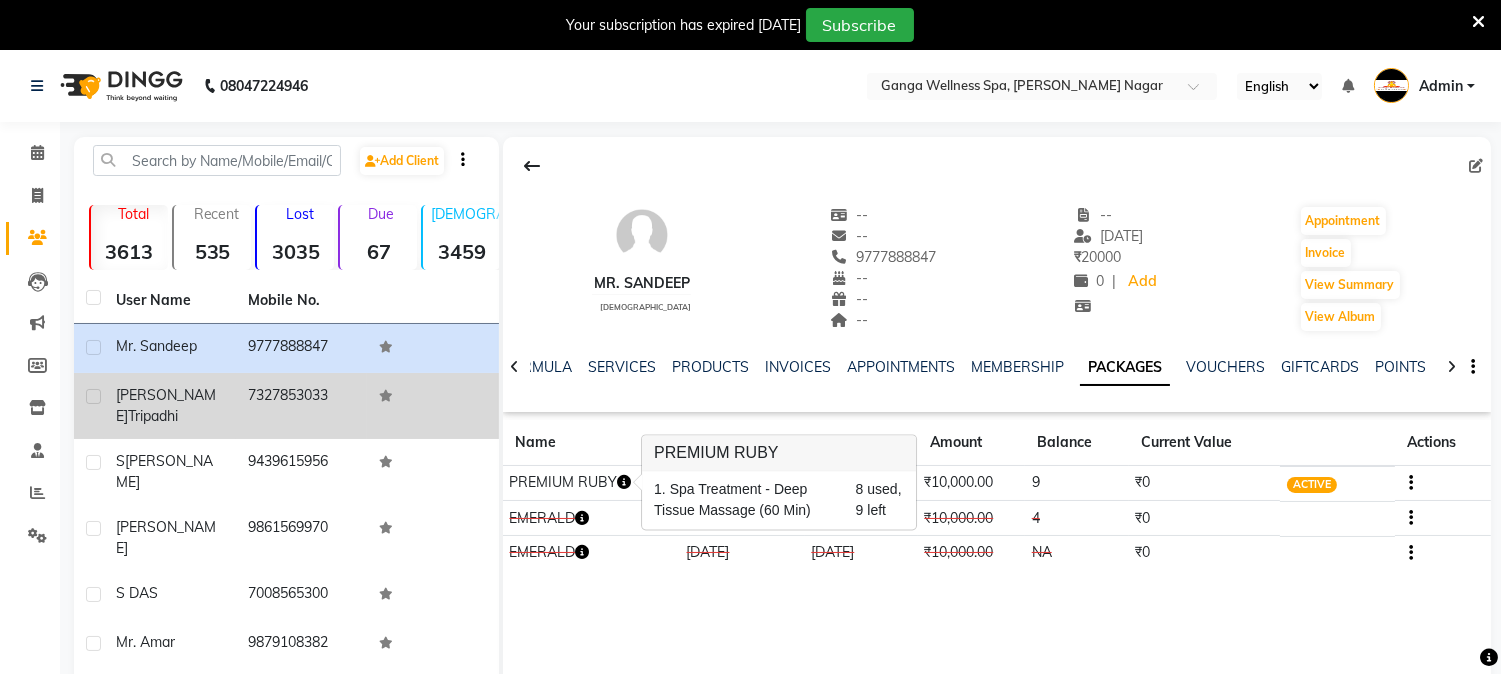 click on "7327853033" 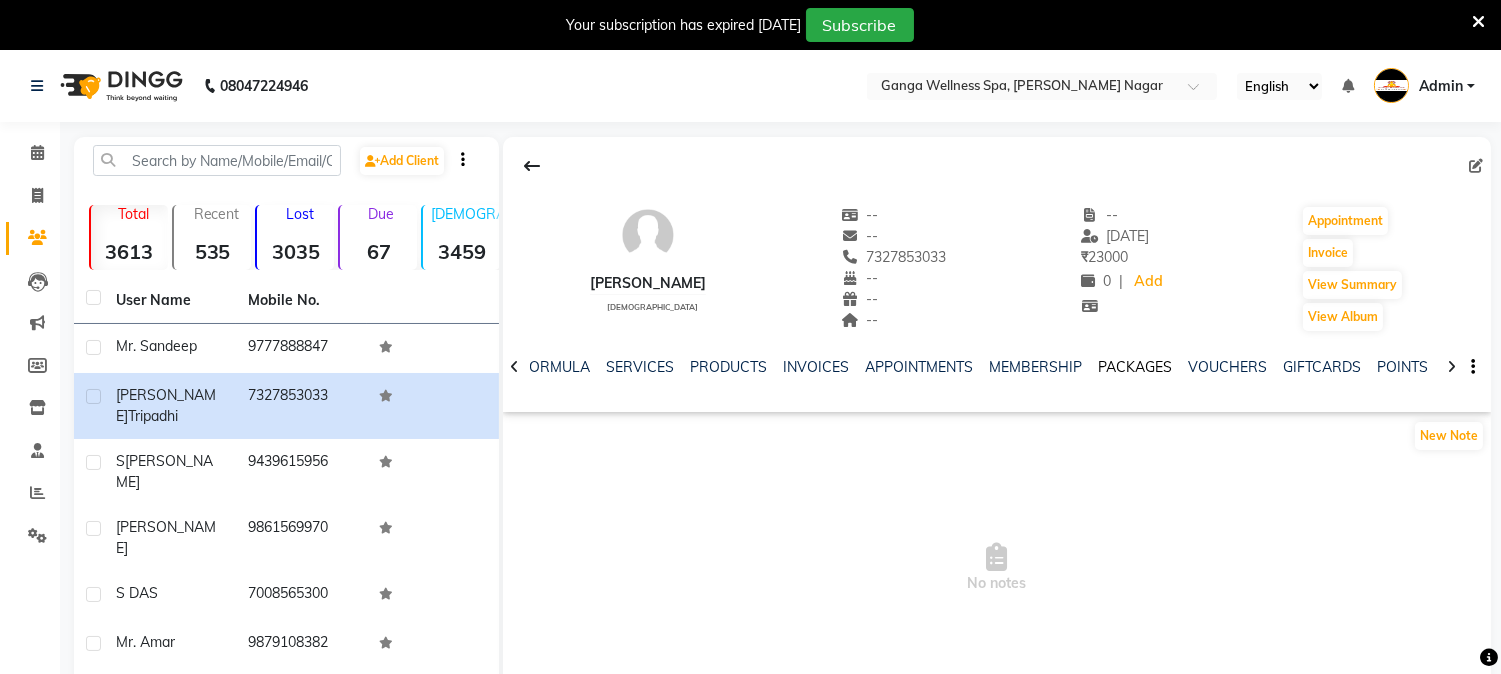 click on "PACKAGES" 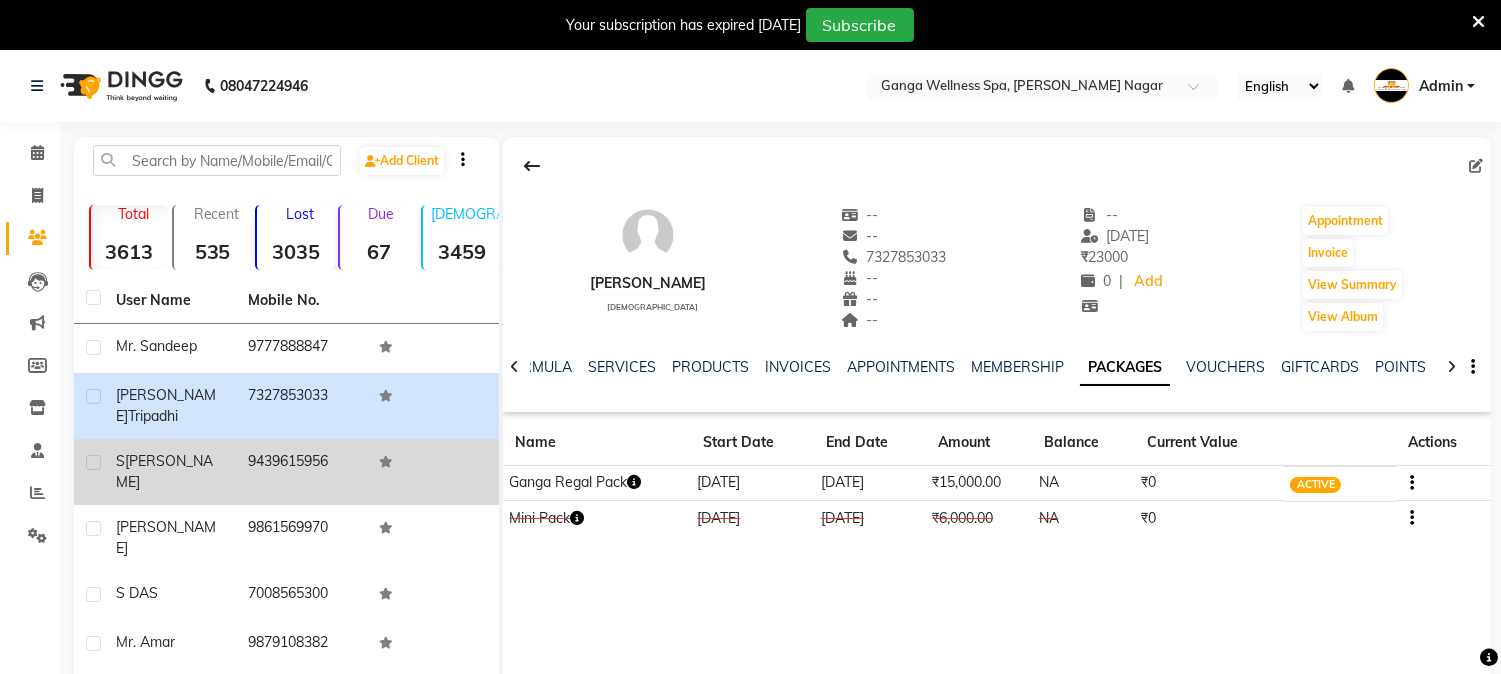 click on "S  MAHAPATRA" 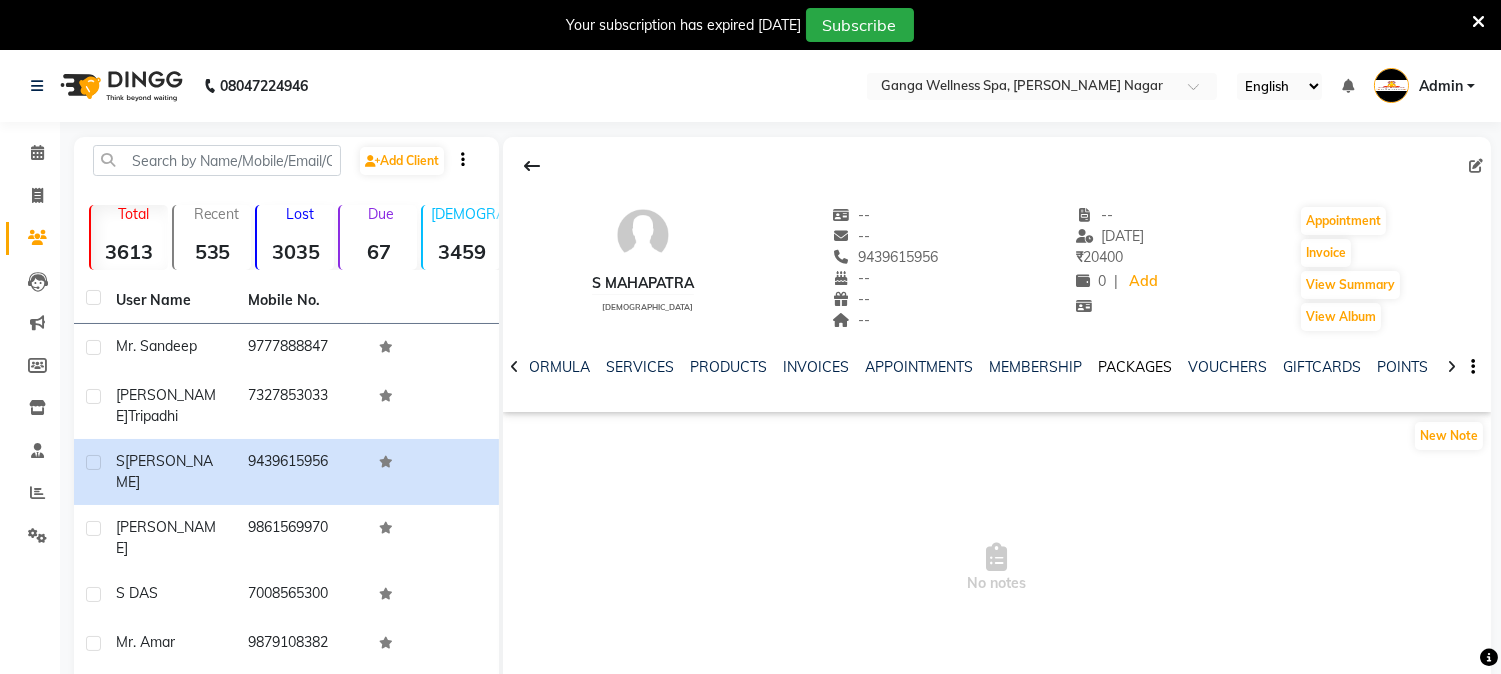 click on "PACKAGES" 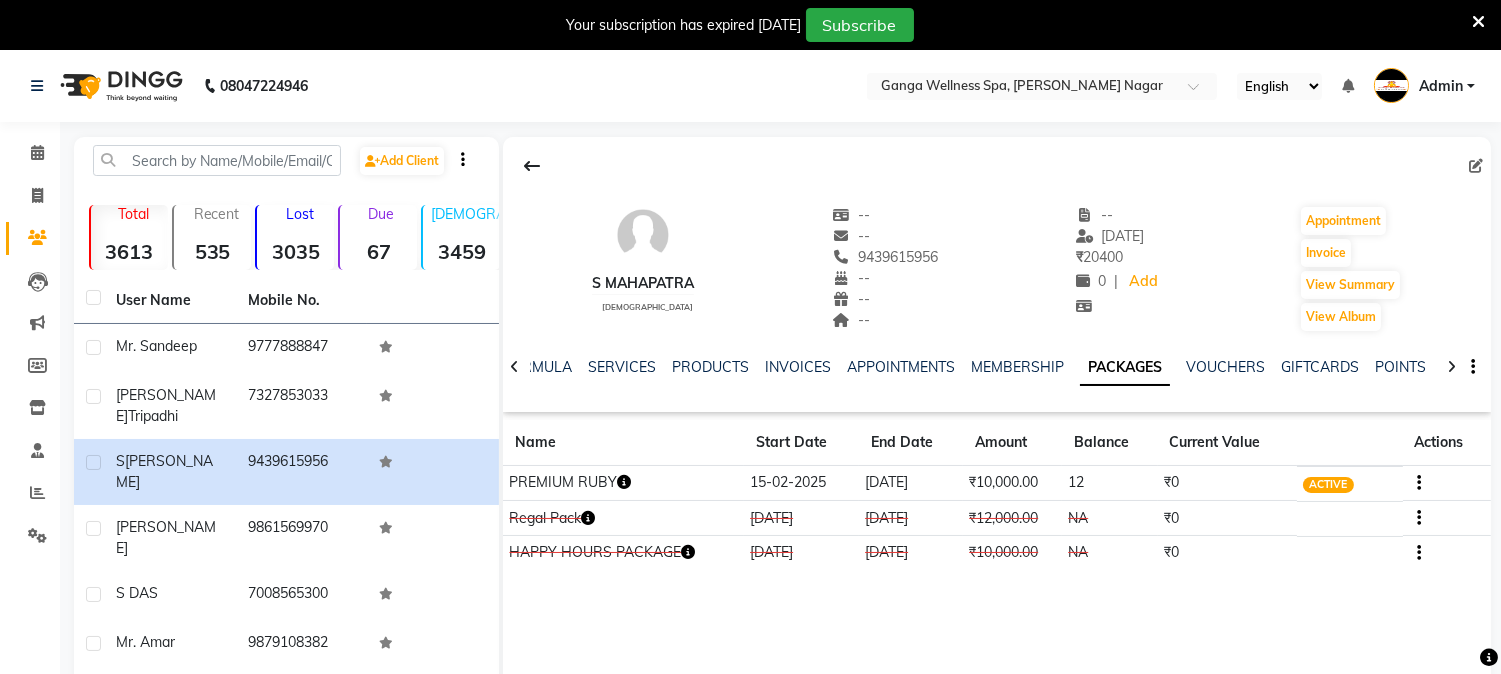 click 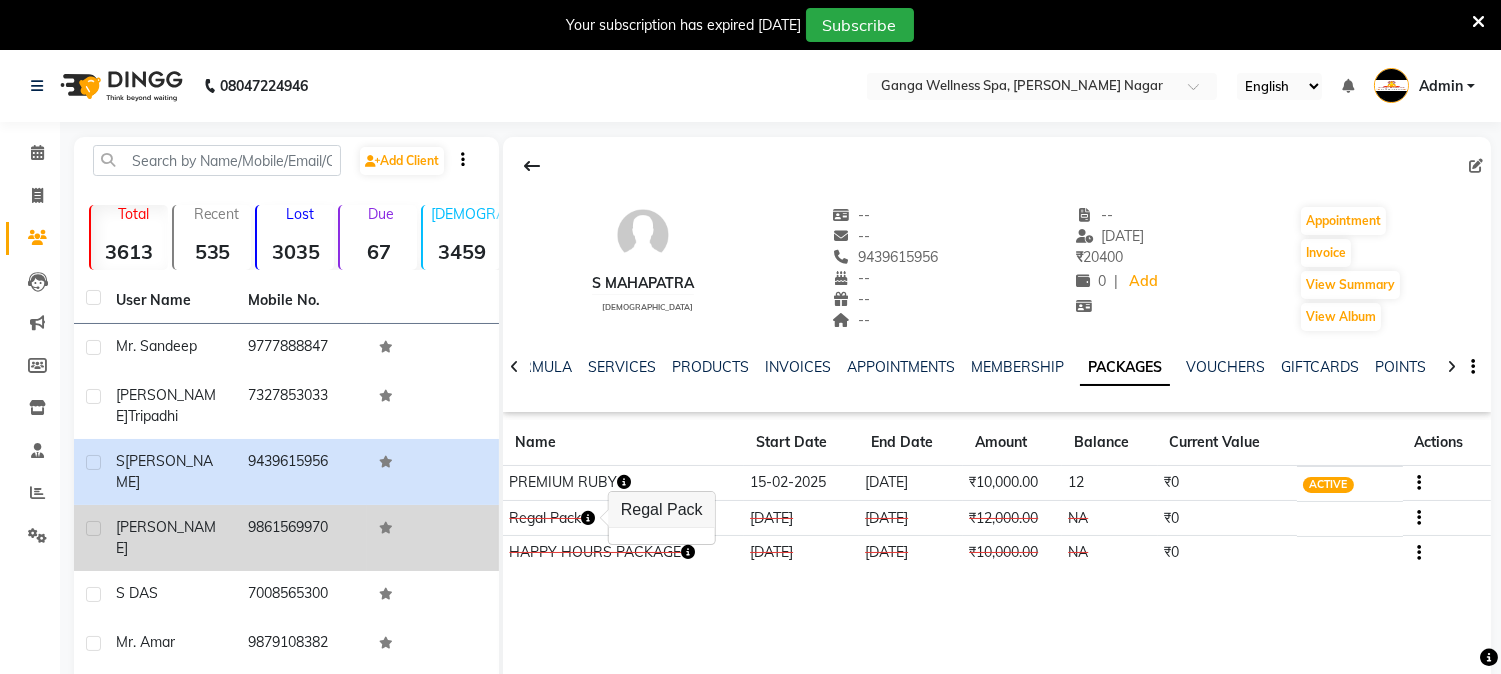 click on "[PERSON_NAME]" 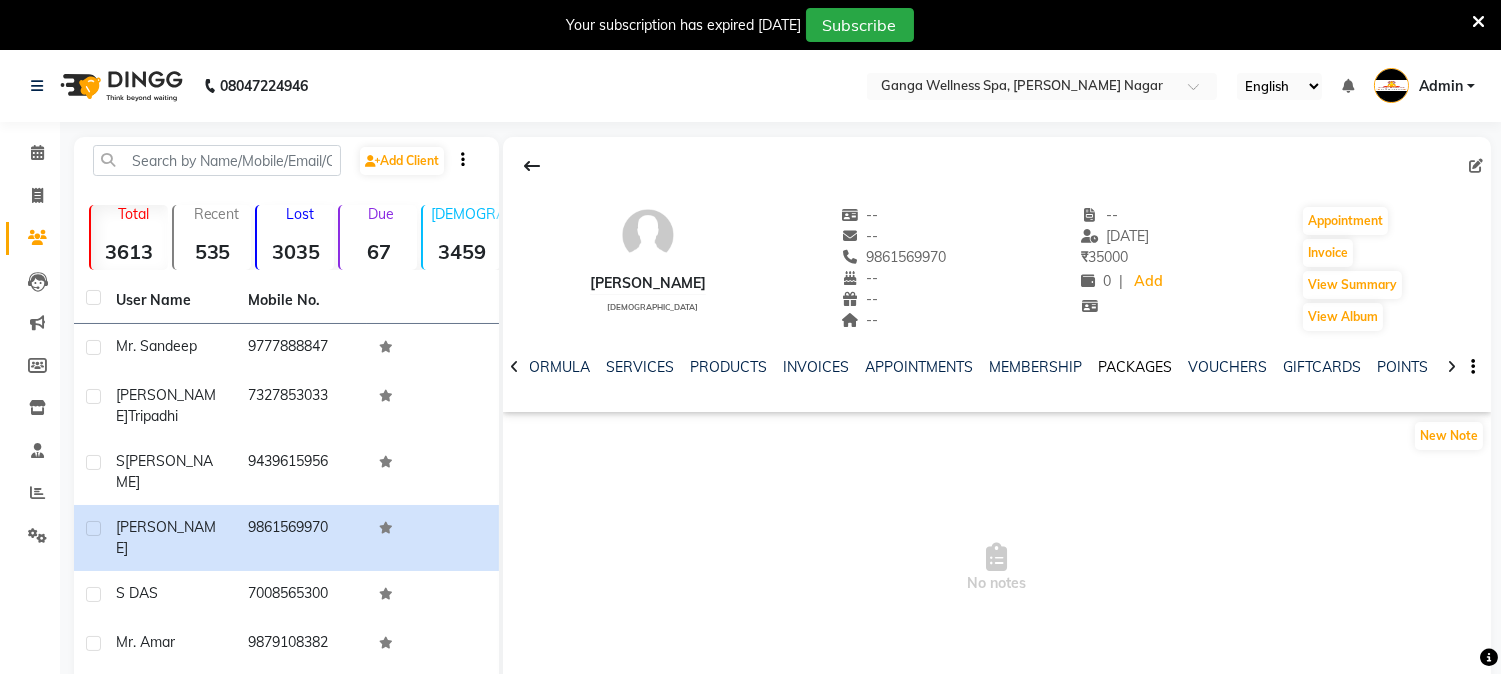 click on "PACKAGES" 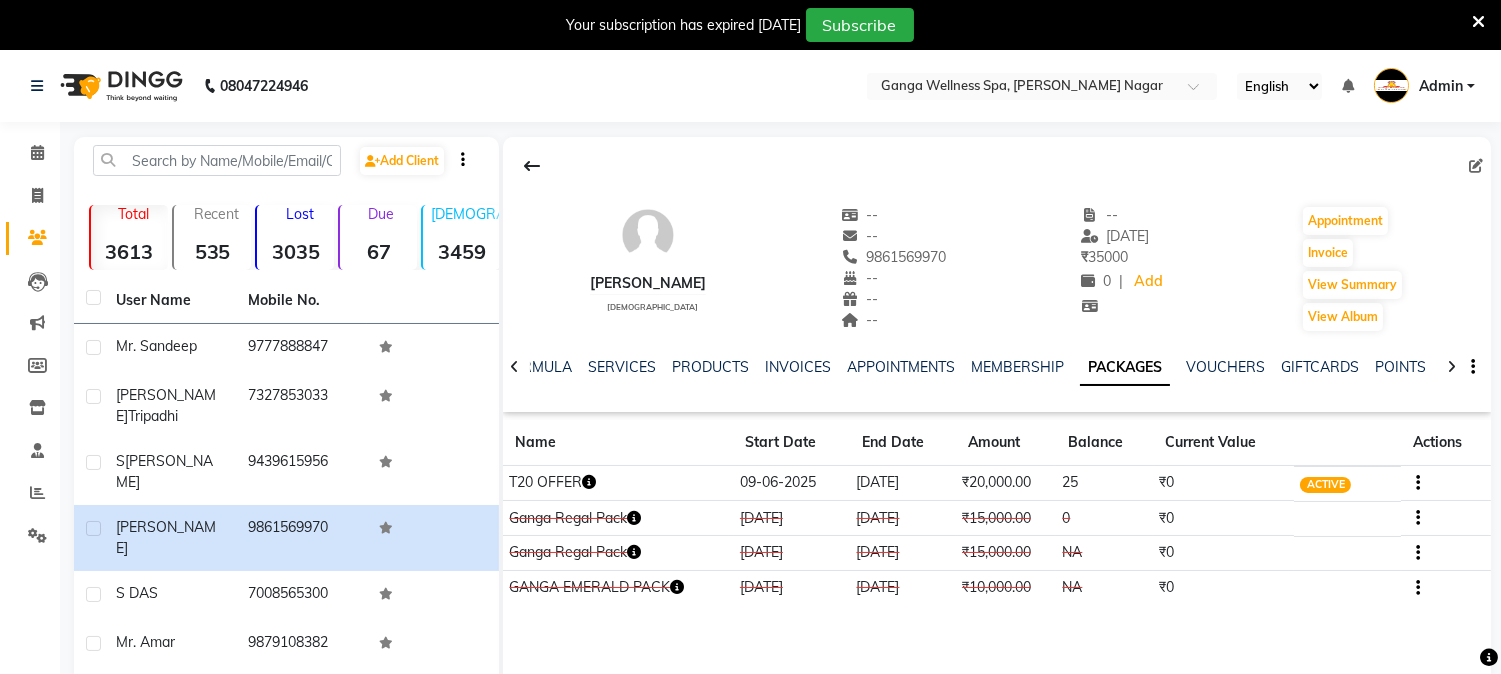 click on "T20 OFFER" 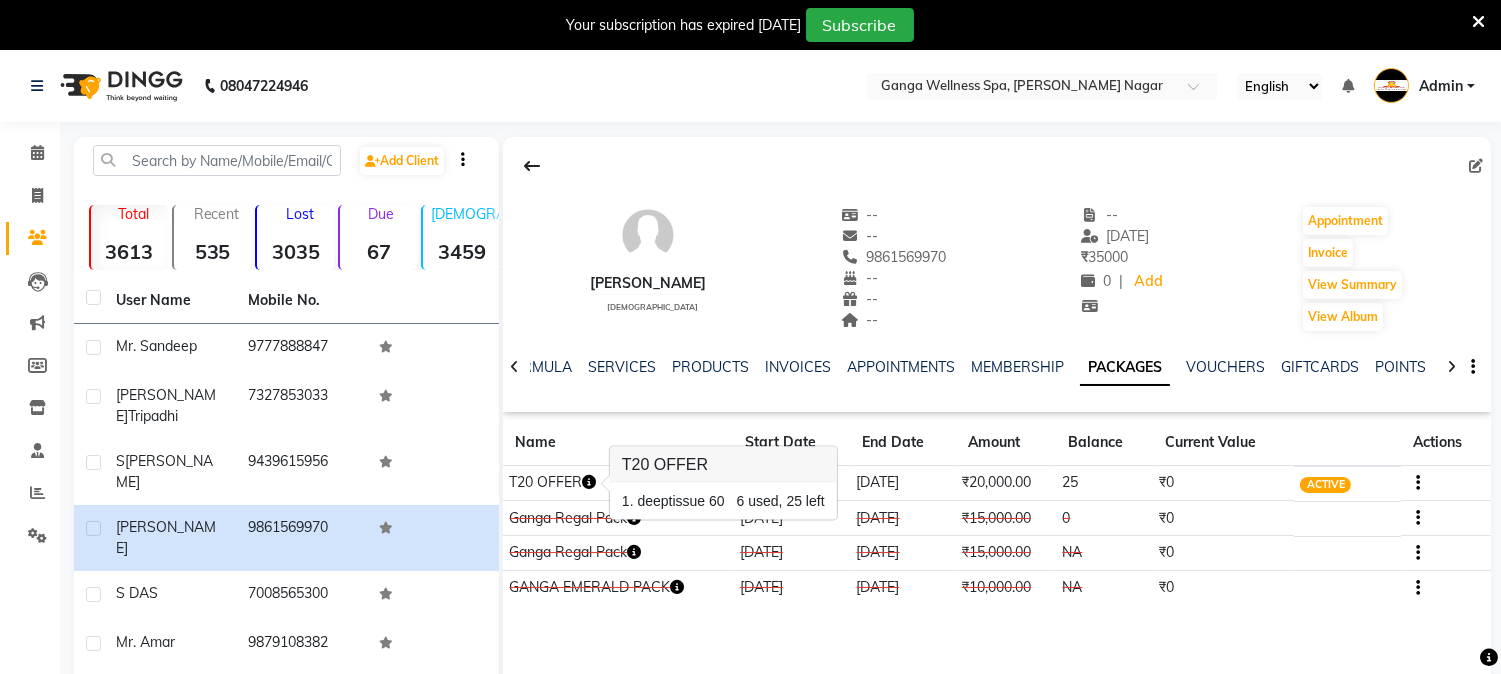 click 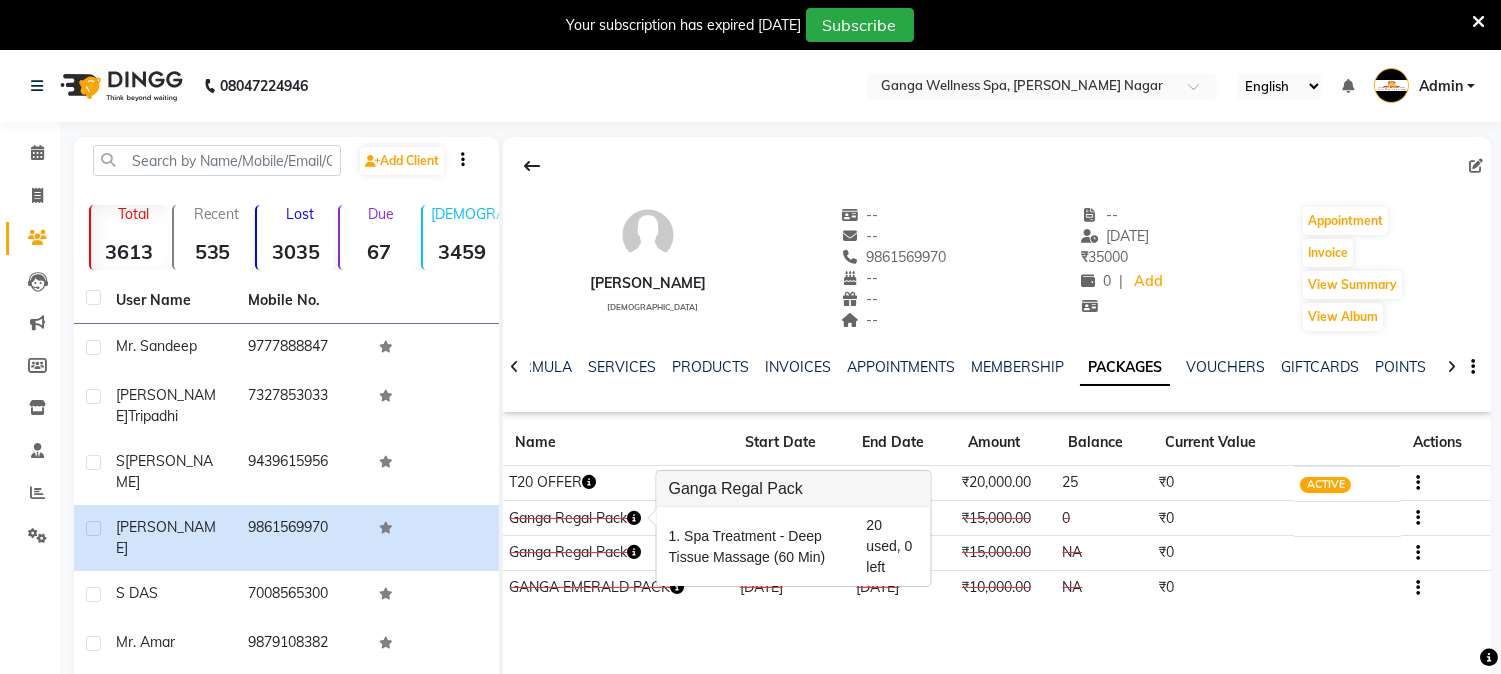 click on "₹0" 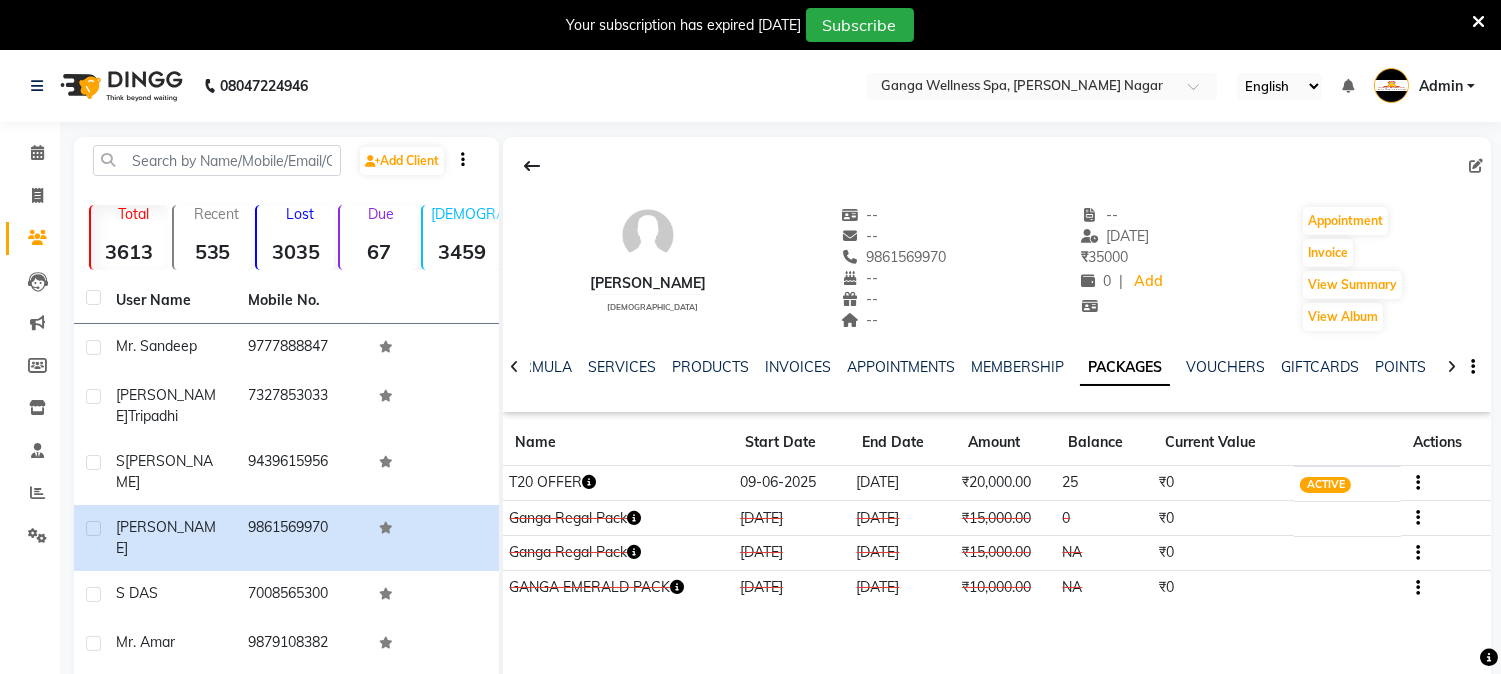click 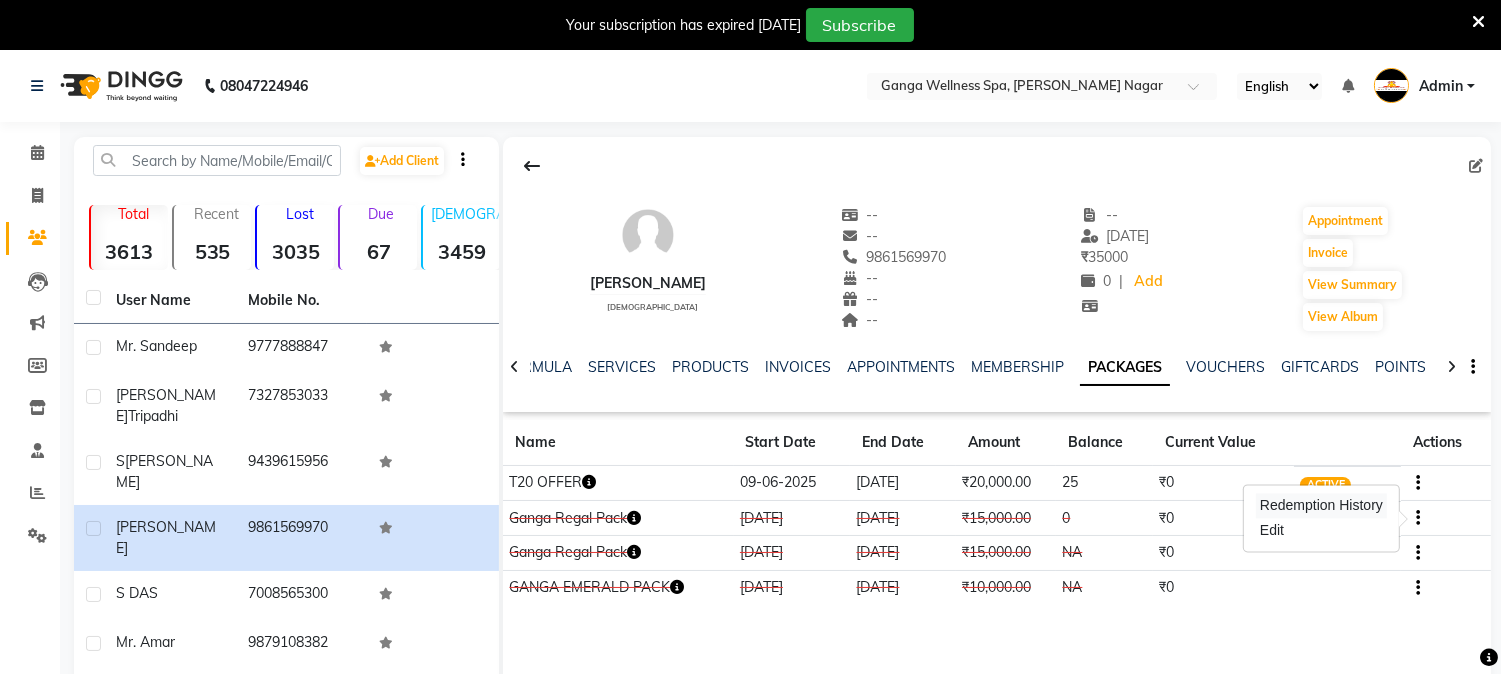 click on "Redemption History" at bounding box center (1321, 505) 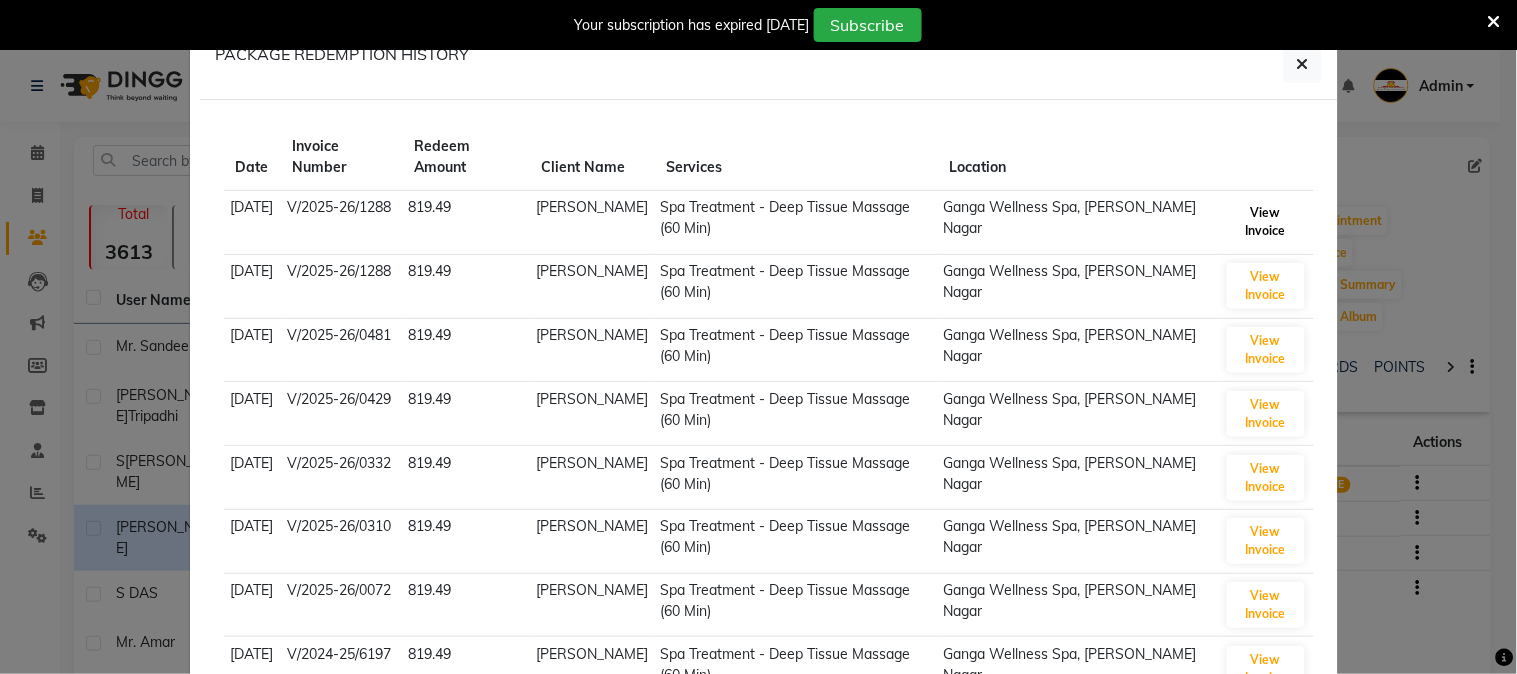 click on "View Invoice" at bounding box center [1266, 222] 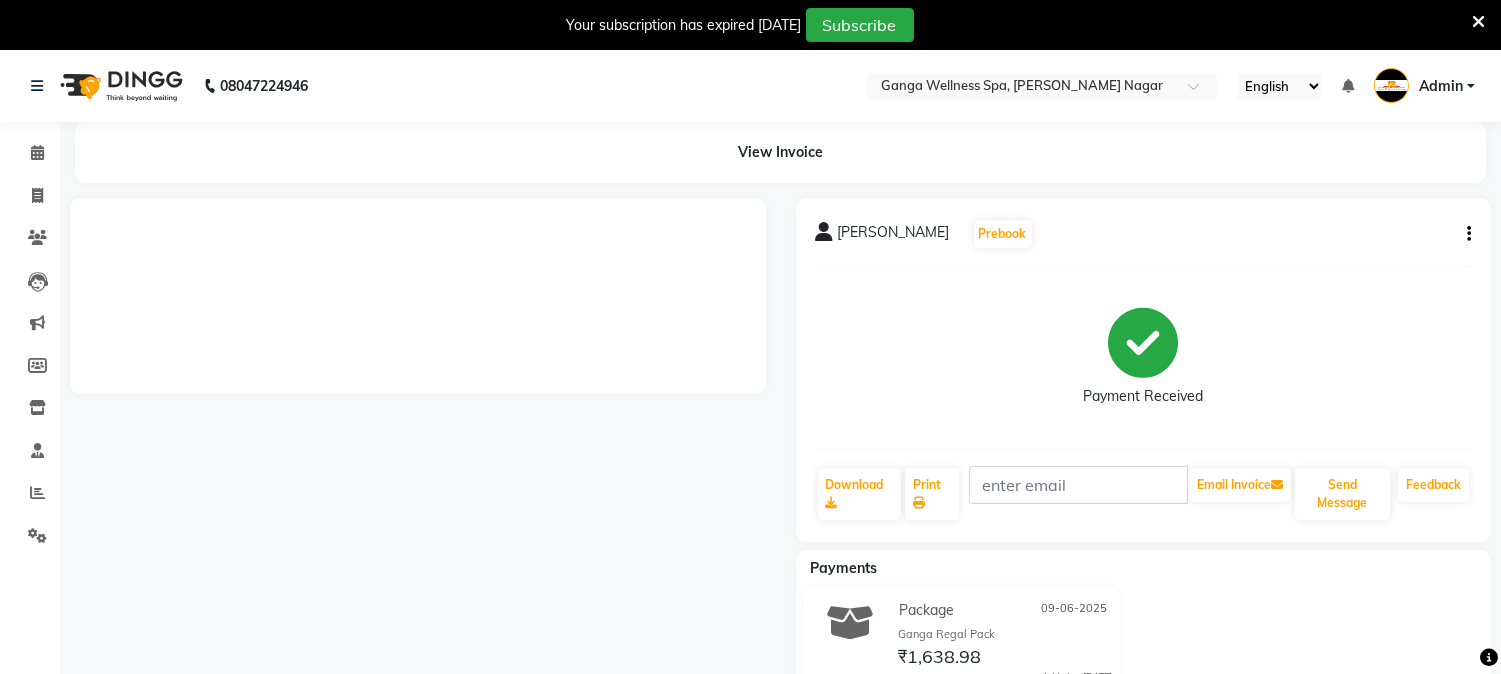 click 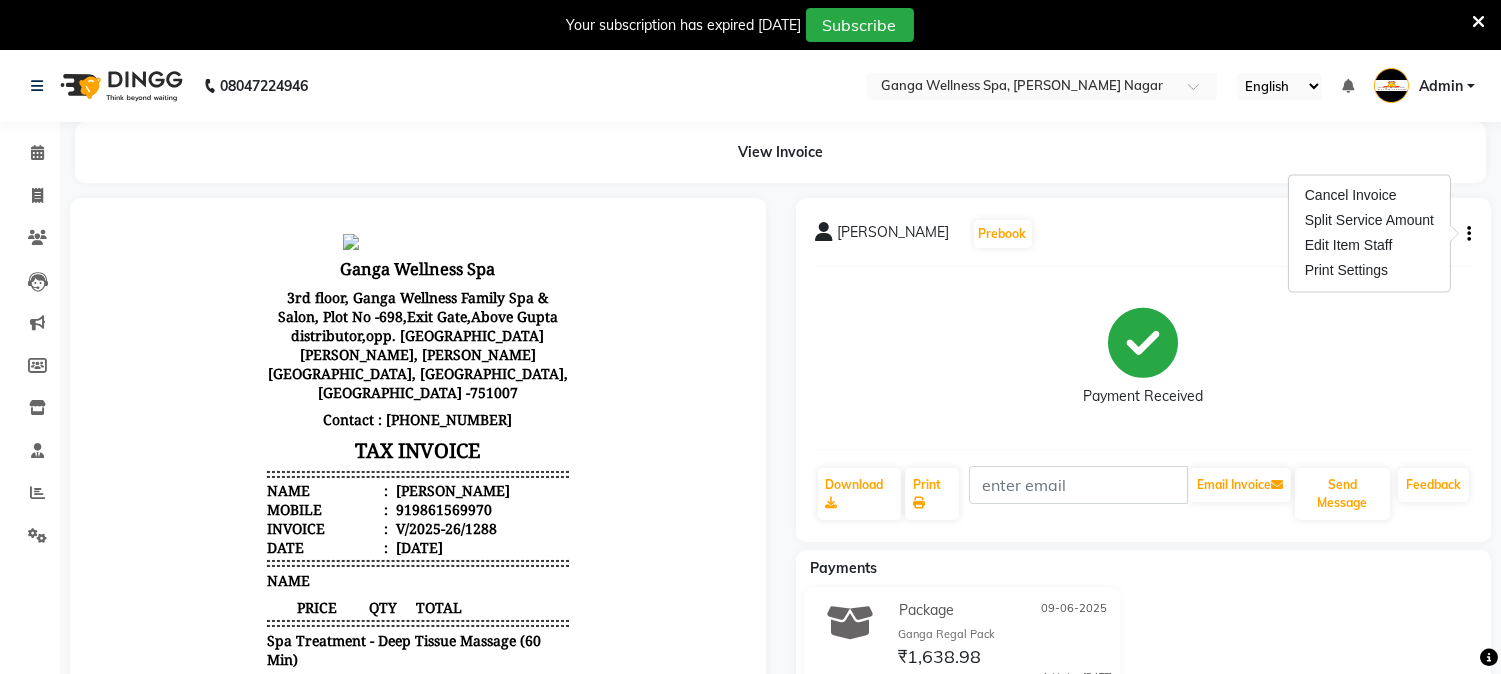 scroll, scrollTop: 0, scrollLeft: 0, axis: both 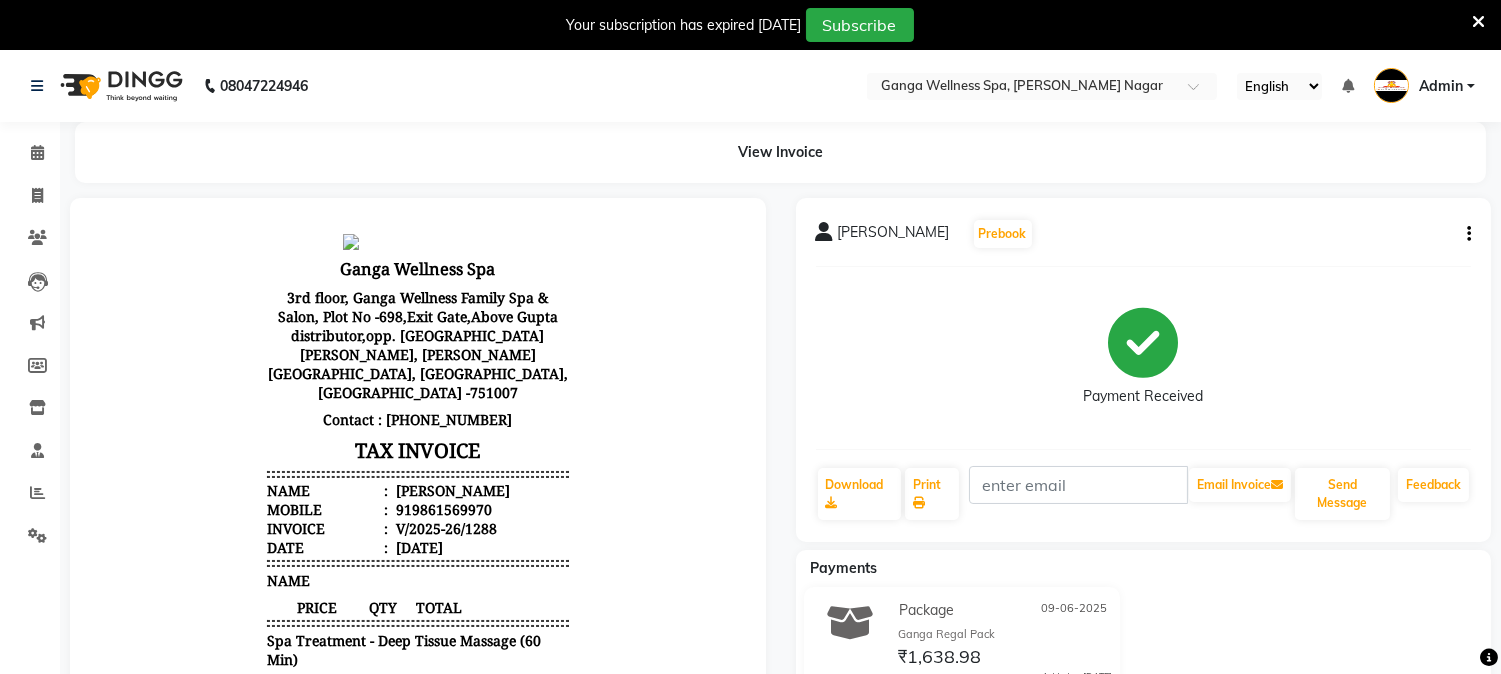 click 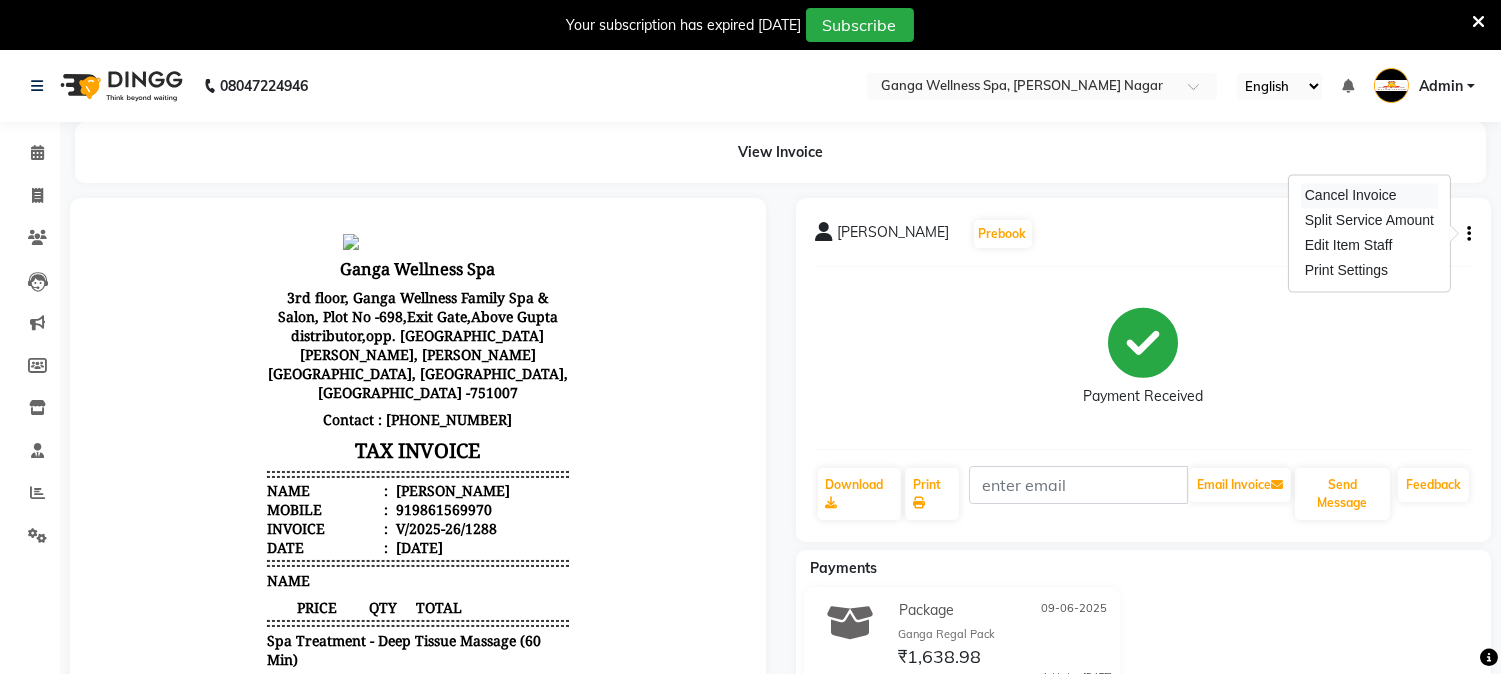 click on "Cancel Invoice" at bounding box center (1369, 195) 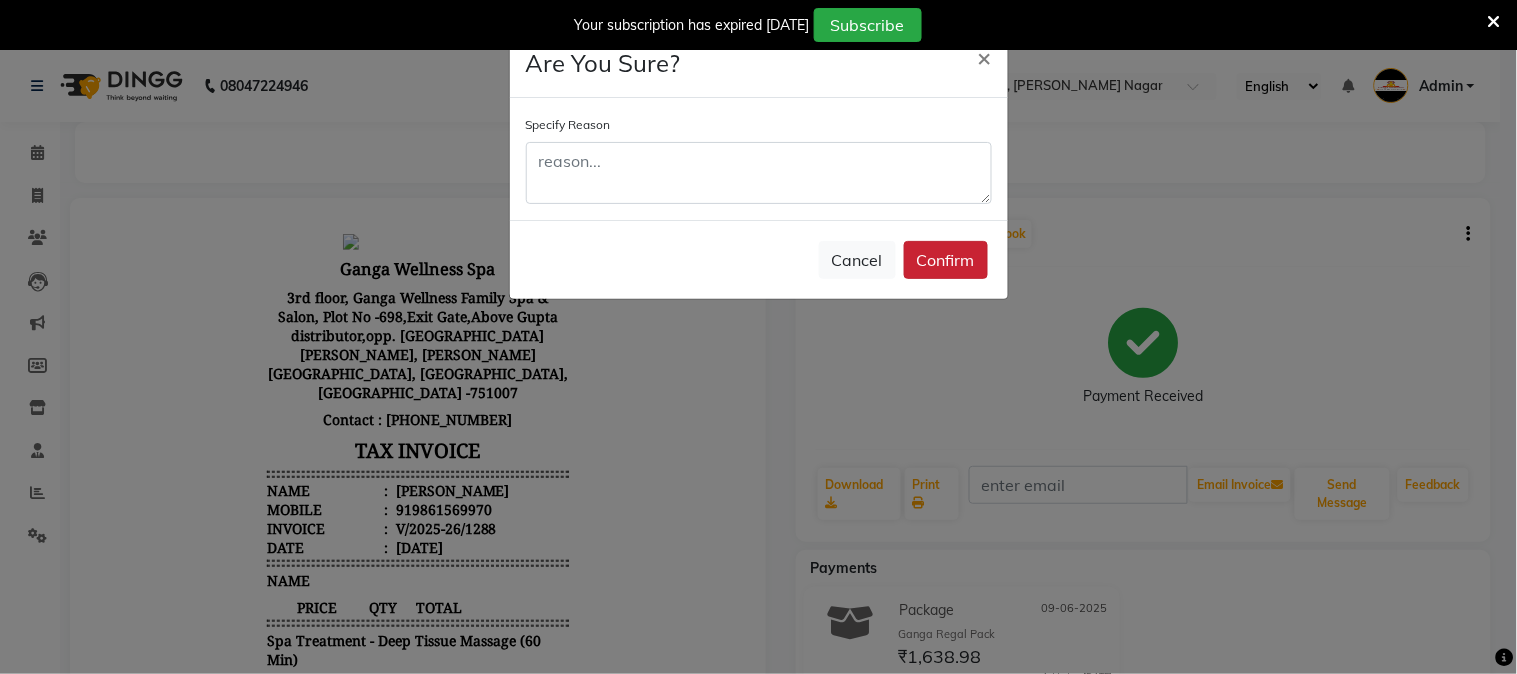 click on "Confirm" 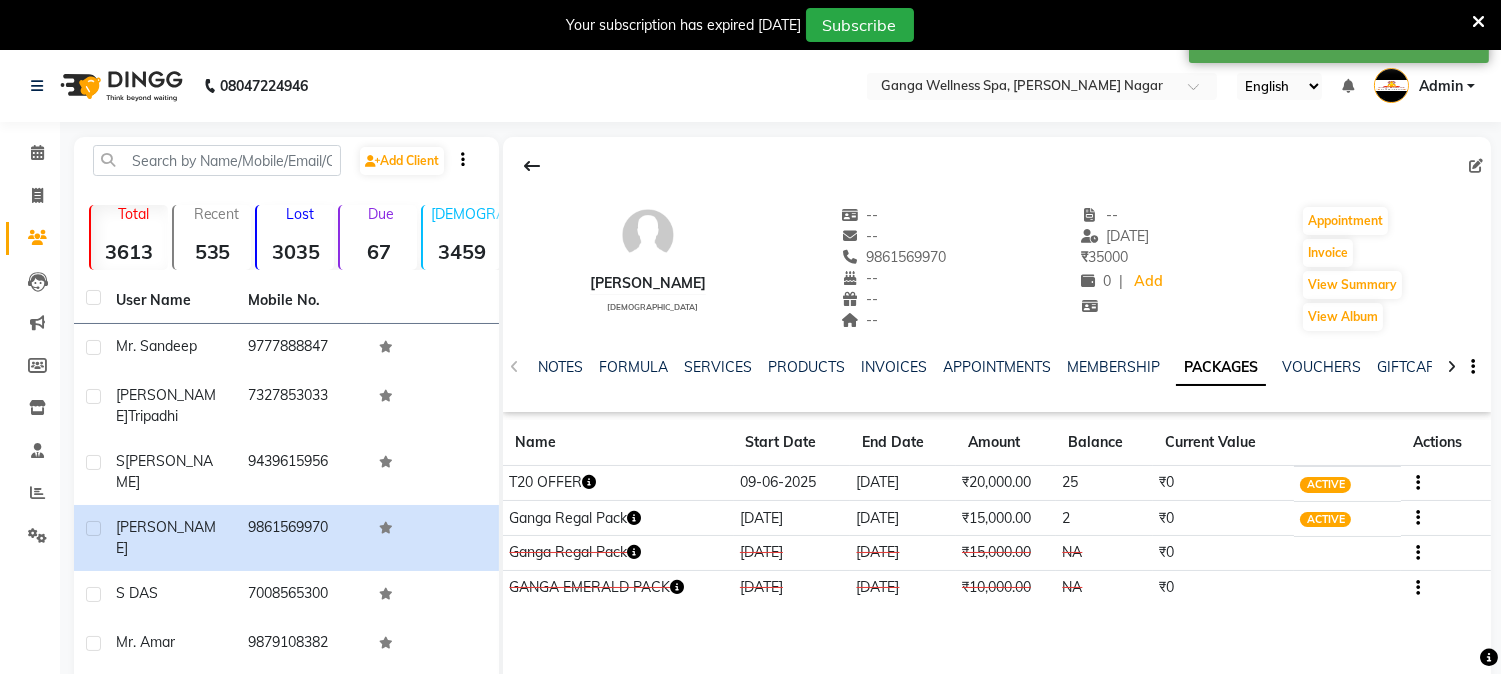 click 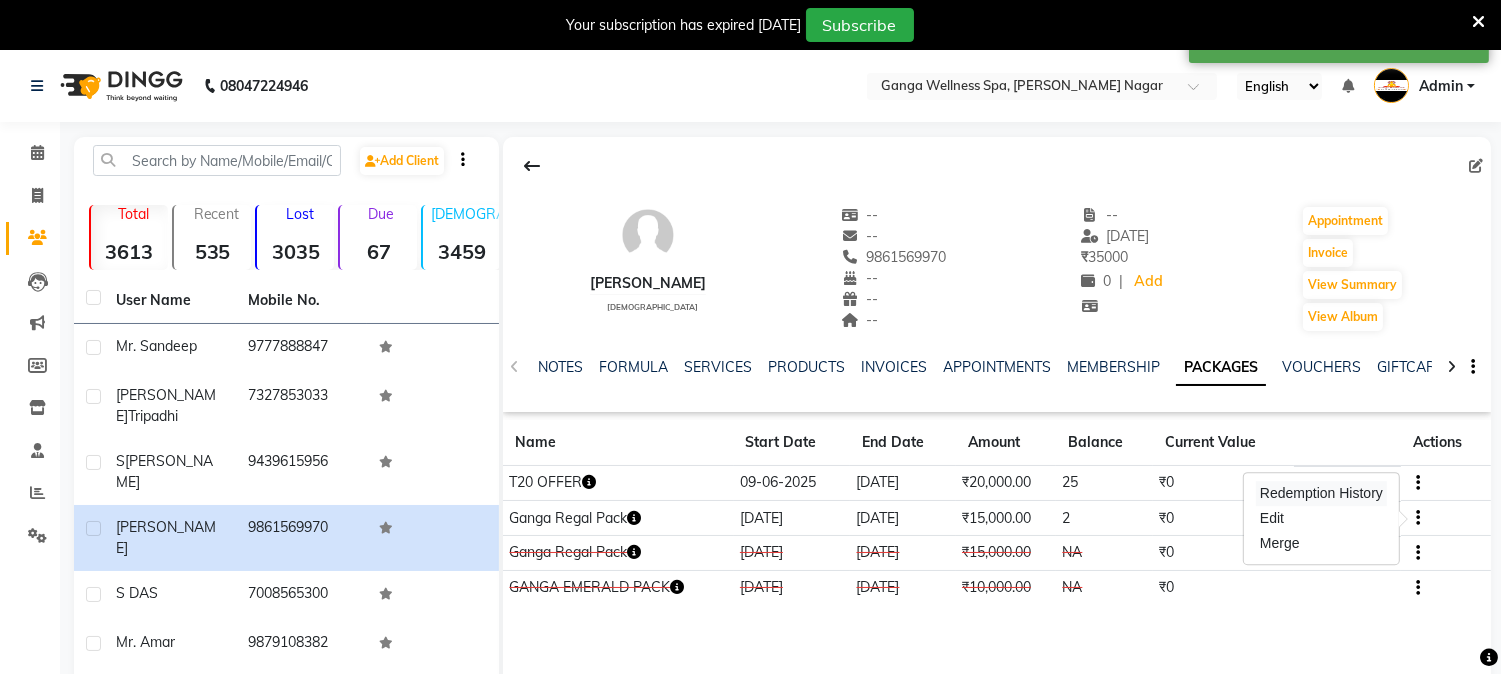 click on "Redemption History" at bounding box center [1321, 493] 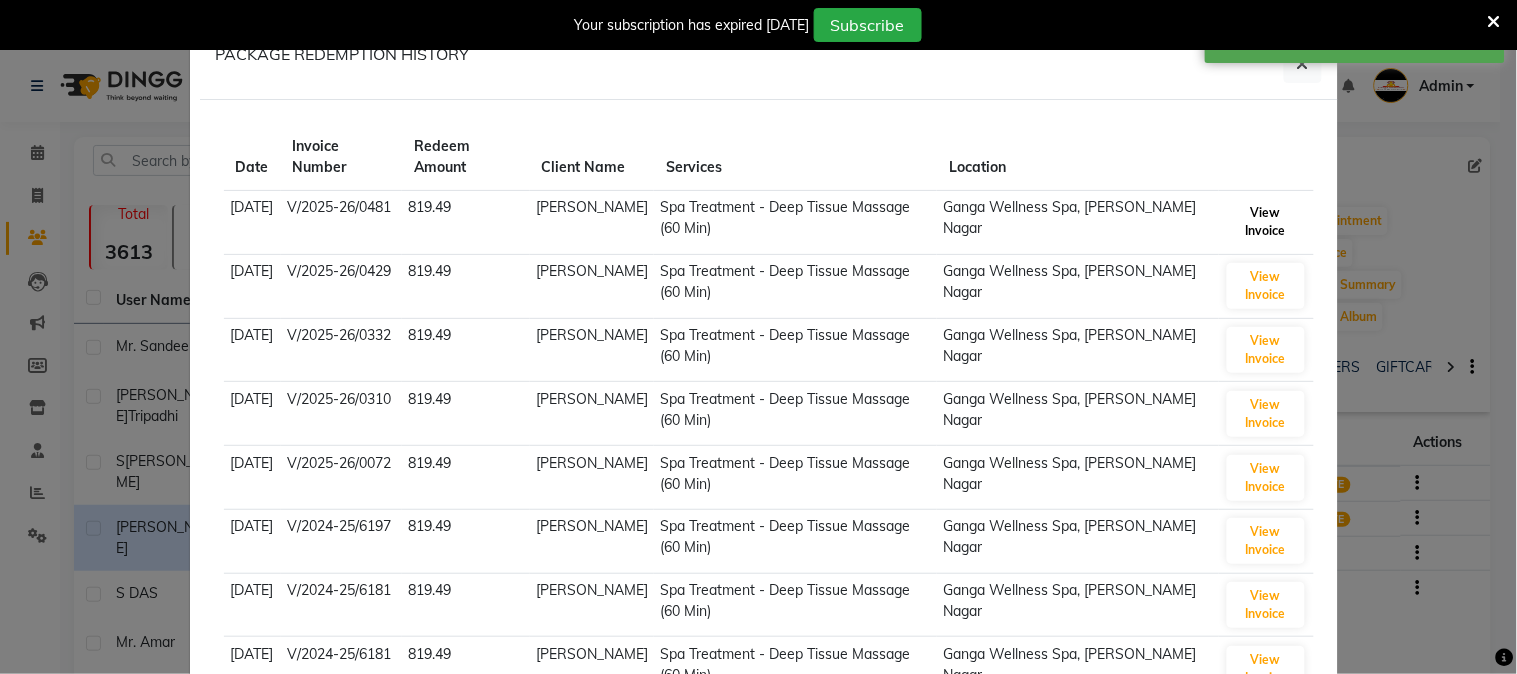click on "View Invoice" at bounding box center (1266, 222) 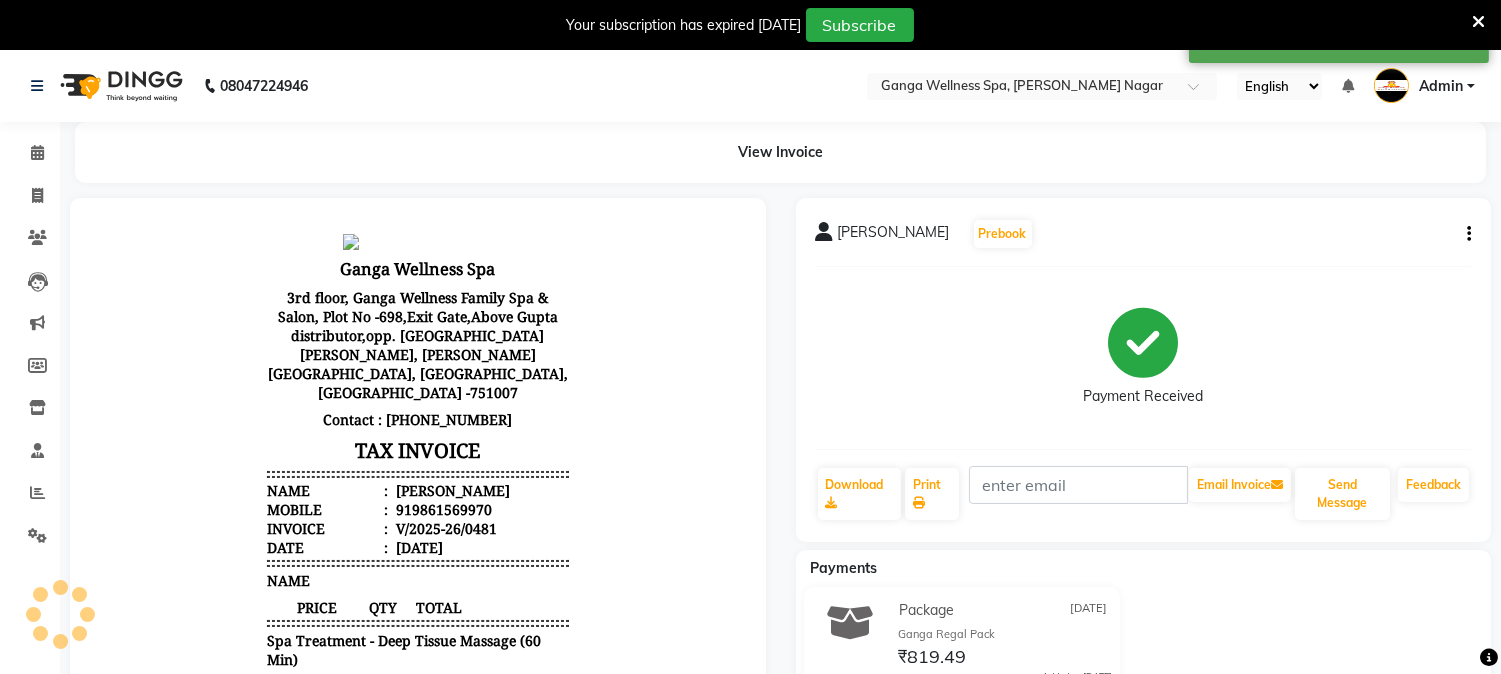 scroll, scrollTop: 0, scrollLeft: 0, axis: both 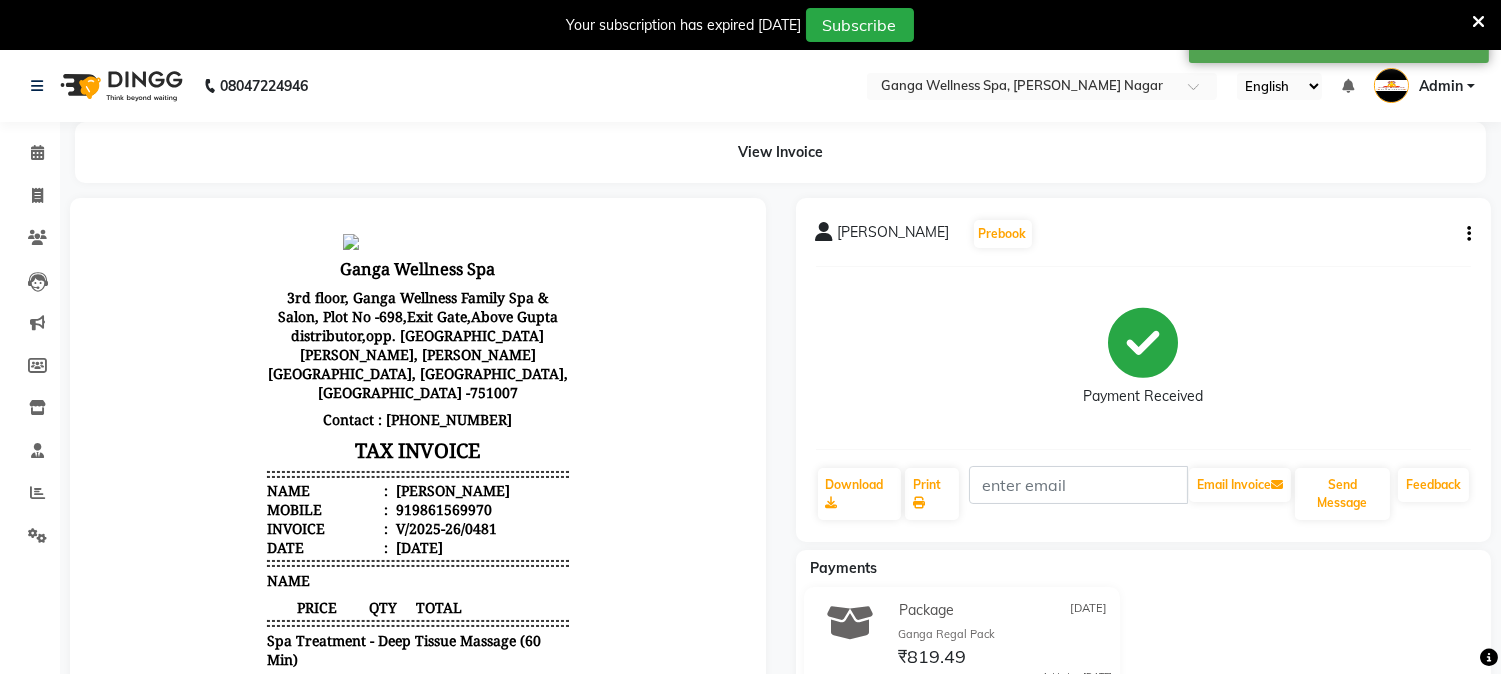click on "[PERSON_NAME]   Prebook   Payment Received  Download  Print   Email Invoice   Send Message Feedback" 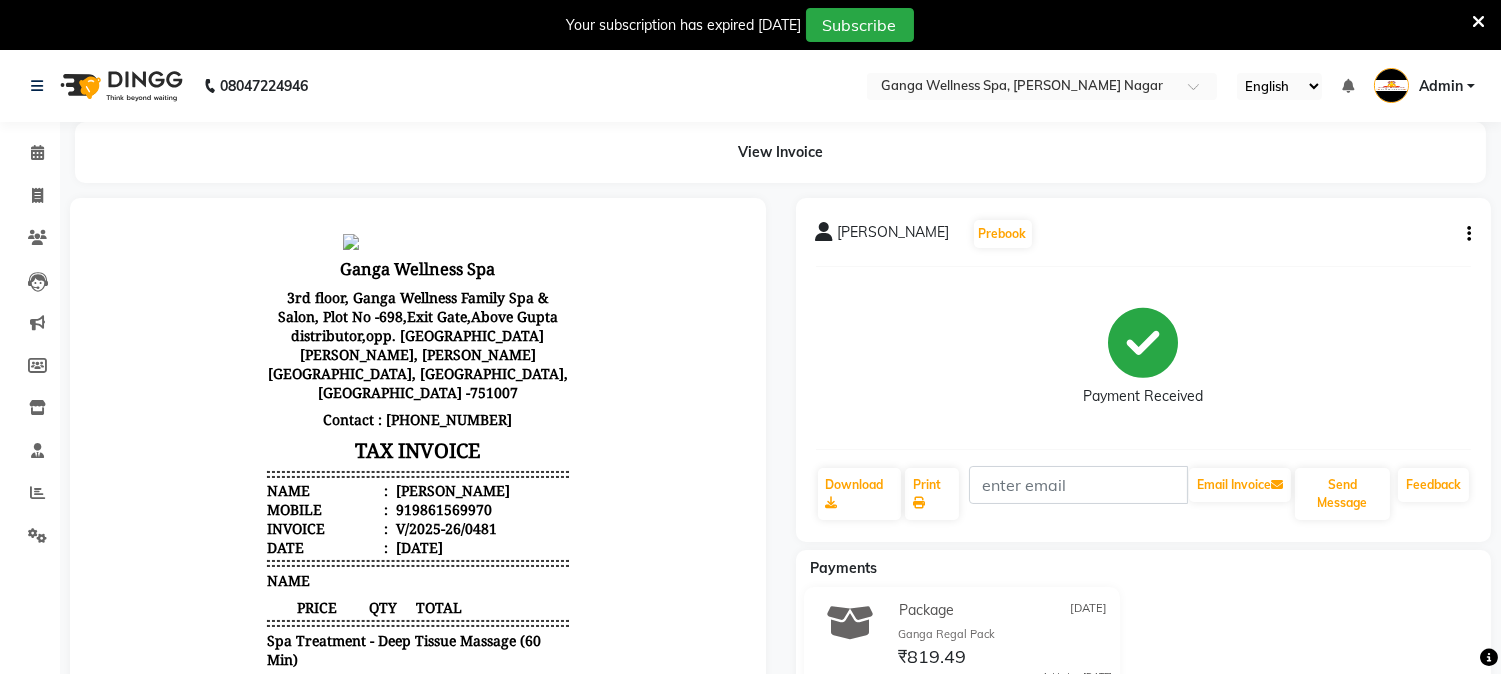 click 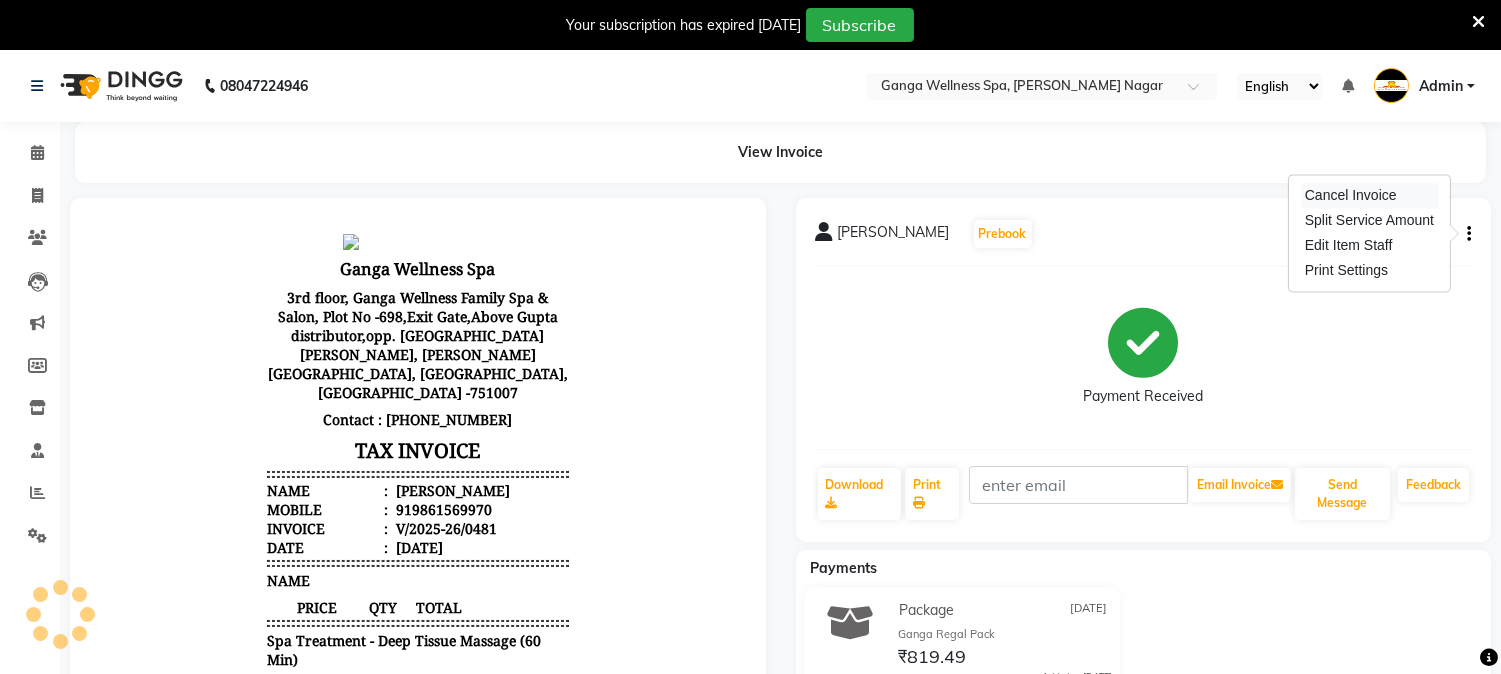 click on "Cancel Invoice" at bounding box center [1369, 195] 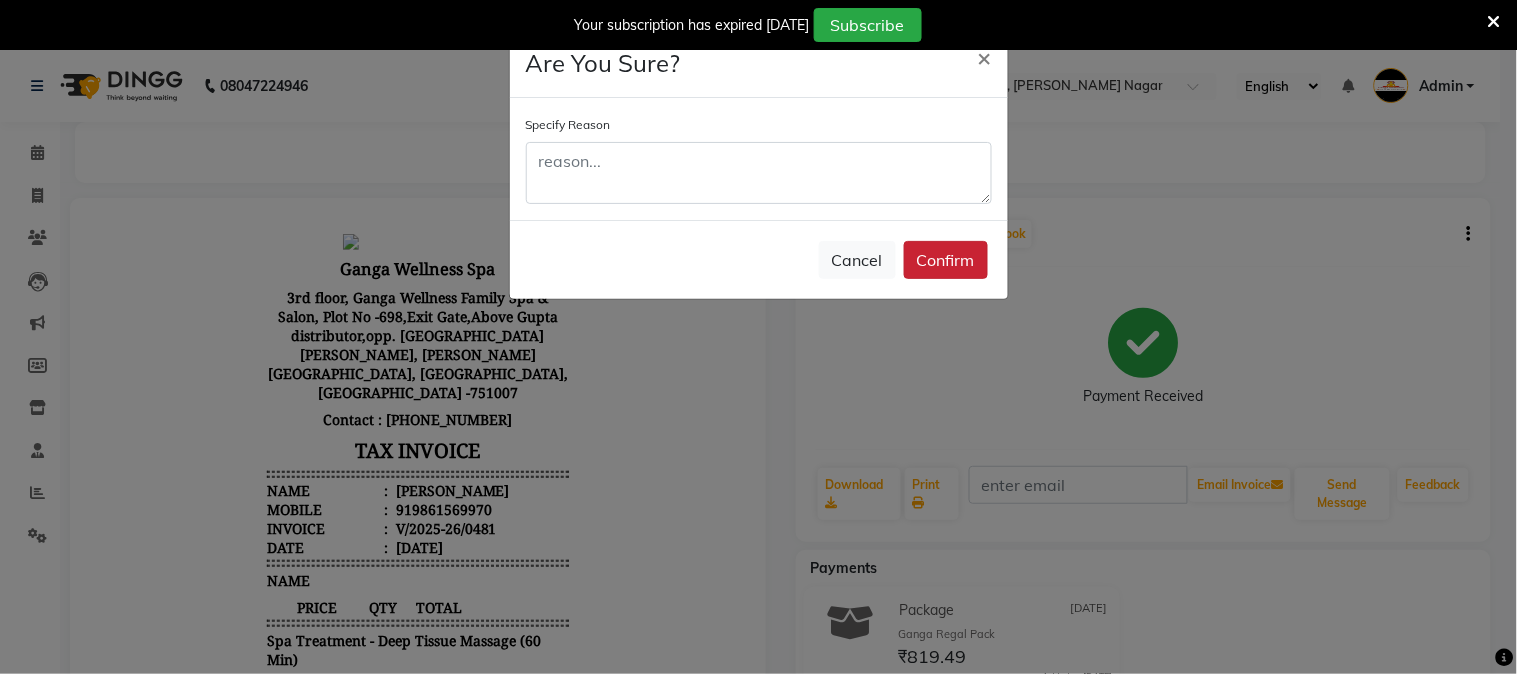 click on "Confirm" 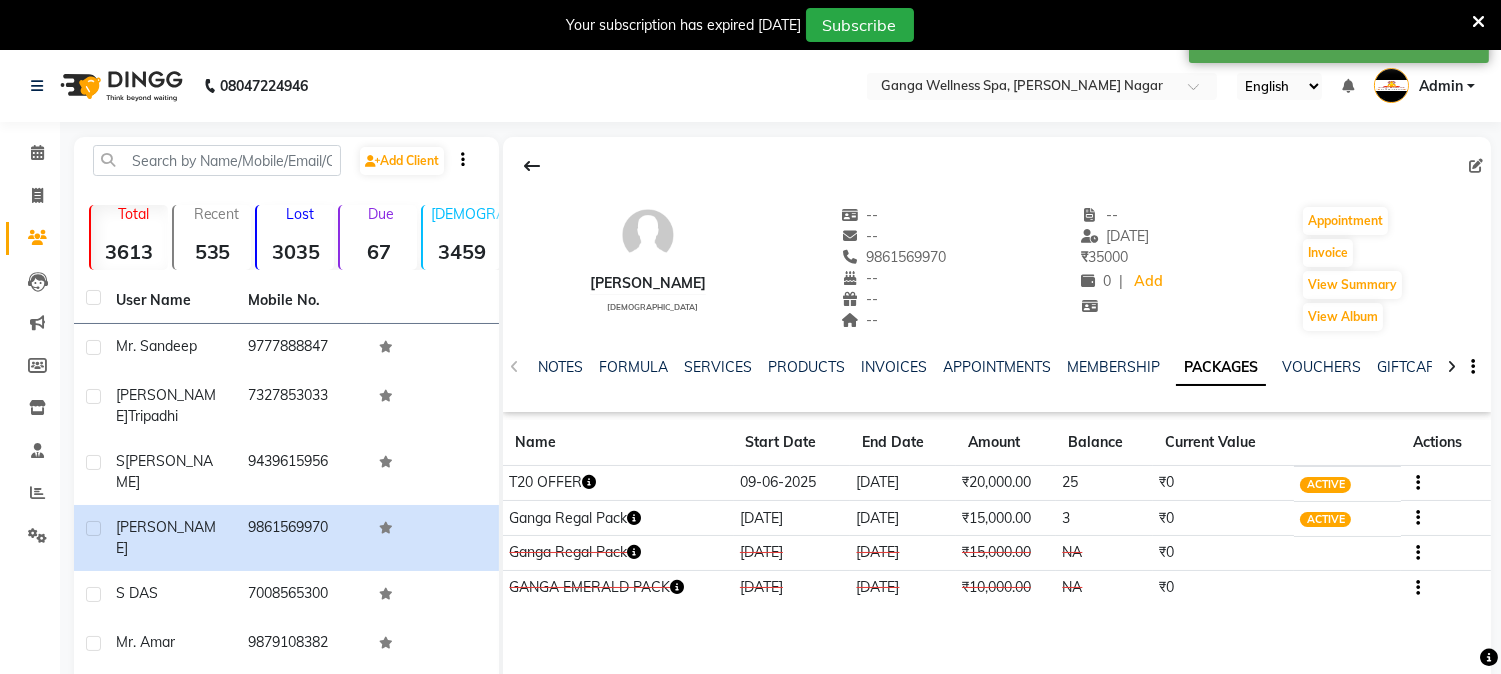 click 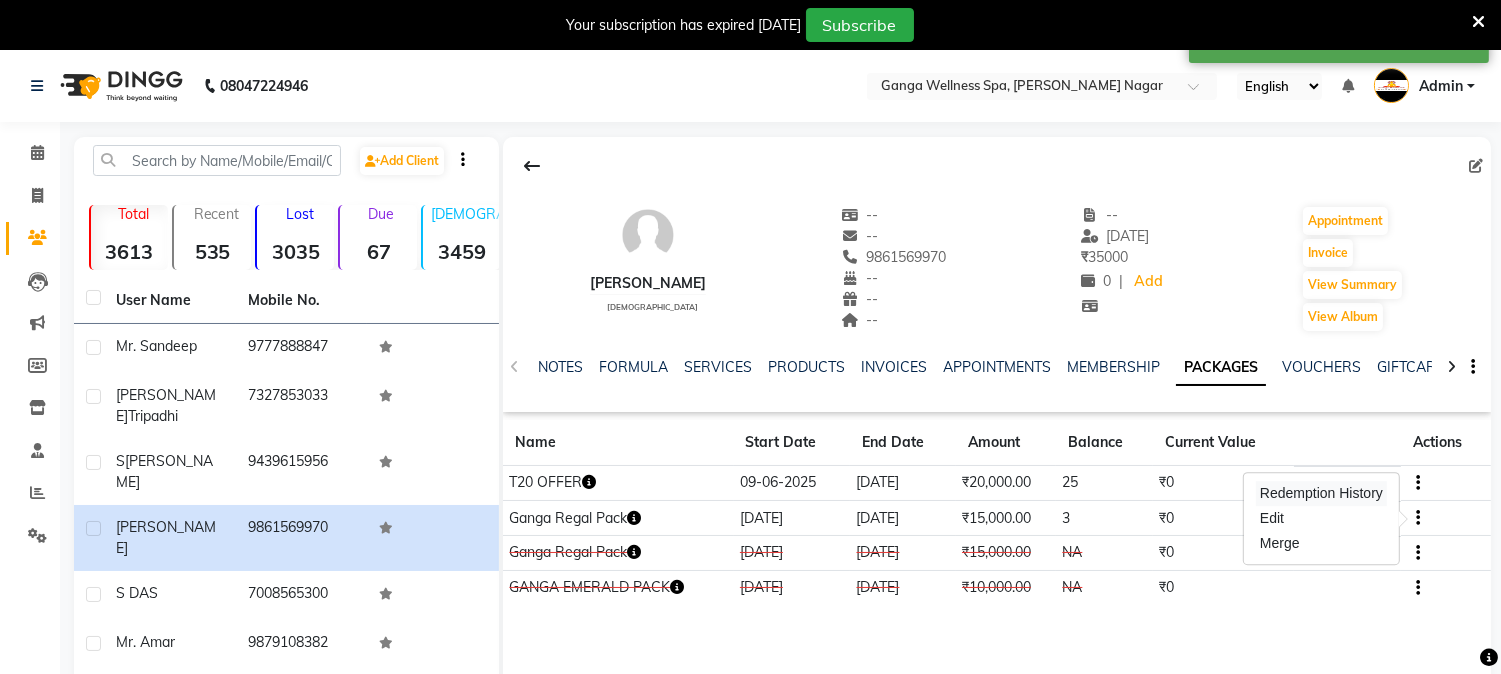 click on "Redemption History" at bounding box center (1321, 493) 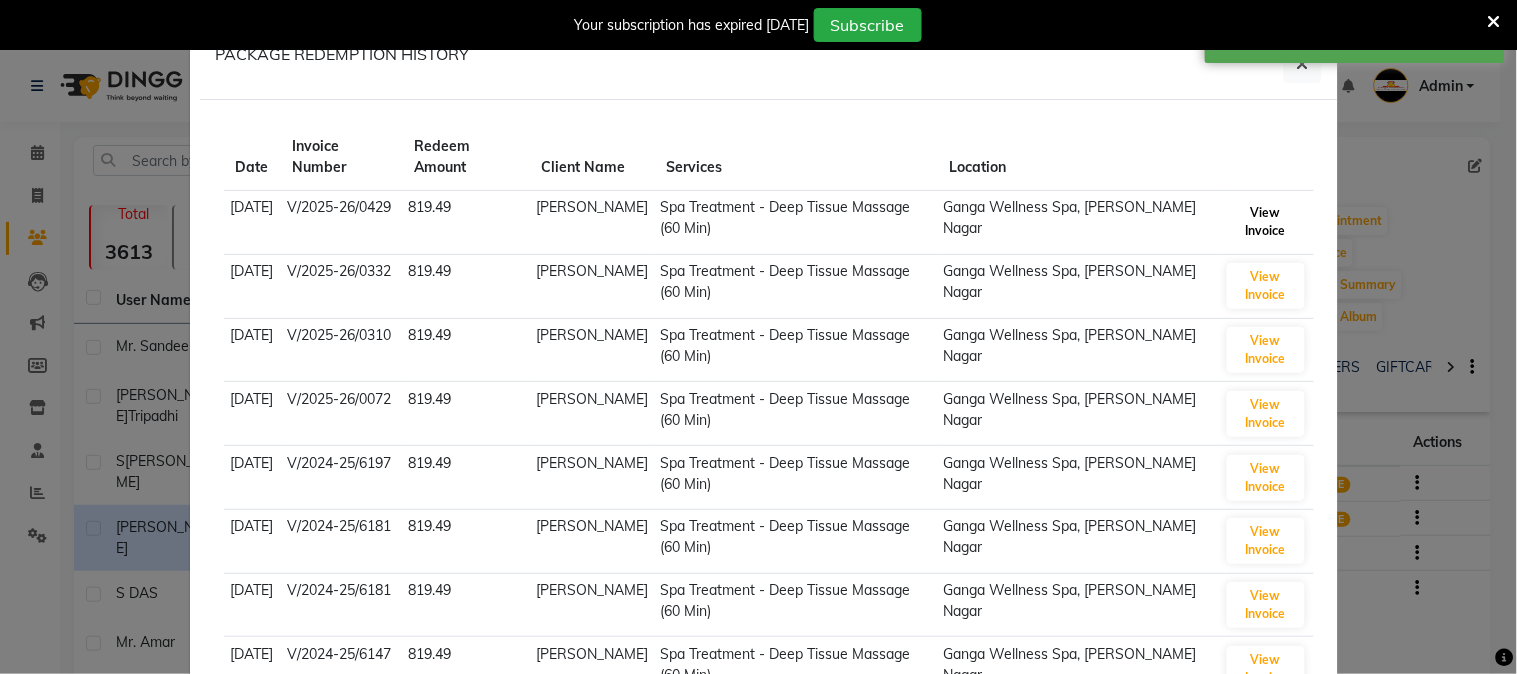 click on "View Invoice" at bounding box center [1266, 222] 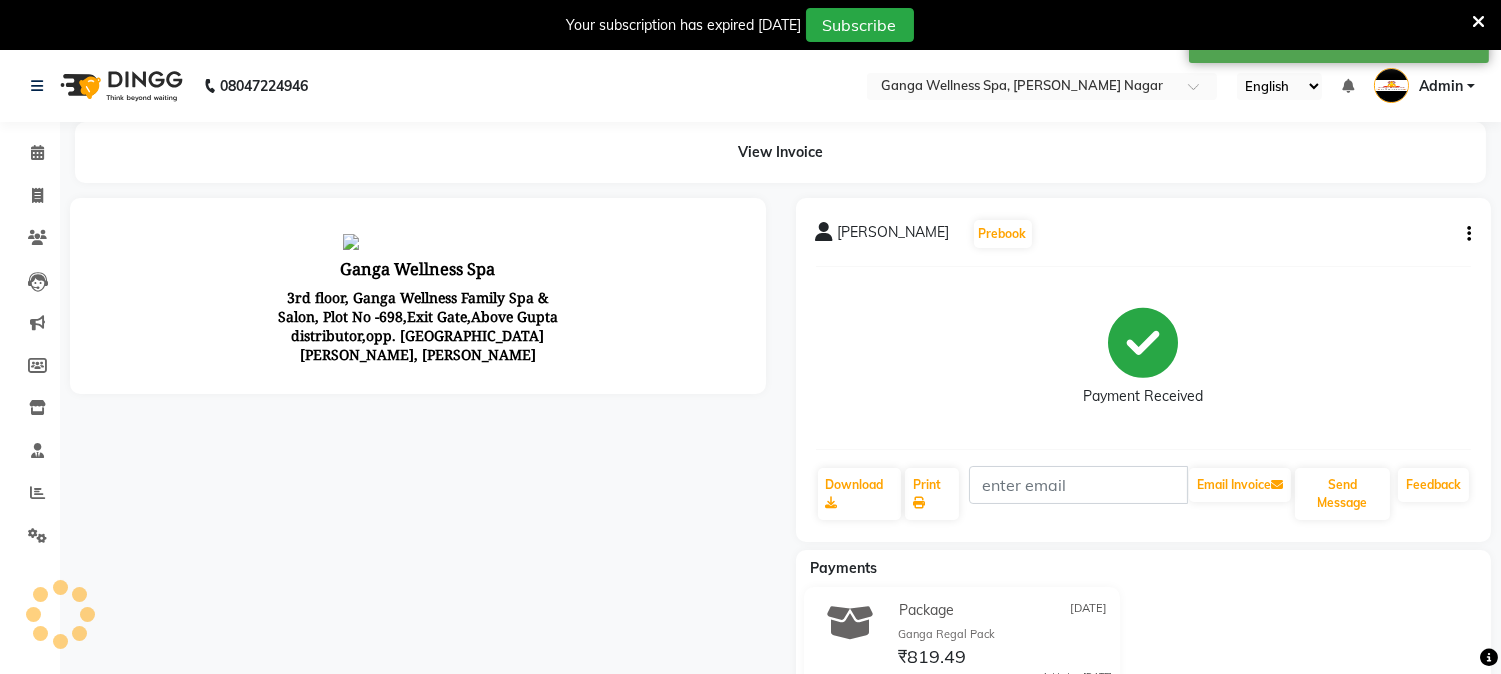 scroll, scrollTop: 0, scrollLeft: 0, axis: both 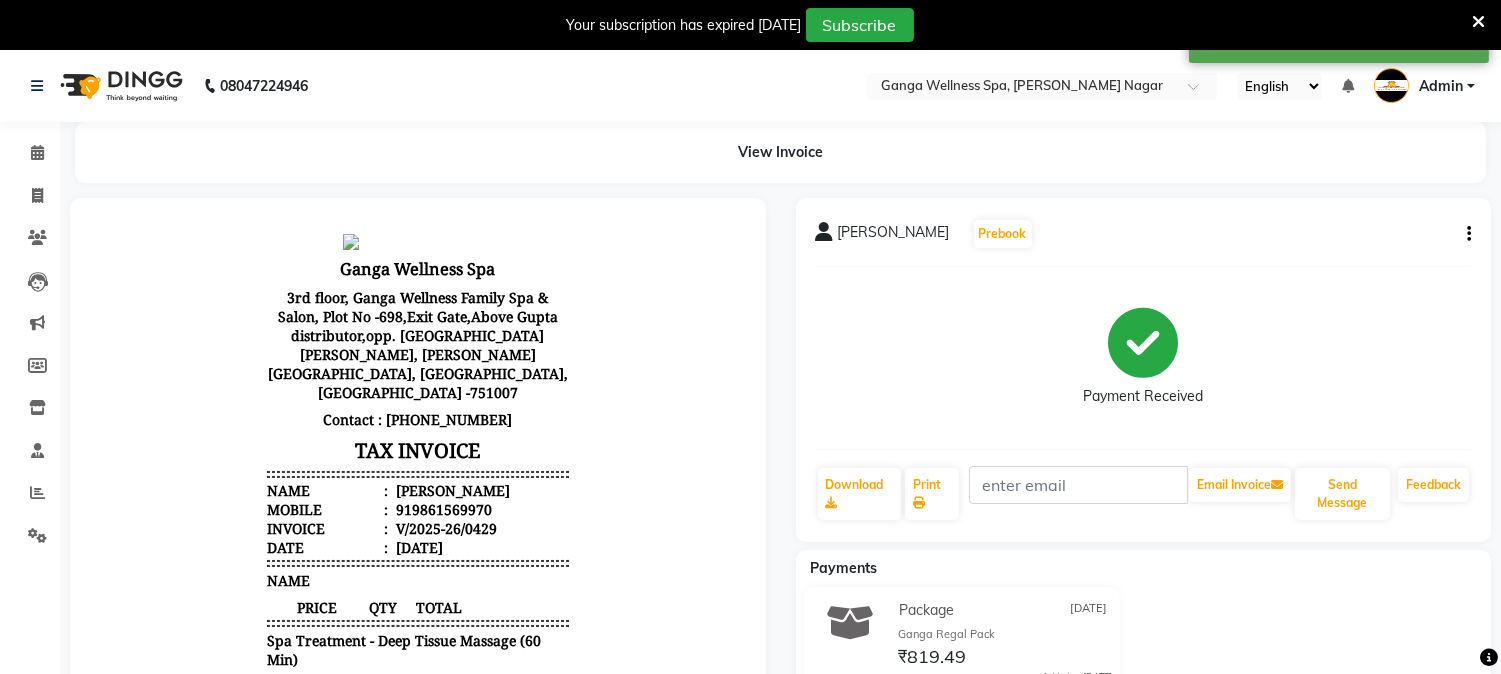 click 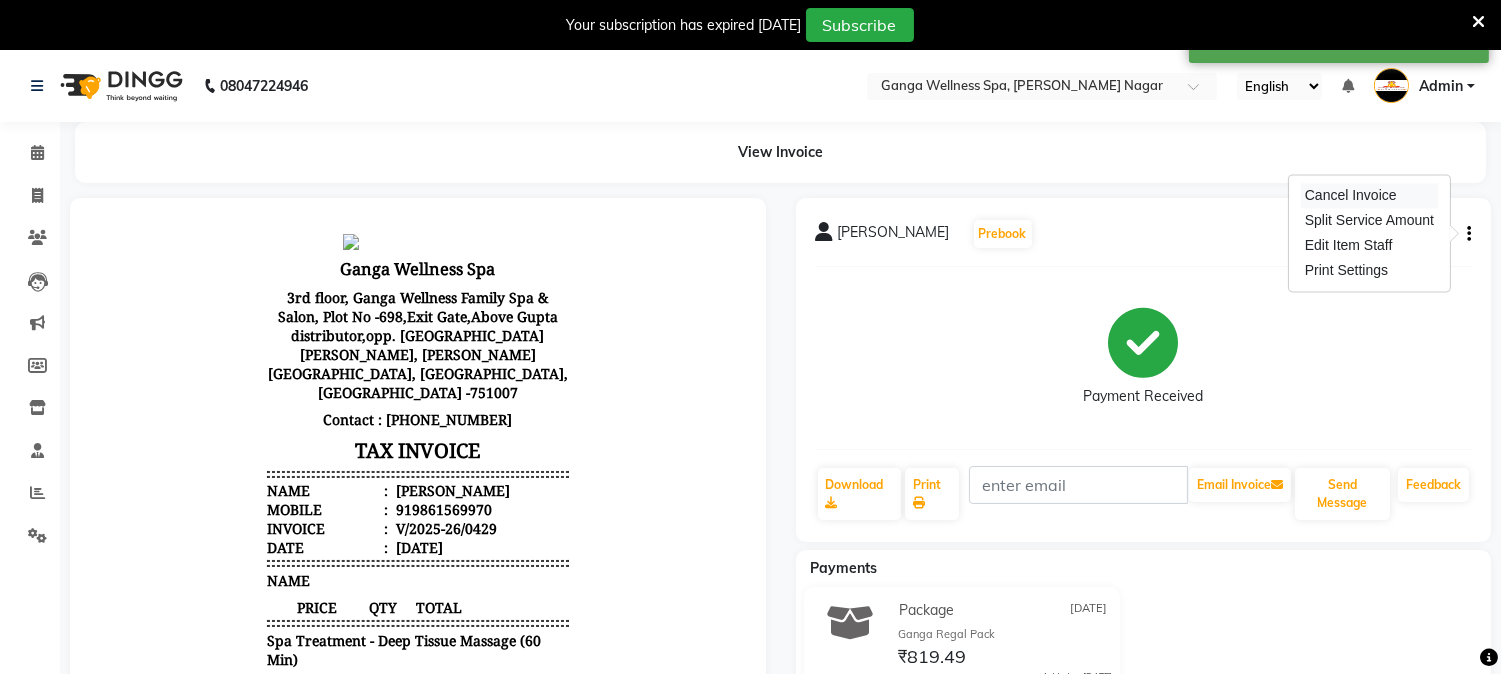 click on "Cancel Invoice" at bounding box center (1369, 195) 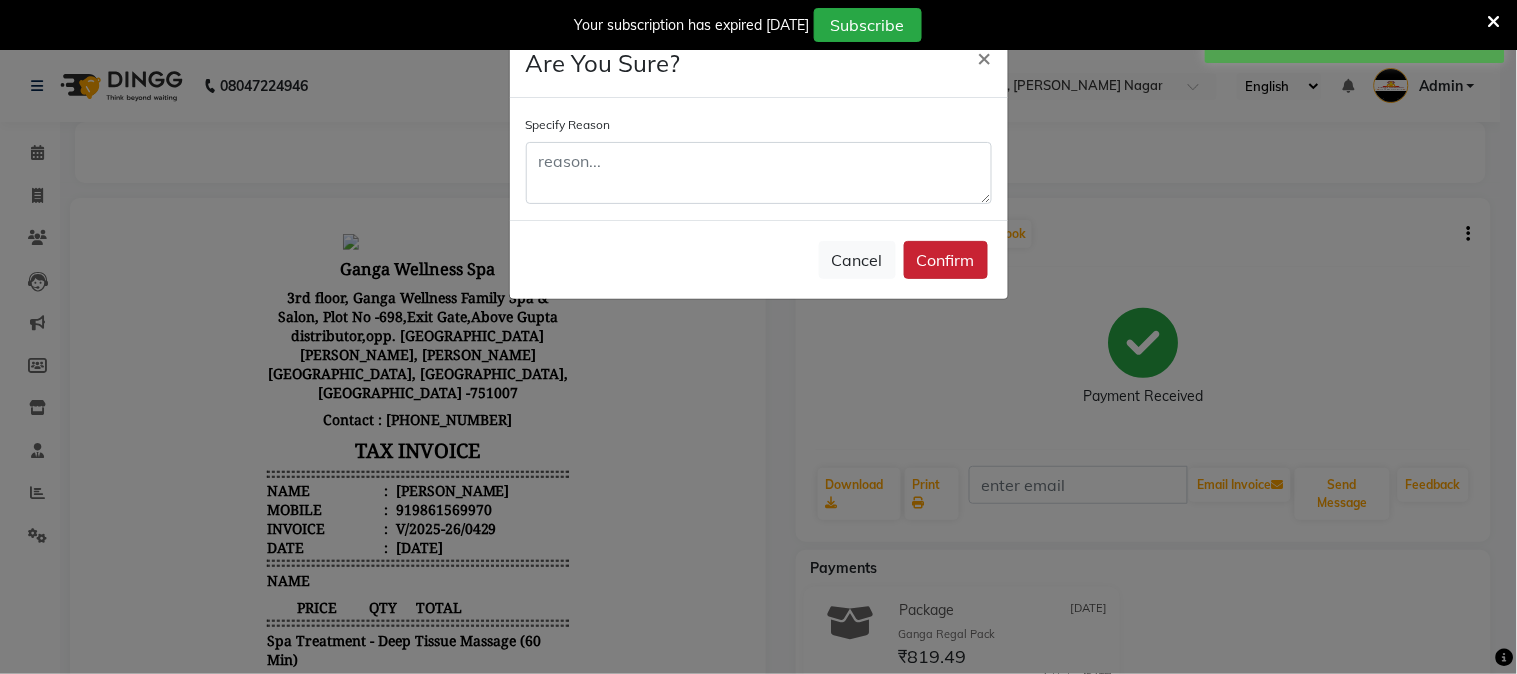 drag, startPoint x: 957, startPoint y: 257, endPoint x: 931, endPoint y: 250, distance: 26.925823 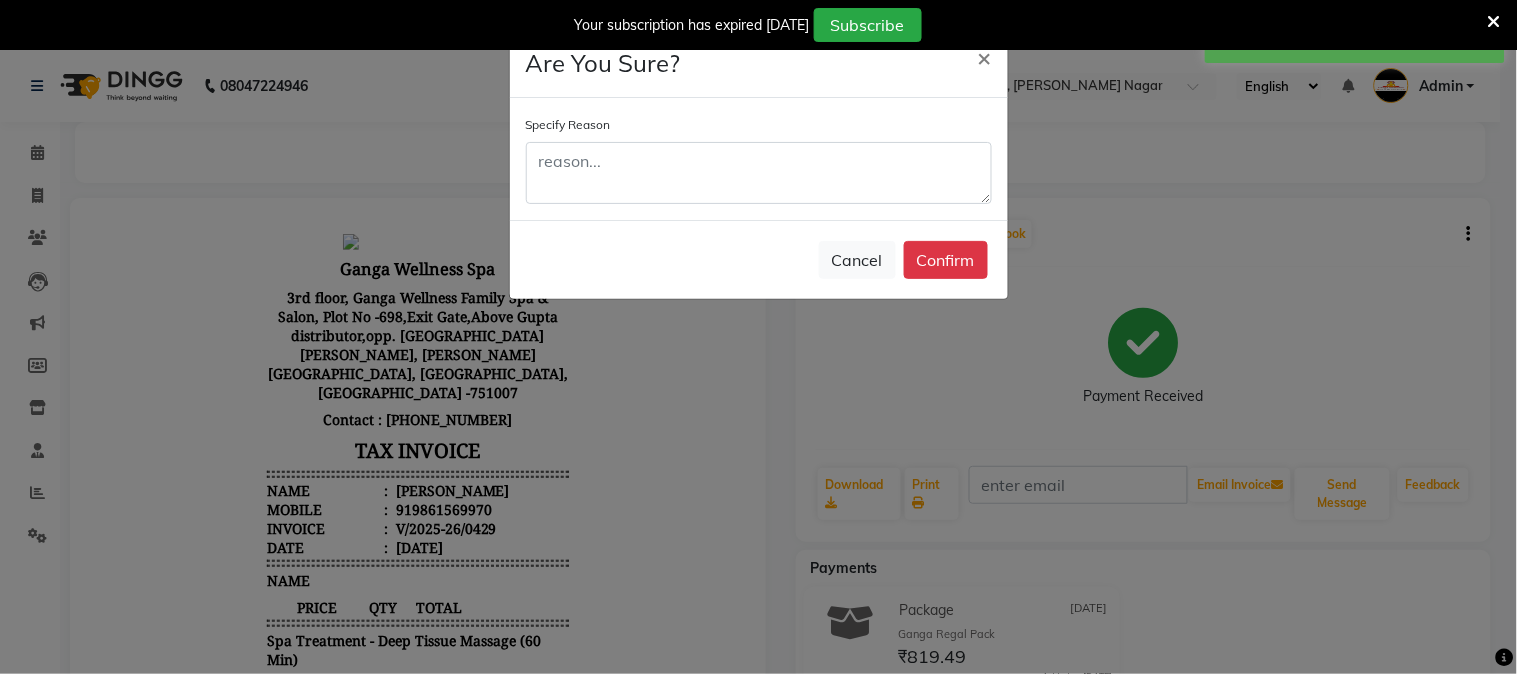 click on "Confirm" 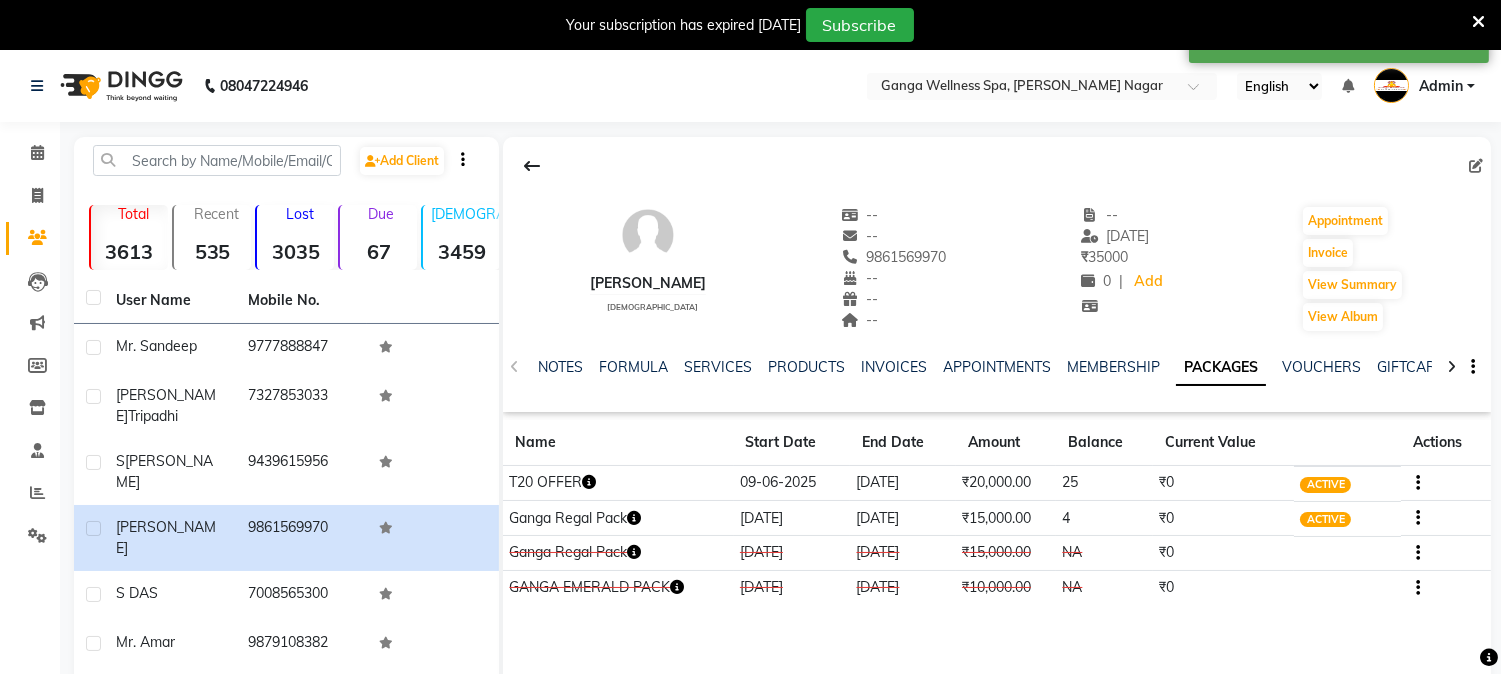 click 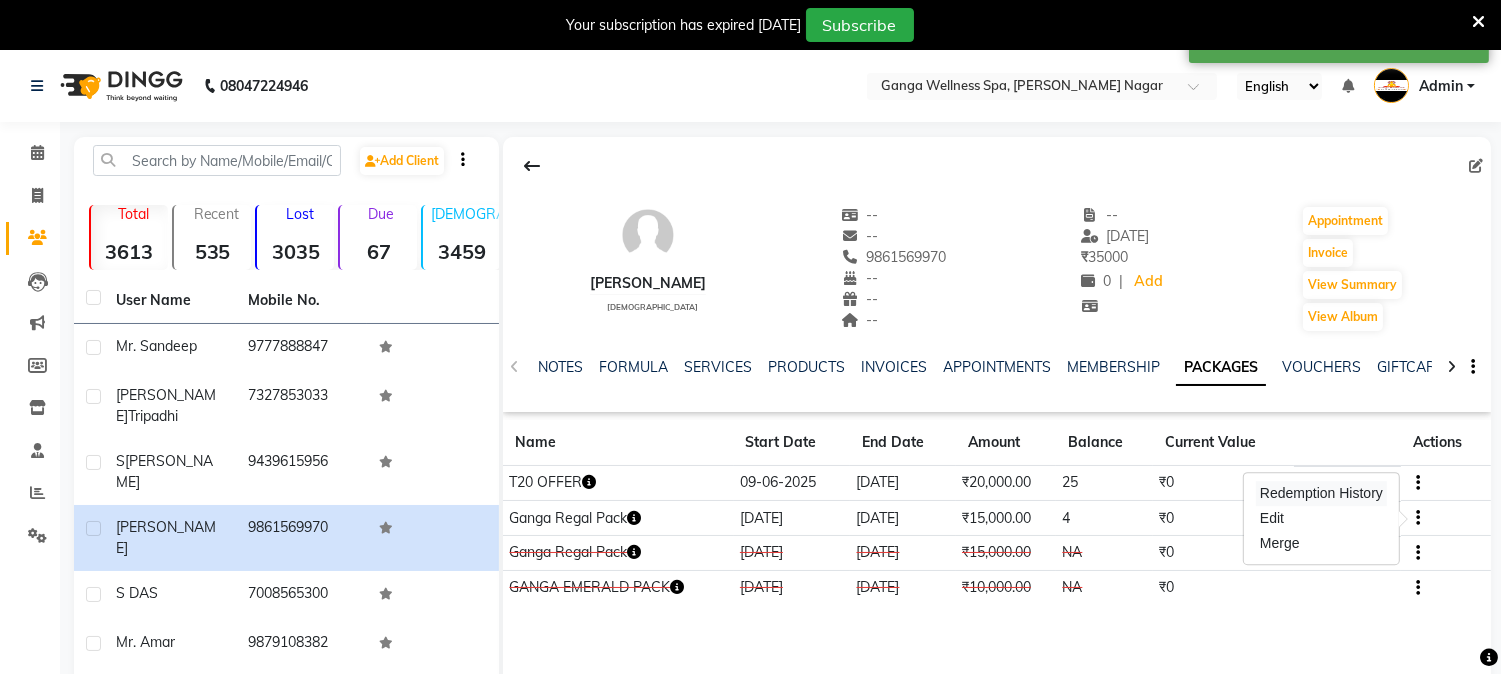 click on "Redemption History" at bounding box center [1321, 493] 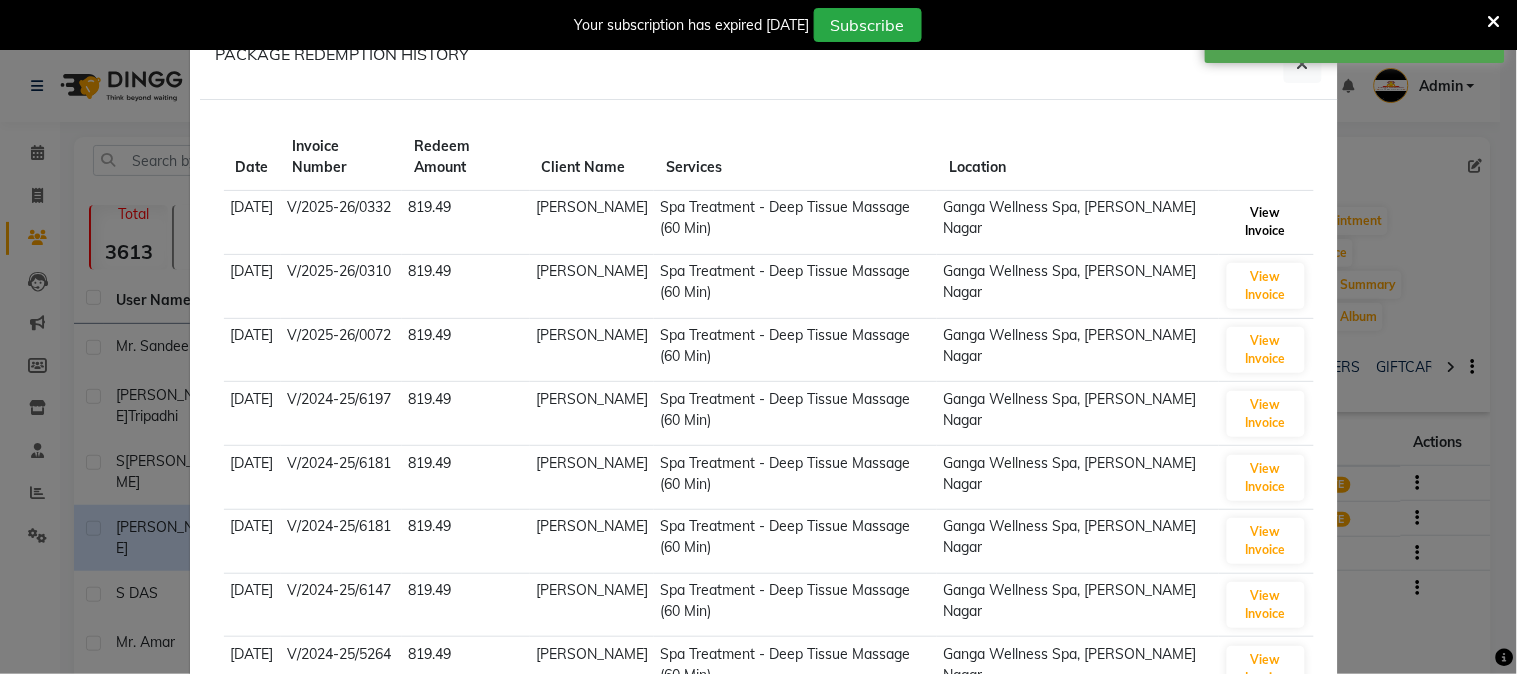 click on "View Invoice" at bounding box center [1266, 222] 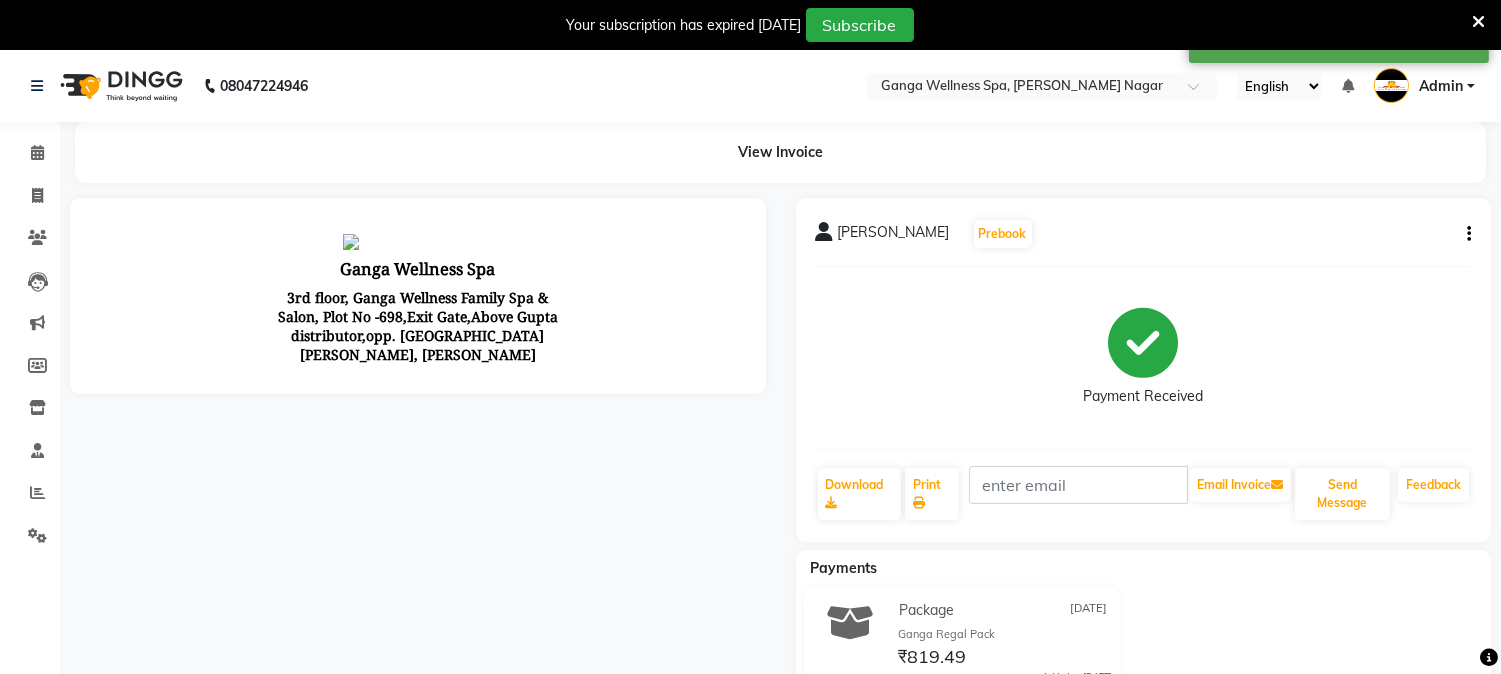 scroll, scrollTop: 0, scrollLeft: 0, axis: both 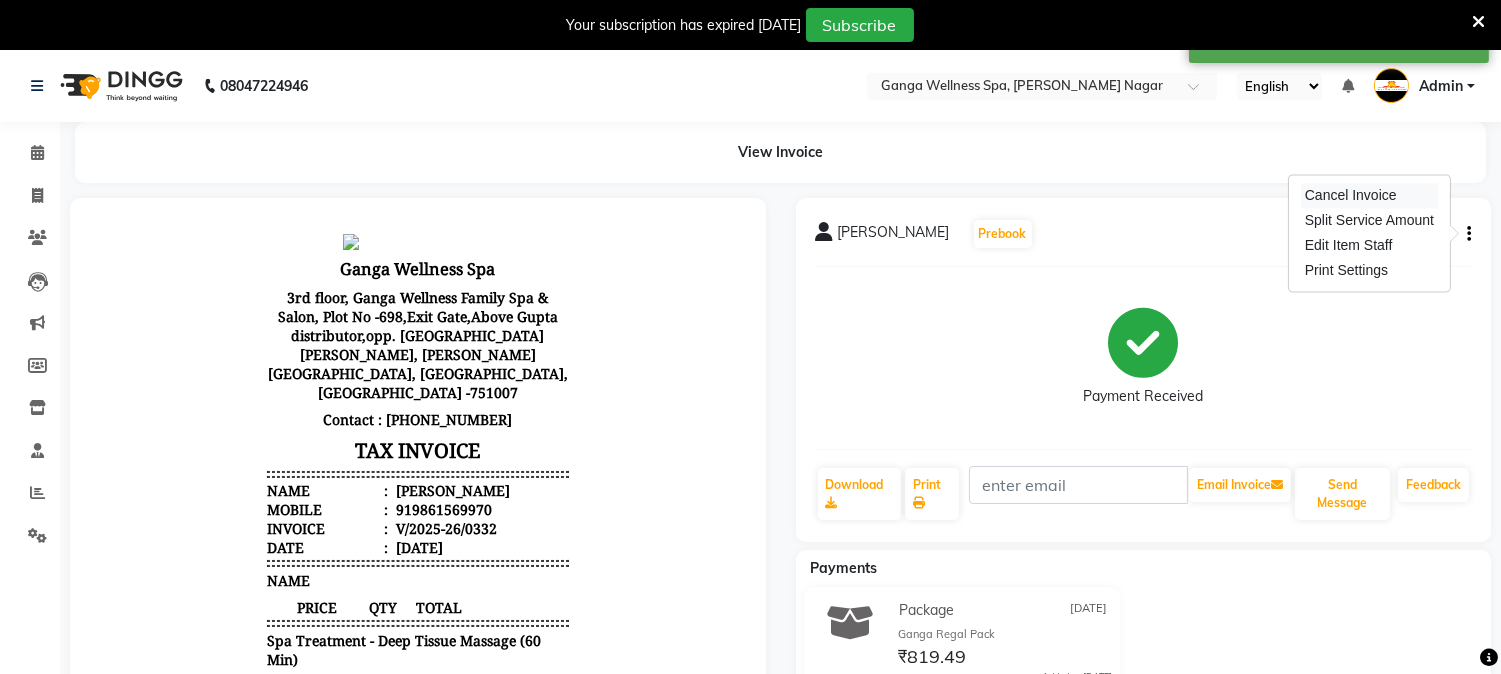 click on "Cancel Invoice" at bounding box center (1369, 195) 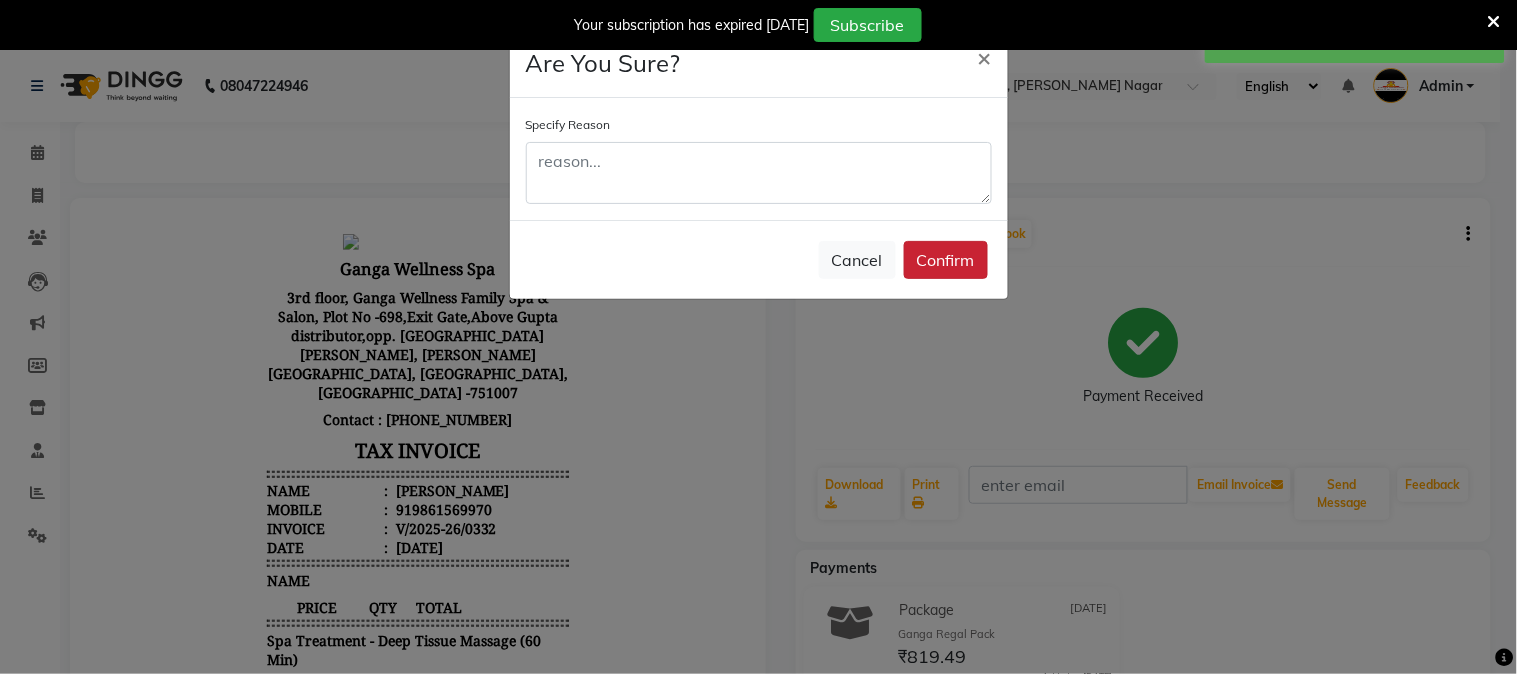 click on "Confirm" 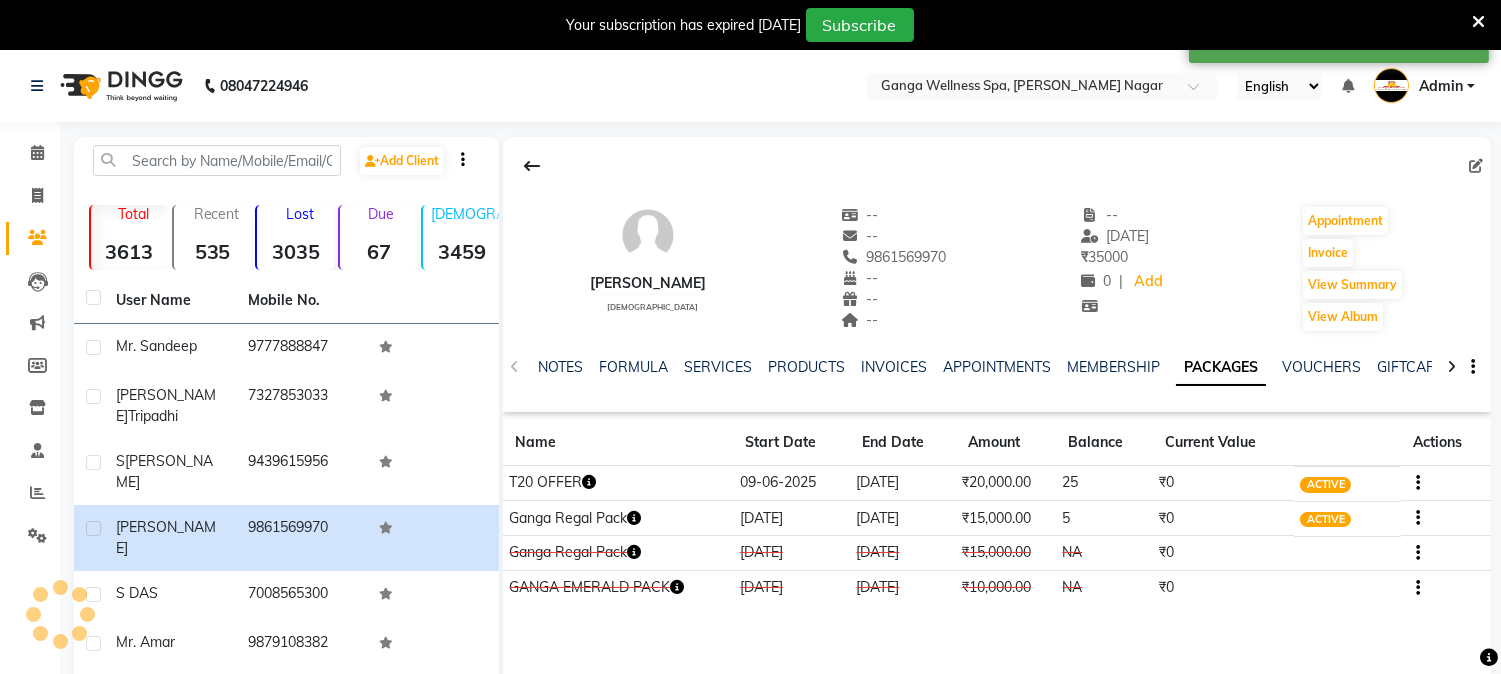 click on "T20 OFFER" 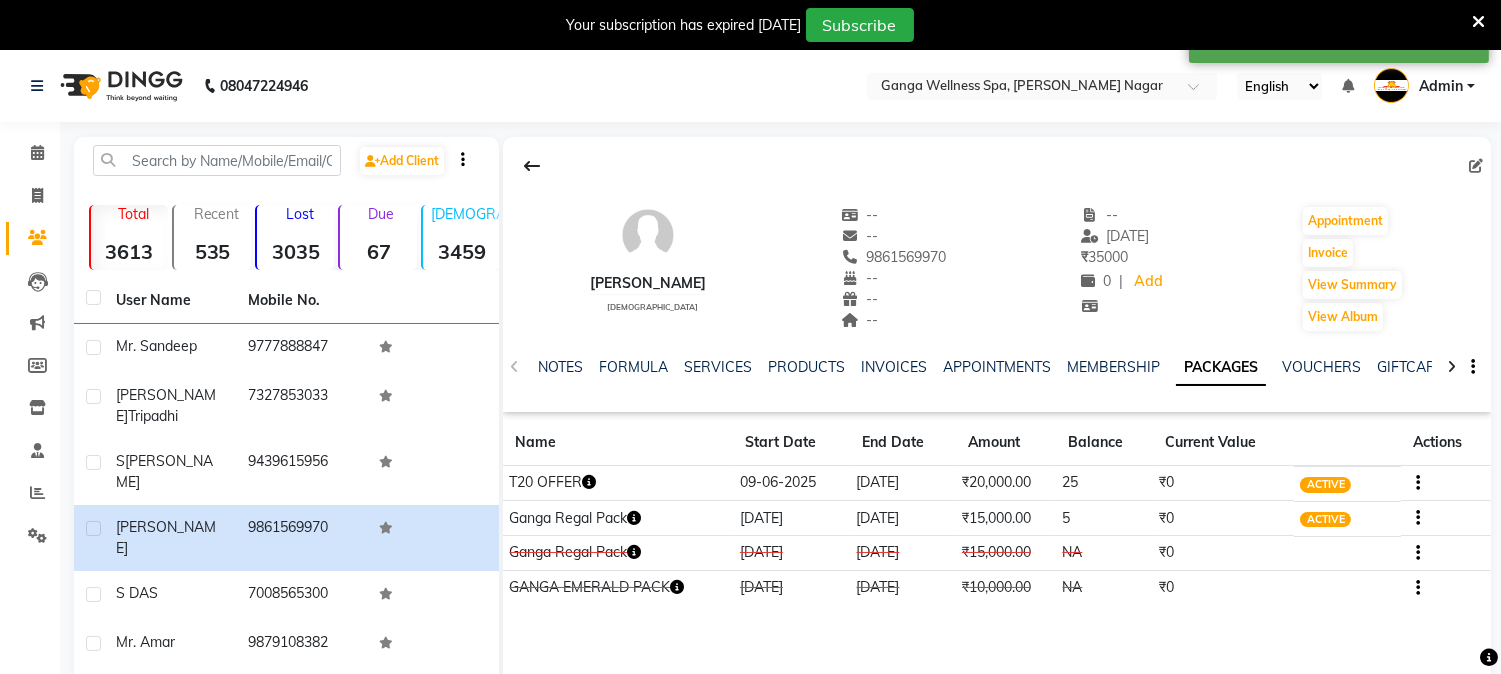 click 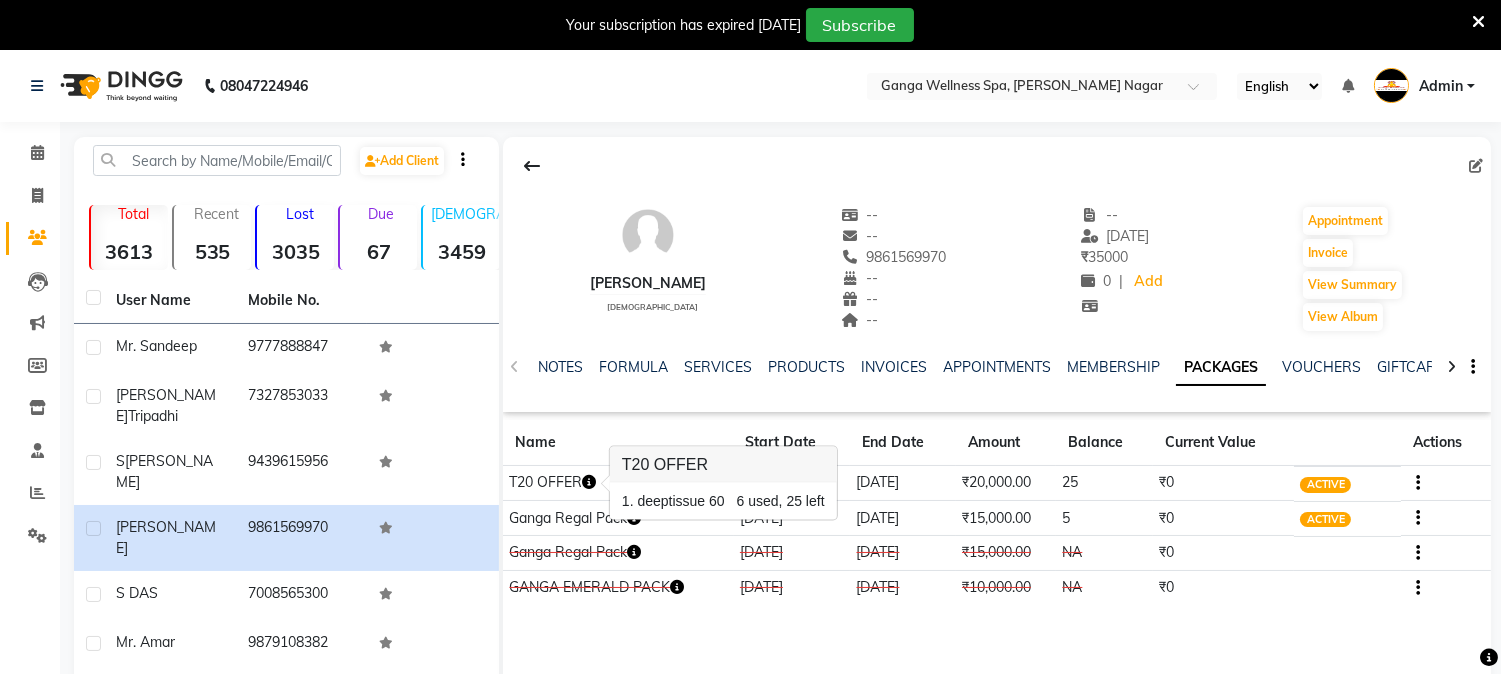 click 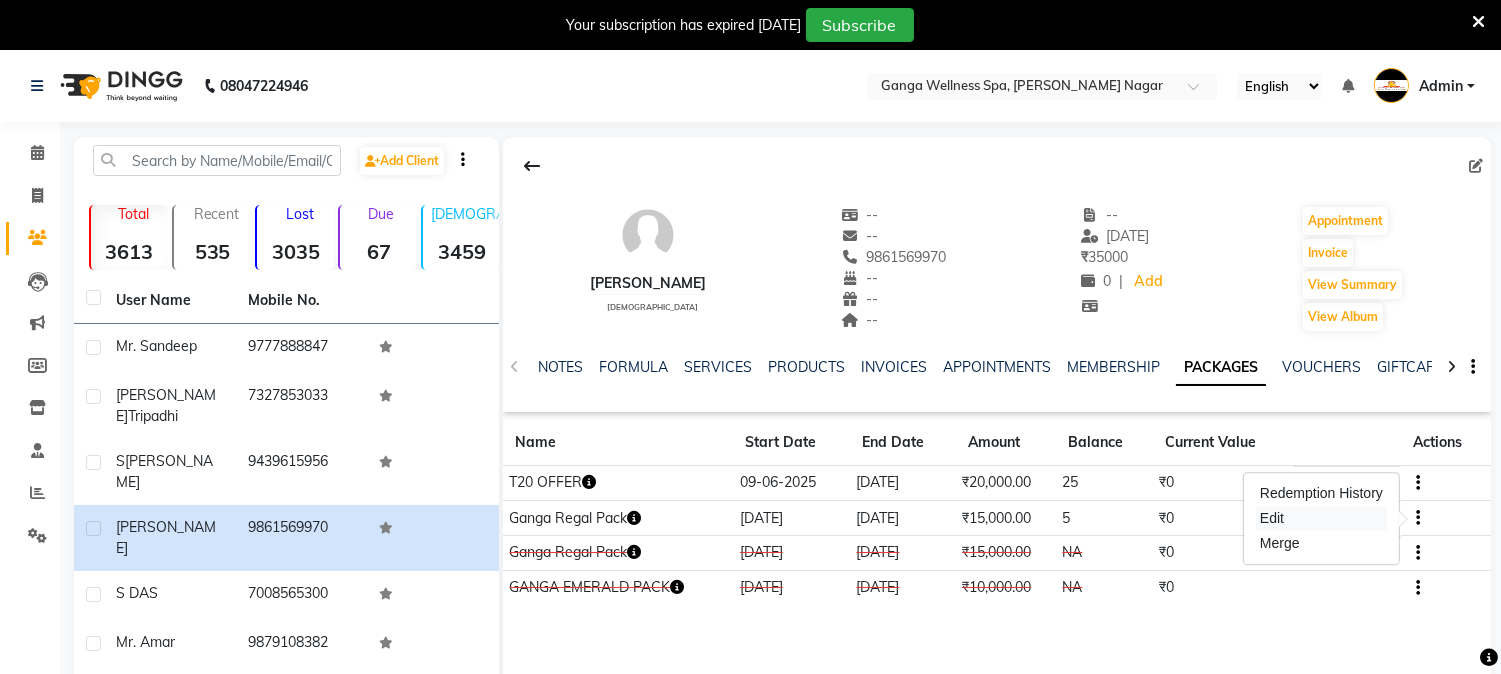 click on "Edit" at bounding box center [1321, 518] 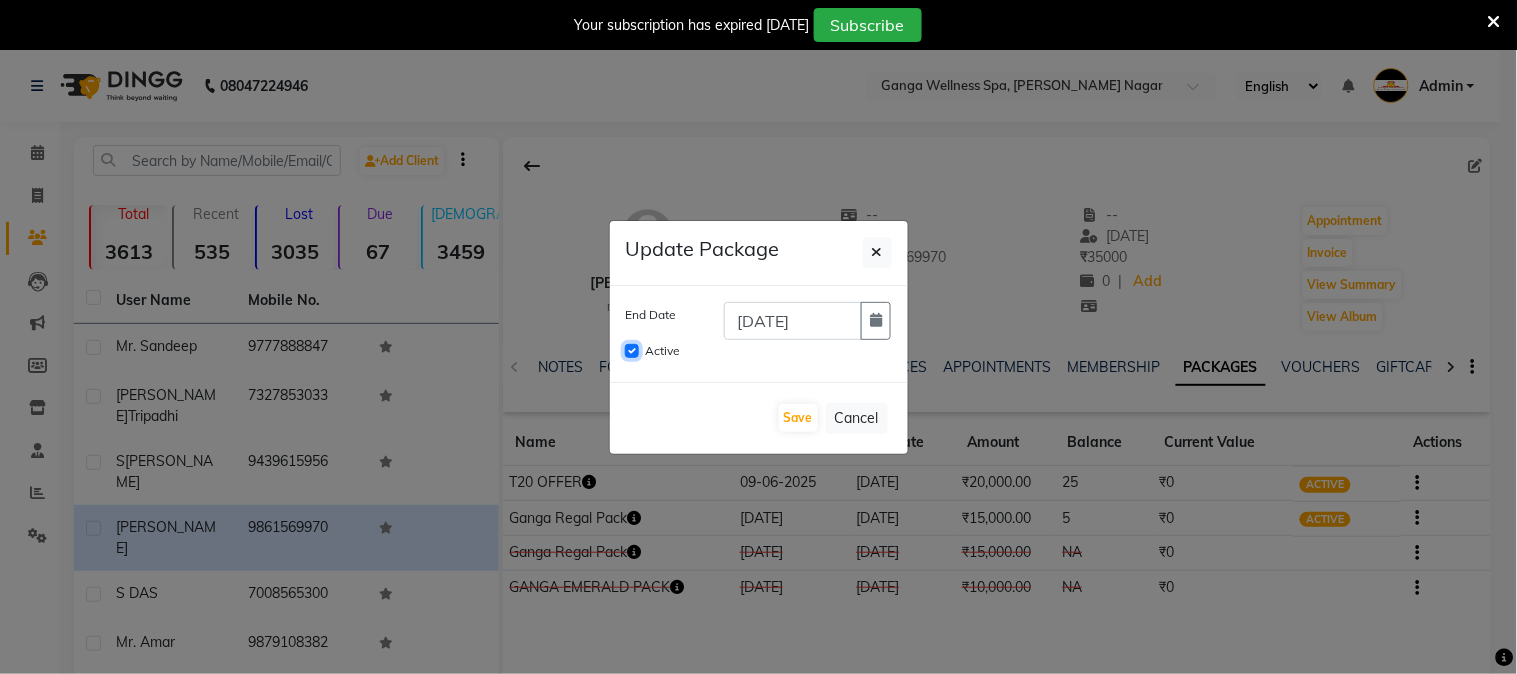 click on "Active" at bounding box center (632, 351) 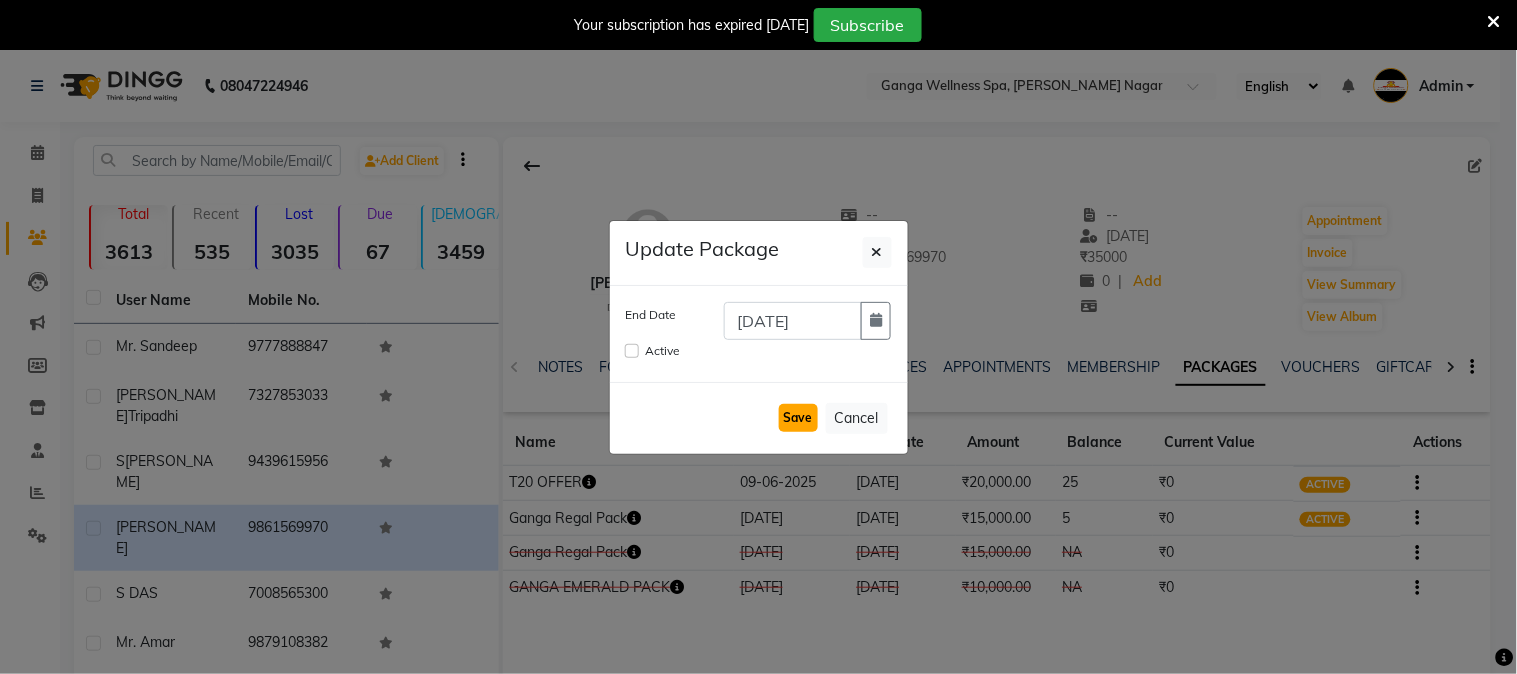 click on "Save" 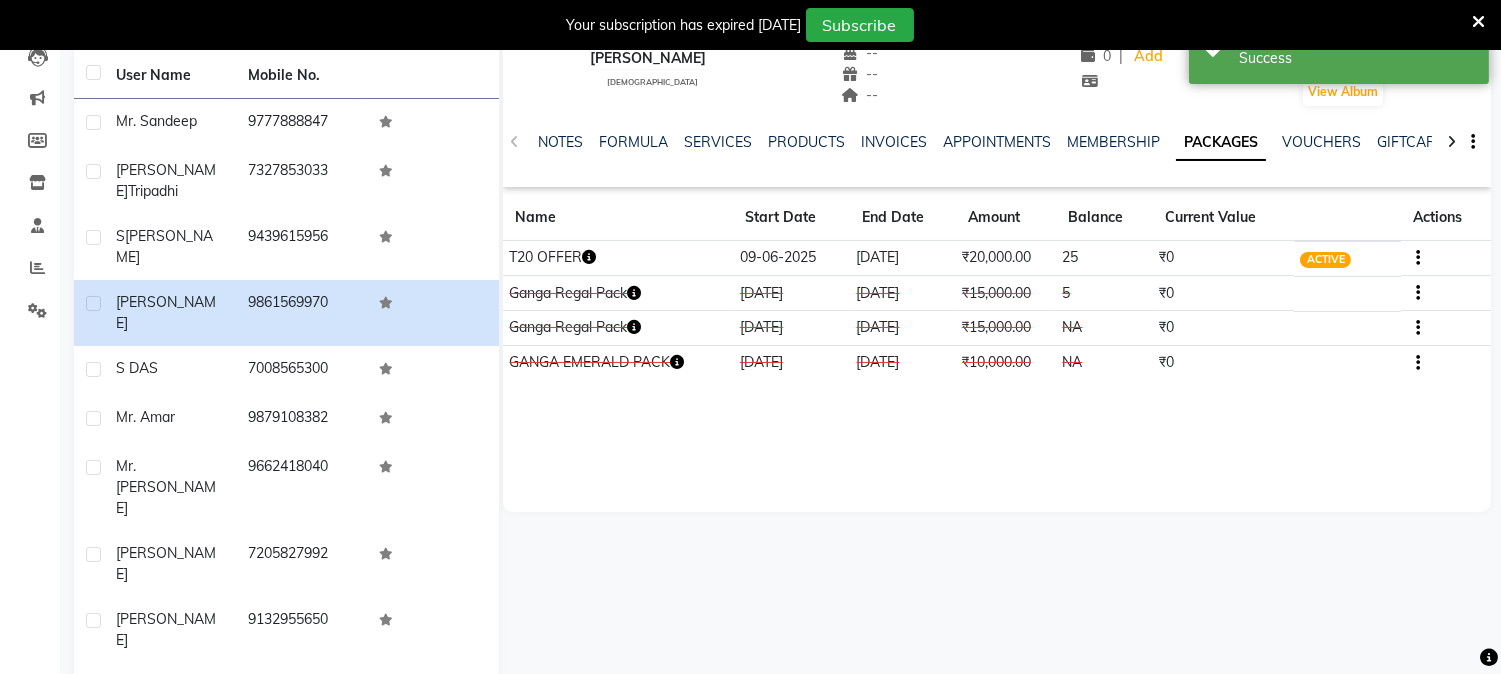 scroll, scrollTop: 3, scrollLeft: 0, axis: vertical 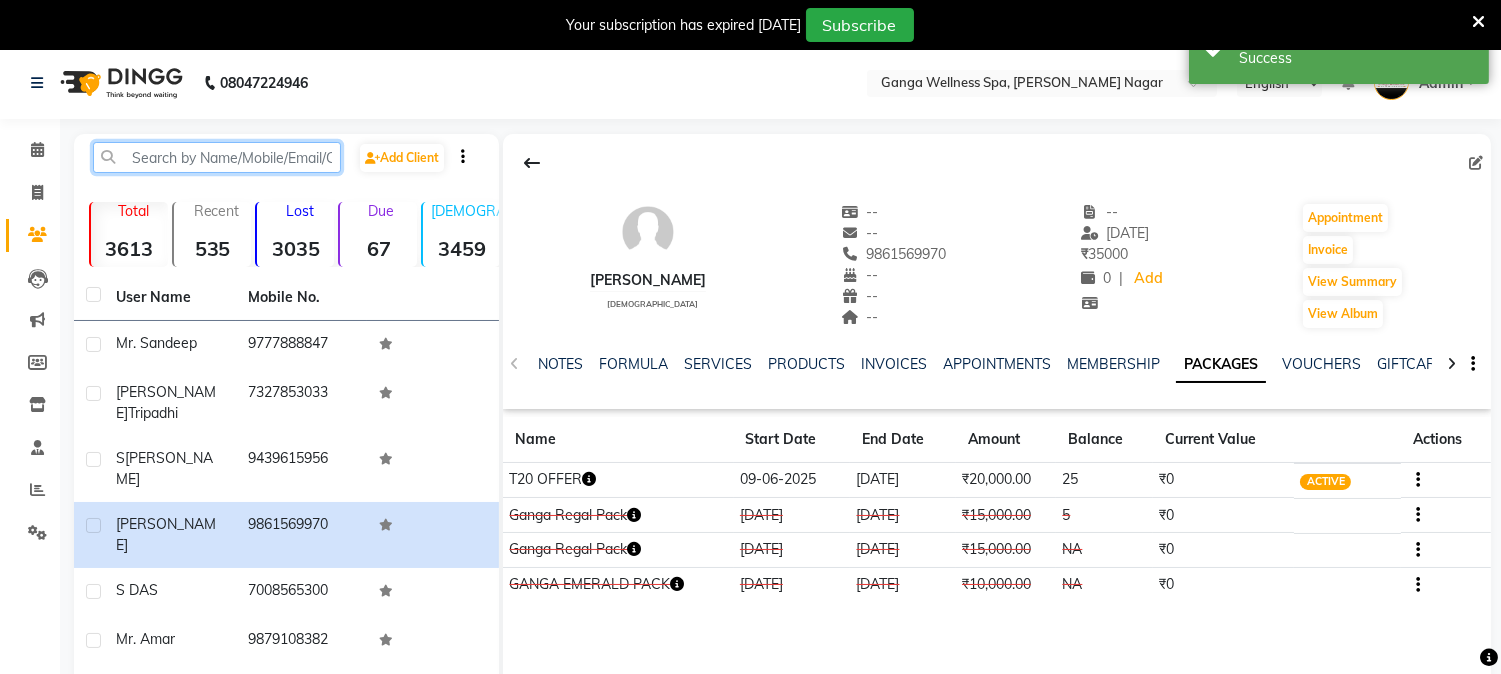 click 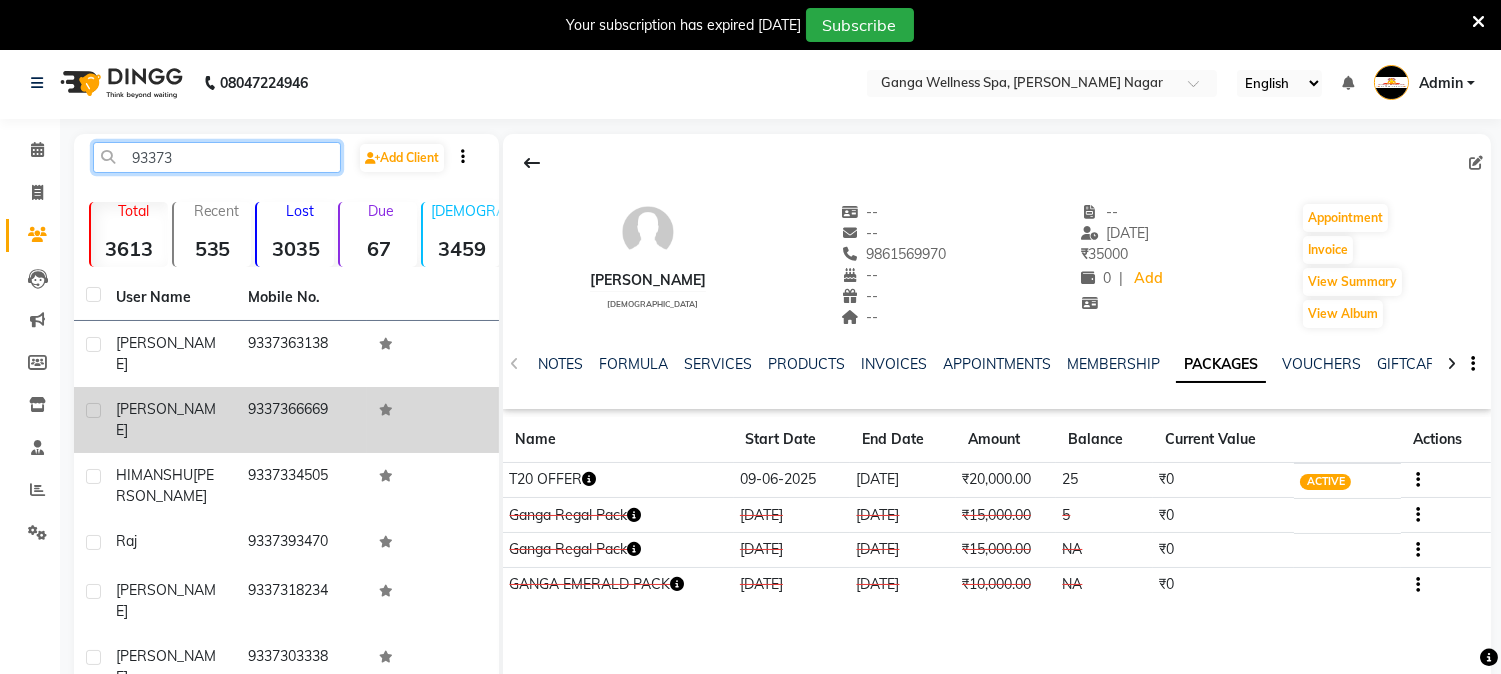 type on "93373" 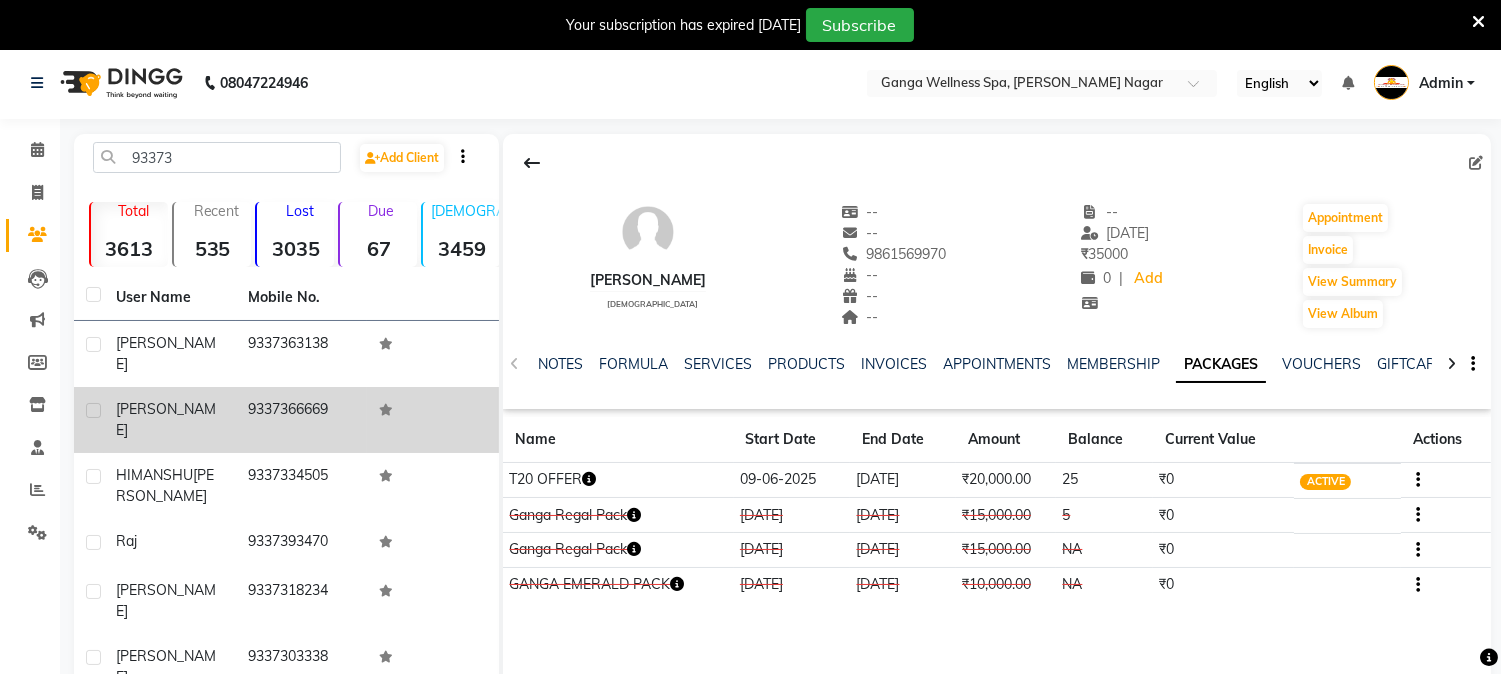click on "9337366669" 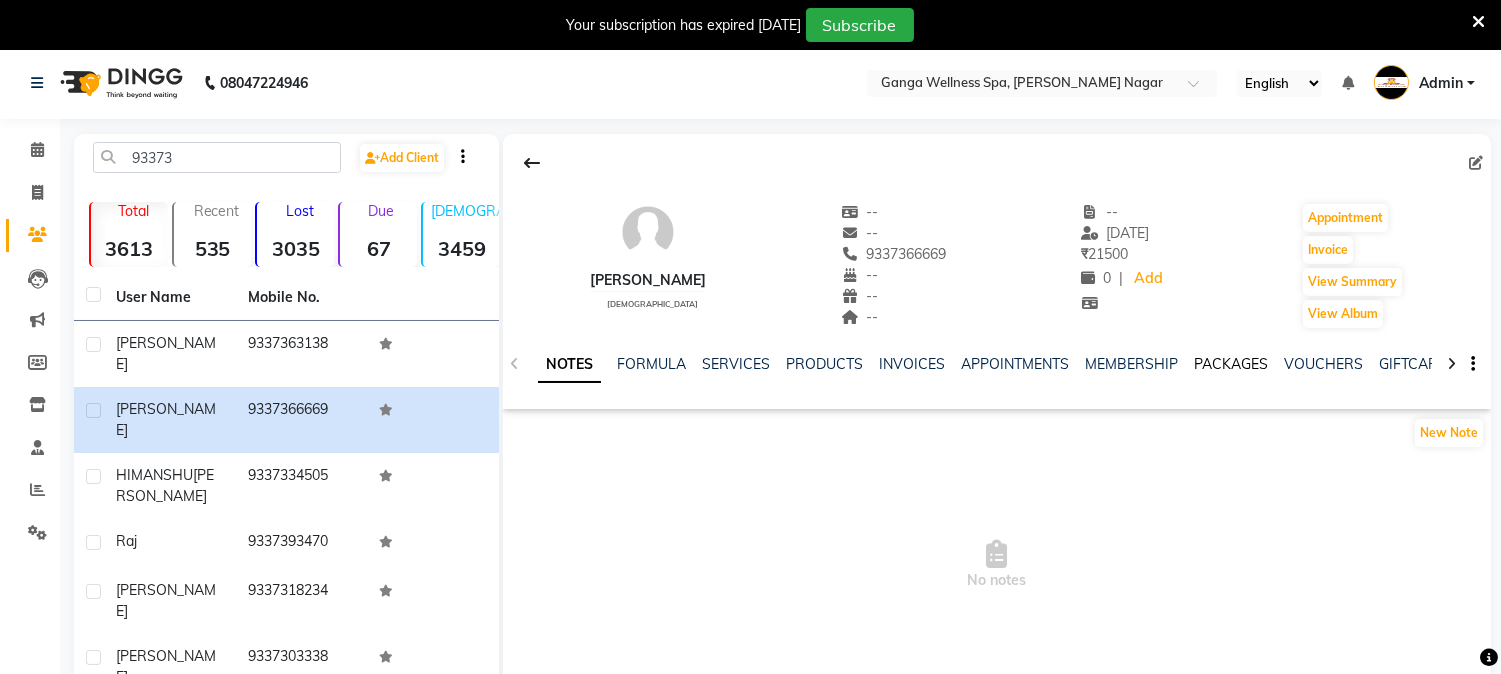 click on "PACKAGES" 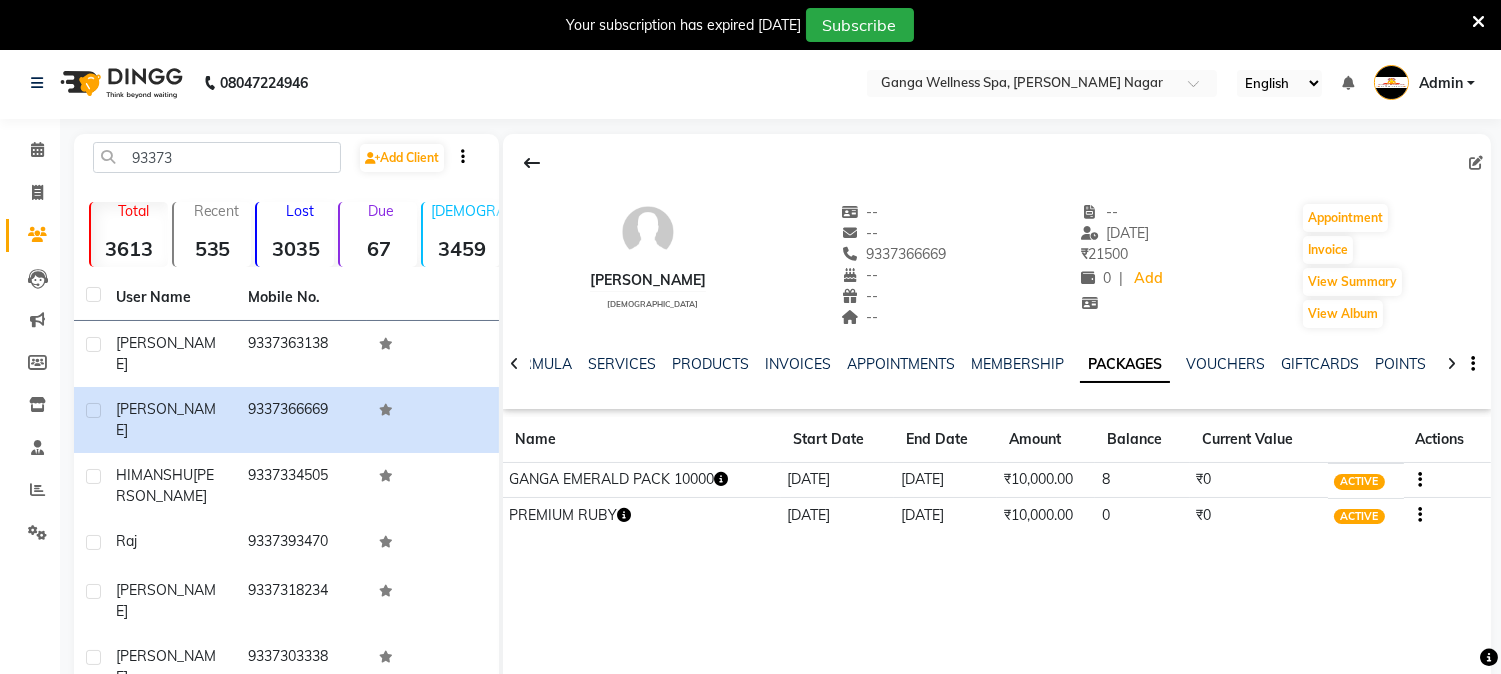 click 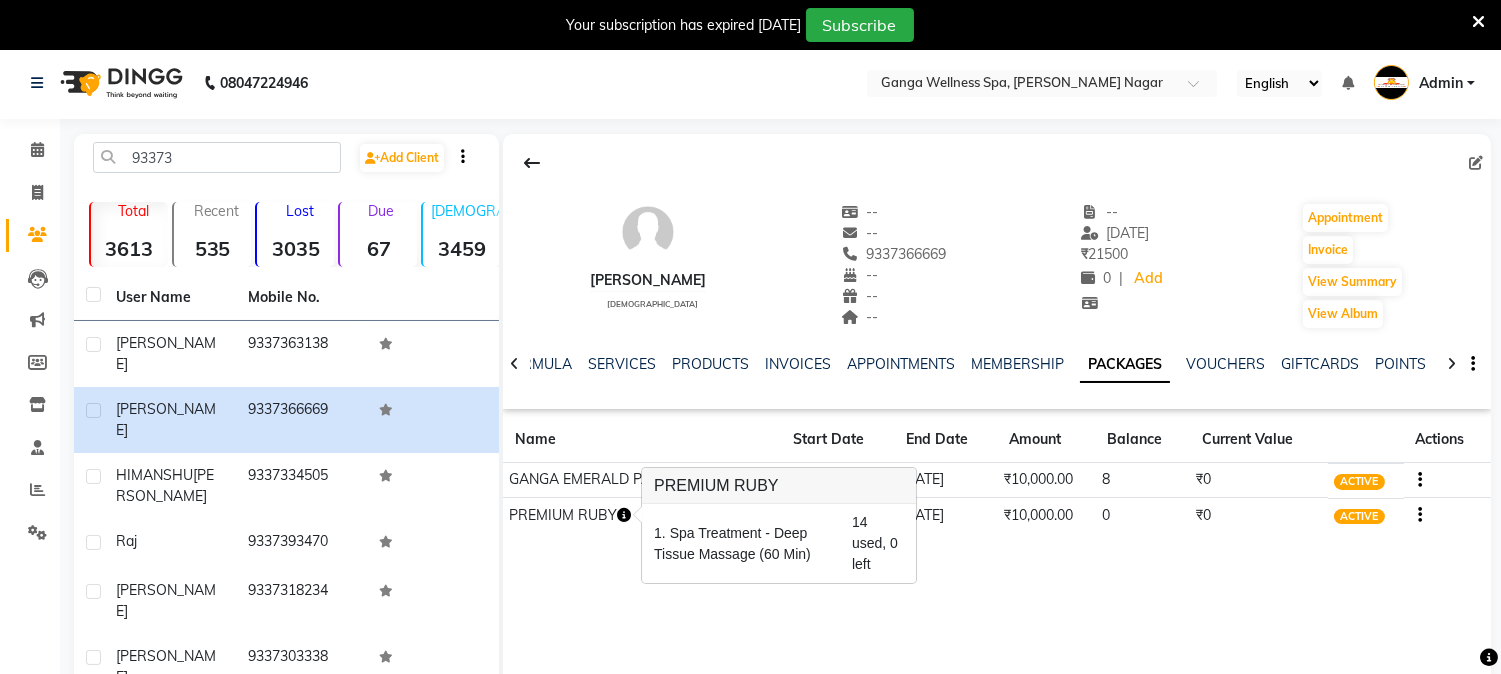 click on "GANGA EMERALD PACK 10000" 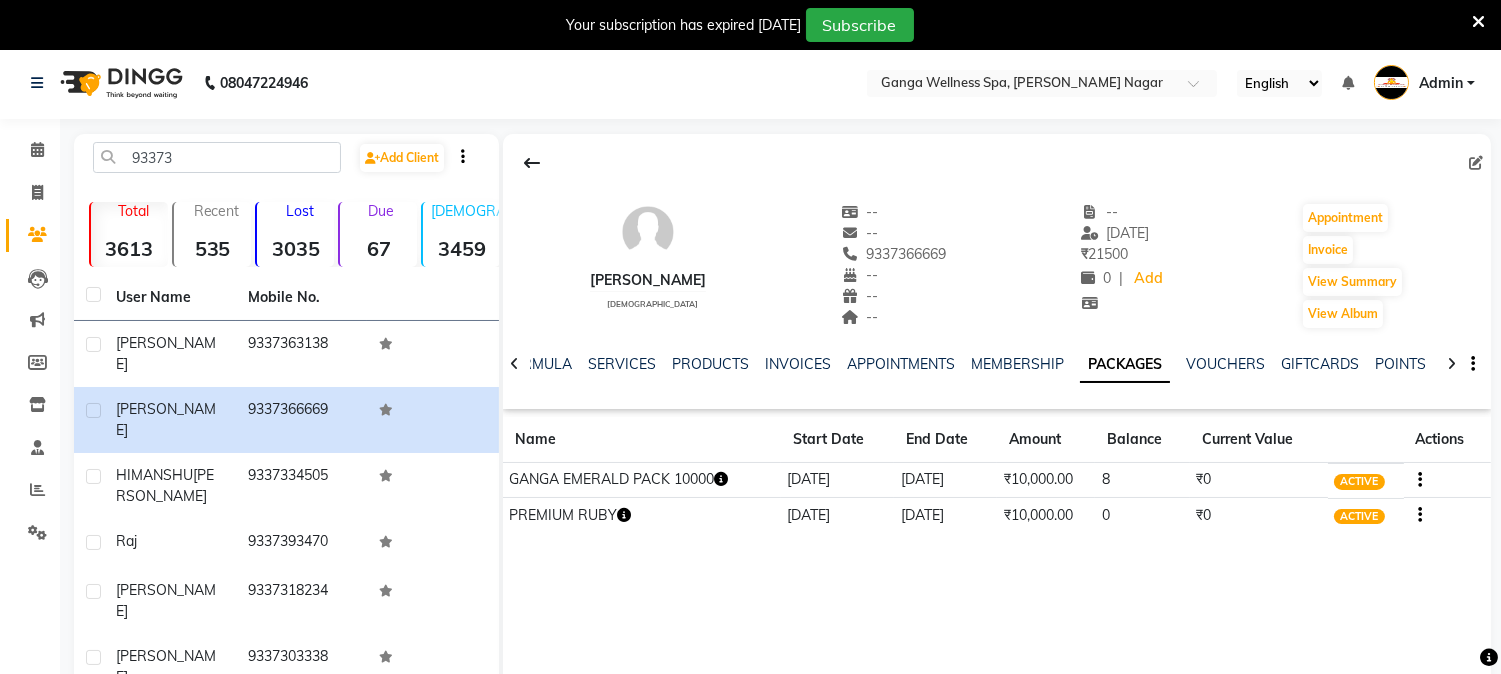 click 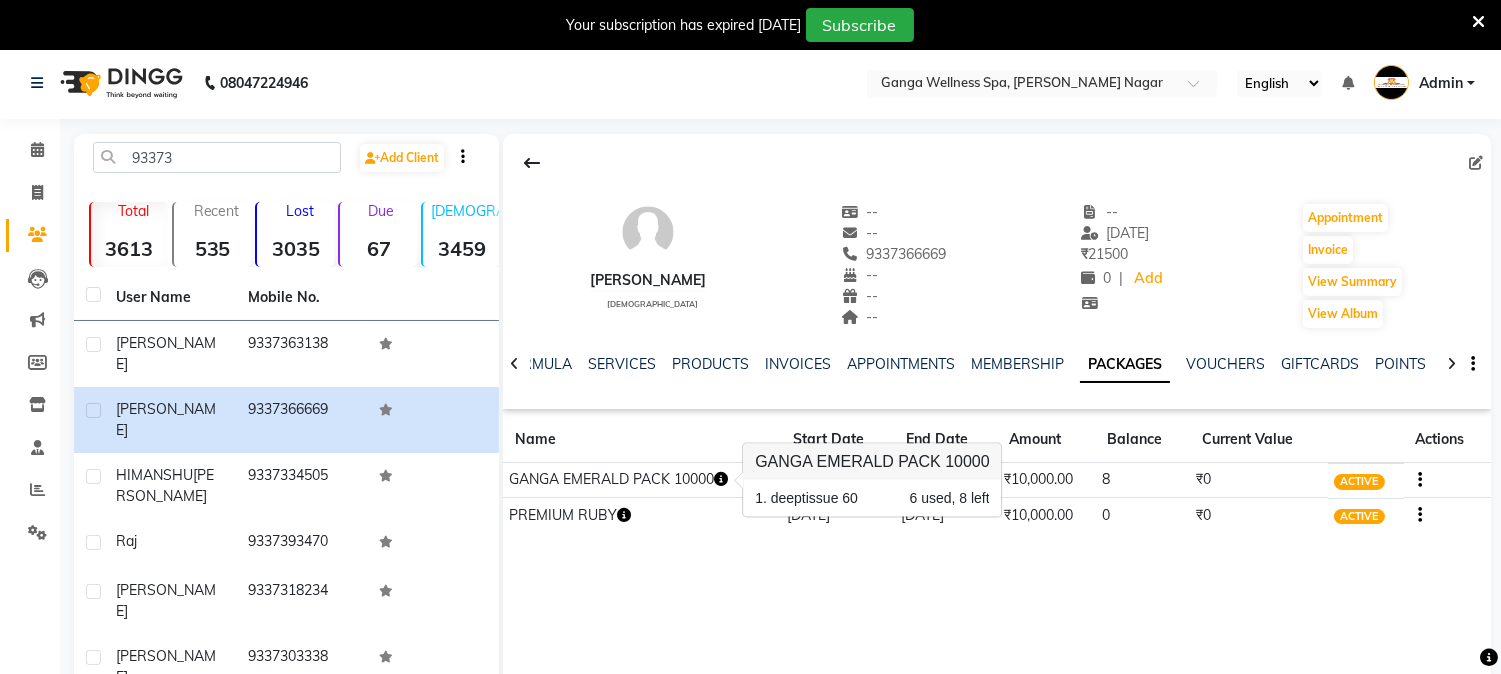 click 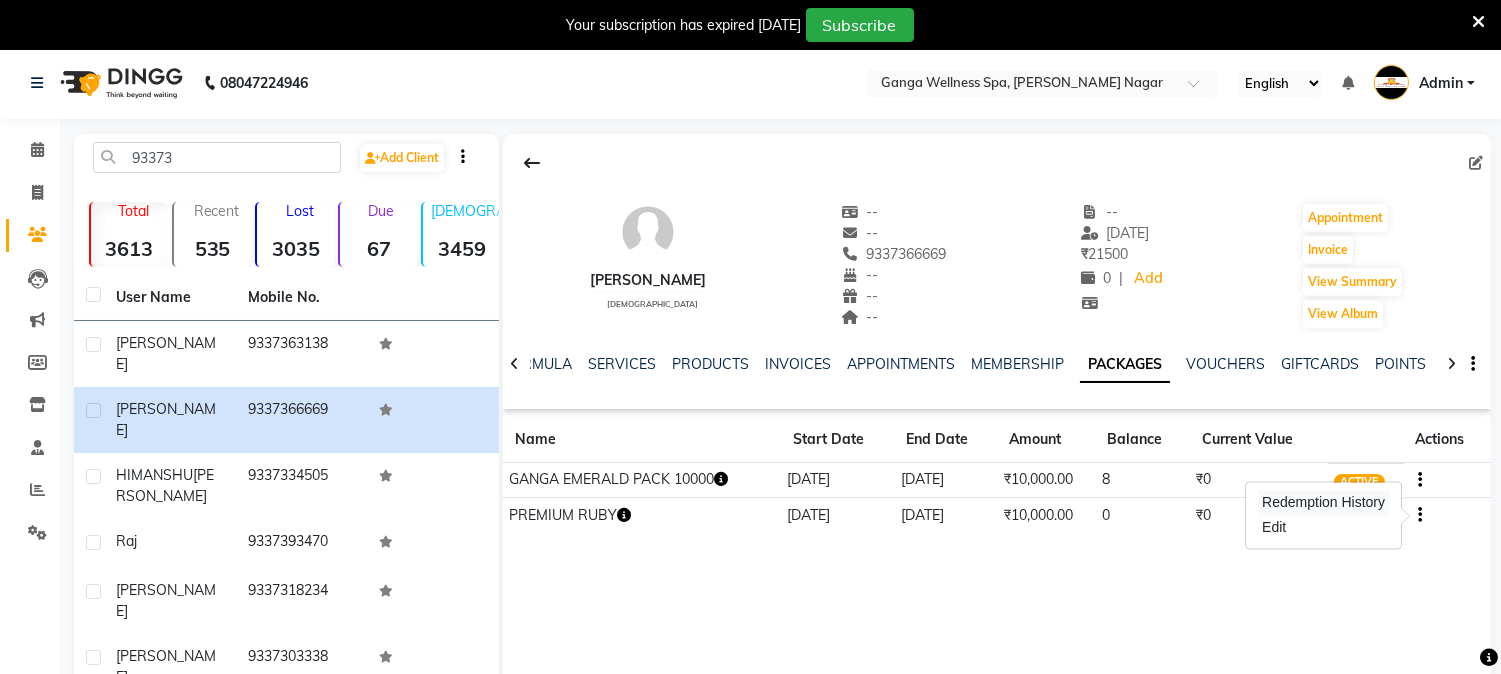 click on "Redemption History" at bounding box center (1323, 502) 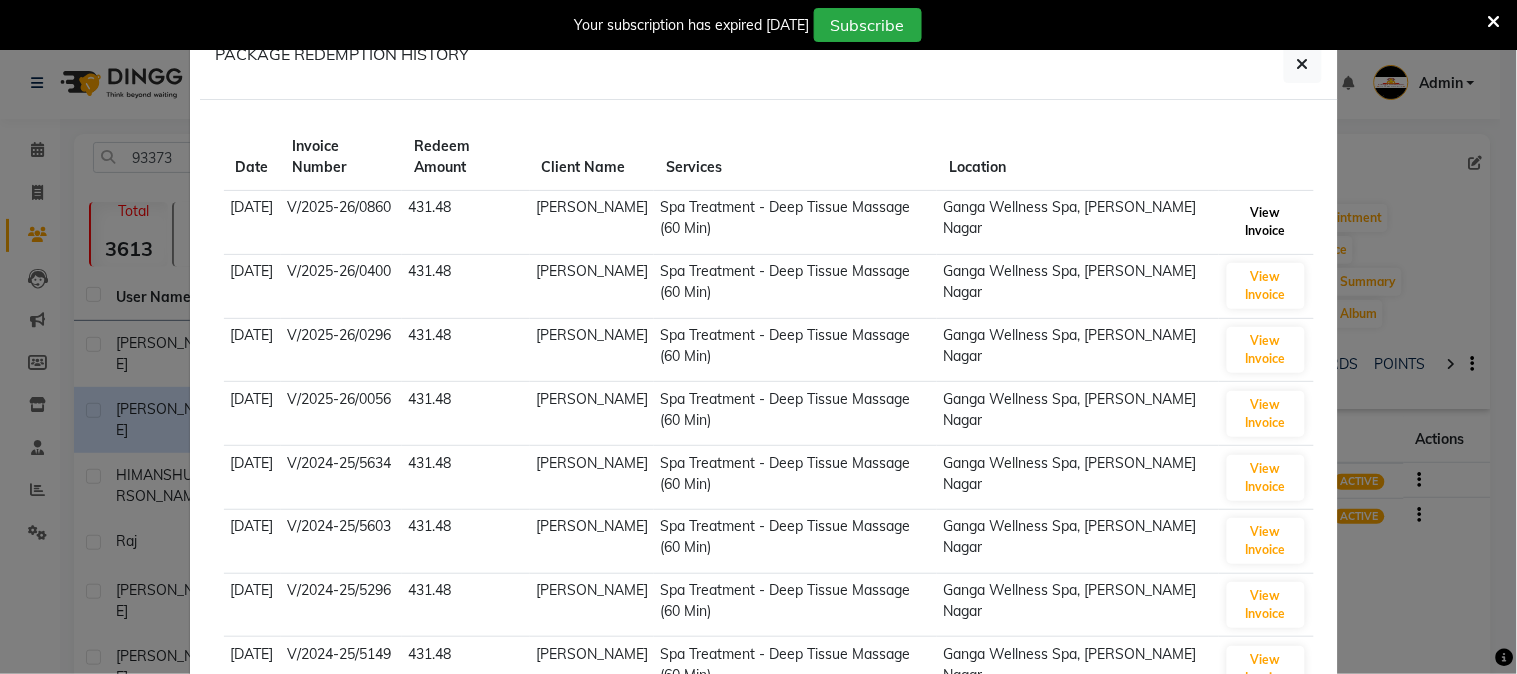 click on "View Invoice" at bounding box center (1266, 222) 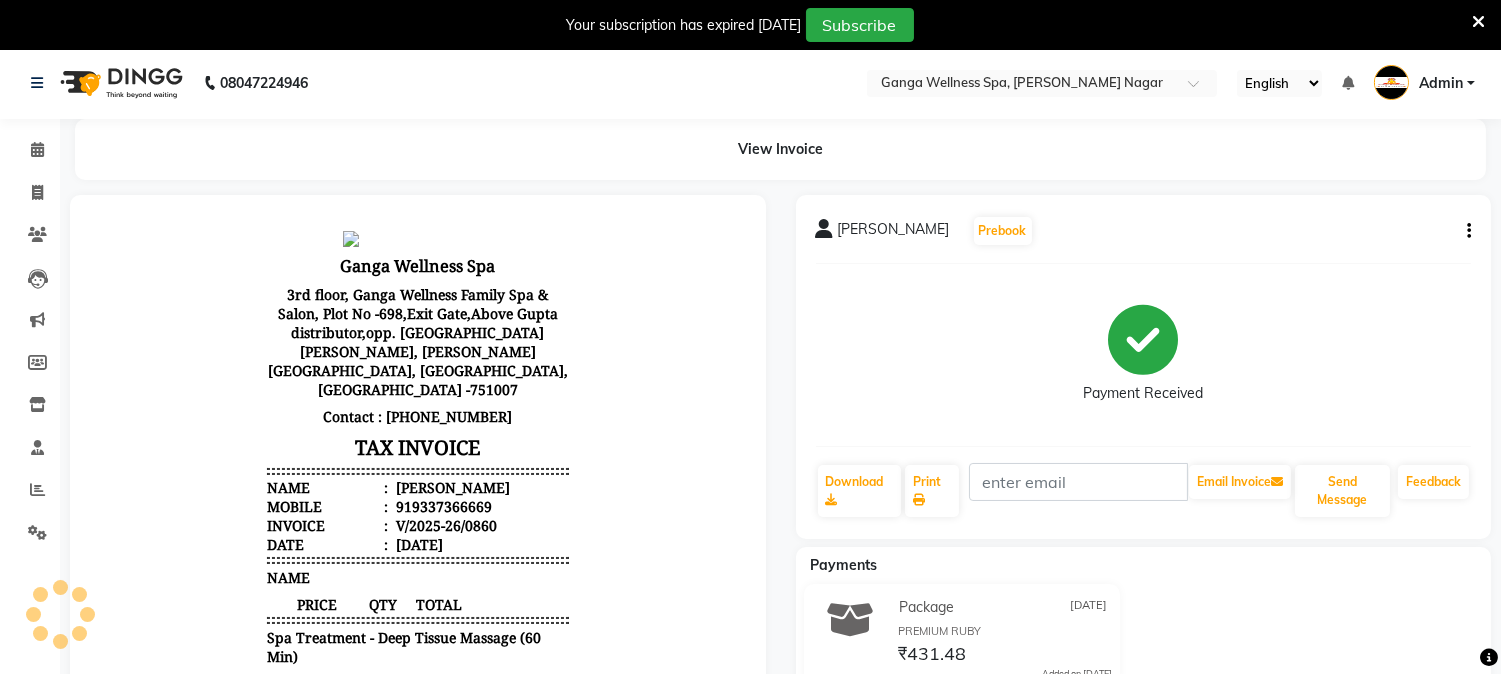 scroll, scrollTop: 0, scrollLeft: 0, axis: both 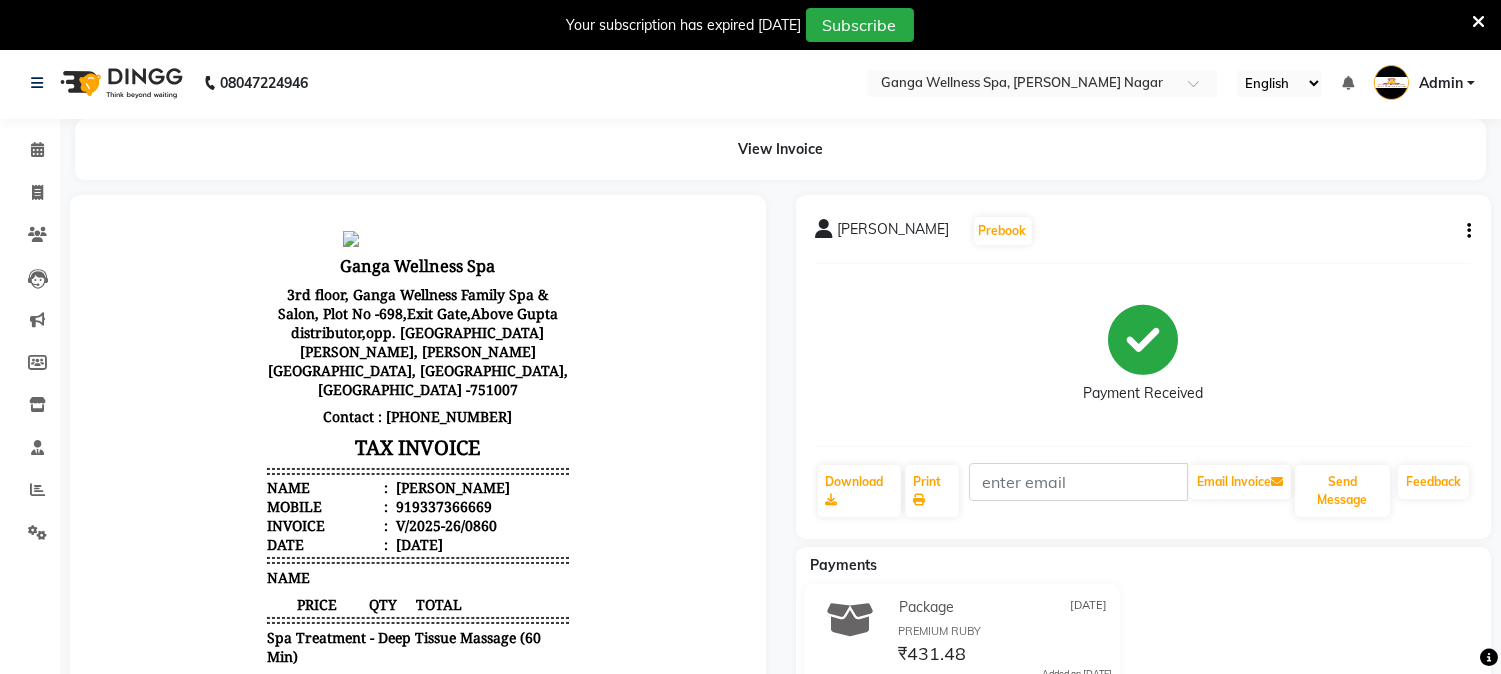 click 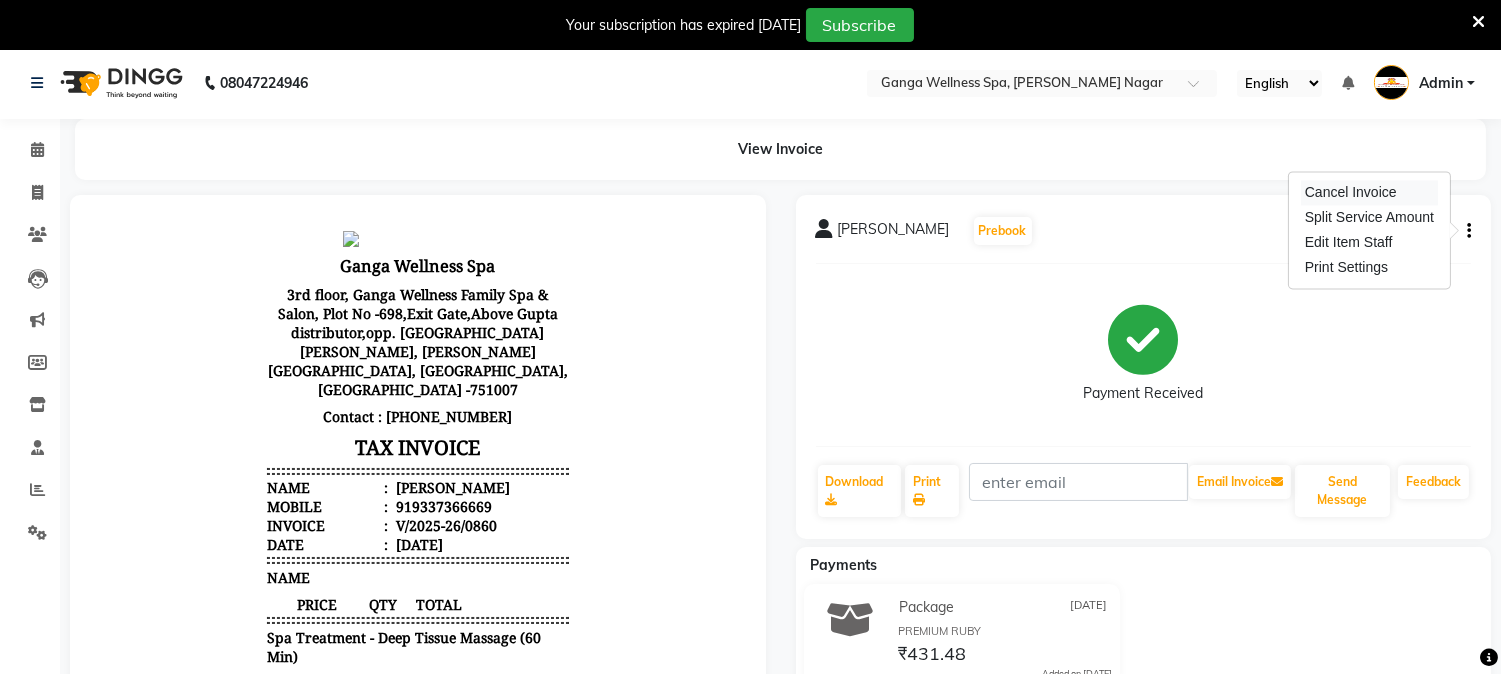 click on "Cancel Invoice" at bounding box center [1369, 192] 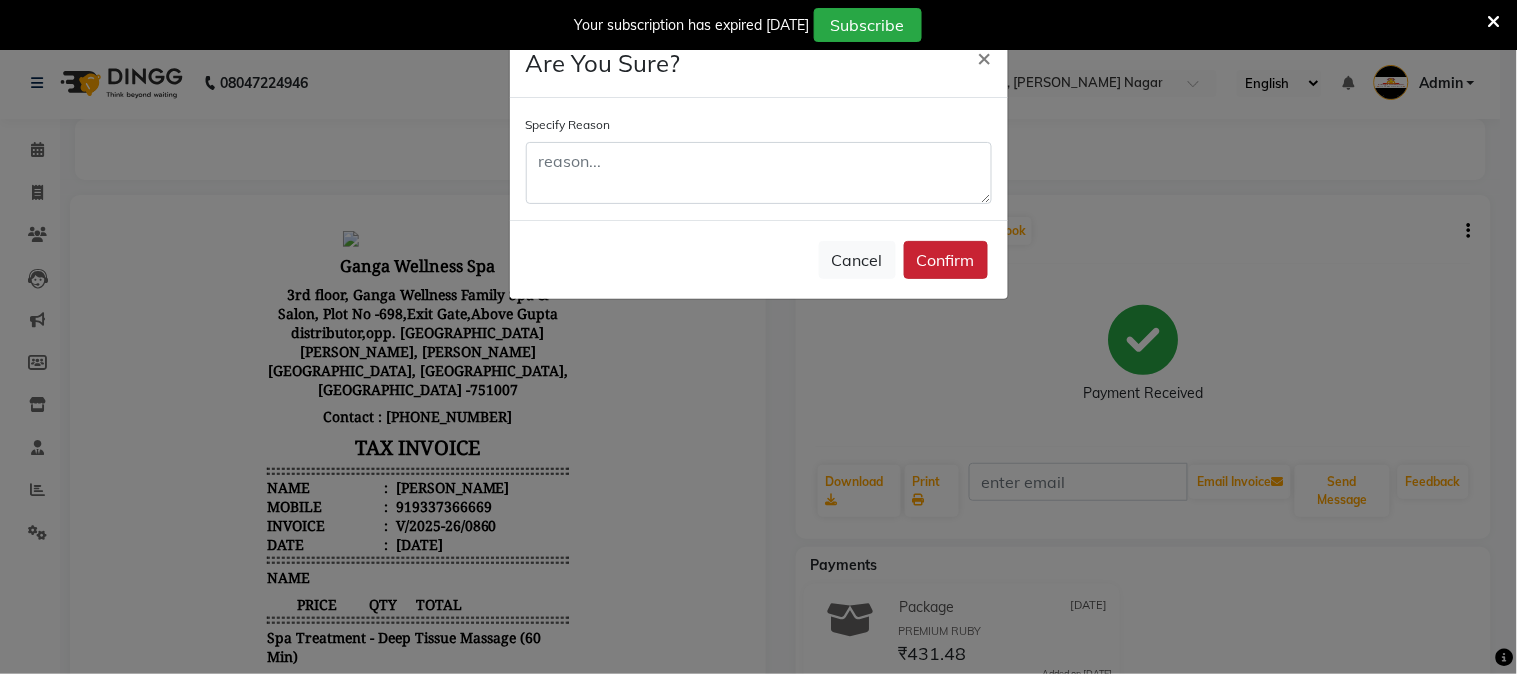 click on "Confirm" 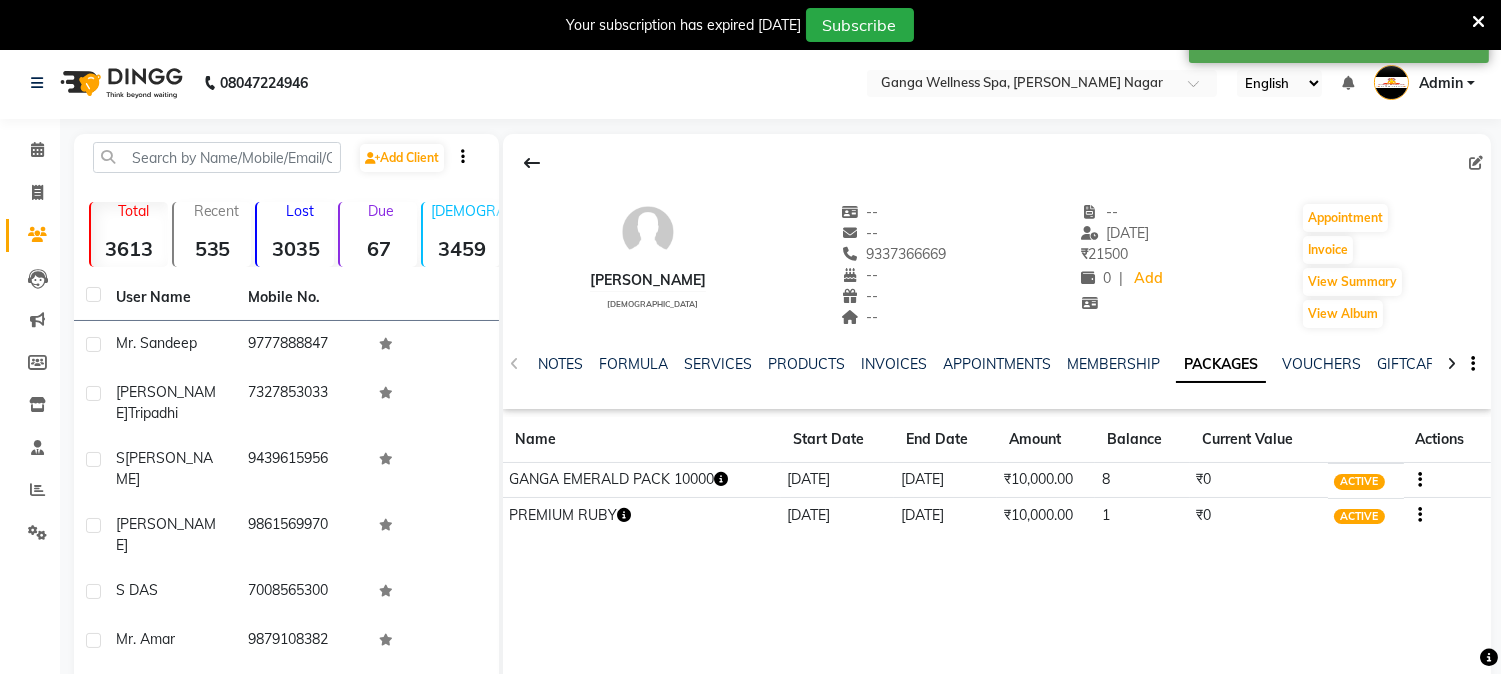 click 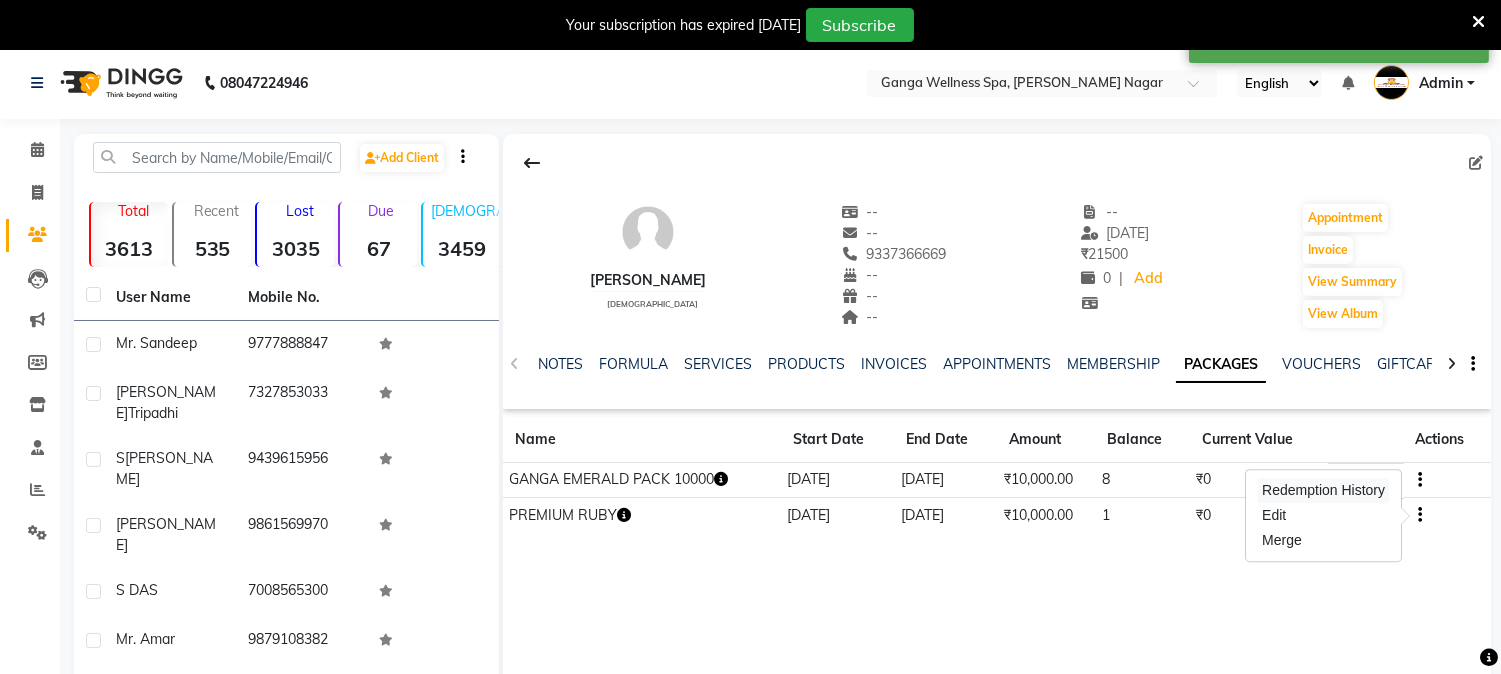 click on "Redemption History" at bounding box center (1323, 490) 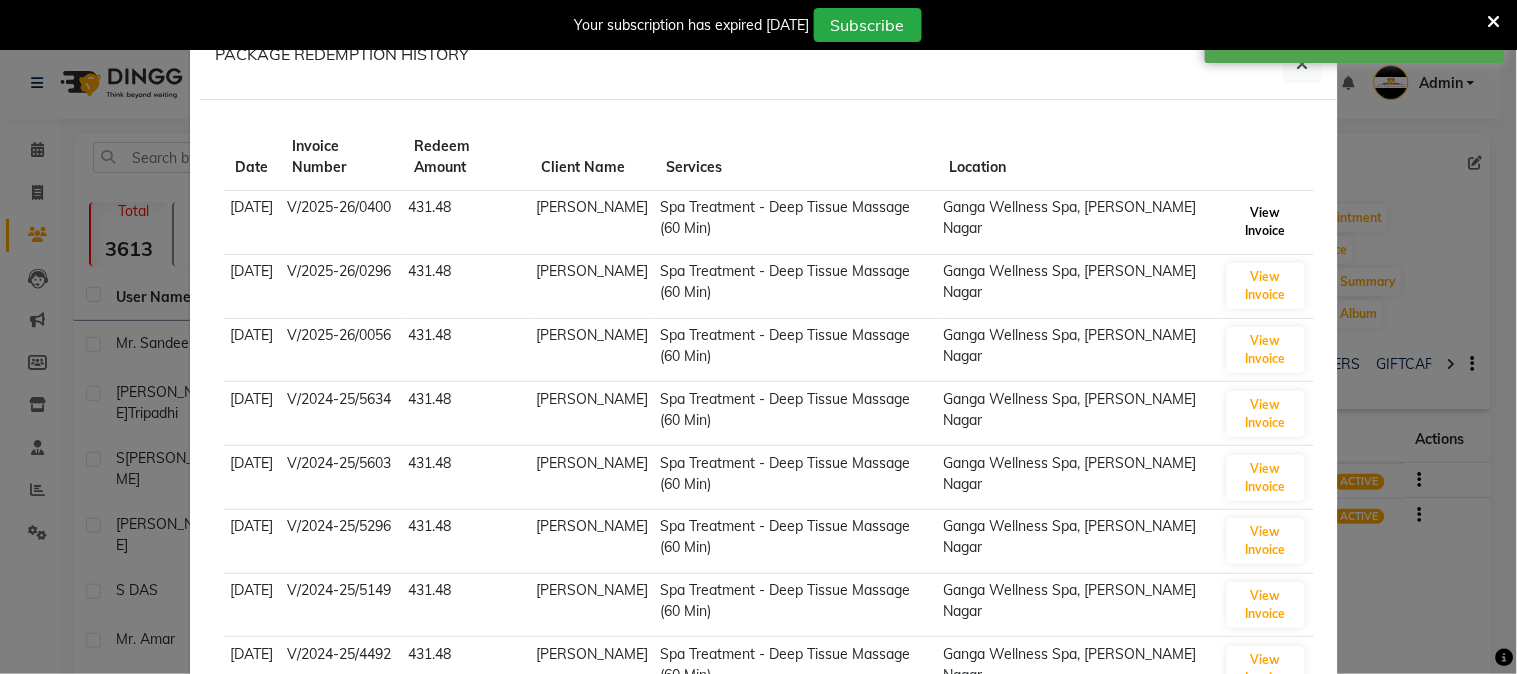 click on "View Invoice" at bounding box center (1266, 222) 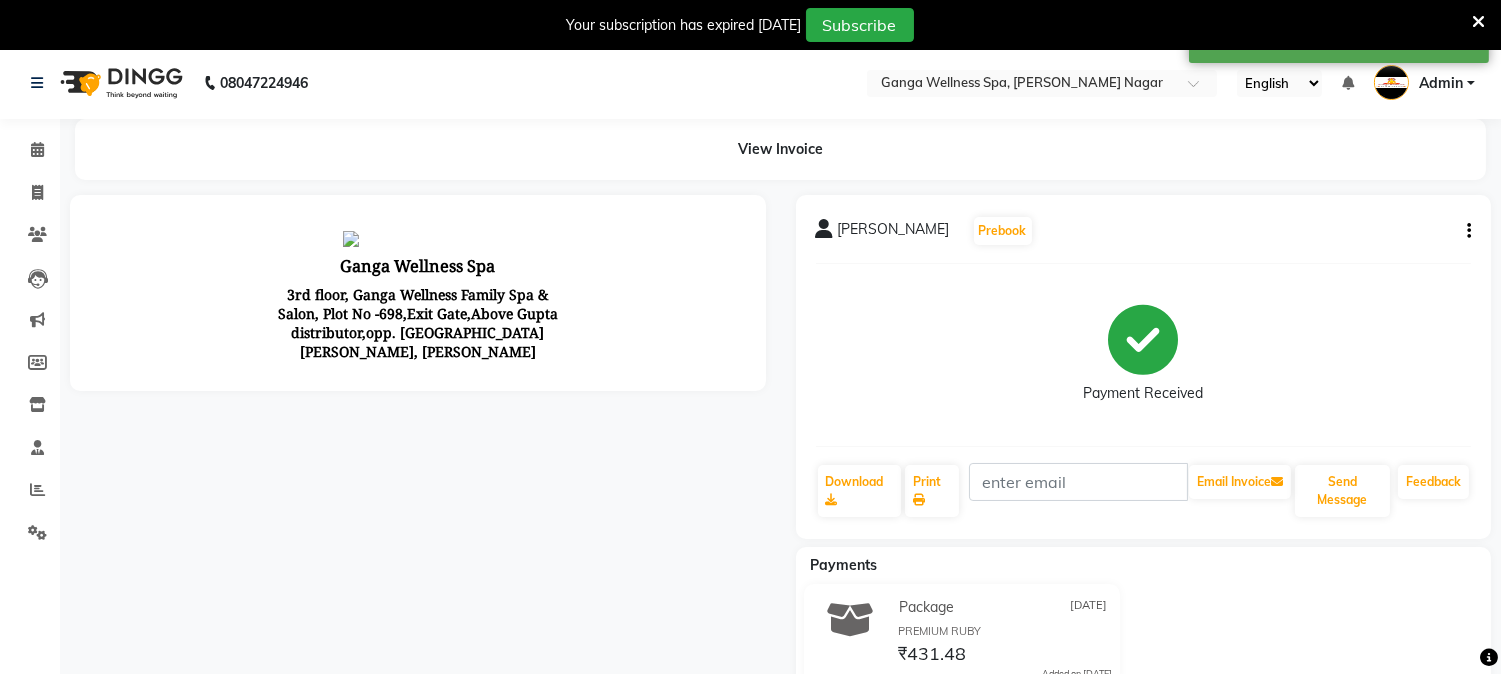scroll, scrollTop: 0, scrollLeft: 0, axis: both 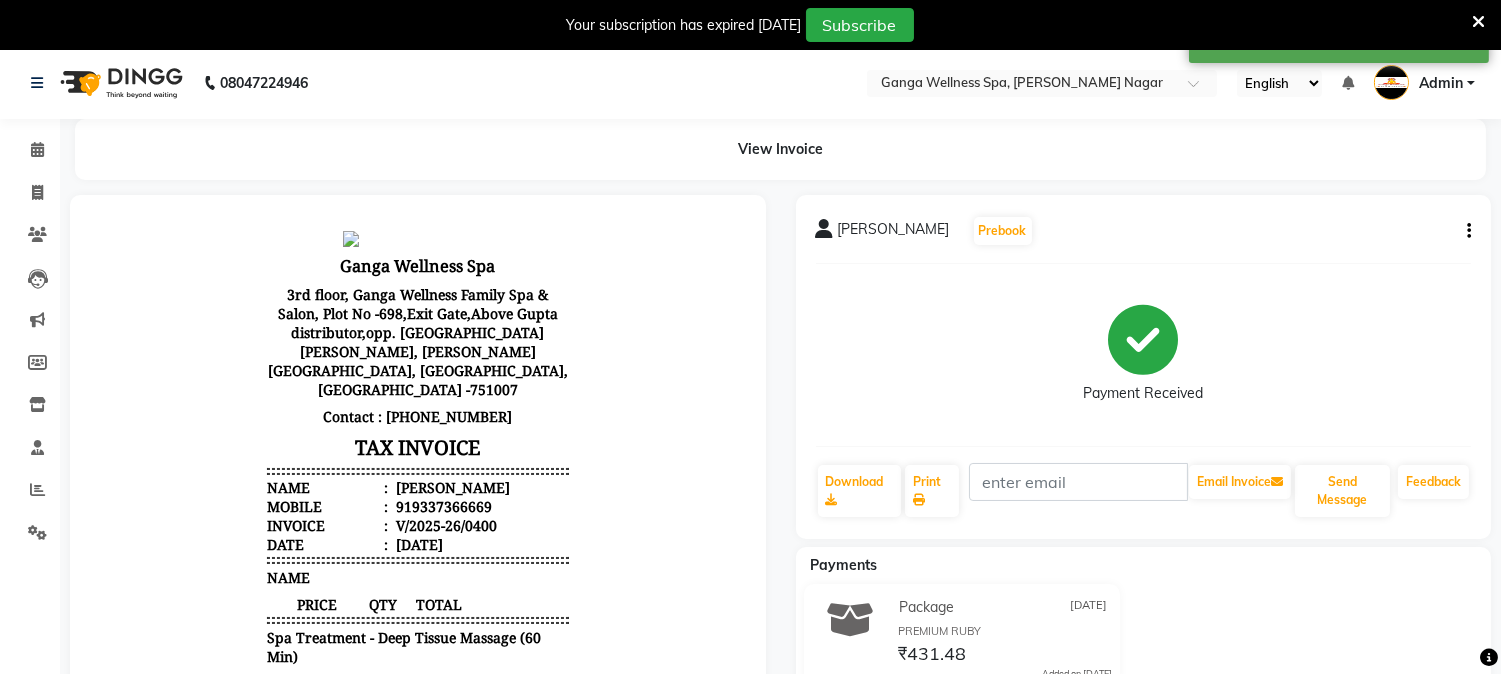 click 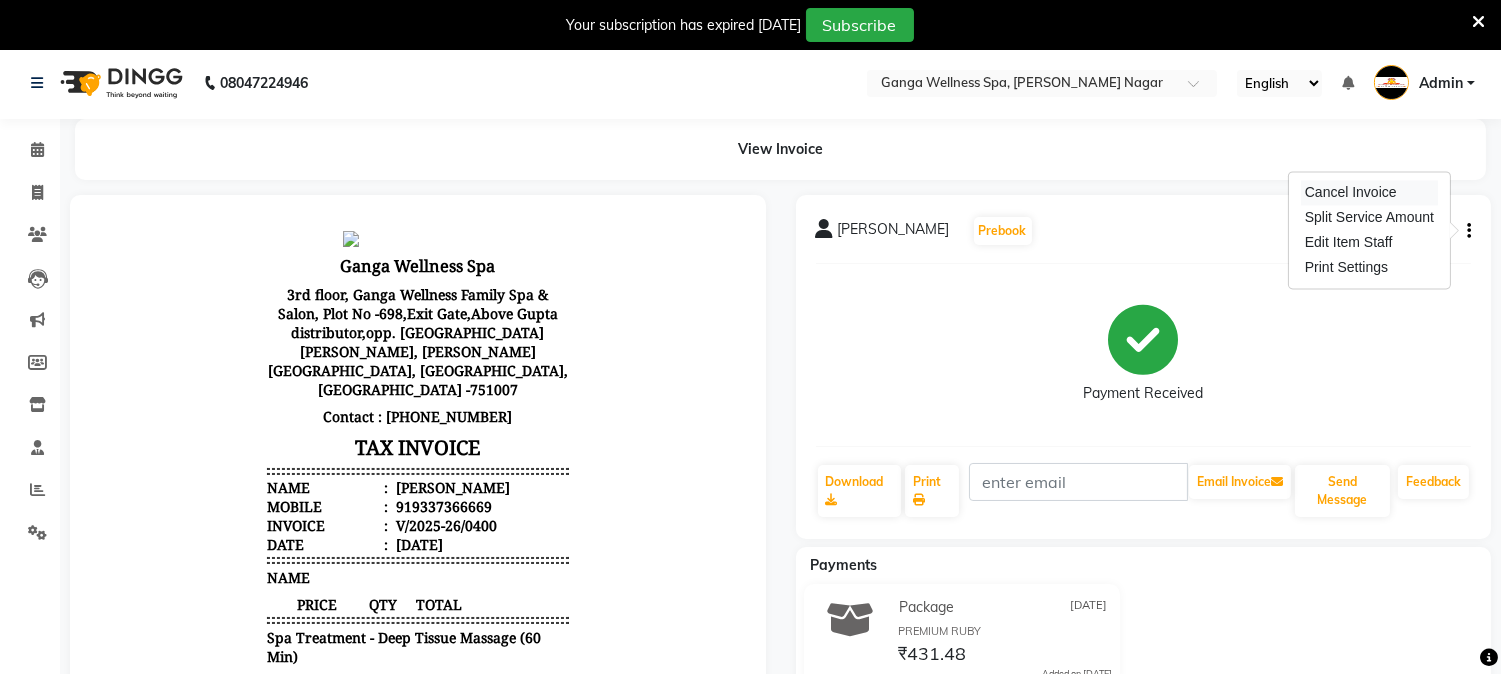 click on "Cancel Invoice" at bounding box center [1369, 192] 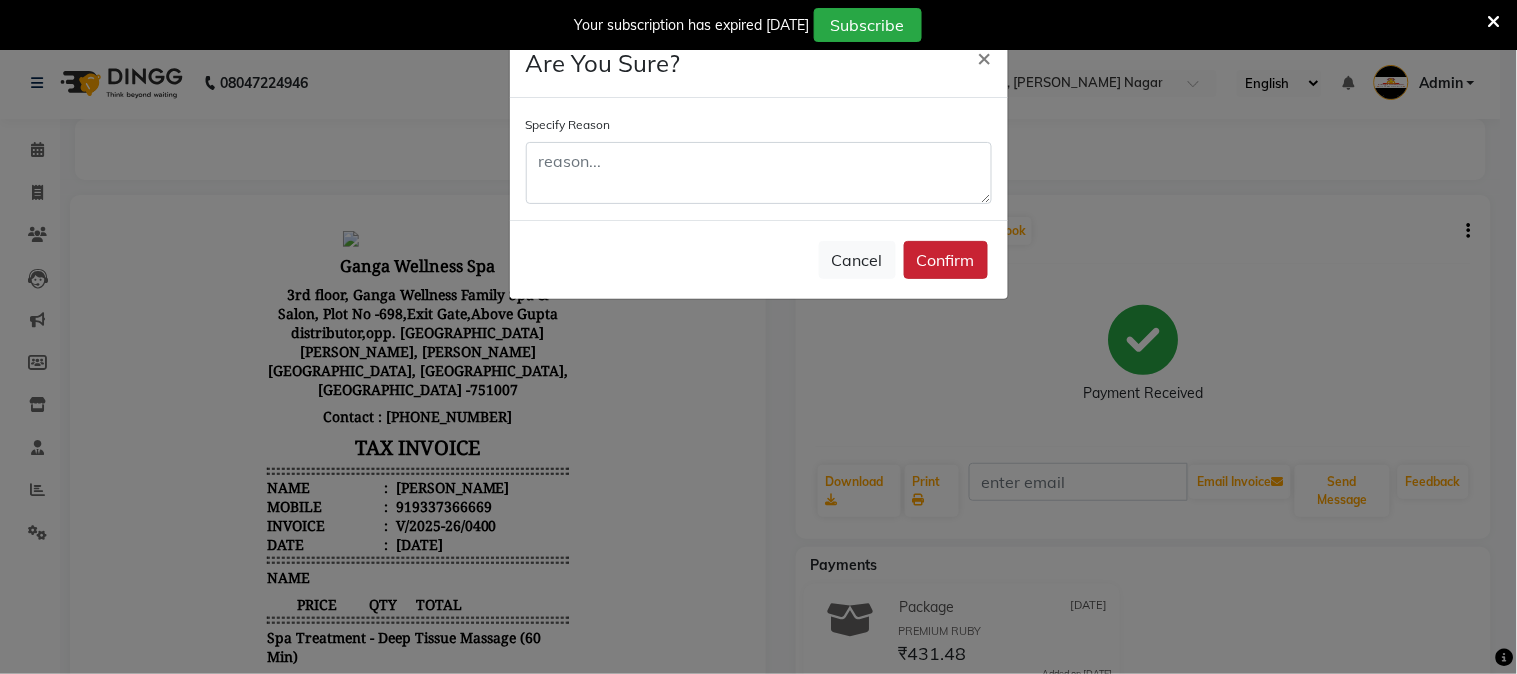 click on "Confirm" 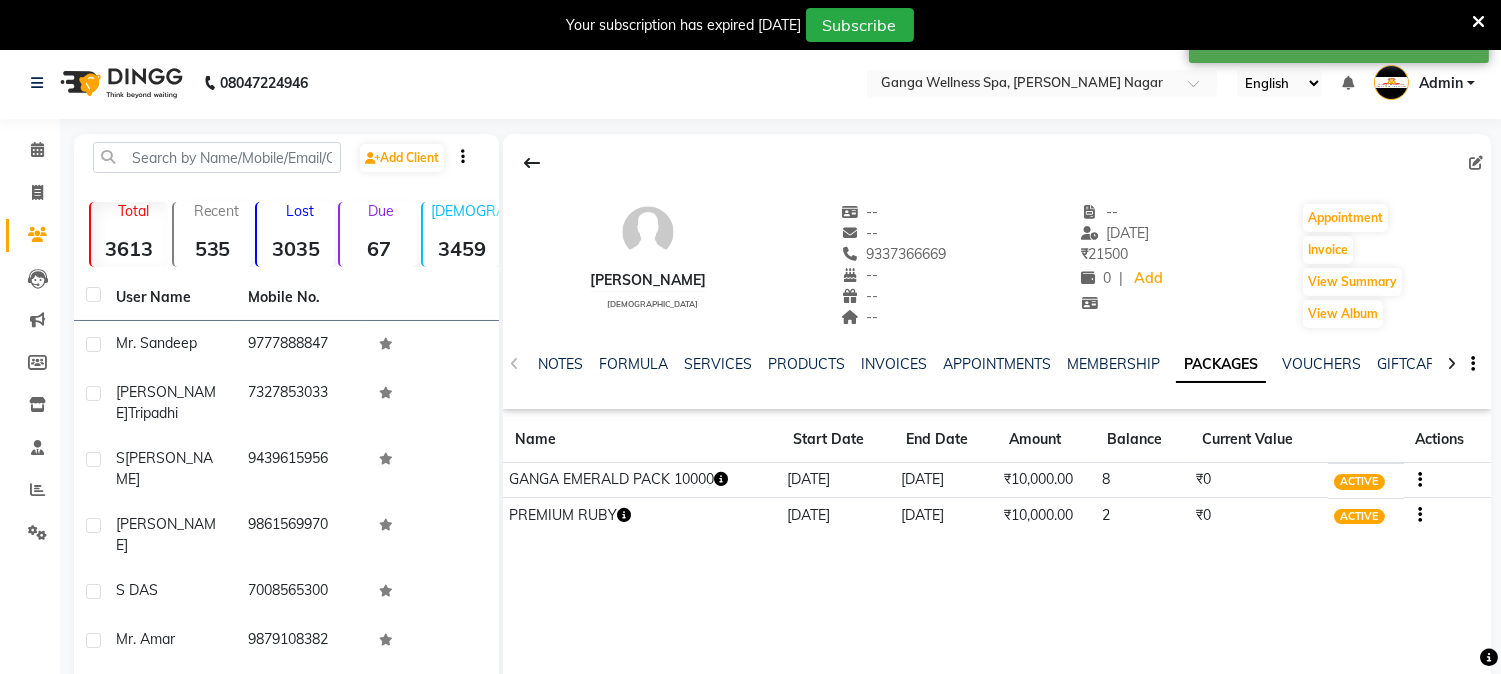 click 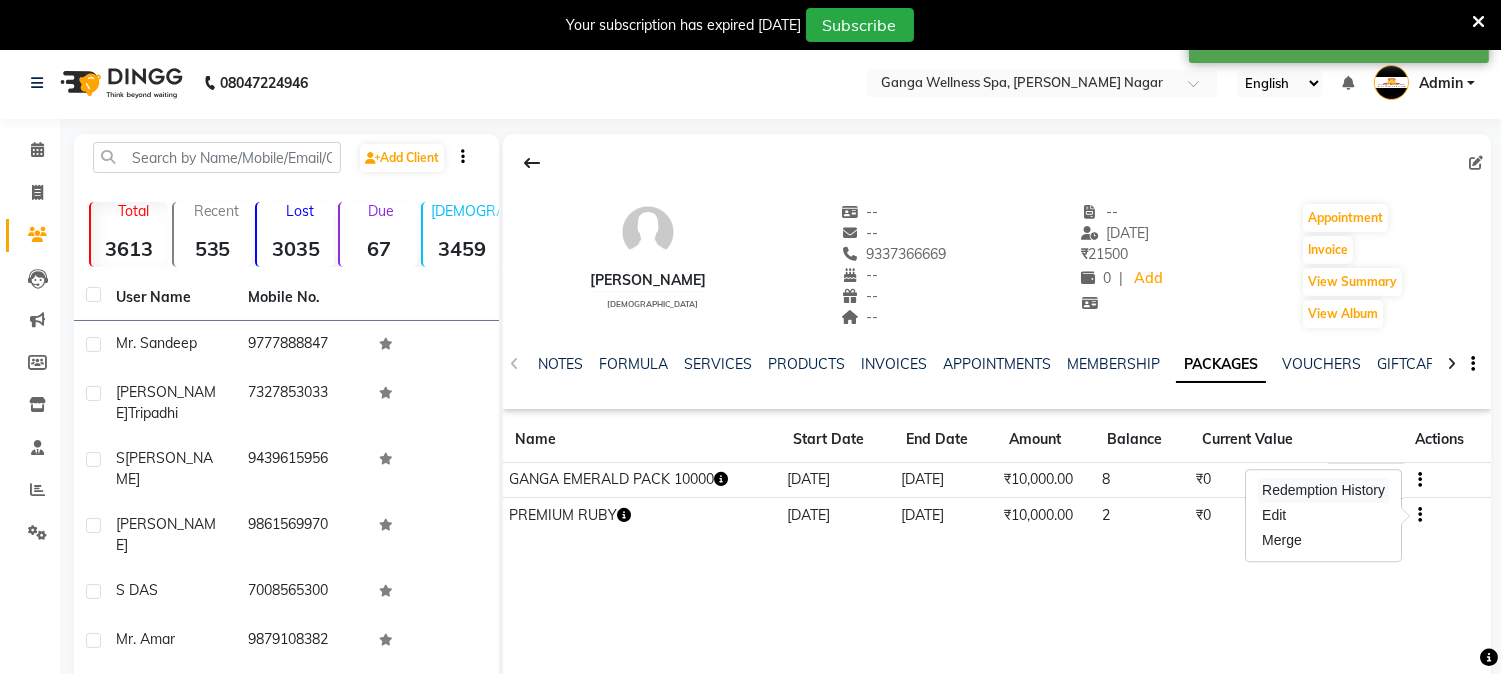 click on "Redemption History" at bounding box center (1323, 490) 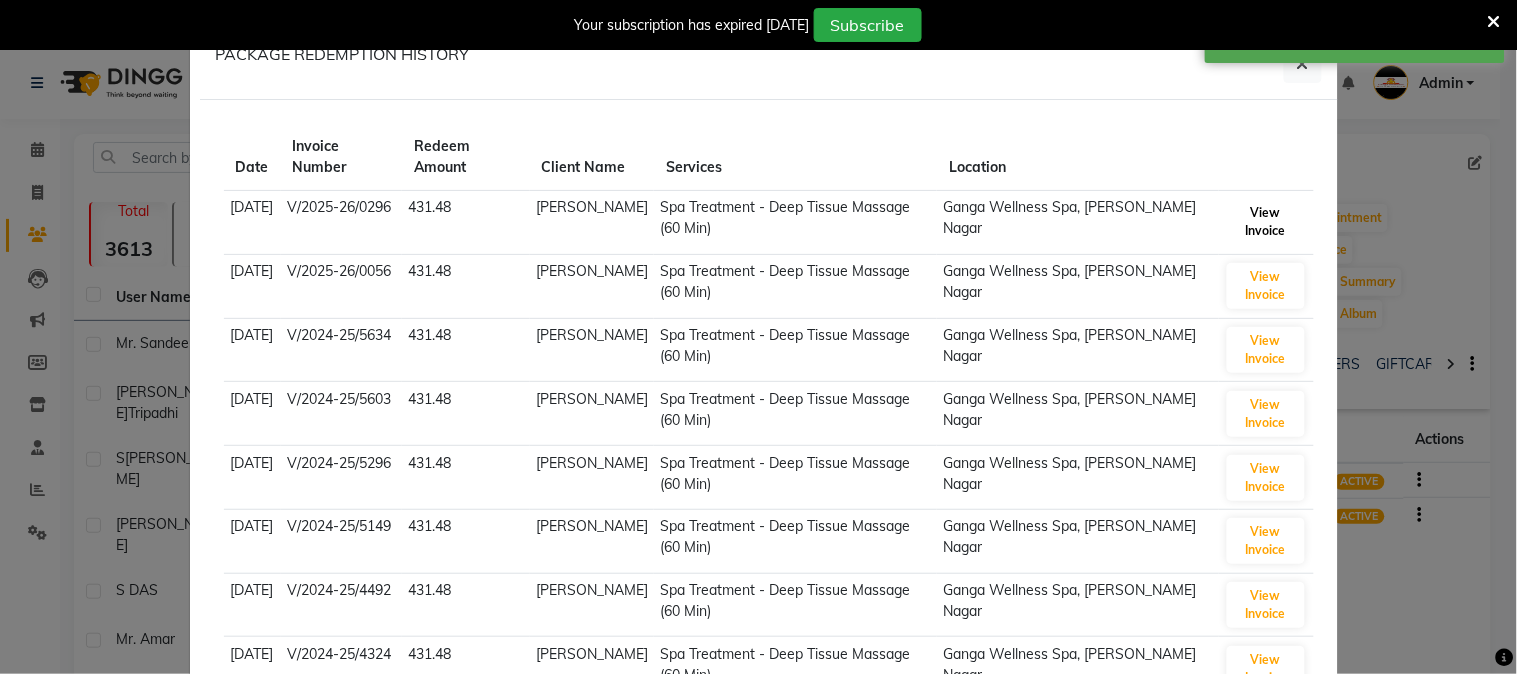 click on "View Invoice" at bounding box center [1266, 222] 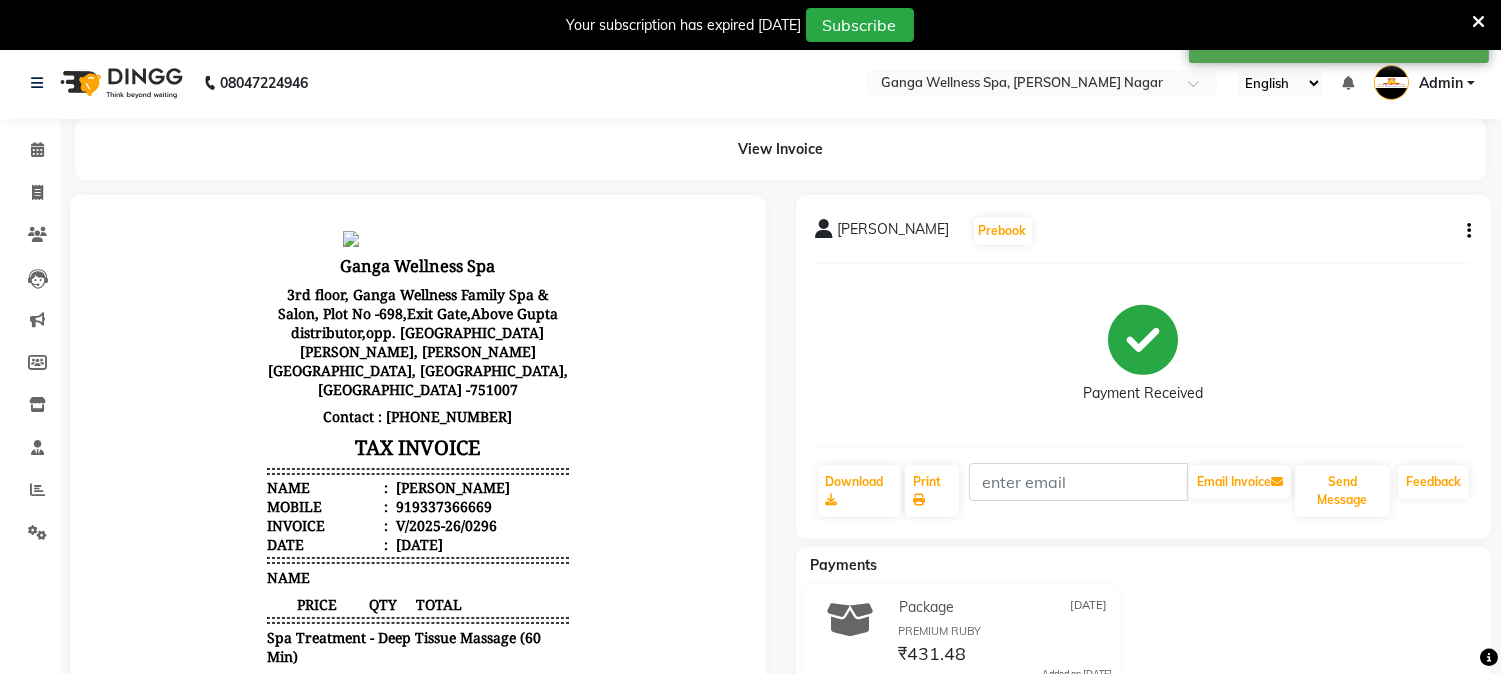 scroll, scrollTop: 0, scrollLeft: 0, axis: both 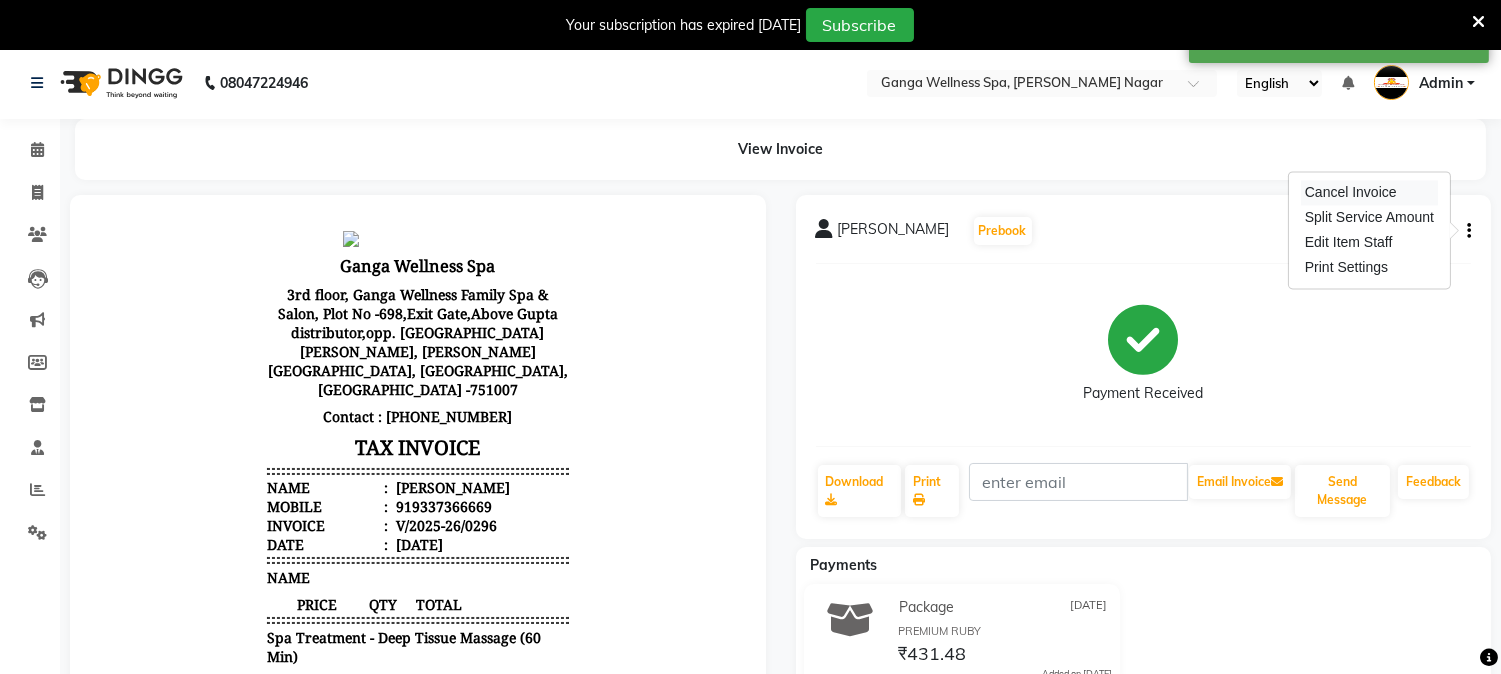 click on "Cancel Invoice" at bounding box center [1369, 192] 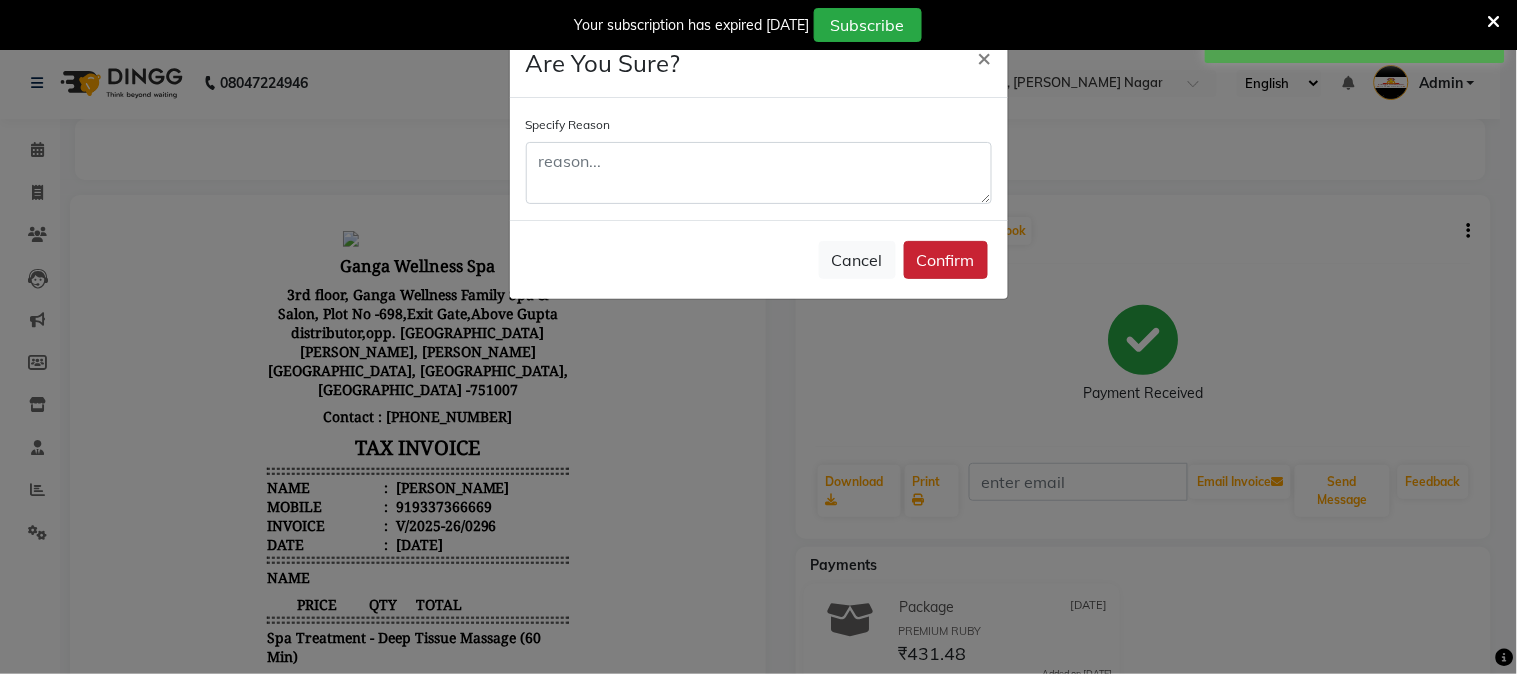click on "Confirm" 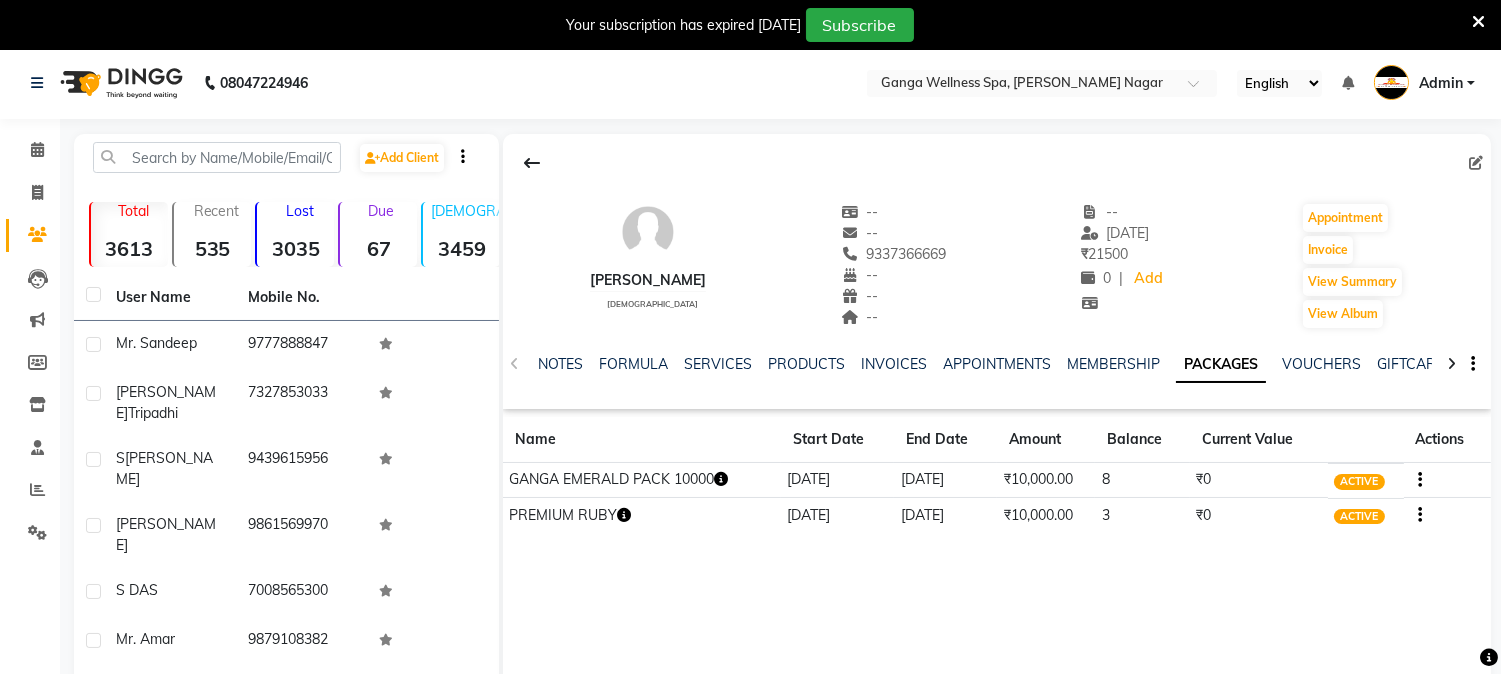 click 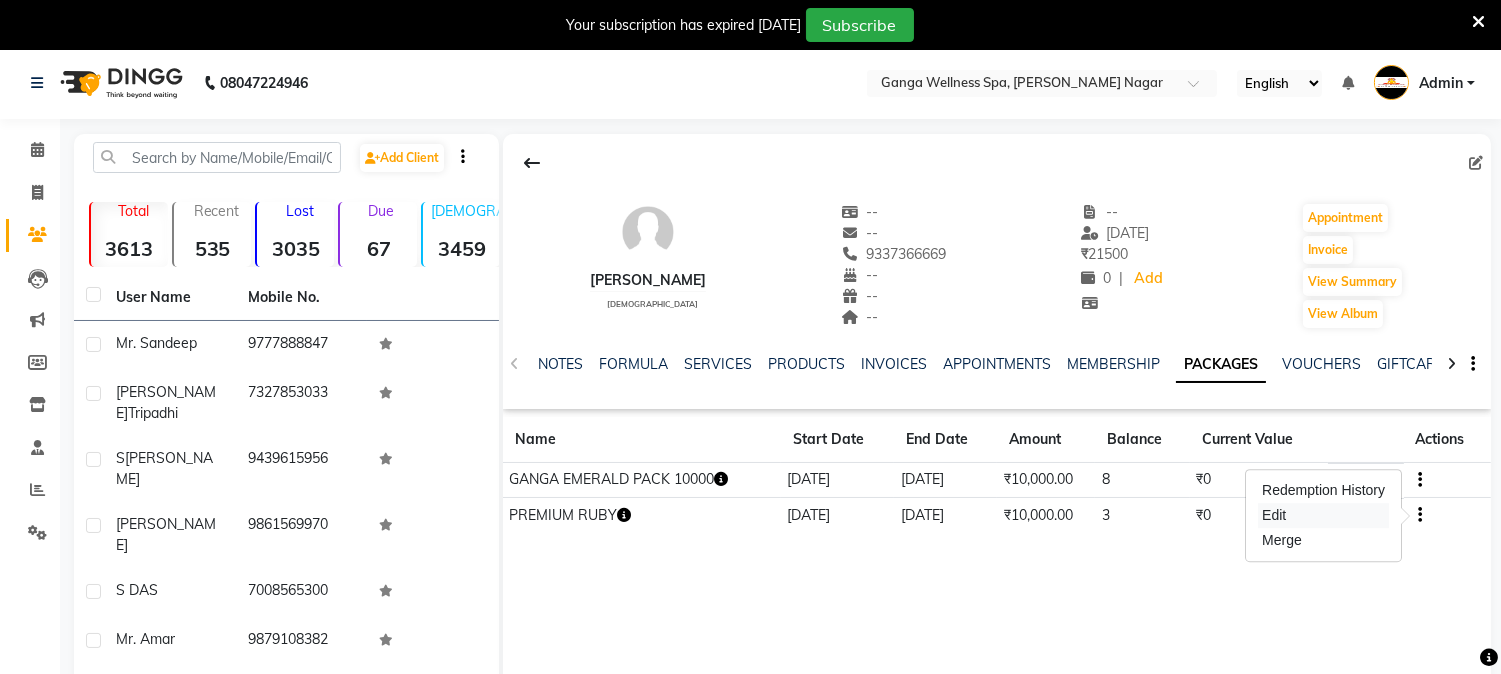 click on "Edit" at bounding box center [1323, 515] 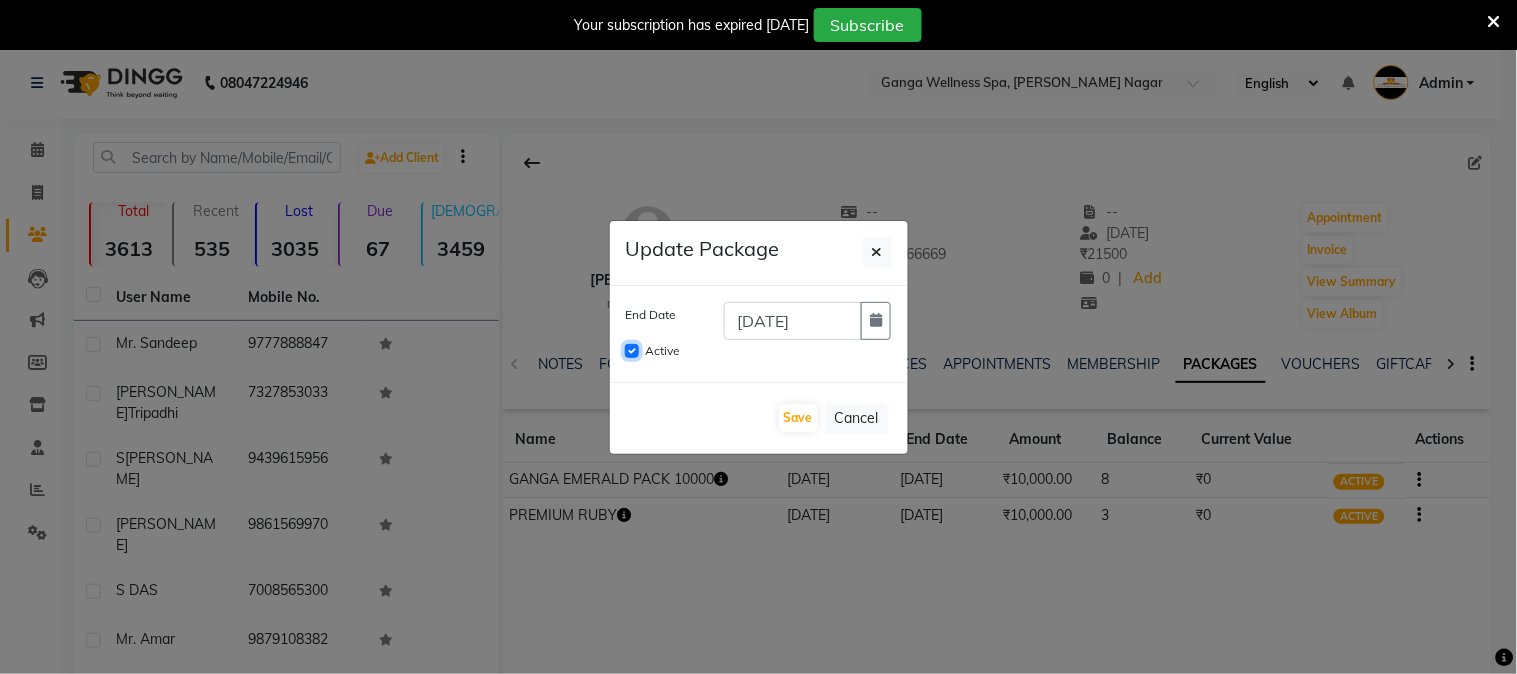 click on "Active" at bounding box center [632, 351] 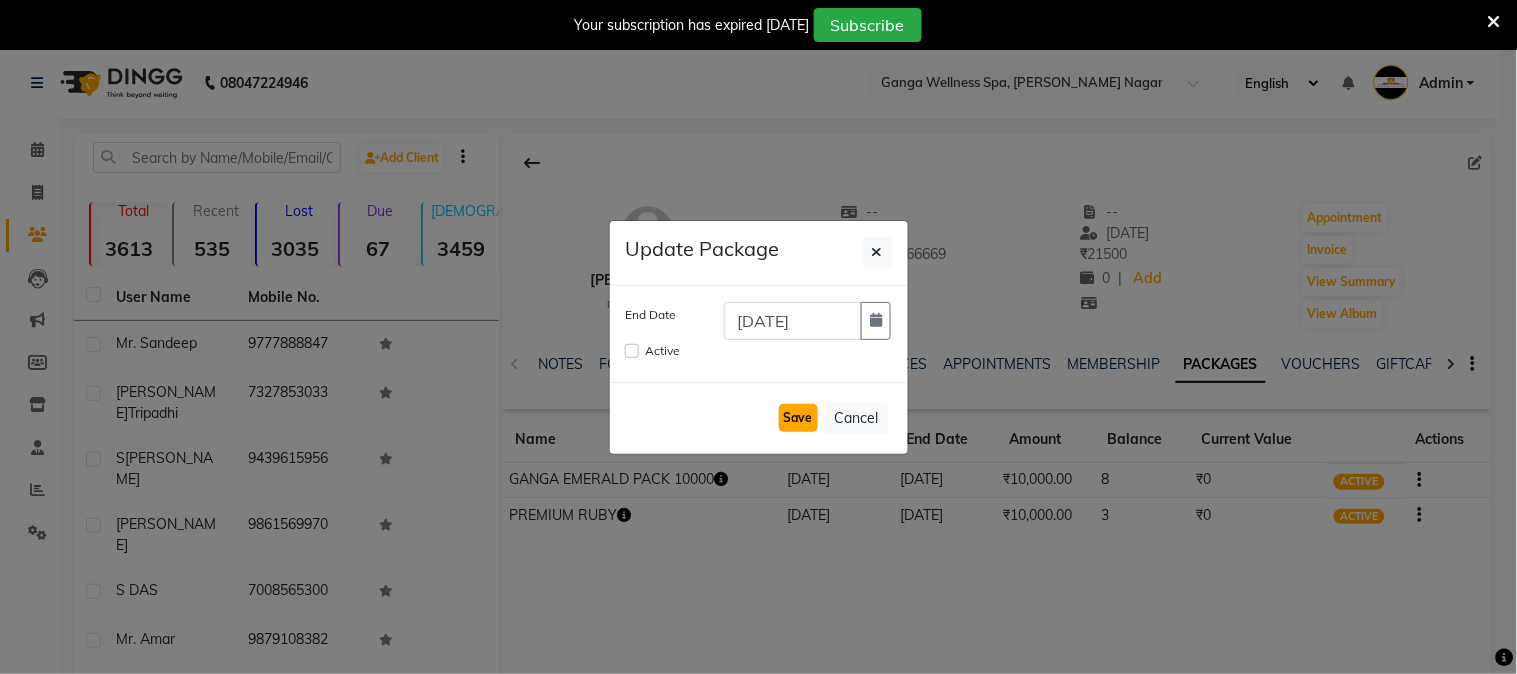 click on "Save" 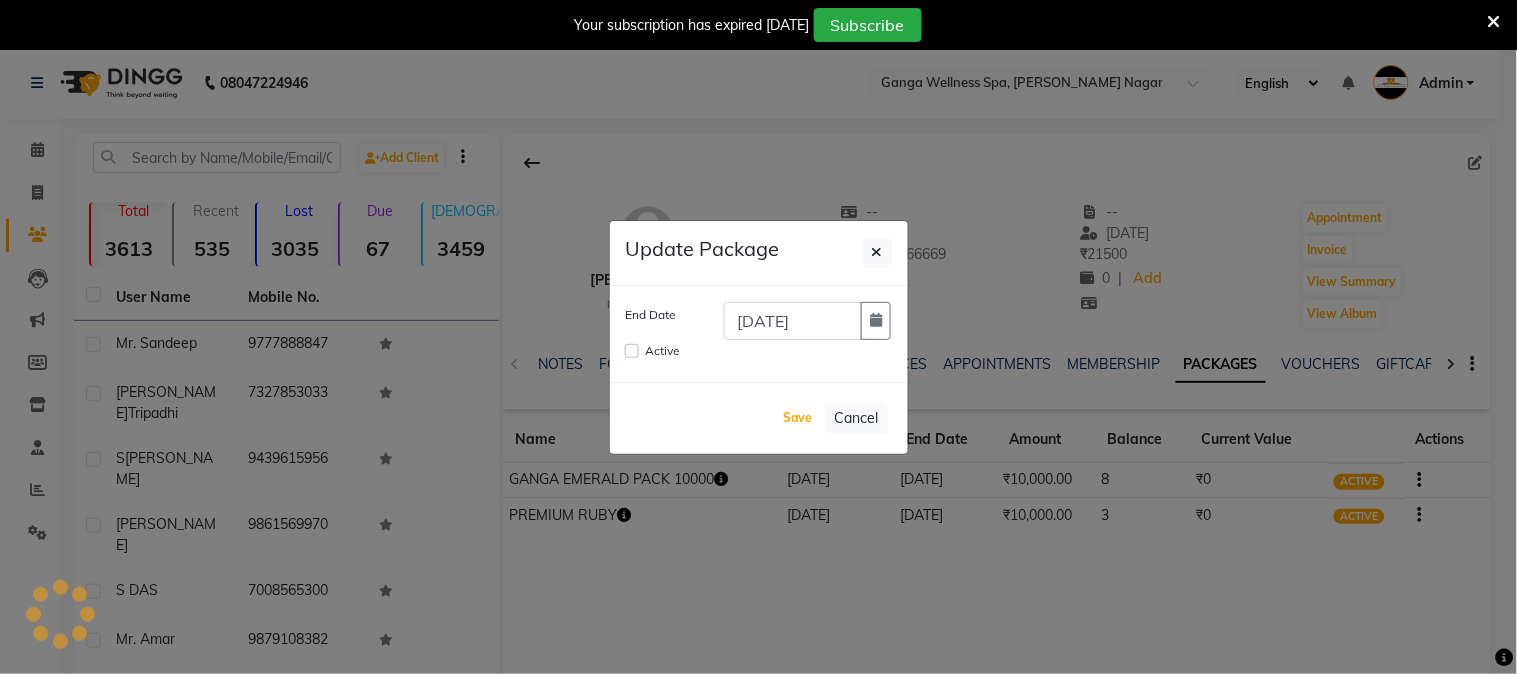 type 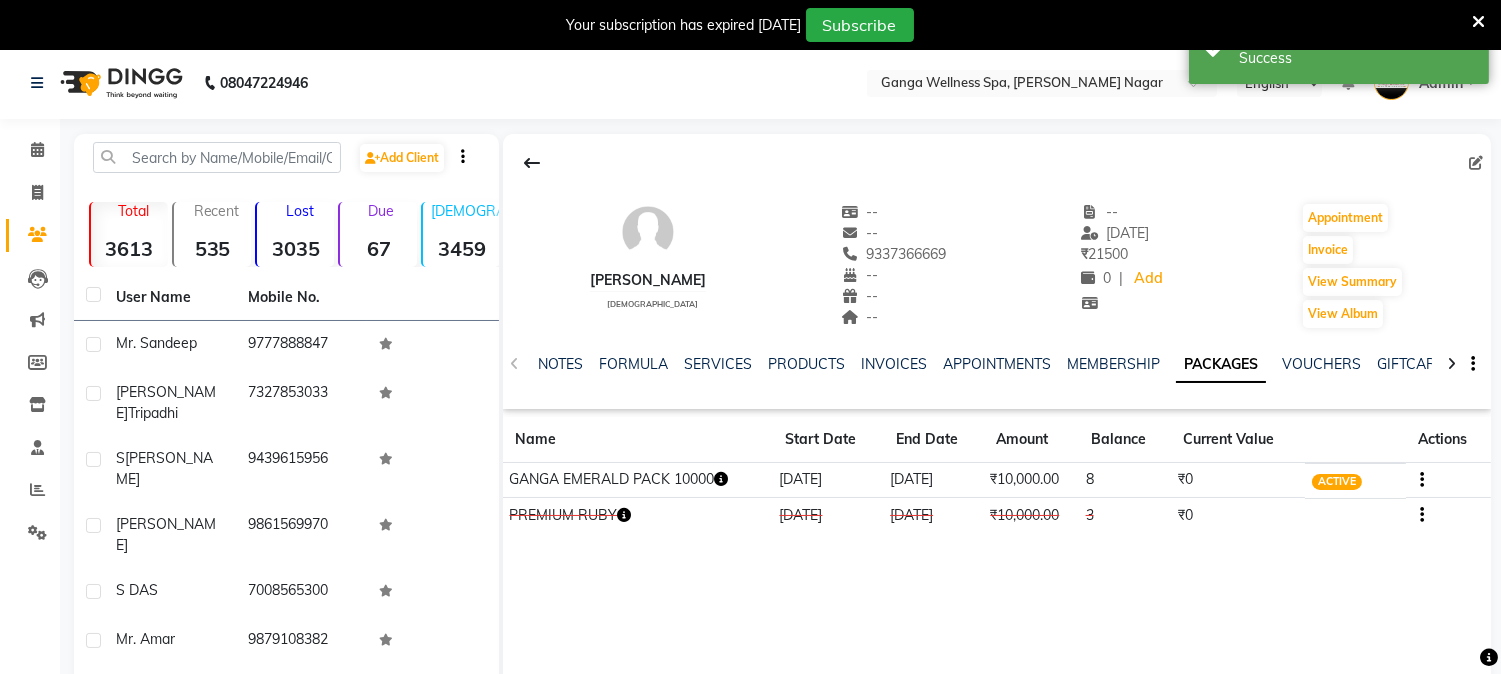 click on "[PERSON_NAME]    [DEMOGRAPHIC_DATA]  --   --   9337366669  --  --  --  -- [DATE] ₹    21500 0 |  Add   Appointment   Invoice  View Summary  View Album  NOTES FORMULA SERVICES PRODUCTS INVOICES APPOINTMENTS MEMBERSHIP PACKAGES VOUCHERS GIFTCARDS POINTS FORMS FAMILY CARDS WALLET Name Start Date End Date Amount Balance Current Value Actions  GANGA EMERALD PACK 10000  [DATE] [DATE]  ₹10,000.00   8  ₹0 ACTIVE  PREMIUM RUBY  [DATE] [DATE]  ₹10,000.00   3  ₹0 CONSUMED" 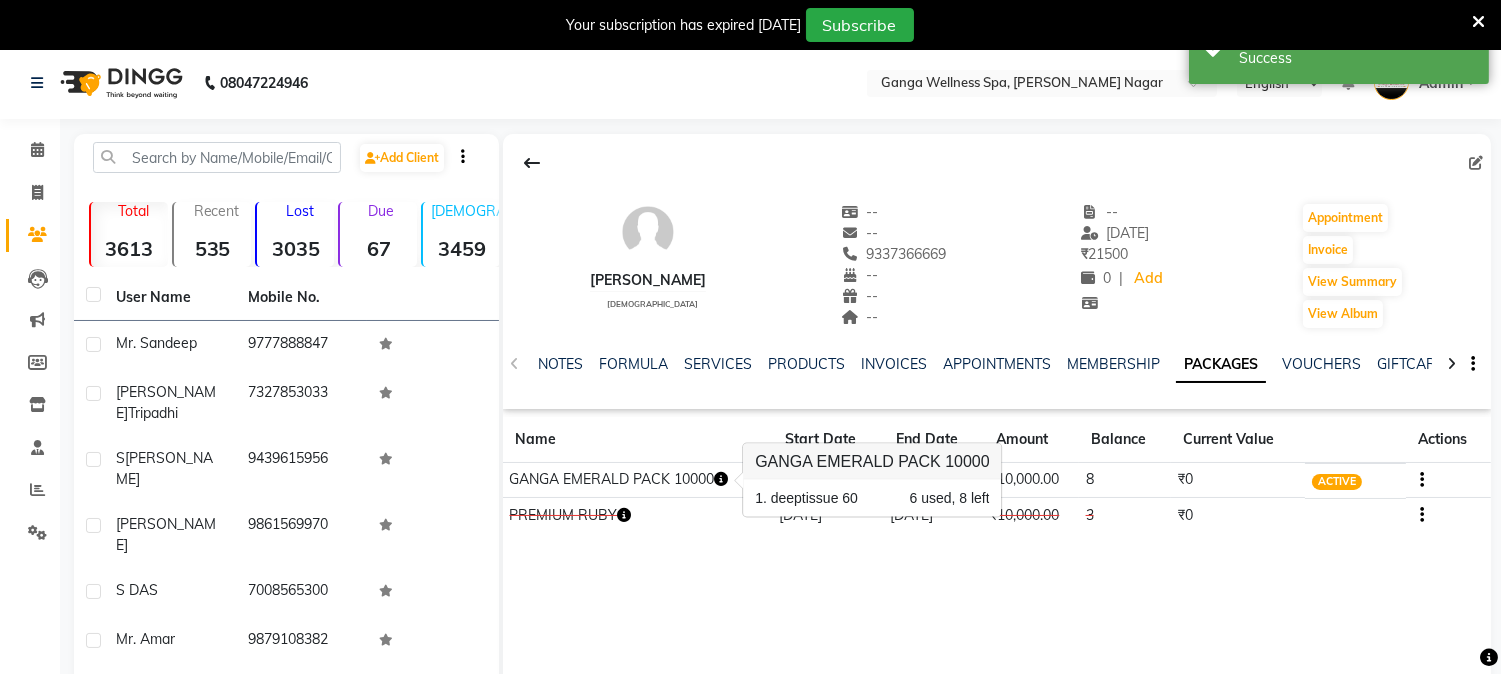click on "[PERSON_NAME]    [DEMOGRAPHIC_DATA]  --   --   9337366669  --  --  --  -- [DATE] ₹    21500 0 |  Add   Appointment   Invoice  View Summary  View Album  NOTES FORMULA SERVICES PRODUCTS INVOICES APPOINTMENTS MEMBERSHIP PACKAGES VOUCHERS GIFTCARDS POINTS FORMS FAMILY CARDS WALLET Name Start Date End Date Amount Balance Current Value Actions  GANGA EMERALD PACK 10000  [DATE] [DATE]  ₹10,000.00   8  ₹0 ACTIVE  PREMIUM RUBY  [DATE] [DATE]  ₹10,000.00   3  ₹0 CONSUMED" 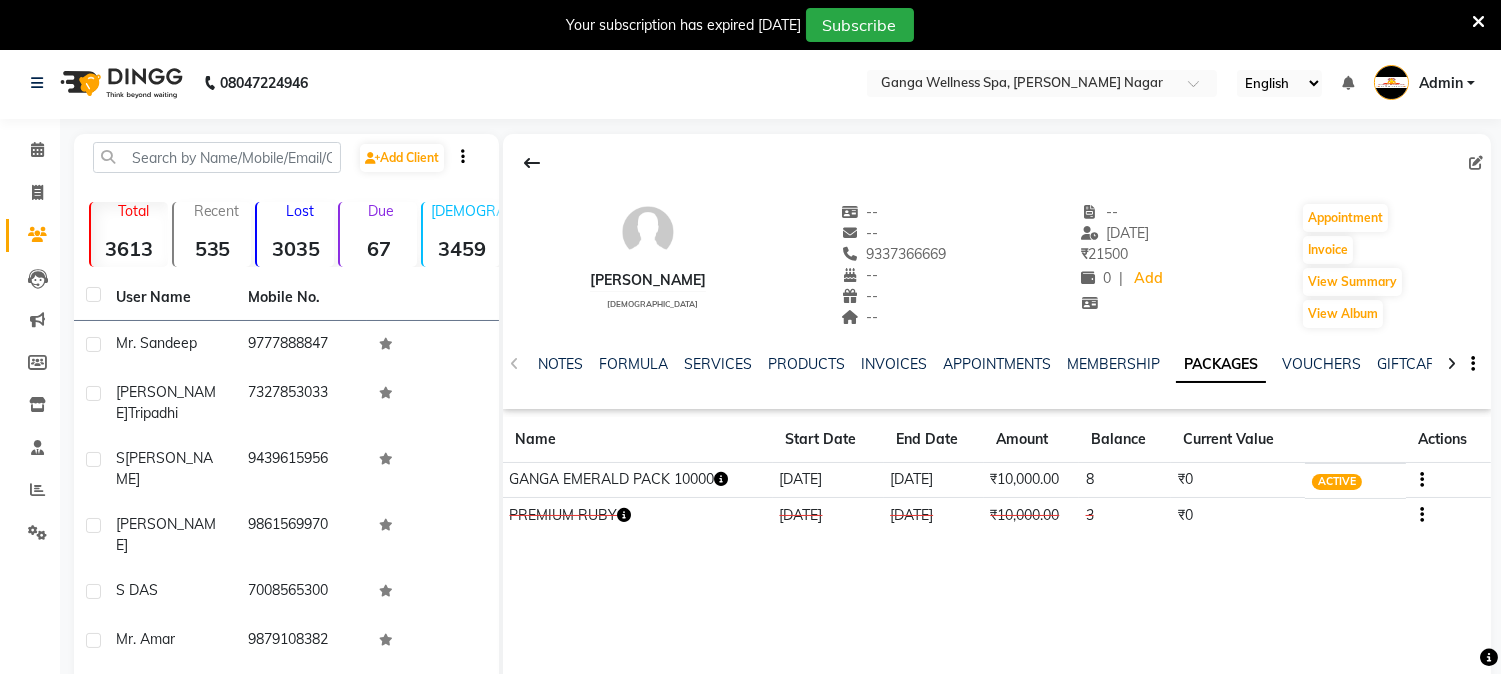 scroll, scrollTop: 114, scrollLeft: 0, axis: vertical 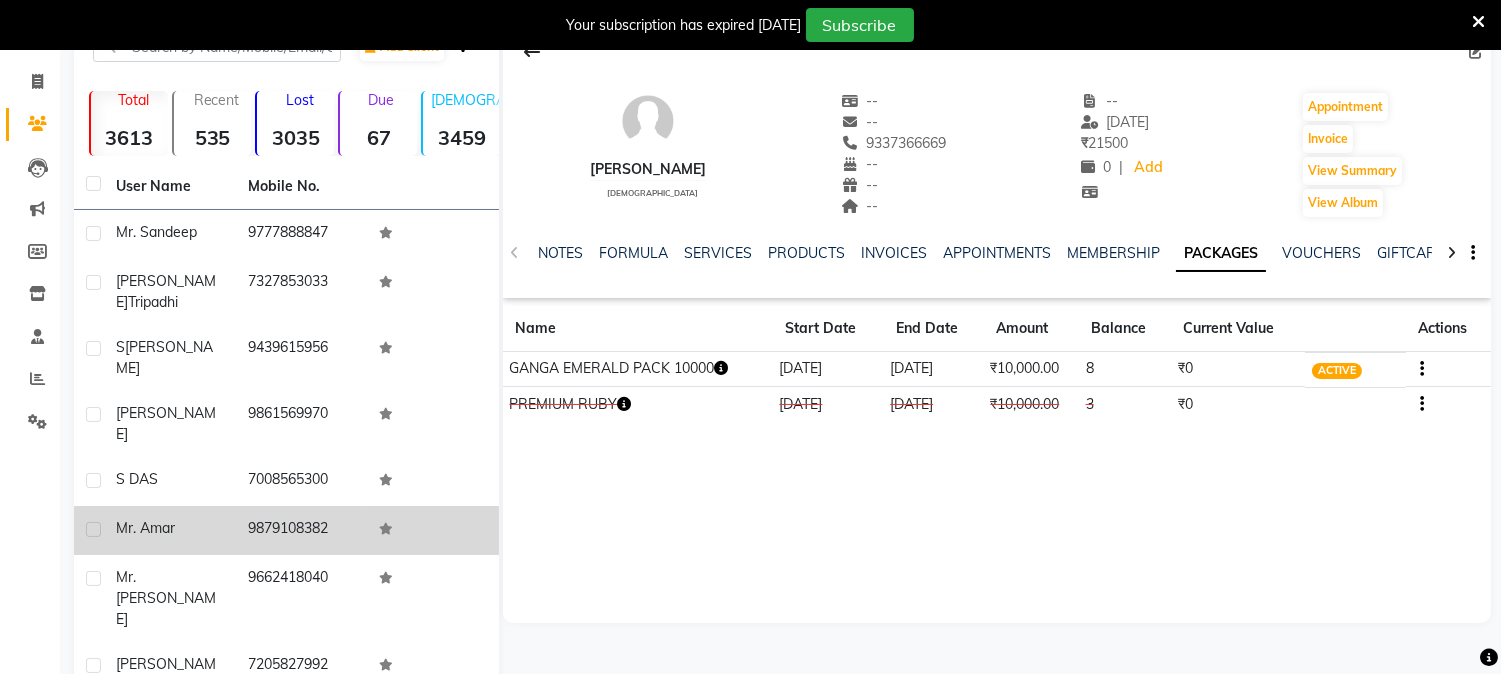 click on "9879108382" 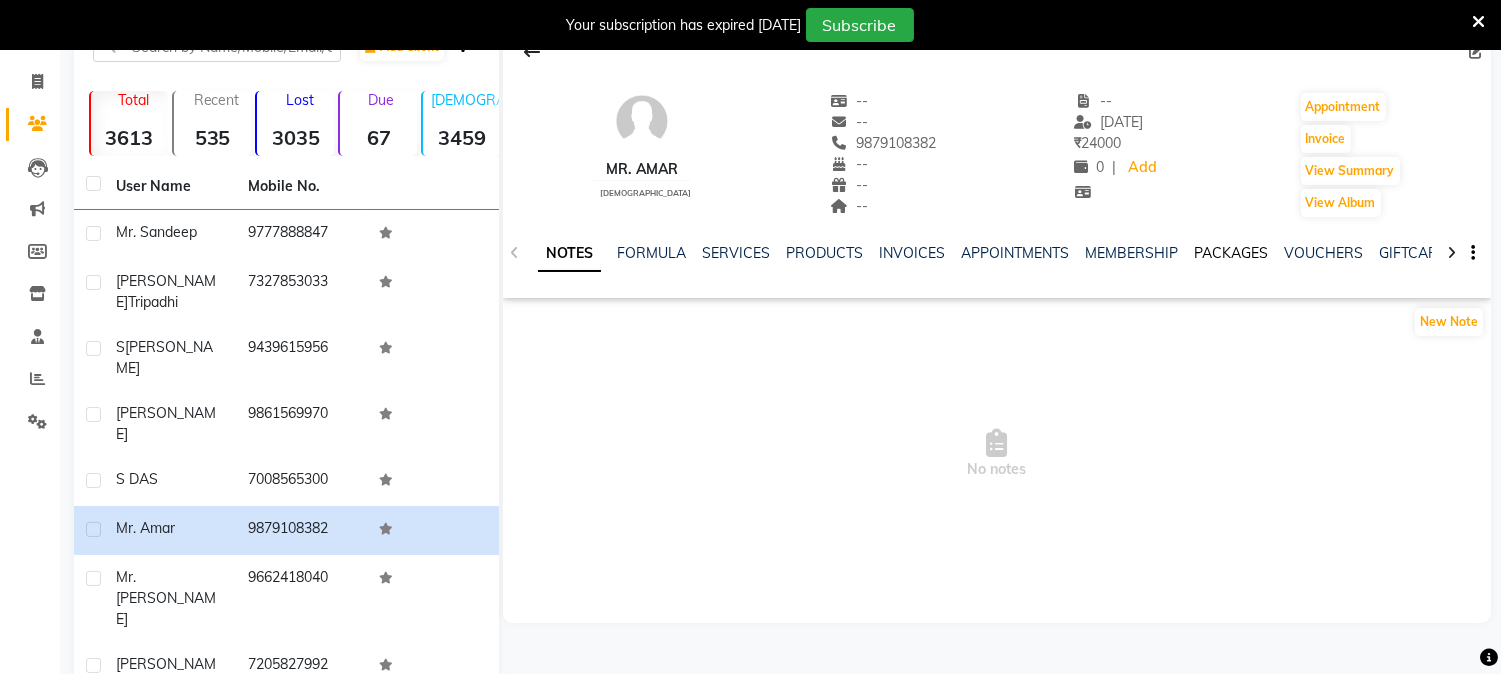click on "PACKAGES" 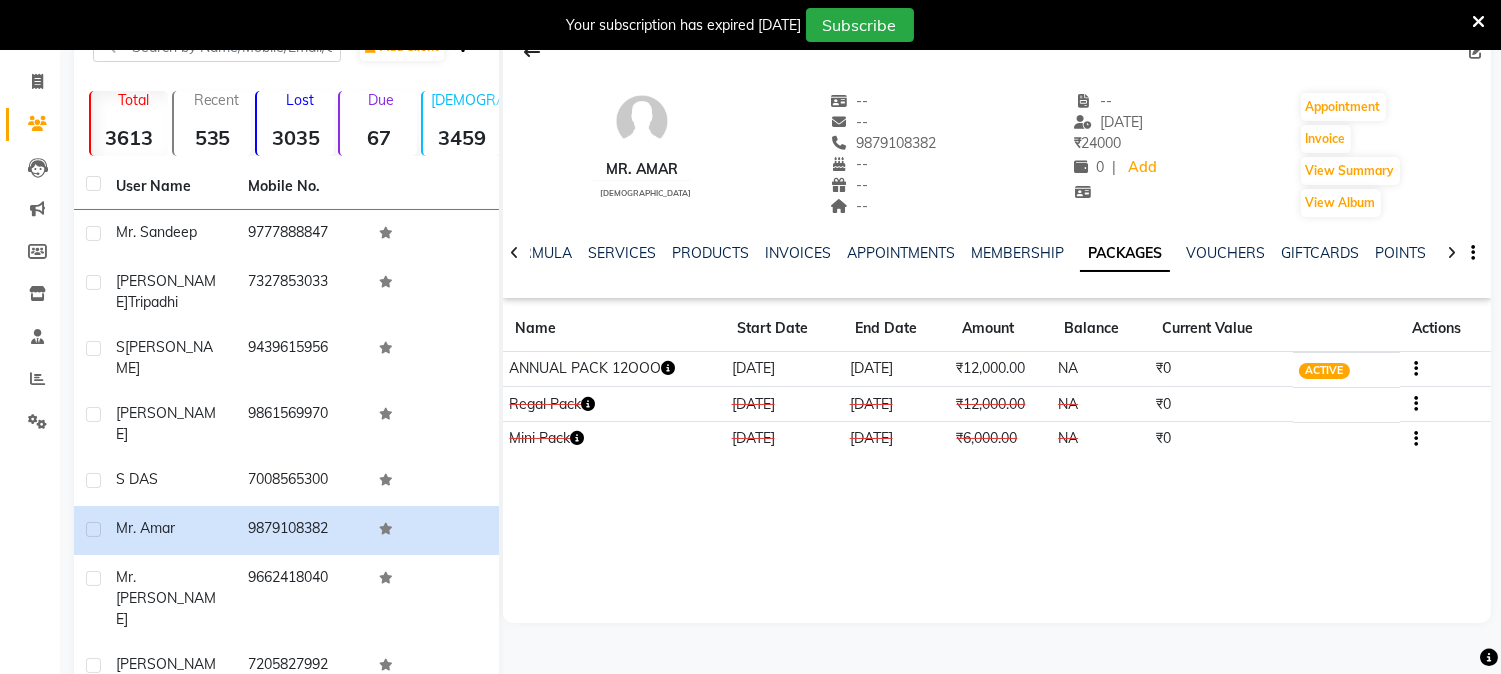 click 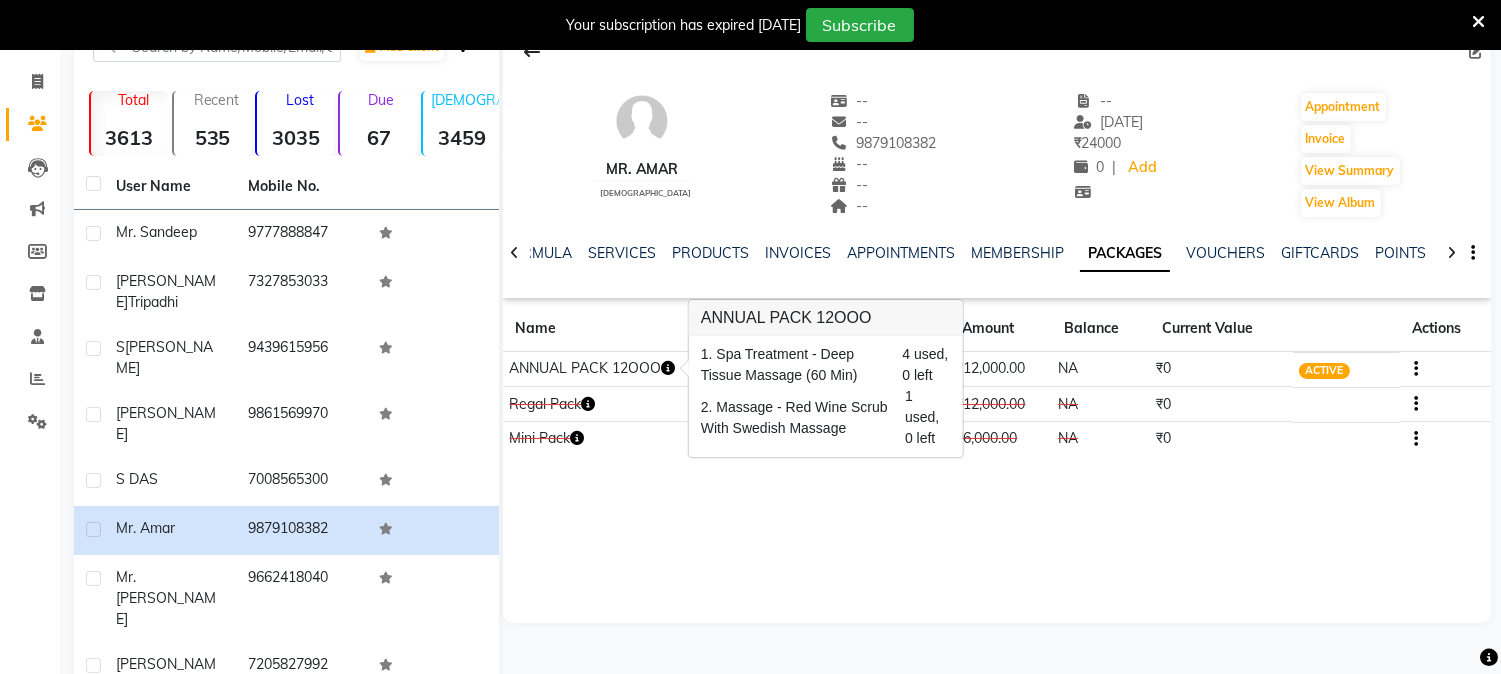 drag, startPoint x: 1010, startPoint y: 514, endPoint x: 980, endPoint y: 513, distance: 30.016663 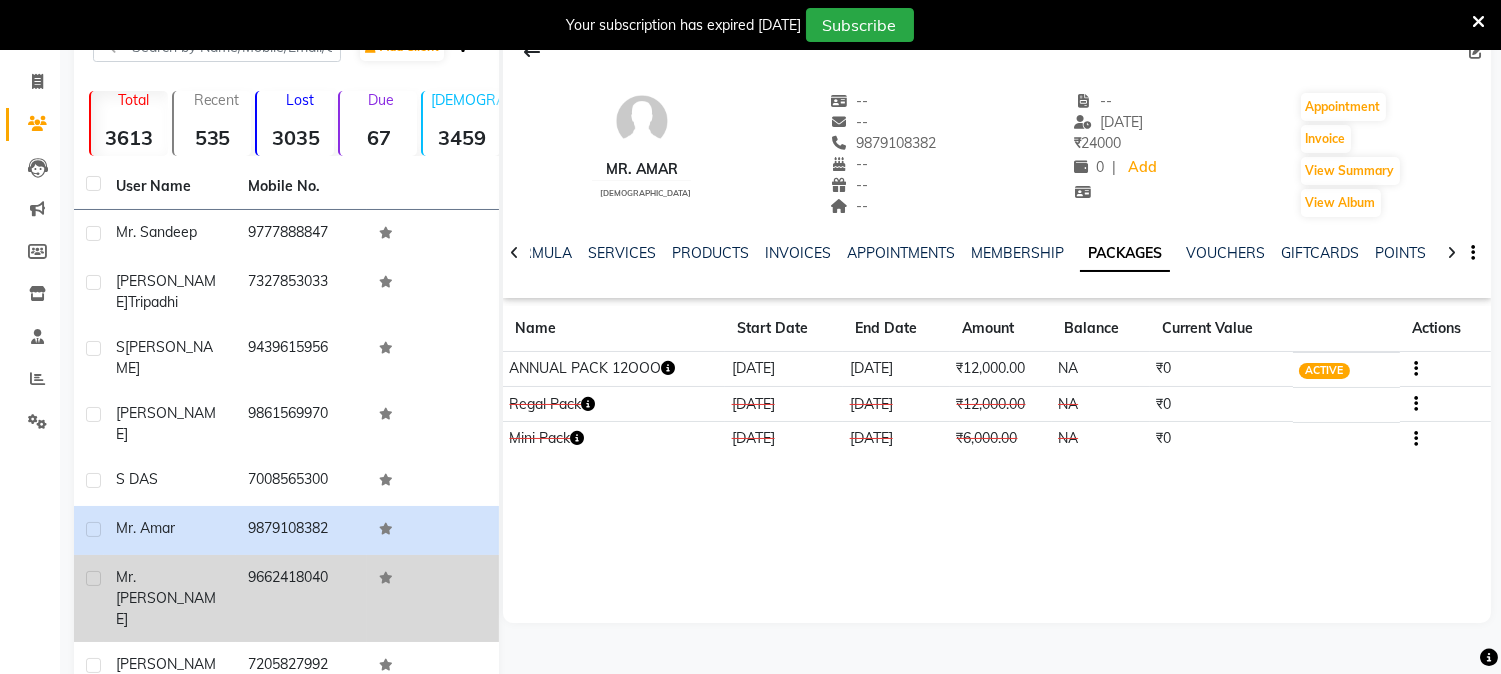 click on "9662418040" 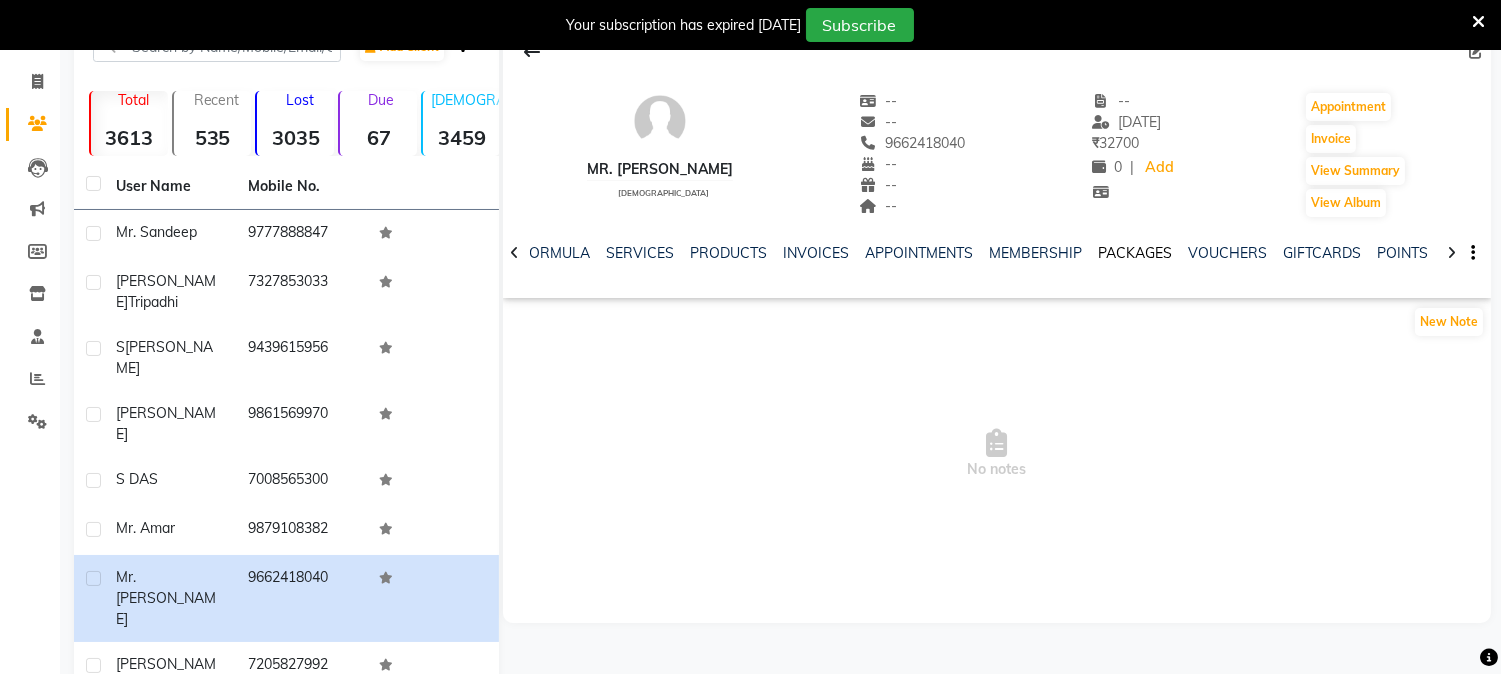 click on "PACKAGES" 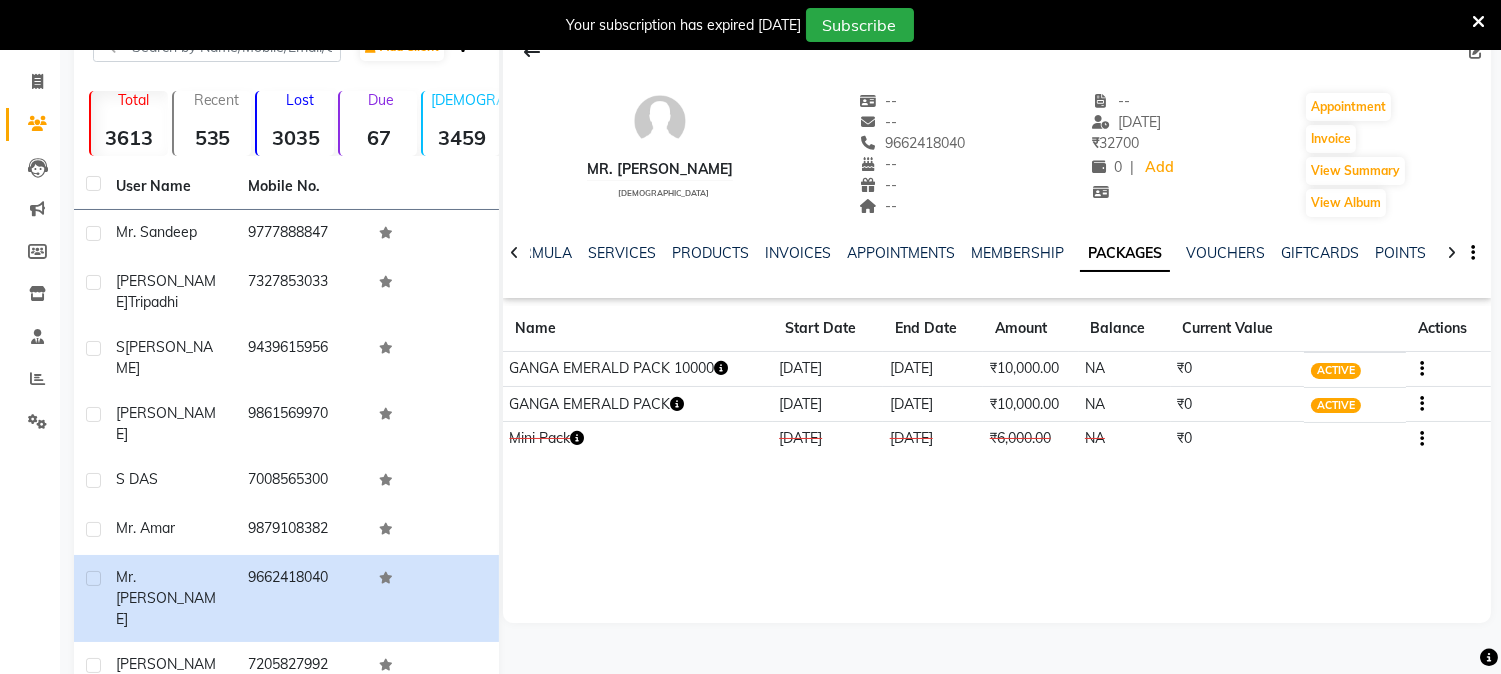 click 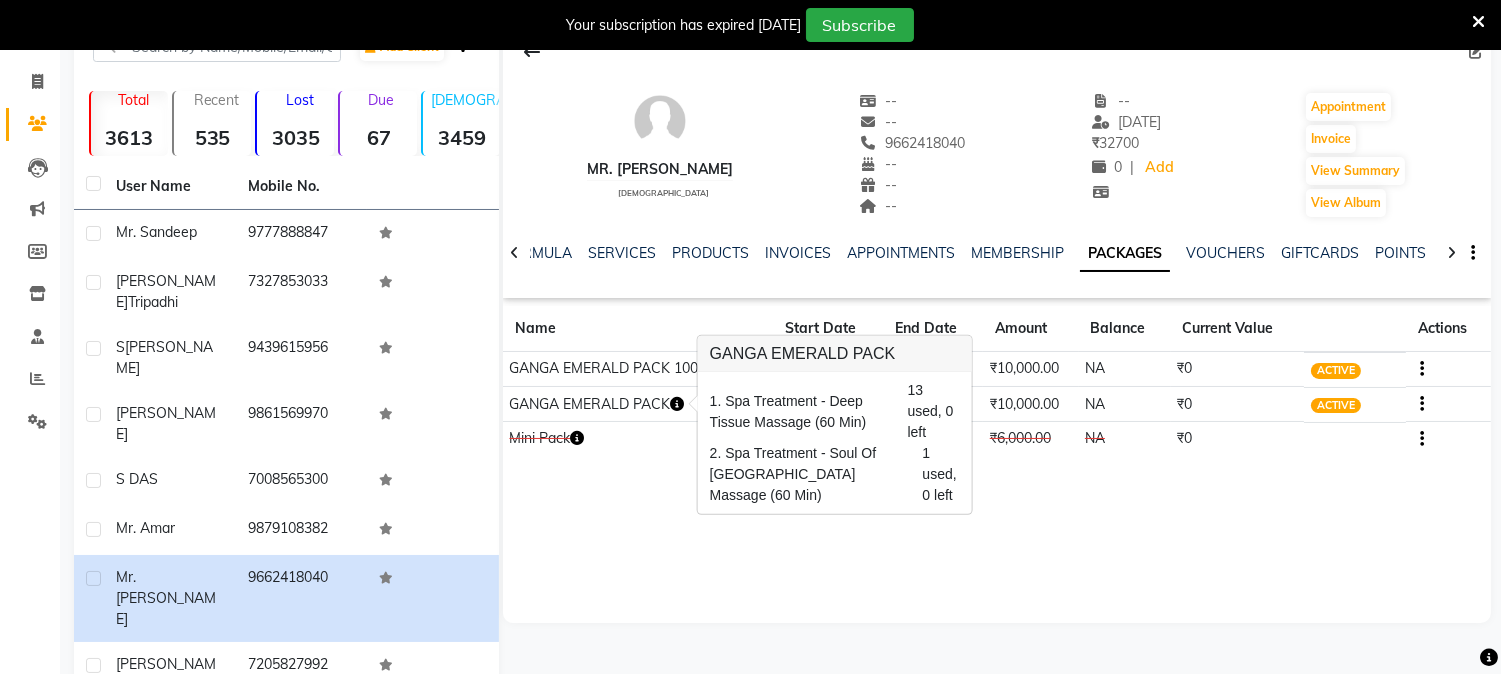 click on "Mr. [PERSON_NAME]    [DEMOGRAPHIC_DATA]  --   --   9662418040  --  --  --  -- [DATE] ₹    32700 0 |  Add   Appointment   Invoice  View Summary  View Album  NOTES FORMULA SERVICES PRODUCTS INVOICES APPOINTMENTS MEMBERSHIP PACKAGES VOUCHERS GIFTCARDS POINTS FORMS FAMILY CARDS WALLET Name Start Date End Date Amount Balance Current Value Actions  GANGA EMERALD PACK 10000  [DATE] [DATE]  ₹10,000.00   NA  ₹0 ACTIVE  GANGA EMERALD PACK  [DATE] [DATE]  ₹10,000.00   NA  ₹0 ACTIVE  Mini Pack  [DATE] [DATE]  ₹6,000.00   NA  ₹0 CANCELLED" 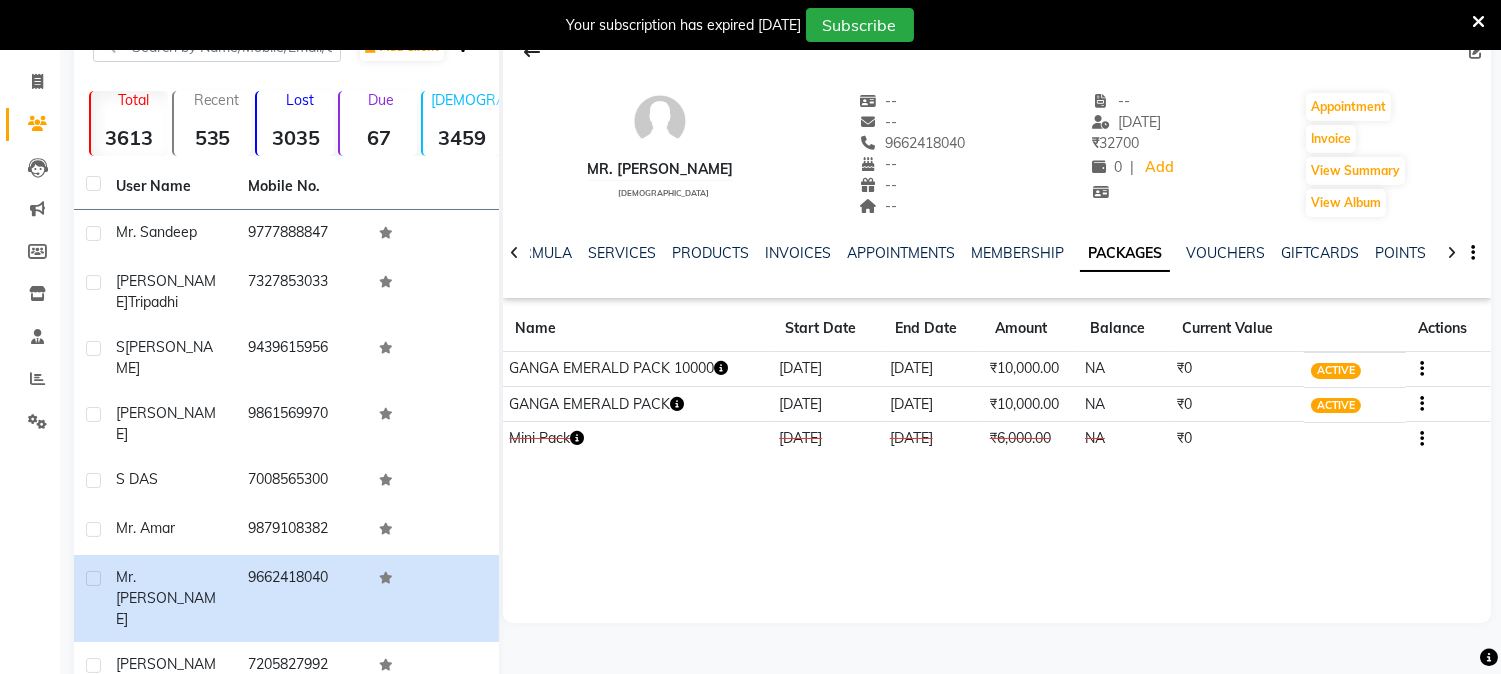 click 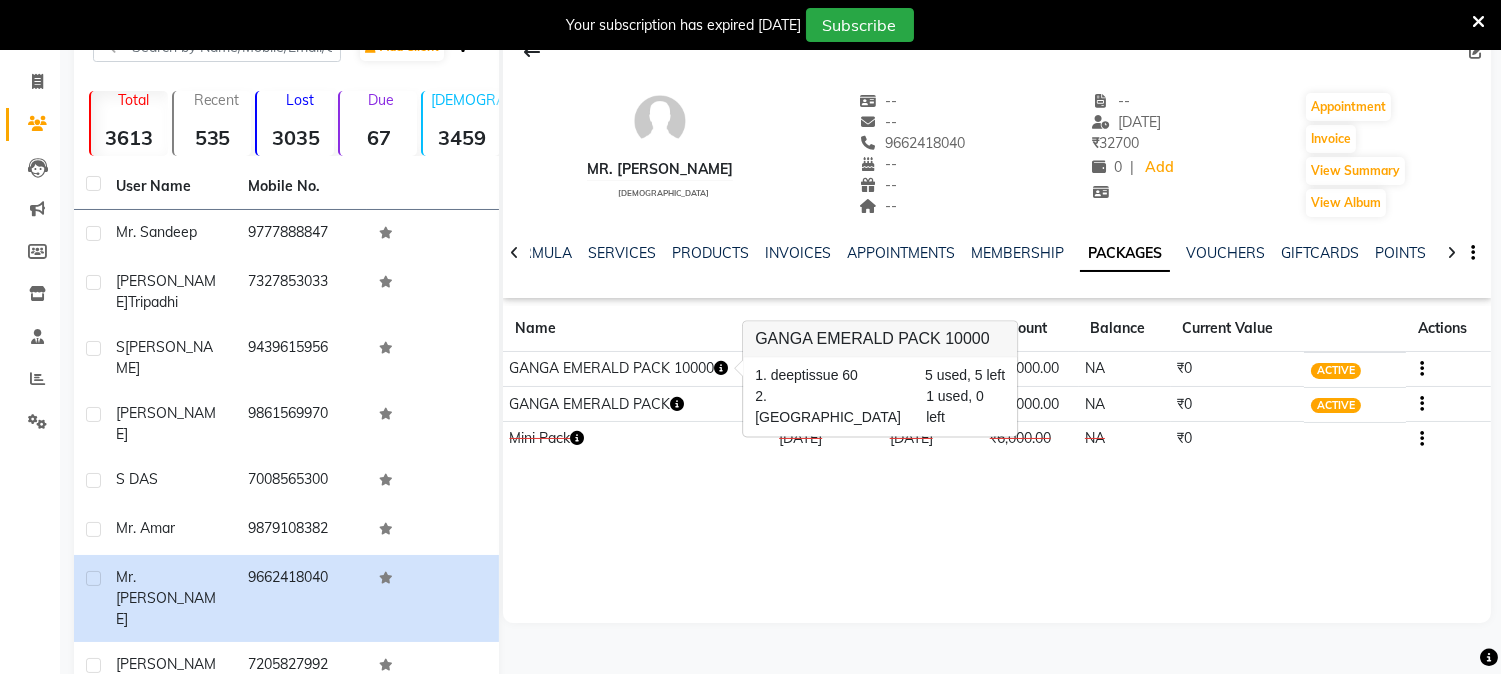 click on "Mr. [PERSON_NAME]    [DEMOGRAPHIC_DATA]  --   --   9662418040  --  --  --  -- [DATE] ₹    32700 0 |  Add   Appointment   Invoice  View Summary  View Album  NOTES FORMULA SERVICES PRODUCTS INVOICES APPOINTMENTS MEMBERSHIP PACKAGES VOUCHERS GIFTCARDS POINTS FORMS FAMILY CARDS WALLET Name Start Date End Date Amount Balance Current Value Actions  GANGA EMERALD PACK 10000  [DATE] [DATE]  ₹10,000.00   NA  ₹0 ACTIVE  GANGA EMERALD PACK  [DATE] [DATE]  ₹10,000.00   NA  ₹0 ACTIVE  Mini Pack  [DATE] [DATE]  ₹6,000.00   NA  ₹0 CANCELLED" 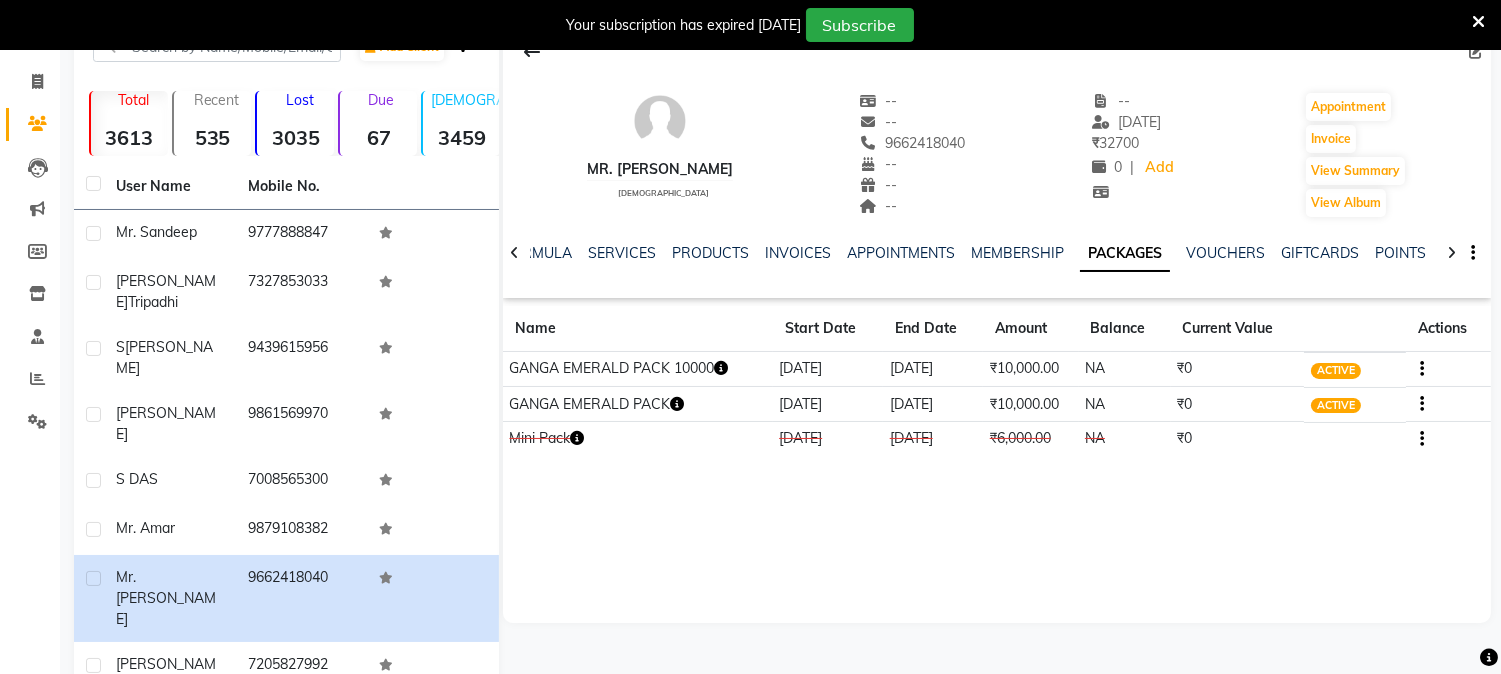 click 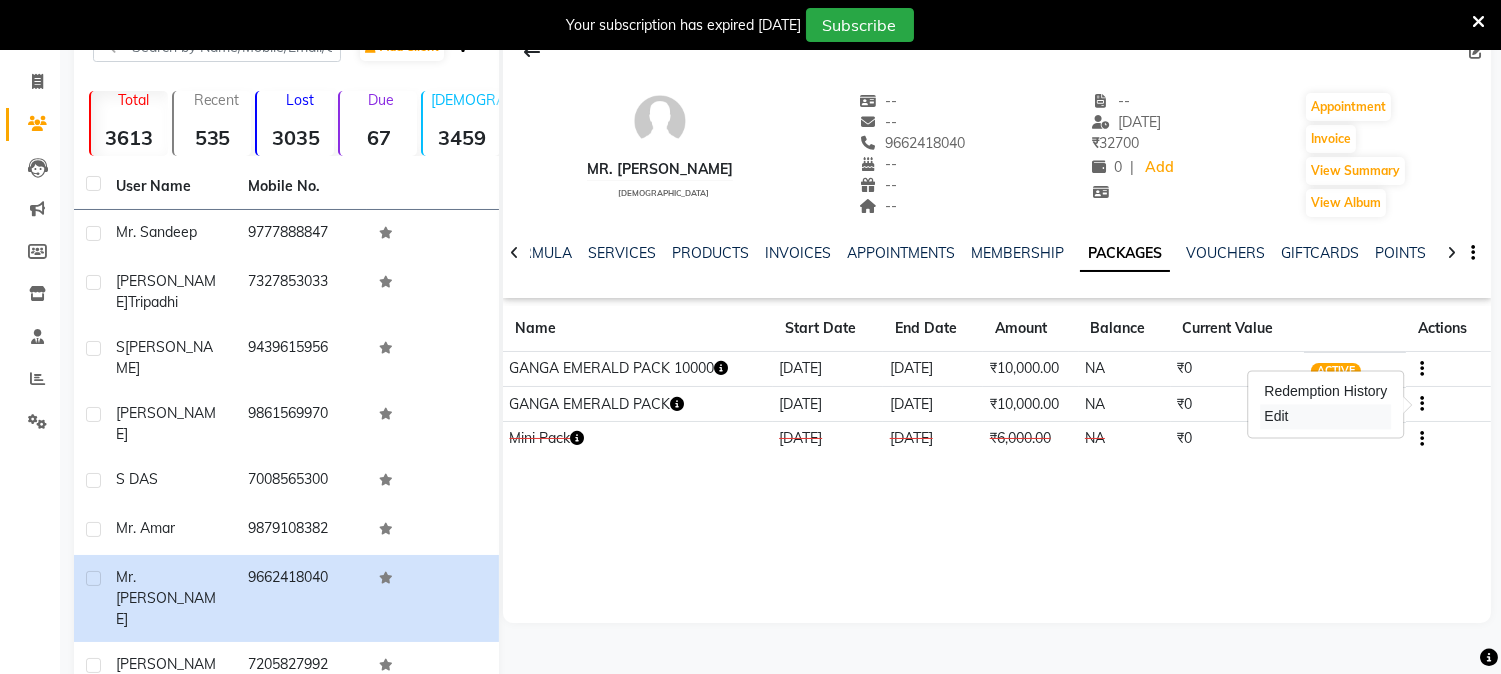 click on "Edit" at bounding box center [1325, 416] 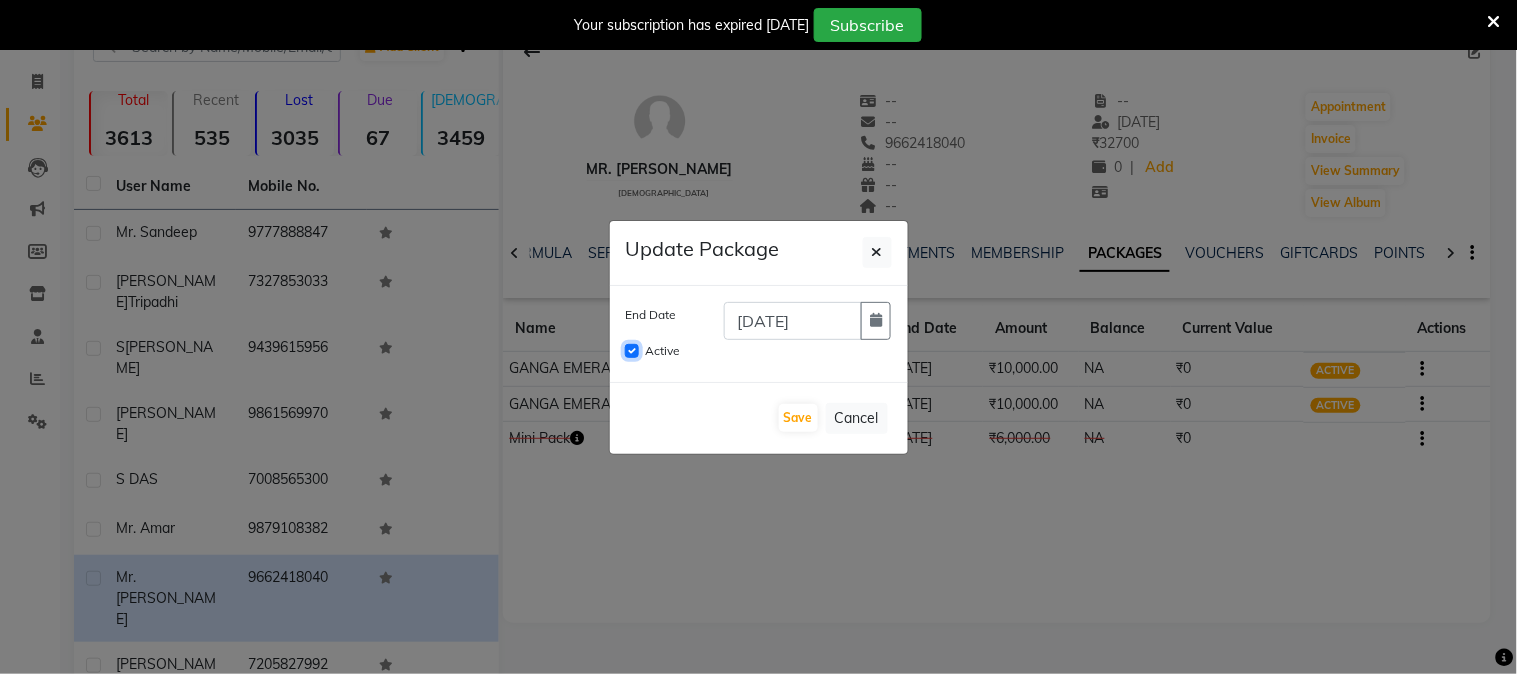 click on "Active" at bounding box center (632, 351) 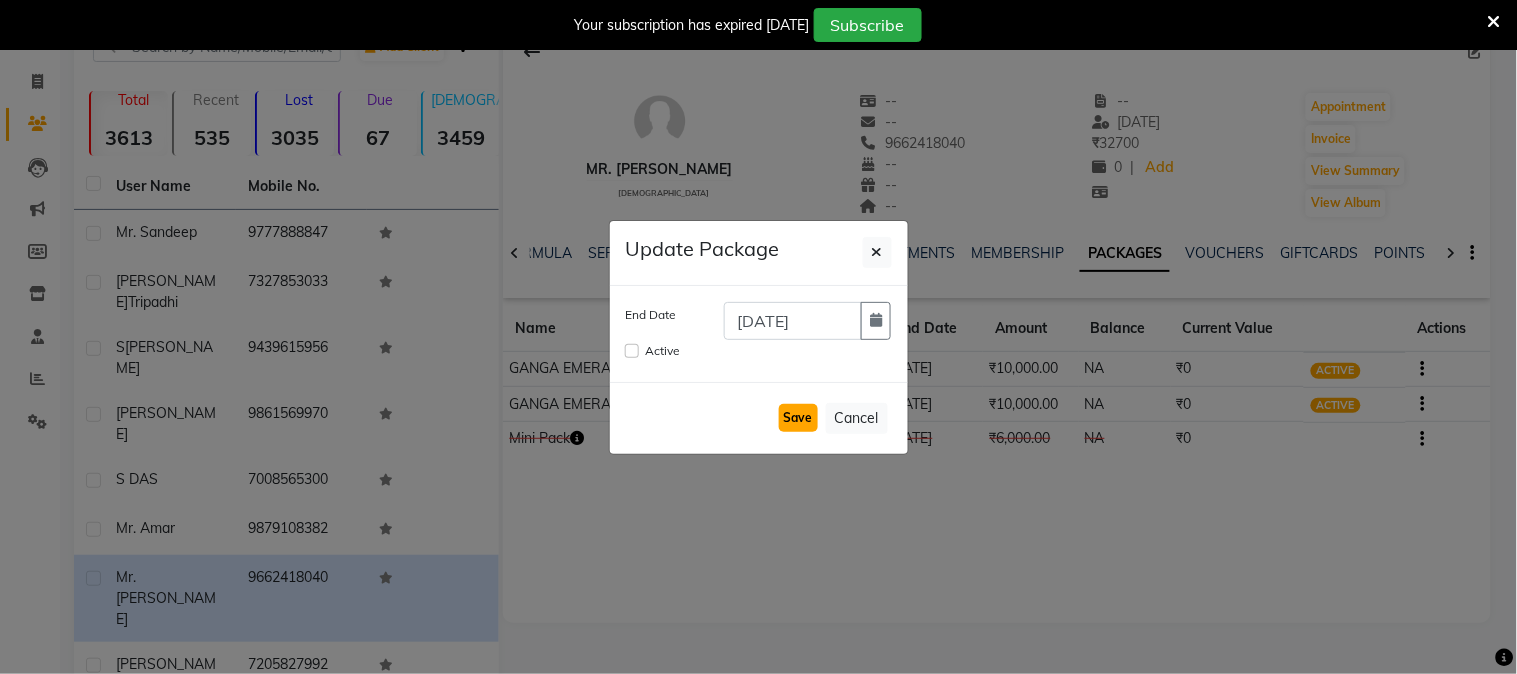 click on "Save" 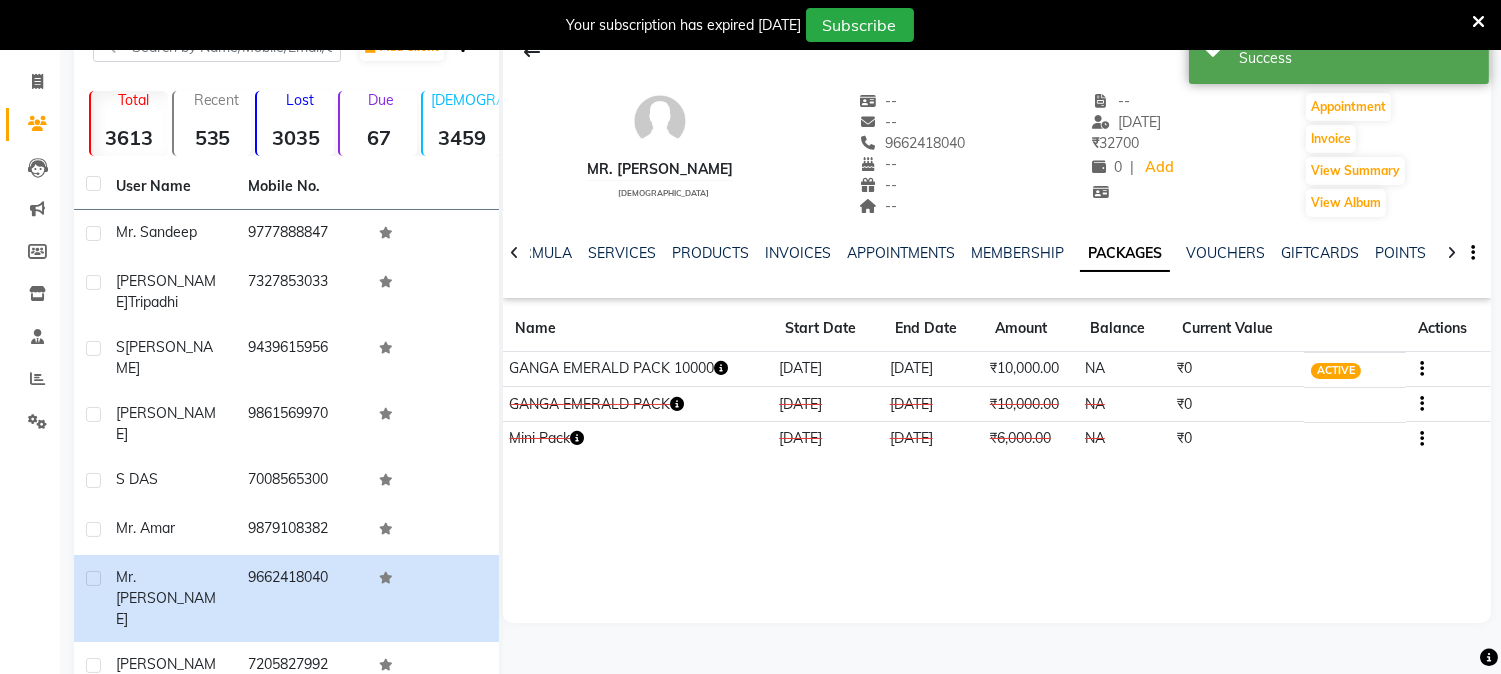 click on "Mr. [PERSON_NAME]    [DEMOGRAPHIC_DATA]  --   --   9662418040  --  --  --  -- [DATE] ₹    32700 0 |  Add   Appointment   Invoice  View Summary  View Album  NOTES FORMULA SERVICES PRODUCTS INVOICES APPOINTMENTS MEMBERSHIP PACKAGES VOUCHERS GIFTCARDS POINTS FORMS FAMILY CARDS WALLET Name Start Date End Date Amount Balance Current Value Actions  GANGA EMERALD PACK 10000  [DATE] [DATE]  ₹10,000.00   NA  ₹0 ACTIVE  GANGA EMERALD PACK  [DATE] [DATE]  ₹10,000.00   NA  ₹0 CONSUMED  Mini Pack  [DATE] [DATE]  ₹6,000.00   NA  ₹0 CANCELLED" 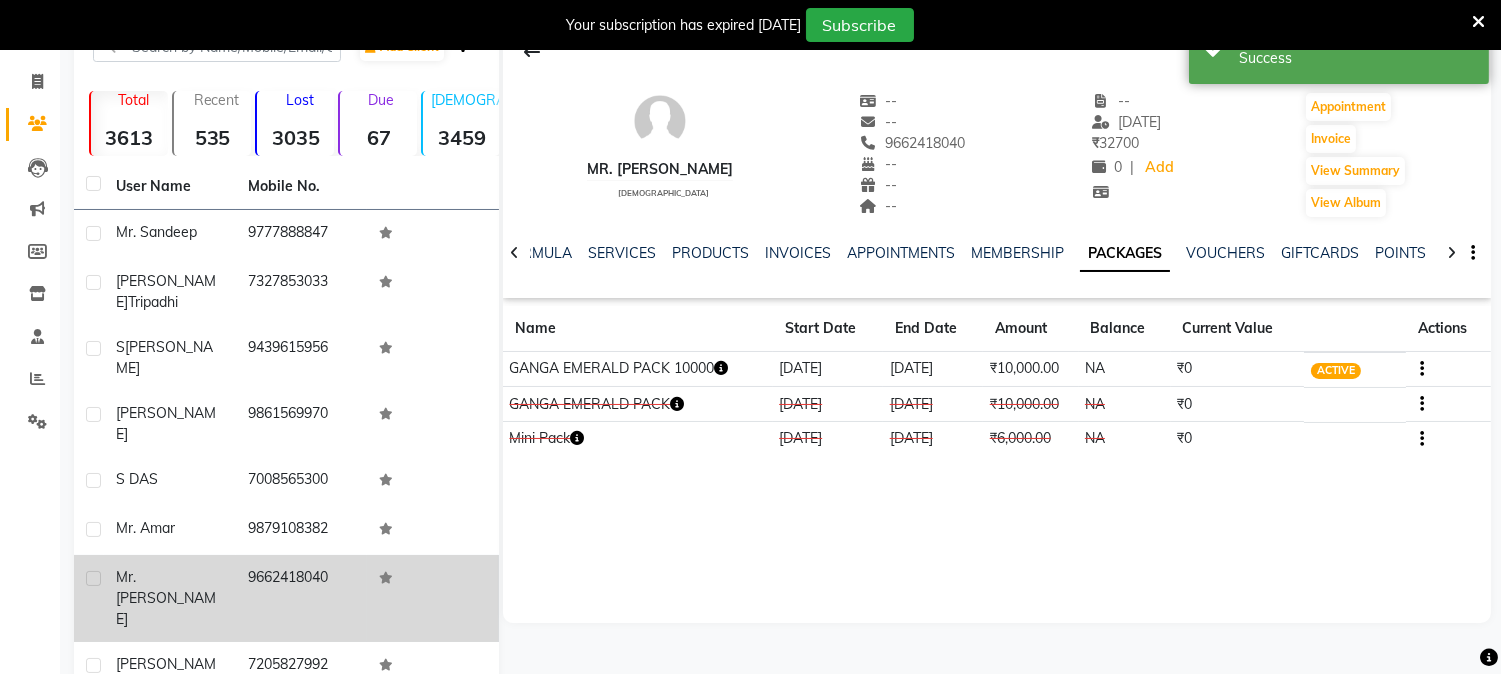 scroll, scrollTop: 225, scrollLeft: 0, axis: vertical 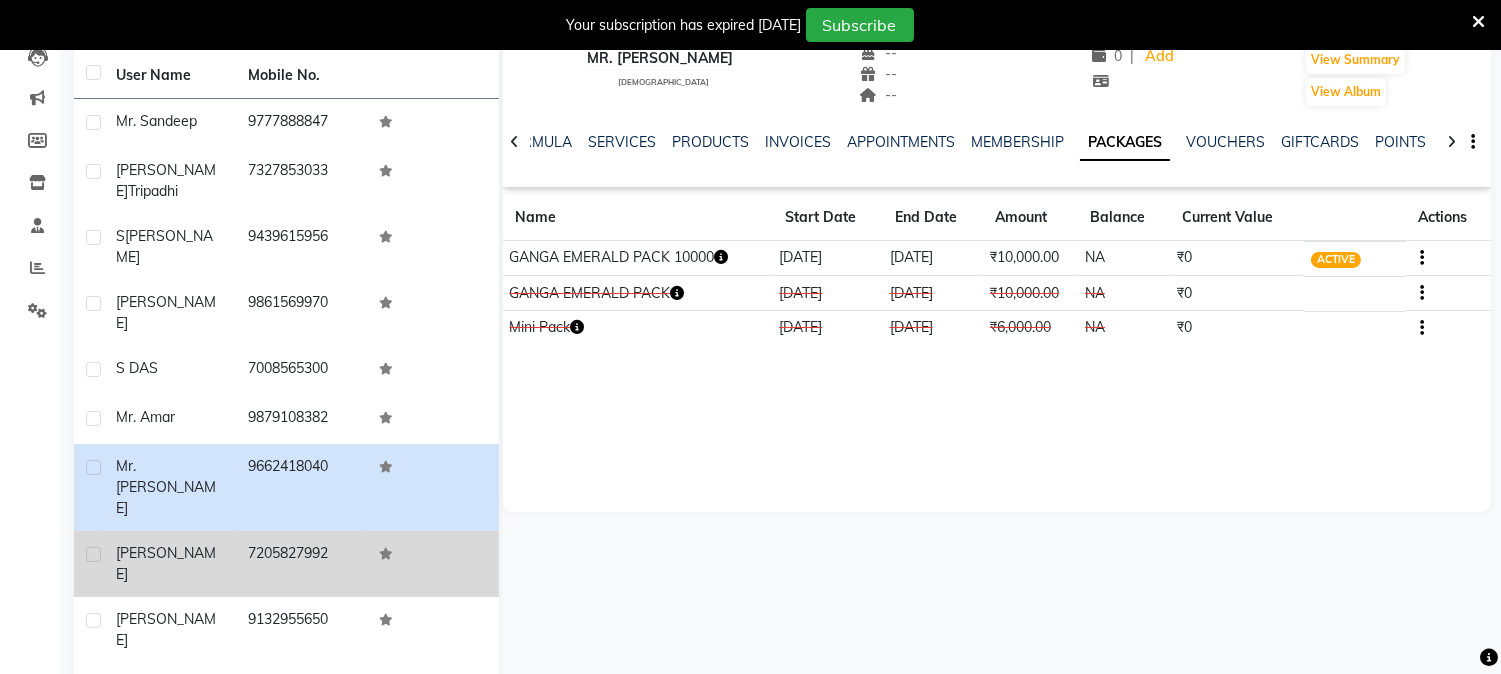 click on "7205827992" 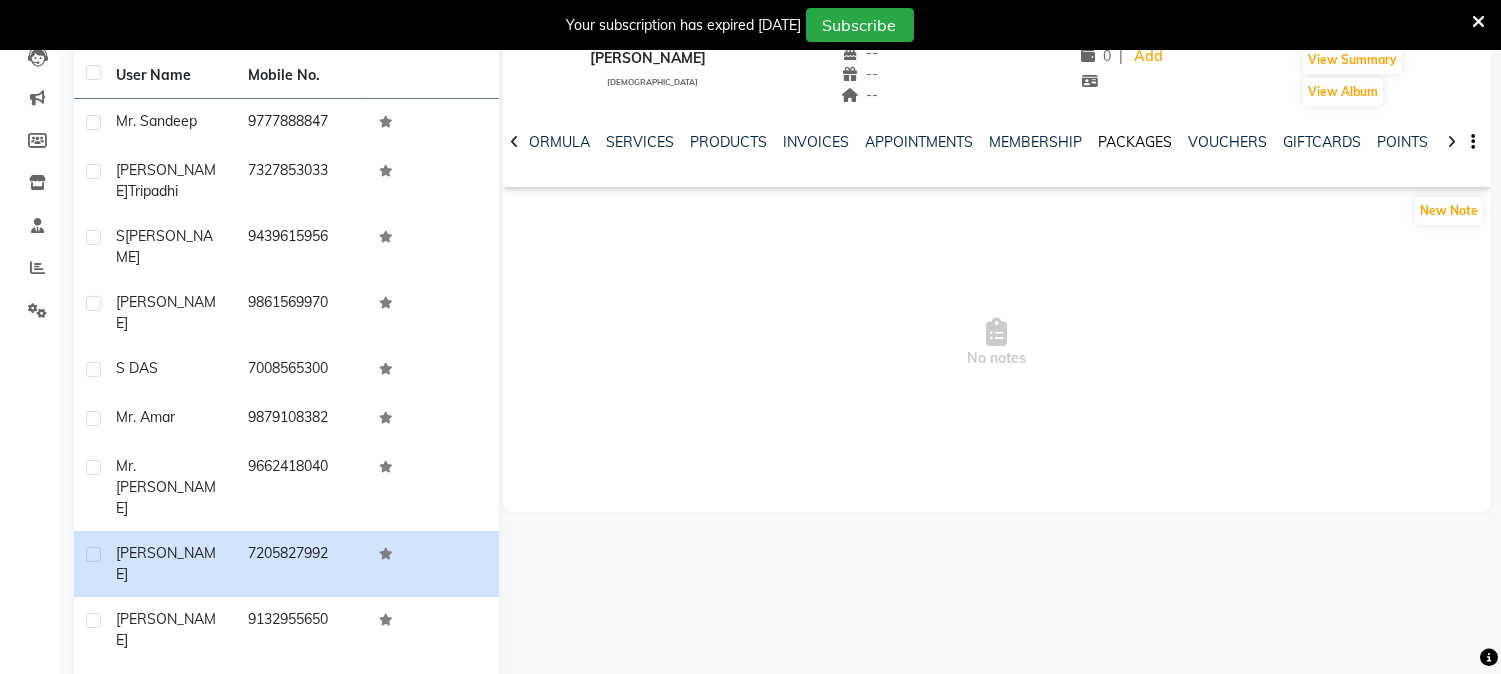 click on "PACKAGES" 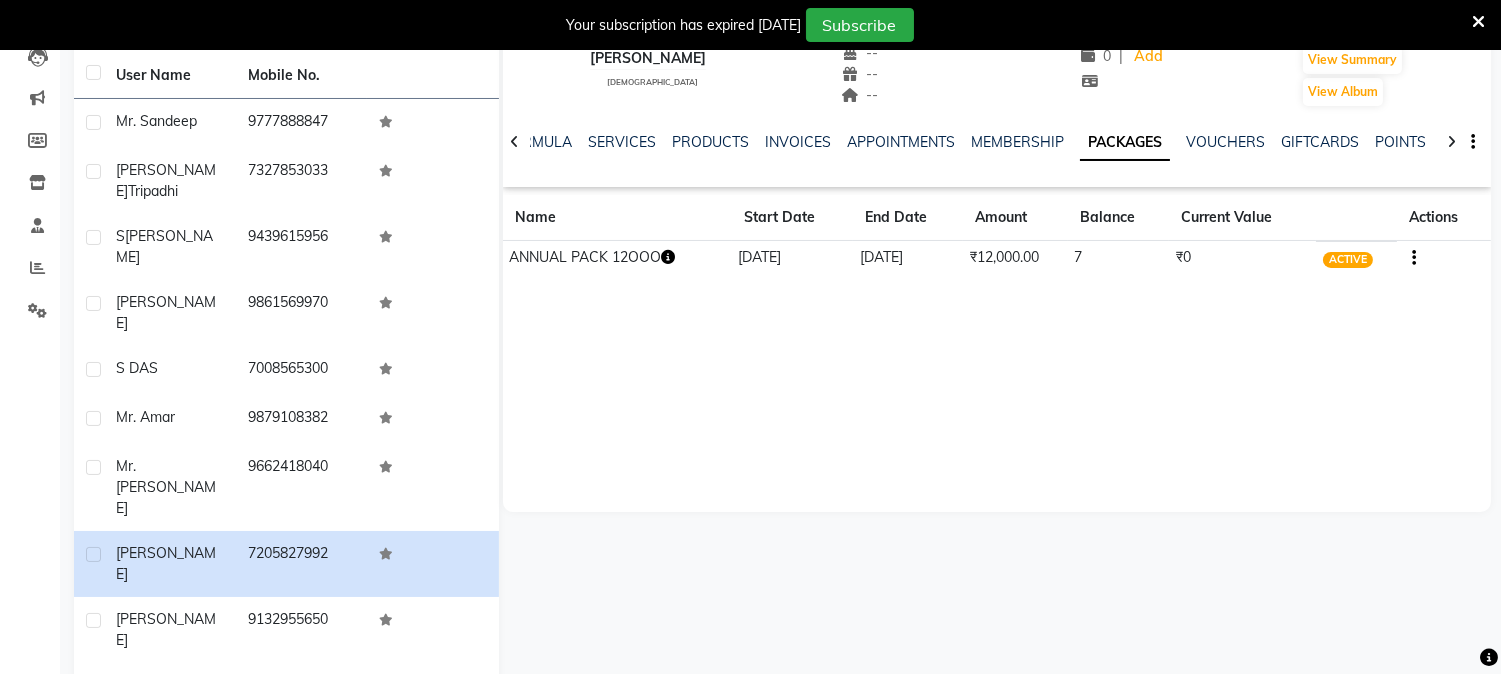 click 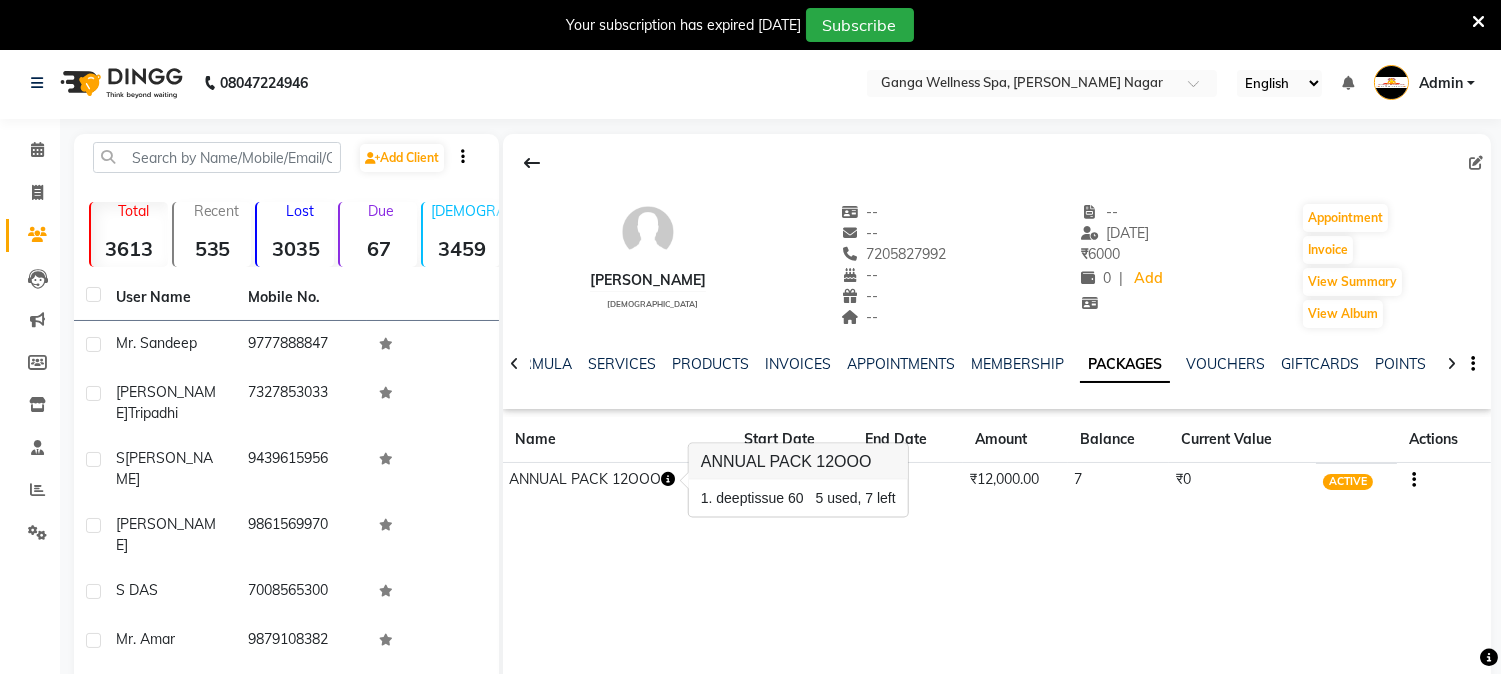 scroll, scrollTop: 114, scrollLeft: 0, axis: vertical 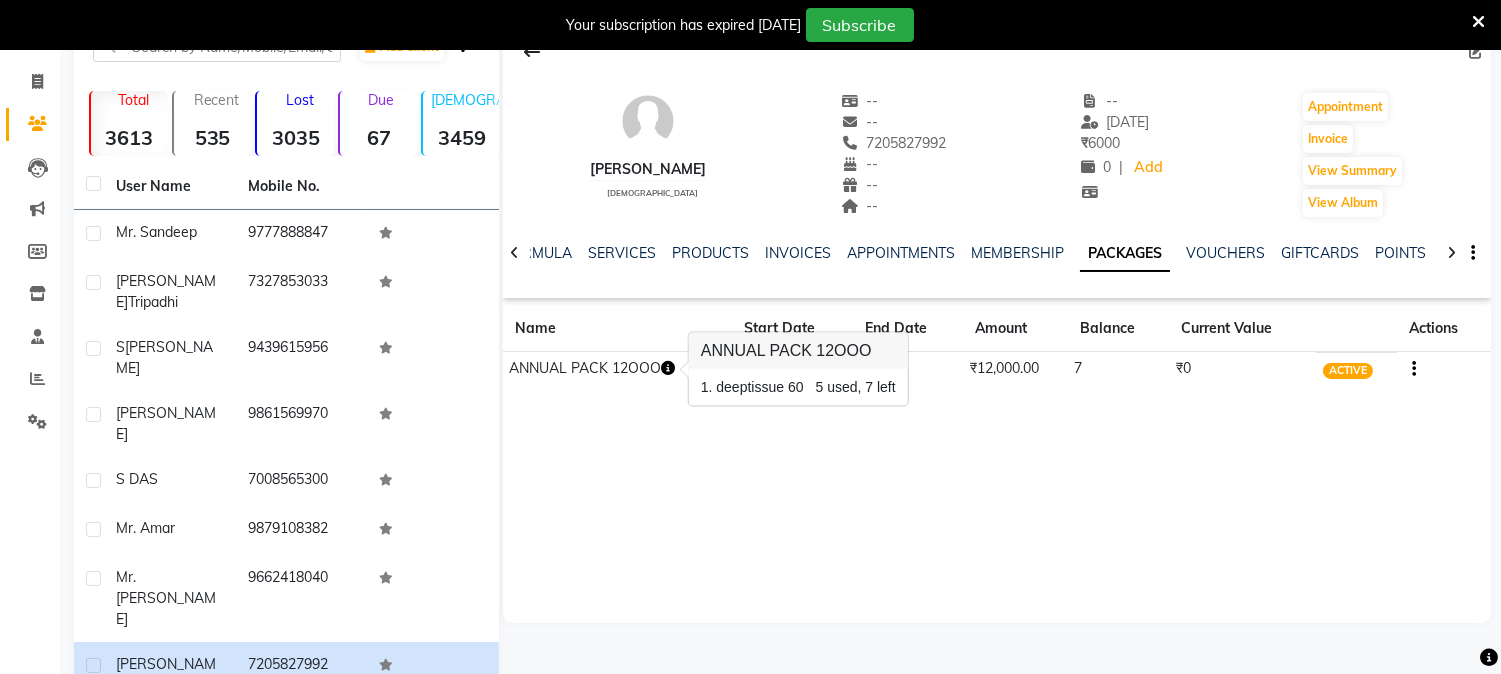 click on "[PERSON_NAME]    [DEMOGRAPHIC_DATA]  --   --   7205827992  --  --  --  -- [DATE] ₹    6000 0 |  Add   Appointment   Invoice  View Summary  View Album  NOTES FORMULA SERVICES PRODUCTS INVOICES APPOINTMENTS MEMBERSHIP PACKAGES VOUCHERS GIFTCARDS POINTS FORMS FAMILY CARDS WALLET Name Start Date End Date Amount Balance Current Value Actions  ANNUAL PACK 12OOO  [DATE] [DATE]  ₹12,000.00   7  ₹0 ACTIVE" 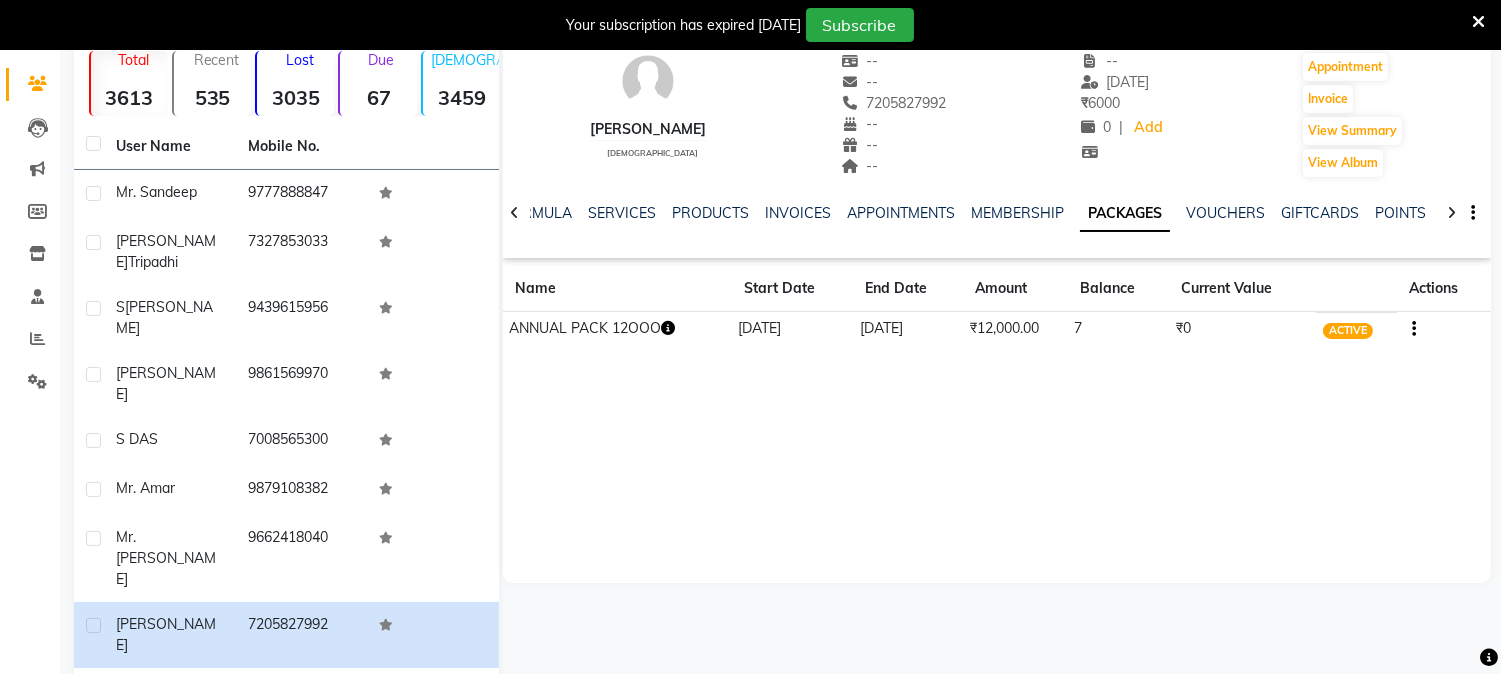 scroll, scrollTop: 225, scrollLeft: 0, axis: vertical 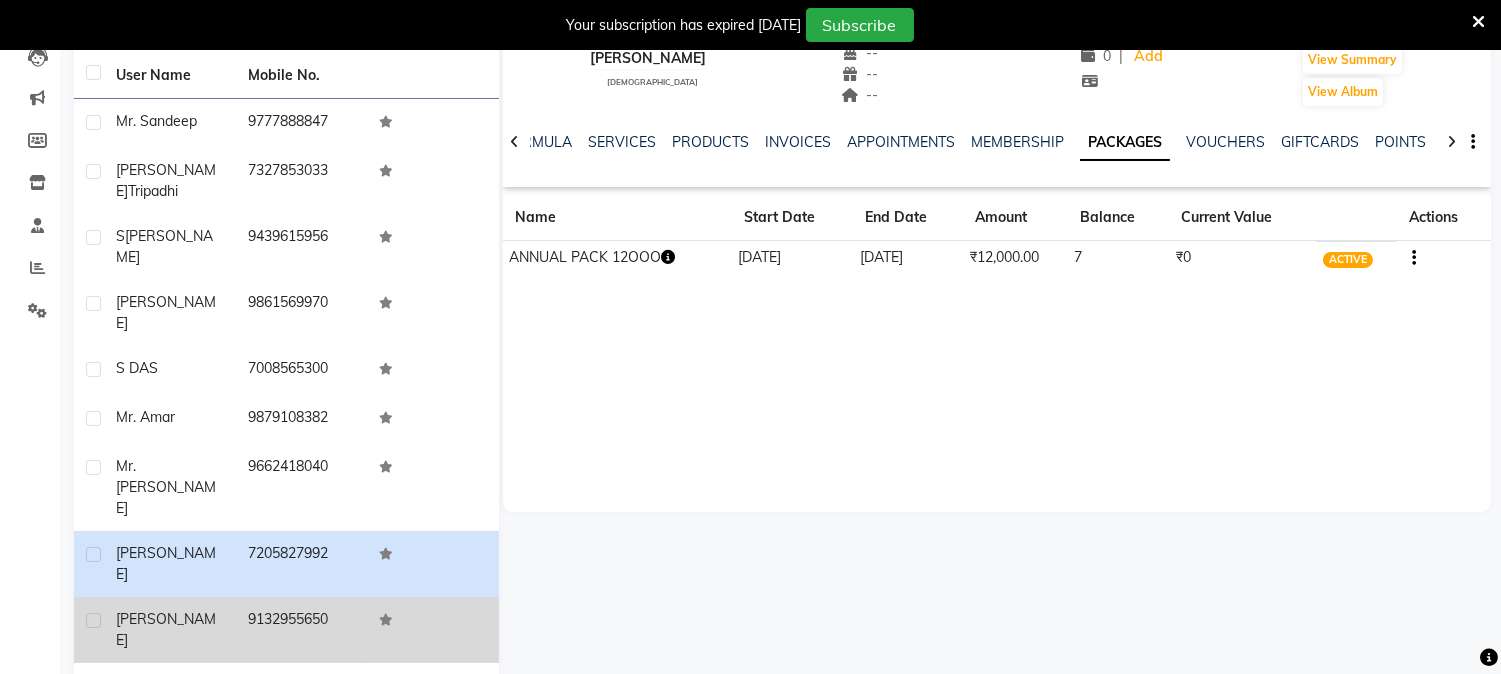 click on "9132955650" 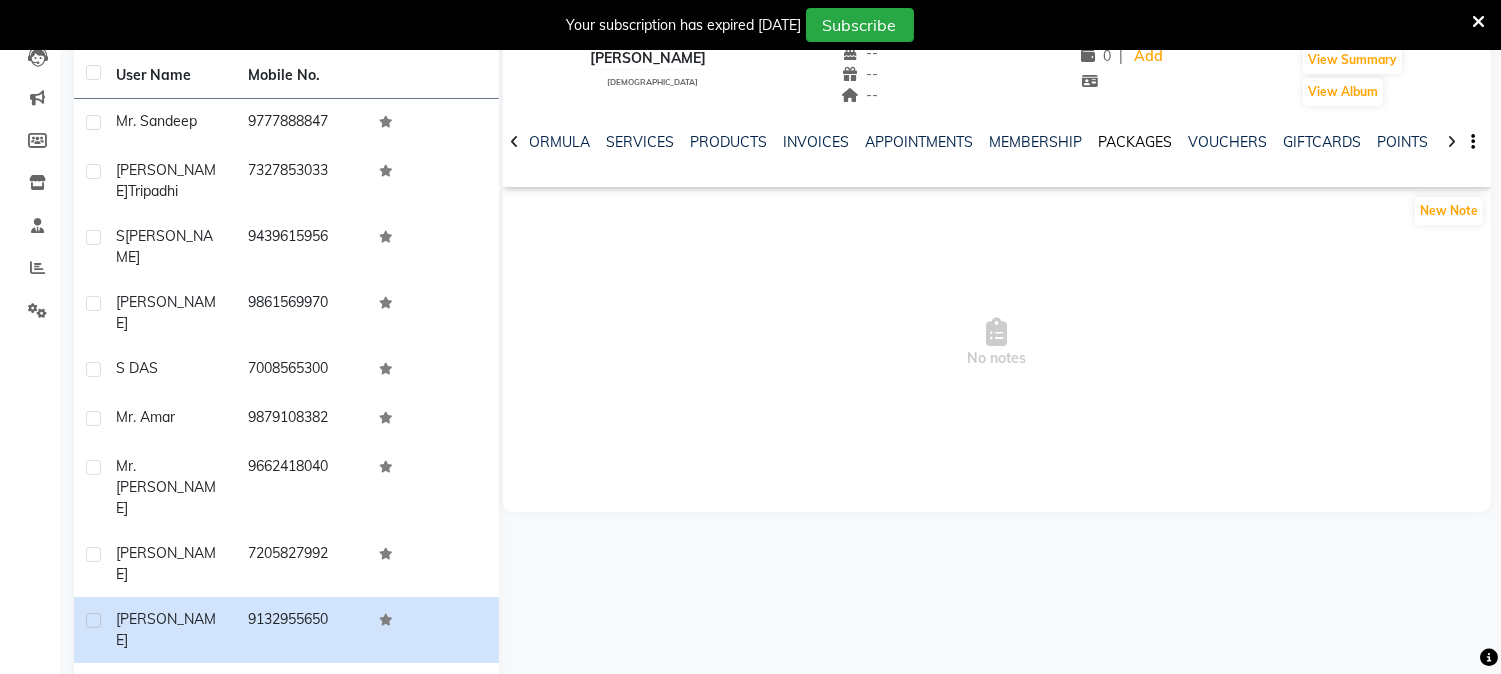 drag, startPoint x: 1107, startPoint y: 142, endPoint x: 1108, endPoint y: 153, distance: 11.045361 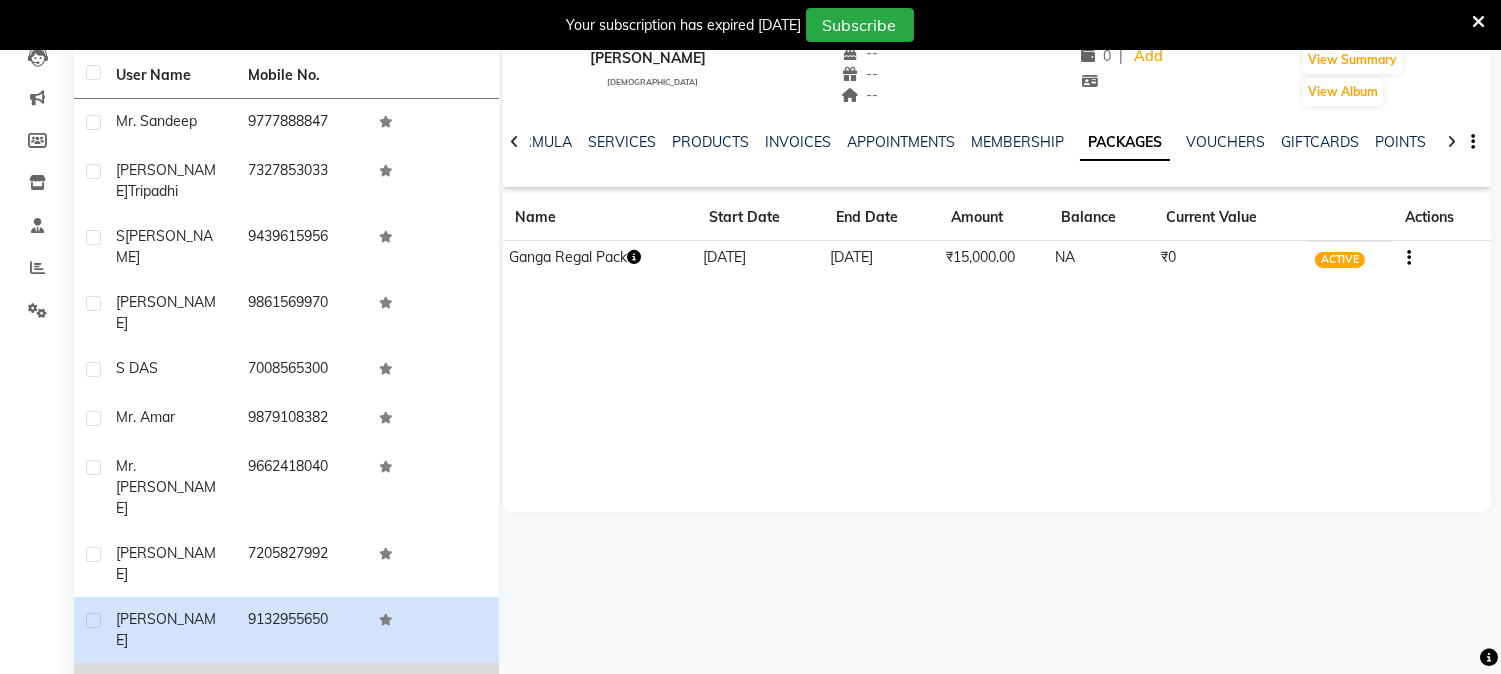 click on "9437900379" 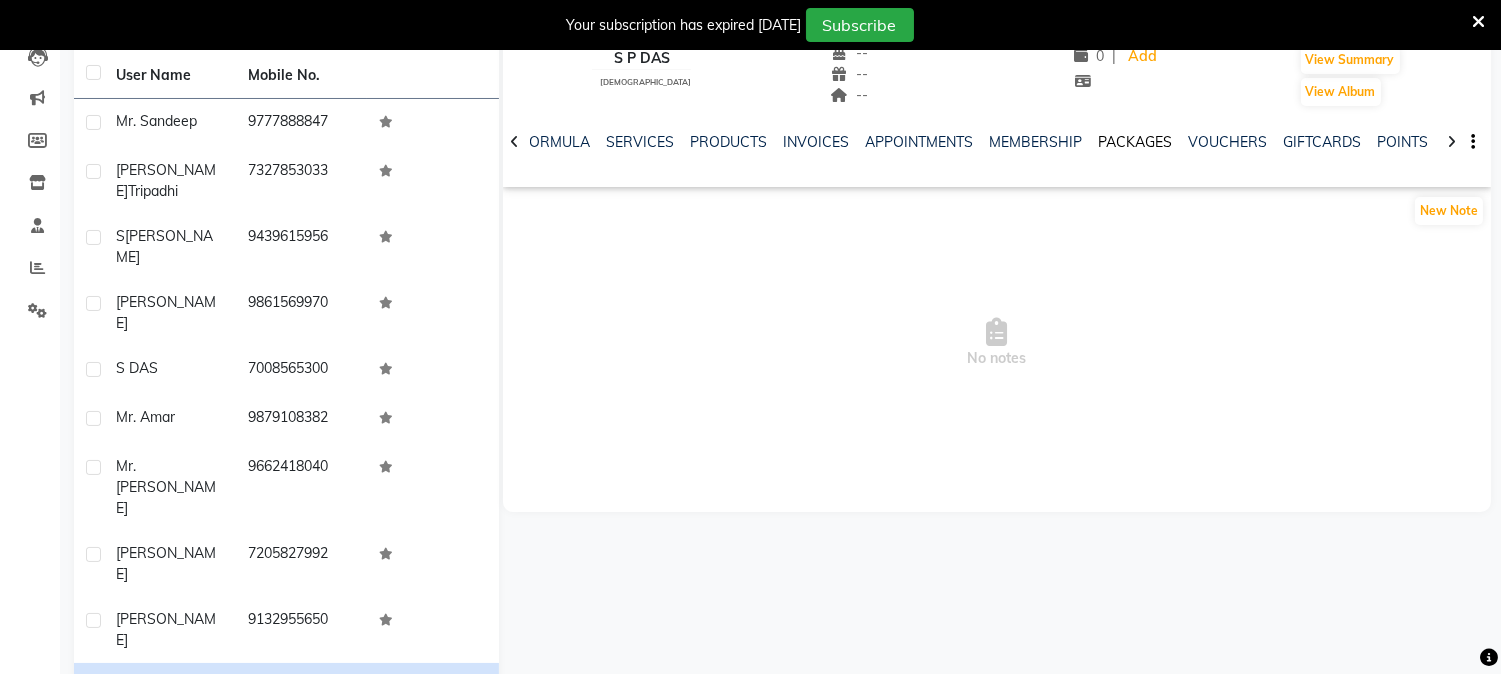 click on "PACKAGES" 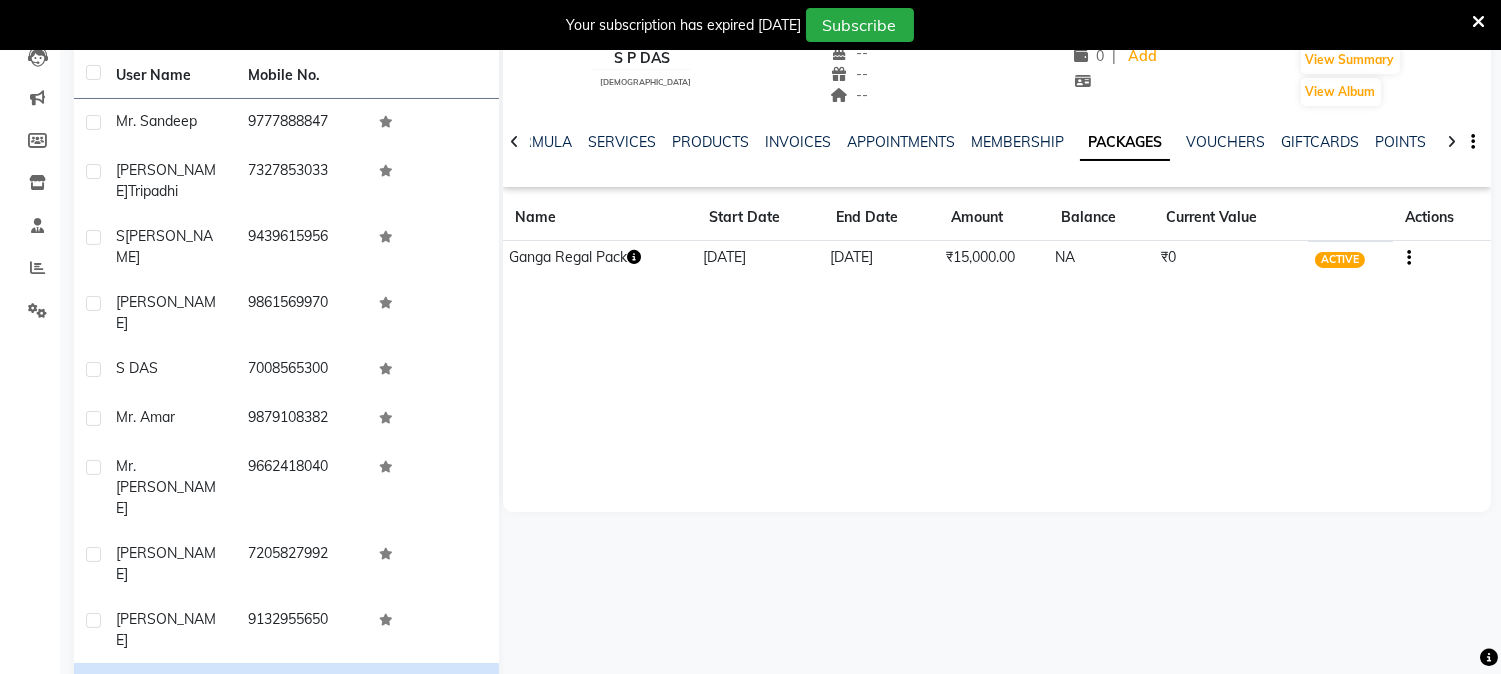 click on "Next" 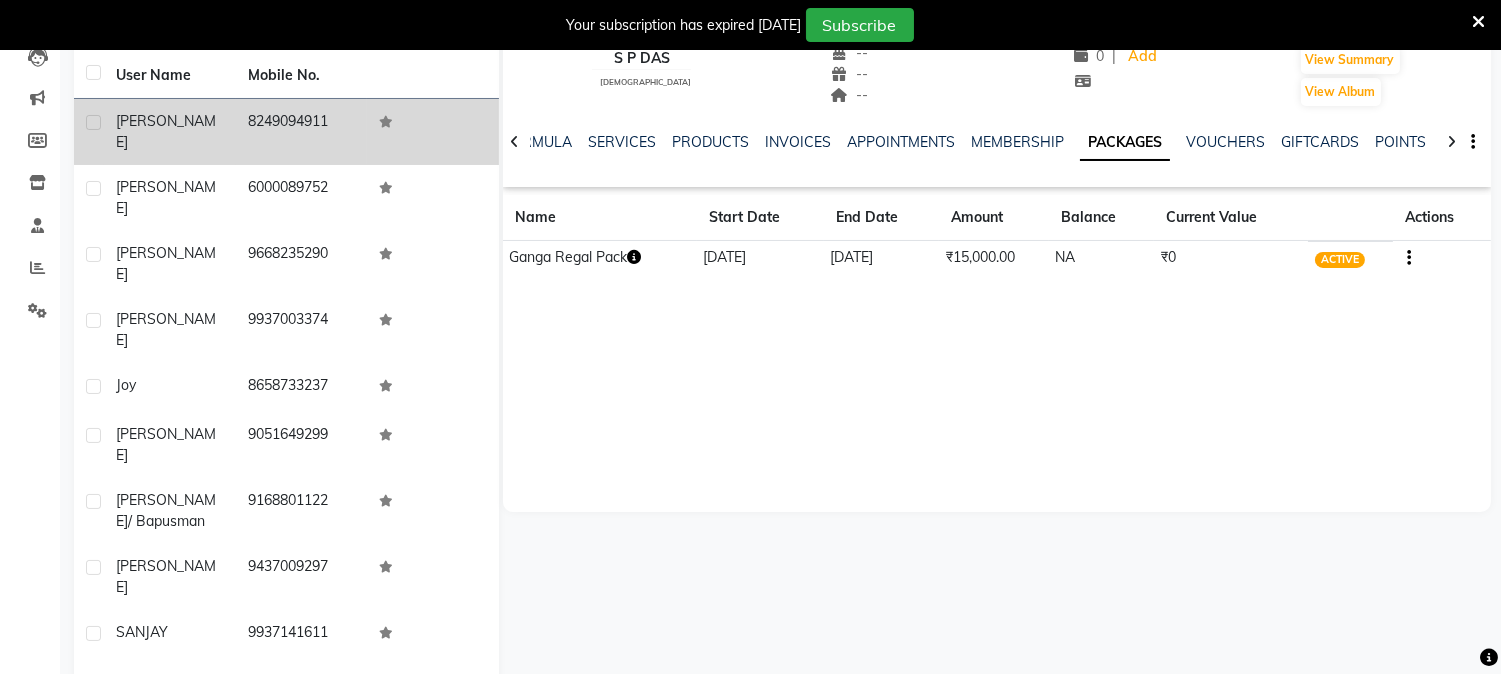 click on "8249094911" 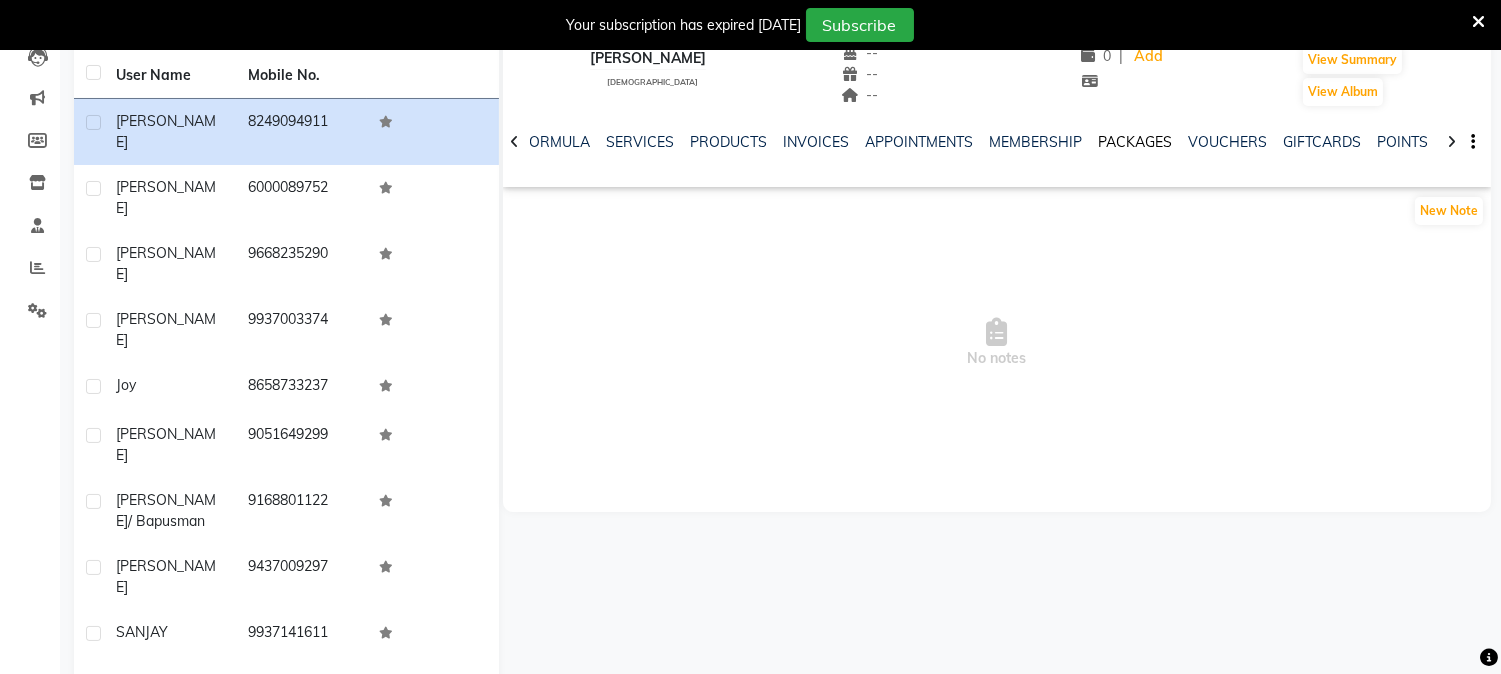 click on "PACKAGES" 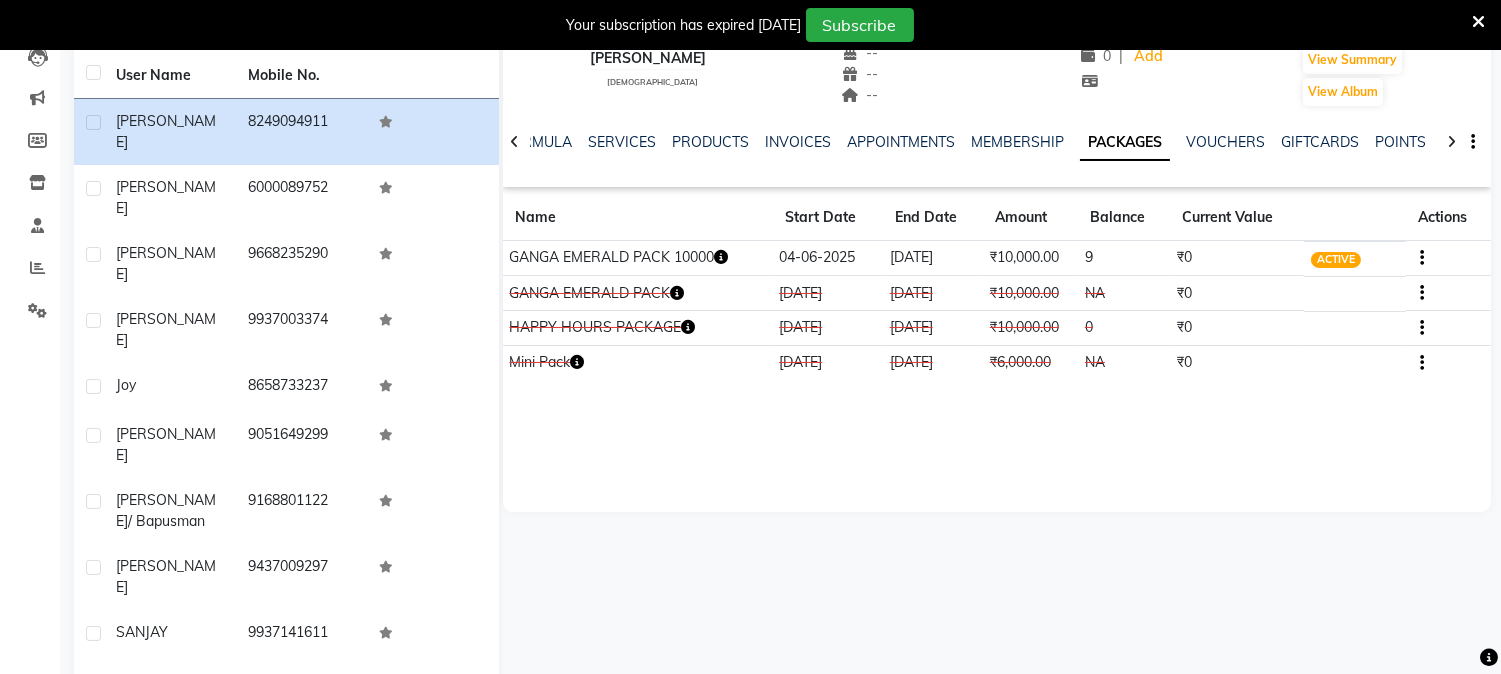 click 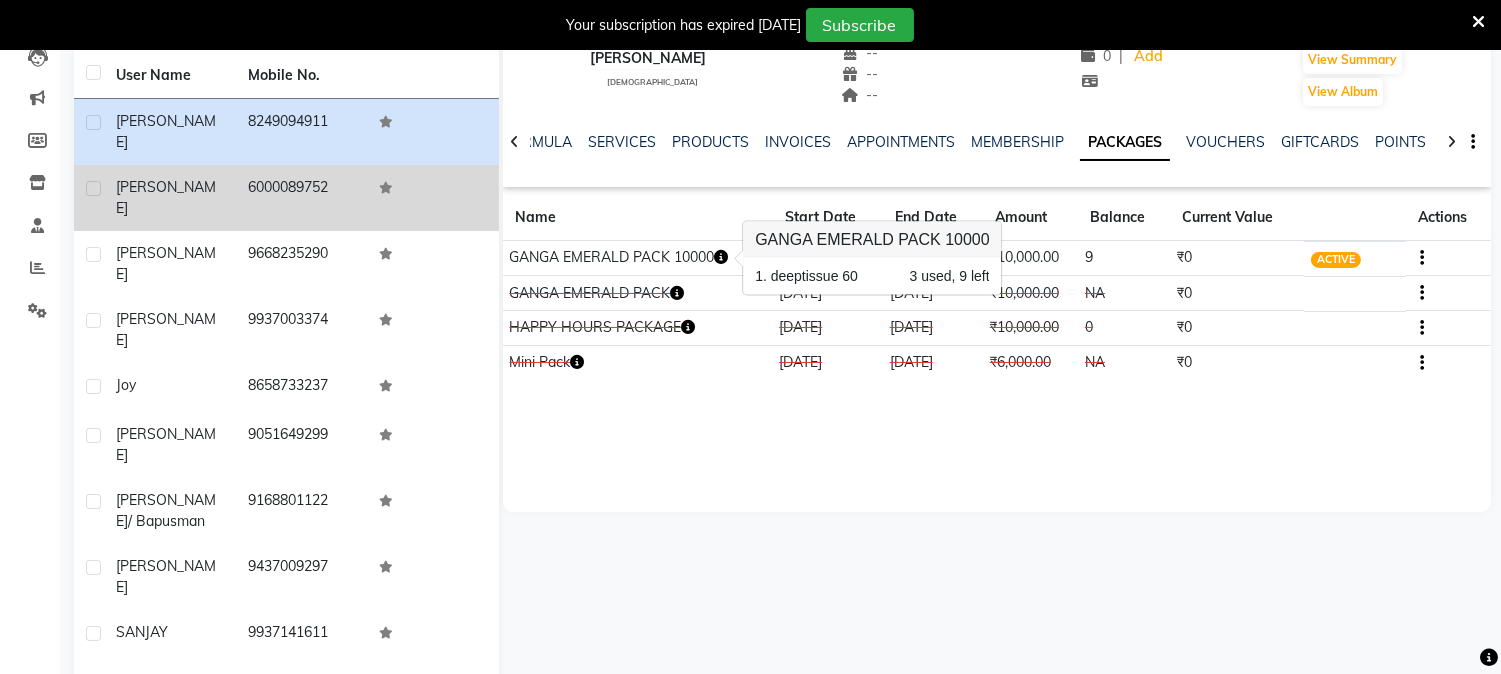 click on "6000089752" 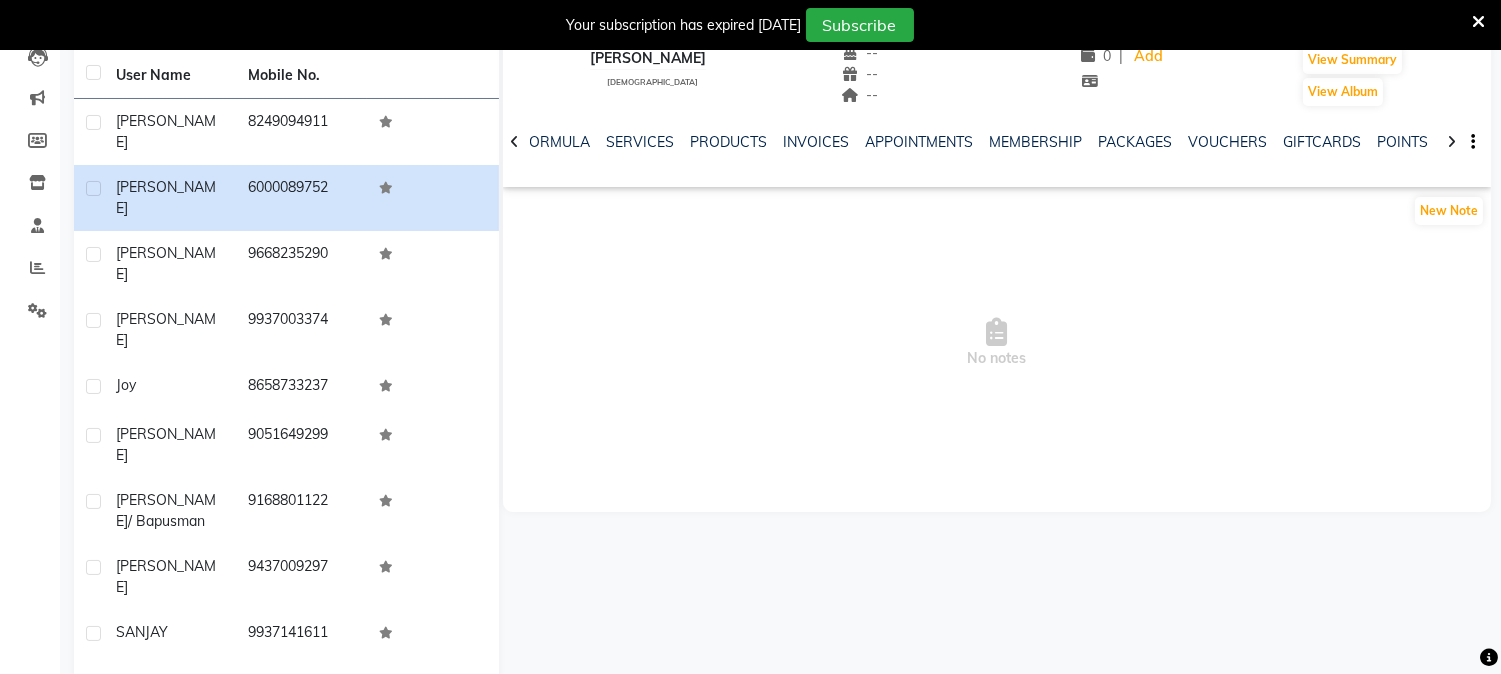 click on "PACKAGES" 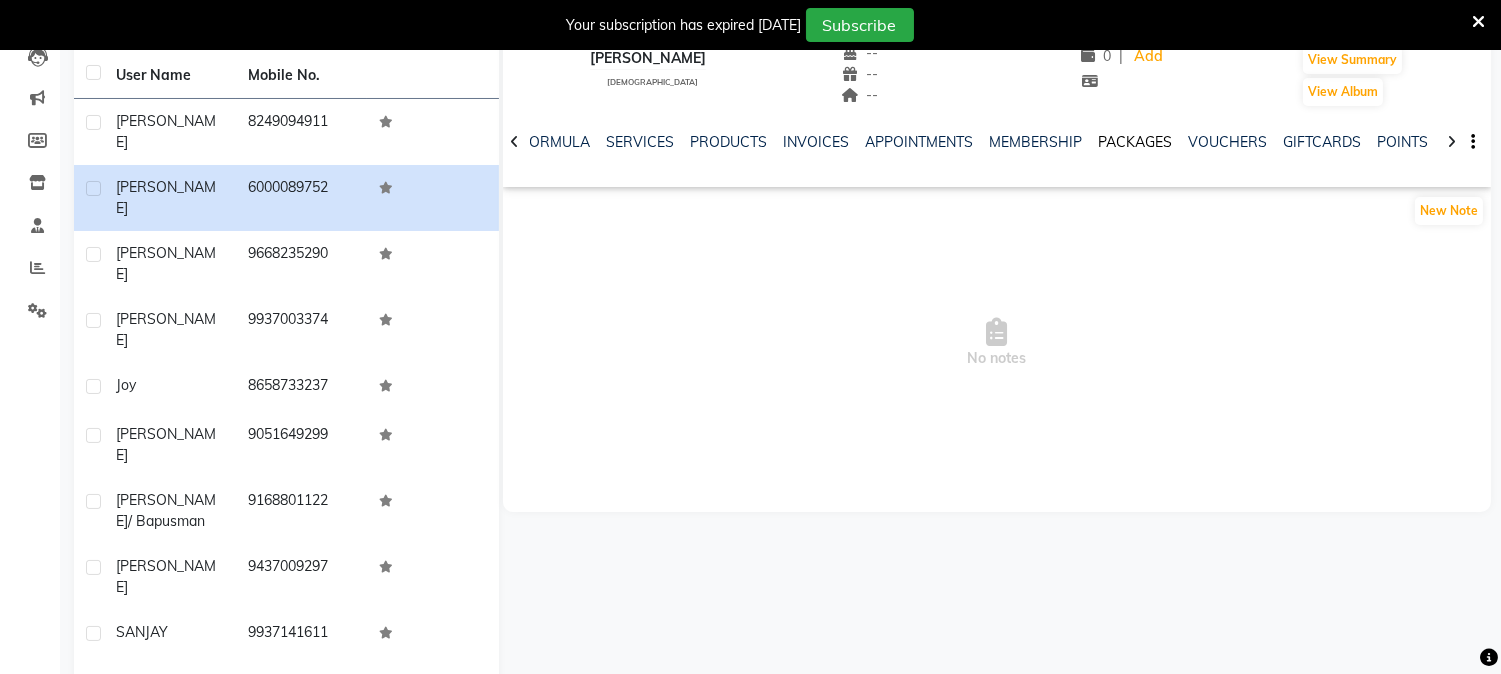 click on "PACKAGES" 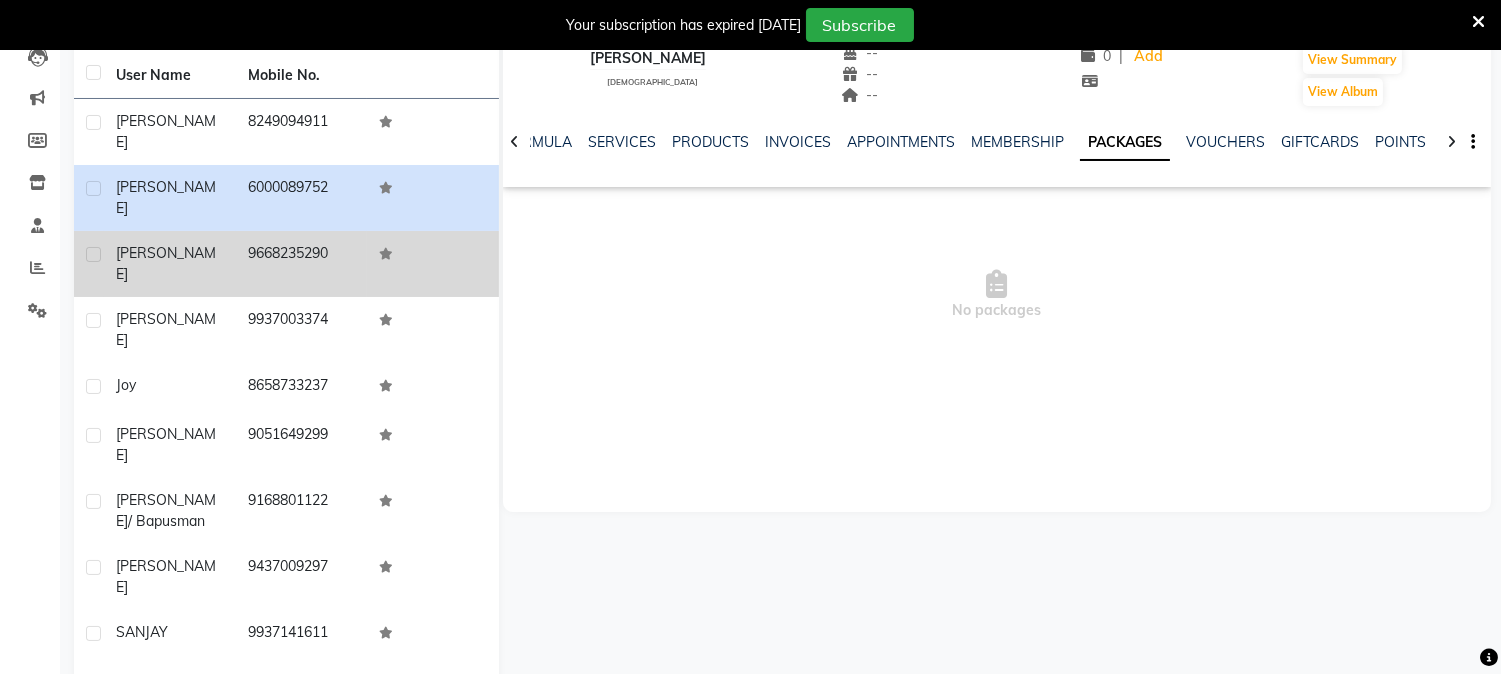 click on "9668235290" 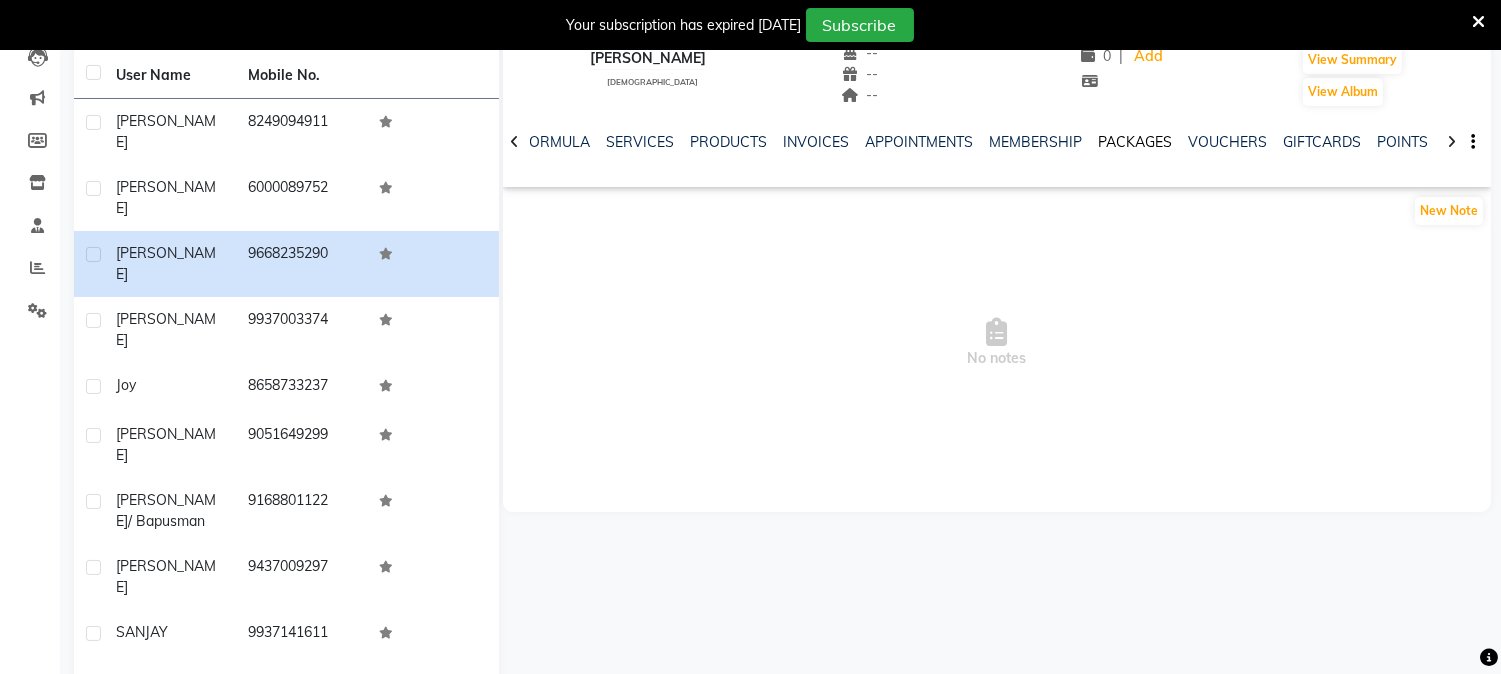 click on "PACKAGES" 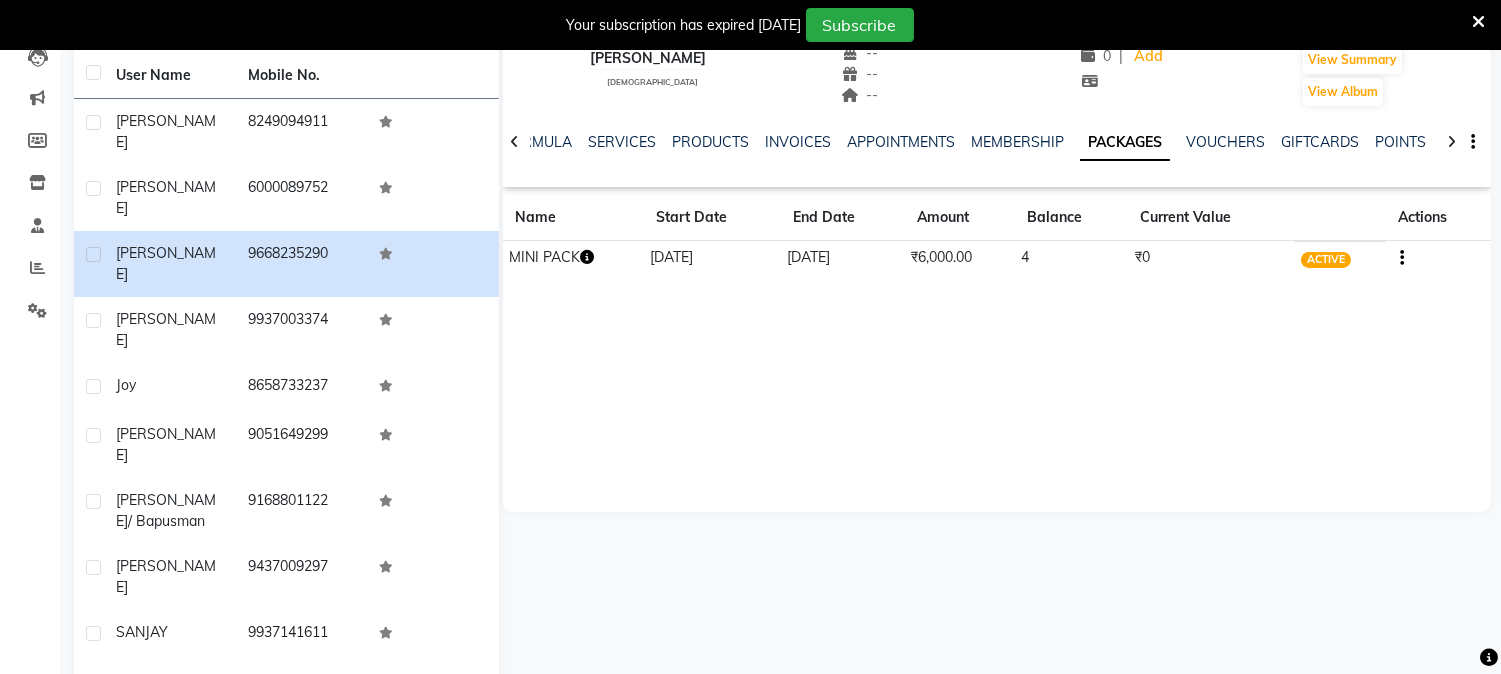 click 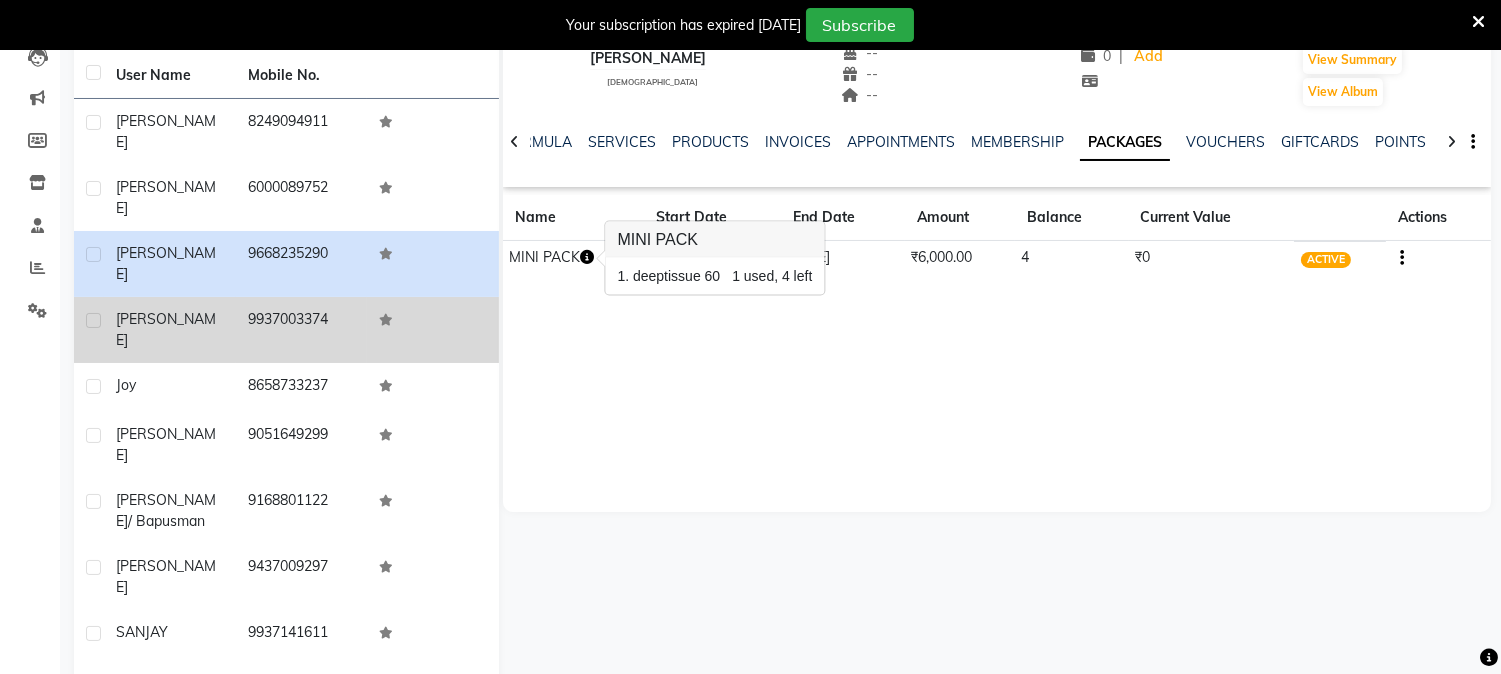click on "[PERSON_NAME]" 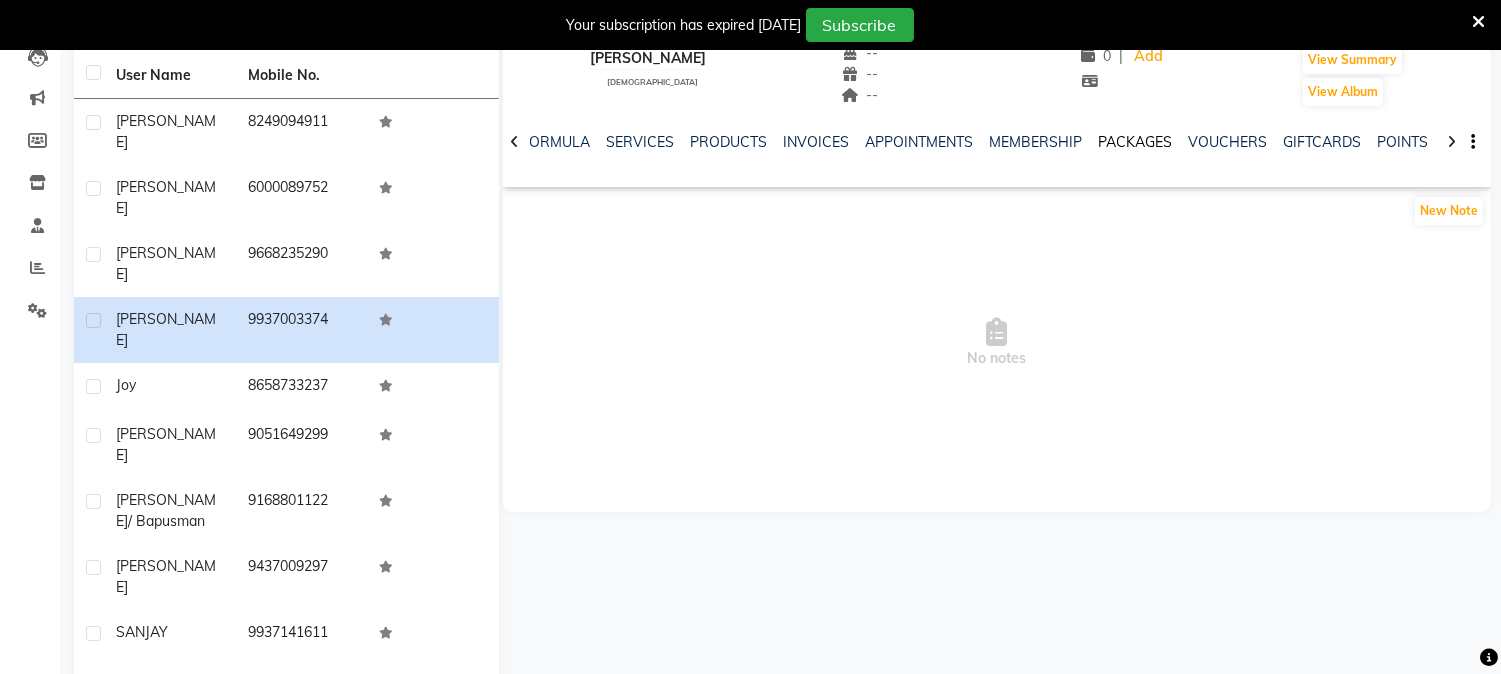 click on "PACKAGES" 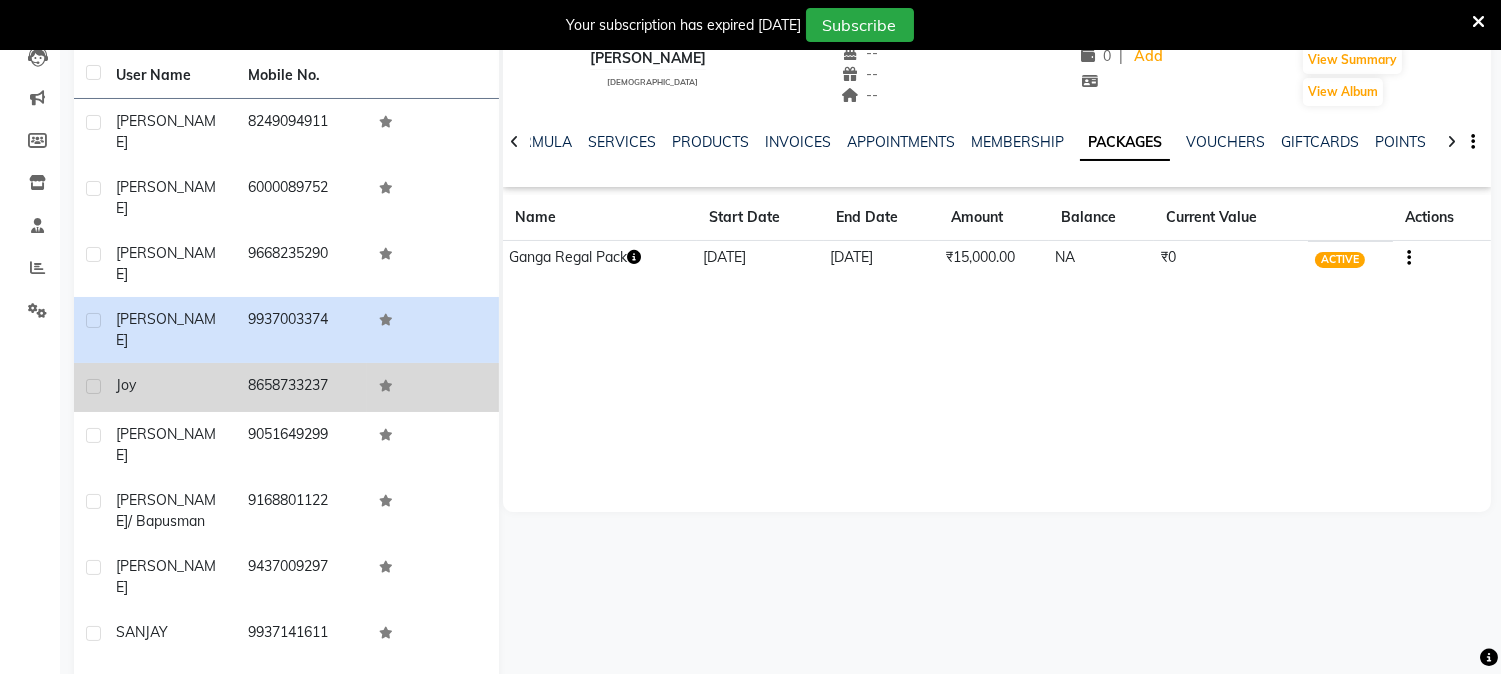click on "8658733237" 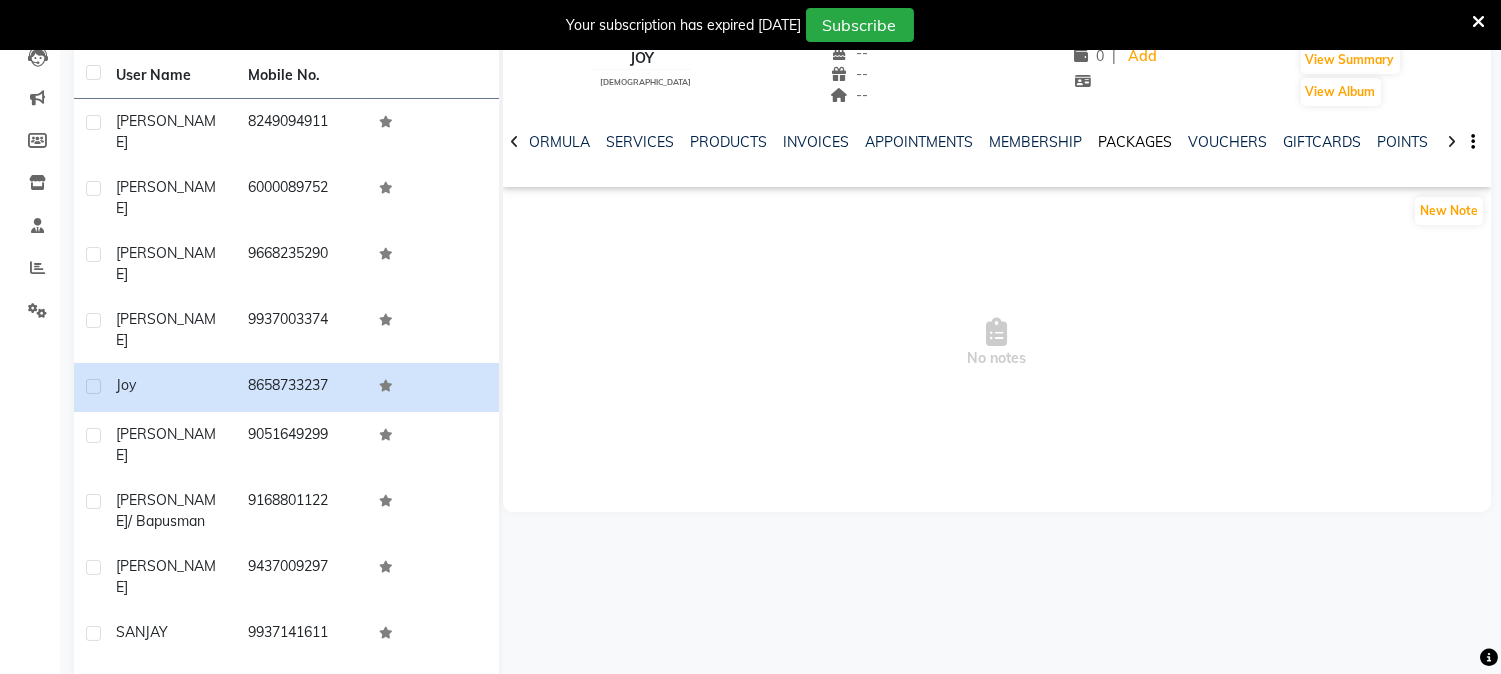 click on "PACKAGES" 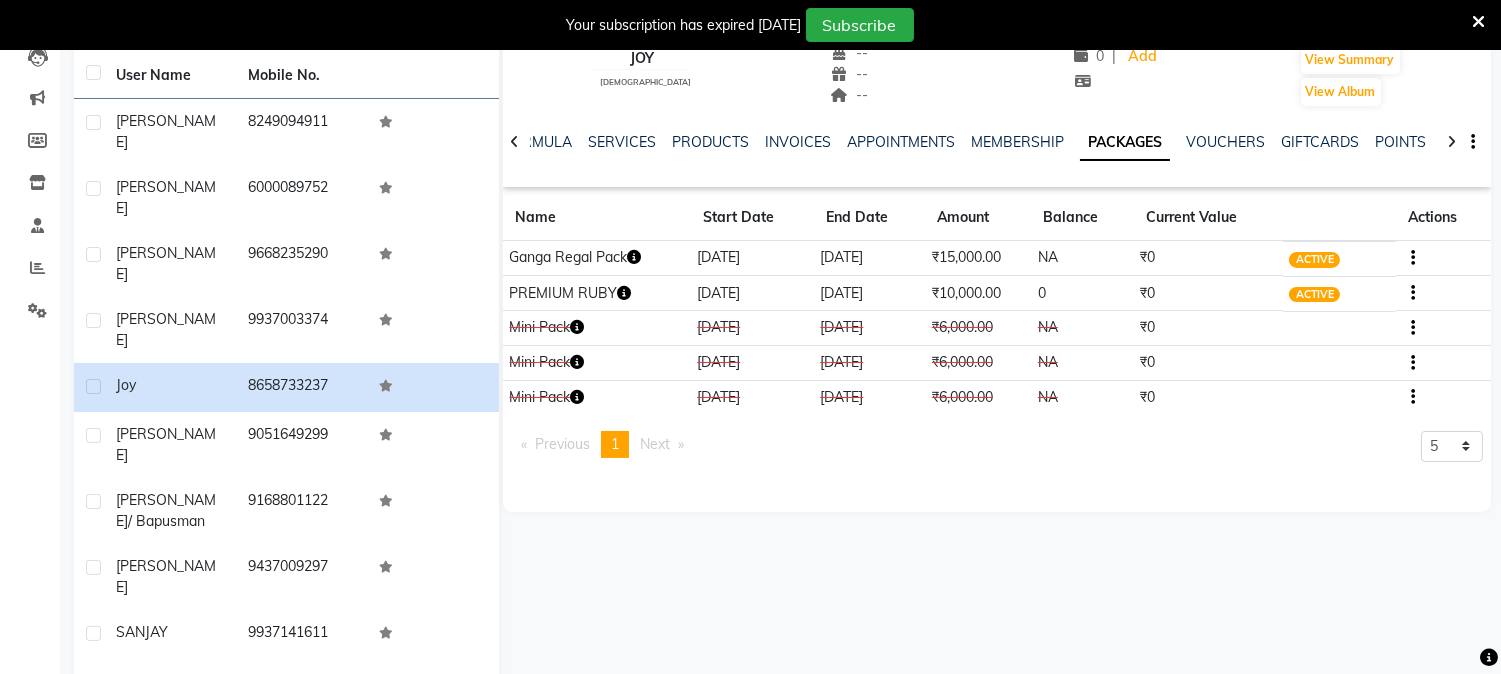 click 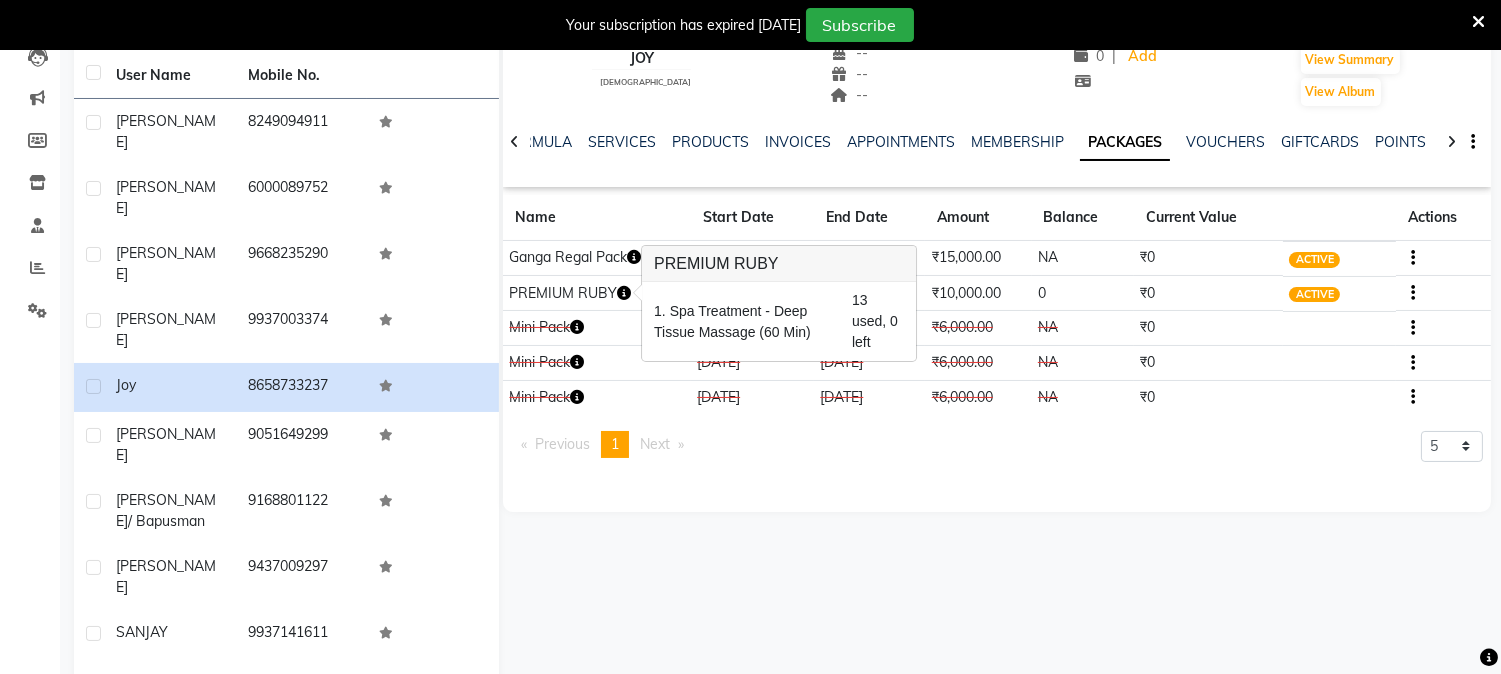 click on "Next  page" 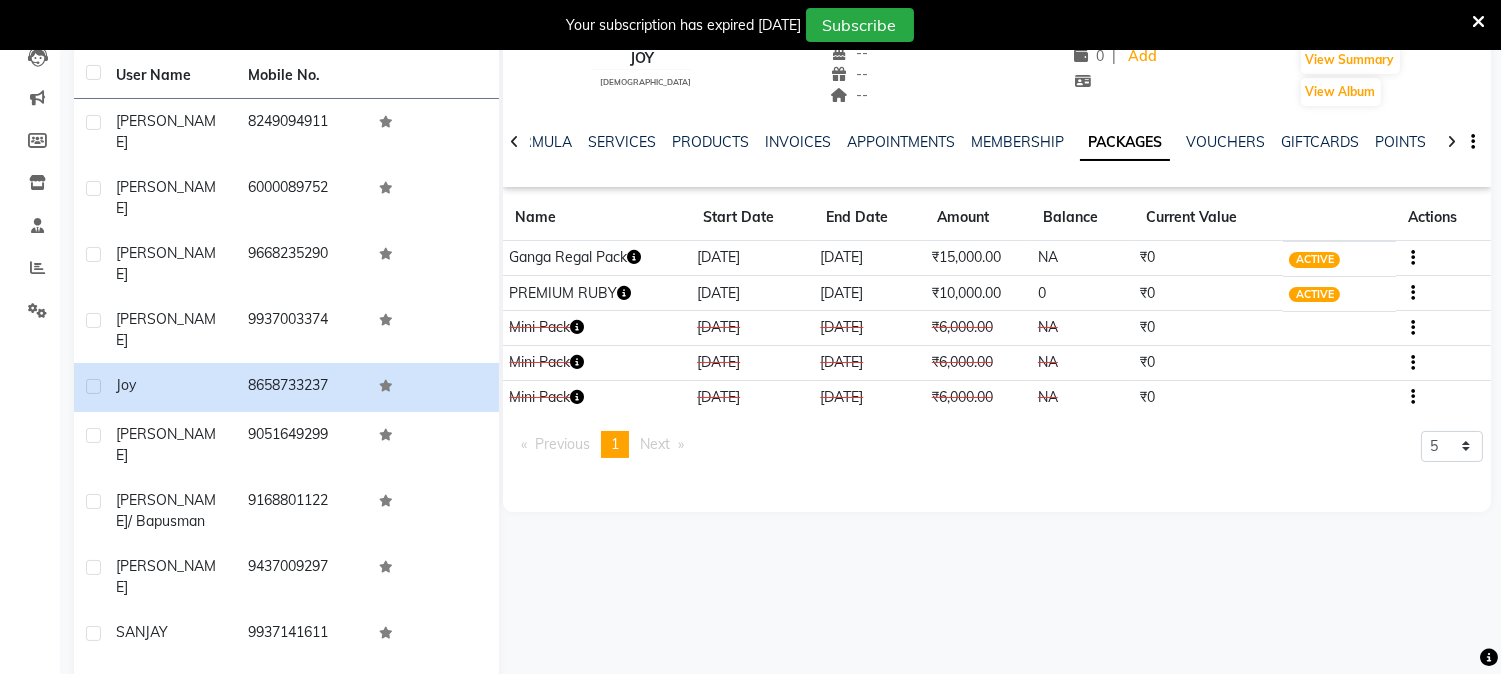 click on "Ganga Regal Pack" 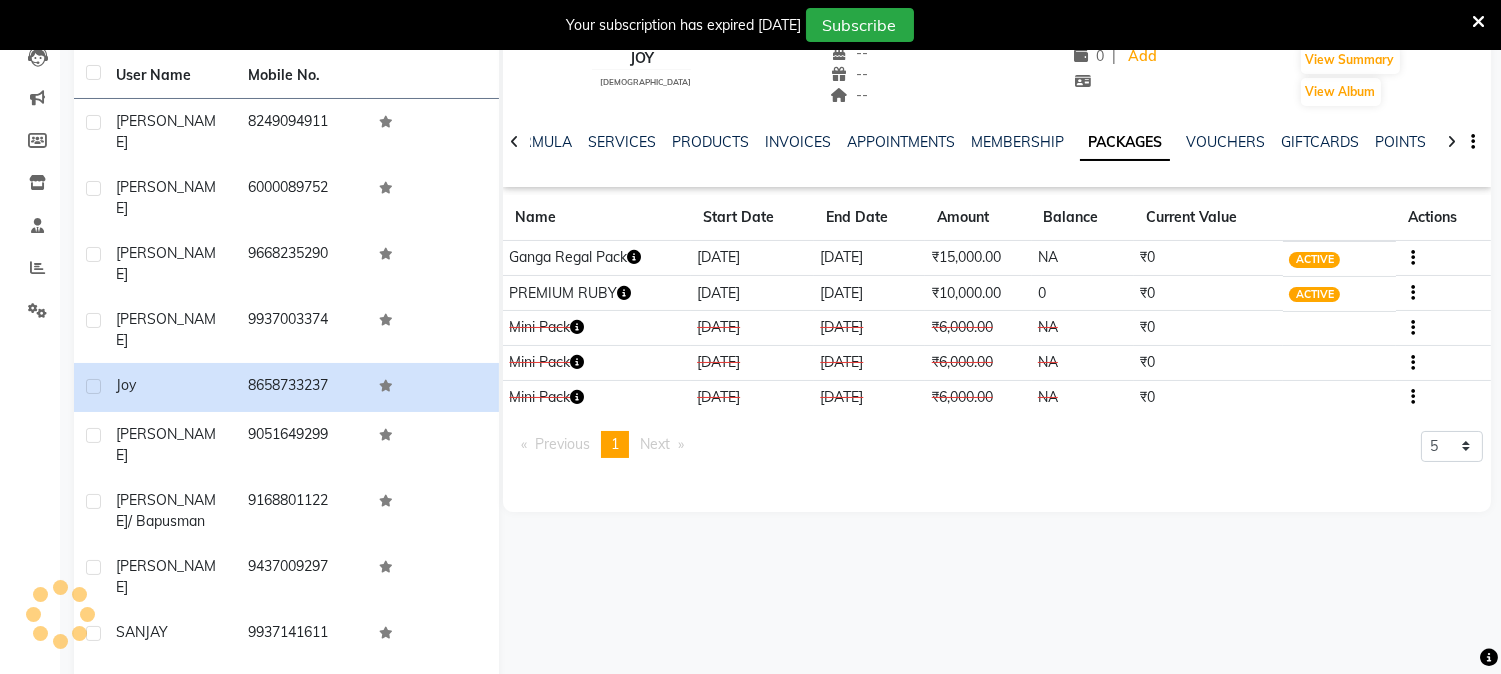 click 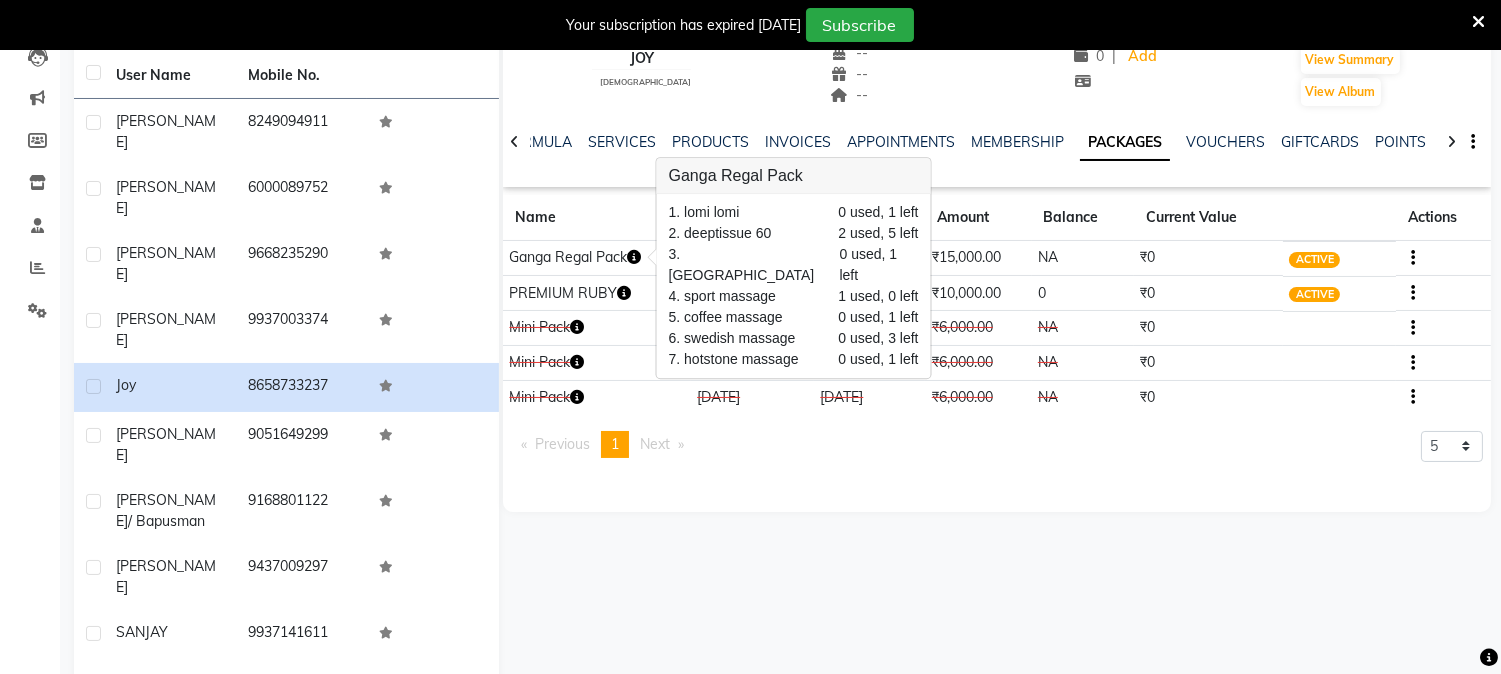 click on "Joy    [DEMOGRAPHIC_DATA]  --   --   8658733237  --  --  --  -- [DATE] ₹    46999 0 |  Add   Appointment   Invoice  View Summary  View Album  NOTES FORMULA SERVICES PRODUCTS INVOICES APPOINTMENTS MEMBERSHIP PACKAGES VOUCHERS GIFTCARDS POINTS FORMS FAMILY CARDS WALLET Name Start Date End Date Amount Balance Current Value Actions  Ganga Regal Pack  [DATE] [DATE]  ₹15,000.00   NA  ₹0 ACTIVE  PREMIUM RUBY  [DATE] [DATE]  ₹10,000.00   0  ₹0 ACTIVE  Mini Pack  [DATE] [DATE]  ₹6,000.00   NA  ₹0 CANCELLED  Mini Pack  [DATE] [DATE]  ₹6,000.00   NA  ₹0 CONSUMED  Mini Pack  [DATE] [DATE]  ₹6,000.00   NA  ₹0 CONSUMED  Previous  page  1 / 1  You're on page  1  Next  page 5 10 50 100 500" 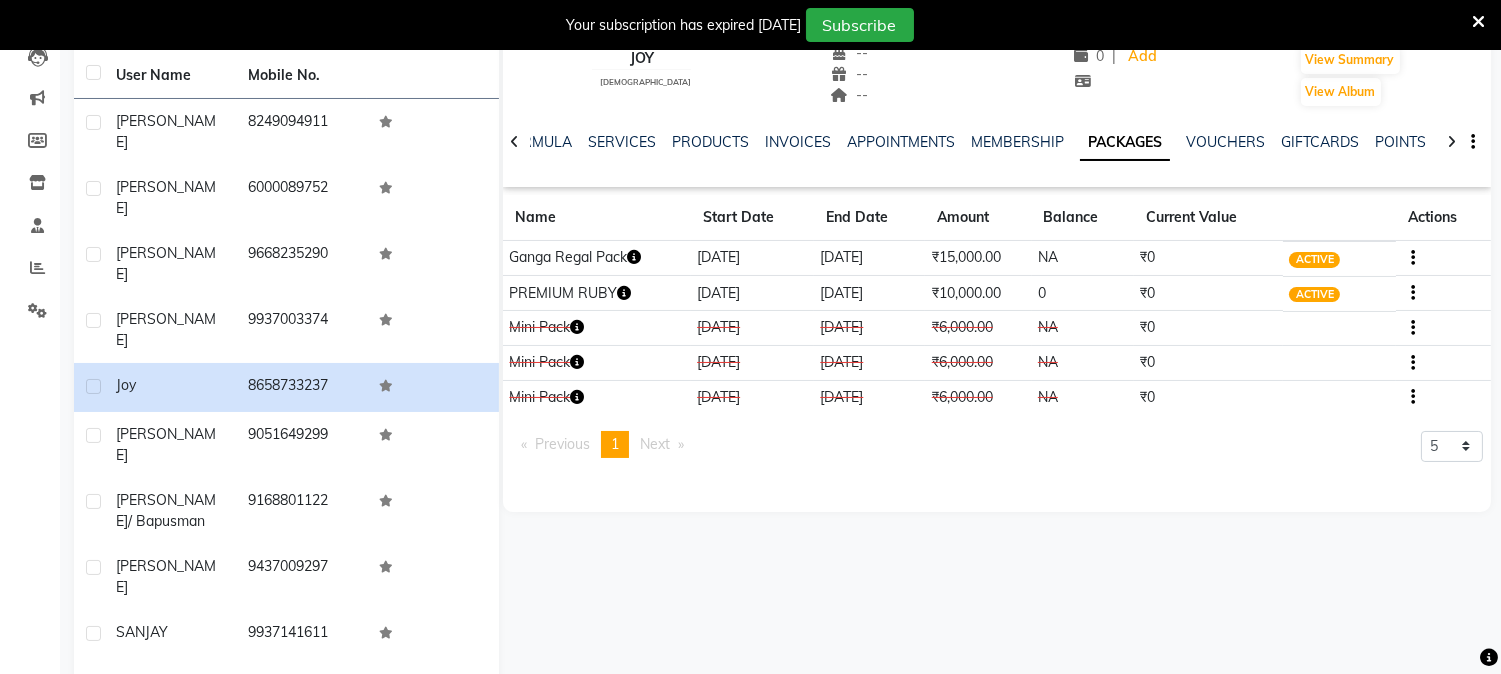 click 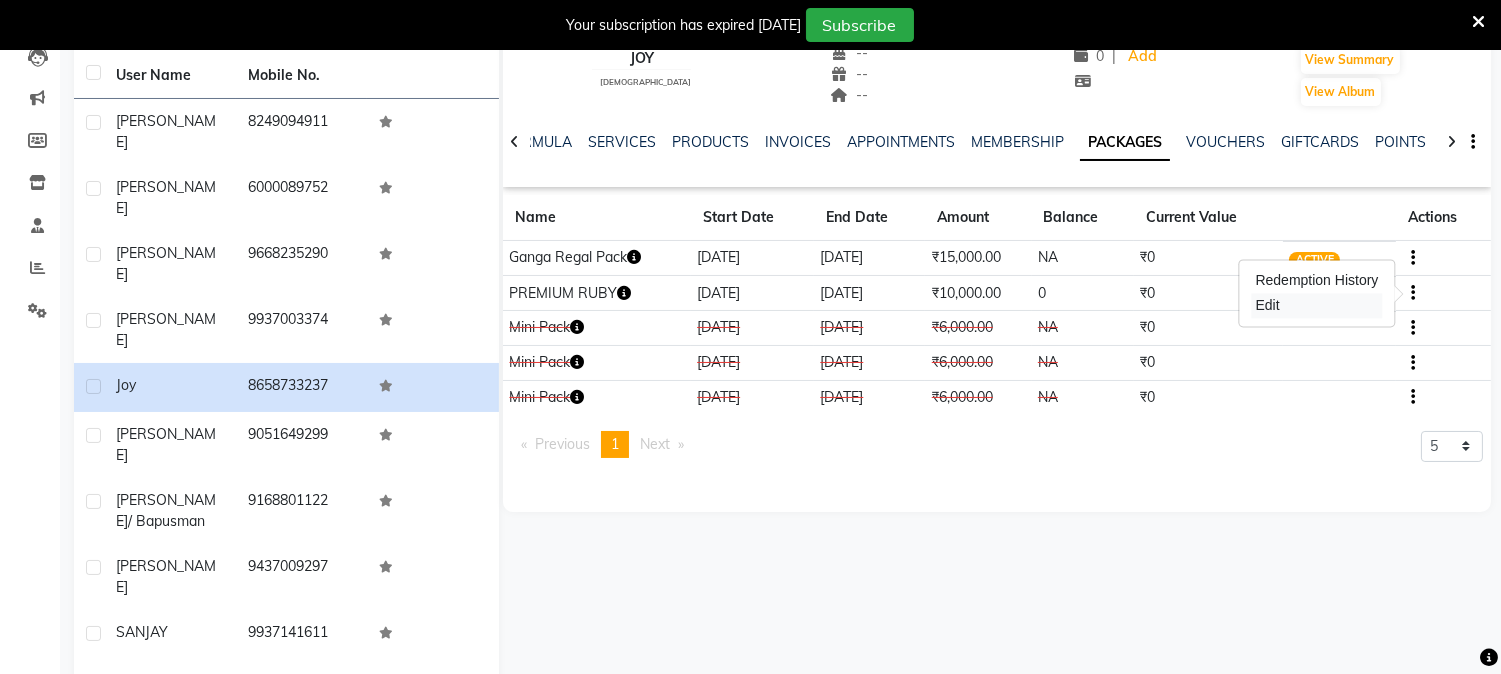 click on "Edit" at bounding box center (1317, 305) 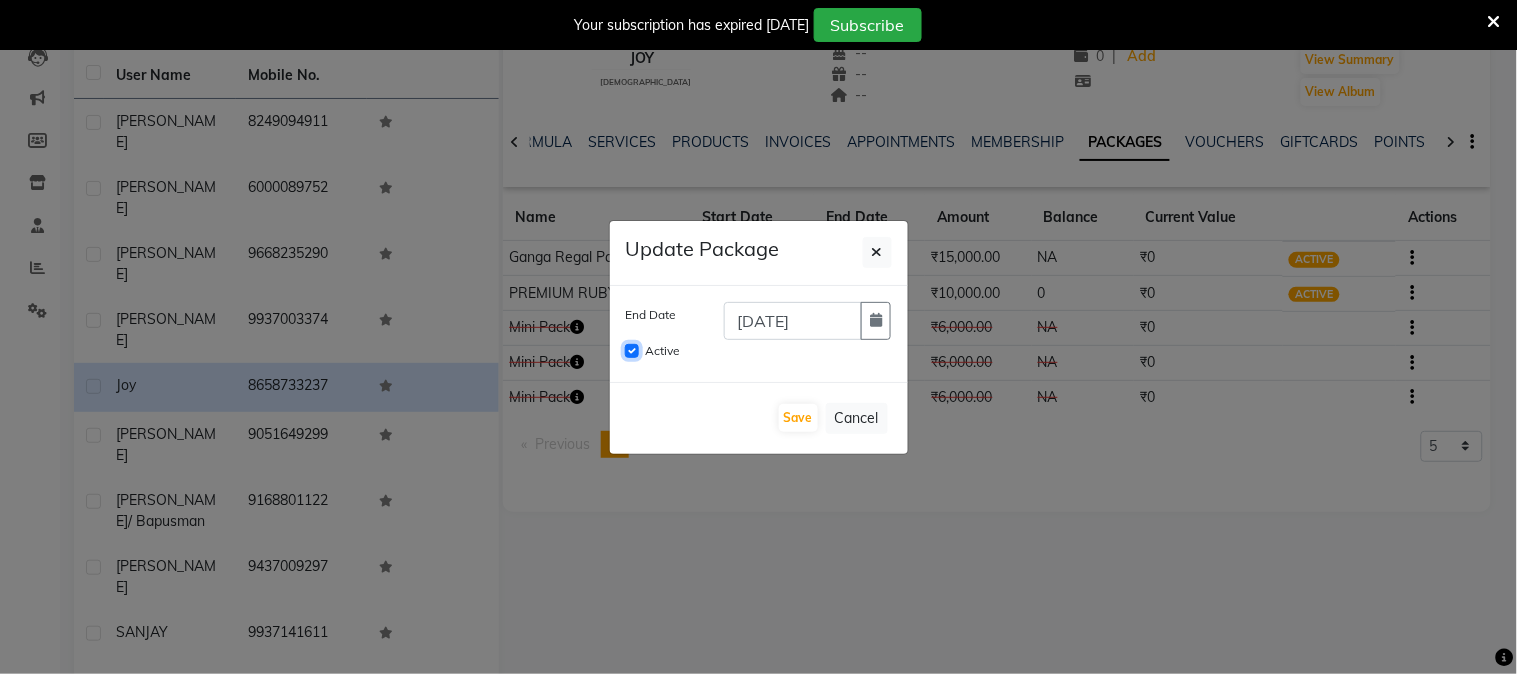 click on "Active" at bounding box center (632, 351) 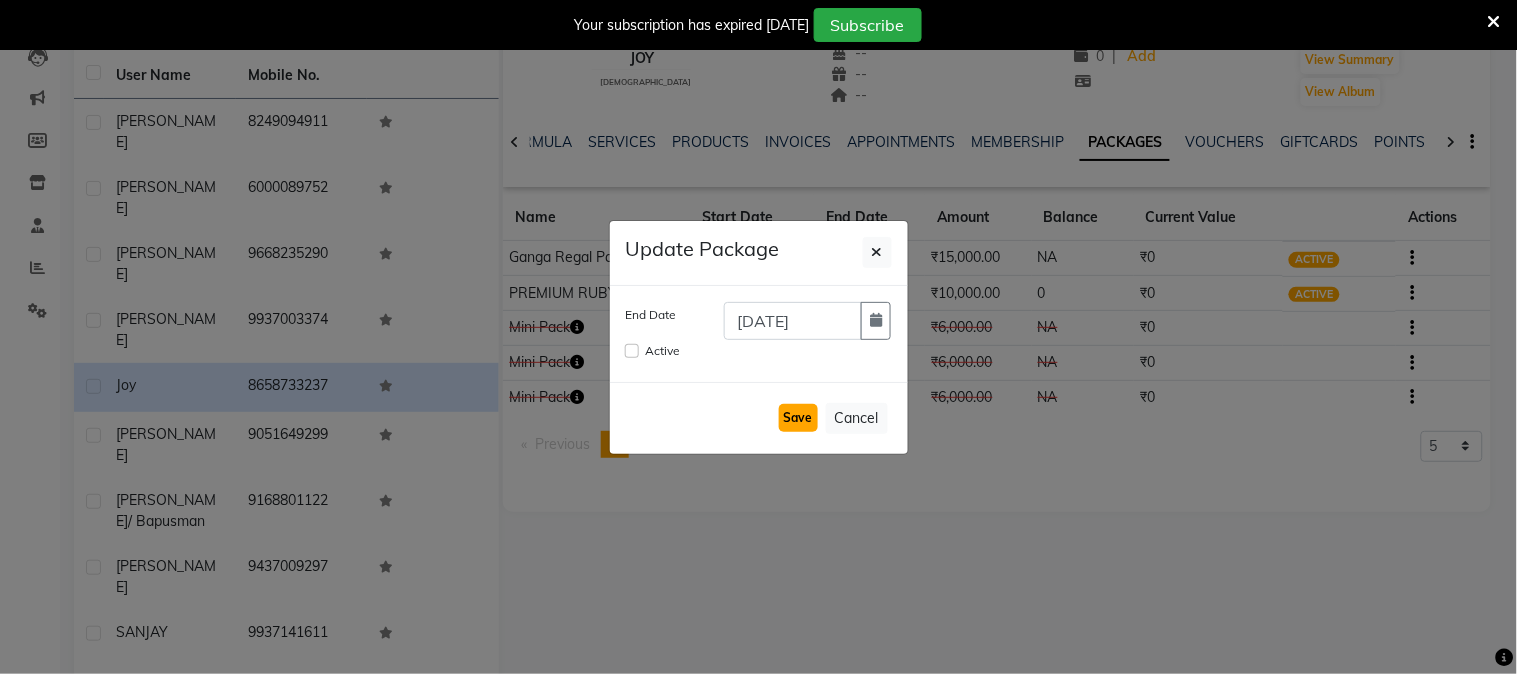 click on "Save" 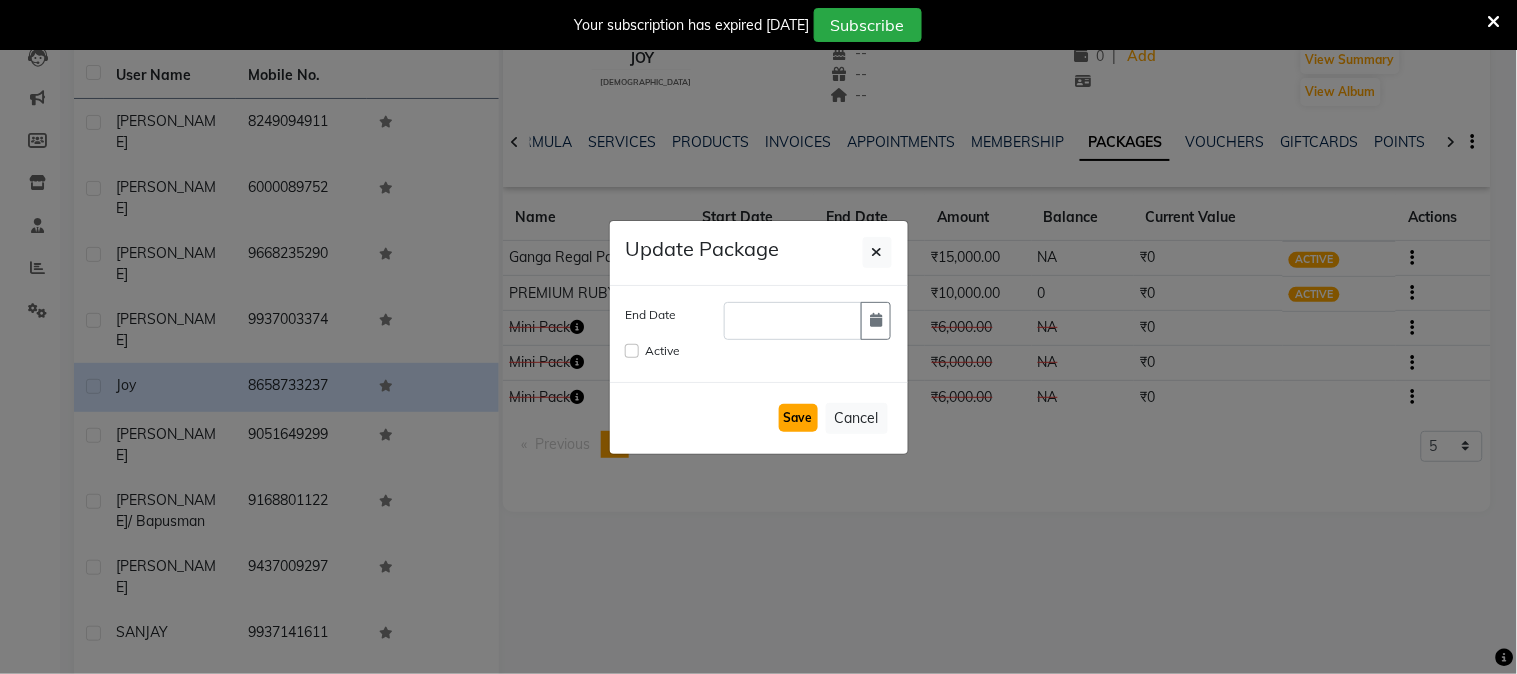 checkbox on "false" 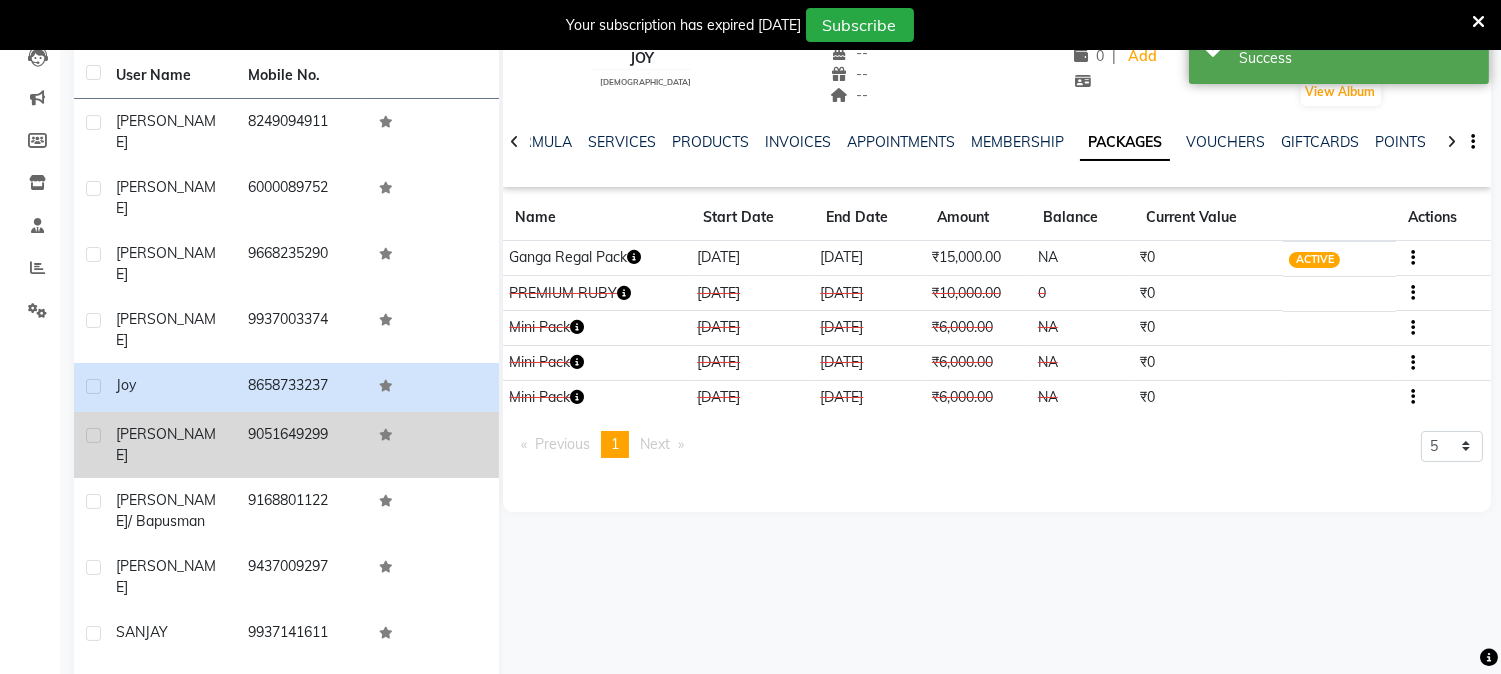 click on "9051649299" 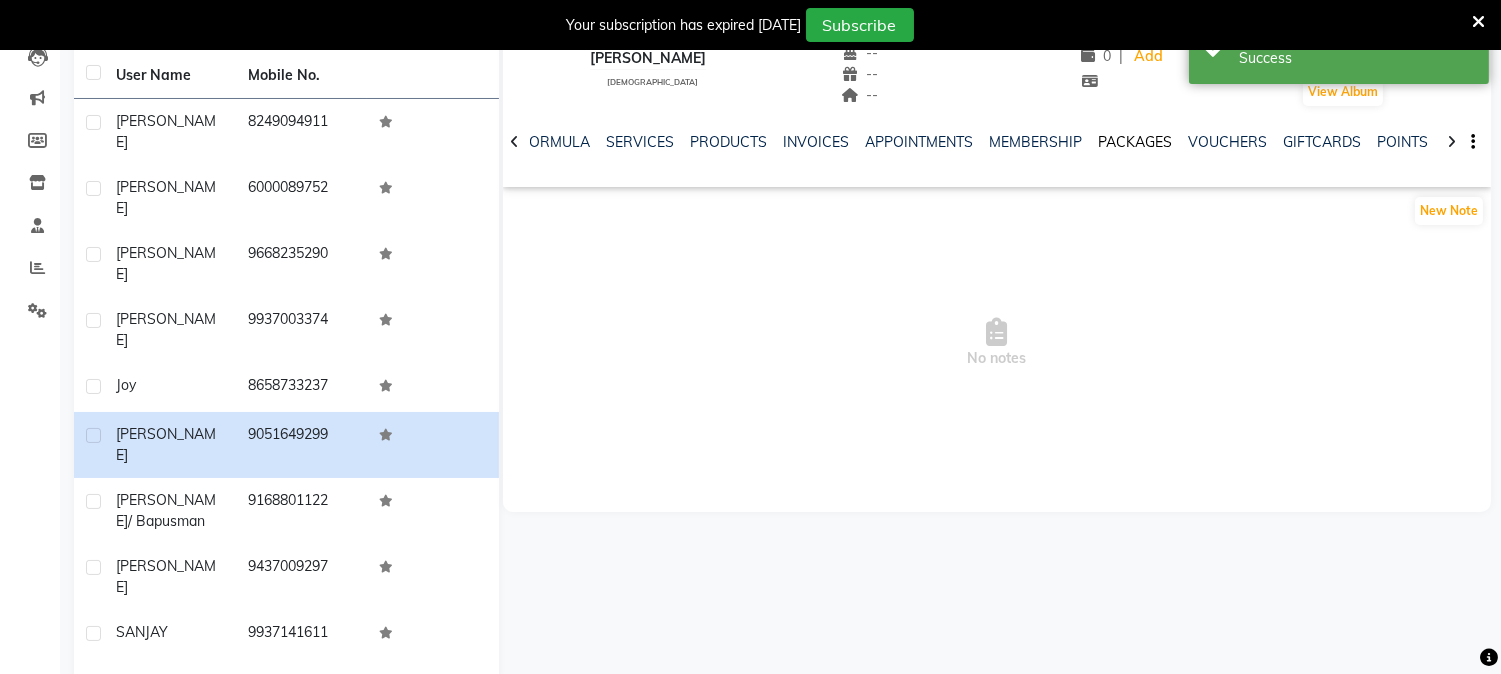 click on "PACKAGES" 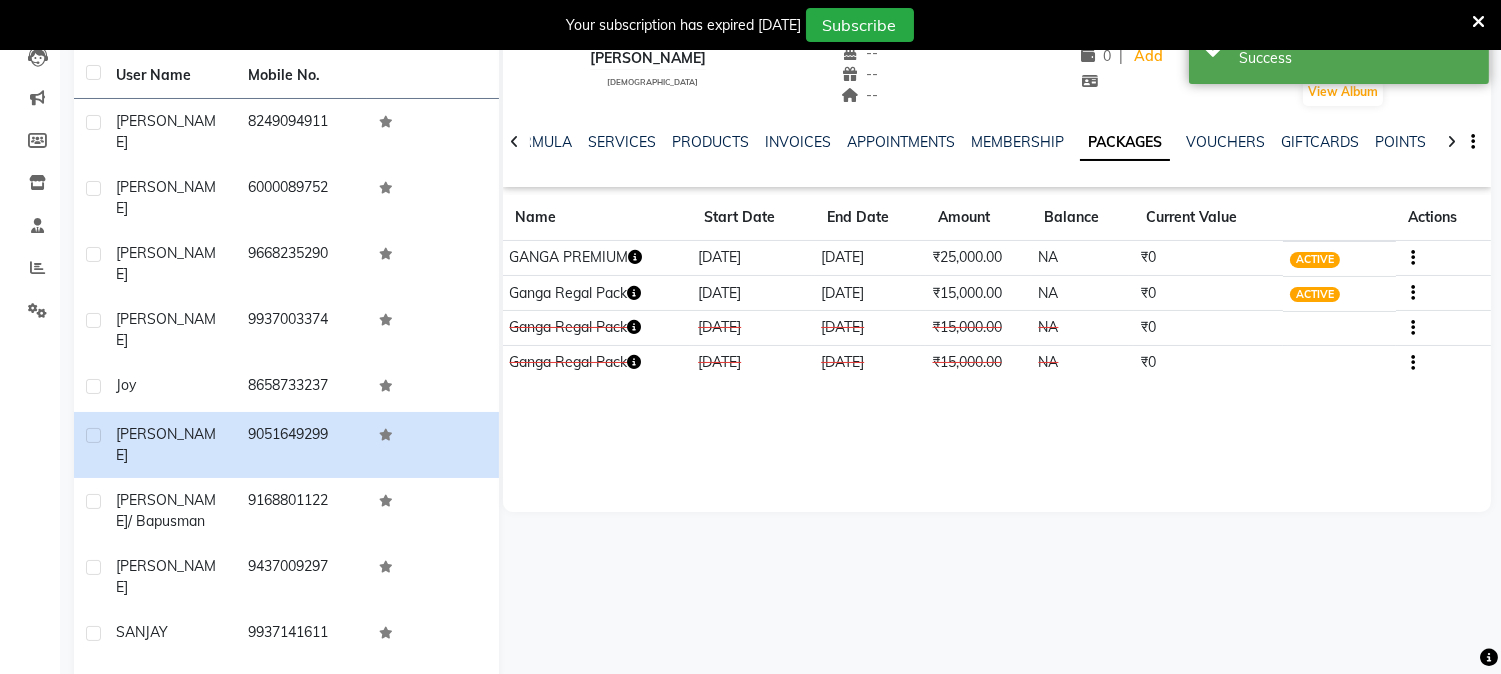 click 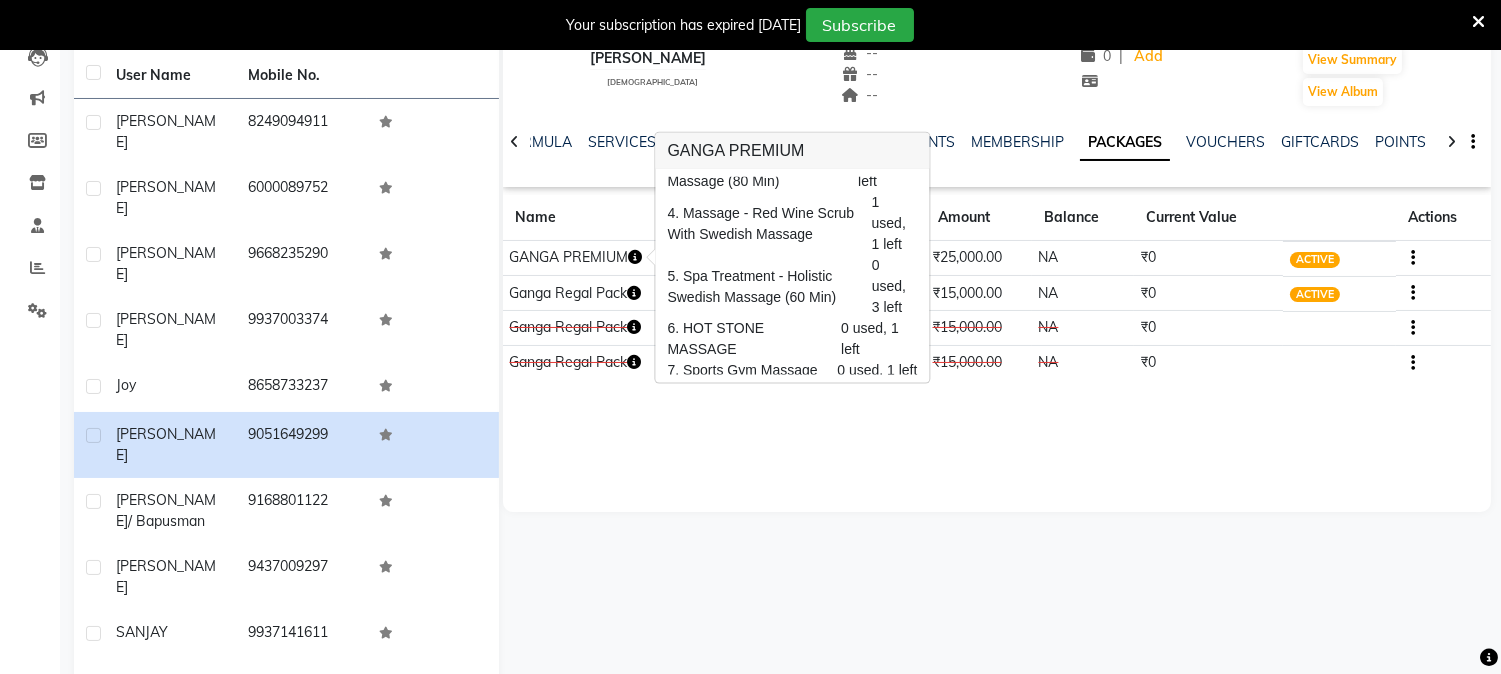scroll, scrollTop: 0, scrollLeft: 0, axis: both 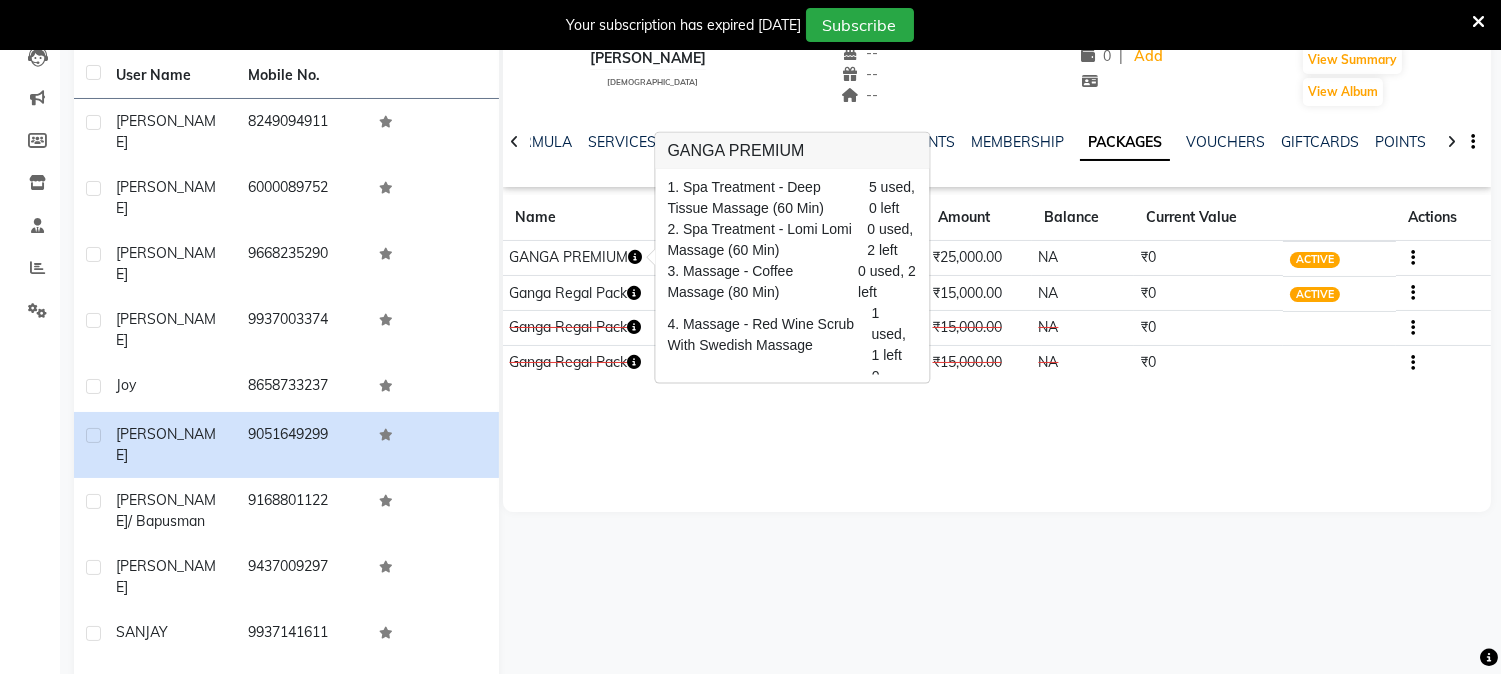 click 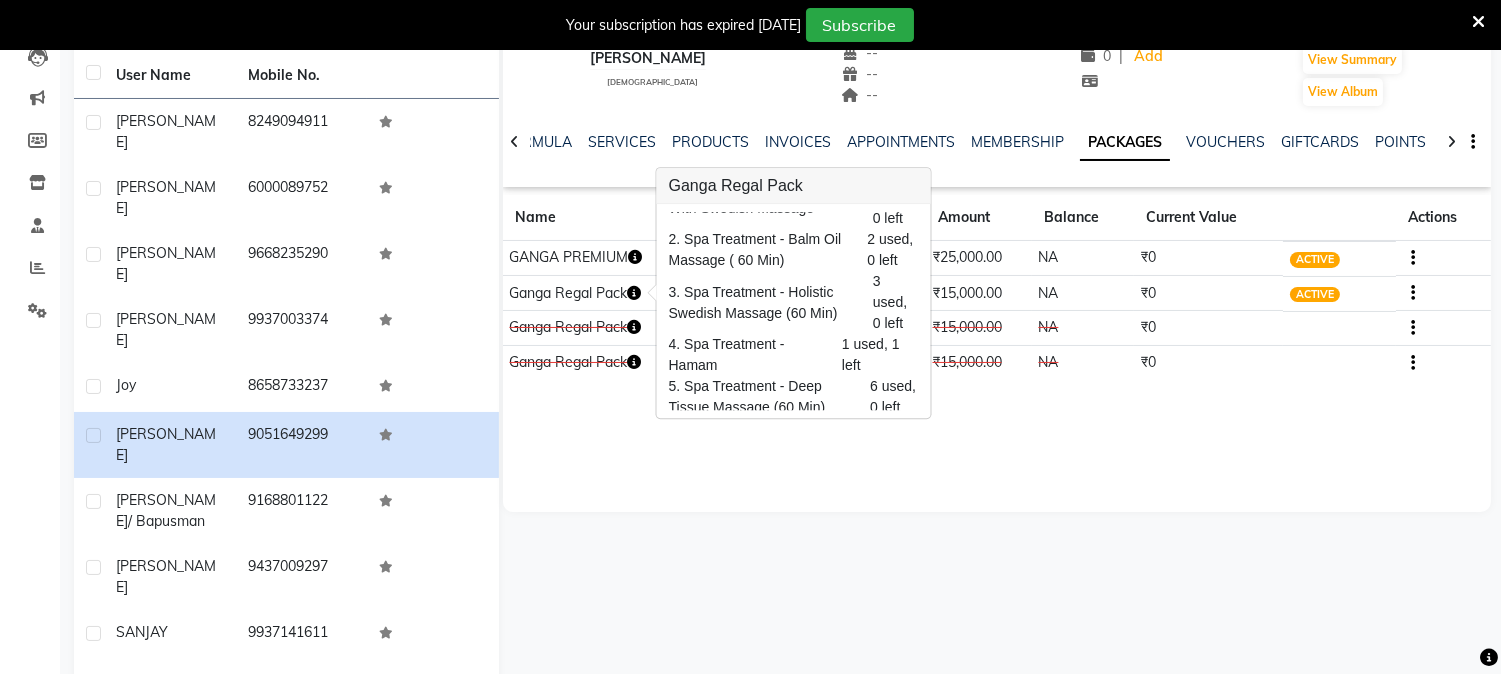 scroll, scrollTop: 0, scrollLeft: 0, axis: both 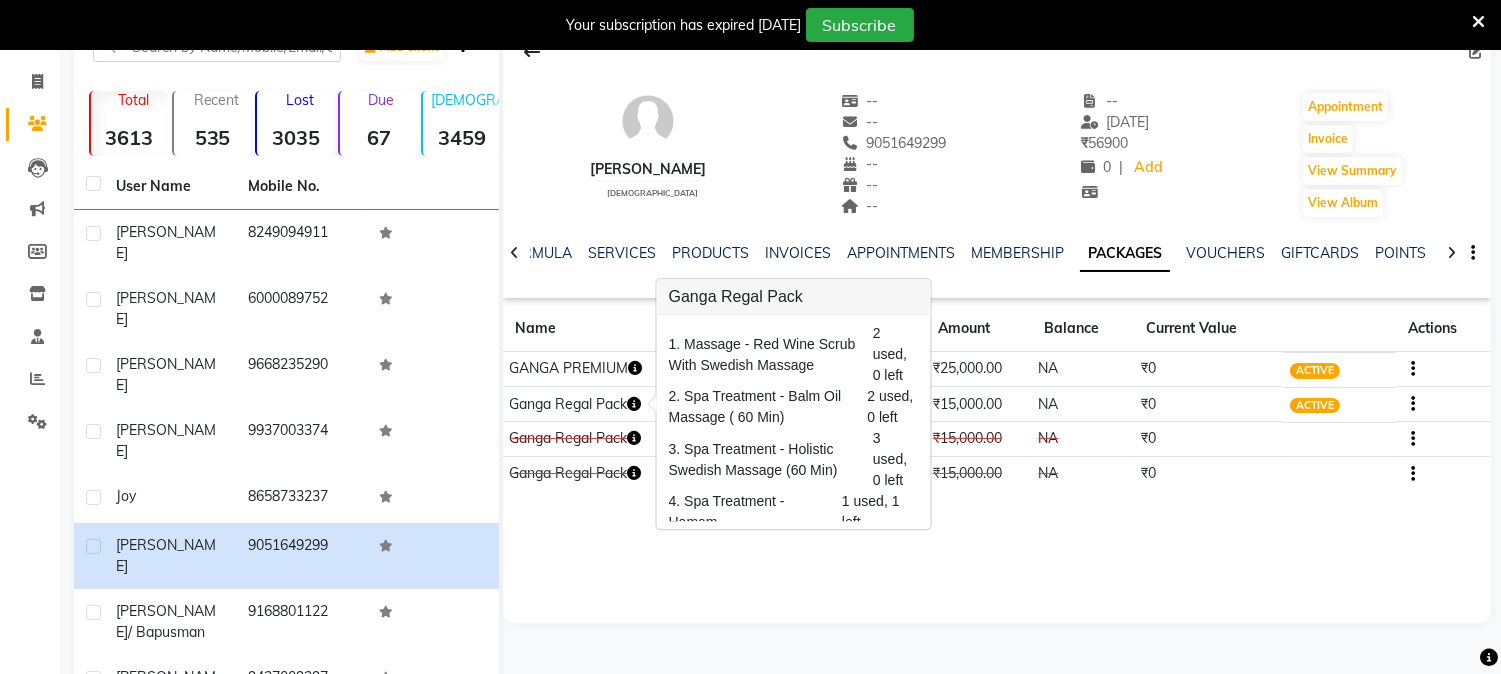 click on "[PERSON_NAME][DEMOGRAPHIC_DATA]  --   --   9051649299  --  --  --  -- [DATE] ₹    56900 0 |  Add   Appointment   Invoice  View Summary  View Album  NOTES FORMULA SERVICES PRODUCTS INVOICES APPOINTMENTS MEMBERSHIP PACKAGES VOUCHERS GIFTCARDS POINTS FORMS FAMILY CARDS WALLET Name Start Date End Date Amount Balance Current Value Actions  GANGA PREMIUM   [DATE] [DATE]  ₹25,000.00   NA  ₹0 ACTIVE  Ganga Regal Pack  [DATE] [DATE]  ₹15,000.00   NA  ₹0 ACTIVE  Ganga Regal Pack  [DATE] [DATE]  ₹15,000.00   NA  ₹0 CANCELLED  Ganga Regal Pack  [DATE] [DATE]  ₹15,000.00   NA  ₹0 CONSUMED" 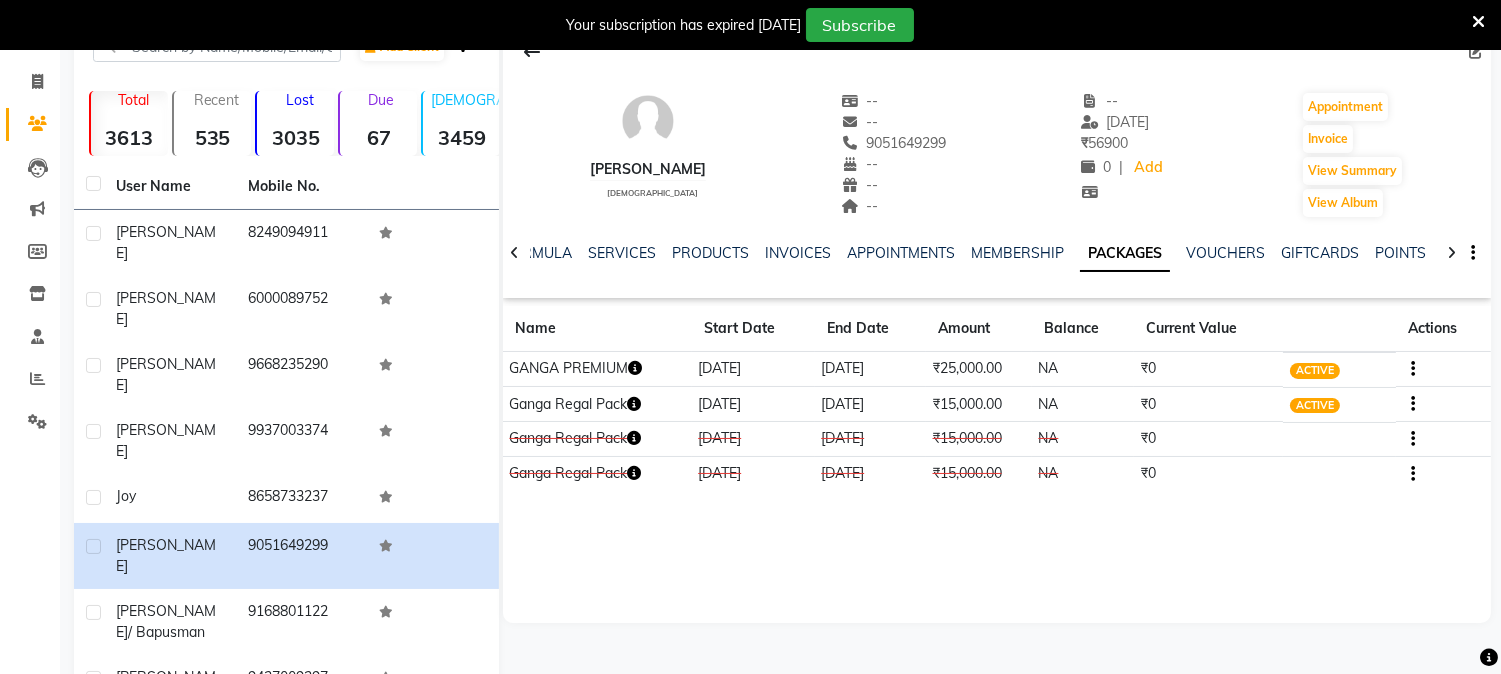 click 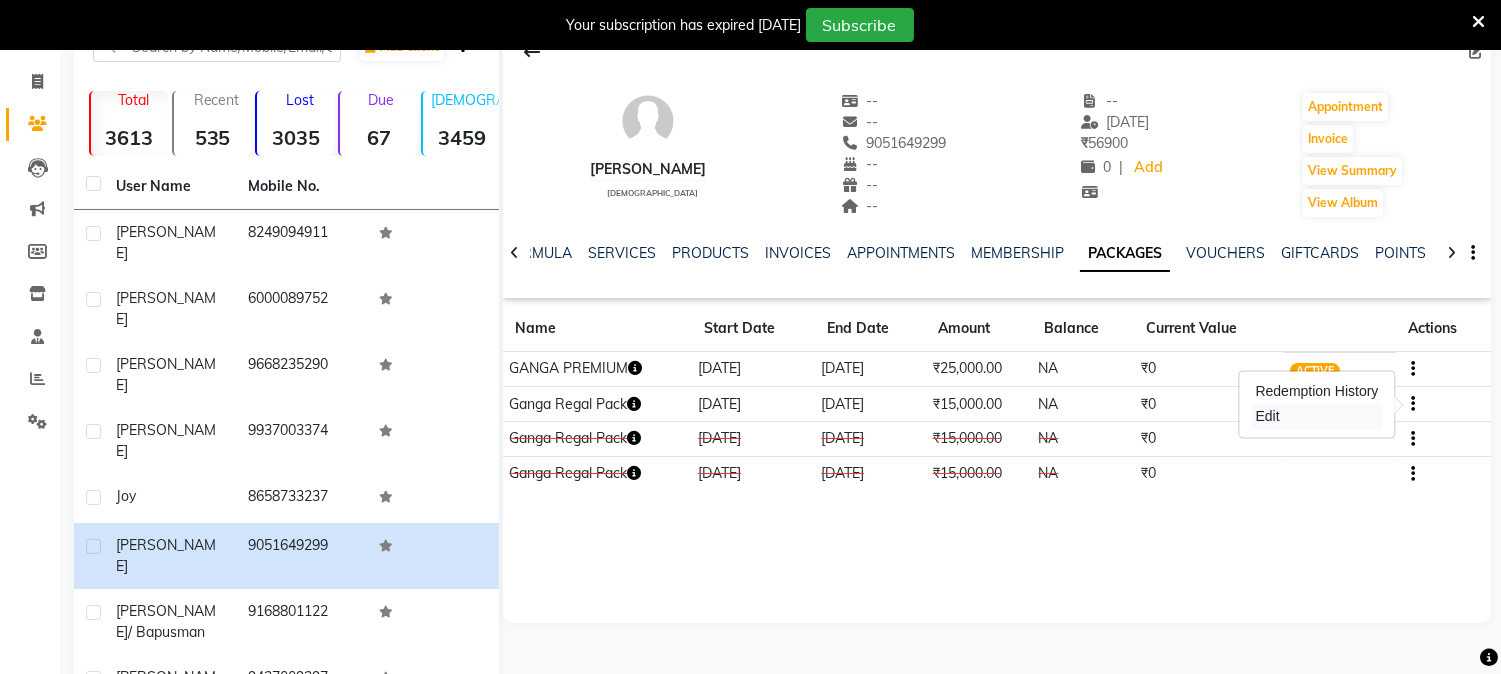 click on "Edit" at bounding box center [1317, 416] 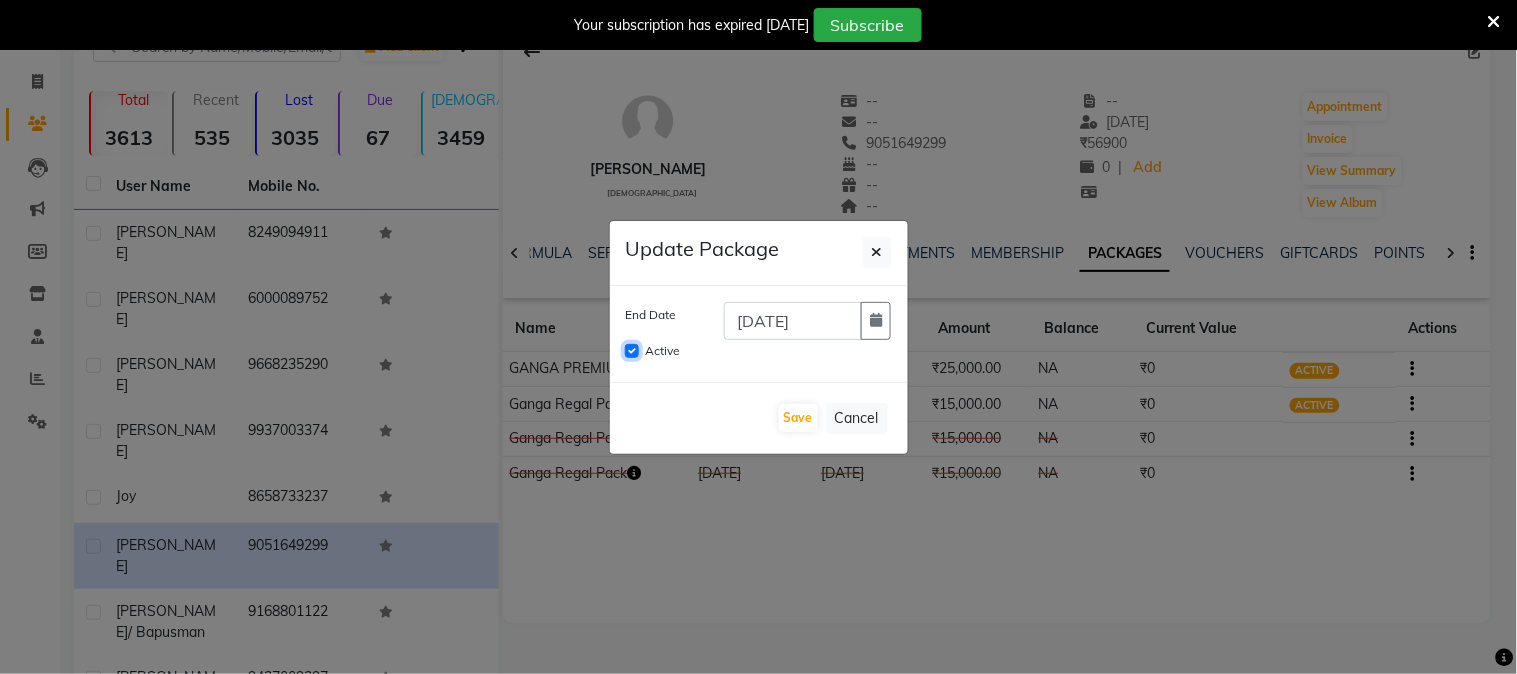 click on "Active" at bounding box center (632, 351) 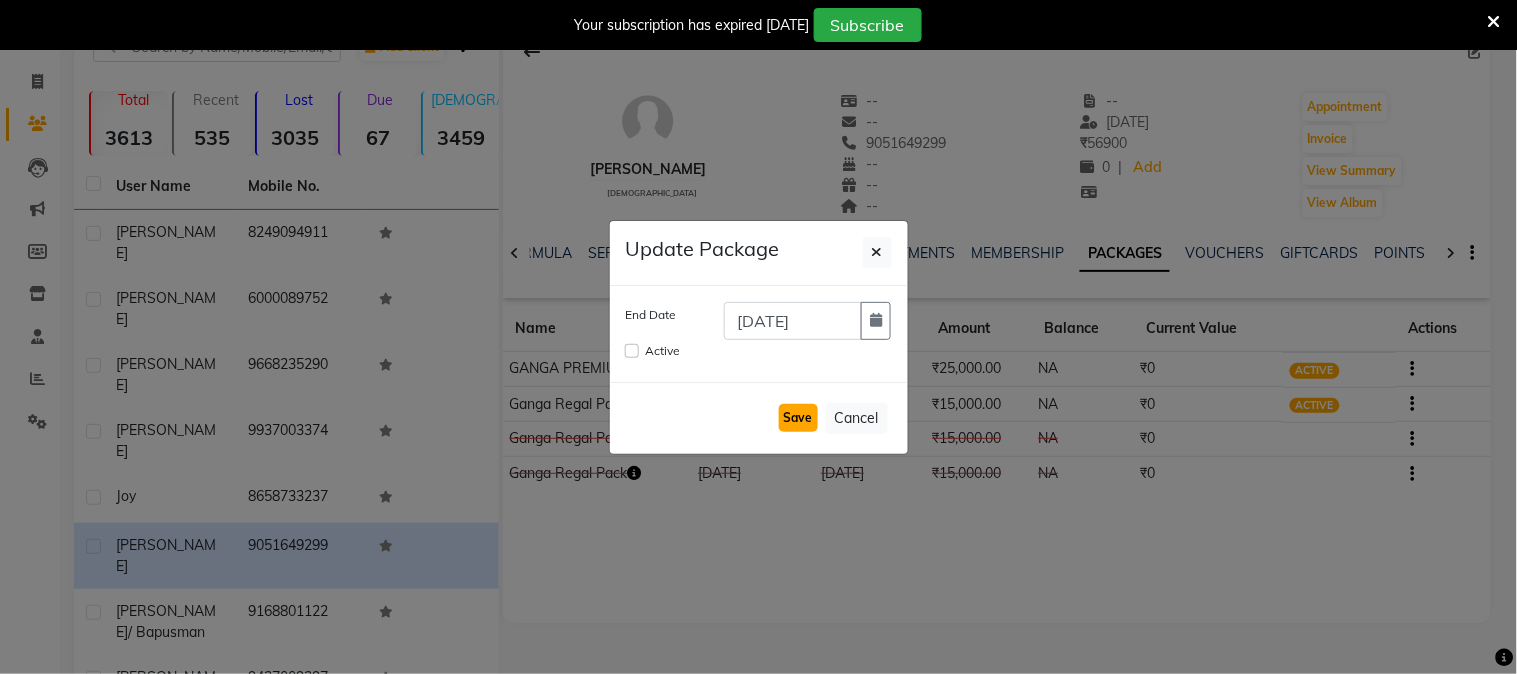 click on "Save" 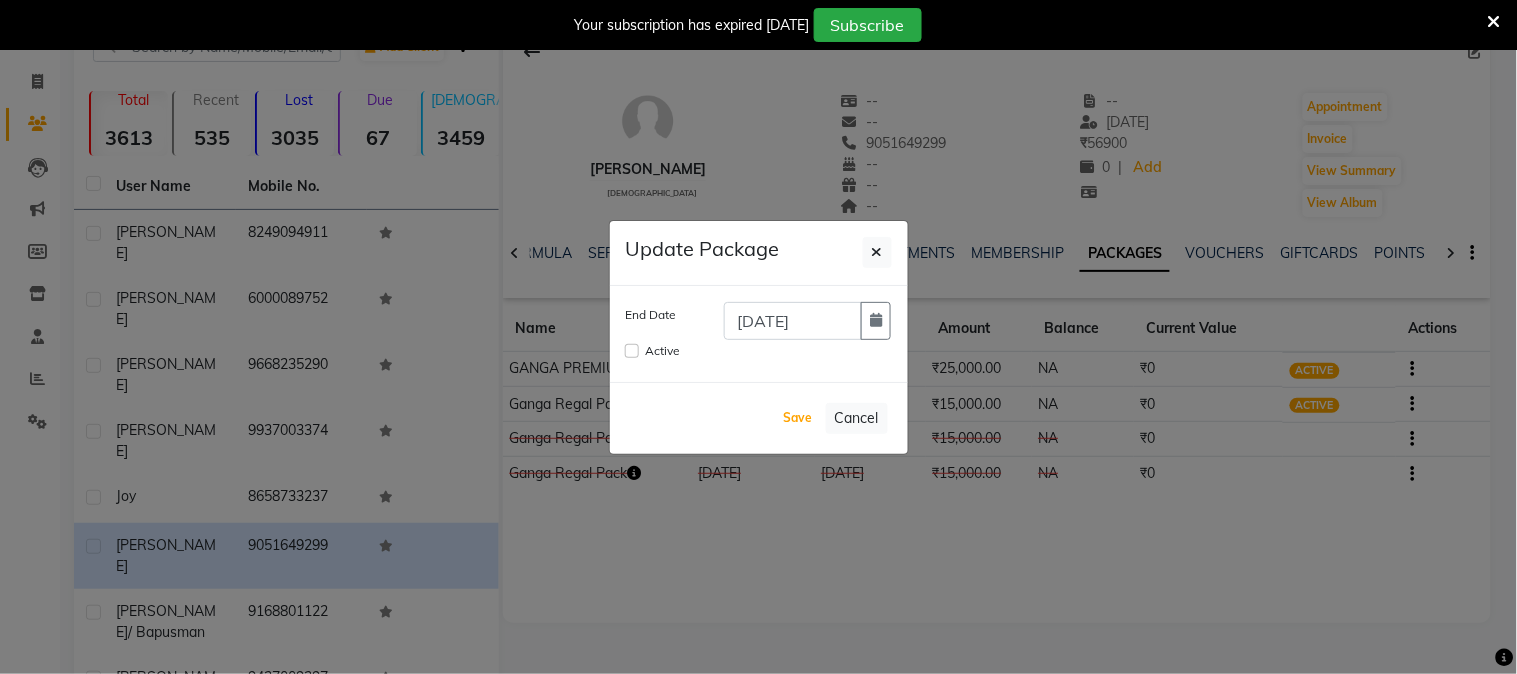 type 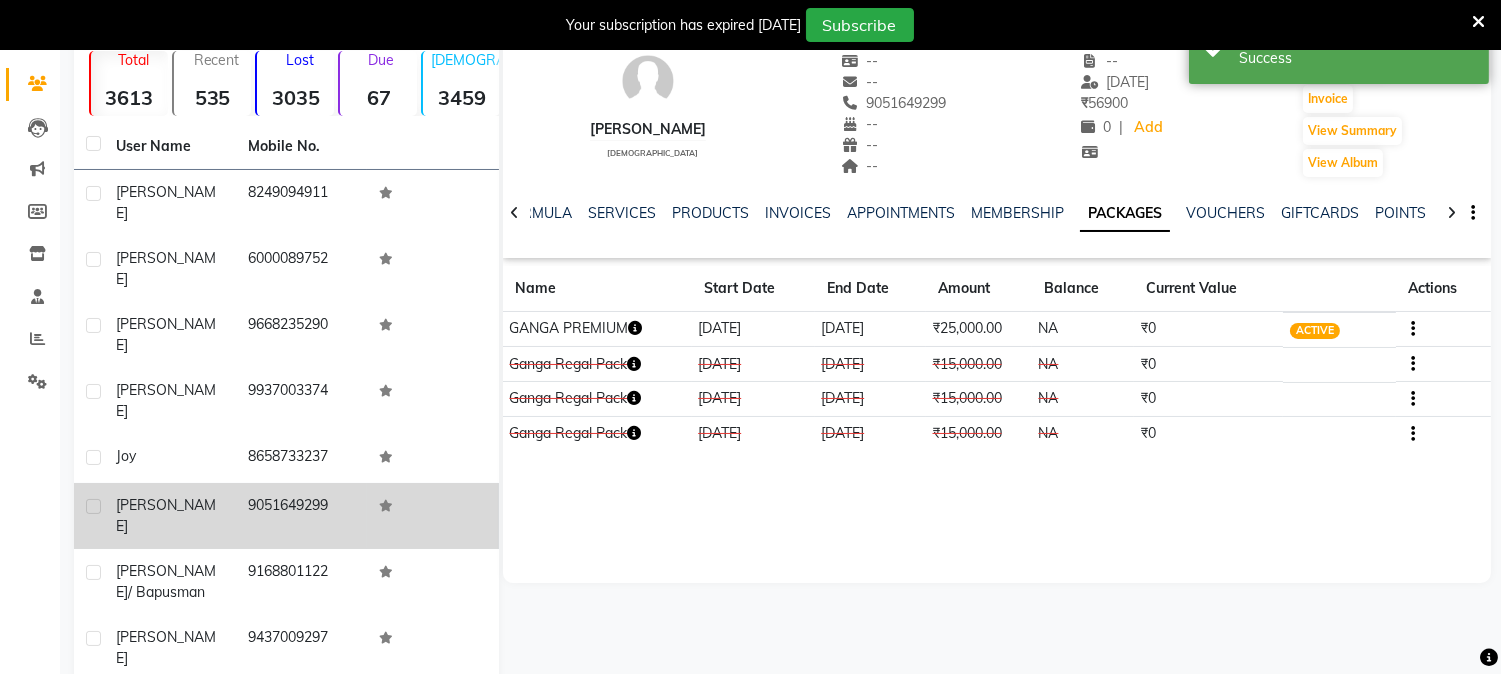 scroll, scrollTop: 225, scrollLeft: 0, axis: vertical 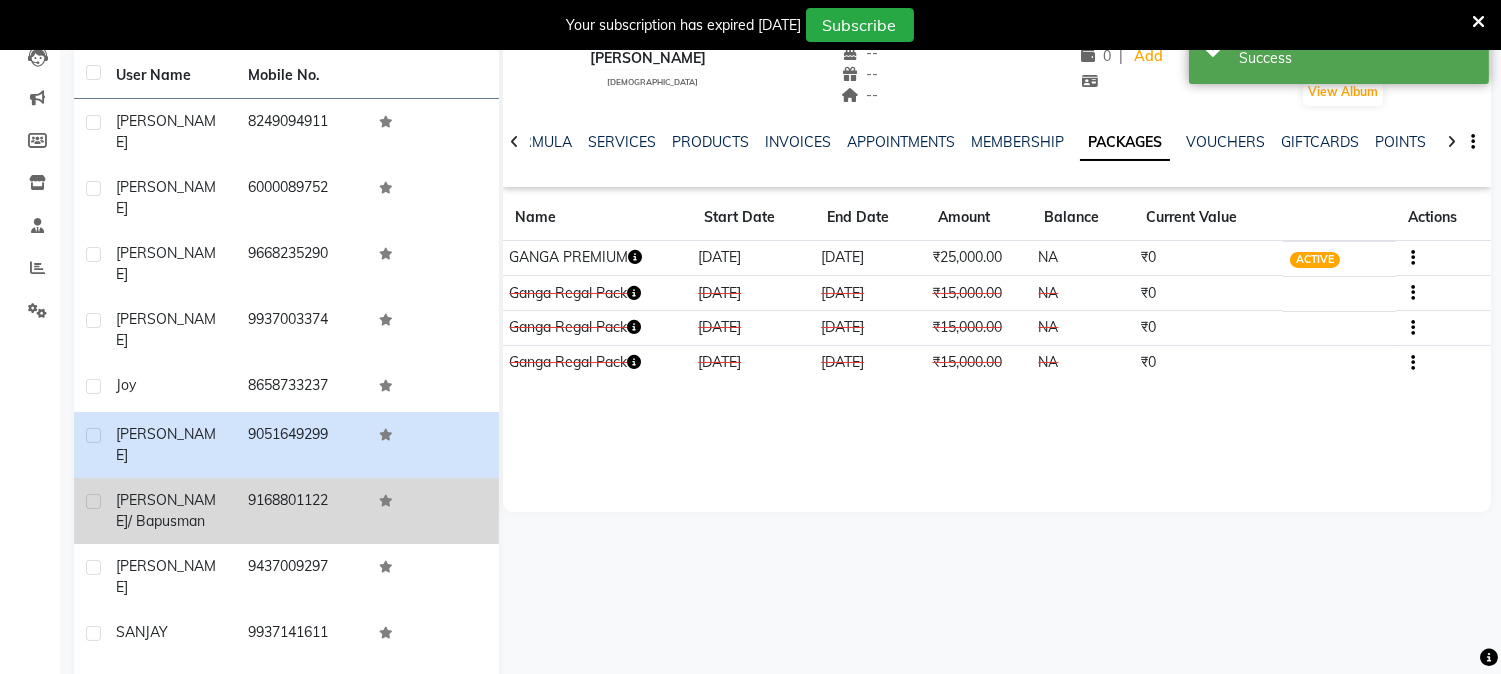 click on "9168801122" 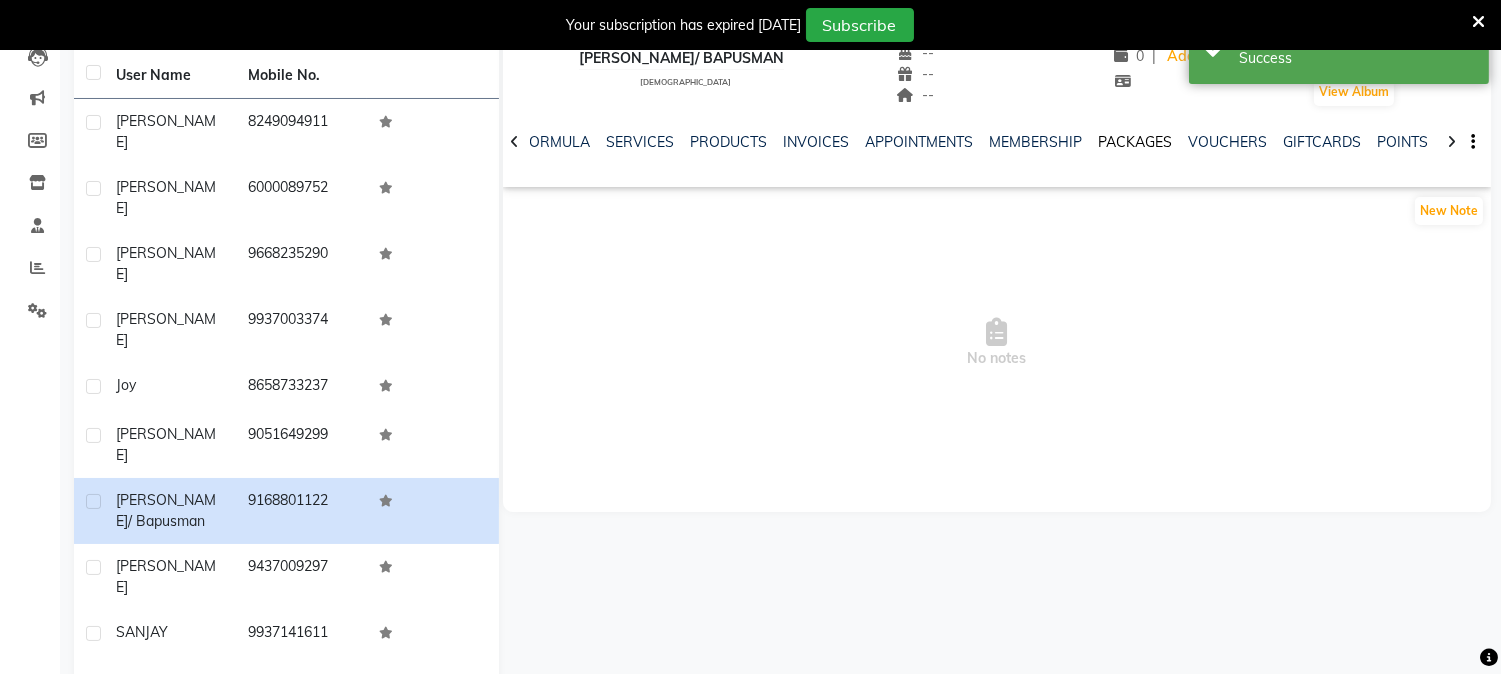click on "PACKAGES" 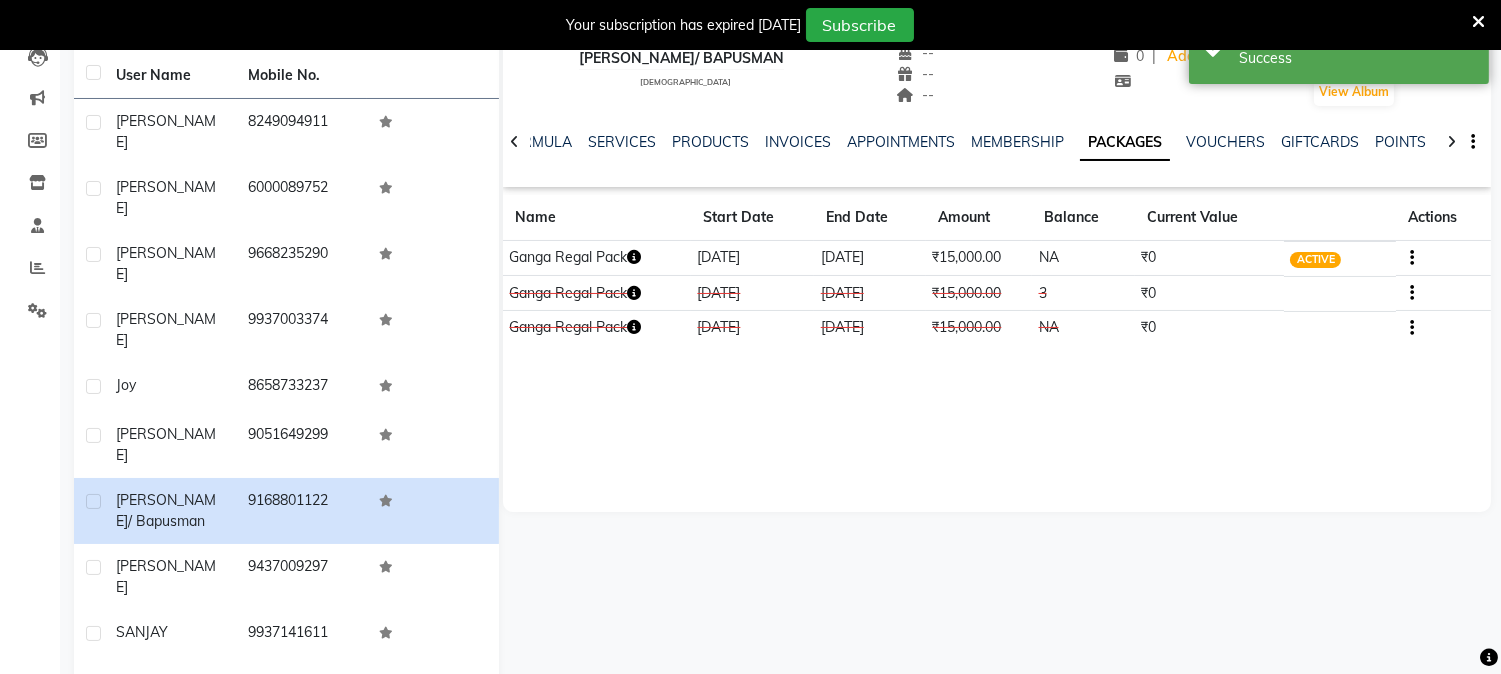 click 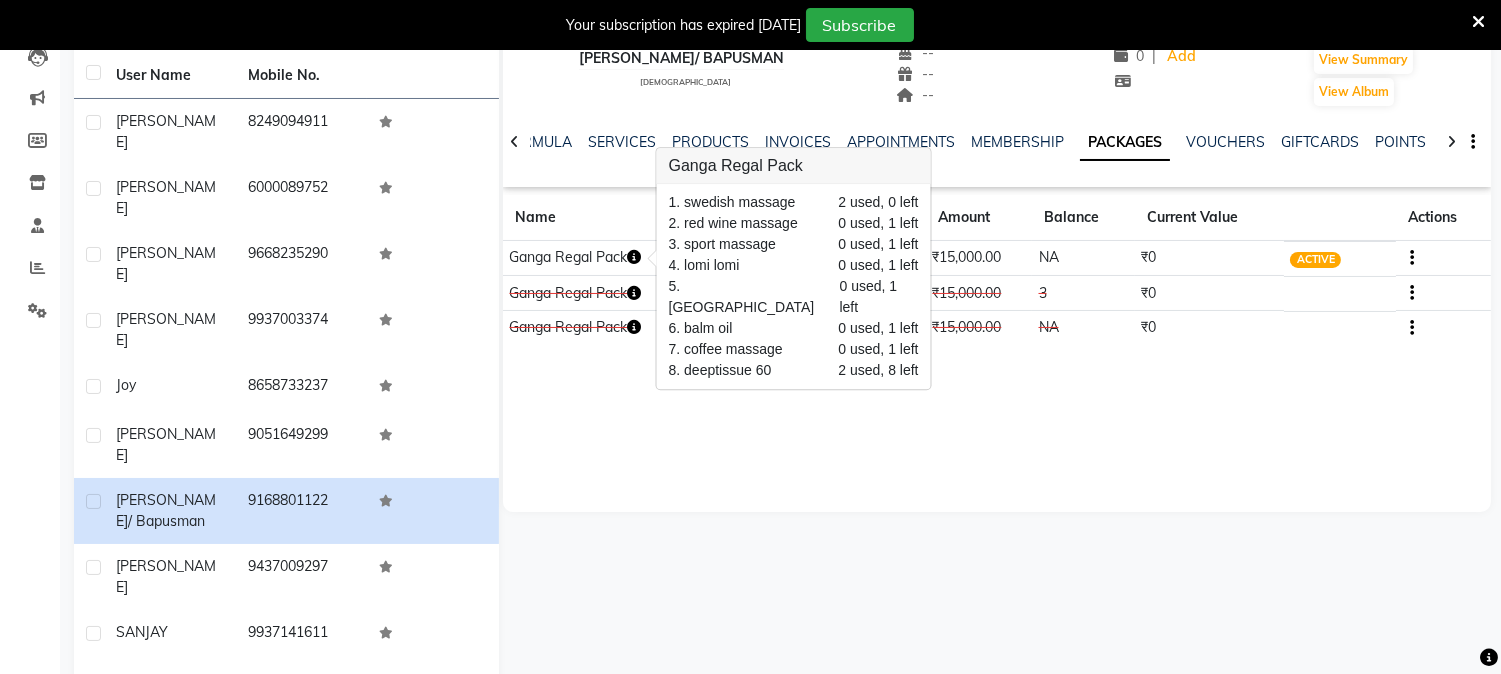 click on "[PERSON_NAME]/ Bapusman    [DEMOGRAPHIC_DATA]  --   --   9168801122  --  --  --  -- [DATE] ₹    48000 0 |  Add   Appointment   Invoice  View Summary  View Album  NOTES FORMULA SERVICES PRODUCTS INVOICES APPOINTMENTS MEMBERSHIP PACKAGES VOUCHERS GIFTCARDS POINTS FORMS FAMILY CARDS WALLET Name Start Date End Date Amount Balance Current Value Actions  Ganga Regal Pack  [DATE] [DATE]  ₹15,000.00   NA  ₹0 ACTIVE  Ganga Regal Pack  [DATE] [DATE]  ₹15,000.00   3  ₹0 CONSUMED  Ganga Regal Pack  [DATE] [DATE]  ₹15,000.00   NA  ₹0 CONSUMED" 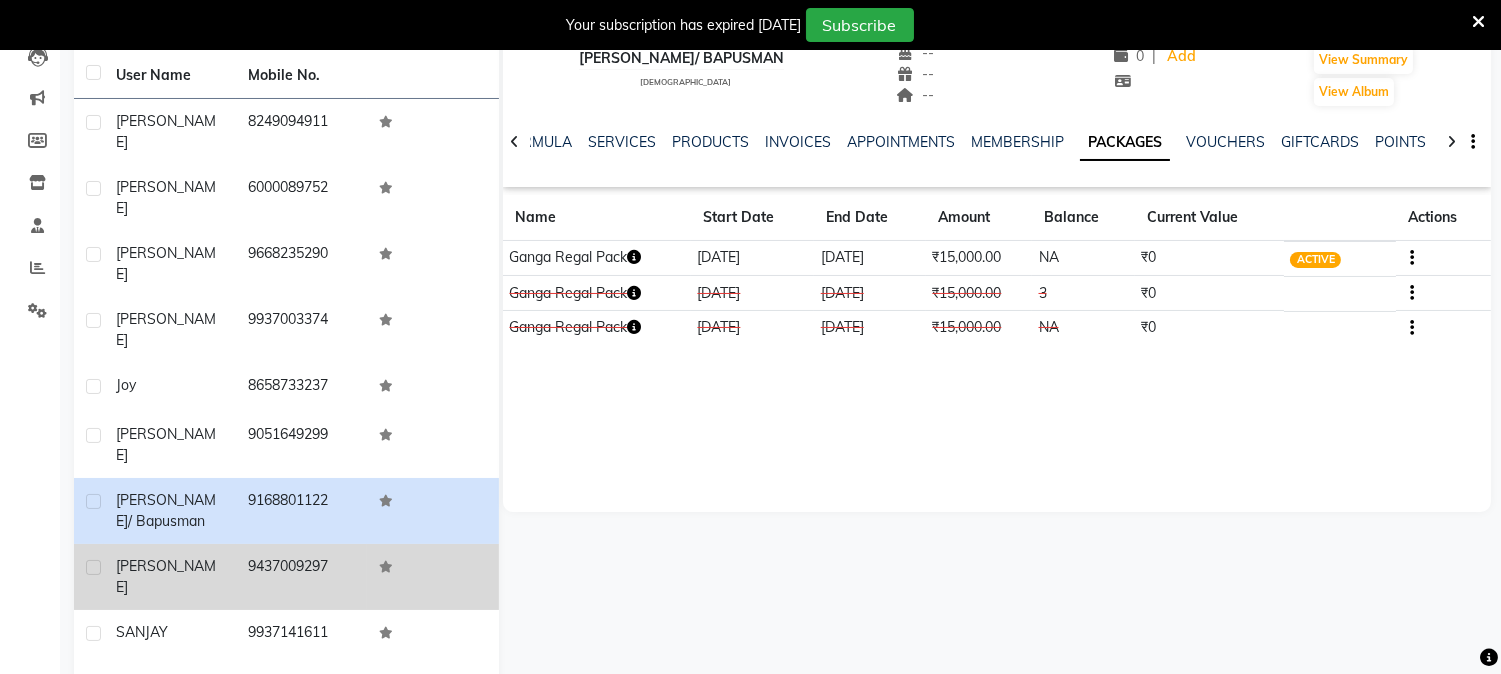 click on "9437009297" 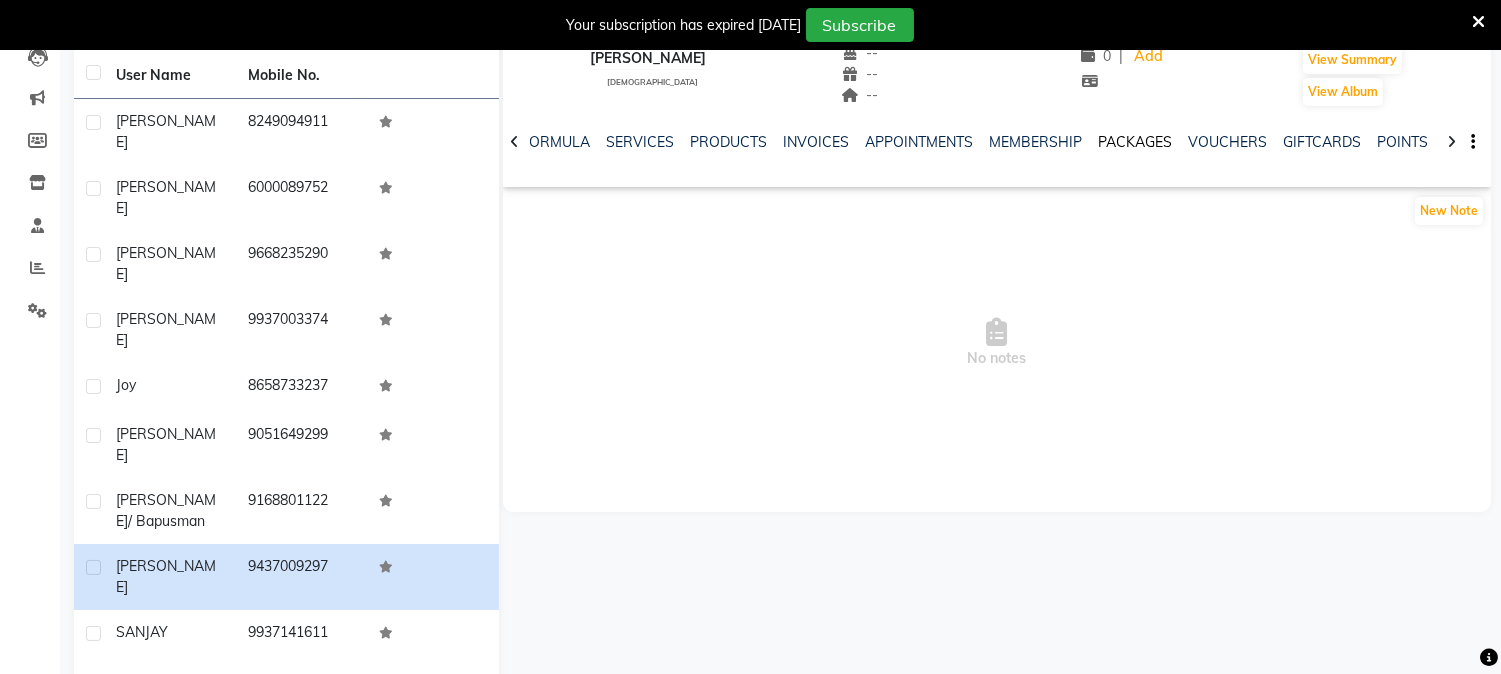 click on "PACKAGES" 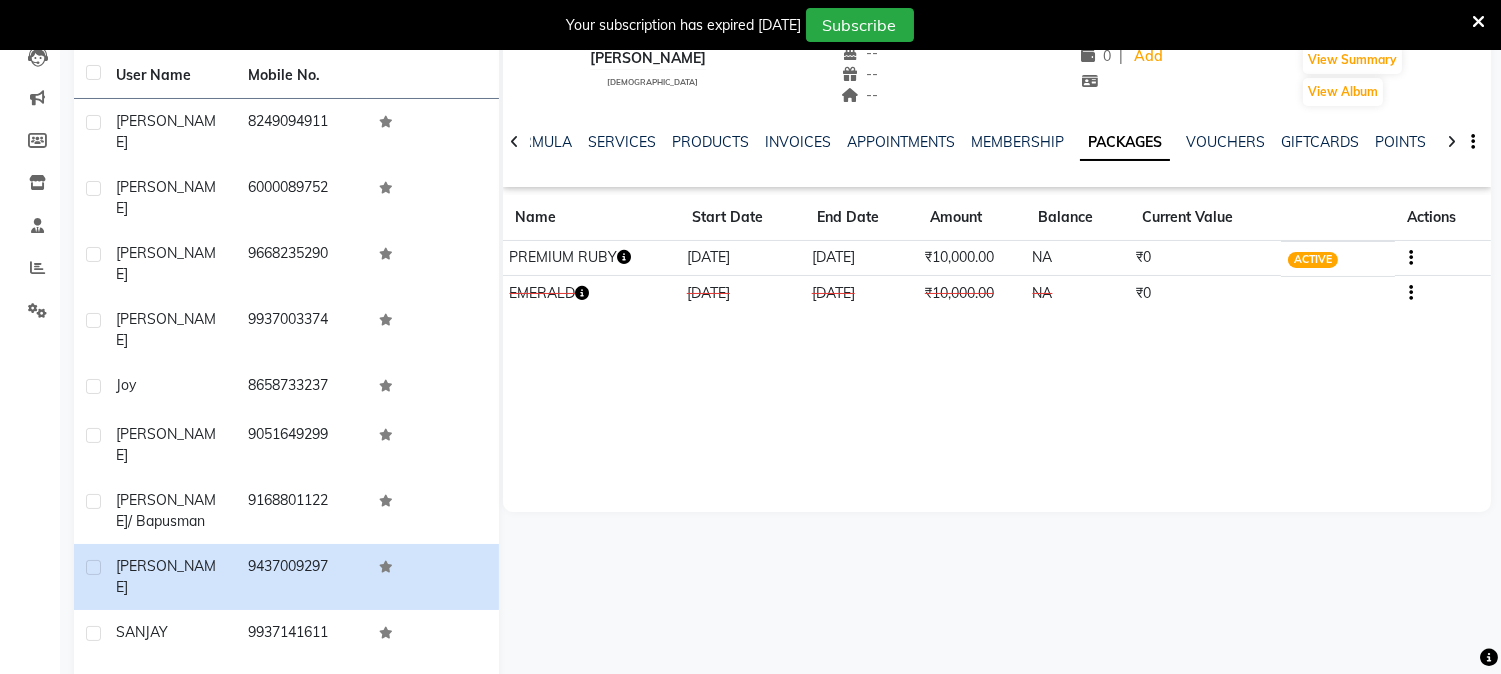 click 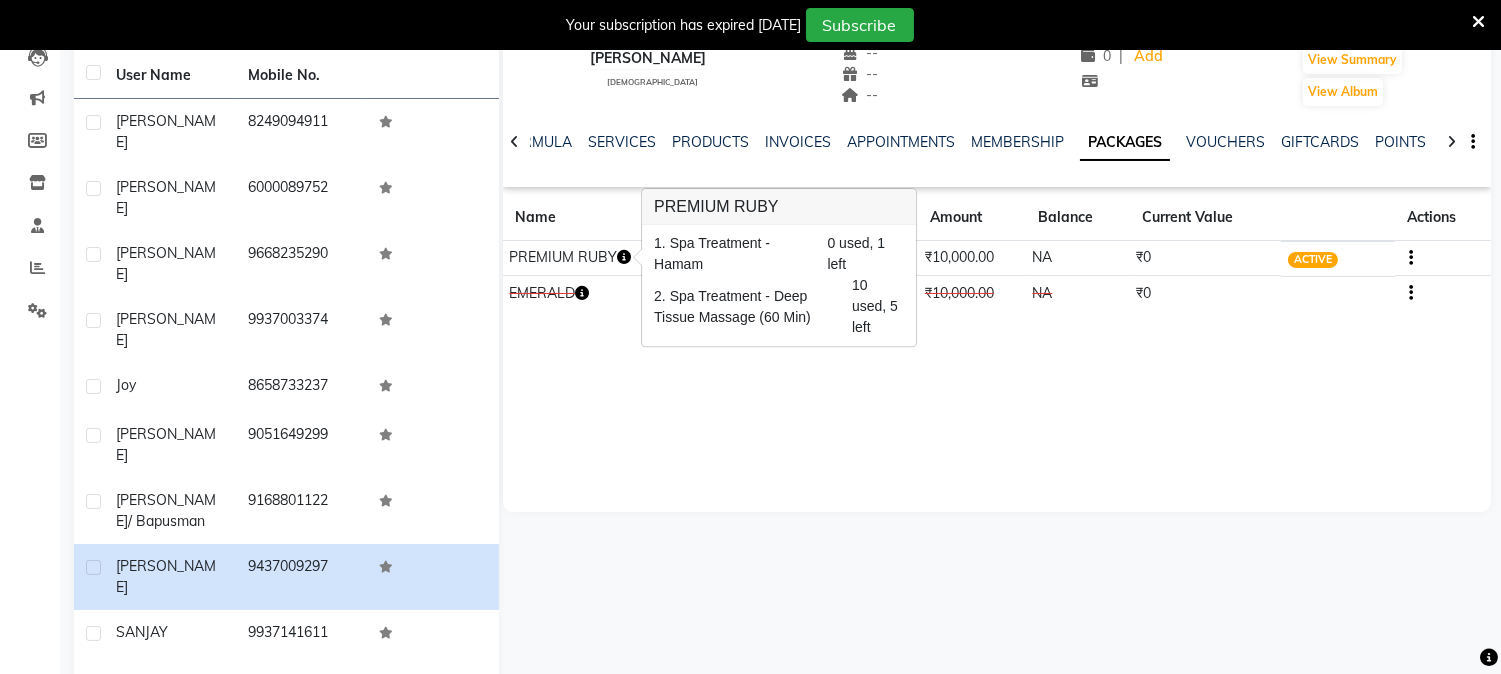 click on "[PERSON_NAME]    [DEMOGRAPHIC_DATA]  --   --   9437009297  --  --  --  -- [DATE] ₹    20000 0 |  Add   Appointment   Invoice  View Summary  View Album  NOTES FORMULA SERVICES PRODUCTS INVOICES APPOINTMENTS MEMBERSHIP PACKAGES VOUCHERS GIFTCARDS POINTS FORMS FAMILY CARDS WALLET Name Start Date End Date Amount Balance Current Value Actions  PREMIUM RUBY  [DATE] [DATE]  ₹10,000.00   NA  ₹0 ACTIVE  EMERALD  [DATE] [DATE]  ₹10,000.00   NA  ₹0 CONSUMED" 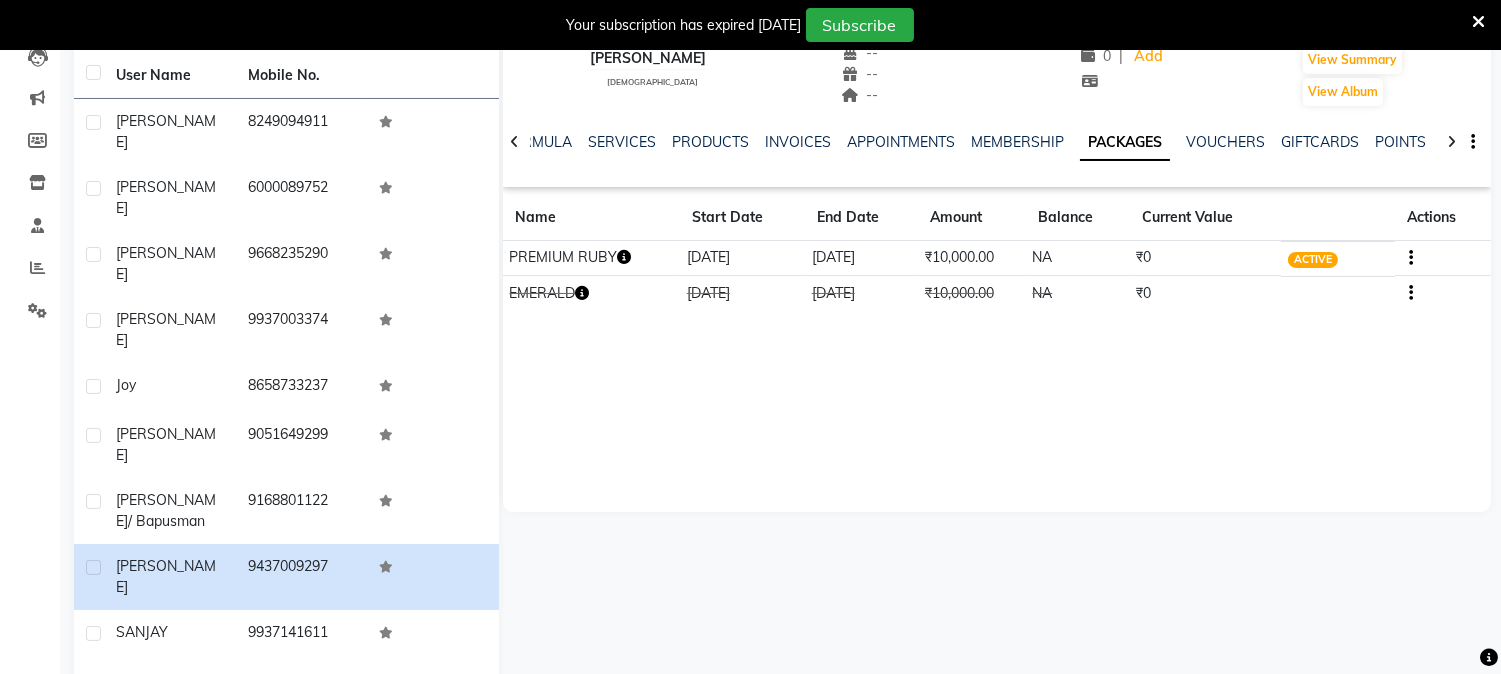 click 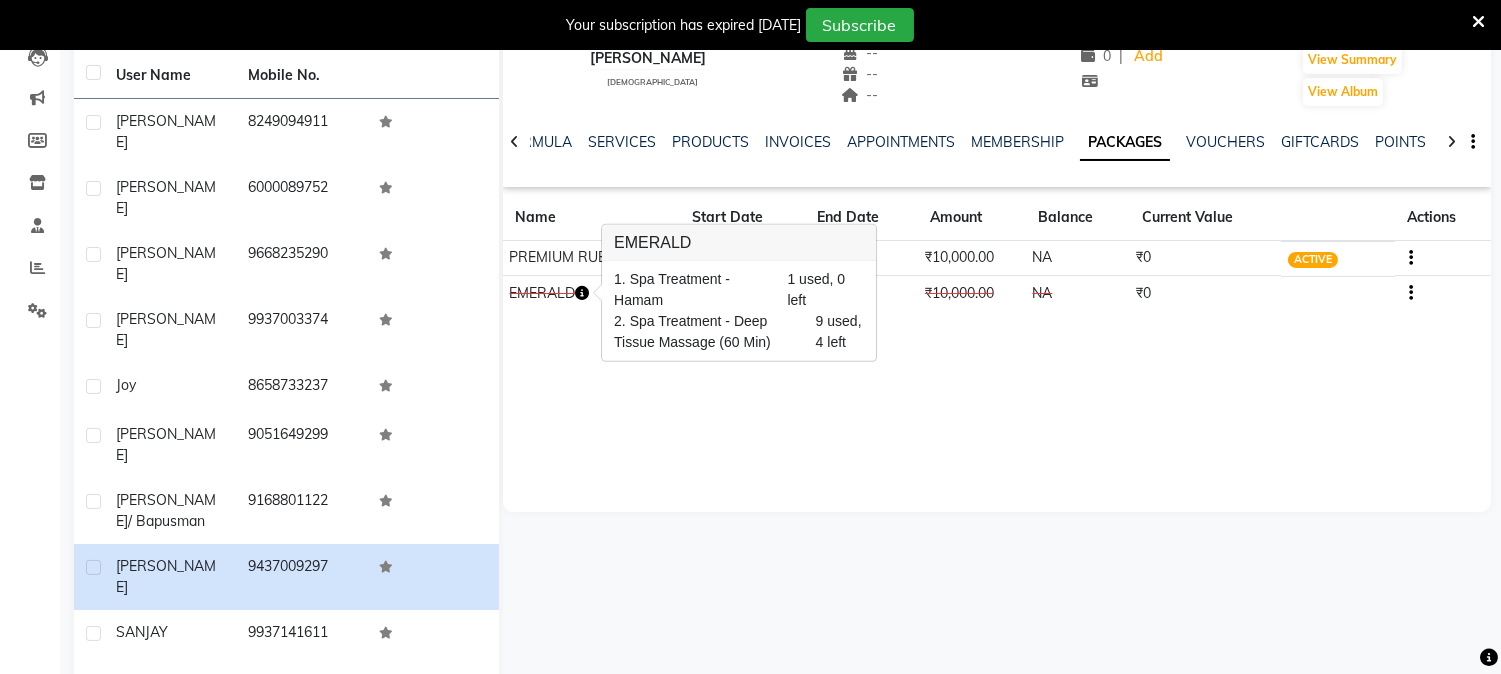 click on "[PERSON_NAME]    [DEMOGRAPHIC_DATA]  --   --   9437009297  --  --  --  -- [DATE] ₹    20000 0 |  Add   Appointment   Invoice  View Summary  View Album  NOTES FORMULA SERVICES PRODUCTS INVOICES APPOINTMENTS MEMBERSHIP PACKAGES VOUCHERS GIFTCARDS POINTS FORMS FAMILY CARDS WALLET Name Start Date End Date Amount Balance Current Value Actions  PREMIUM RUBY  [DATE] [DATE]  ₹10,000.00   NA  ₹0 ACTIVE  EMERALD  [DATE] [DATE]  ₹10,000.00   NA  ₹0 CONSUMED" 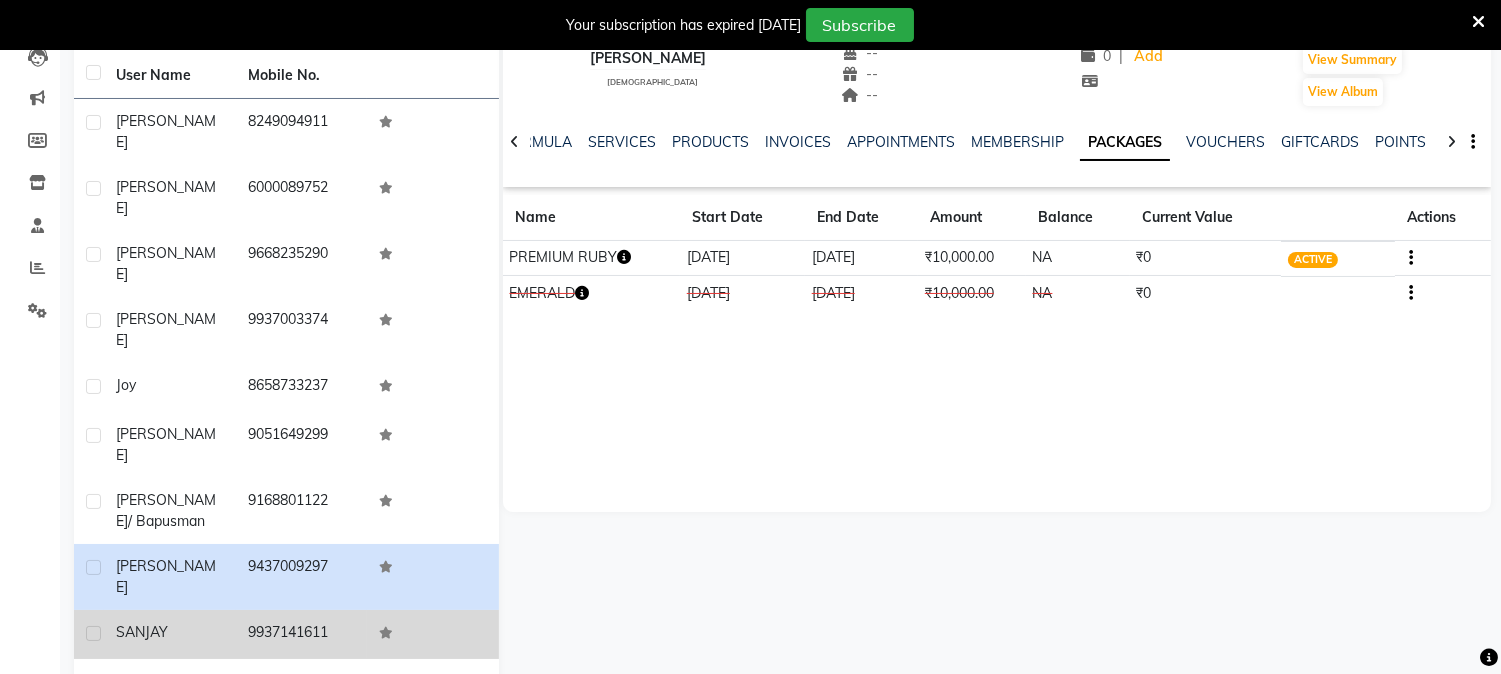scroll, scrollTop: 242, scrollLeft: 0, axis: vertical 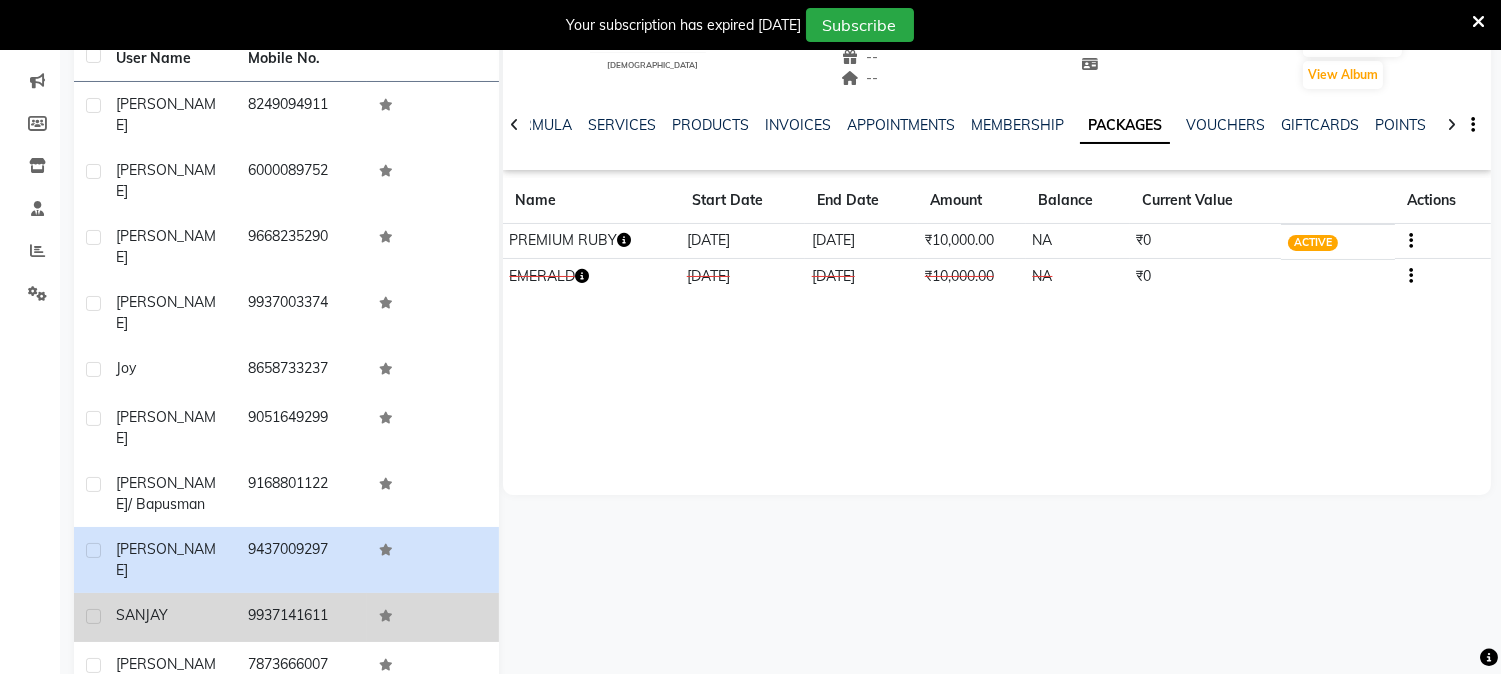 click on "9937141611" 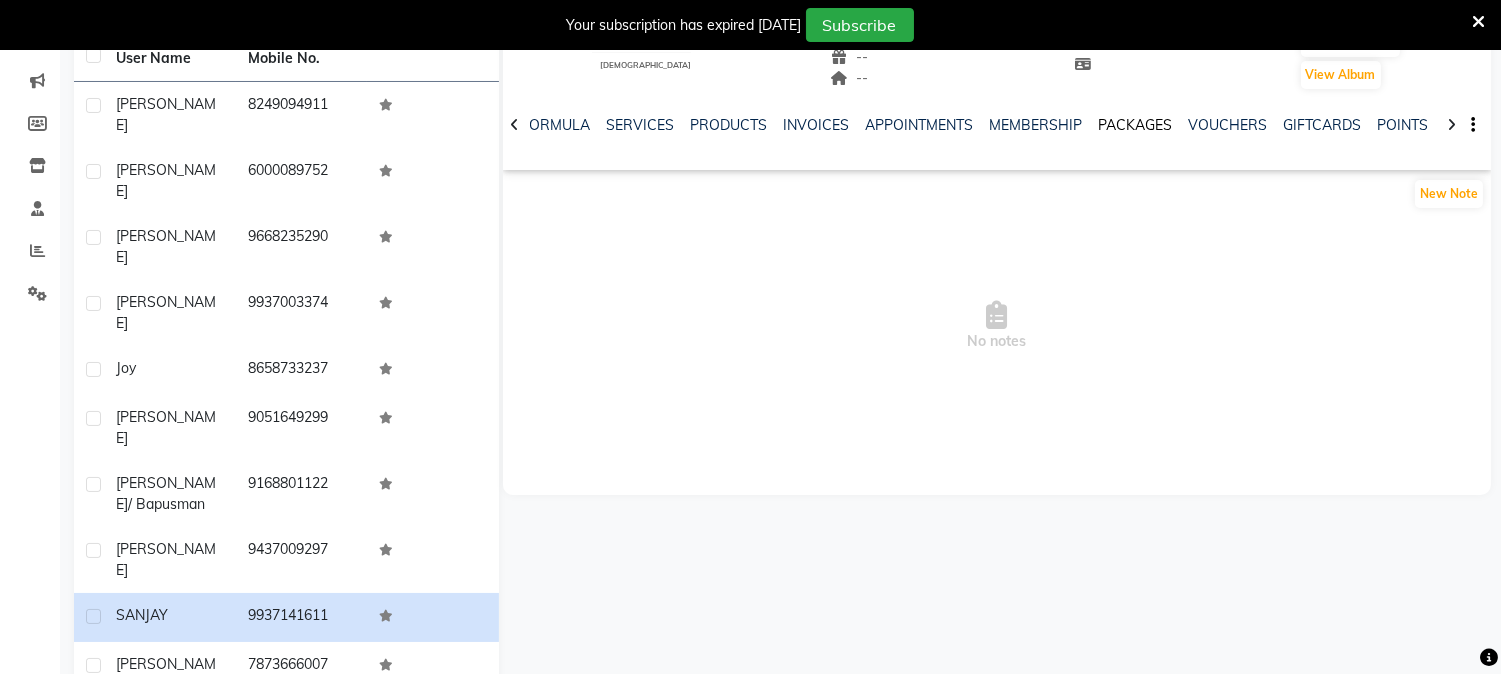 click on "PACKAGES" 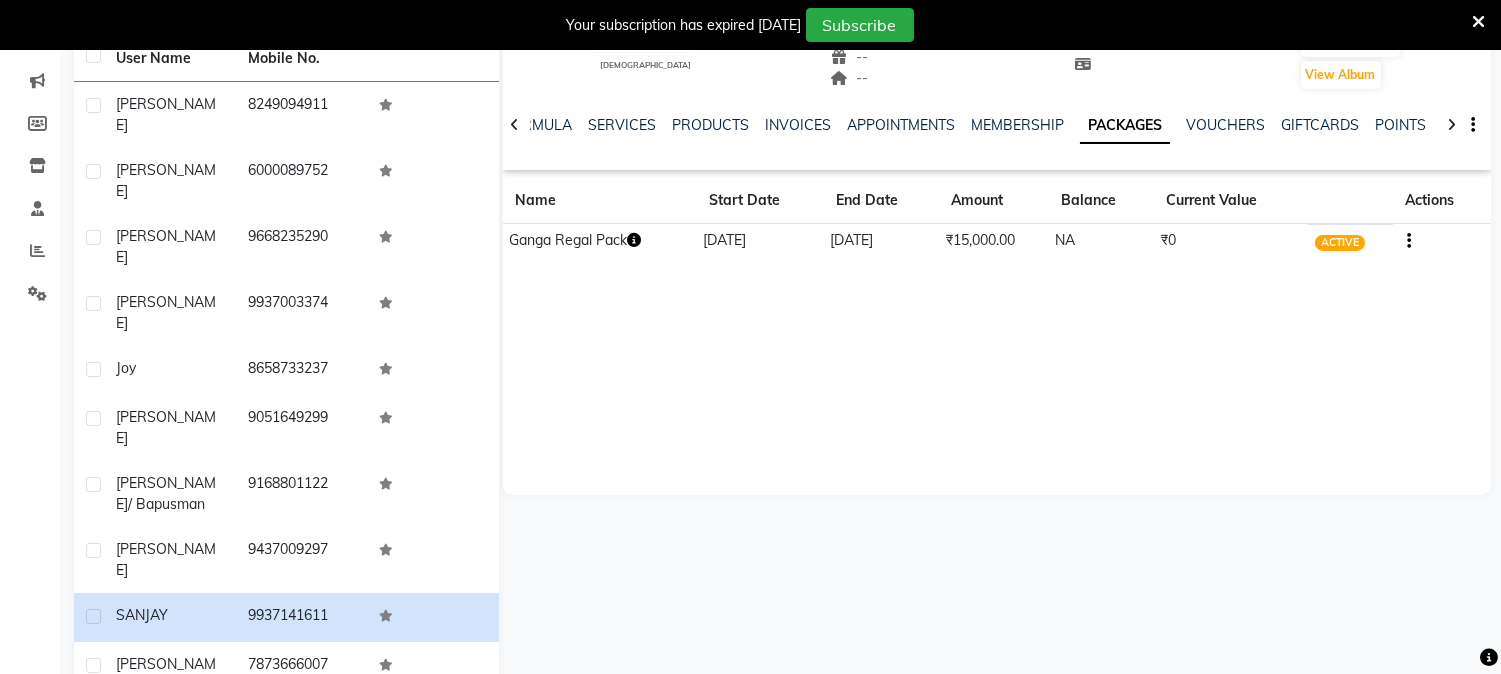 click 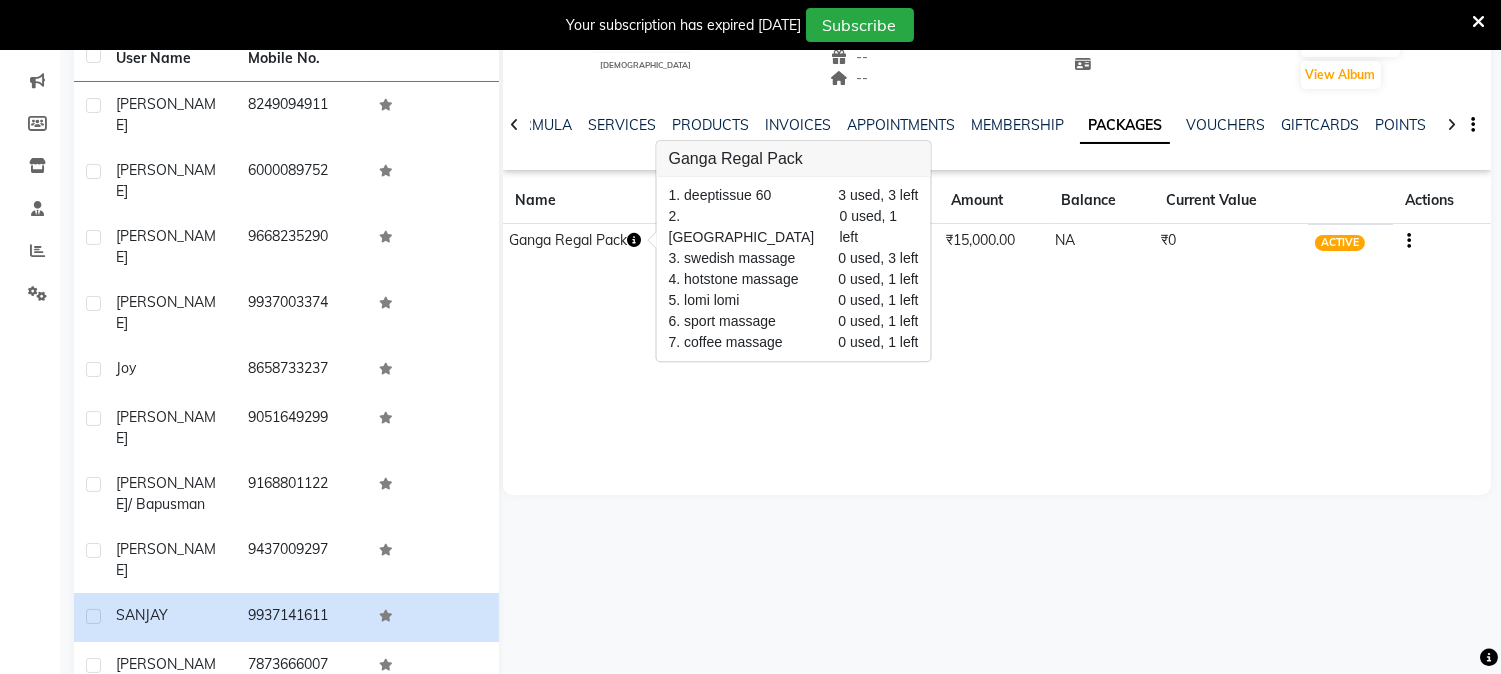 click on "SANJAY    [DEMOGRAPHIC_DATA]  --   --   9937141611  --  --  --  -- [DATE] ₹    15000 0 |  Add   Appointment   Invoice  View Summary  View Album  NOTES FORMULA SERVICES PRODUCTS INVOICES APPOINTMENTS MEMBERSHIP PACKAGES VOUCHERS GIFTCARDS POINTS FORMS FAMILY CARDS WALLET Name Start Date End Date Amount Balance Current Value Actions  Ganga Regal Pack  [DATE] [DATE]  ₹15,000.00   NA  ₹0 ACTIVE" 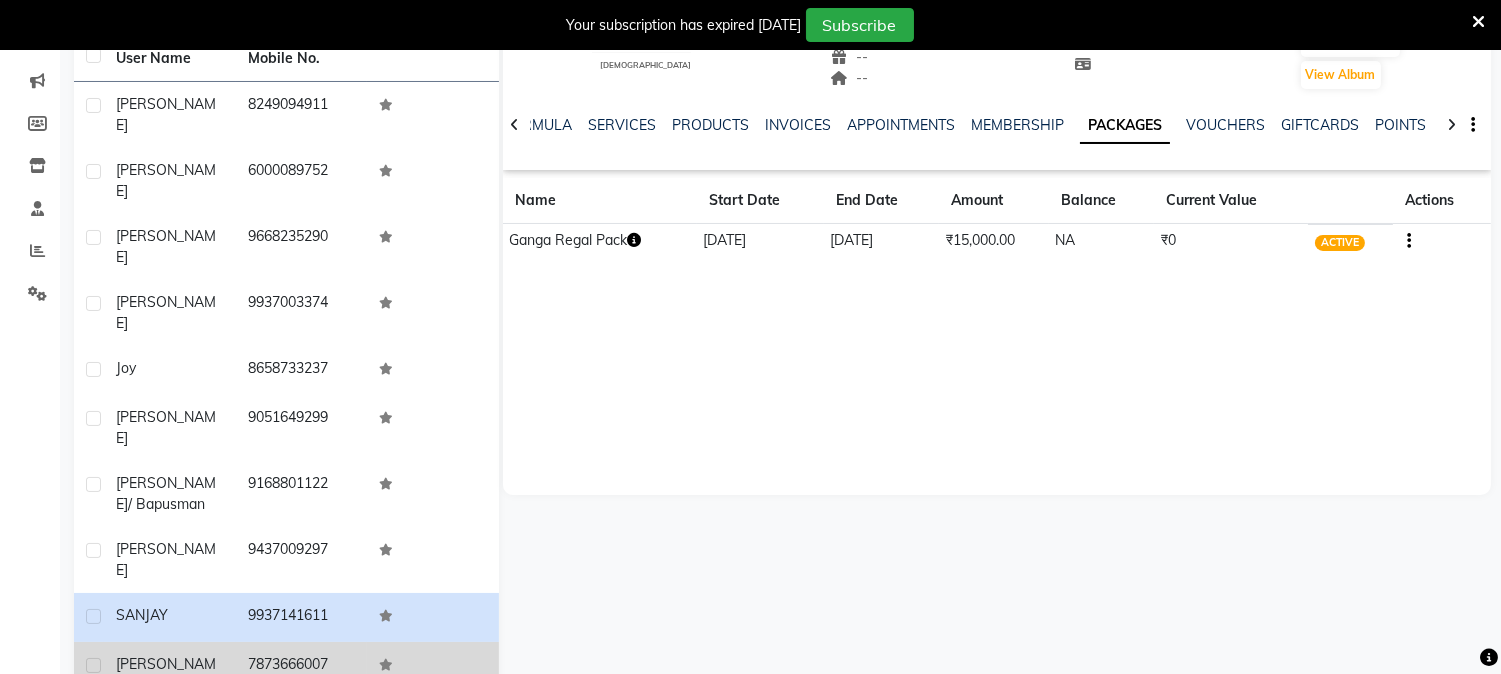 click on "7873666007" 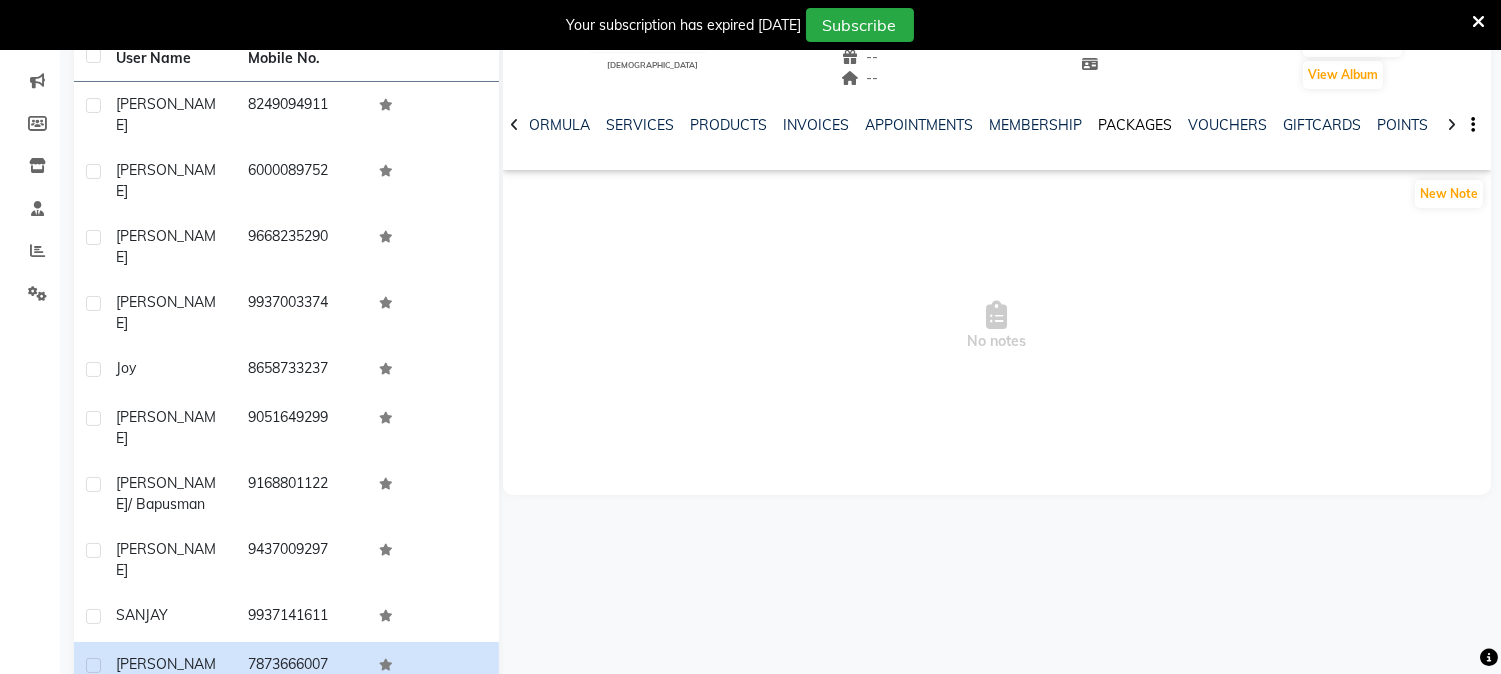 click on "PACKAGES" 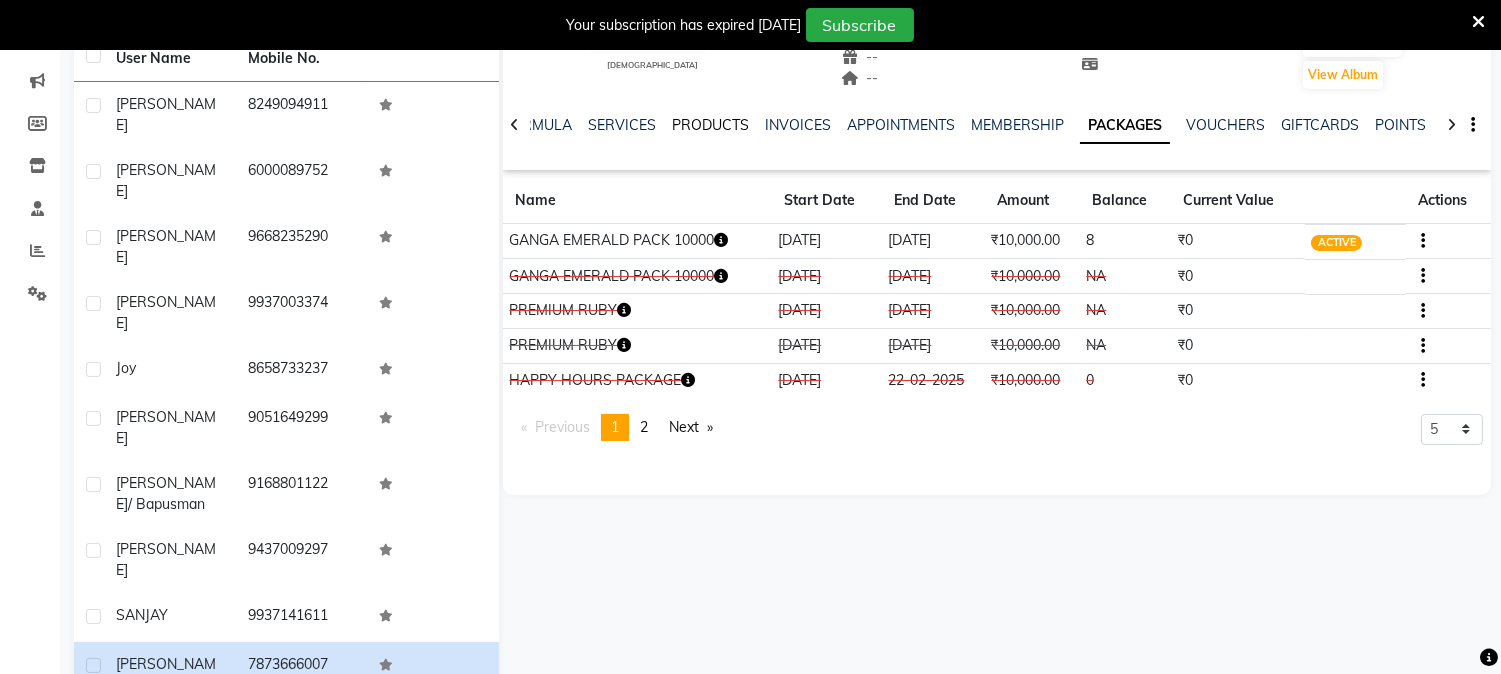 scroll, scrollTop: 131, scrollLeft: 0, axis: vertical 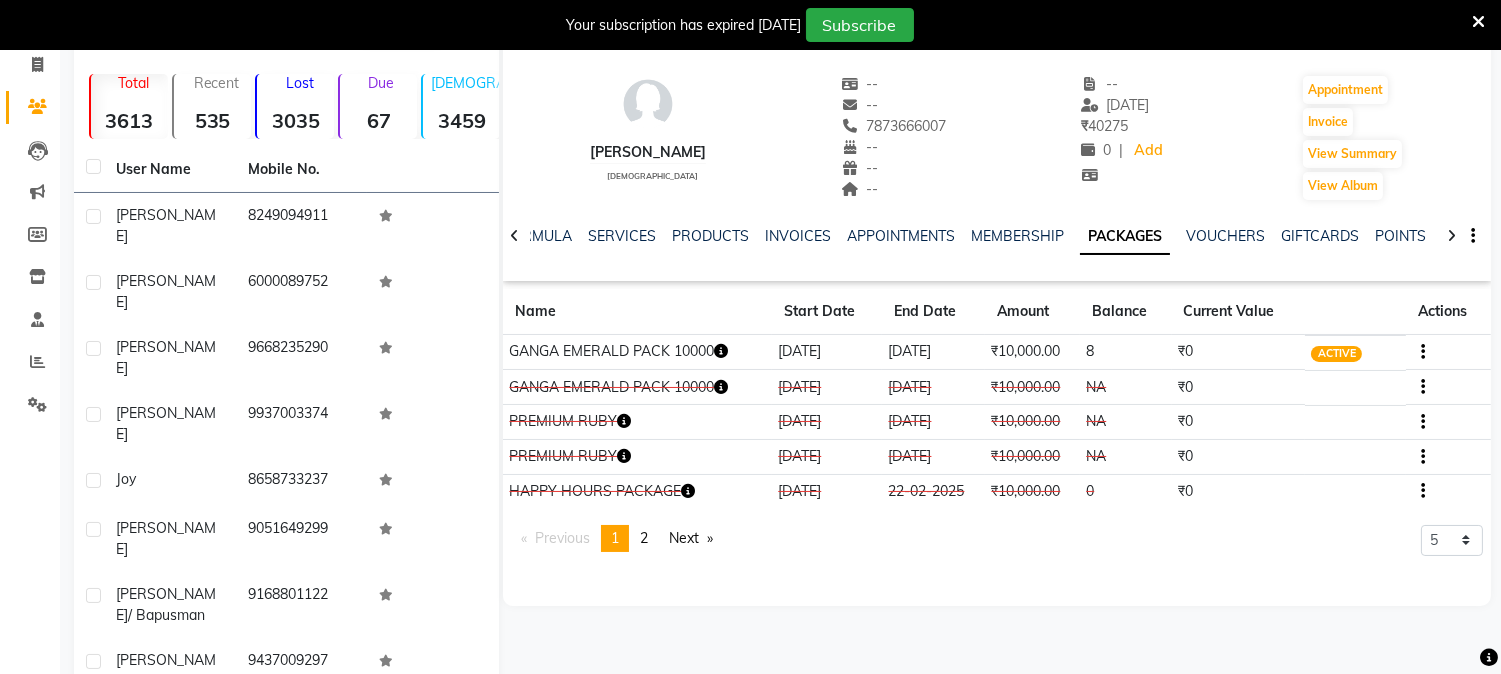 click 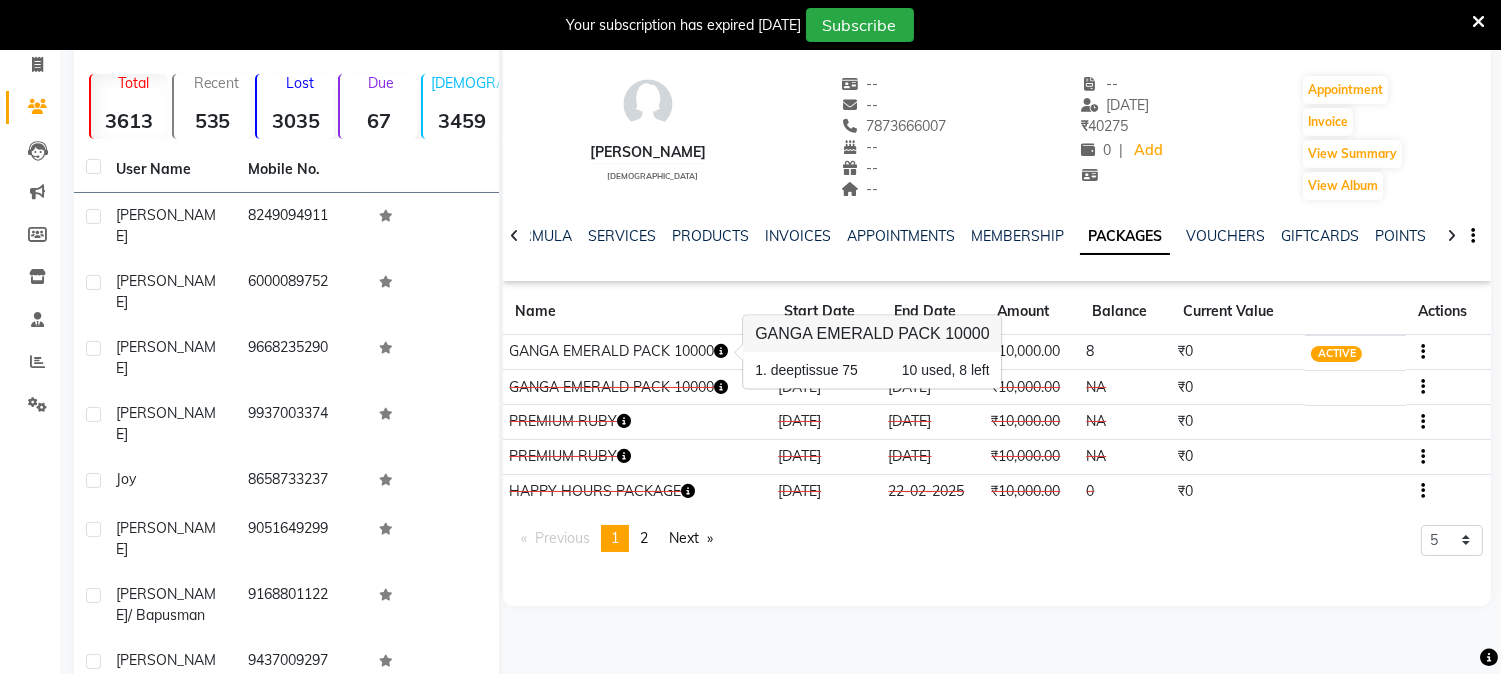 click 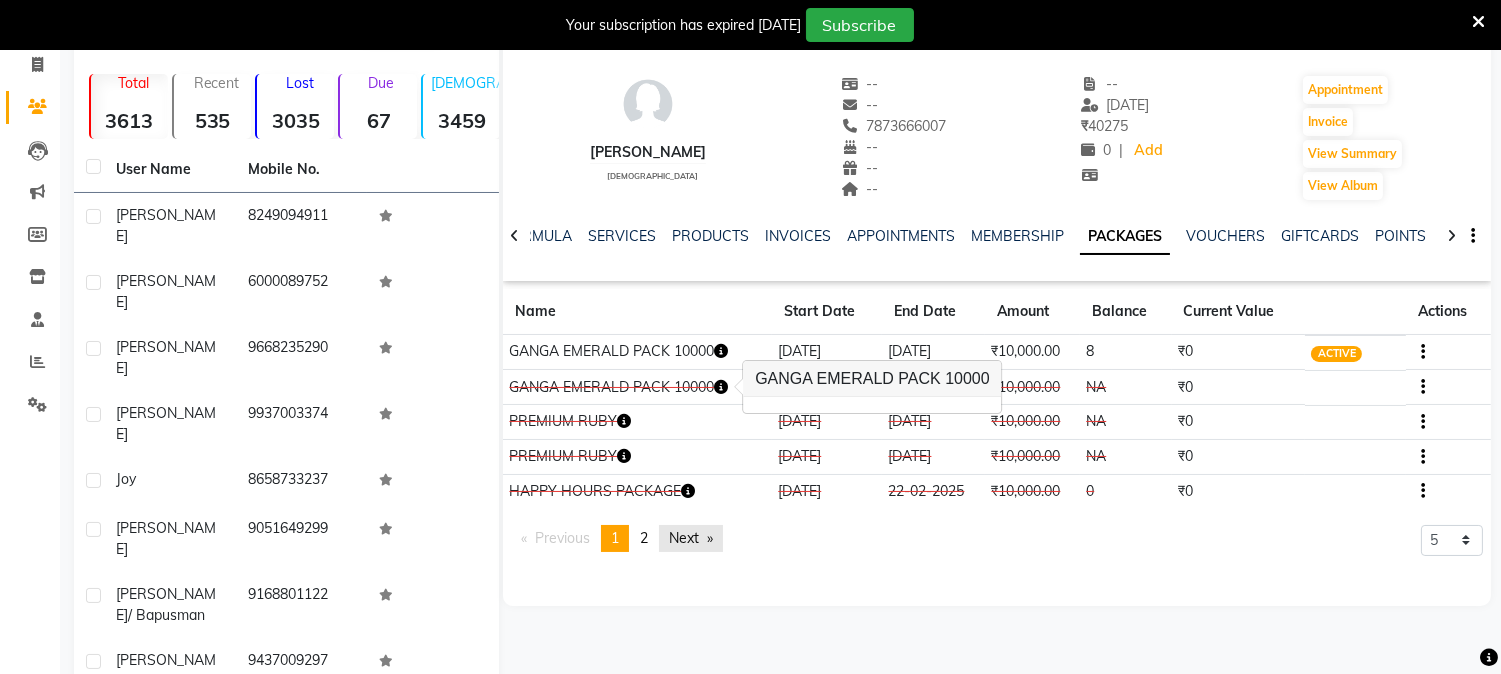 scroll, scrollTop: 242, scrollLeft: 0, axis: vertical 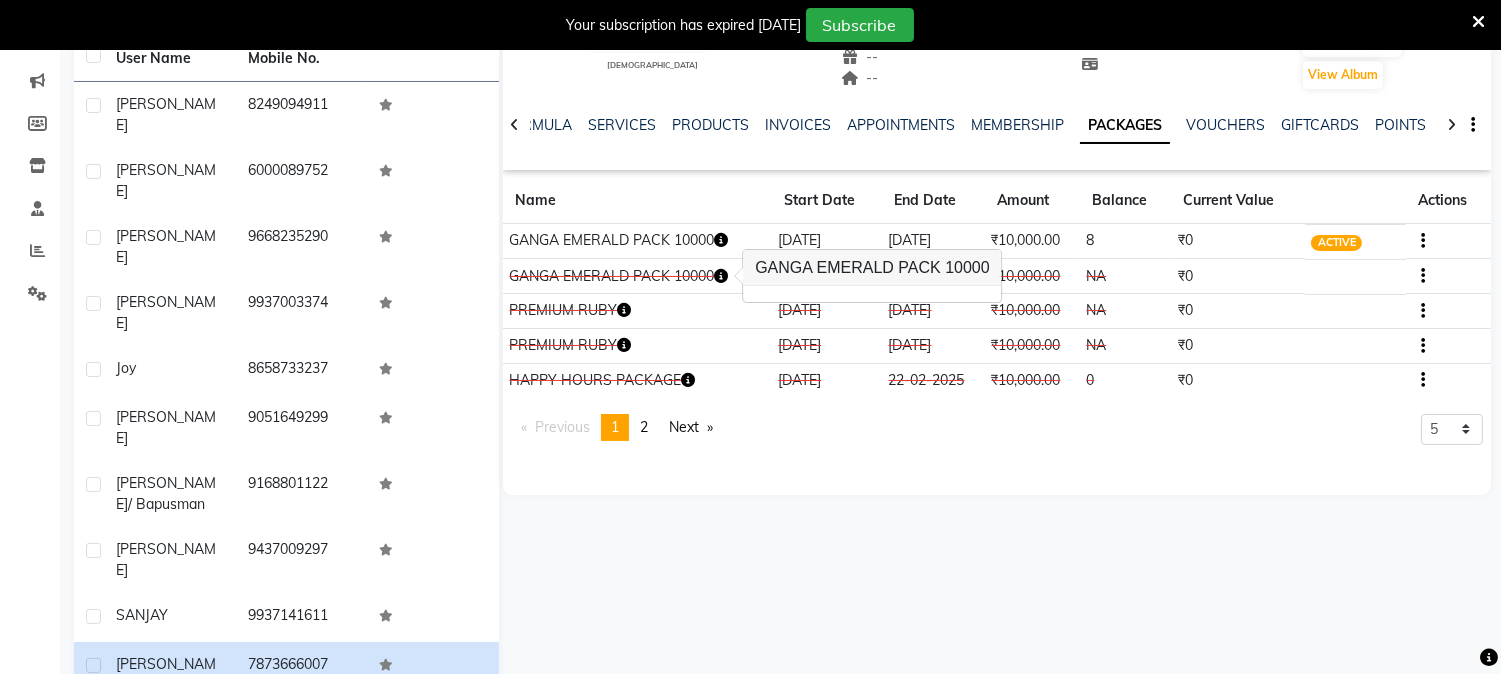 click on "Next" 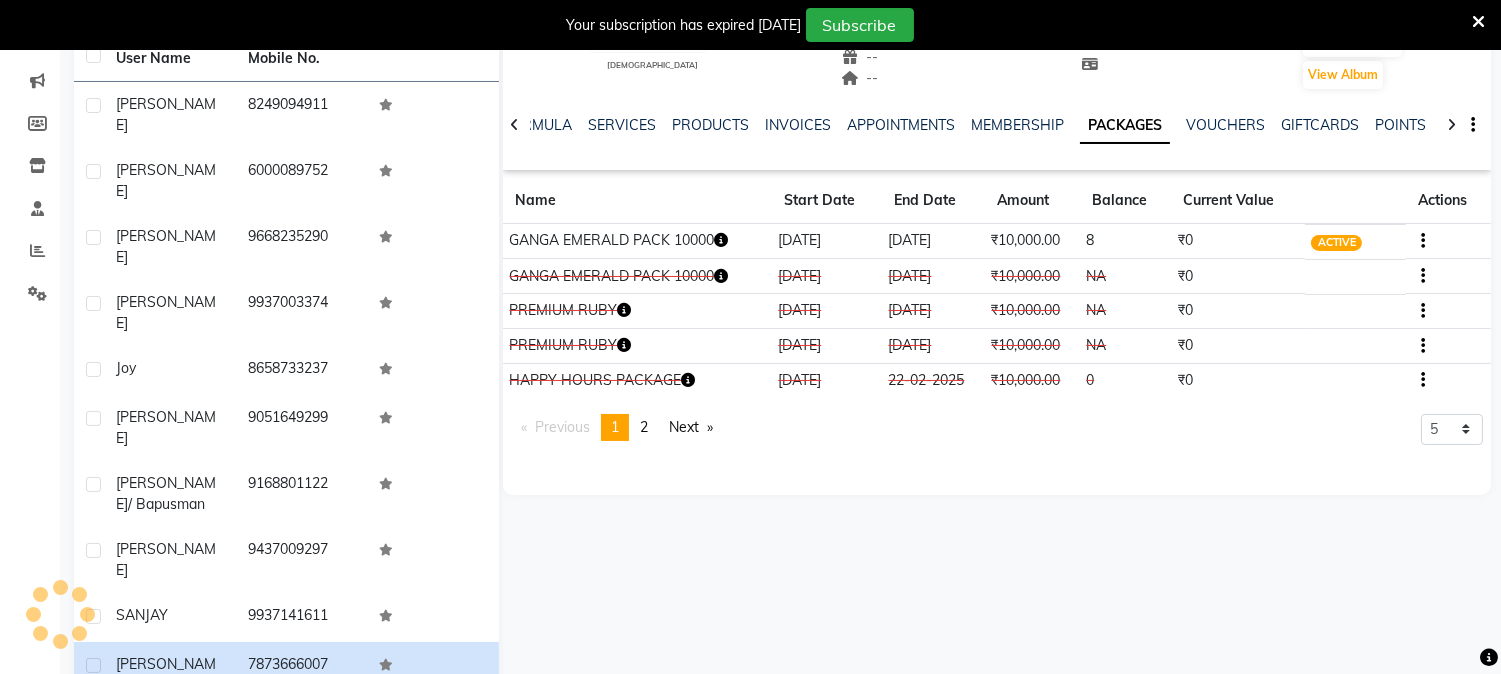 scroll, scrollTop: 225, scrollLeft: 0, axis: vertical 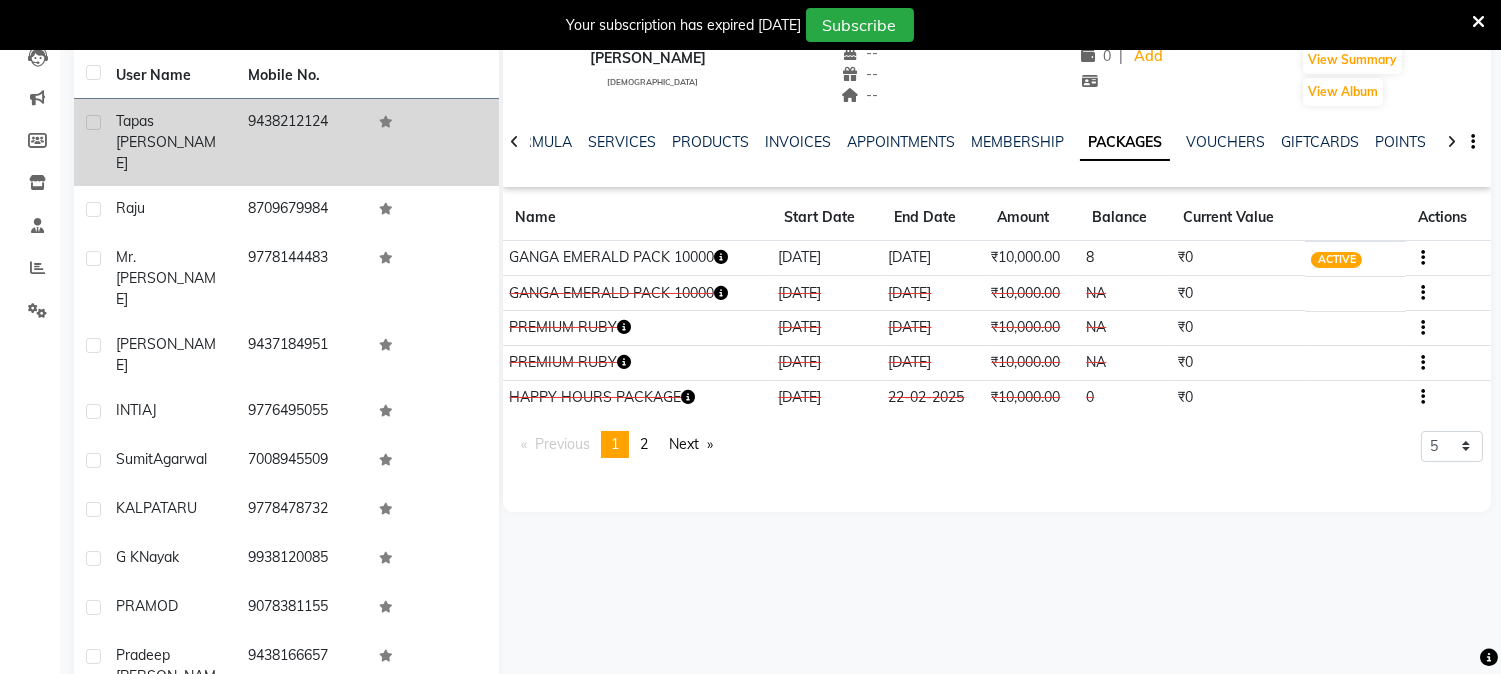 click on "9438212124" 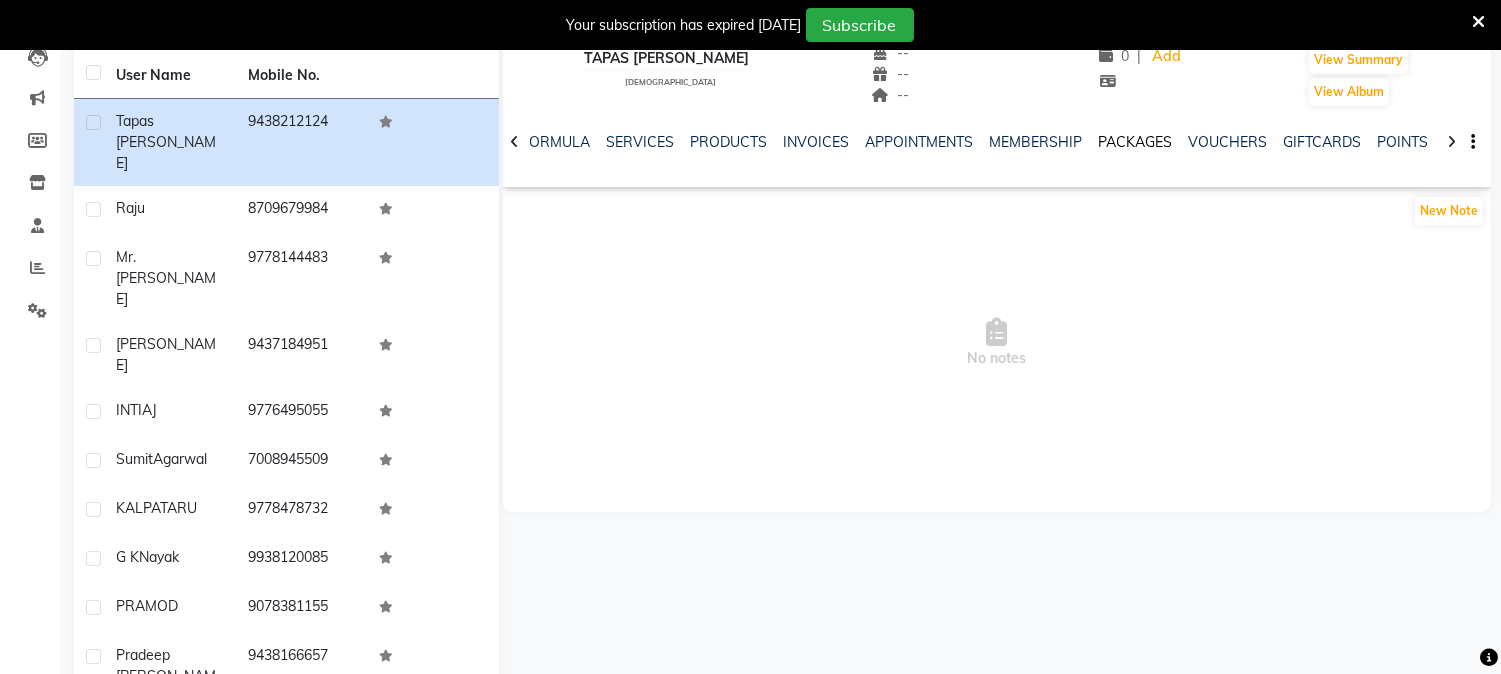 click on "PACKAGES" 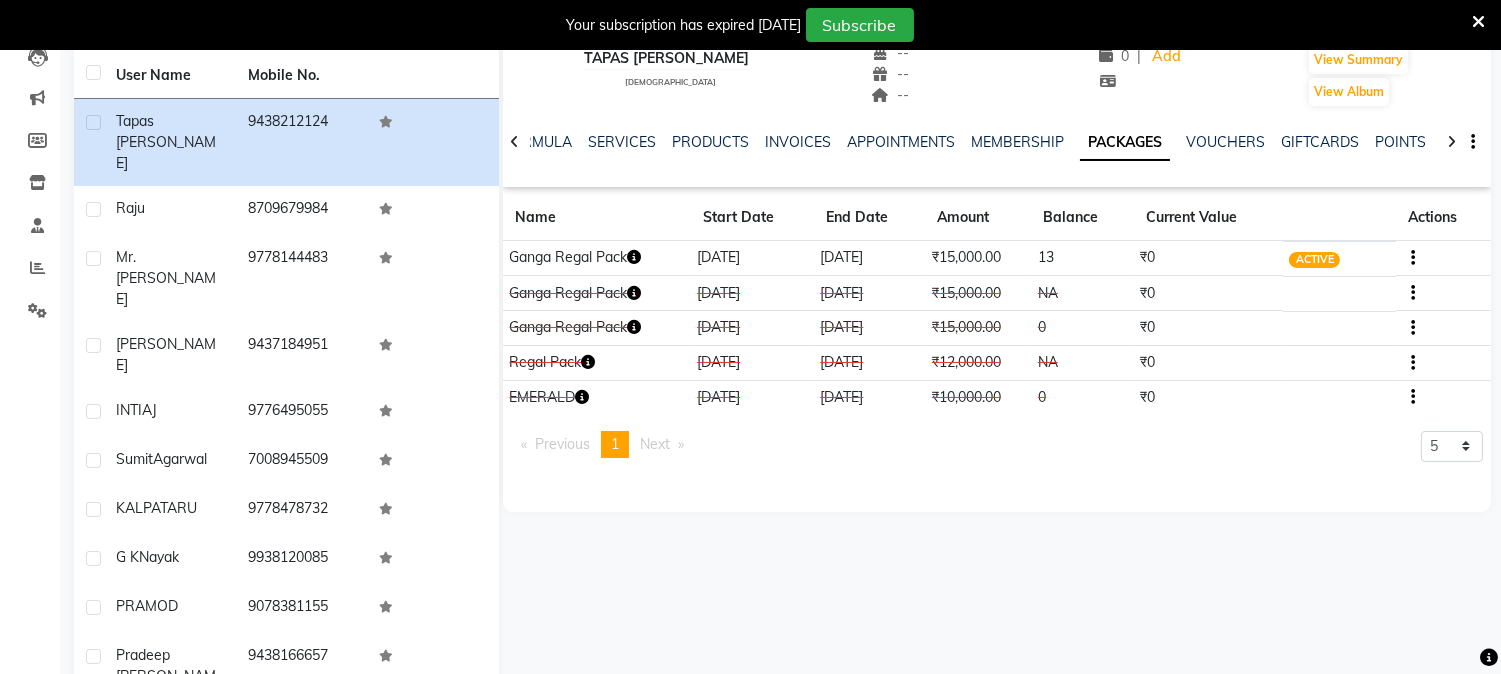 click 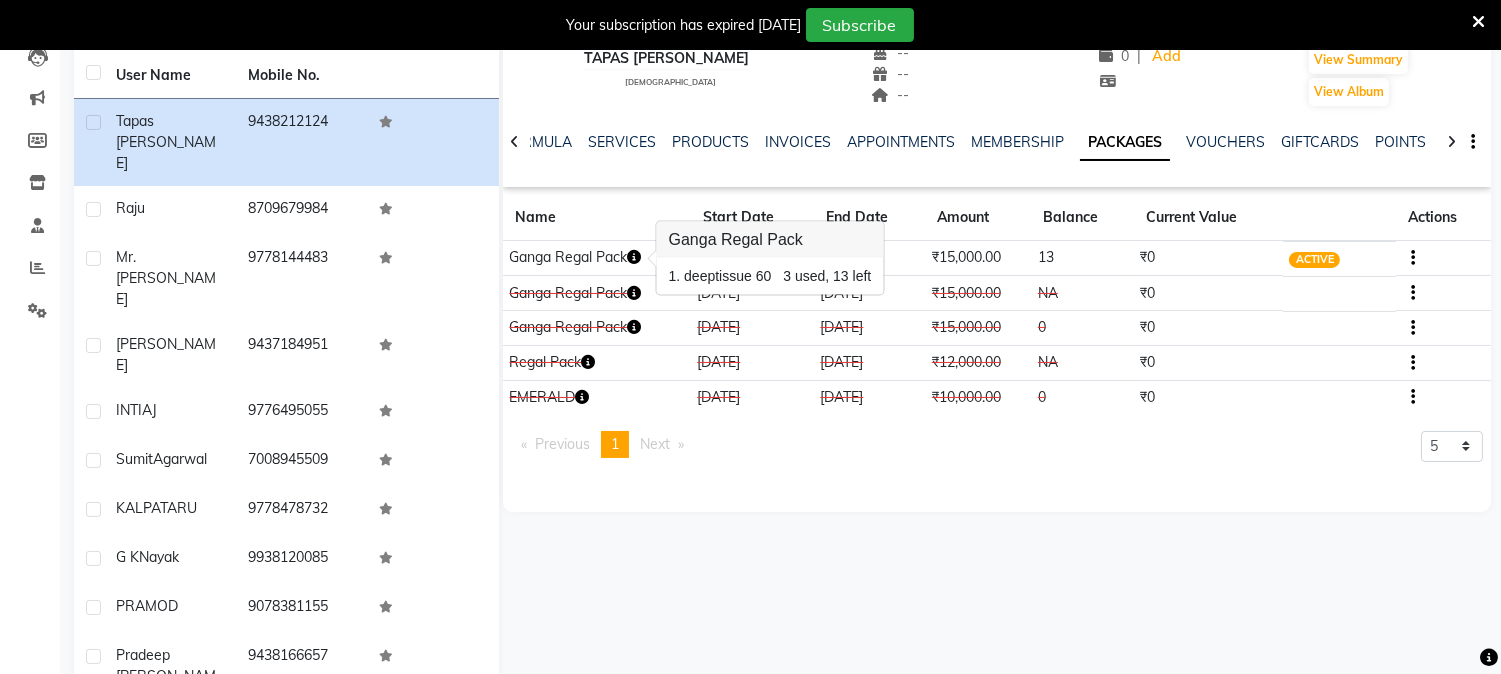 click 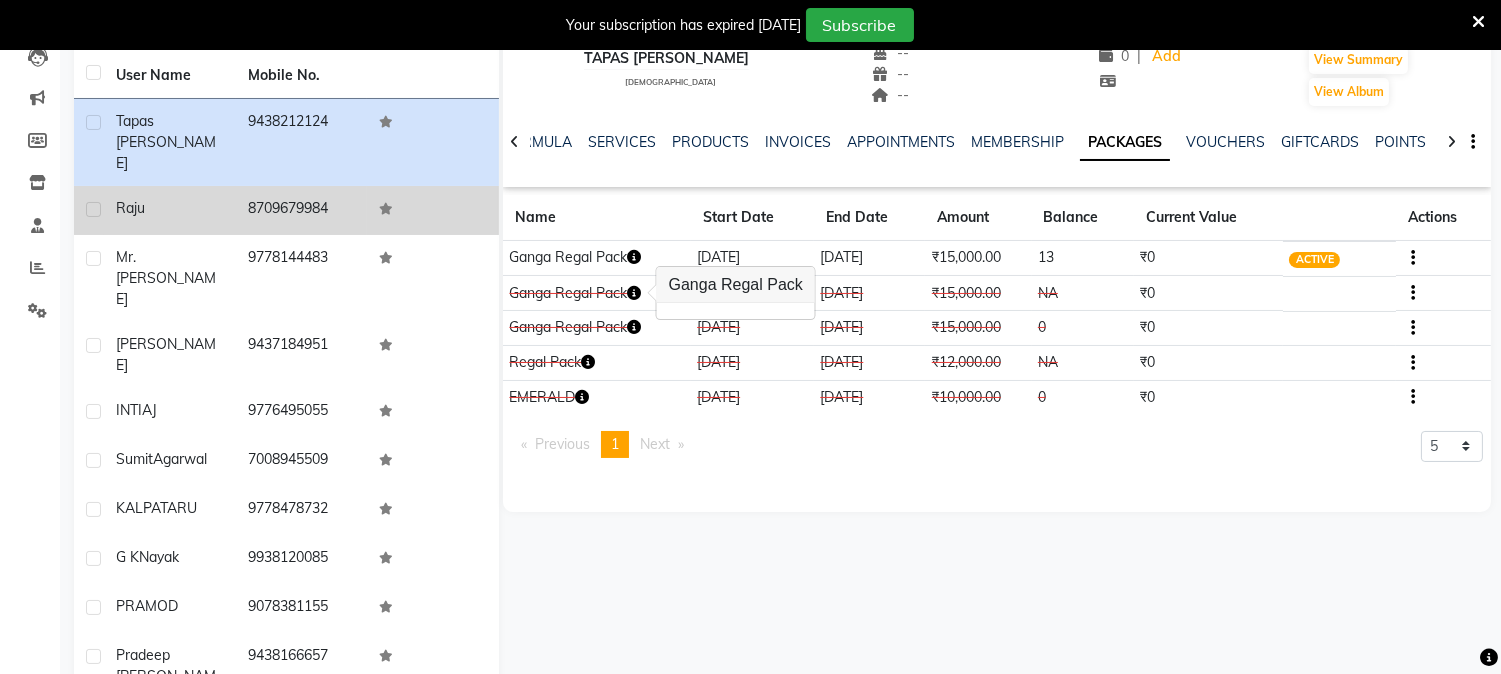 click on "raju" 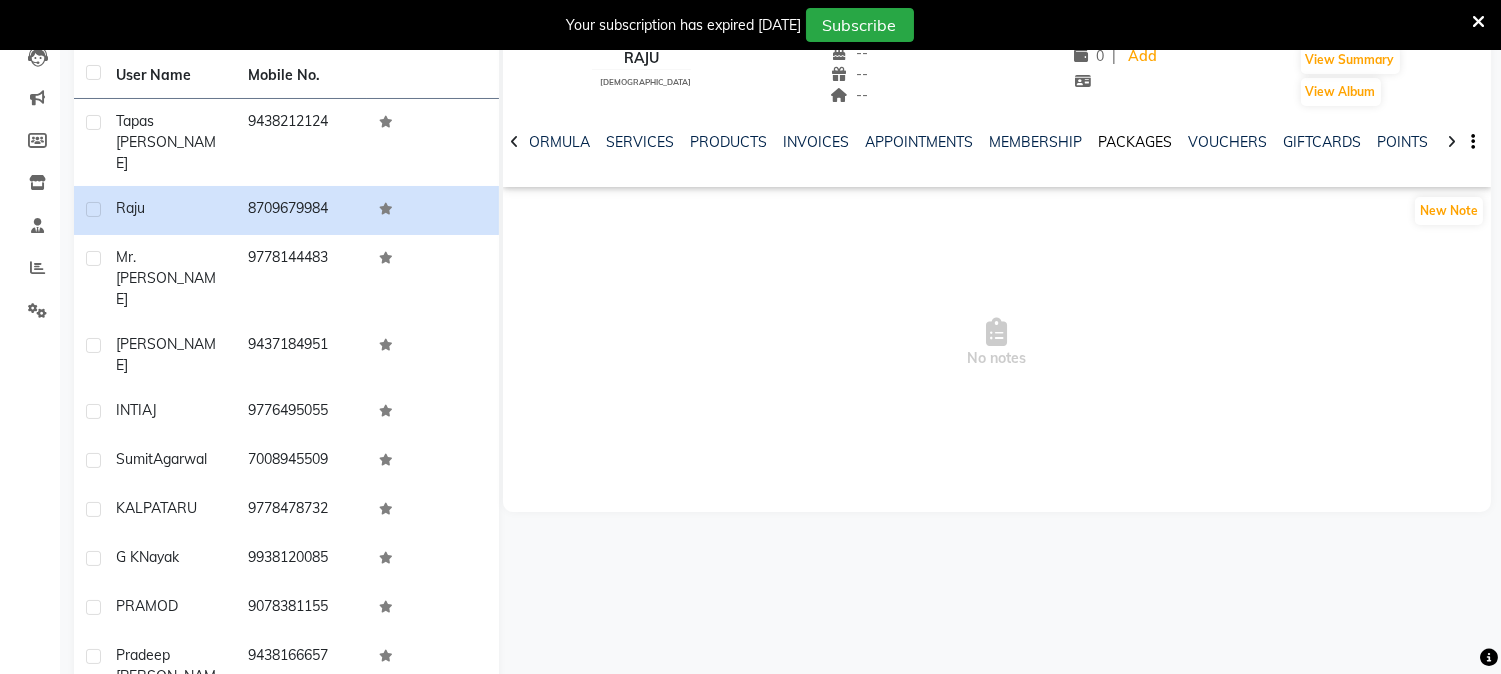 click on "PACKAGES" 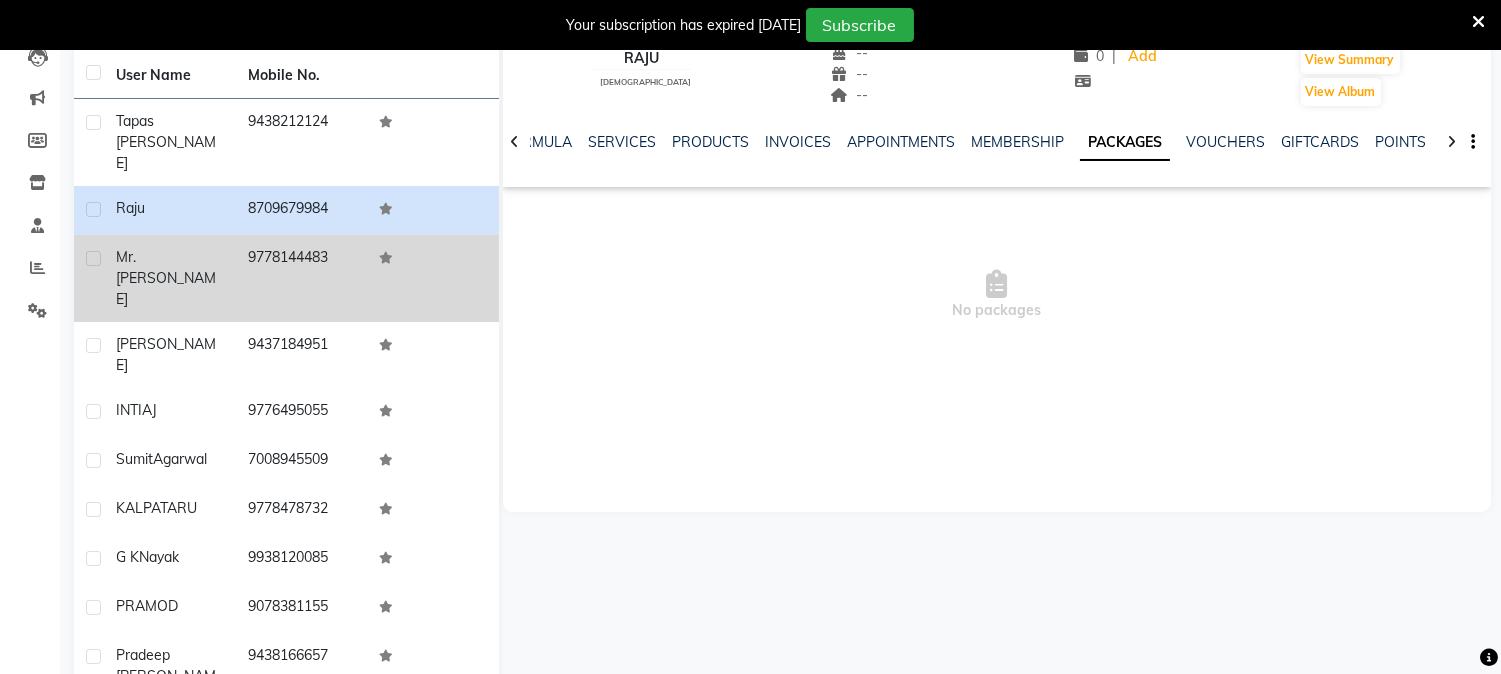 click on "Mr. [PERSON_NAME]" 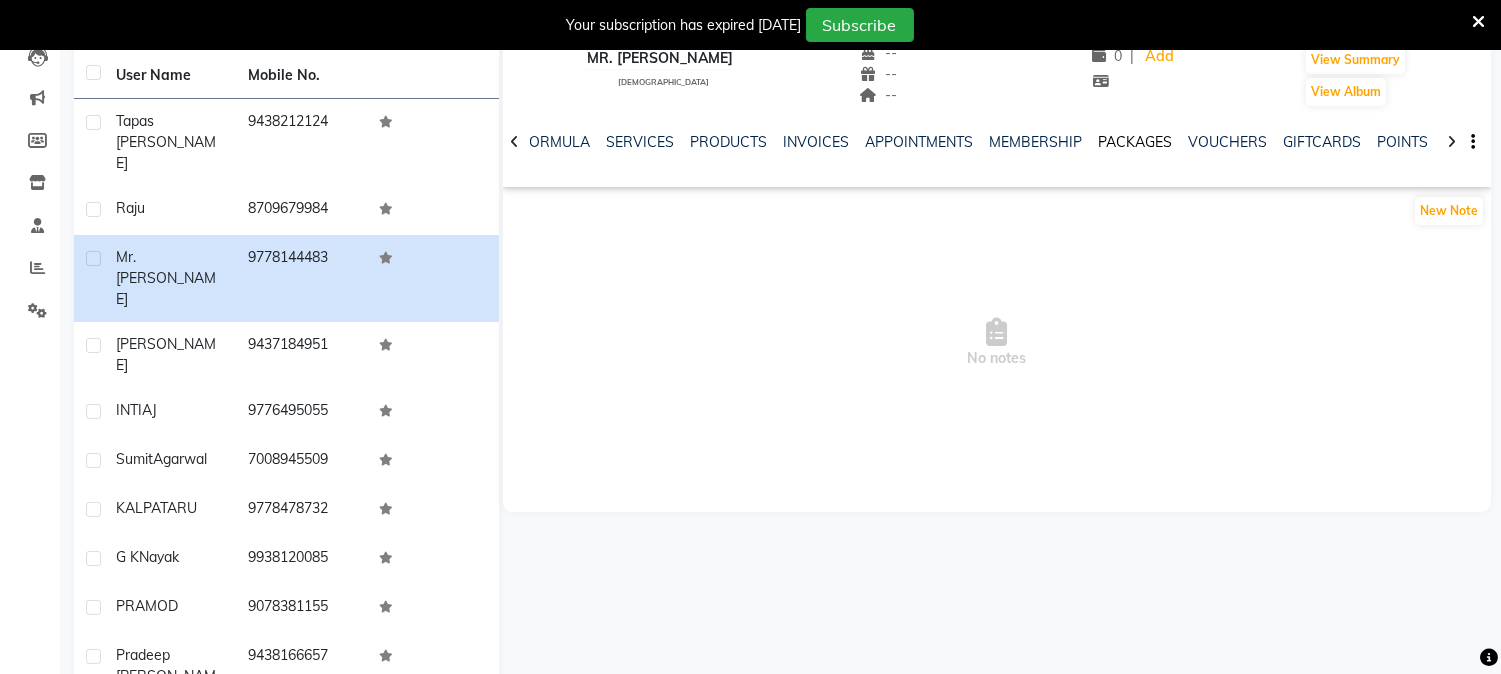 click on "PACKAGES" 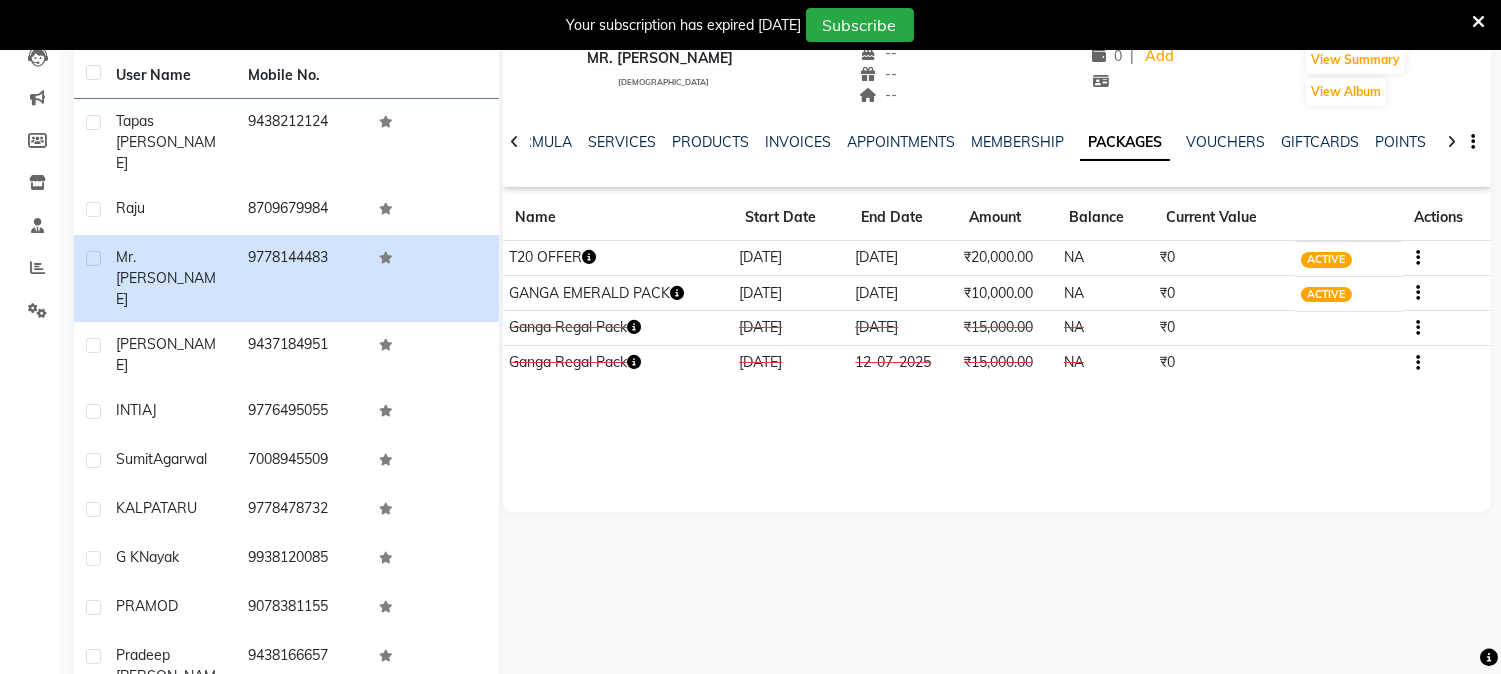 click 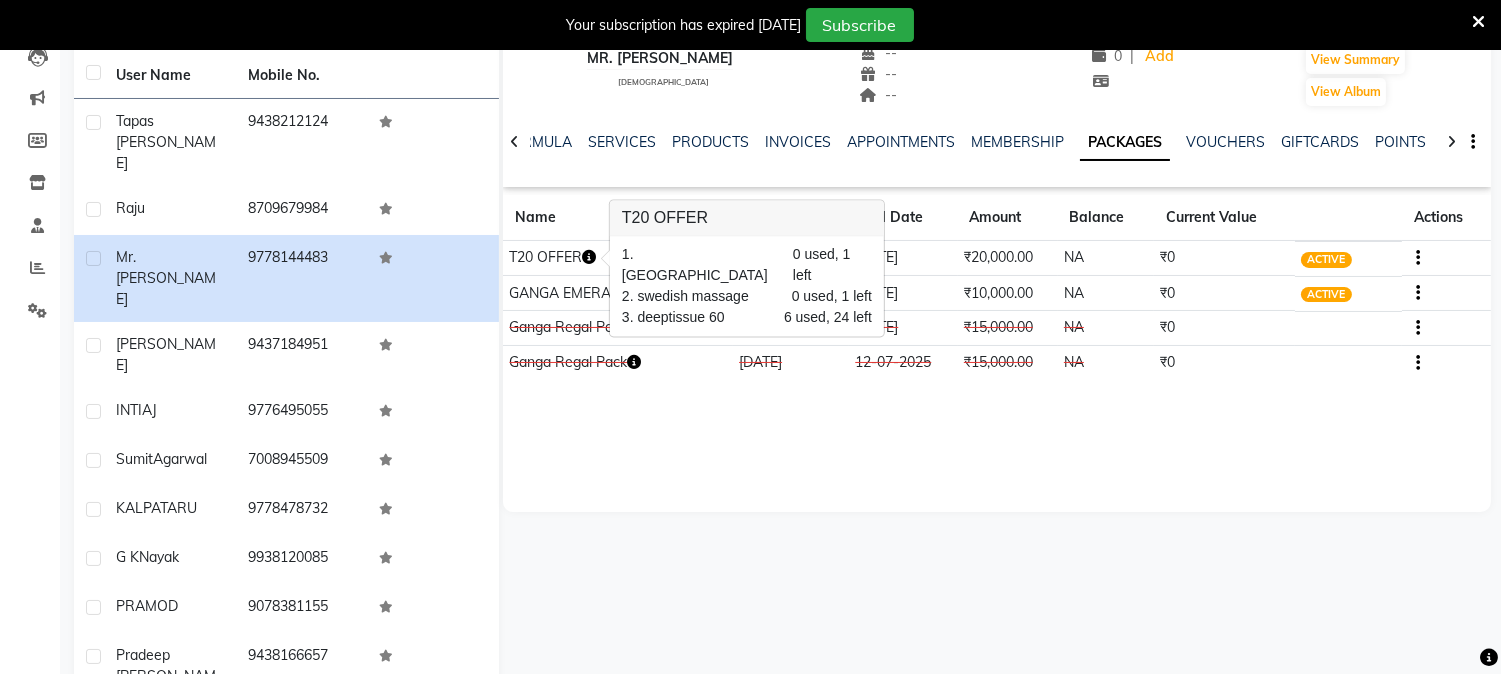 click on "Mr. [PERSON_NAME]    [DEMOGRAPHIC_DATA]  --   --   9778144483  --  --  --  -- [DATE] ₹    48000 0 |  Add   Appointment   Invoice  View Summary  View Album  NOTES FORMULA SERVICES PRODUCTS INVOICES APPOINTMENTS MEMBERSHIP PACKAGES VOUCHERS GIFTCARDS POINTS FORMS FAMILY CARDS WALLET Name Start Date End Date Amount Balance Current Value Actions  T20 OFFER  [DATE] [DATE]  ₹20,000.00   NA  ₹0 ACTIVE  GANGA EMERALD PACK  [DATE] [DATE]  ₹10,000.00   NA  ₹0 ACTIVE  Ganga Regal Pack  [DATE] [DATE]  ₹15,000.00   NA  ₹0 CANCELLED  Ganga Regal Pack  [DATE] [DATE]  ₹15,000.00   NA  ₹0 CONSUMED" 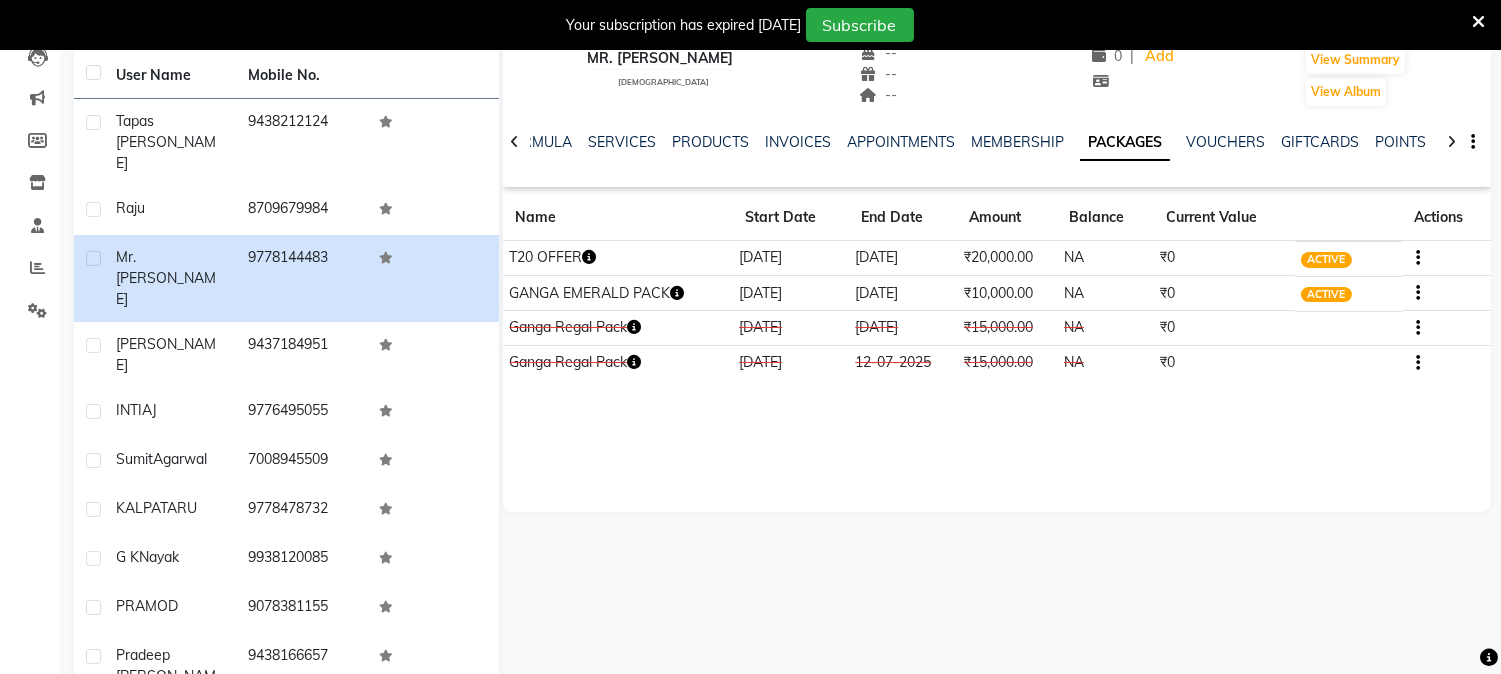 click 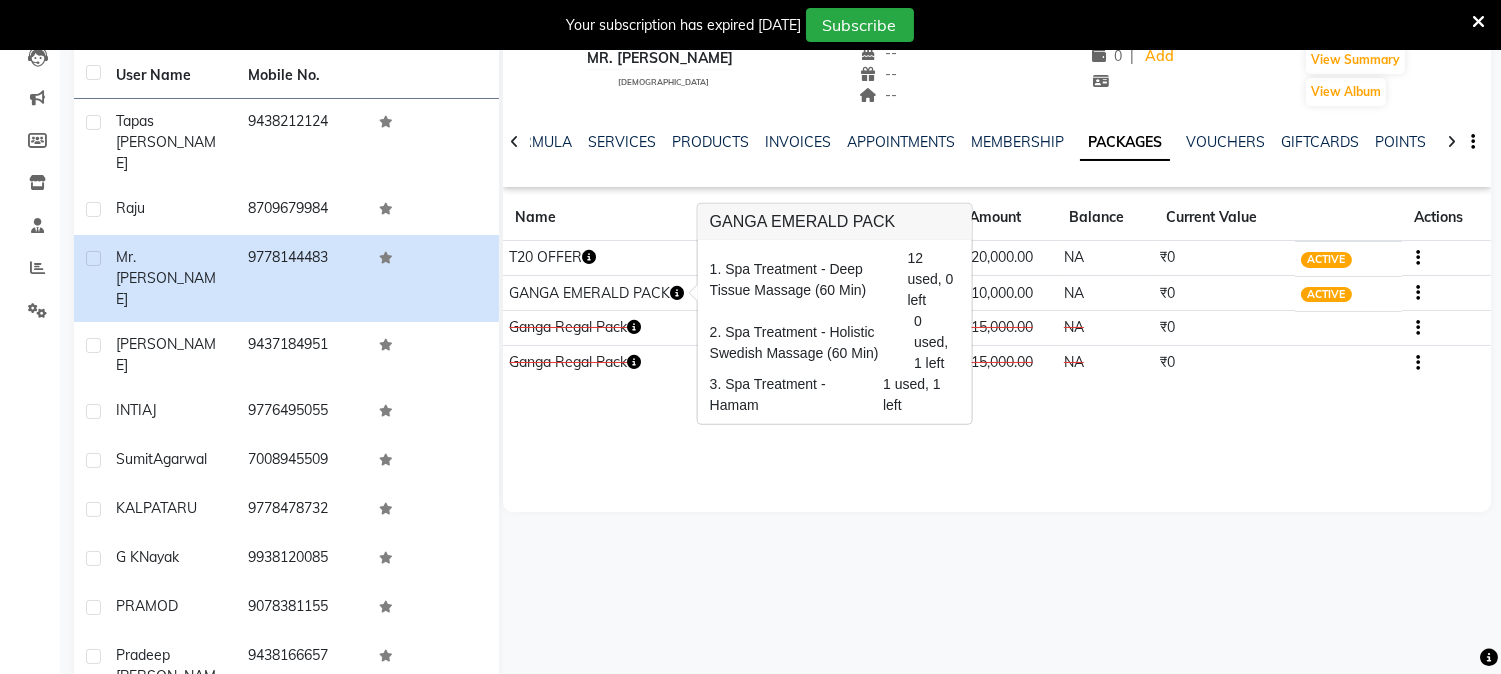 click on "Mr. [PERSON_NAME]    [DEMOGRAPHIC_DATA]  --   --   9778144483  --  --  --  -- [DATE] ₹    48000 0 |  Add   Appointment   Invoice  View Summary  View Album  NOTES FORMULA SERVICES PRODUCTS INVOICES APPOINTMENTS MEMBERSHIP PACKAGES VOUCHERS GIFTCARDS POINTS FORMS FAMILY CARDS WALLET Name Start Date End Date Amount Balance Current Value Actions  T20 OFFER  [DATE] [DATE]  ₹20,000.00   NA  ₹0 ACTIVE  GANGA EMERALD PACK  [DATE] [DATE]  ₹10,000.00   NA  ₹0 ACTIVE  Ganga Regal Pack  [DATE] [DATE]  ₹15,000.00   NA  ₹0 CANCELLED  Ganga Regal Pack  [DATE] [DATE]  ₹15,000.00   NA  ₹0 CONSUMED" 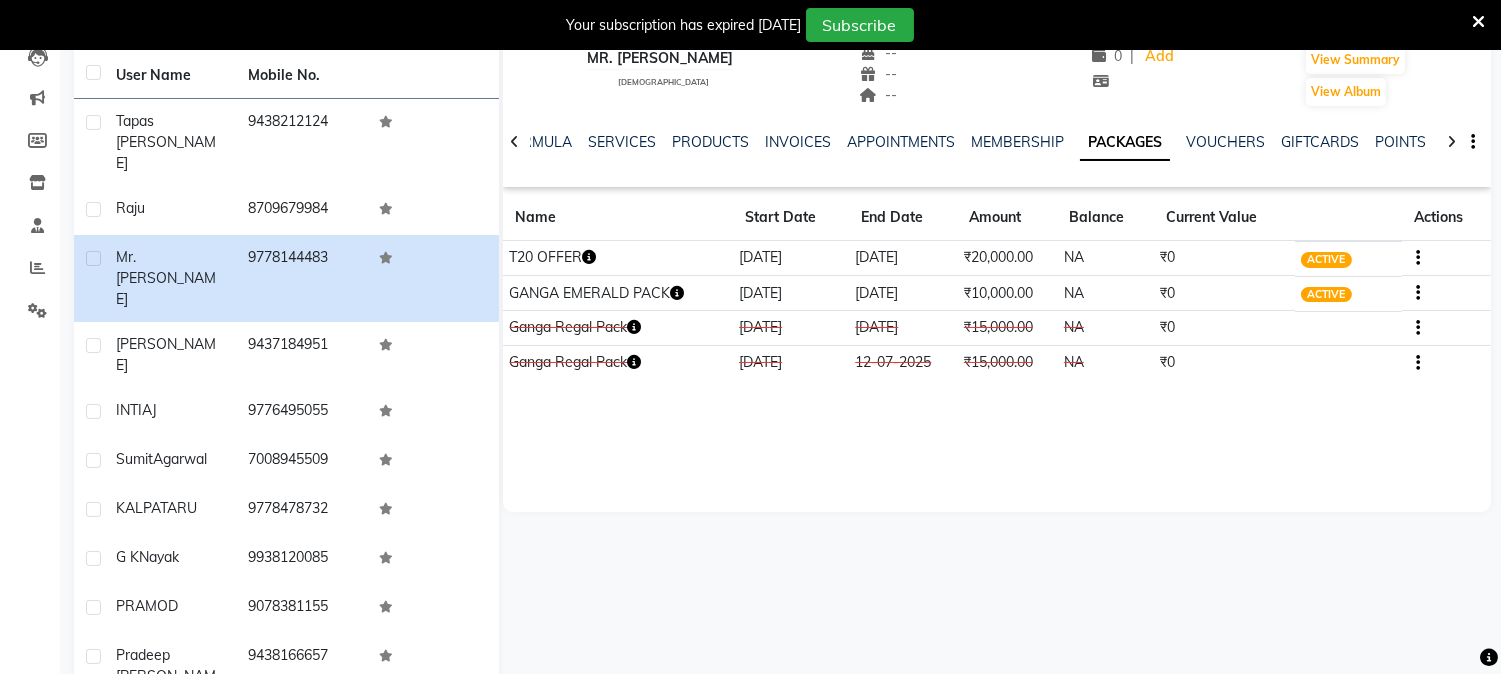 click 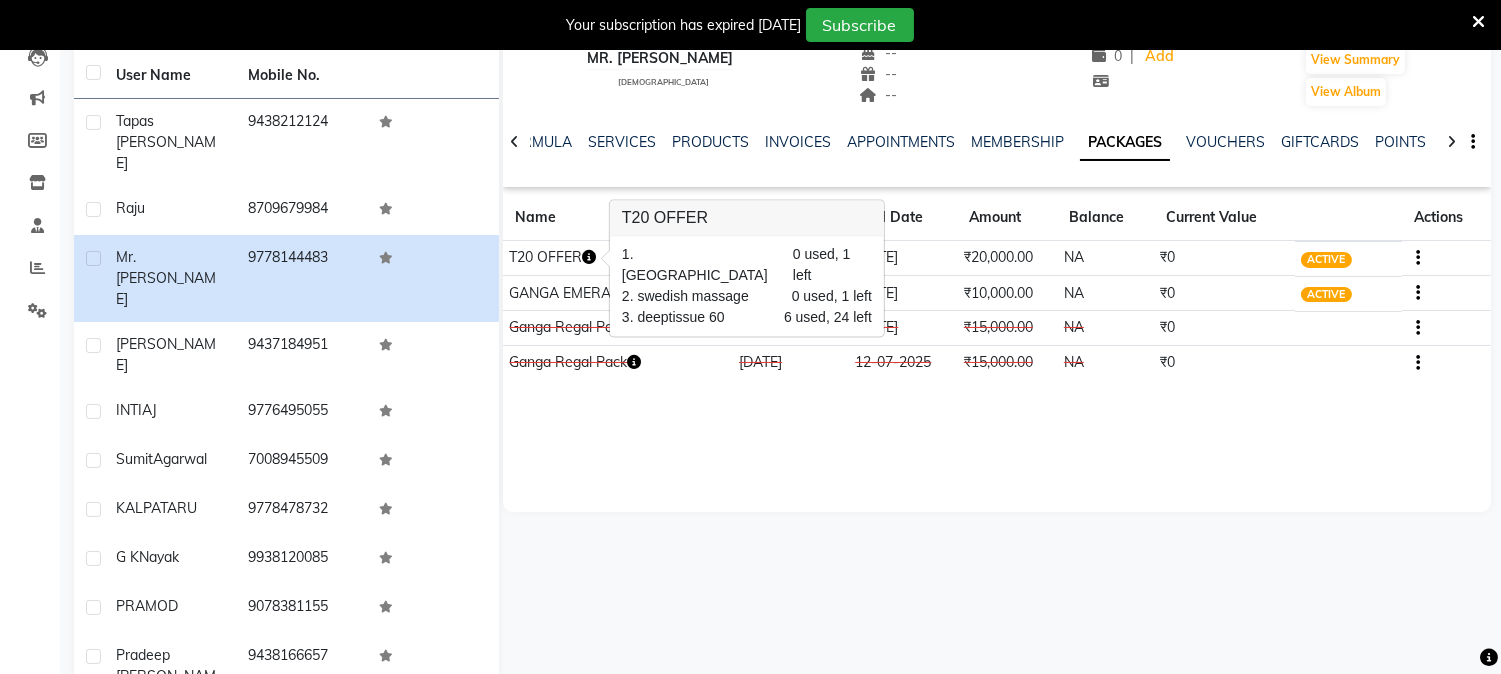 click on "NA" 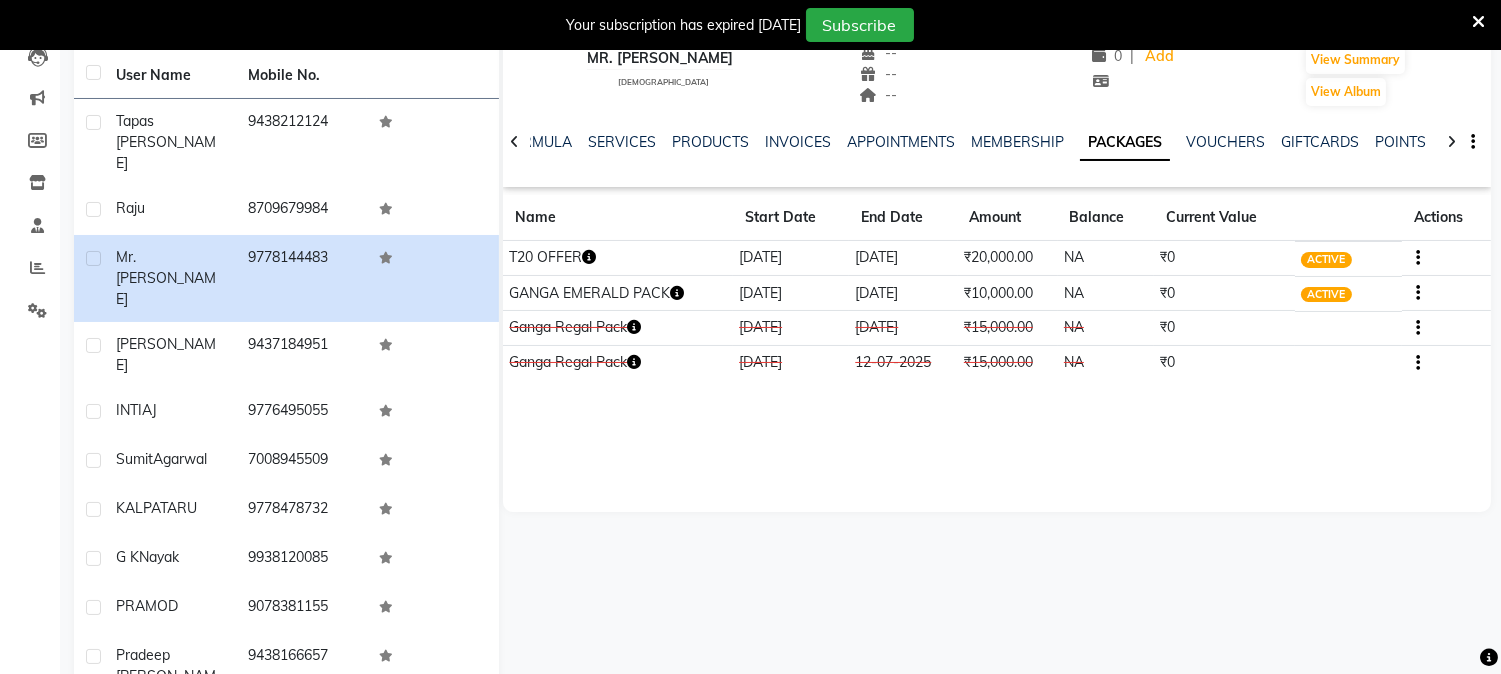 click 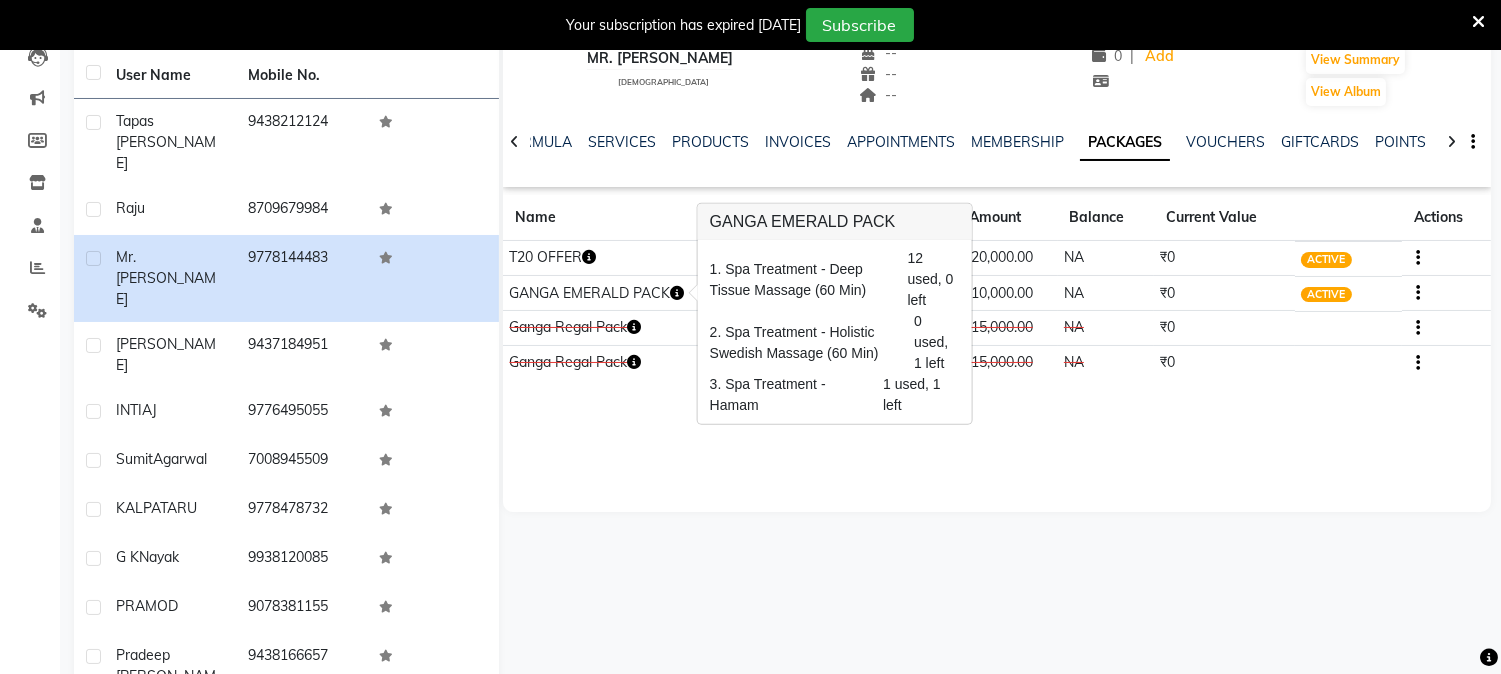 click on "Mr. [PERSON_NAME]    [DEMOGRAPHIC_DATA]  --   --   9778144483  --  --  --  -- [DATE] ₹    48000 0 |  Add   Appointment   Invoice  View Summary  View Album  NOTES FORMULA SERVICES PRODUCTS INVOICES APPOINTMENTS MEMBERSHIP PACKAGES VOUCHERS GIFTCARDS POINTS FORMS FAMILY CARDS WALLET Name Start Date End Date Amount Balance Current Value Actions  T20 OFFER  [DATE] [DATE]  ₹20,000.00   NA  ₹0 ACTIVE  GANGA EMERALD PACK  [DATE] [DATE]  ₹10,000.00   NA  ₹0 ACTIVE  Ganga Regal Pack  [DATE] [DATE]  ₹15,000.00   NA  ₹0 CANCELLED  Ganga Regal Pack  [DATE] [DATE]  ₹15,000.00   NA  ₹0 CONSUMED" 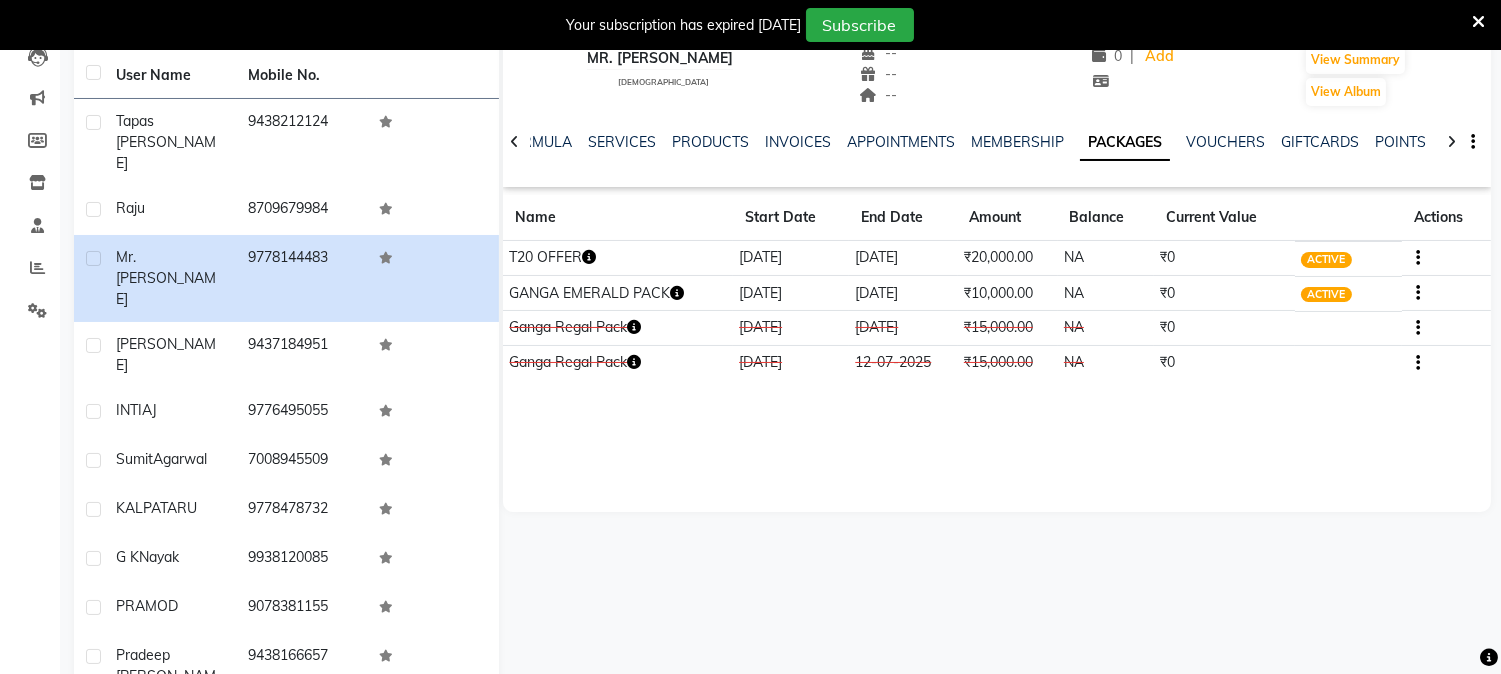 click 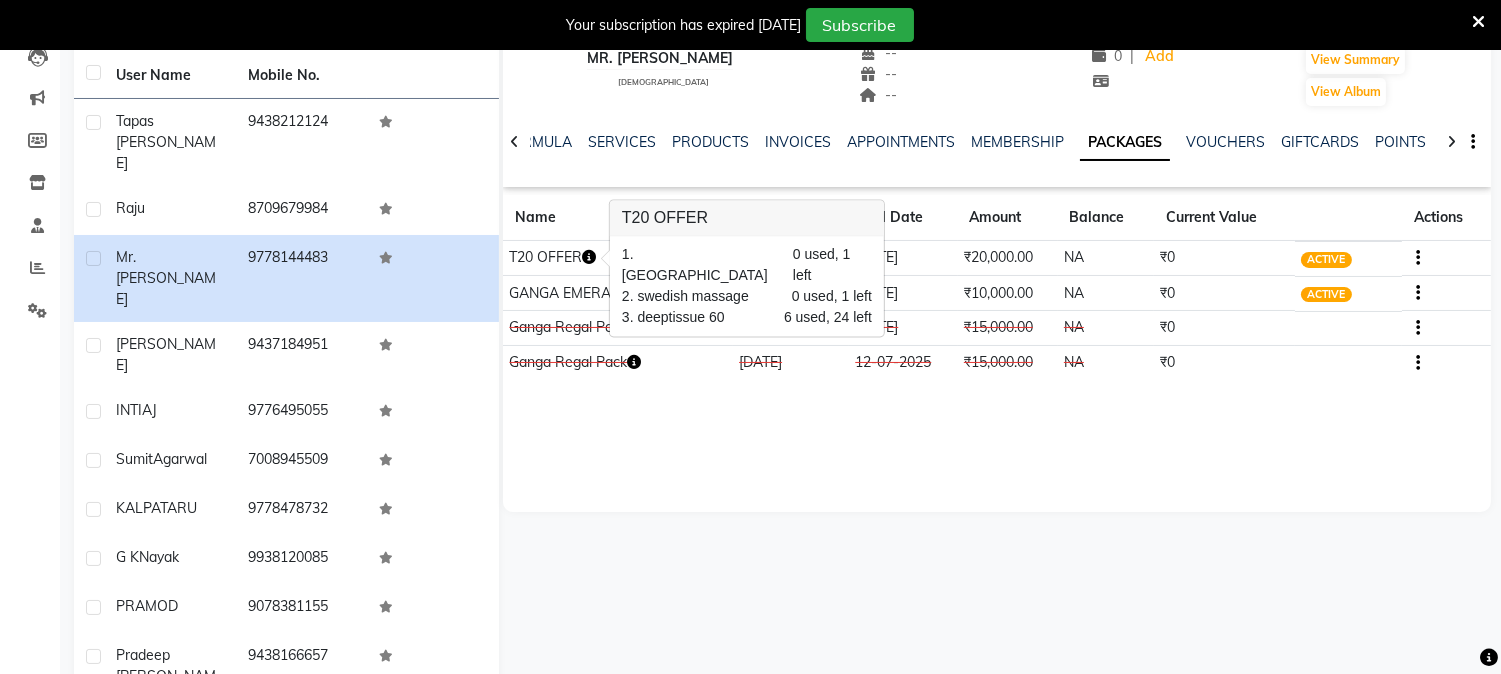 click 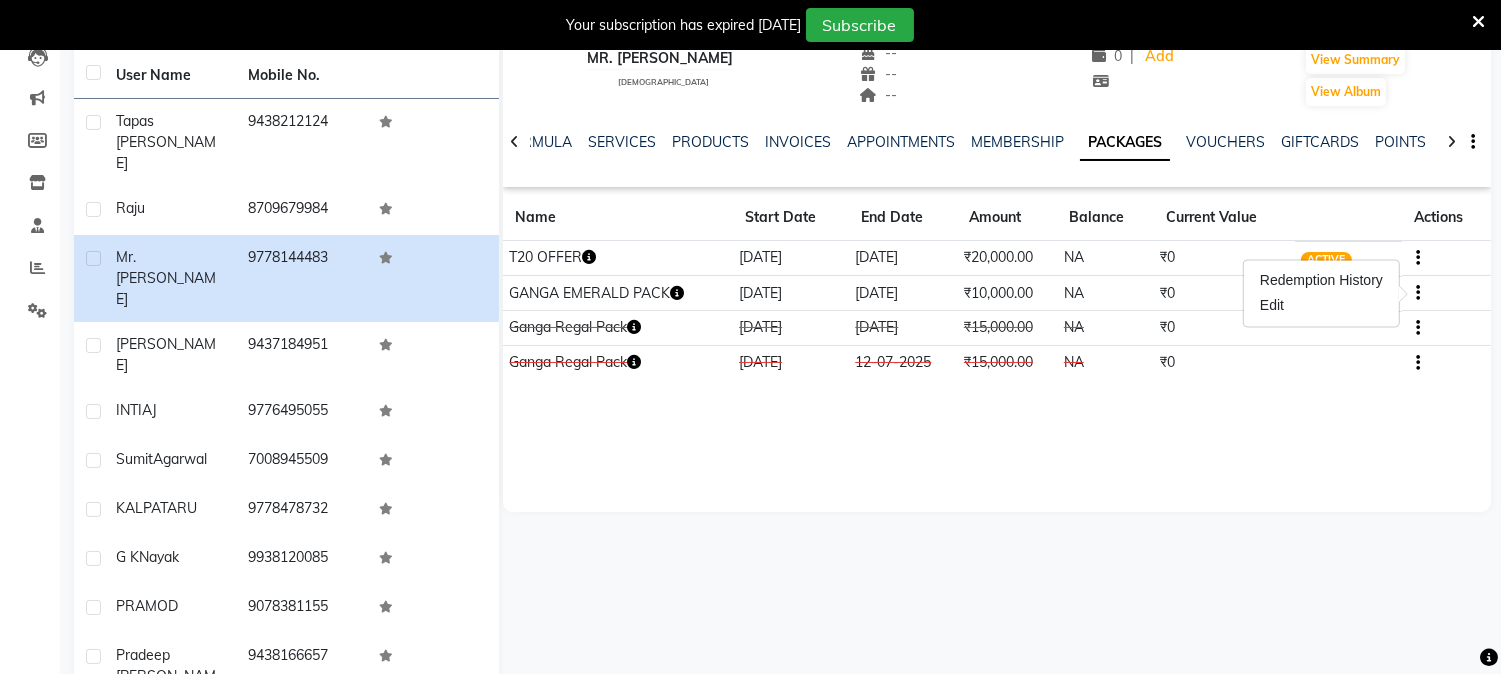 click on "Mr. [PERSON_NAME]    [DEMOGRAPHIC_DATA]  --   --   9778144483  --  --  --  -- [DATE] ₹    48000 0 |  Add   Appointment   Invoice  View Summary  View Album  NOTES FORMULA SERVICES PRODUCTS INVOICES APPOINTMENTS MEMBERSHIP PACKAGES VOUCHERS GIFTCARDS POINTS FORMS FAMILY CARDS WALLET Name Start Date End Date Amount Balance Current Value Actions  T20 OFFER  [DATE] [DATE]  ₹20,000.00   NA  ₹0 ACTIVE  GANGA EMERALD PACK  [DATE] [DATE]  ₹10,000.00   NA  ₹0 ACTIVE  Ganga Regal Pack  [DATE] [DATE]  ₹15,000.00   NA  ₹0 CANCELLED  Ganga Regal Pack  [DATE] [DATE]  ₹15,000.00   NA  ₹0 CONSUMED" 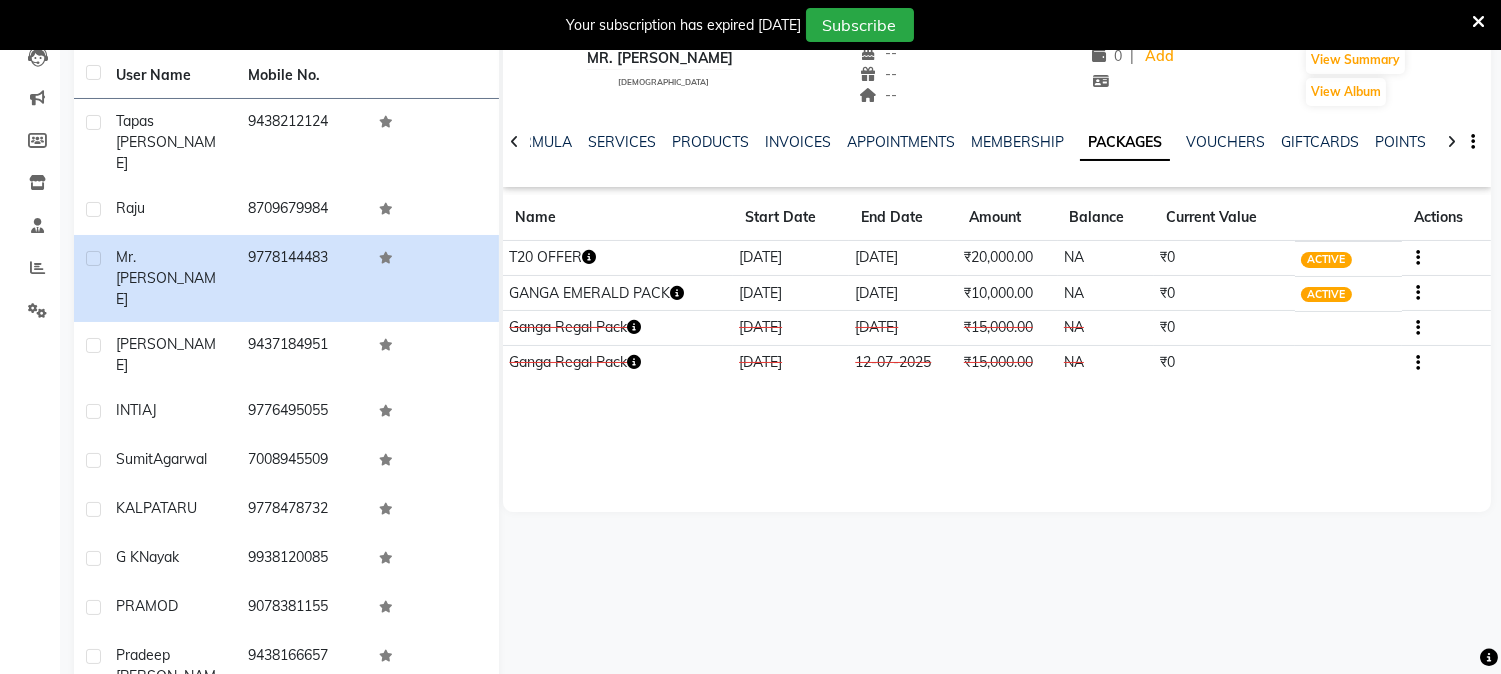 click 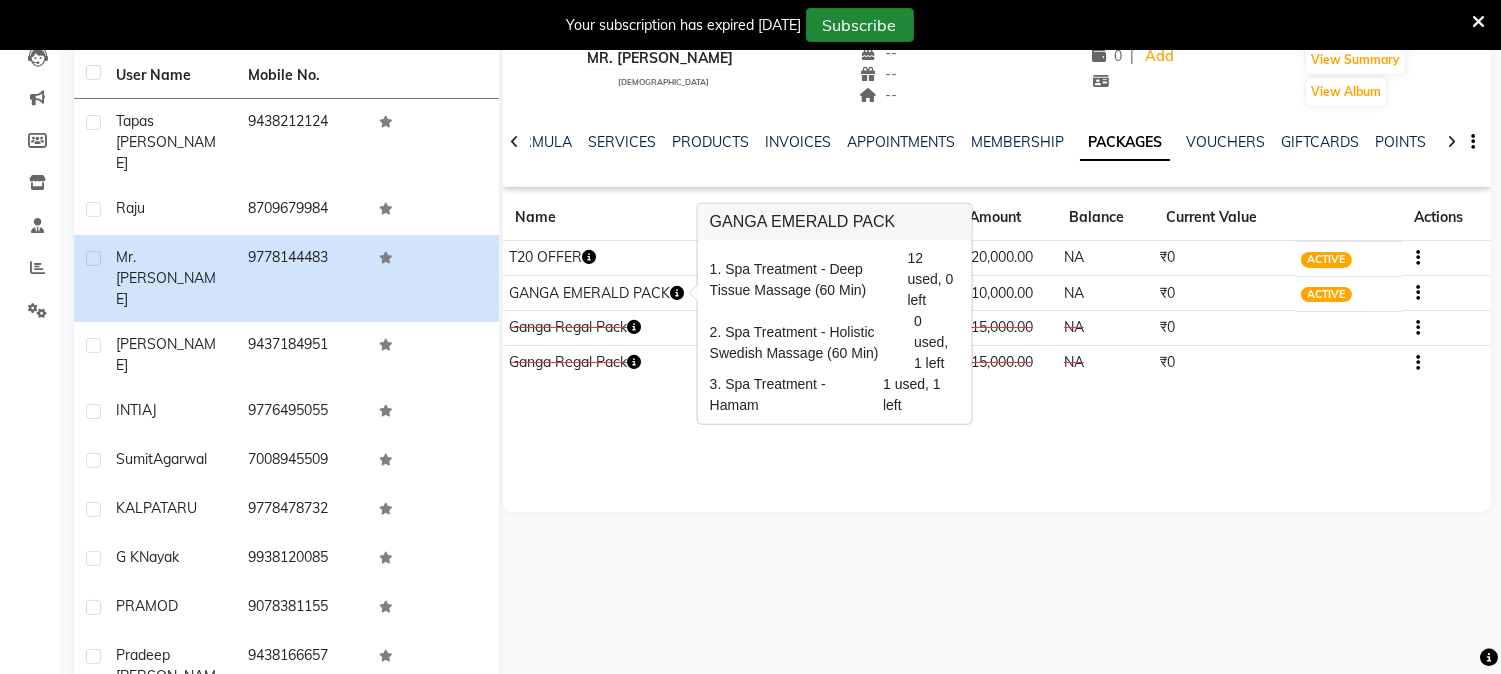 click on "Subscribe" at bounding box center [860, 25] 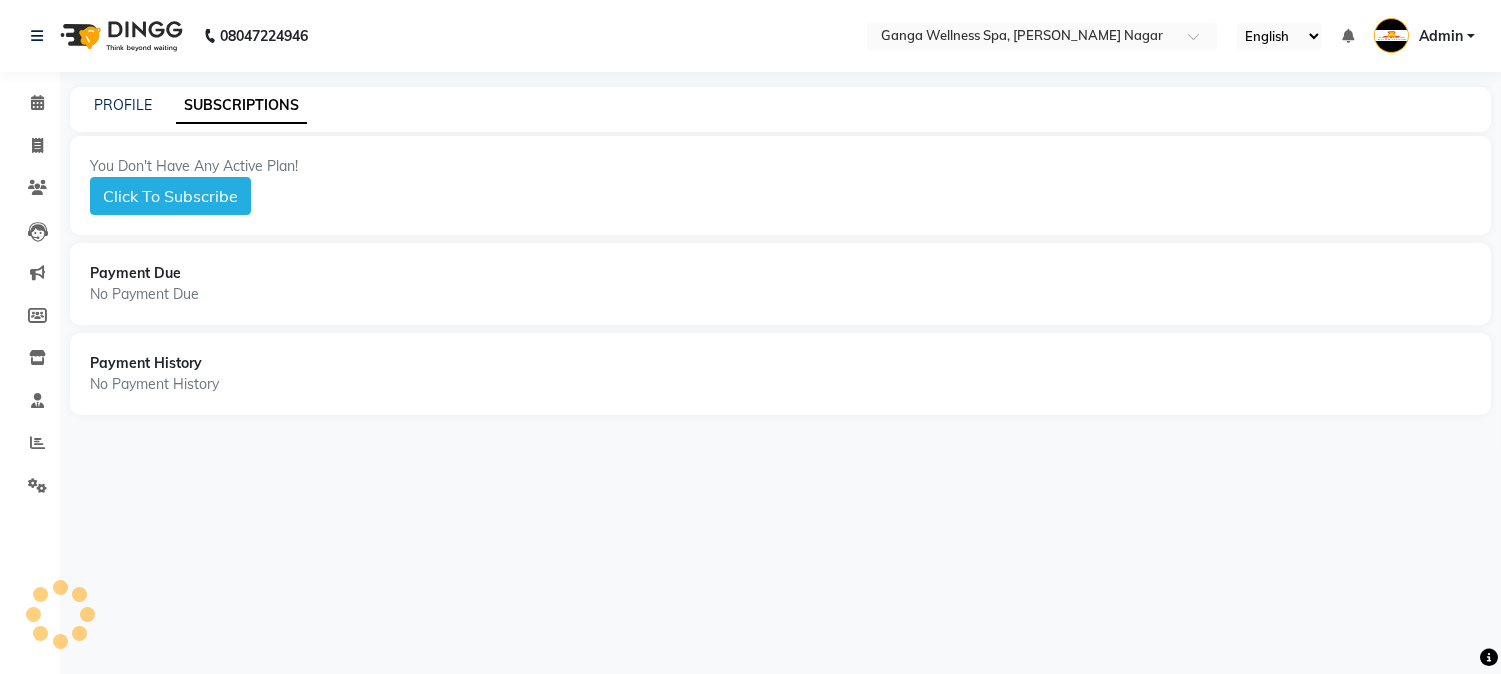 scroll, scrollTop: 0, scrollLeft: 0, axis: both 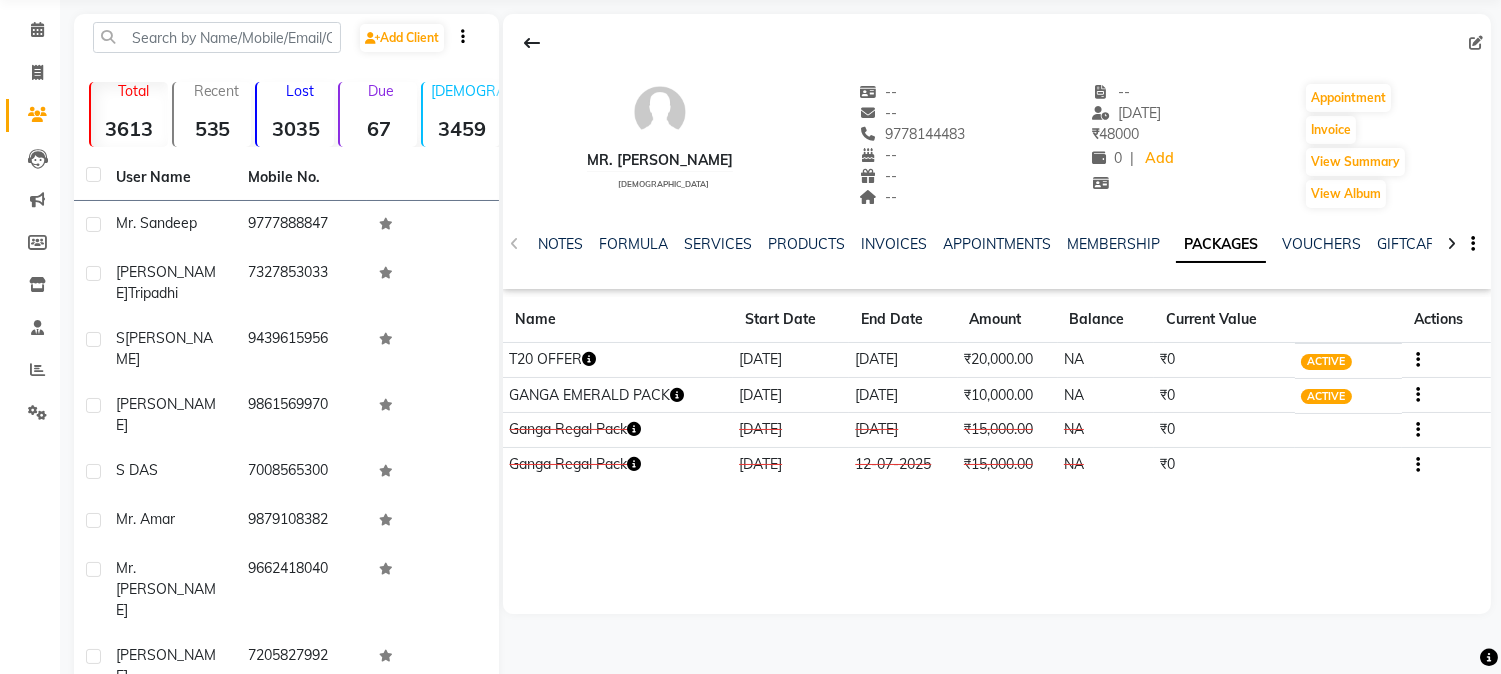 click 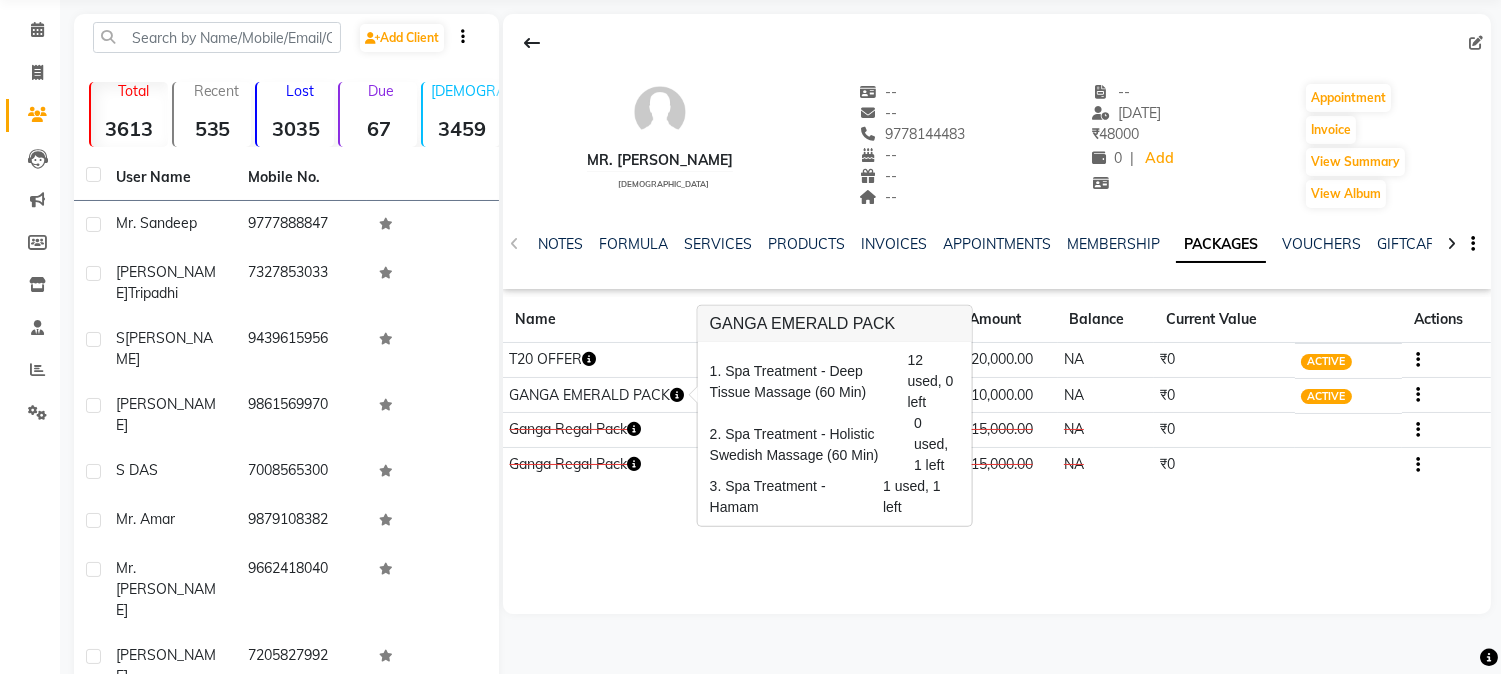 click 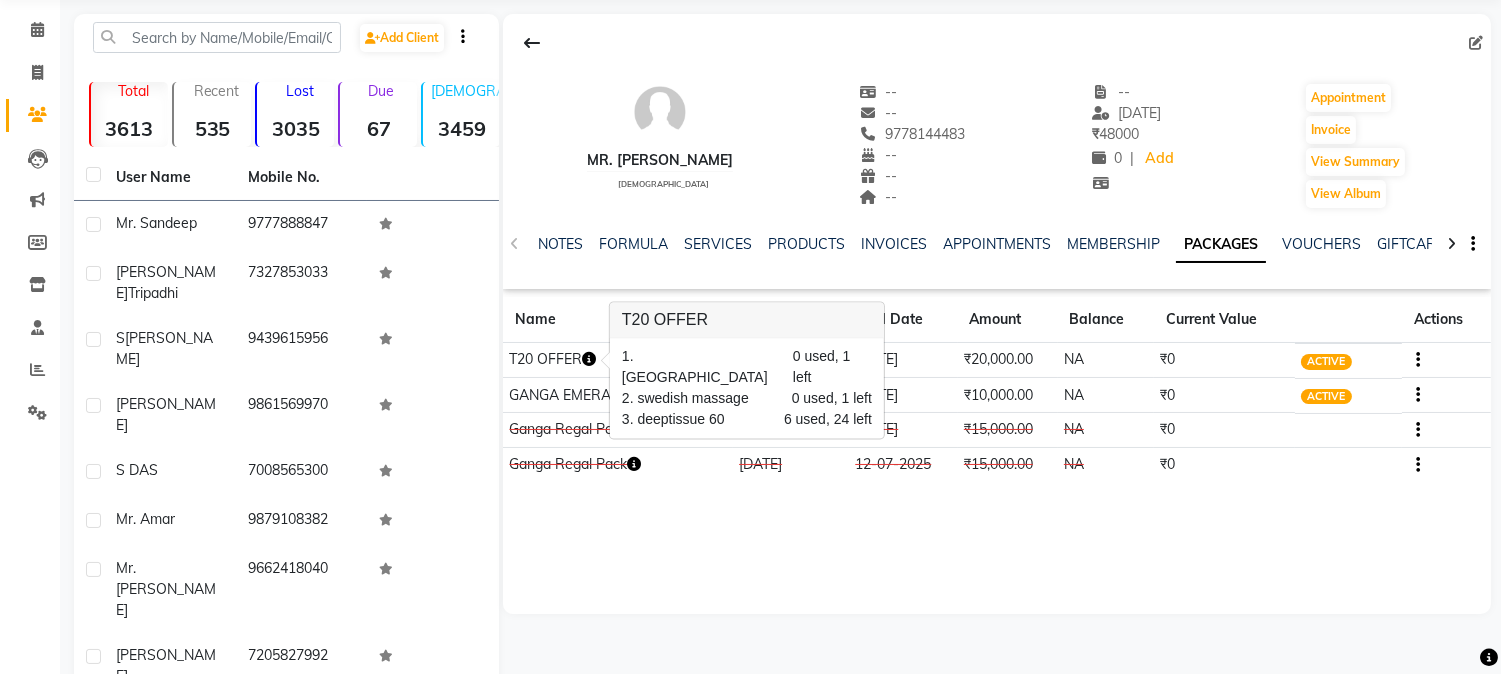 click on "Mr. [PERSON_NAME]    [DEMOGRAPHIC_DATA]  --   --   9778144483  --  --  --  -- [DATE] ₹    48000 0 |  Add   Appointment   Invoice  View Summary  View Album  NOTES FORMULA SERVICES PRODUCTS INVOICES APPOINTMENTS MEMBERSHIP PACKAGES VOUCHERS GIFTCARDS POINTS FORMS FAMILY CARDS WALLET Name Start Date End Date Amount Balance Current Value Actions  T20 OFFER  [DATE] [DATE]  ₹20,000.00   NA  ₹0 ACTIVE  GANGA EMERALD PACK  [DATE] [DATE]  ₹10,000.00   NA  ₹0 ACTIVE  Ganga Regal Pack  [DATE] [DATE]  ₹15,000.00   NA  ₹0 CANCELLED  Ganga Regal Pack  [DATE] [DATE]  ₹15,000.00   NA  ₹0 CONSUMED" 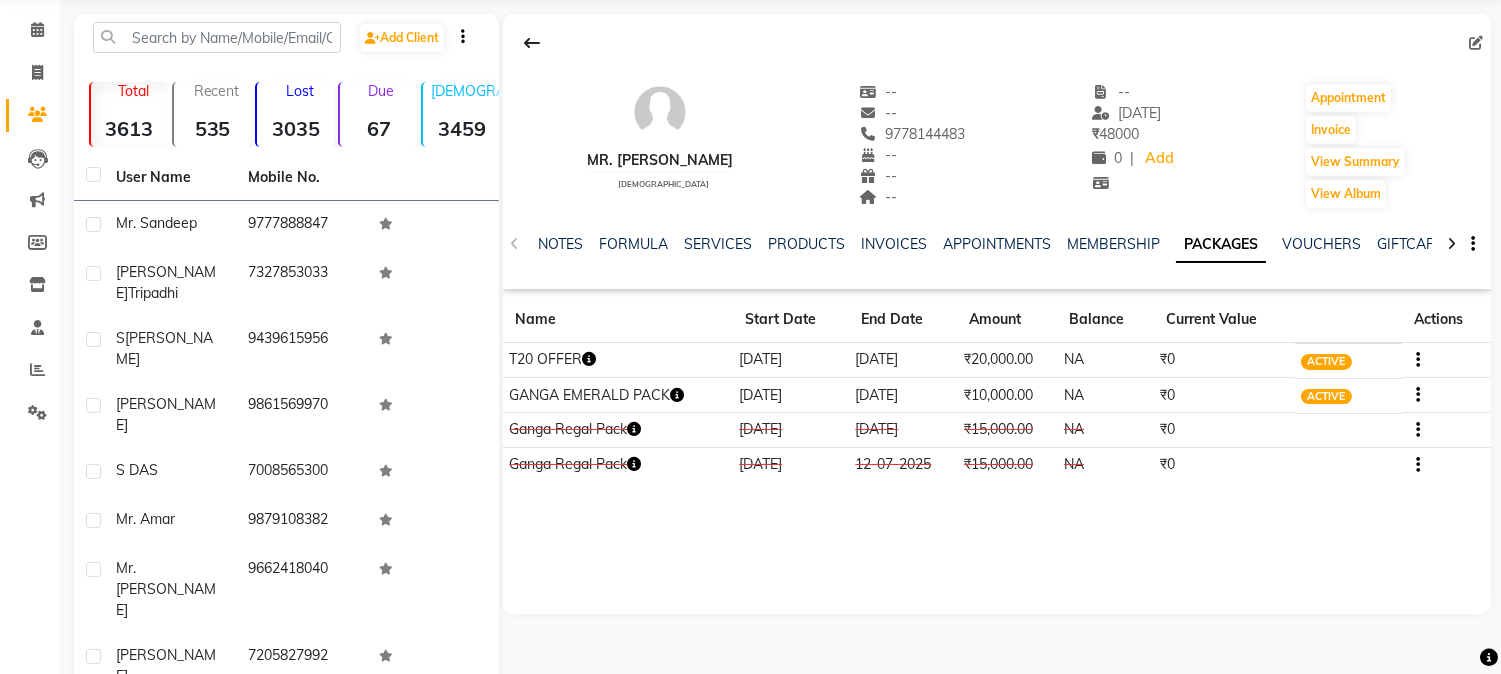 click 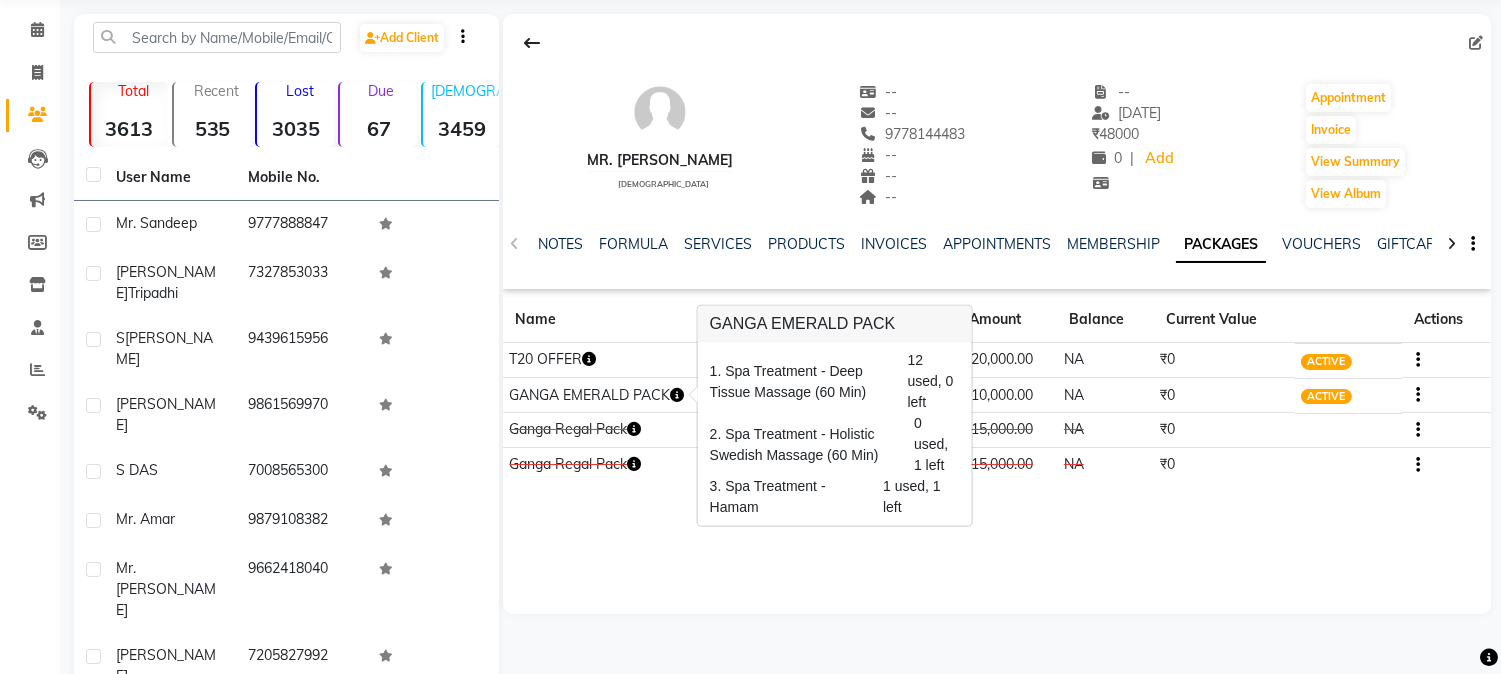 click 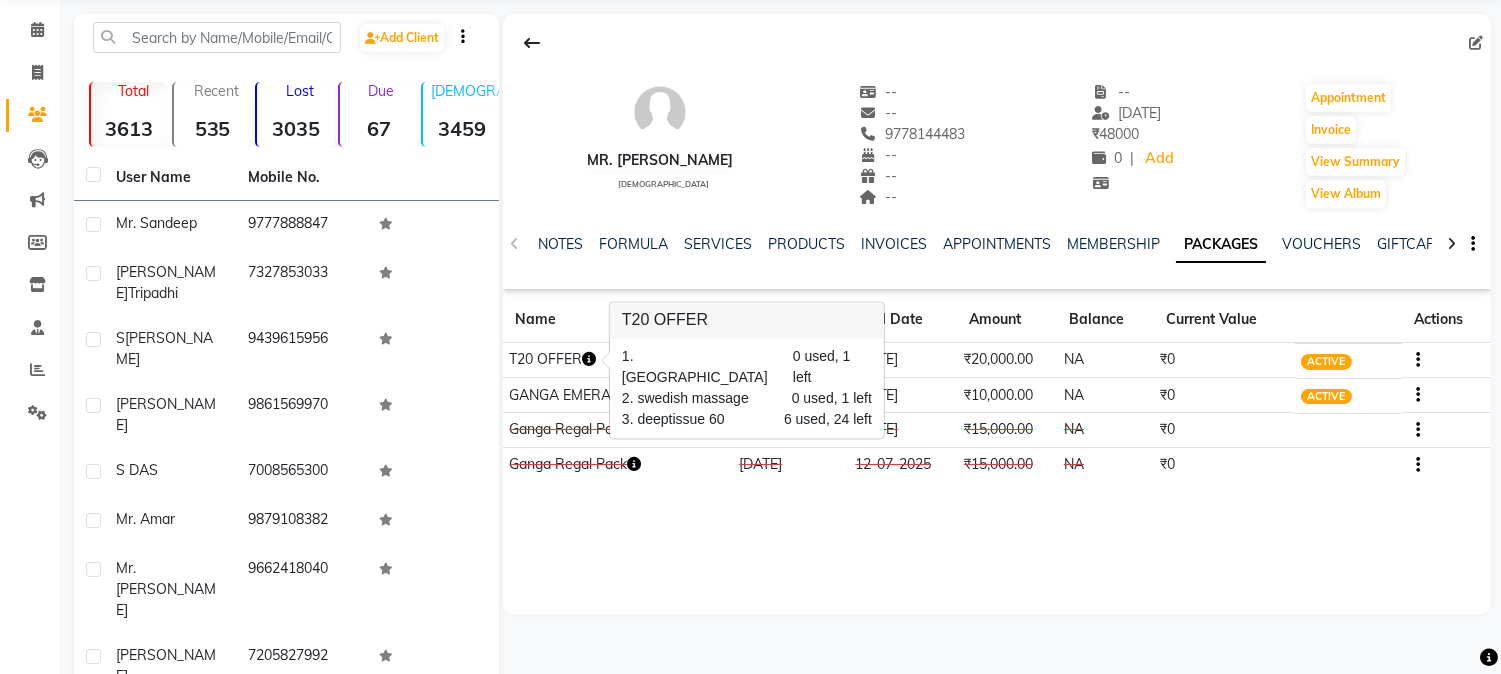 click on "[DATE]" 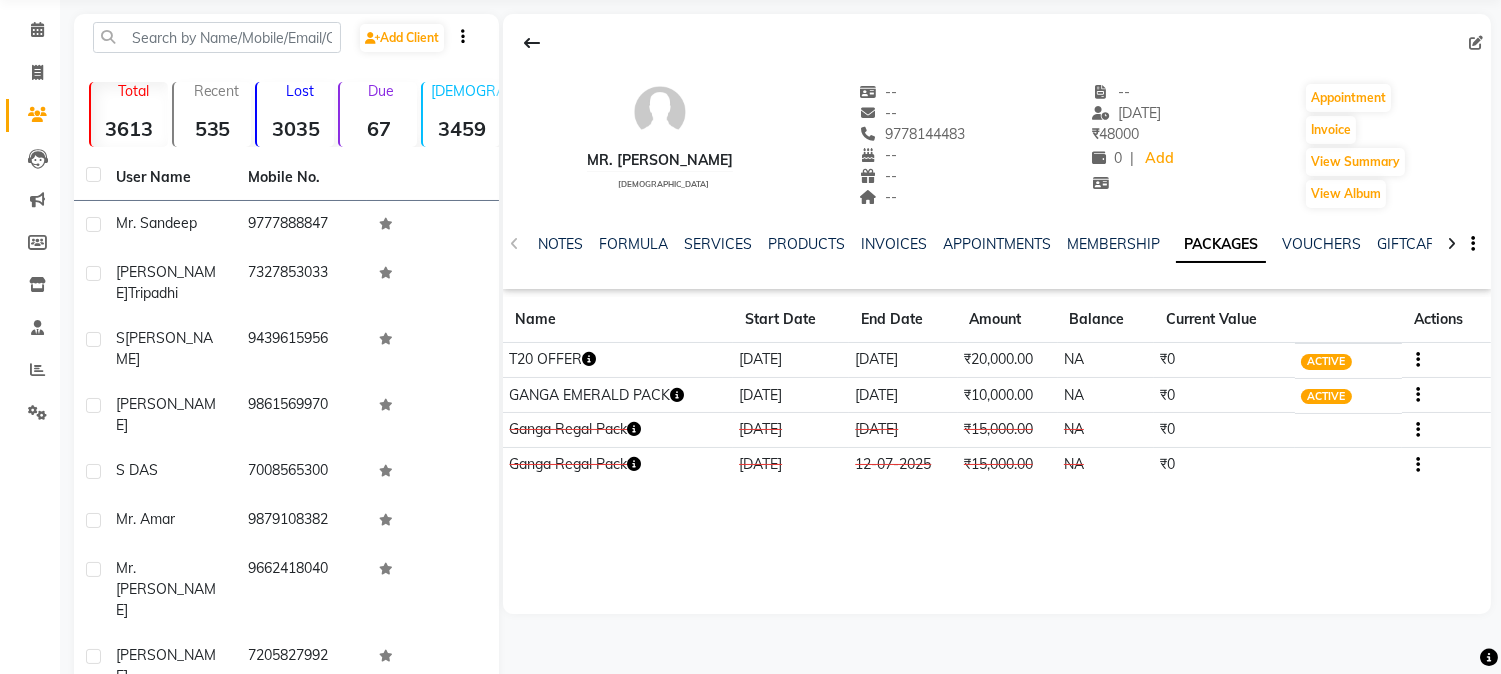 click 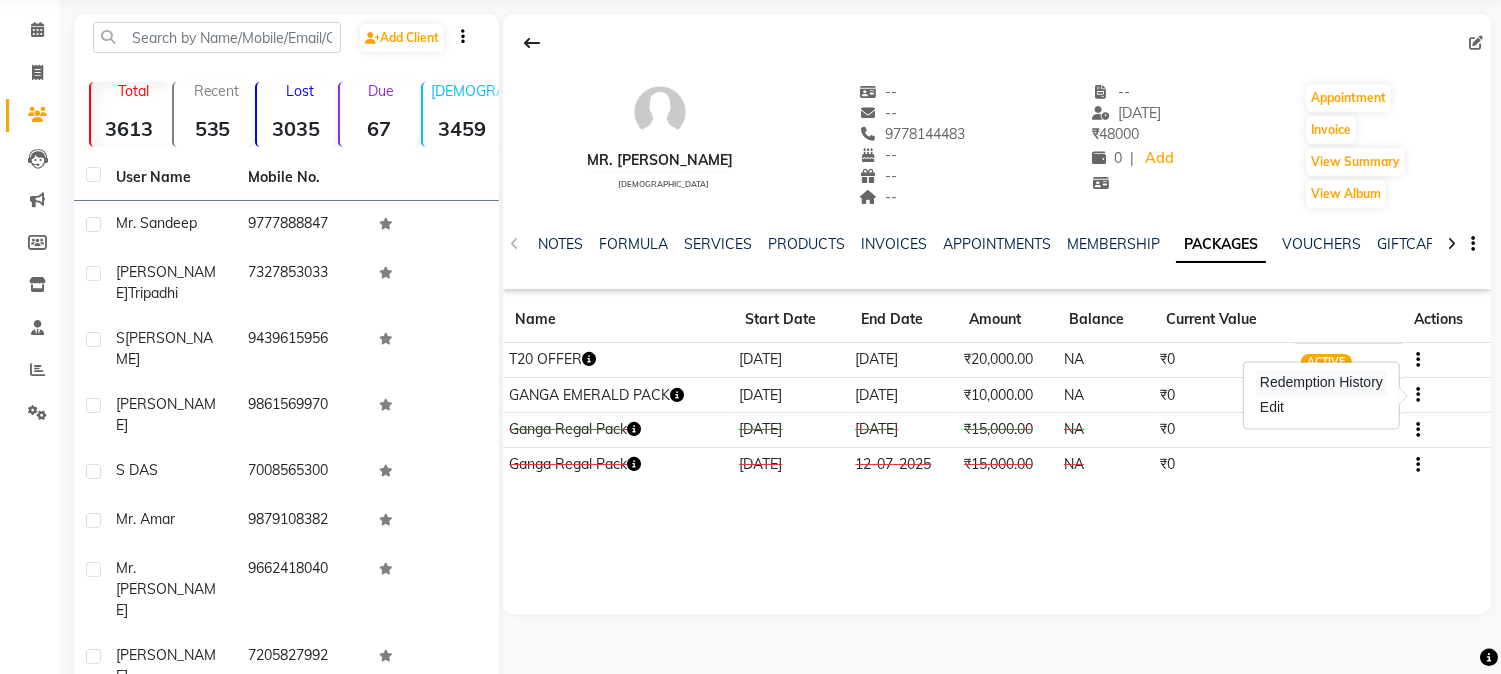 click on "Redemption History" at bounding box center (1321, 382) 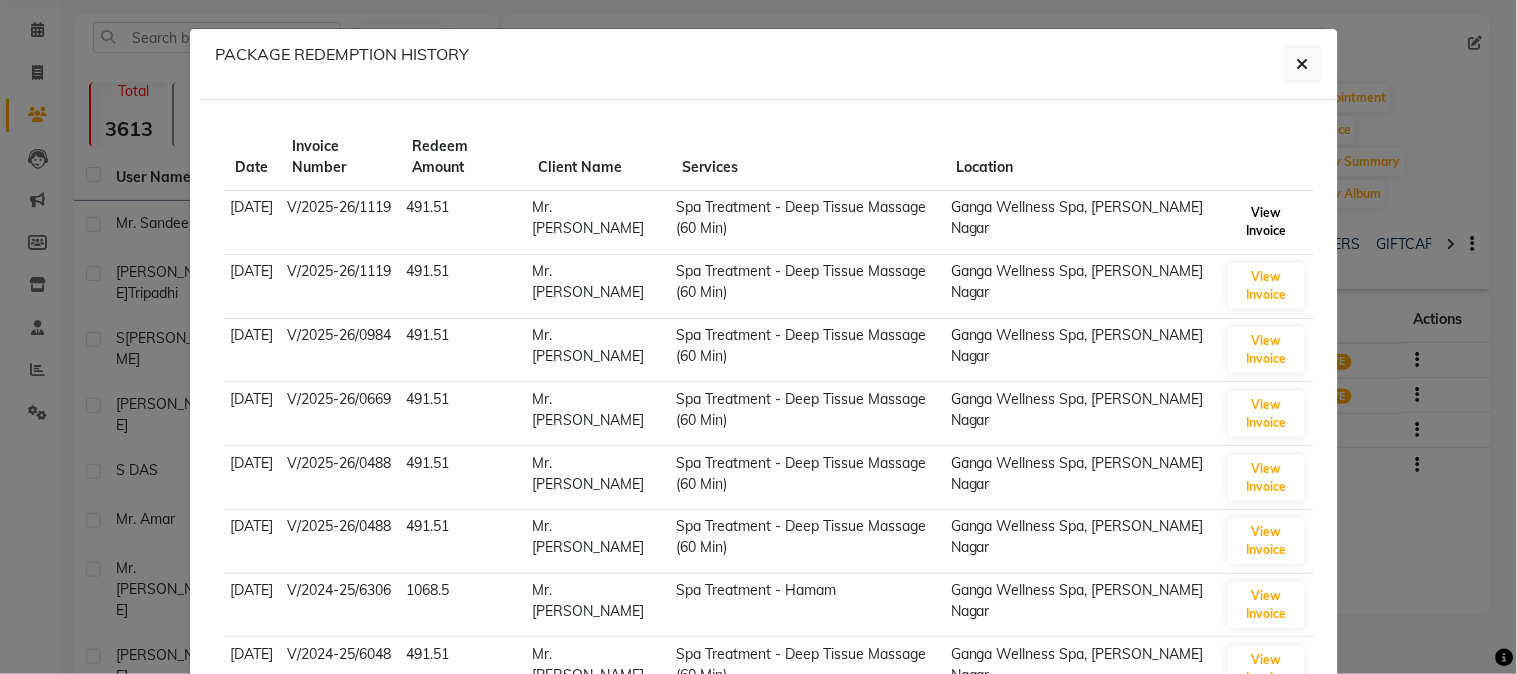 click on "View Invoice" at bounding box center (1266, 222) 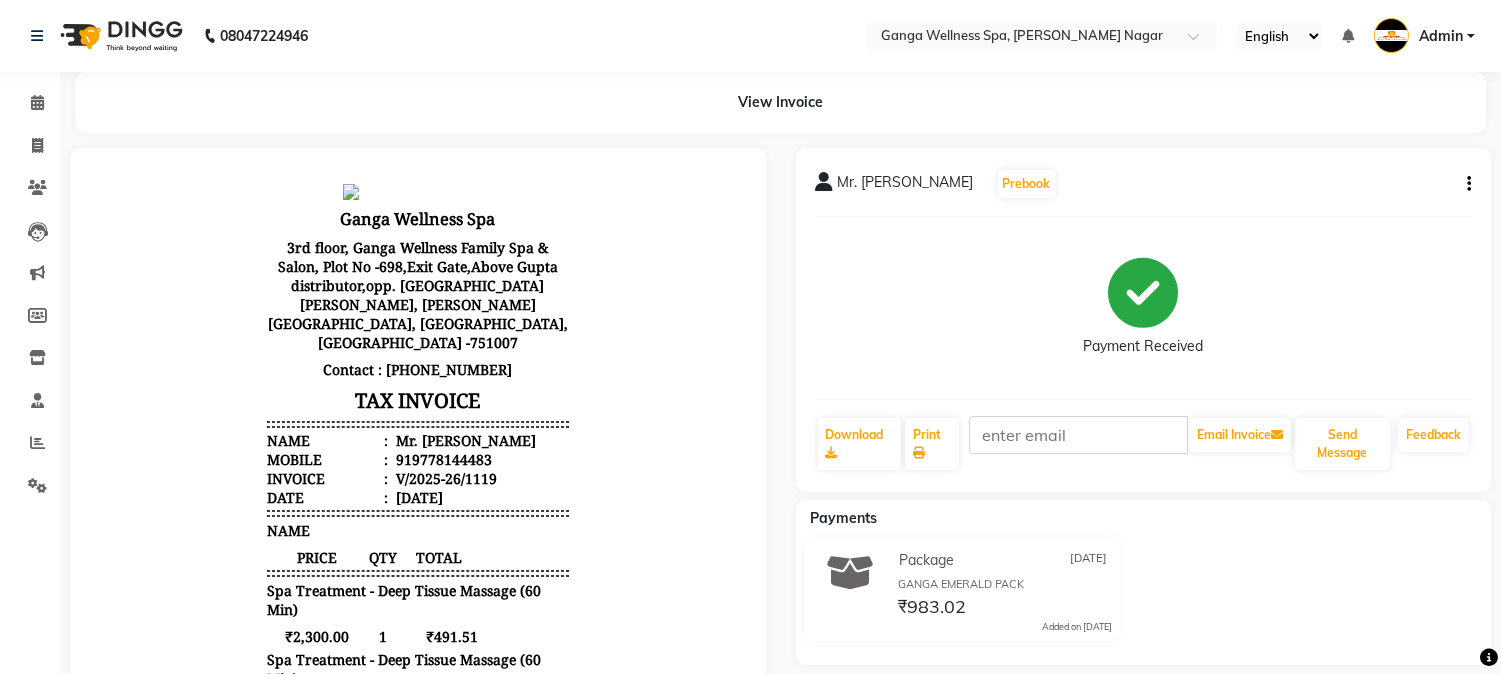 scroll, scrollTop: 0, scrollLeft: 0, axis: both 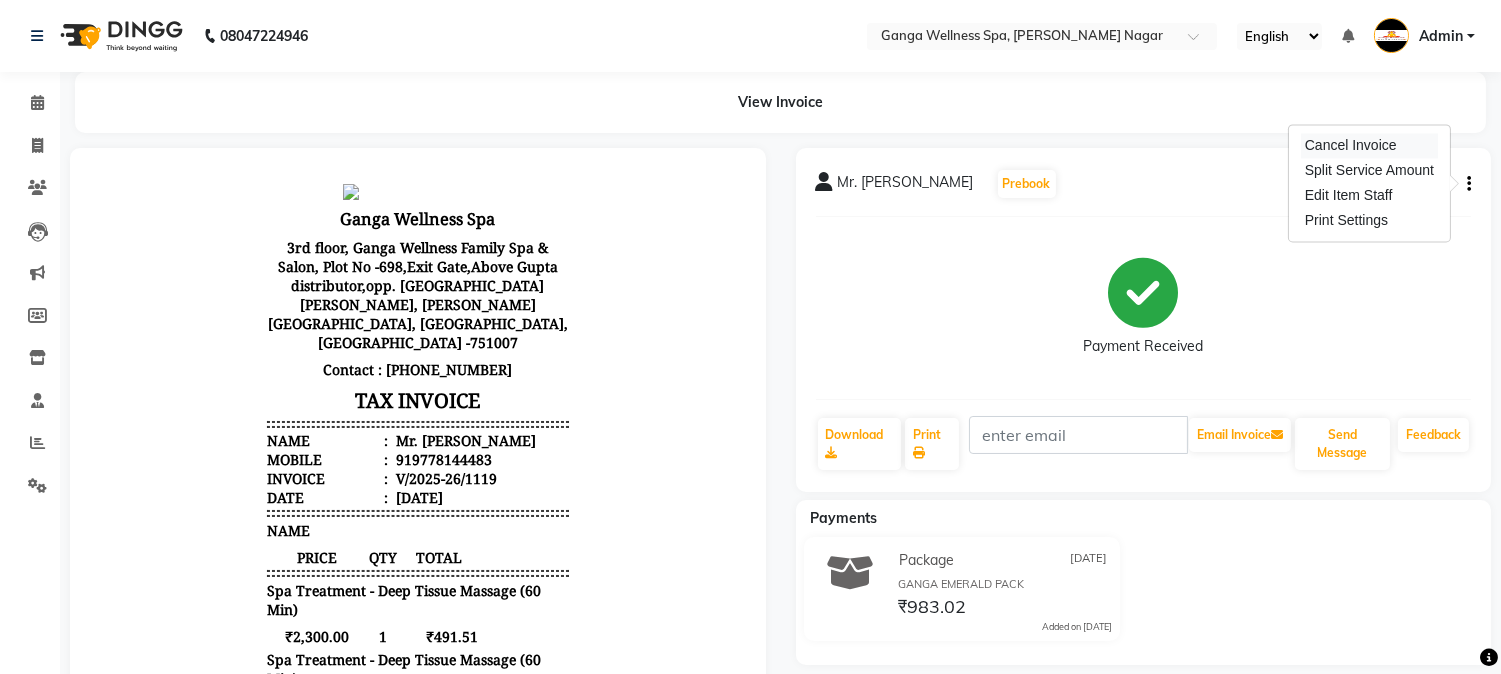 click on "Cancel Invoice" at bounding box center (1369, 145) 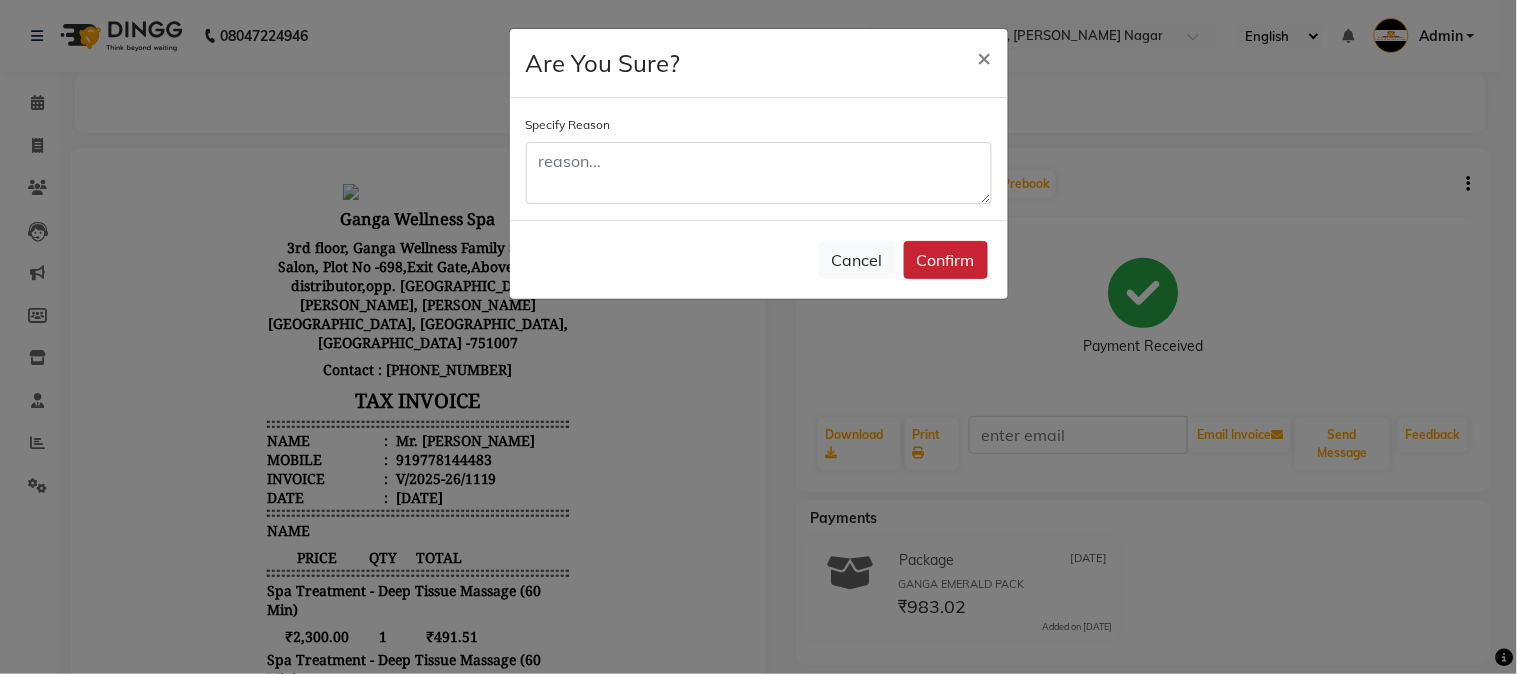 click on "Confirm" 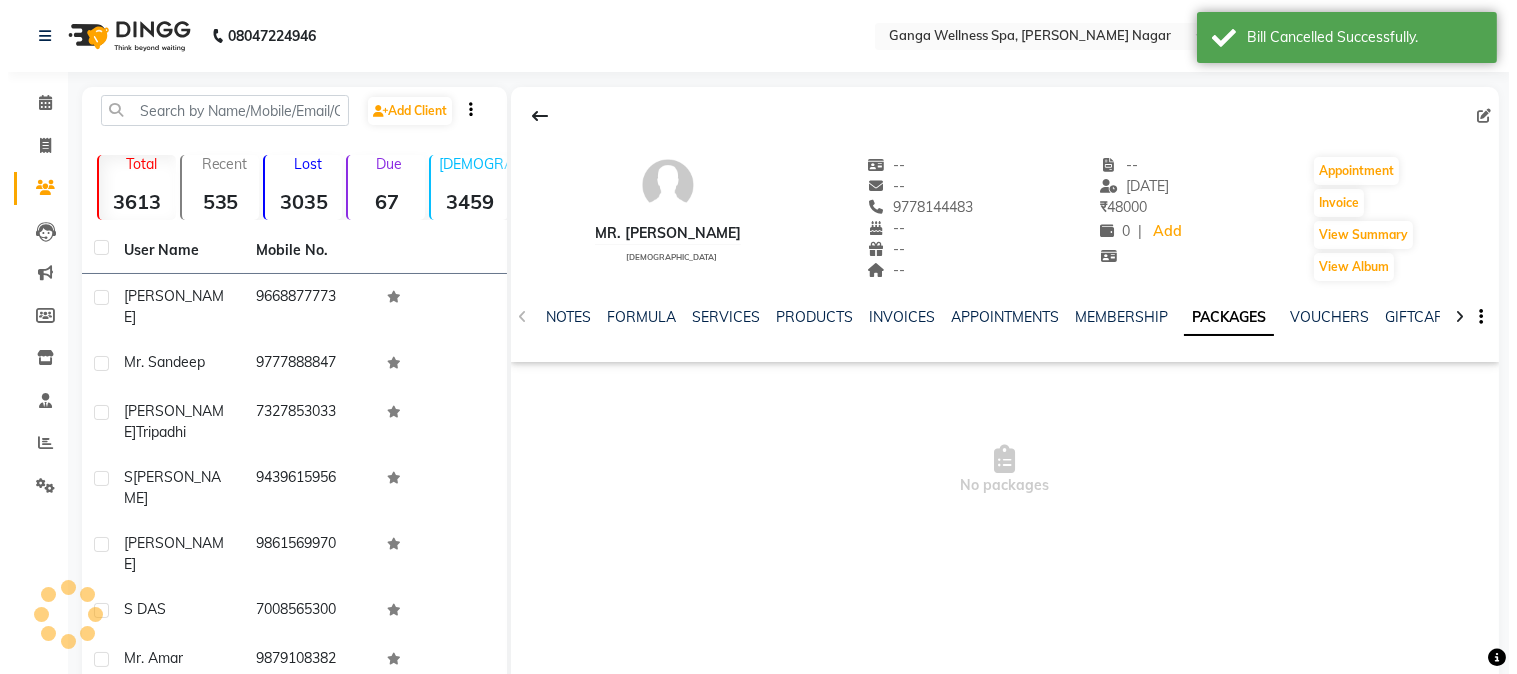 scroll, scrollTop: 73, scrollLeft: 0, axis: vertical 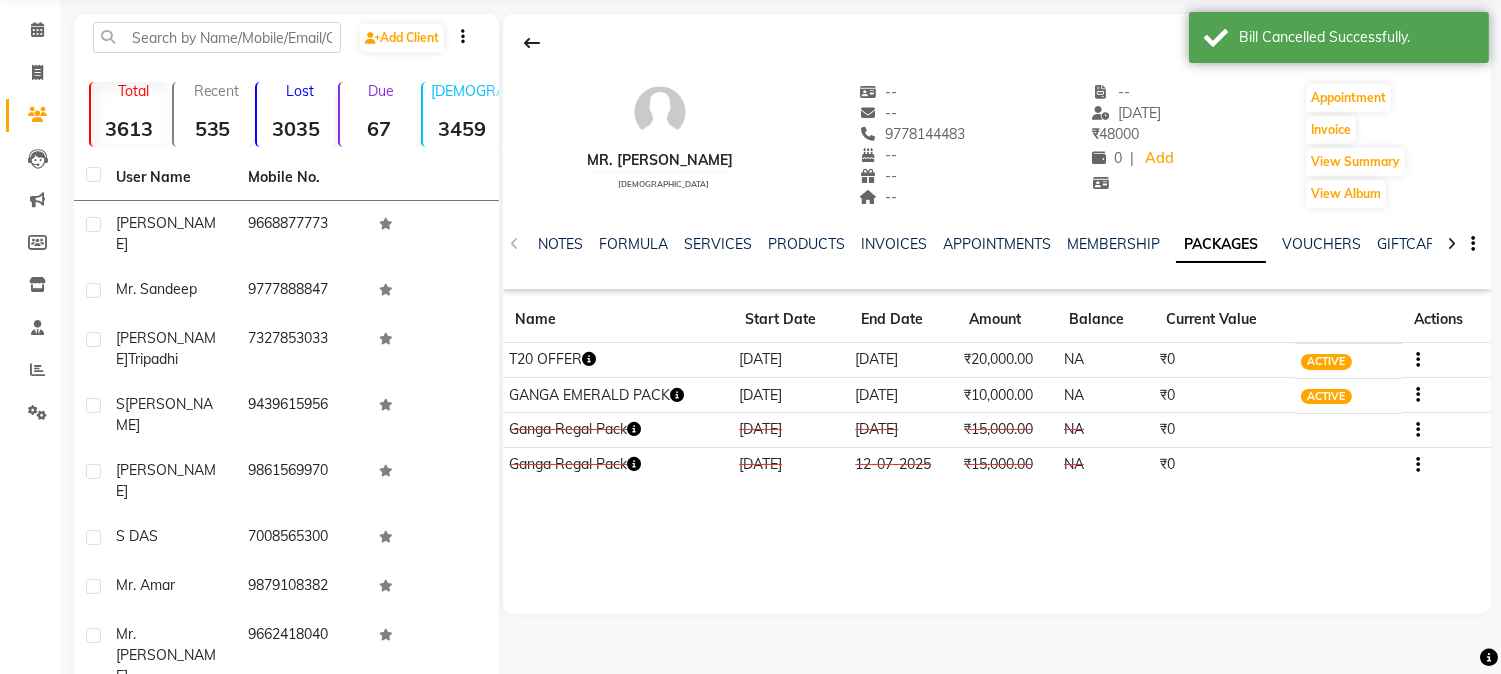 click 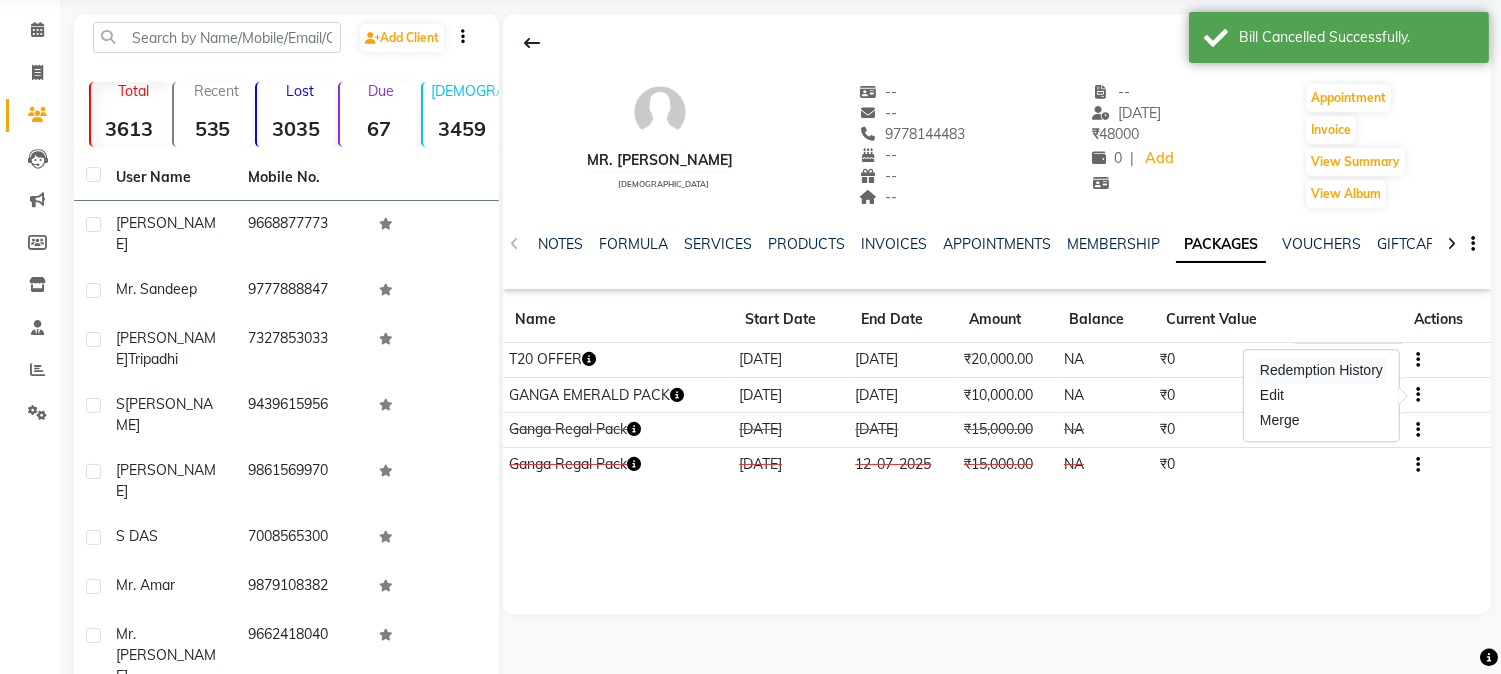 click on "Redemption History" at bounding box center (1321, 370) 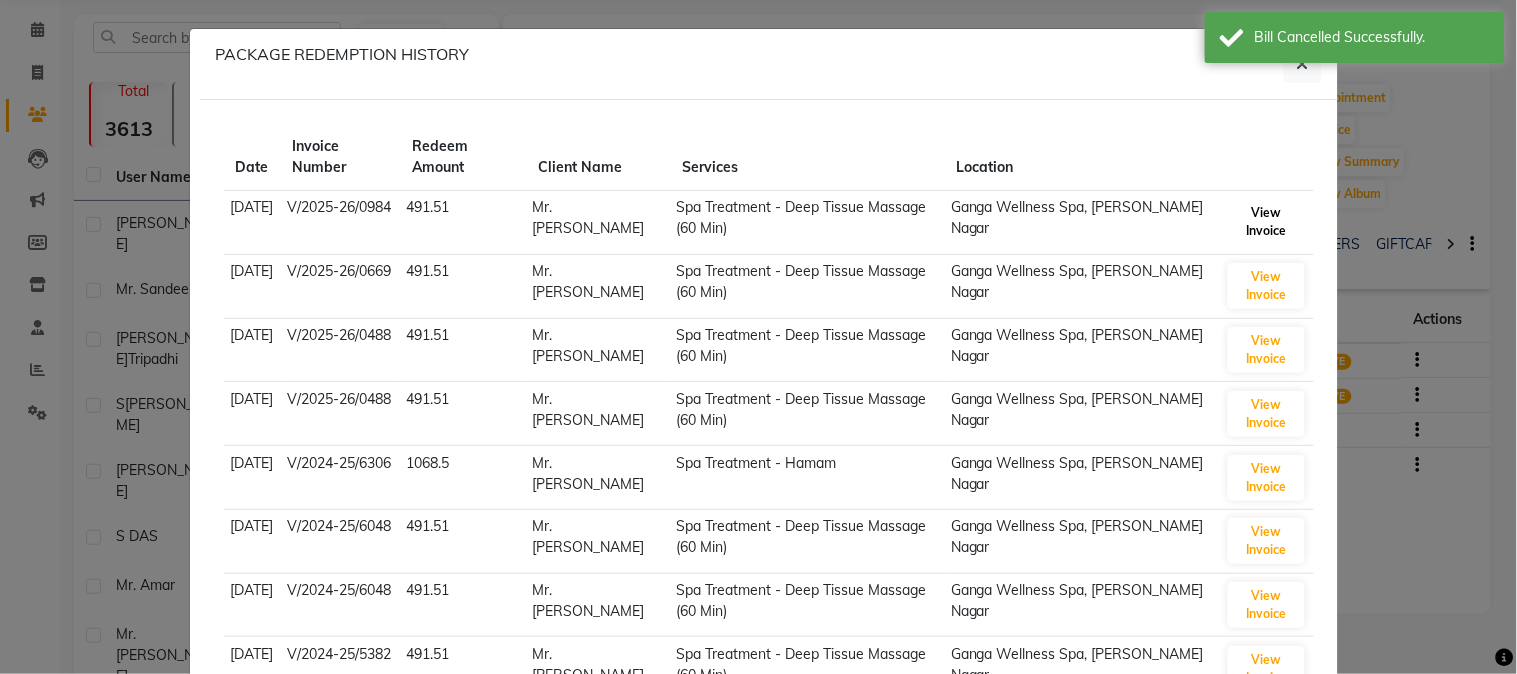 click on "View Invoice" at bounding box center [1266, 222] 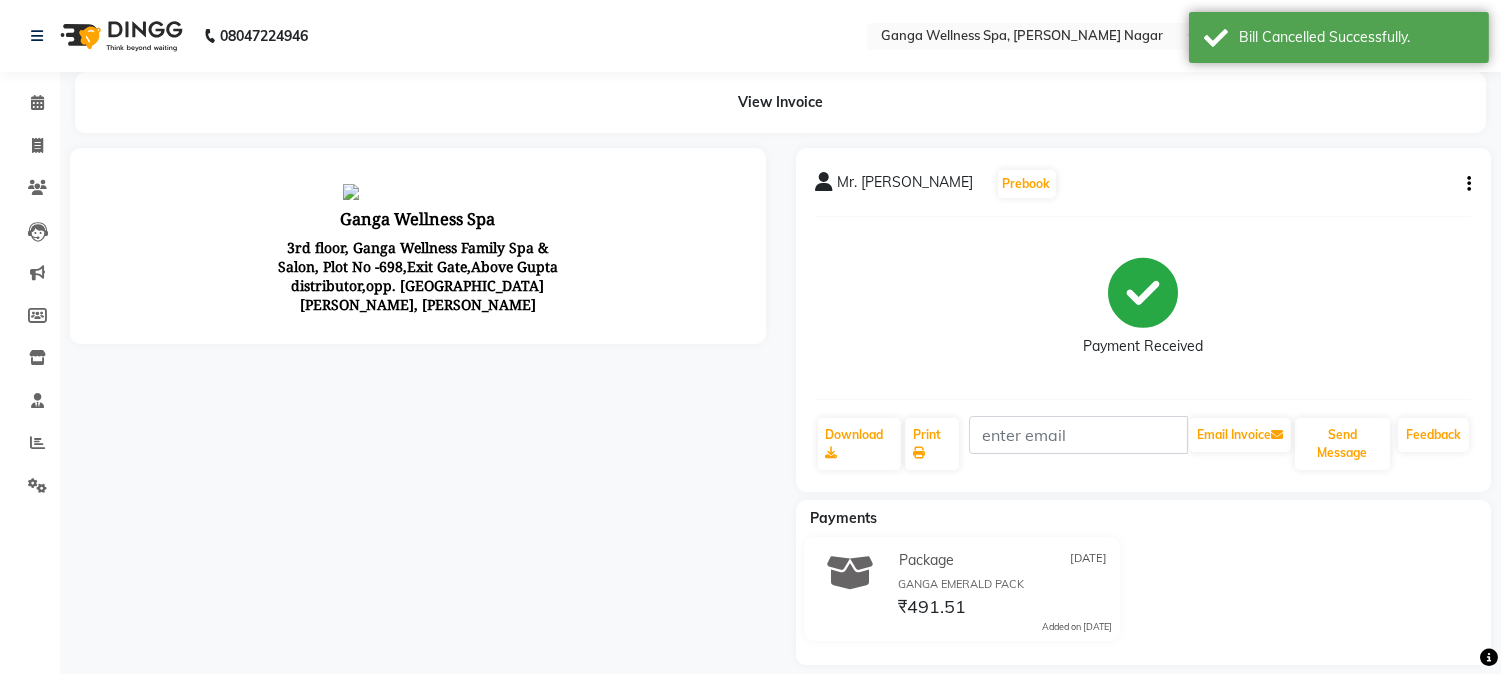 scroll, scrollTop: 0, scrollLeft: 0, axis: both 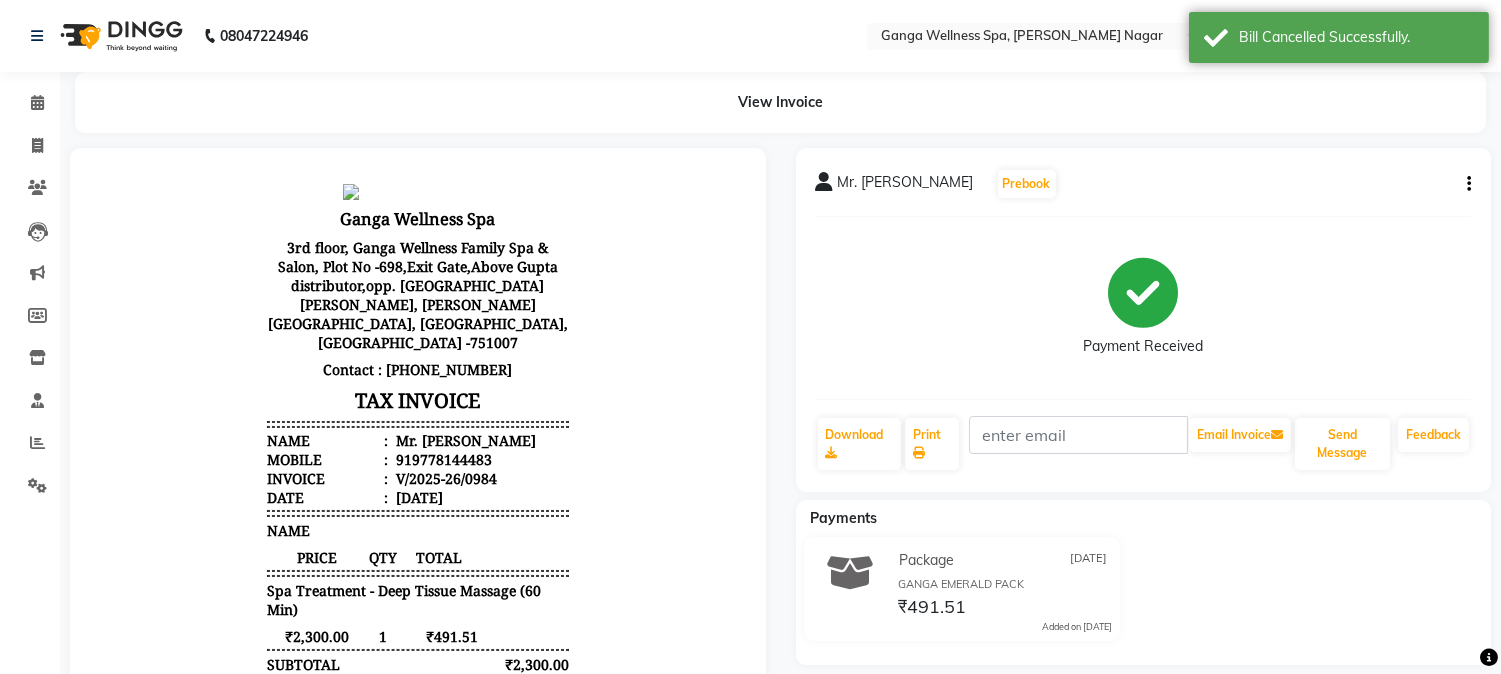 click 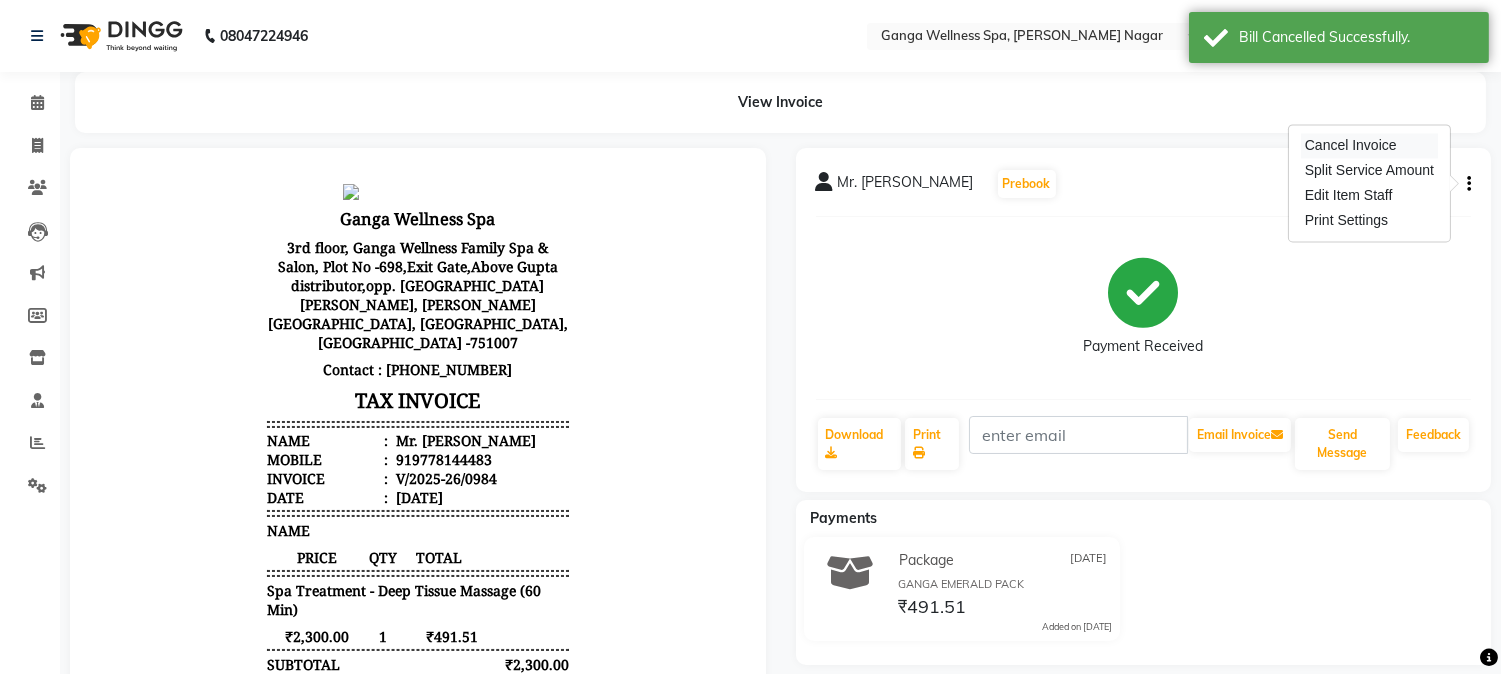 click on "Cancel Invoice" at bounding box center (1369, 145) 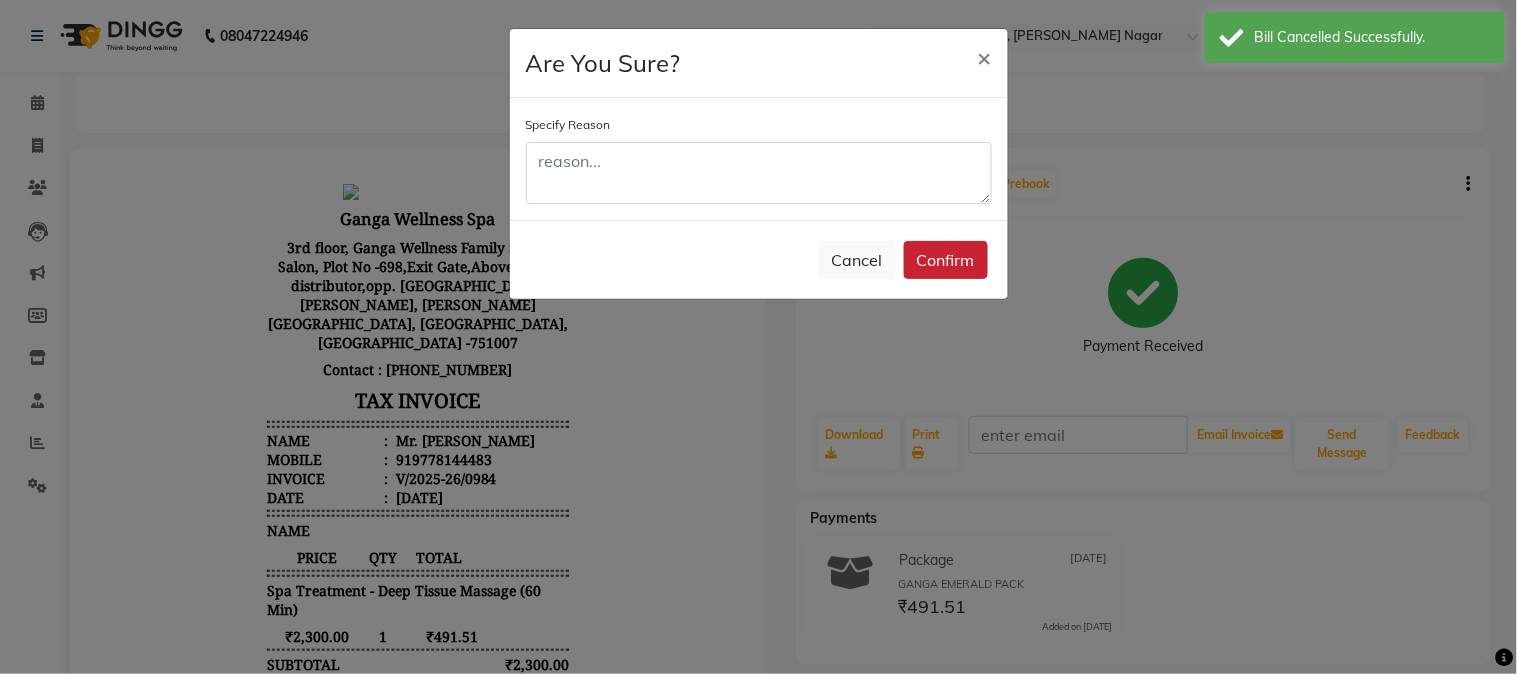 click on "Confirm" 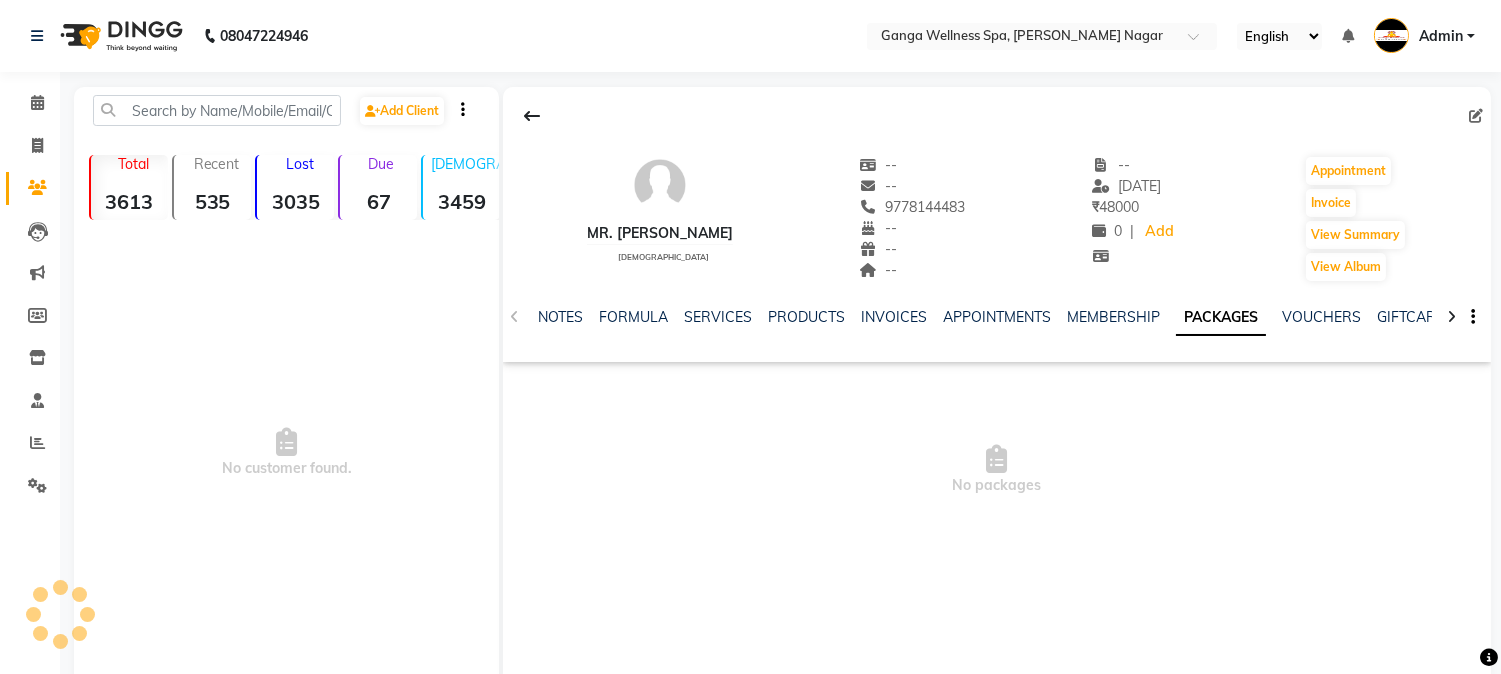 scroll, scrollTop: 73, scrollLeft: 0, axis: vertical 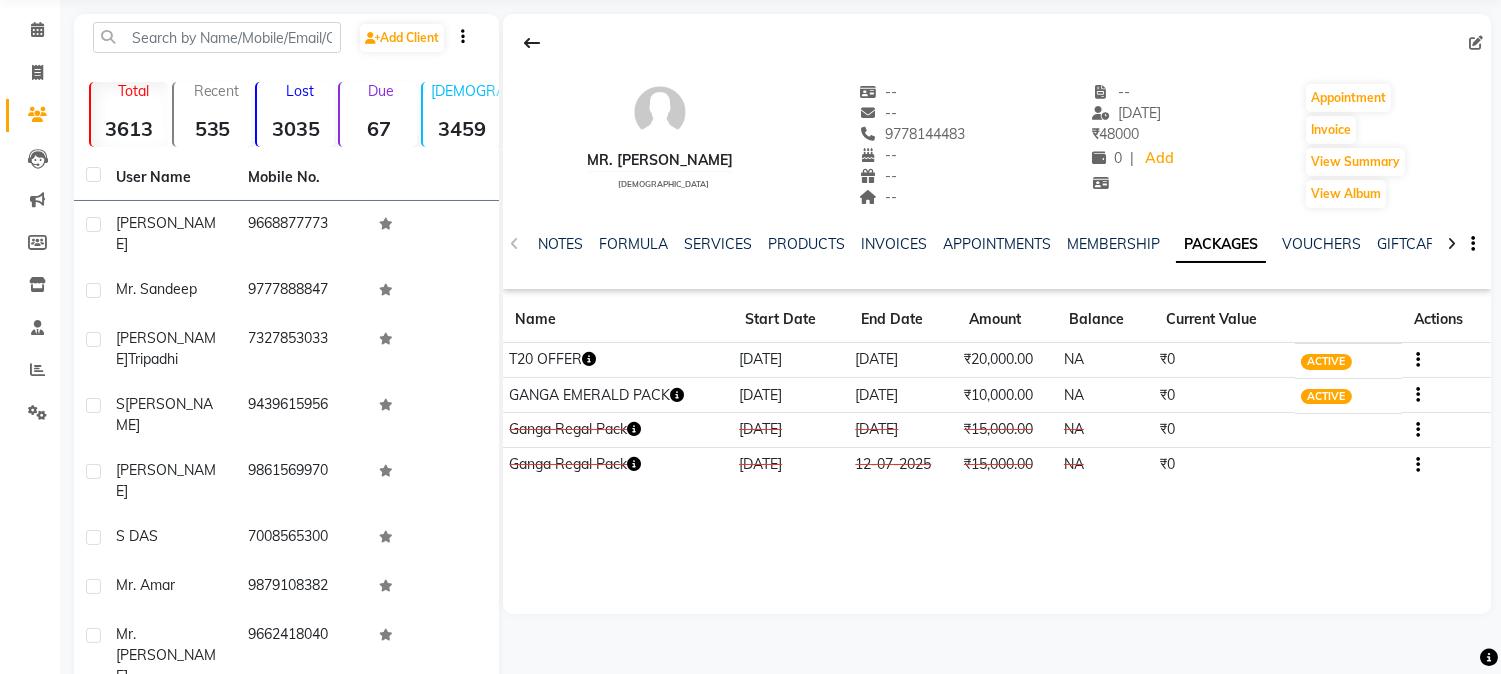 click 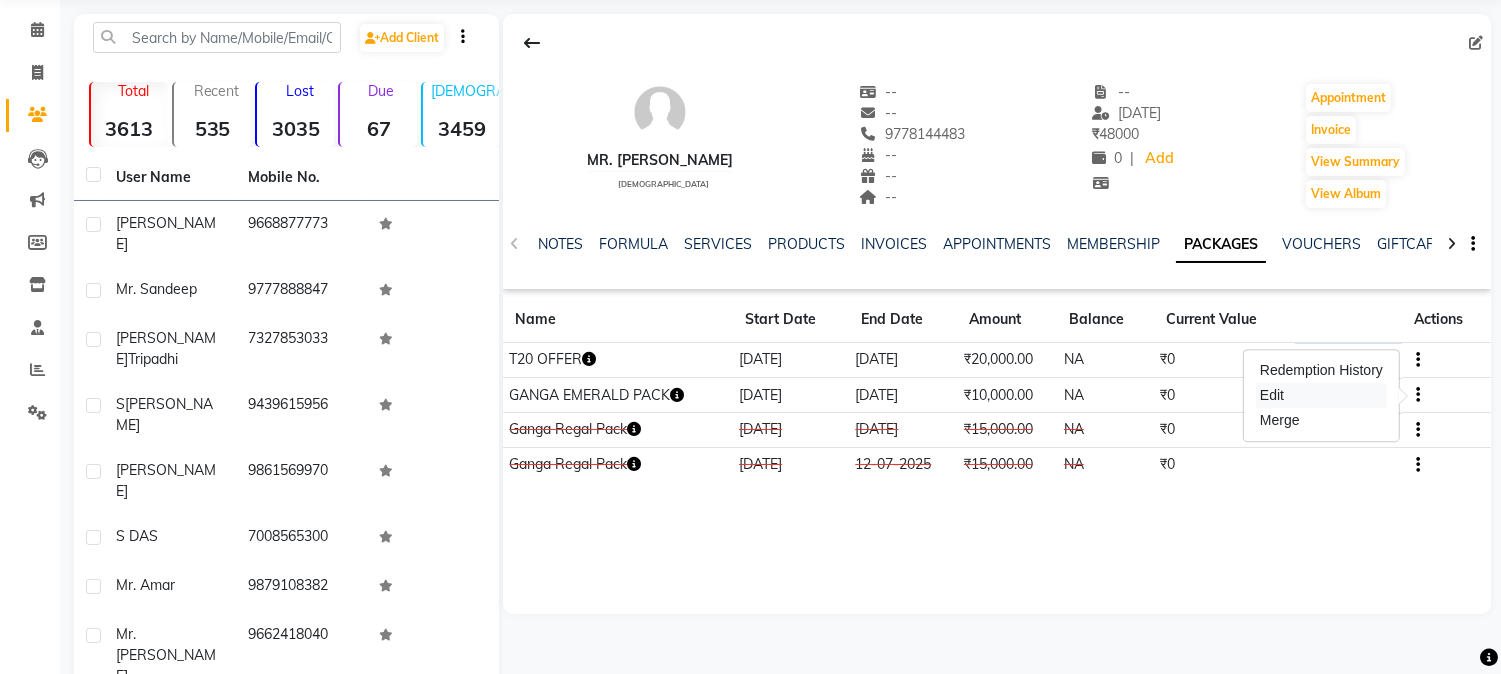 click on "Edit" at bounding box center (1321, 395) 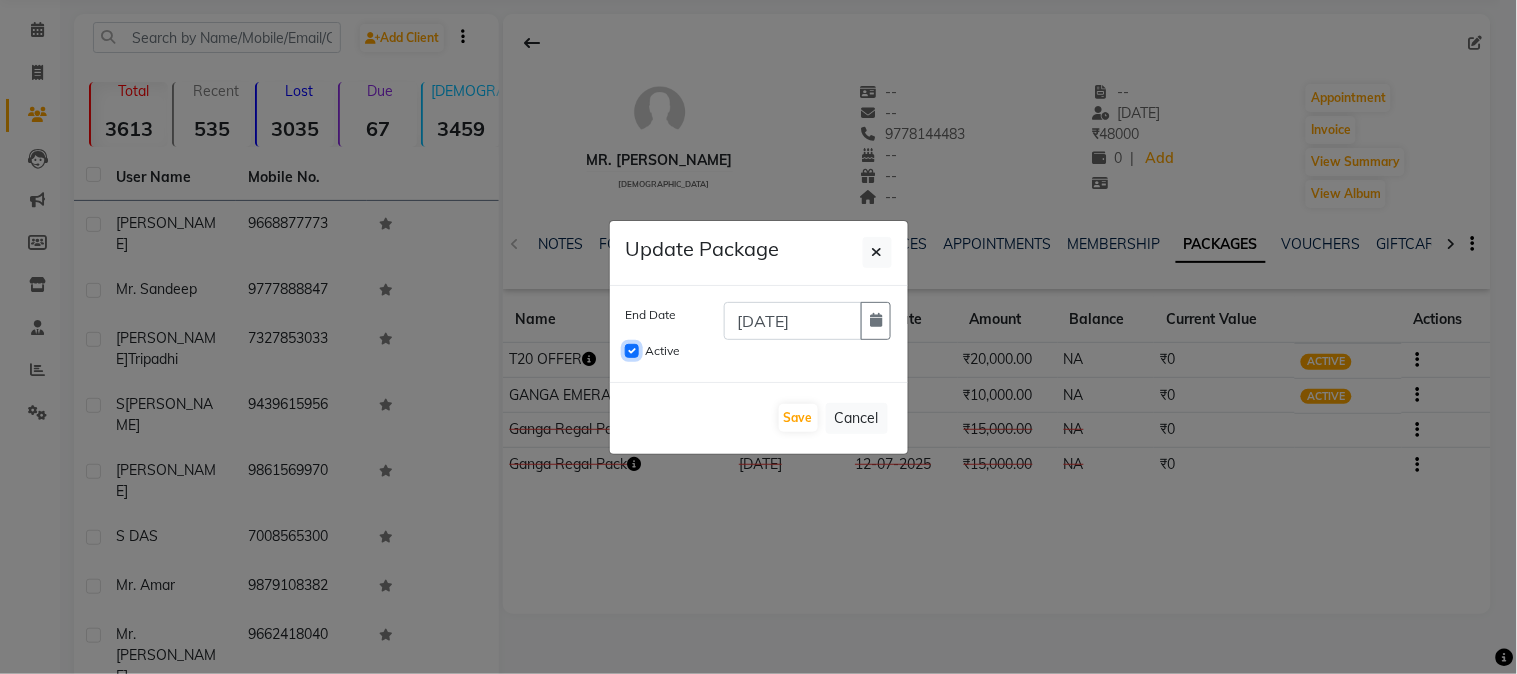 click on "Active" at bounding box center (632, 351) 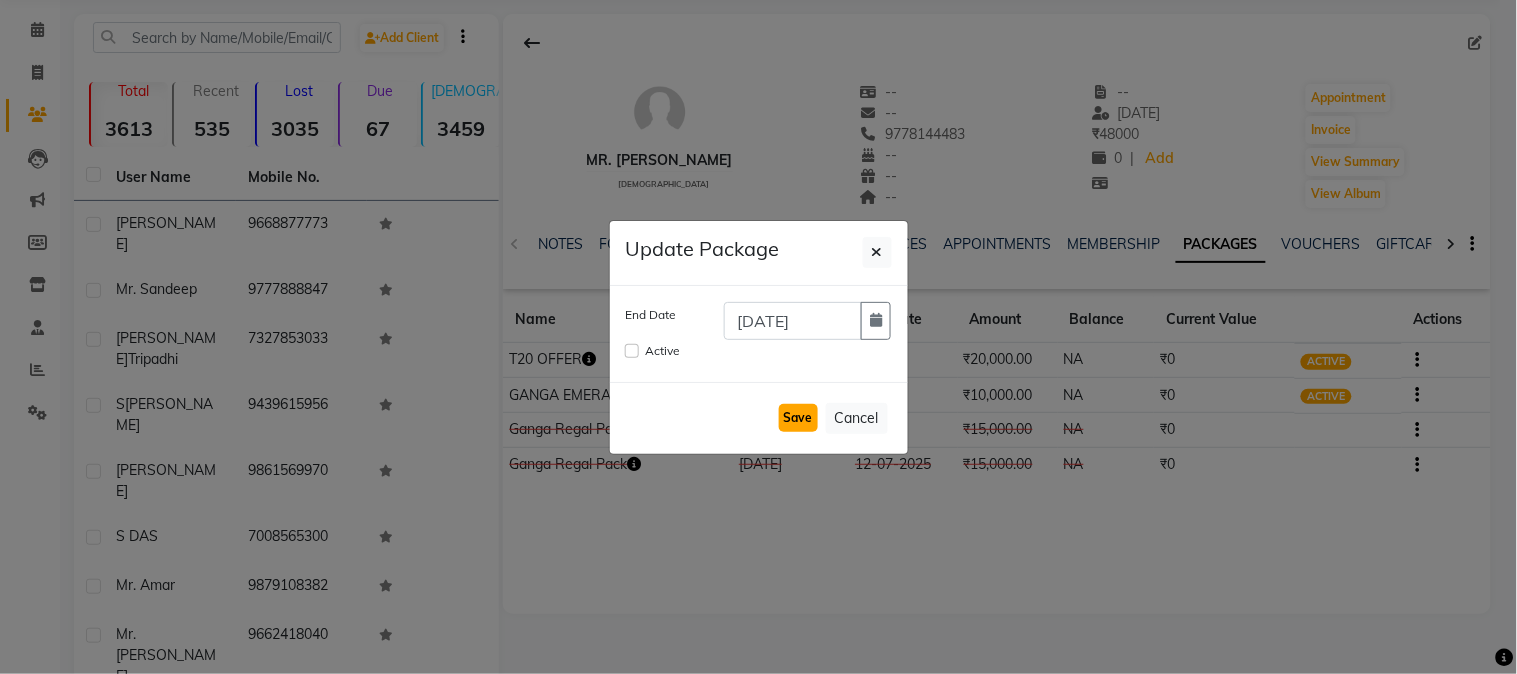 click on "Save" 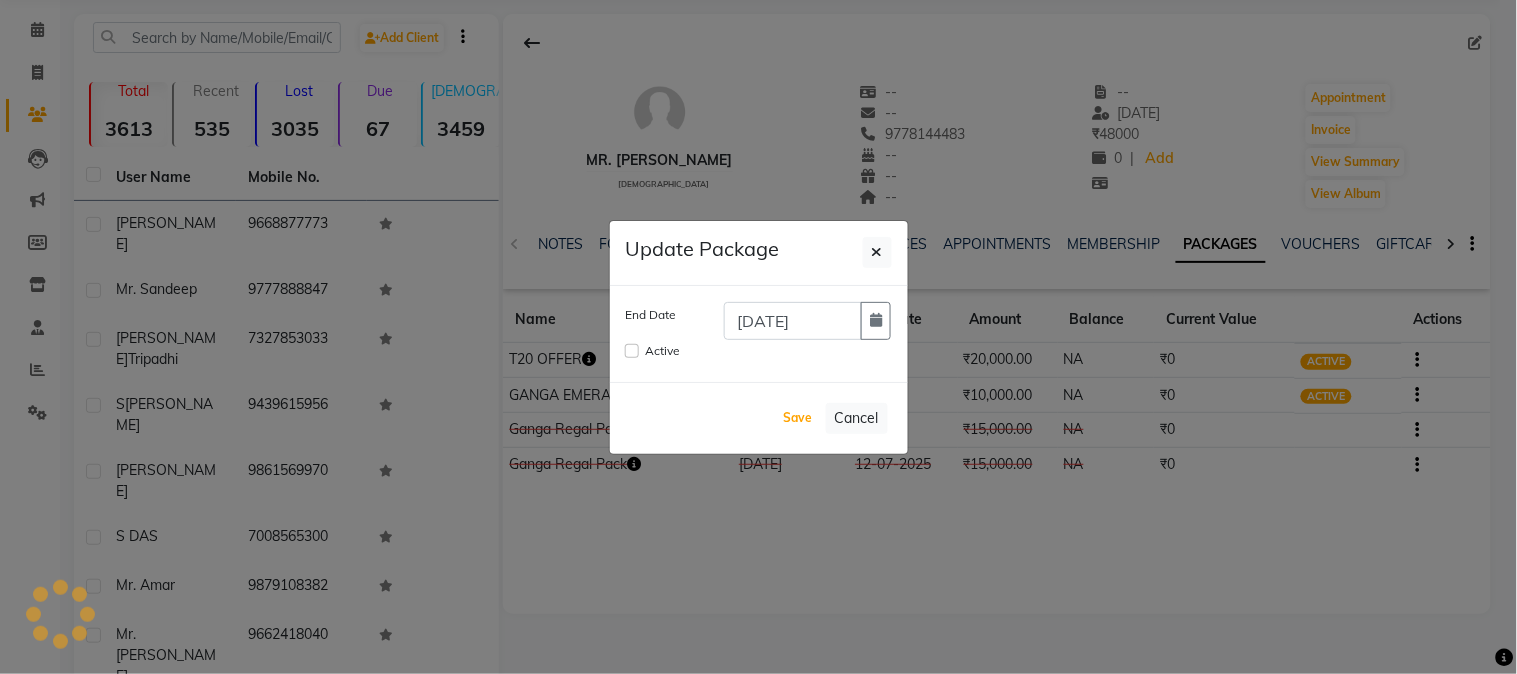 type 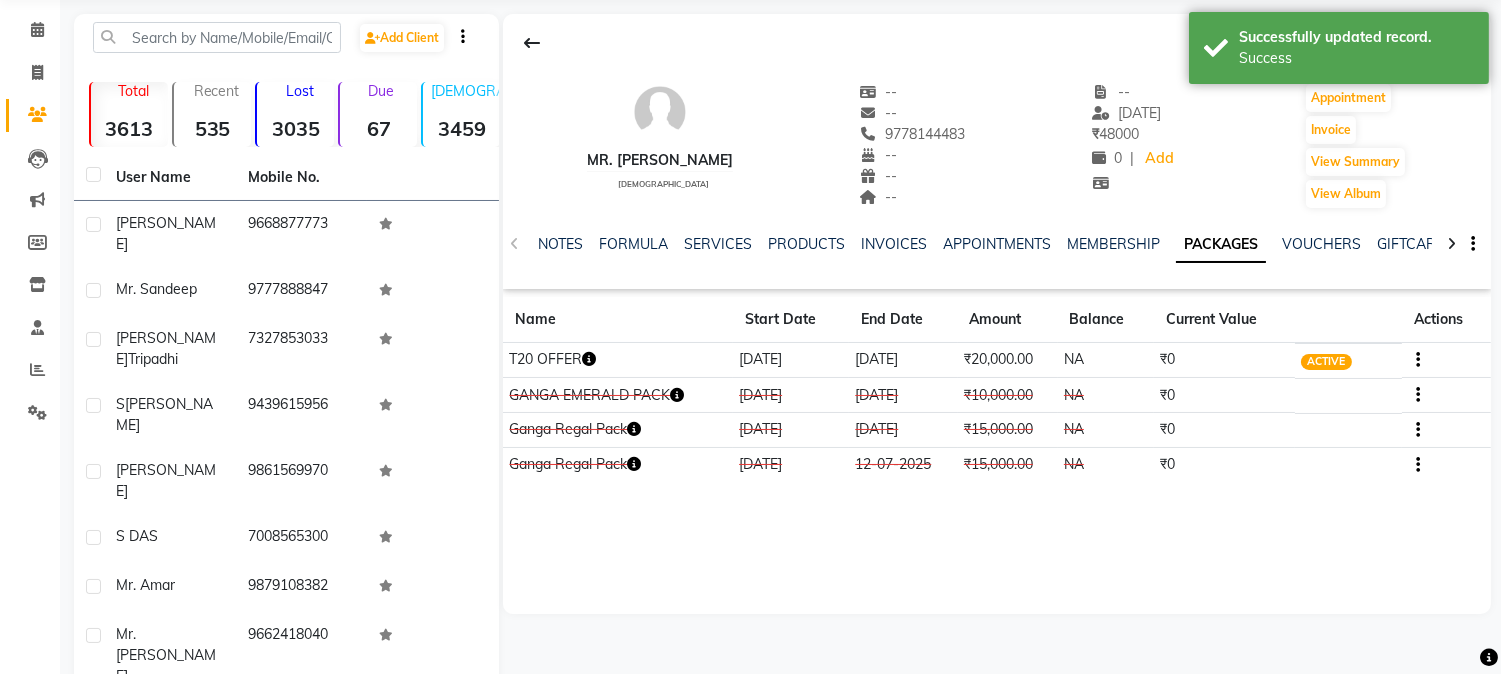 click 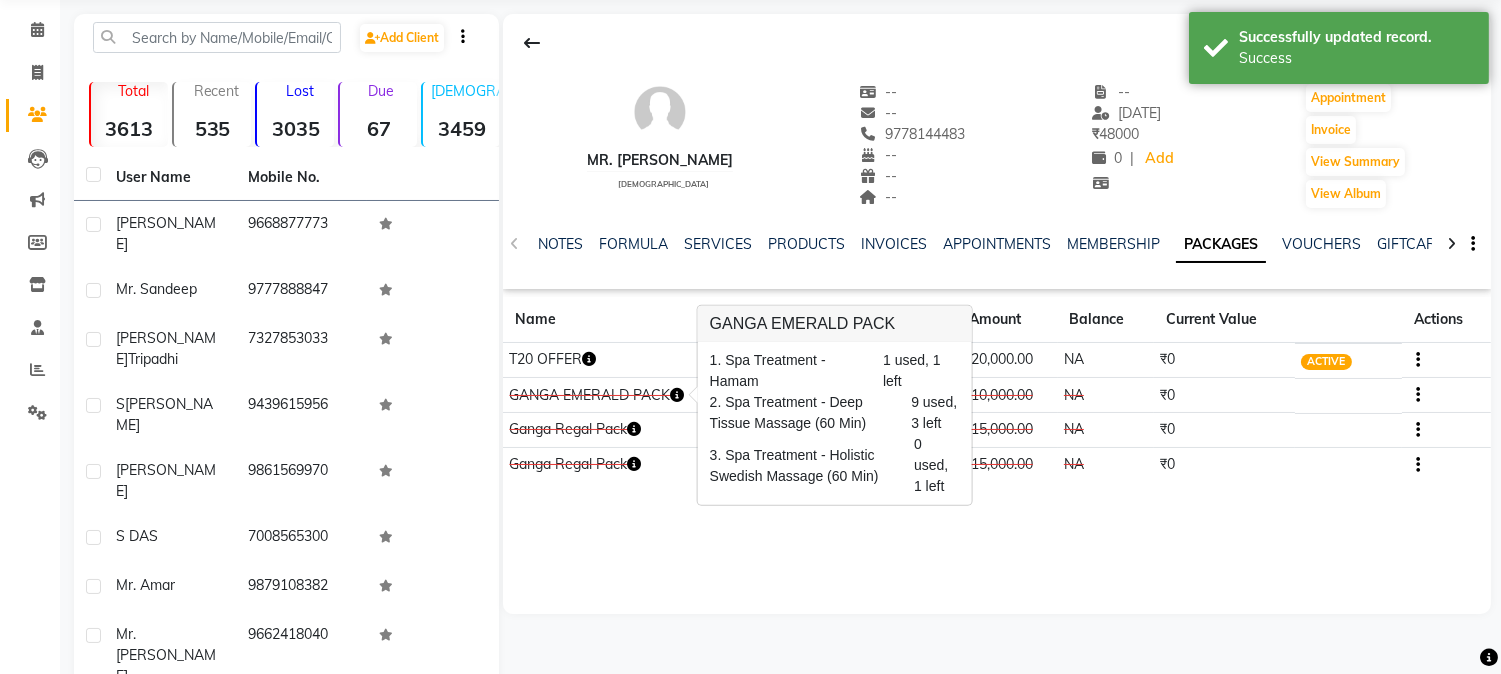 click on "Mr. [PERSON_NAME]    [DEMOGRAPHIC_DATA]  --   --   9778144483  --  --  --  -- [DATE] ₹    48000 0 |  Add   Appointment   Invoice  View Summary  View Album  NOTES FORMULA SERVICES PRODUCTS INVOICES APPOINTMENTS MEMBERSHIP PACKAGES VOUCHERS GIFTCARDS POINTS FORMS FAMILY CARDS WALLET Name Start Date End Date Amount Balance Current Value Actions  T20 OFFER  [DATE] [DATE]  ₹20,000.00   NA  ₹0 ACTIVE  GANGA EMERALD PACK  [DATE] [DATE]  ₹10,000.00   NA  ₹0 CONSUMED  Ganga Regal Pack  [DATE] [DATE]  ₹15,000.00   NA  ₹0 CANCELLED  Ganga Regal Pack  [DATE] [DATE]  ₹15,000.00   NA  ₹0 CONSUMED" 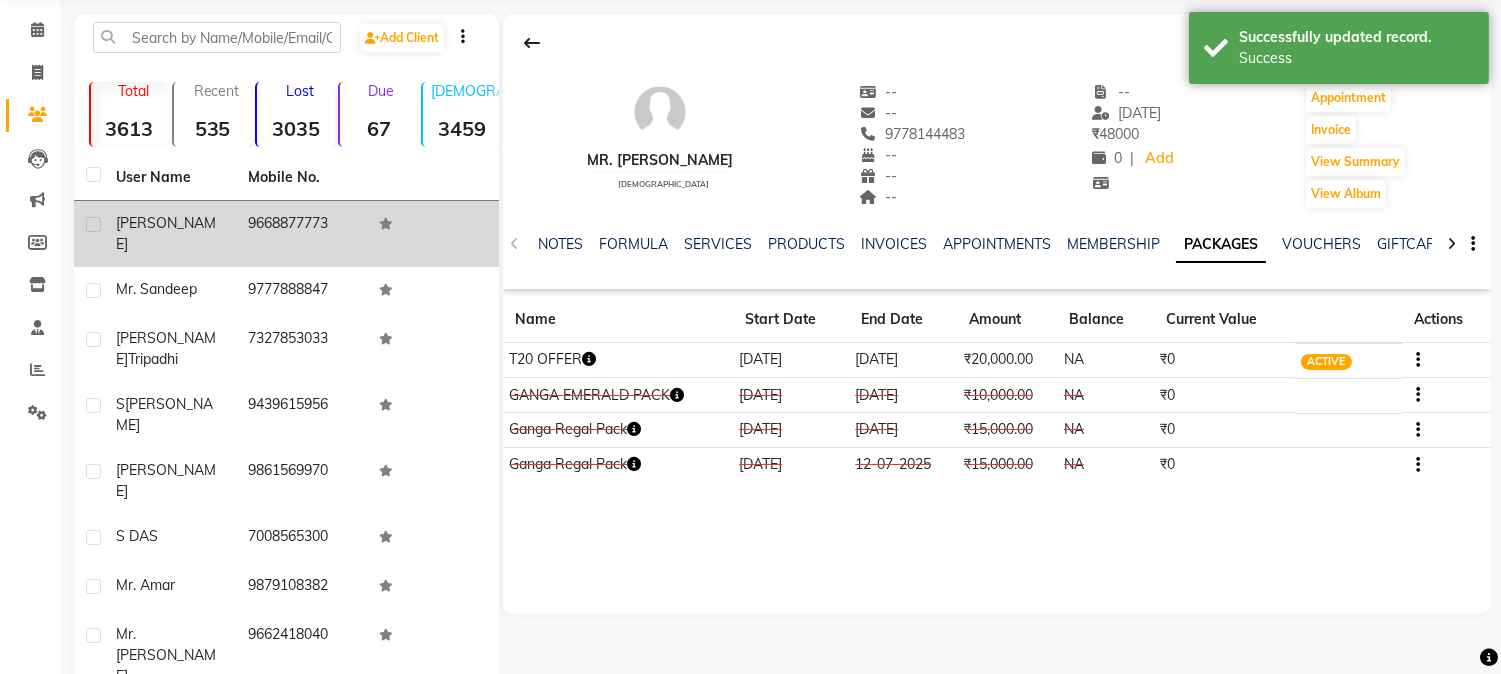 click on "9668877773" 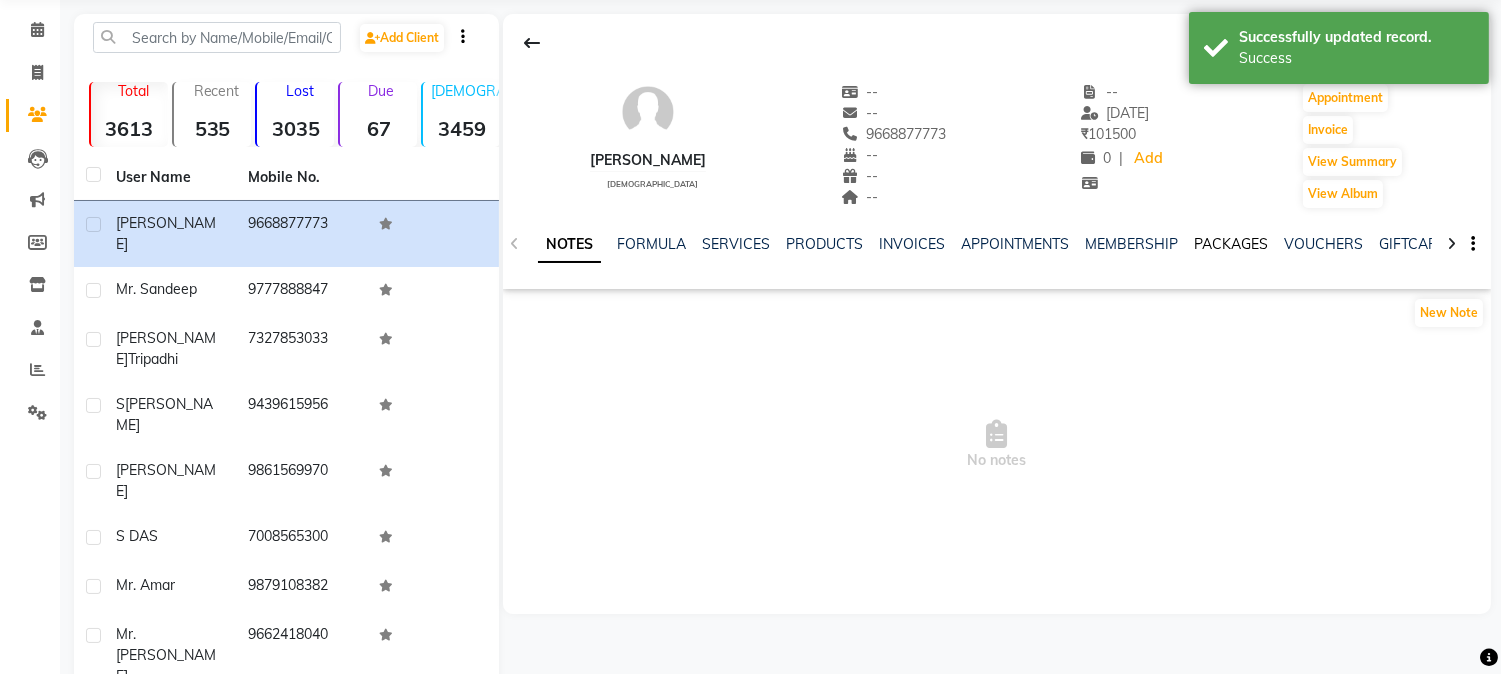 click on "PACKAGES" 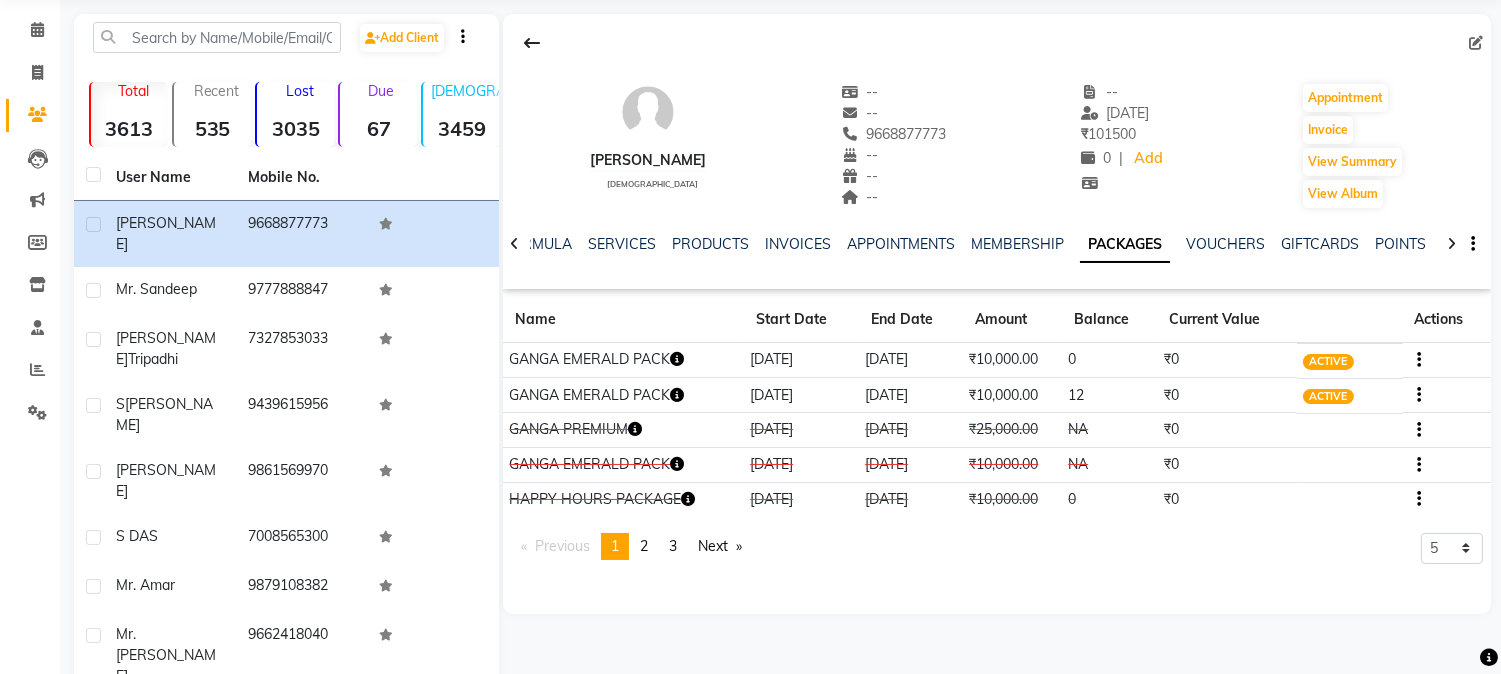 click 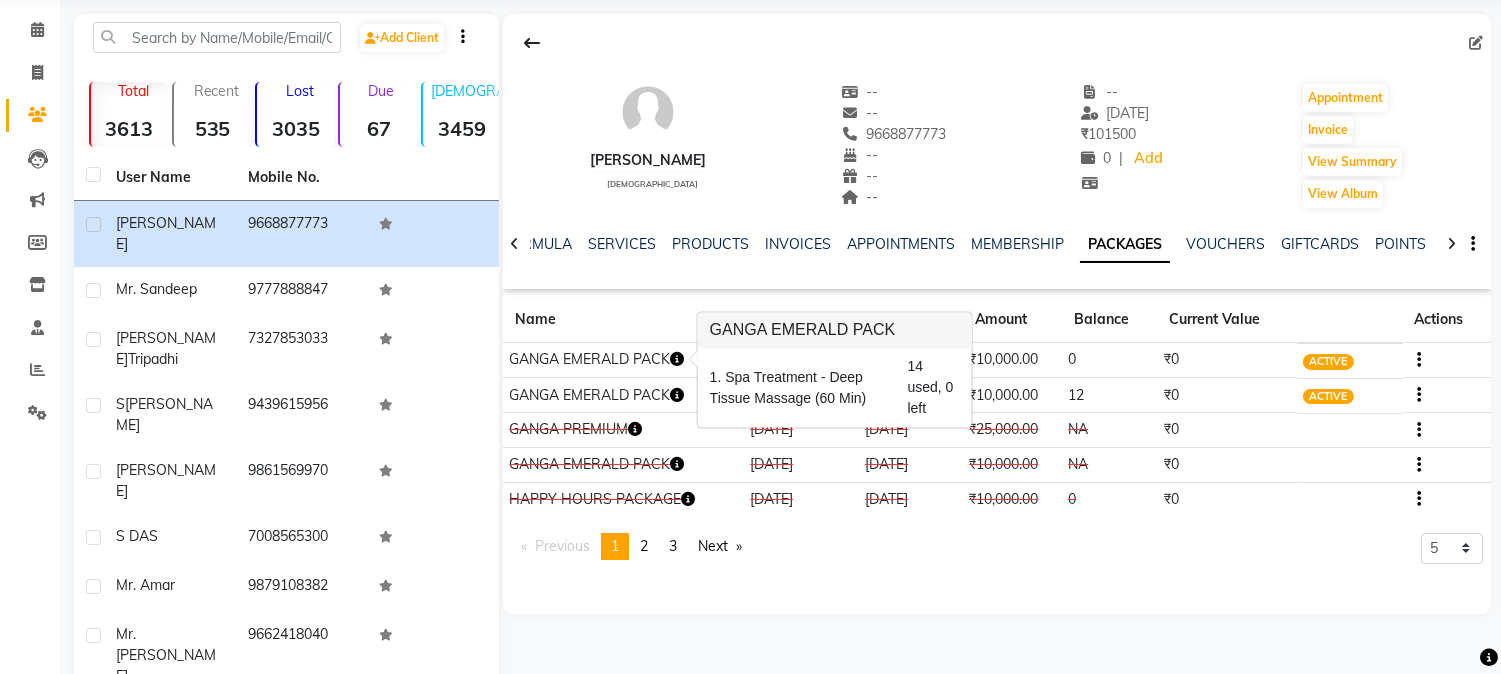 click on "12" 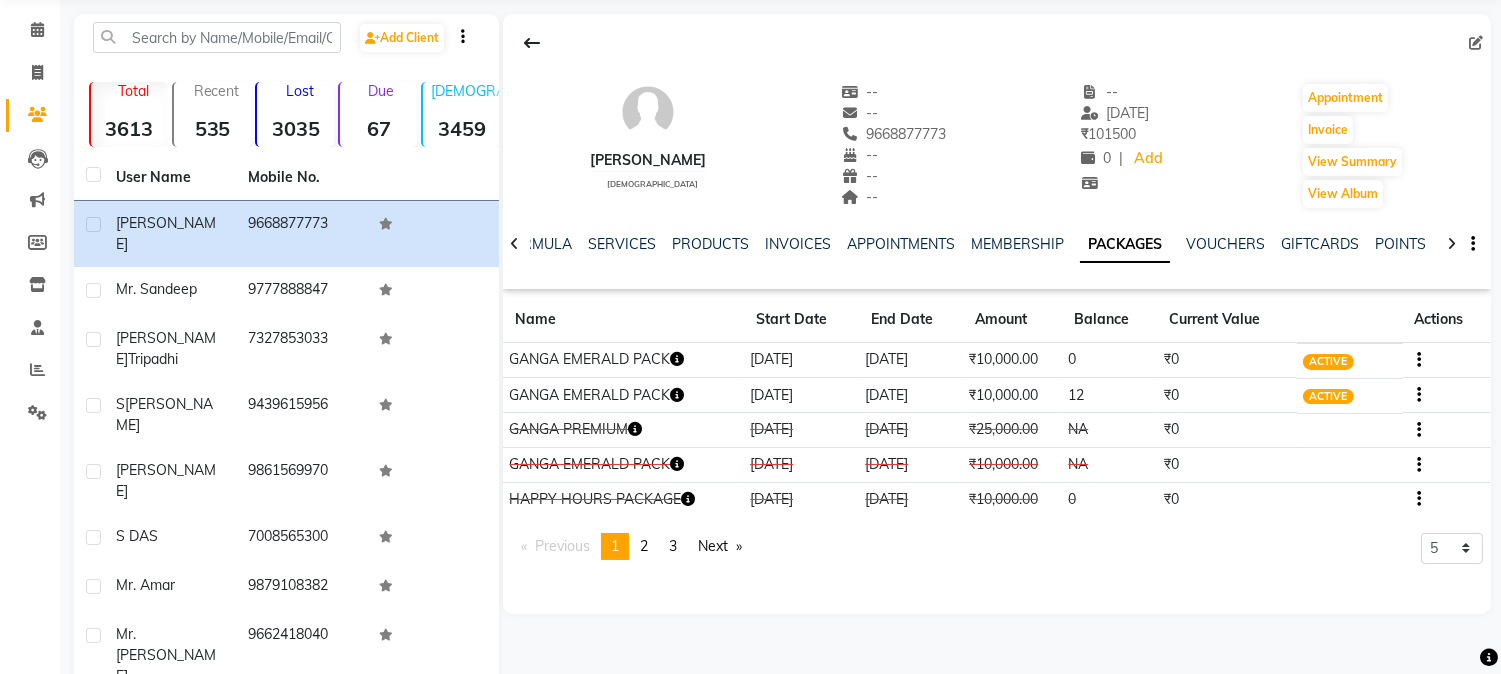 click 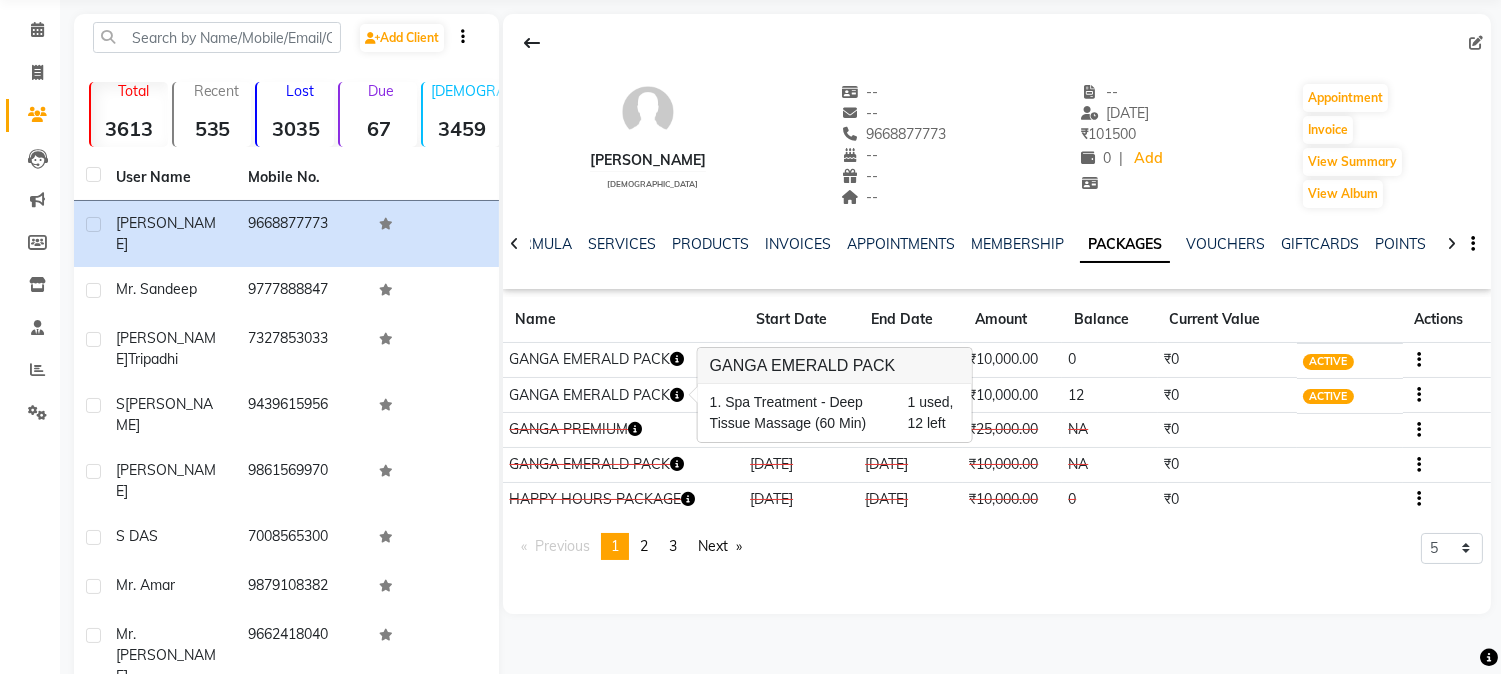 click on "NA" 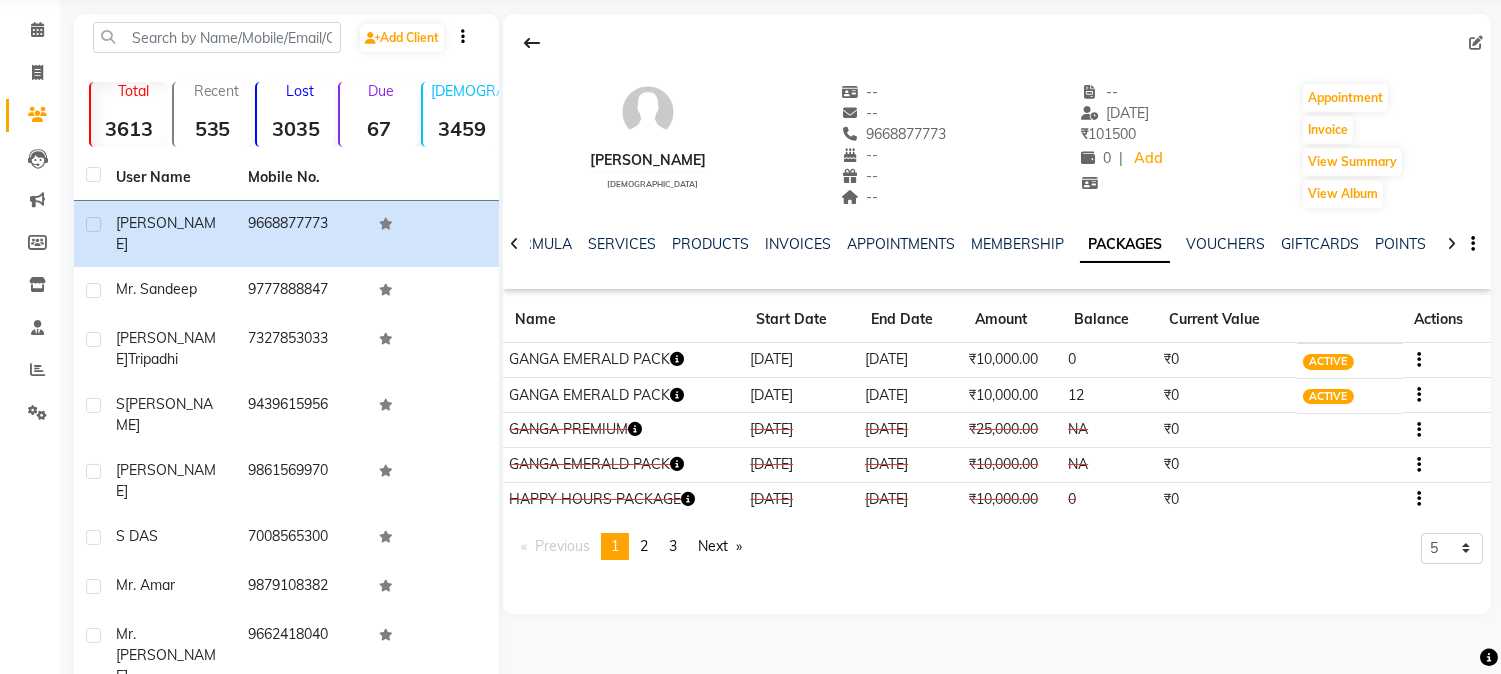click 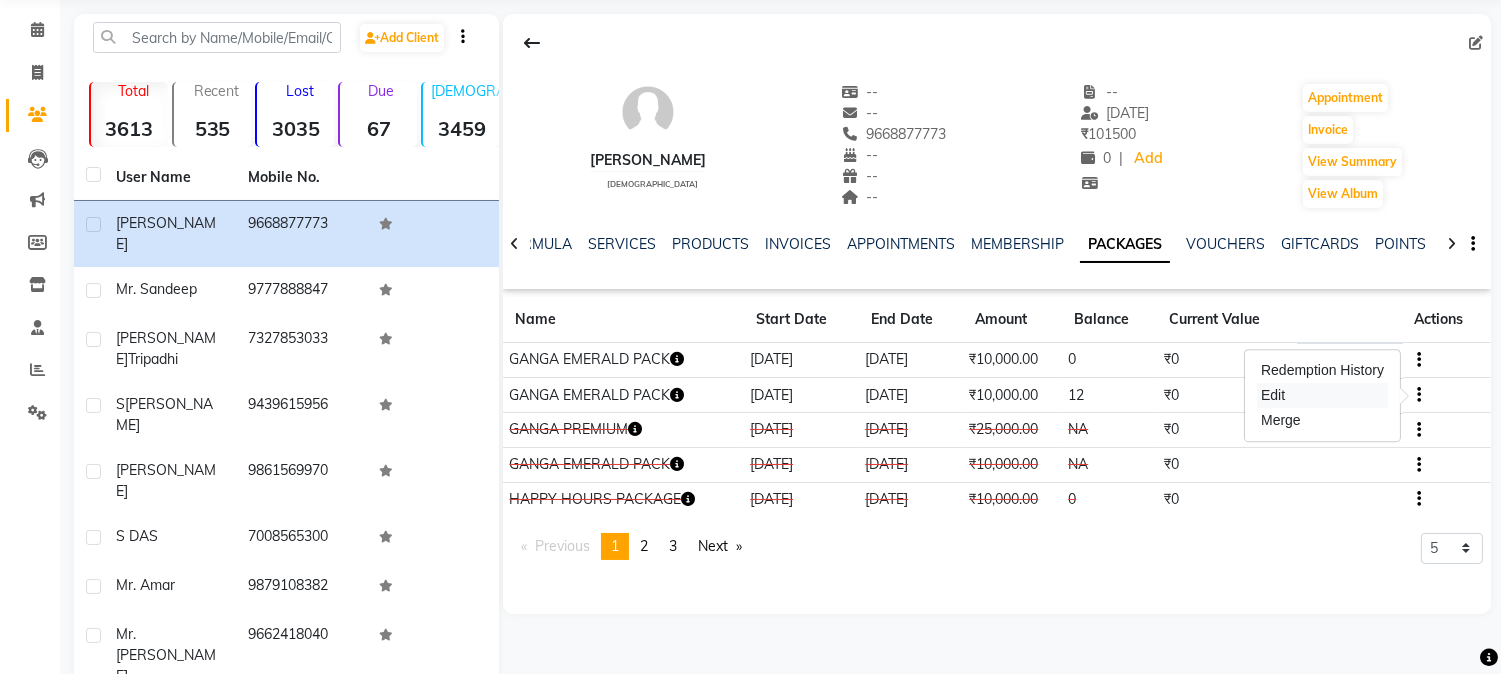 click on "Edit" at bounding box center [1322, 395] 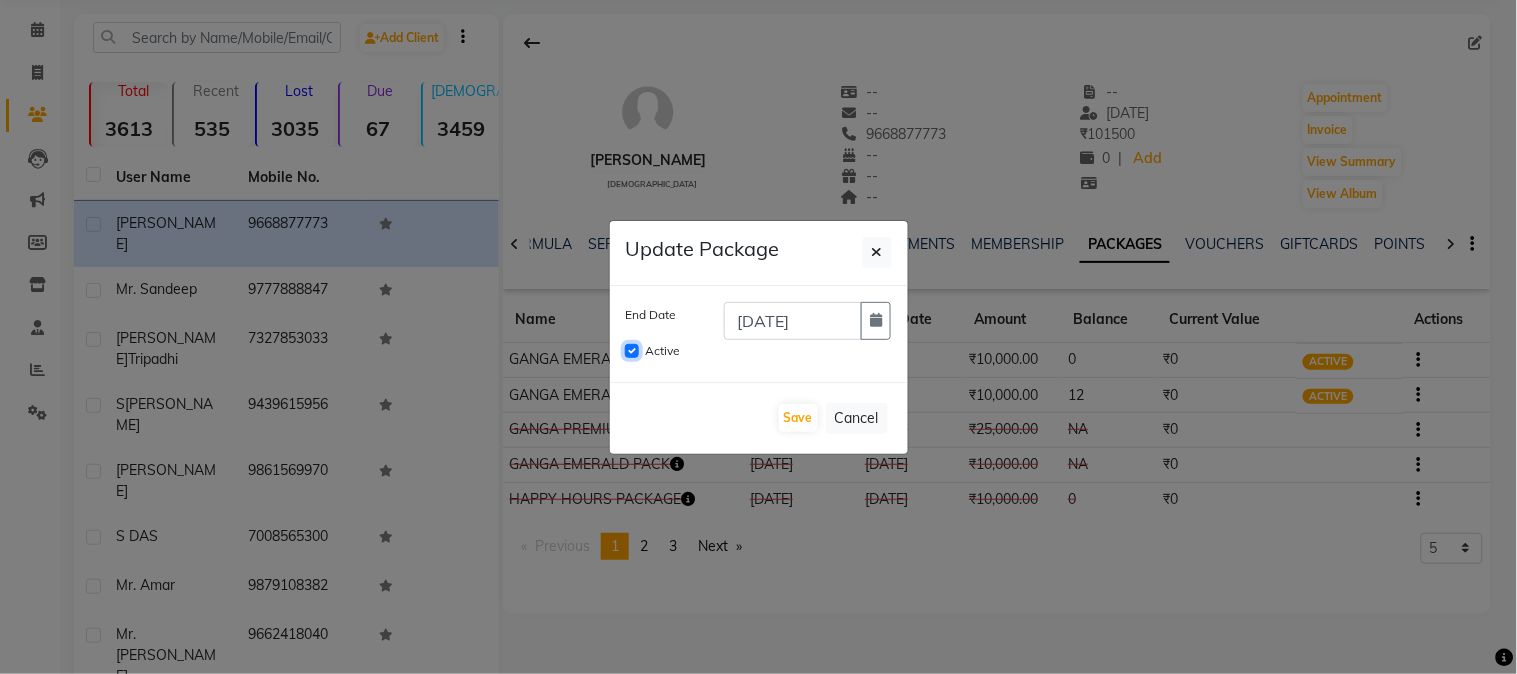 click on "Active" at bounding box center (632, 351) 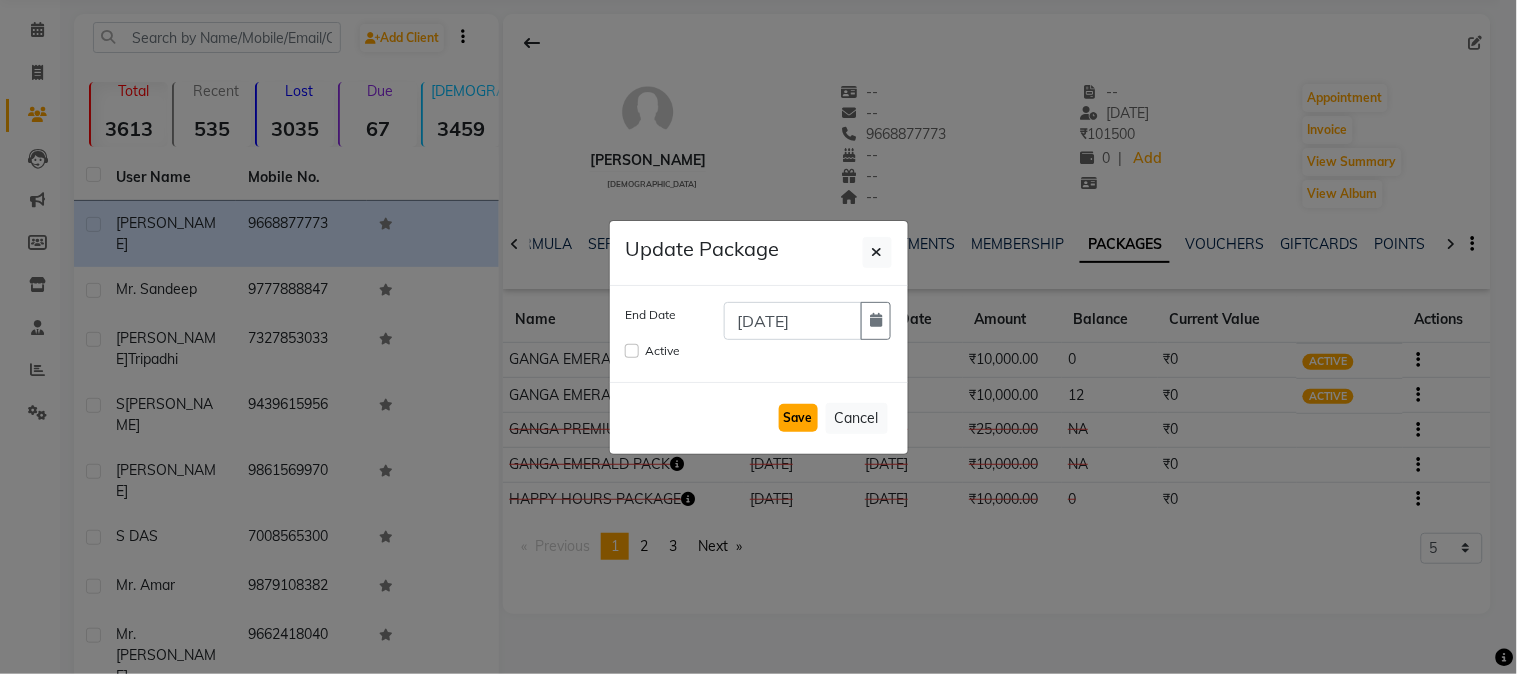 click on "Save" 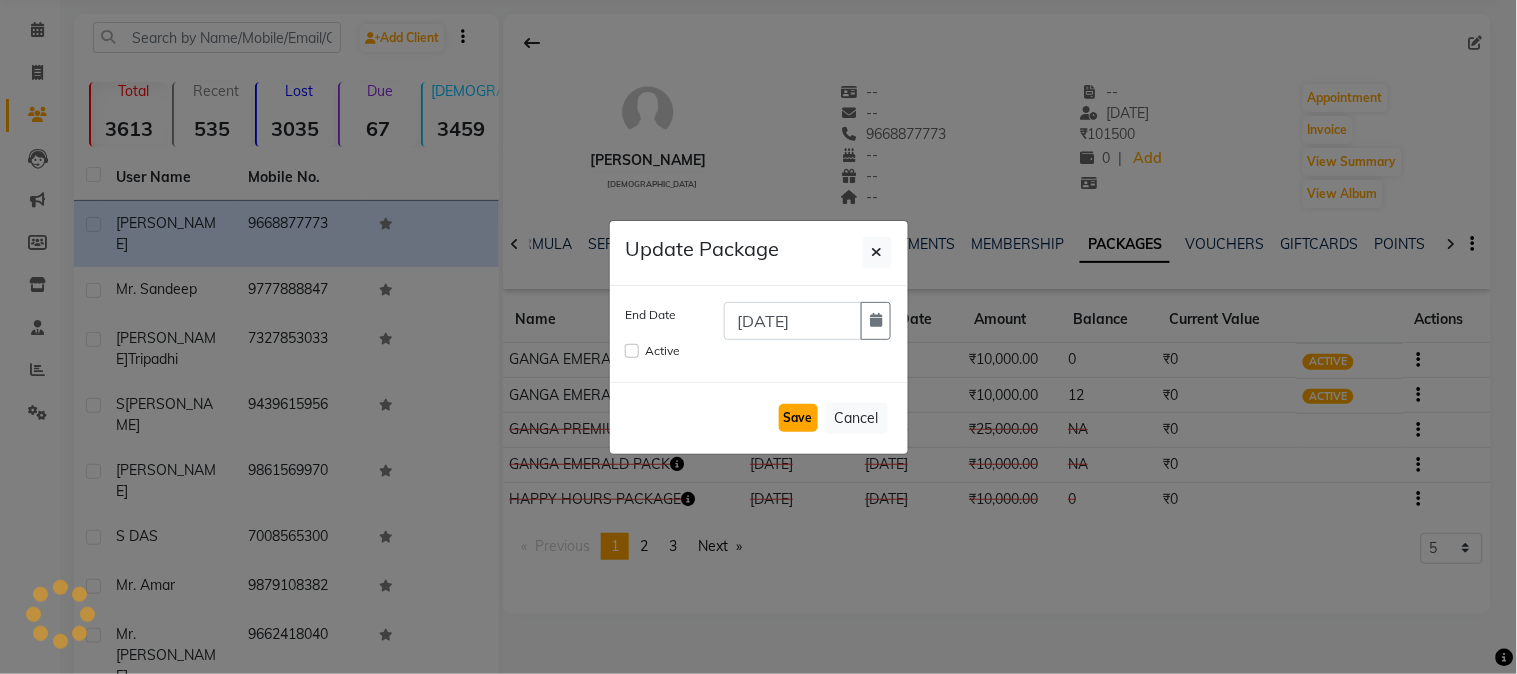 type 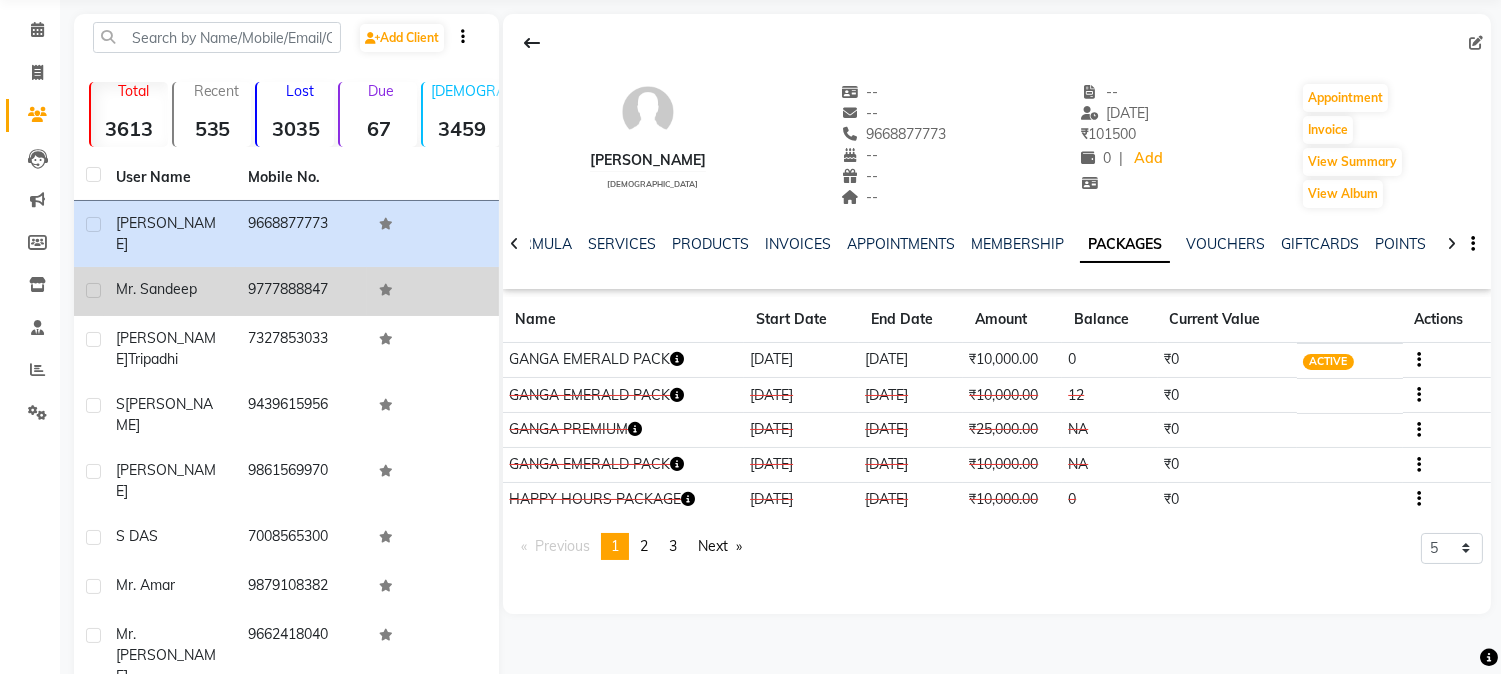 click on "Mr. Sandeep" 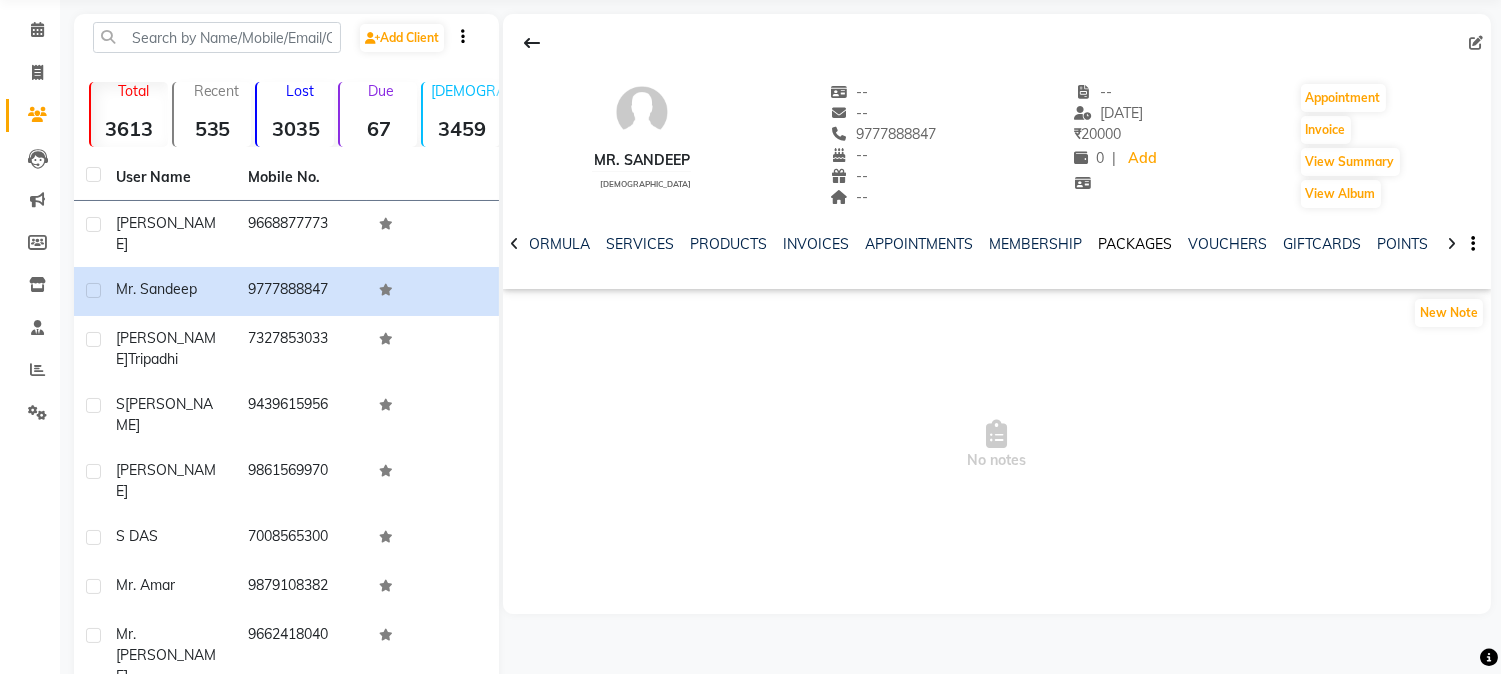 click on "PACKAGES" 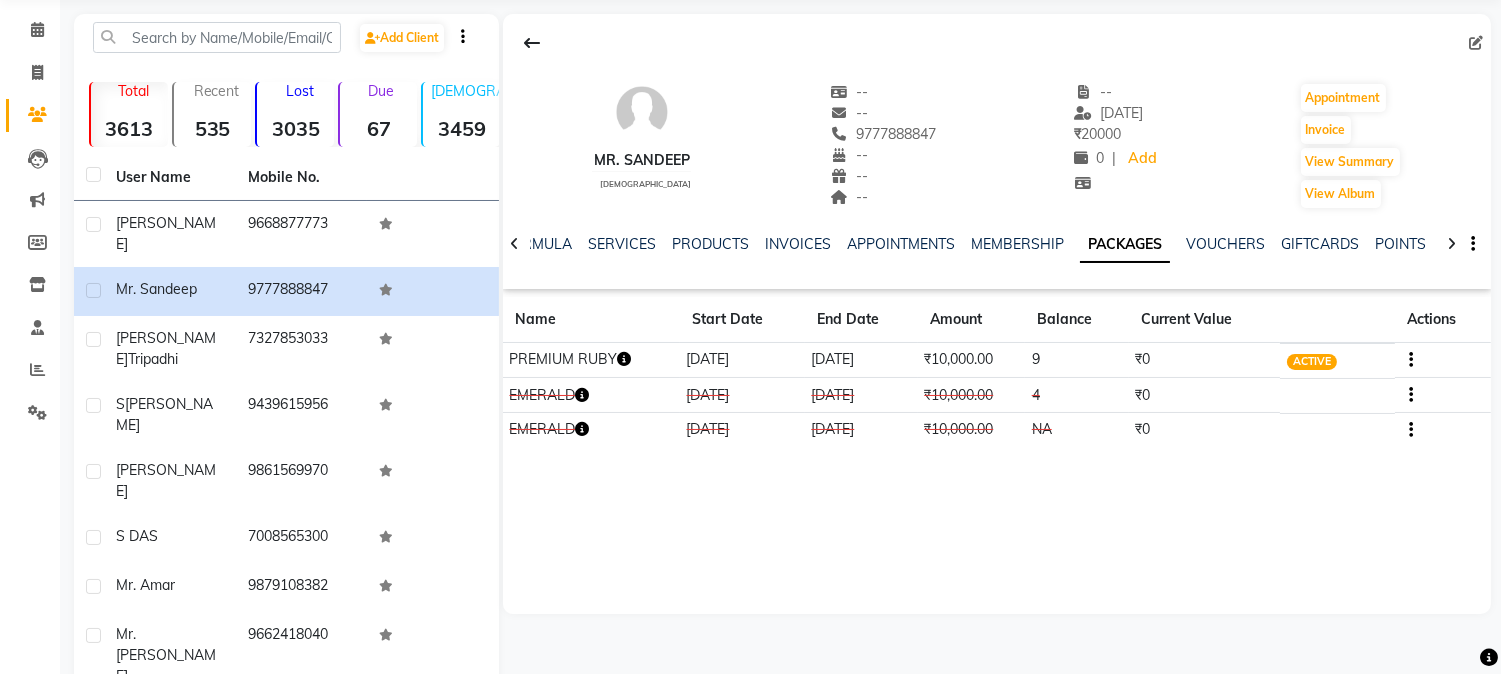 click 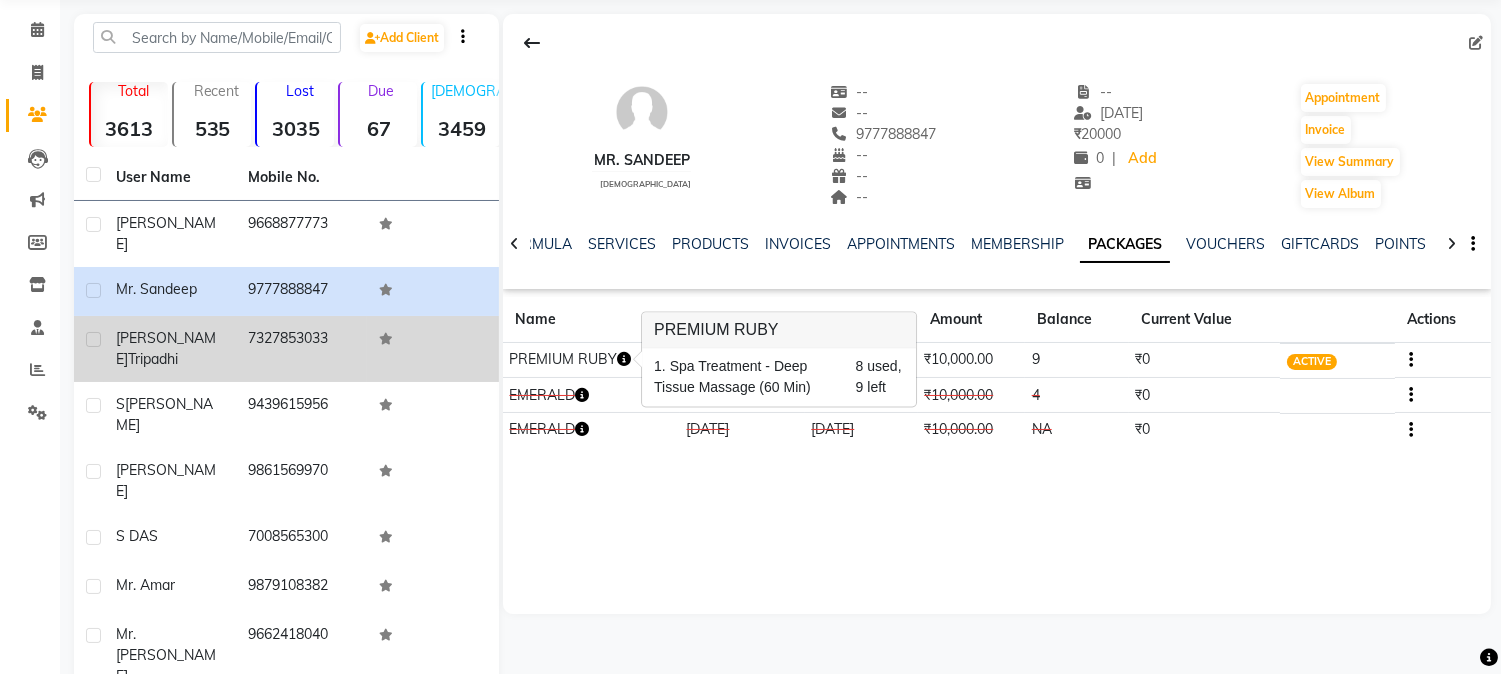 click on "Tripadhi" 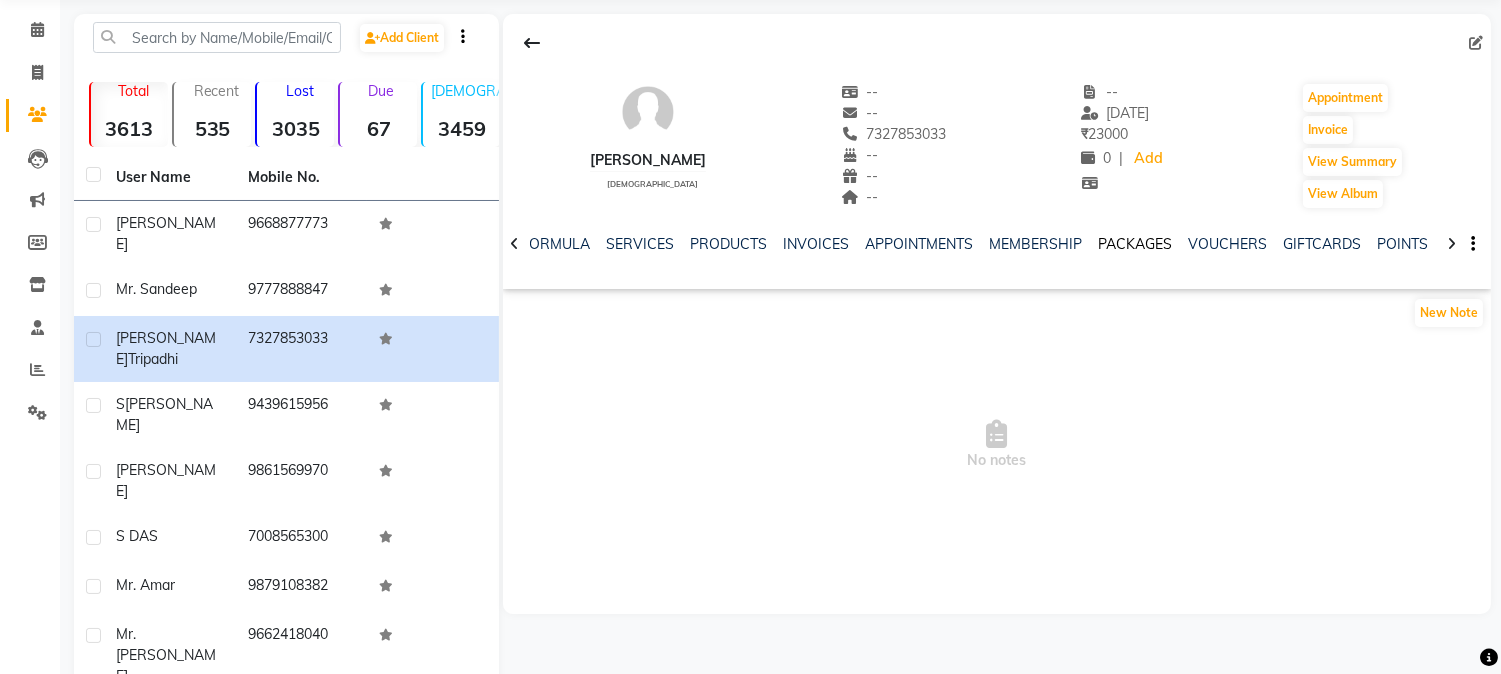 click on "PACKAGES" 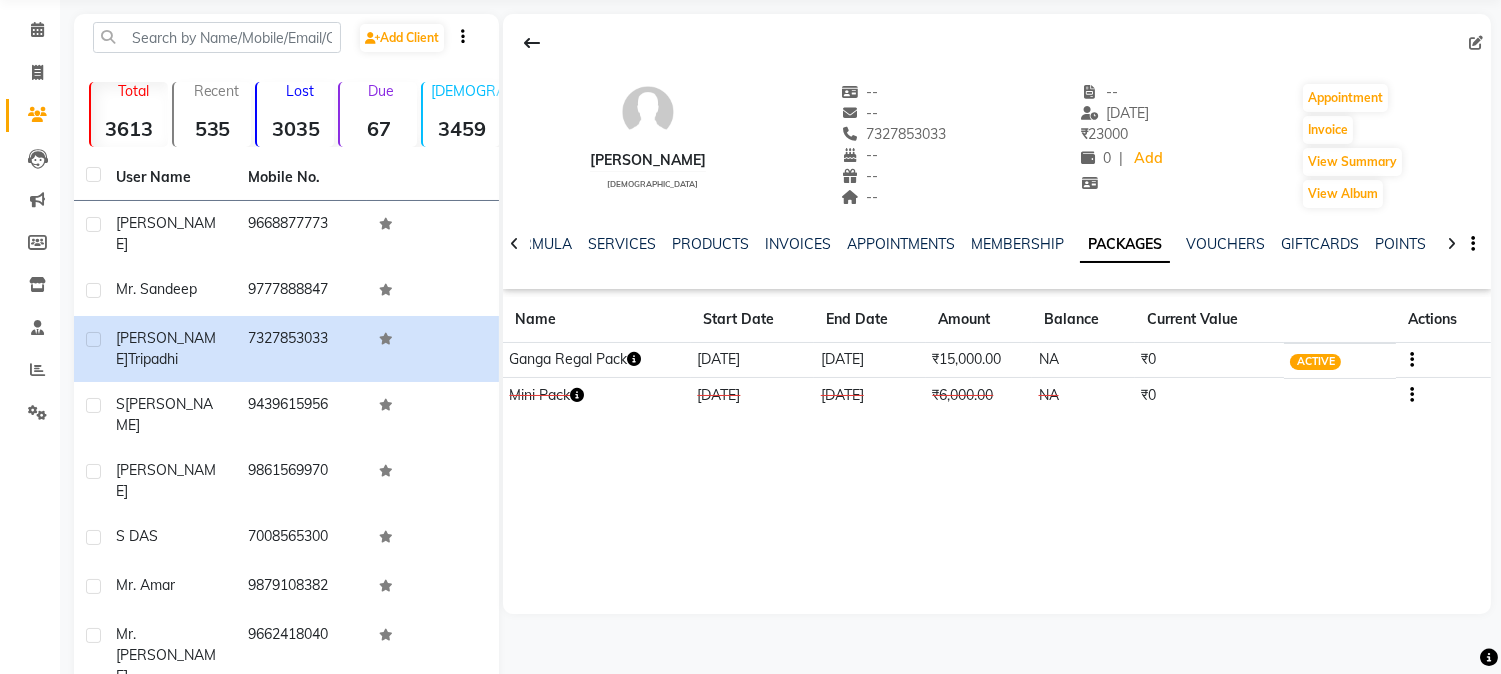 click 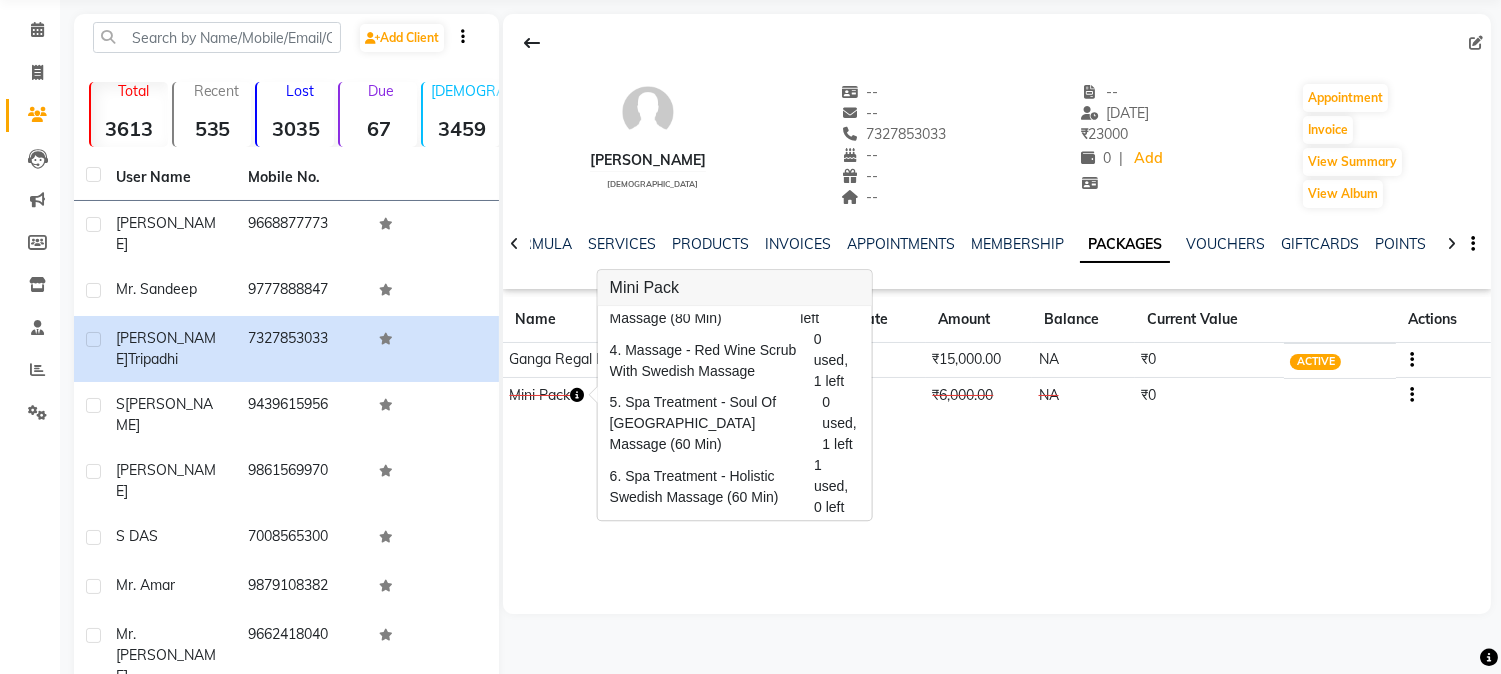 scroll, scrollTop: 116, scrollLeft: 0, axis: vertical 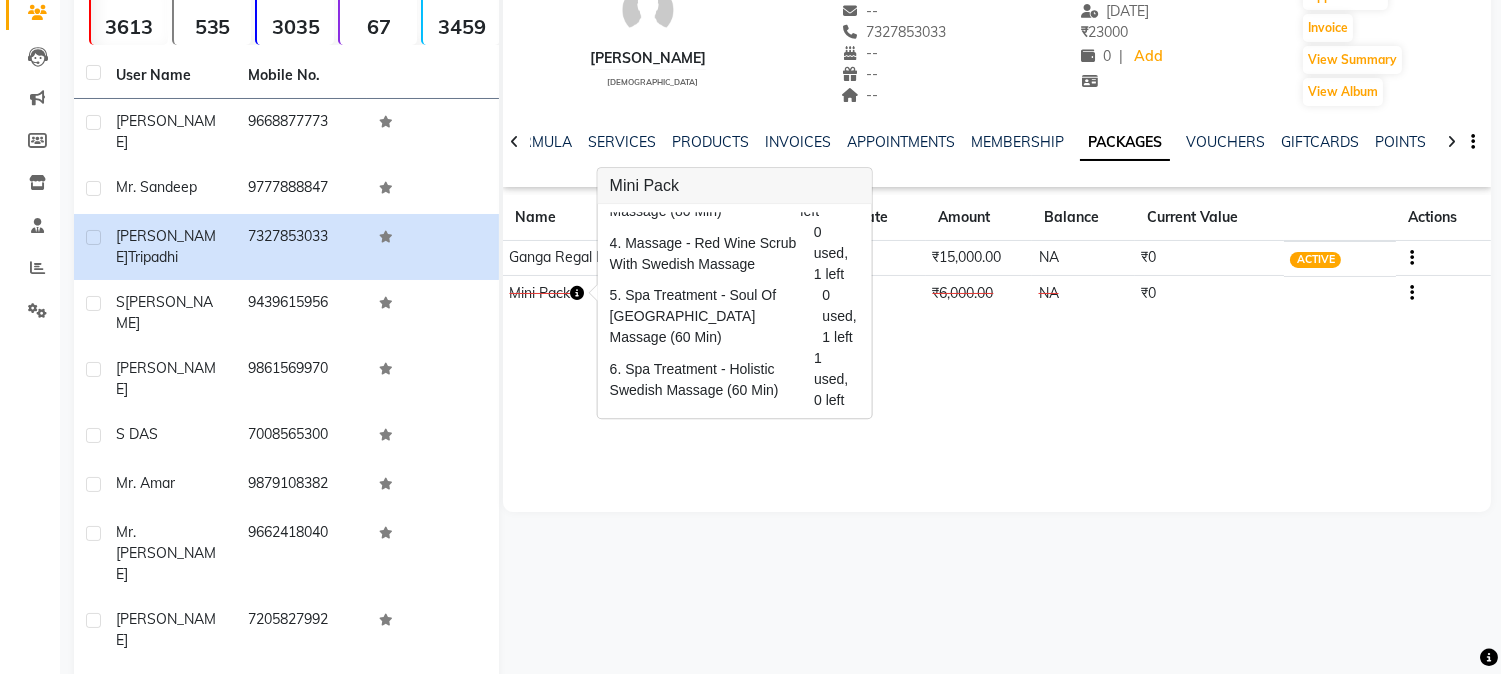 click on "[PERSON_NAME] Tripadhi   [DEMOGRAPHIC_DATA]  --   --   7327853033  --  --  --  -- [DATE] ₹    23000 0 |  Add   Appointment   Invoice  View Summary  View Album  NOTES FORMULA SERVICES PRODUCTS INVOICES APPOINTMENTS MEMBERSHIP PACKAGES VOUCHERS GIFTCARDS POINTS FORMS FAMILY CARDS WALLET Name Start Date End Date Amount Balance Current Value Actions  Ganga Regal Pack  [DATE] [DATE]  ₹15,000.00   NA  ₹0 ACTIVE  Mini Pack  [DATE] [DATE]  ₹6,000.00   NA  ₹0 CONSUMED" 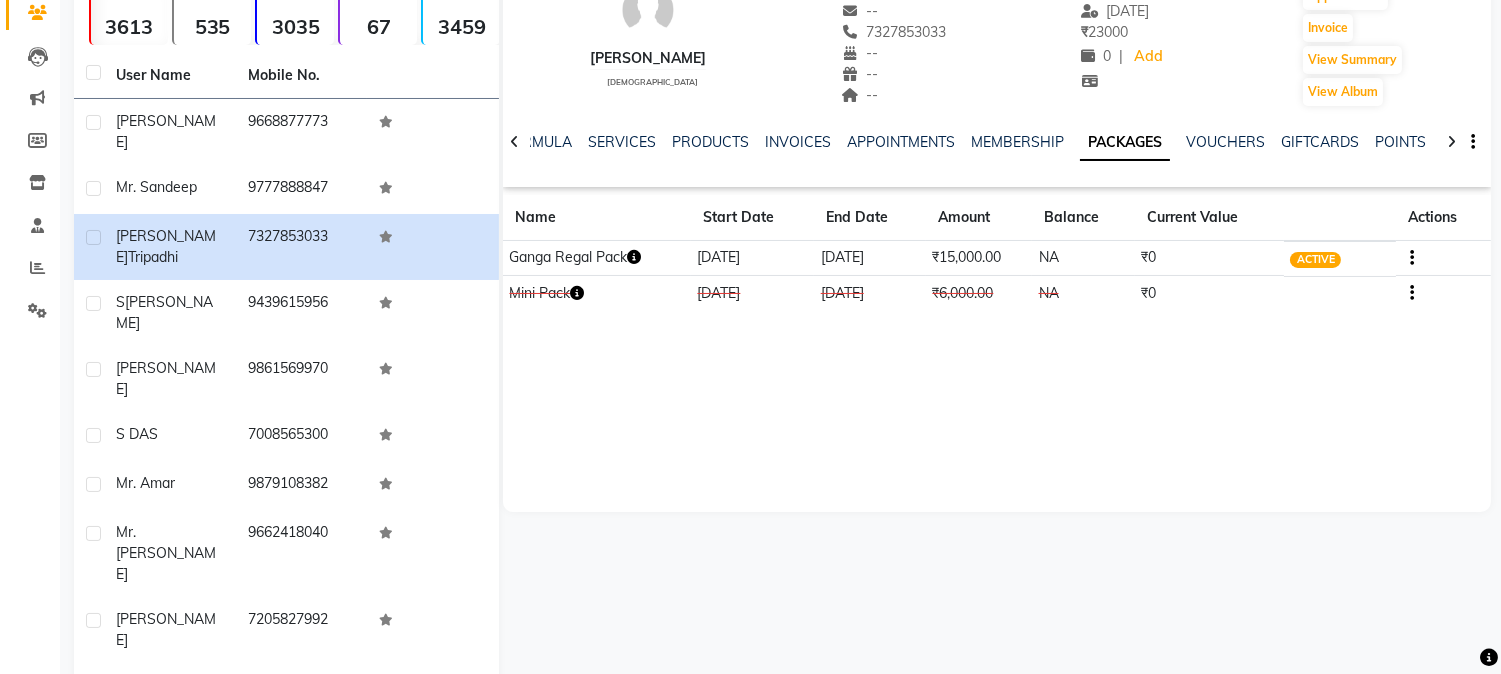 click 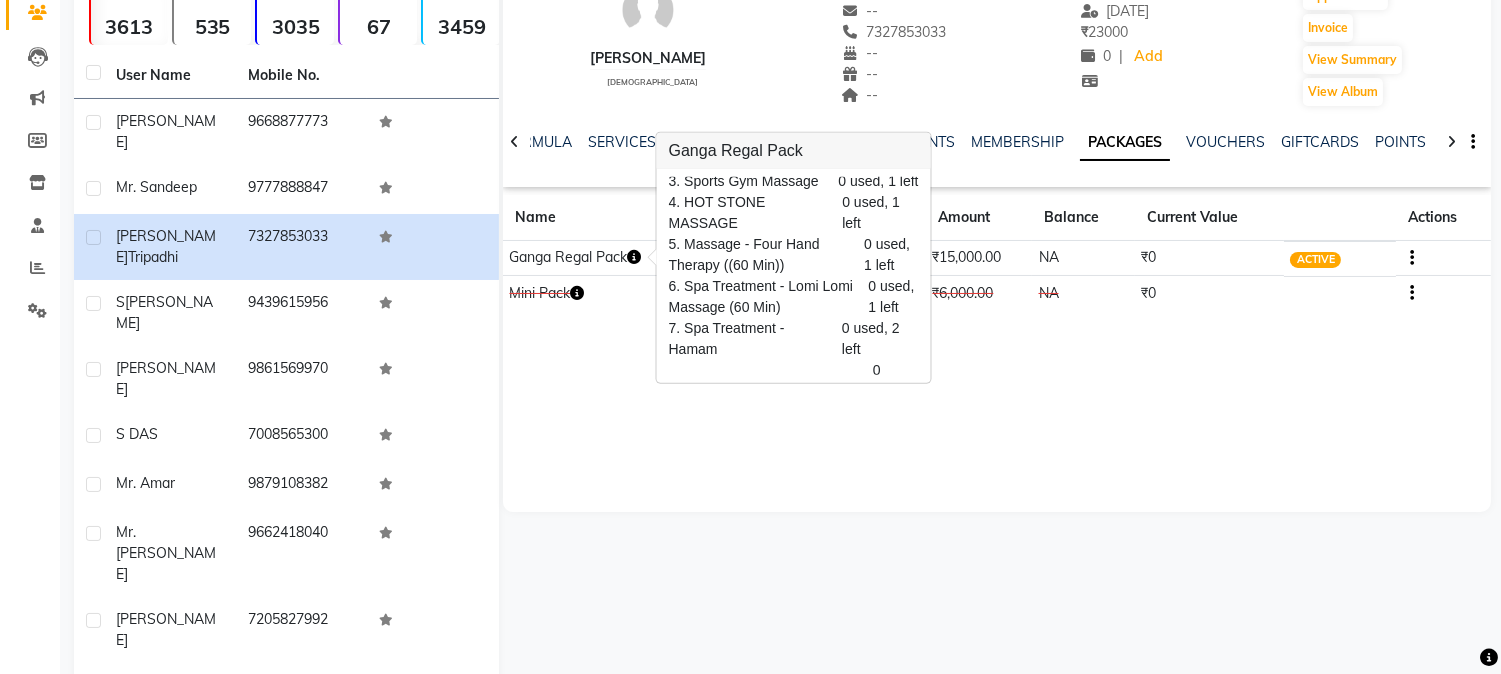 scroll, scrollTop: 180, scrollLeft: 0, axis: vertical 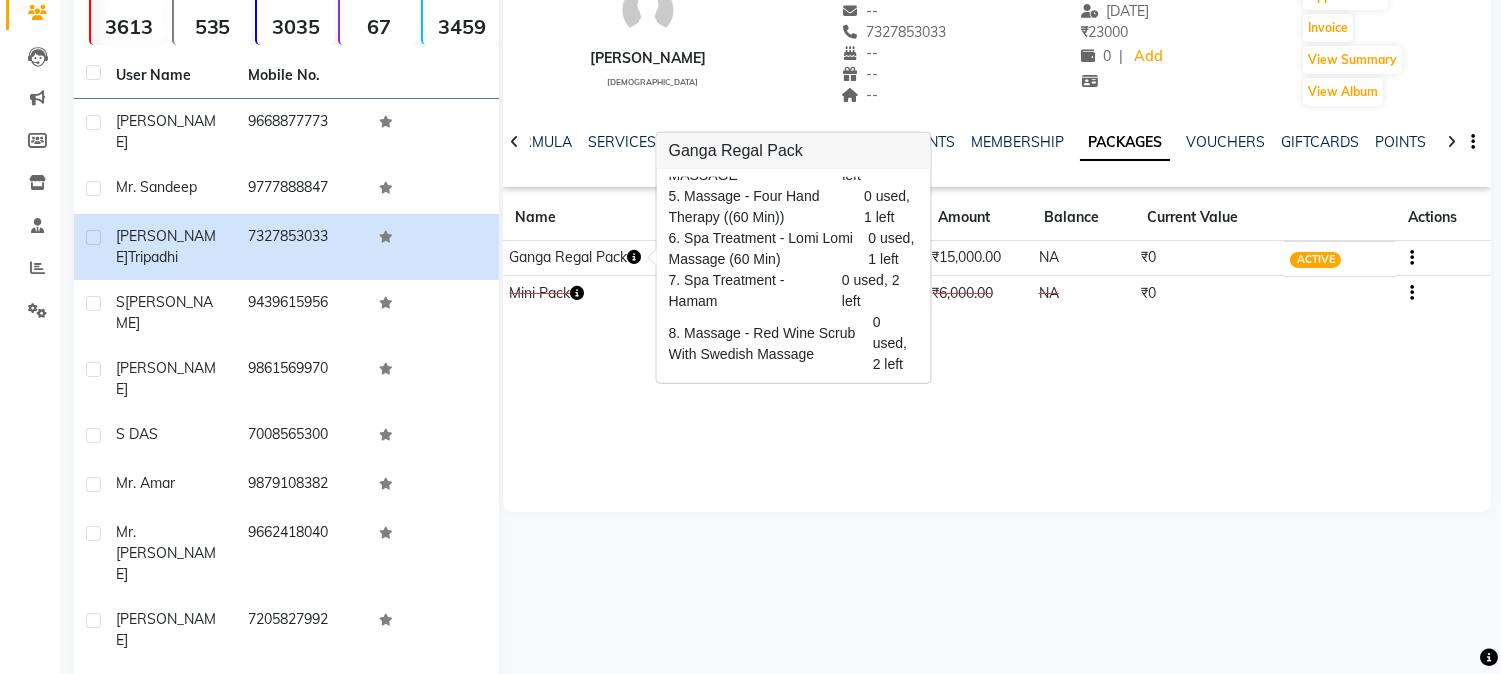 click on "[PERSON_NAME] Tripadhi   [DEMOGRAPHIC_DATA]  --   --   7327853033  --  --  --  -- [DATE] ₹    23000 0 |  Add   Appointment   Invoice  View Summary  View Album  NOTES FORMULA SERVICES PRODUCTS INVOICES APPOINTMENTS MEMBERSHIP PACKAGES VOUCHERS GIFTCARDS POINTS FORMS FAMILY CARDS WALLET Name Start Date End Date Amount Balance Current Value Actions  Ganga Regal Pack  [DATE] [DATE]  ₹15,000.00   NA  ₹0 ACTIVE  Mini Pack  [DATE] [DATE]  ₹6,000.00   NA  ₹0 CONSUMED" 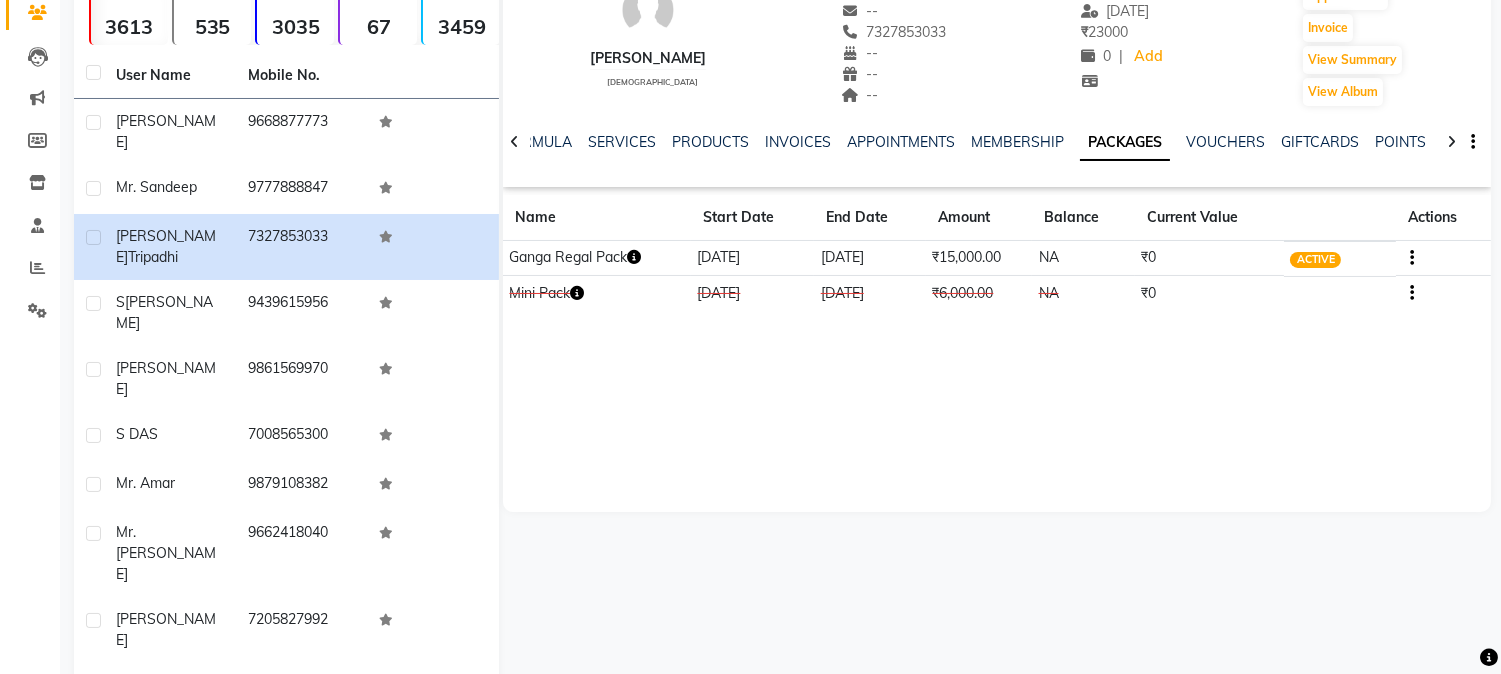 click 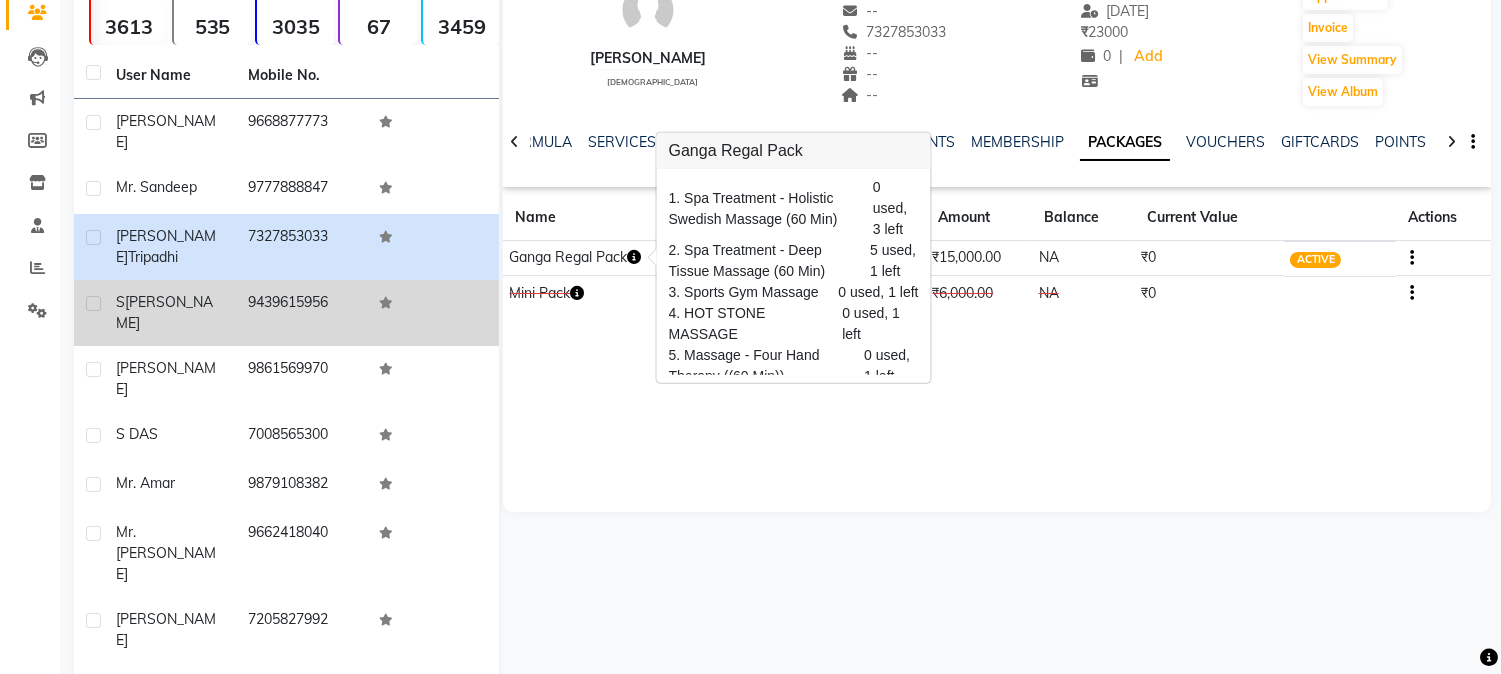 click on "9439615956" 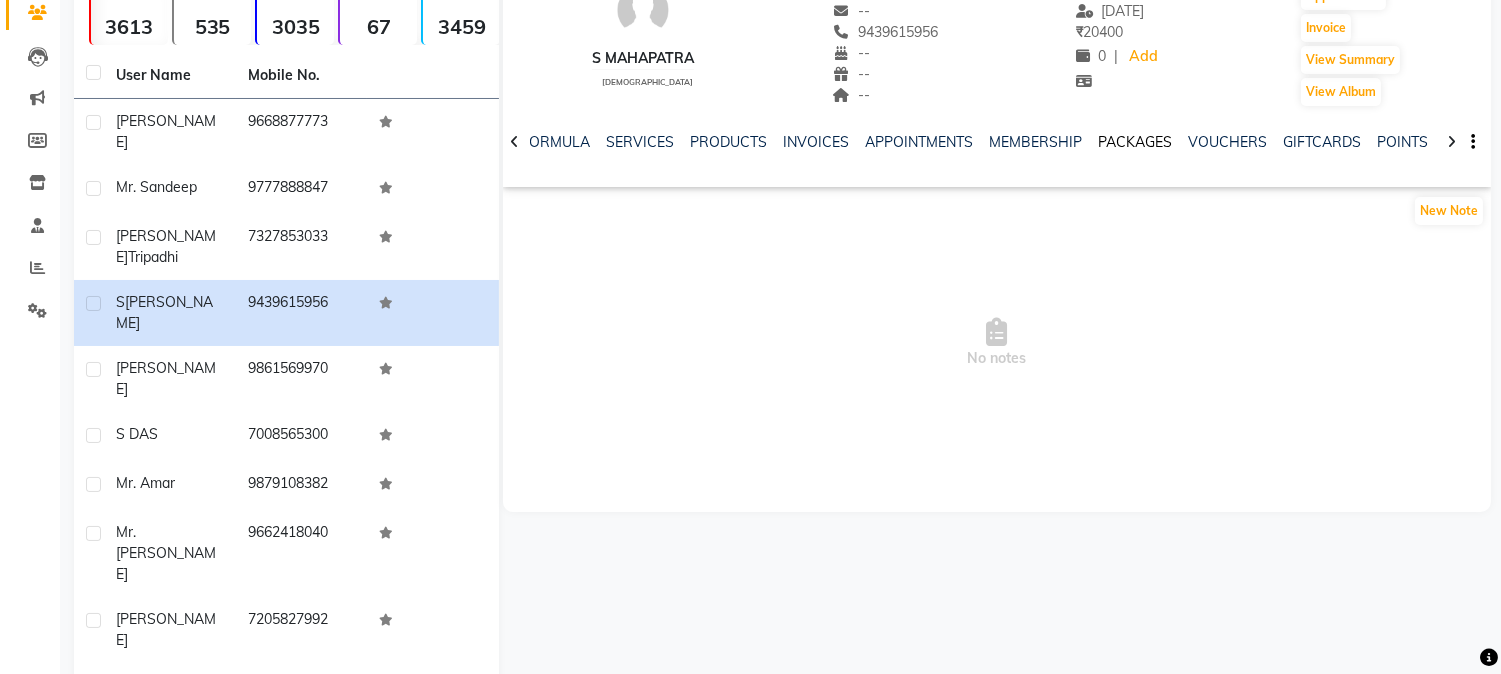 click on "PACKAGES" 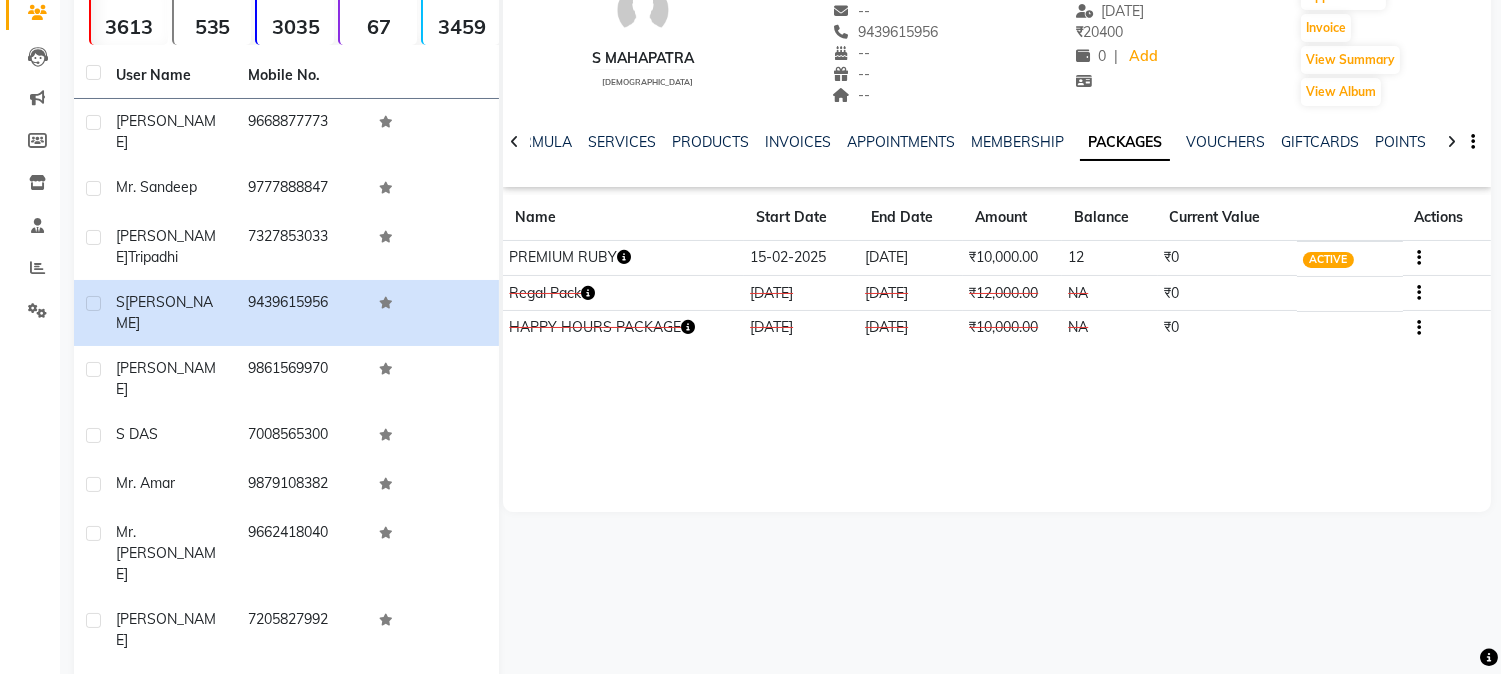 click on "PREMIUM RUBY" 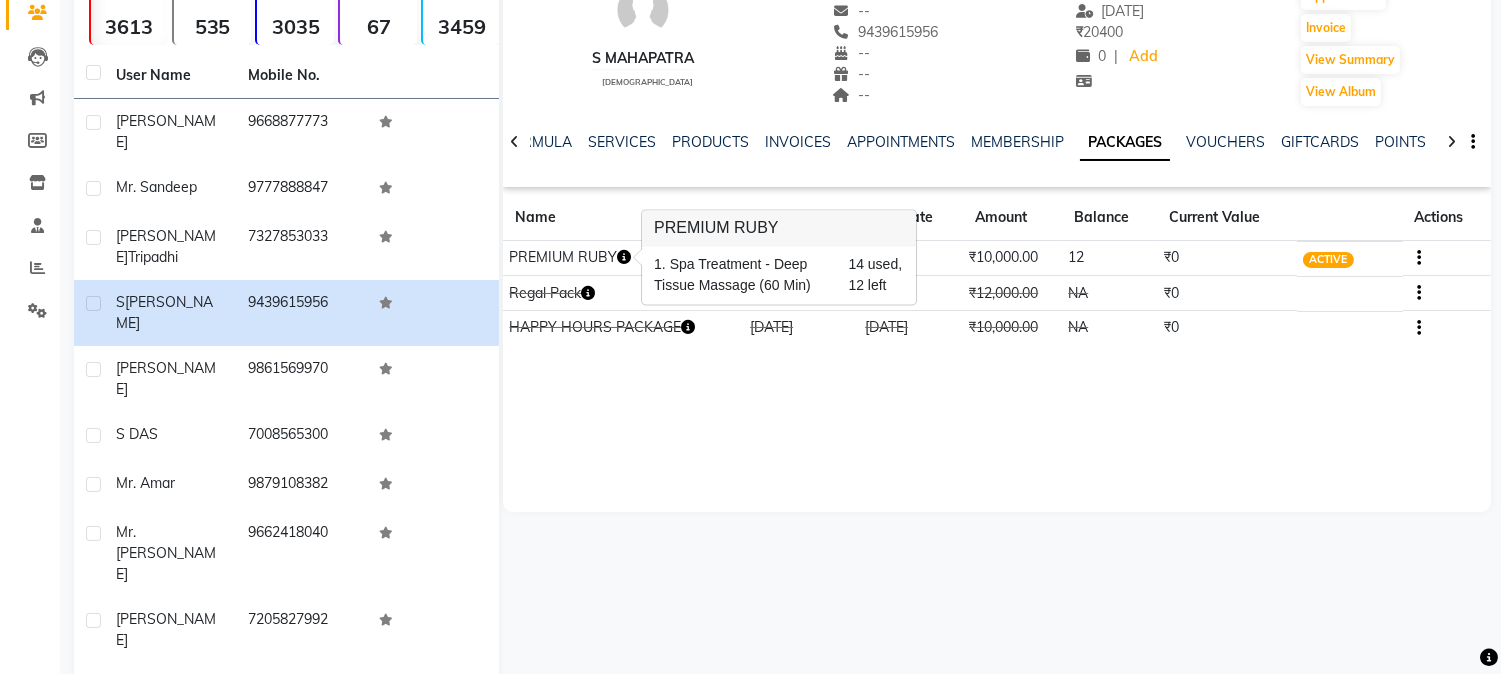 click on "S MAHAPATRA   [DEMOGRAPHIC_DATA]  --   --   9439615956  --  --  --  -- [DATE] ₹    20400 0 |  Add   Appointment   Invoice  View Summary  View Album  NOTES FORMULA SERVICES PRODUCTS INVOICES APPOINTMENTS MEMBERSHIP PACKAGES VOUCHERS GIFTCARDS POINTS FORMS FAMILY CARDS WALLET Name Start Date End Date Amount Balance Current Value Actions  PREMIUM RUBY  [DATE] [DATE]  ₹10,000.00   12  ₹0 ACTIVE  Regal Pack  [DATE] [DATE]  ₹12,000.00   NA  ₹0 CANCELLED  HAPPY HOURS PACKAGE  [DATE] [DATE]  ₹10,000.00   NA  ₹0 CONSUMED" 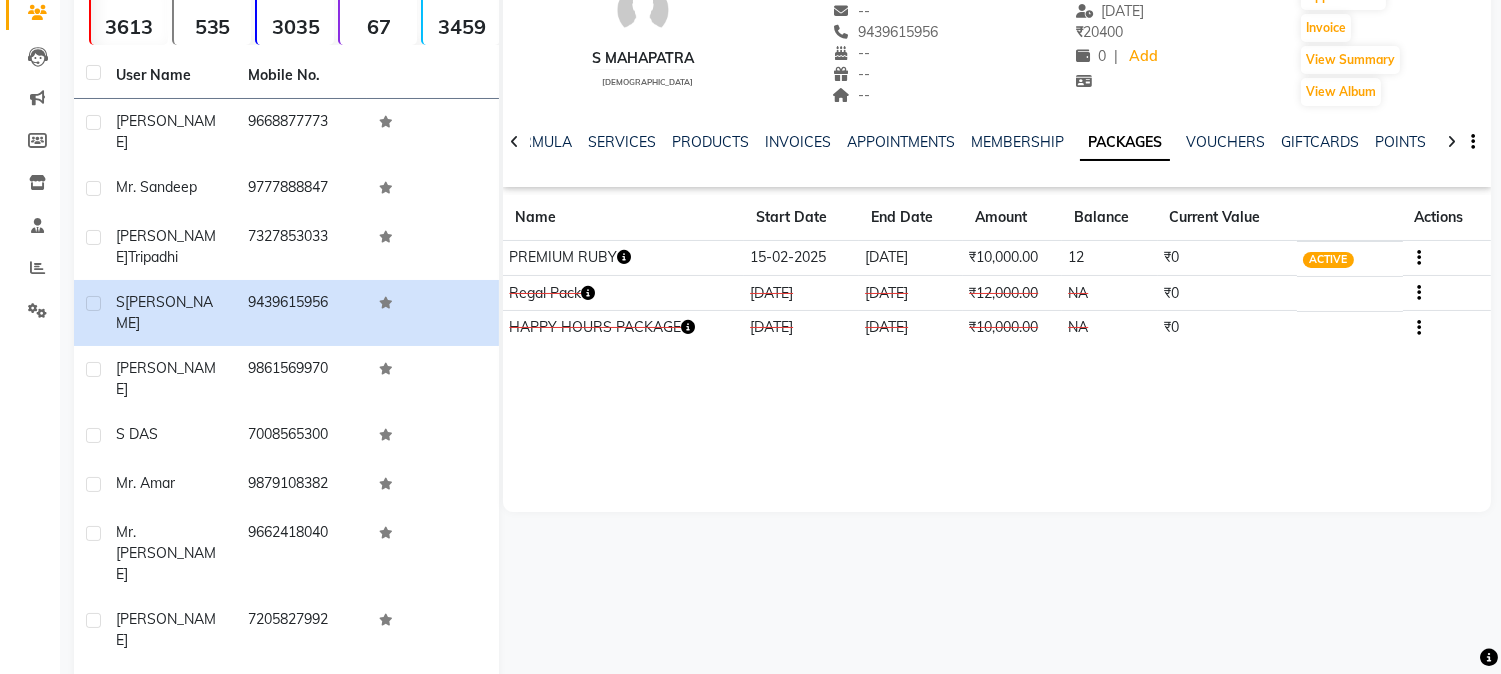 click 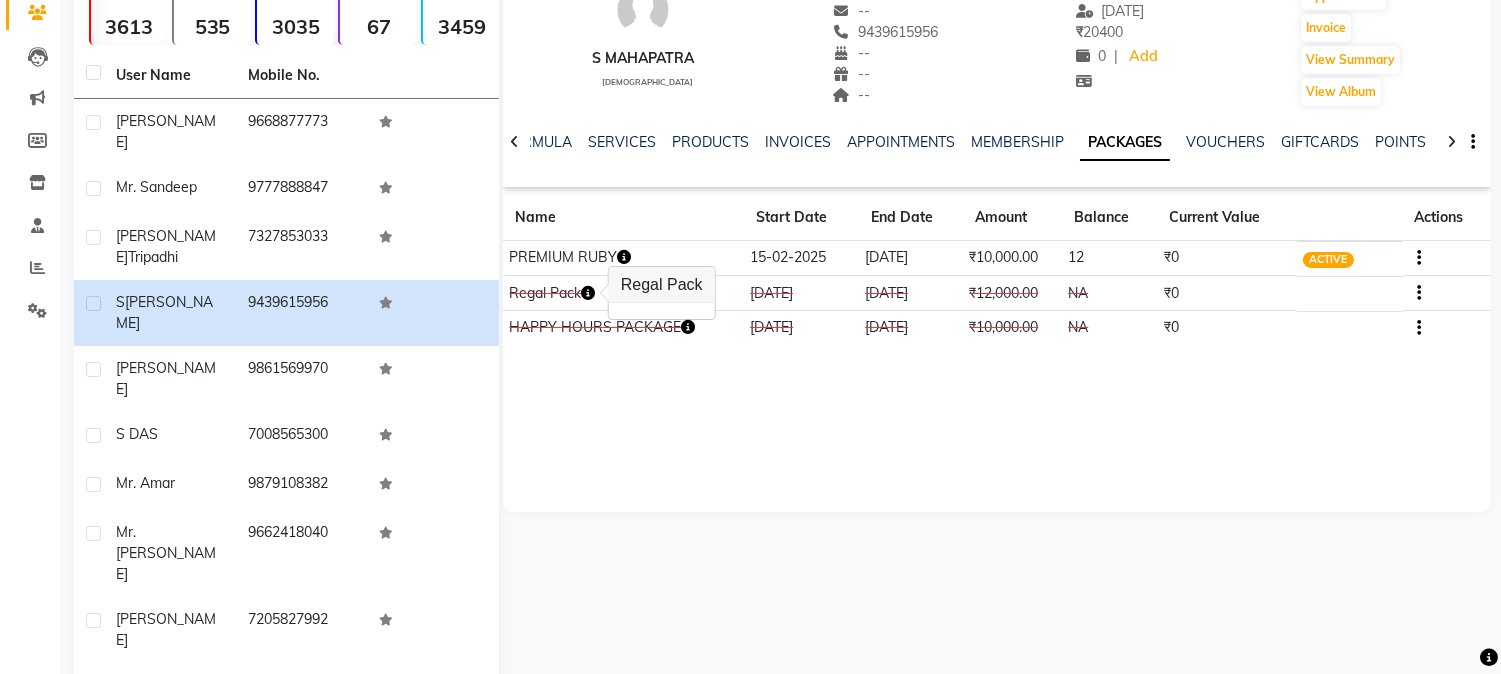 click on "S MAHAPATRA   [DEMOGRAPHIC_DATA]  --   --   9439615956  --  --  --  -- [DATE] ₹    20400 0 |  Add   Appointment   Invoice  View Summary  View Album  NOTES FORMULA SERVICES PRODUCTS INVOICES APPOINTMENTS MEMBERSHIP PACKAGES VOUCHERS GIFTCARDS POINTS FORMS FAMILY CARDS WALLET Name Start Date End Date Amount Balance Current Value Actions  PREMIUM RUBY  [DATE] [DATE]  ₹10,000.00   12  ₹0 ACTIVE  Regal Pack  [DATE] [DATE]  ₹12,000.00   NA  ₹0 CANCELLED  HAPPY HOURS PACKAGE  [DATE] [DATE]  ₹10,000.00   NA  ₹0 CONSUMED" 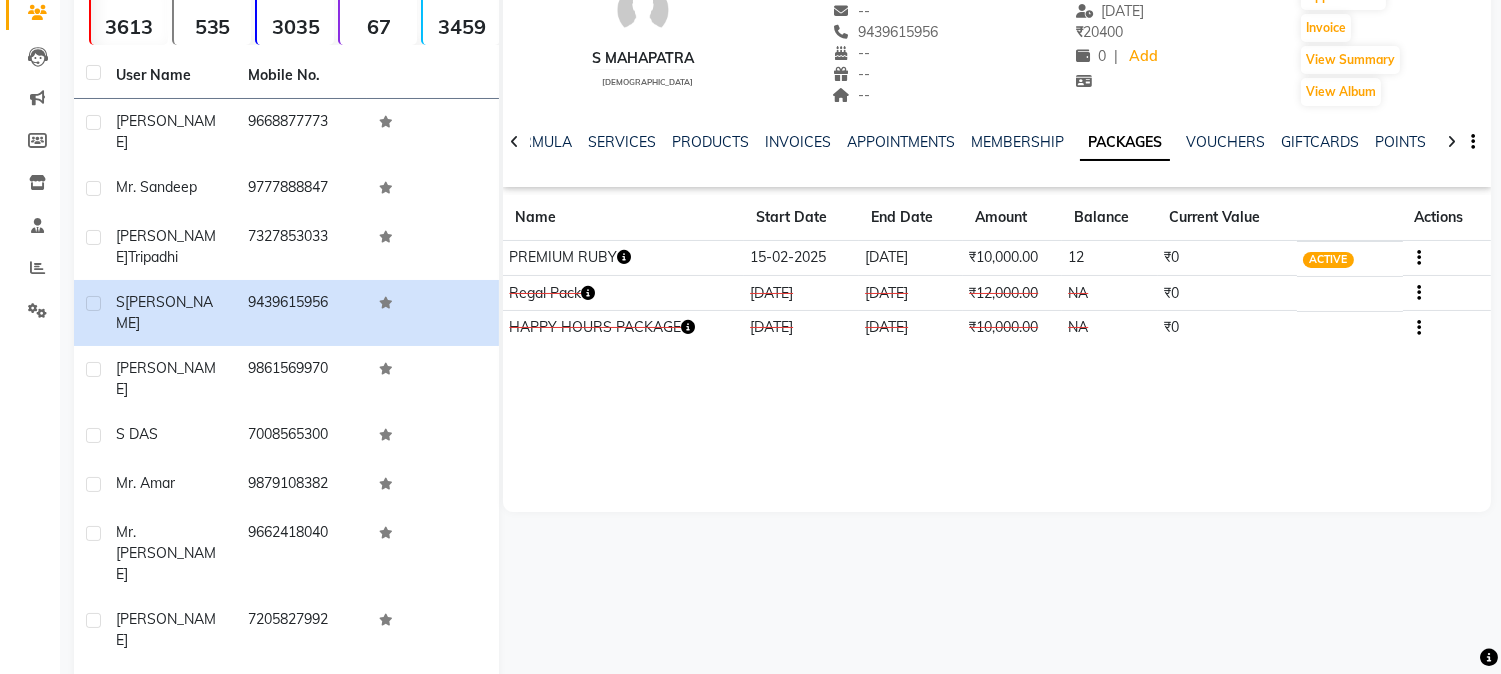 click 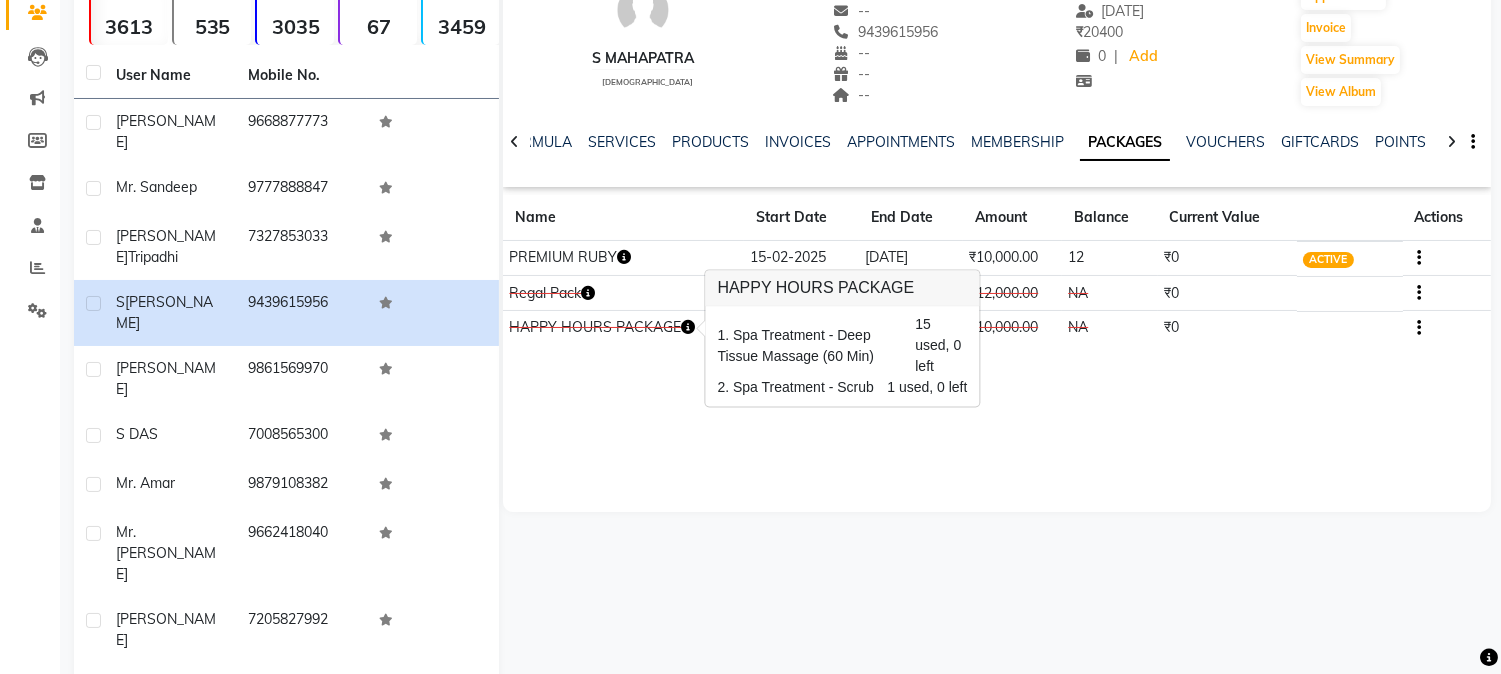click on "S MAHAPATRA   [DEMOGRAPHIC_DATA]  --   --   9439615956  --  --  --  -- [DATE] ₹    20400 0 |  Add   Appointment   Invoice  View Summary  View Album  NOTES FORMULA SERVICES PRODUCTS INVOICES APPOINTMENTS MEMBERSHIP PACKAGES VOUCHERS GIFTCARDS POINTS FORMS FAMILY CARDS WALLET Name Start Date End Date Amount Balance Current Value Actions  PREMIUM RUBY  [DATE] [DATE]  ₹10,000.00   12  ₹0 ACTIVE  Regal Pack  [DATE] [DATE]  ₹12,000.00   NA  ₹0 CANCELLED  HAPPY HOURS PACKAGE  [DATE] [DATE]  ₹10,000.00   NA  ₹0 CONSUMED" 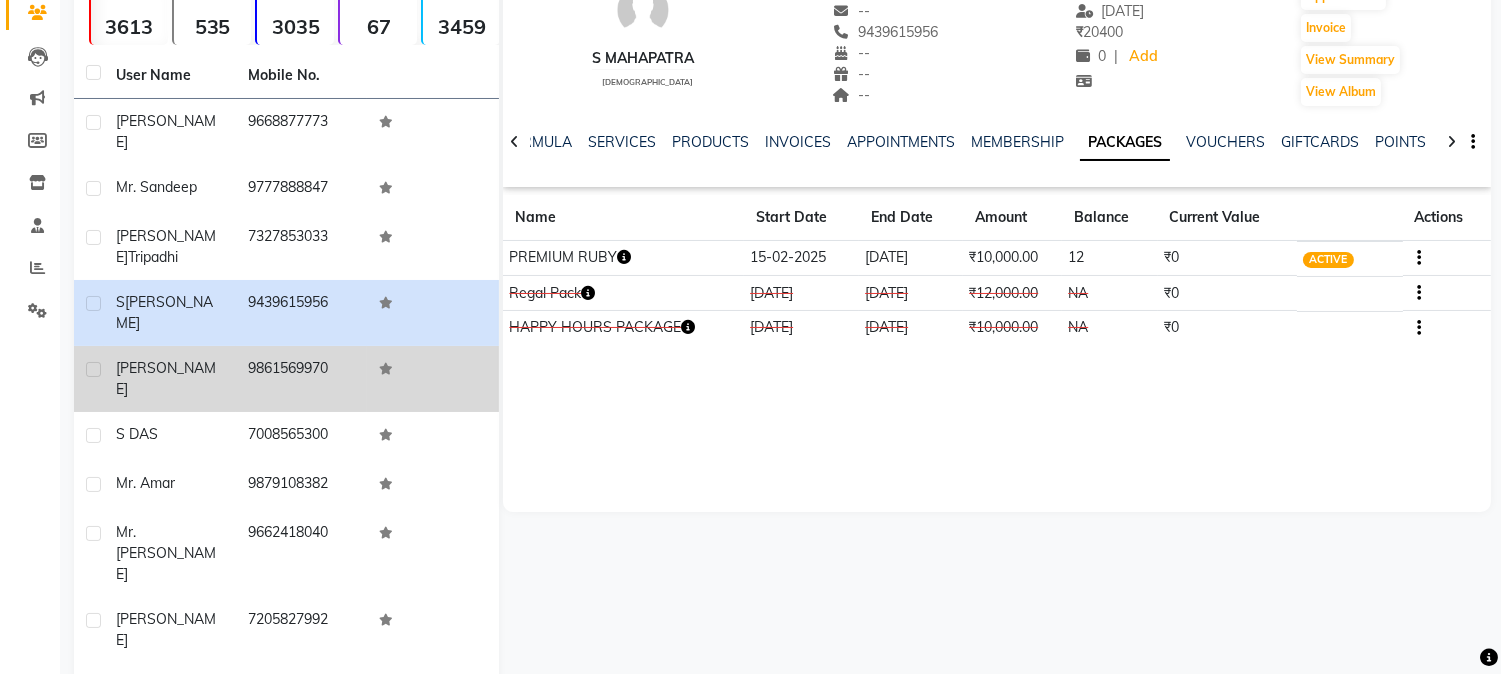 click on "9861569970" 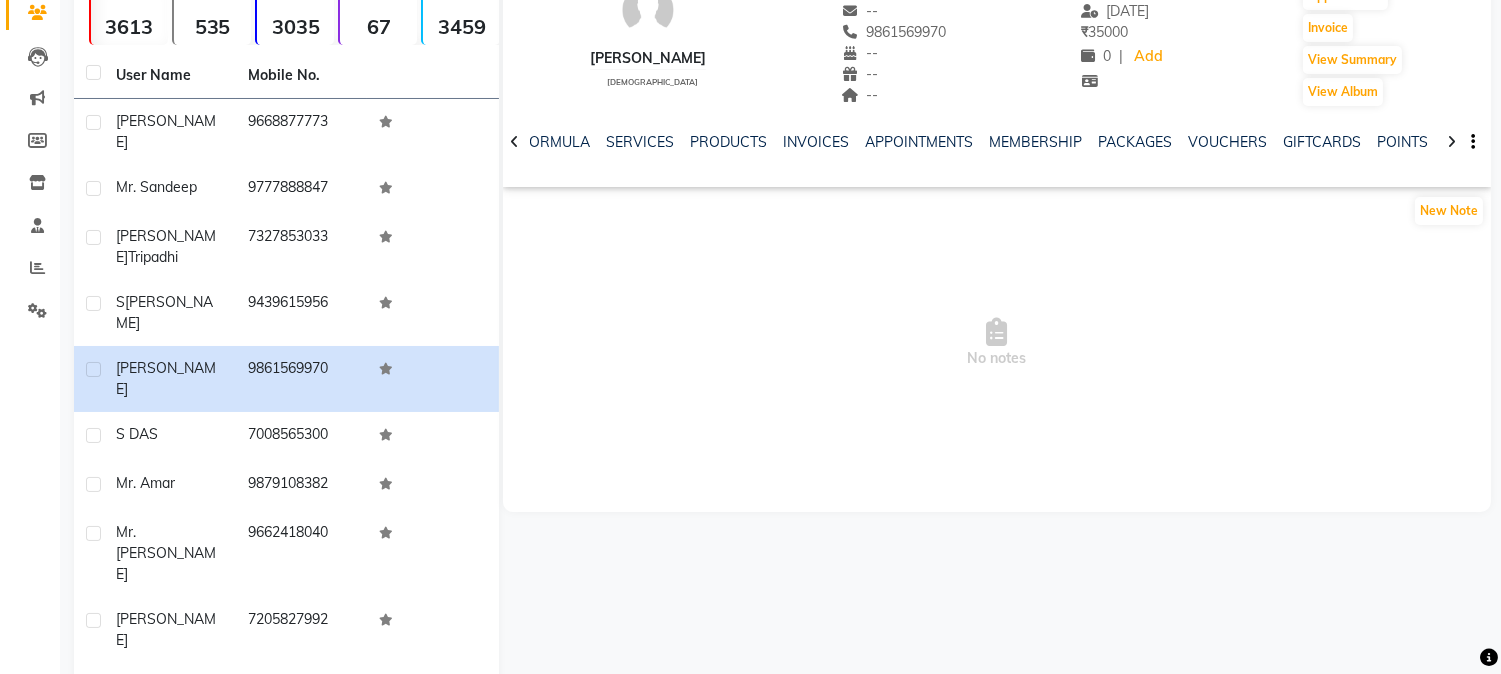 click on "PACKAGES" 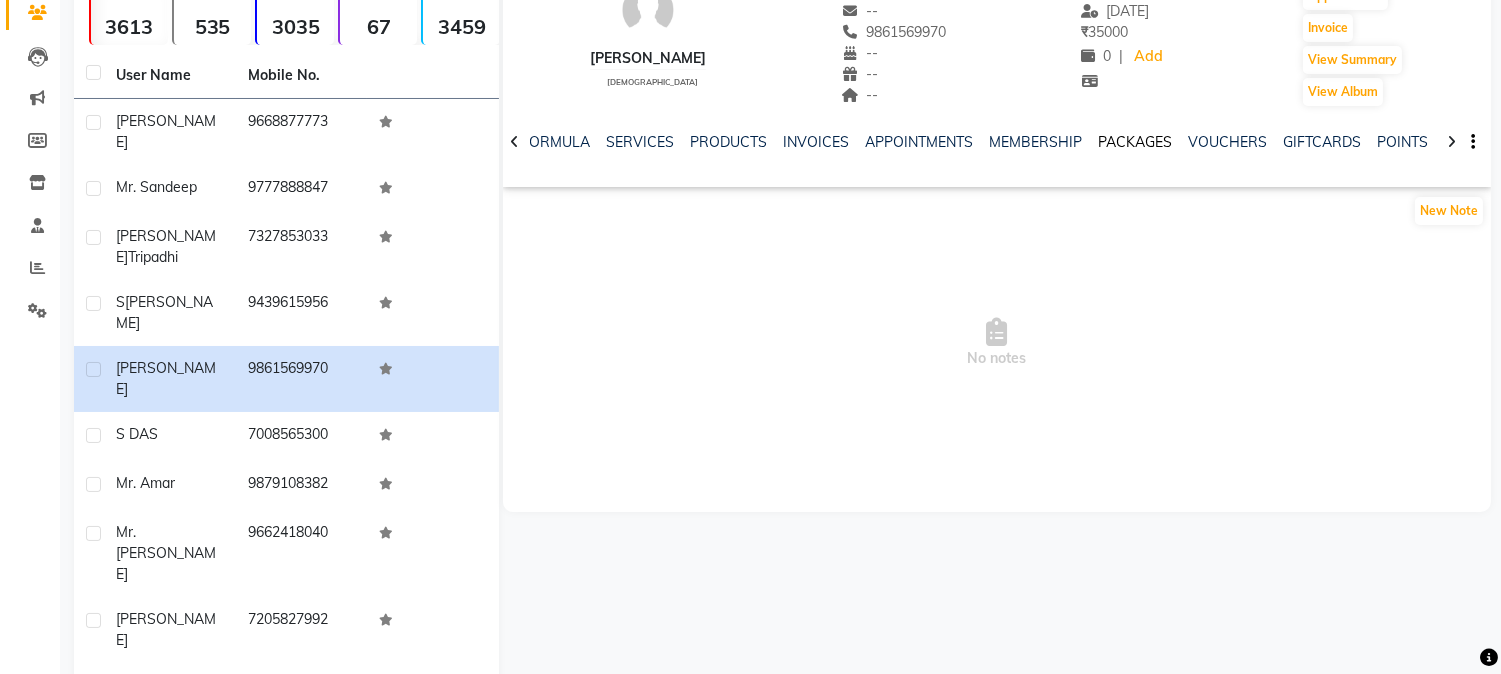 click on "PACKAGES" 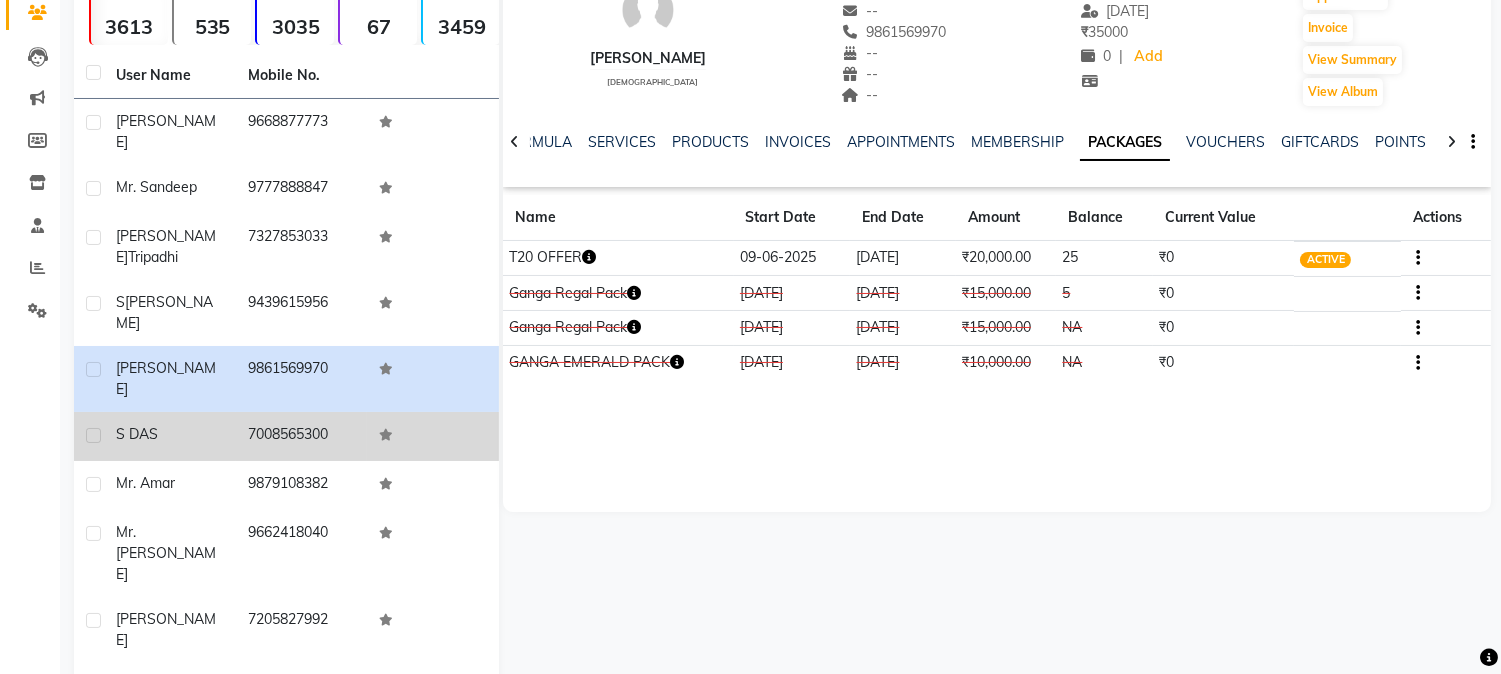 click on "7008565300" 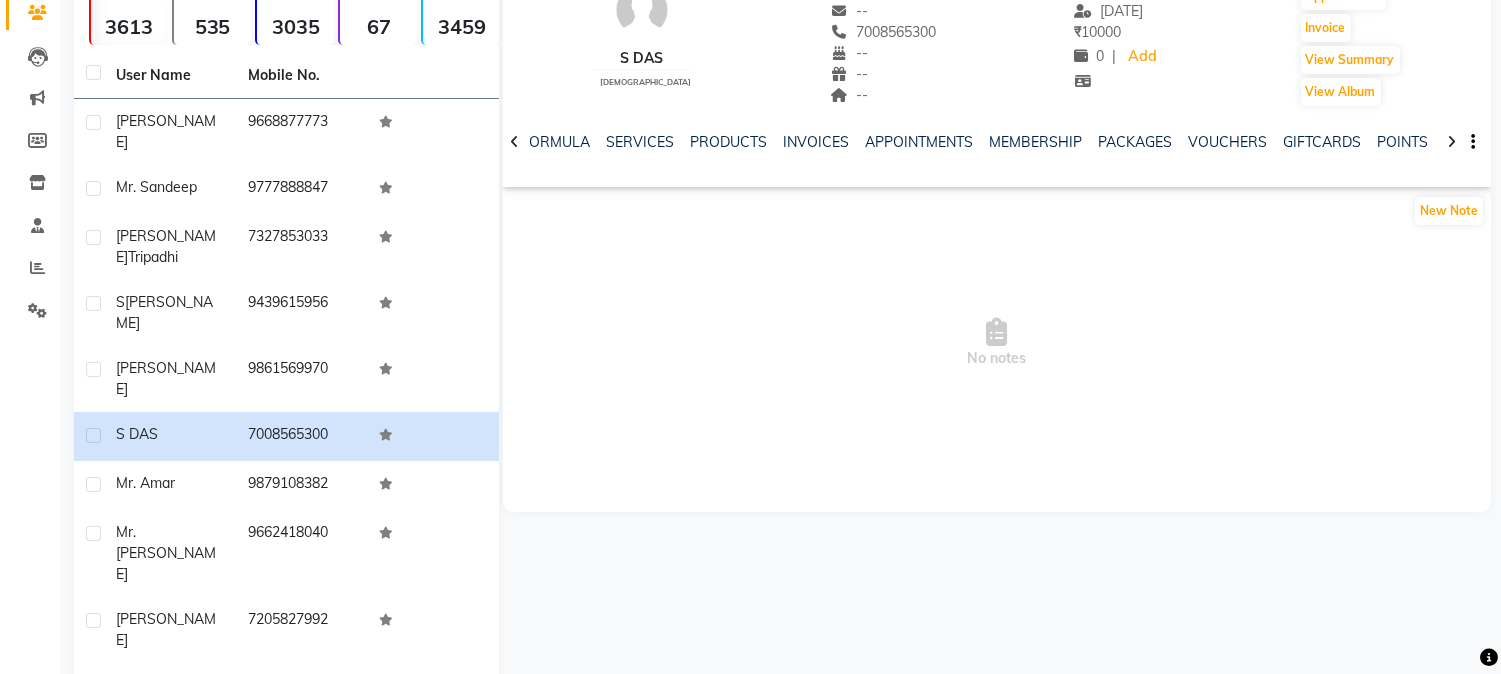 click on "Next" 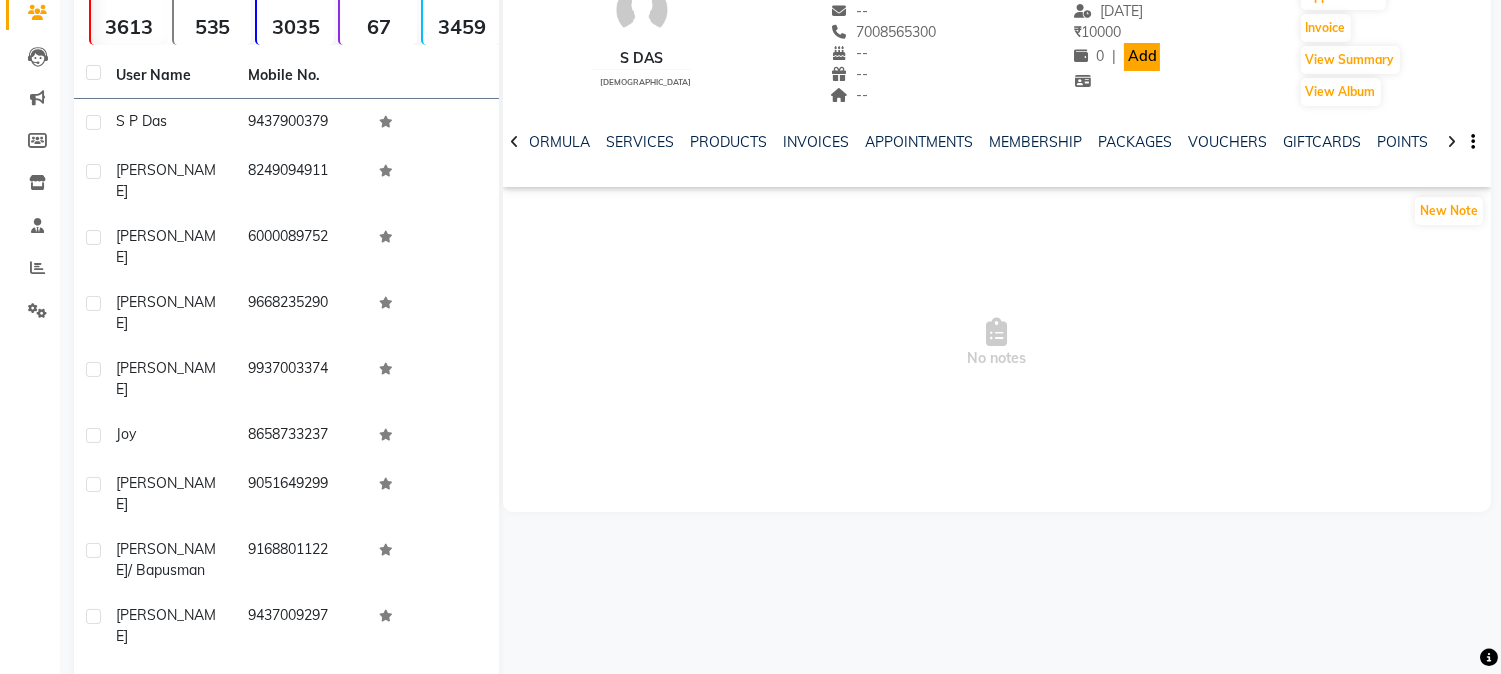 scroll, scrollTop: 0, scrollLeft: 0, axis: both 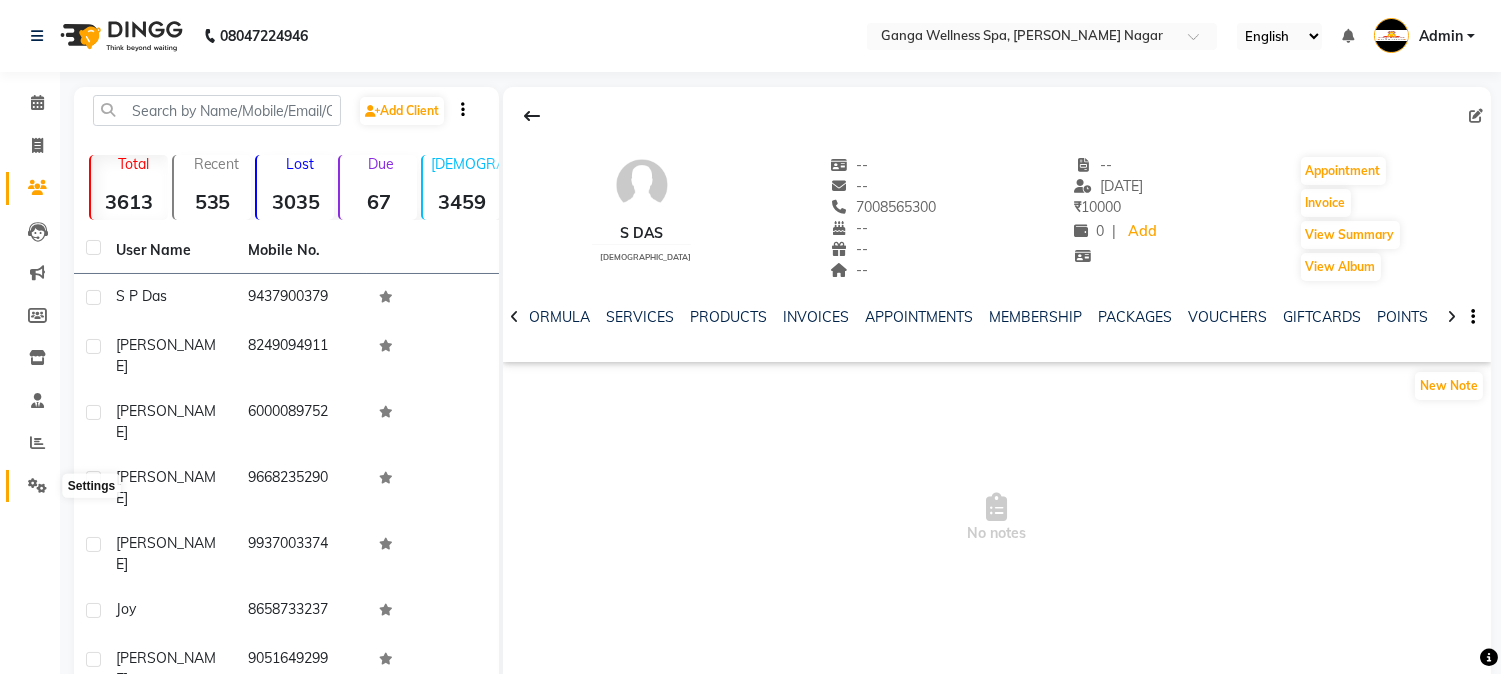 click 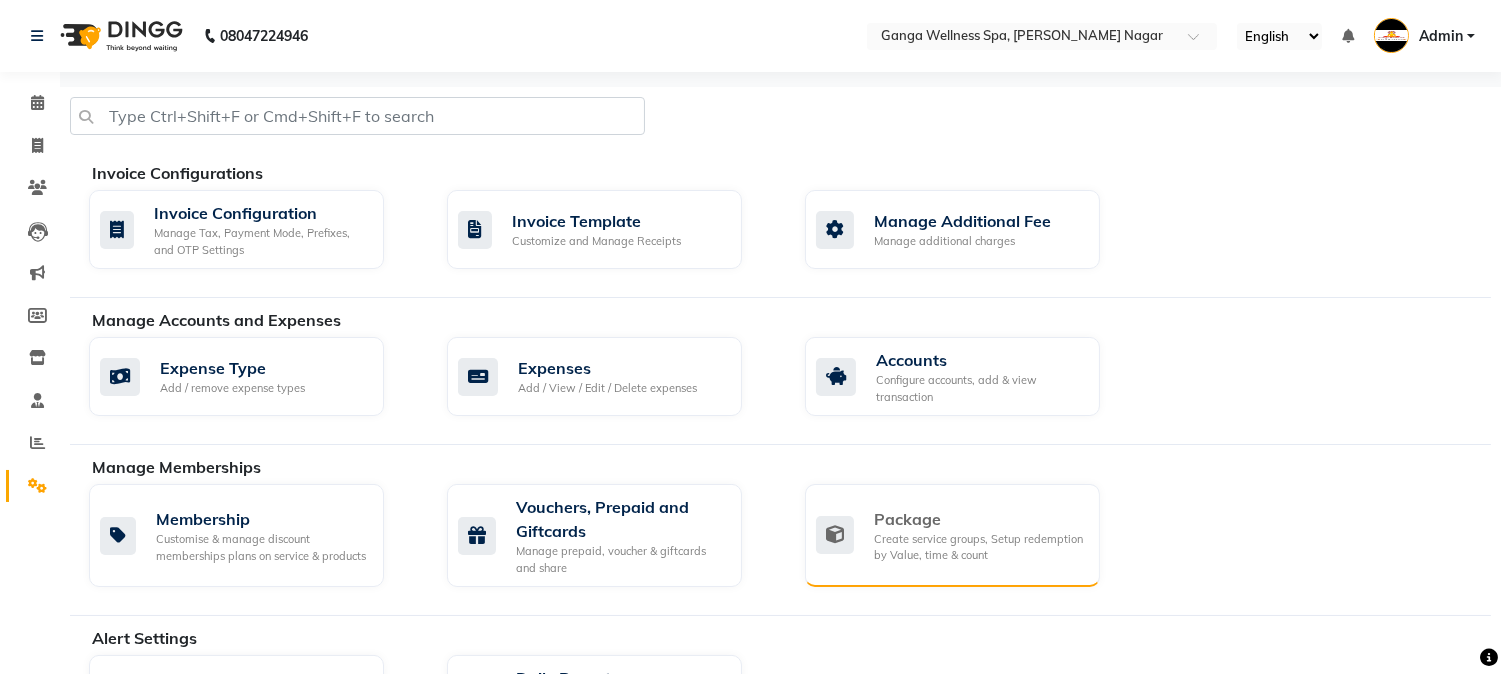 click on "Create service groups, Setup redemption by Value, time & count" 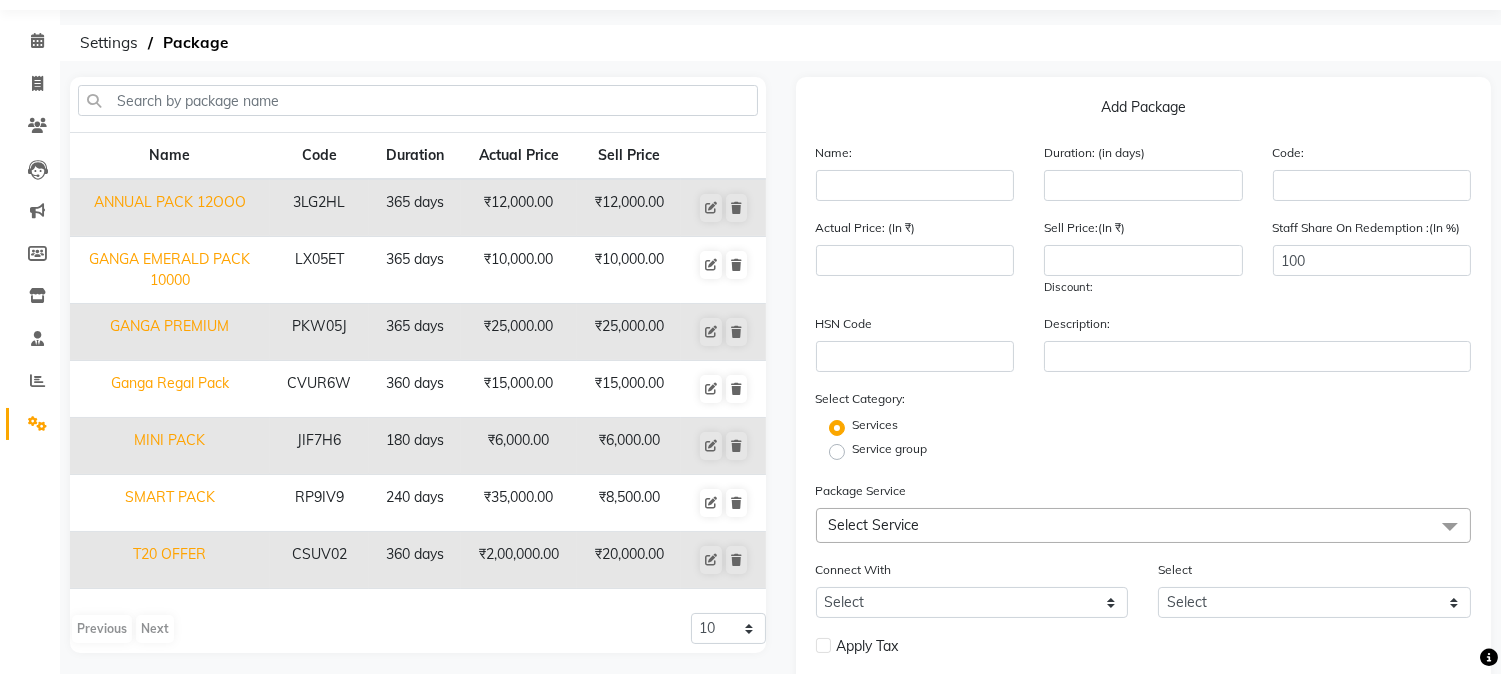 scroll, scrollTop: 61, scrollLeft: 0, axis: vertical 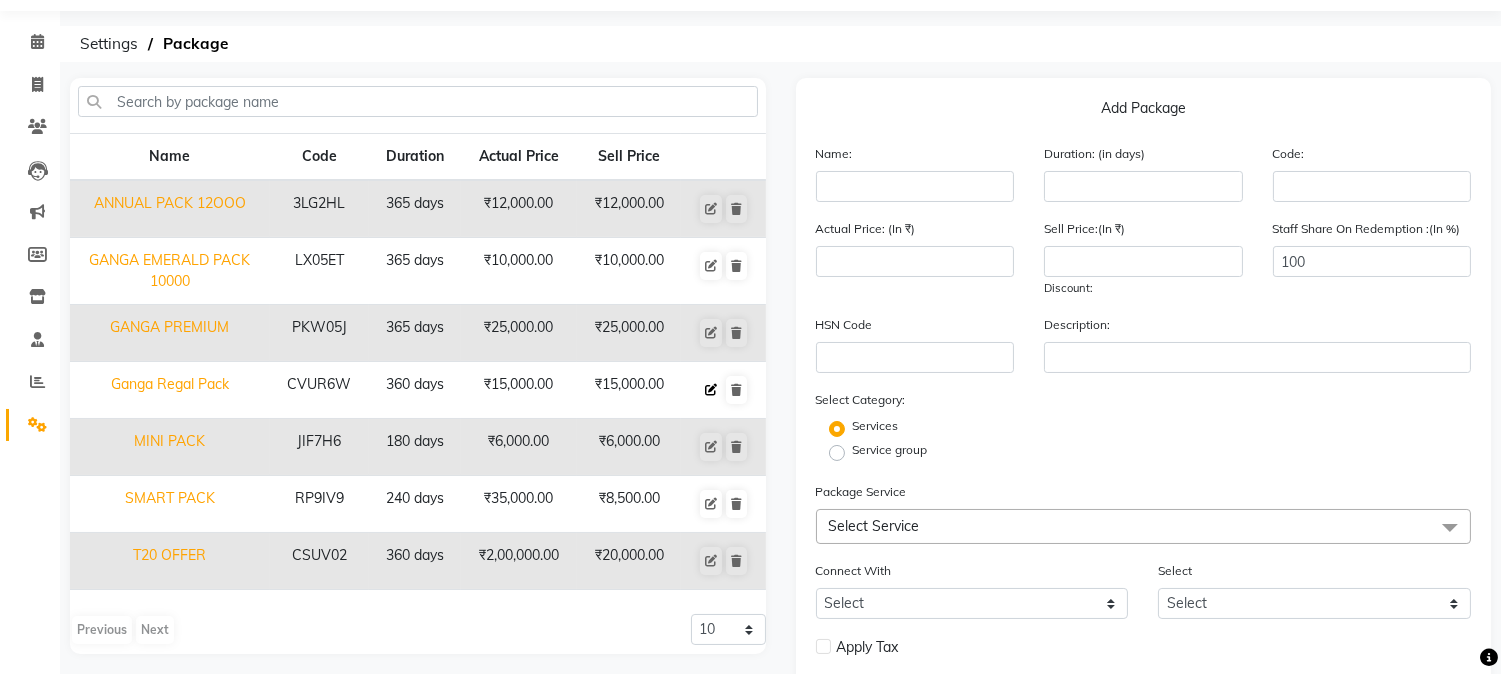 click 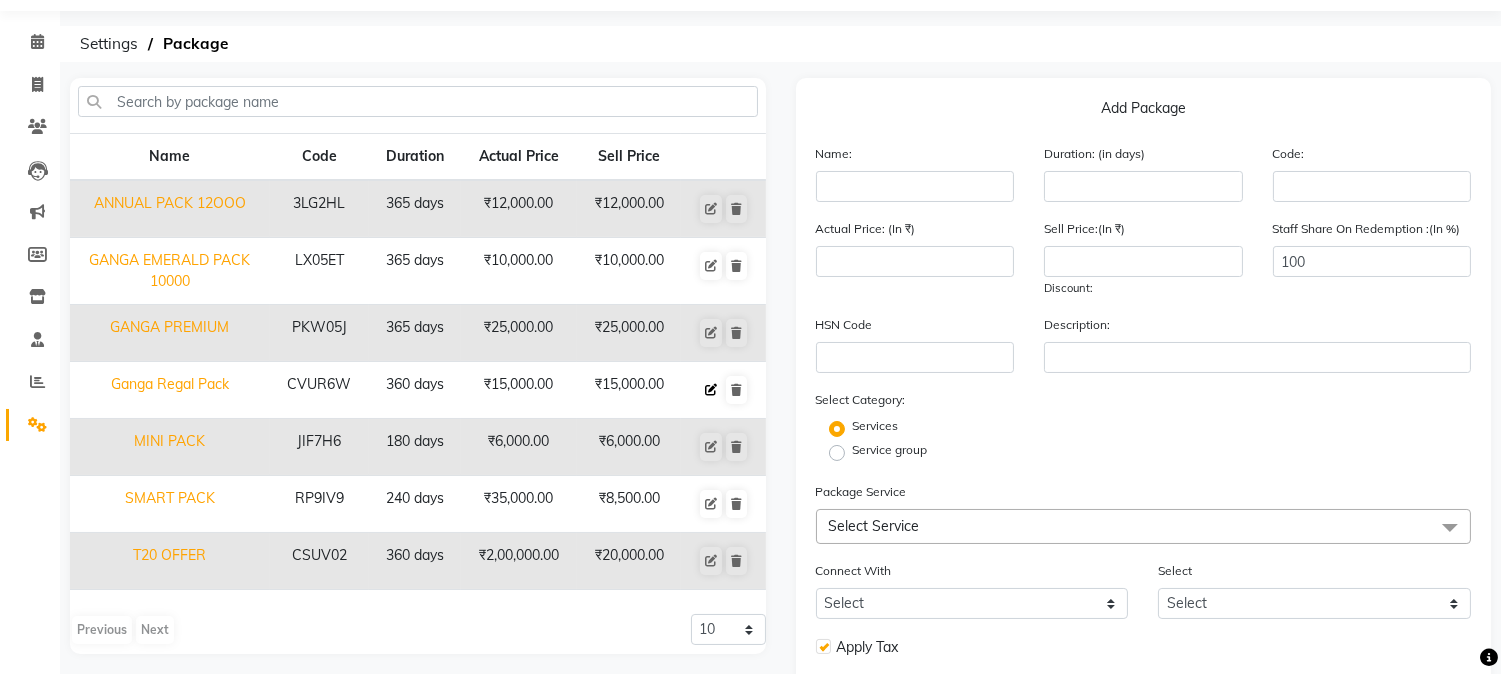 type on "Ganga Regal Pack" 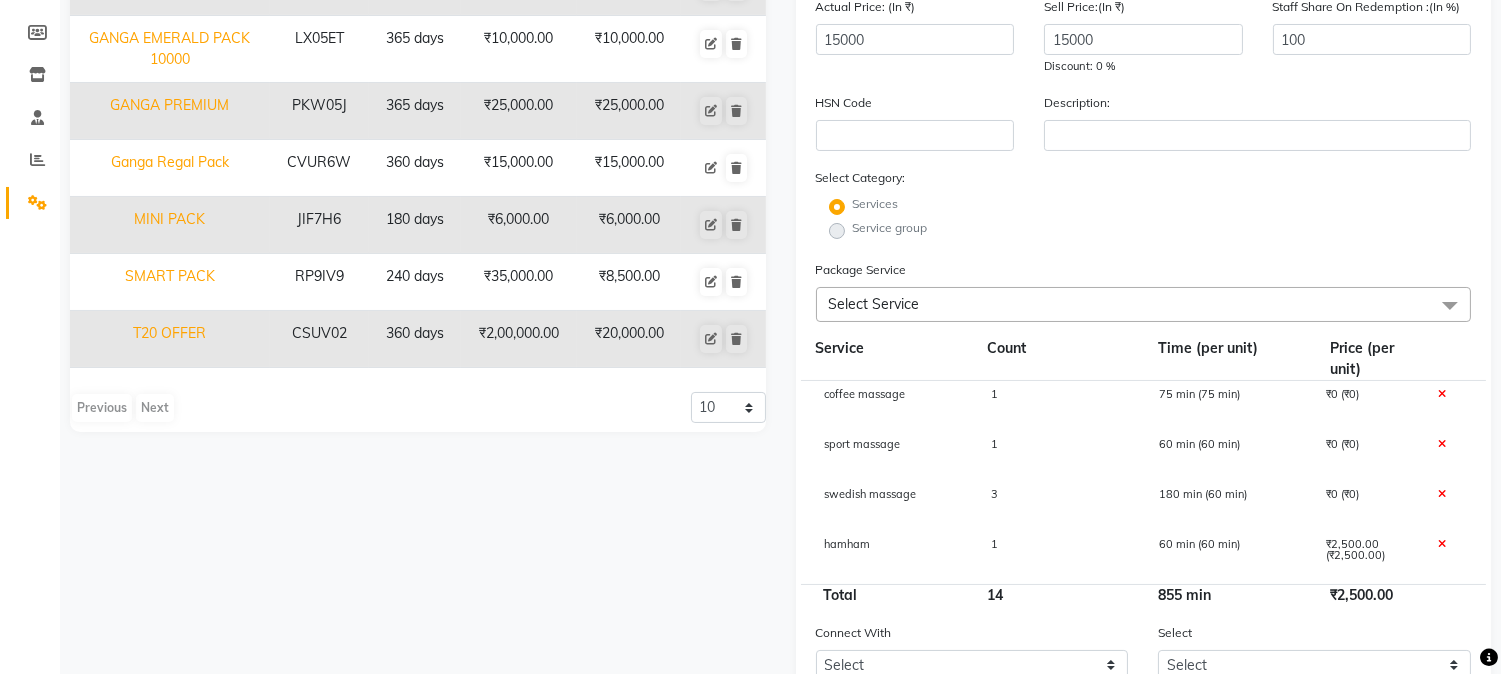 scroll, scrollTop: 172, scrollLeft: 0, axis: vertical 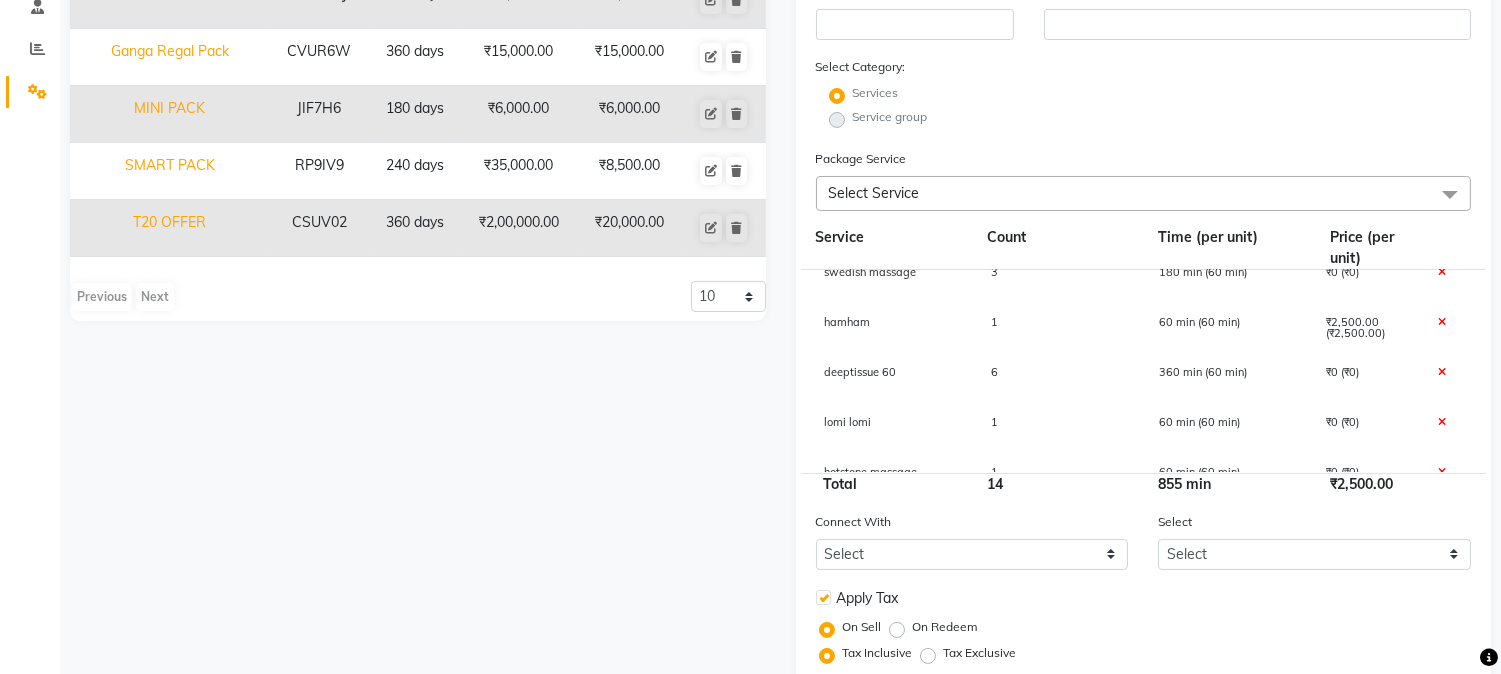 click on "6" 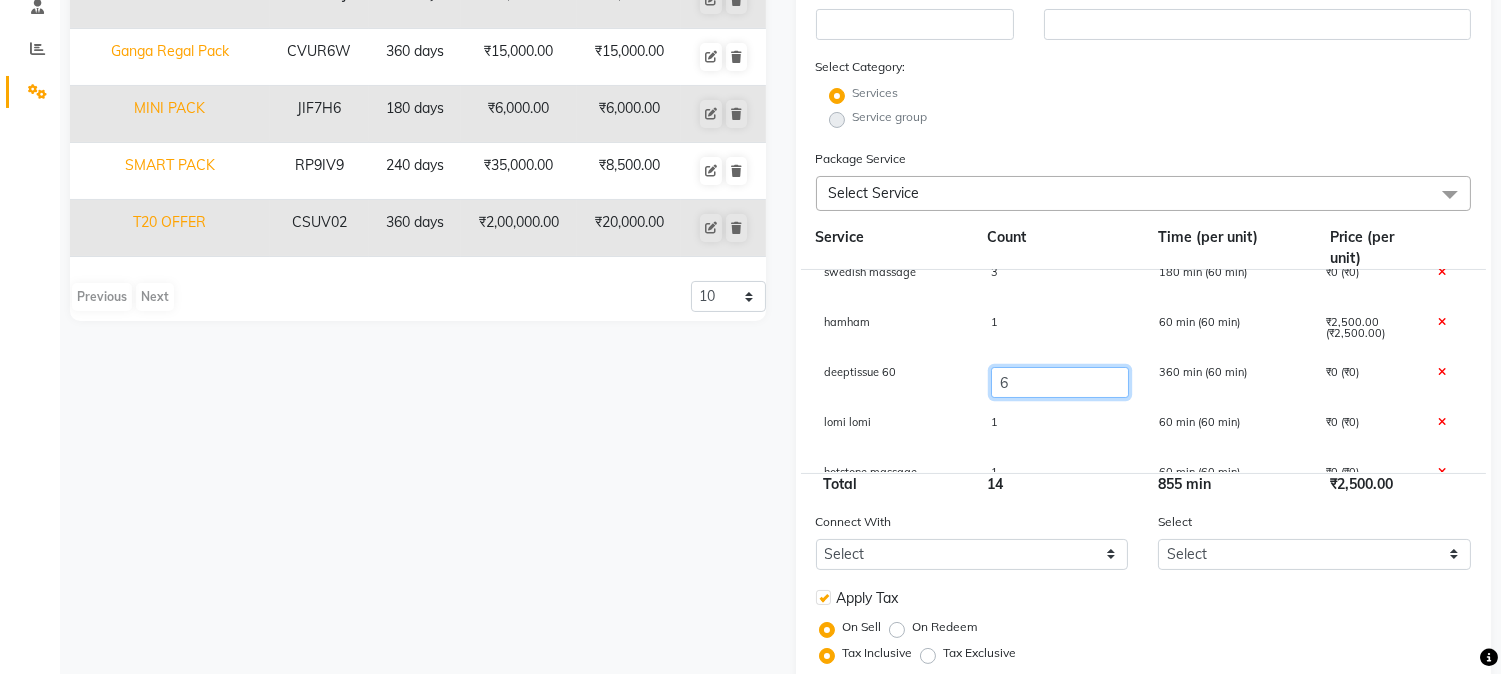 click on "6" 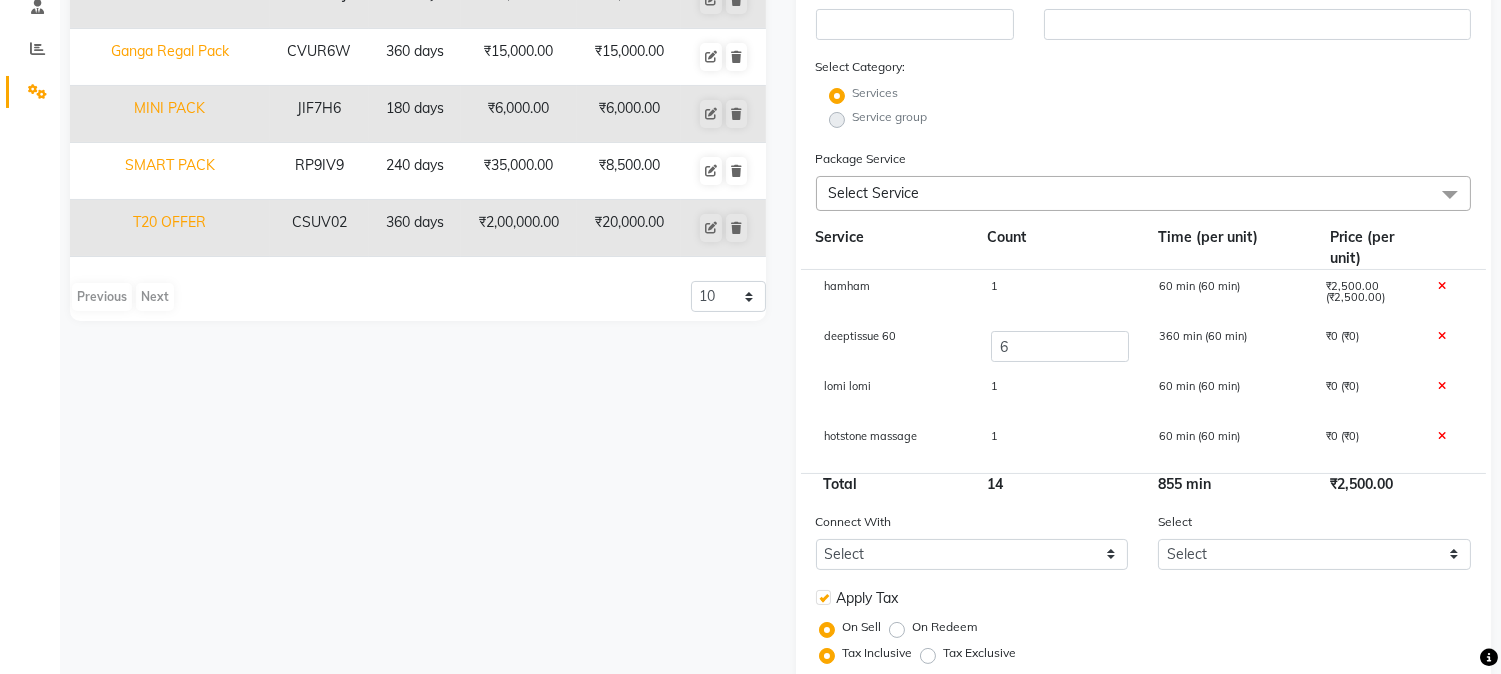 click on "1" 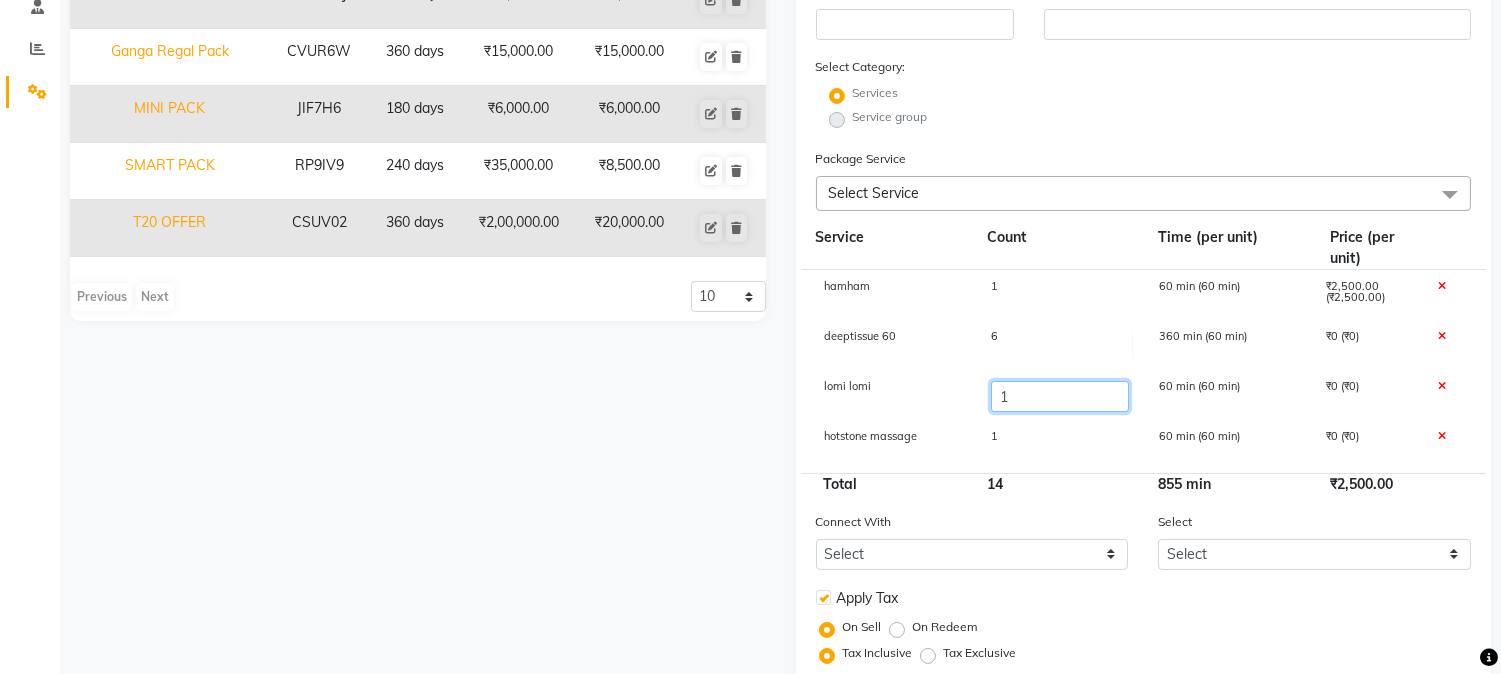 click on "1" 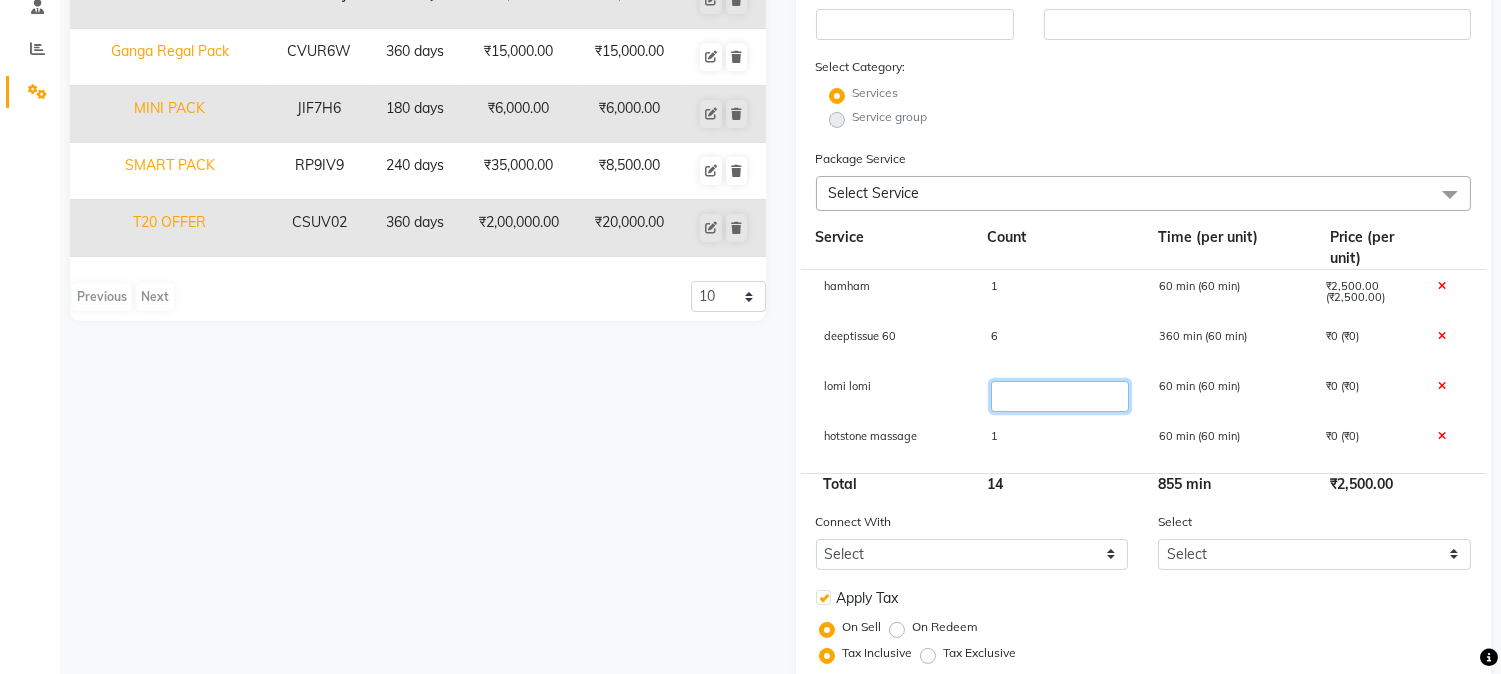type on "2" 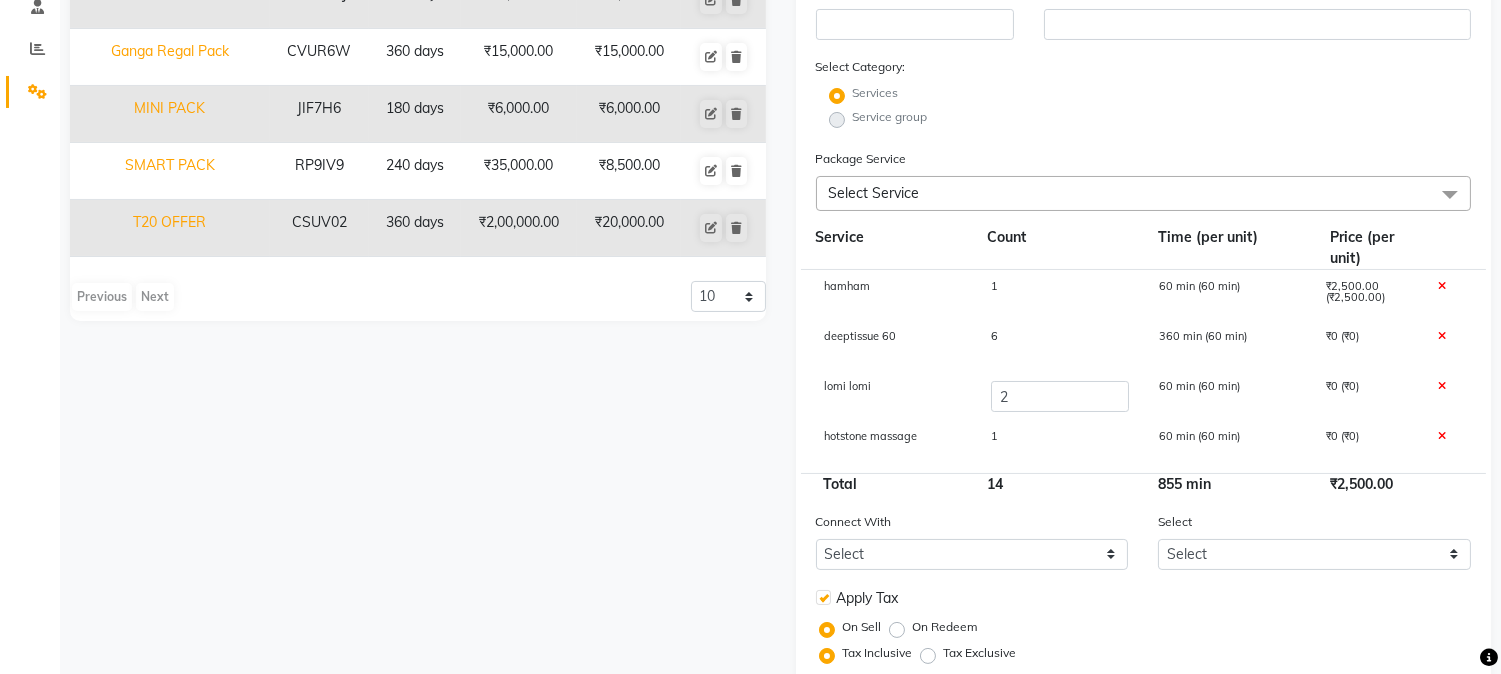 click on "Name Code Duration Actual Price Sell Price ANNUAL PACK 12OOO 3LG2HL 365 days  ₹12,000.00   ₹12,000.00  GANGA EMERALD PACK 10000 LX05ET 365 days  ₹10,000.00   ₹10,000.00  GANGA PREMIUM  PKW05J 365 days  ₹25,000.00   ₹25,000.00  Ganga Regal Pack CVUR6W 360 days  ₹15,000.00   ₹15,000.00  MINI PACK JIF7H6 180 days  ₹6,000.00   ₹6,000.00  SMART PACK  RP9IV9 240 days  ₹35,000.00   ₹8,500.00  T20 OFFER CSUV02 360 days  ₹2,00,000.00   ₹20,000.00   Previous   Next  10 20 50 100" 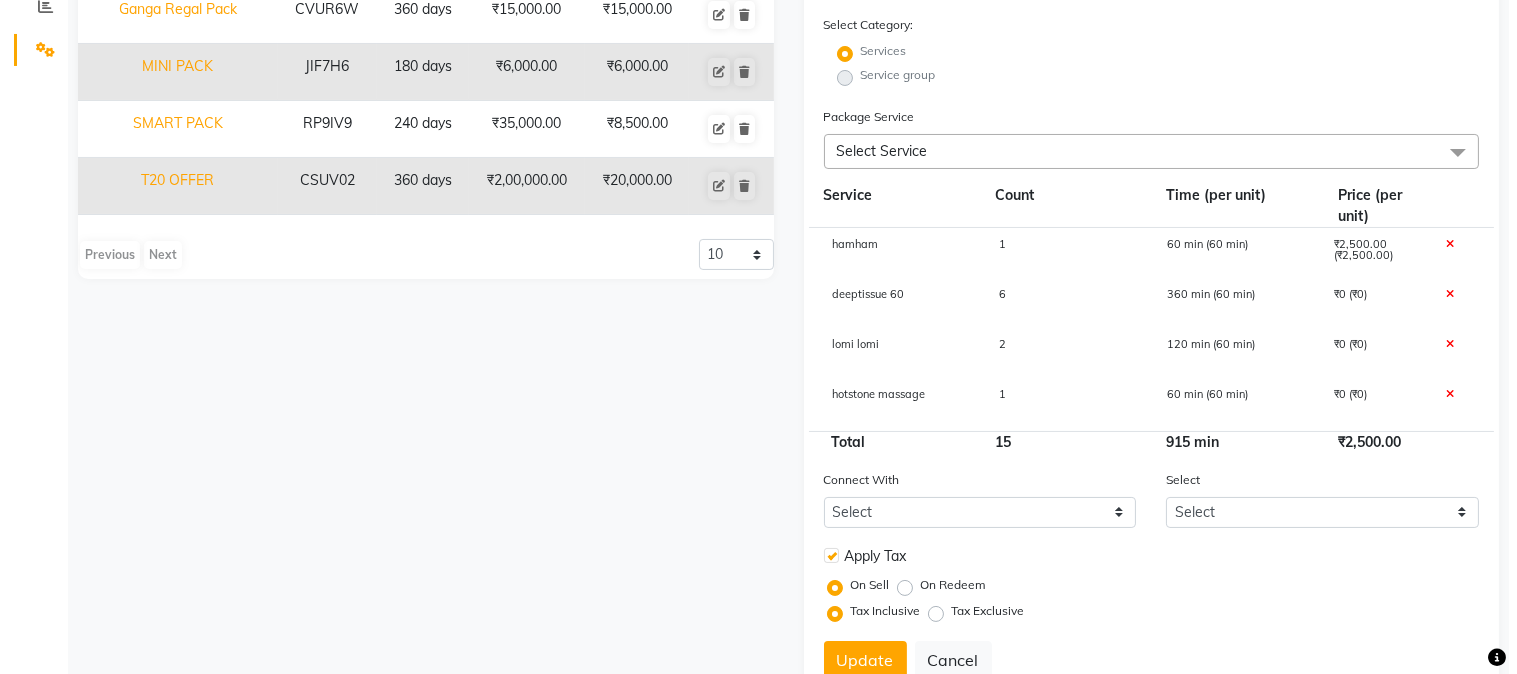 scroll, scrollTop: 505, scrollLeft: 0, axis: vertical 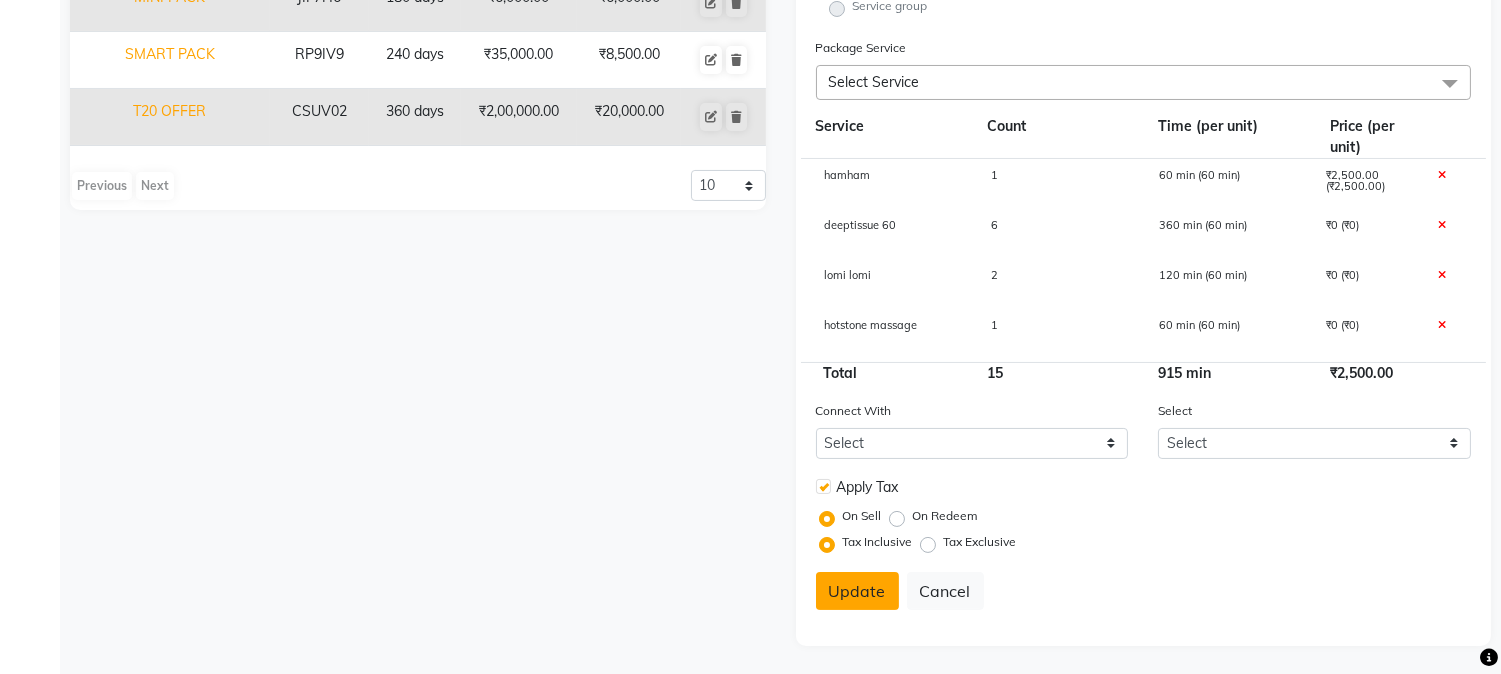 click on "Update" 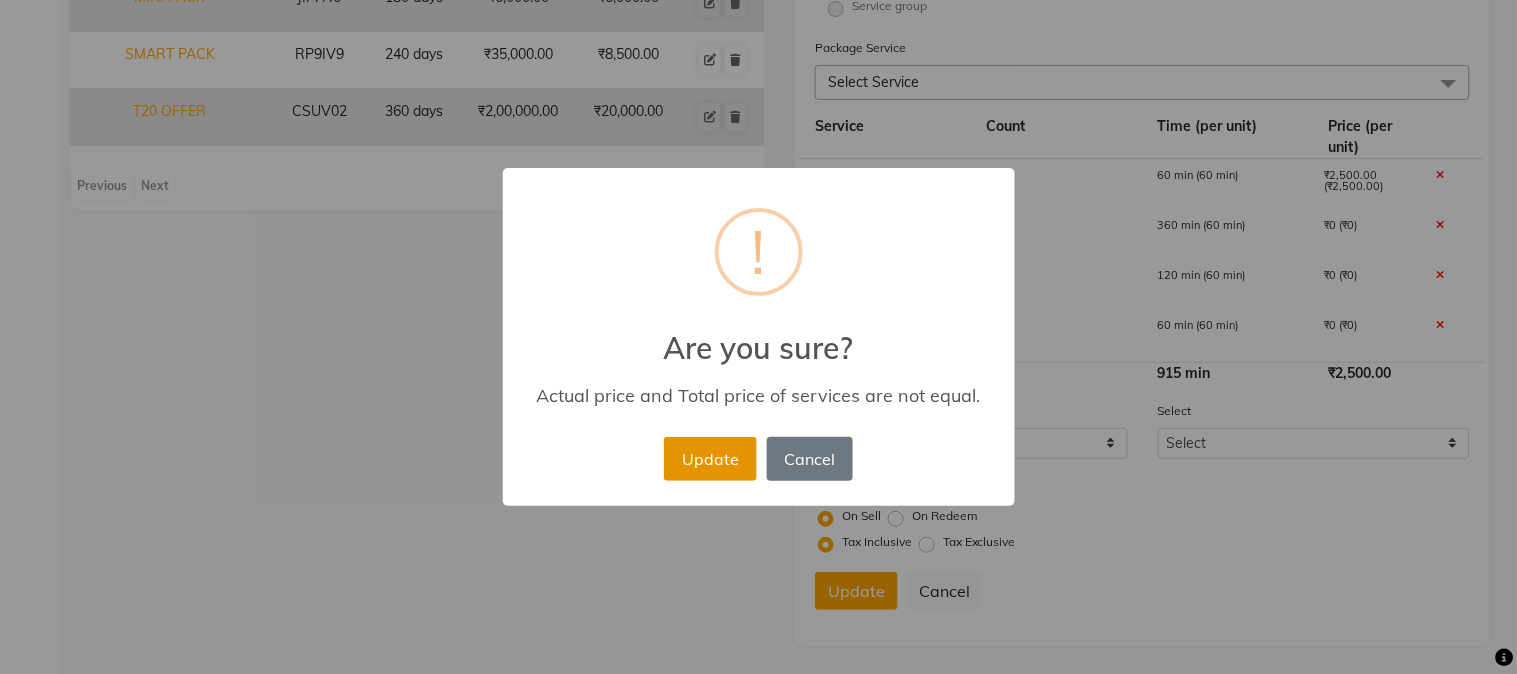 click on "Update" at bounding box center [710, 459] 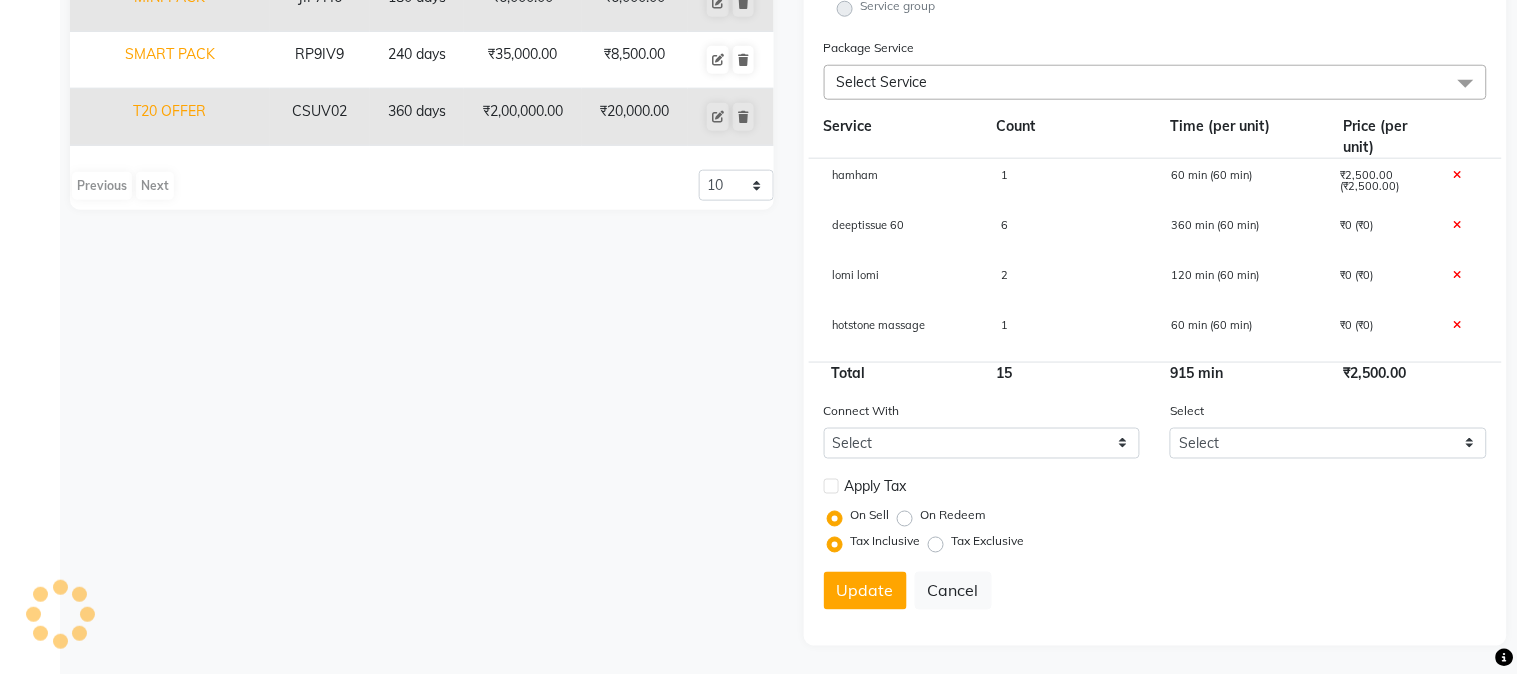 type 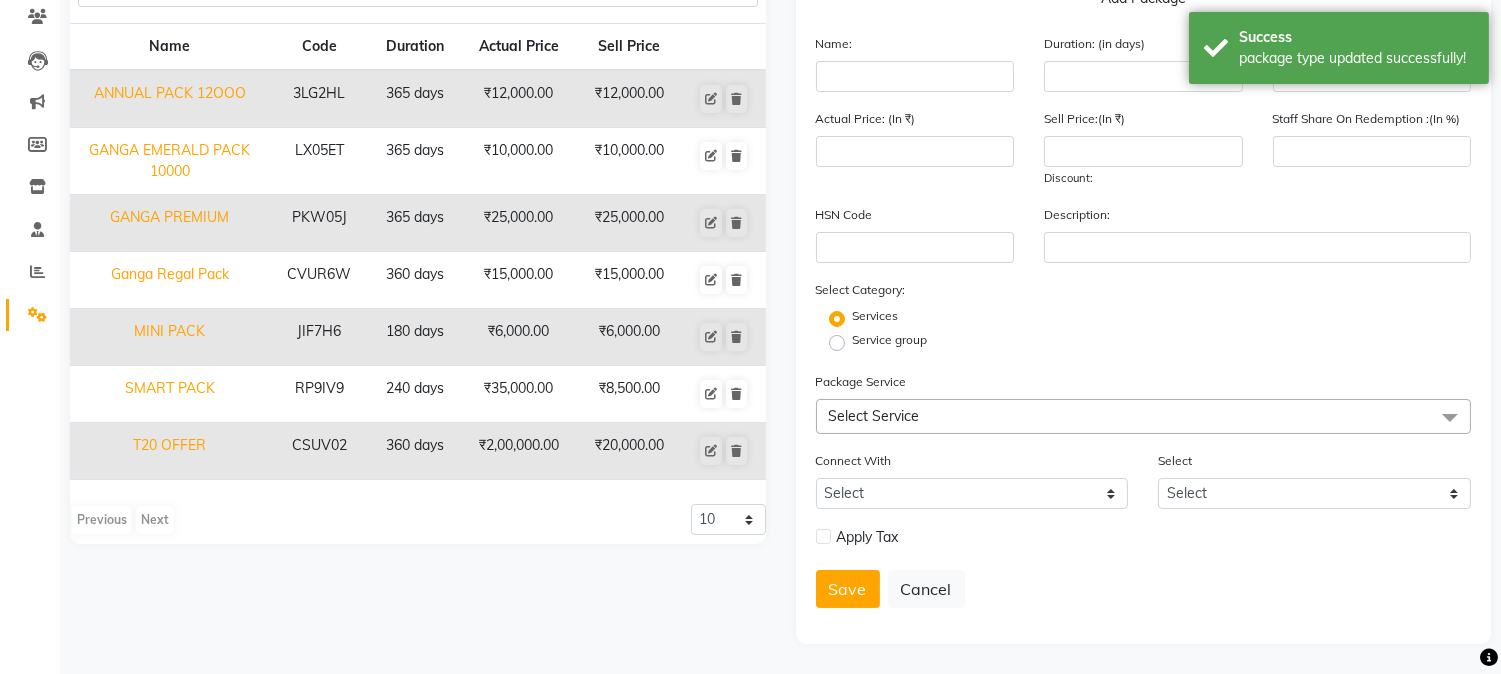 scroll, scrollTop: 0, scrollLeft: 0, axis: both 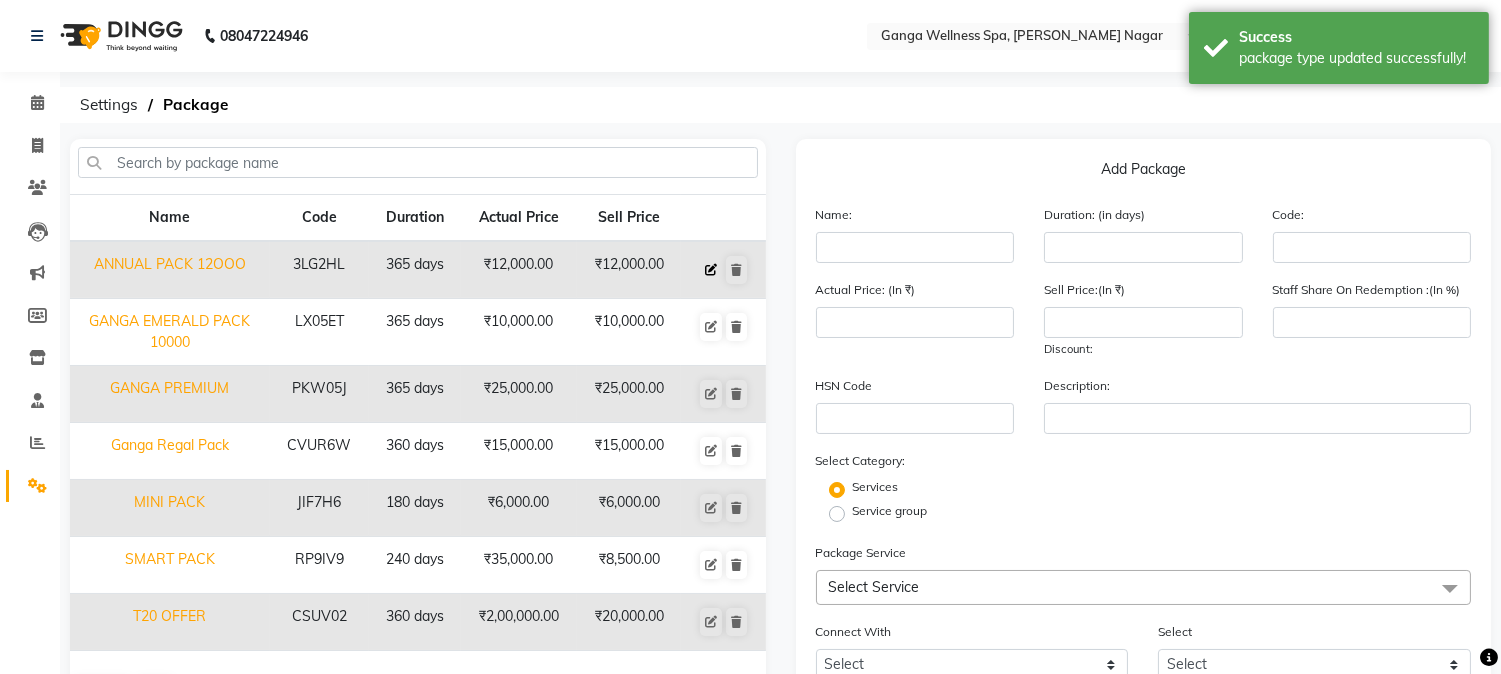 click 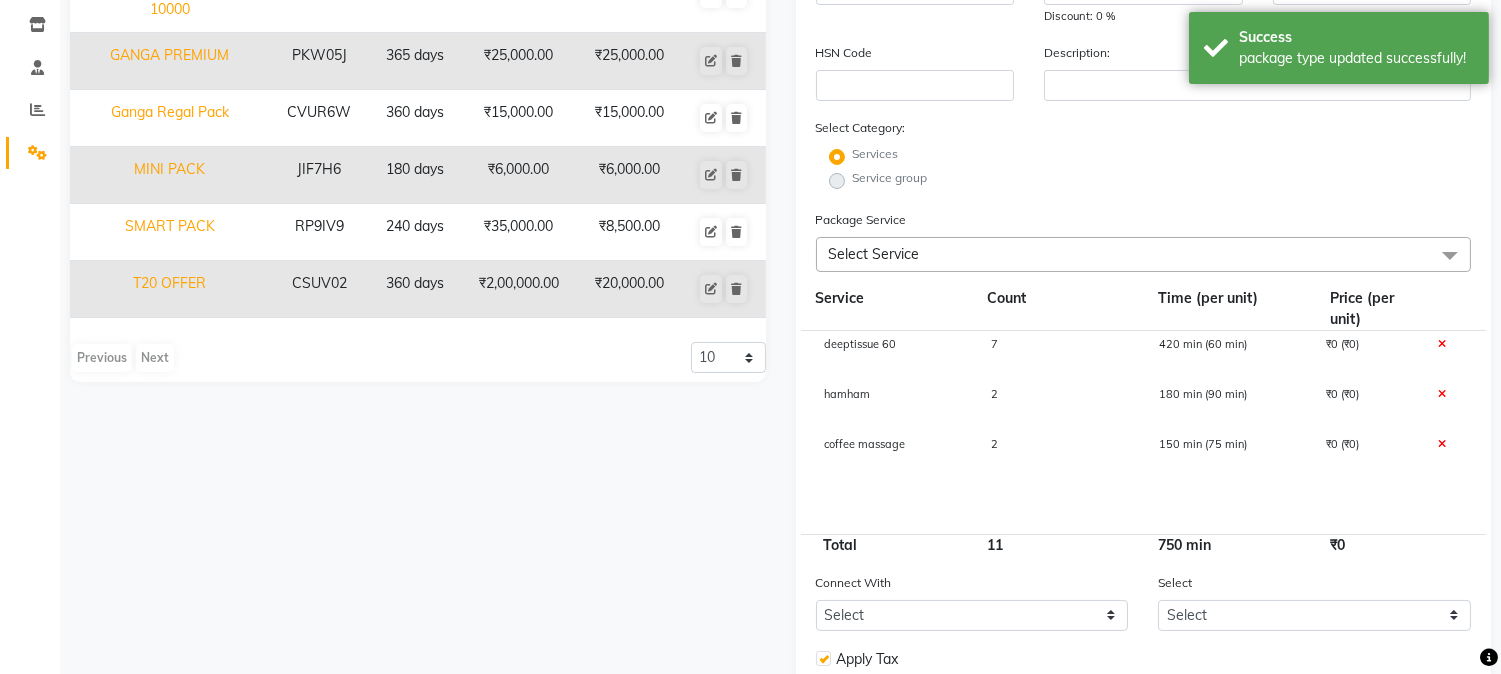 scroll, scrollTop: 0, scrollLeft: 0, axis: both 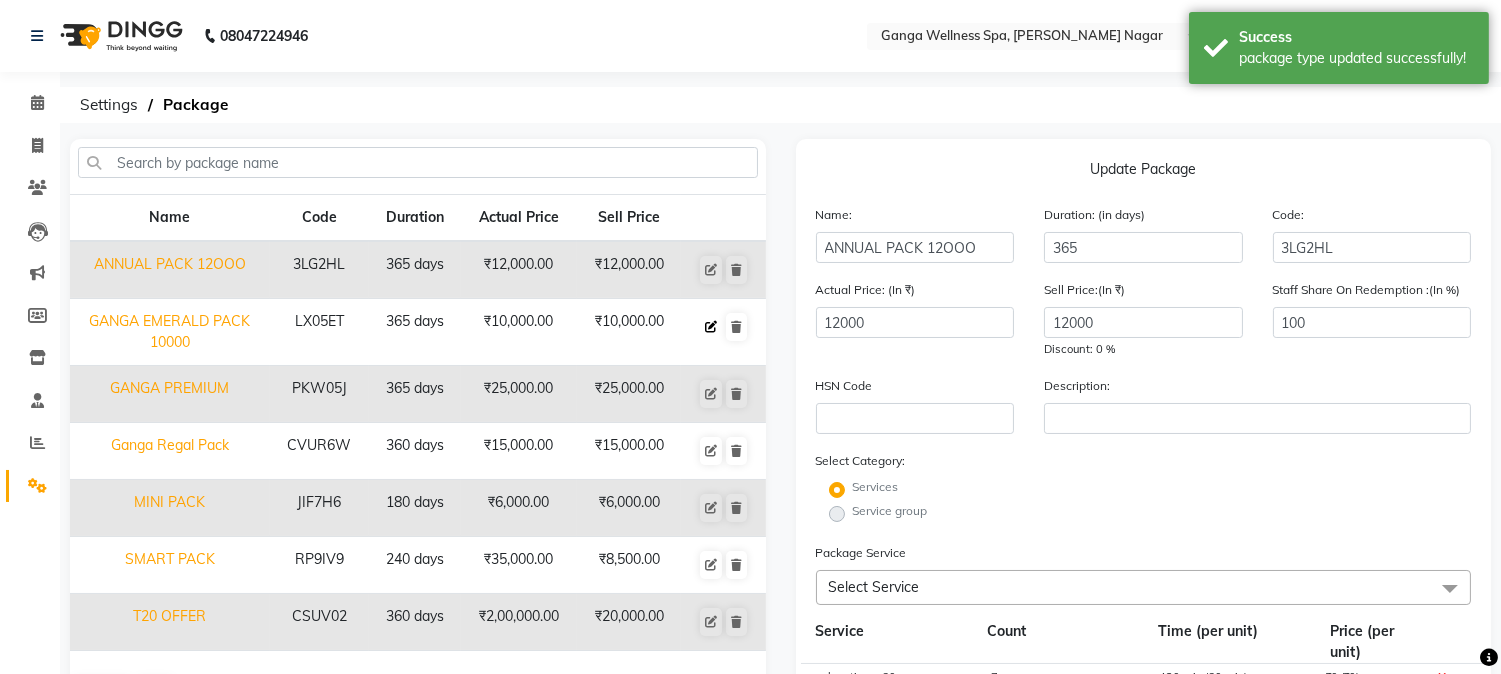 click 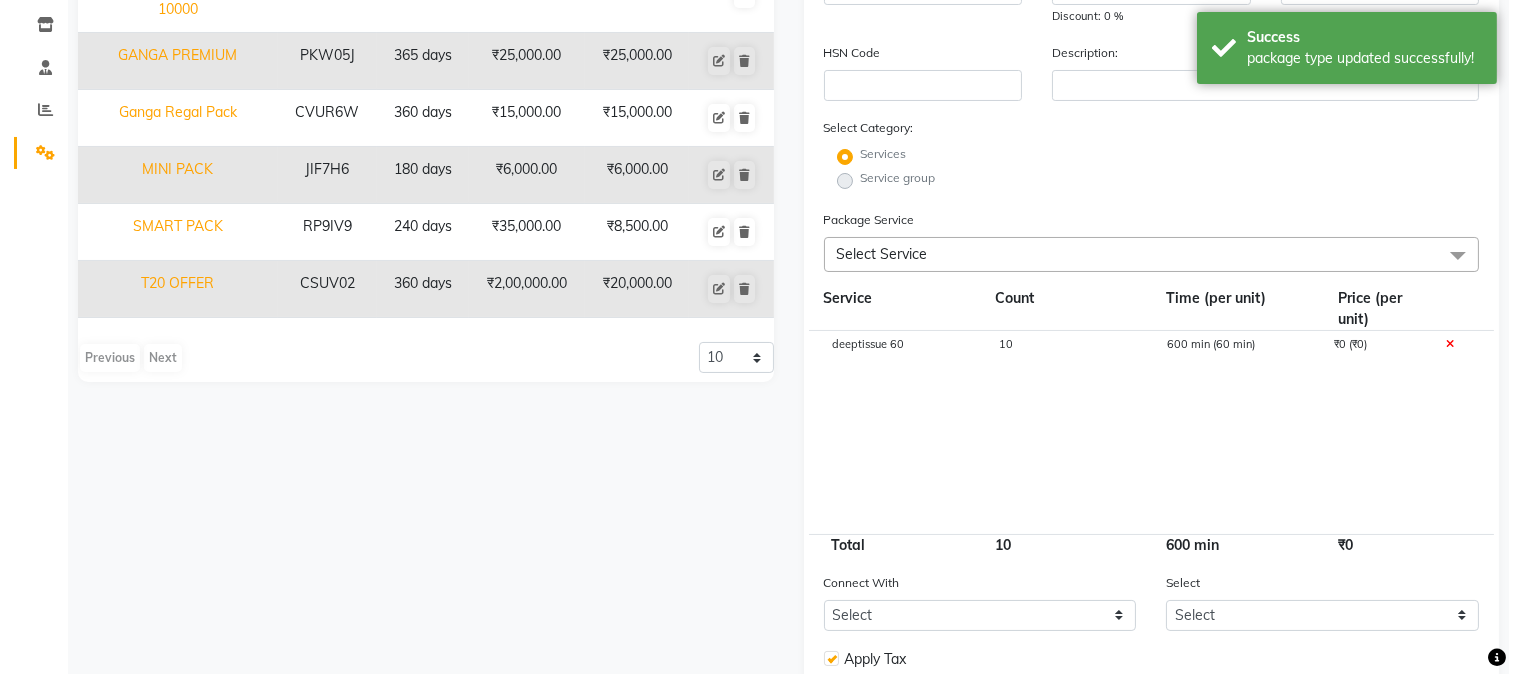 scroll, scrollTop: 0, scrollLeft: 0, axis: both 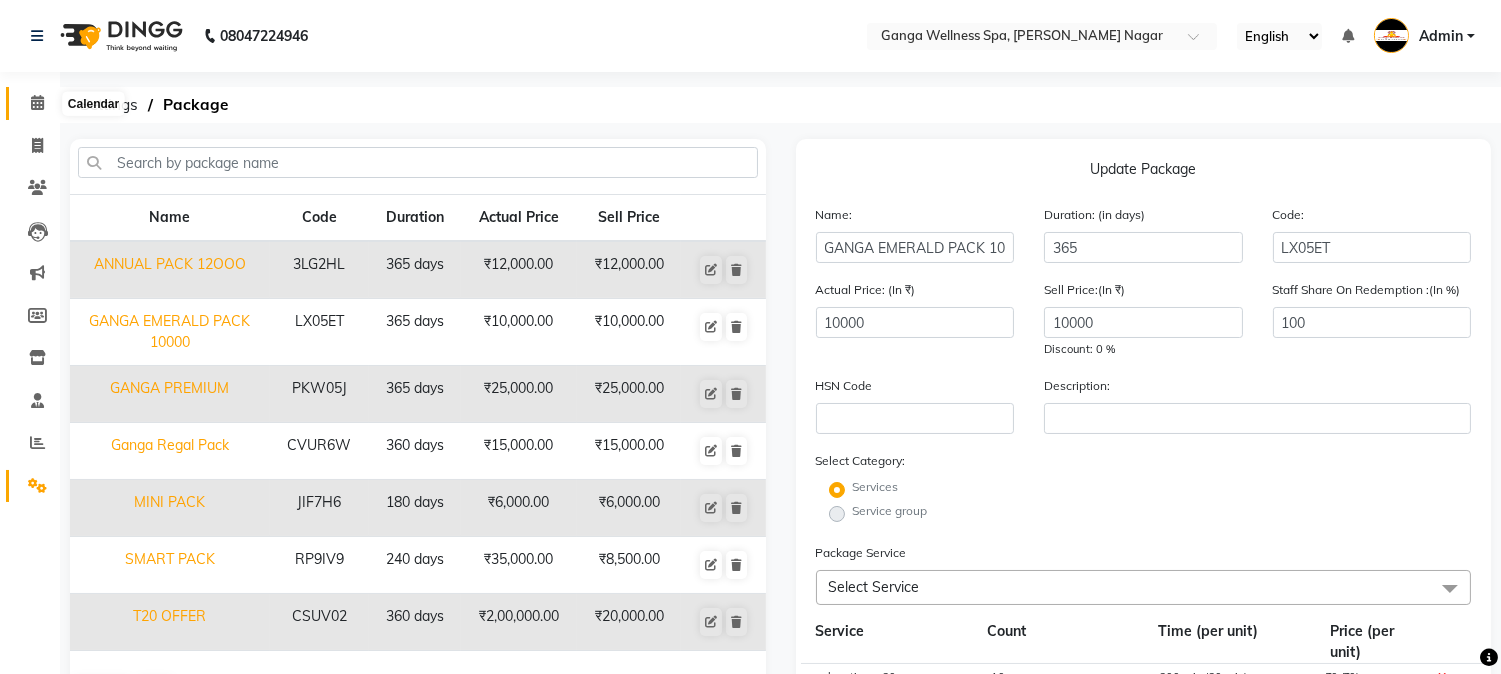 click 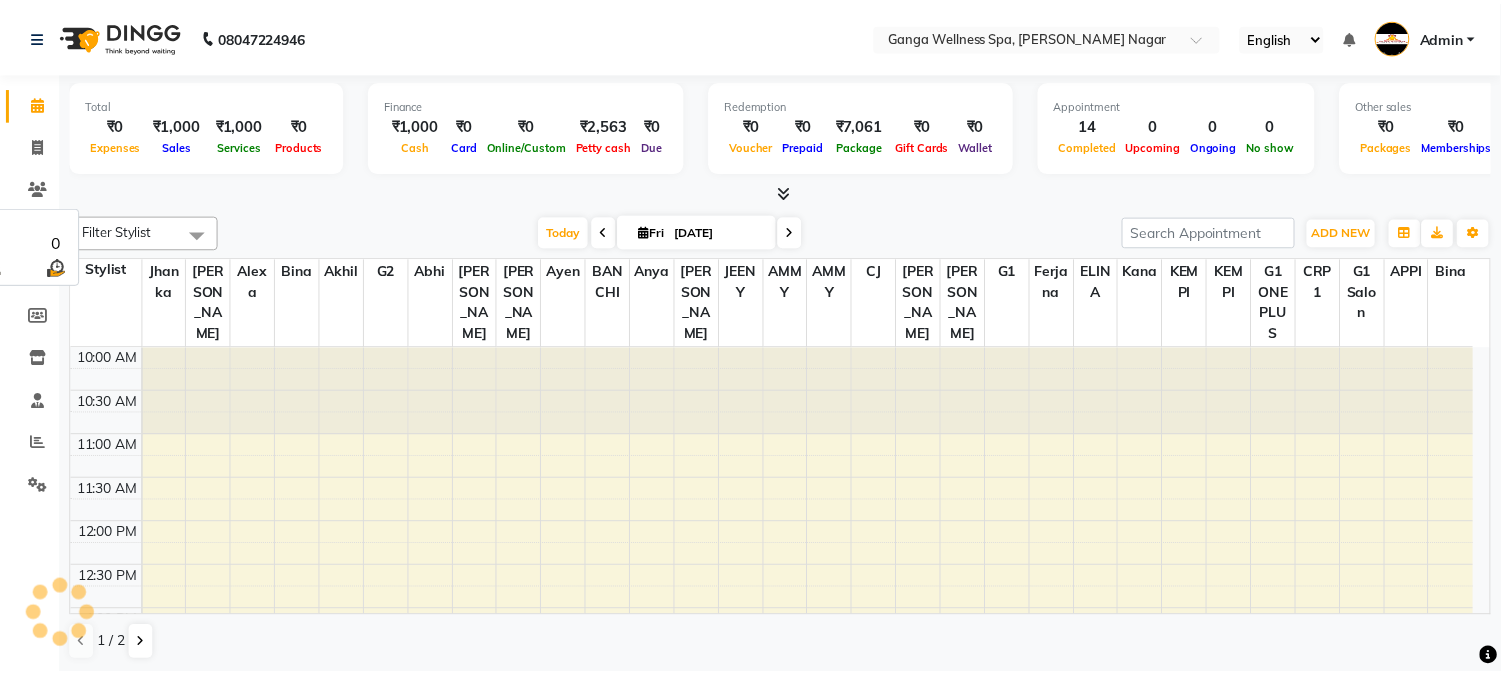 scroll, scrollTop: 753, scrollLeft: 0, axis: vertical 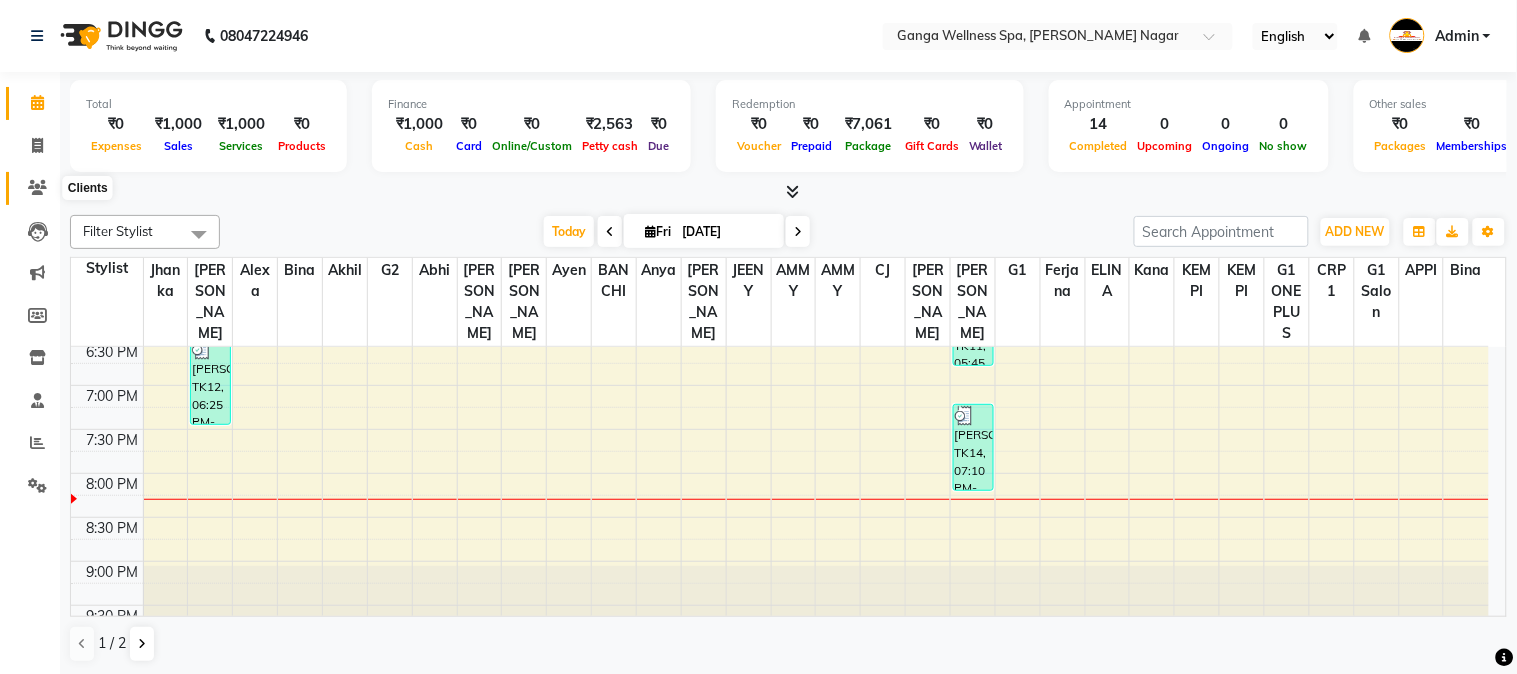 click 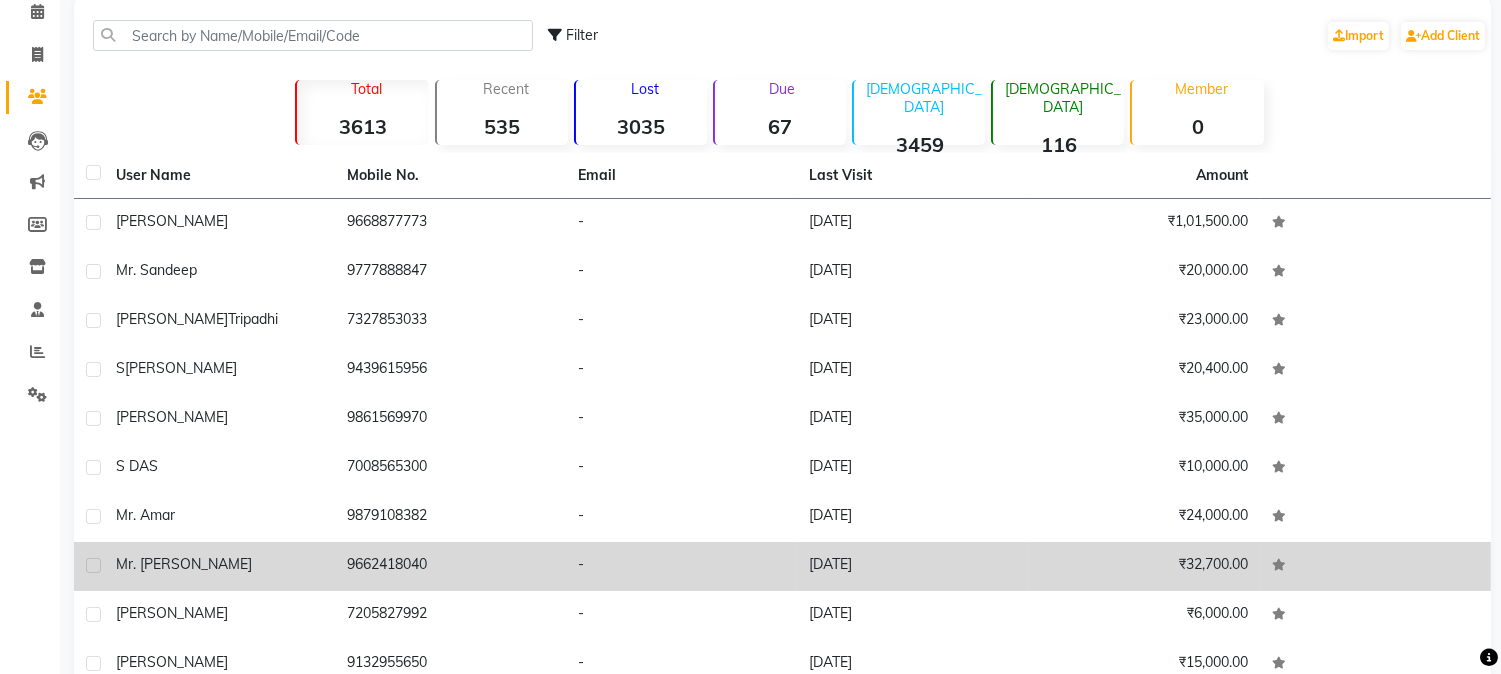scroll, scrollTop: 191, scrollLeft: 0, axis: vertical 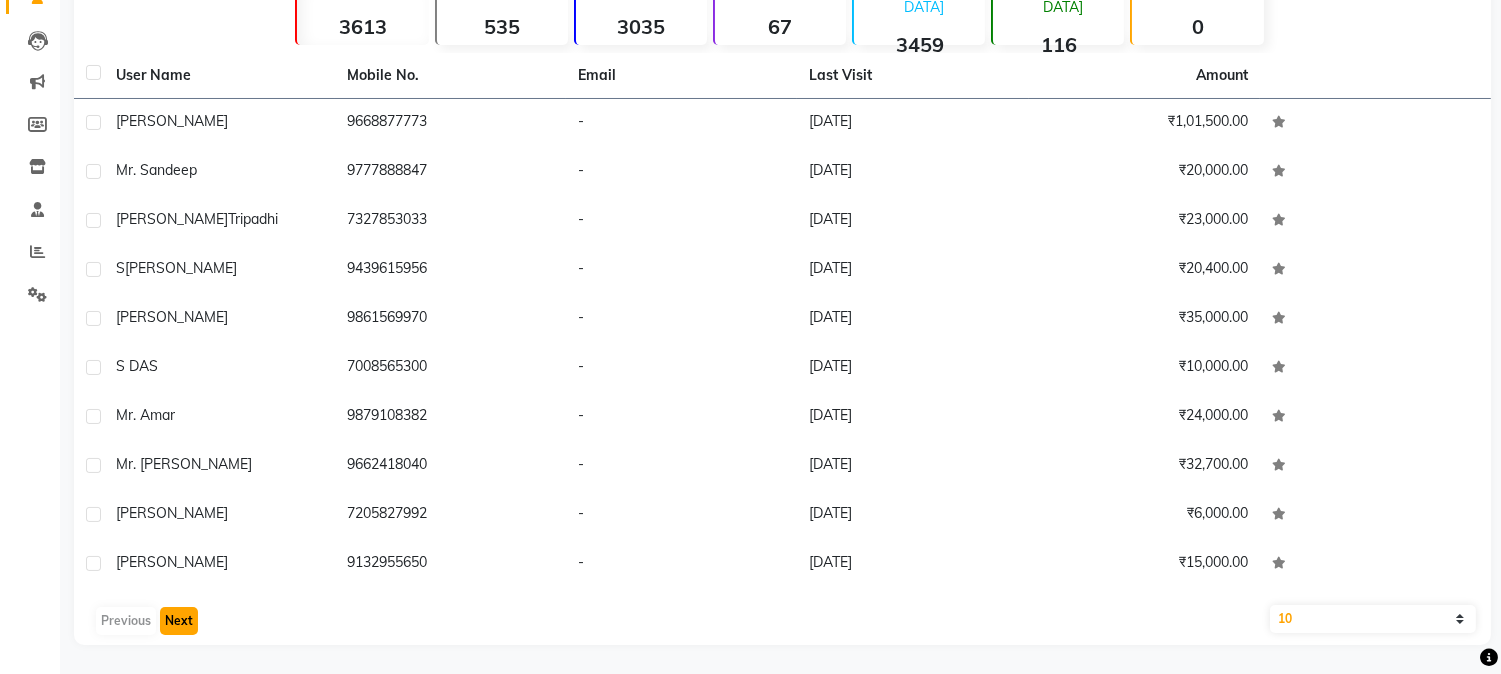 click on "Next" 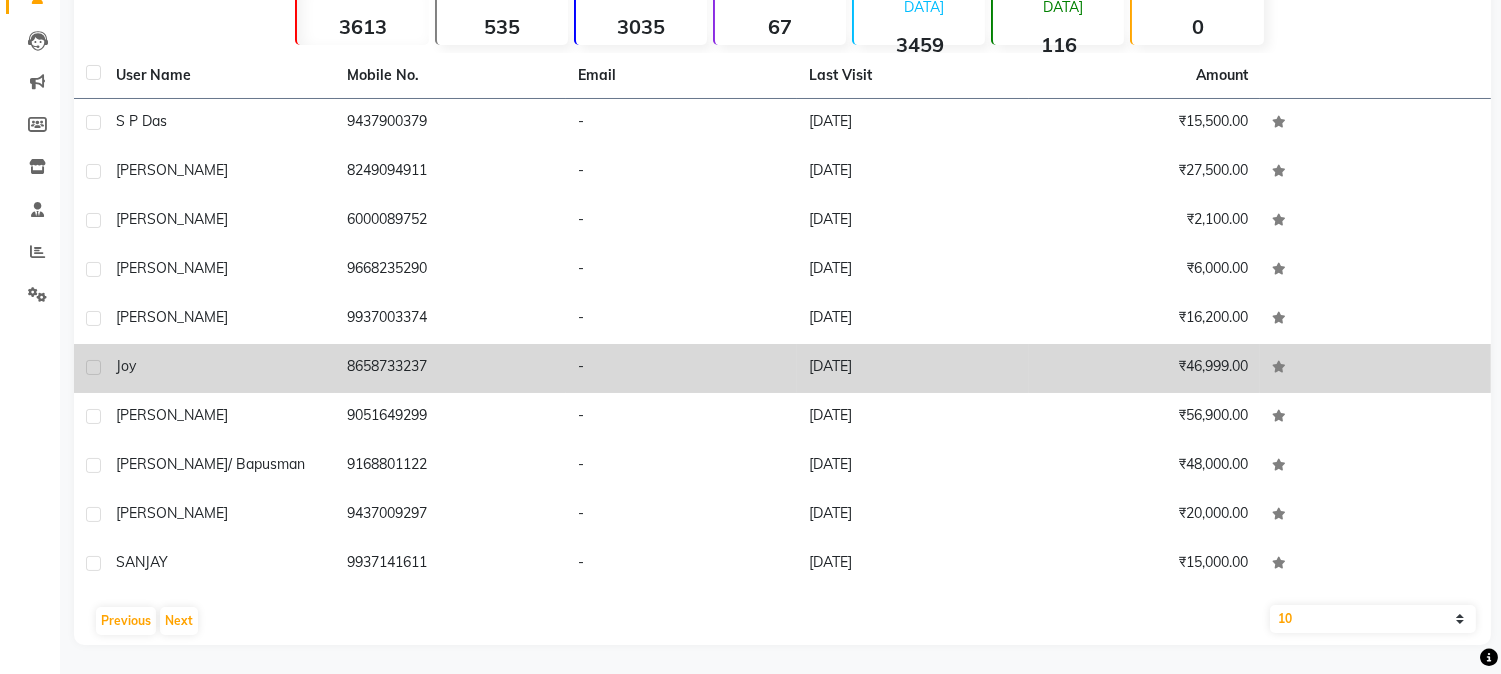click on "8658733237" 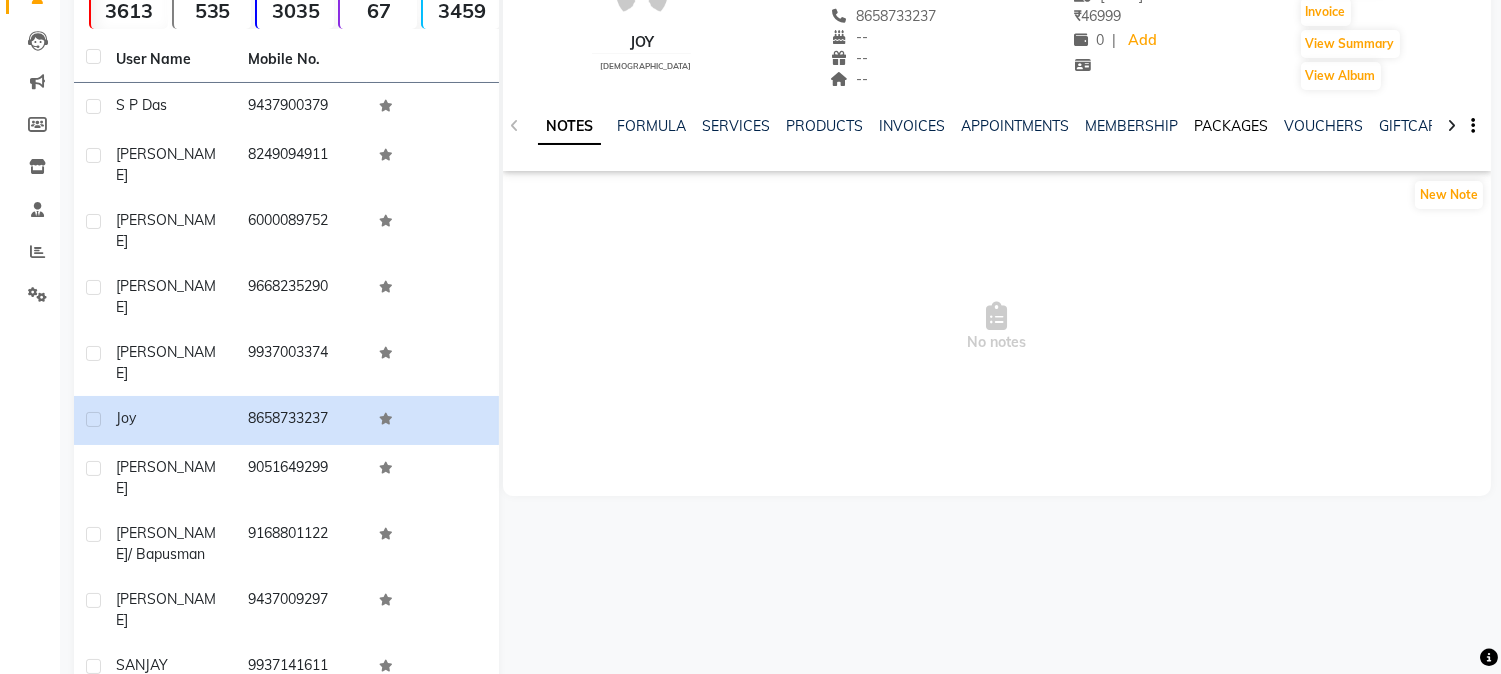 click on "PACKAGES" 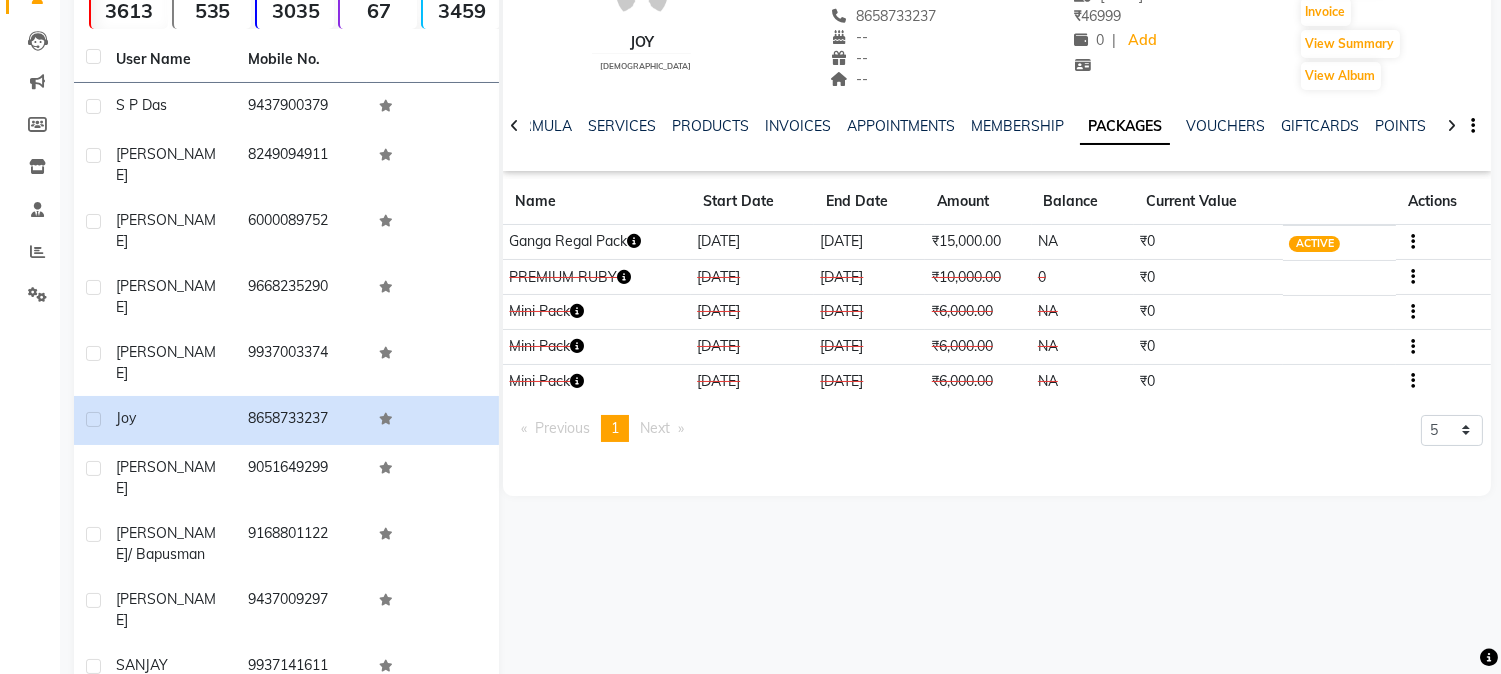 click 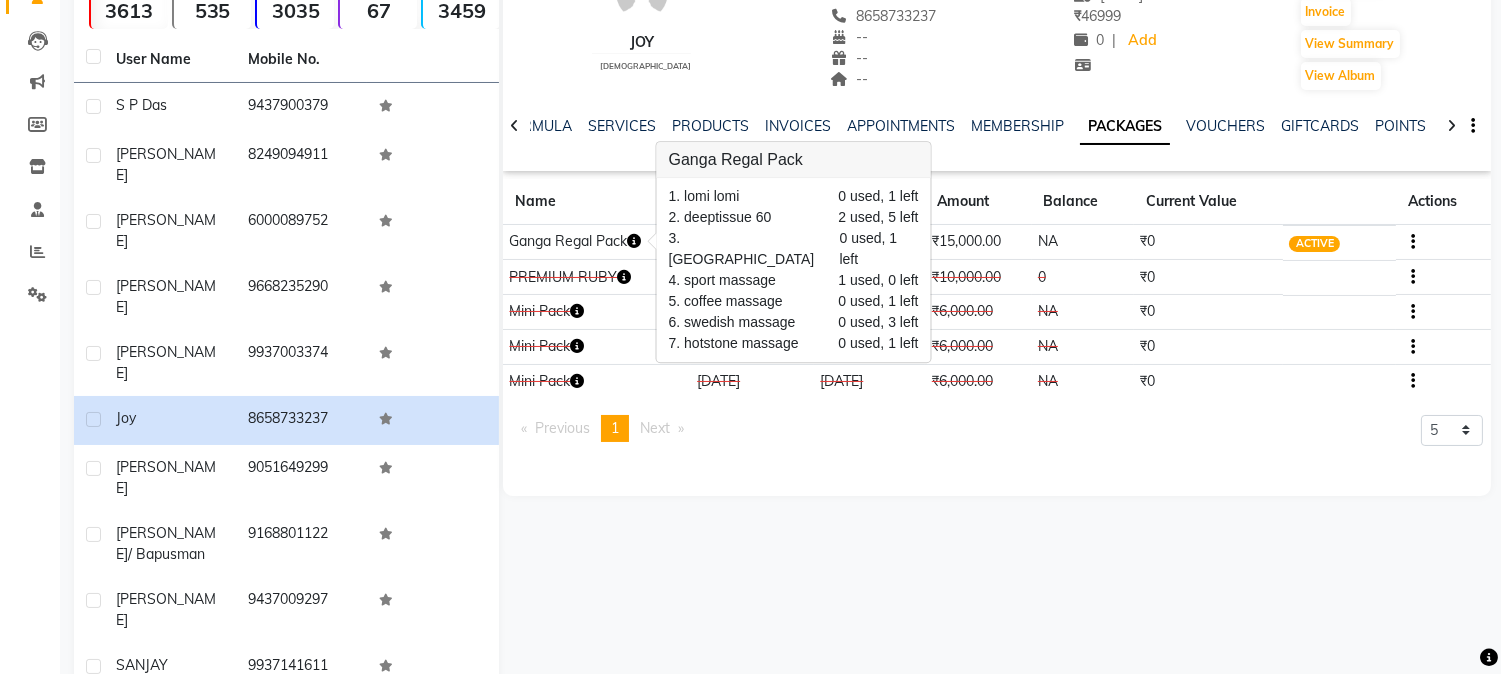 click on "Joy    [DEMOGRAPHIC_DATA]  --   --   8658733237  --  --  --  -- [DATE] ₹    46999 0 |  Add   Appointment   Invoice  View Summary  View Album  NOTES FORMULA SERVICES PRODUCTS INVOICES APPOINTMENTS MEMBERSHIP PACKAGES VOUCHERS GIFTCARDS POINTS FORMS FAMILY CARDS WALLET Name Start Date End Date Amount Balance Current Value Actions  Ganga Regal Pack  [DATE] [DATE]  ₹15,000.00   NA  ₹0 ACTIVE  PREMIUM RUBY  [DATE] [DATE]  ₹10,000.00   0  ₹0 CONSUMED  Mini Pack  [DATE] [DATE]  ₹6,000.00   NA  ₹0 CANCELLED  Mini Pack  [DATE] [DATE]  ₹6,000.00   NA  ₹0 CONSUMED  Mini Pack  [DATE] [DATE]  ₹6,000.00   NA  ₹0 CONSUMED  Previous  page  1 / 1  You're on page  1  Next  page 5 10 50 100 500" 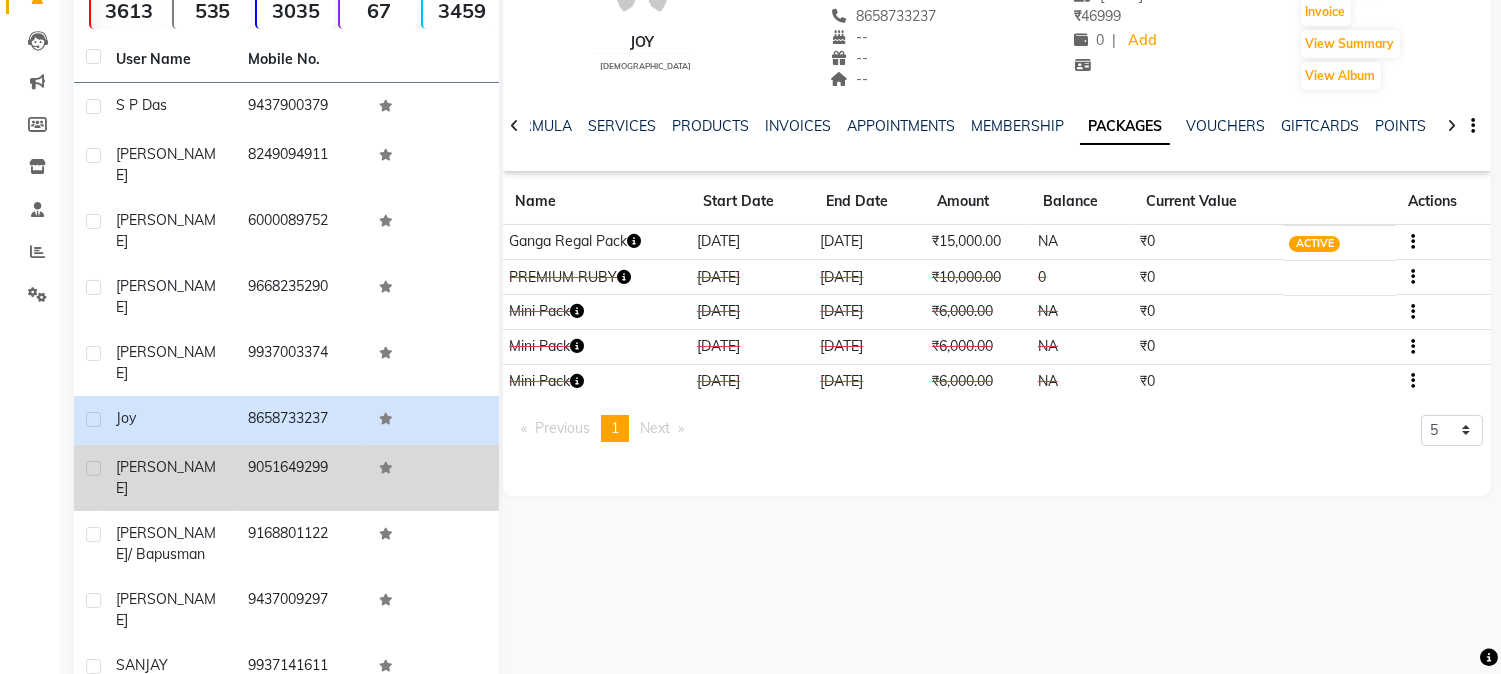 click on "[PERSON_NAME]" 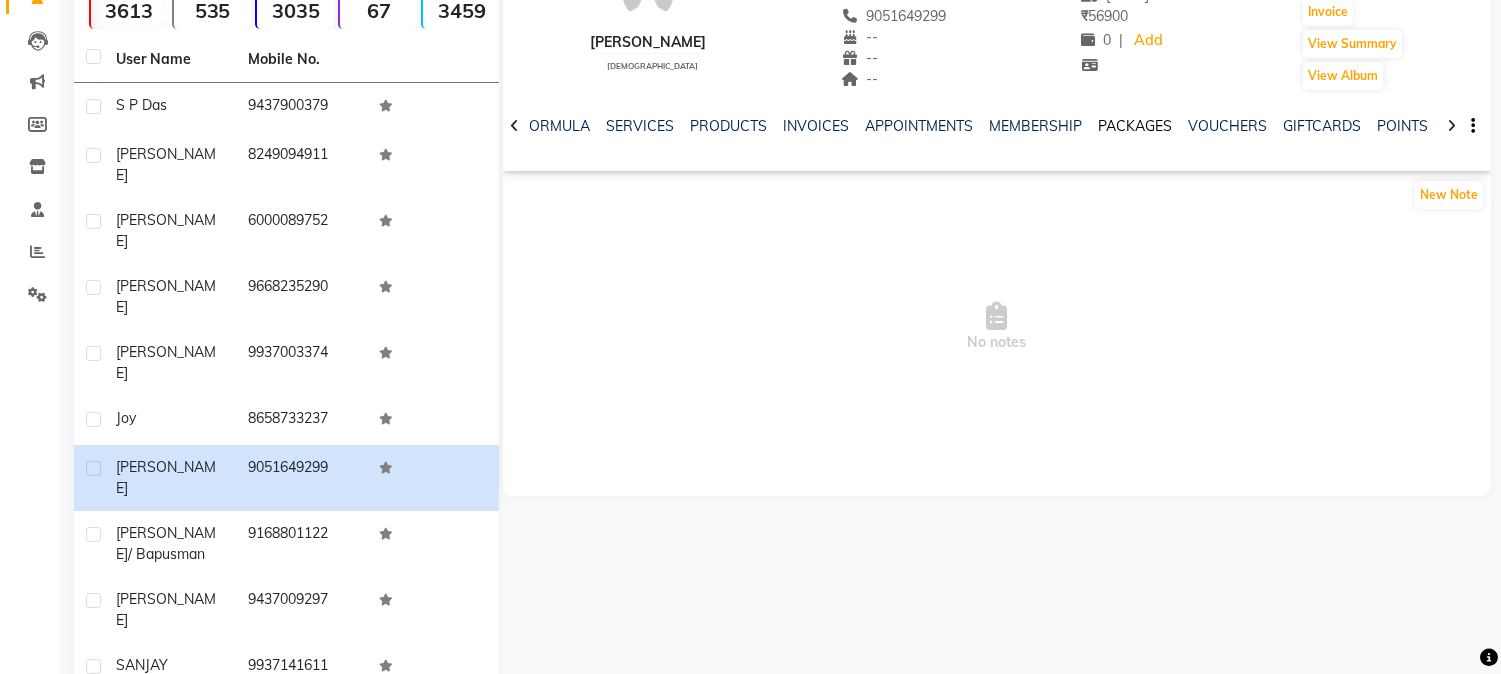 click on "PACKAGES" 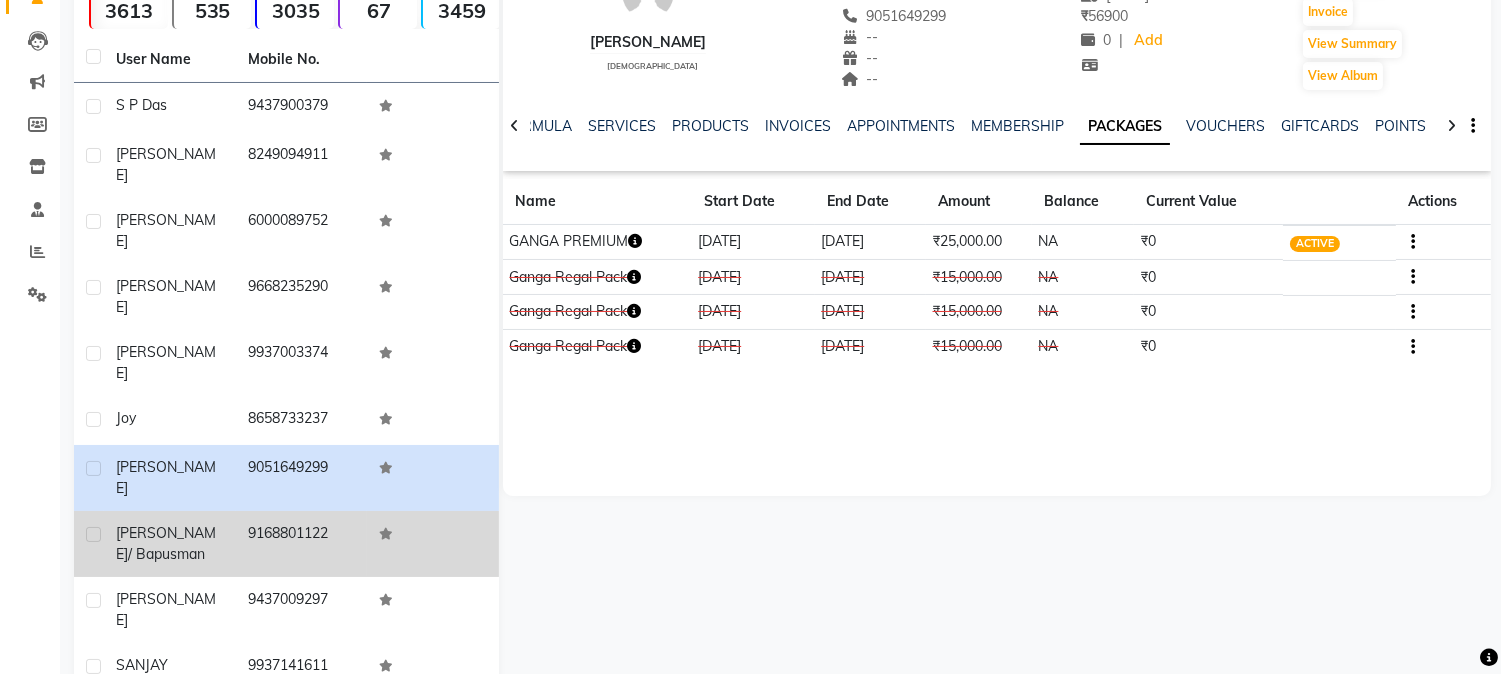 click on "[PERSON_NAME]/ Bapusman" 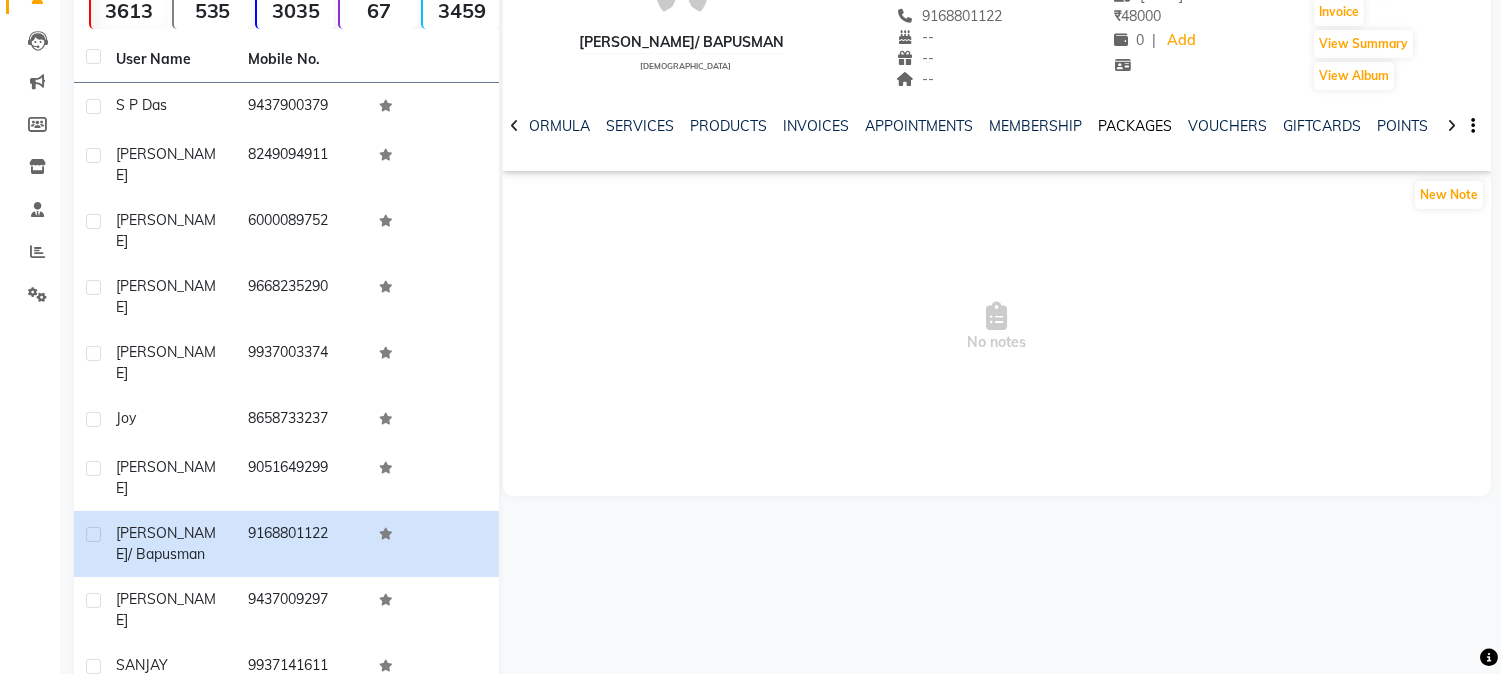 click on "PACKAGES" 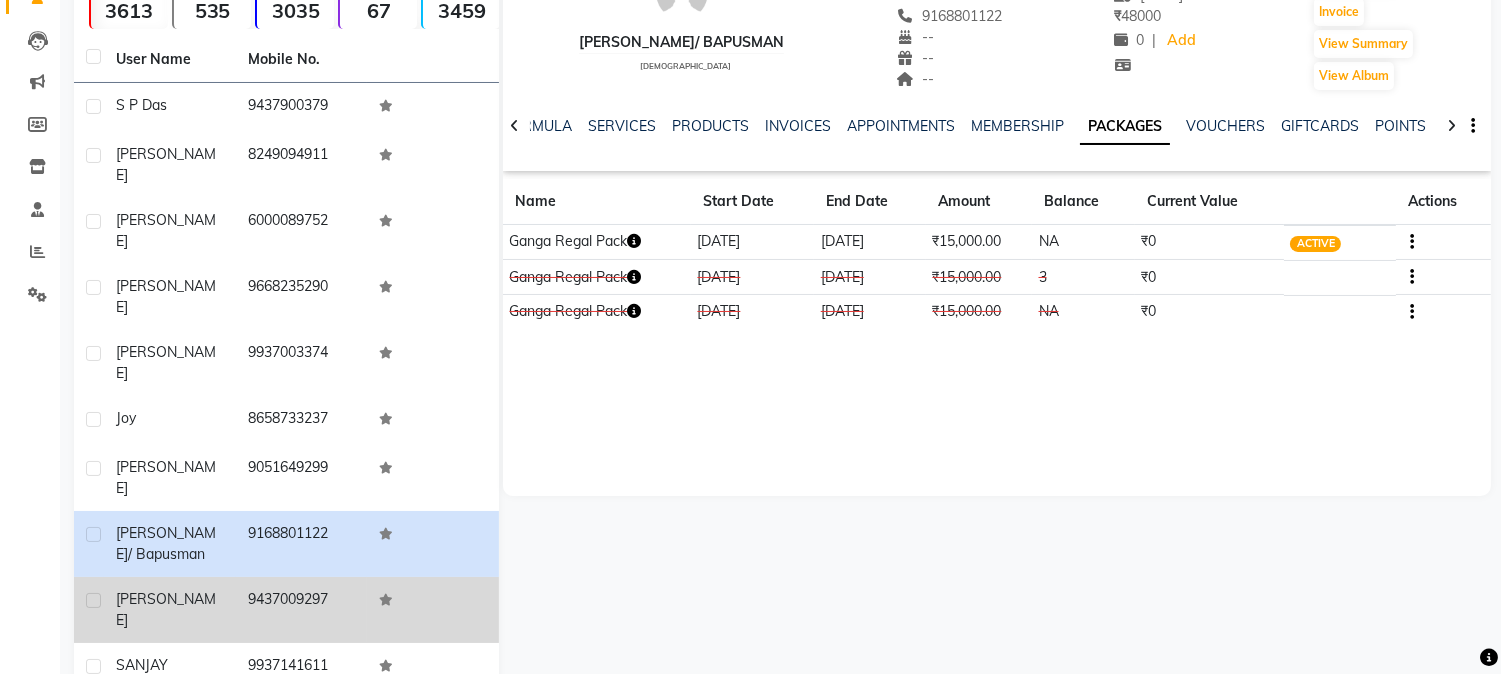click on "[PERSON_NAME]" 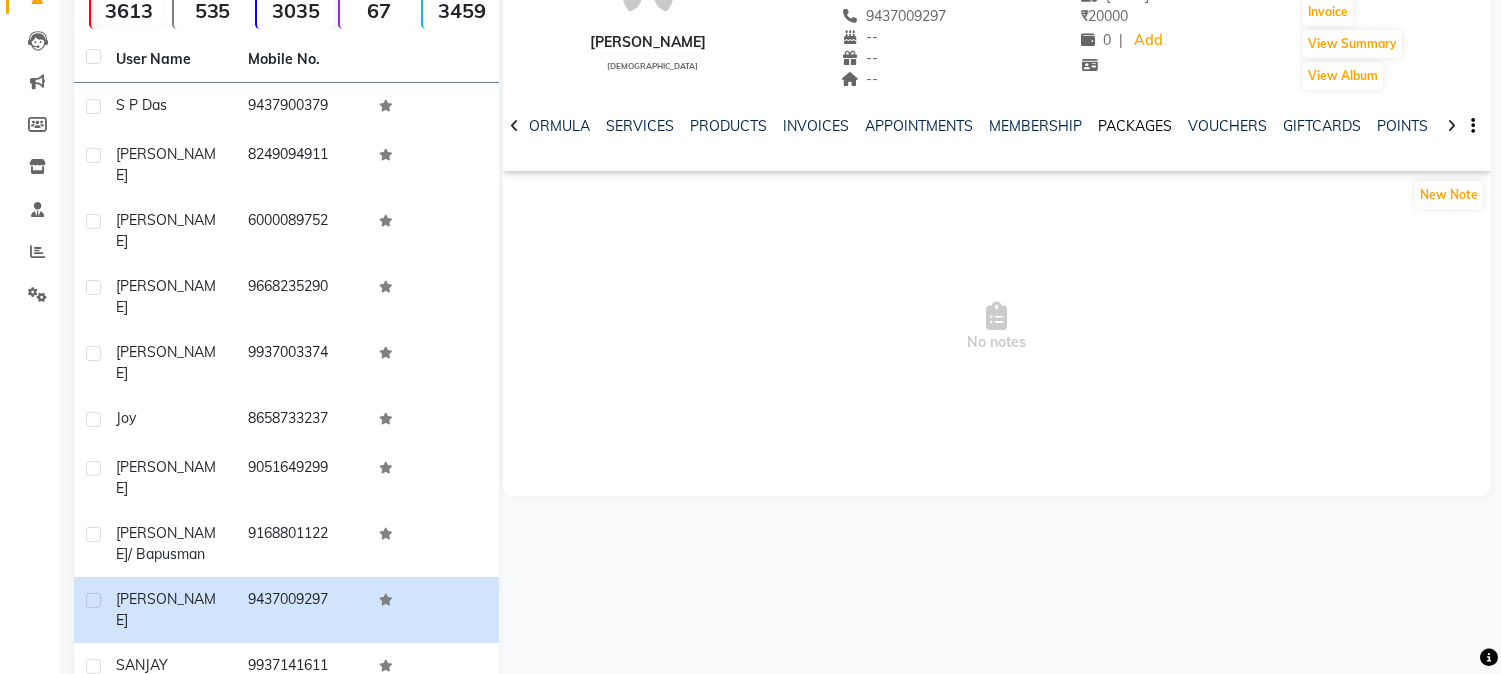 click on "PACKAGES" 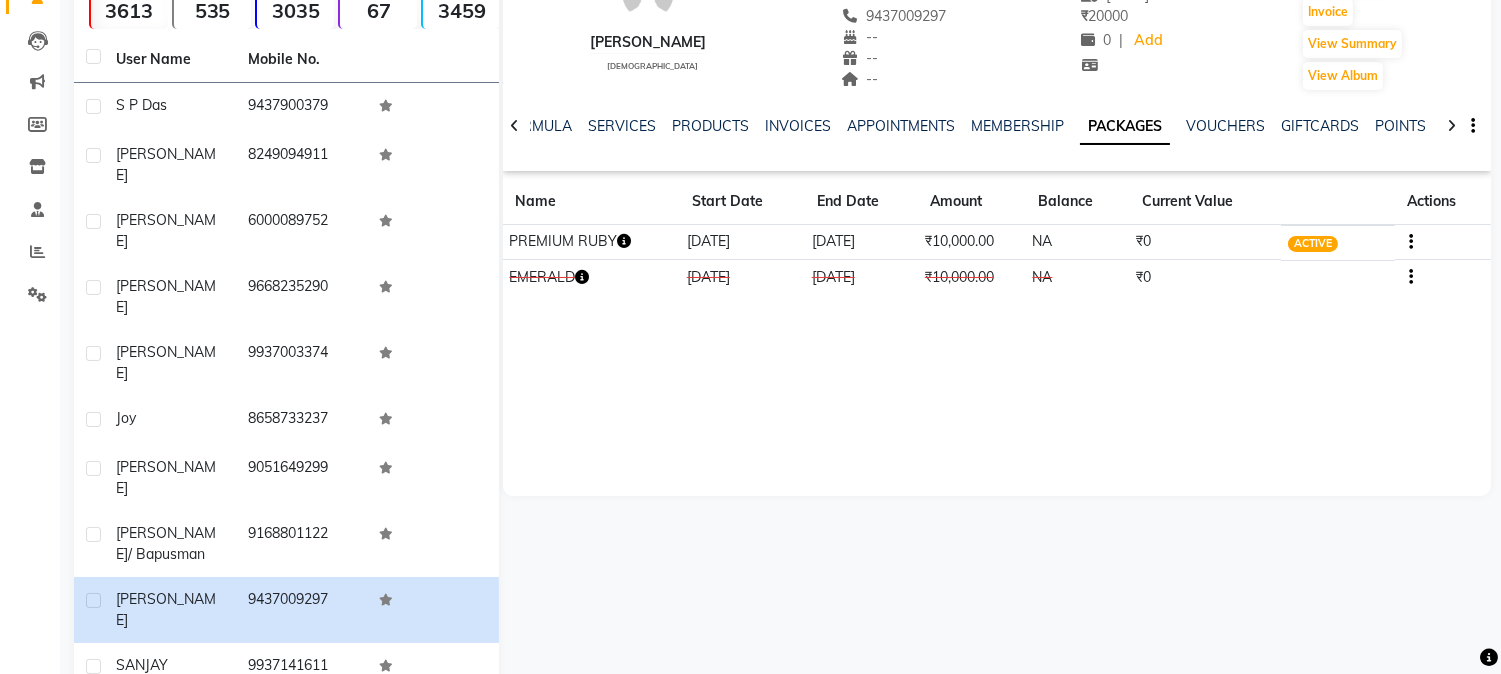 click 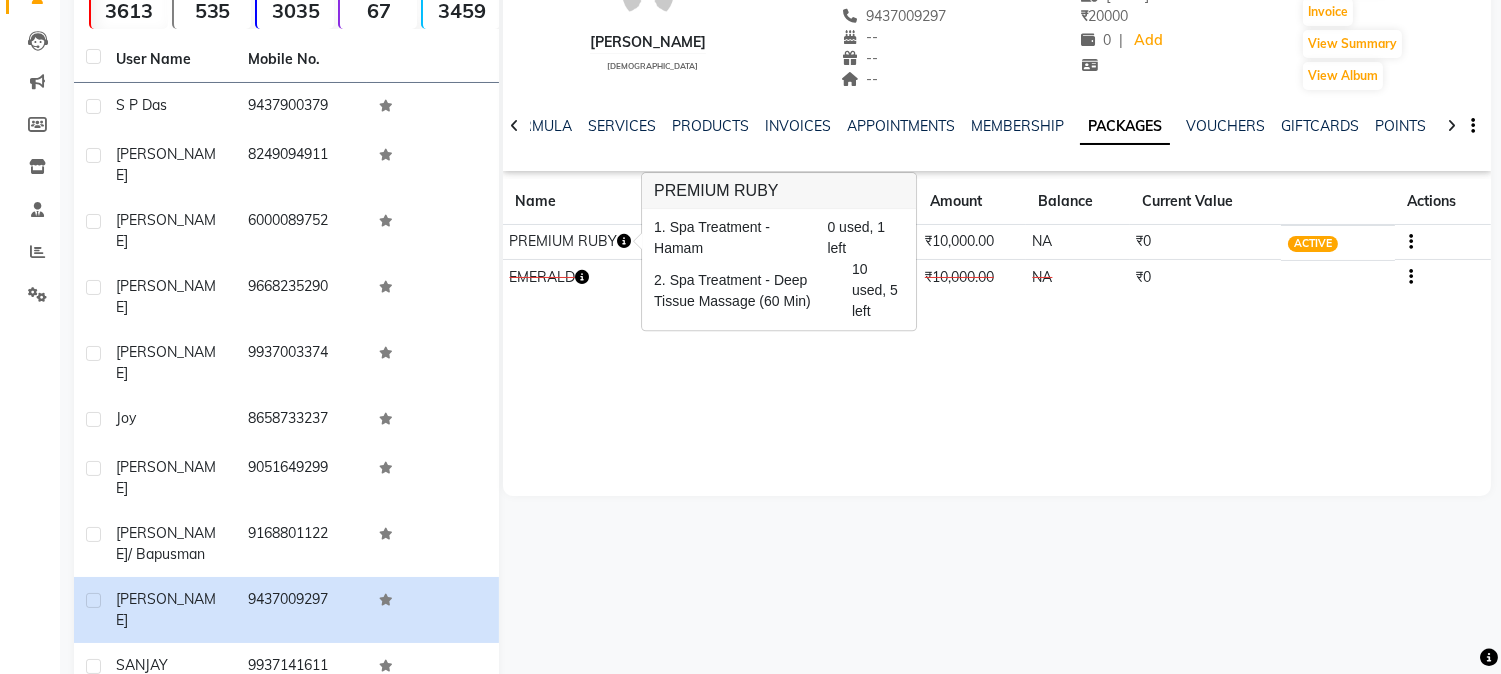 click 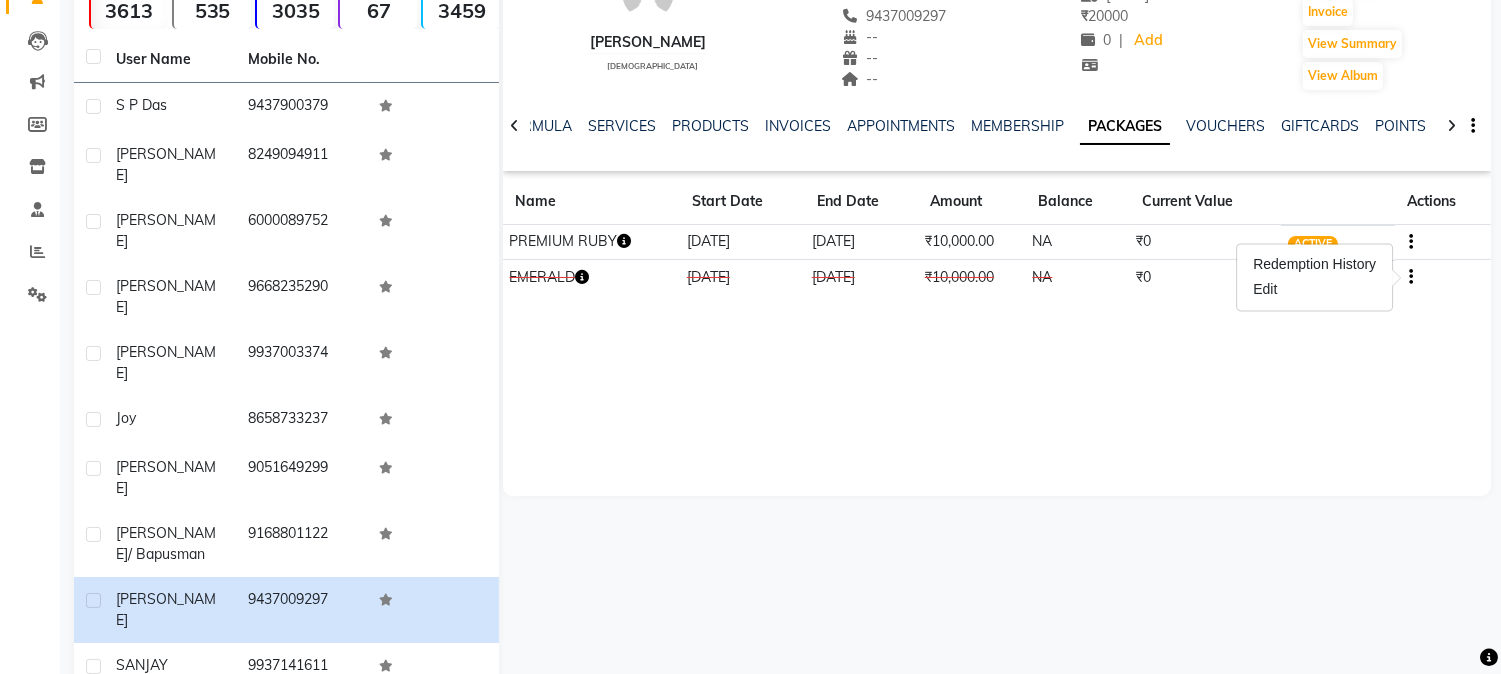 click on "[PERSON_NAME]    [DEMOGRAPHIC_DATA]  --   --   9437009297  --  --  --  -- [DATE] ₹    20000 0 |  Add   Appointment   Invoice  View Summary  View Album  NOTES FORMULA SERVICES PRODUCTS INVOICES APPOINTMENTS MEMBERSHIP PACKAGES VOUCHERS GIFTCARDS POINTS FORMS FAMILY CARDS WALLET Name Start Date End Date Amount Balance Current Value Actions  PREMIUM RUBY  [DATE] [DATE]  ₹10,000.00   NA  ₹0 ACTIVE  EMERALD  [DATE] [DATE]  ₹10,000.00   NA  ₹0 CONSUMED" 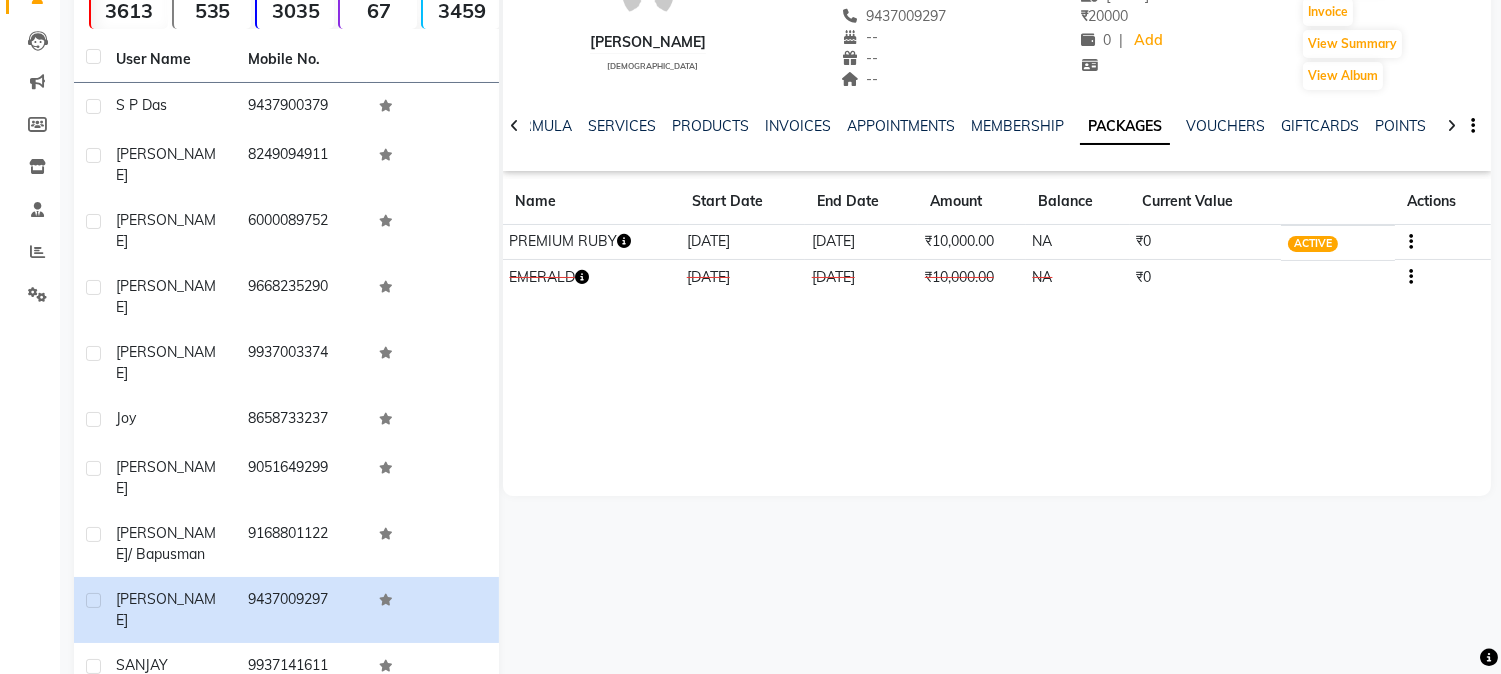 click 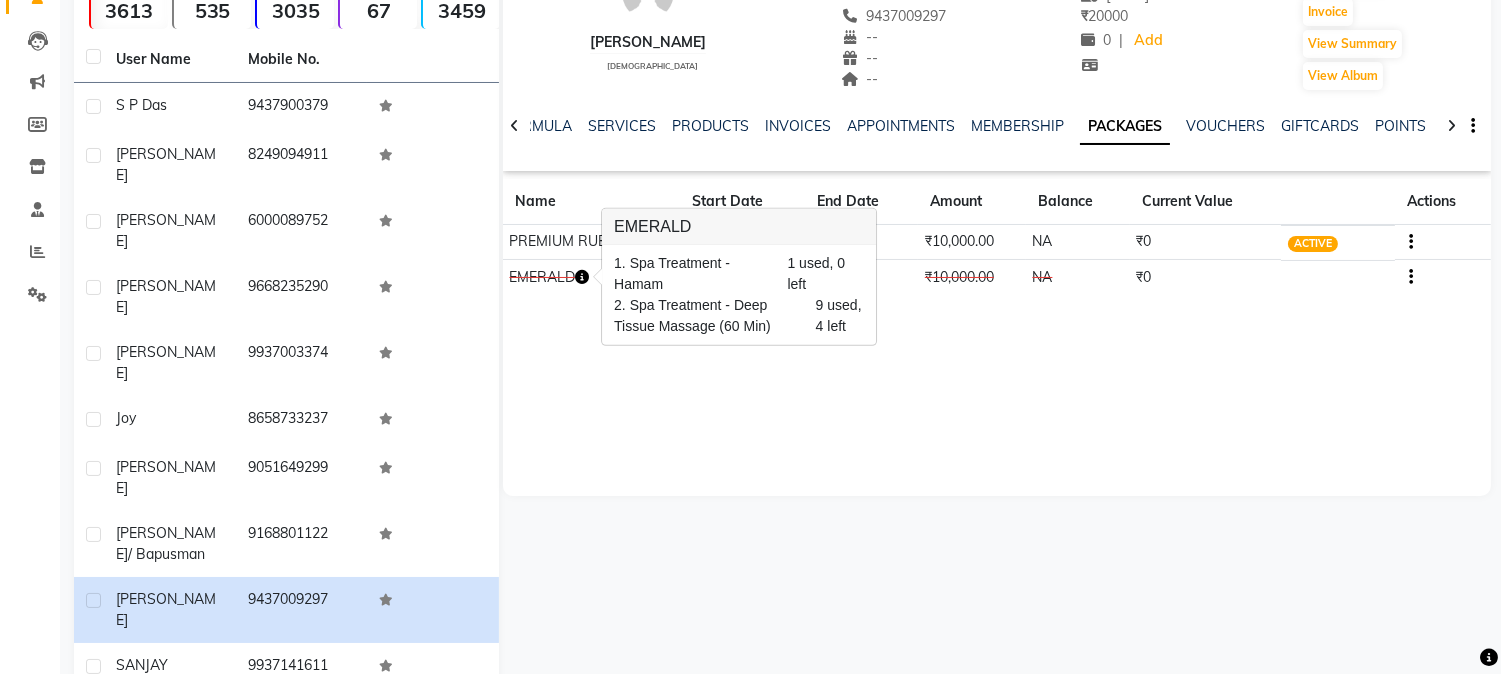 click on "[PERSON_NAME]    [DEMOGRAPHIC_DATA]  --   --   9437009297  --  --  --  -- [DATE] ₹    20000 0 |  Add   Appointment   Invoice  View Summary  View Album  NOTES FORMULA SERVICES PRODUCTS INVOICES APPOINTMENTS MEMBERSHIP PACKAGES VOUCHERS GIFTCARDS POINTS FORMS FAMILY CARDS WALLET Name Start Date End Date Amount Balance Current Value Actions  PREMIUM RUBY  [DATE] [DATE]  ₹10,000.00   NA  ₹0 ACTIVE  EMERALD  [DATE] [DATE]  ₹10,000.00   NA  ₹0 CONSUMED" 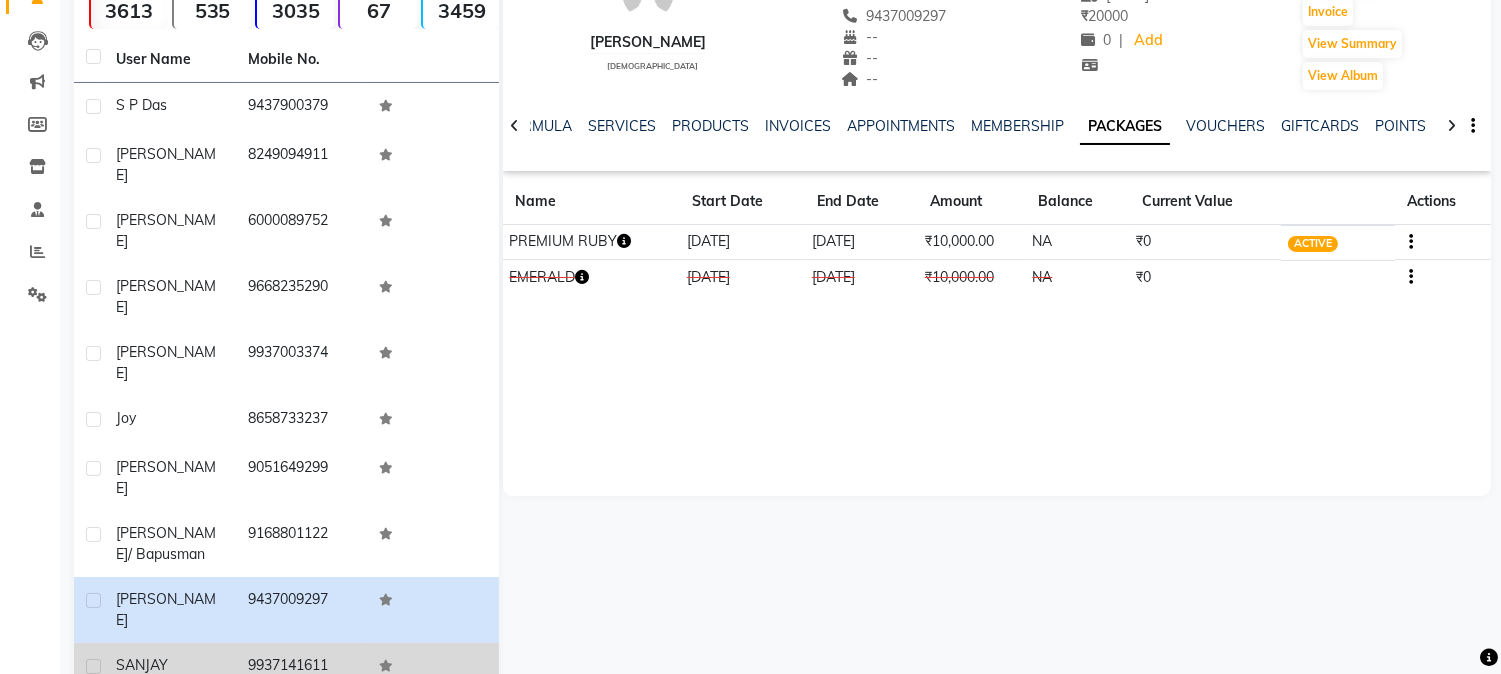 click on "SANJAY" 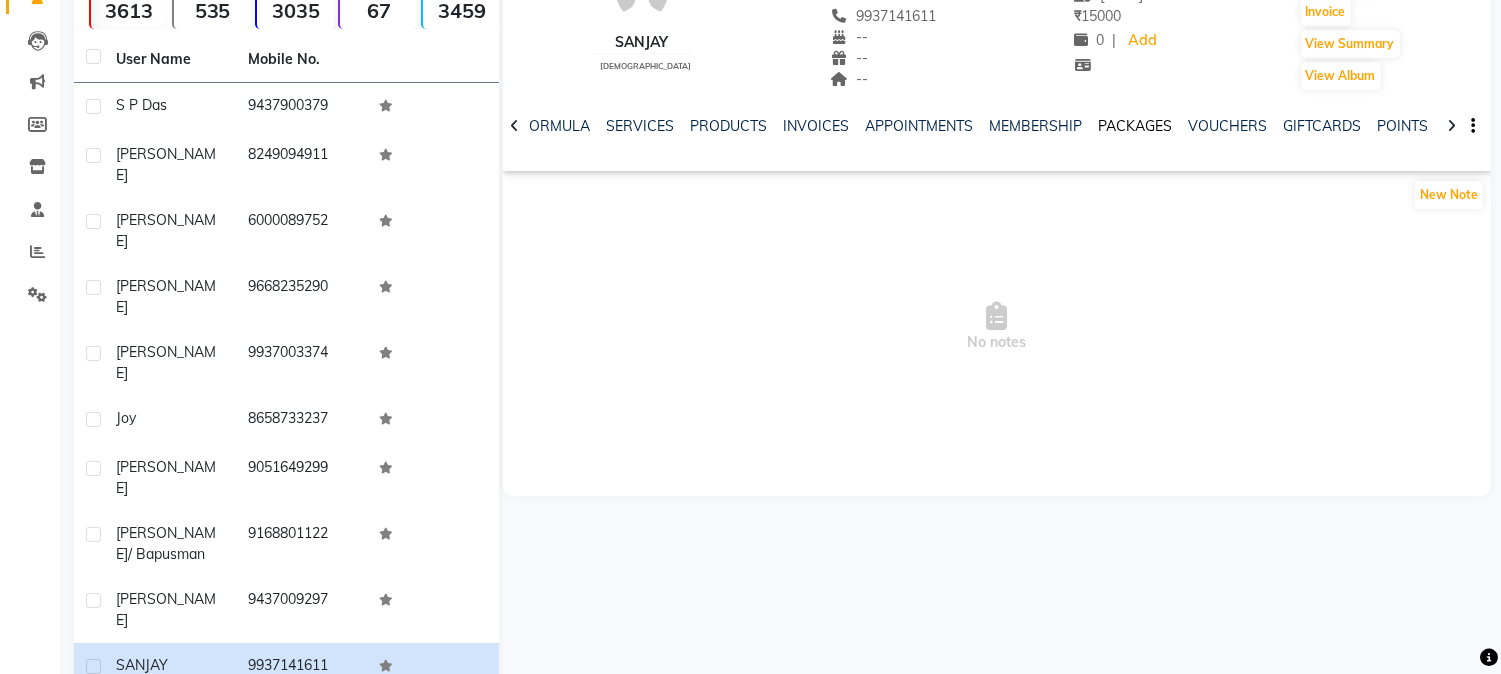 click on "PACKAGES" 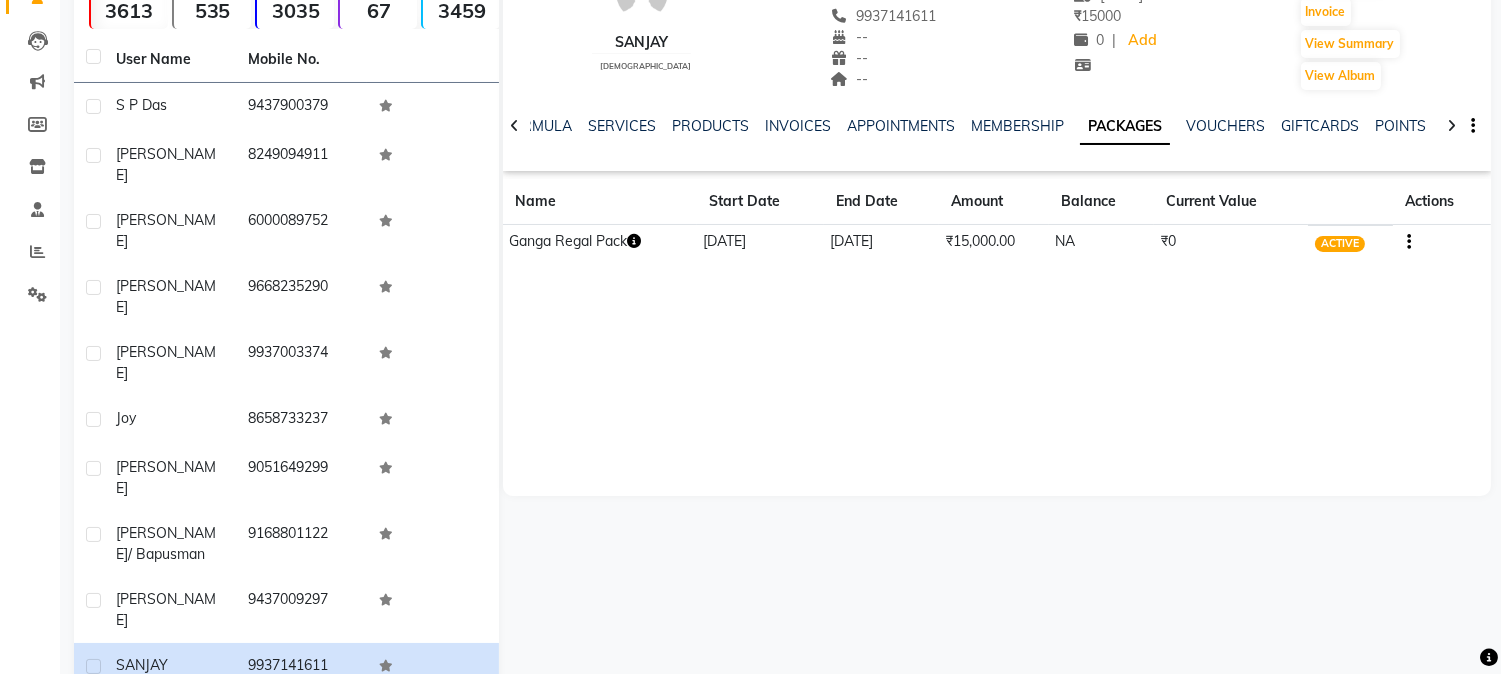 click 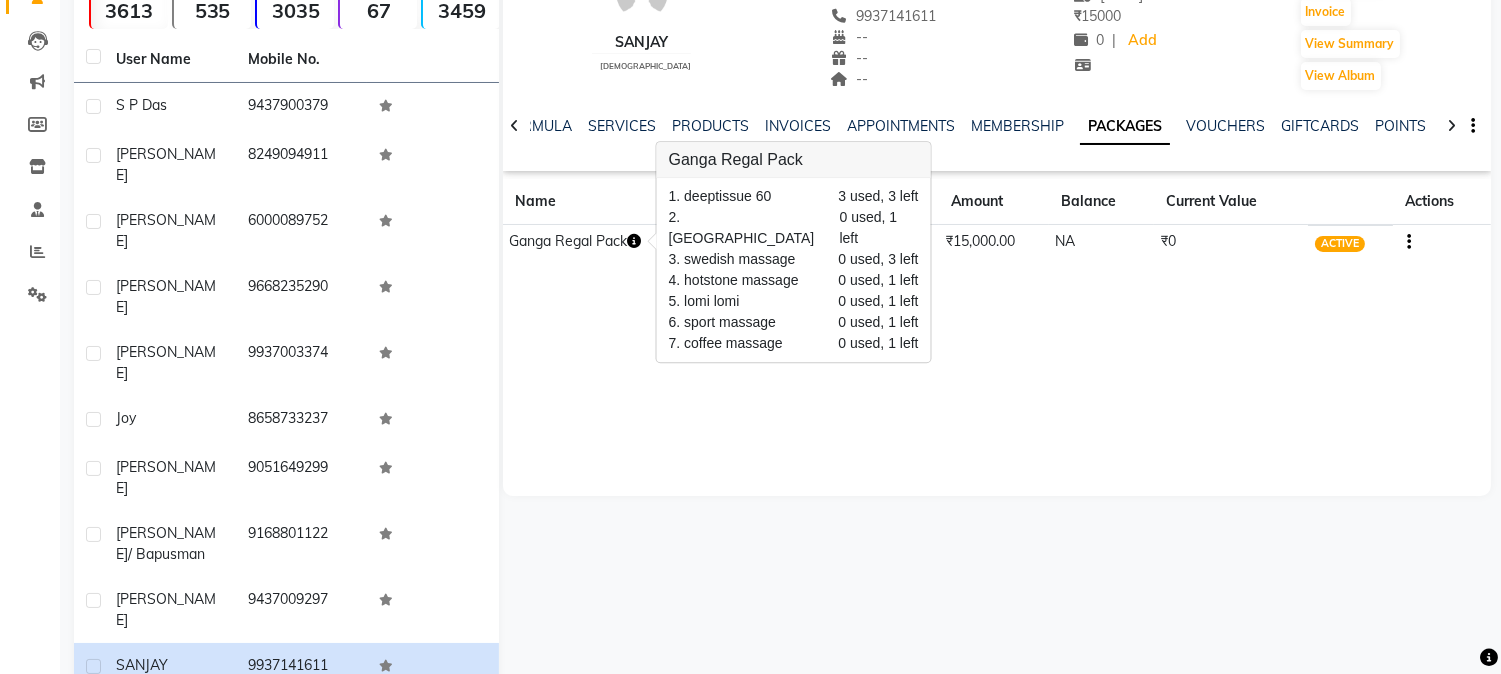 click on "Next" 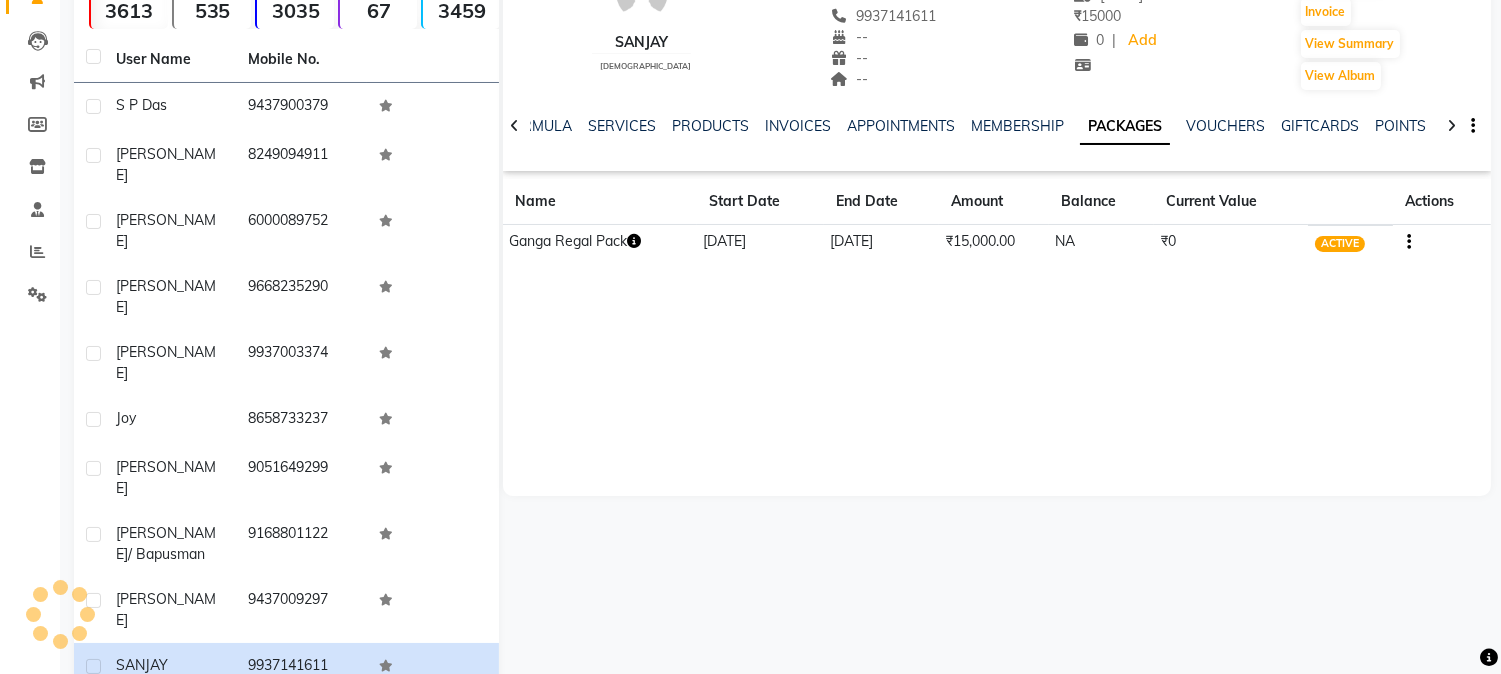 scroll, scrollTop: 175, scrollLeft: 0, axis: vertical 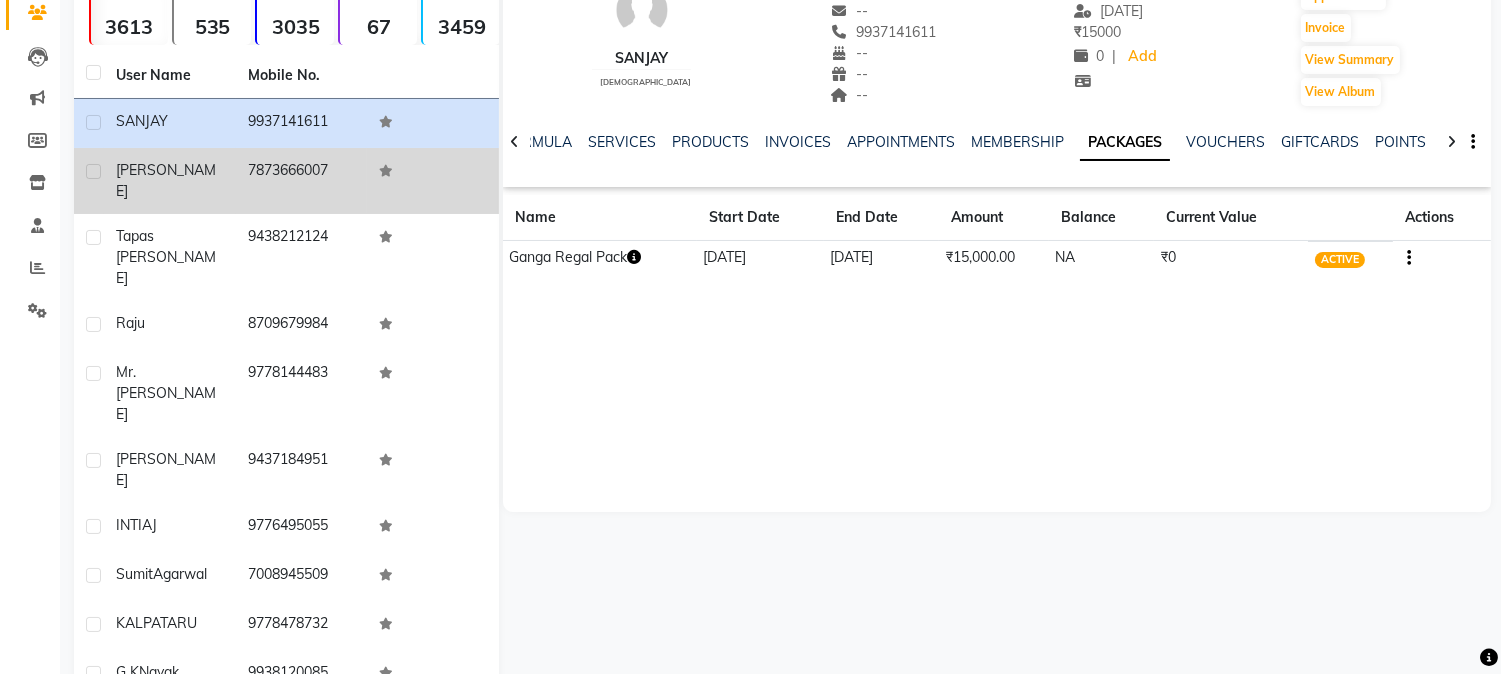click on "[PERSON_NAME]" 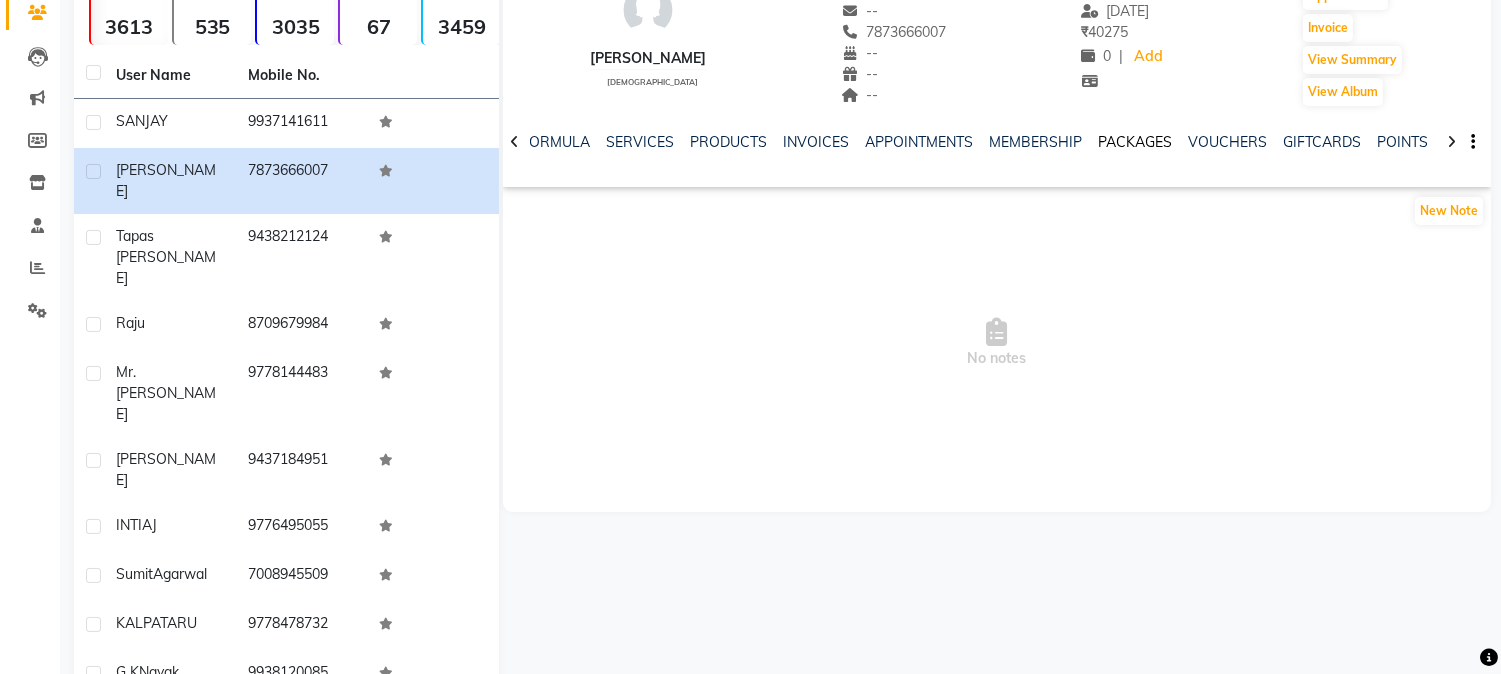 click on "PACKAGES" 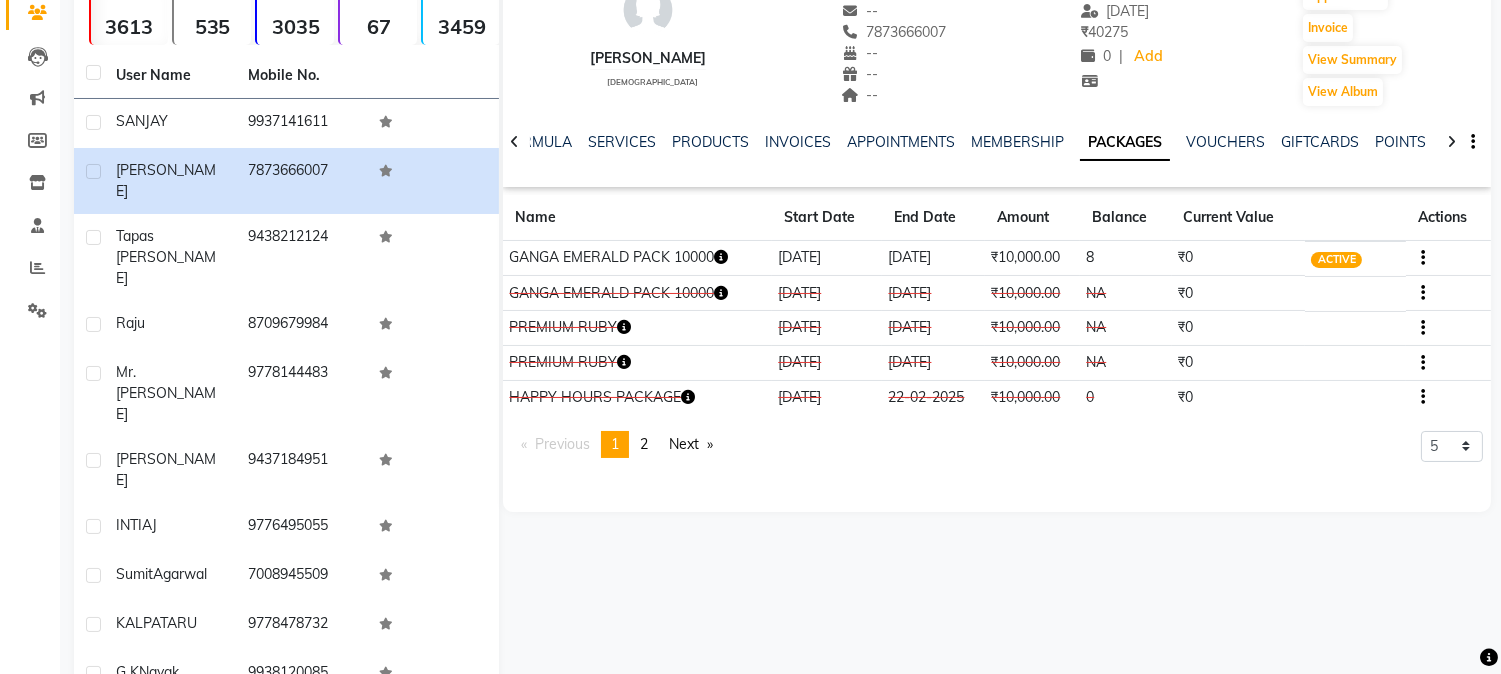 click 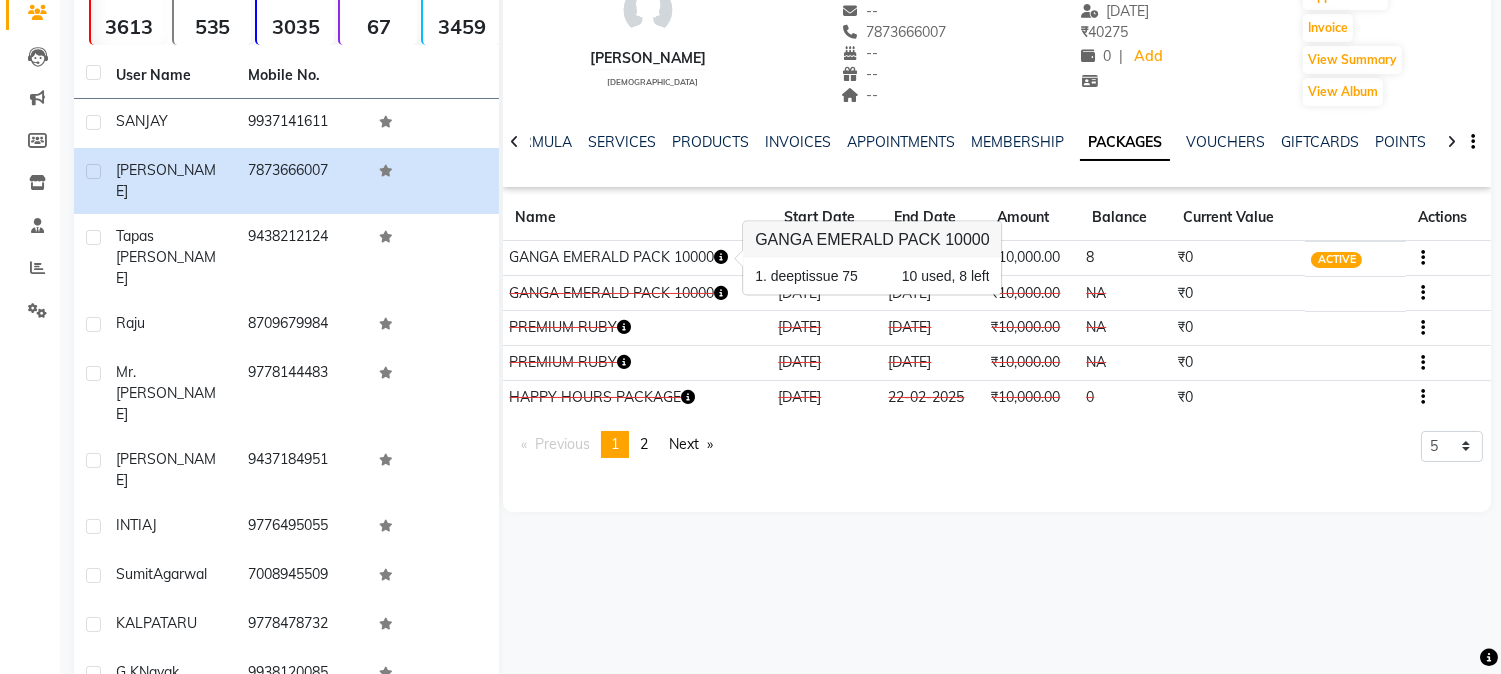 click 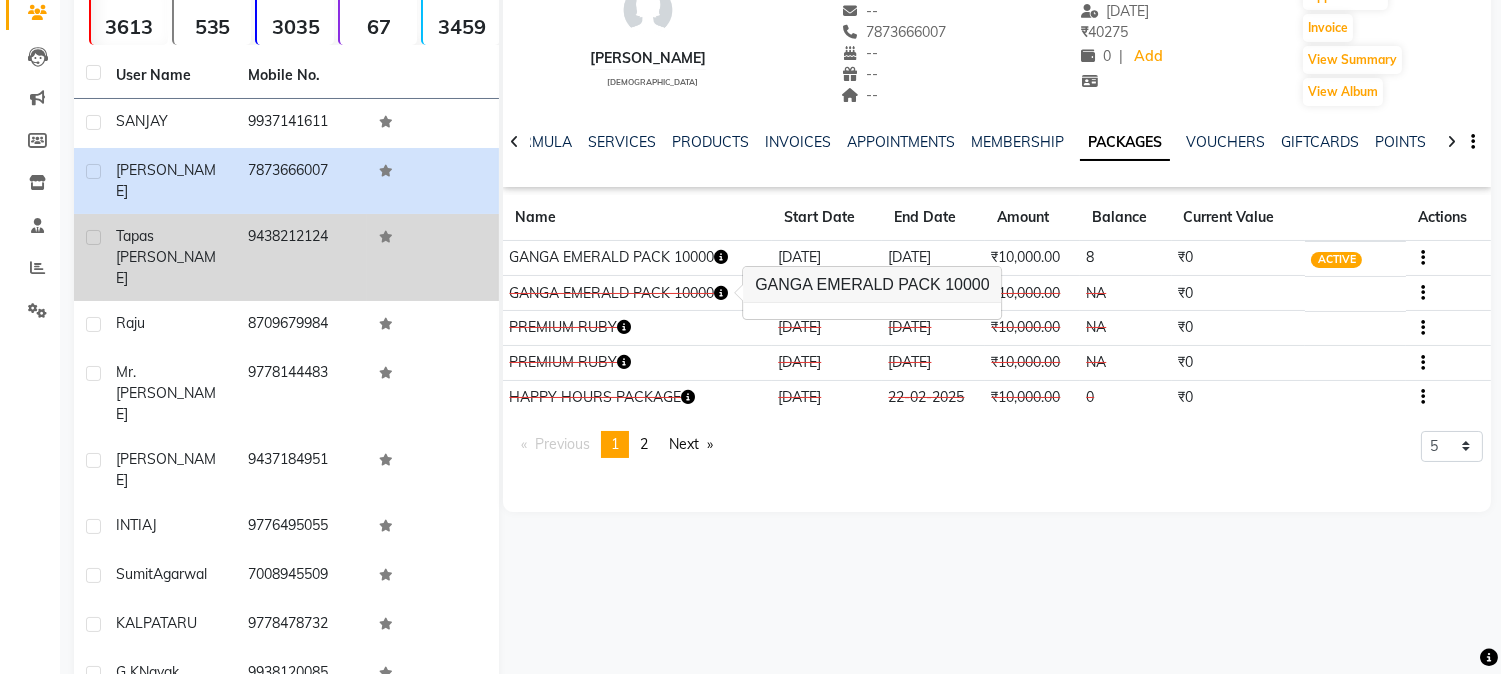 click on "Tapas [PERSON_NAME]" 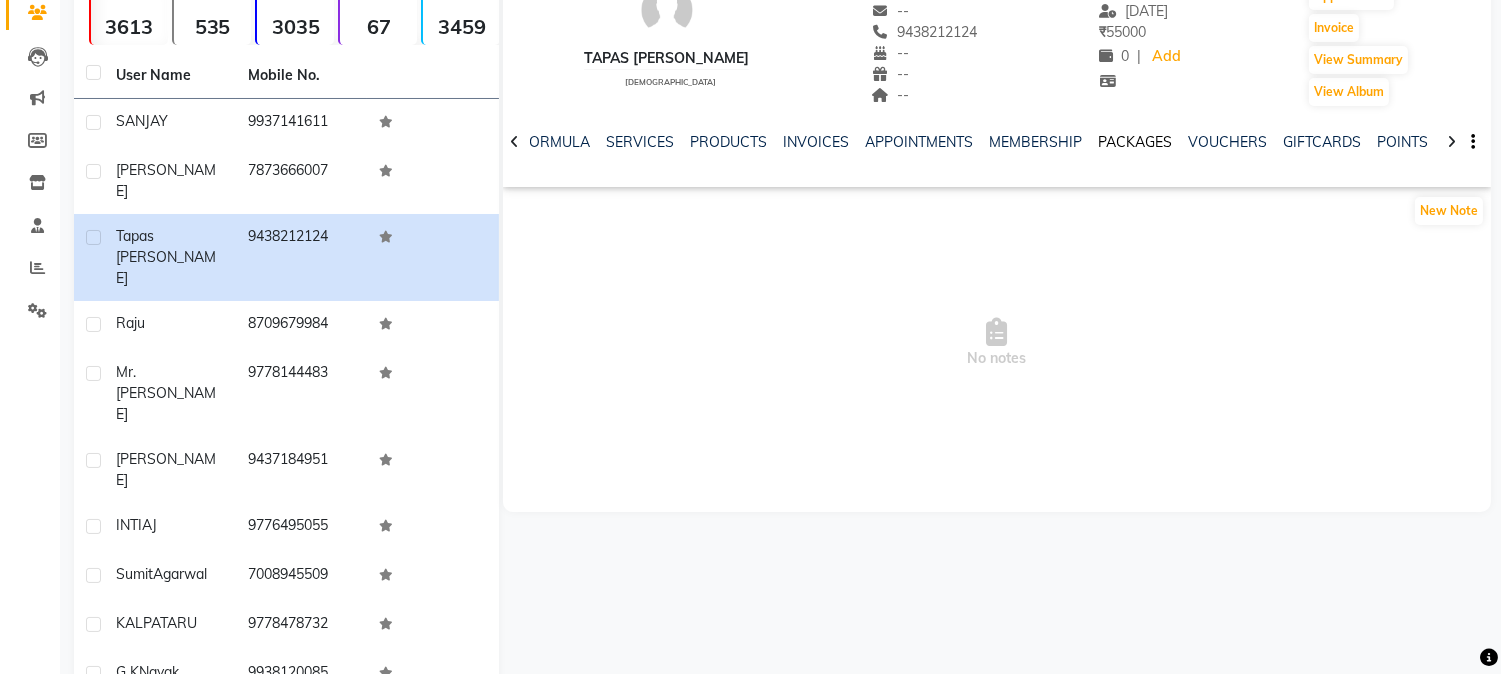 click on "PACKAGES" 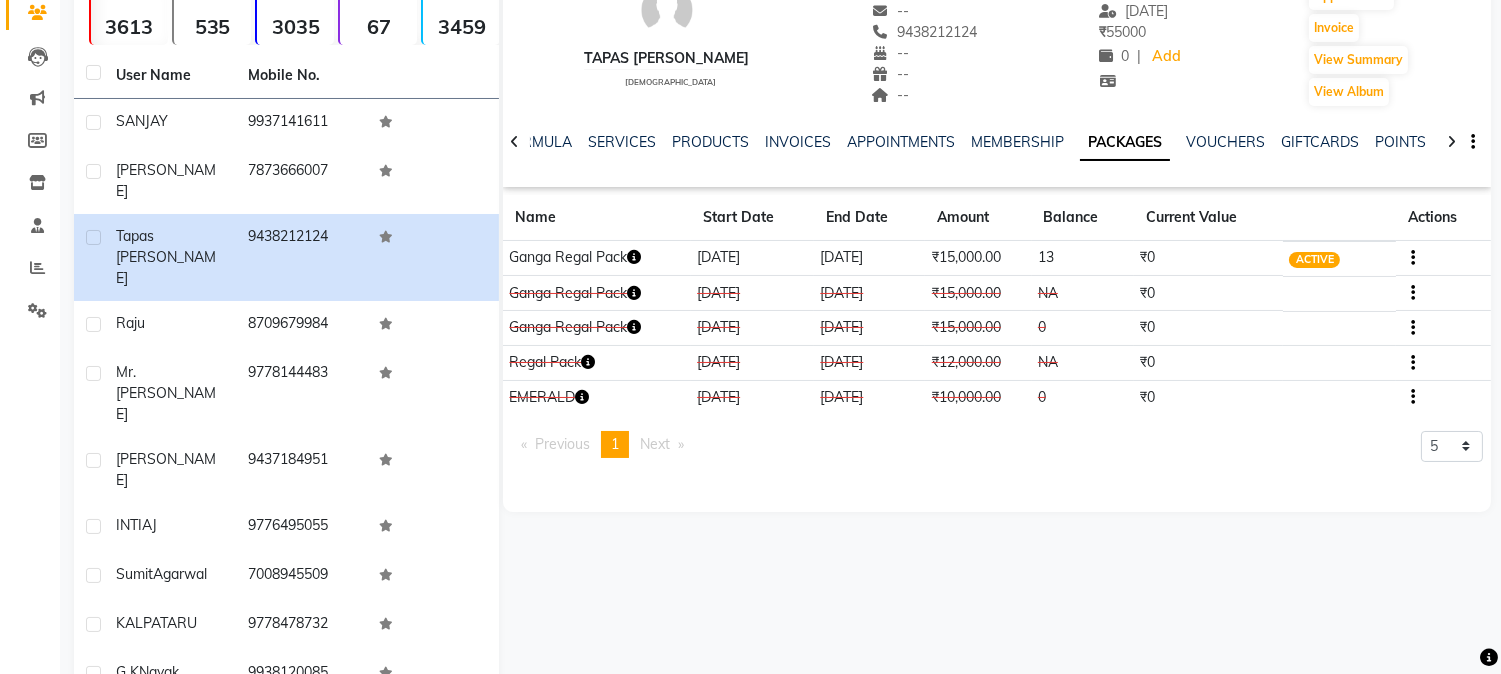 click 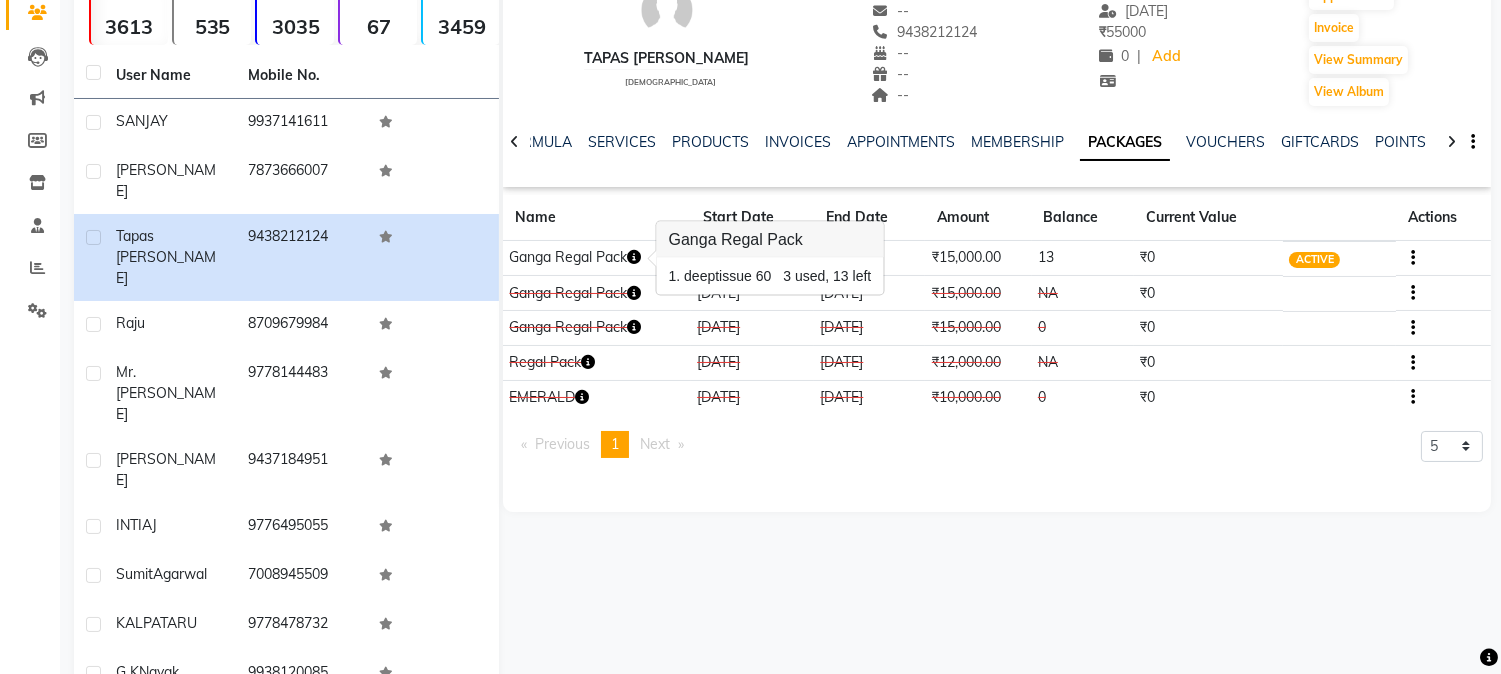 click 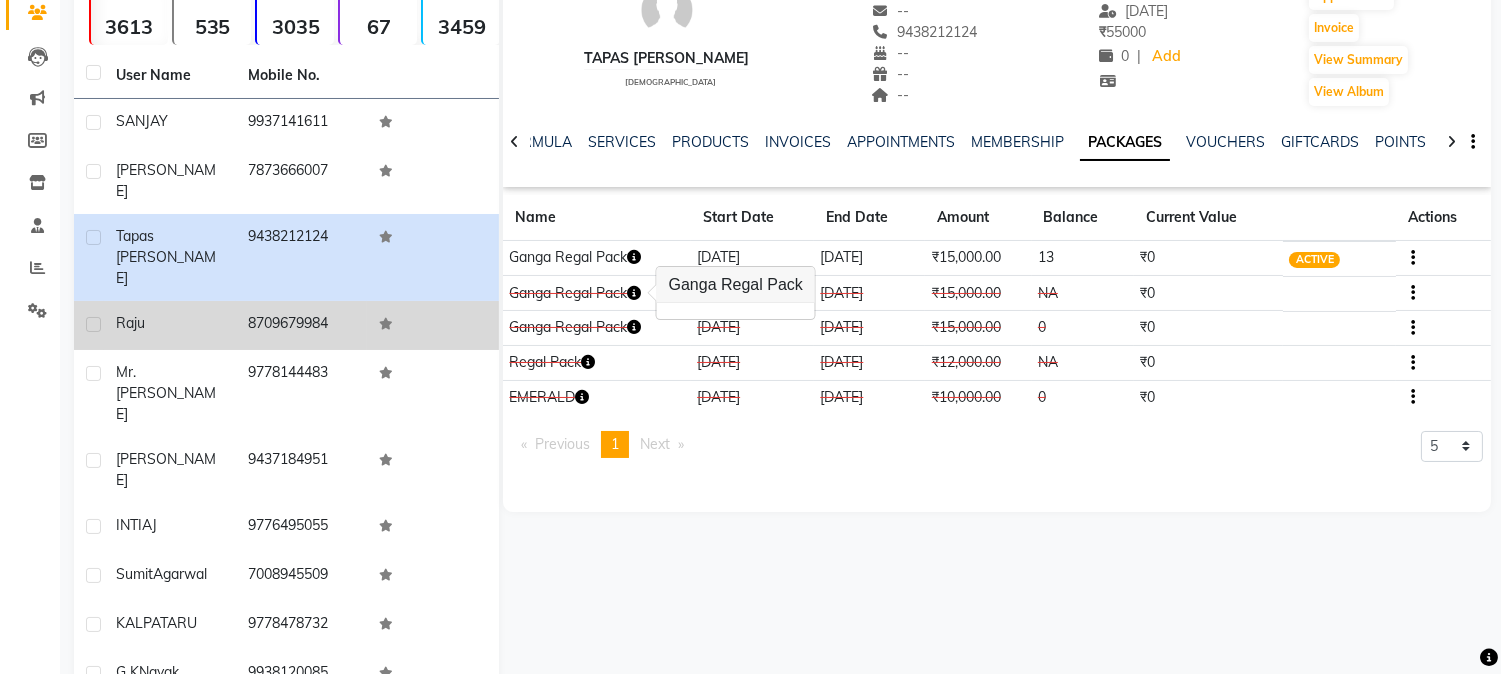 click on "raju" 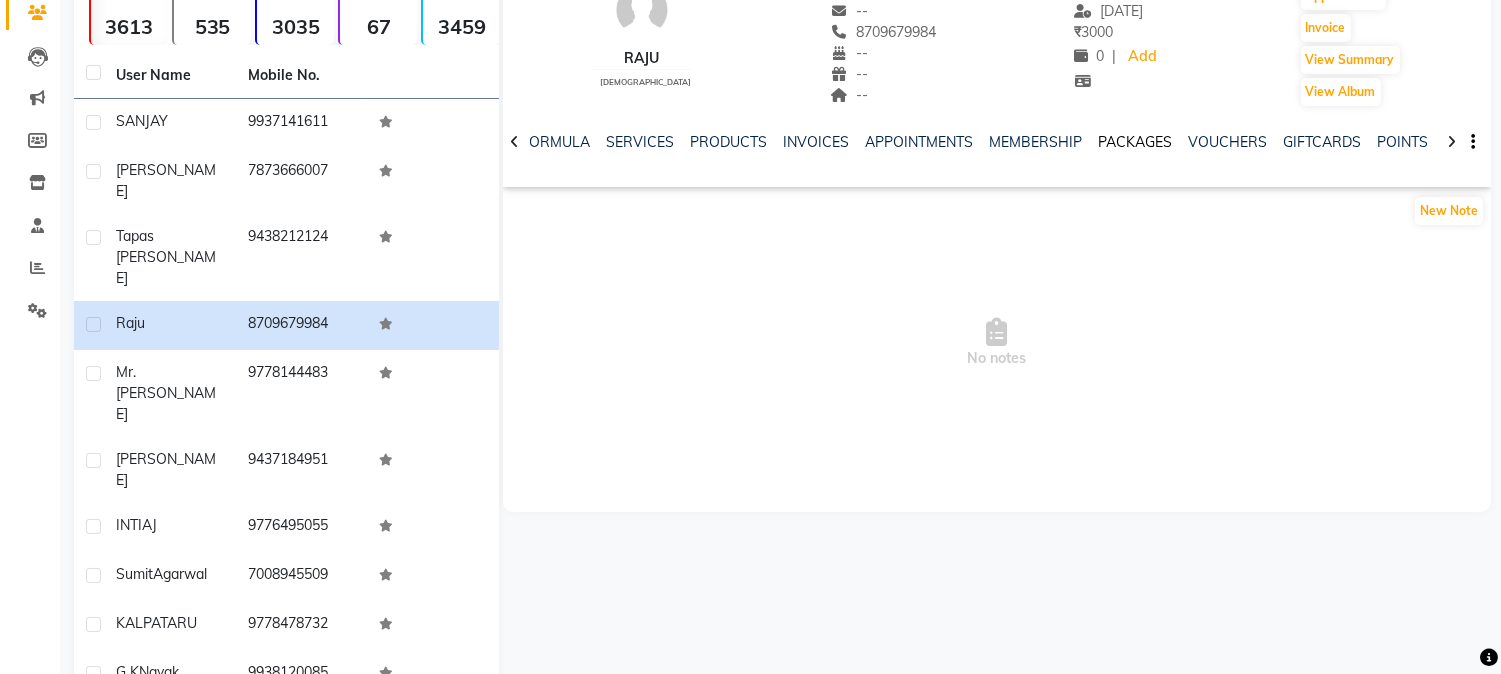 click on "PACKAGES" 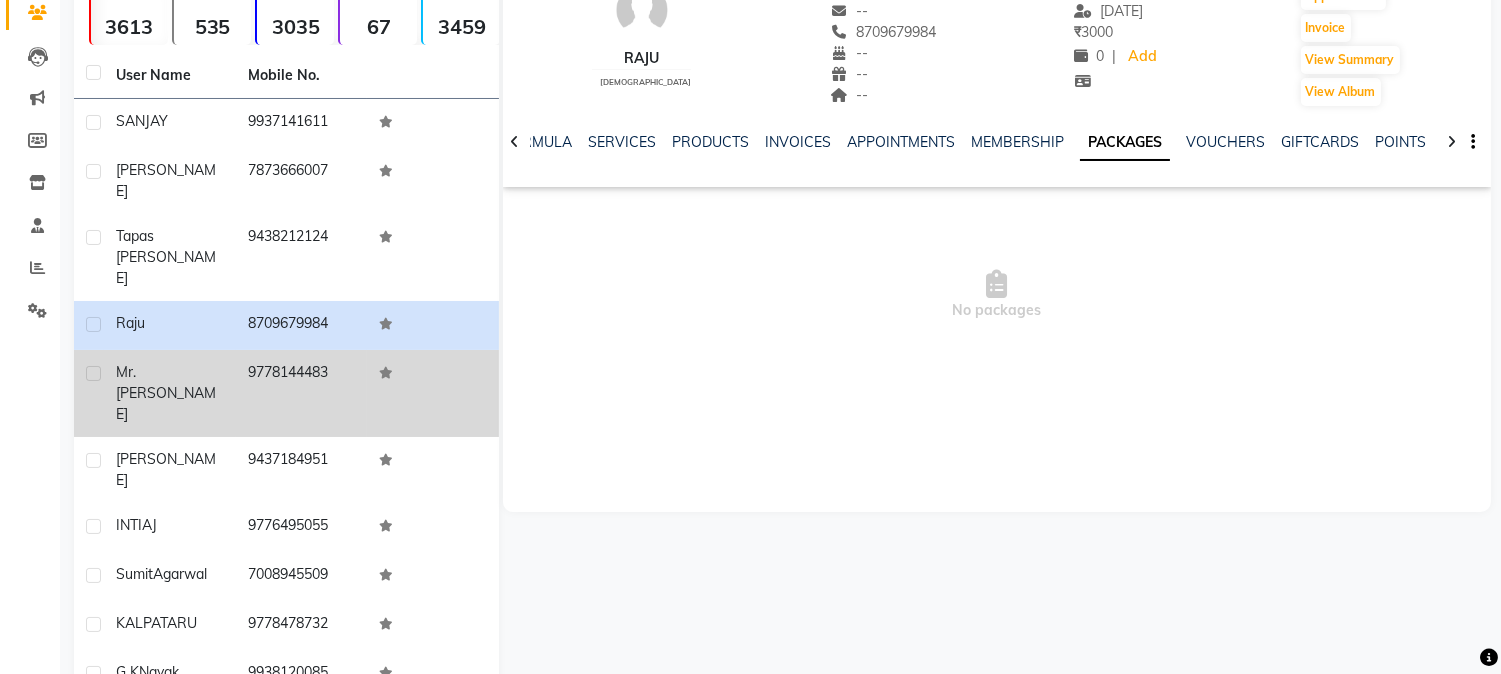 click on "9778144483" 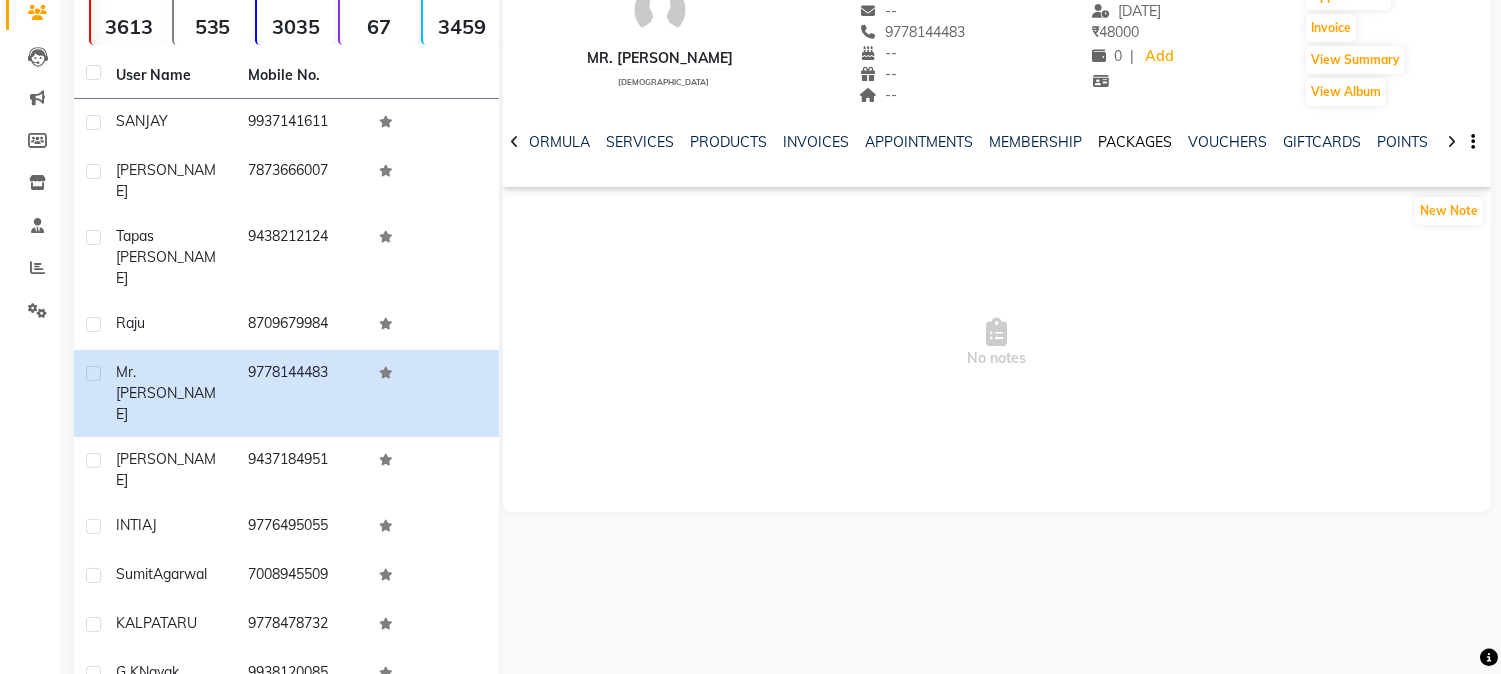 click on "PACKAGES" 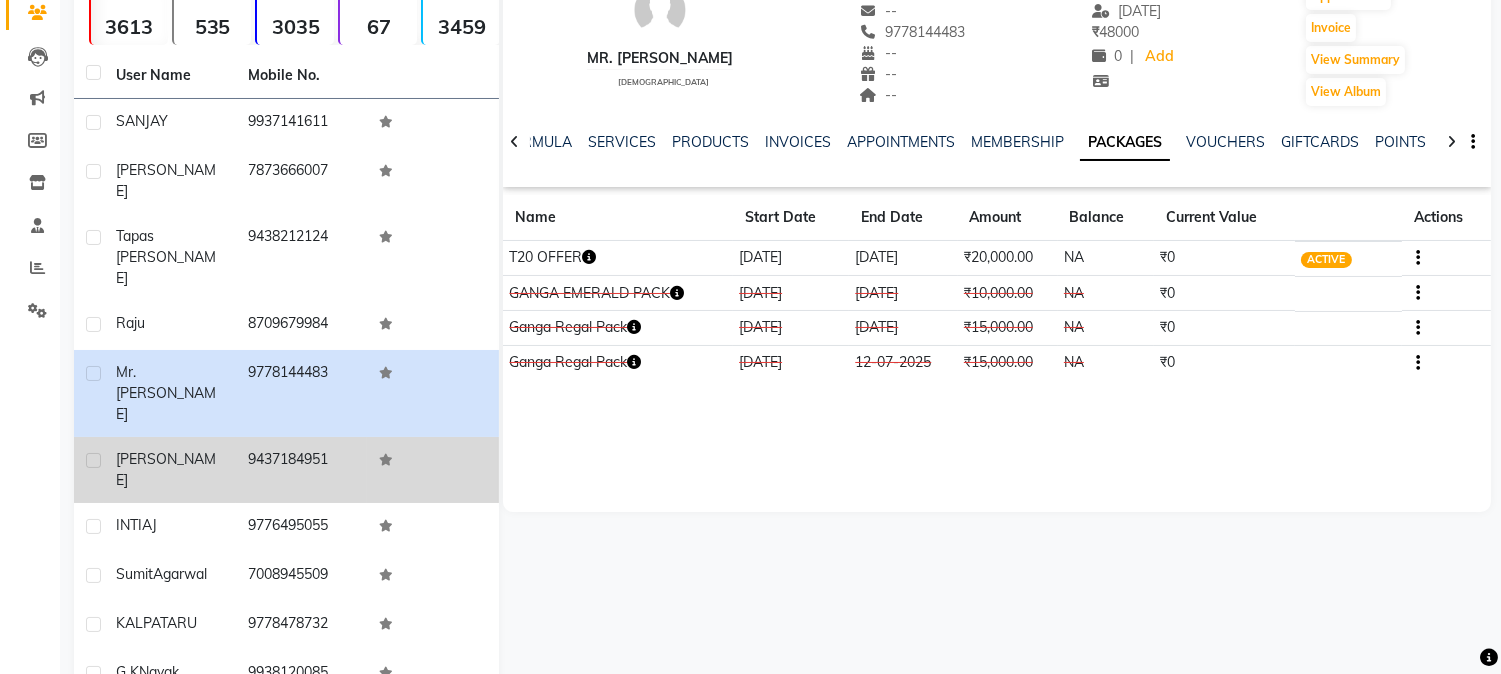 click on "9437184951" 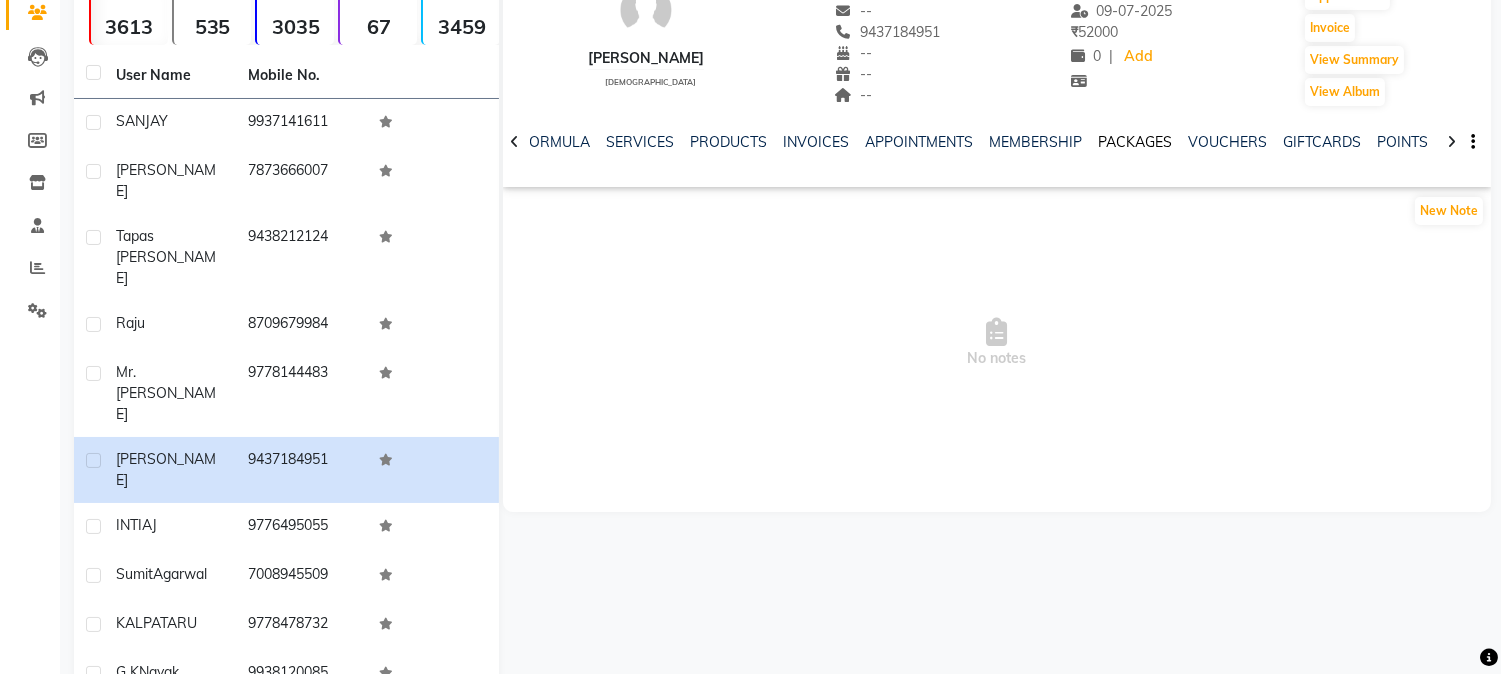 click on "PACKAGES" 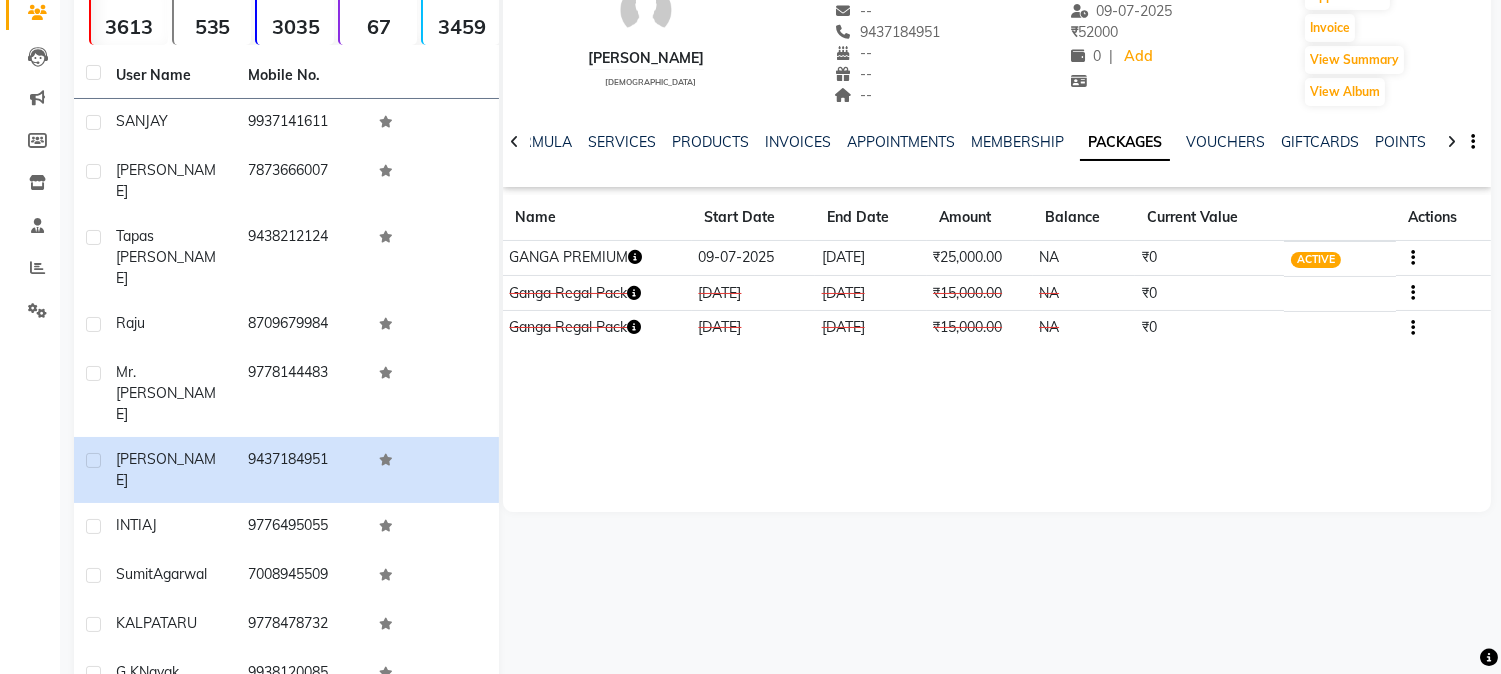 click 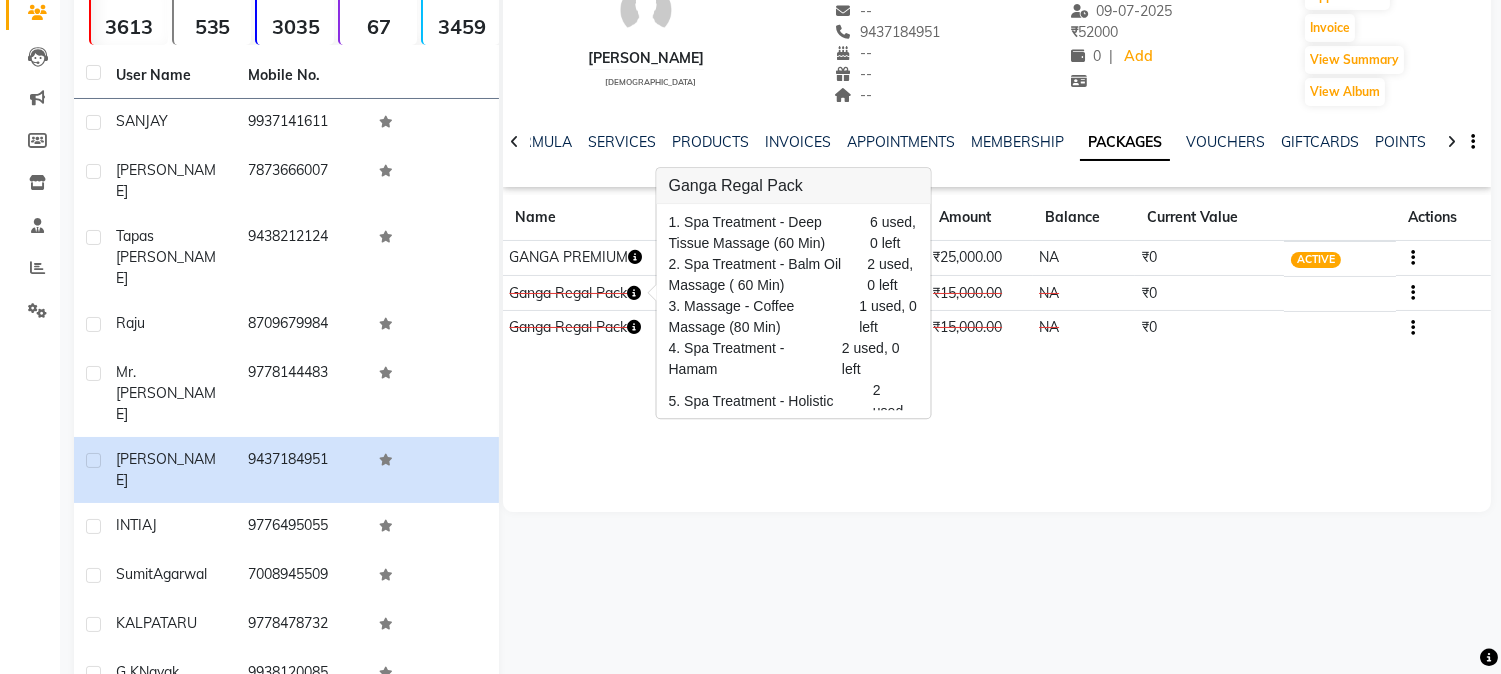 scroll, scrollTop: 0, scrollLeft: 0, axis: both 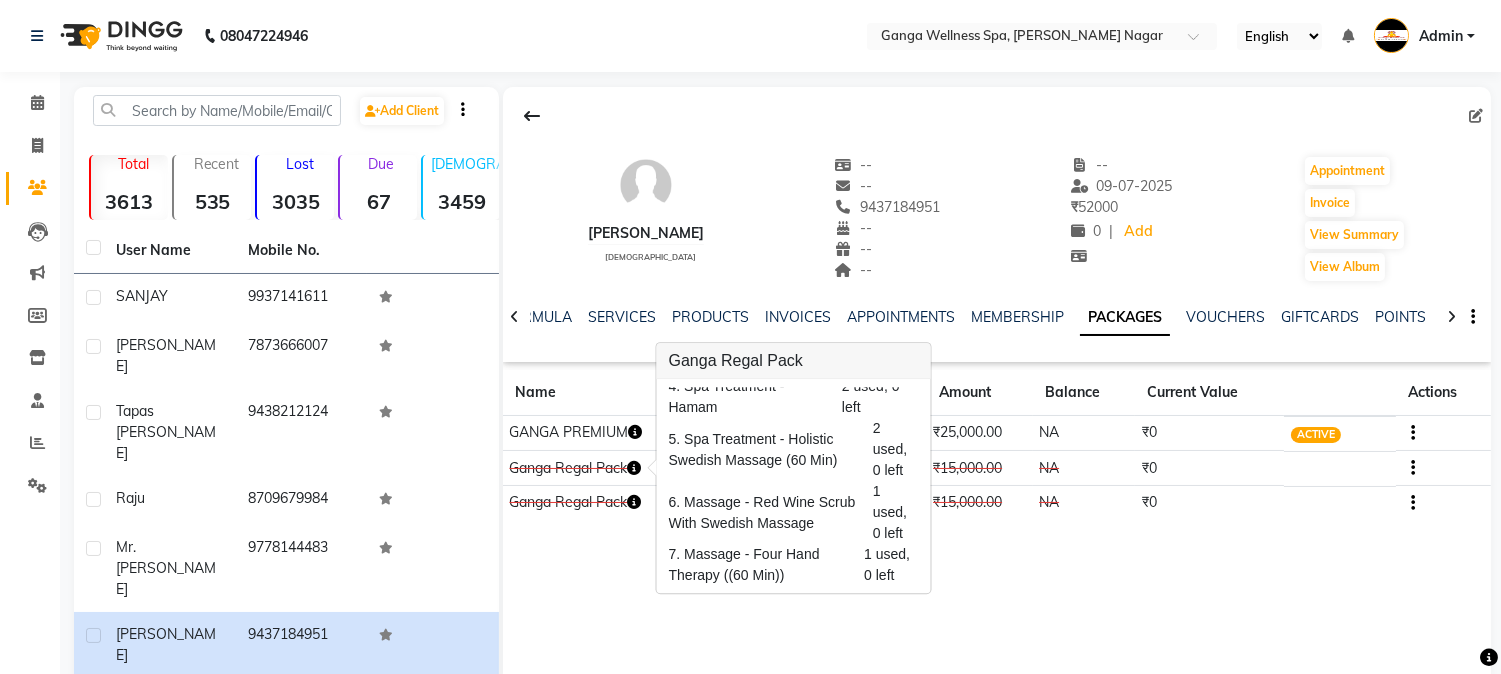 click on "[PERSON_NAME]    [DEMOGRAPHIC_DATA]  --   --   9437184951  --  --  --  -- [DATE] ₹    52000 0 |  Add   Appointment   Invoice  View Summary  View Album  NOTES FORMULA SERVICES PRODUCTS INVOICES APPOINTMENTS MEMBERSHIP PACKAGES VOUCHERS GIFTCARDS POINTS FORMS FAMILY CARDS WALLET Name Start Date End Date Amount Balance Current Value Actions  GANGA PREMIUM   [DATE] [DATE]  ₹25,000.00   NA  ₹0 ACTIVE  Ganga Regal Pack  [DATE] [DATE]  ₹15,000.00   NA  ₹0 CONSUMED  Ganga Regal Pack  [DATE] [DATE]  ₹15,000.00   NA  ₹0 CONSUMED" 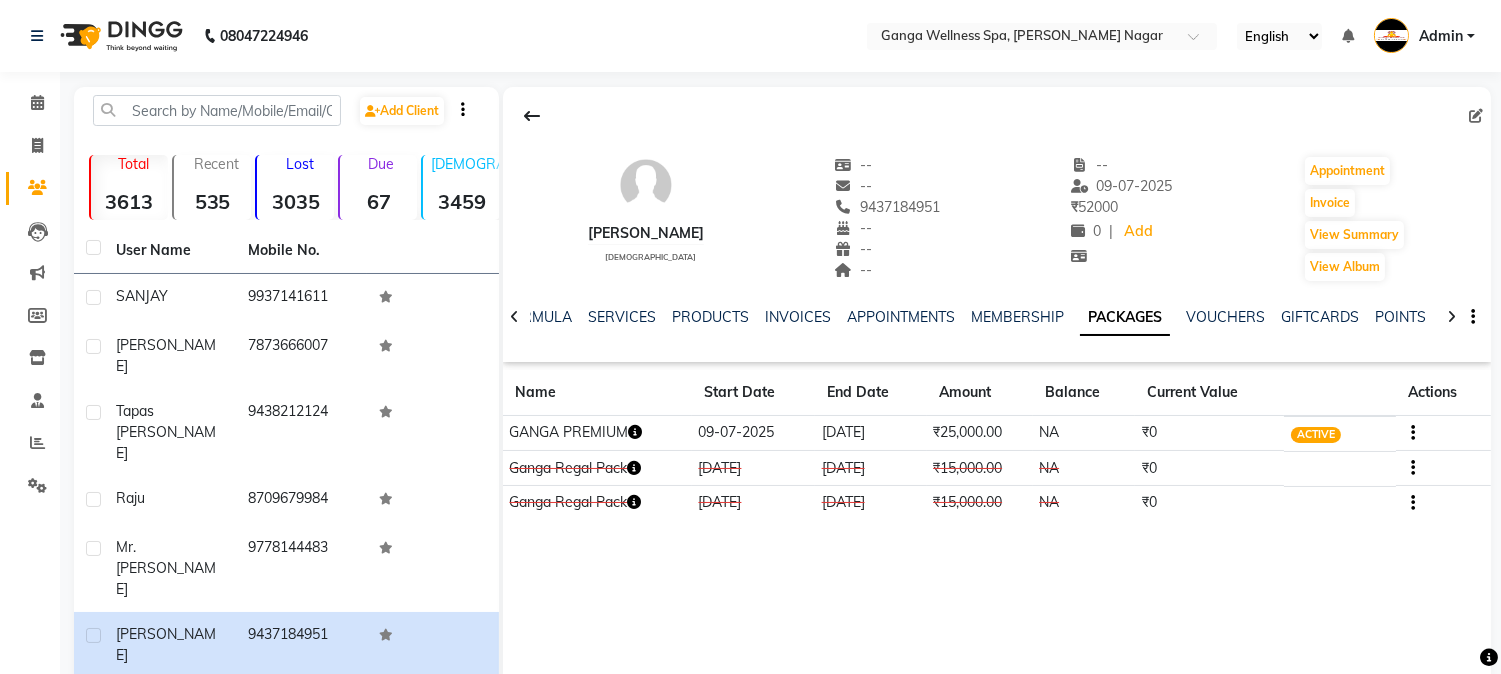 click 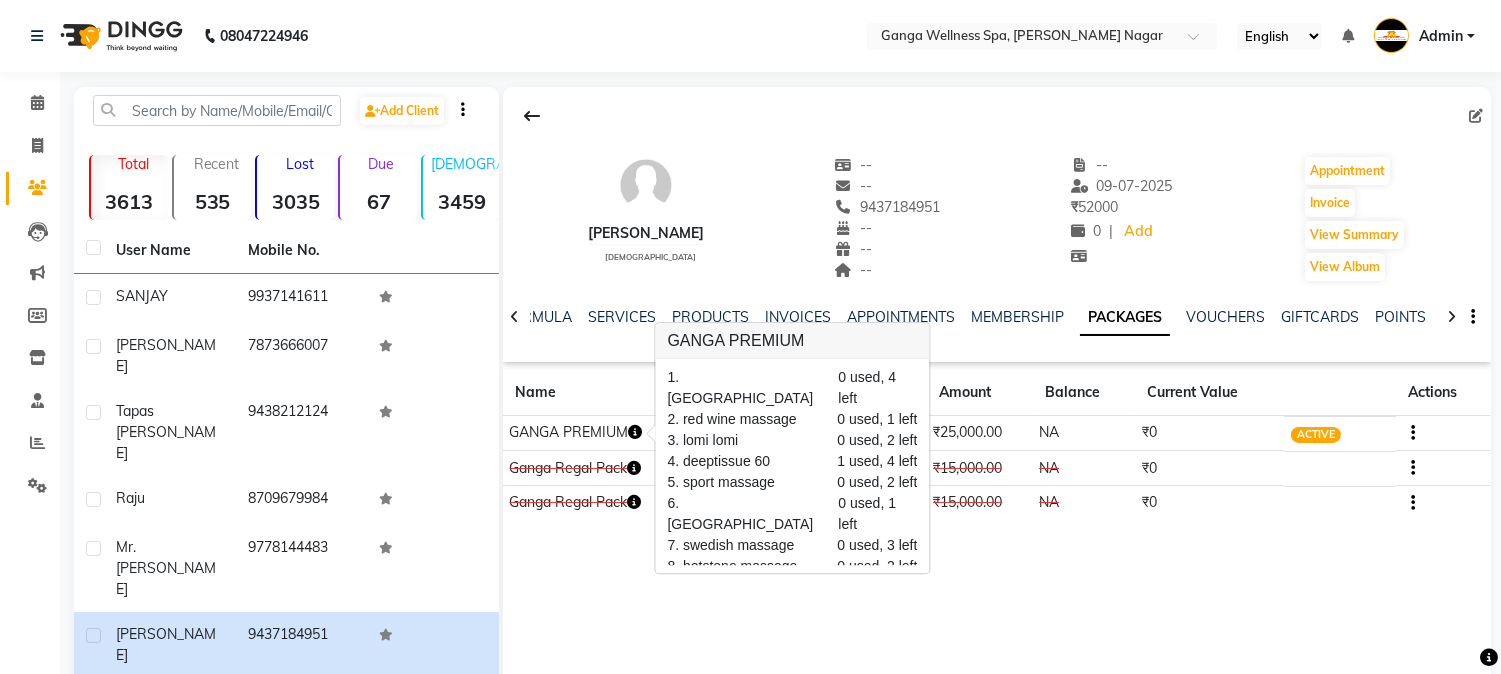 click on "[PERSON_NAME]    [DEMOGRAPHIC_DATA]  --   --   9437184951  --  --  --  -- [DATE] ₹    52000 0 |  Add   Appointment   Invoice  View Summary  View Album  NOTES FORMULA SERVICES PRODUCTS INVOICES APPOINTMENTS MEMBERSHIP PACKAGES VOUCHERS GIFTCARDS POINTS FORMS FAMILY CARDS WALLET Name Start Date End Date Amount Balance Current Value Actions  GANGA PREMIUM   [DATE] [DATE]  ₹25,000.00   NA  ₹0 ACTIVE  Ganga Regal Pack  [DATE] [DATE]  ₹15,000.00   NA  ₹0 CONSUMED  Ganga Regal Pack  [DATE] [DATE]  ₹15,000.00   NA  ₹0 CONSUMED" 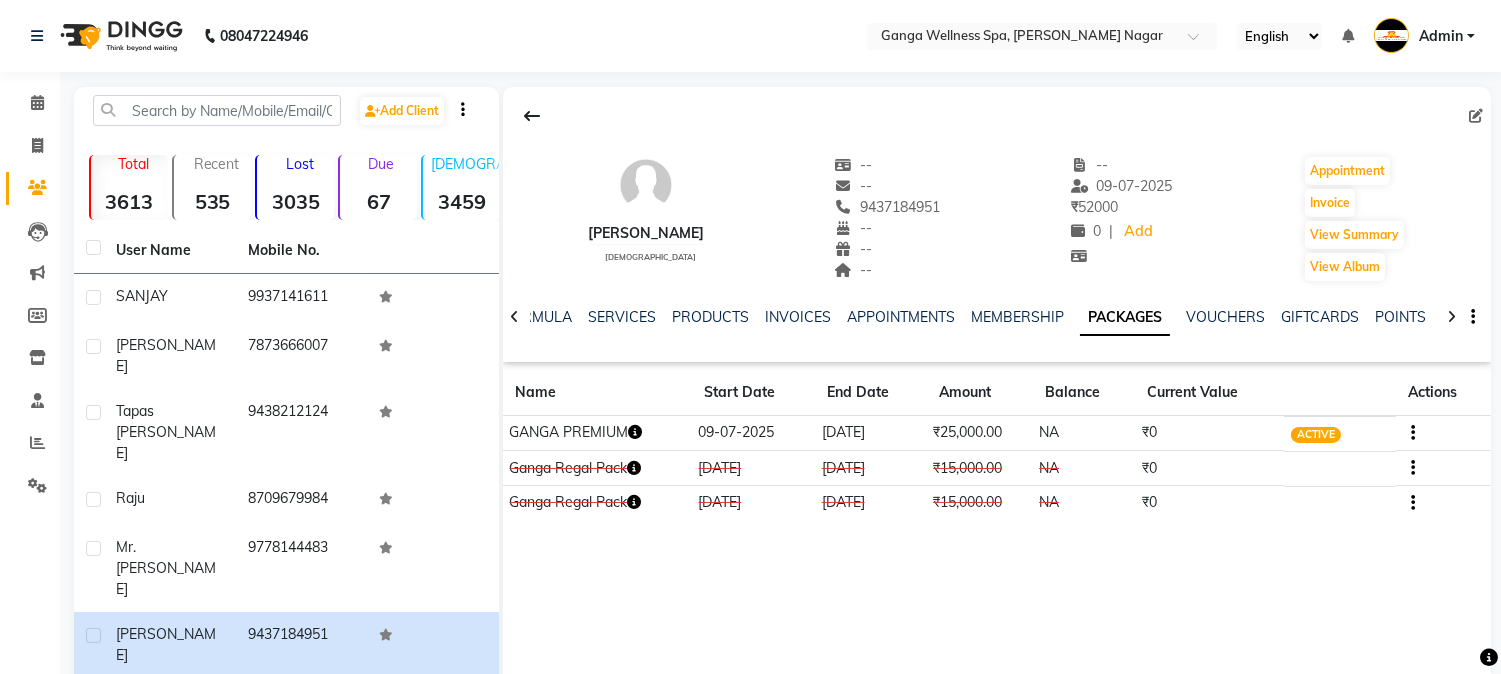 click 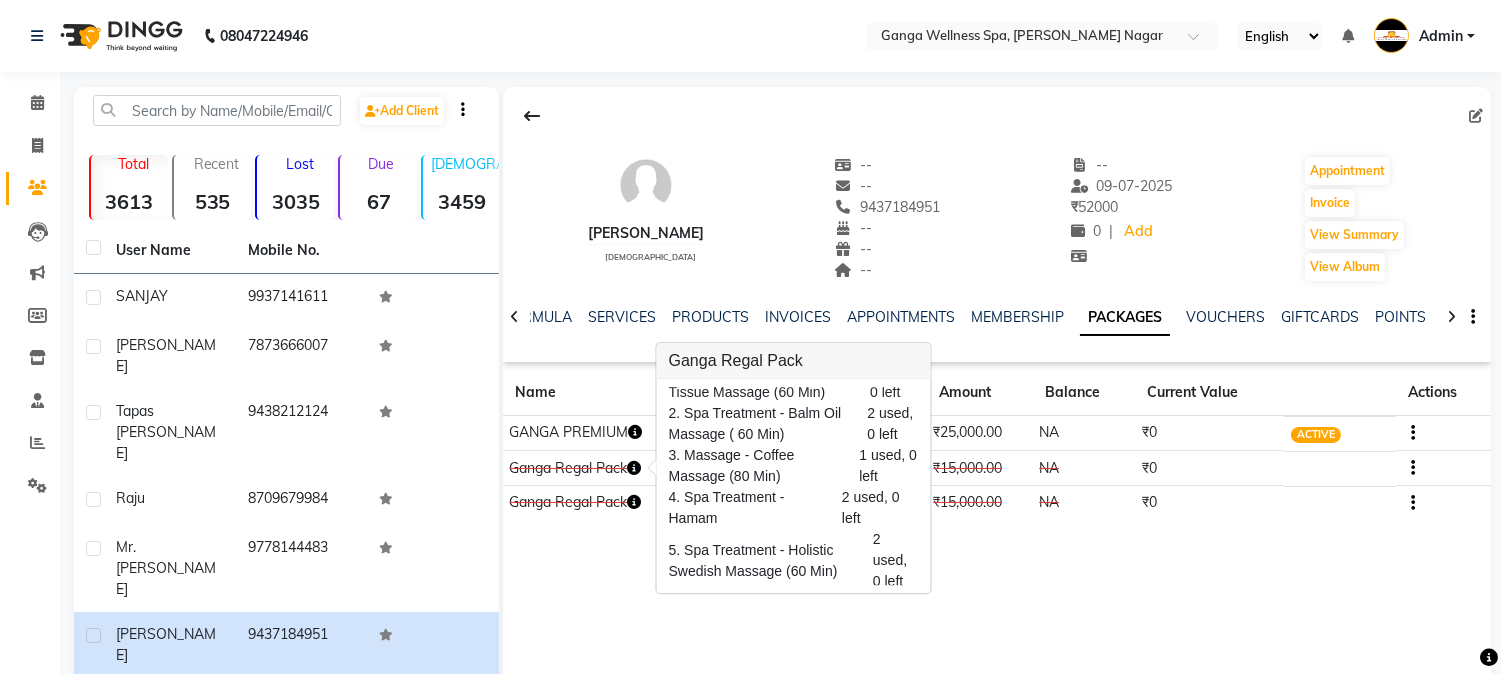 scroll, scrollTop: 137, scrollLeft: 0, axis: vertical 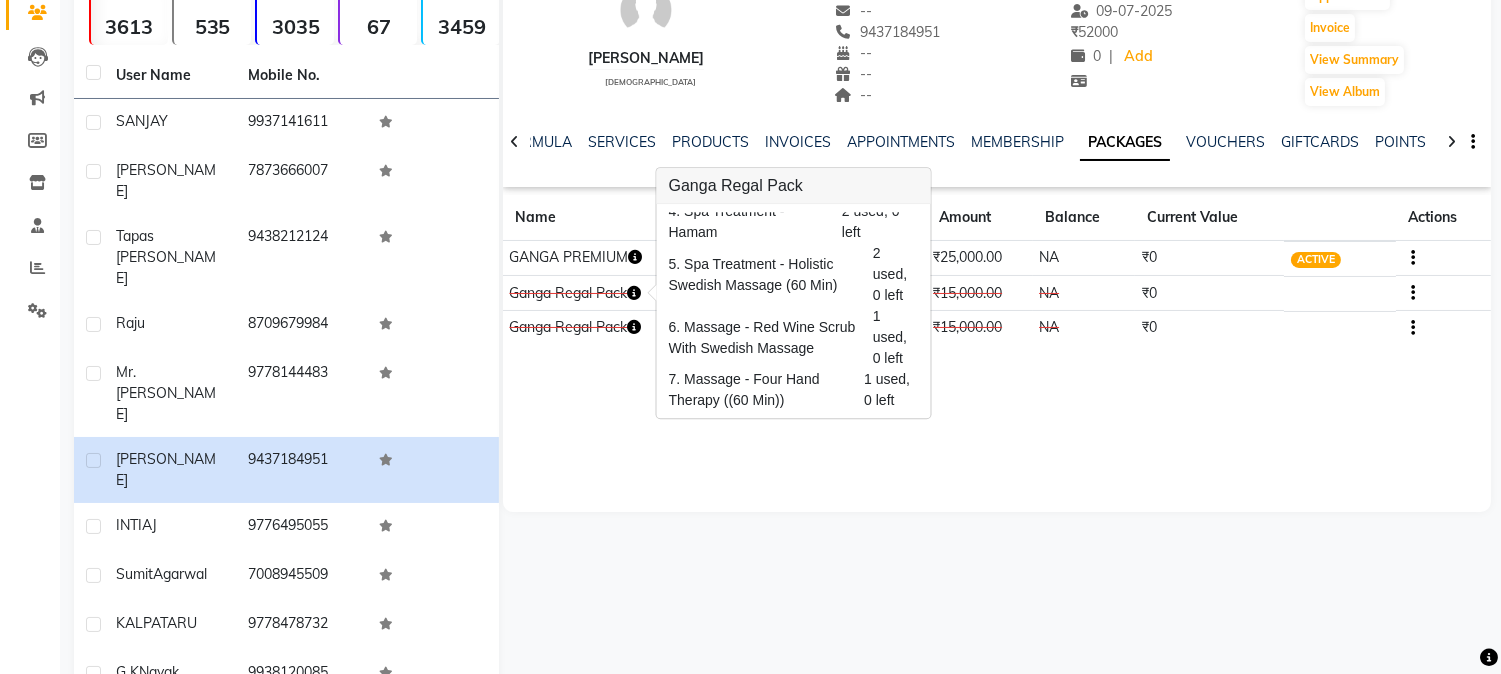 click on "[PERSON_NAME]    [DEMOGRAPHIC_DATA]  --   --   9437184951  --  --  --  -- [DATE] ₹    52000 0 |  Add   Appointment   Invoice  View Summary  View Album  NOTES FORMULA SERVICES PRODUCTS INVOICES APPOINTMENTS MEMBERSHIP PACKAGES VOUCHERS GIFTCARDS POINTS FORMS FAMILY CARDS WALLET Name Start Date End Date Amount Balance Current Value Actions  GANGA PREMIUM   [DATE] [DATE]  ₹25,000.00   NA  ₹0 ACTIVE  Ganga Regal Pack  [DATE] [DATE]  ₹15,000.00   NA  ₹0 CONSUMED  Ganga Regal Pack  [DATE] [DATE]  ₹15,000.00   NA  ₹0 CONSUMED" 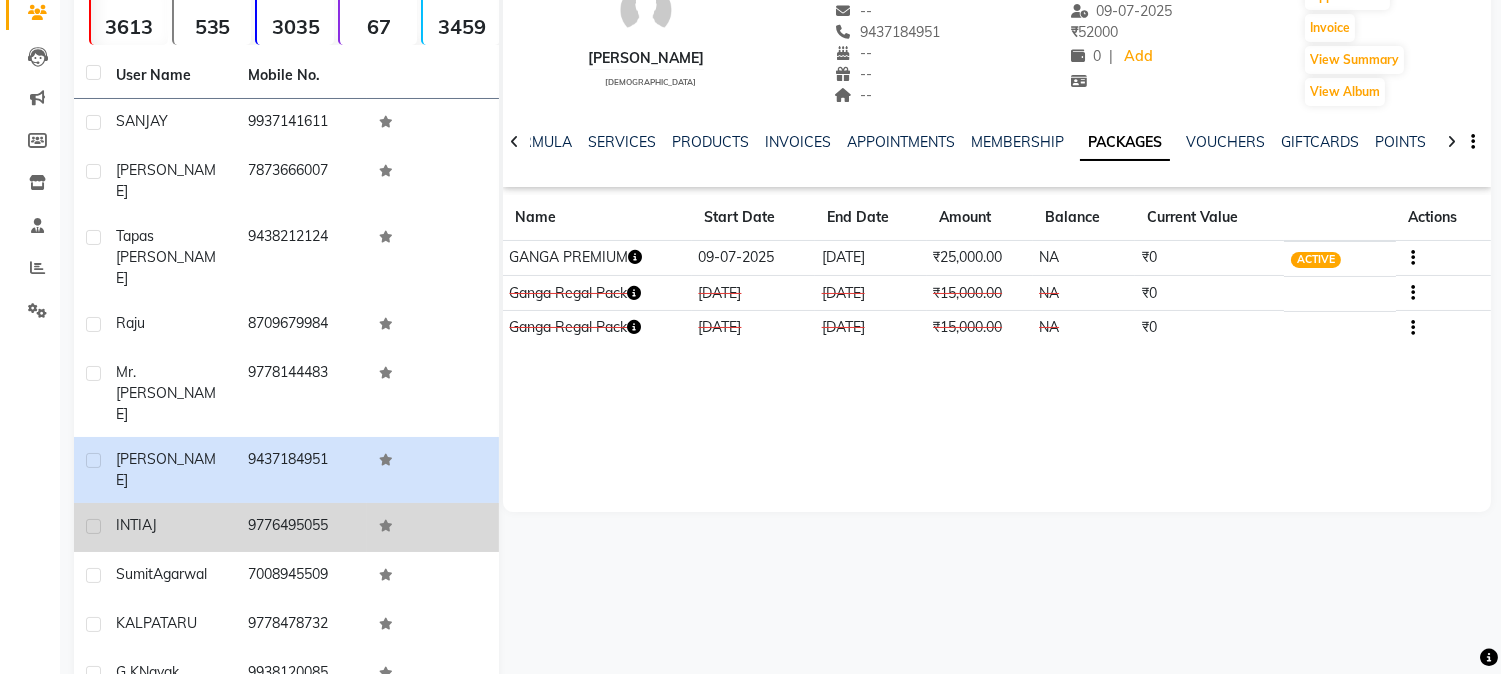 click on "9776495055" 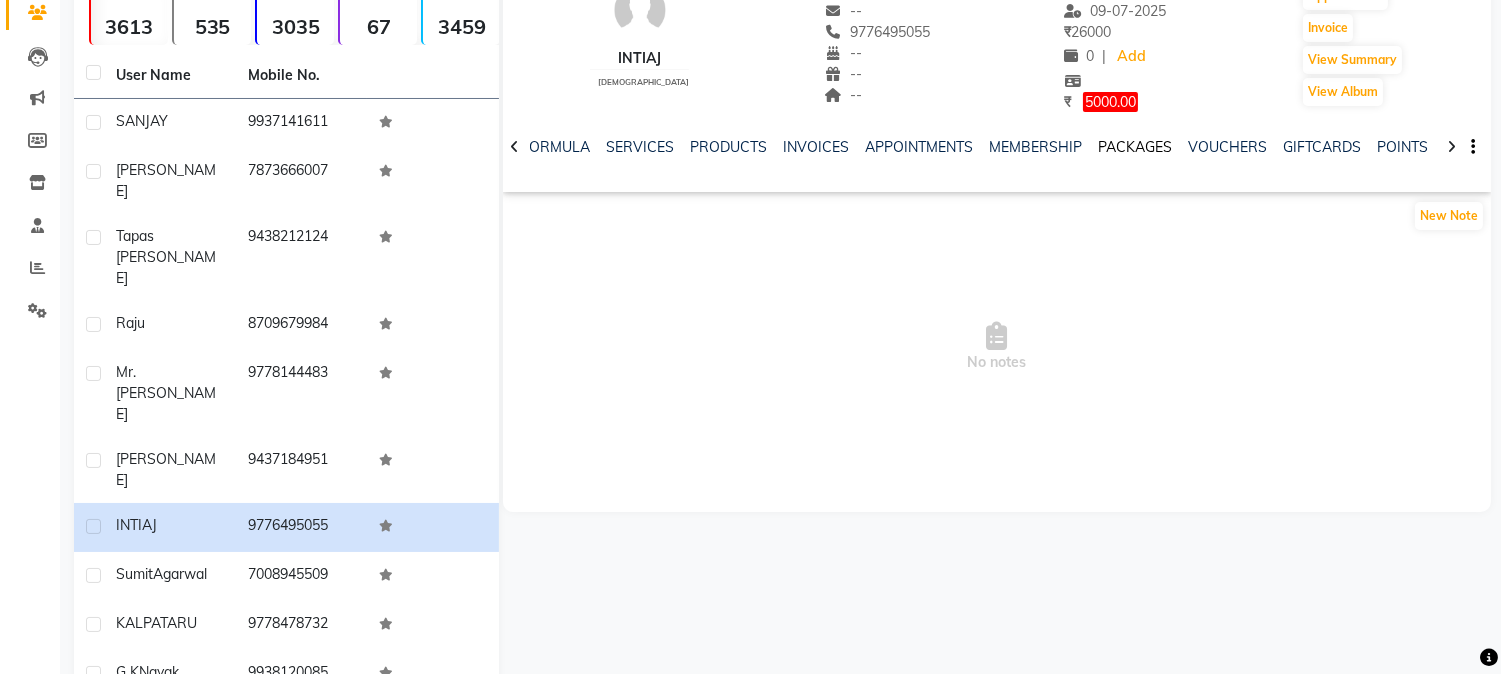 click on "PACKAGES" 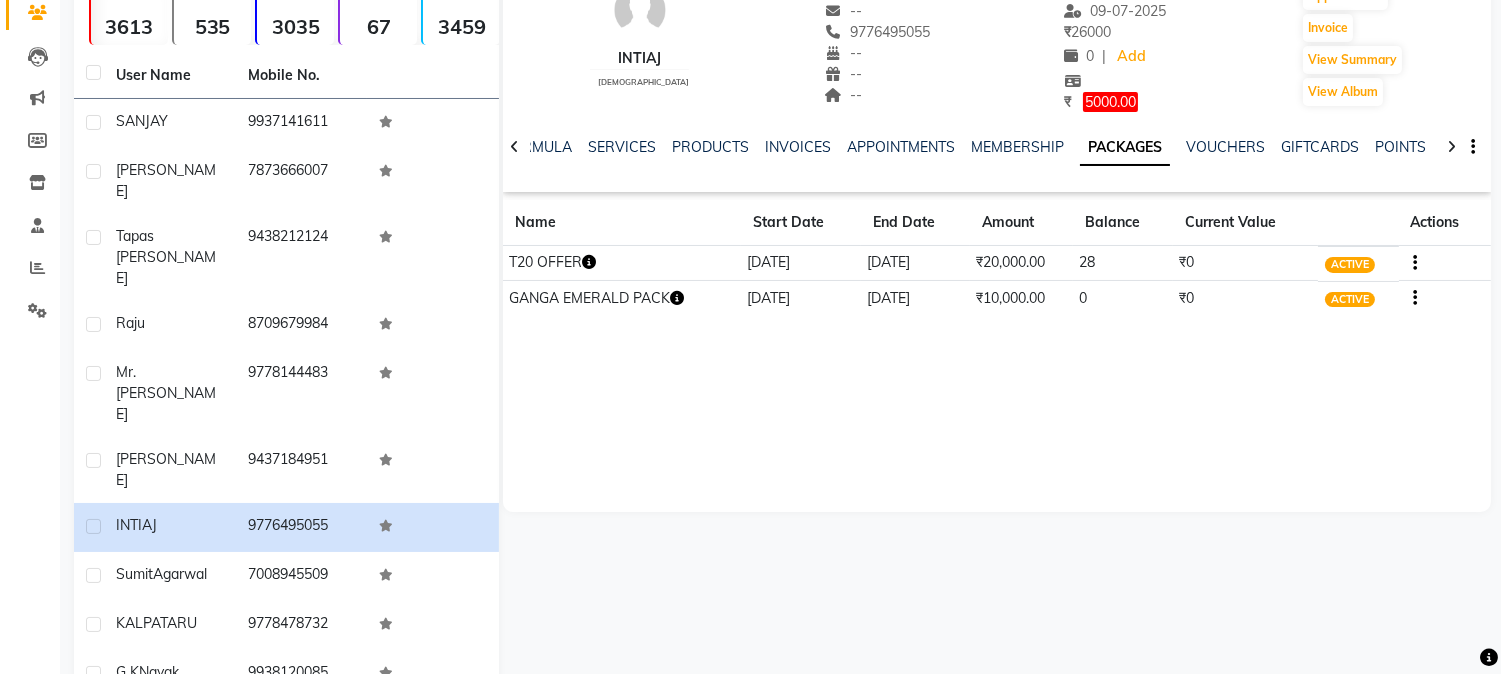 click 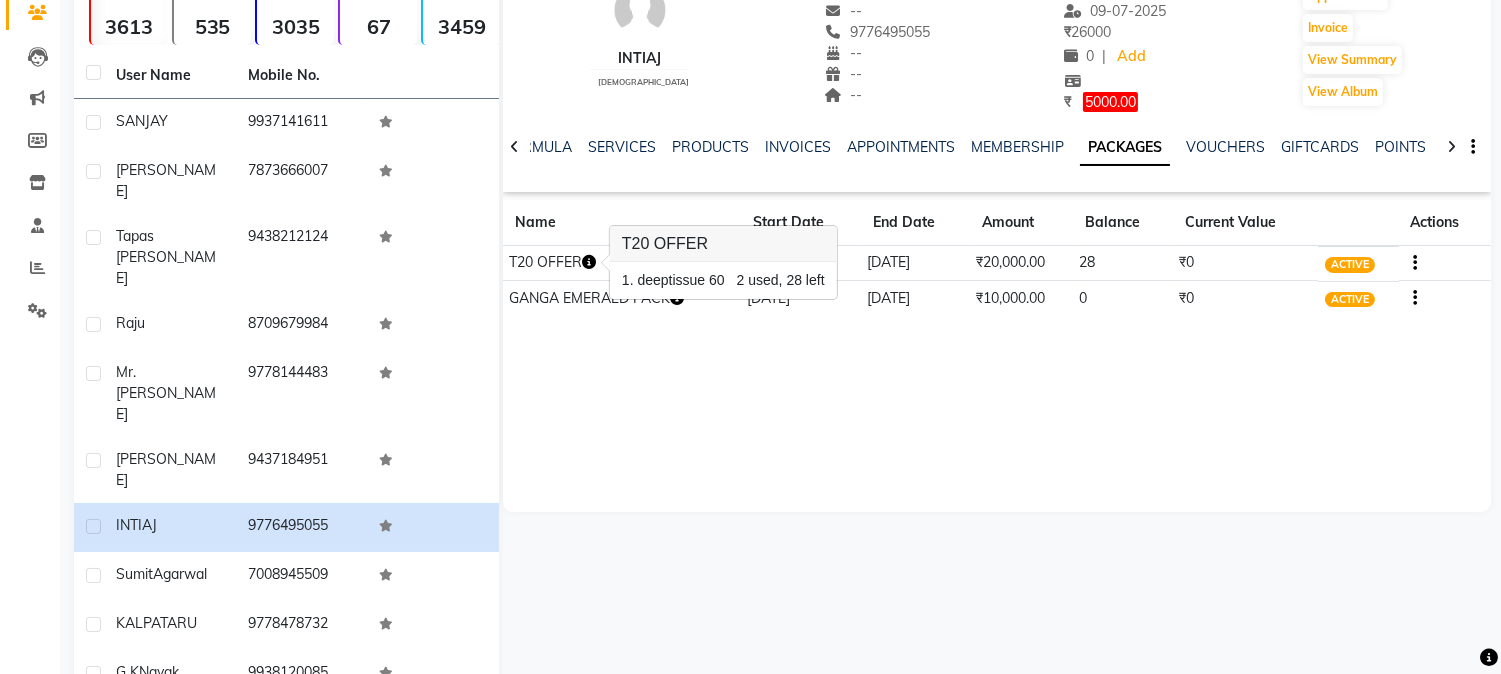 click on "INTIAJ    [DEMOGRAPHIC_DATA]  --   --   9776495055  --  --  --  -- [DATE] ₹    26000 0 |  Add  ₹     5000.00  Appointment   Invoice  View Summary  View Album  NOTES FORMULA SERVICES PRODUCTS INVOICES APPOINTMENTS MEMBERSHIP PACKAGES VOUCHERS GIFTCARDS POINTS FORMS FAMILY CARDS WALLET Name Start Date End Date Amount Balance Current Value Actions  T20 OFFER  [DATE] [DATE]  ₹20,000.00   28  ₹0 ACTIVE  GANGA EMERALD PACK  [DATE] [DATE]  ₹10,000.00   0  ₹0 ACTIVE" 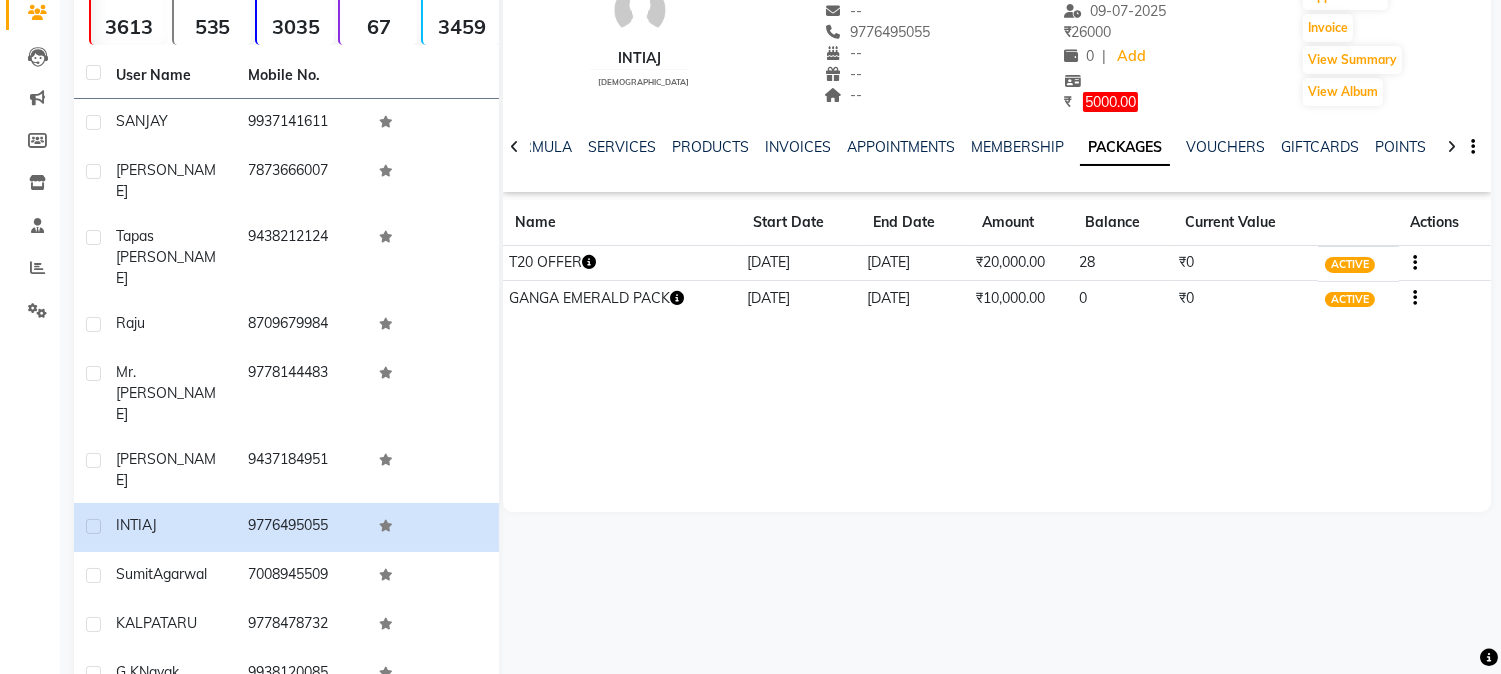 click 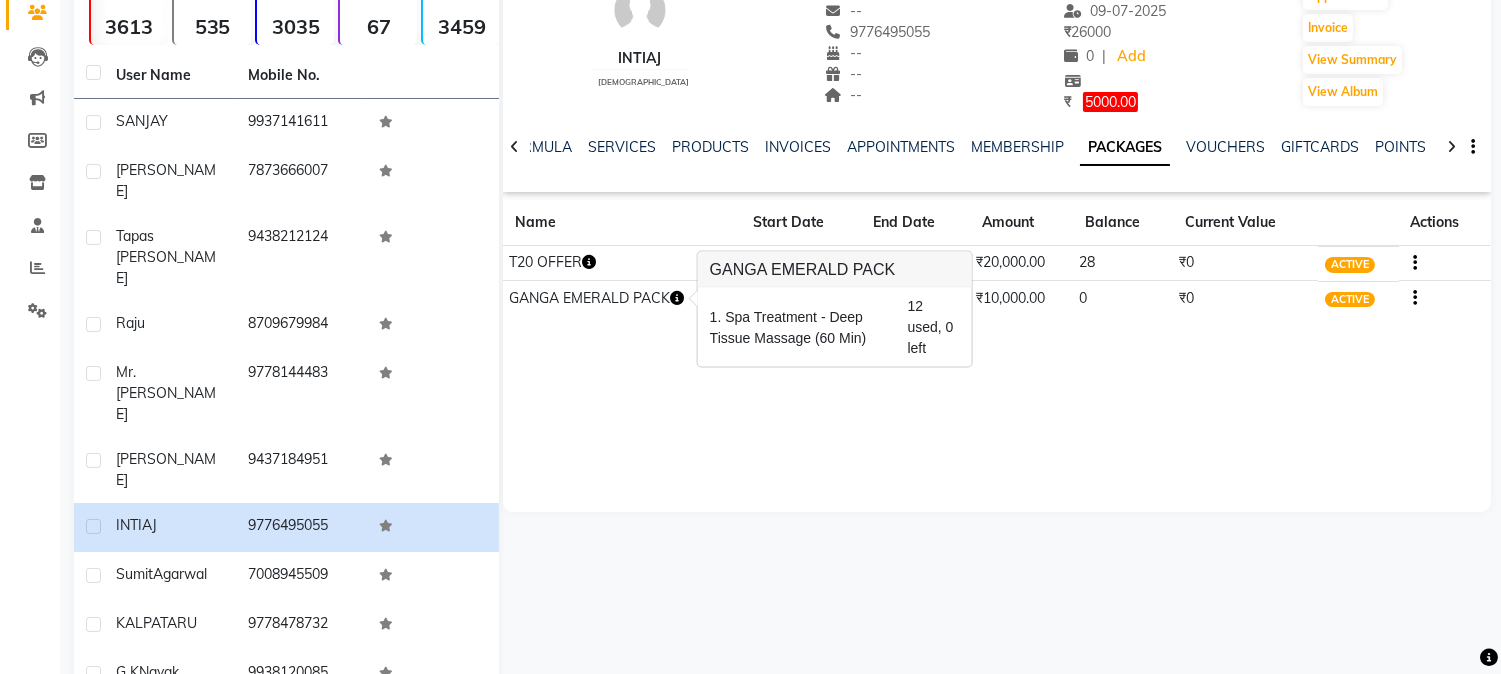 drag, startPoint x: 1066, startPoint y: 380, endPoint x: 1135, endPoint y: 371, distance: 69.58448 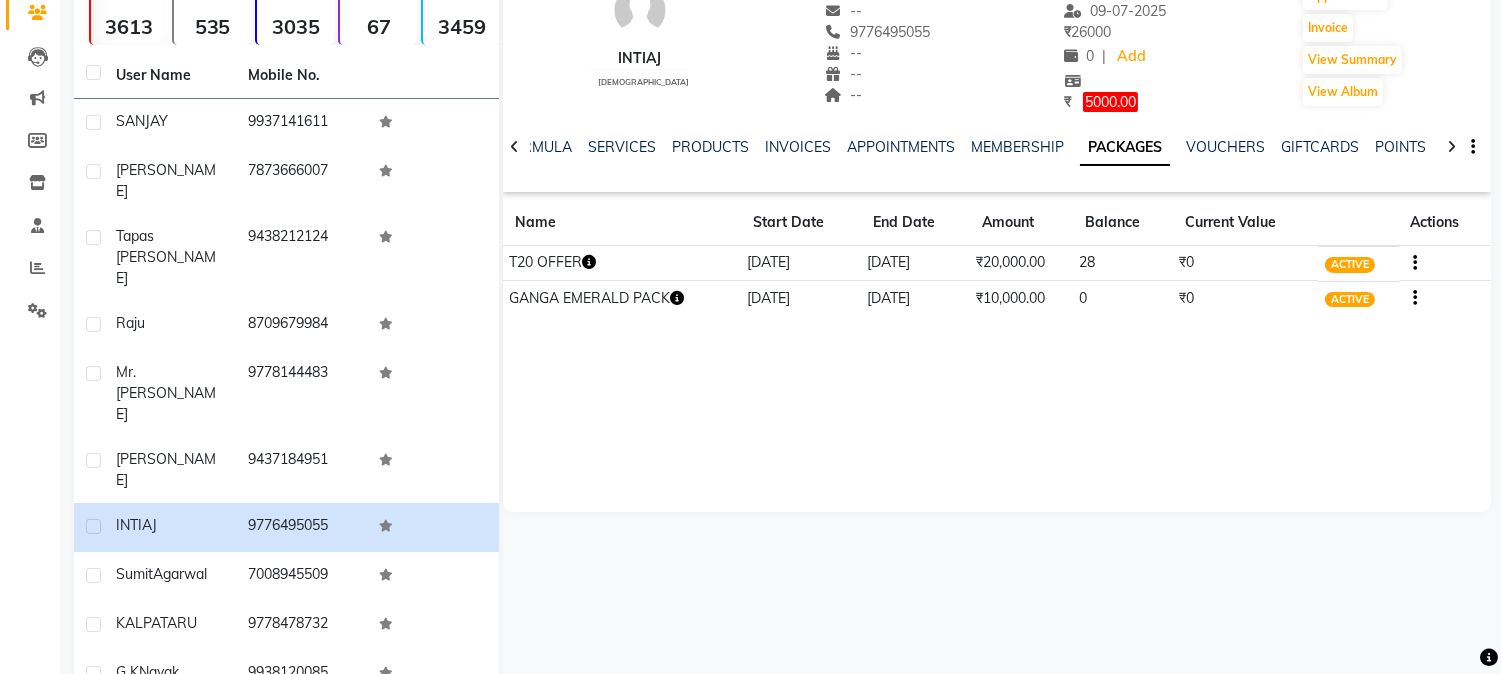 click 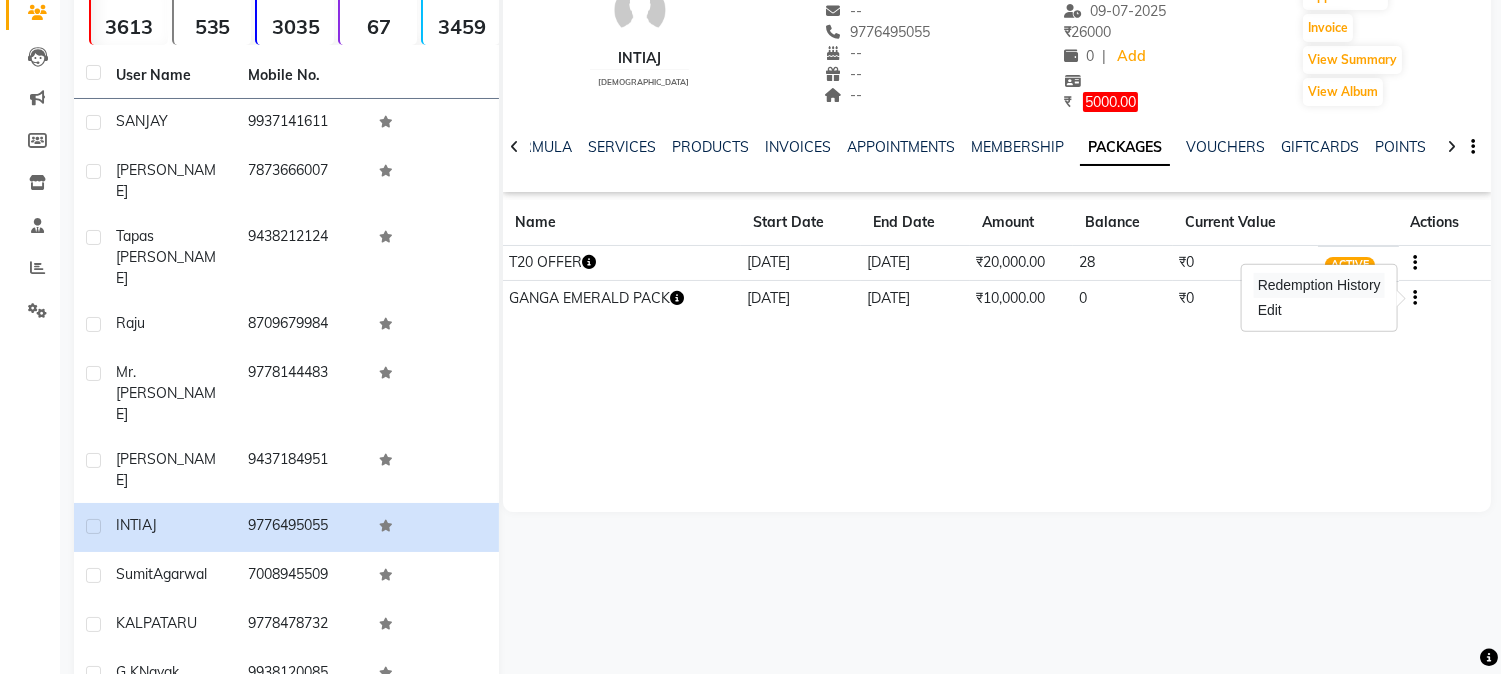 click on "Redemption History" at bounding box center (1319, 285) 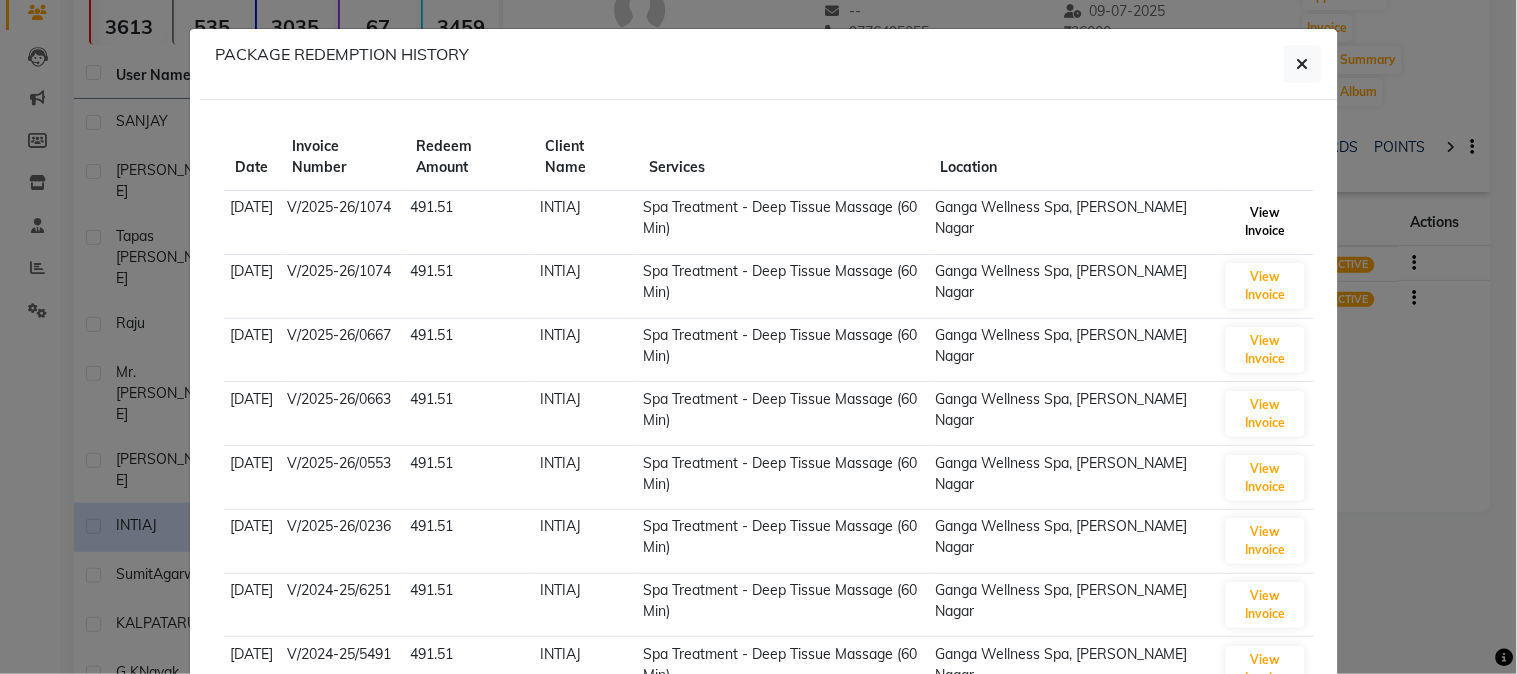 click on "View Invoice" at bounding box center [1265, 222] 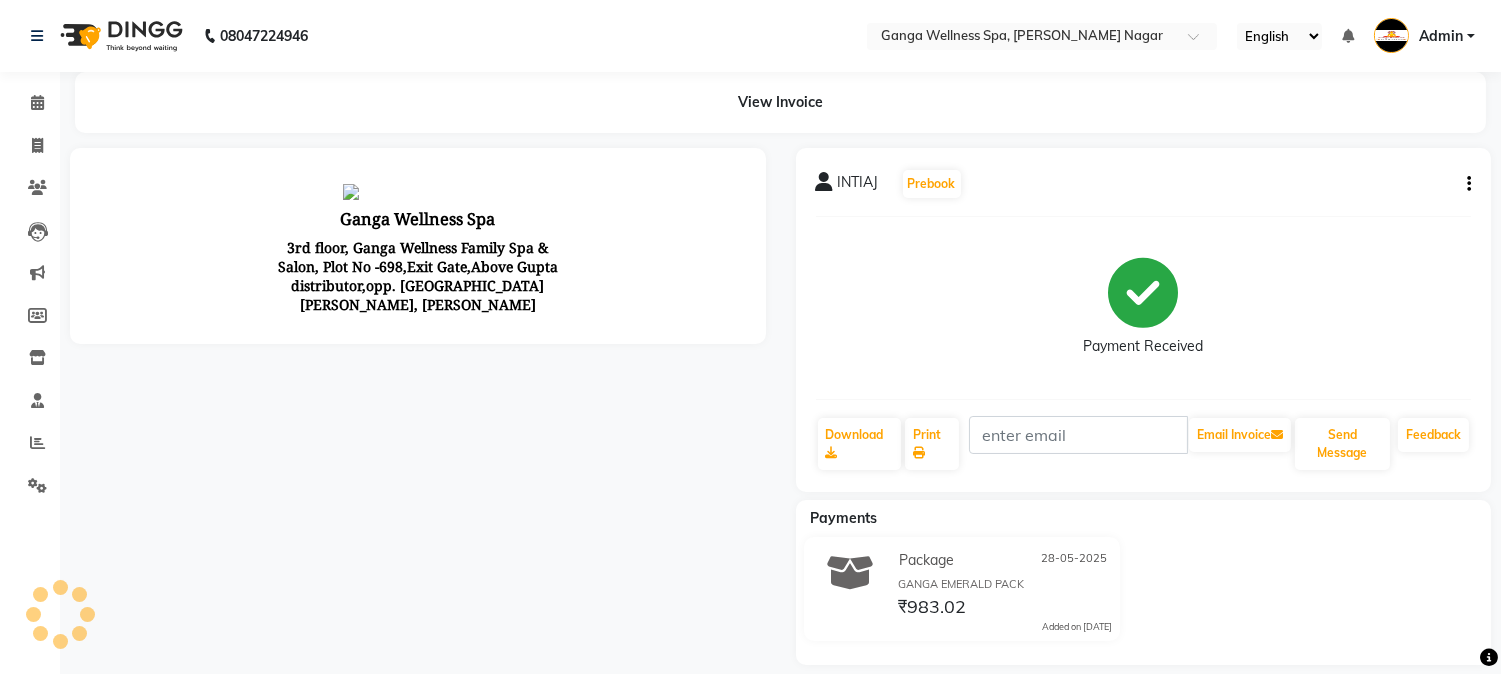 scroll, scrollTop: 0, scrollLeft: 0, axis: both 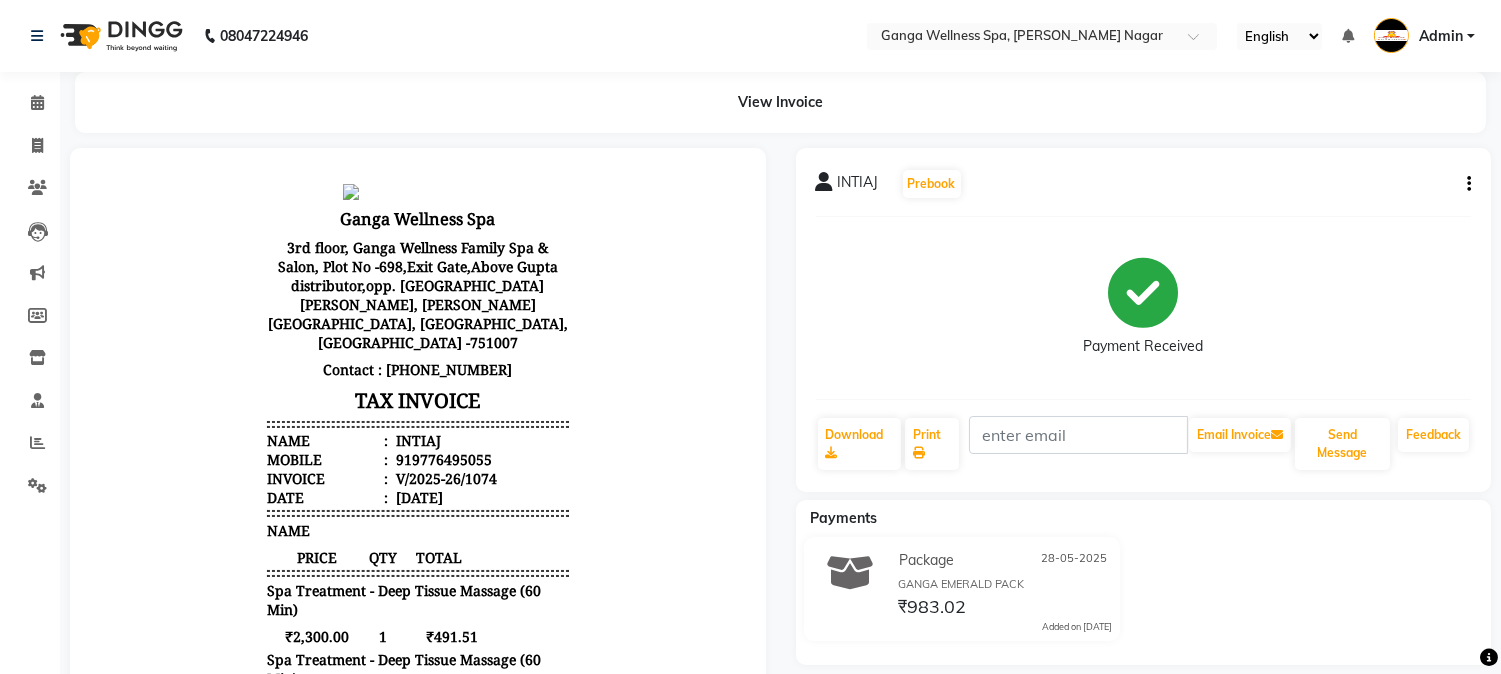 click on "INTIAJ   Prebook   Payment Received  Download  Print   Email Invoice   Send Message Feedback" 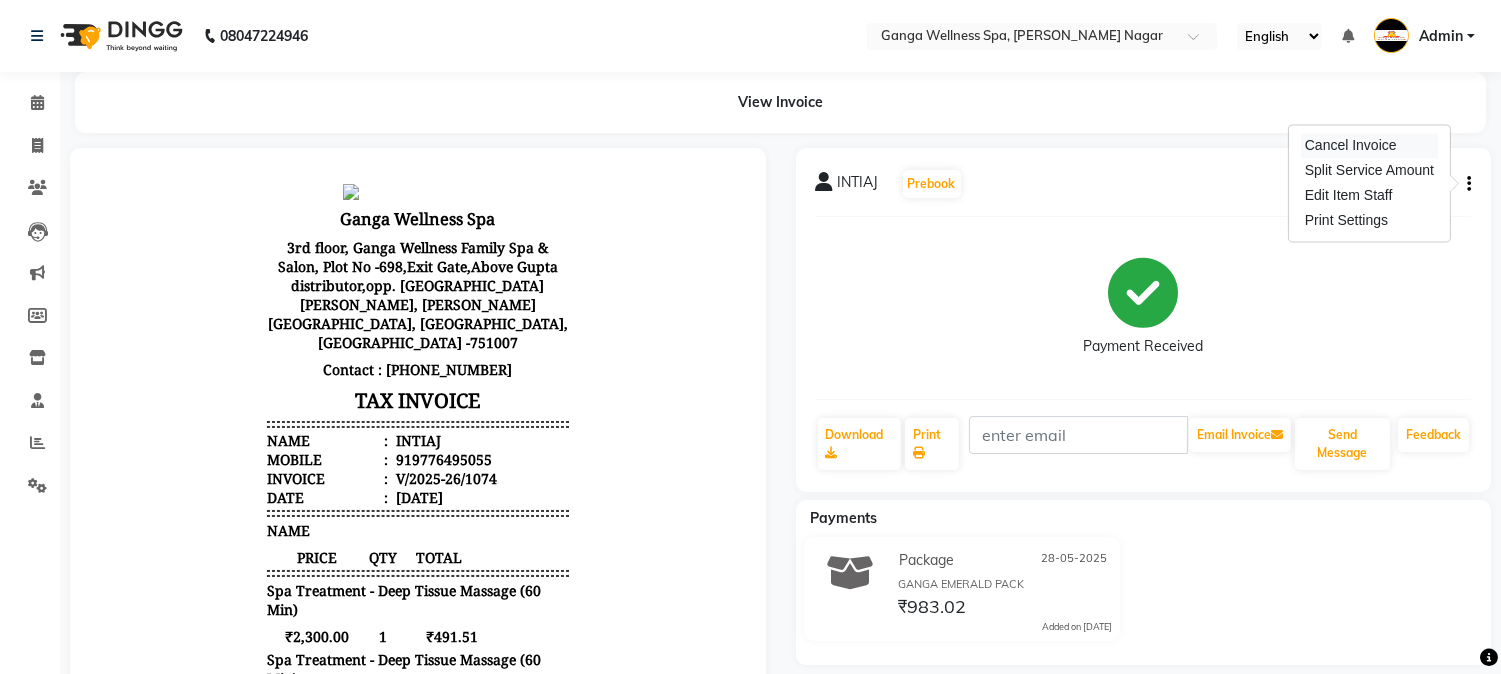 click on "Cancel Invoice" at bounding box center (1369, 145) 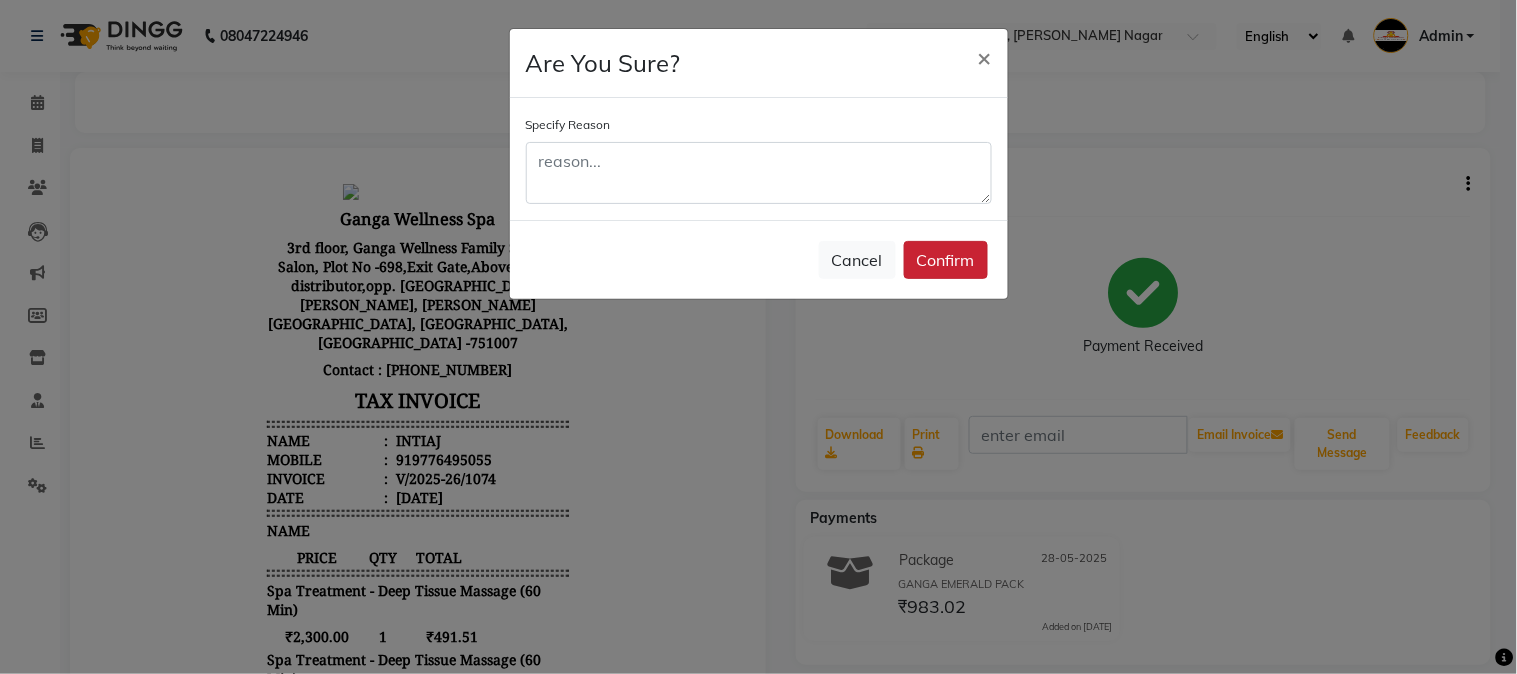click on "Confirm" 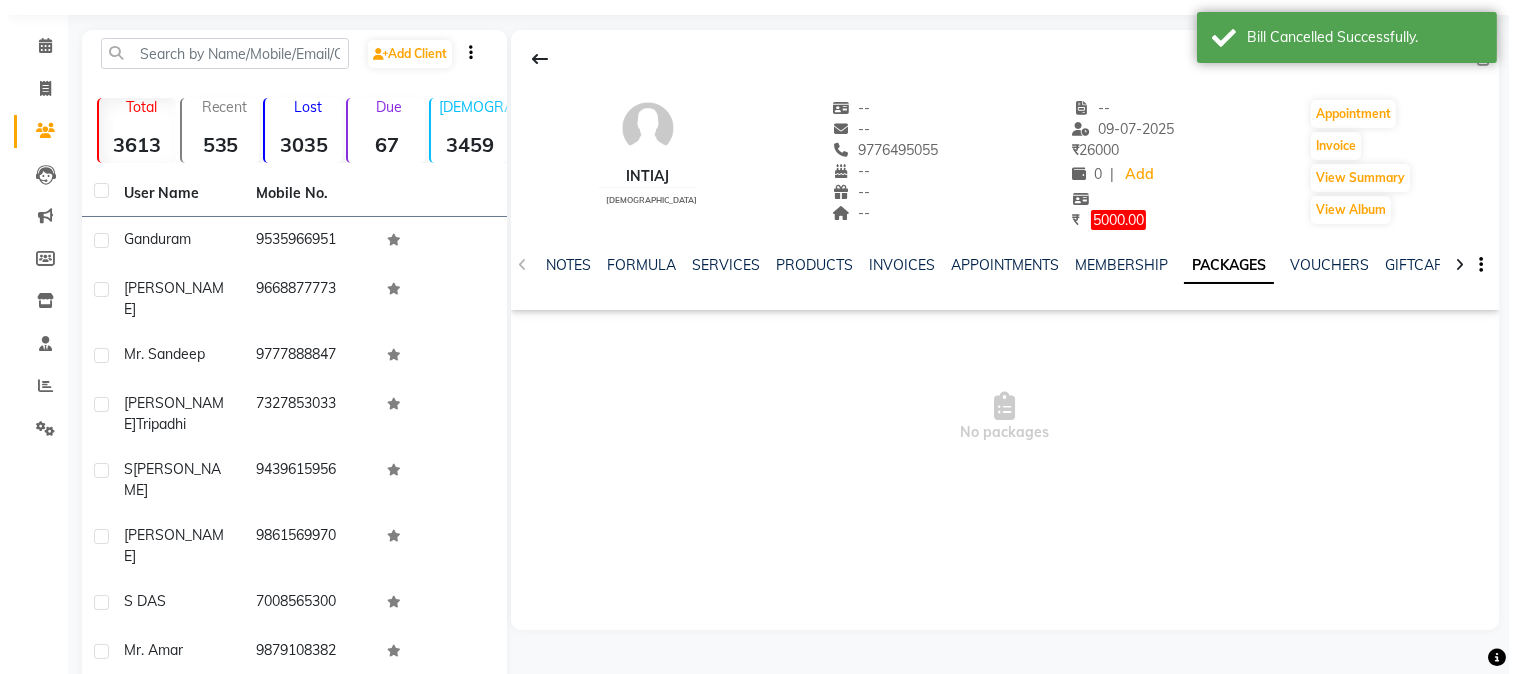 scroll, scrollTop: 73, scrollLeft: 0, axis: vertical 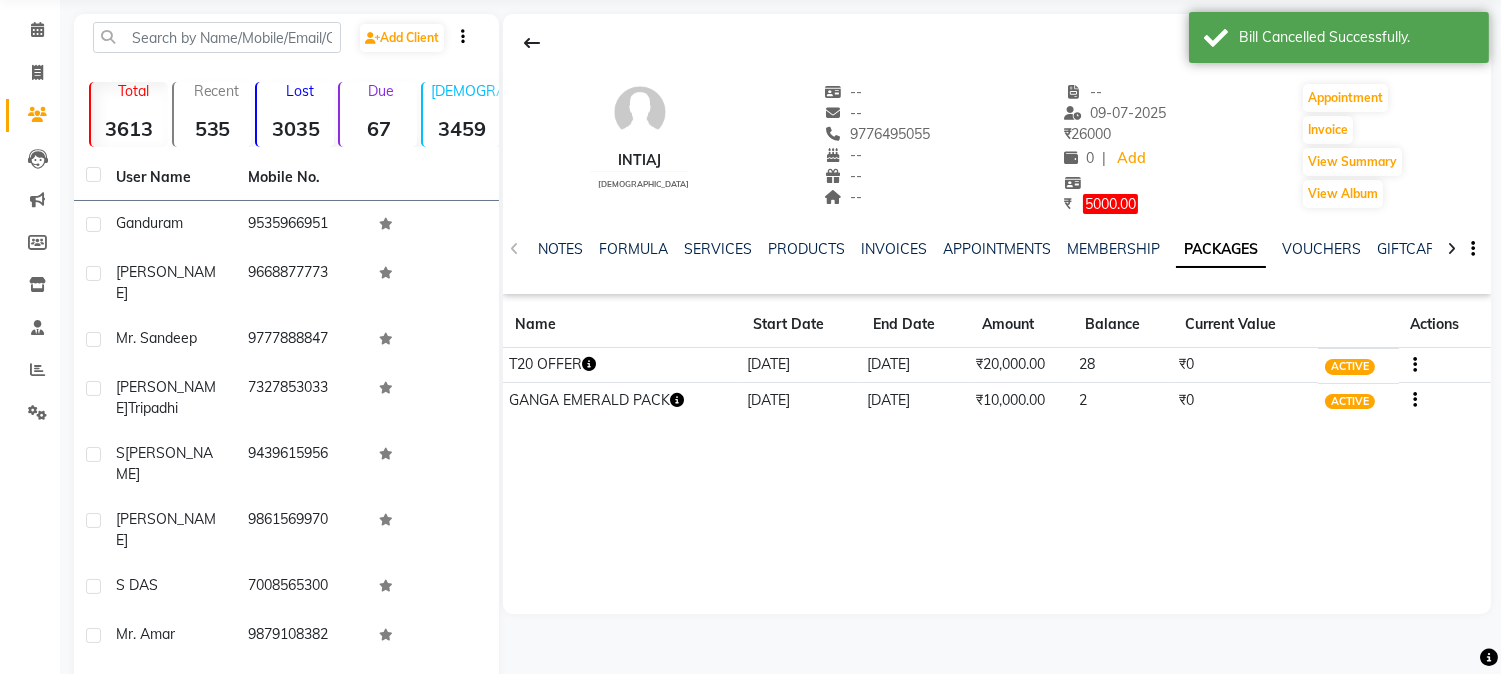 click 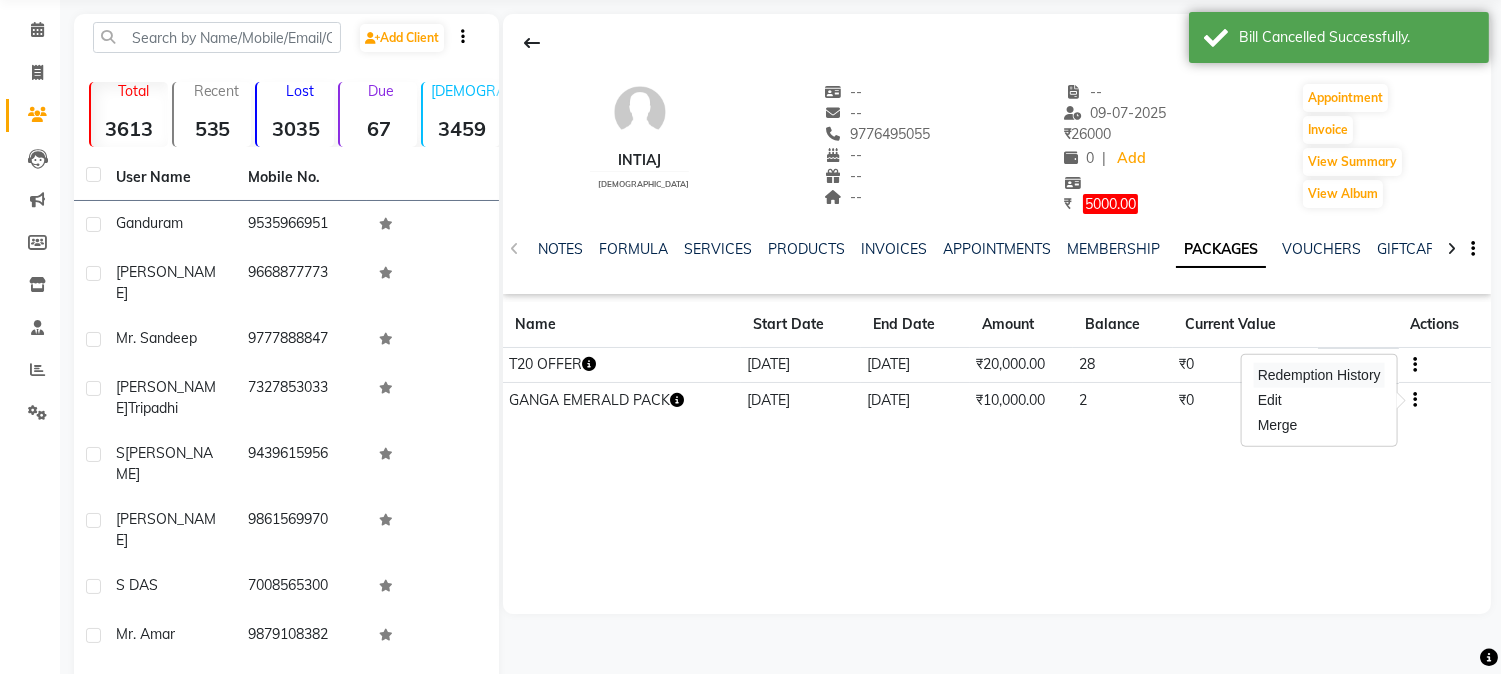 click on "Redemption History" at bounding box center [1319, 375] 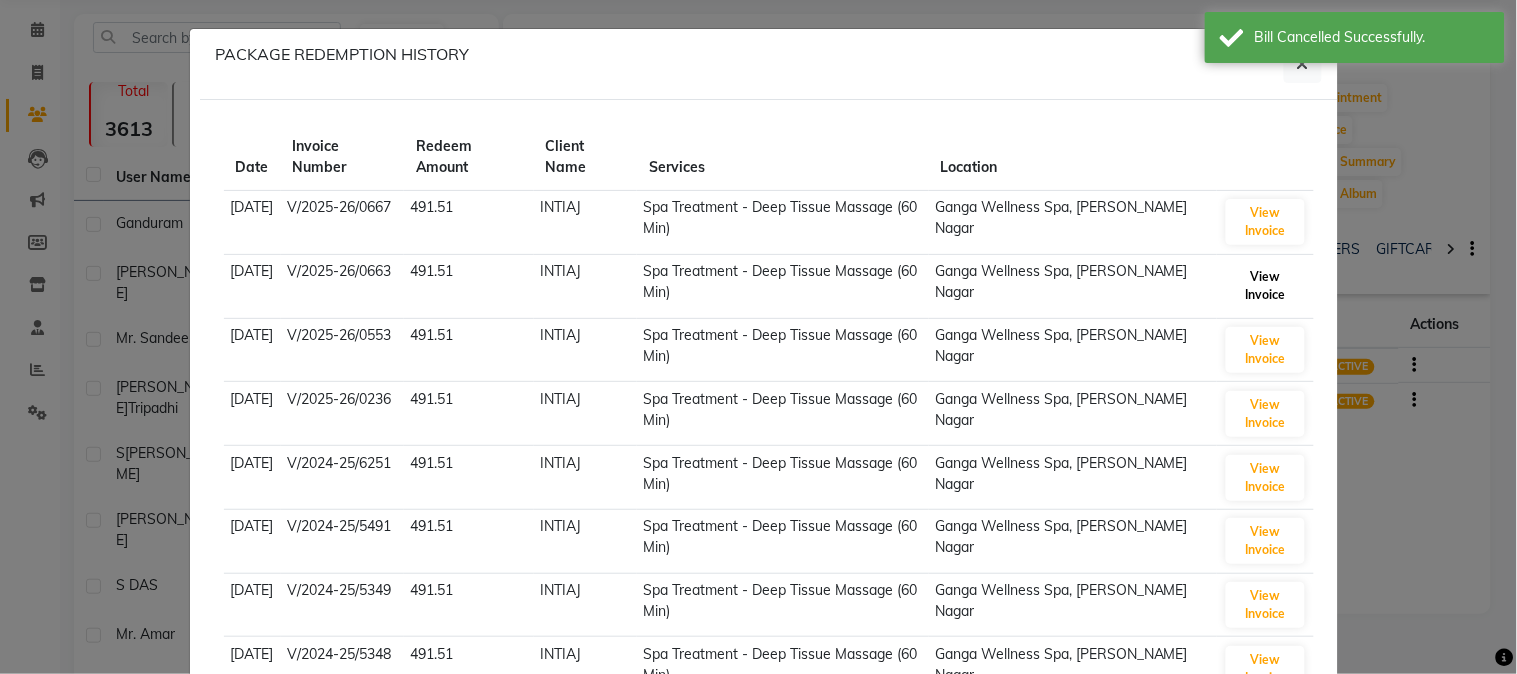 click on "View Invoice" at bounding box center [1265, 286] 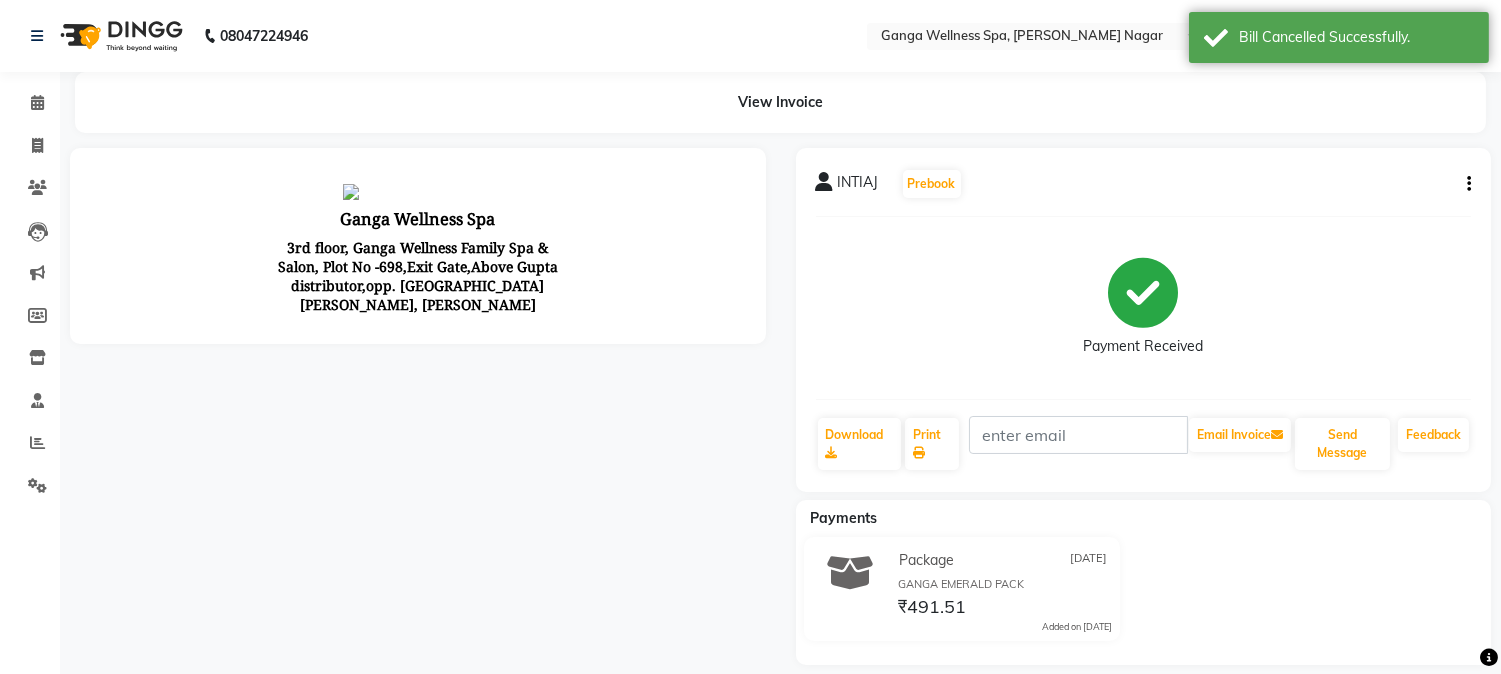 scroll, scrollTop: 0, scrollLeft: 0, axis: both 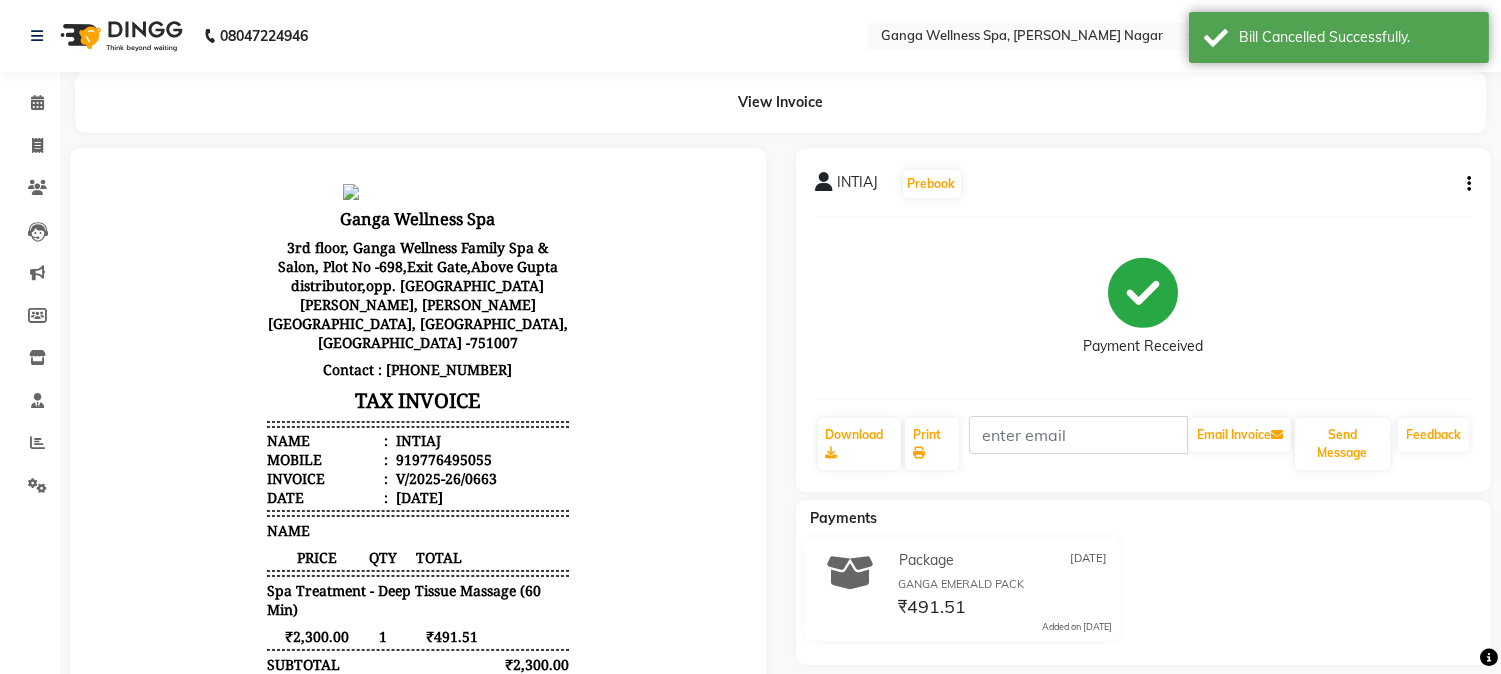 click 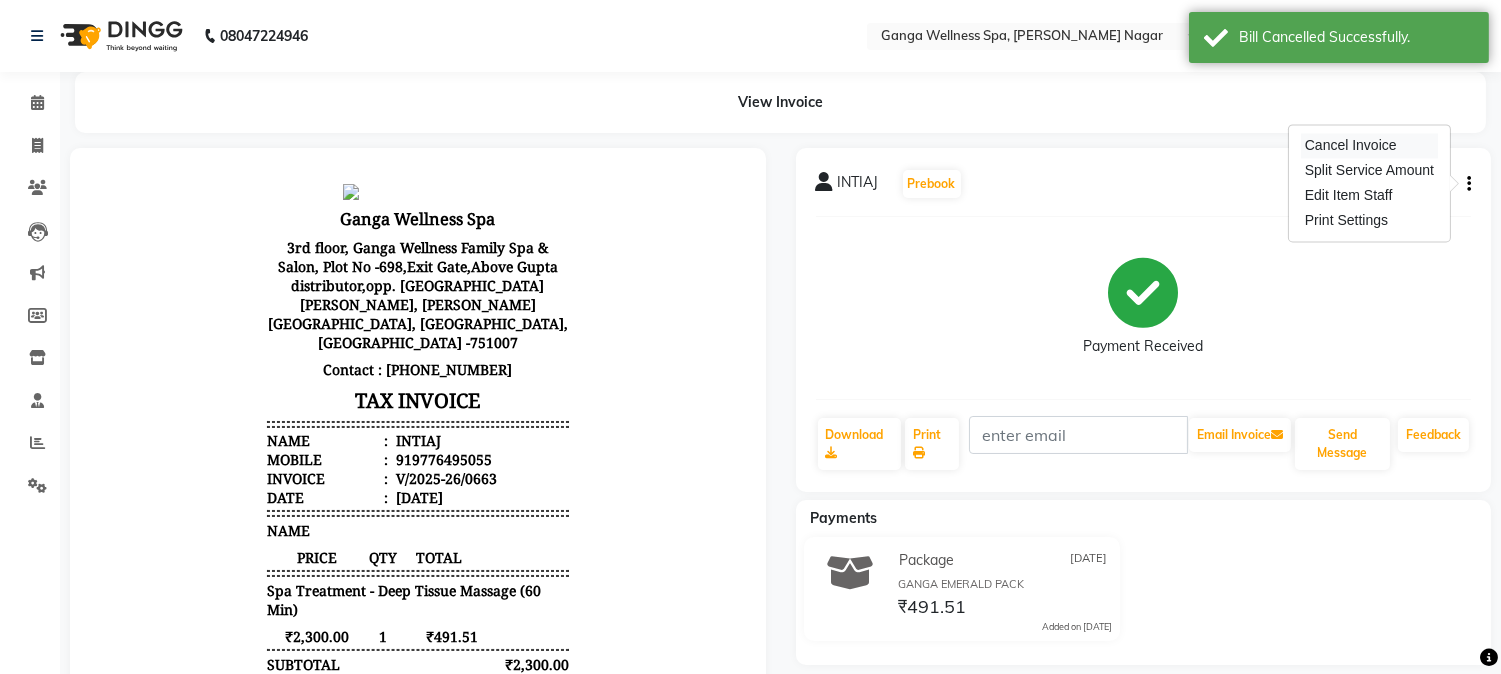 click on "Cancel Invoice" at bounding box center (1369, 145) 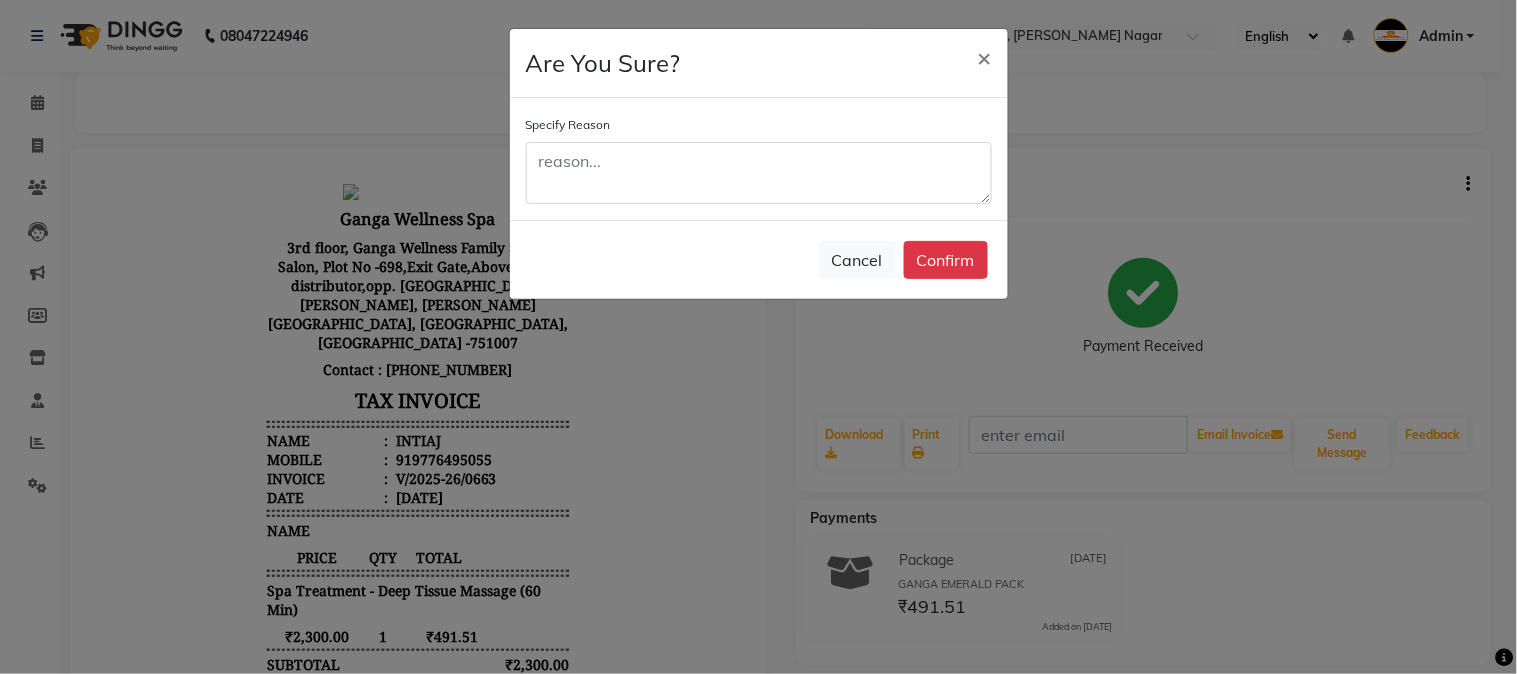 click on "Confirm" 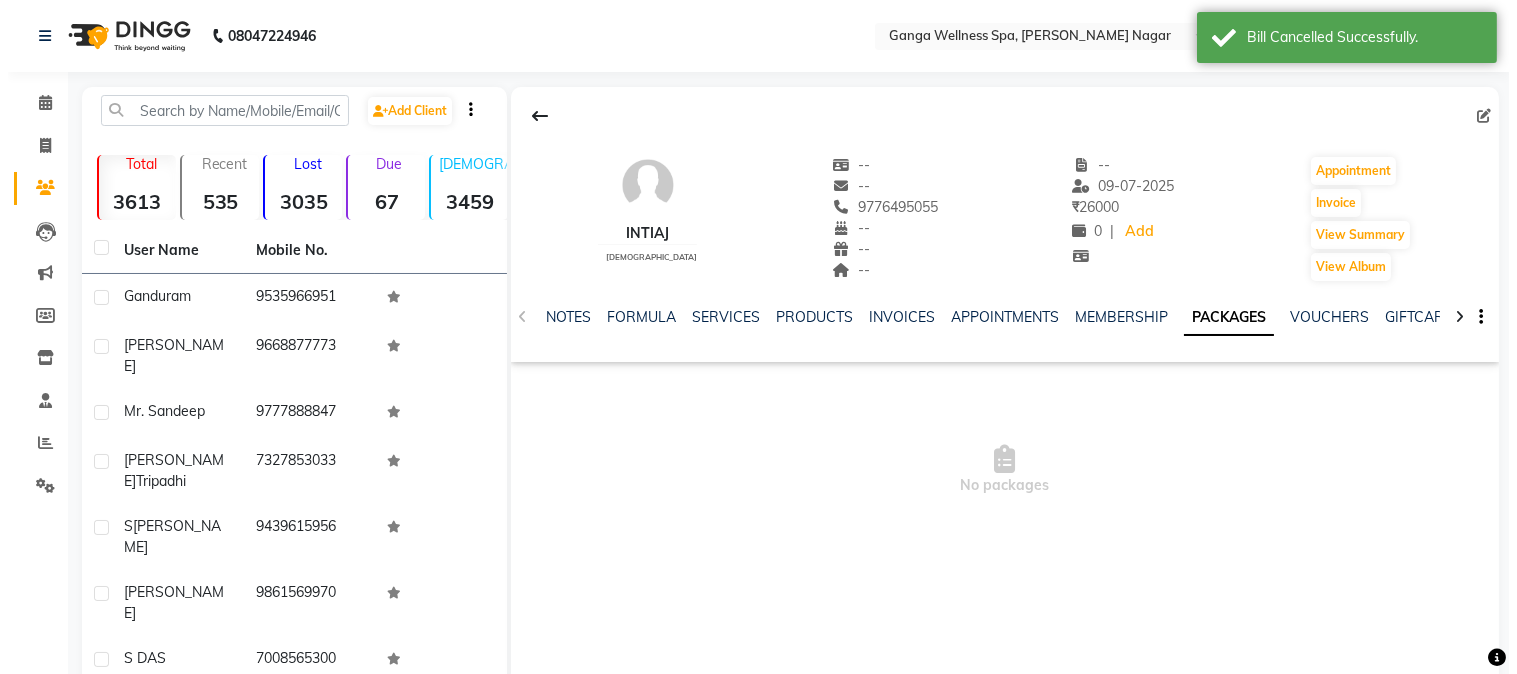 scroll, scrollTop: 73, scrollLeft: 0, axis: vertical 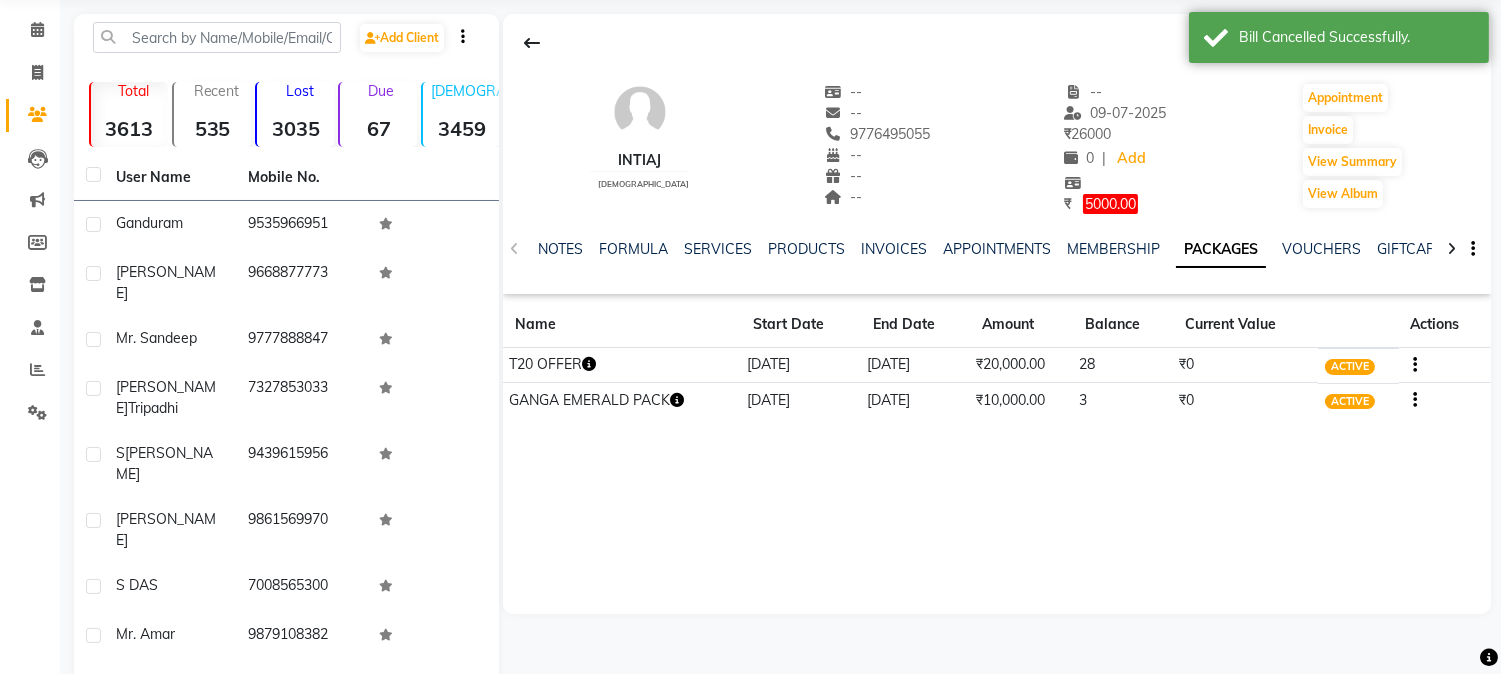 click 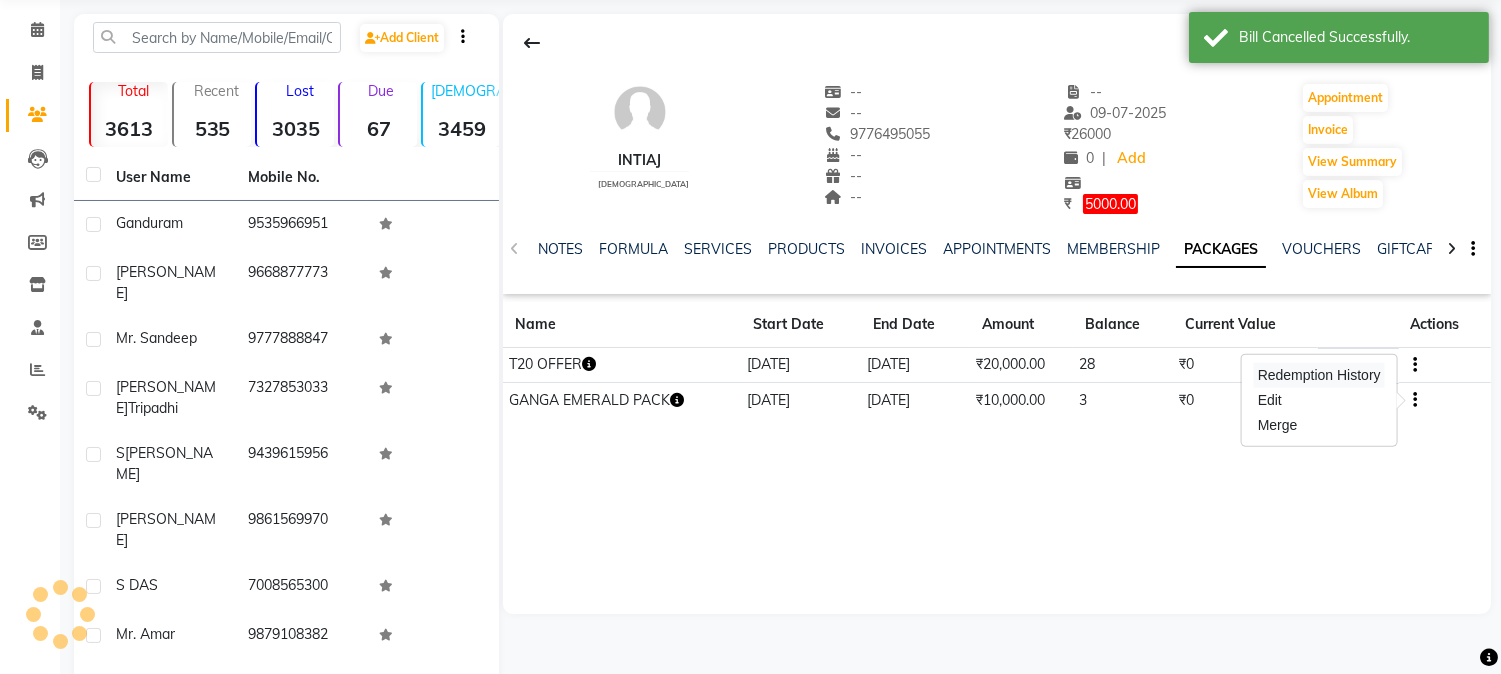 click on "Redemption History" at bounding box center (1319, 375) 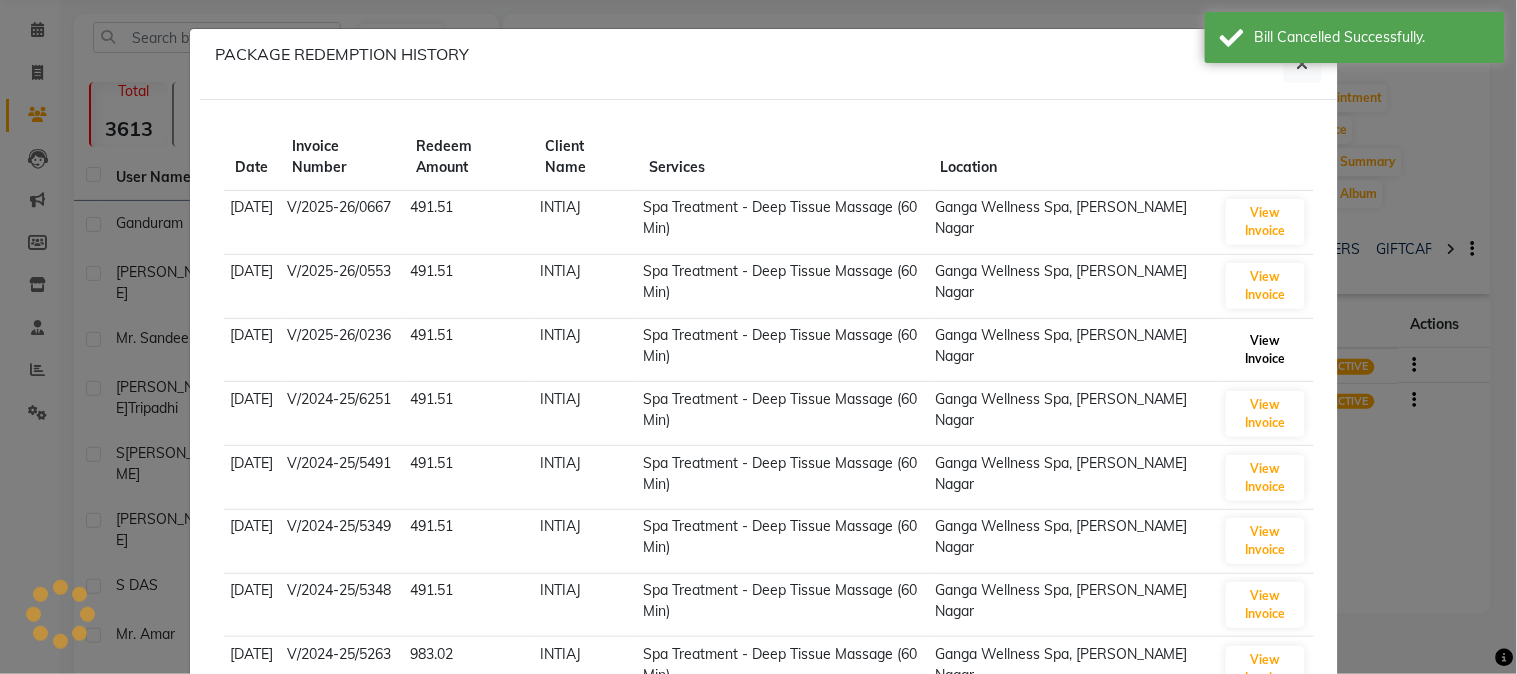 click on "View Invoice" at bounding box center (1265, 350) 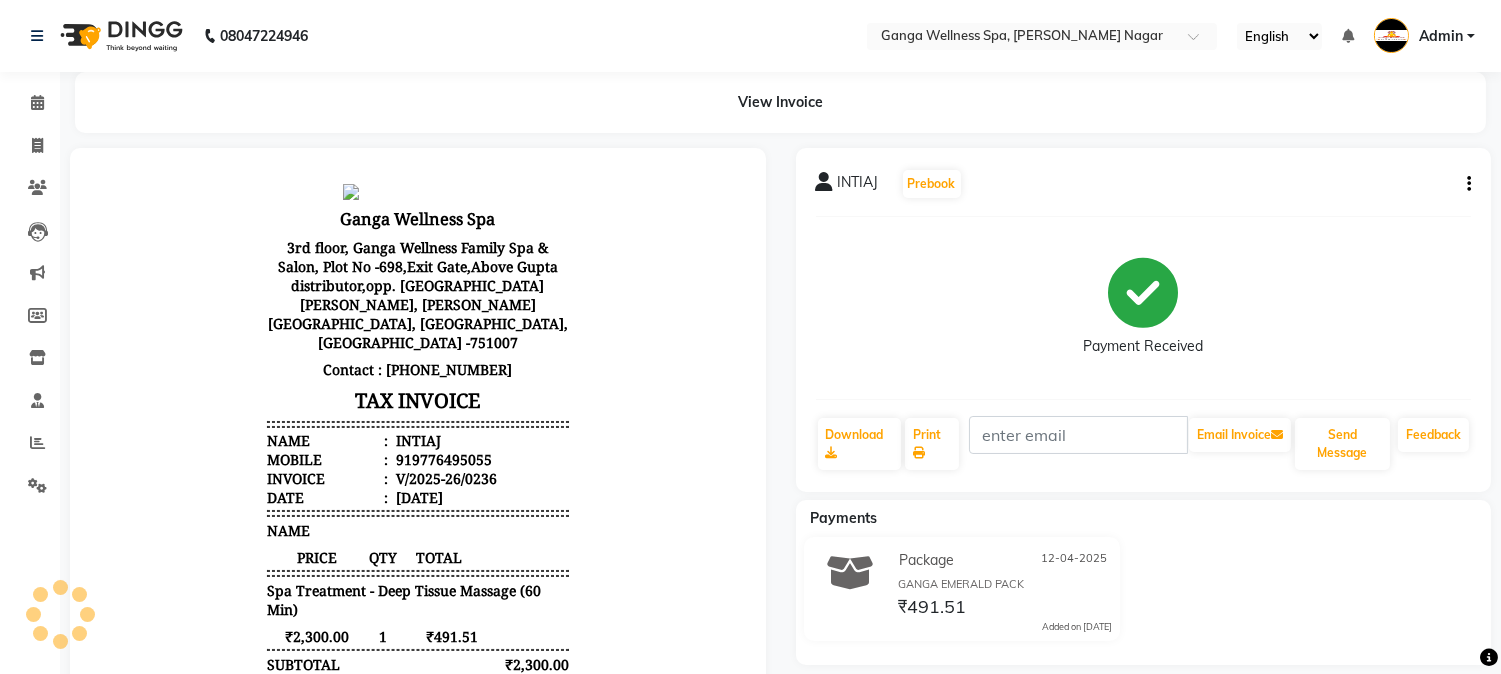 scroll, scrollTop: 0, scrollLeft: 0, axis: both 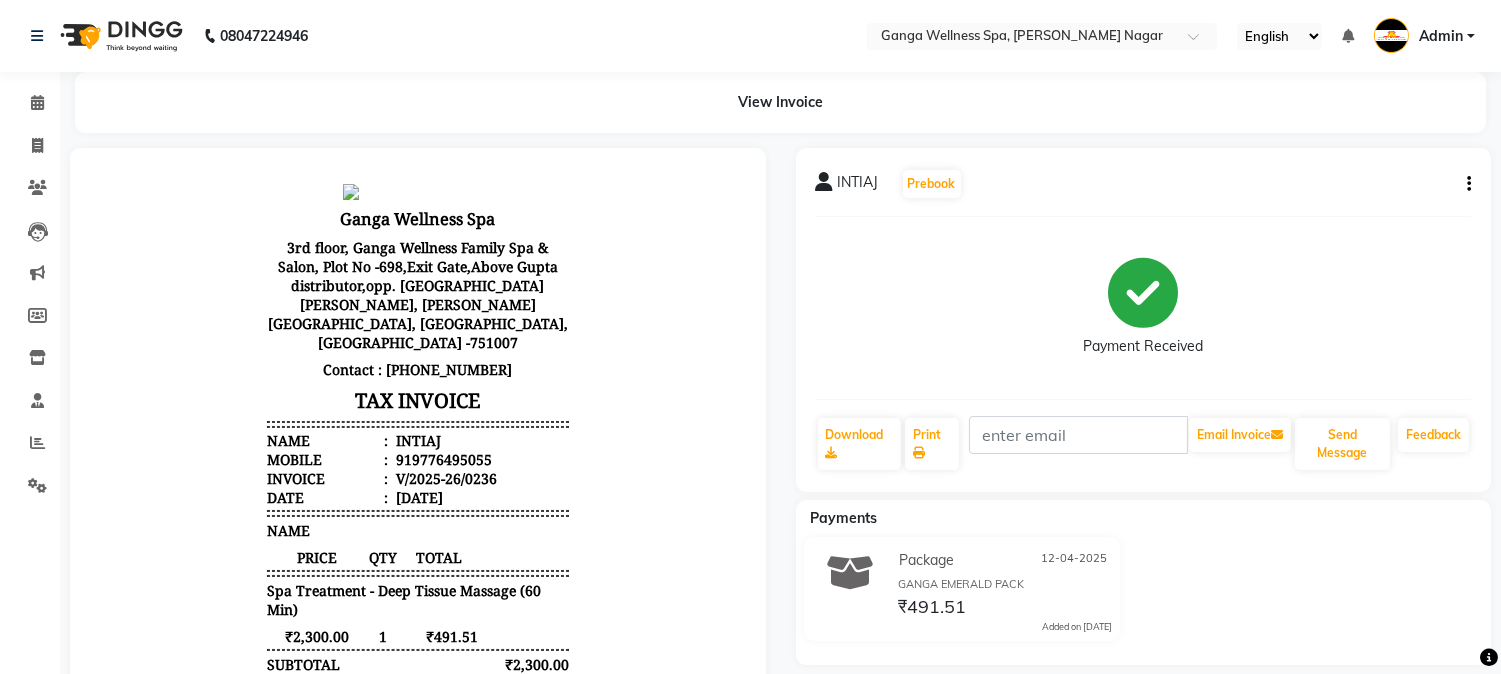 click 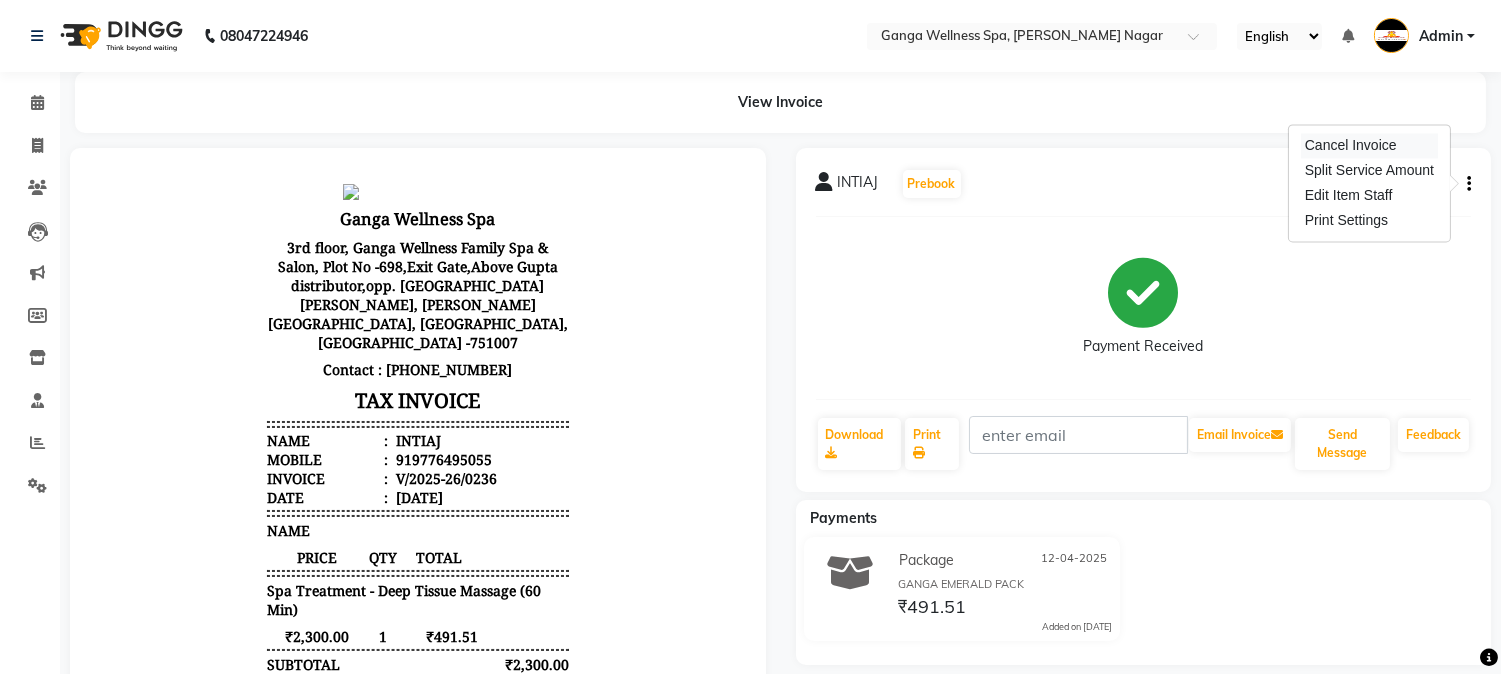 click on "Cancel Invoice" at bounding box center [1369, 145] 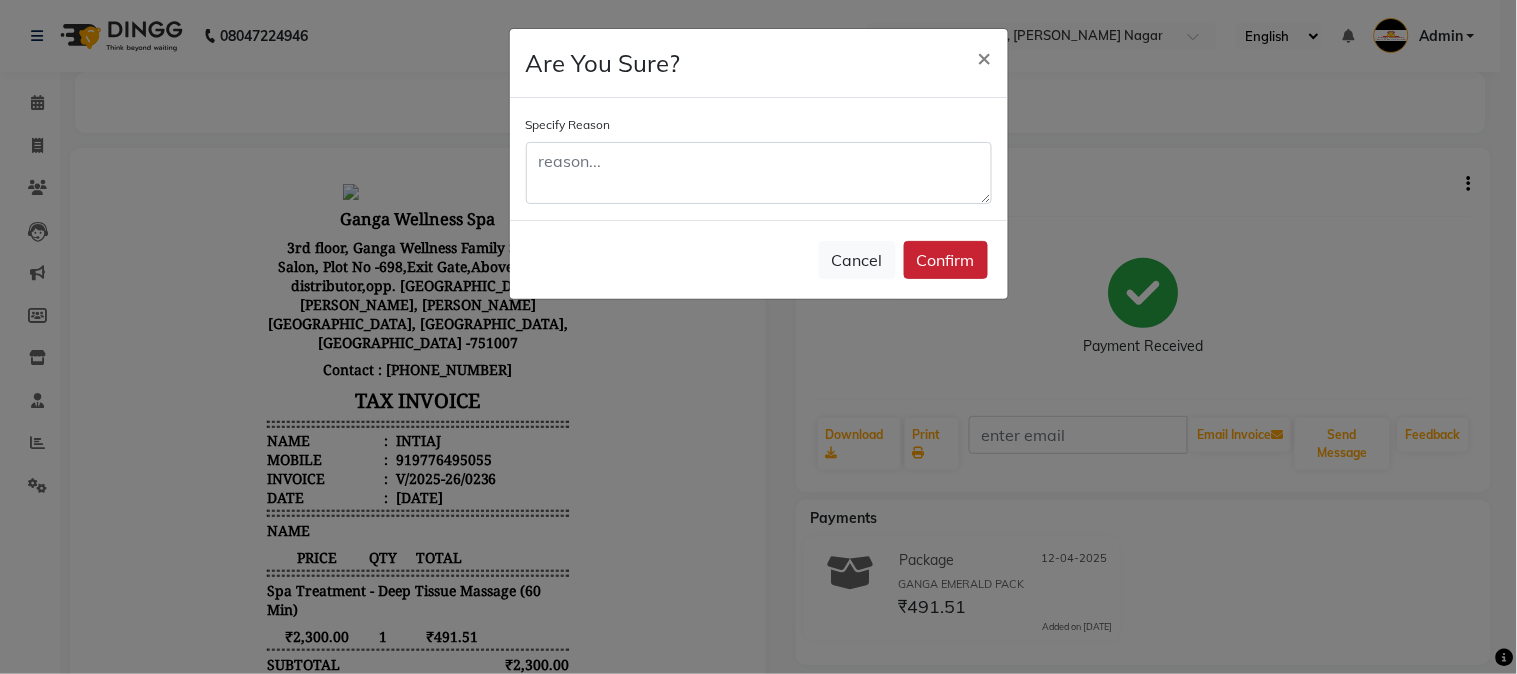 click on "Confirm" 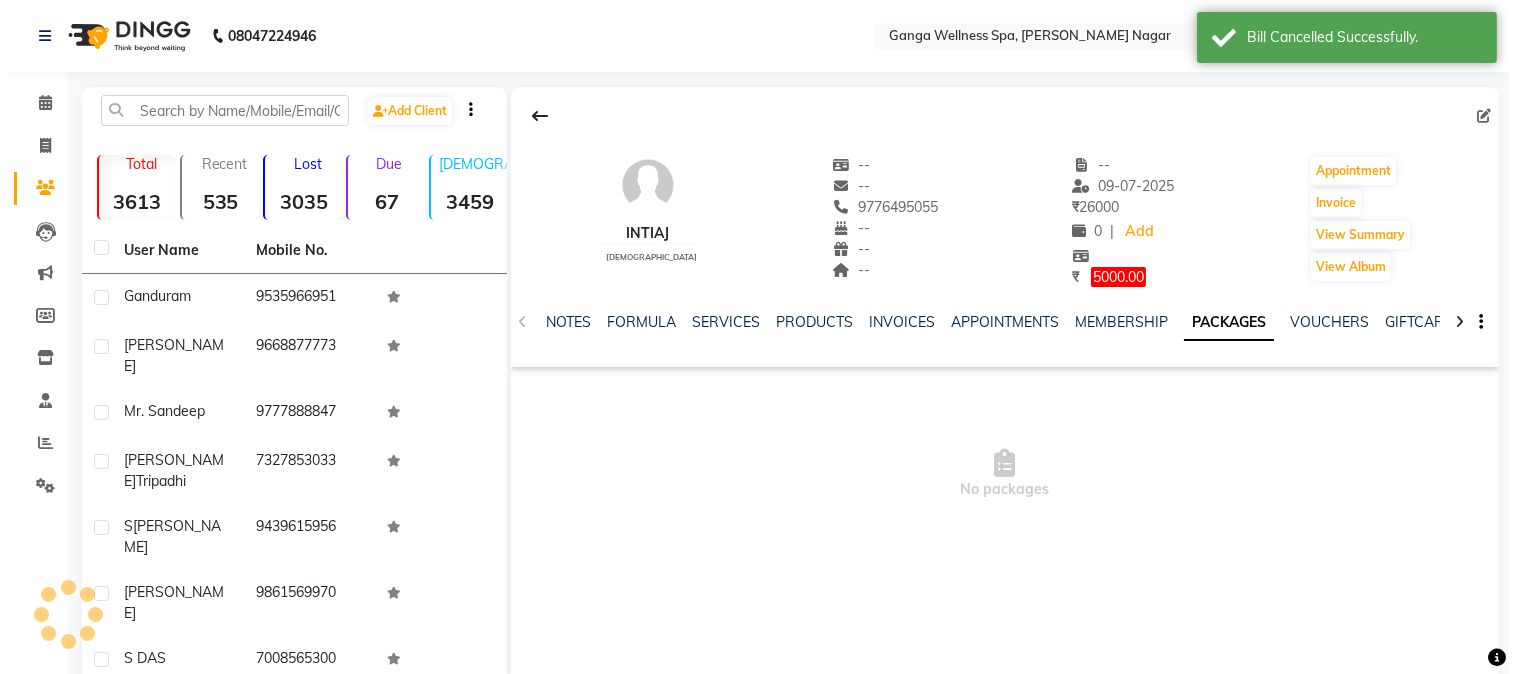 scroll, scrollTop: 73, scrollLeft: 0, axis: vertical 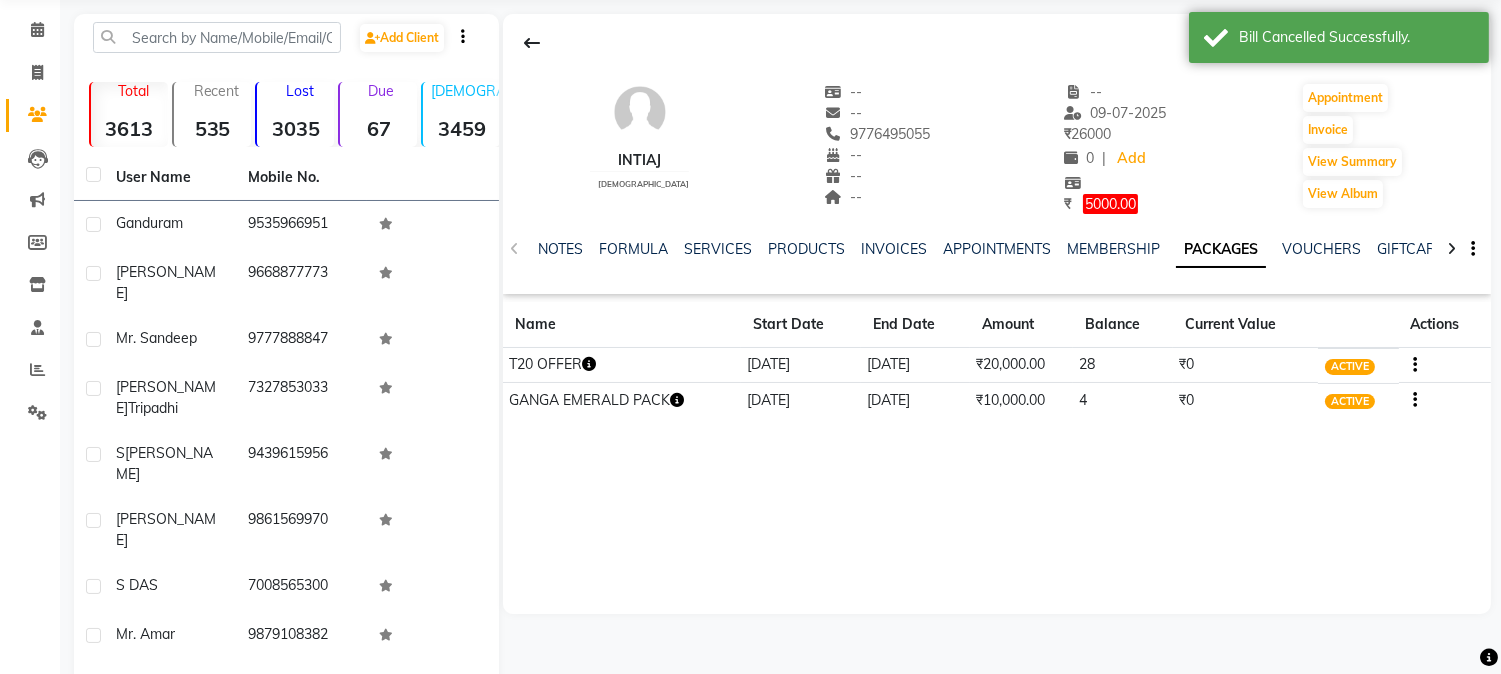 click 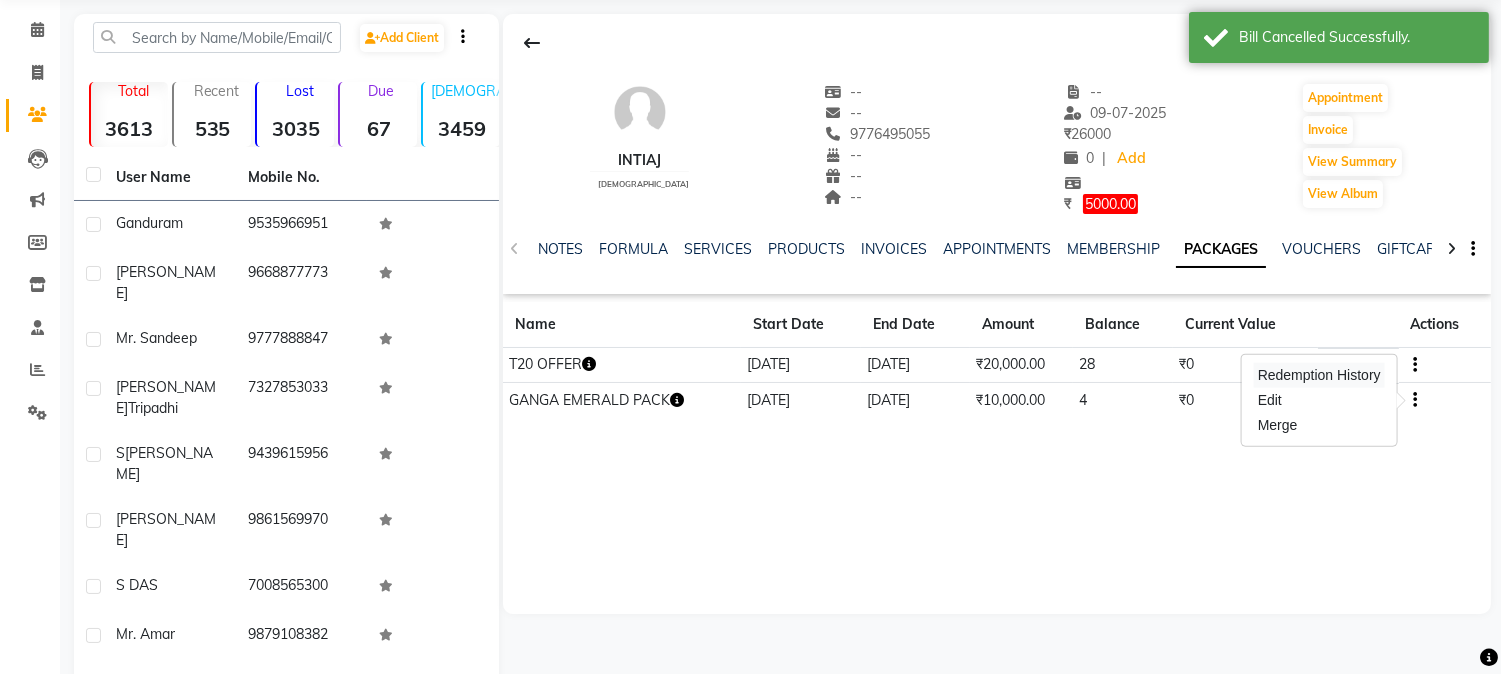 click on "Redemption History" at bounding box center [1319, 375] 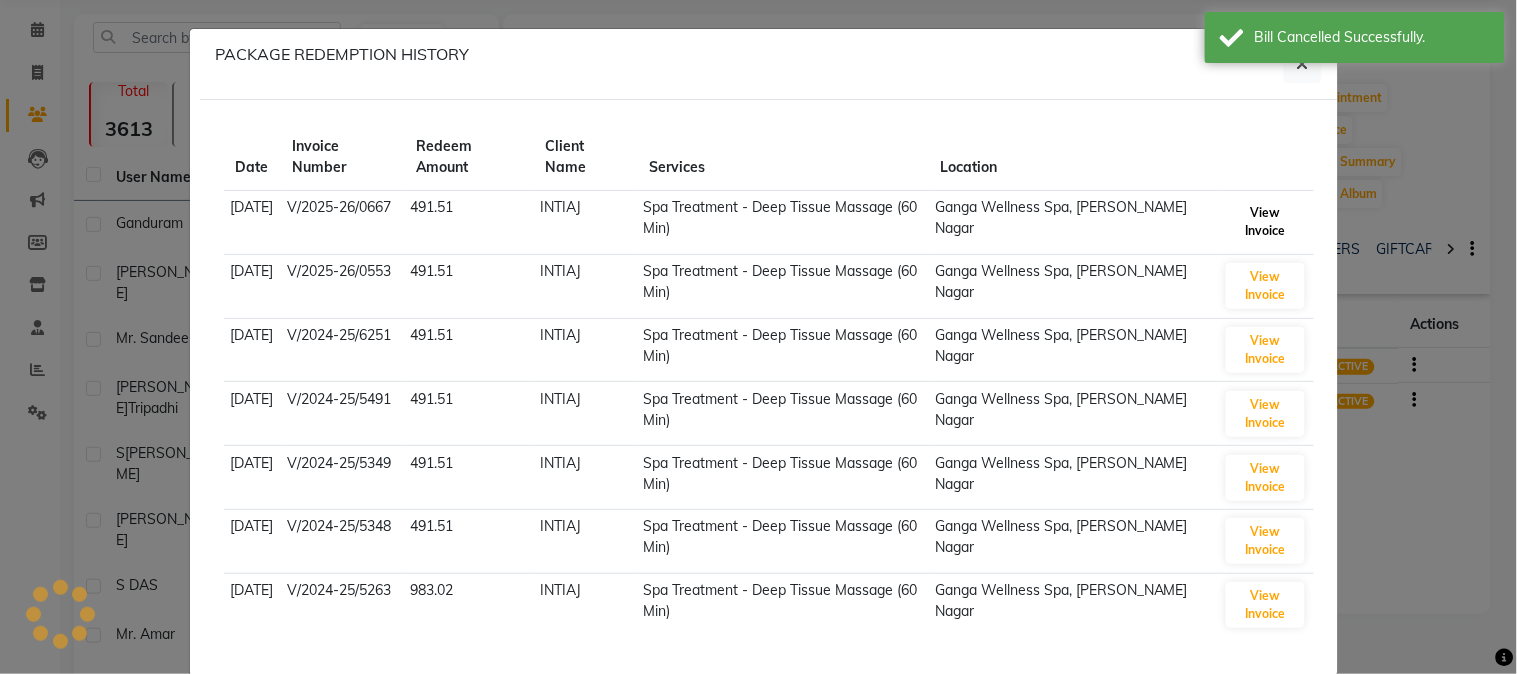 click on "View Invoice" at bounding box center [1265, 222] 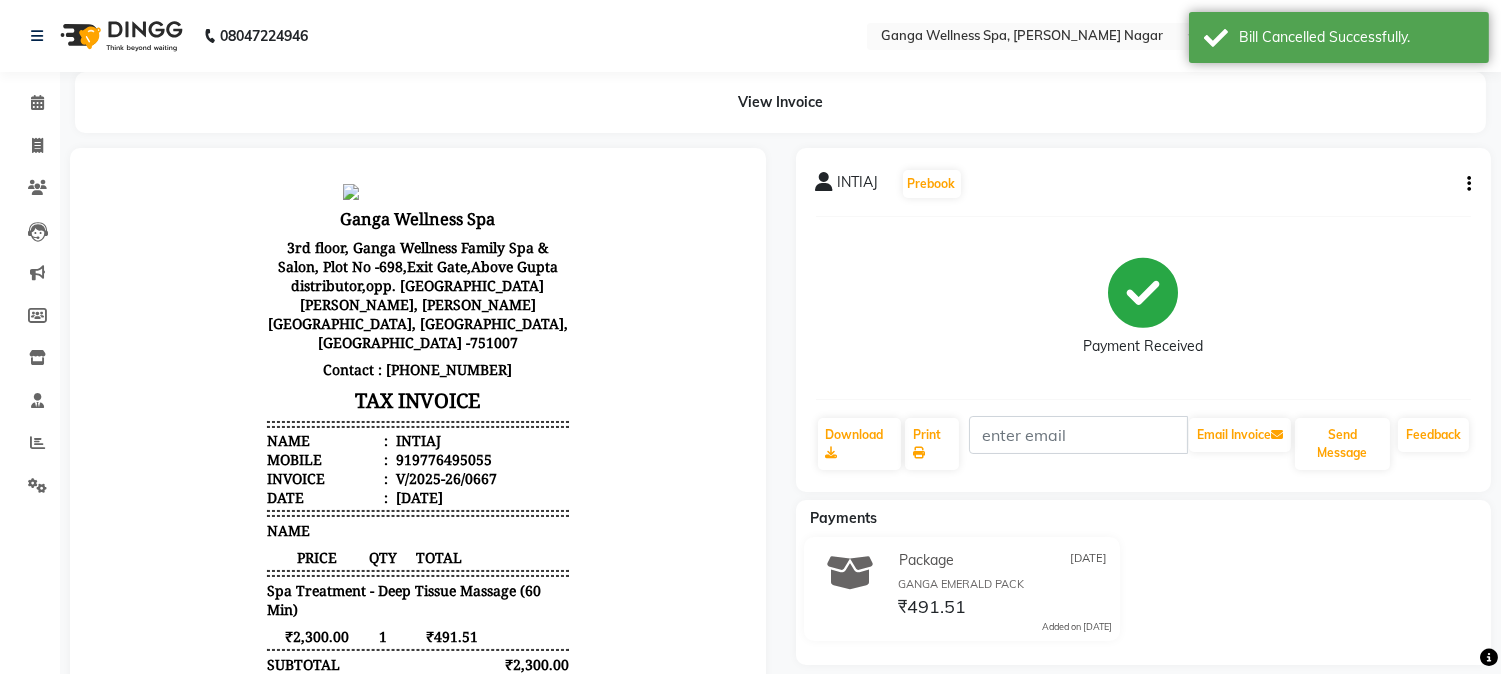 scroll, scrollTop: 0, scrollLeft: 0, axis: both 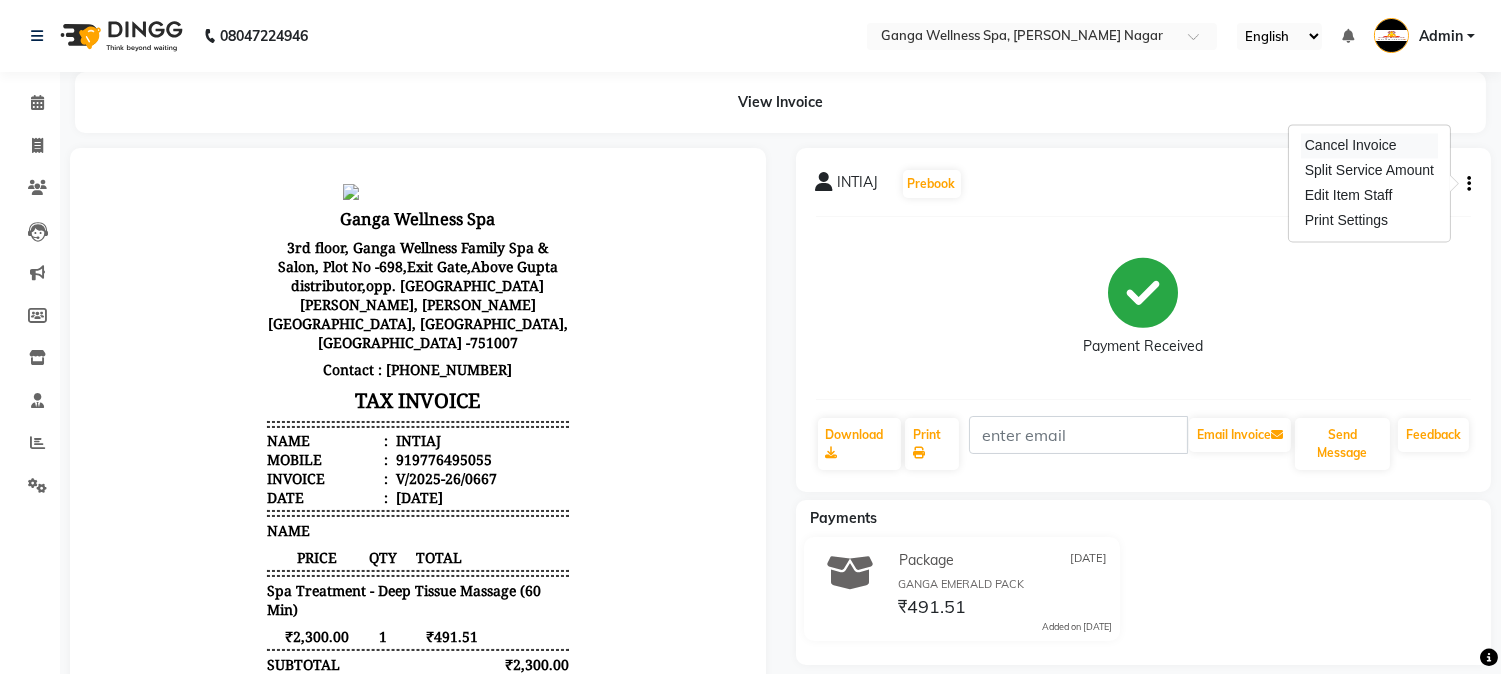 click on "Cancel Invoice" at bounding box center [1369, 145] 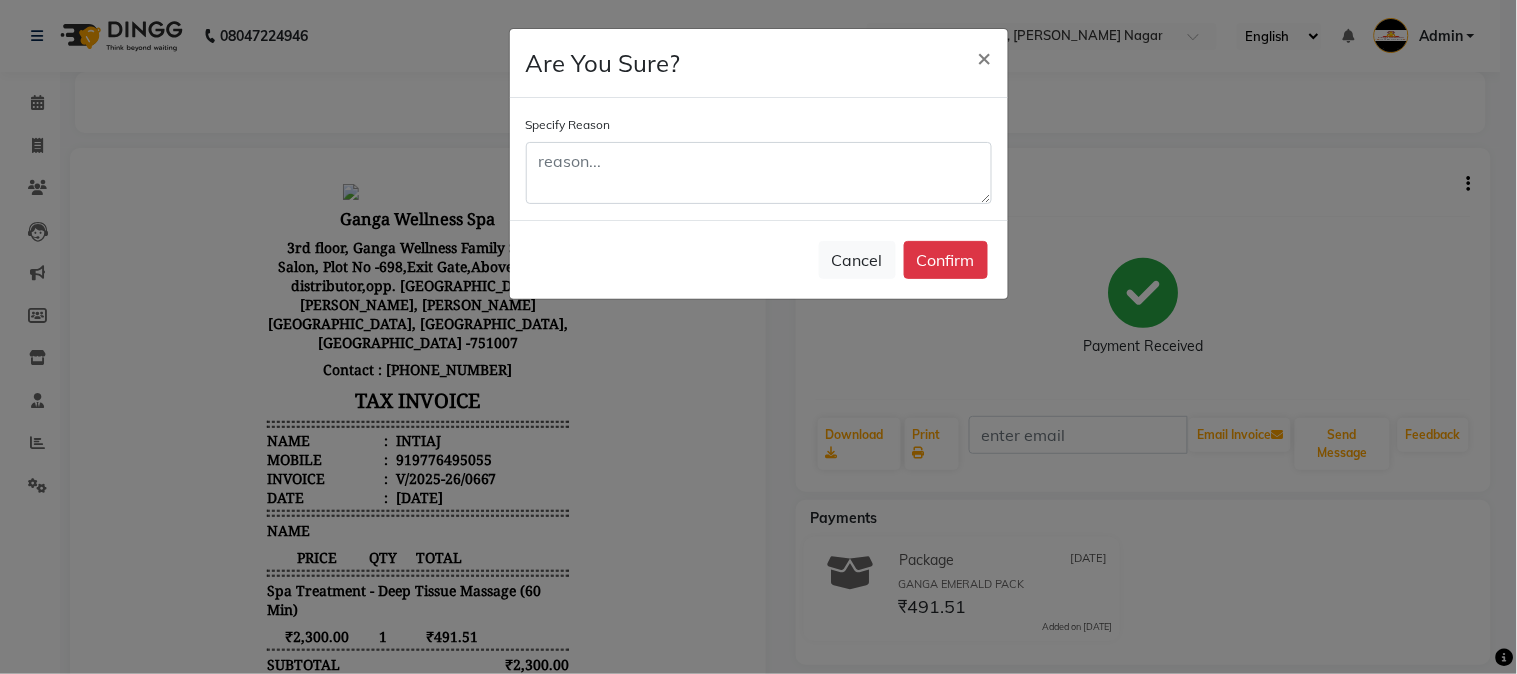 click on "Confirm" 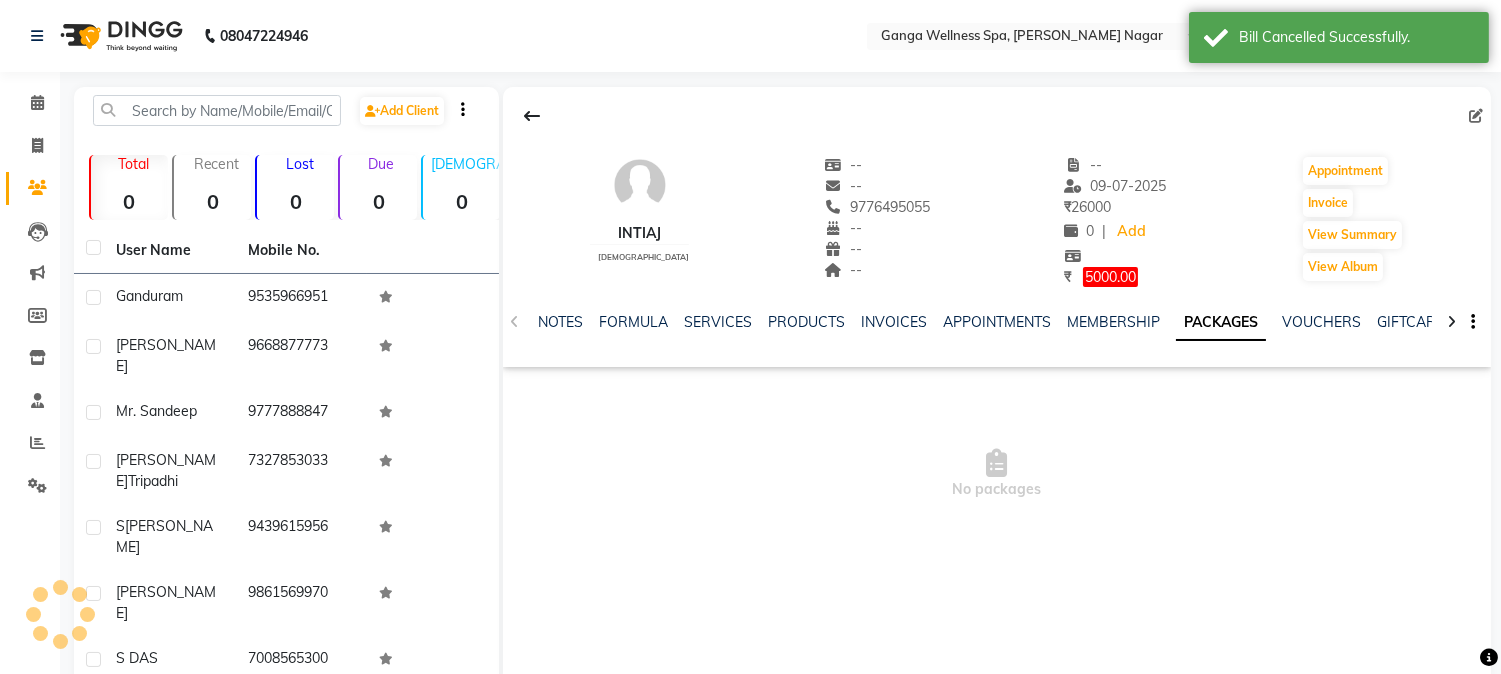 scroll, scrollTop: 73, scrollLeft: 0, axis: vertical 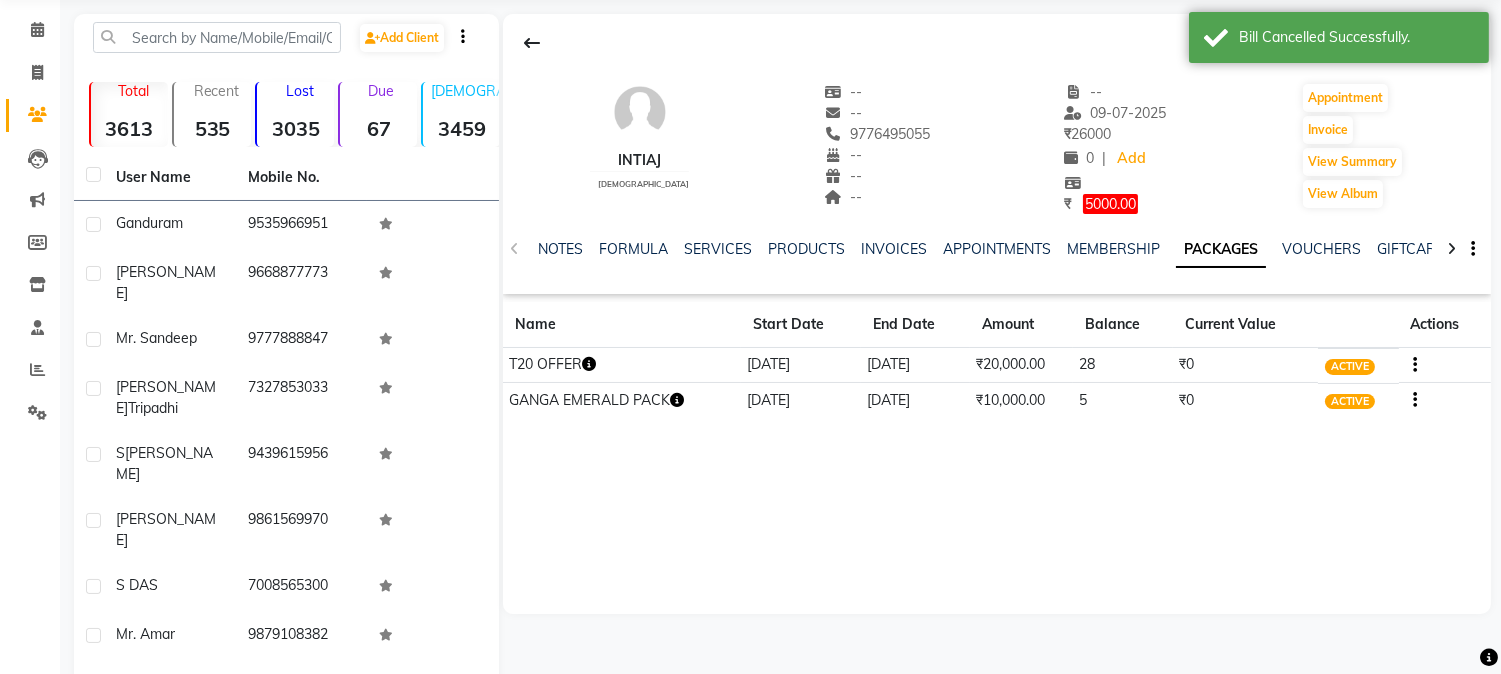 click 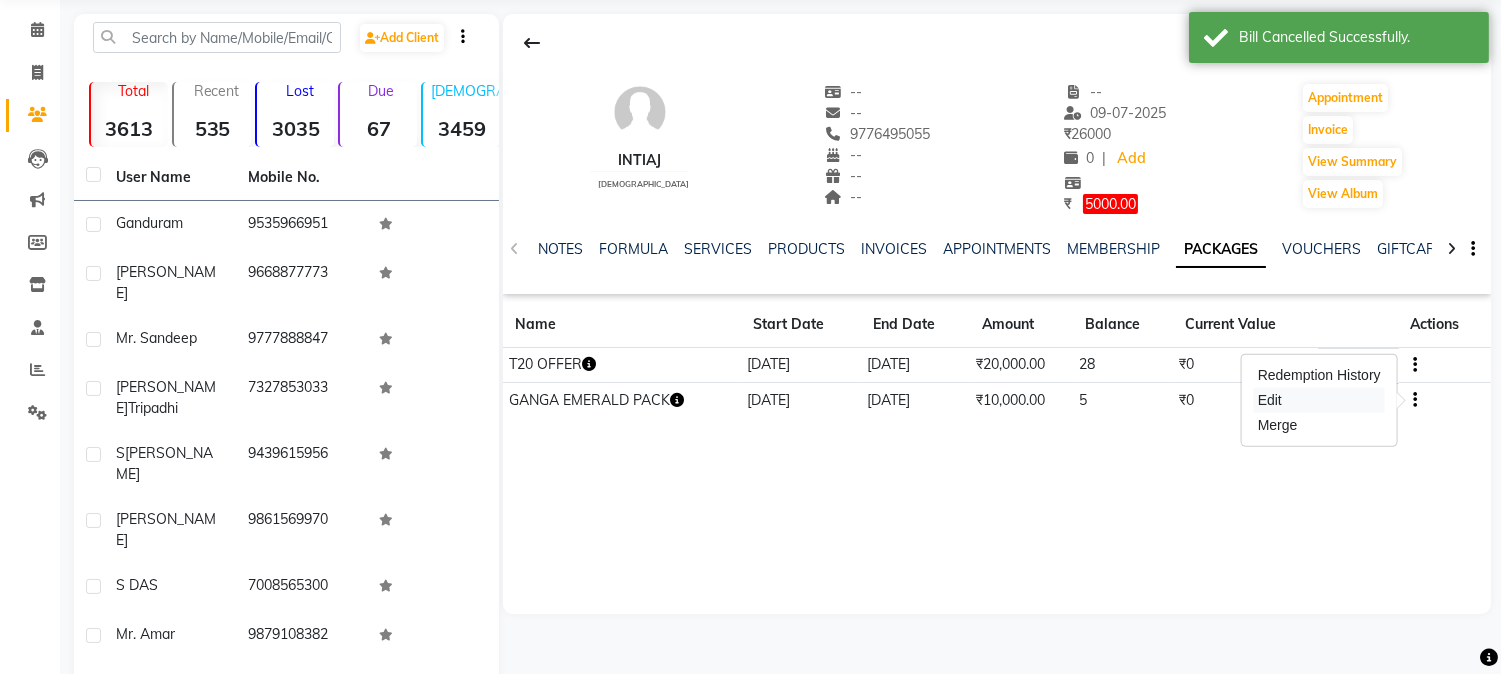 click on "Edit" at bounding box center [1319, 400] 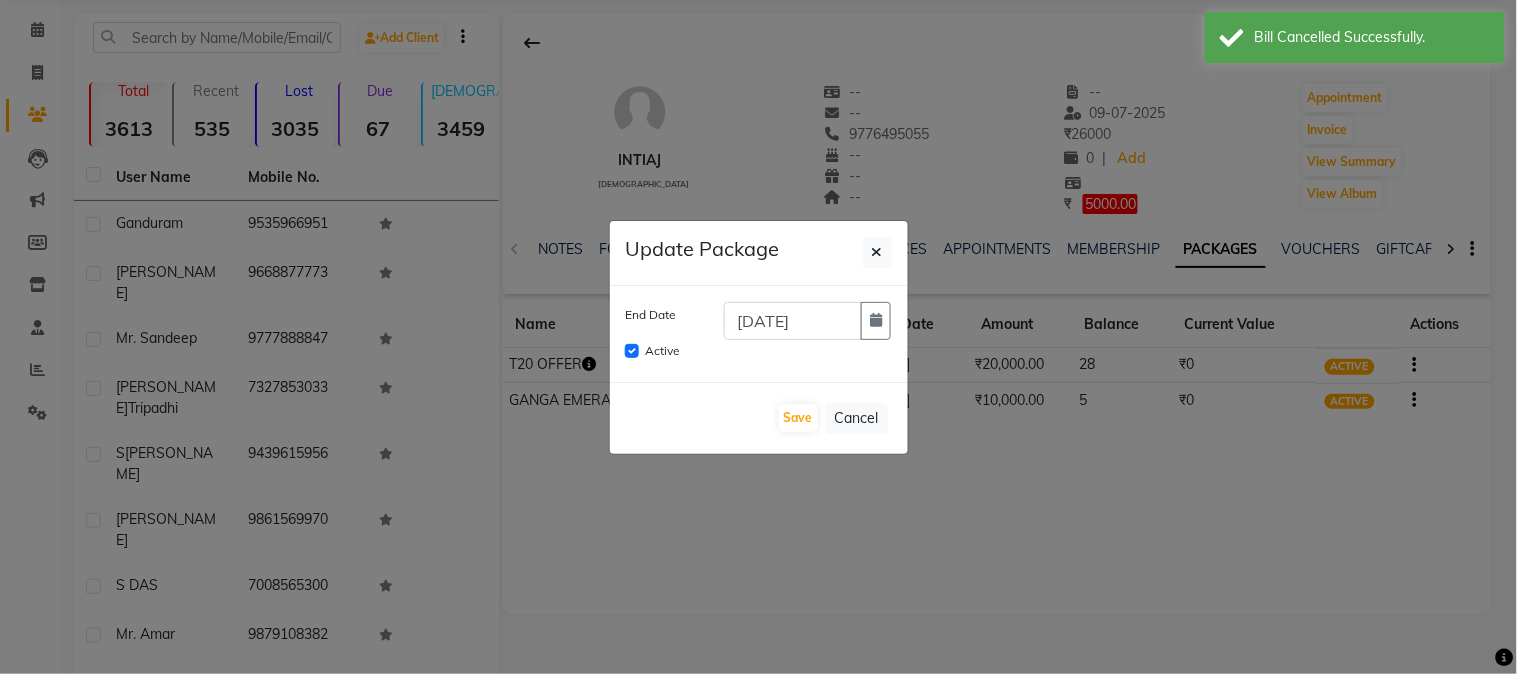 click on "Active" 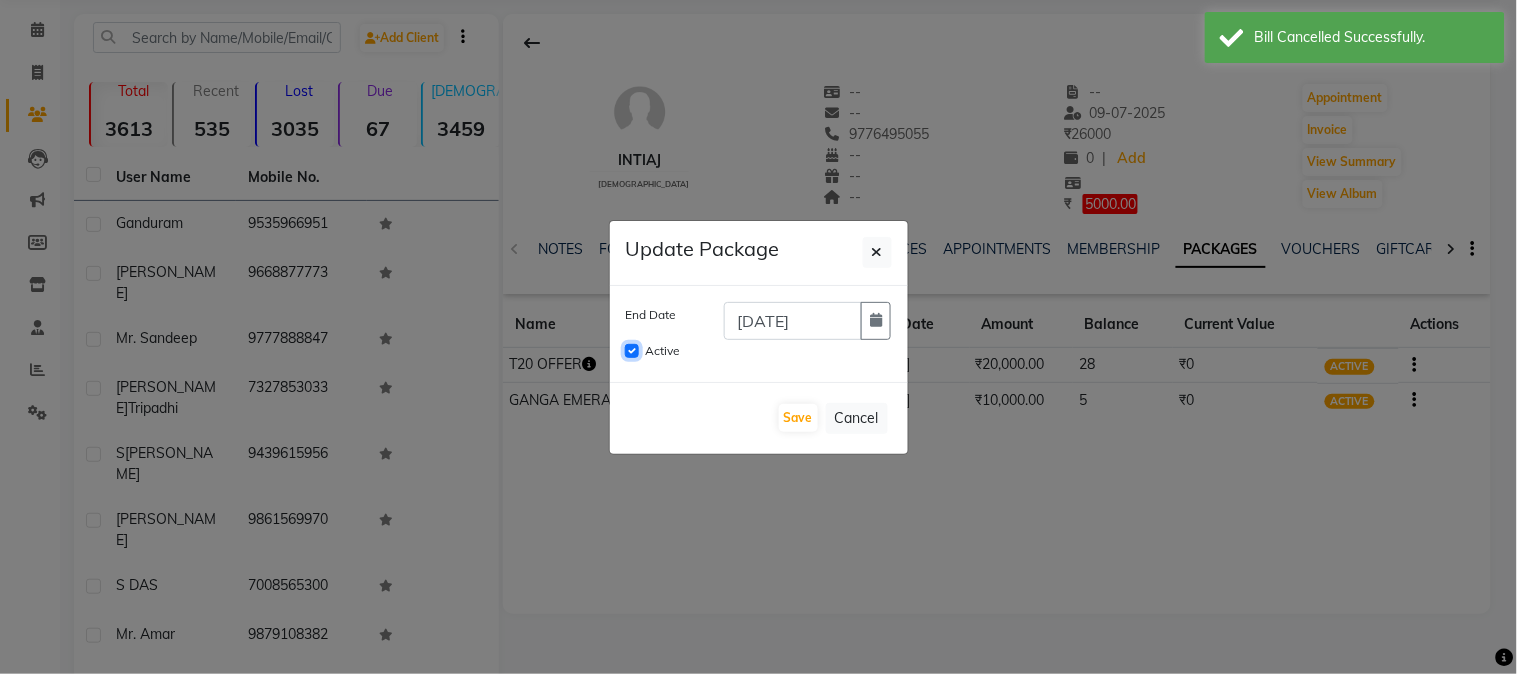click on "Active" at bounding box center (632, 351) 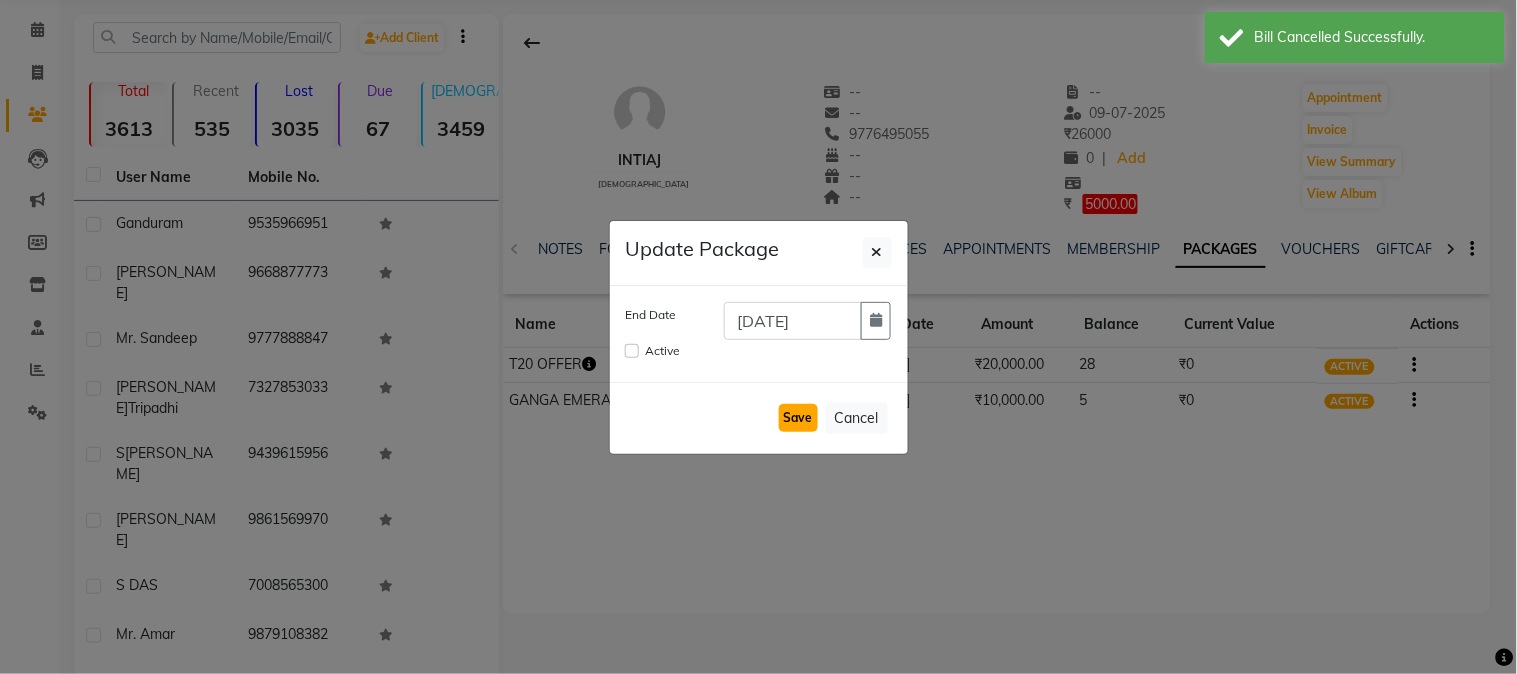 click on "Save" 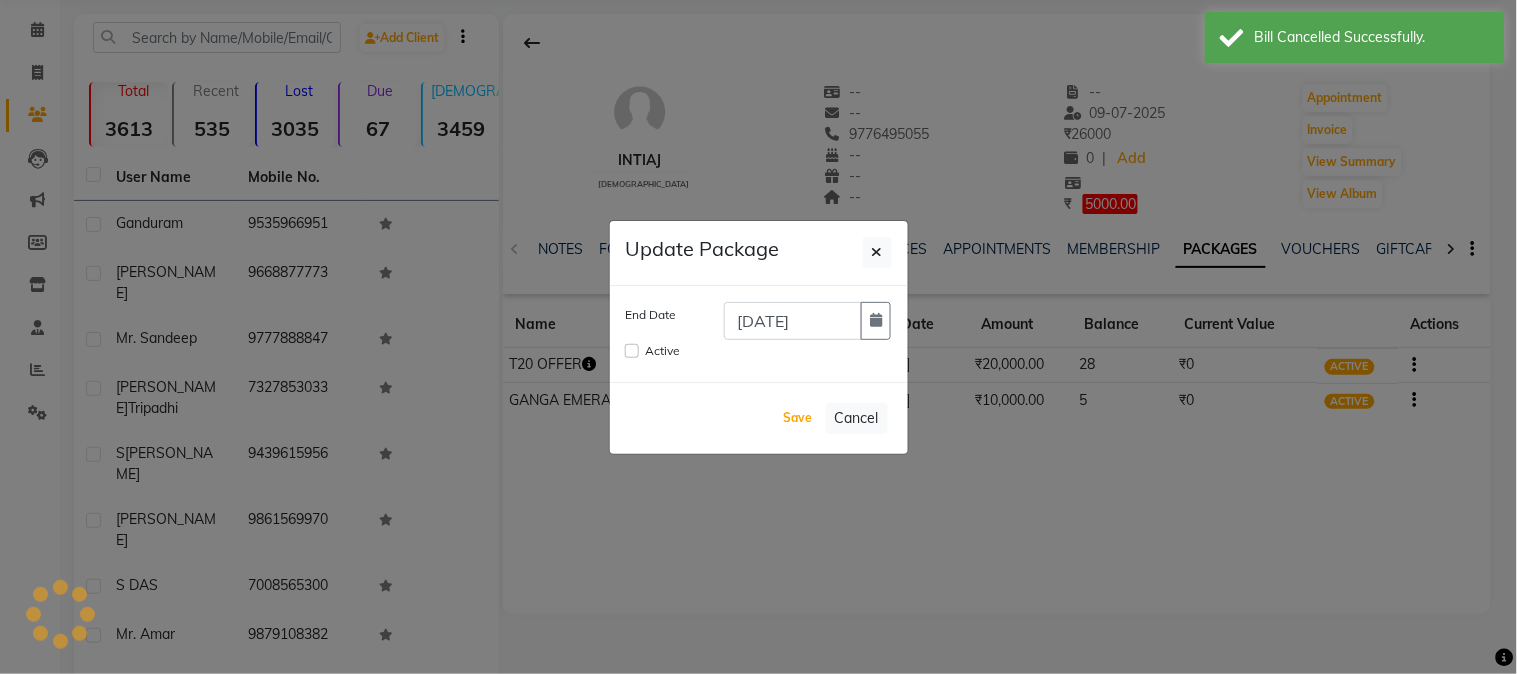 type 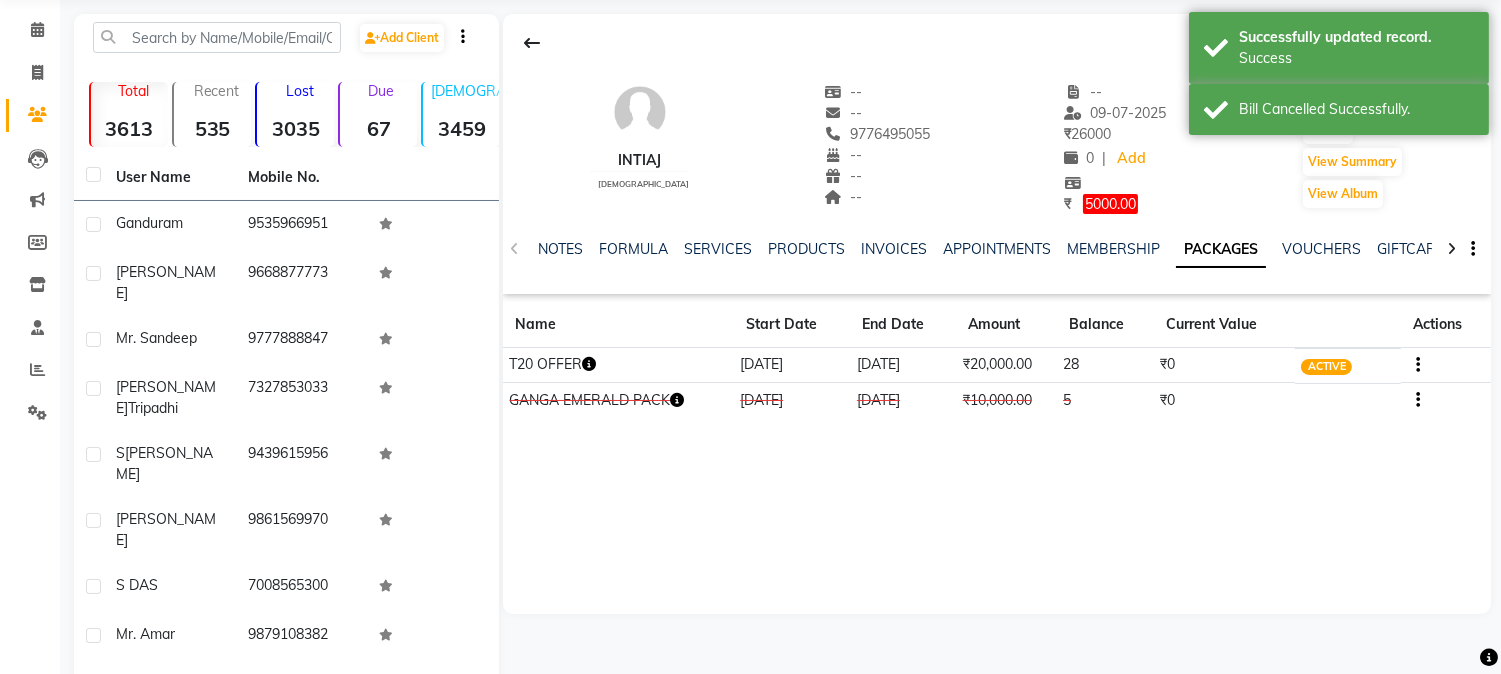 click on "INTIAJ    [DEMOGRAPHIC_DATA]  --   --   9776495055  --  --  --  -- [DATE] ₹    26000 0 |  Add  ₹     5000.00  Appointment   Invoice  View Summary  View Album  NOTES FORMULA SERVICES PRODUCTS INVOICES APPOINTMENTS MEMBERSHIP PACKAGES VOUCHERS GIFTCARDS POINTS FORMS FAMILY CARDS WALLET Name Start Date End Date Amount Balance Current Value Actions  T20 OFFER  [DATE] [DATE]  ₹20,000.00   28  ₹0 ACTIVE  GANGA EMERALD PACK  [DATE] [DATE]  ₹10,000.00   5  ₹0 CONSUMED" 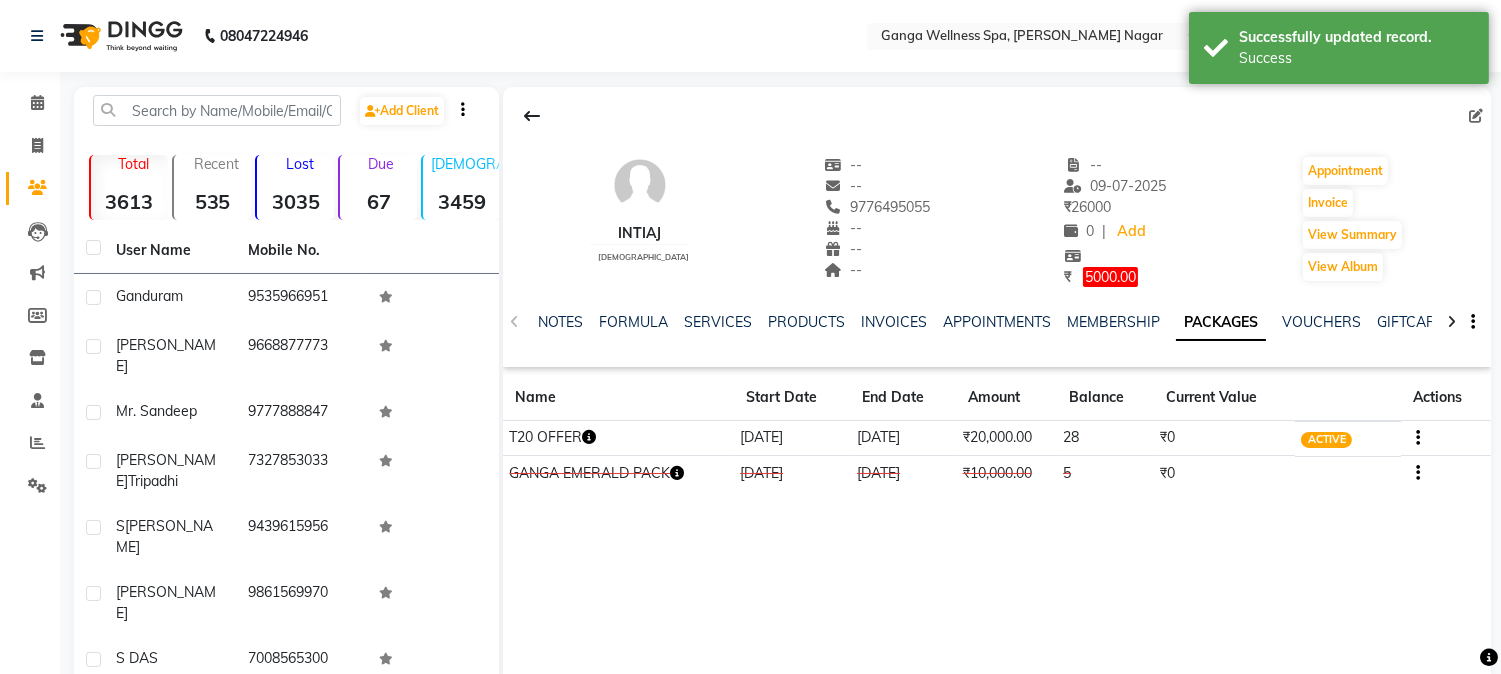 scroll, scrollTop: 175, scrollLeft: 0, axis: vertical 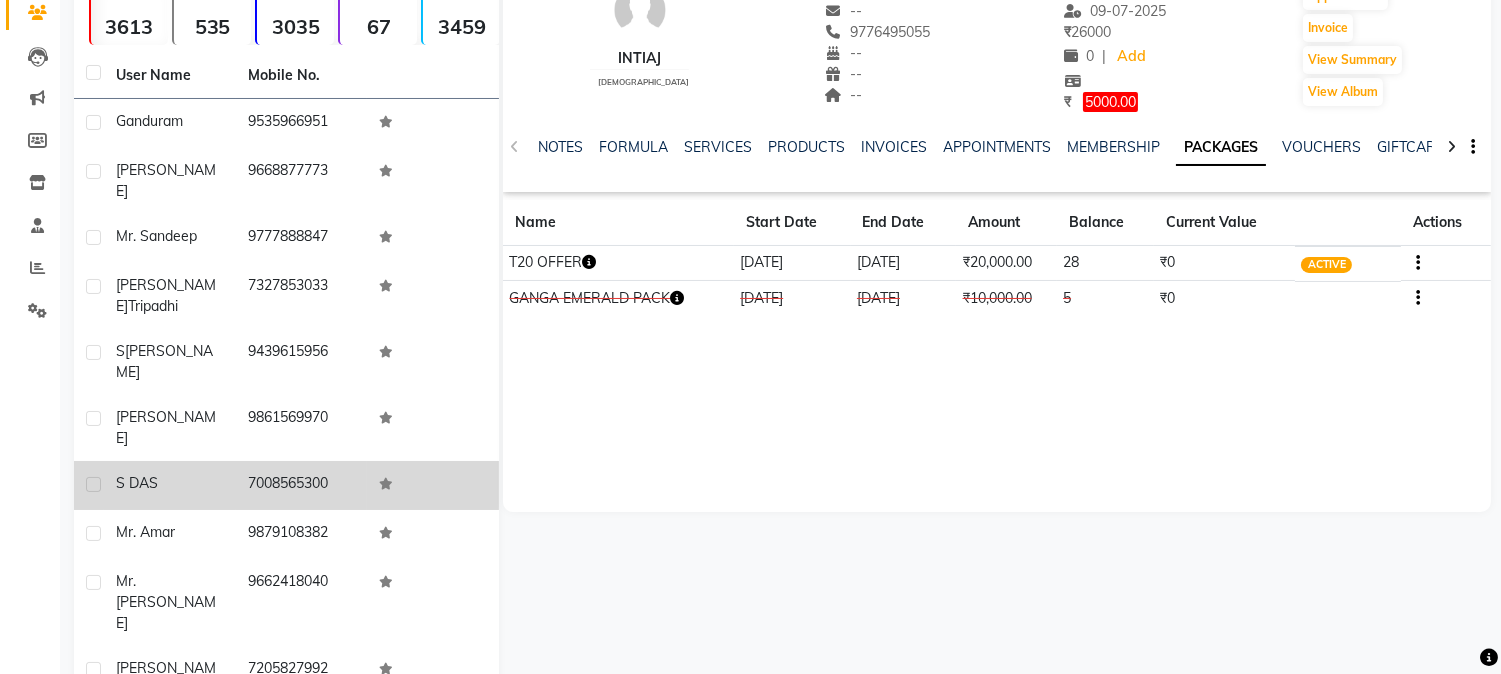 click on "7008565300" 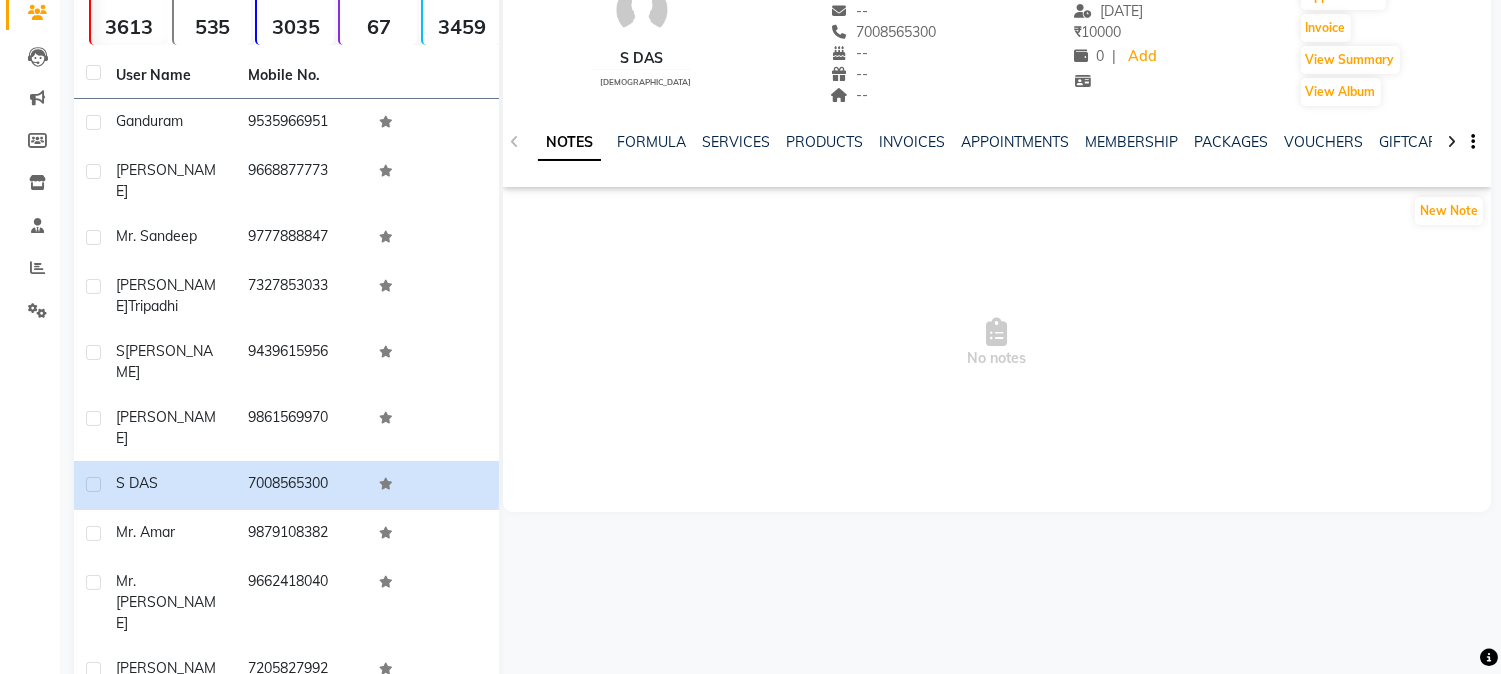 click on "NOTES FORMULA SERVICES PRODUCTS INVOICES APPOINTMENTS MEMBERSHIP PACKAGES VOUCHERS GIFTCARDS POINTS FORMS FAMILY CARDS WALLET" 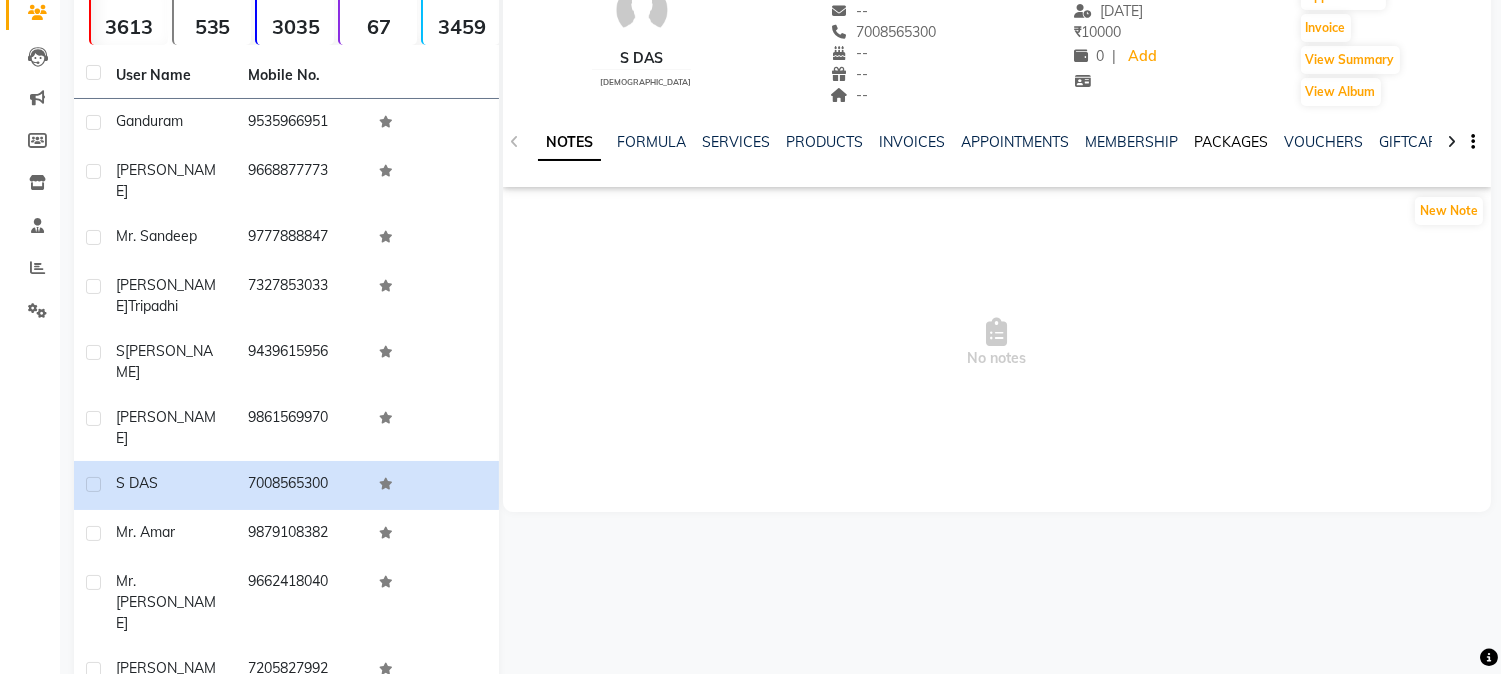 click on "PACKAGES" 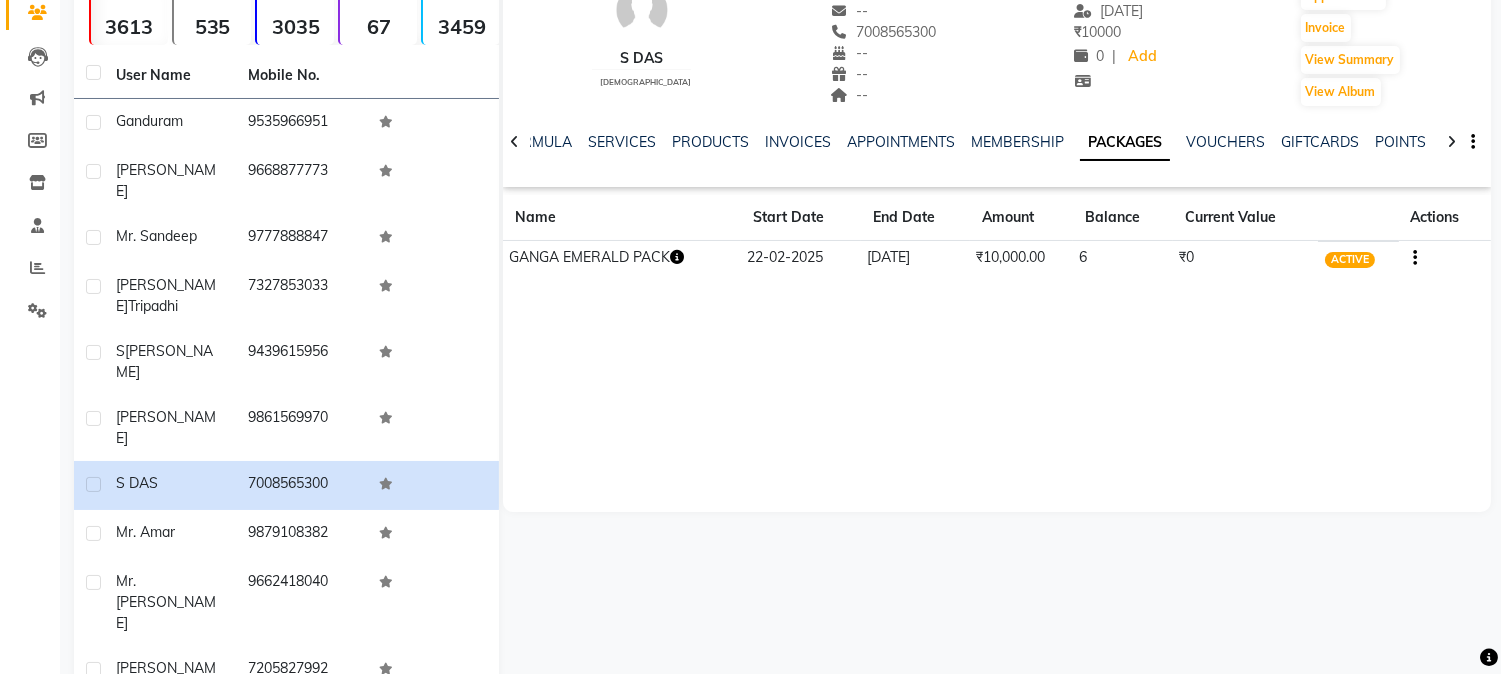 click 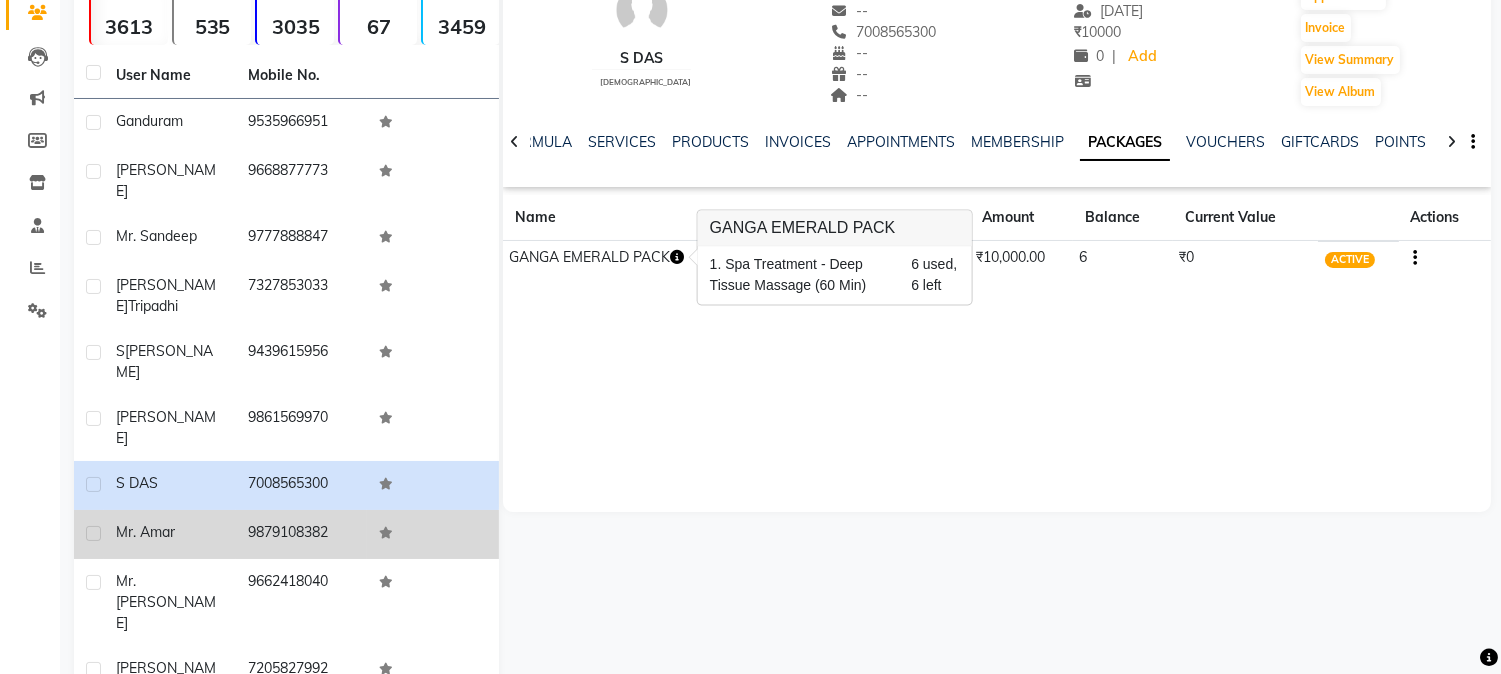 click on "9879108382" 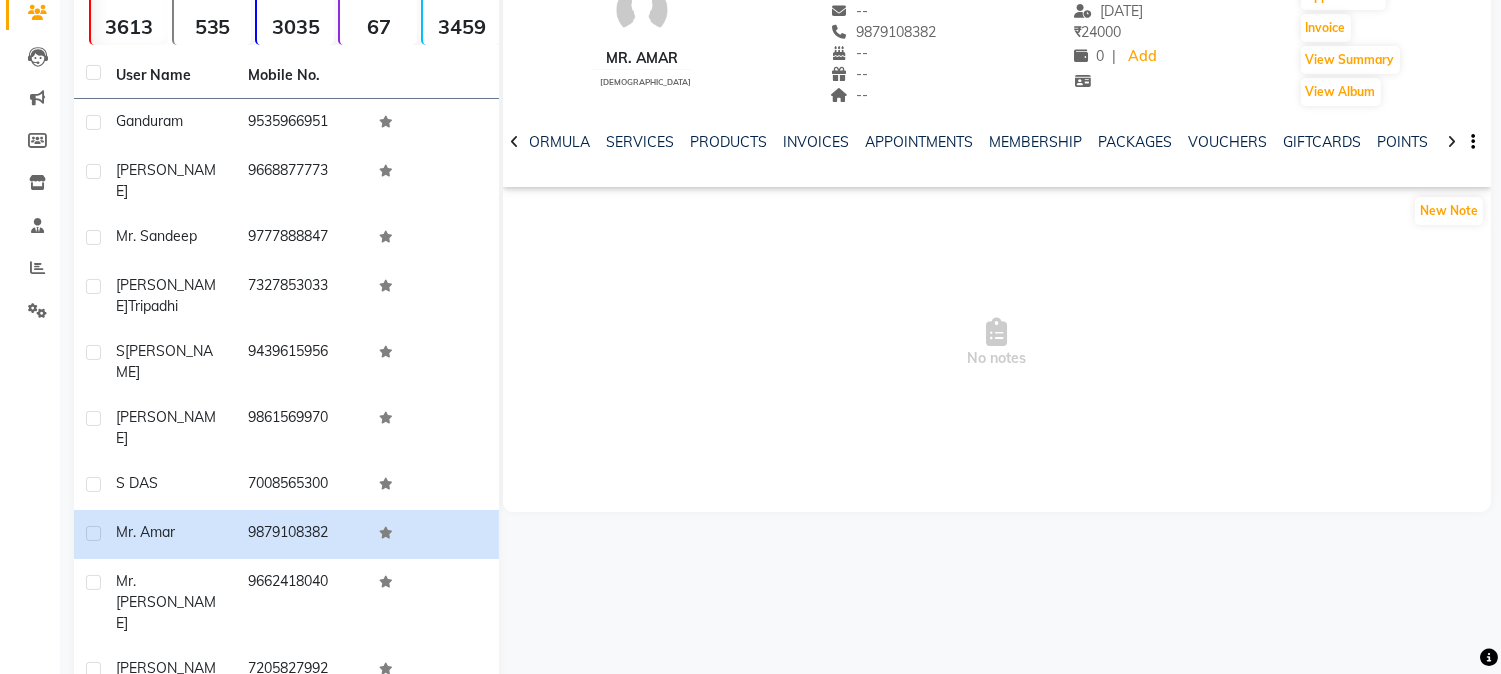 click on "NOTES FORMULA SERVICES PRODUCTS INVOICES APPOINTMENTS MEMBERSHIP PACKAGES VOUCHERS GIFTCARDS POINTS FORMS FAMILY CARDS WALLET" 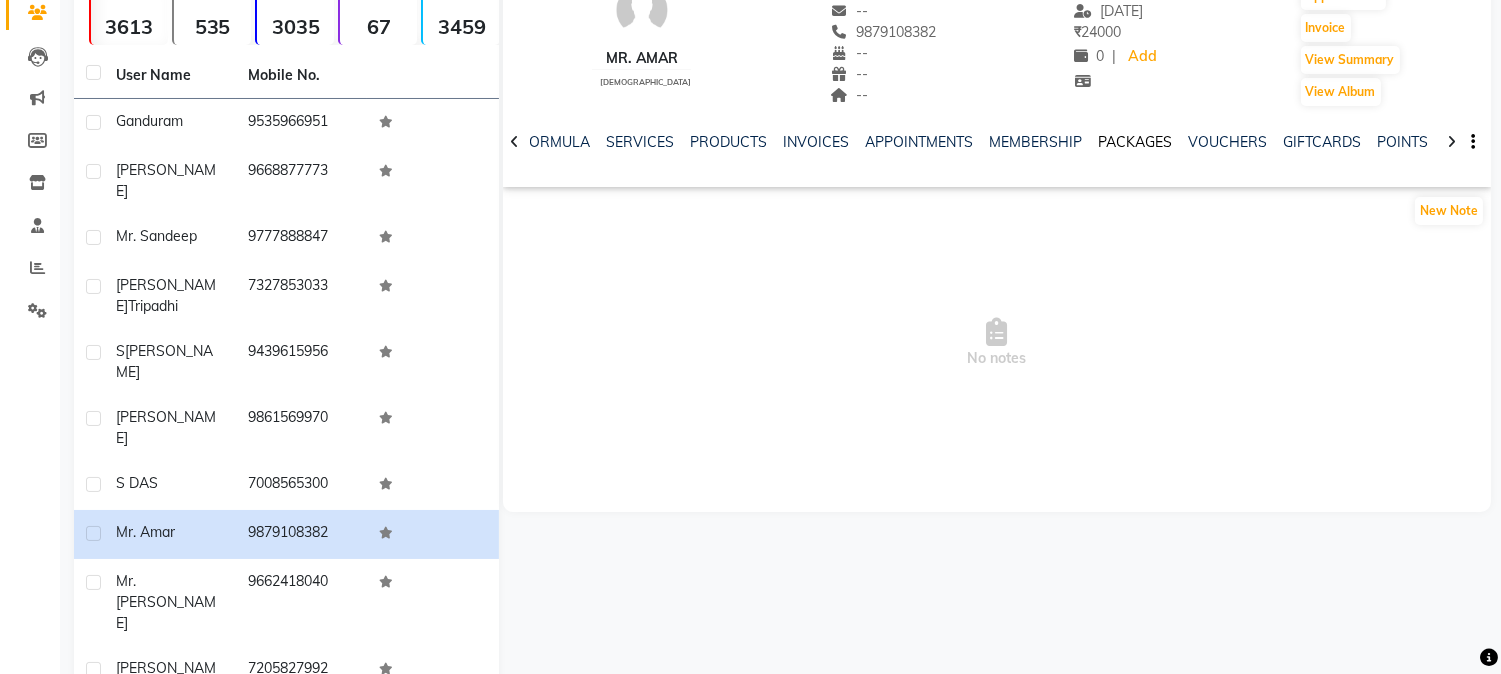 click on "PACKAGES" 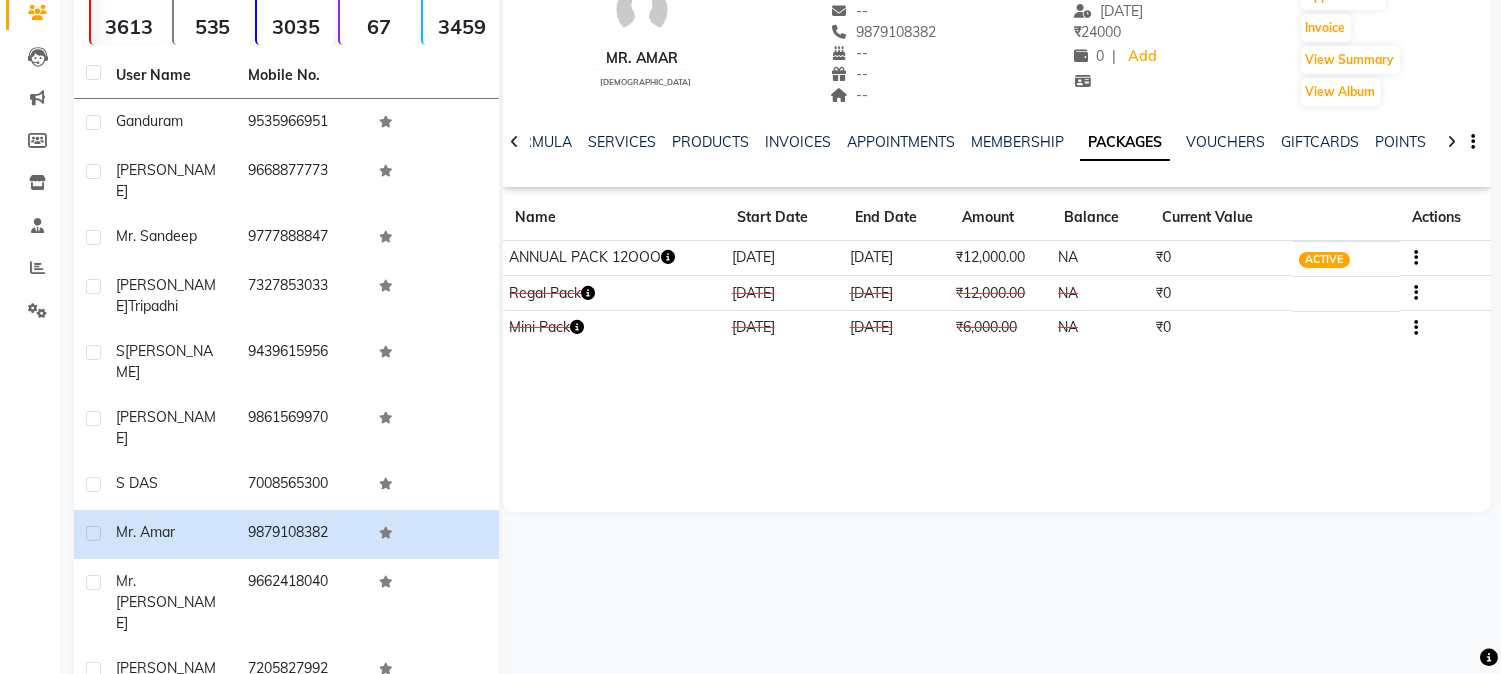 click 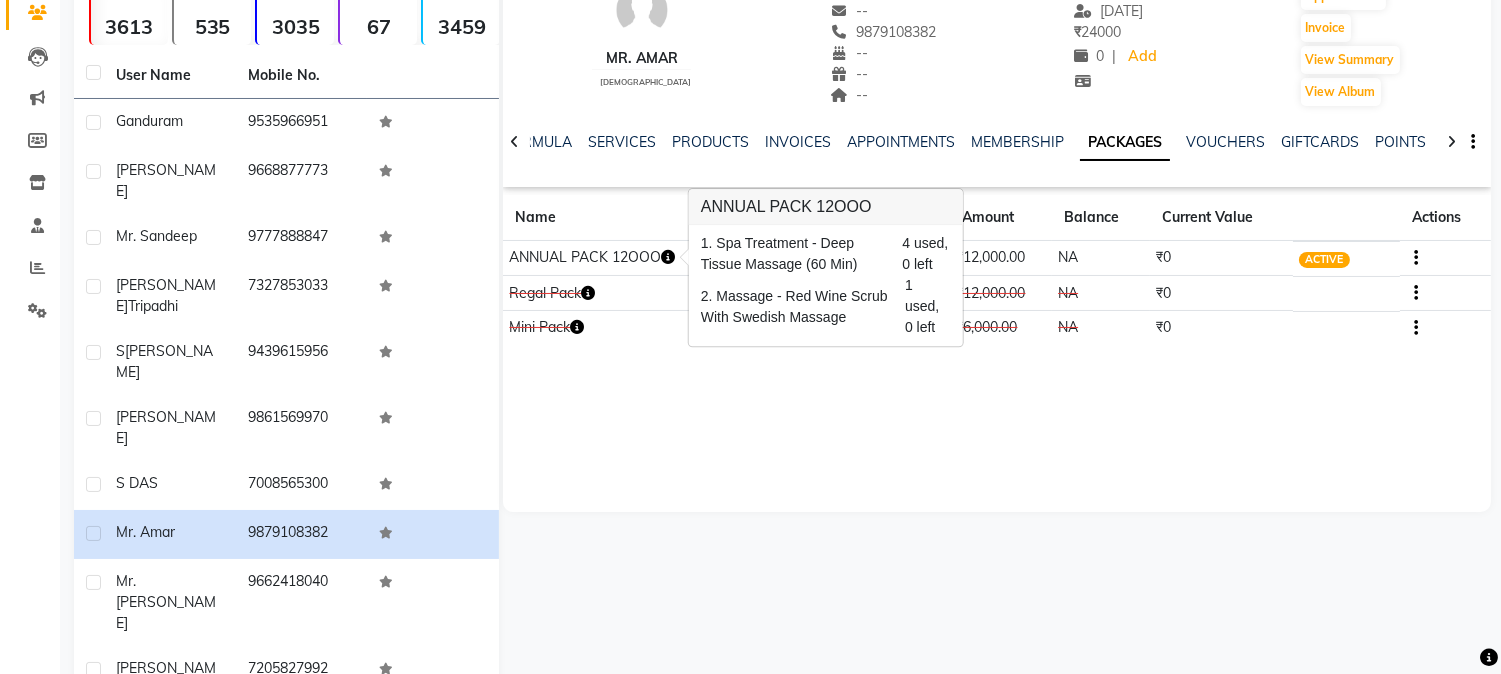 click on "Mr. Amar    [DEMOGRAPHIC_DATA]  --   --   9879108382  --  --  --  -- [DATE] ₹    24000 0 |  Add   Appointment   Invoice  View Summary  View Album  NOTES FORMULA SERVICES PRODUCTS INVOICES APPOINTMENTS MEMBERSHIP PACKAGES VOUCHERS GIFTCARDS POINTS FORMS FAMILY CARDS WALLET Name Start Date End Date Amount Balance Current Value Actions  ANNUAL PACK 12OOO  [DATE] [DATE]  ₹12,000.00   NA  ₹0 ACTIVE  Regal Pack  [DATE] [DATE]  ₹12,000.00   NA  ₹0 CONSUMED  Mini Pack  [DATE] [DATE]  ₹6,000.00   NA  ₹0 CONSUMED" 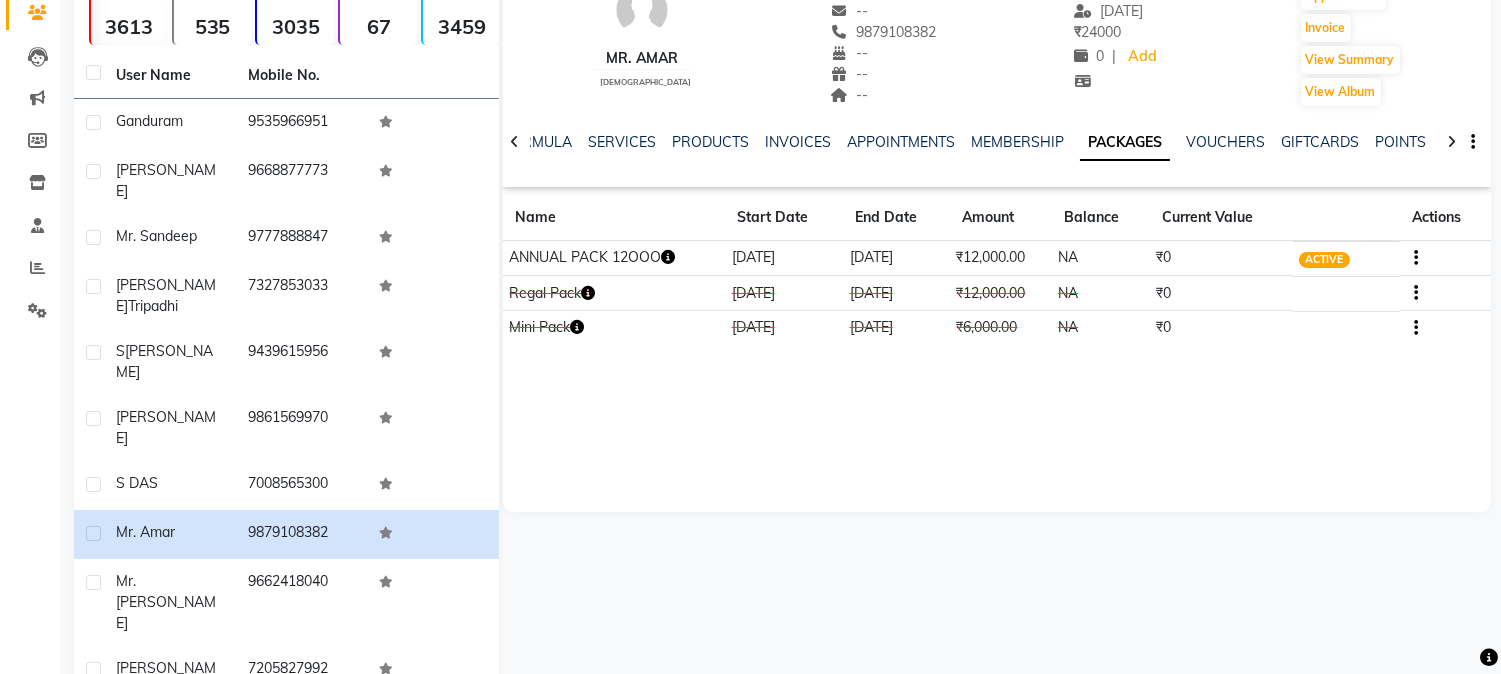 click on "Next" 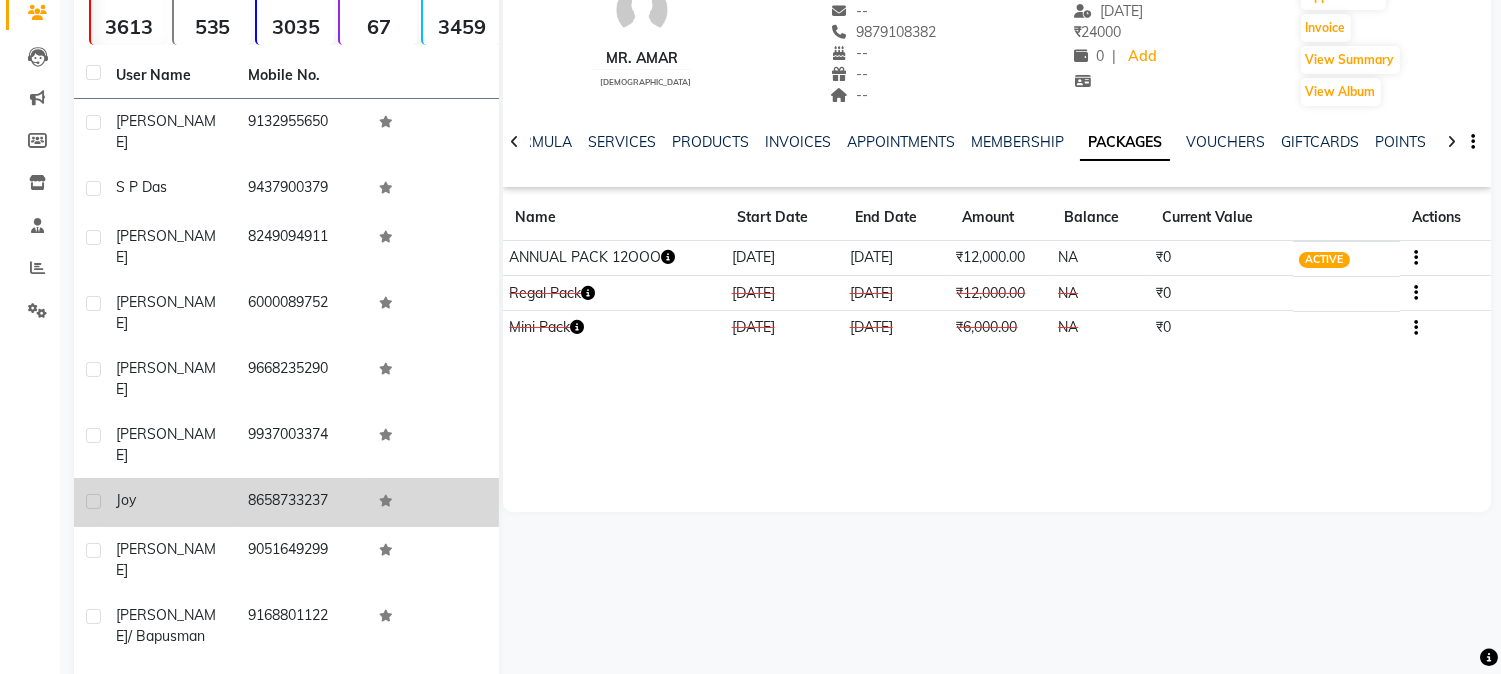 click on "8658733237" 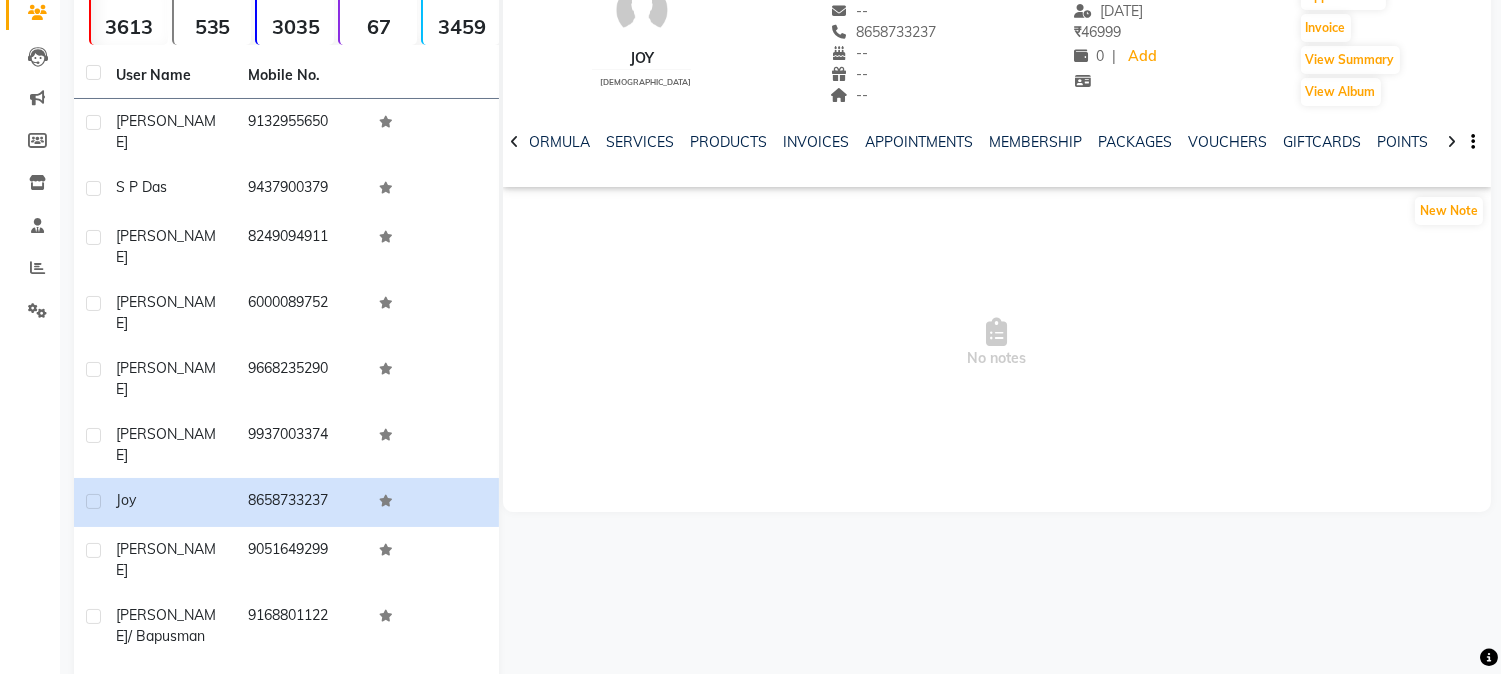 click on "NOTES FORMULA SERVICES PRODUCTS INVOICES APPOINTMENTS MEMBERSHIP PACKAGES VOUCHERS GIFTCARDS POINTS FORMS FAMILY CARDS WALLET" 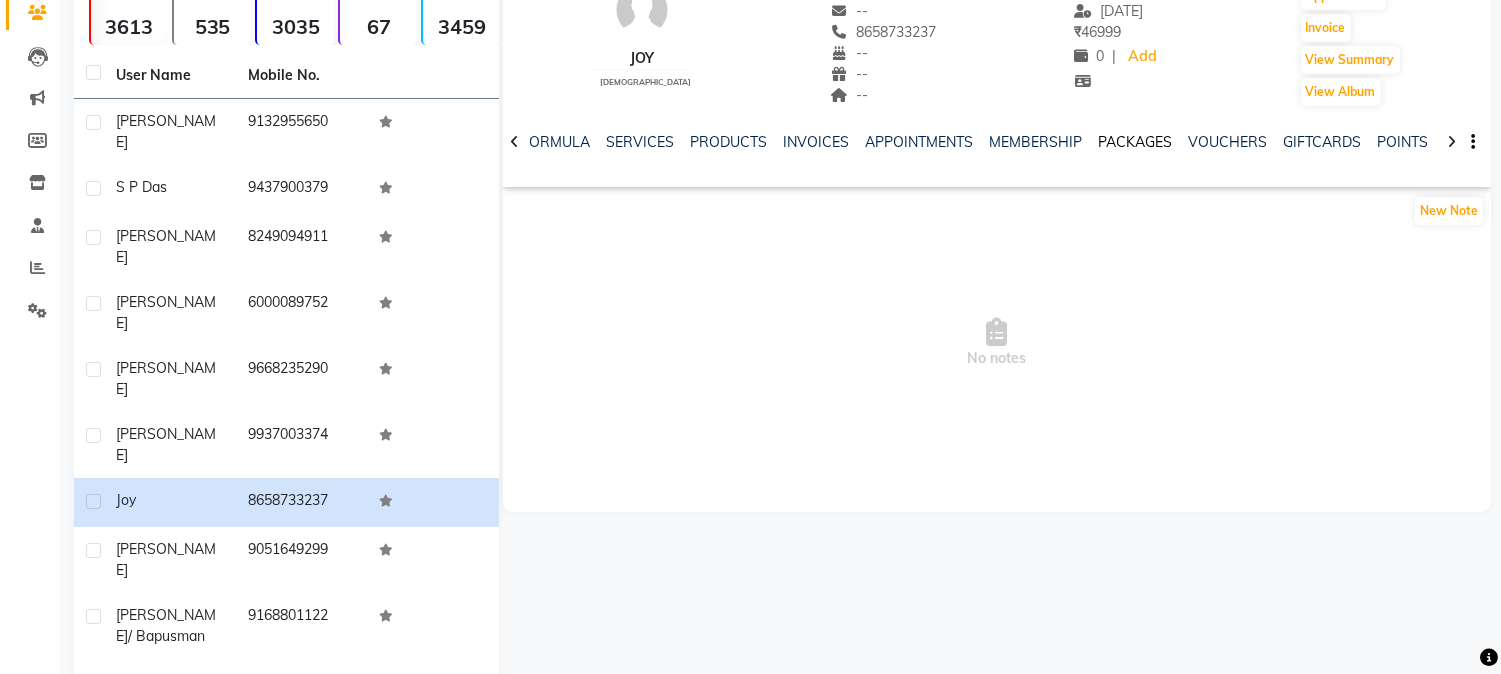 click on "PACKAGES" 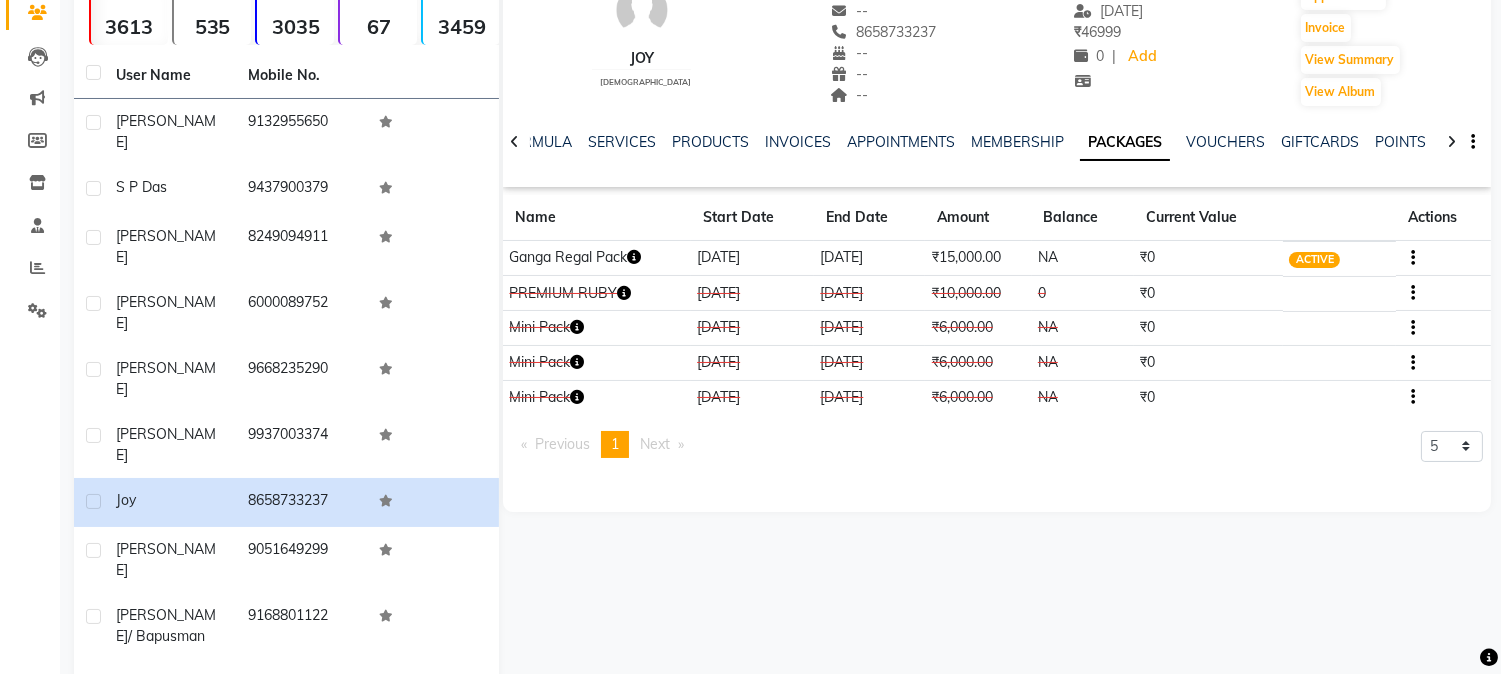 click 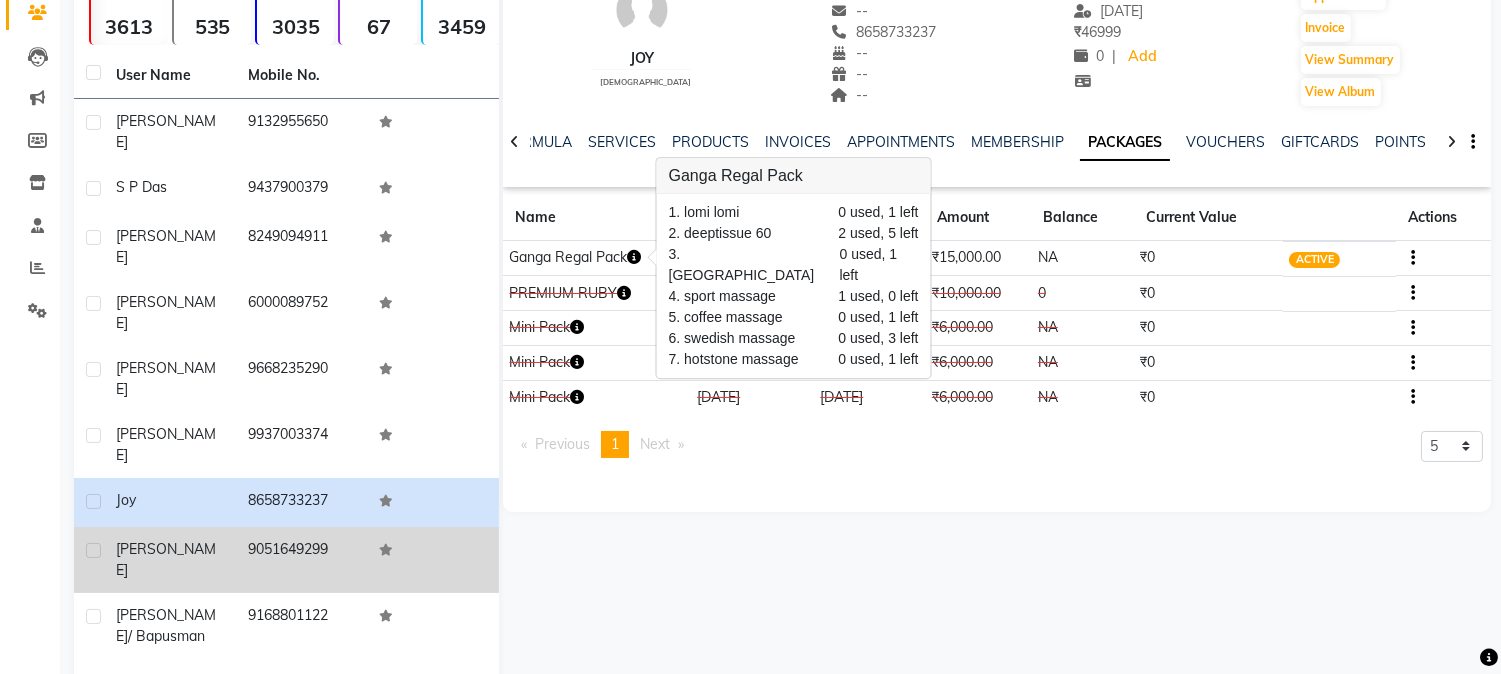 click on "9051649299" 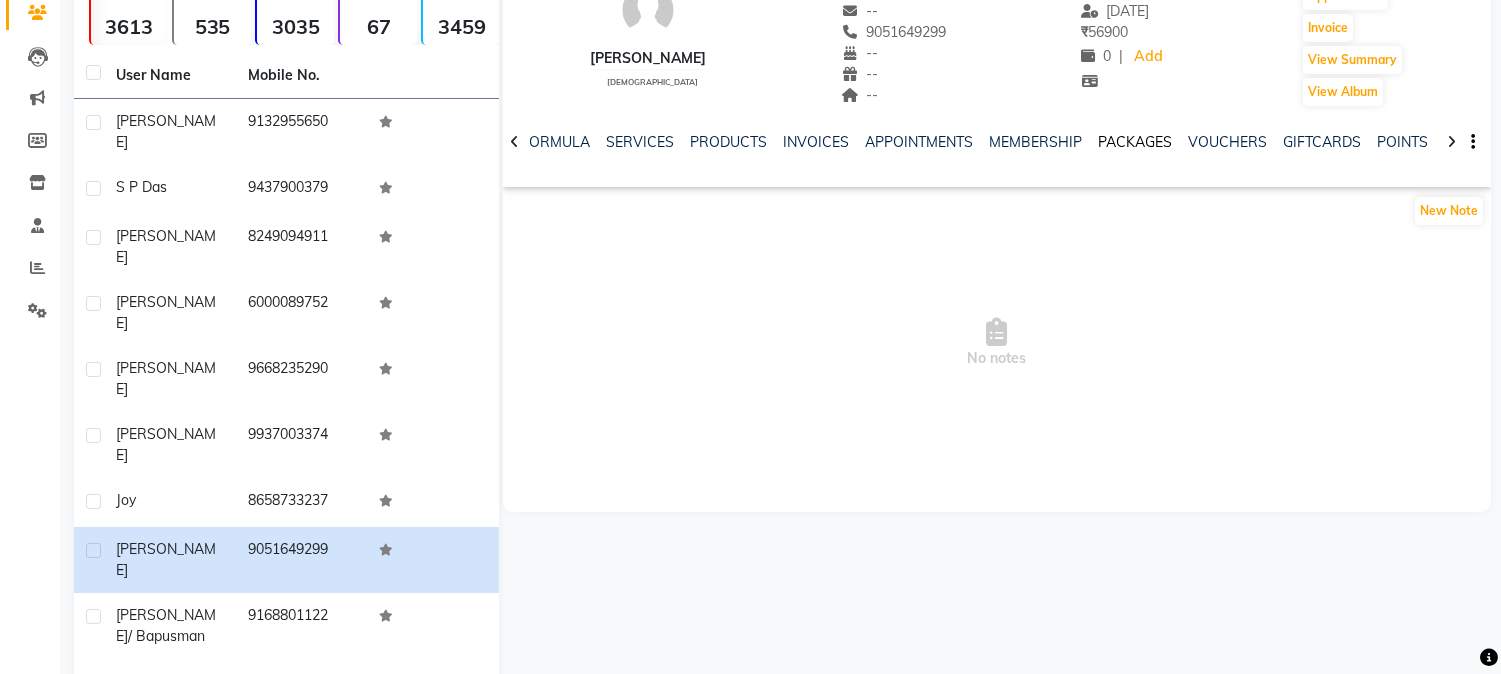 click on "PACKAGES" 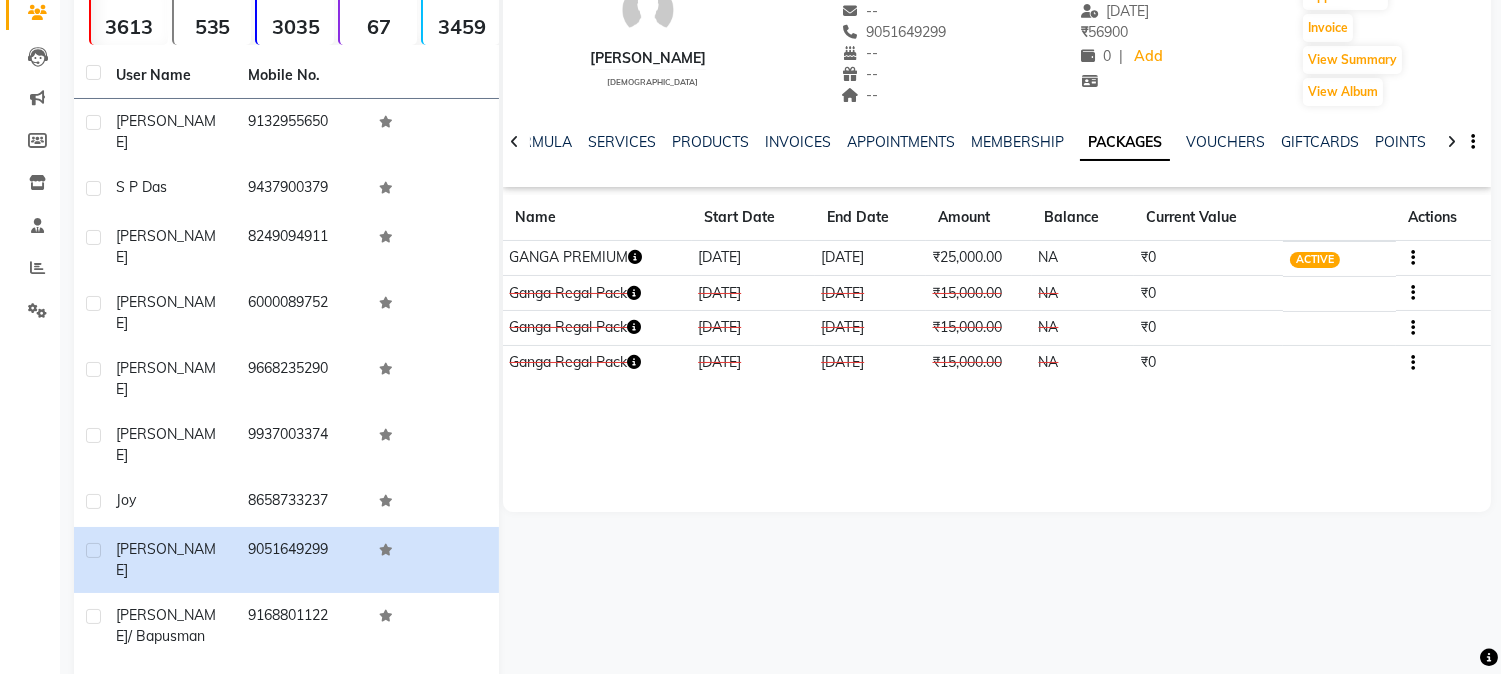 scroll, scrollTop: 192, scrollLeft: 0, axis: vertical 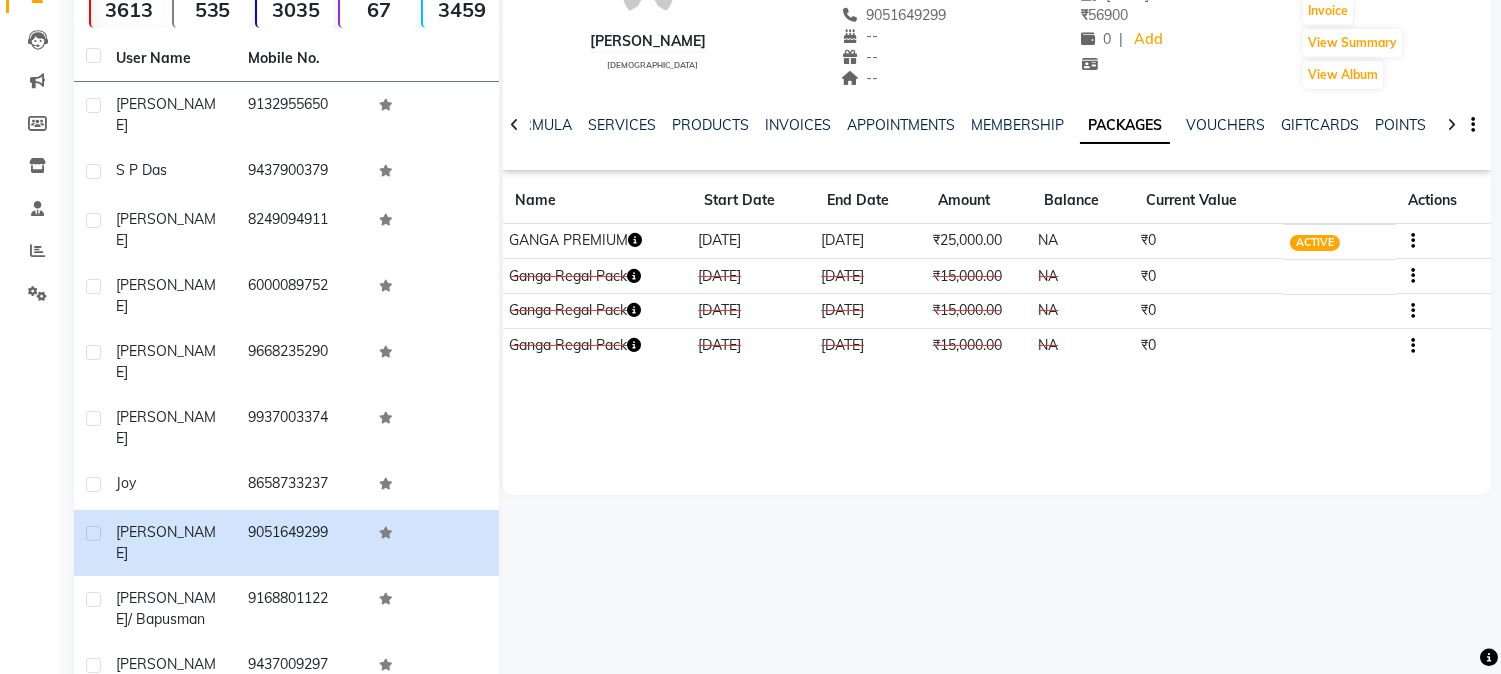 click 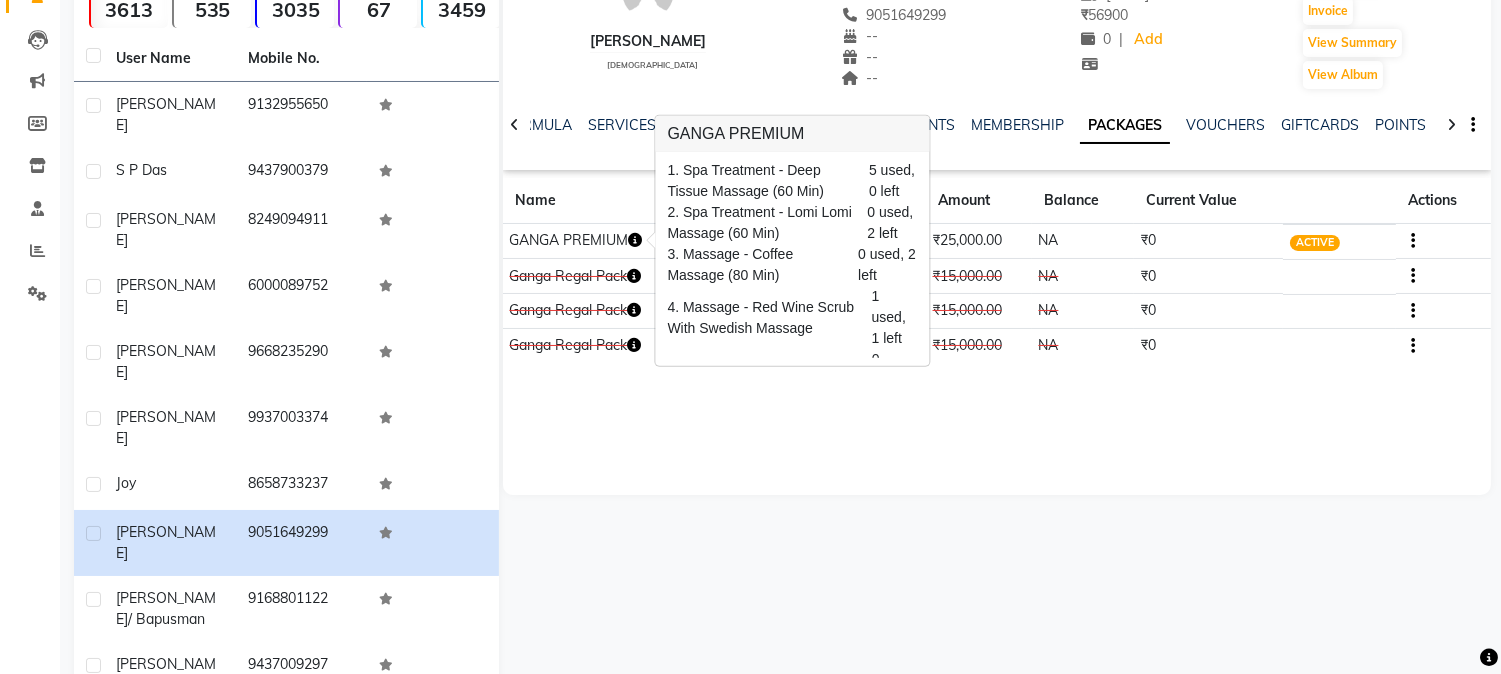 scroll, scrollTop: 201, scrollLeft: 0, axis: vertical 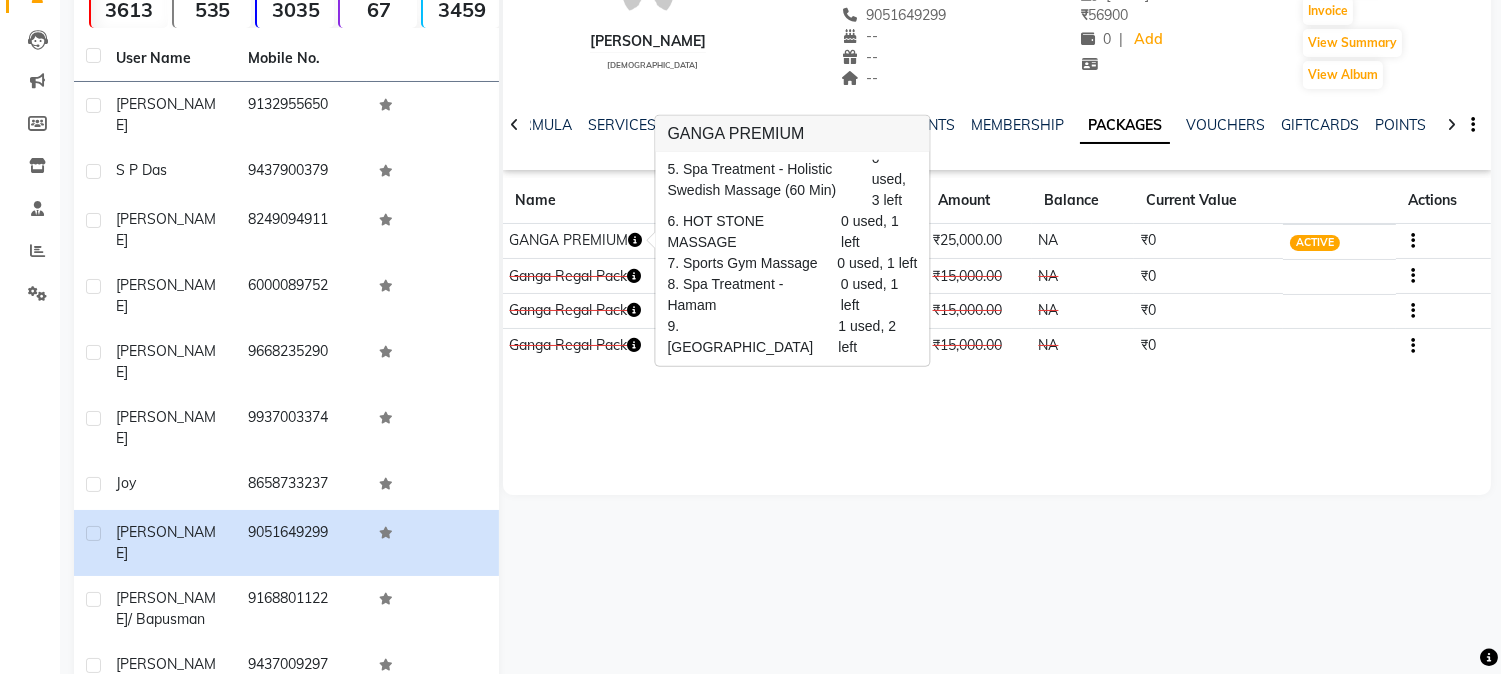click on "Next" 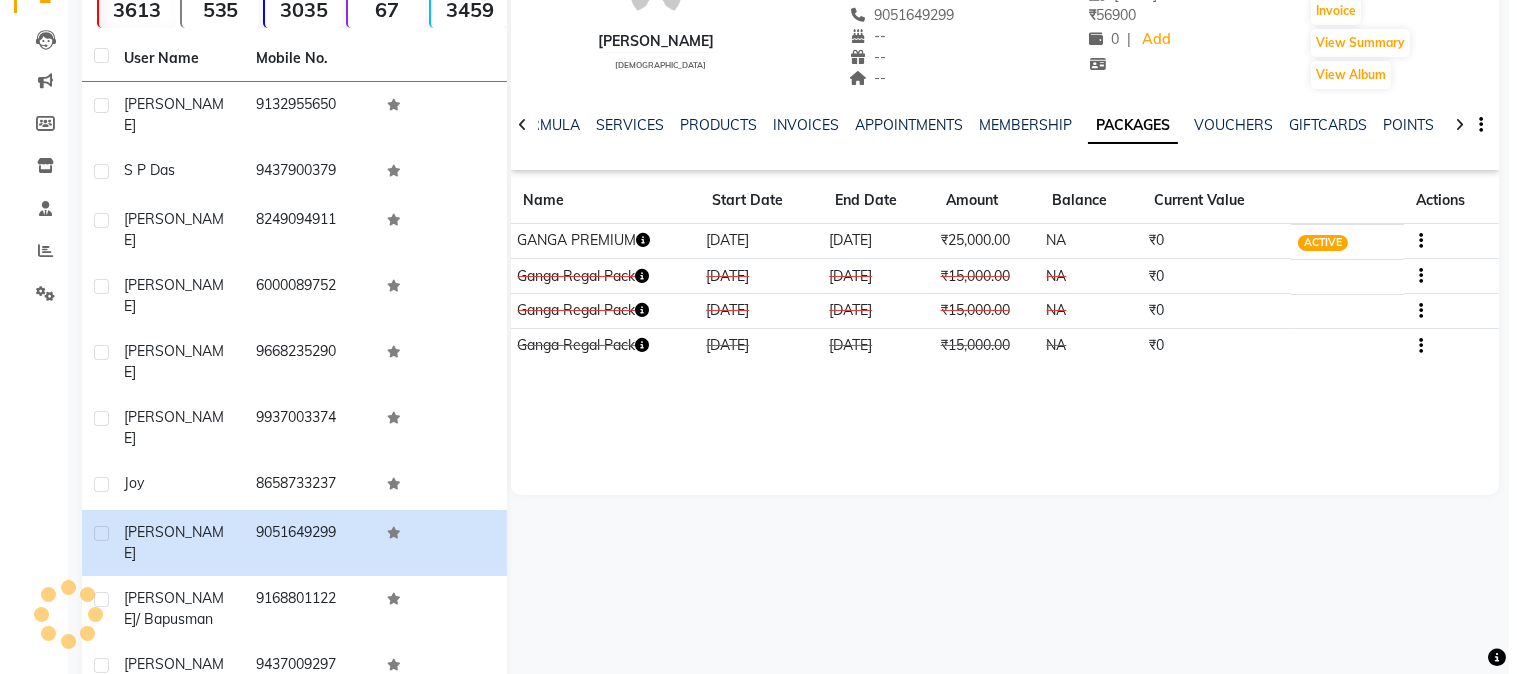 scroll, scrollTop: 175, scrollLeft: 0, axis: vertical 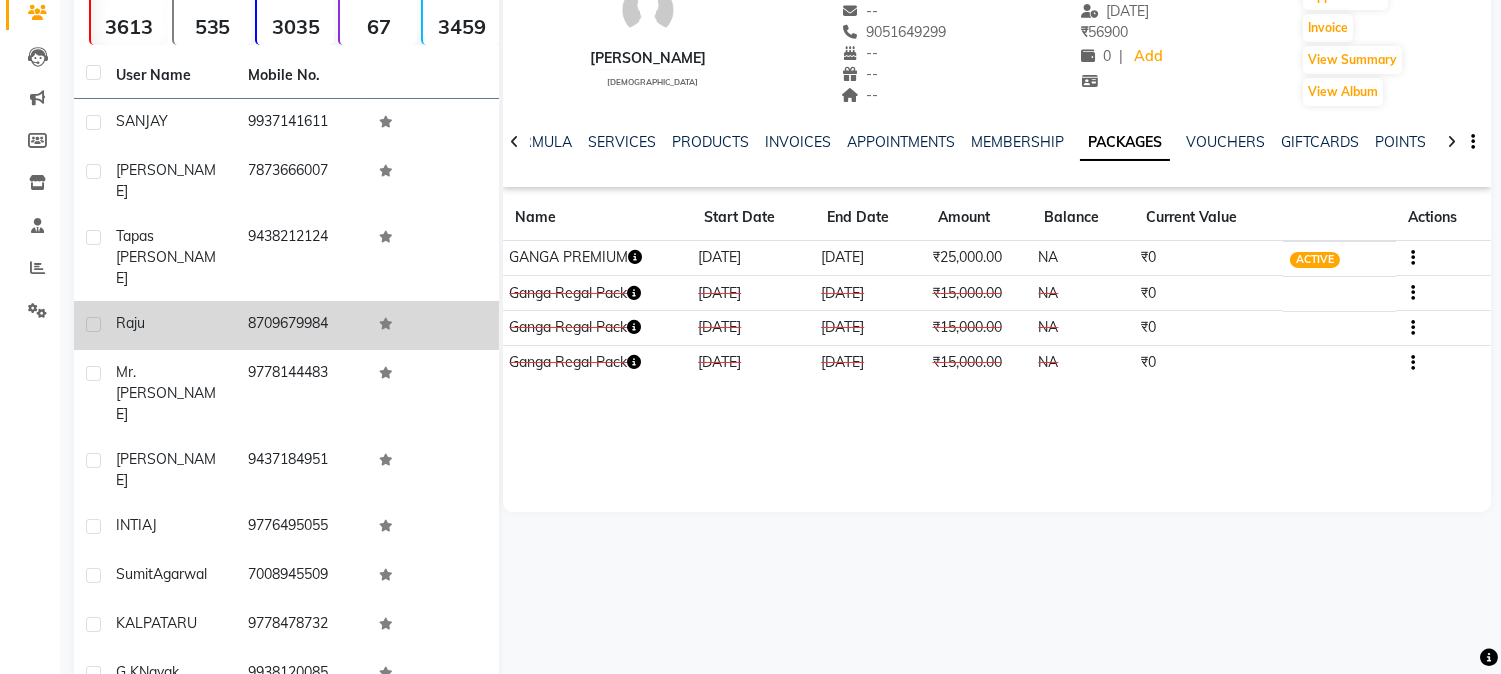 click on "8709679984" 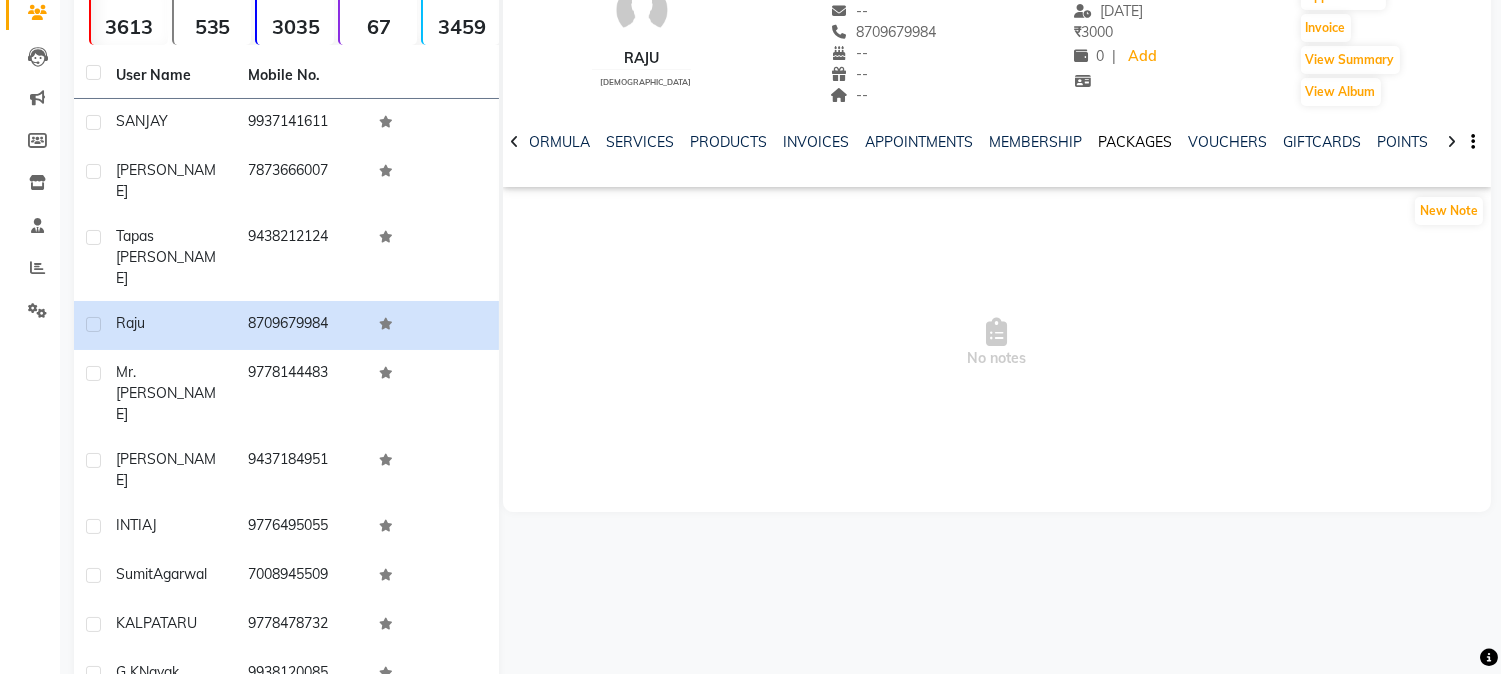 click on "PACKAGES" 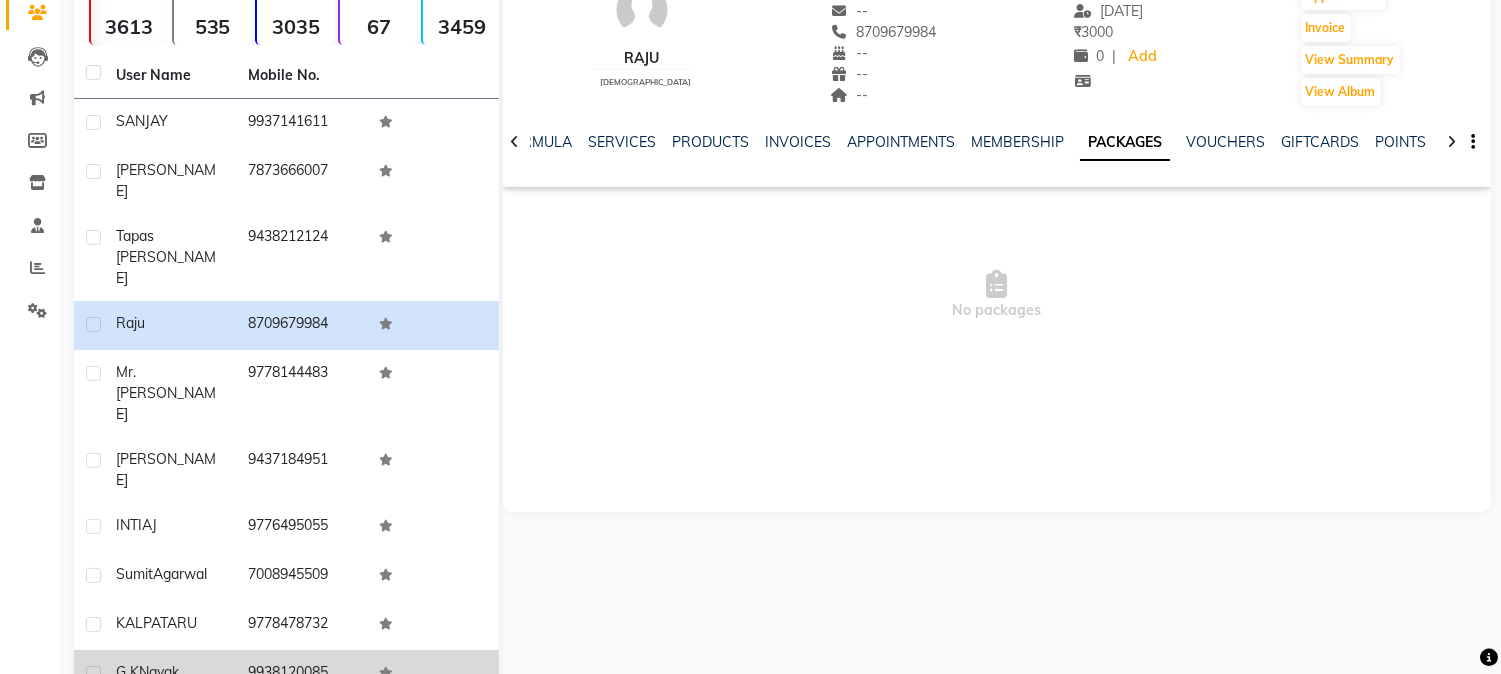 click on "9938120085" 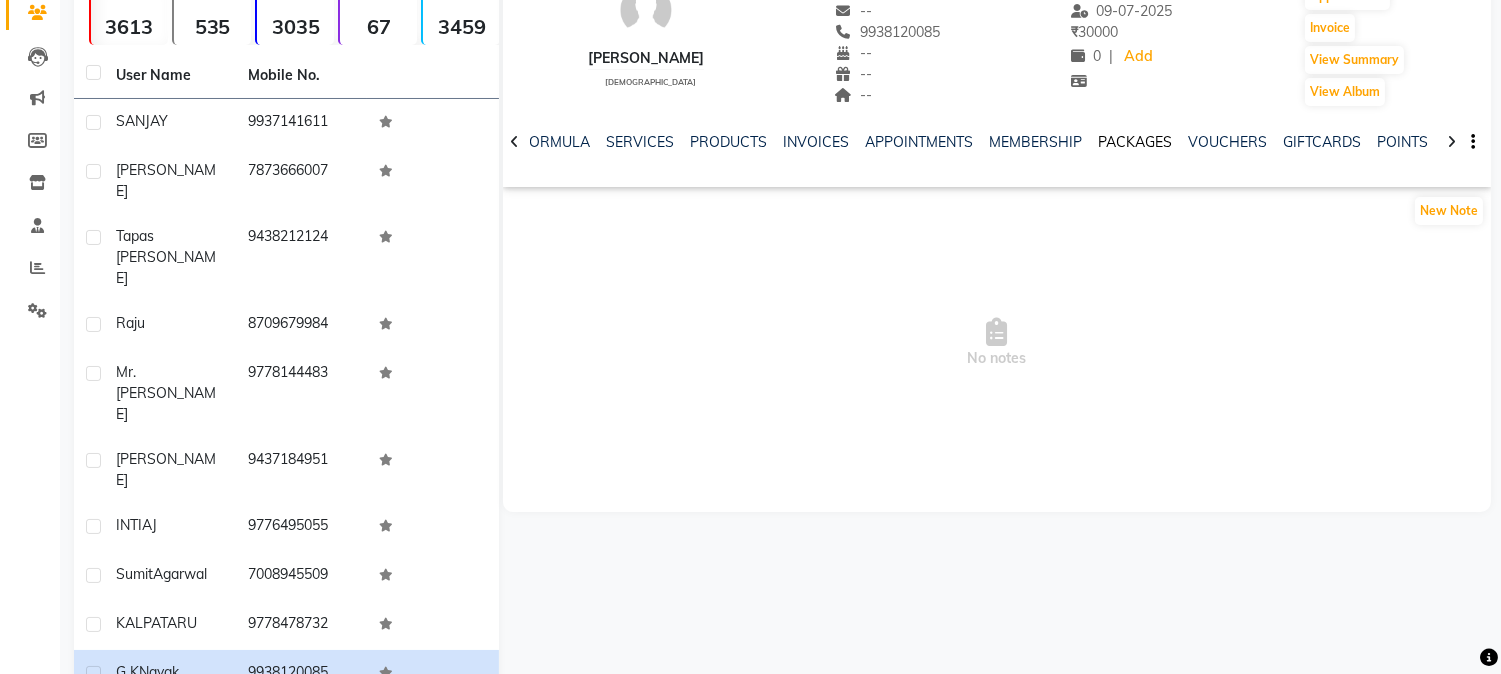 click on "PACKAGES" 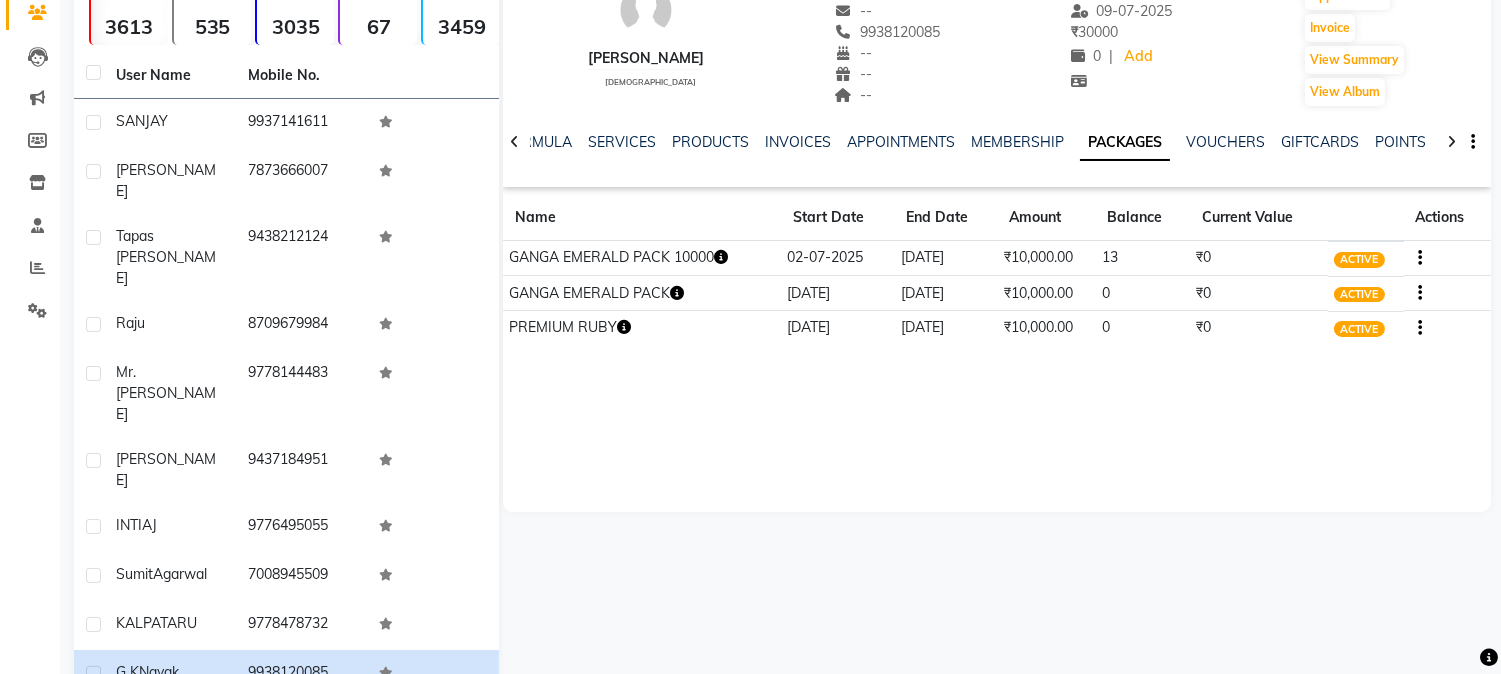 click 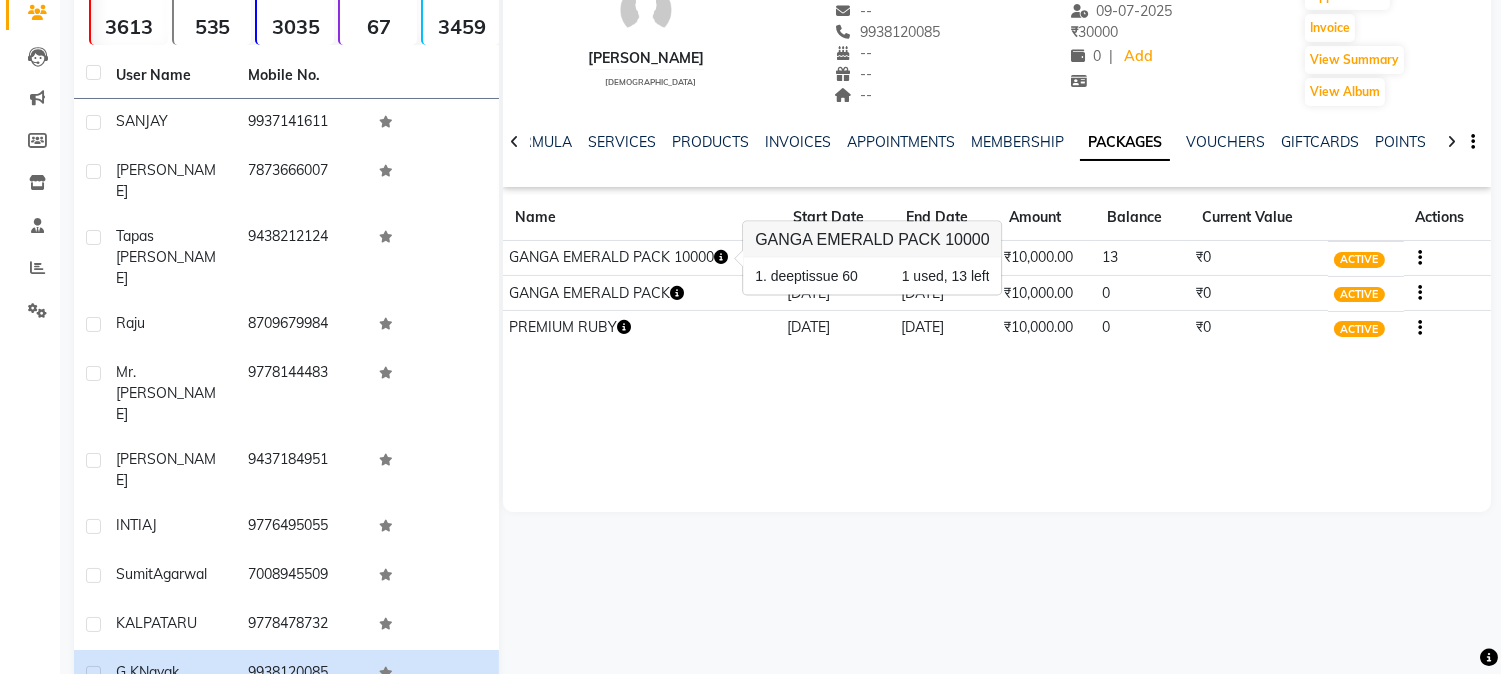 click on "[PERSON_NAME]   [DEMOGRAPHIC_DATA]  --   --   9938120085  --  --  --  -- [DATE] ₹    30000 0 |  Add   Appointment   Invoice  View Summary  View Album  NOTES FORMULA SERVICES PRODUCTS INVOICES APPOINTMENTS MEMBERSHIP PACKAGES VOUCHERS GIFTCARDS POINTS FORMS FAMILY CARDS WALLET Name Start Date End Date Amount Balance Current Value Actions  GANGA EMERALD PACK 10000  [DATE] [DATE]  ₹10,000.00   13  ₹0 ACTIVE  GANGA EMERALD PACK  [DATE] [DATE]  ₹10,000.00   0  ₹0 ACTIVE  PREMIUM RUBY  [DATE] [DATE]  ₹10,000.00   0  ₹0 ACTIVE" 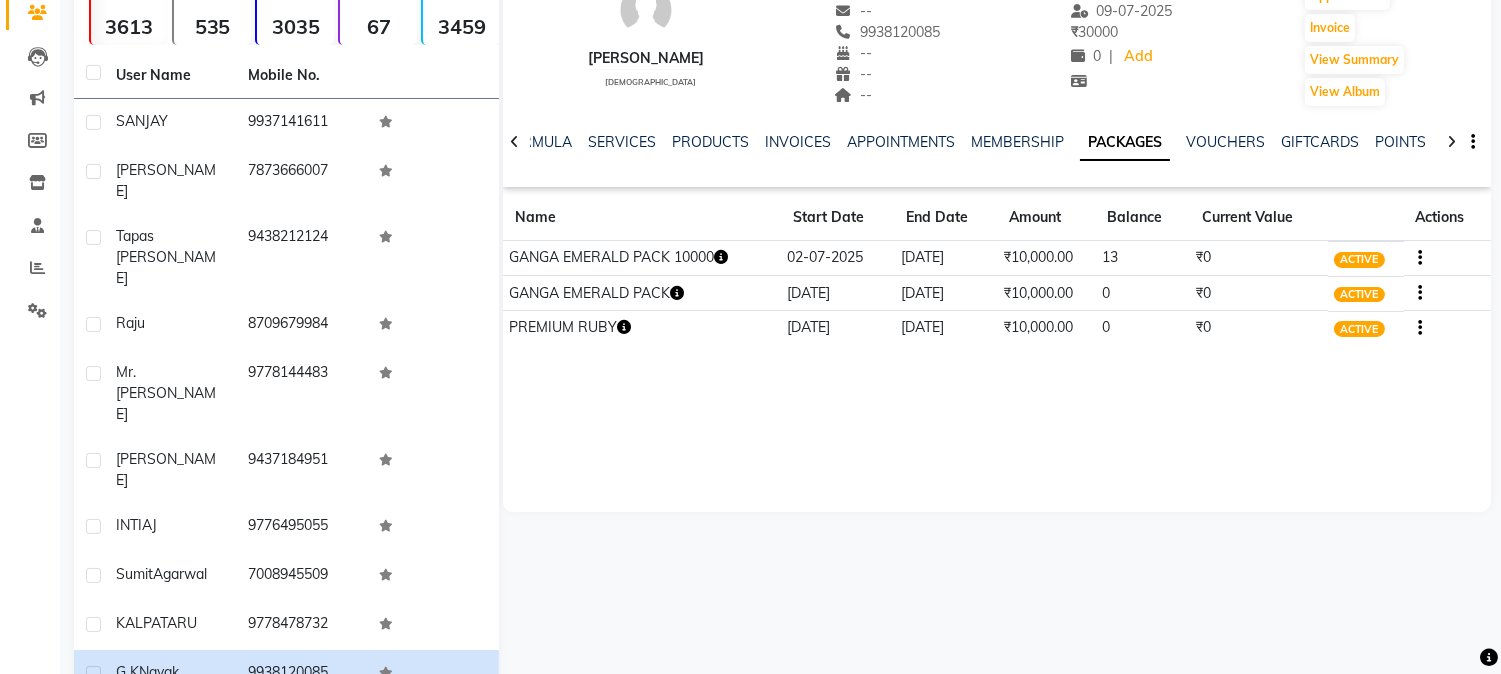 click 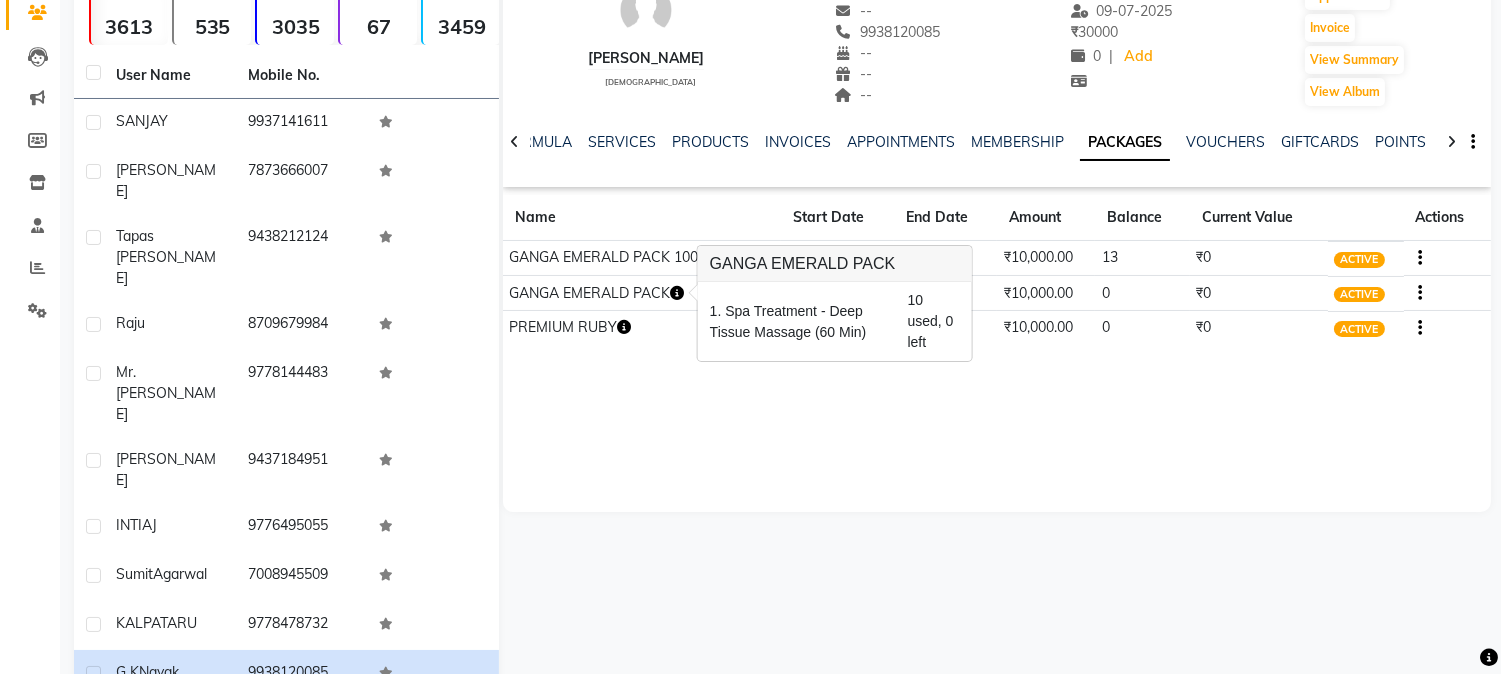 click on "[PERSON_NAME]   [DEMOGRAPHIC_DATA]  --   --   9938120085  --  --  --  -- [DATE] ₹    30000 0 |  Add   Appointment   Invoice  View Summary  View Album  NOTES FORMULA SERVICES PRODUCTS INVOICES APPOINTMENTS MEMBERSHIP PACKAGES VOUCHERS GIFTCARDS POINTS FORMS FAMILY CARDS WALLET Name Start Date End Date Amount Balance Current Value Actions  GANGA EMERALD PACK 10000  [DATE] [DATE]  ₹10,000.00   13  ₹0 ACTIVE  GANGA EMERALD PACK  [DATE] [DATE]  ₹10,000.00   0  ₹0 ACTIVE  PREMIUM RUBY  [DATE] [DATE]  ₹10,000.00   0  ₹0 ACTIVE" 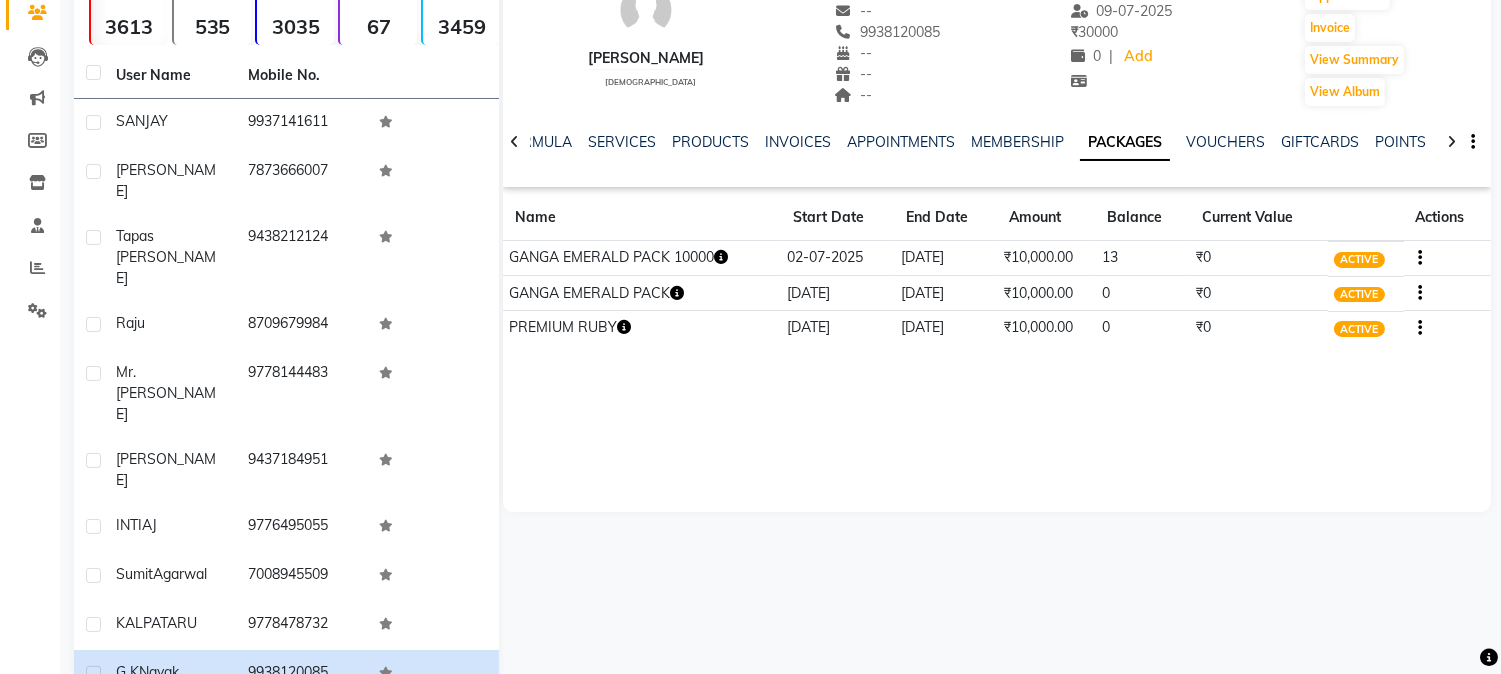 click 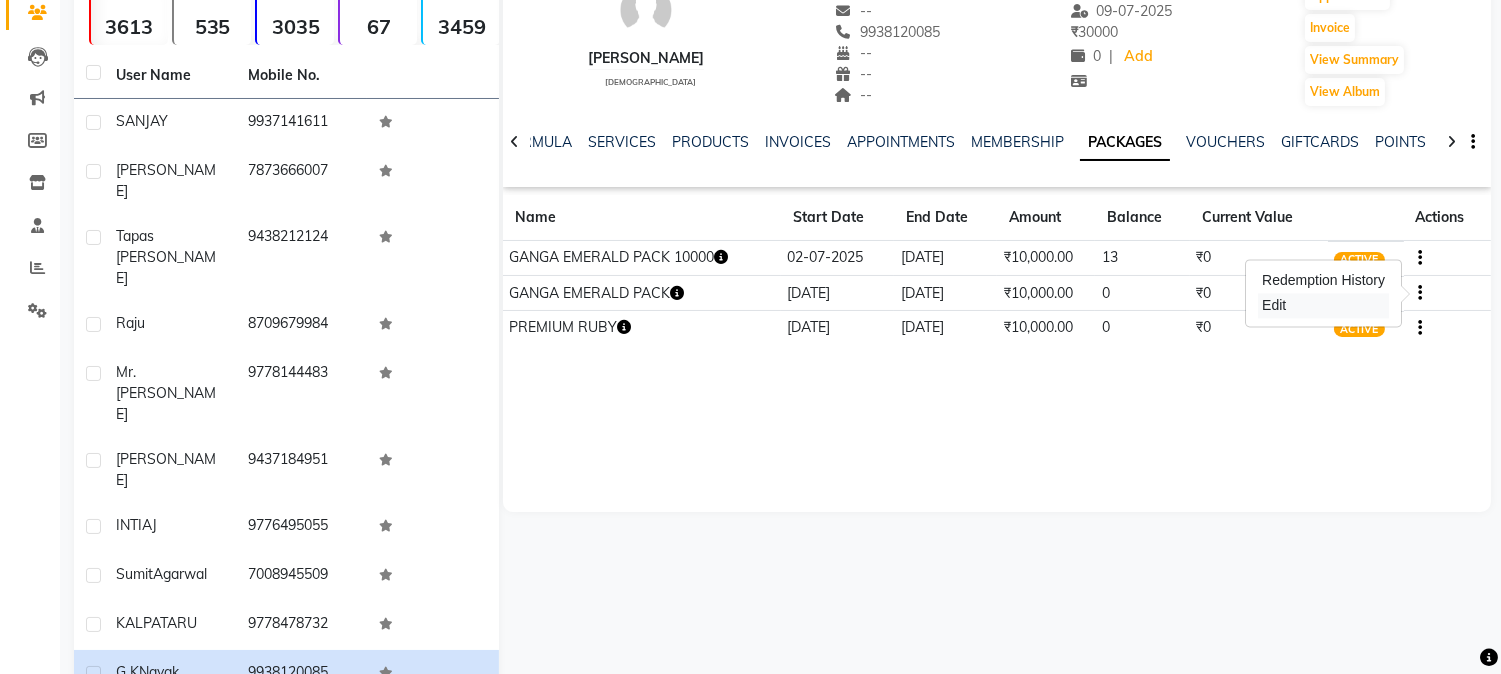 click on "Edit" at bounding box center [1323, 305] 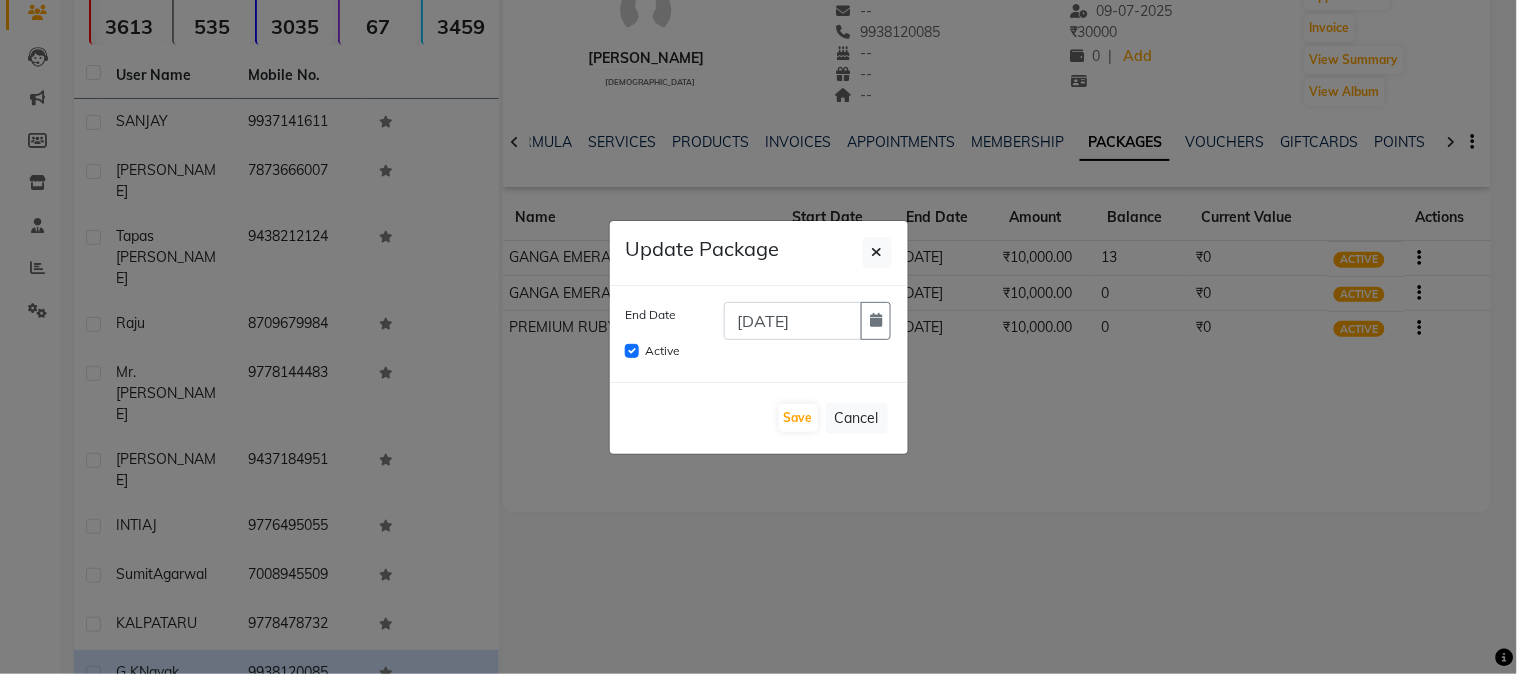 drag, startPoint x: 1164, startPoint y: 425, endPoint x: 1184, endPoint y: 413, distance: 23.323807 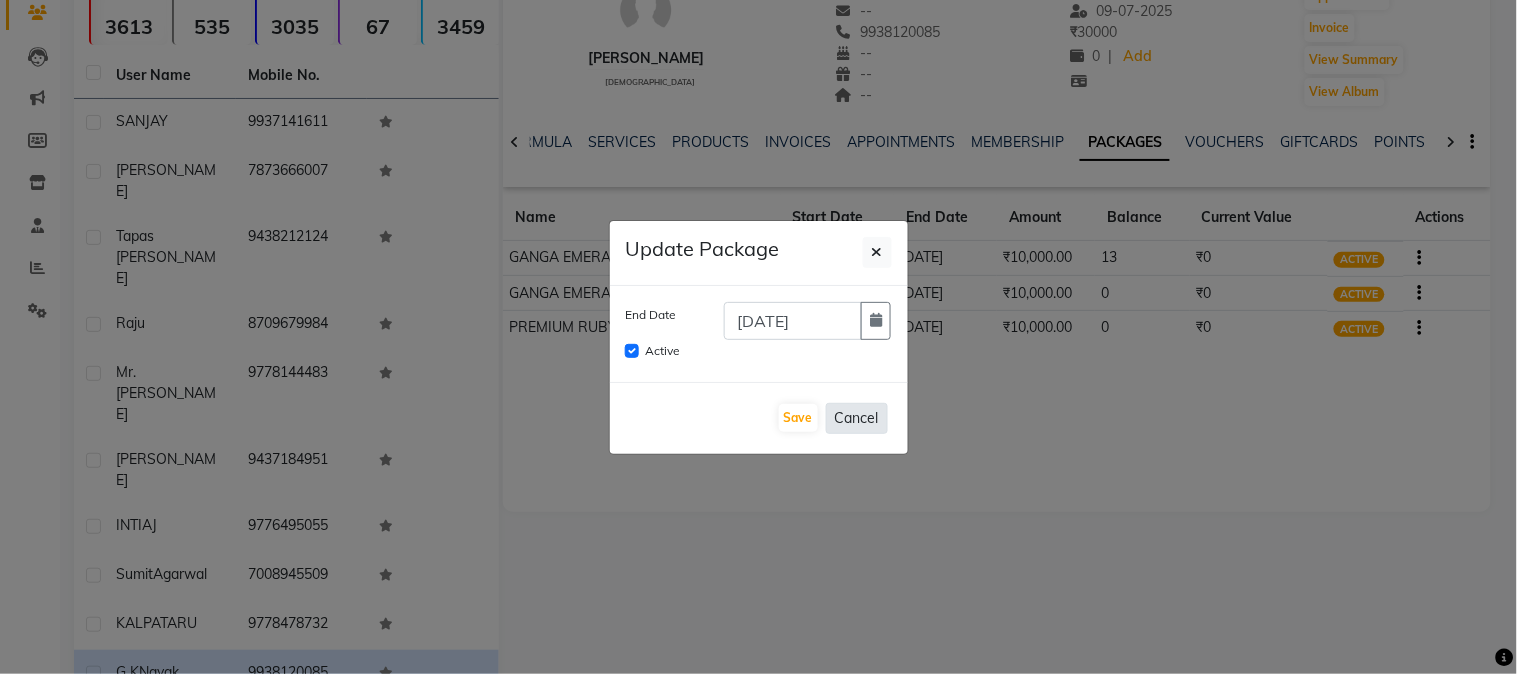 click on "Cancel" 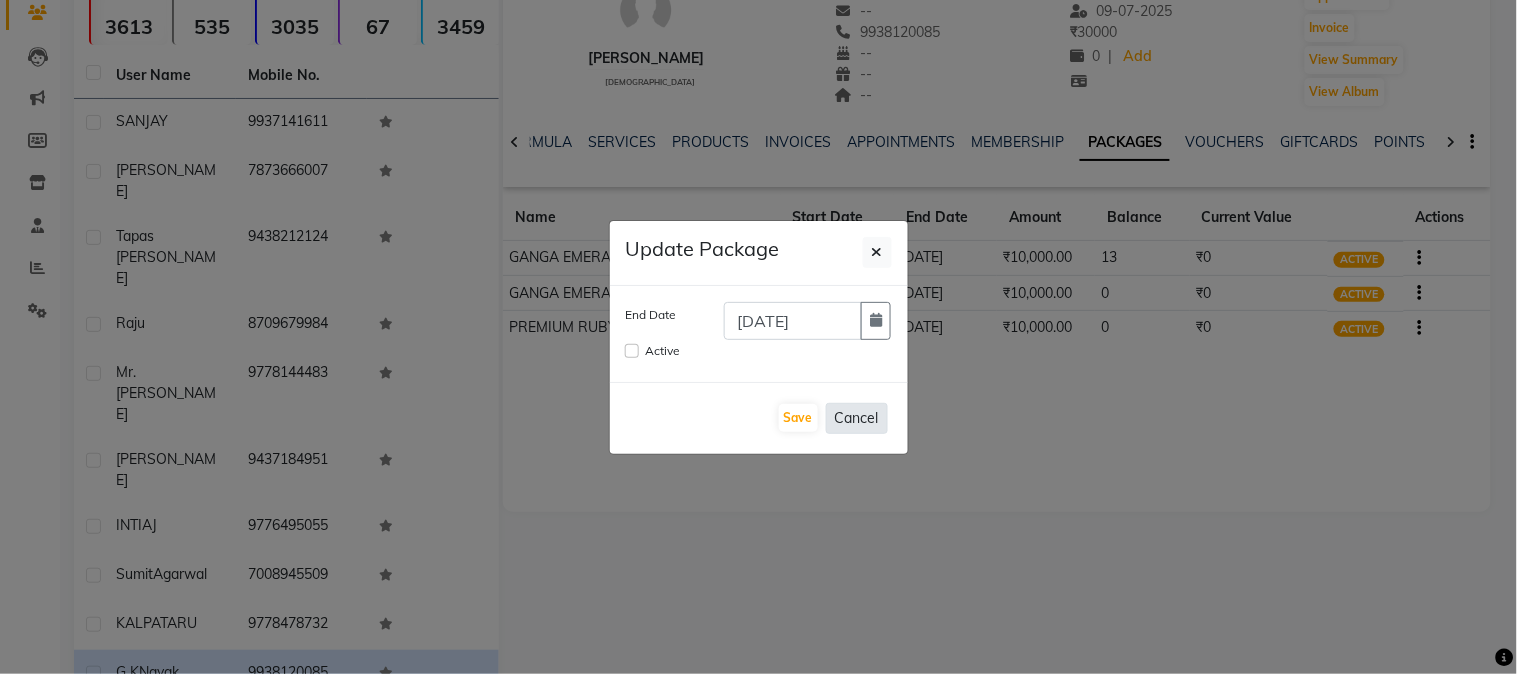type 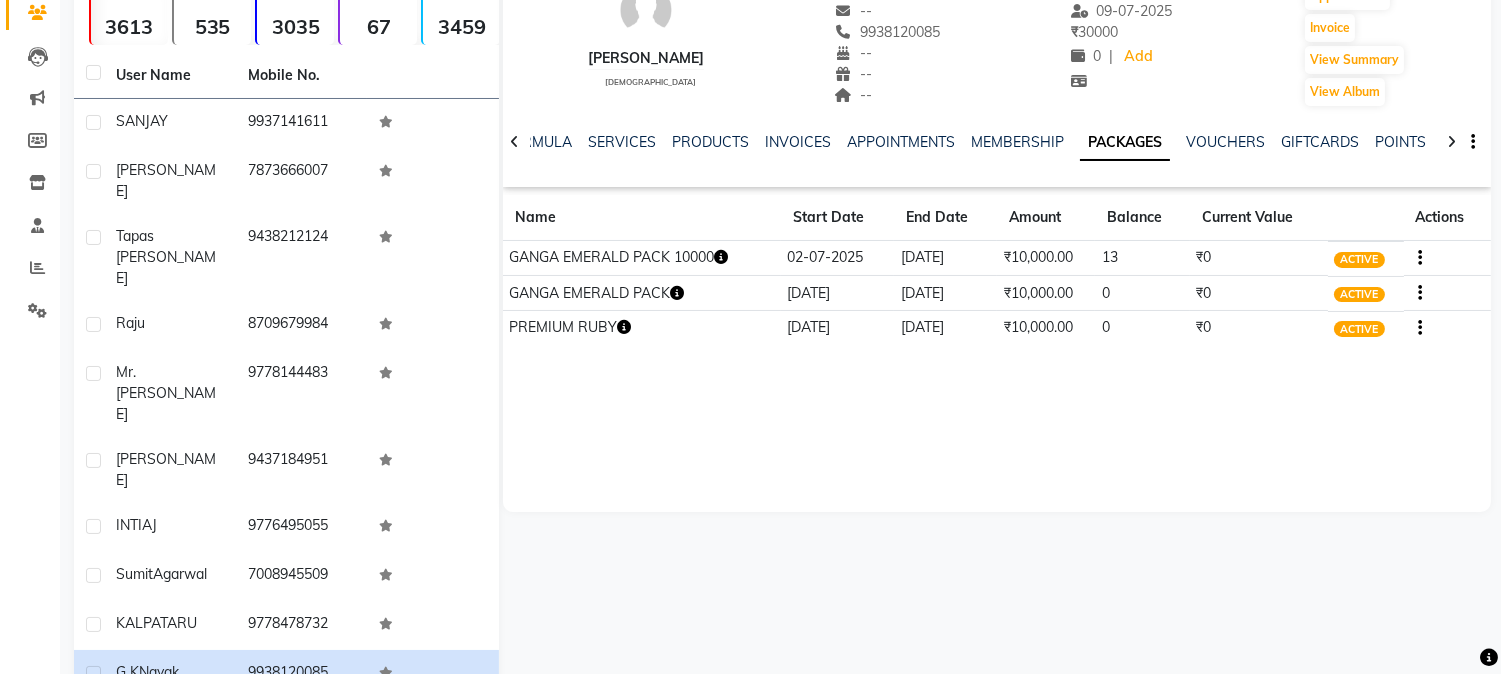 click 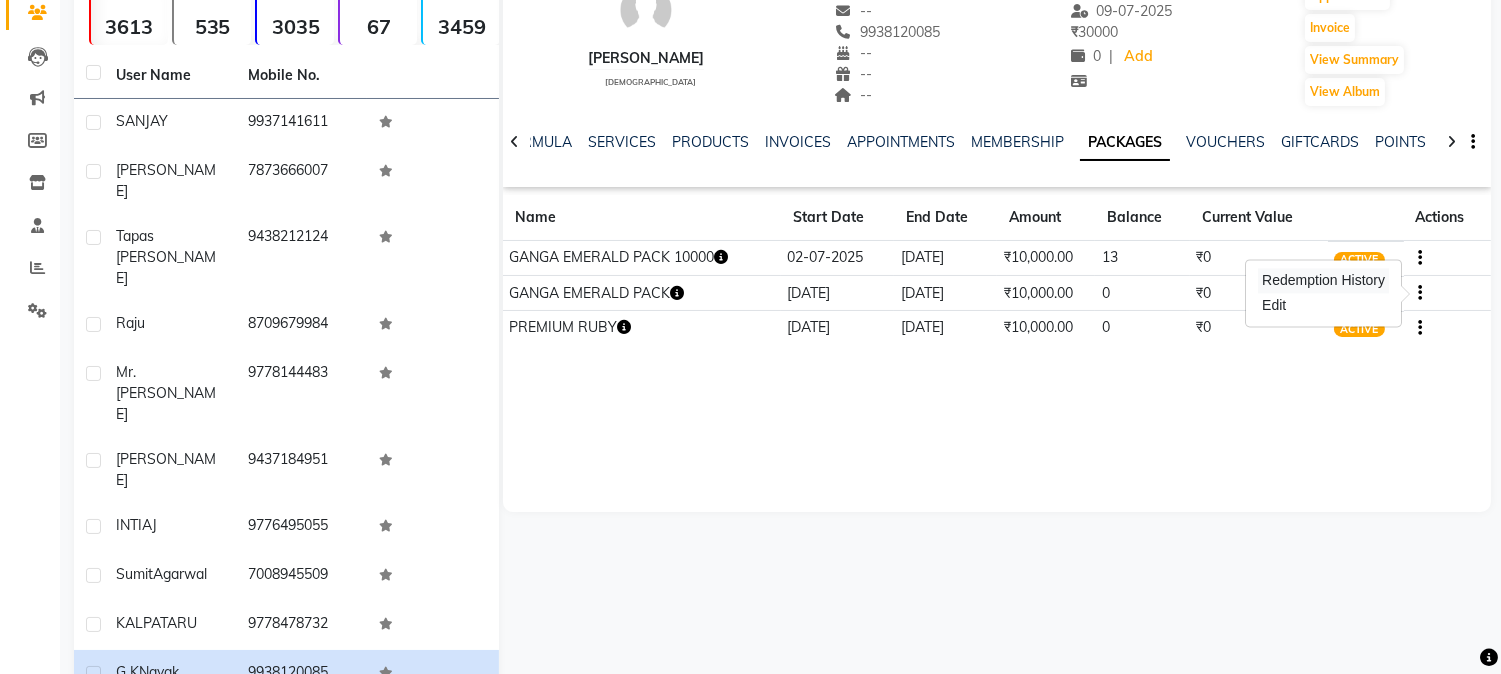 click on "Redemption History" at bounding box center [1323, 280] 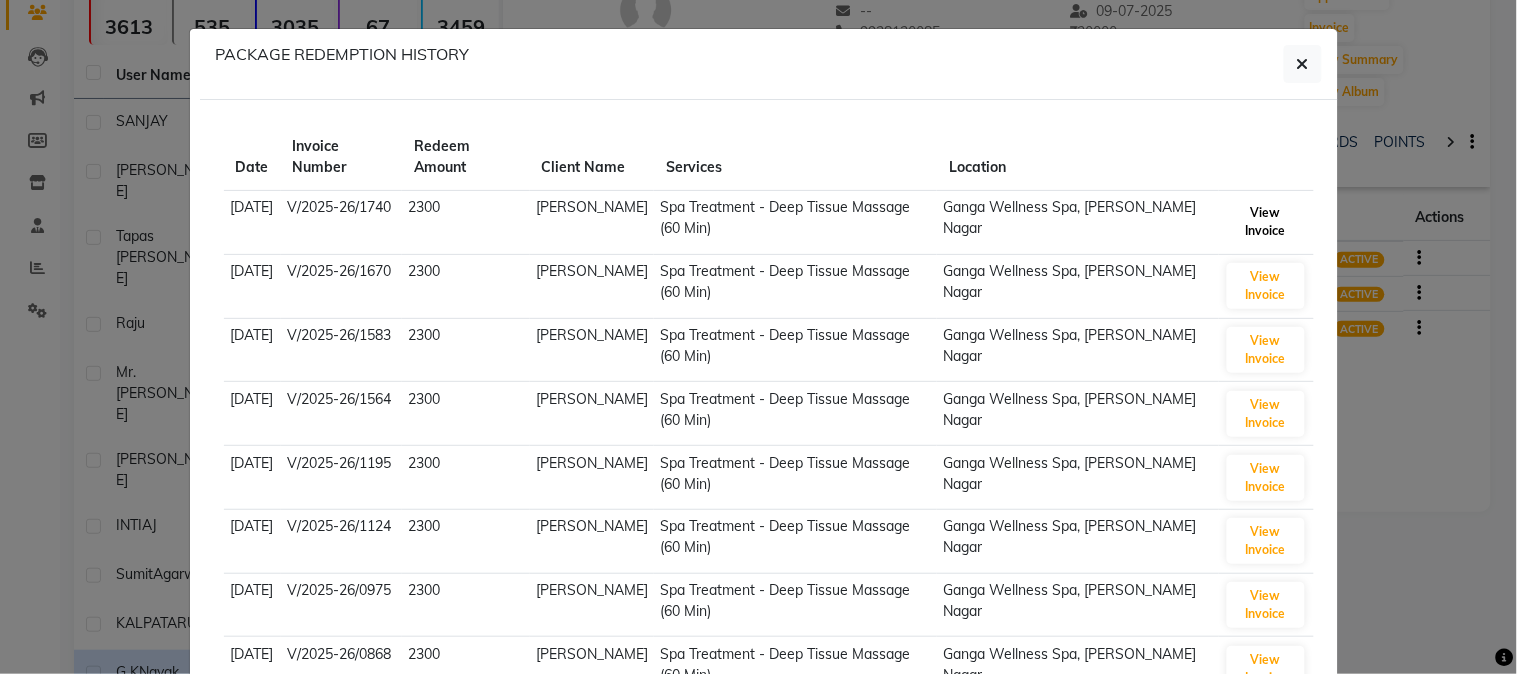 click on "View Invoice" at bounding box center [1266, 222] 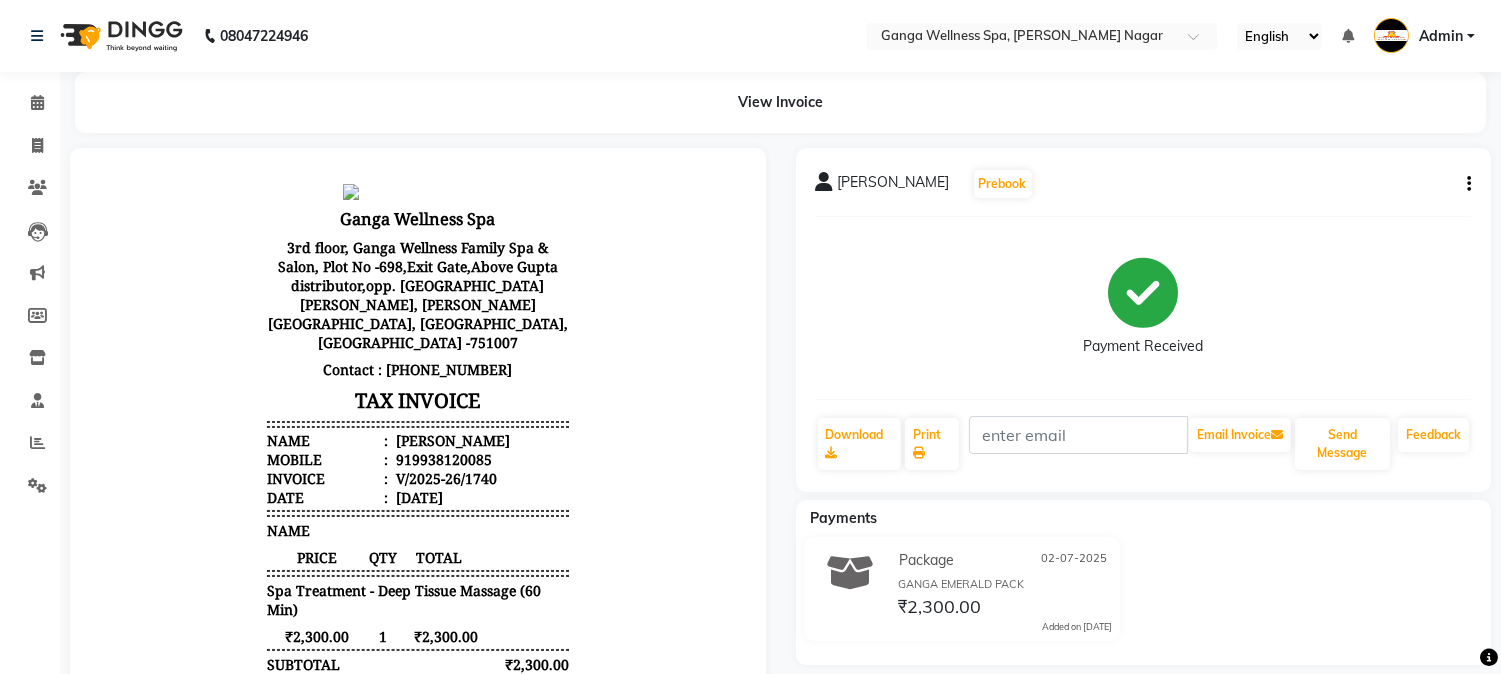 scroll, scrollTop: 0, scrollLeft: 0, axis: both 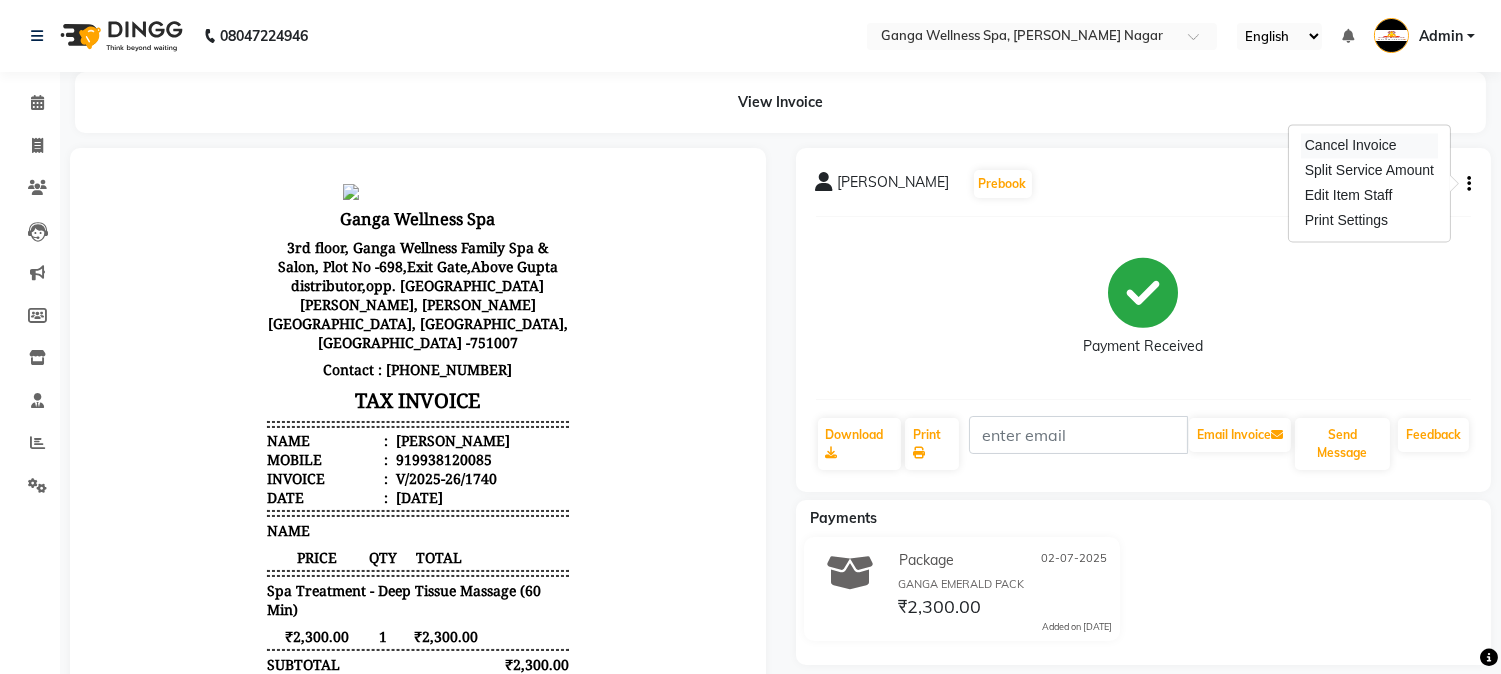 click on "Cancel Invoice" at bounding box center (1369, 145) 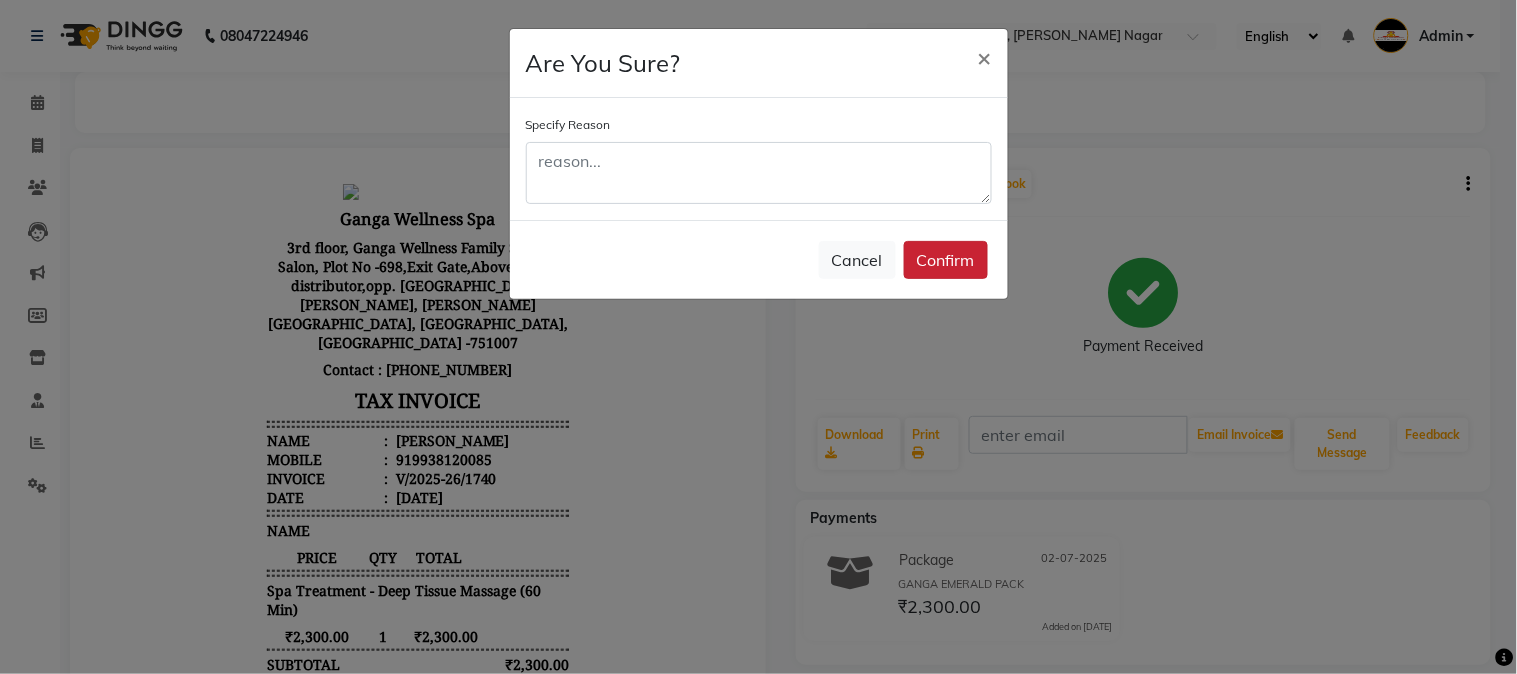 click on "Confirm" 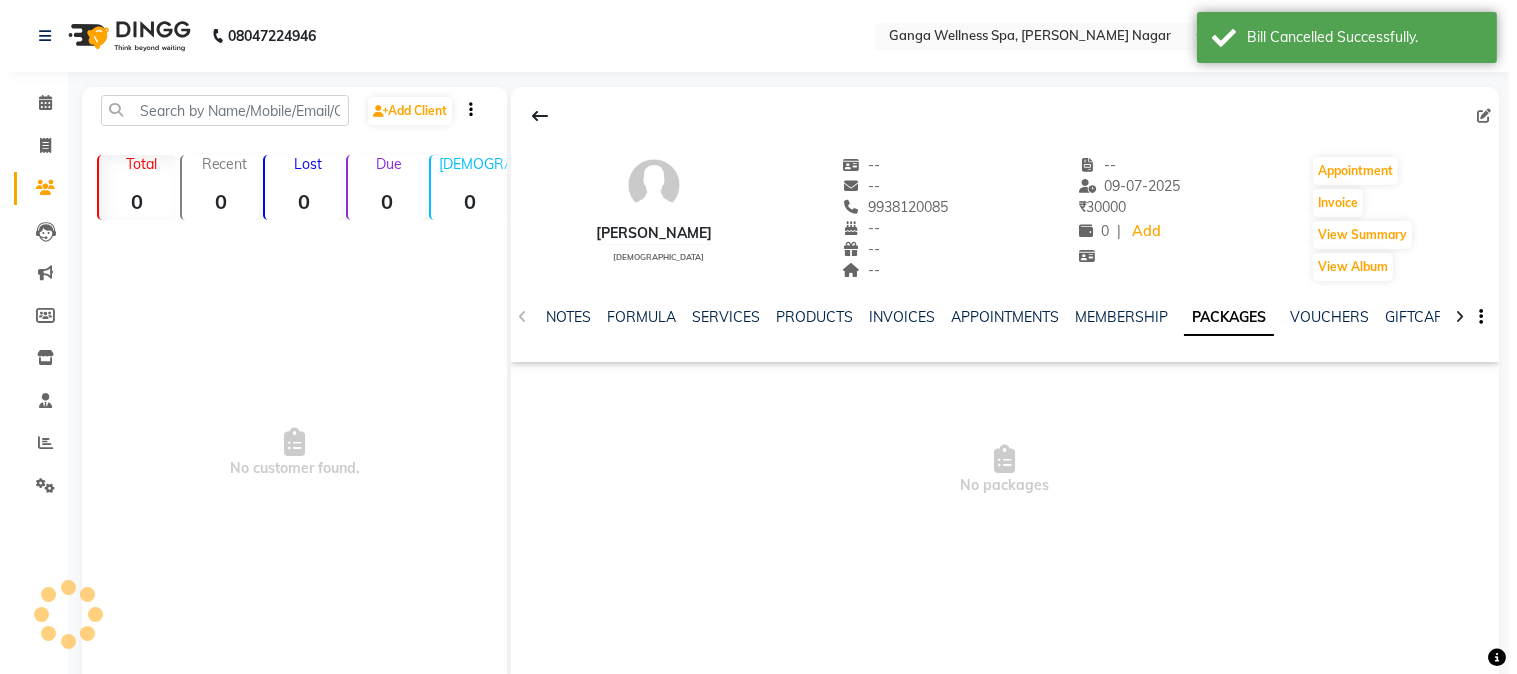 scroll, scrollTop: 73, scrollLeft: 0, axis: vertical 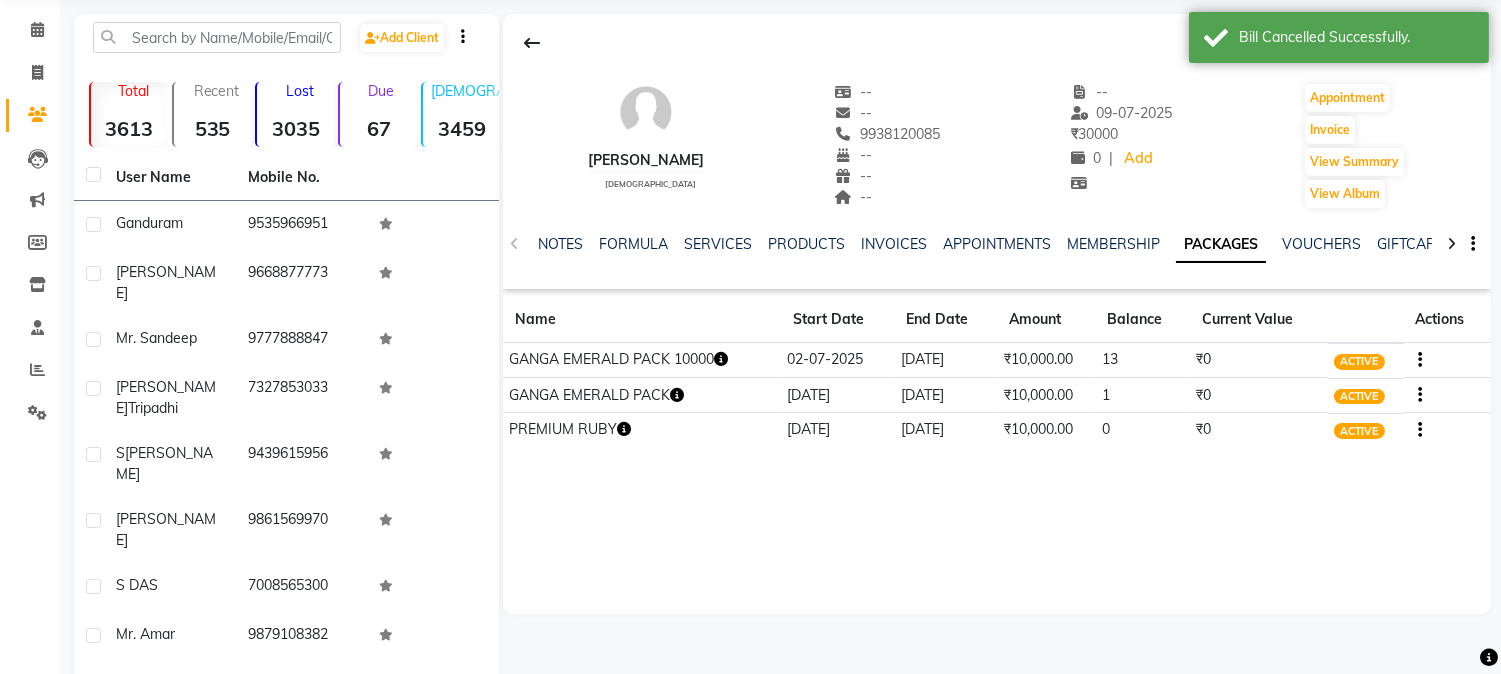 click 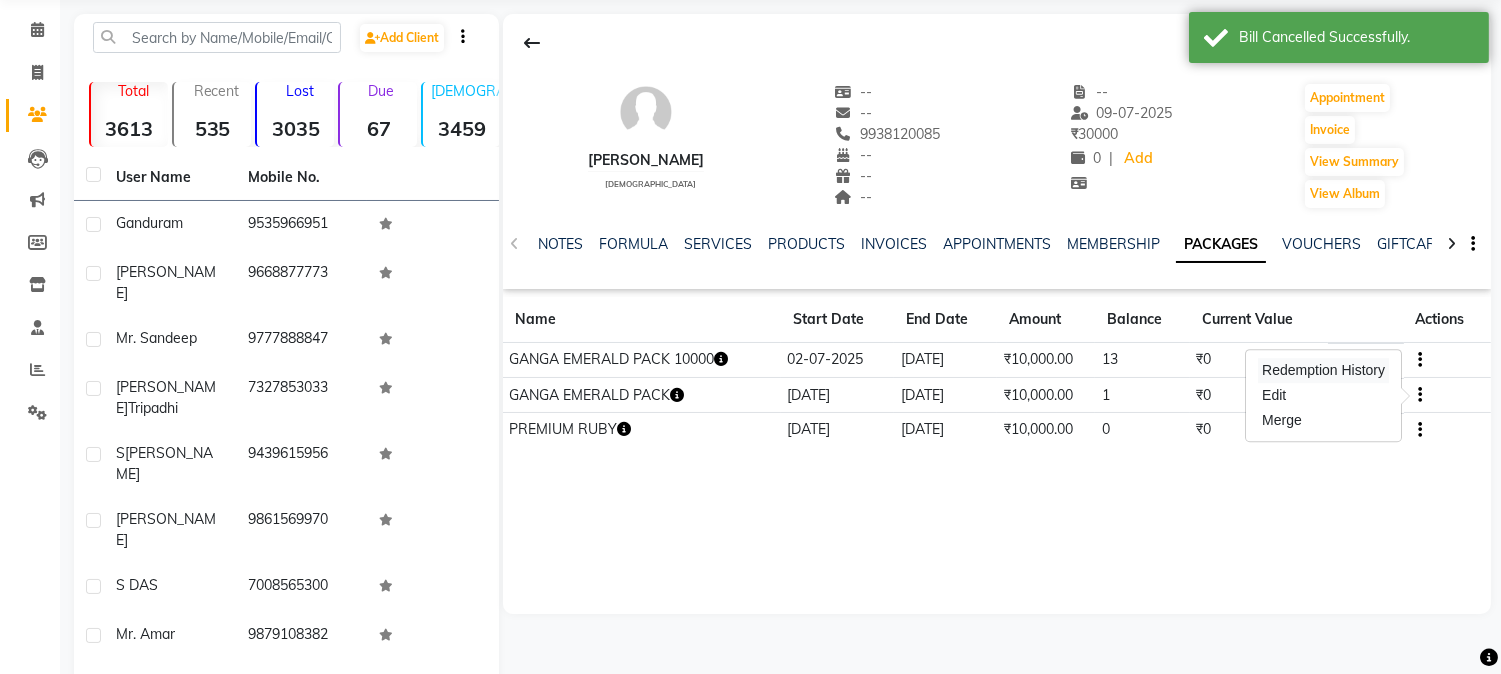 click on "Redemption History" at bounding box center [1323, 370] 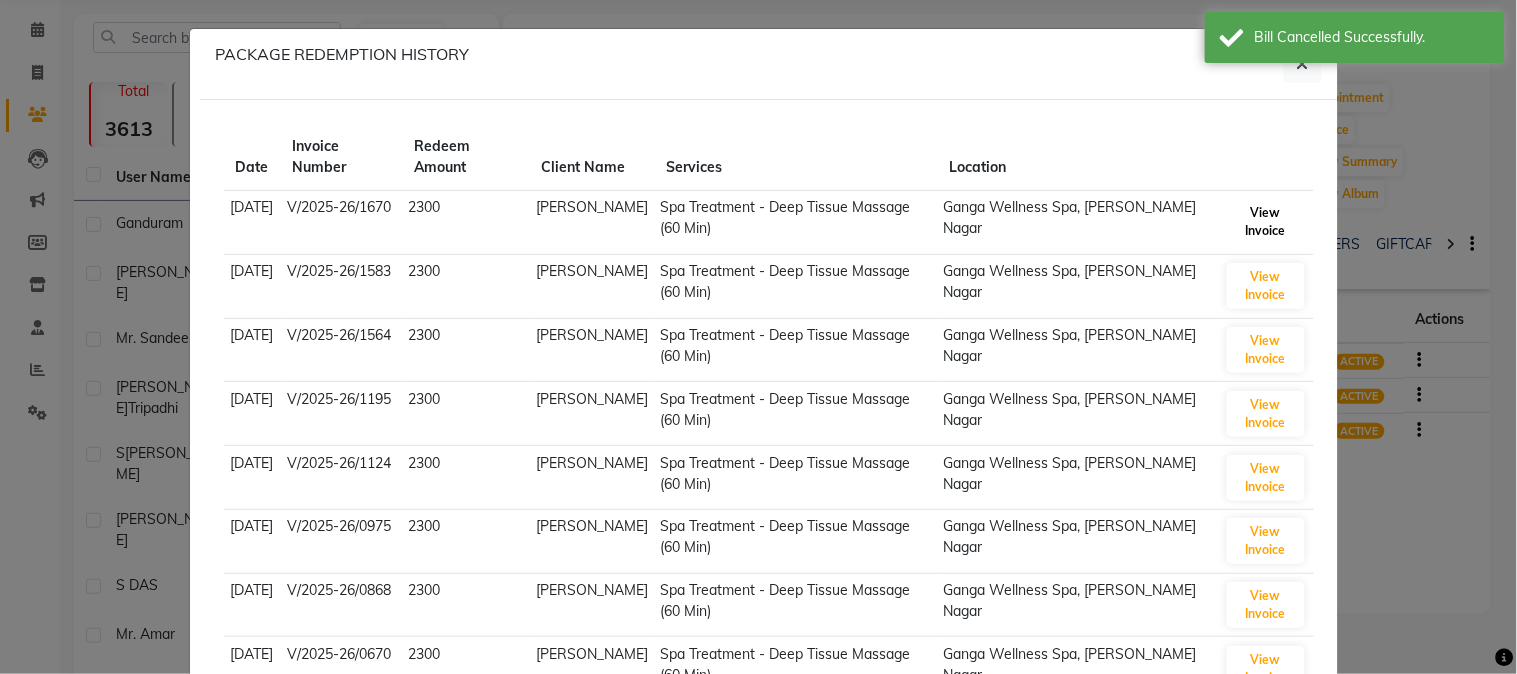 click on "View Invoice" at bounding box center (1266, 222) 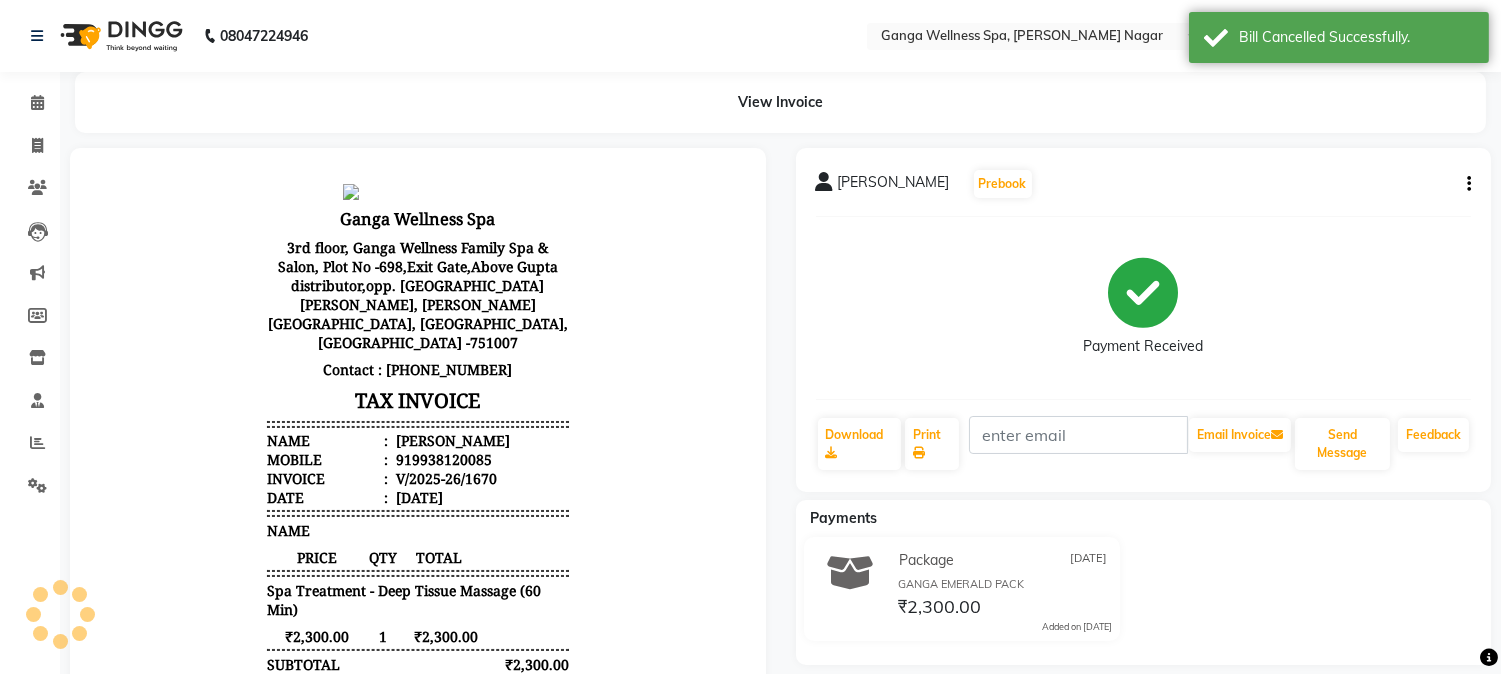 scroll, scrollTop: 0, scrollLeft: 0, axis: both 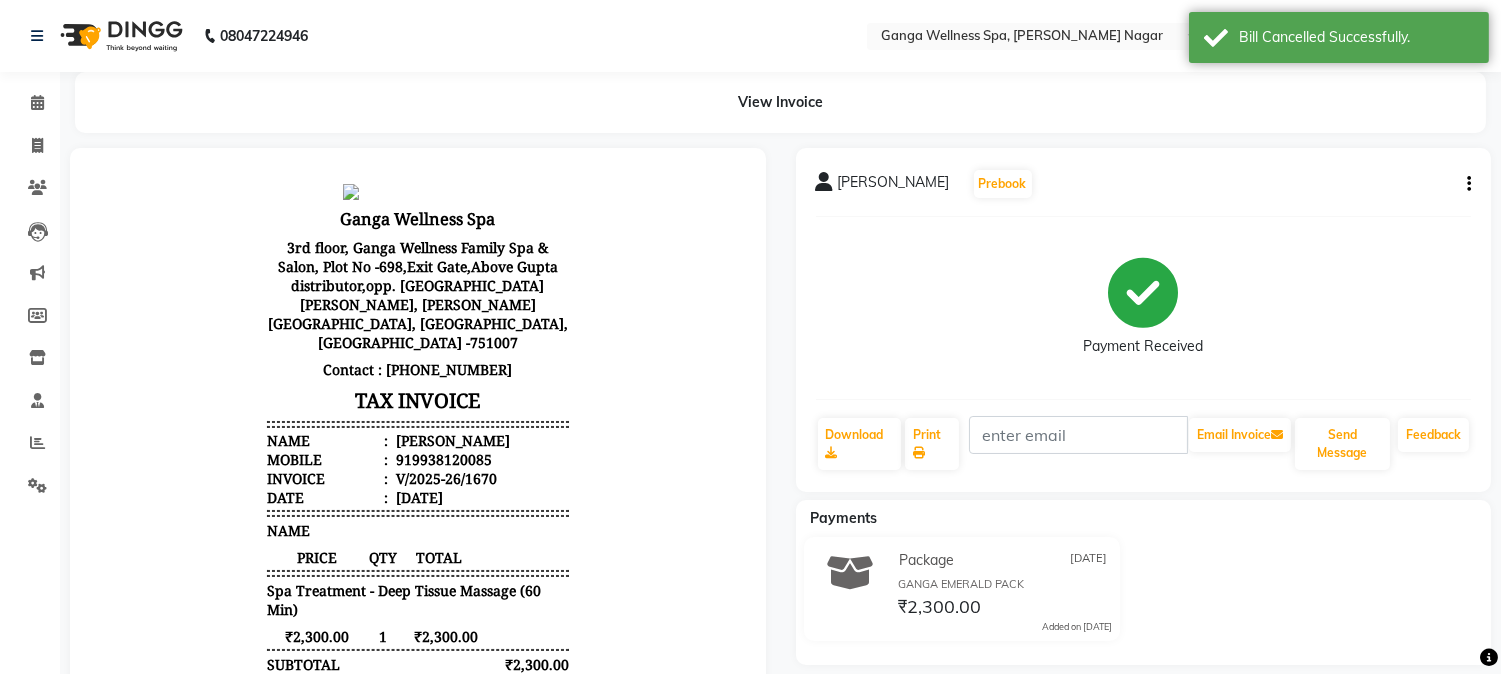 click 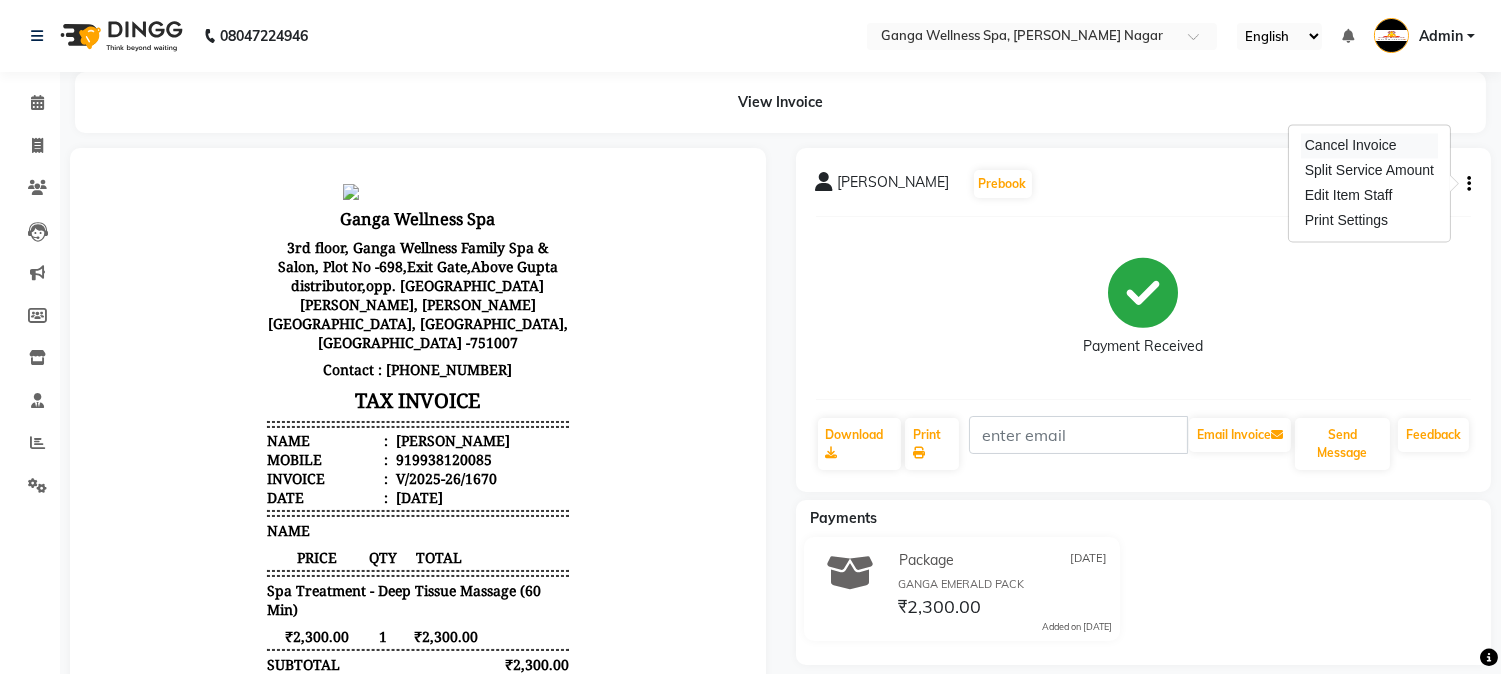 click on "Cancel Invoice" at bounding box center [1369, 145] 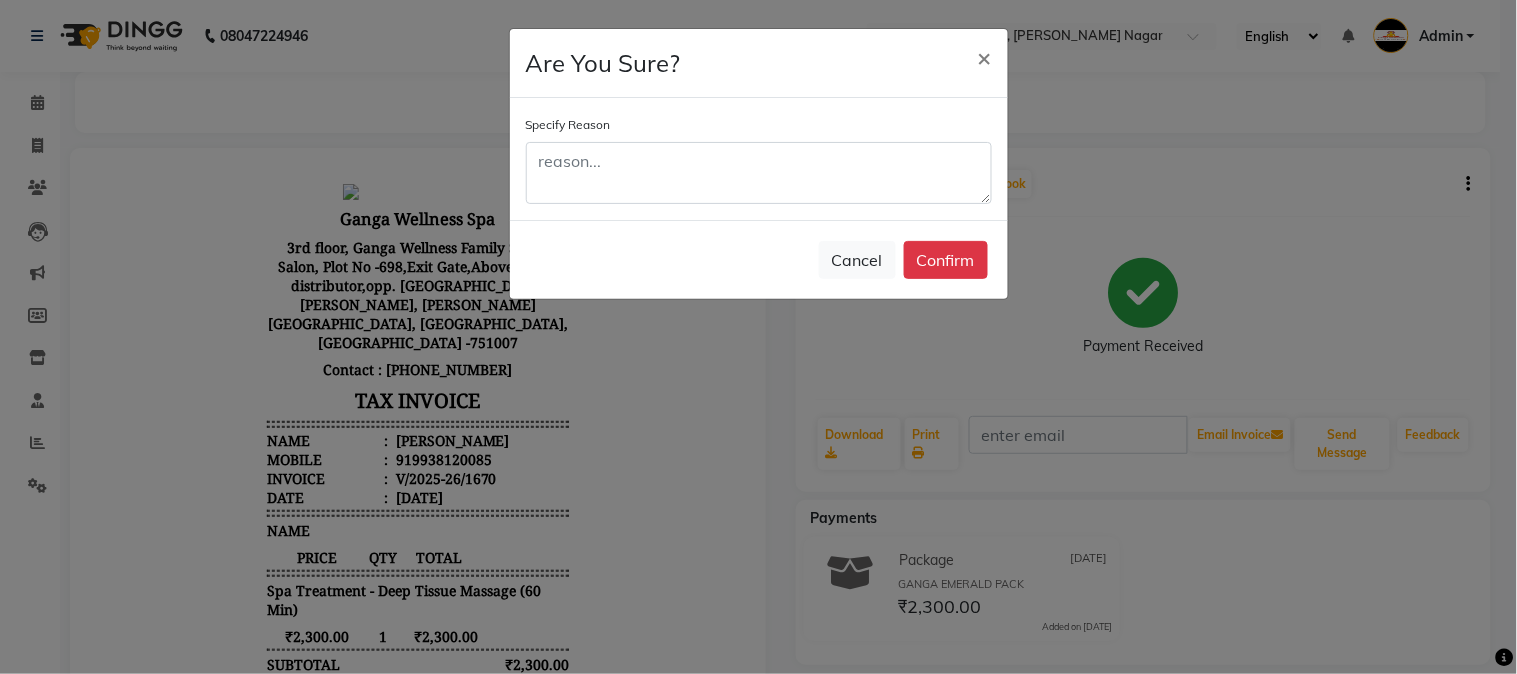 click on "Confirm" 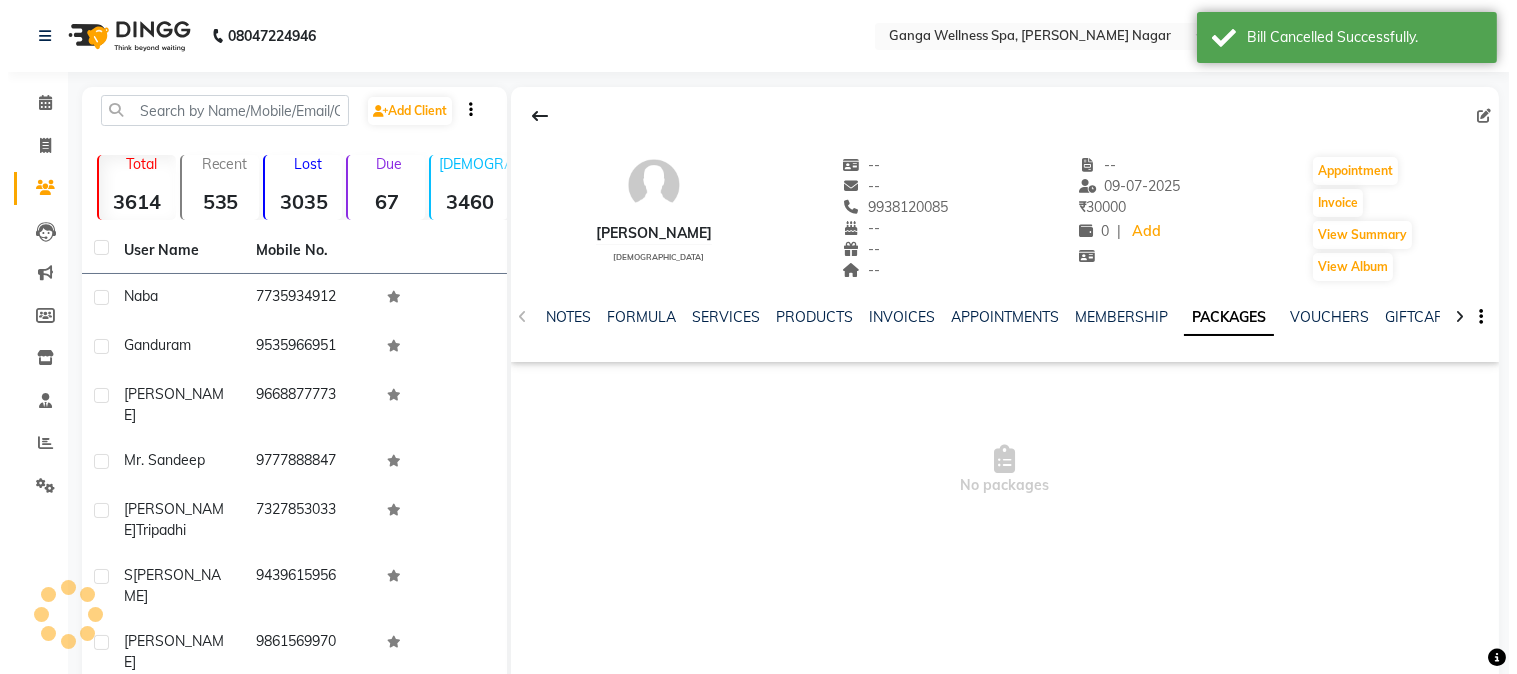 scroll, scrollTop: 73, scrollLeft: 0, axis: vertical 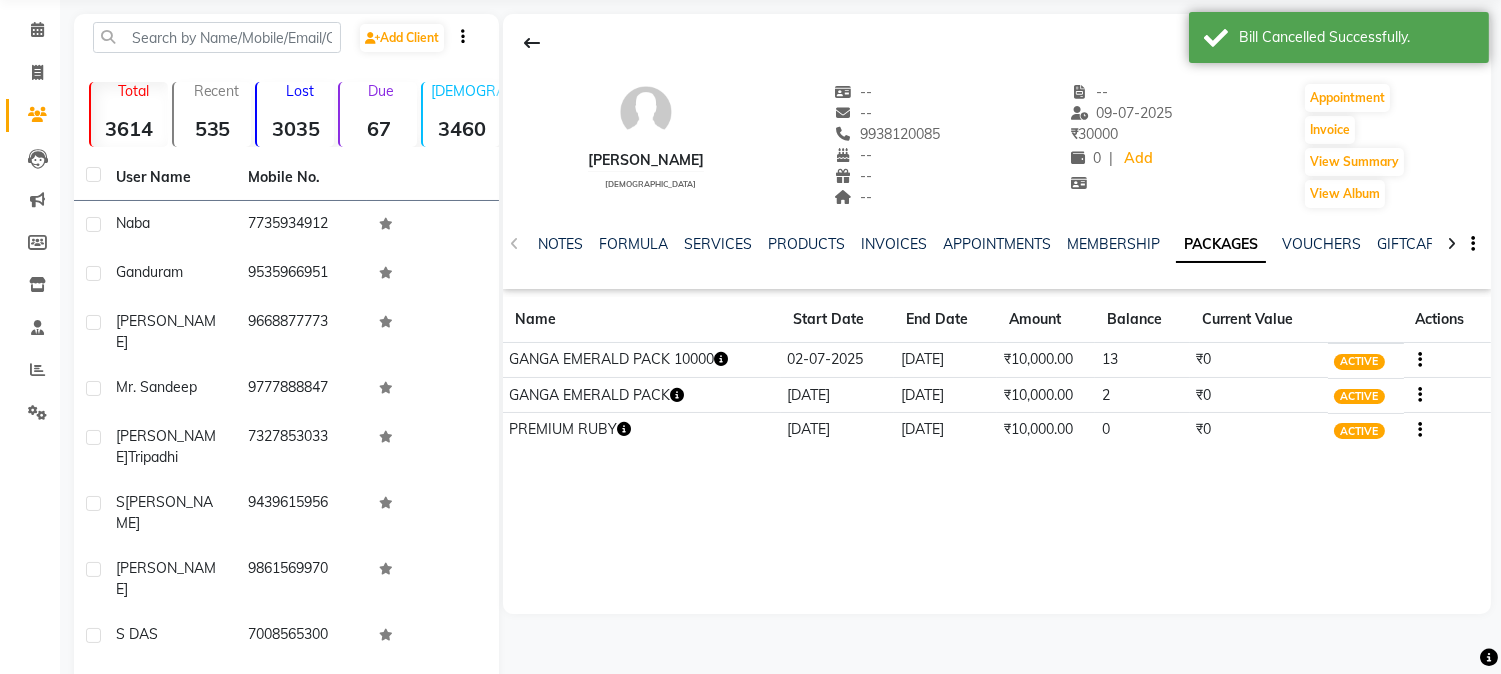 click 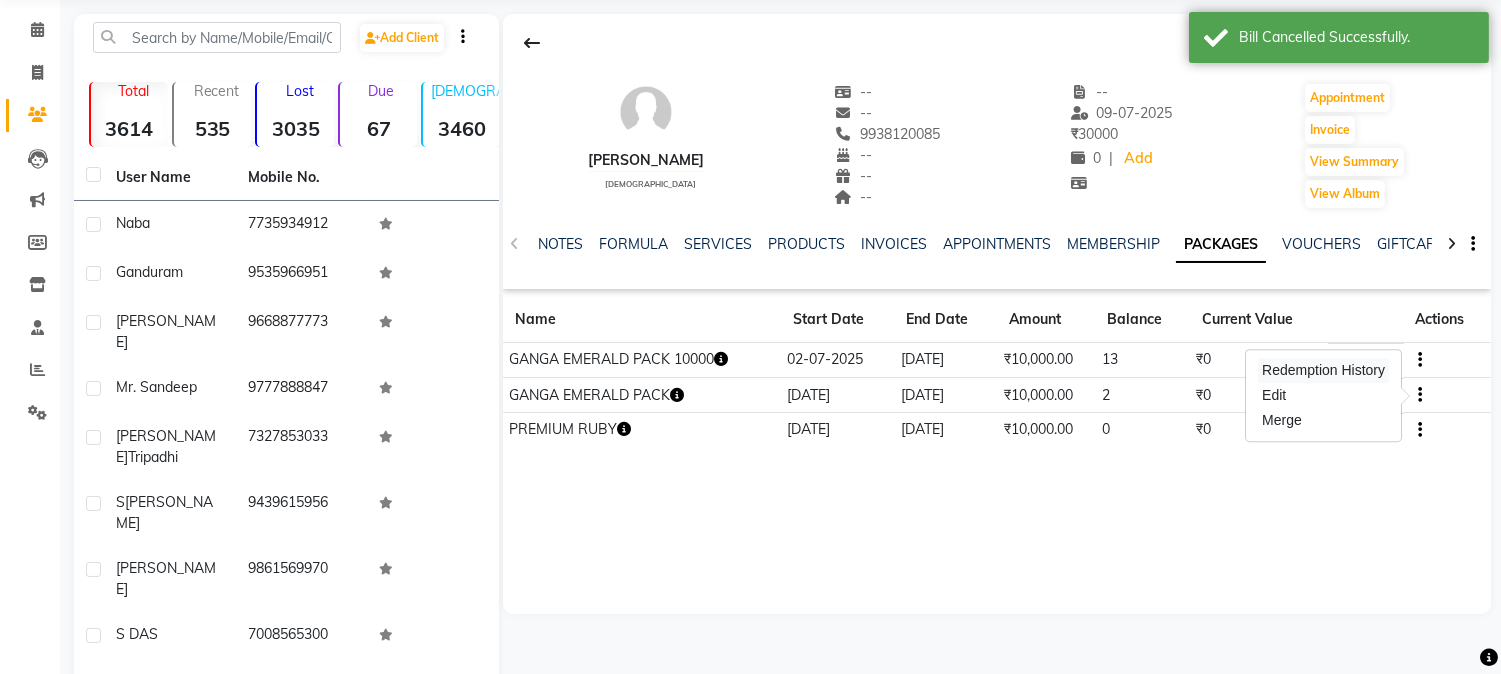 click on "Redemption History" at bounding box center (1323, 370) 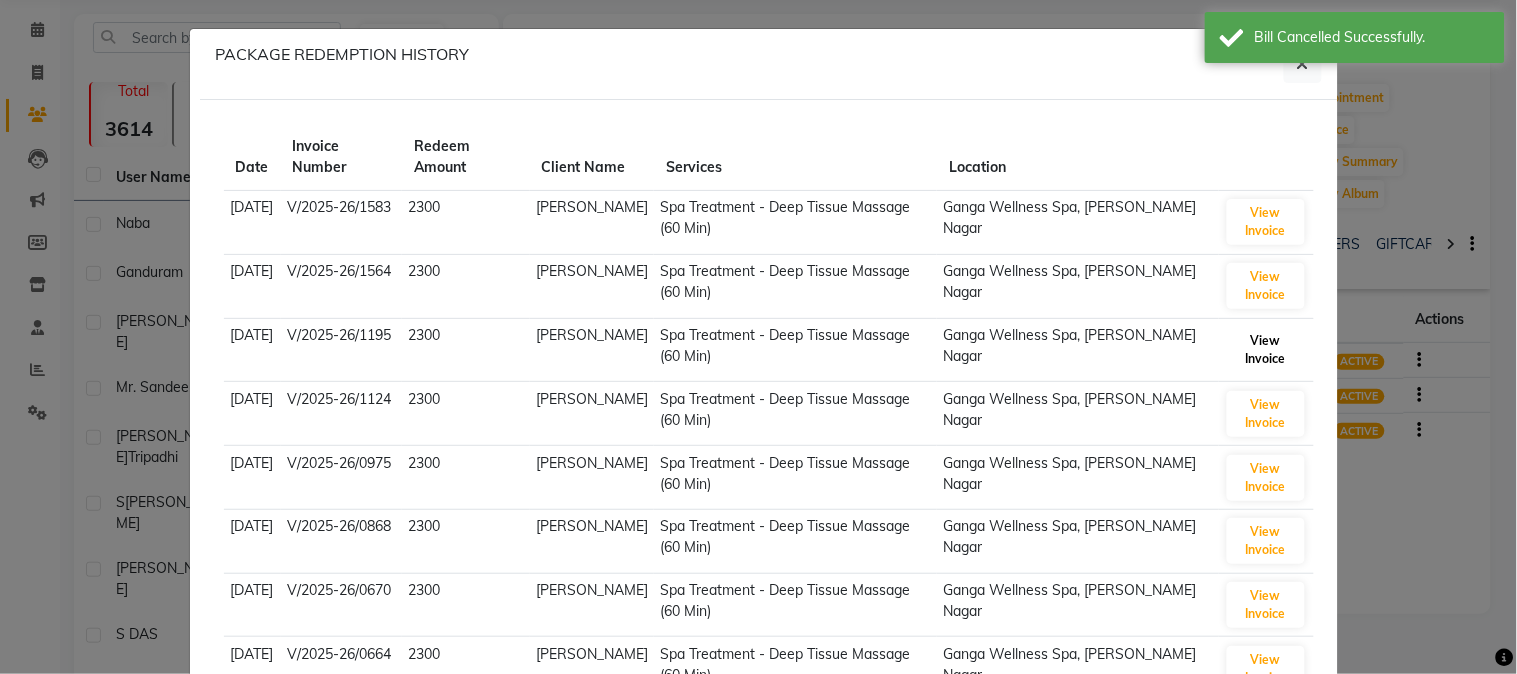 click on "View Invoice" at bounding box center (1266, 350) 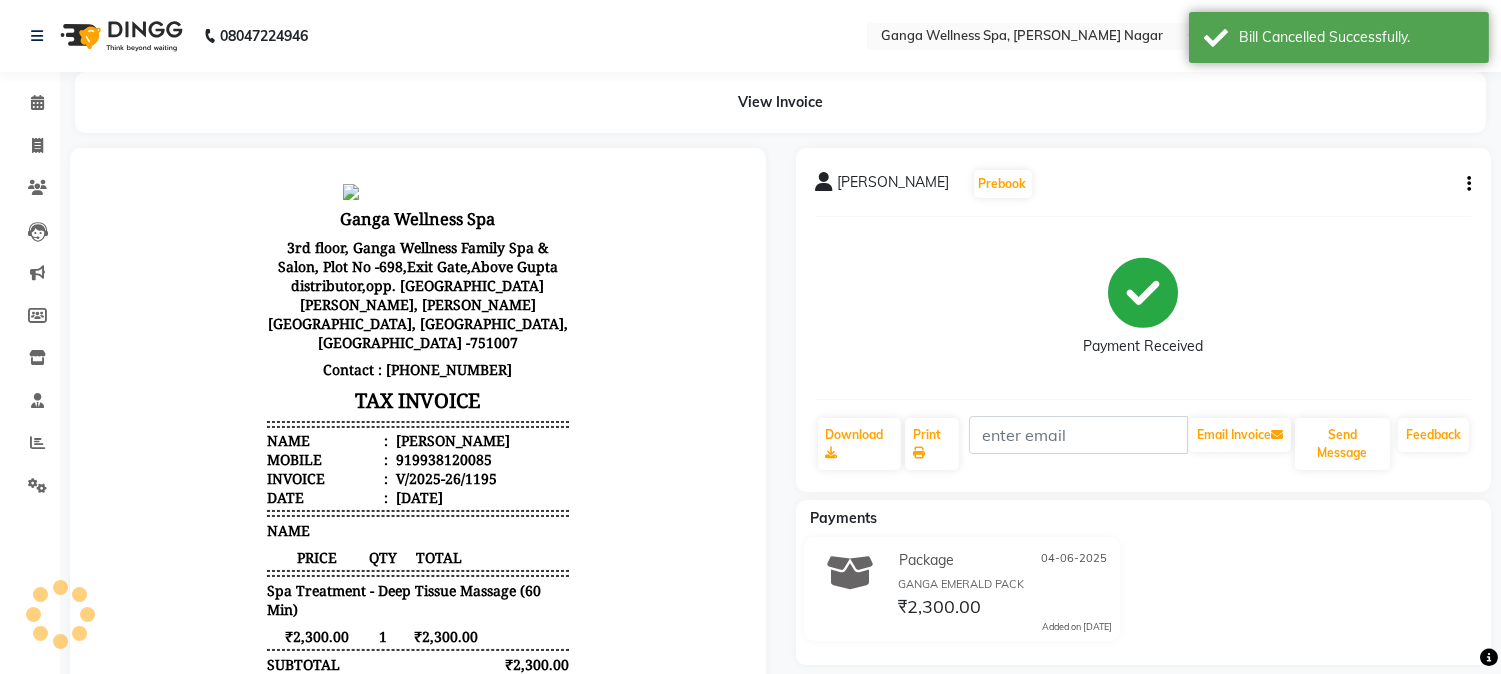 scroll, scrollTop: 0, scrollLeft: 0, axis: both 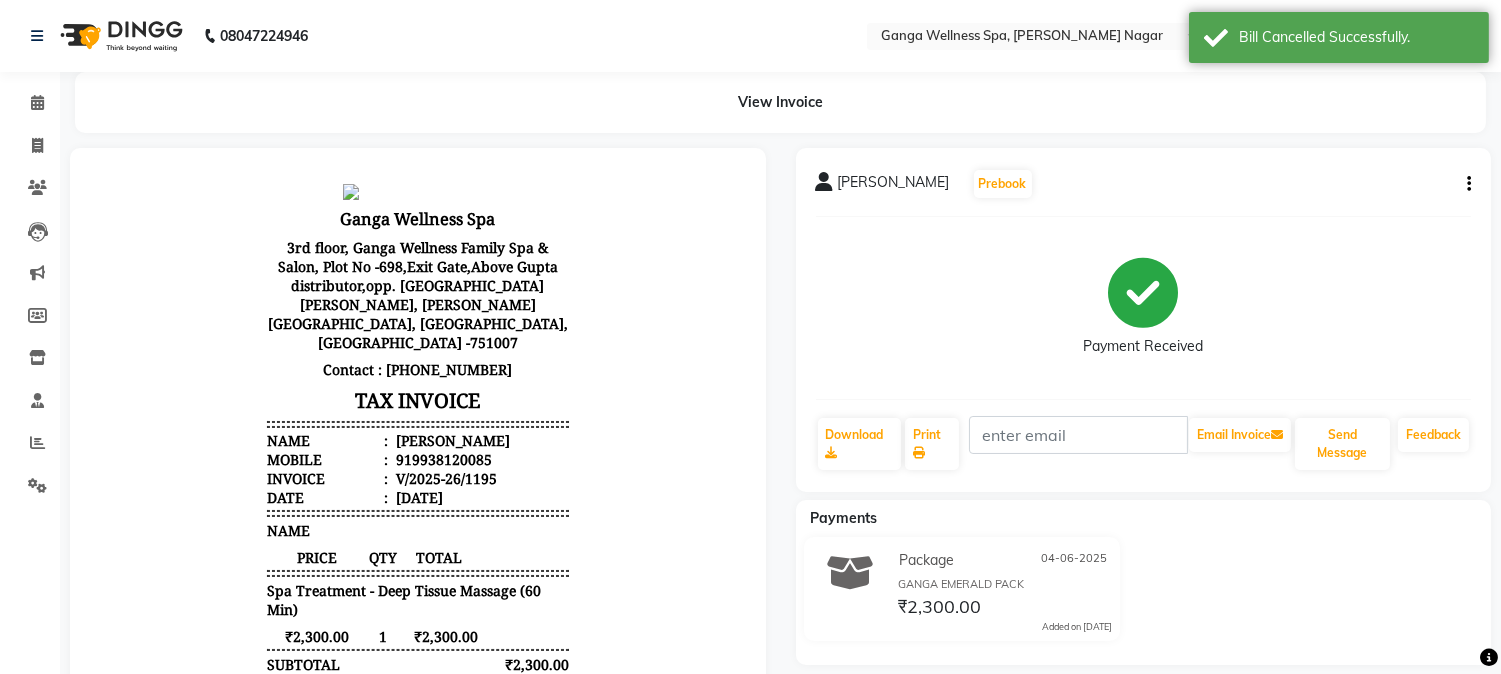 click 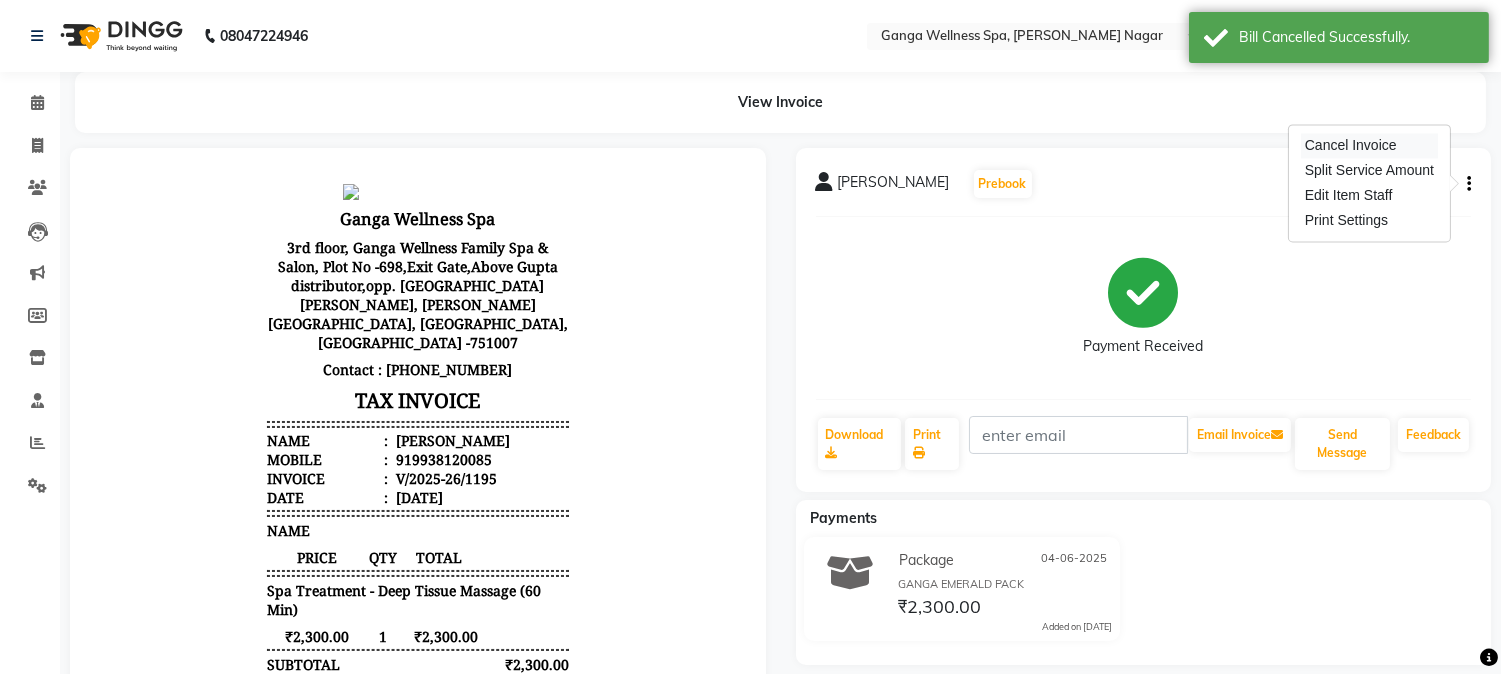 click on "Cancel Invoice" at bounding box center (1369, 145) 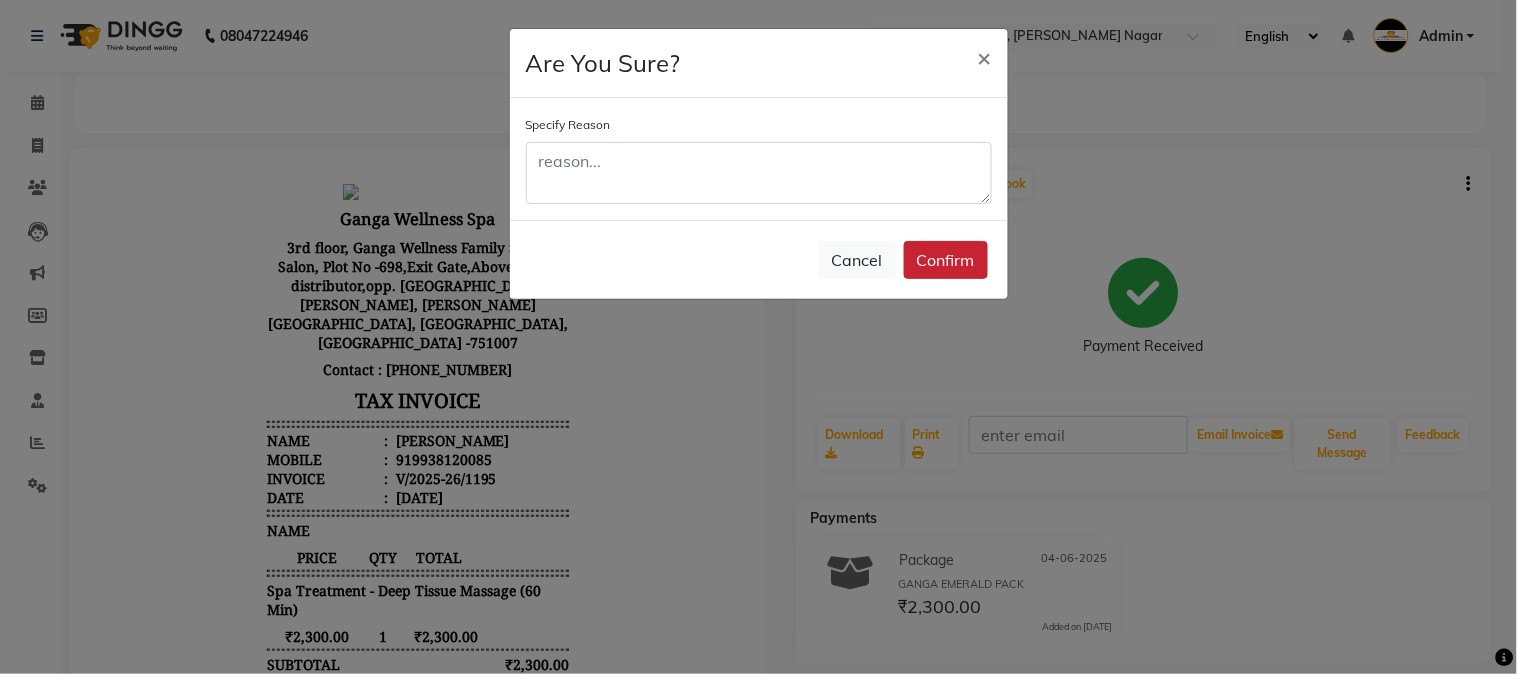 click on "Confirm" 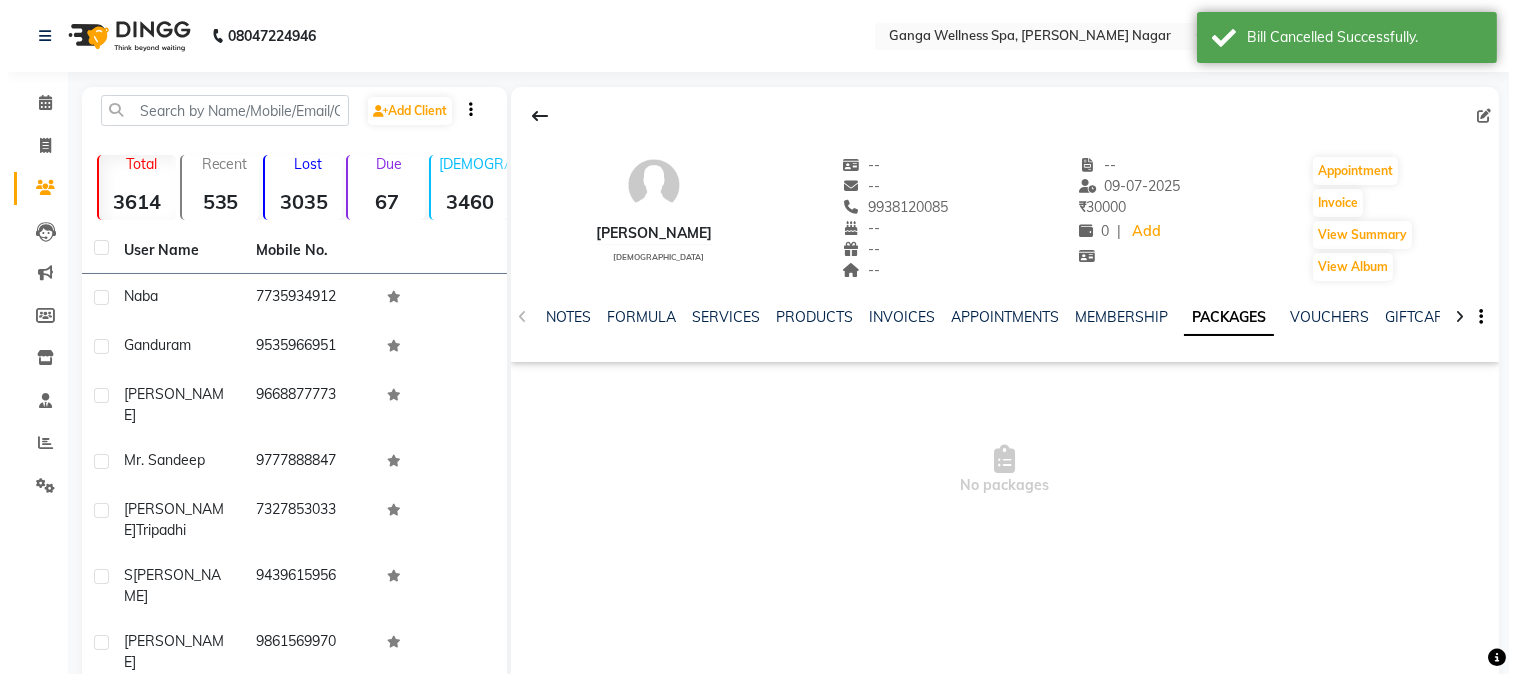 scroll, scrollTop: 73, scrollLeft: 0, axis: vertical 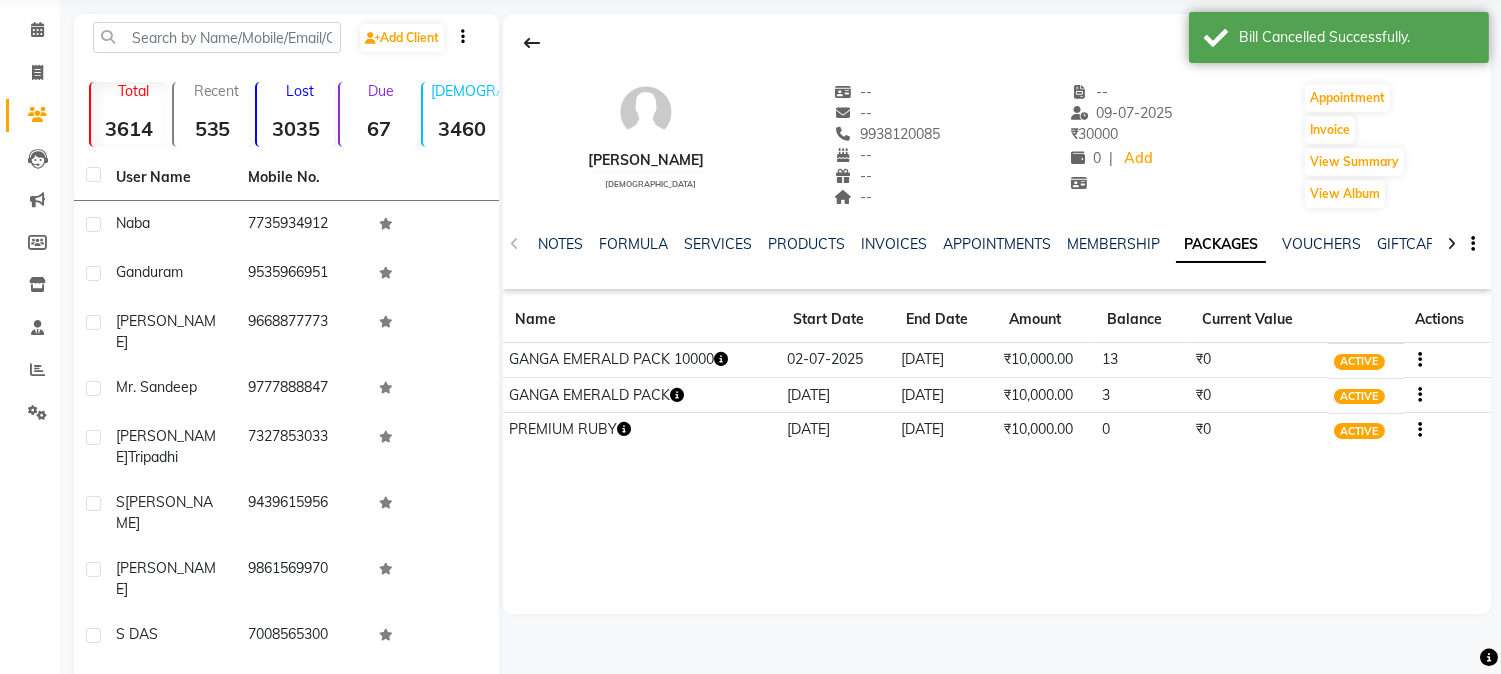 click 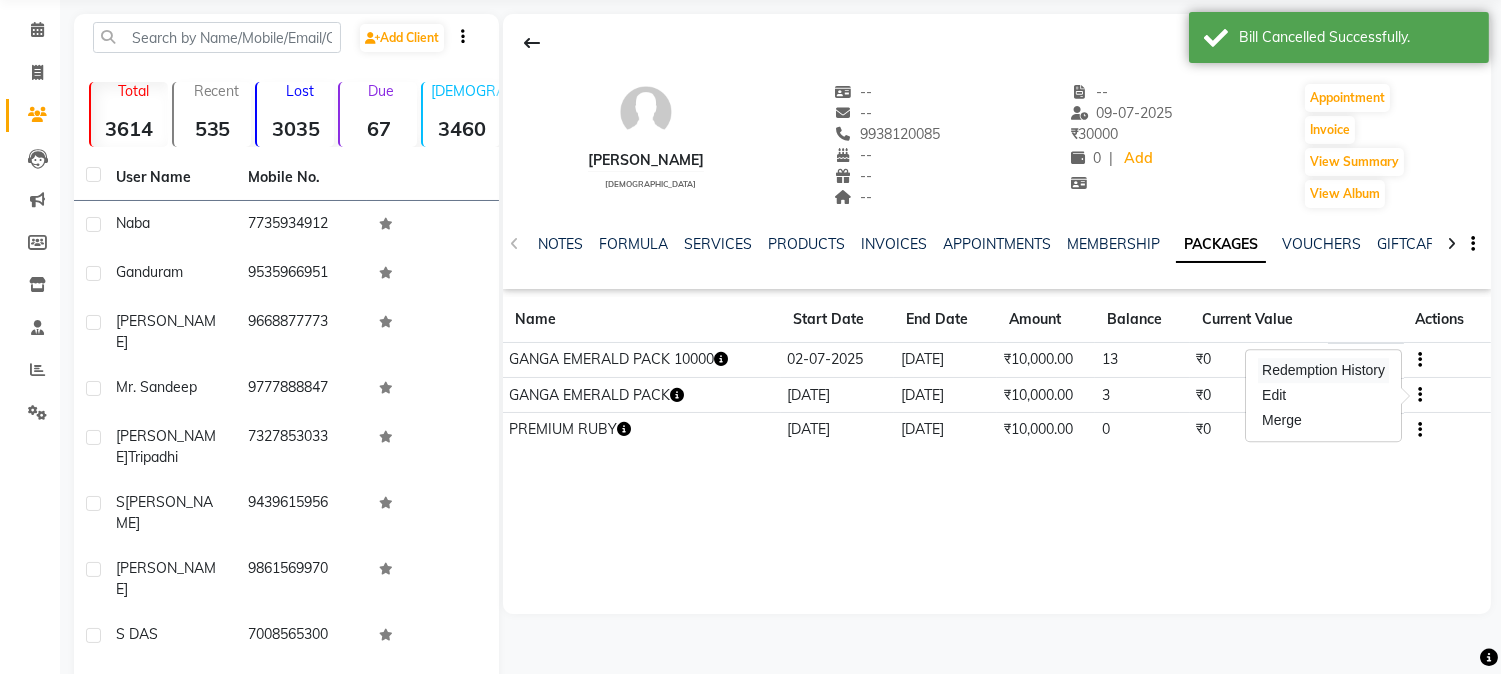 click on "Redemption History" at bounding box center [1323, 370] 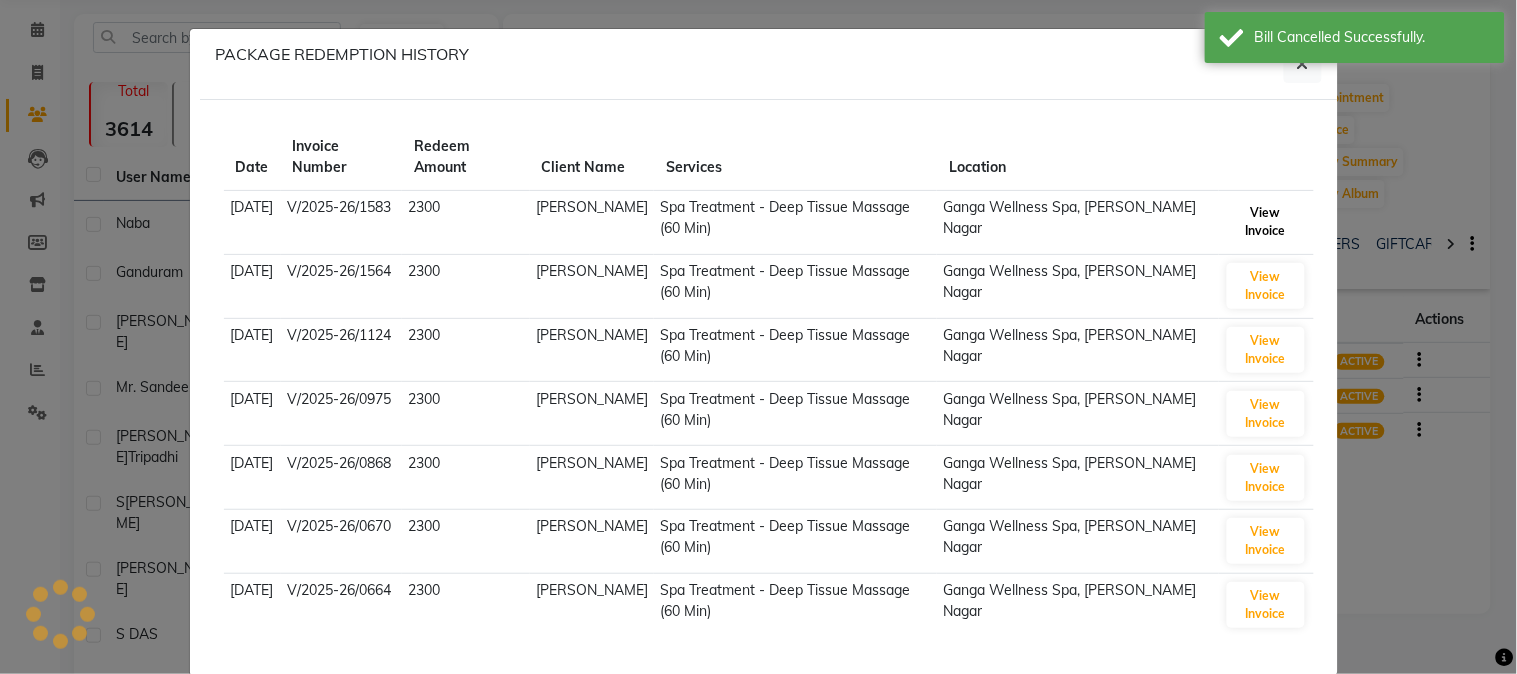 click on "View Invoice" at bounding box center (1266, 222) 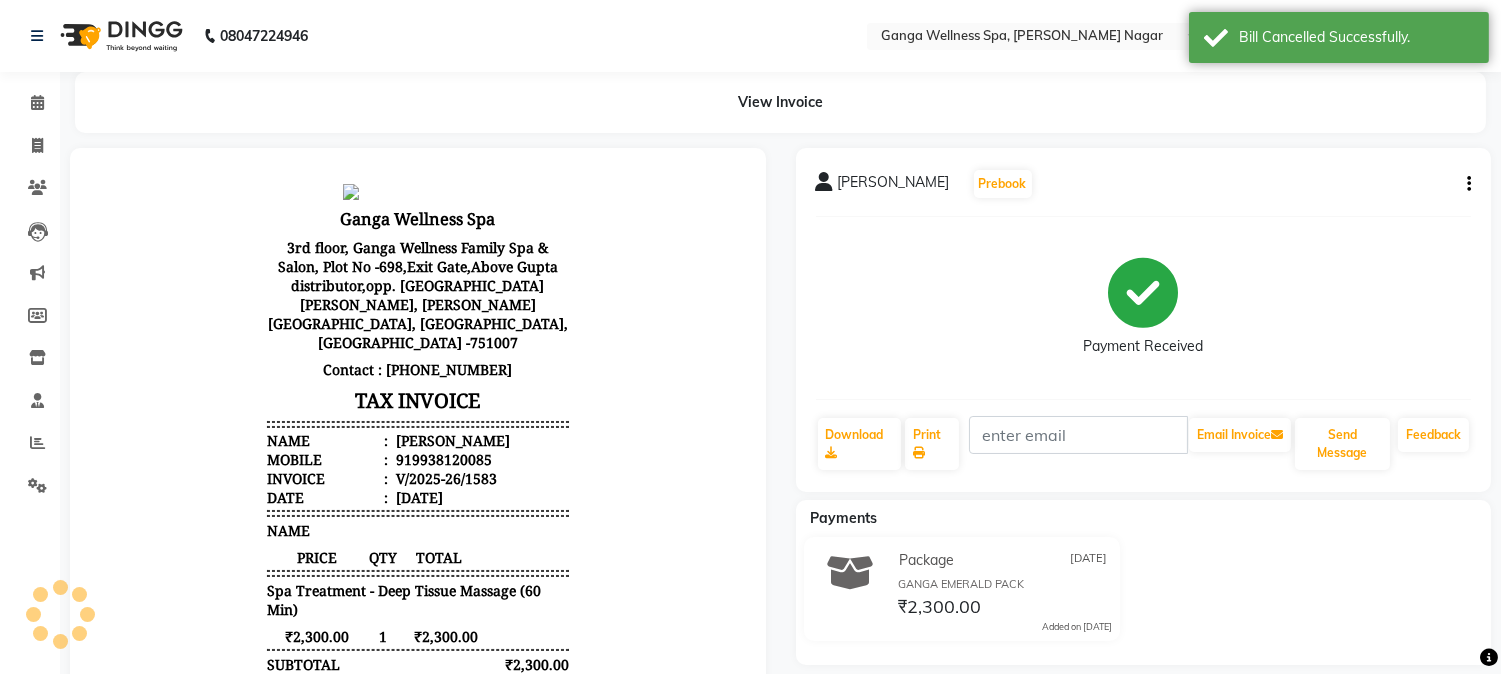 scroll, scrollTop: 0, scrollLeft: 0, axis: both 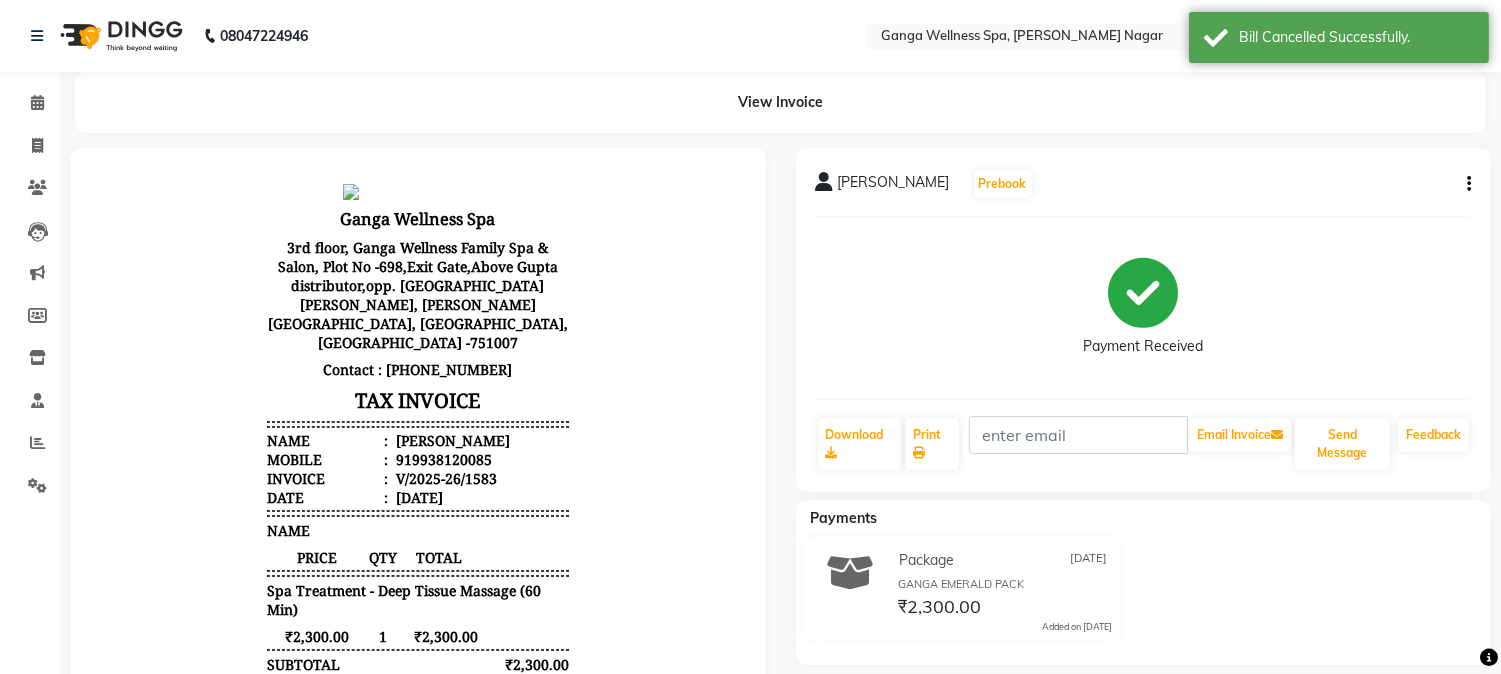 click 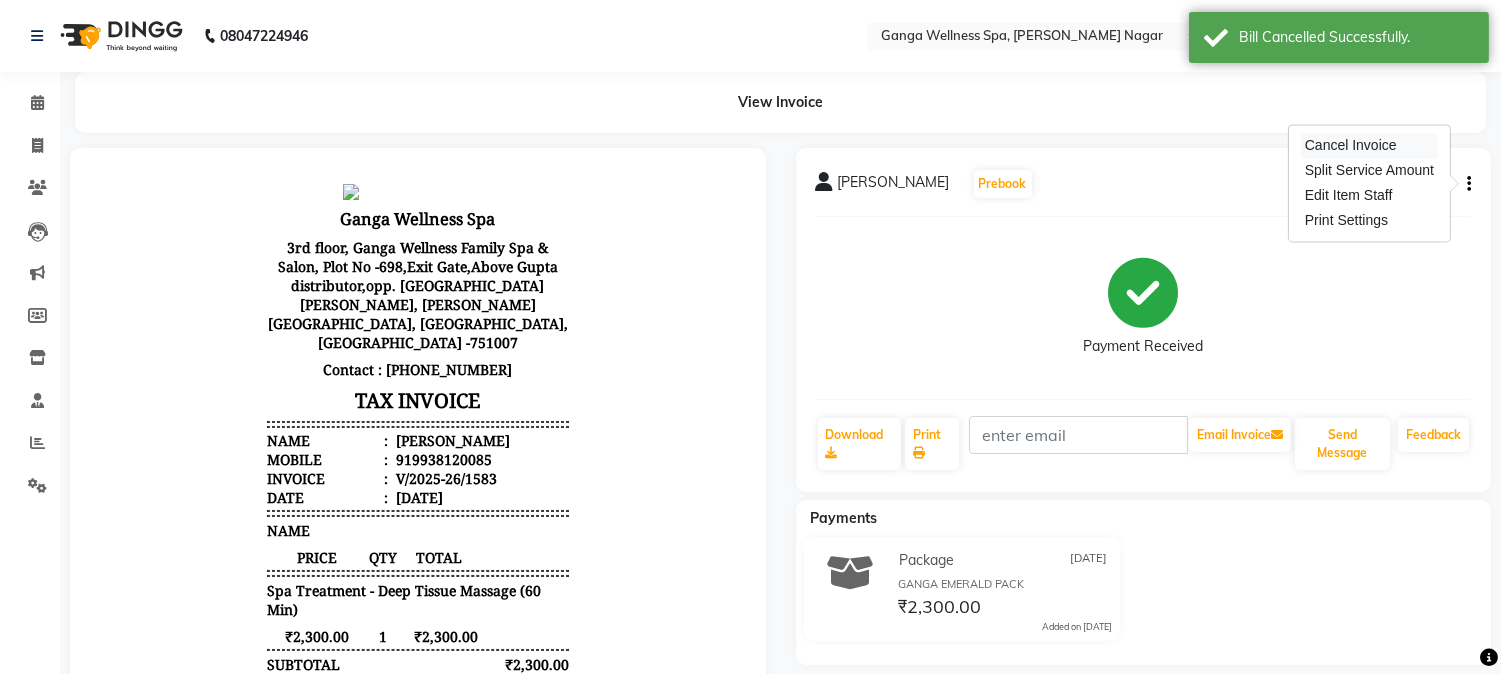 click on "Cancel Invoice" at bounding box center [1369, 145] 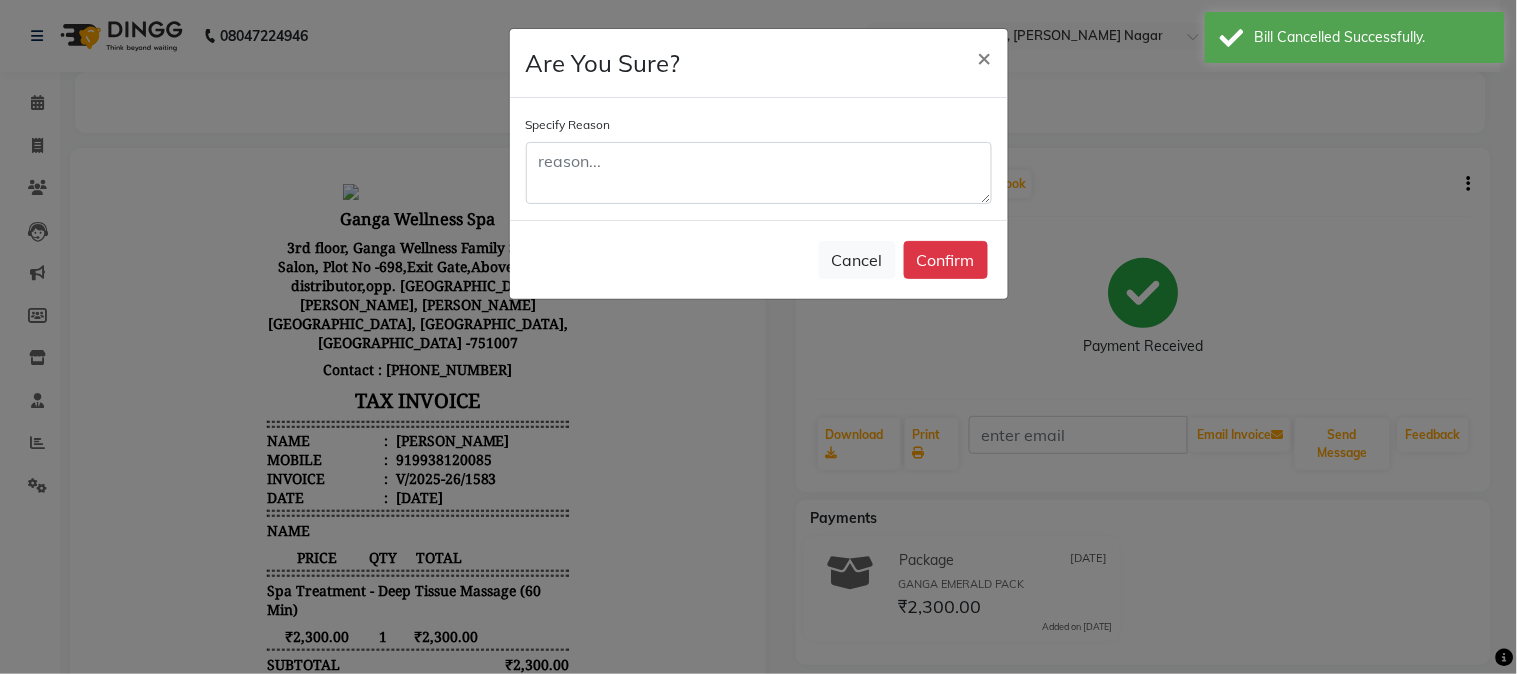 click on "Confirm" 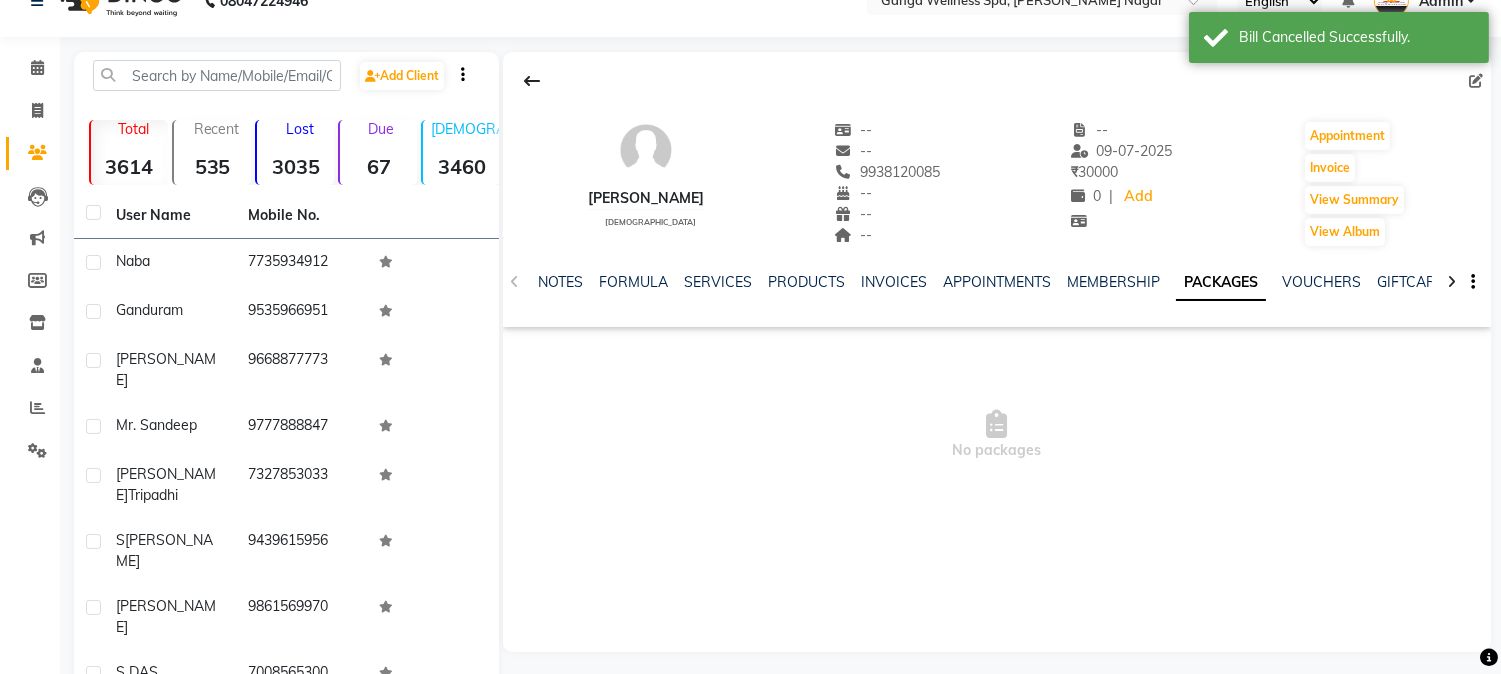 scroll, scrollTop: 73, scrollLeft: 0, axis: vertical 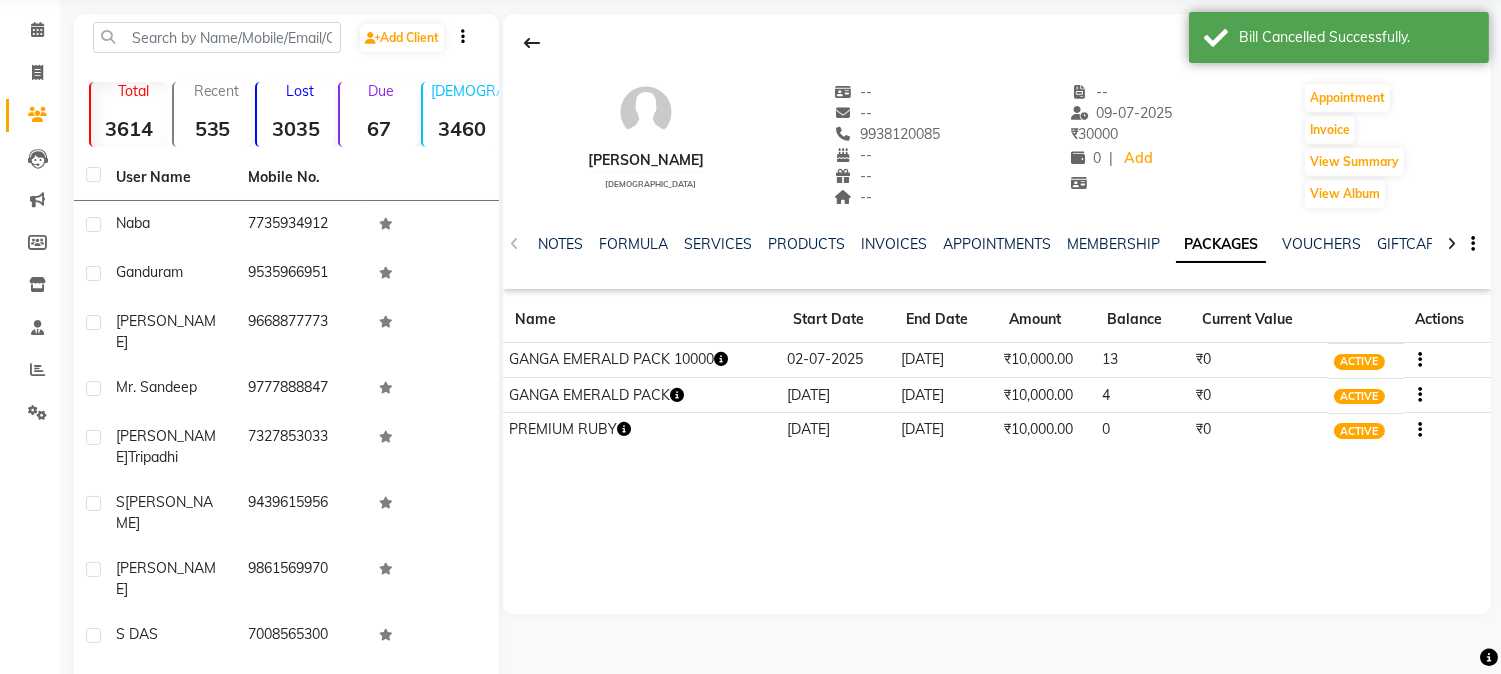 click 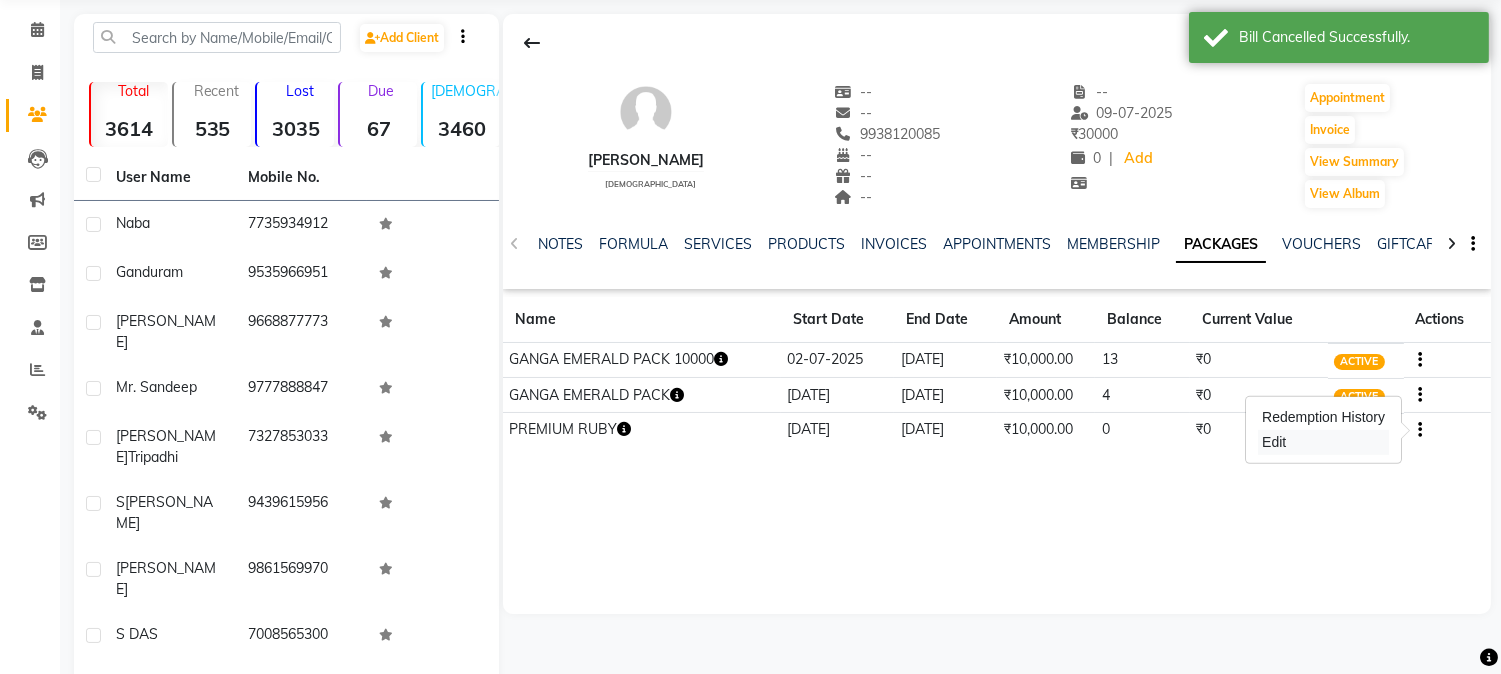 click on "Edit" at bounding box center (1323, 442) 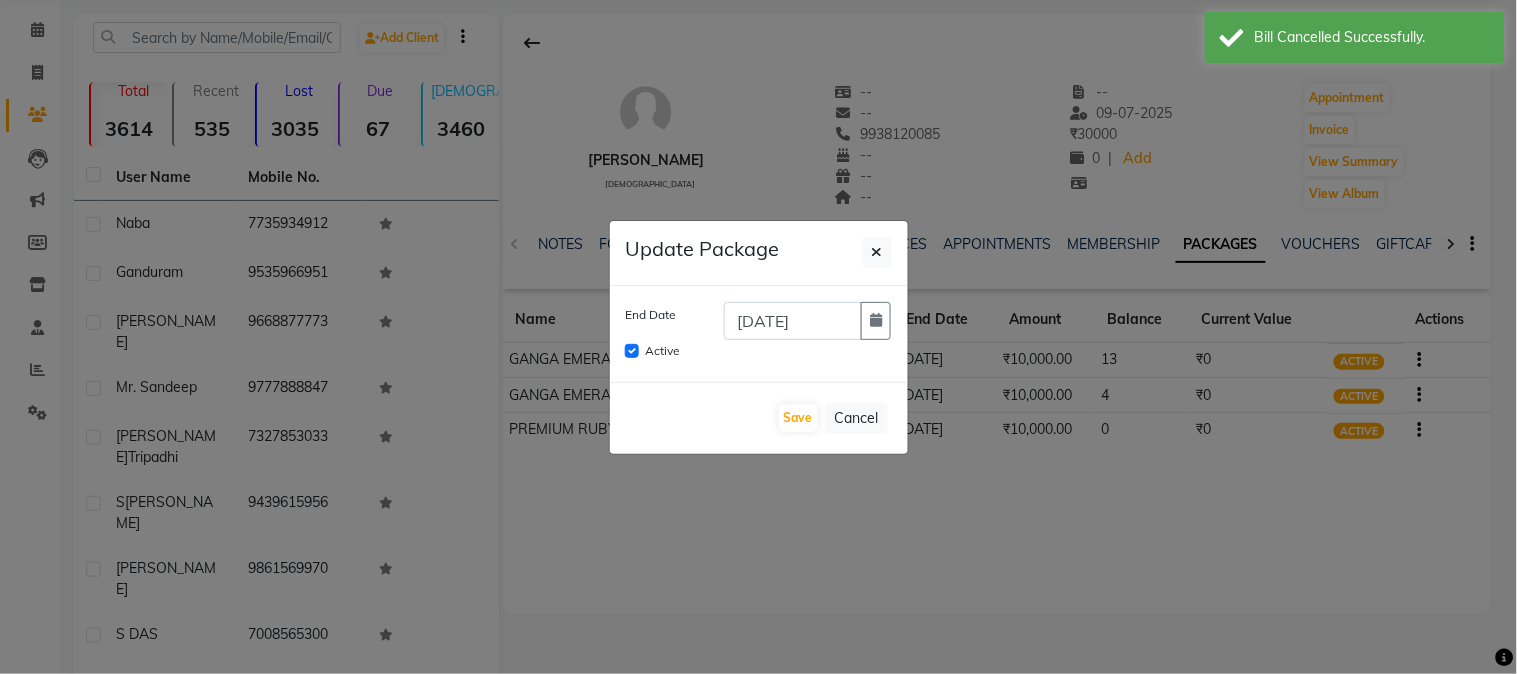 click on "Active" 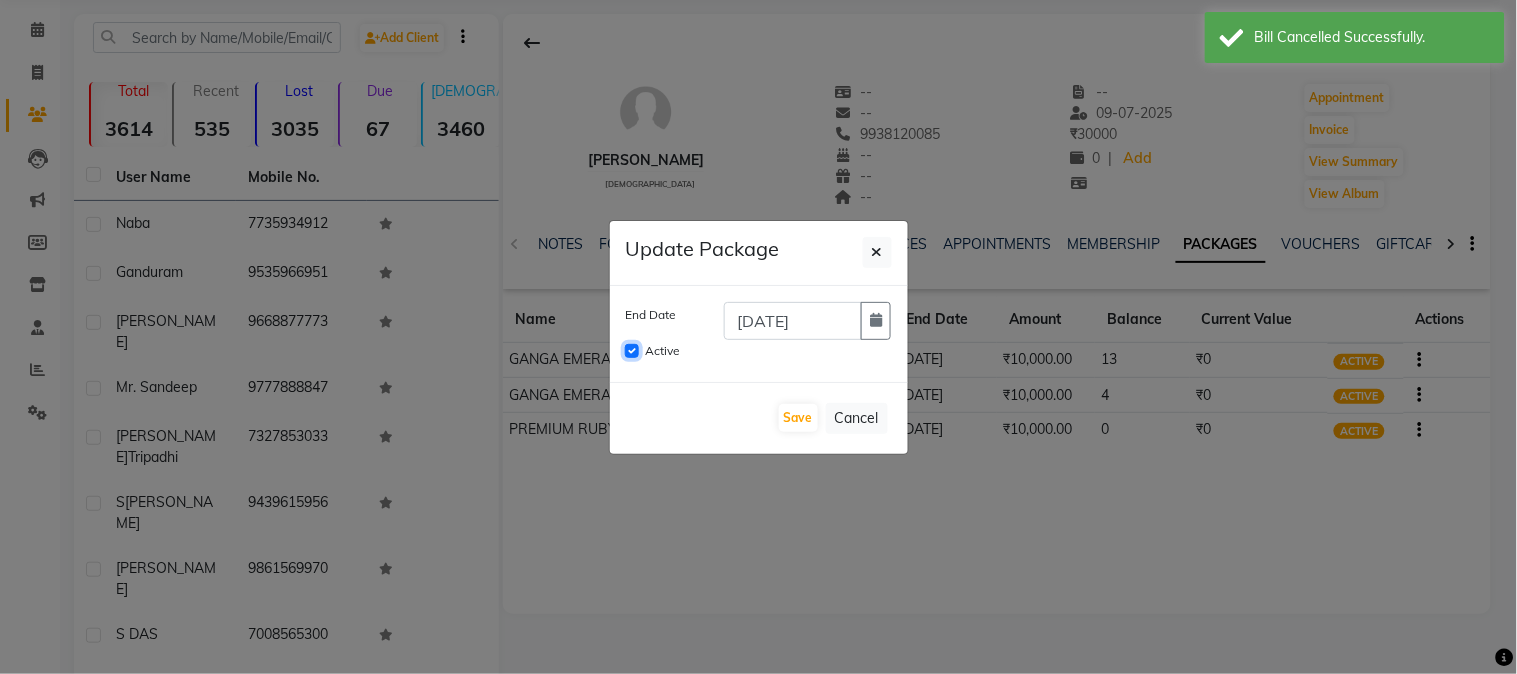 click on "Active" at bounding box center (632, 351) 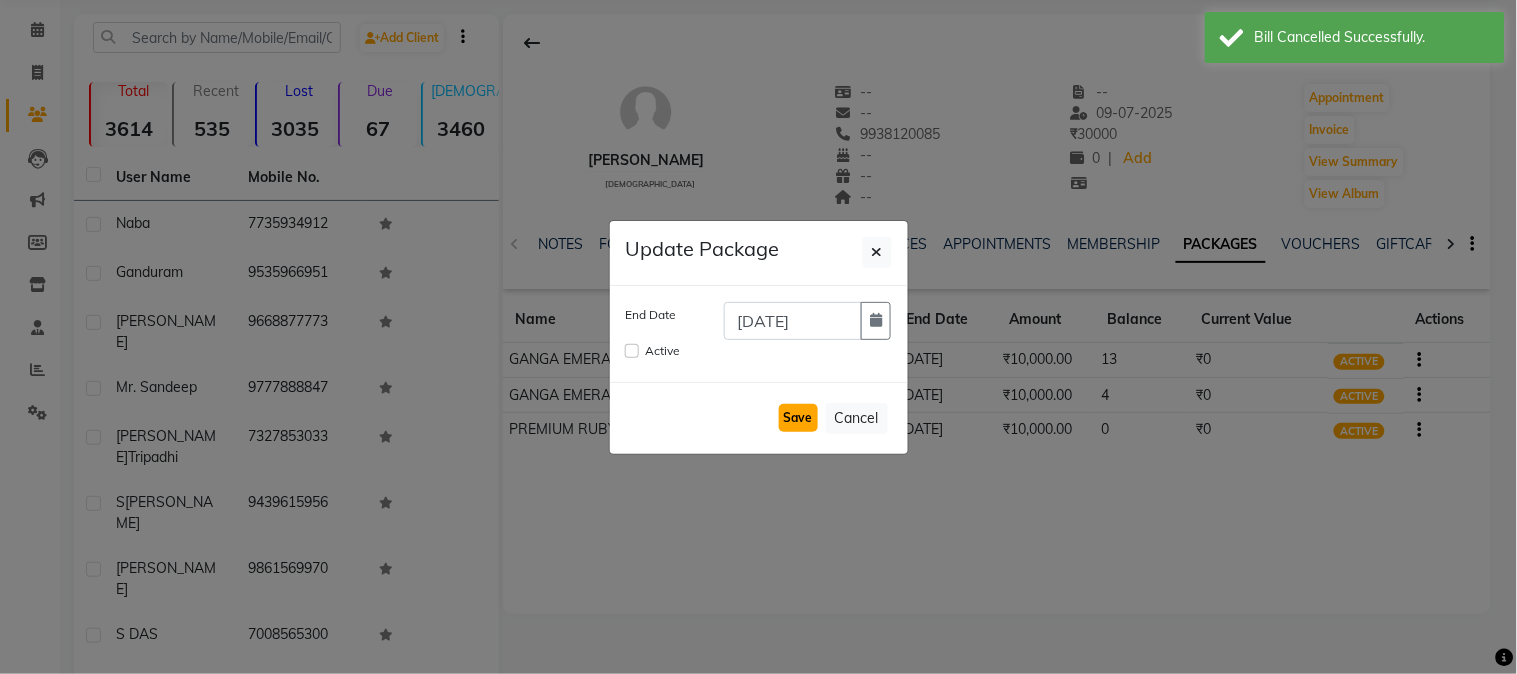click on "Save" 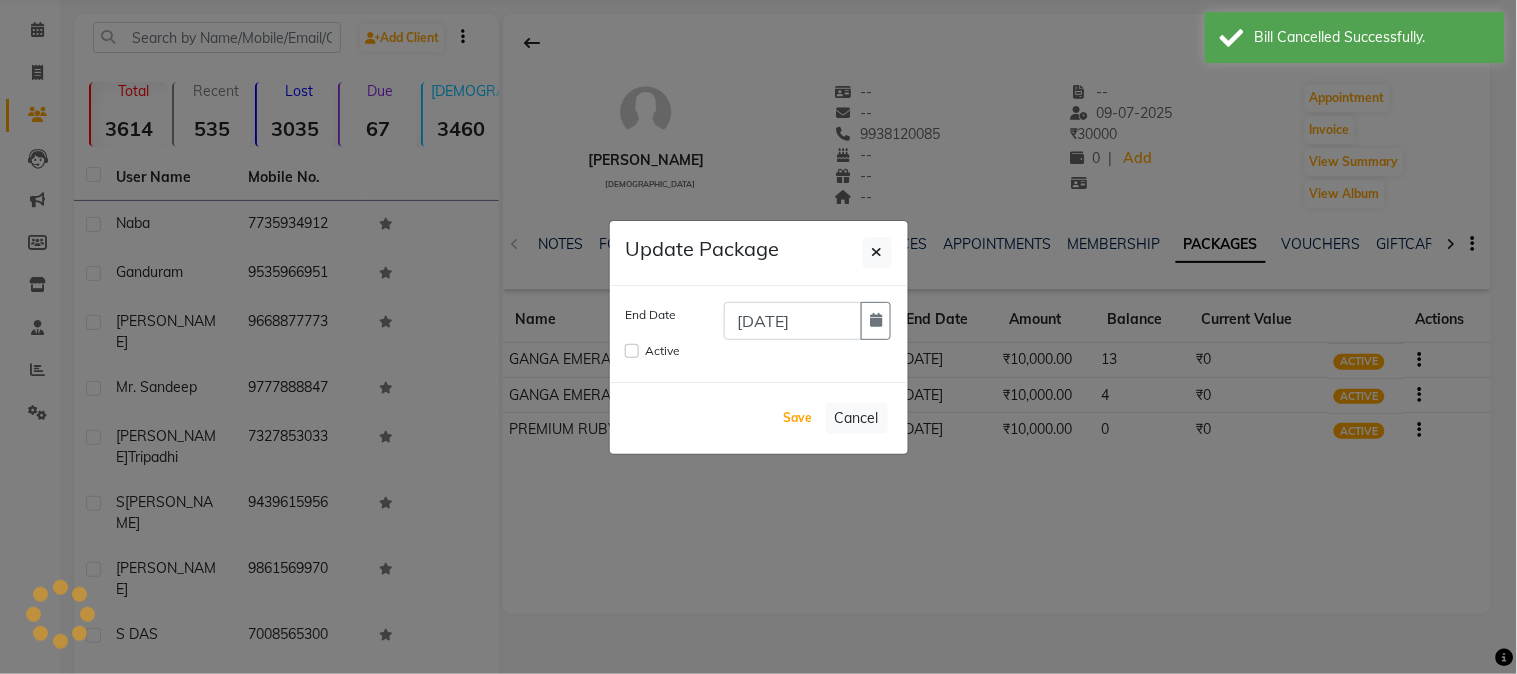 type 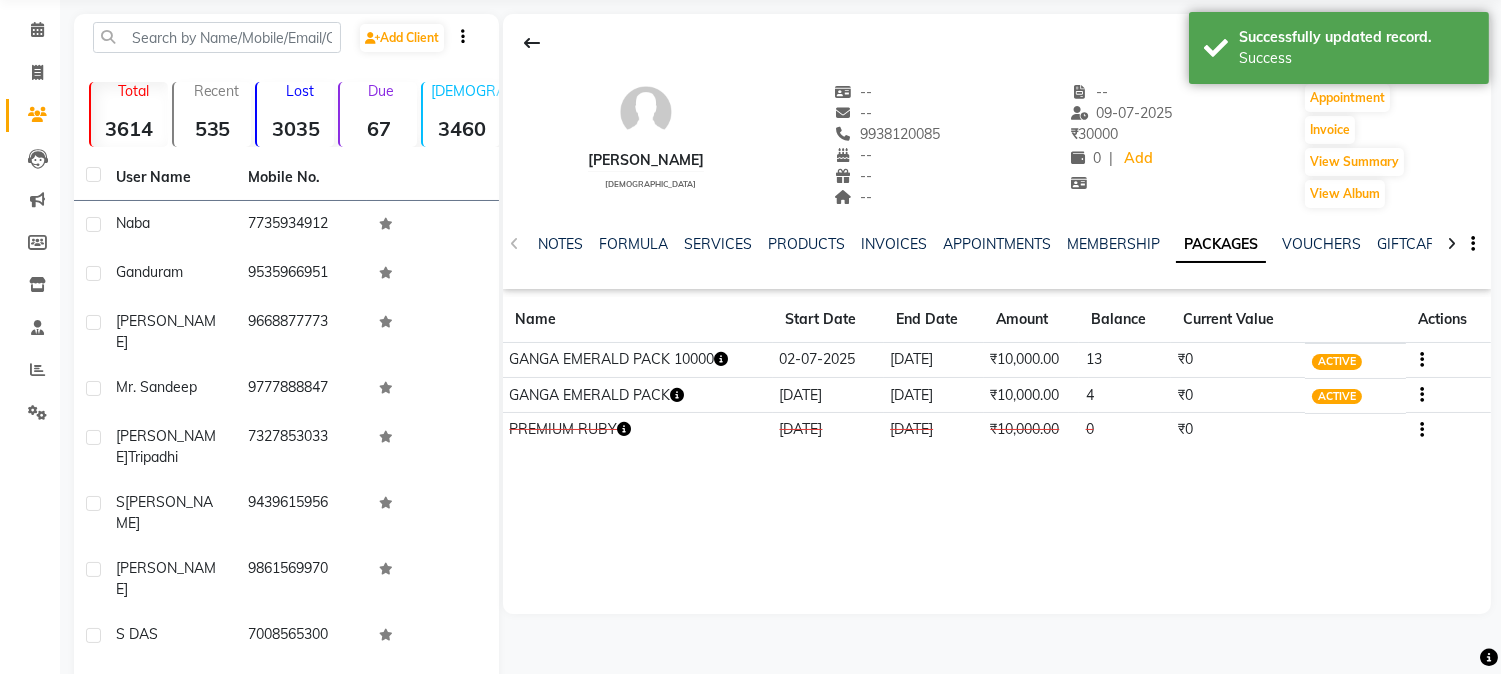 click 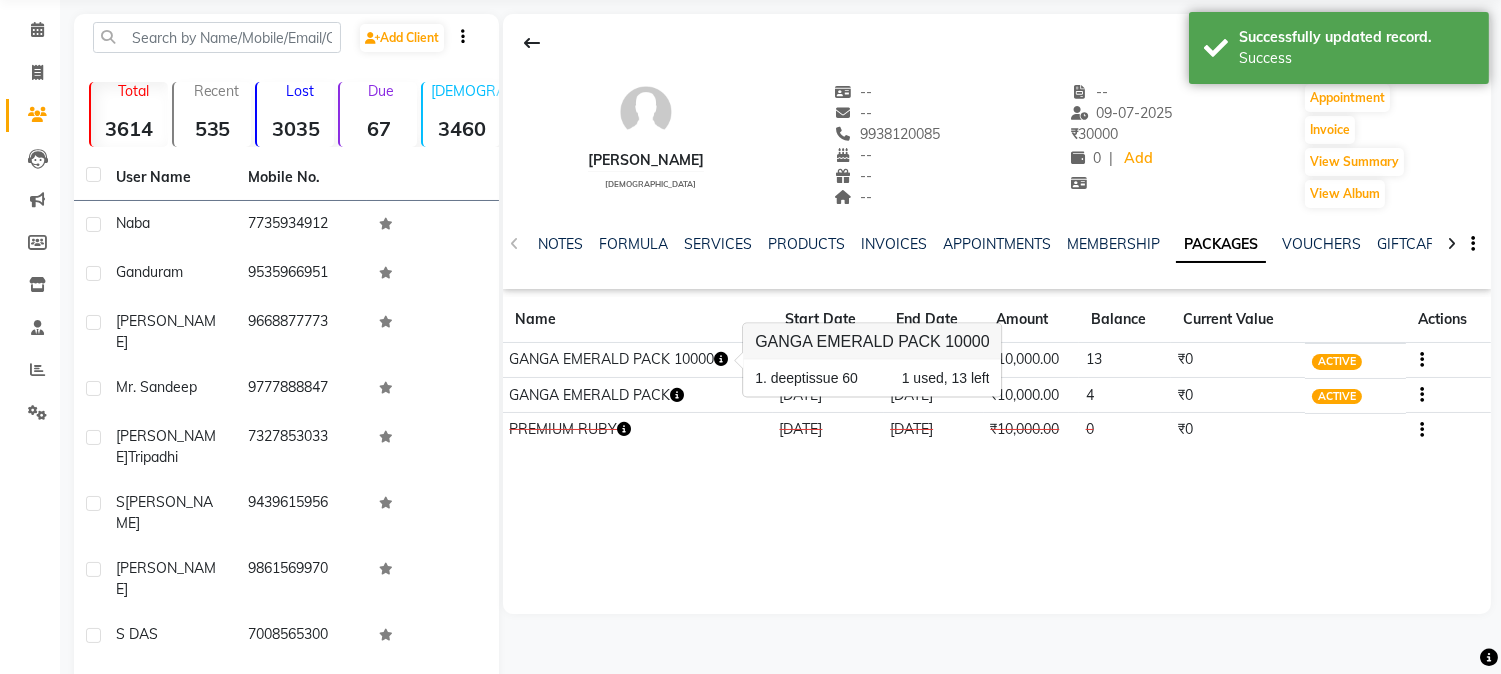 drag, startPoint x: 1164, startPoint y: 575, endPoint x: 1205, endPoint y: 480, distance: 103.4698 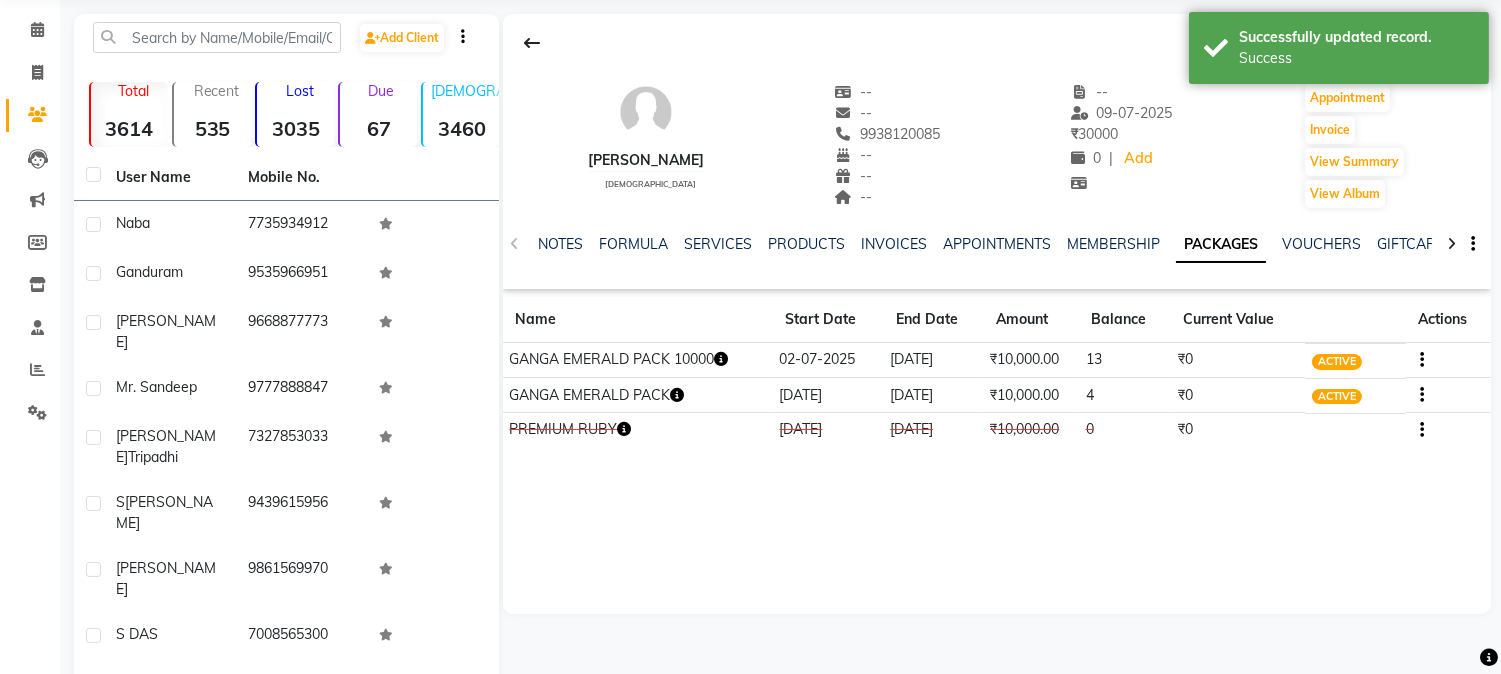 click 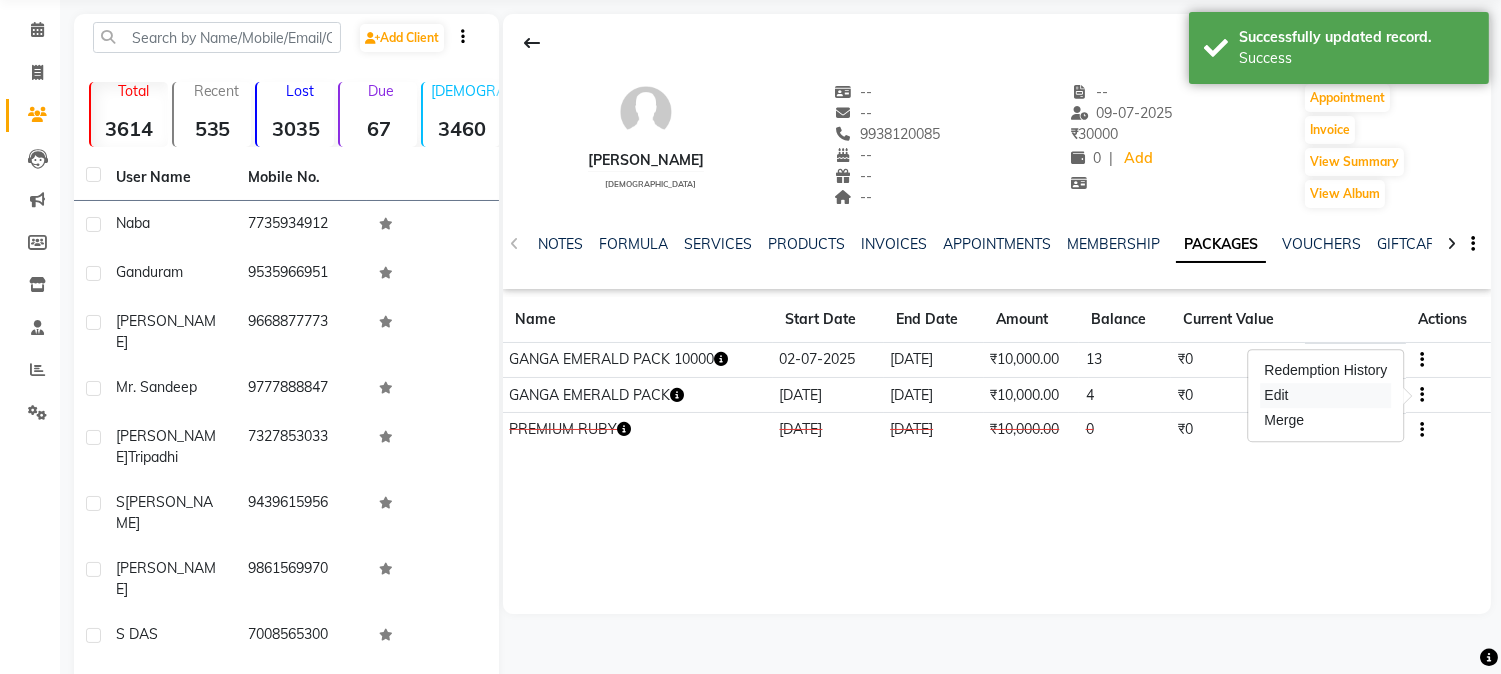 click on "Edit" at bounding box center (1325, 395) 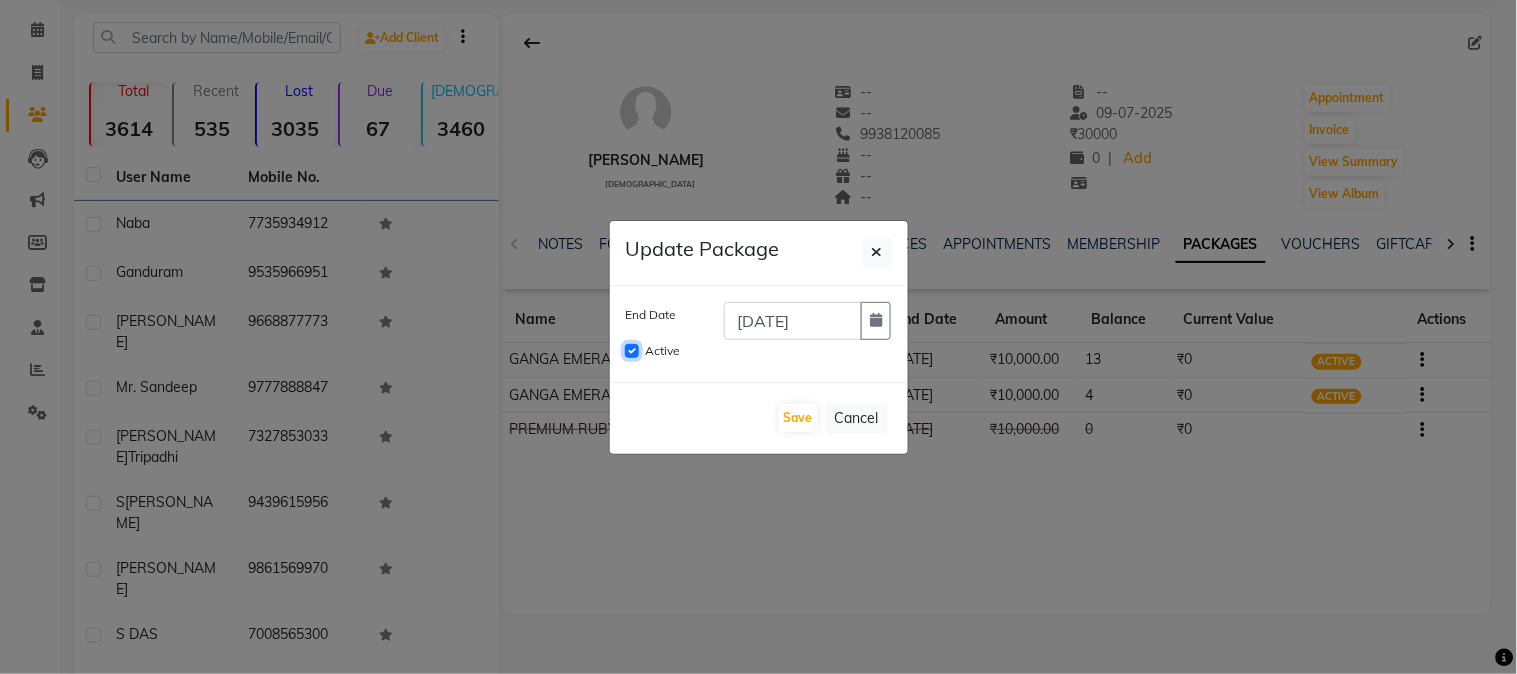 click on "Active" at bounding box center (632, 351) 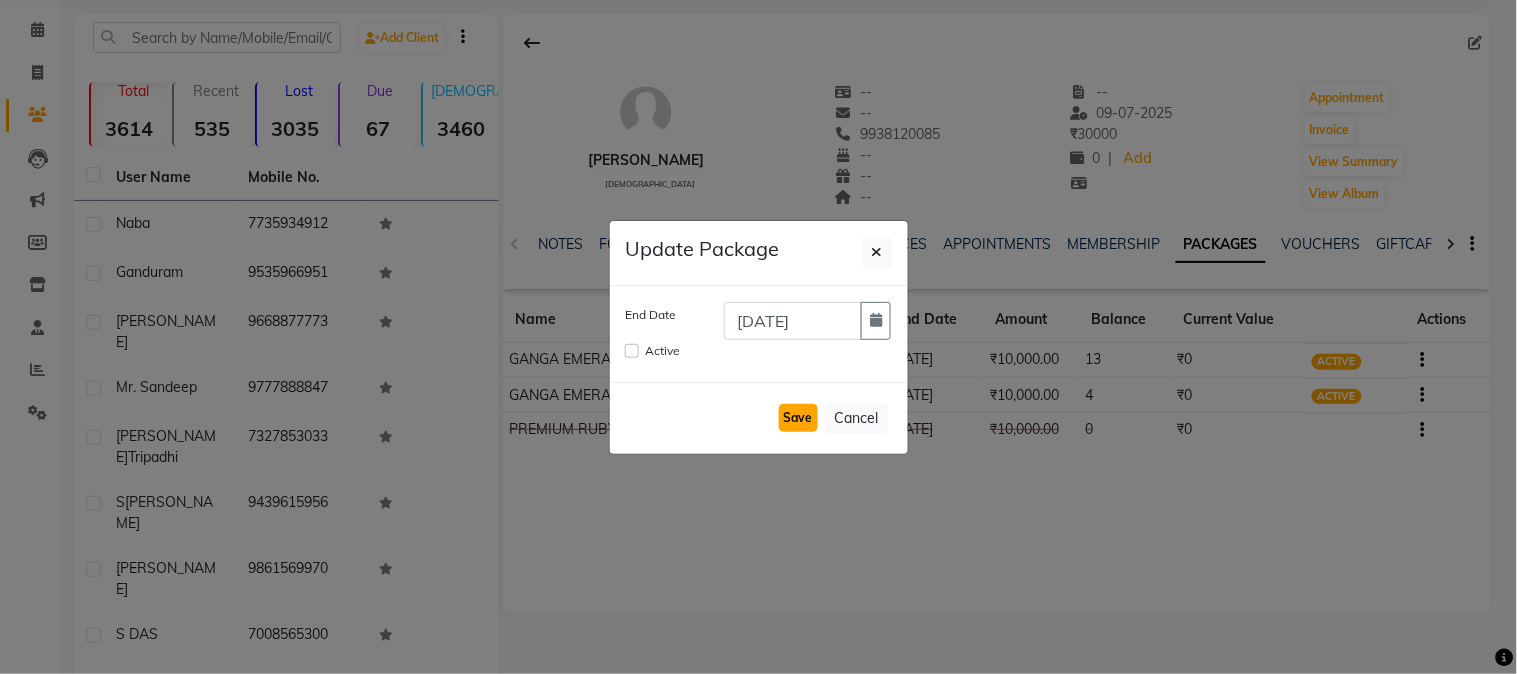 click on "Save" 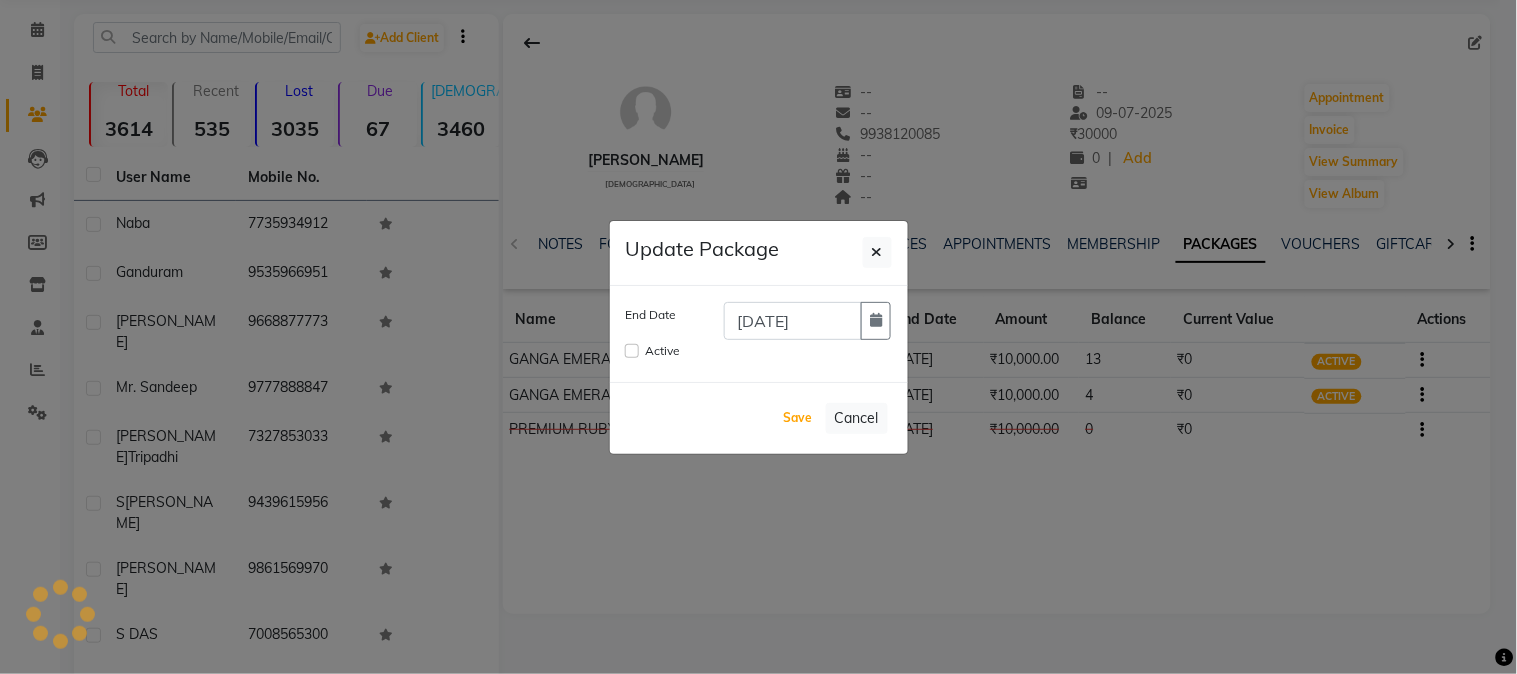 type 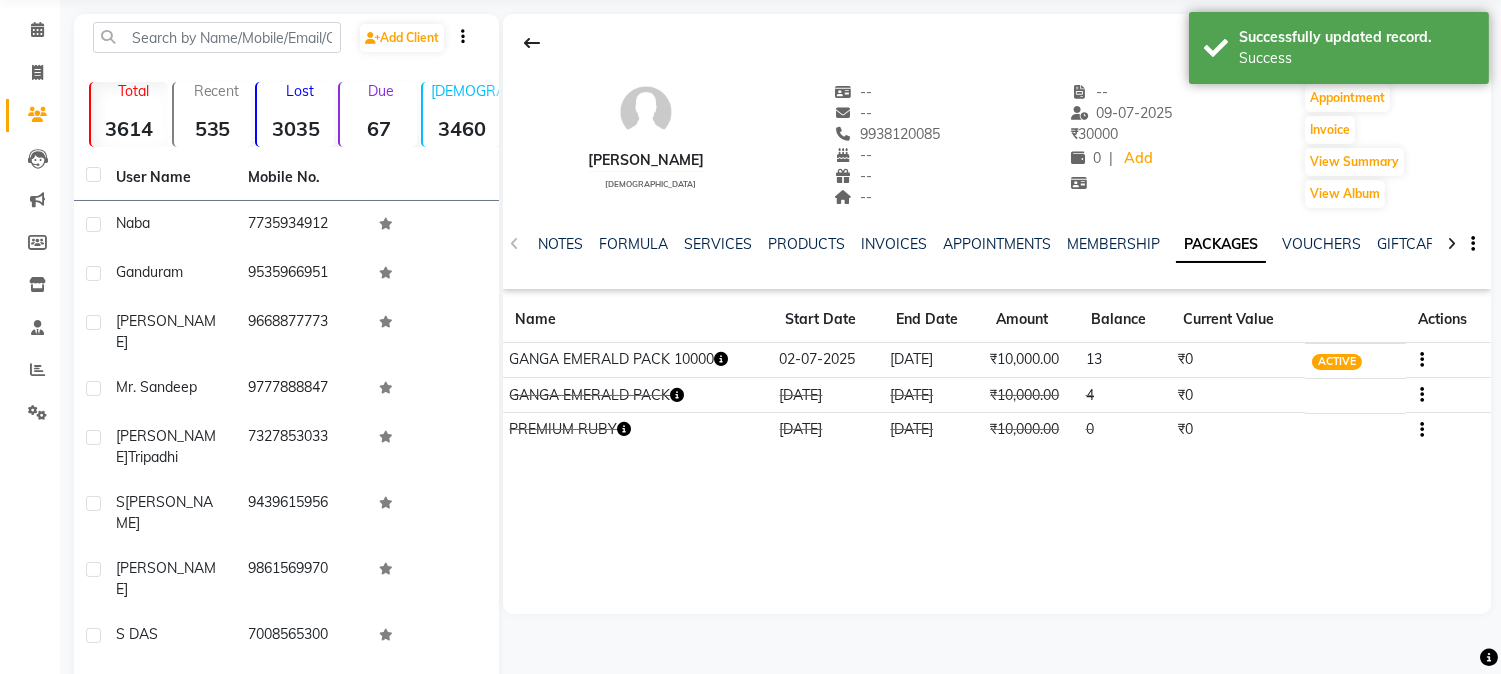 click on "[PERSON_NAME]   [DEMOGRAPHIC_DATA]  --   --   9938120085  --  --  --  -- [DATE] ₹    30000 0 |  Add   Appointment   Invoice  View Summary  View Album  NOTES FORMULA SERVICES PRODUCTS INVOICES APPOINTMENTS MEMBERSHIP PACKAGES VOUCHERS GIFTCARDS POINTS FORMS FAMILY CARDS WALLET Name Start Date End Date Amount Balance Current Value Actions  GANGA EMERALD PACK 10000  [DATE] [DATE]  ₹10,000.00   13  ₹0 ACTIVE  GANGA EMERALD PACK  [DATE] [DATE]  ₹10,000.00   4  ₹0 CONSUMED  PREMIUM RUBY  [DATE] [DATE]  ₹10,000.00   0  ₹0 CONSUMED" 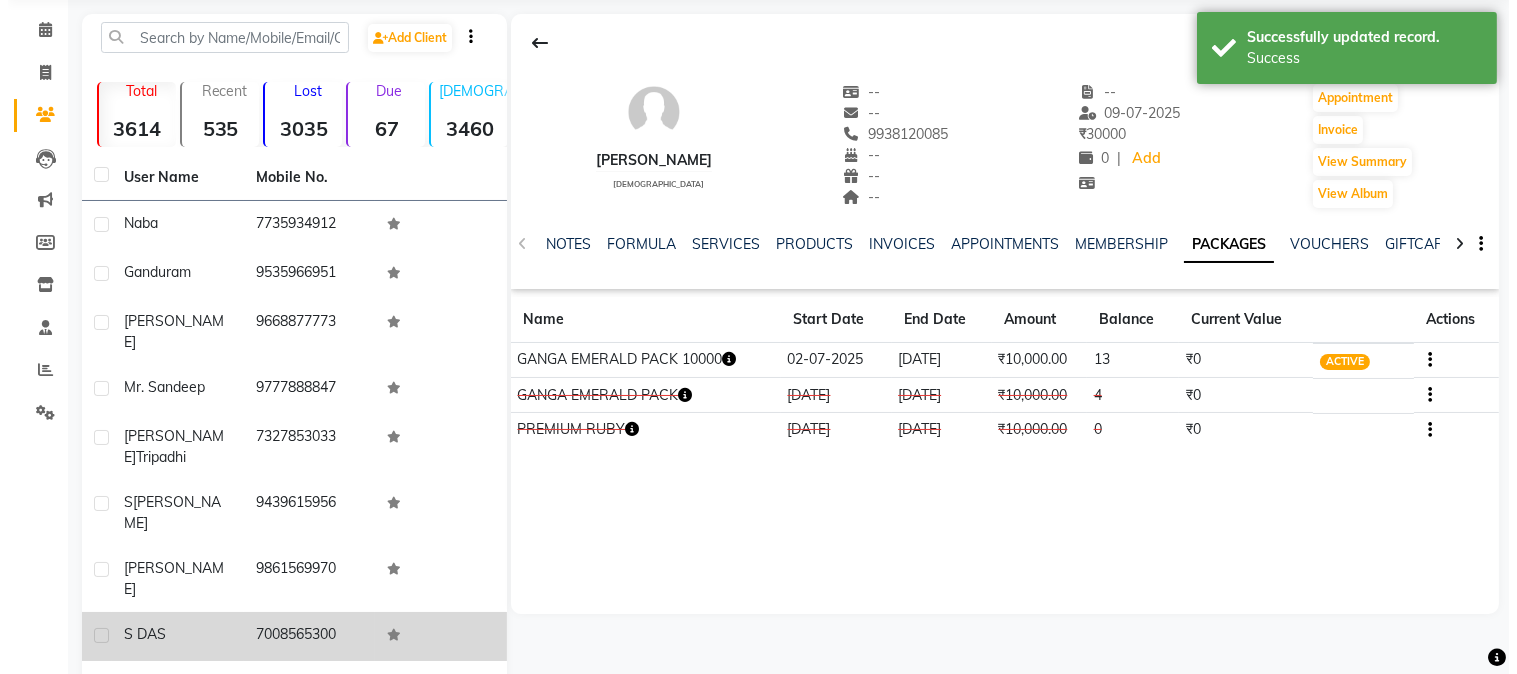 scroll, scrollTop: 175, scrollLeft: 0, axis: vertical 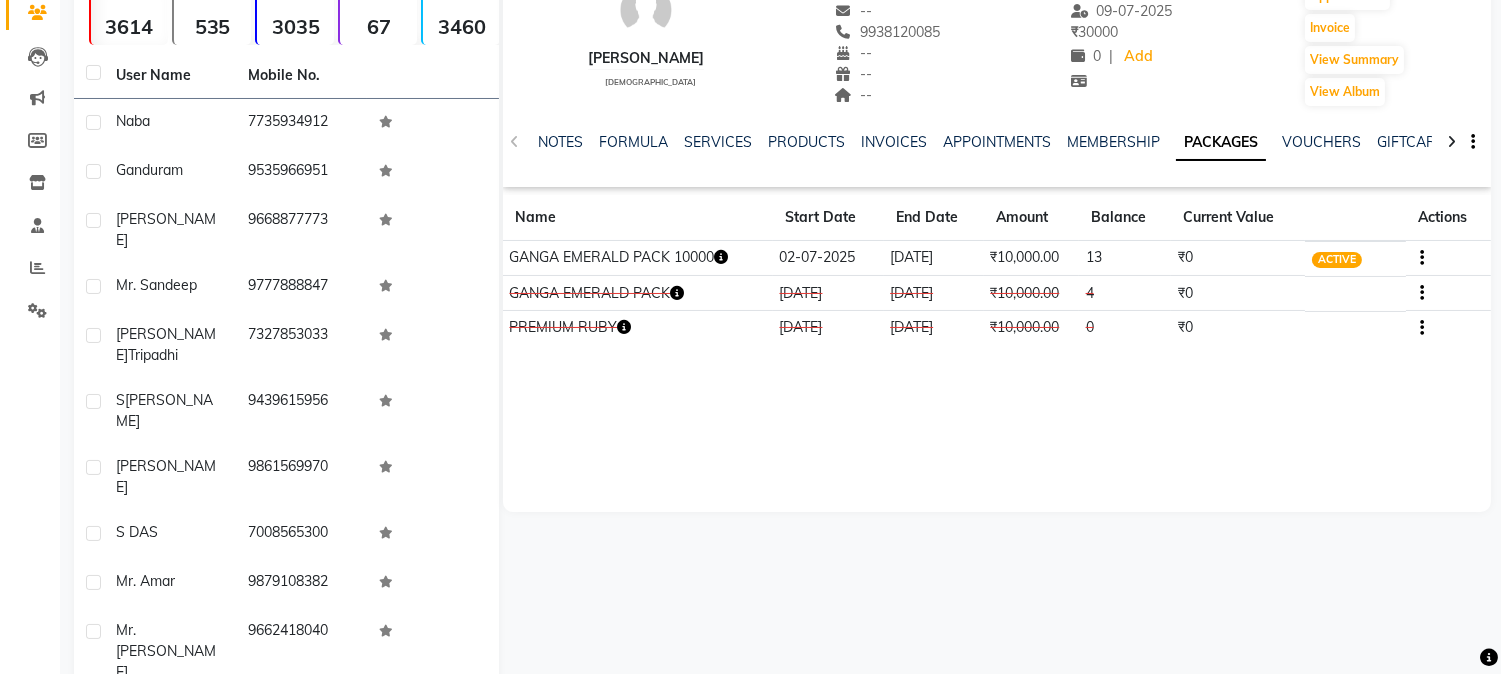 click on "Next" 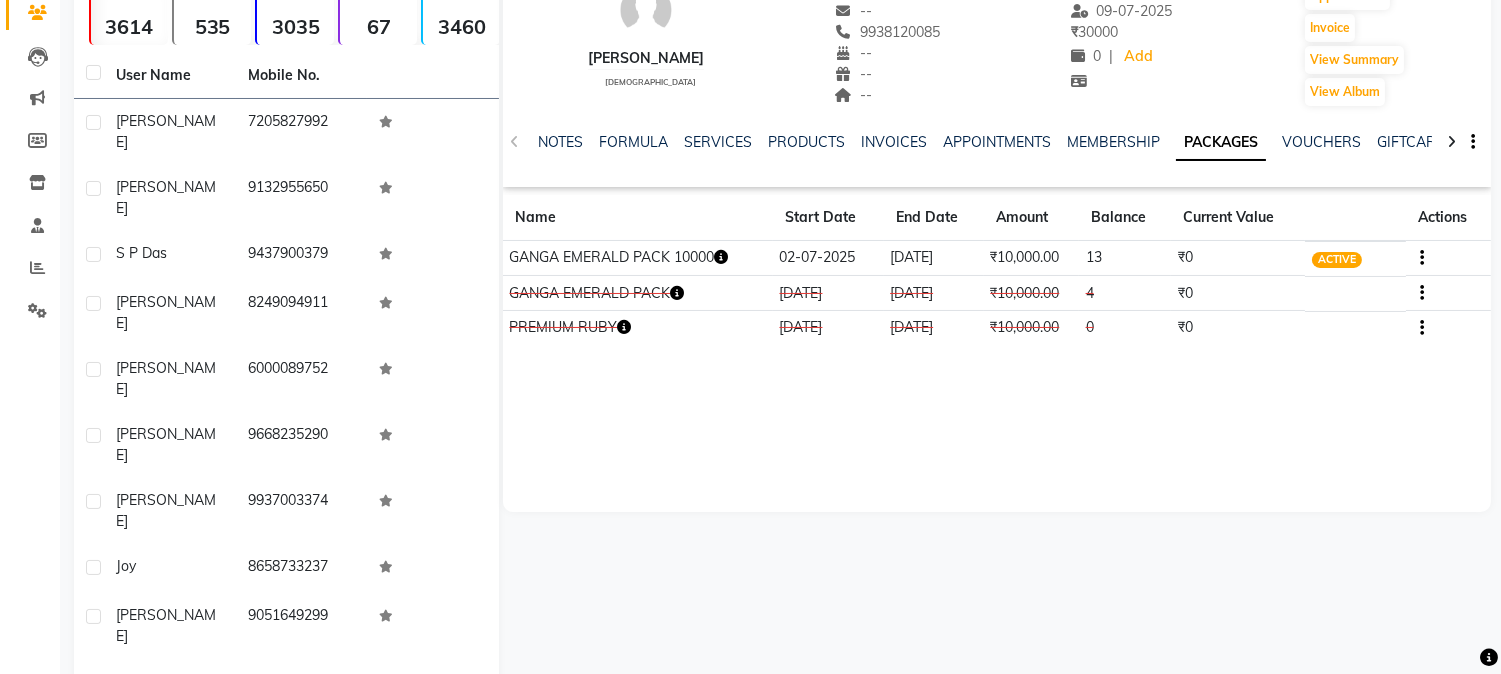 click on "Next" 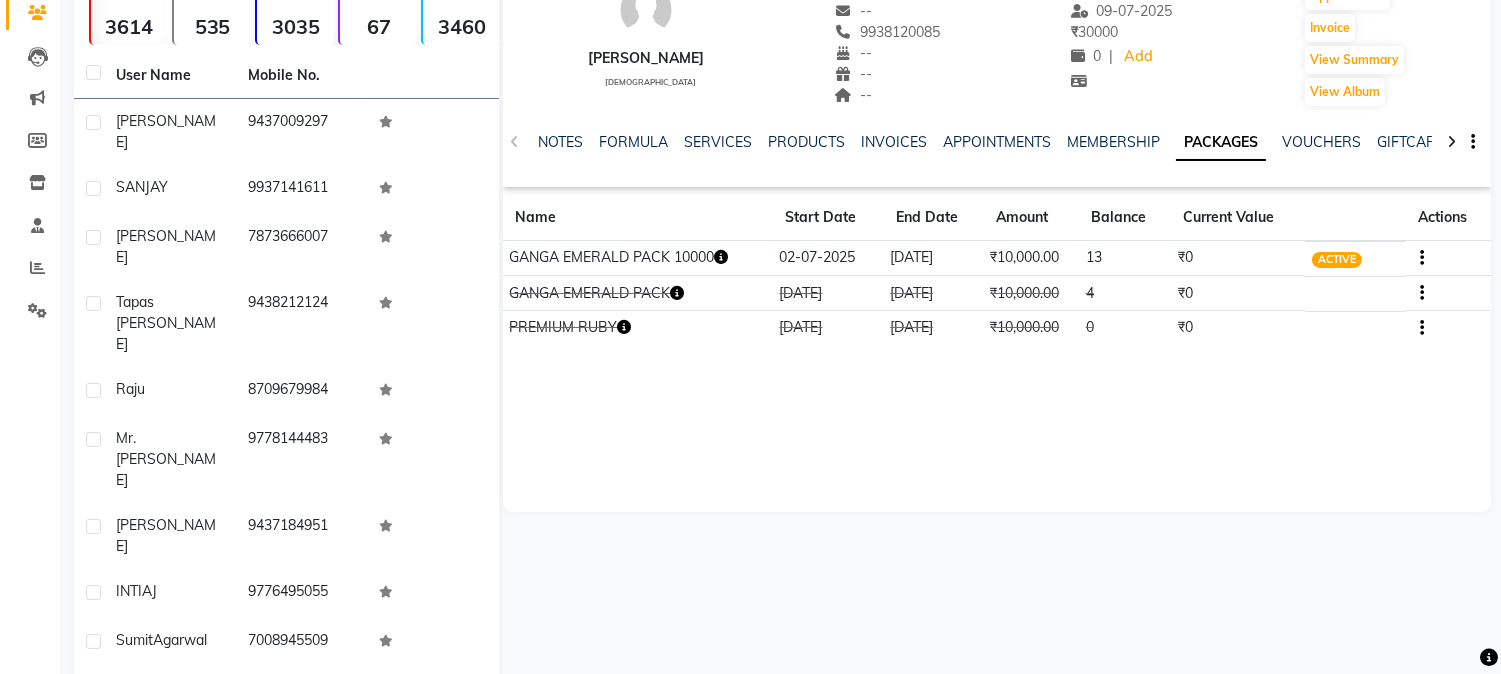 click on "Next" 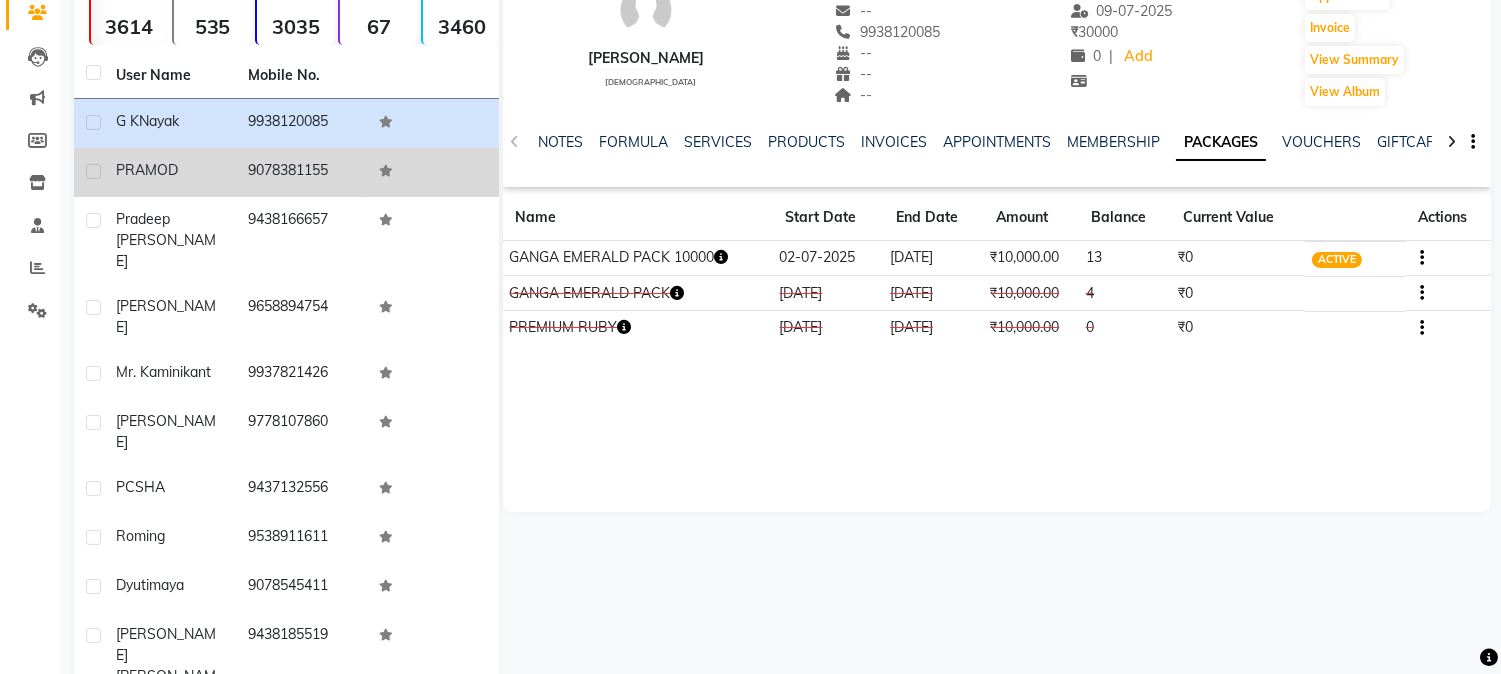 click on "9078381155" 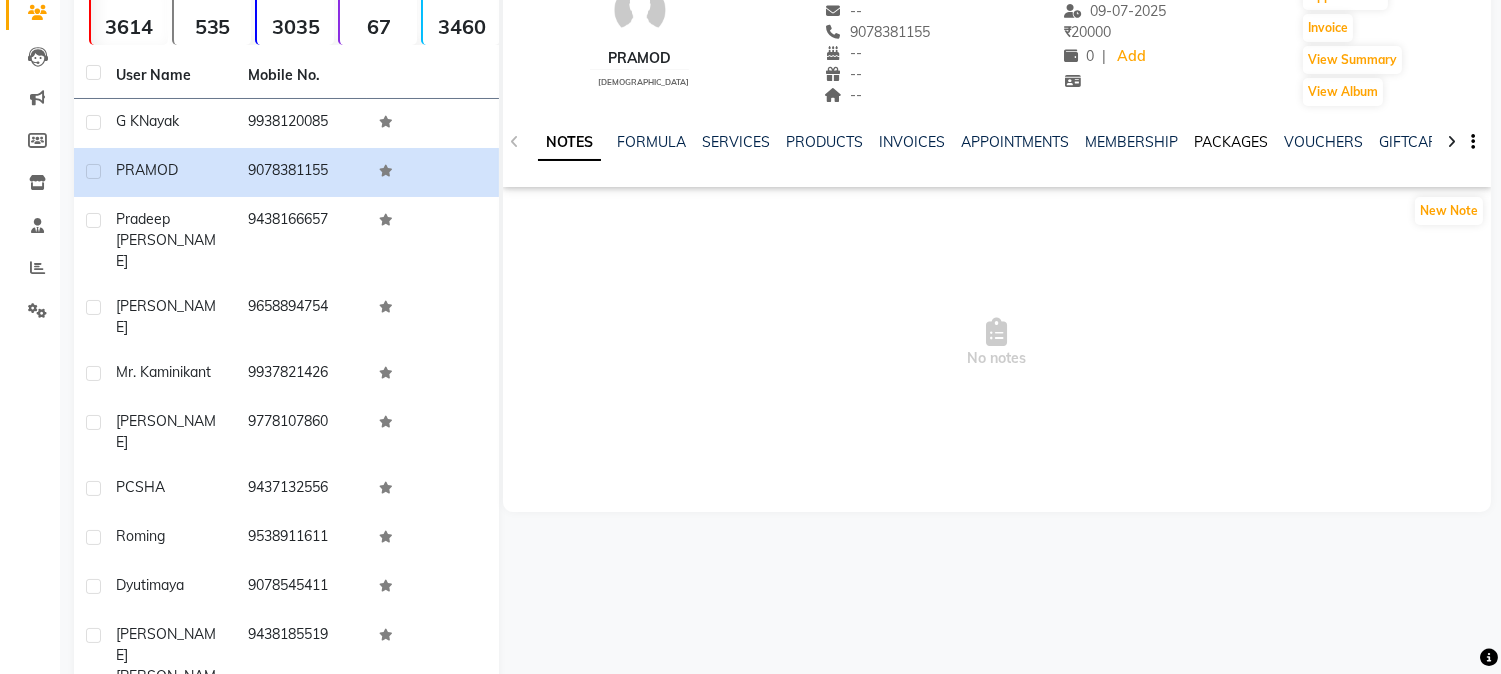 click on "PACKAGES" 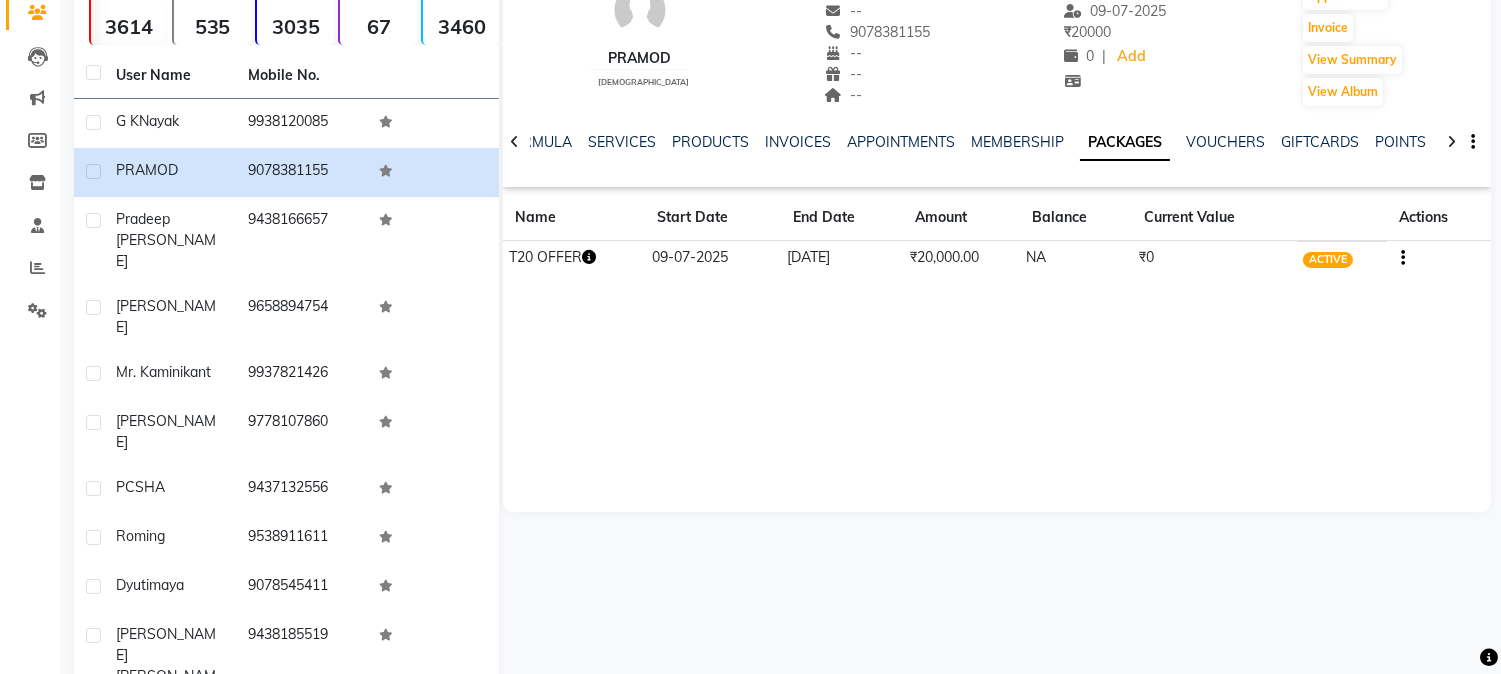 click 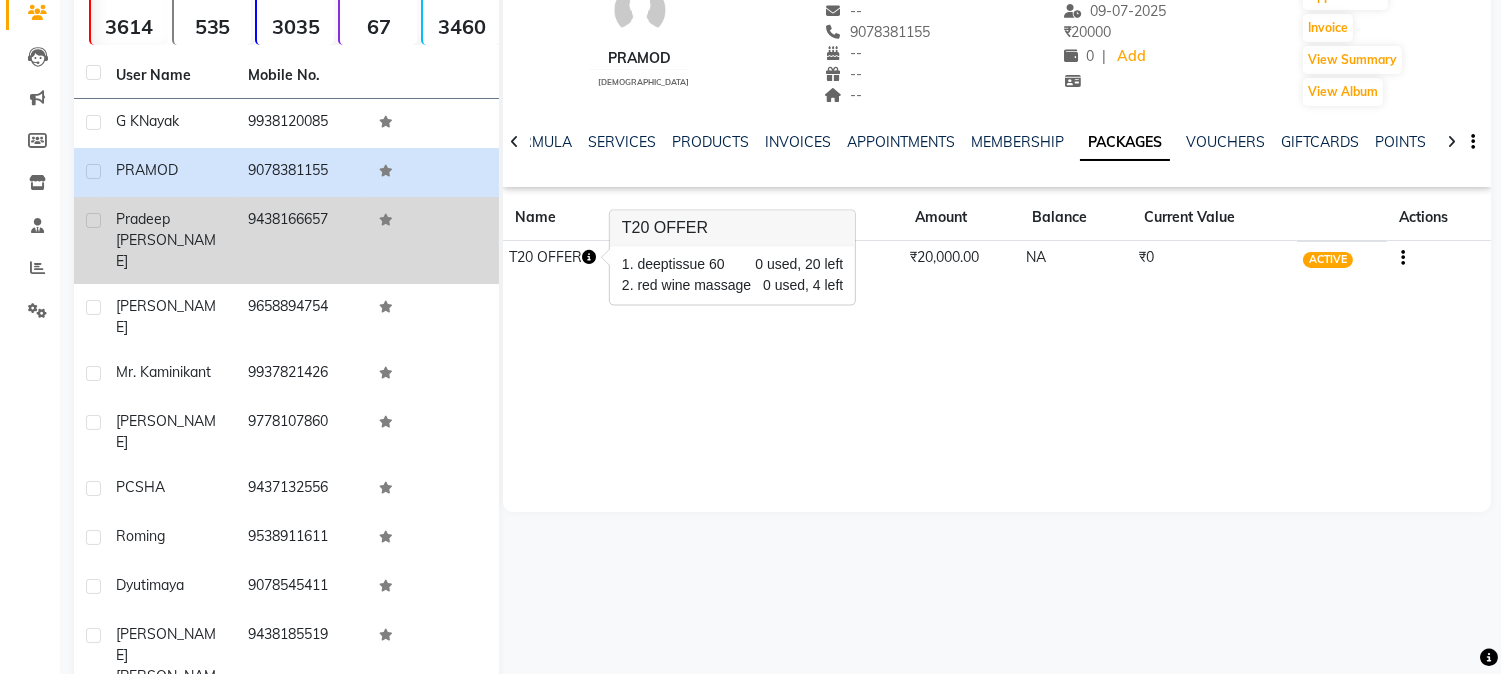 click on "9438166657" 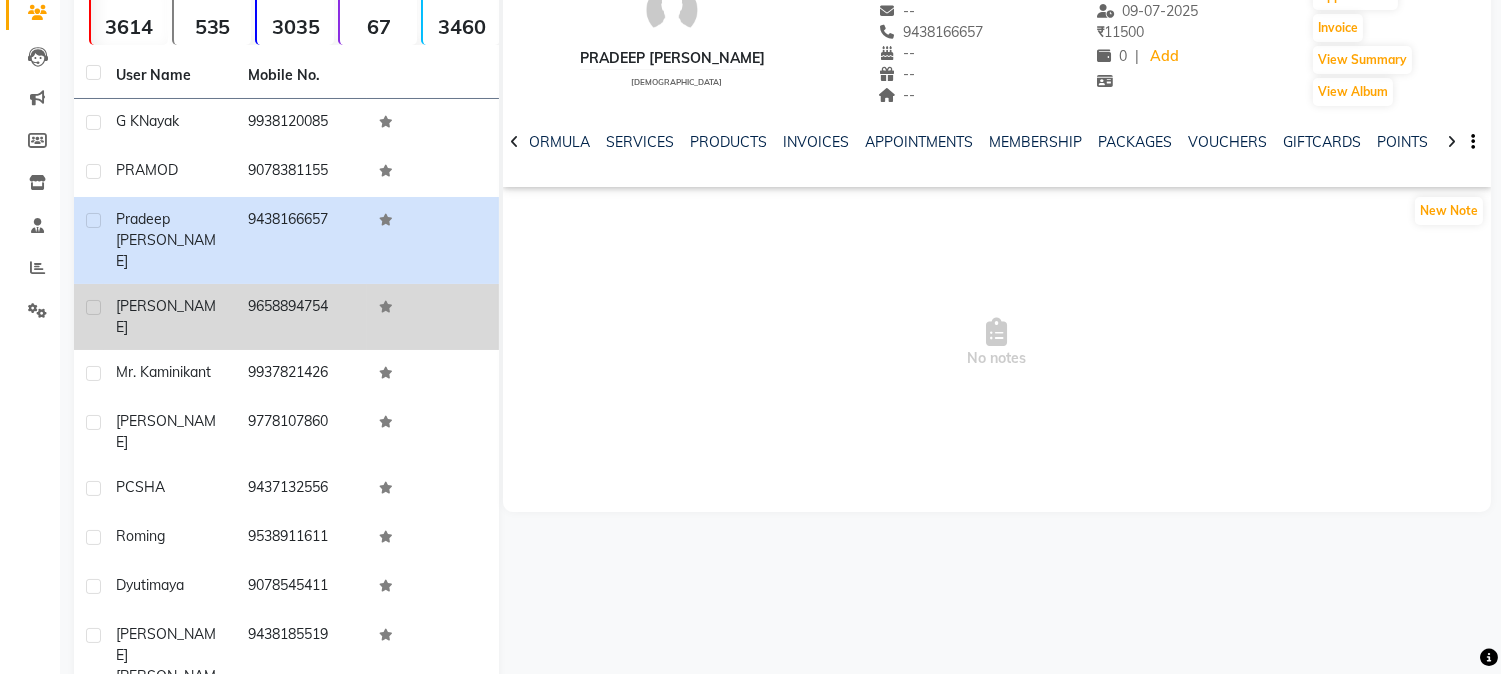 click on "9658894754" 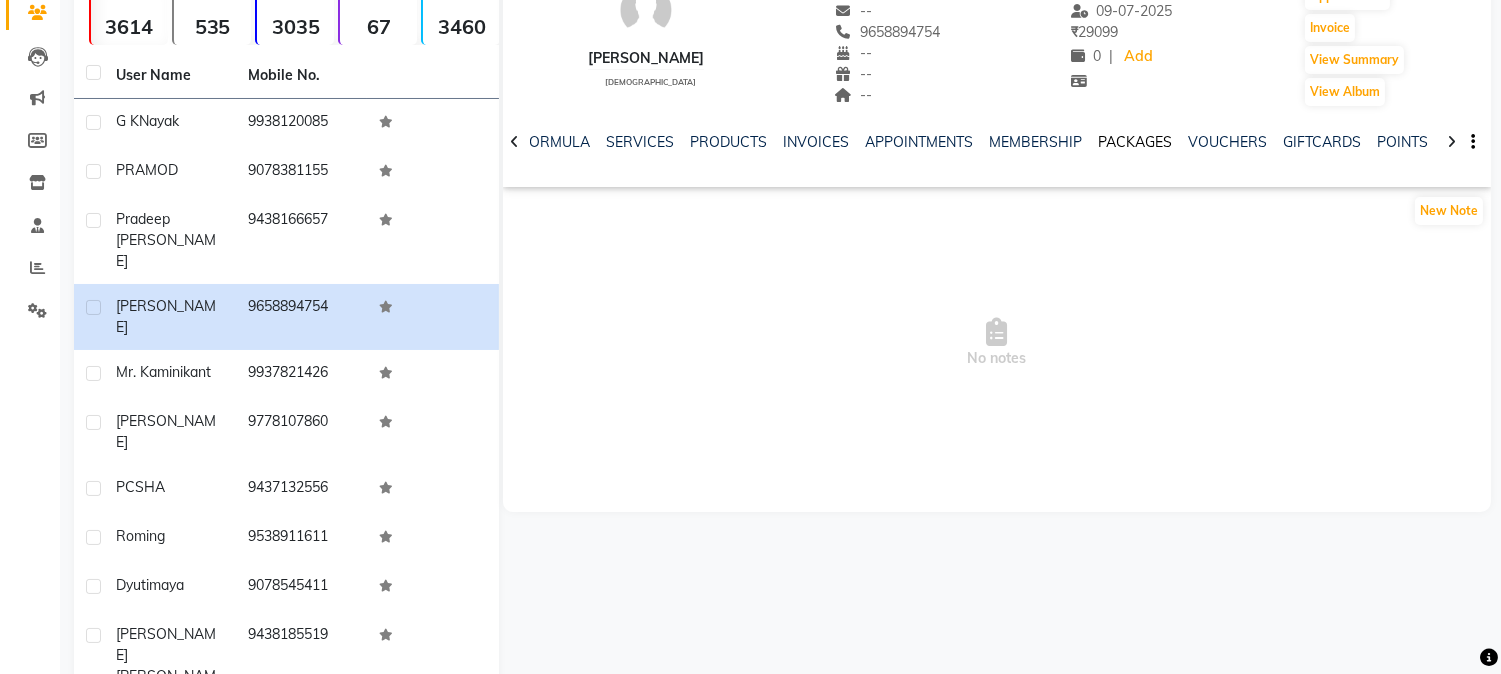 click on "PACKAGES" 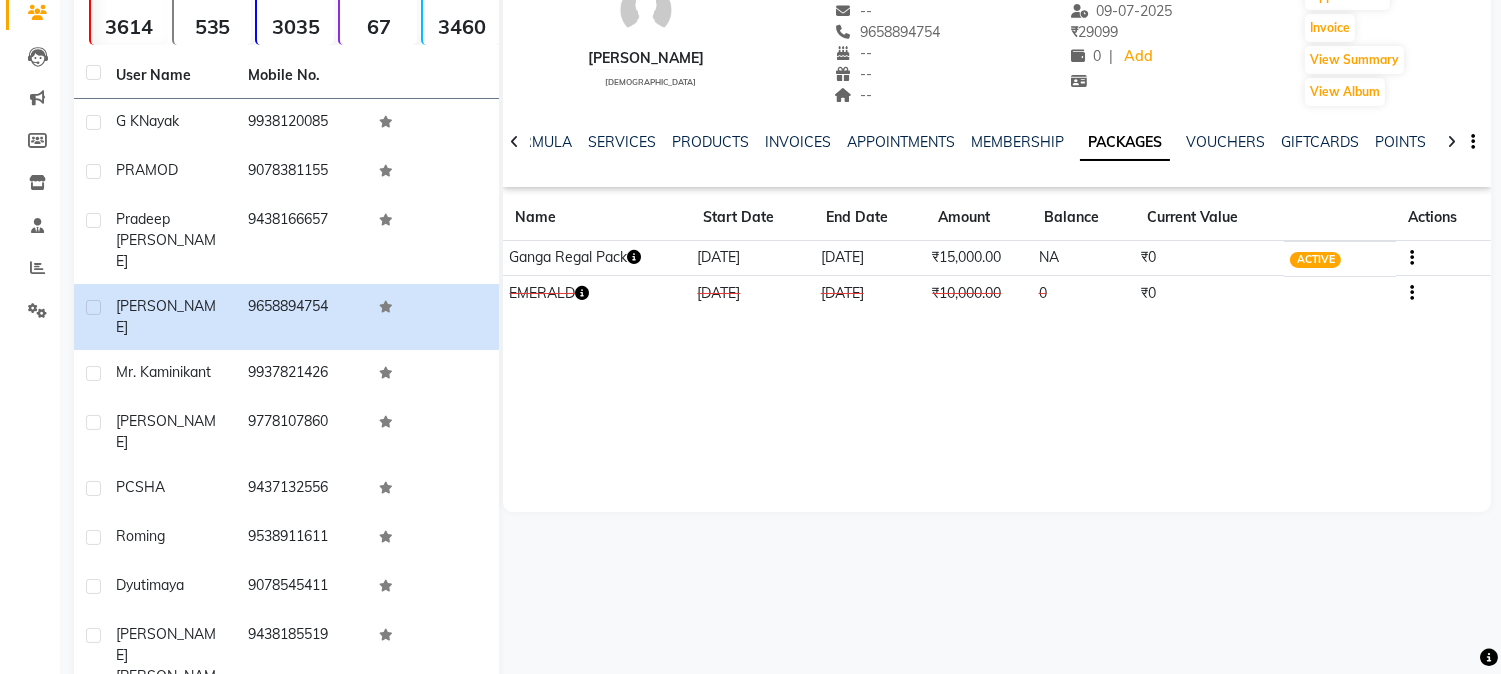 click 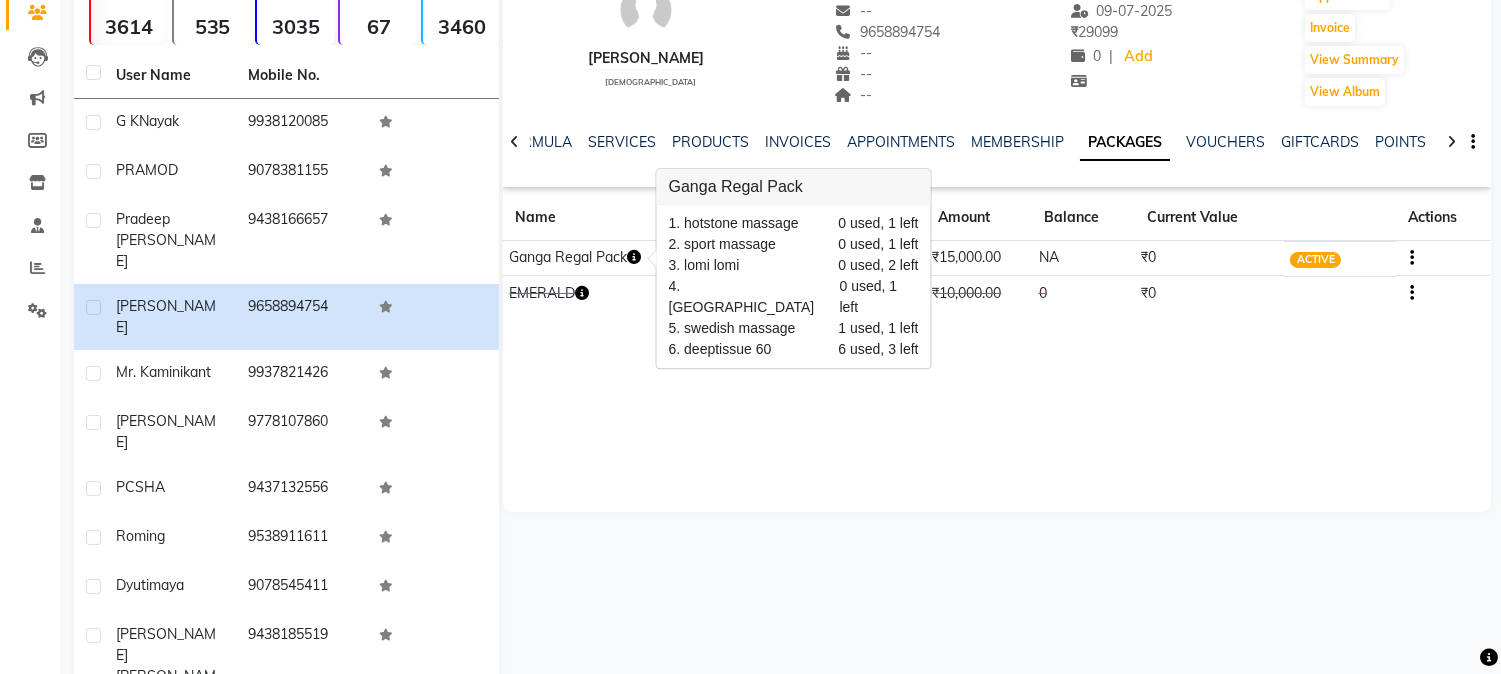 drag, startPoint x: 671, startPoint y: 394, endPoint x: 637, endPoint y: 398, distance: 34.234486 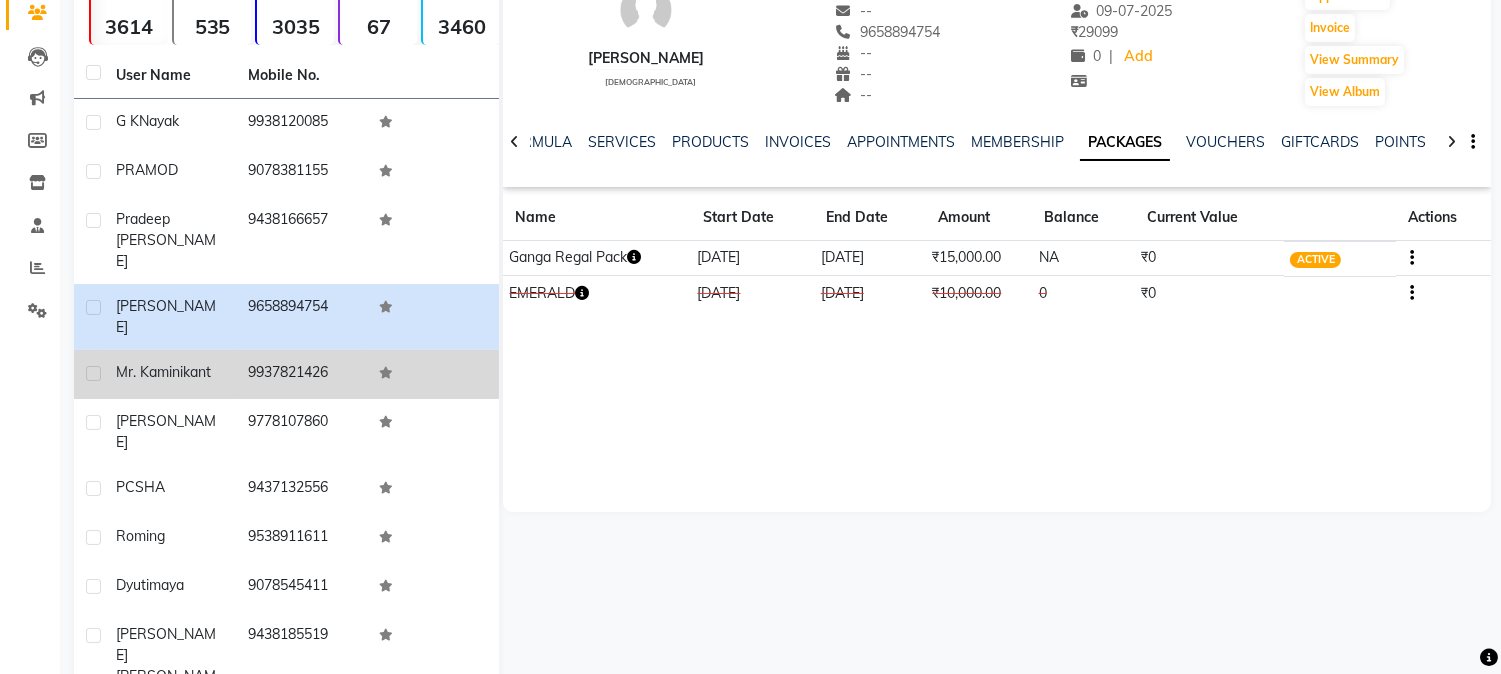 click on "9937821426" 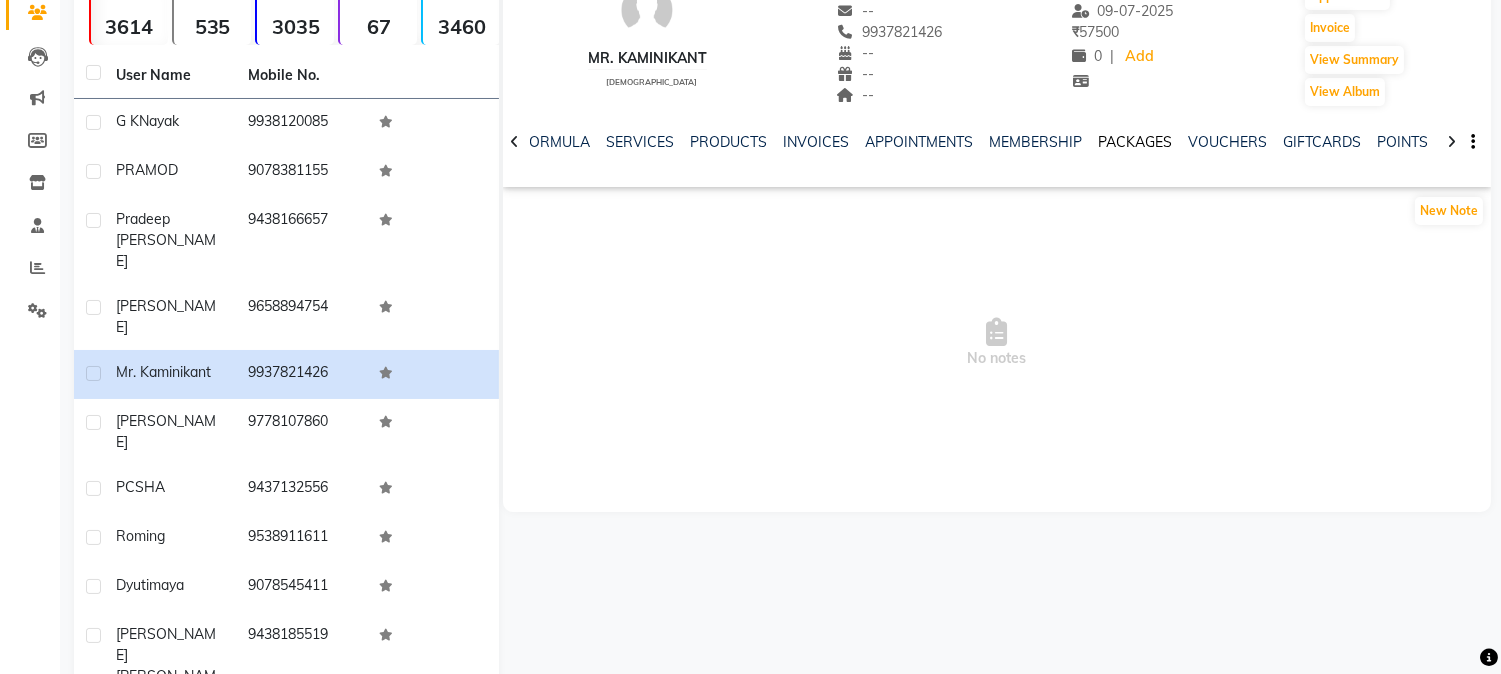 click on "PACKAGES" 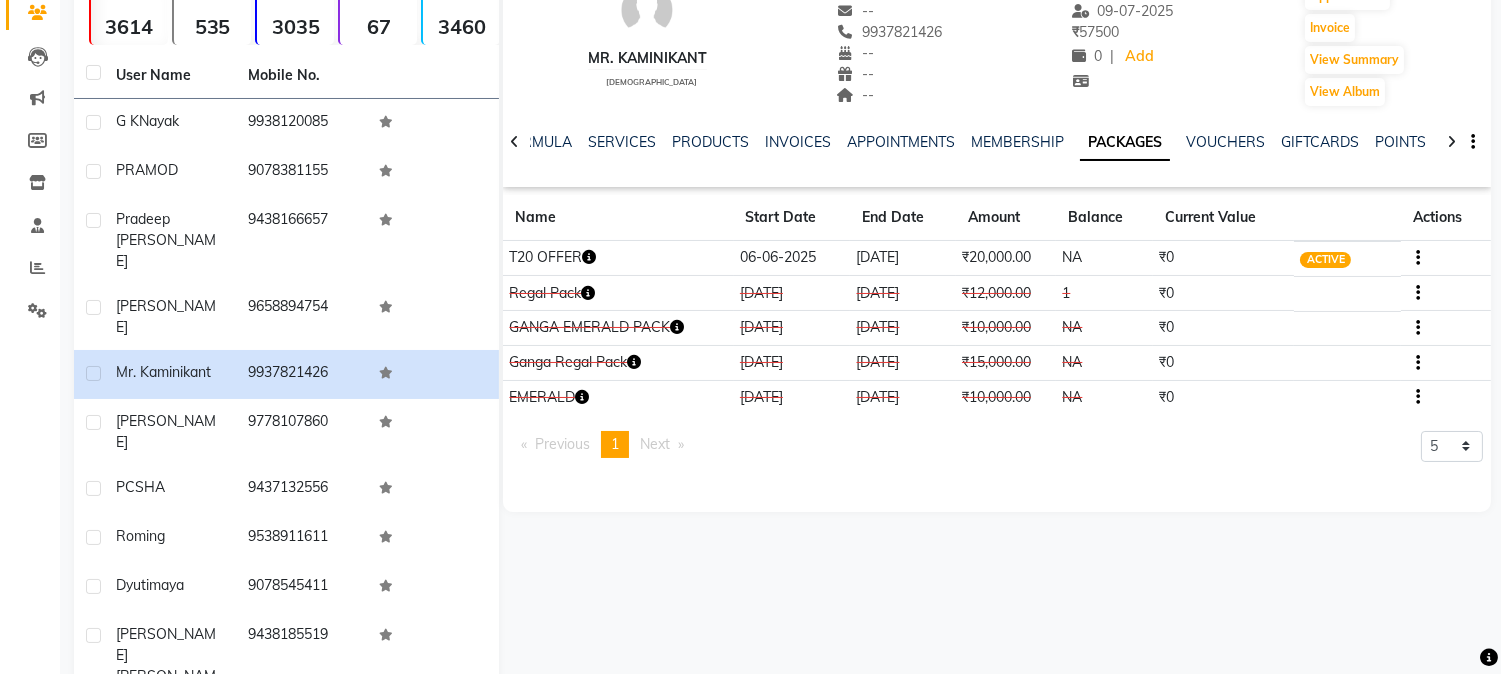 click 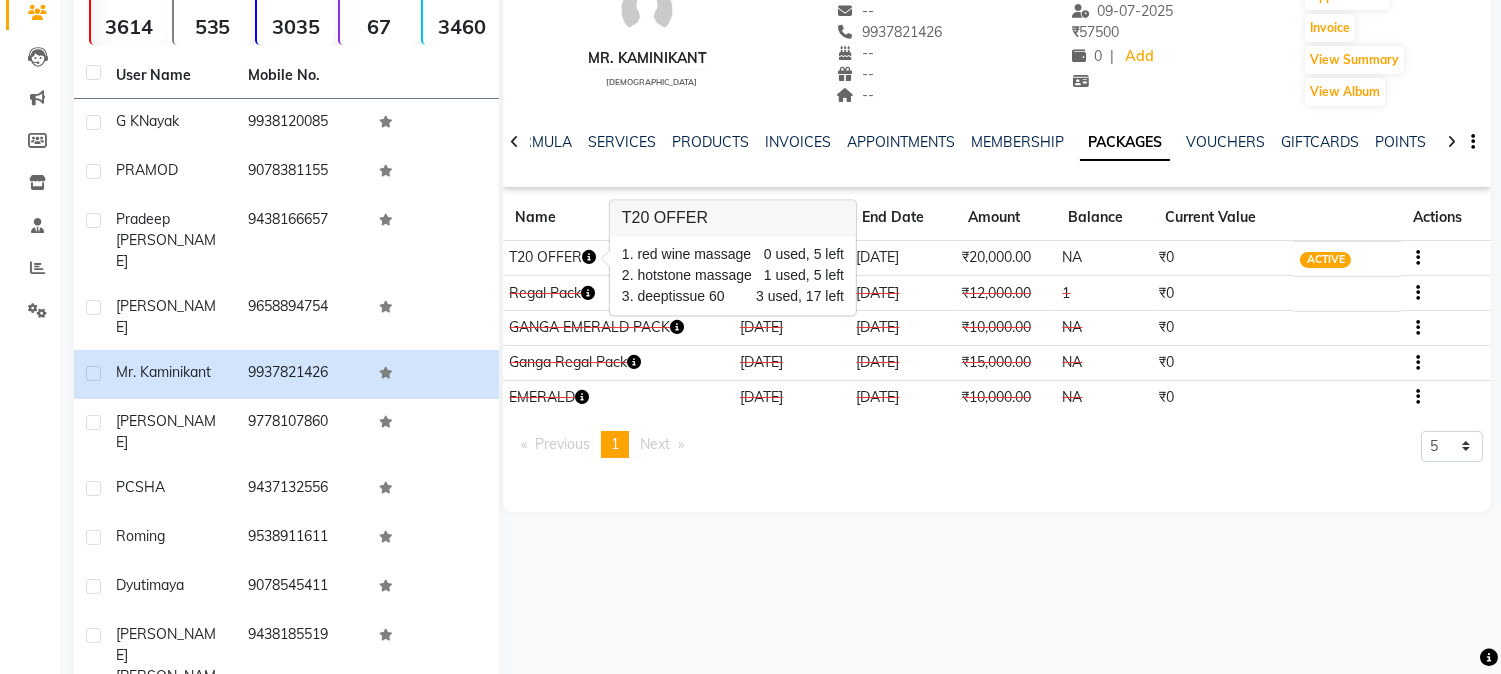 click on "Mr. Kaminikant    [DEMOGRAPHIC_DATA]  --   --   9937821426  --  --  --  -- [DATE] ₹    57500 0 |  Add   Appointment   Invoice  View Summary  View Album  NOTES FORMULA SERVICES PRODUCTS INVOICES APPOINTMENTS MEMBERSHIP PACKAGES VOUCHERS GIFTCARDS POINTS FORMS FAMILY CARDS WALLET Name Start Date End Date Amount Balance Current Value Actions  T20 OFFER  [DATE] [DATE]  ₹20,000.00   NA  ₹0 ACTIVE  Regal Pack  [DATE] [DATE]  ₹12,000.00   1  ₹0 CONSUMED  GANGA EMERALD PACK  [DATE] [DATE]  ₹10,000.00   NA  ₹0 CANCELLED  Ganga Regal Pack  [DATE] [DATE]  ₹15,000.00   NA  ₹0 CONSUMED  EMERALD  [DATE] [DATE]  ₹10,000.00   NA  ₹0 CONSUMED  Previous  page  1 / 1  You're on page  1  Next  page 5 10 50 100 500" 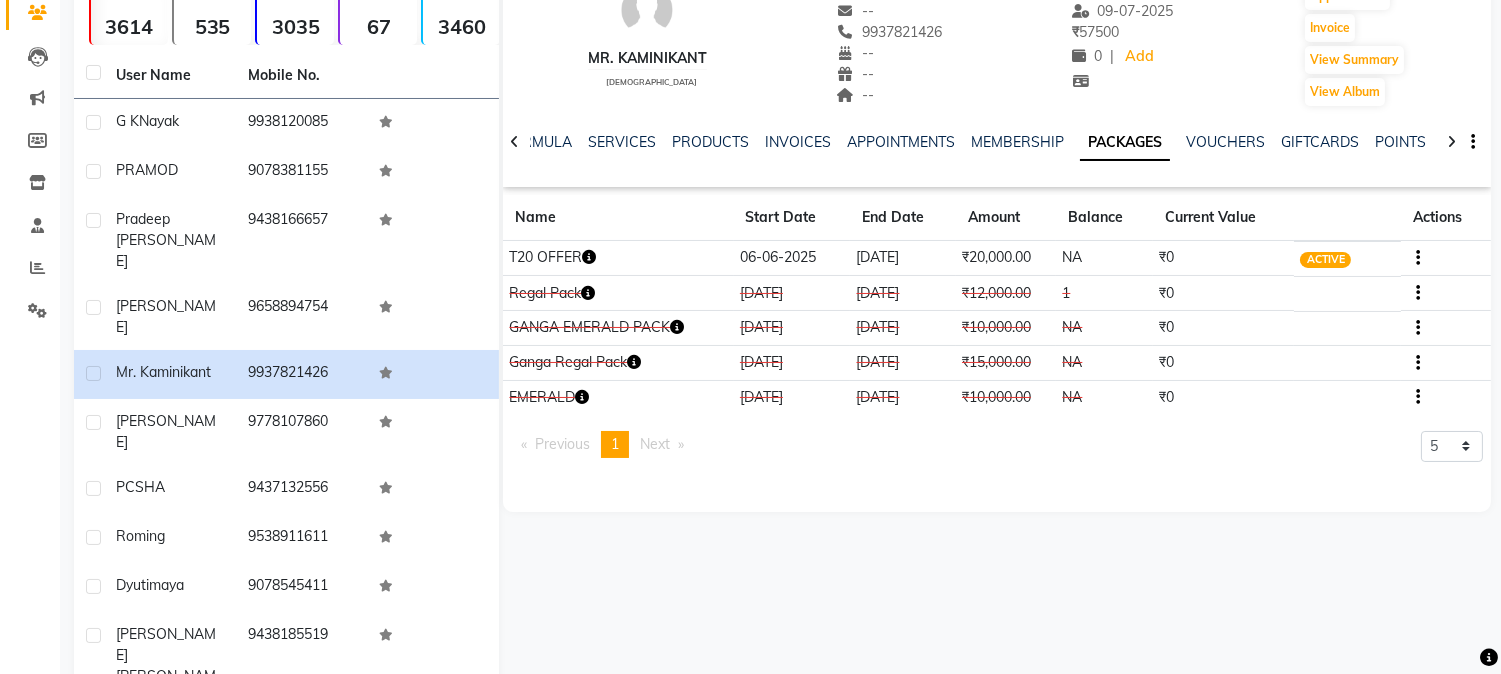 click 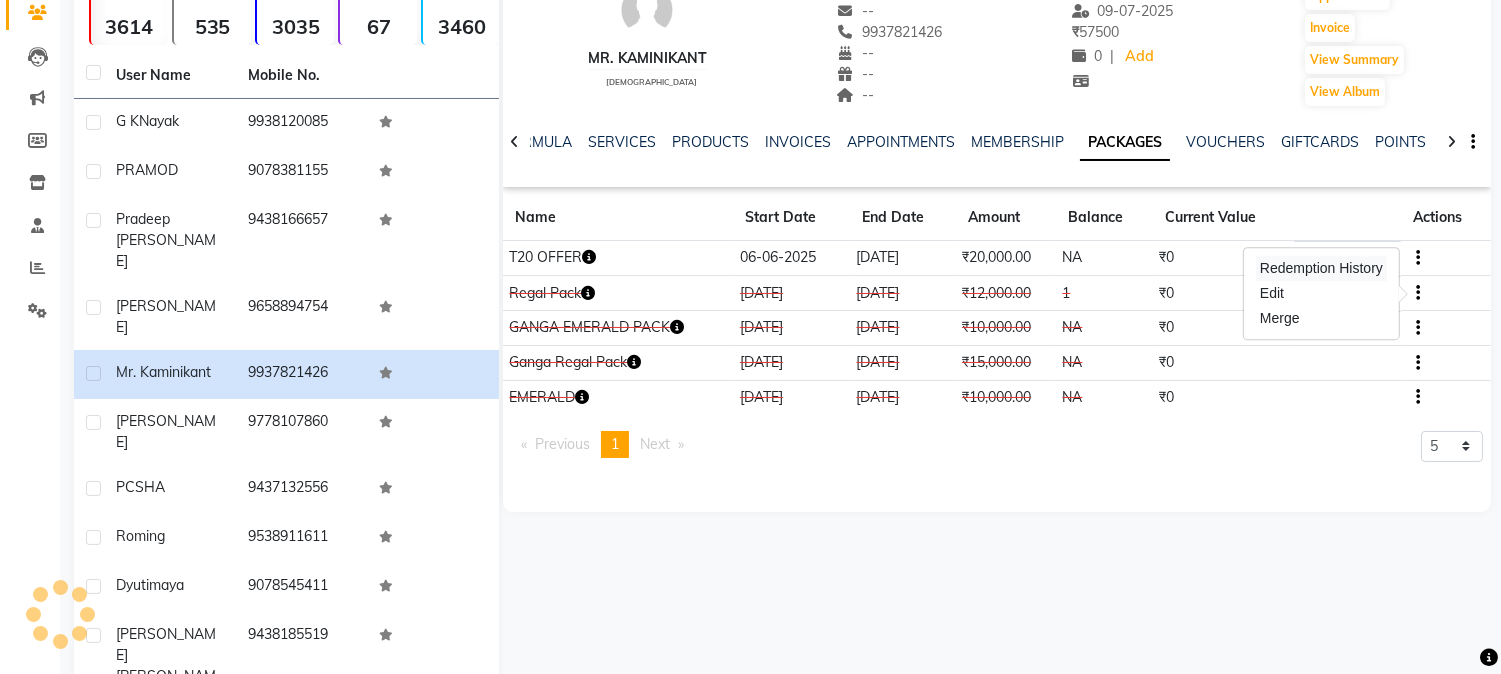 click on "Redemption History" at bounding box center (1321, 268) 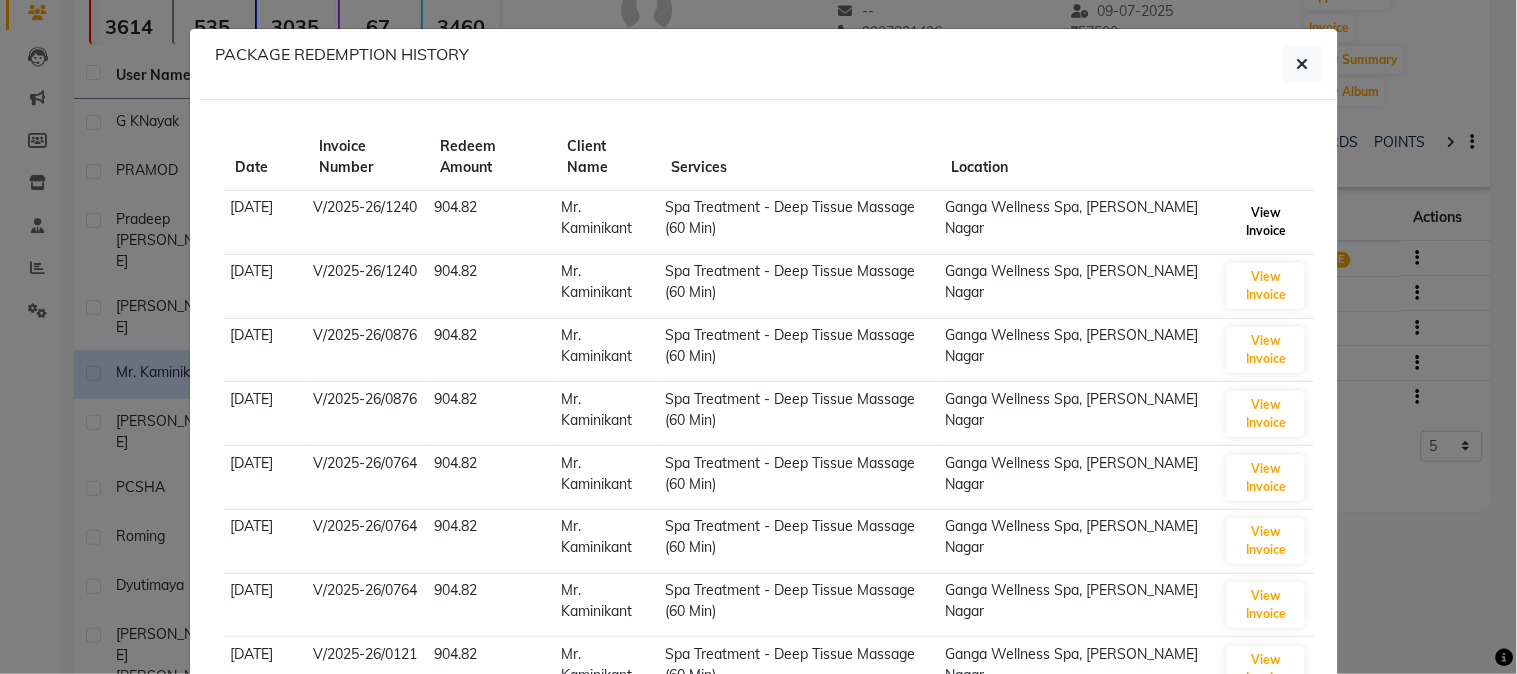click on "View Invoice" at bounding box center (1266, 222) 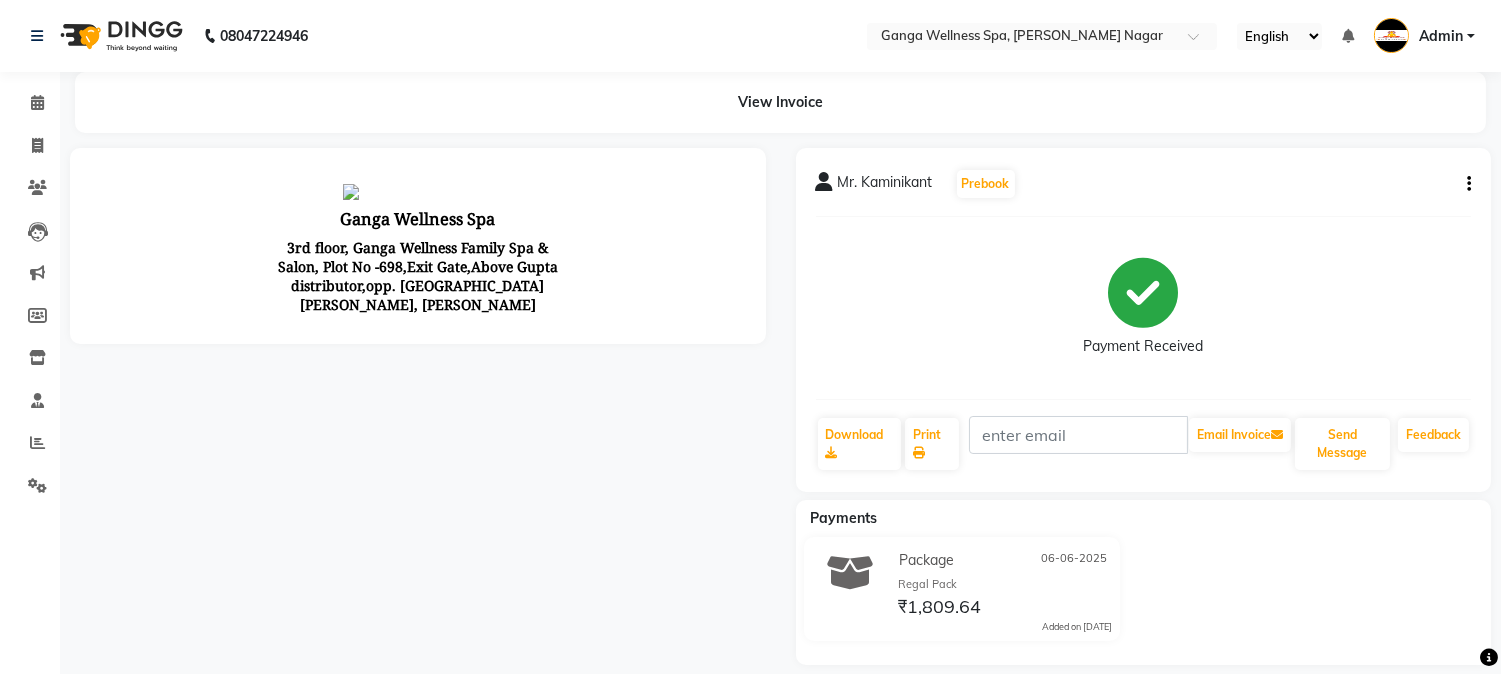 scroll, scrollTop: 0, scrollLeft: 0, axis: both 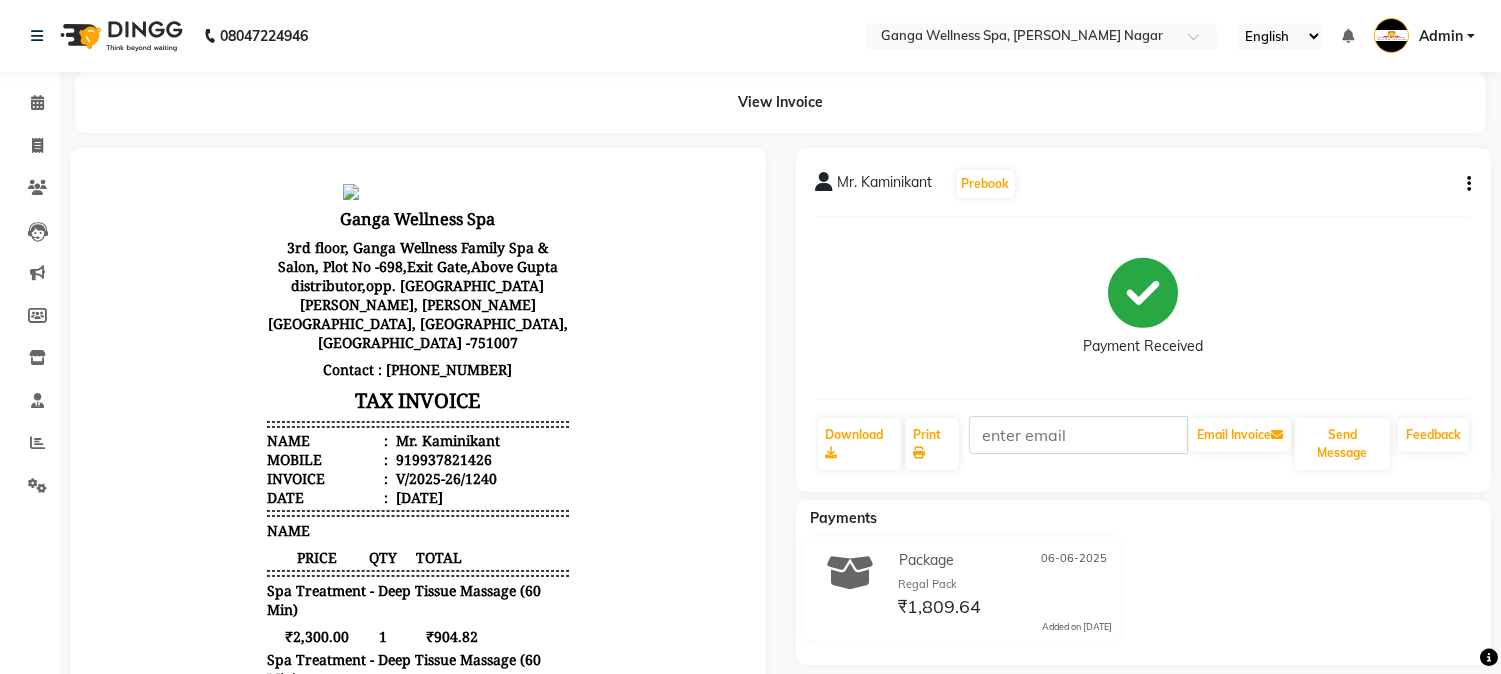 click 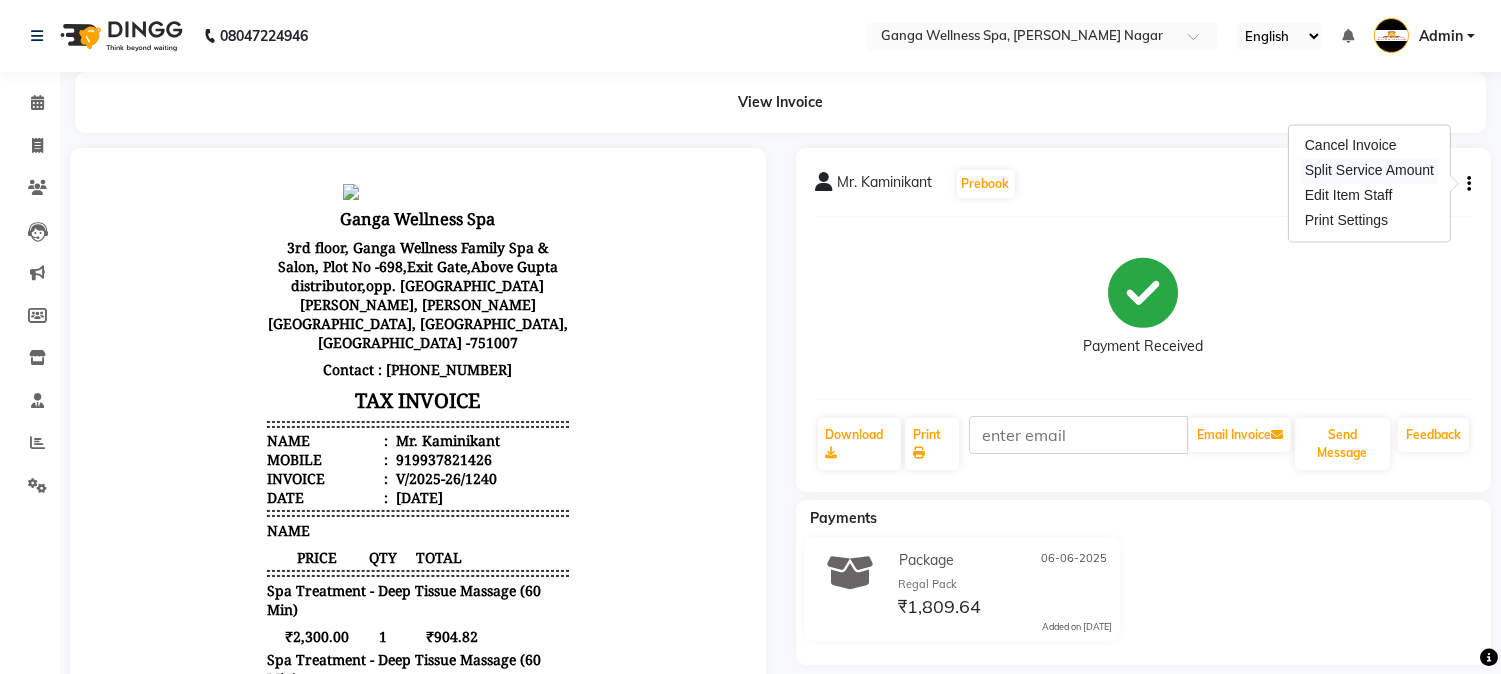 drag, startPoint x: 1363, startPoint y: 150, endPoint x: 1333, endPoint y: 180, distance: 42.426407 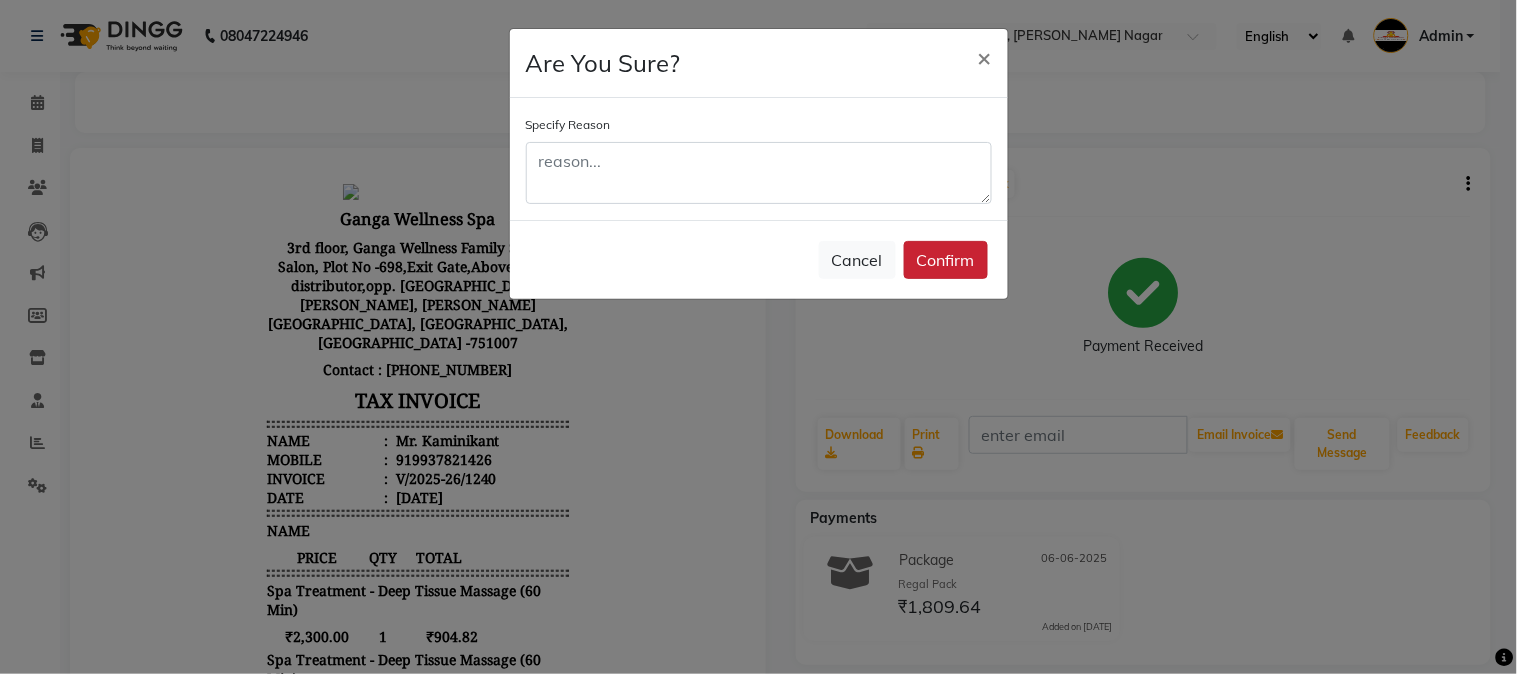 click on "Confirm" 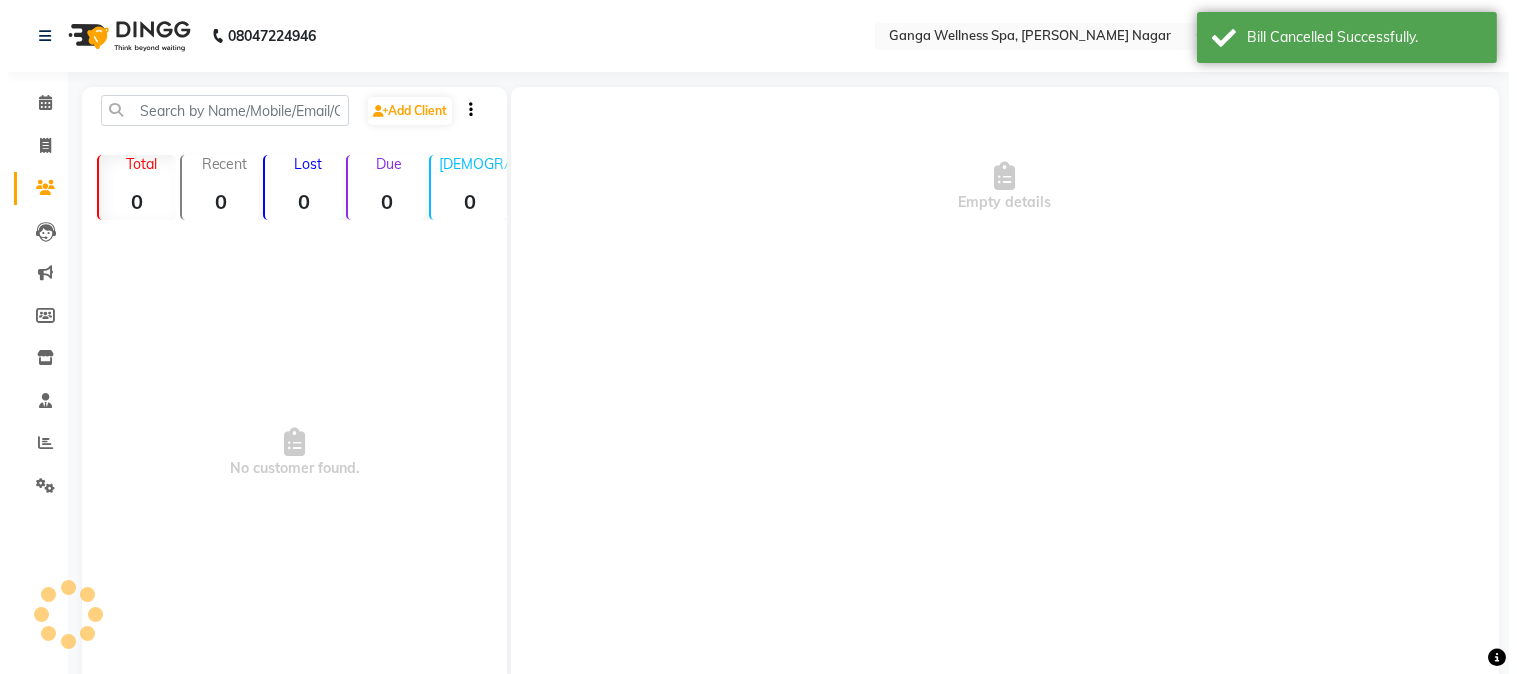 scroll, scrollTop: 73, scrollLeft: 0, axis: vertical 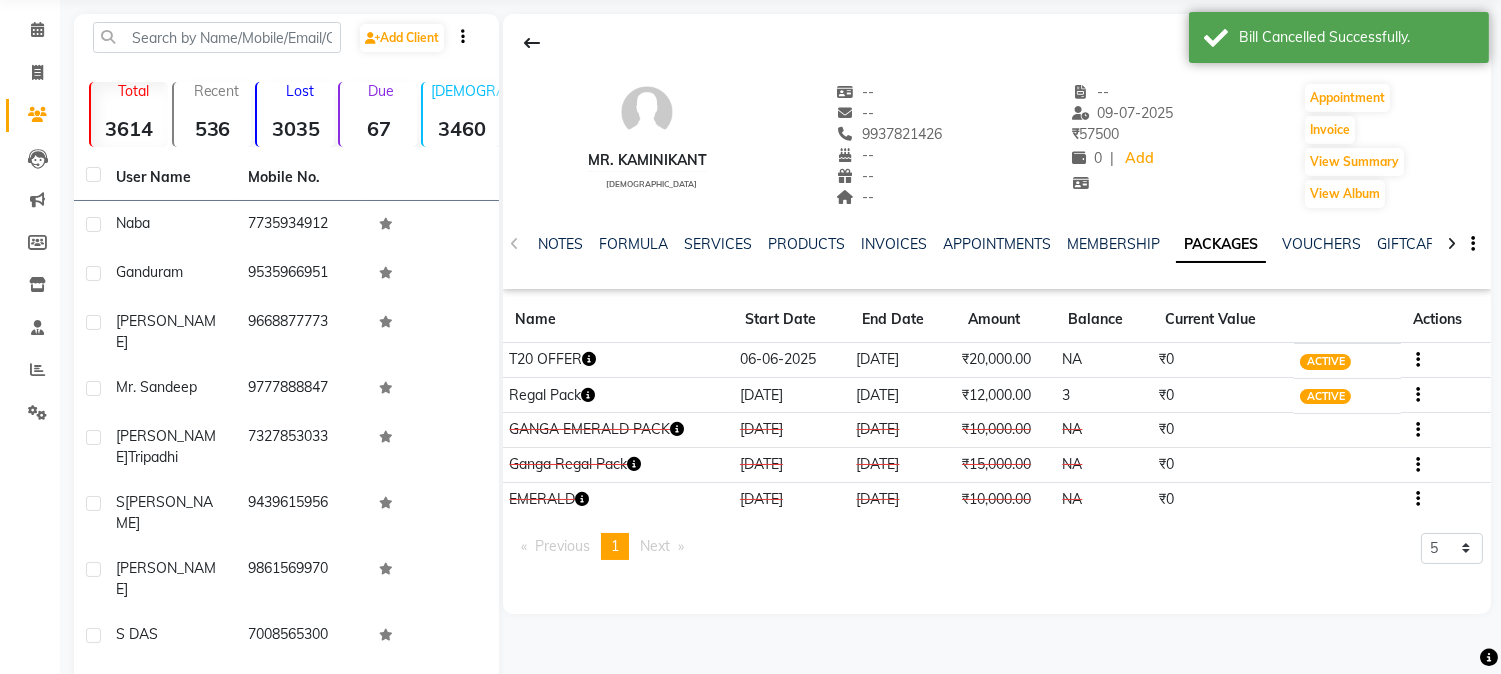 click 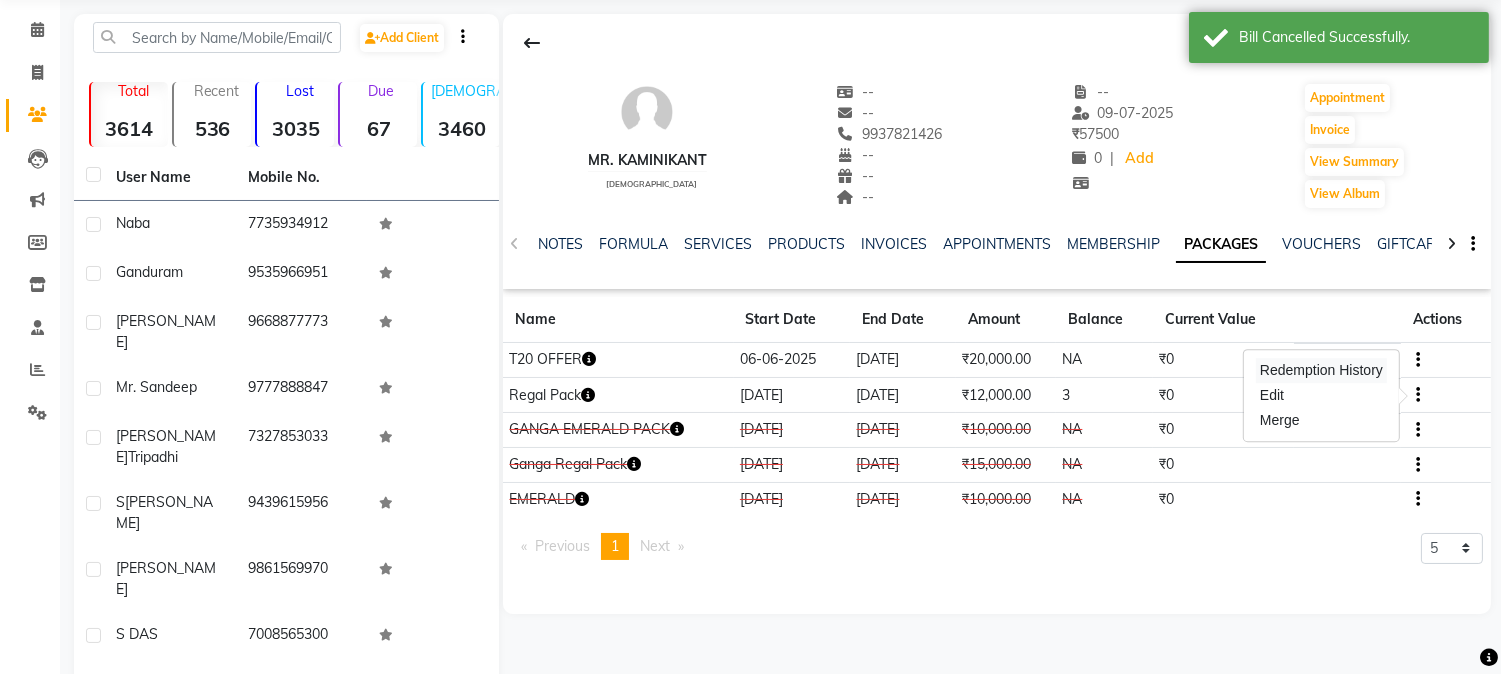 click on "Redemption History" at bounding box center [1321, 370] 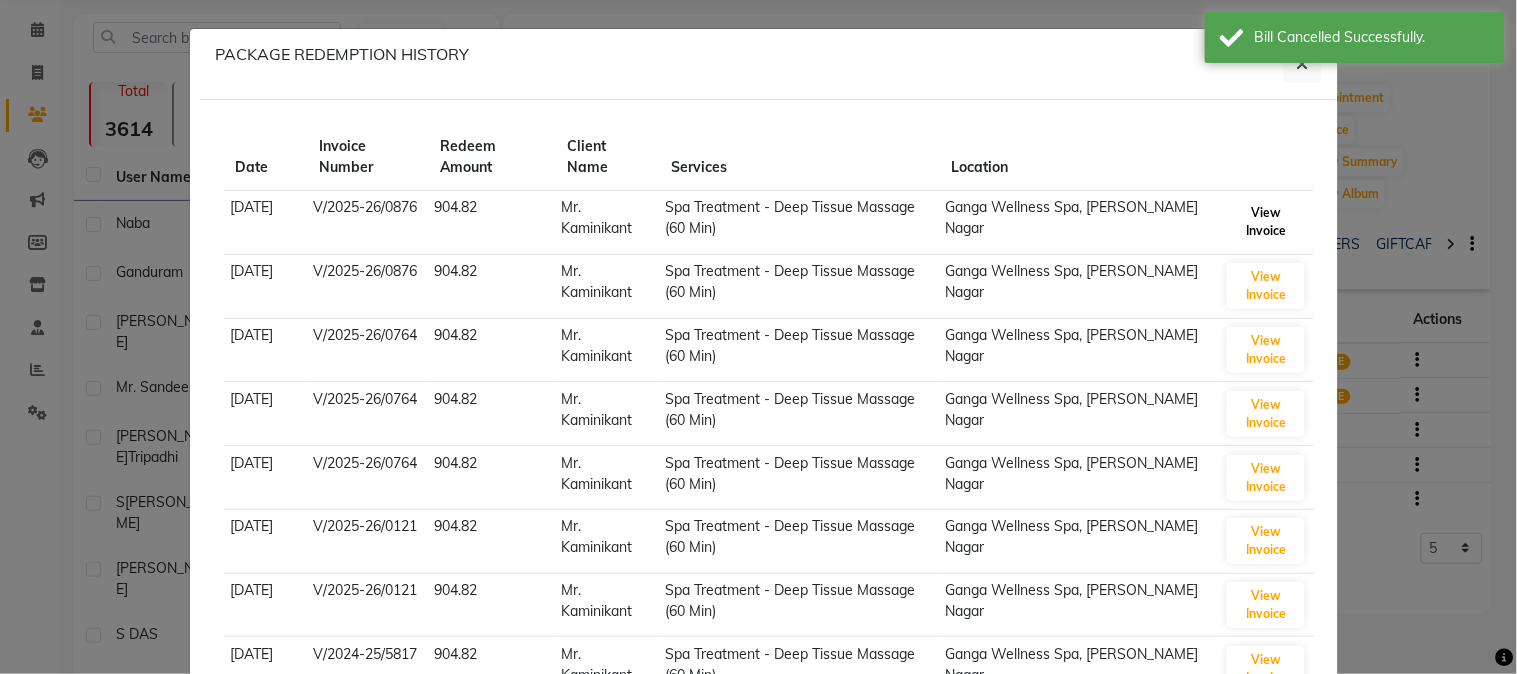 click on "View Invoice" at bounding box center [1266, 222] 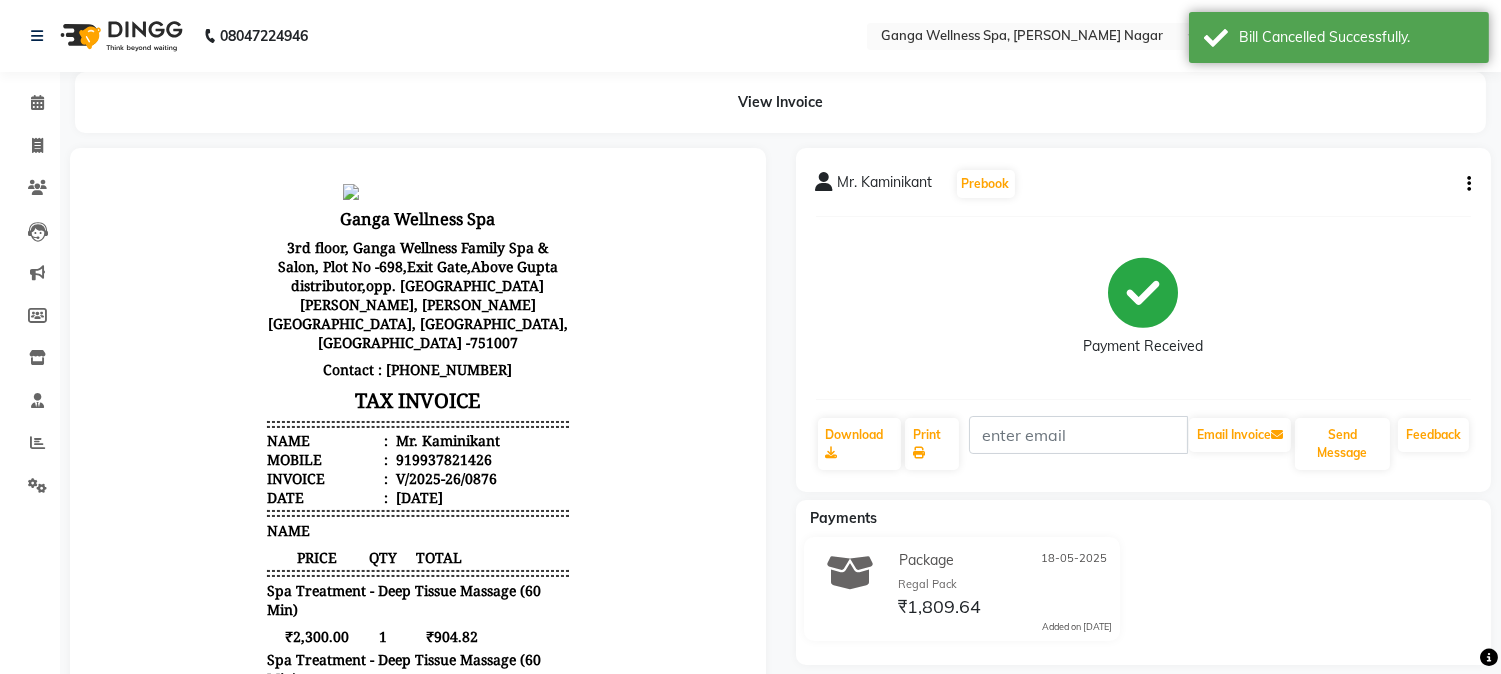 scroll, scrollTop: 0, scrollLeft: 0, axis: both 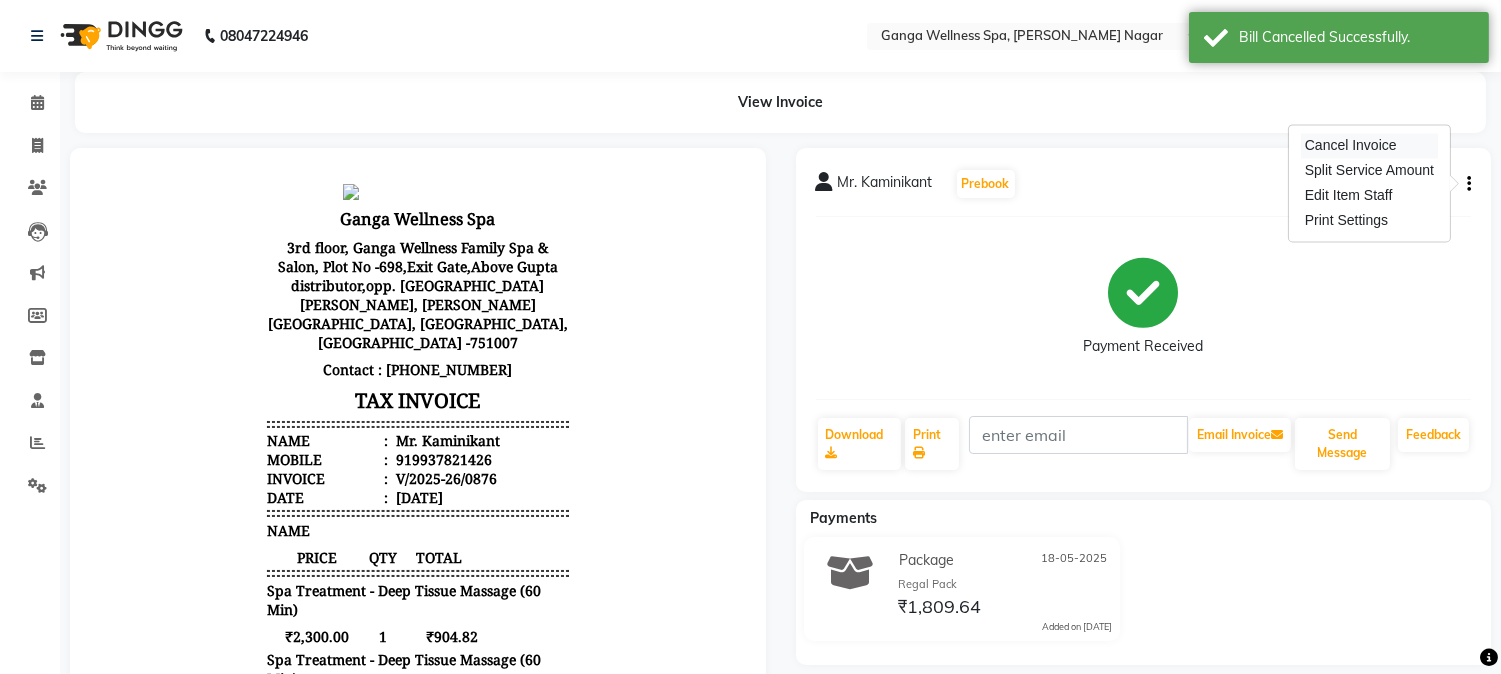 click on "Cancel Invoice" at bounding box center (1369, 145) 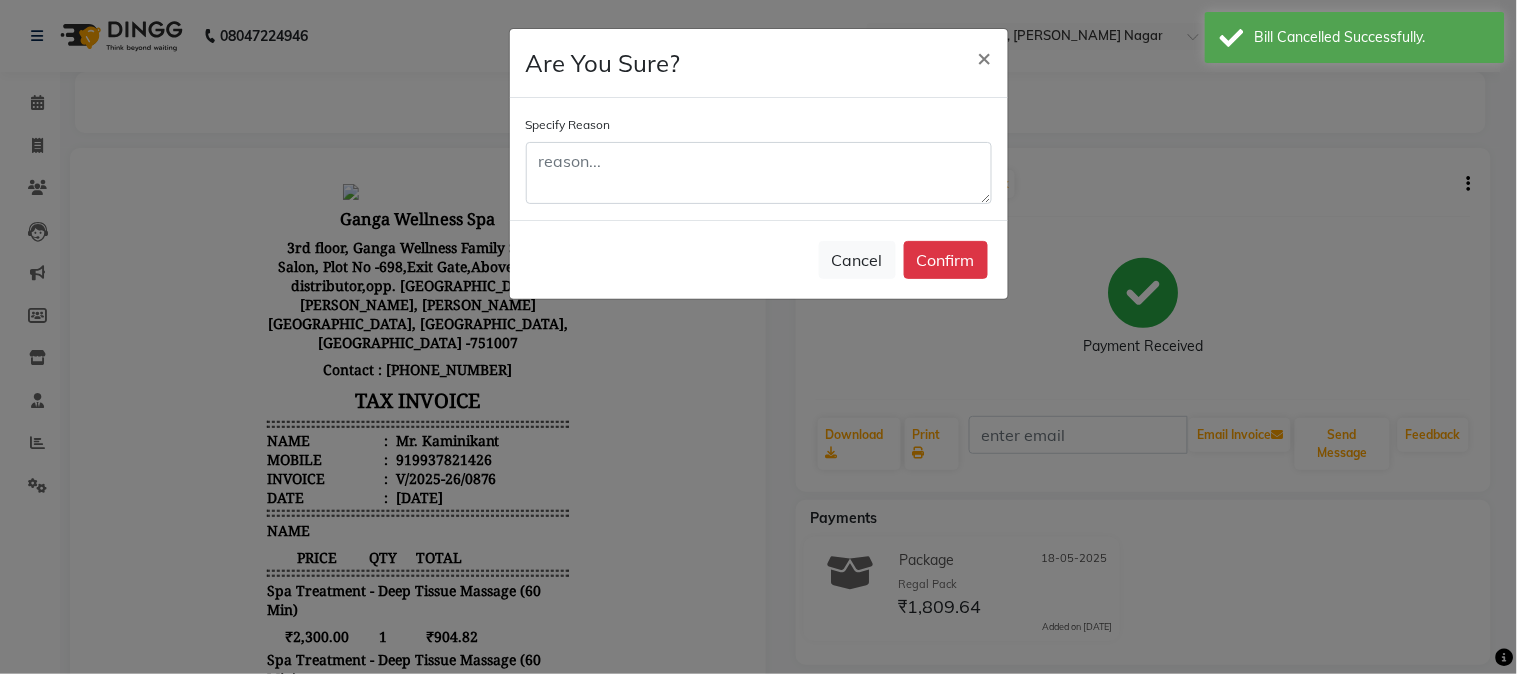 click on "Confirm" 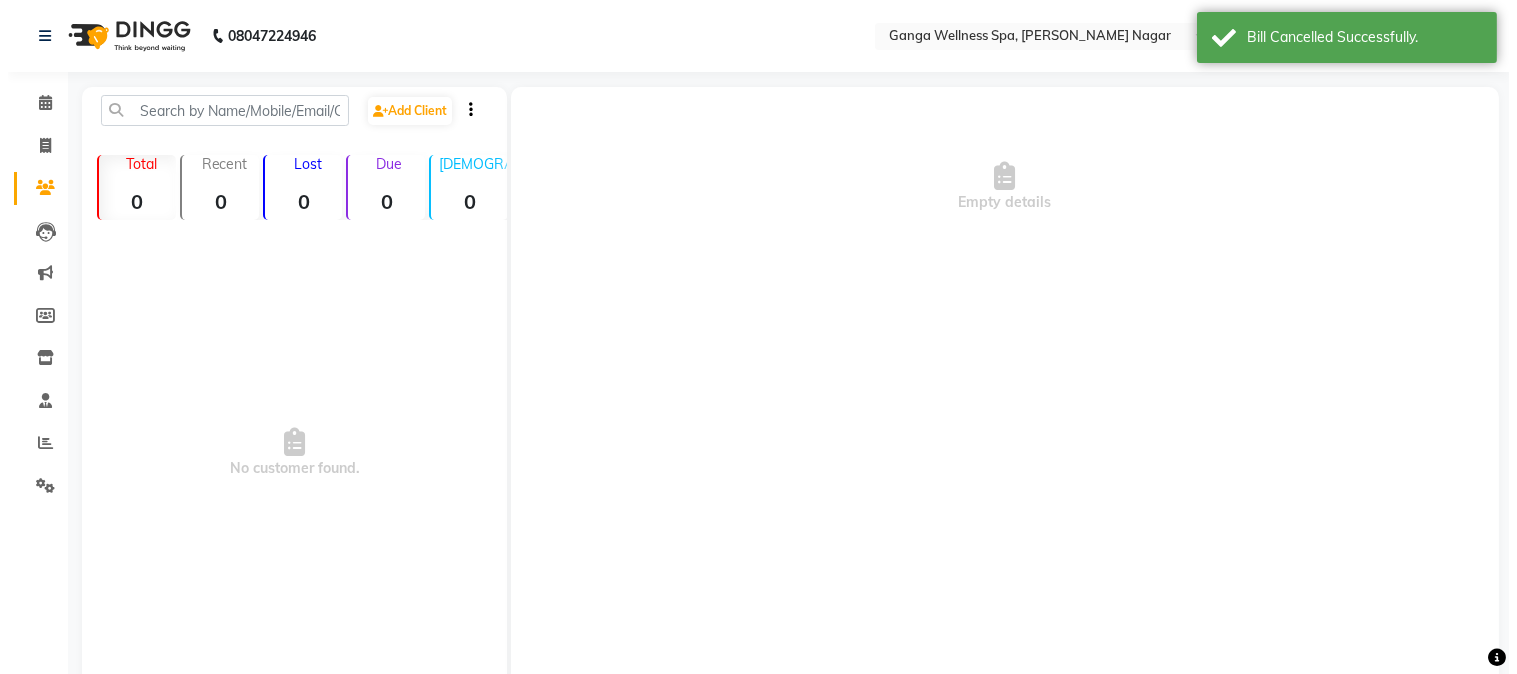 scroll, scrollTop: 73, scrollLeft: 0, axis: vertical 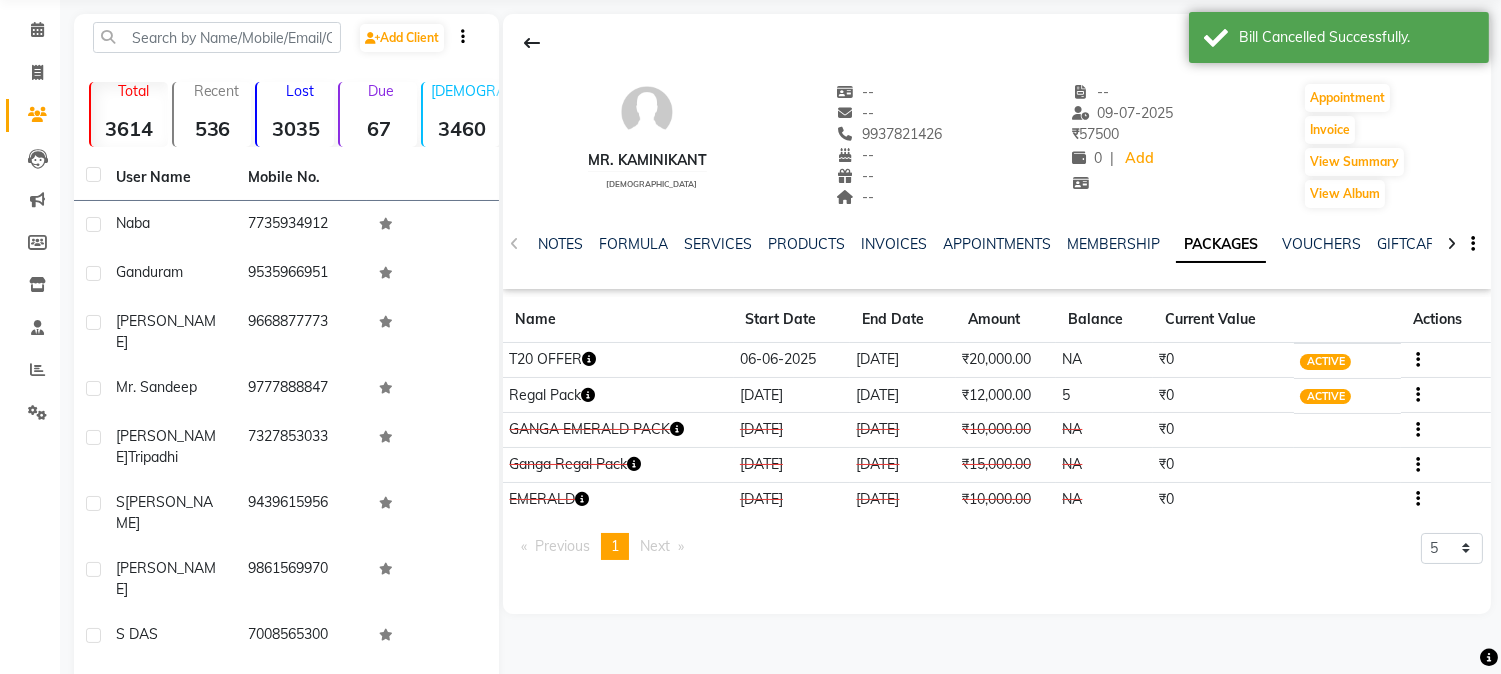 click 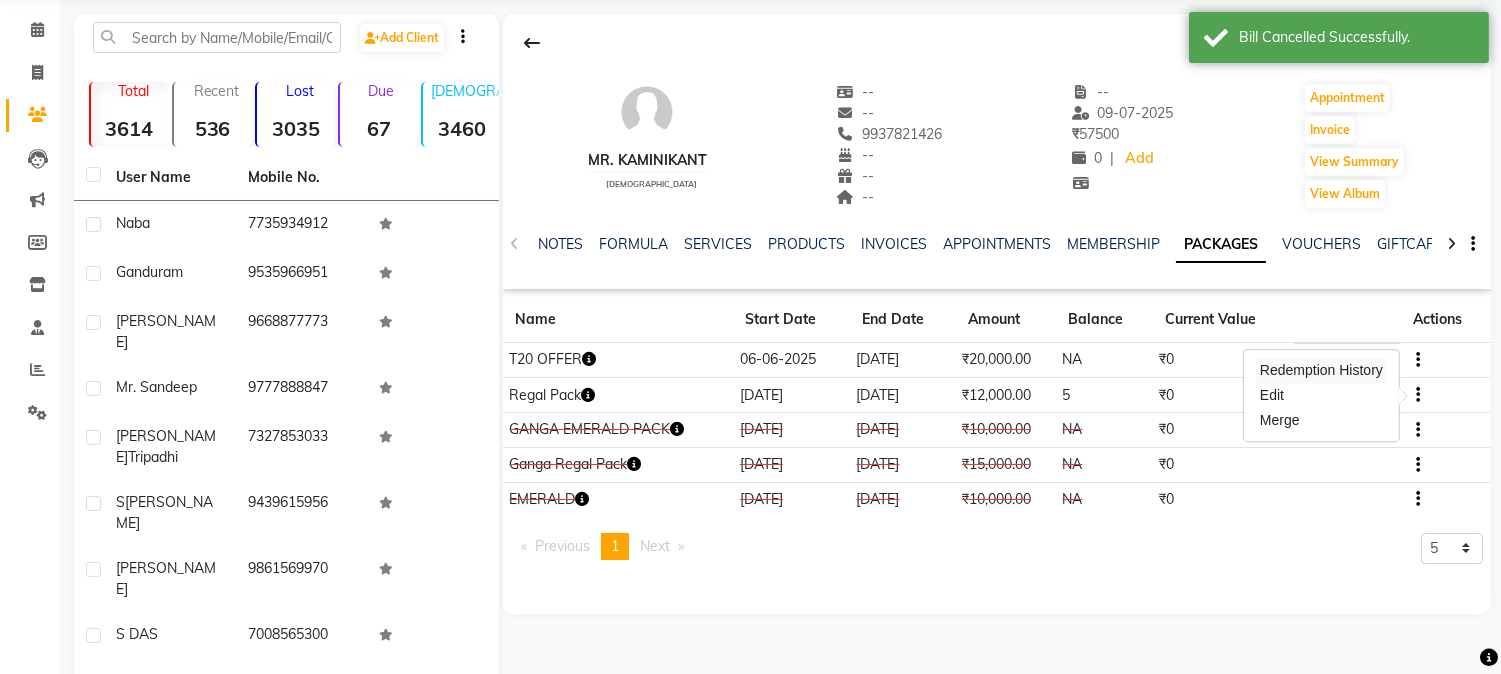 click on "Redemption History" at bounding box center [1321, 370] 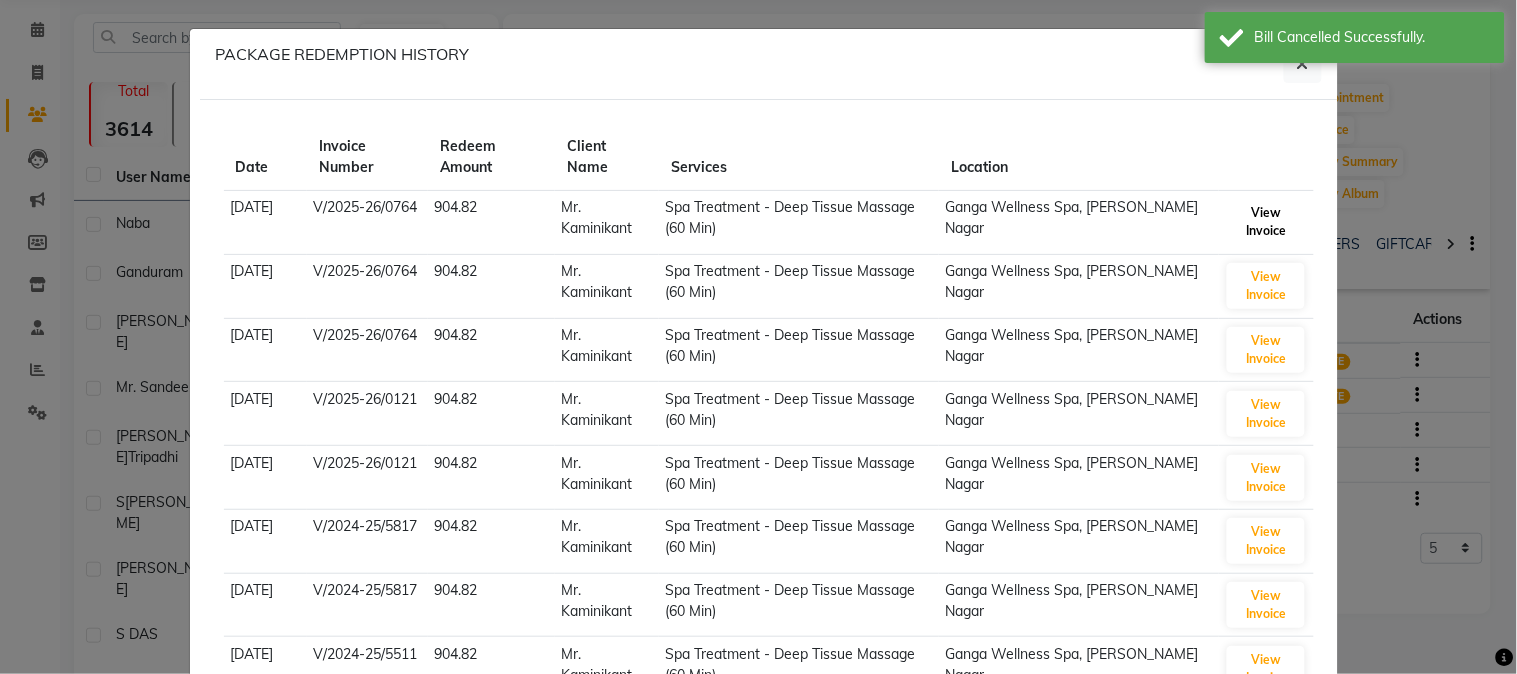 click on "View Invoice" at bounding box center (1266, 222) 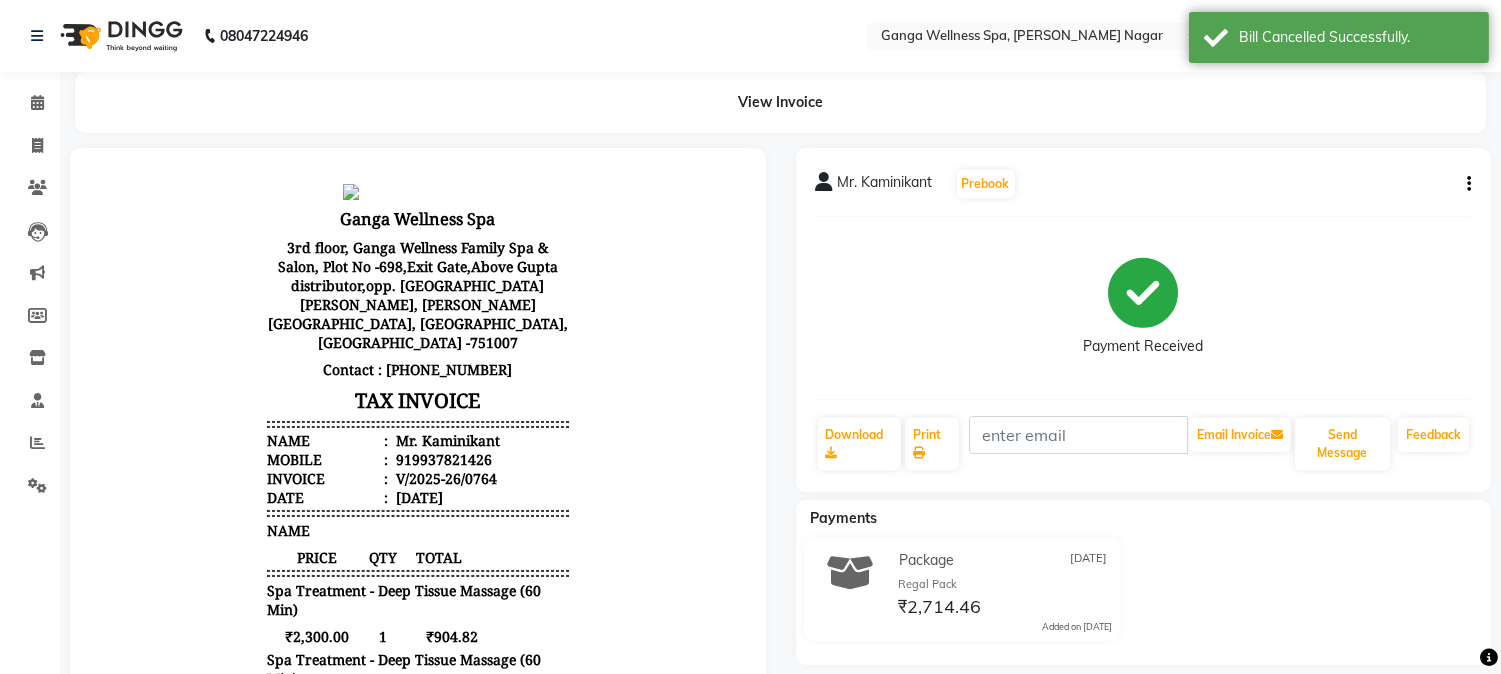 scroll, scrollTop: 0, scrollLeft: 0, axis: both 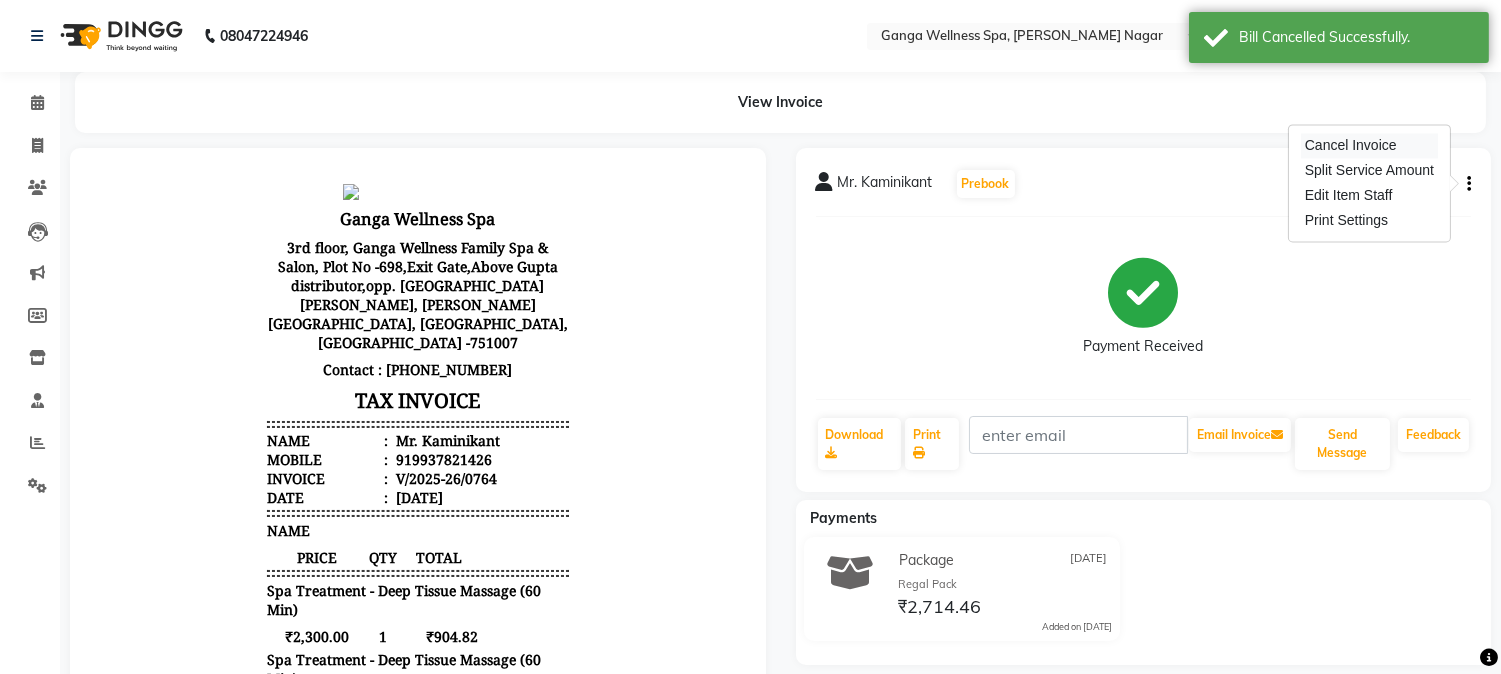 click on "Cancel Invoice" at bounding box center (1369, 145) 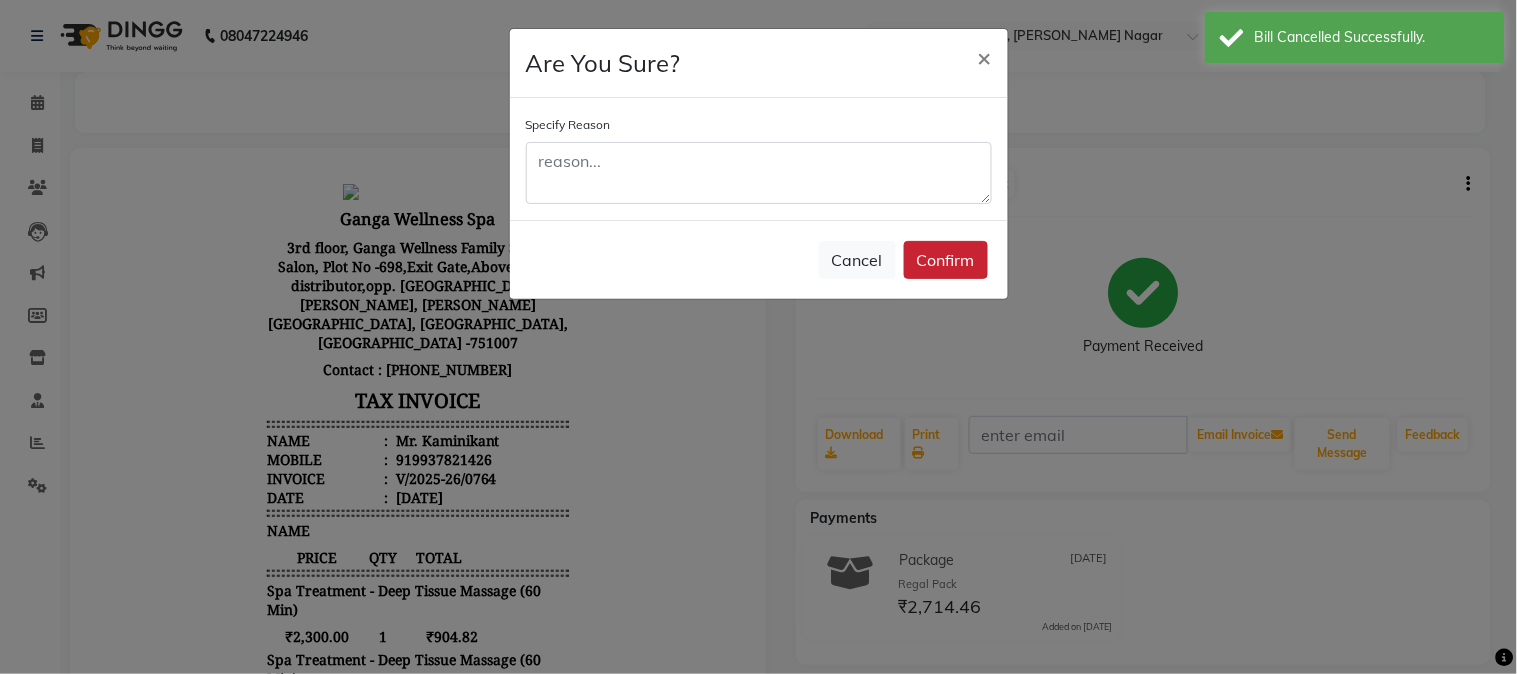 click on "Confirm" 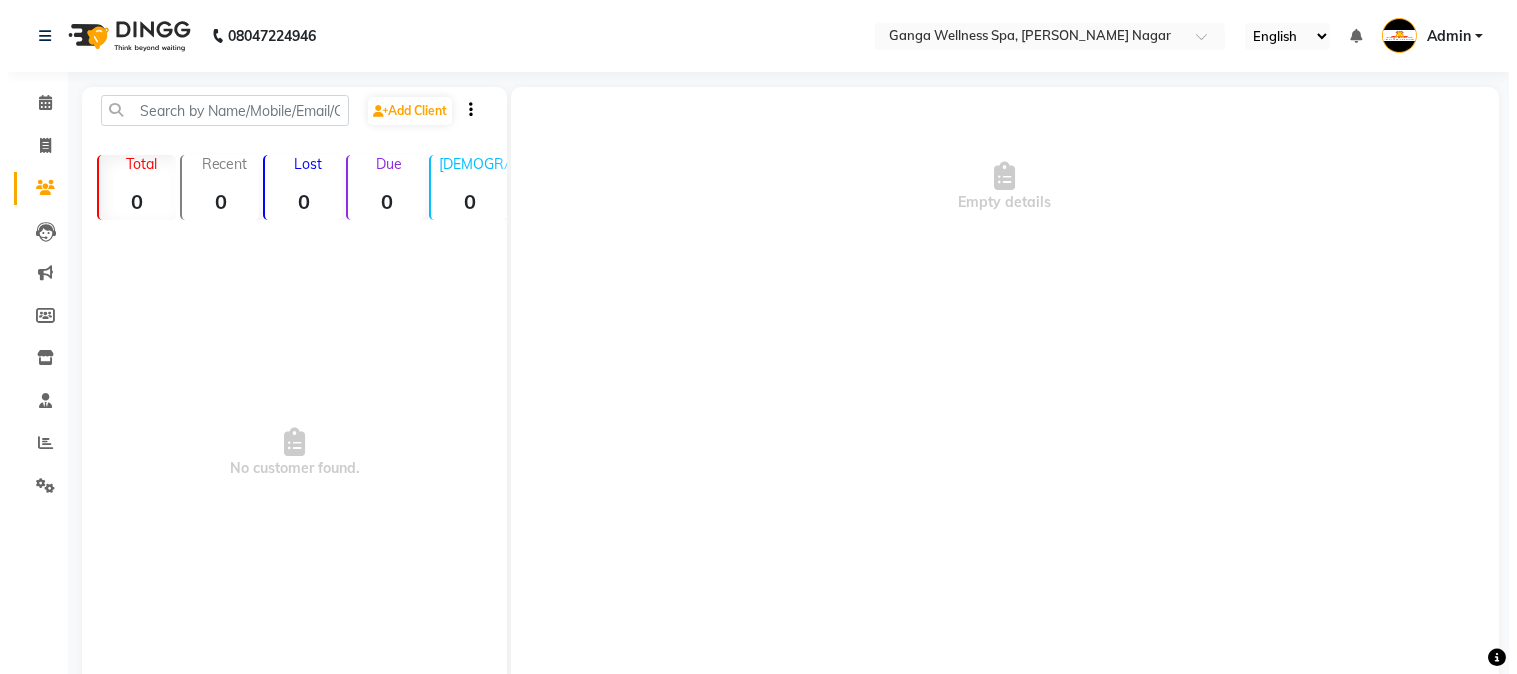 scroll, scrollTop: 73, scrollLeft: 0, axis: vertical 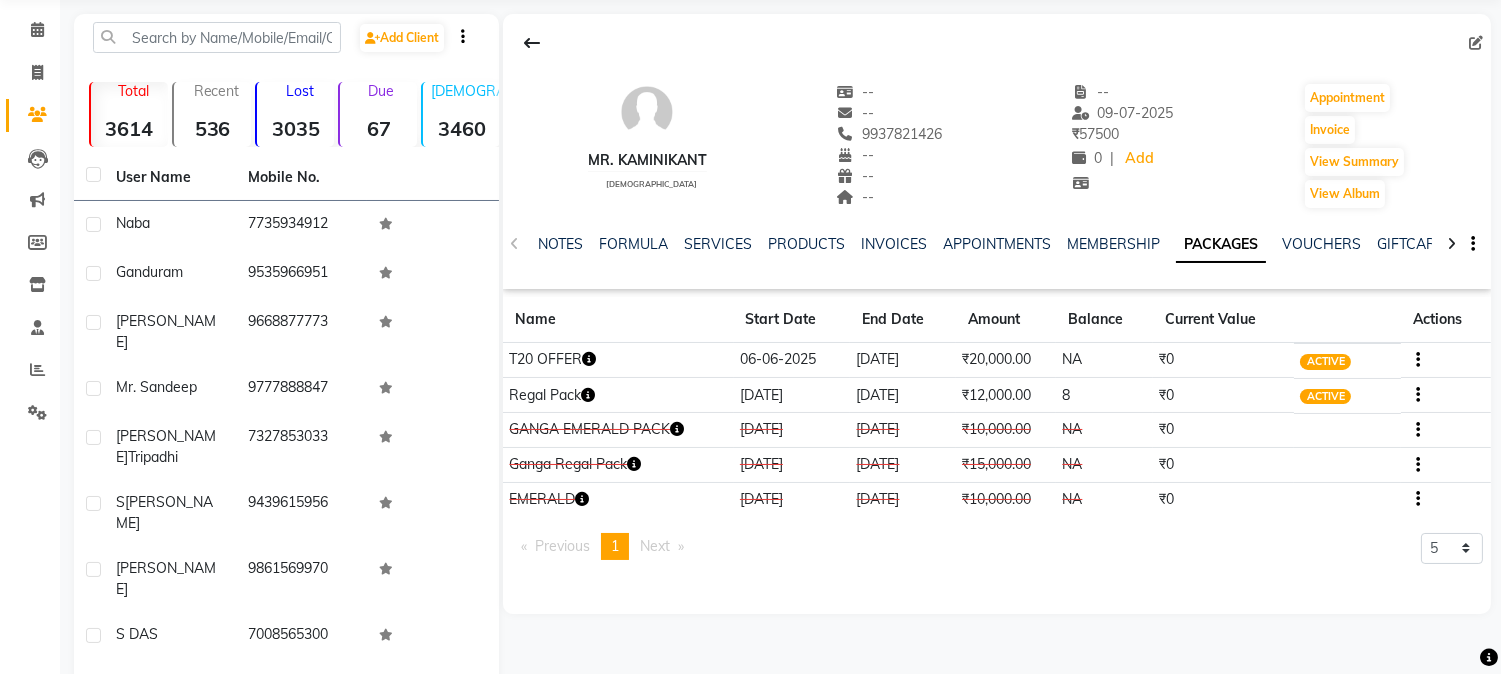 click 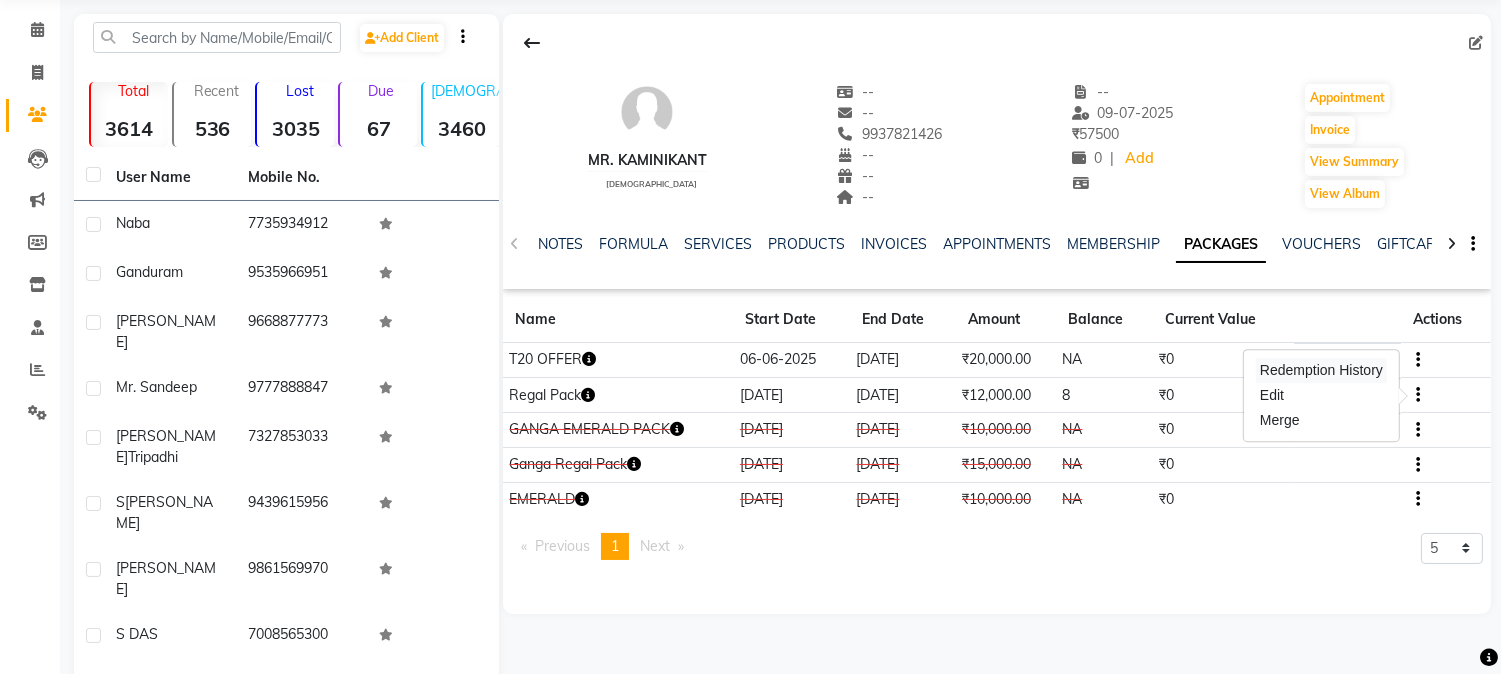 click on "Redemption History" at bounding box center (1321, 370) 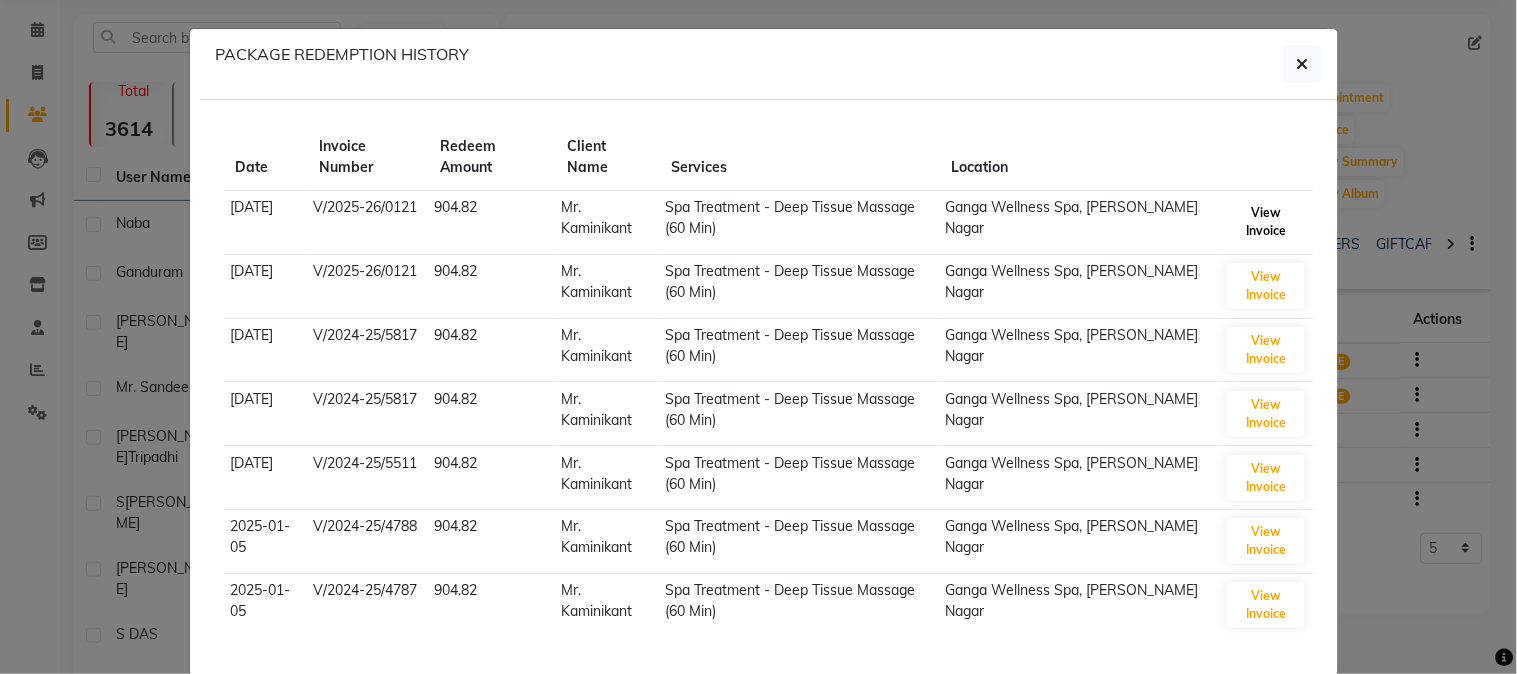 click on "View Invoice" at bounding box center (1266, 222) 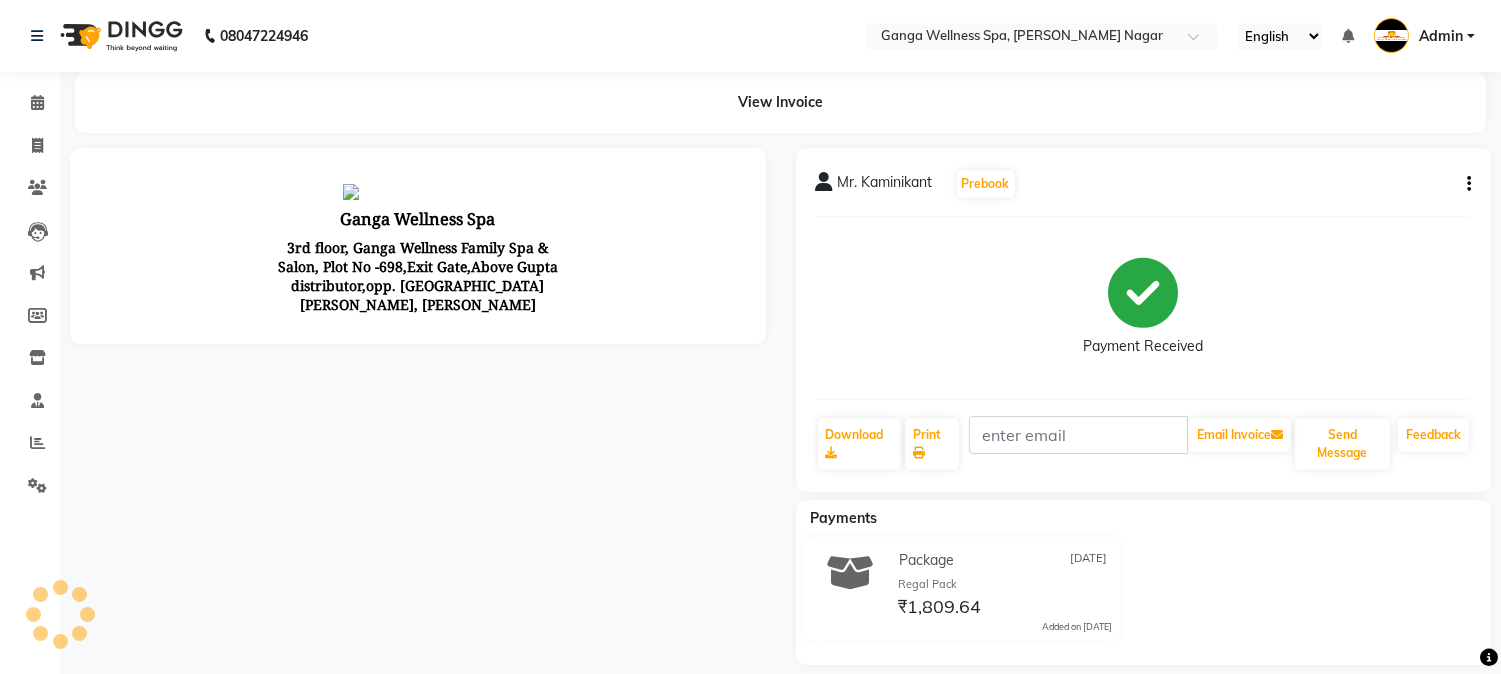 scroll, scrollTop: 0, scrollLeft: 0, axis: both 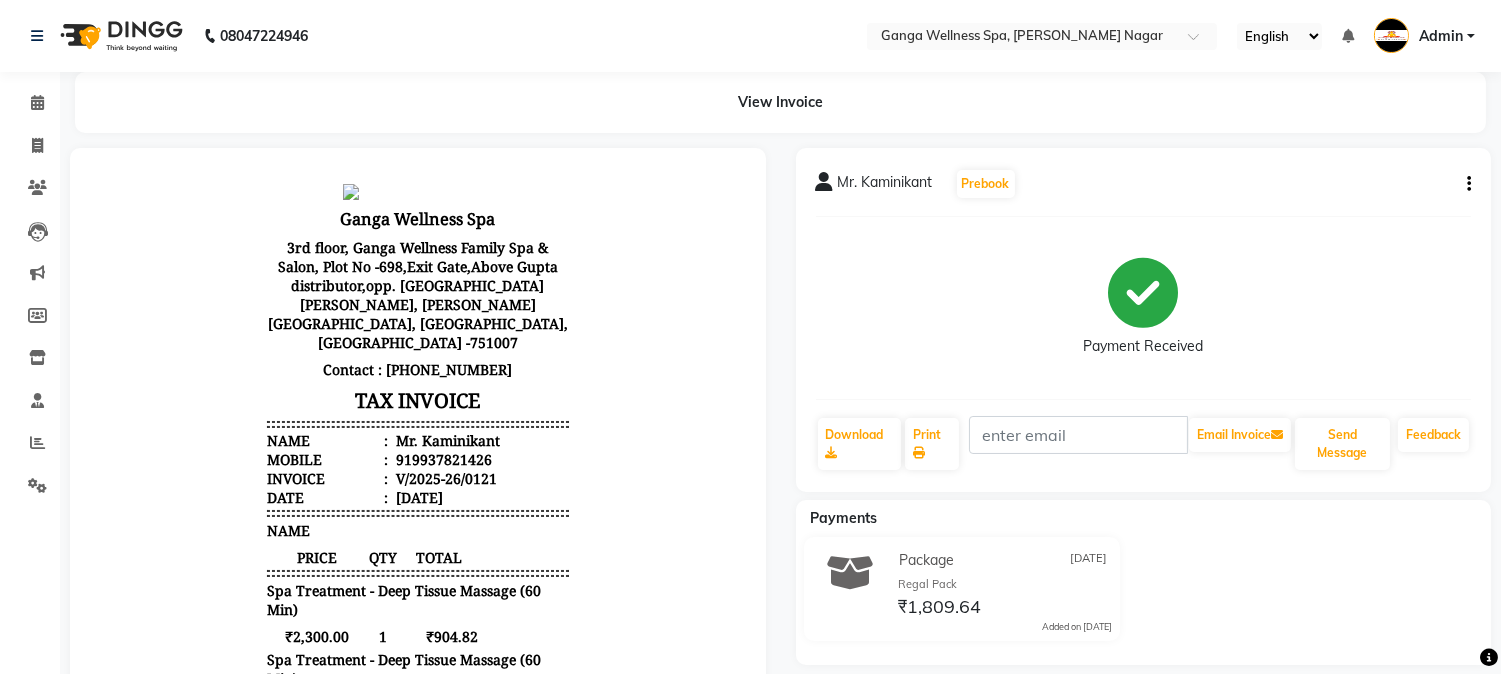 click on "Mr. Kaminikant   Prebook" 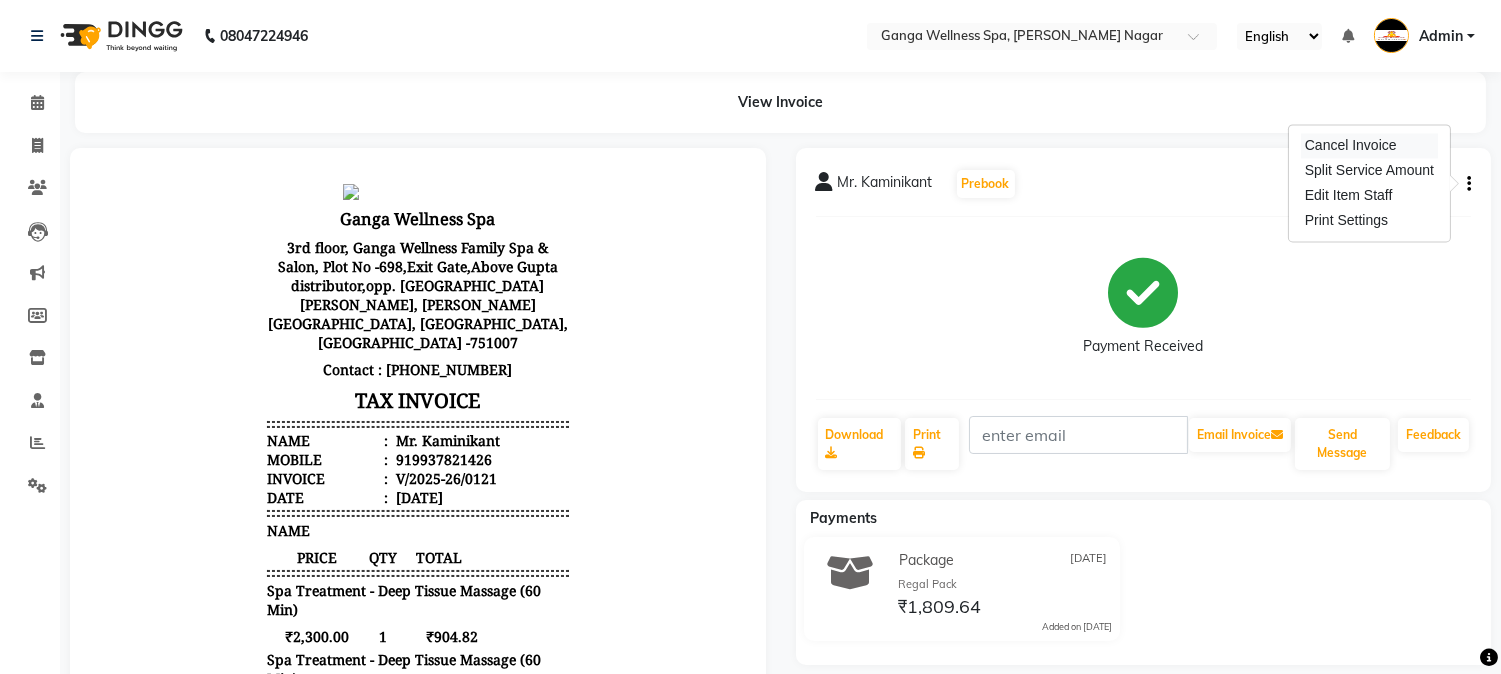 click on "Cancel Invoice" at bounding box center (1369, 145) 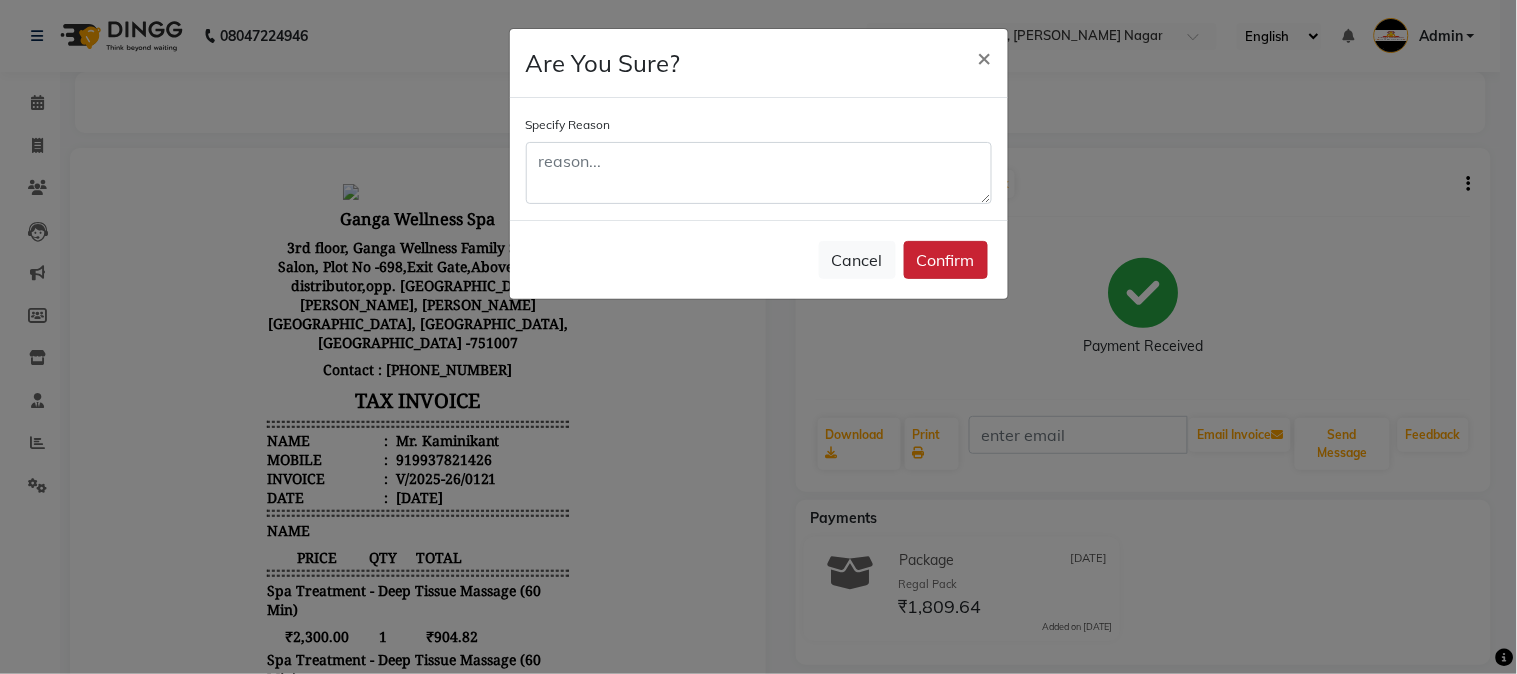 click on "Confirm" 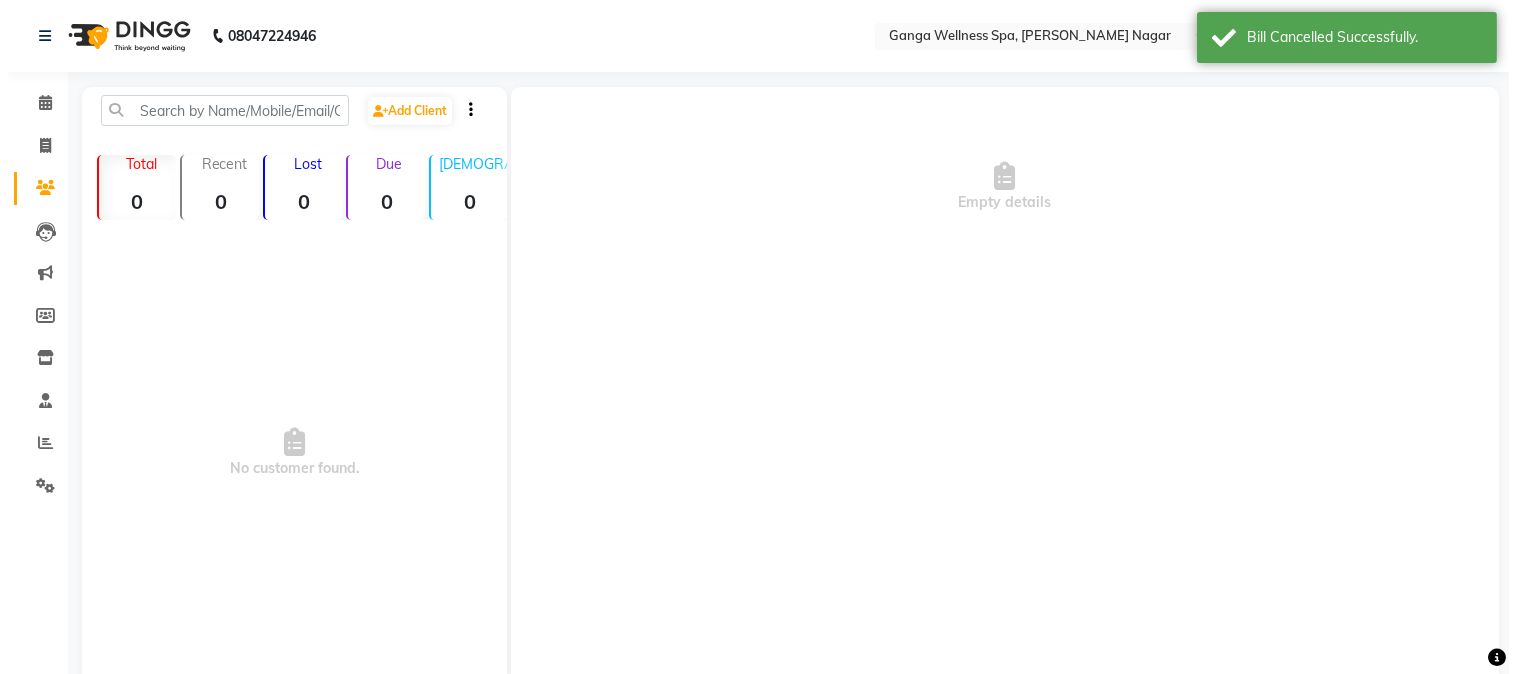 scroll, scrollTop: 73, scrollLeft: 0, axis: vertical 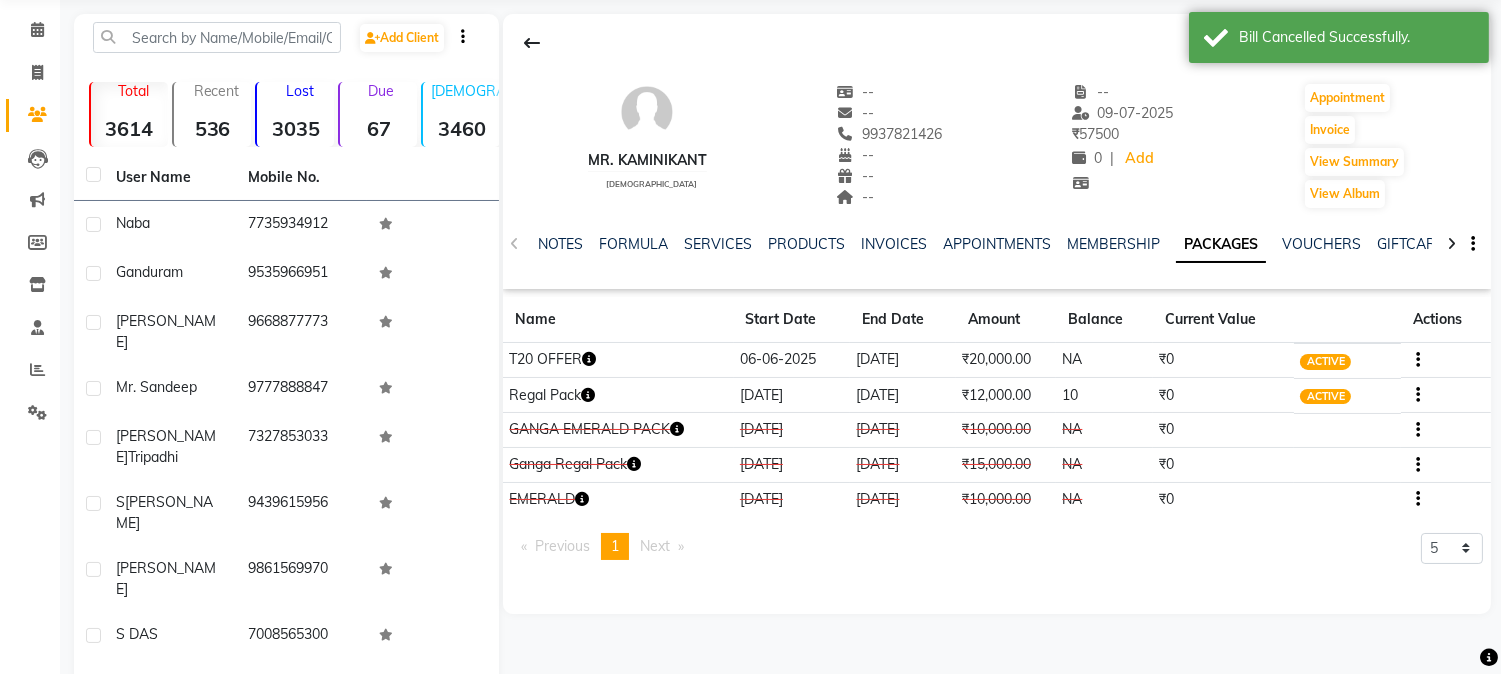 click 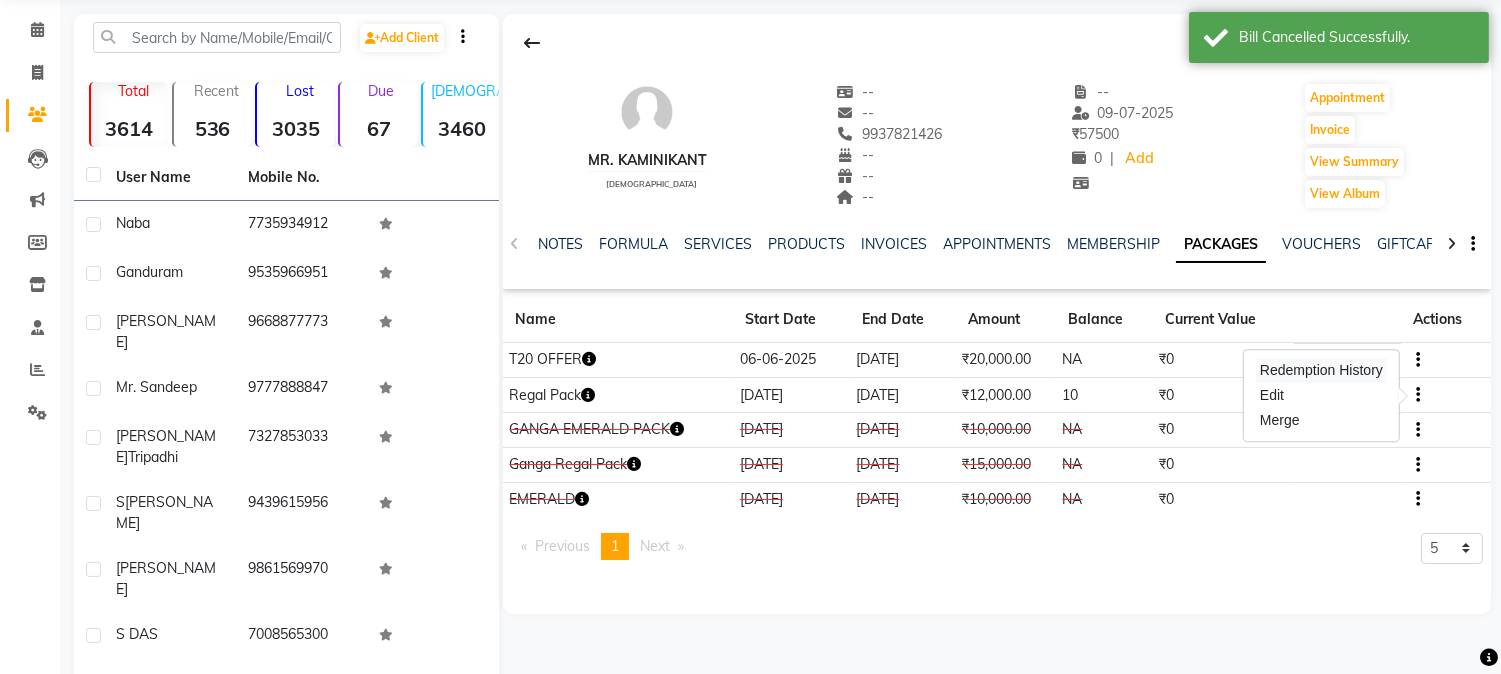click on "Redemption History" at bounding box center (1321, 370) 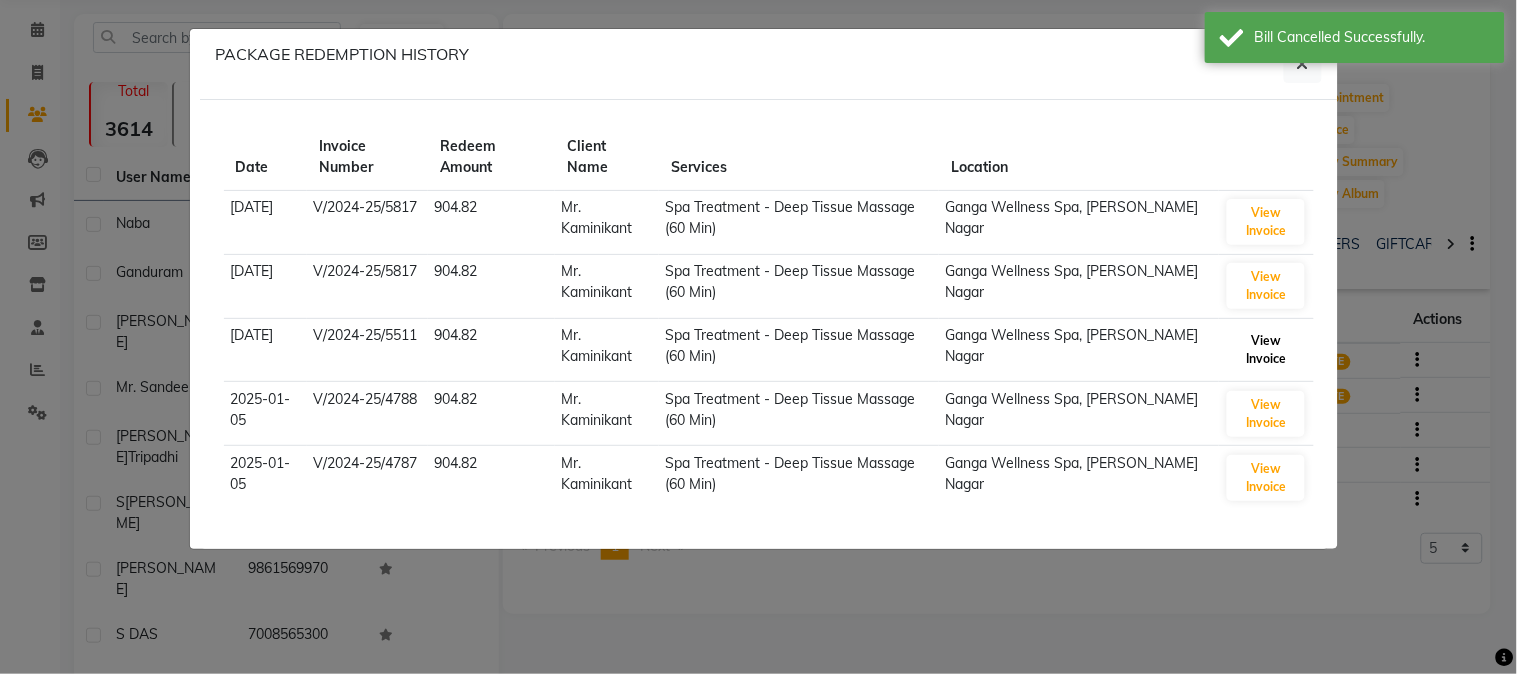 click on "View Invoice" at bounding box center (1266, 350) 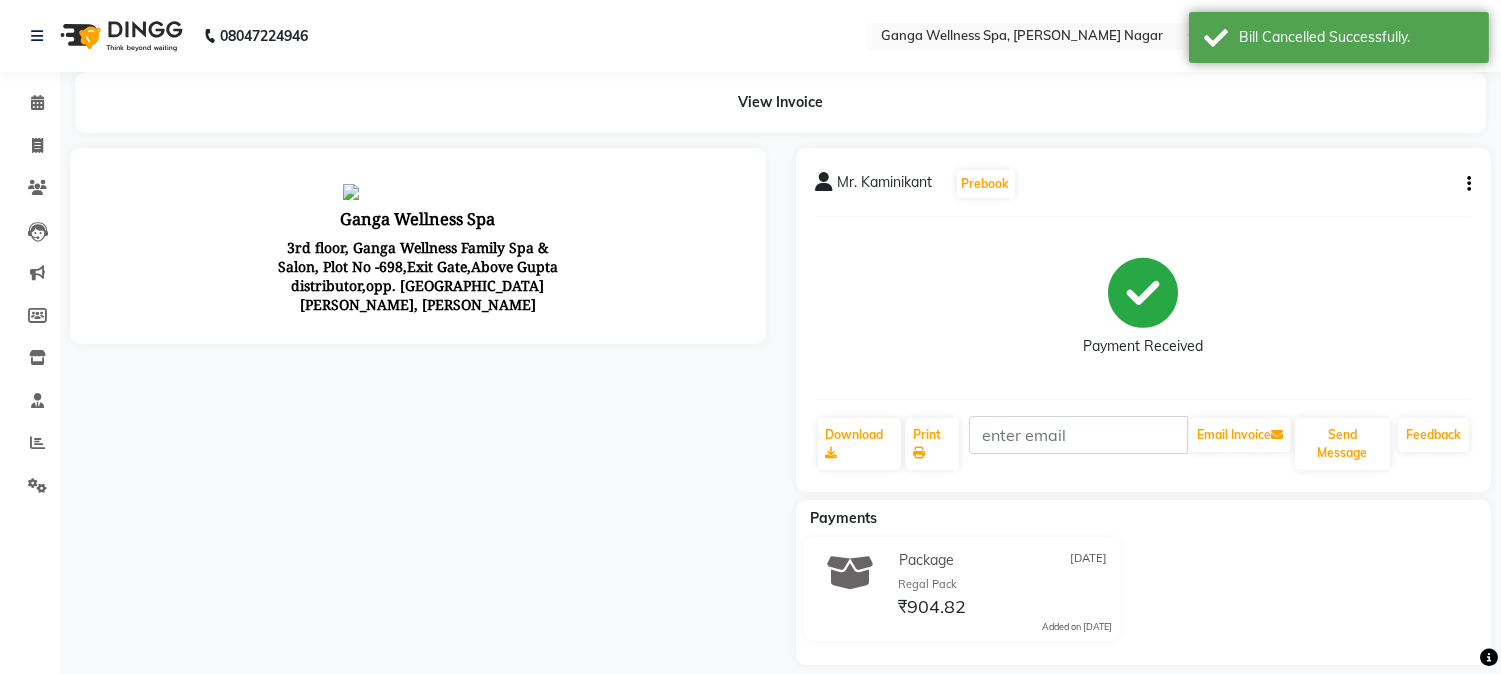 scroll, scrollTop: 0, scrollLeft: 0, axis: both 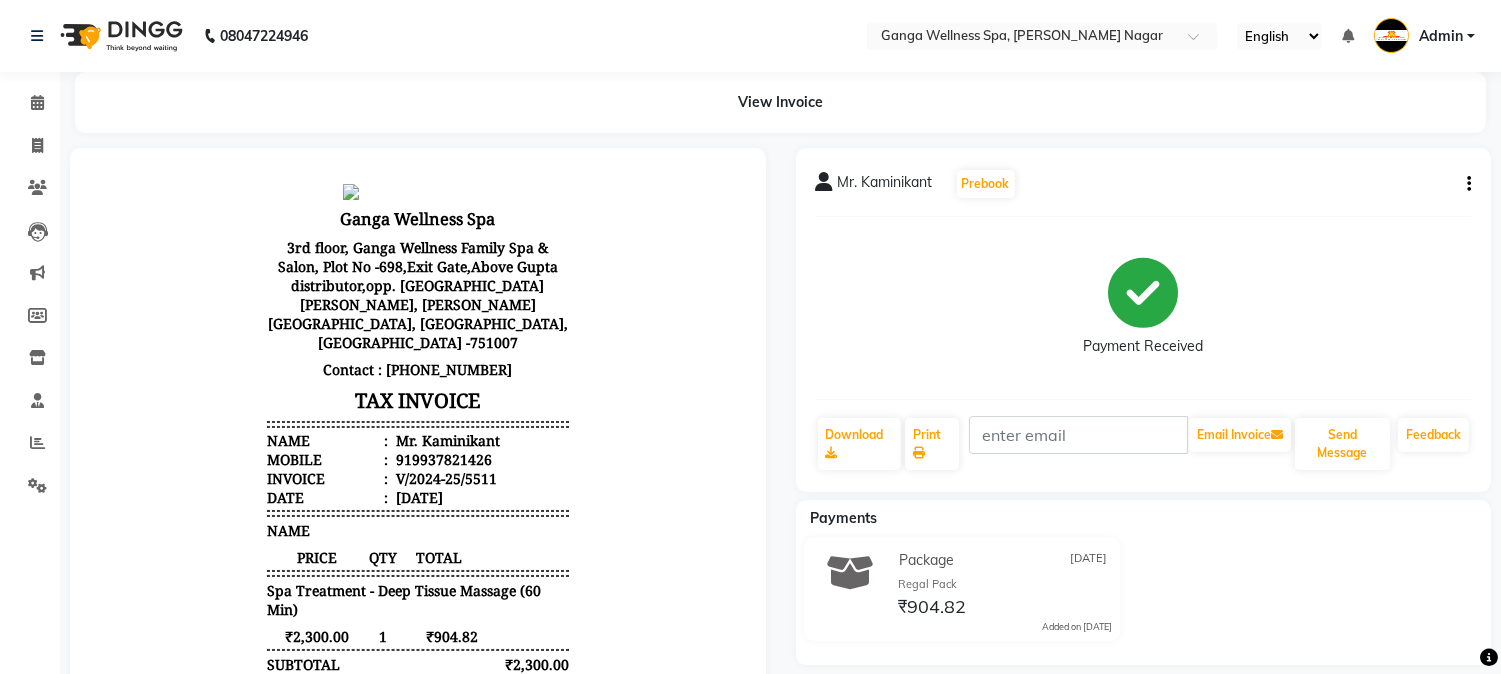 click 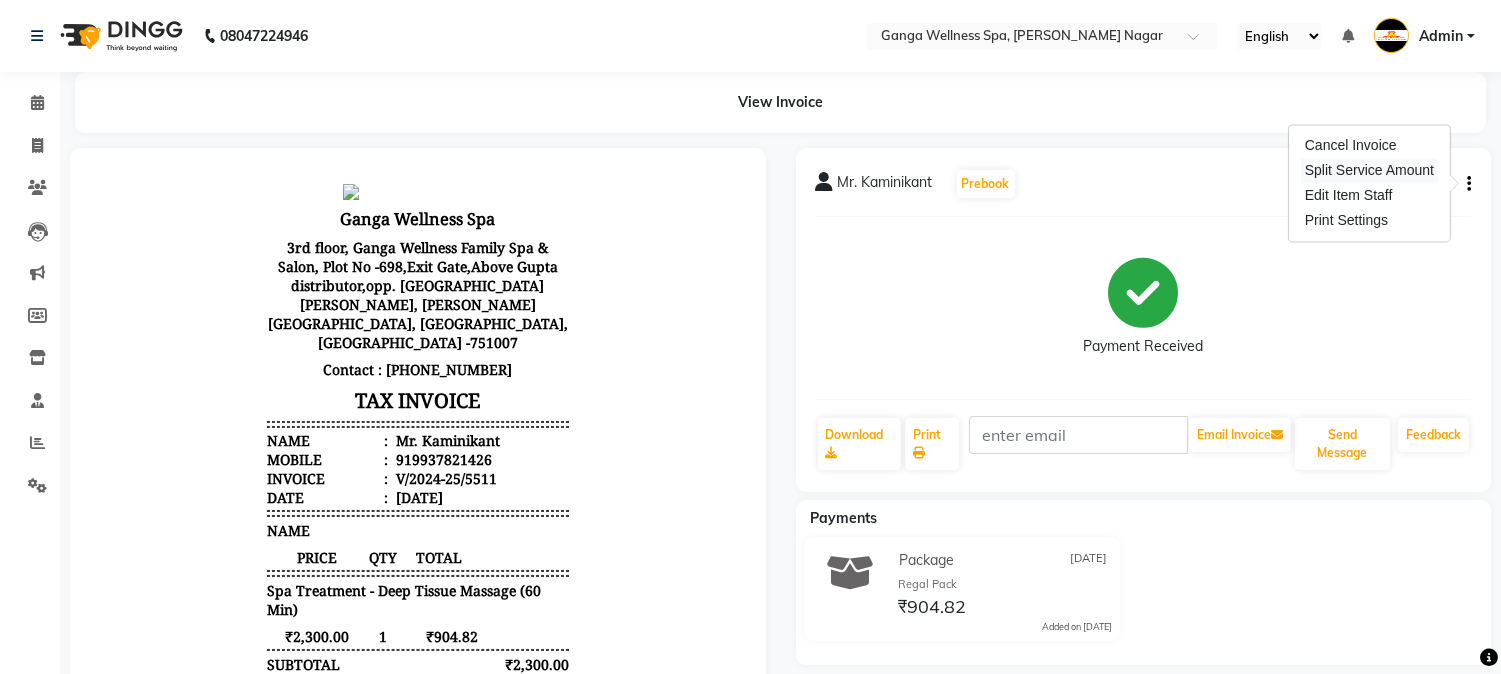 click on "Cancel Invoice" at bounding box center [1369, 145] 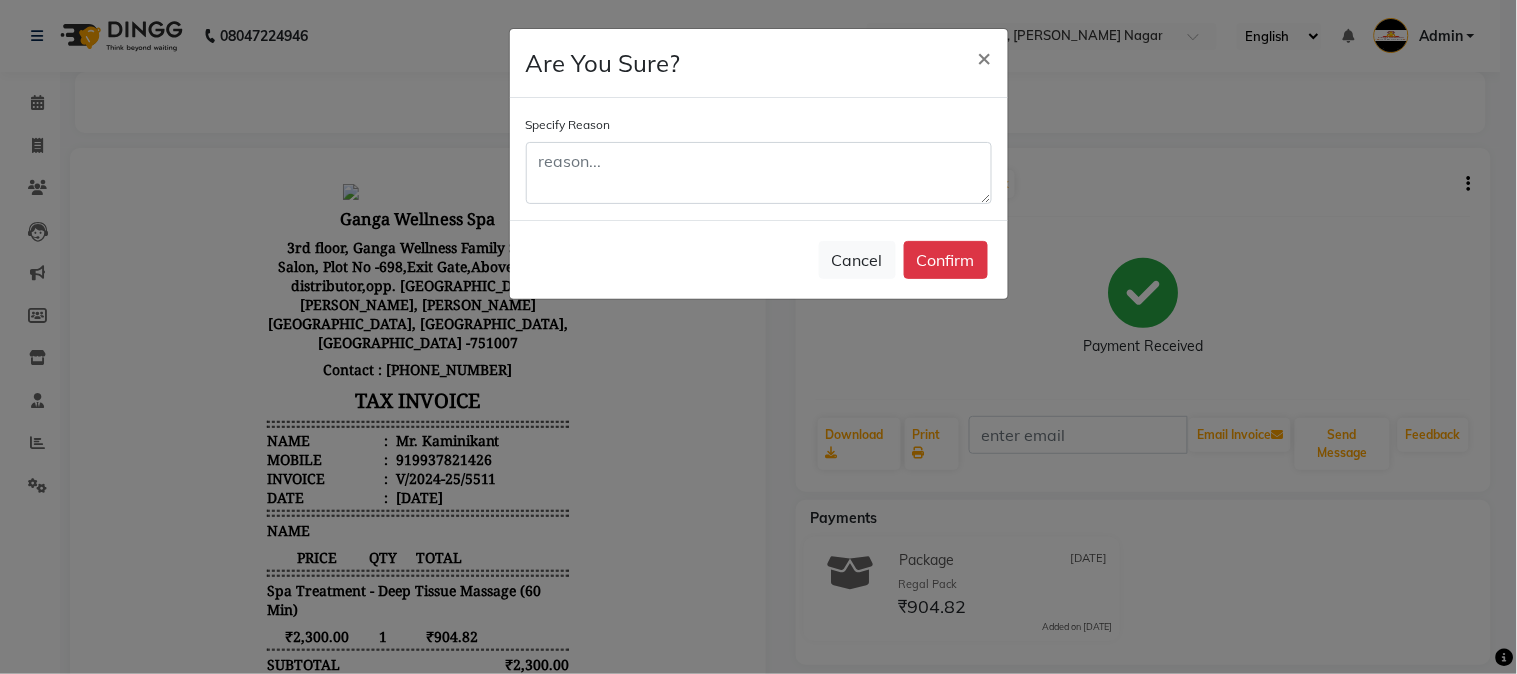 click on "Confirm" 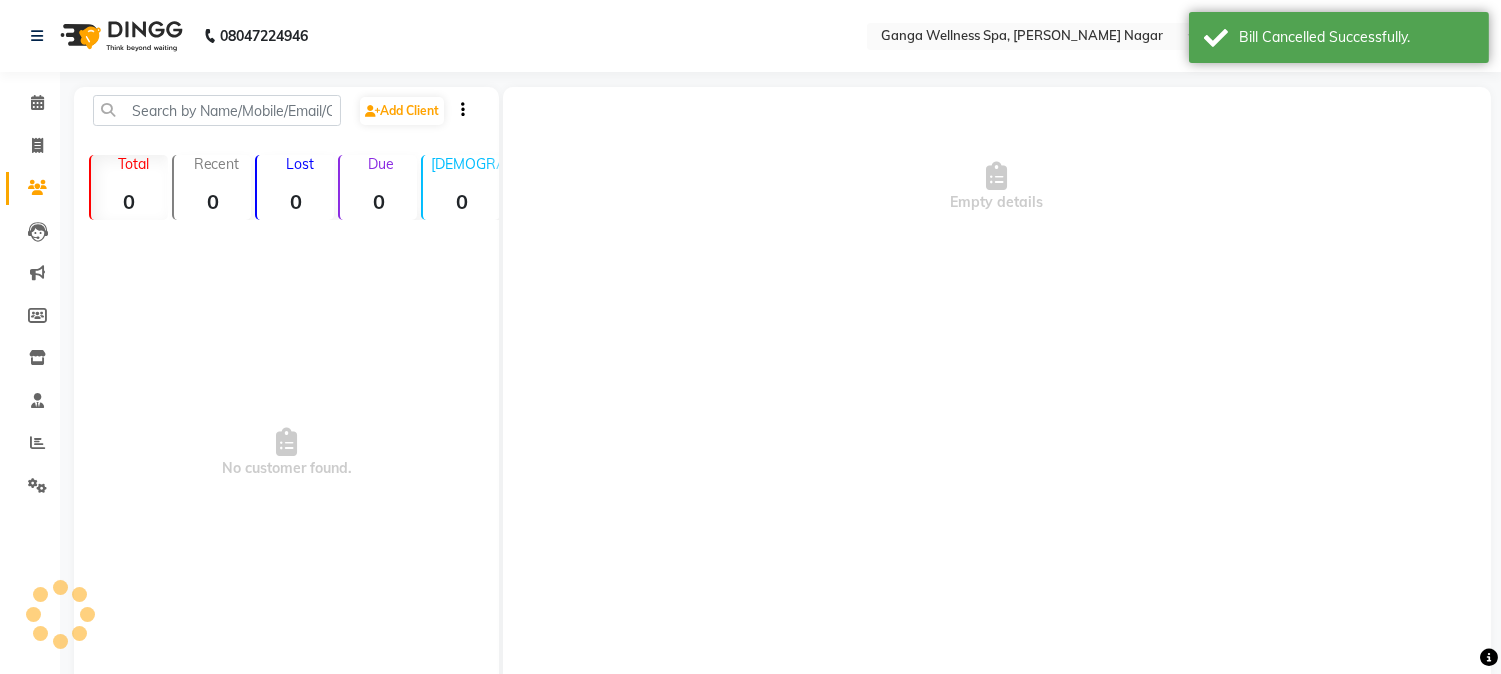 scroll, scrollTop: 73, scrollLeft: 0, axis: vertical 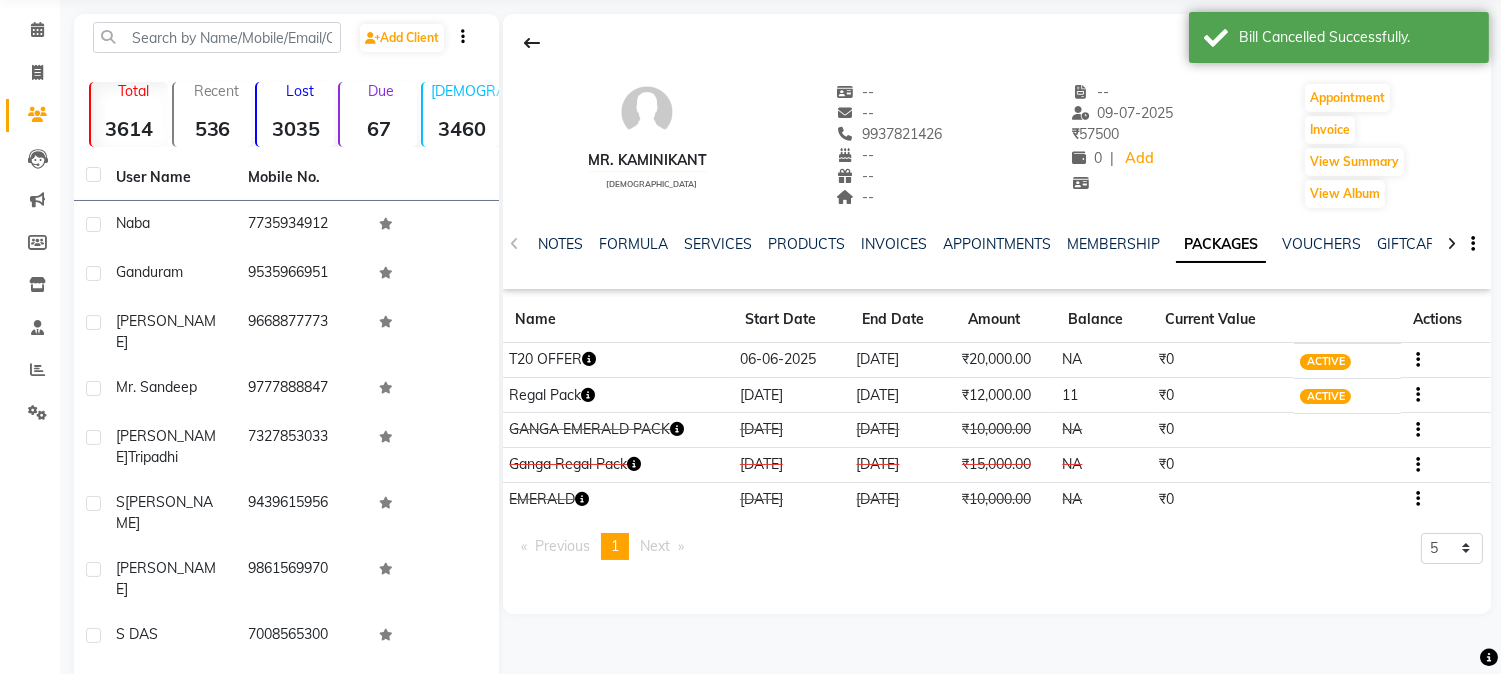 click 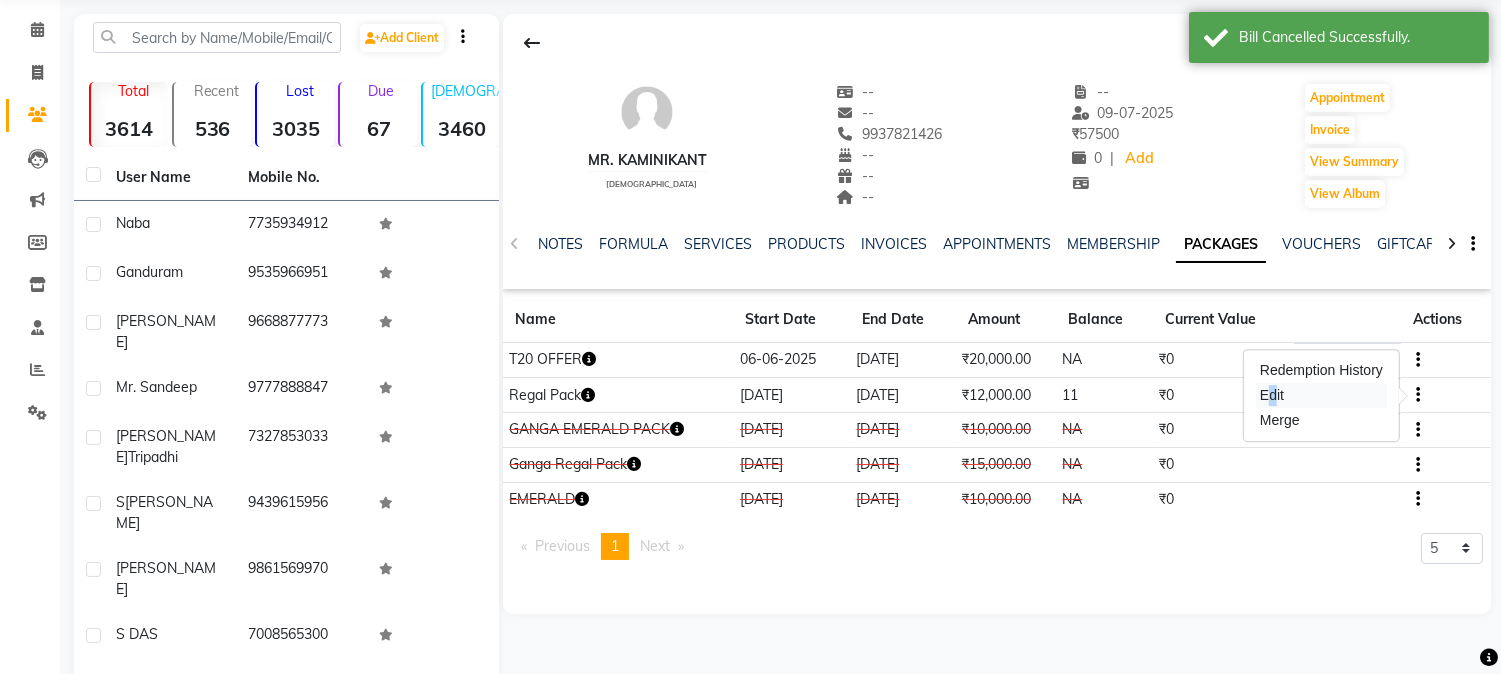 click on "Edit" at bounding box center (1321, 395) 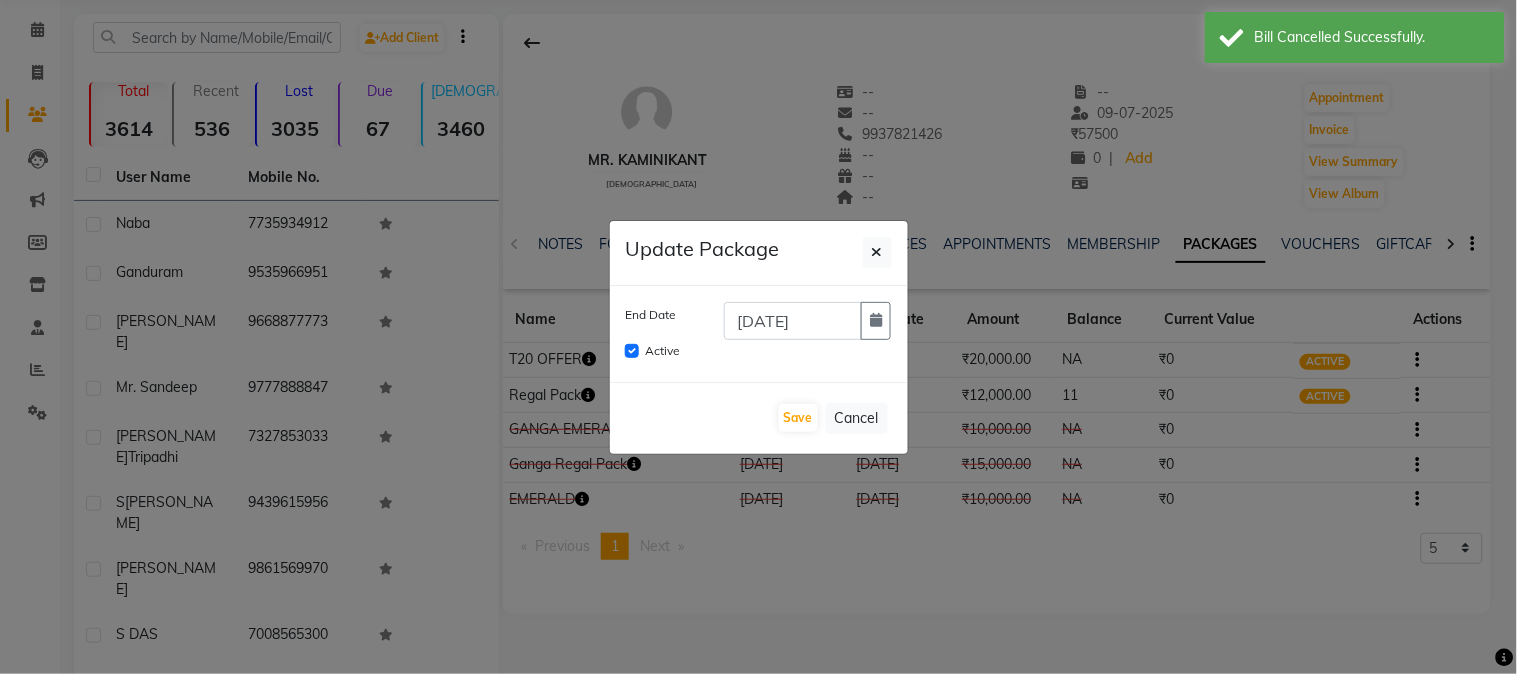 click on "Active" 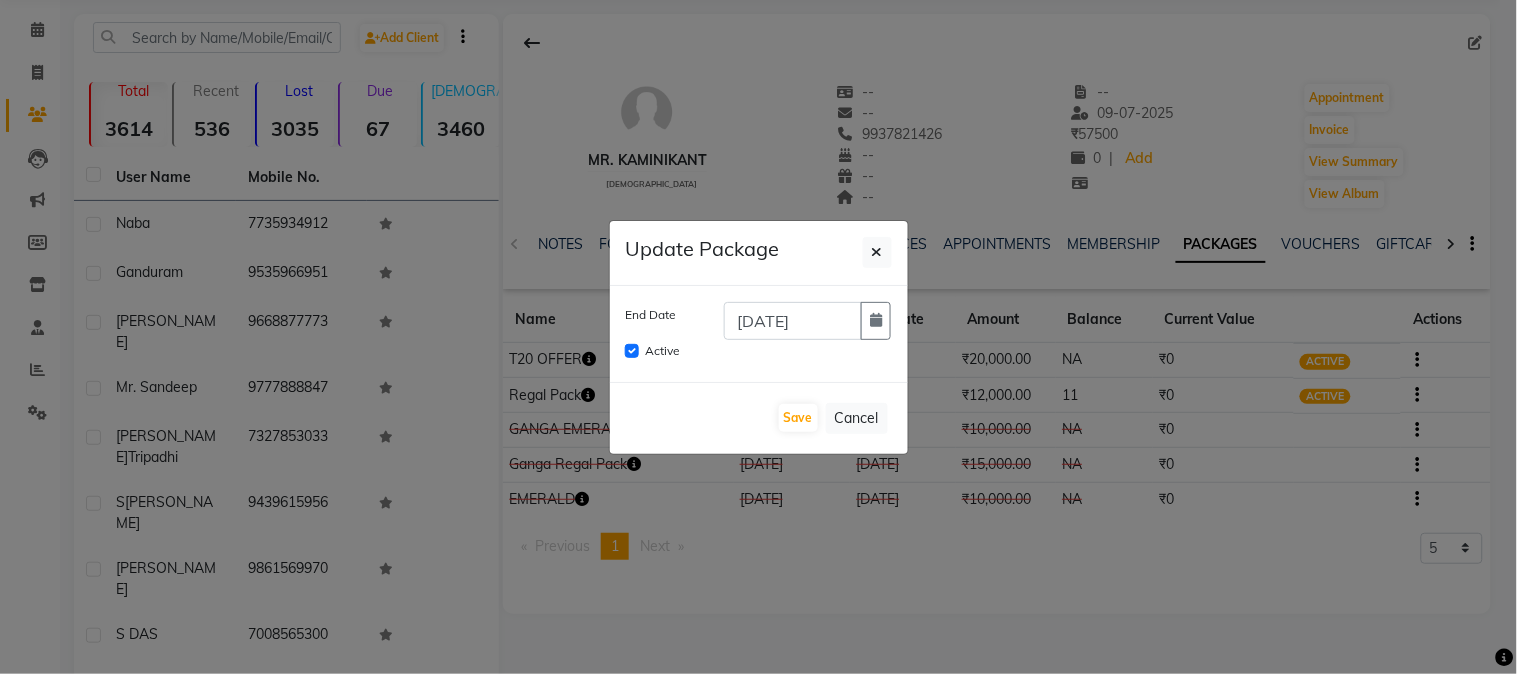 click on "Active" at bounding box center [632, 351] 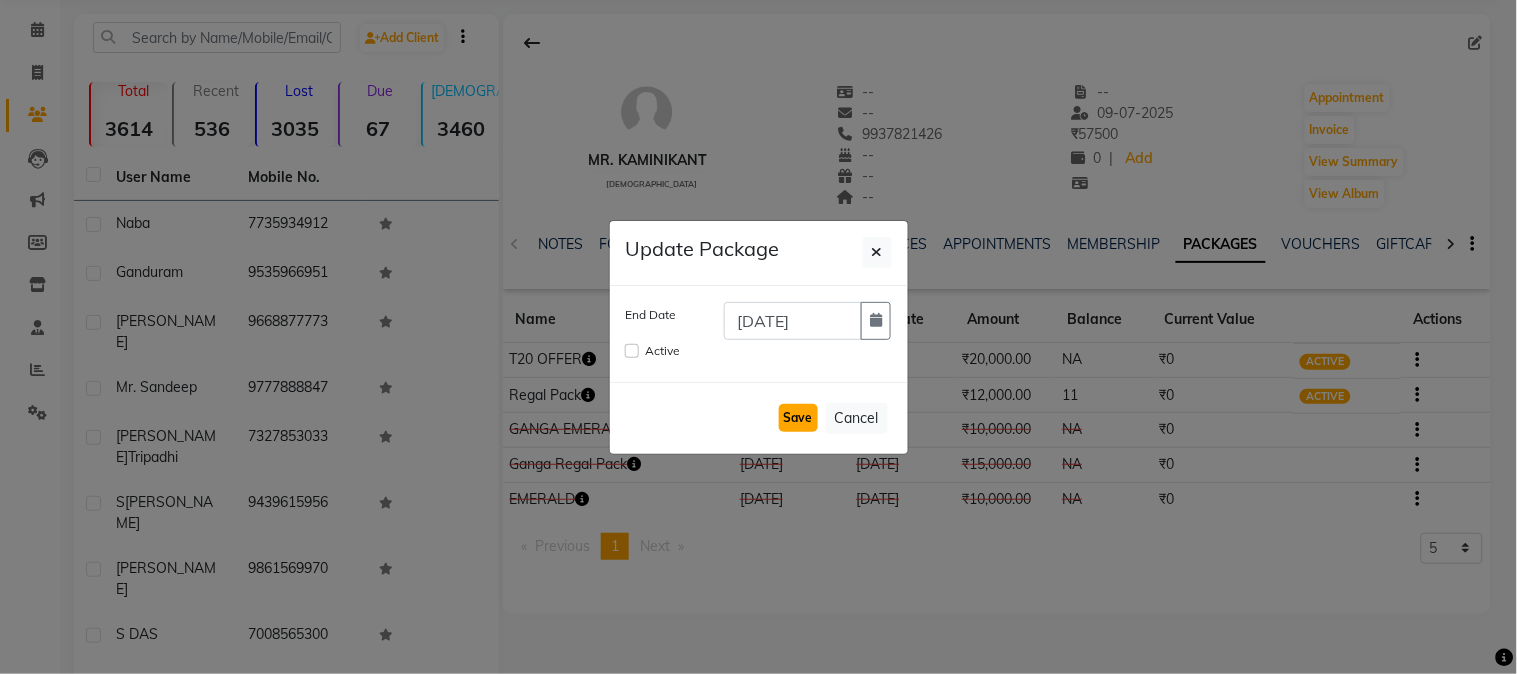 click on "Save" 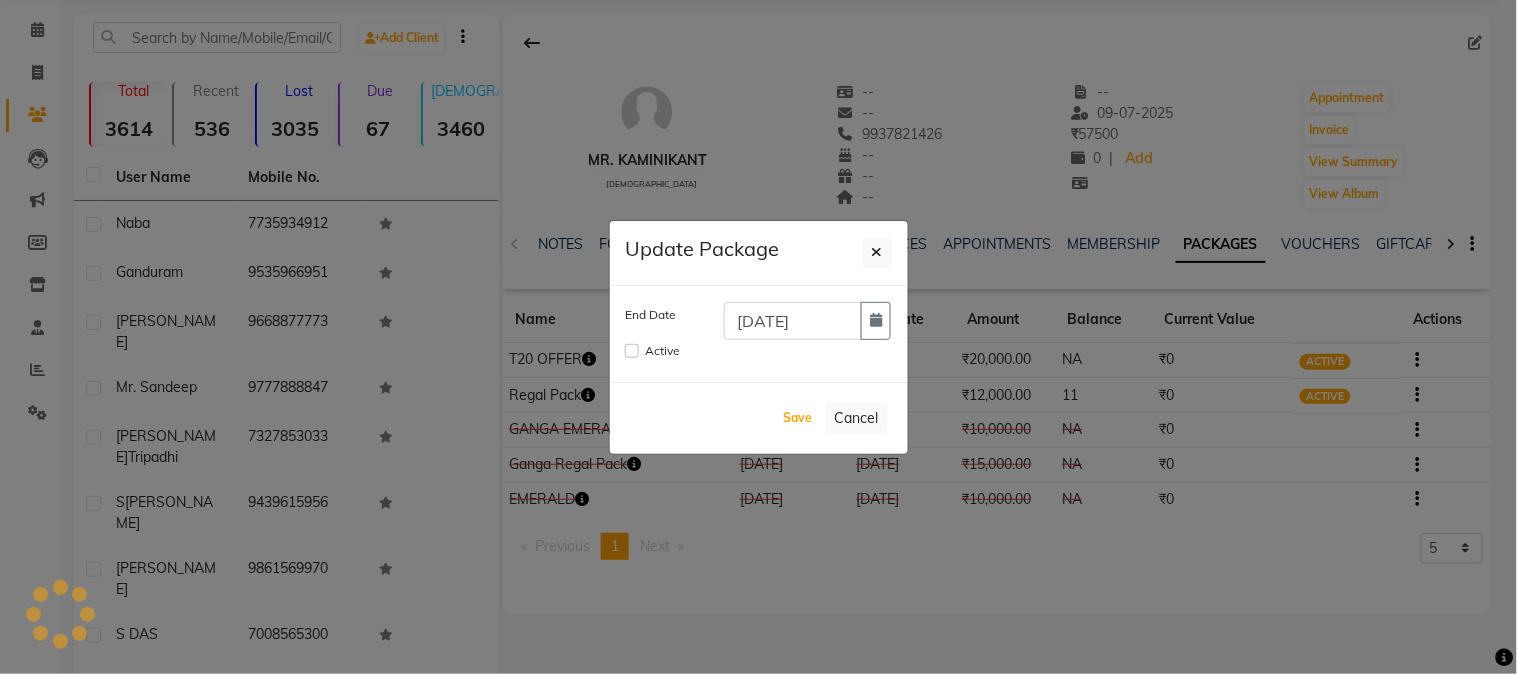 type 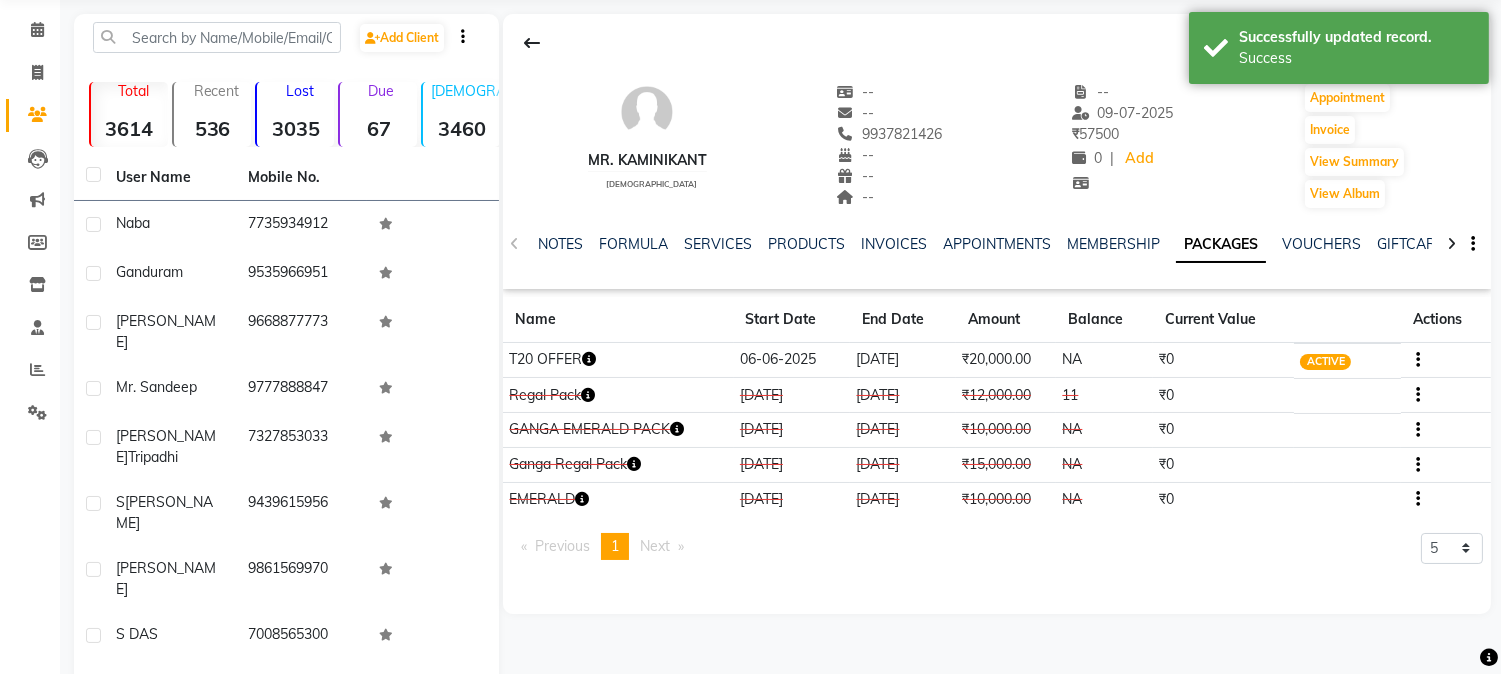 click 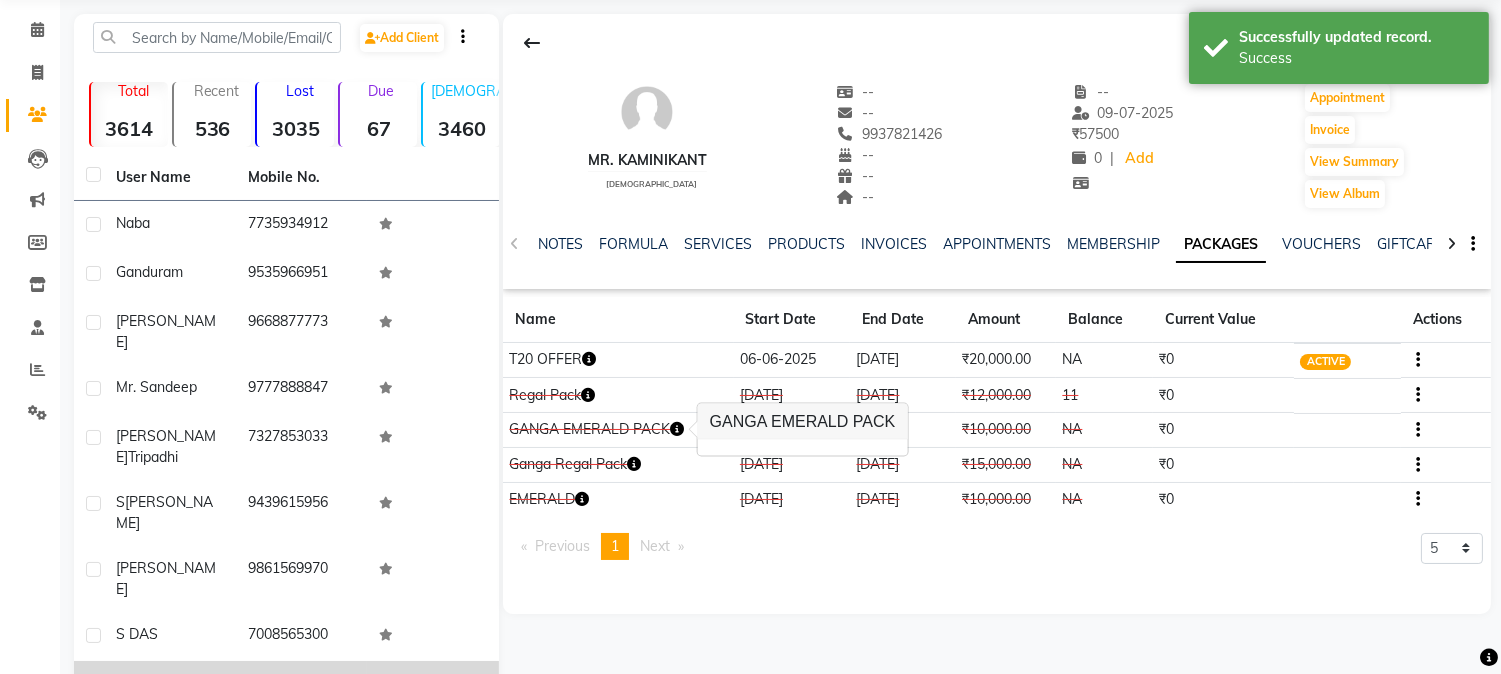 scroll, scrollTop: 175, scrollLeft: 0, axis: vertical 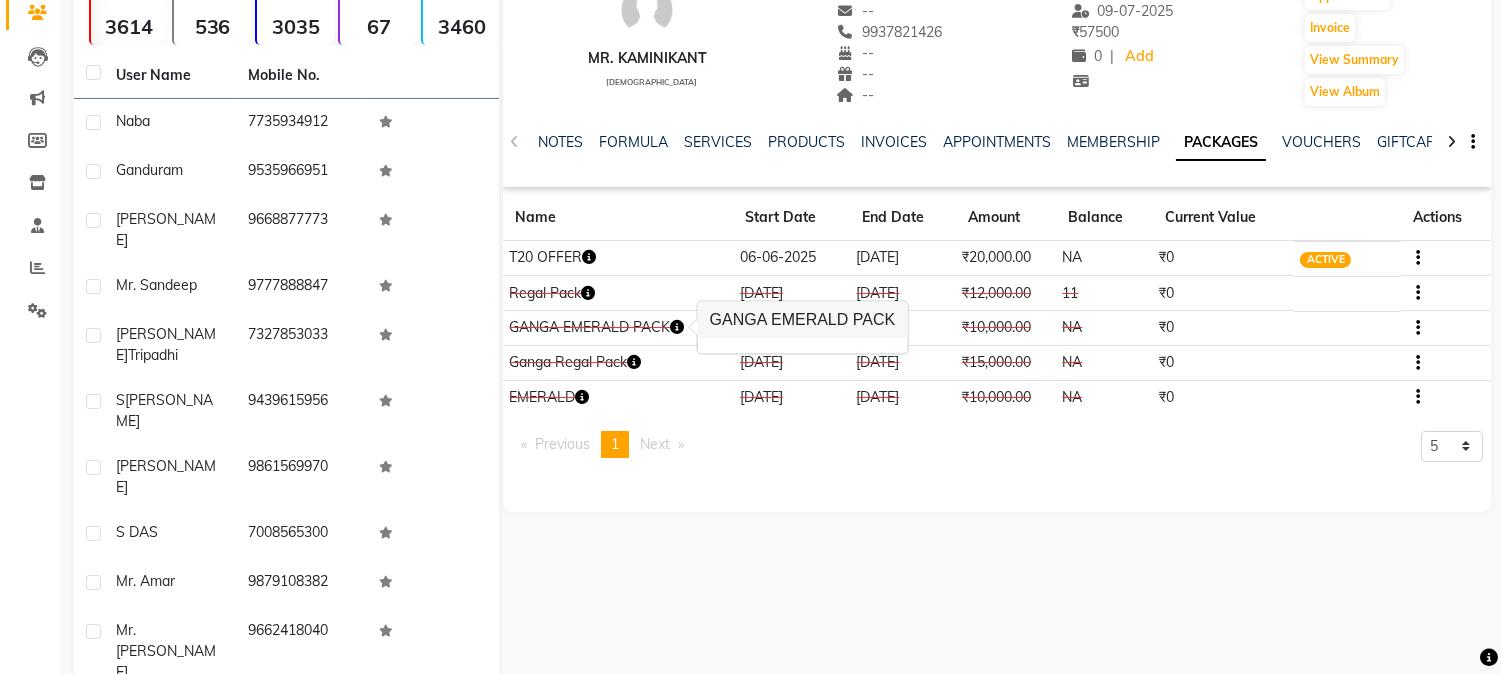 click on "Next" 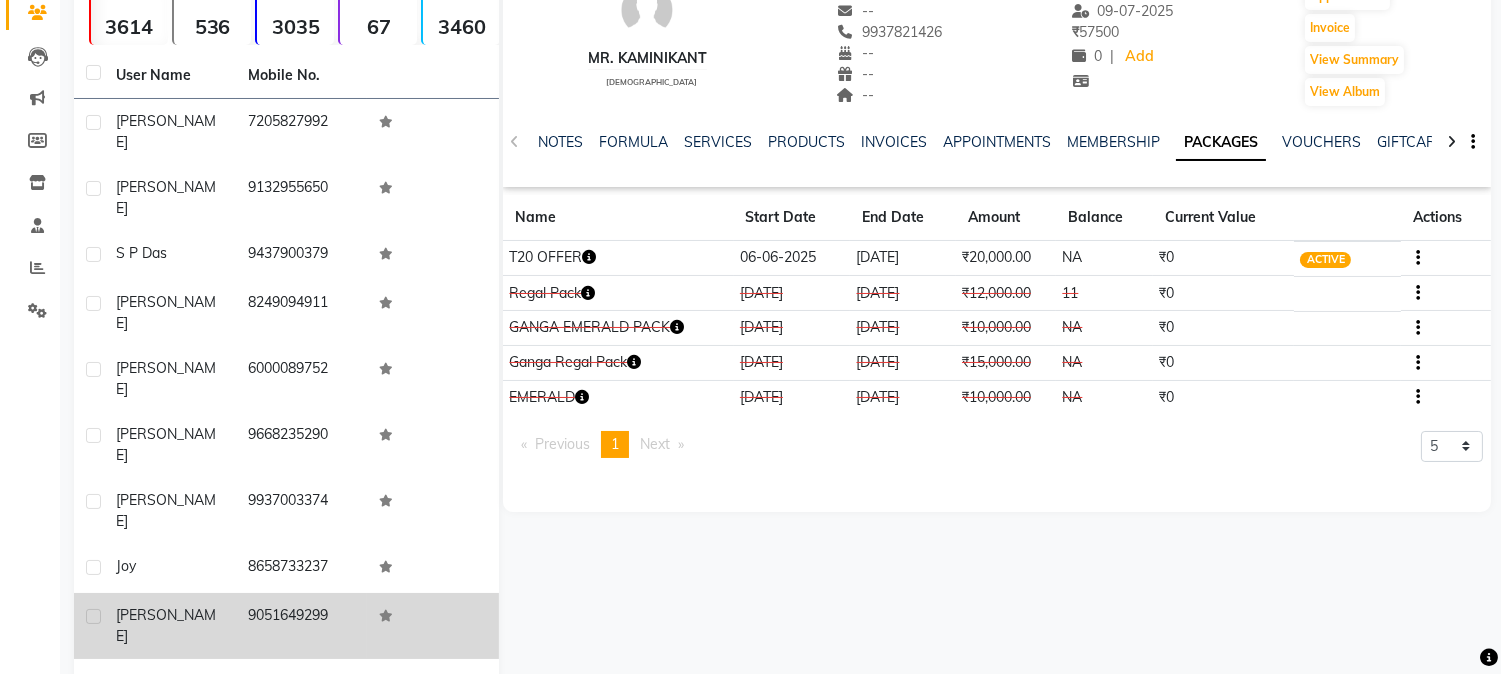 scroll, scrollTop: 192, scrollLeft: 0, axis: vertical 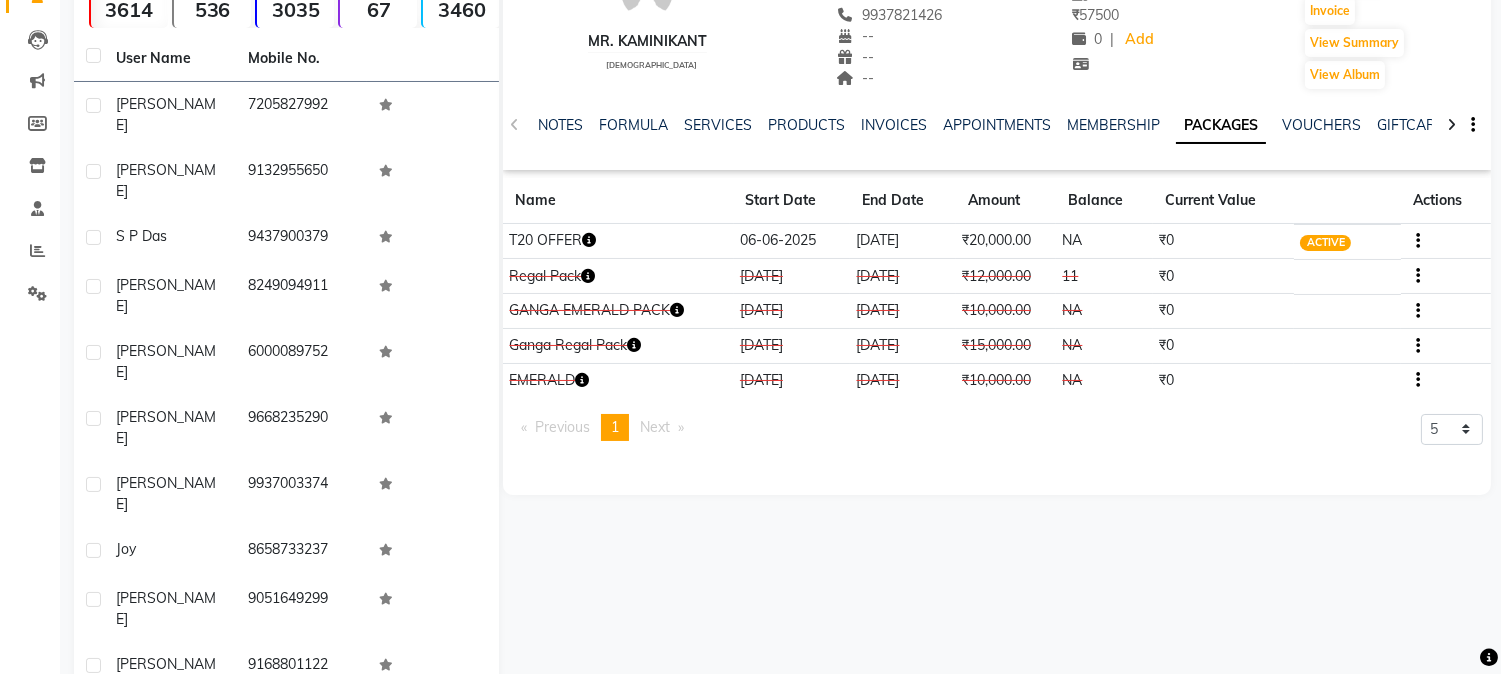 click on "Next" 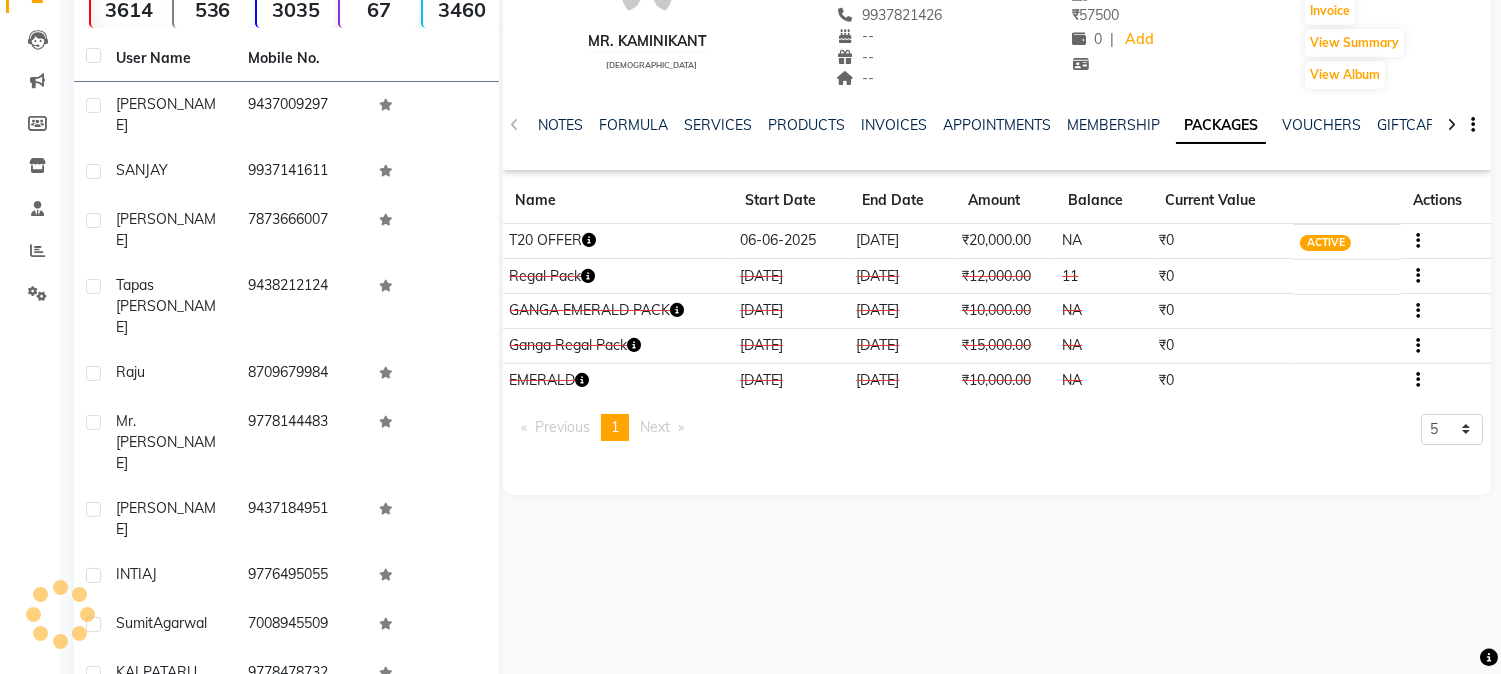 scroll, scrollTop: 175, scrollLeft: 0, axis: vertical 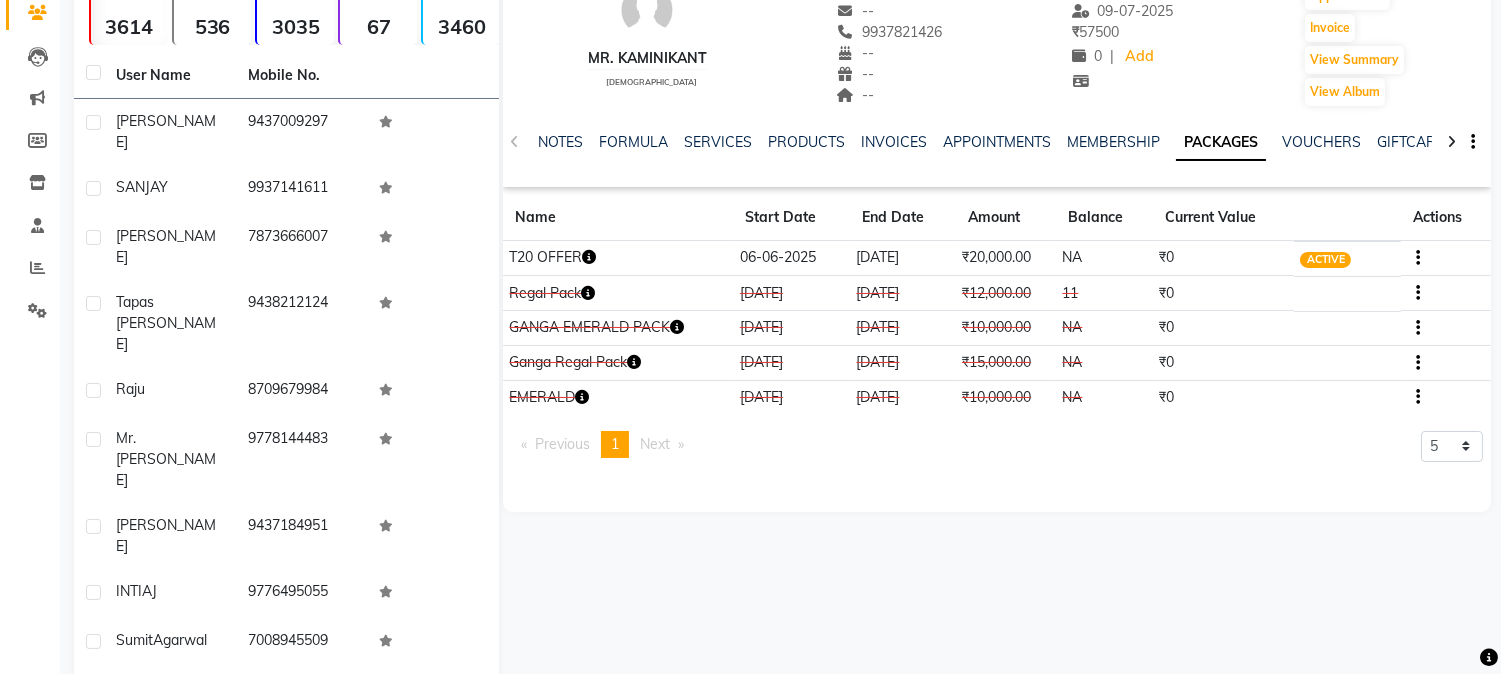 click on "Next" 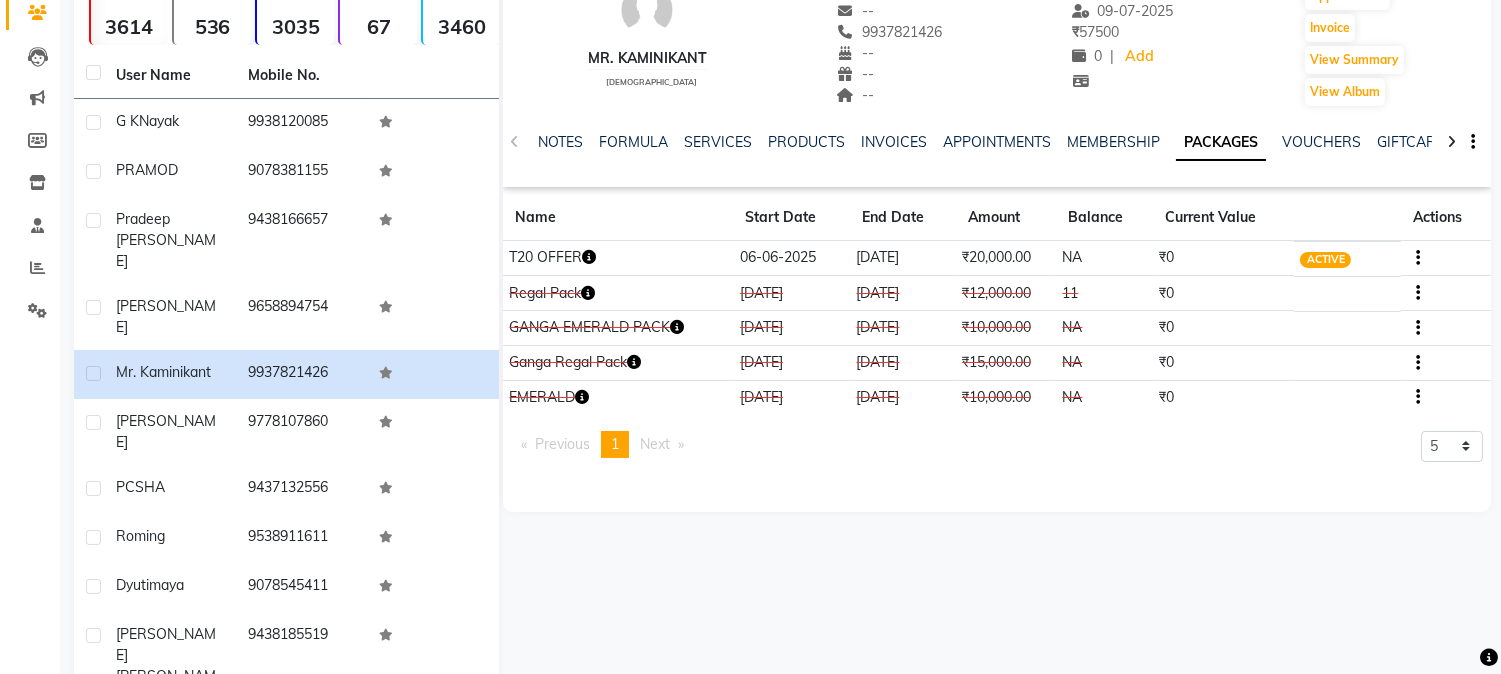 scroll, scrollTop: 192, scrollLeft: 0, axis: vertical 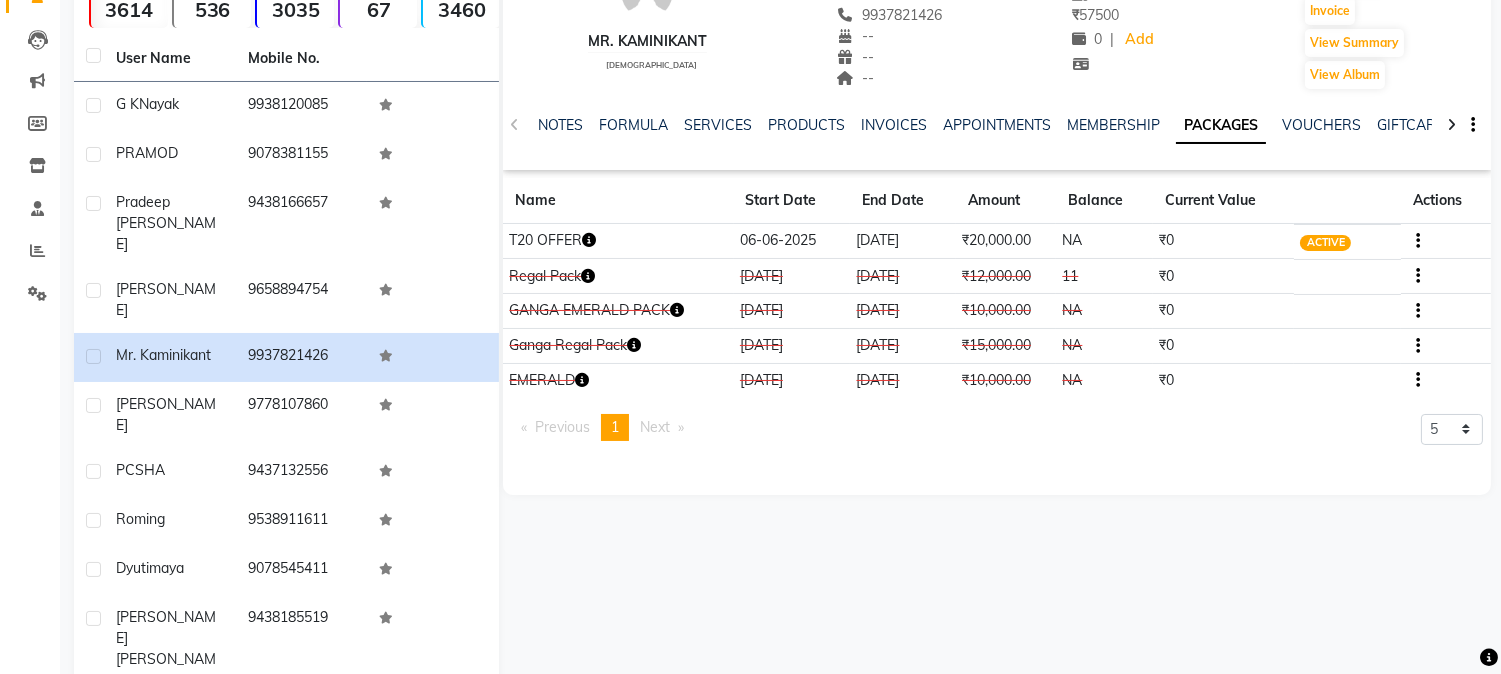 click on "Next" 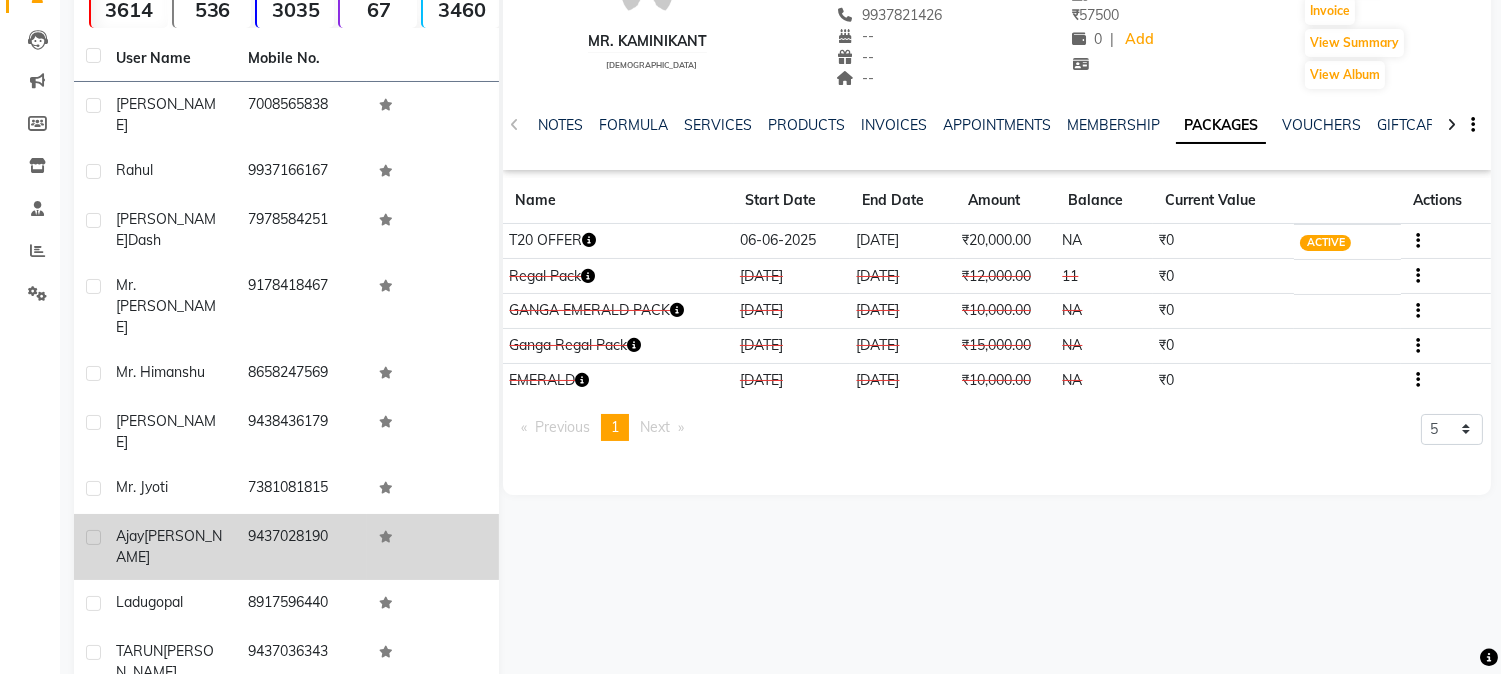click on "[PERSON_NAME]" 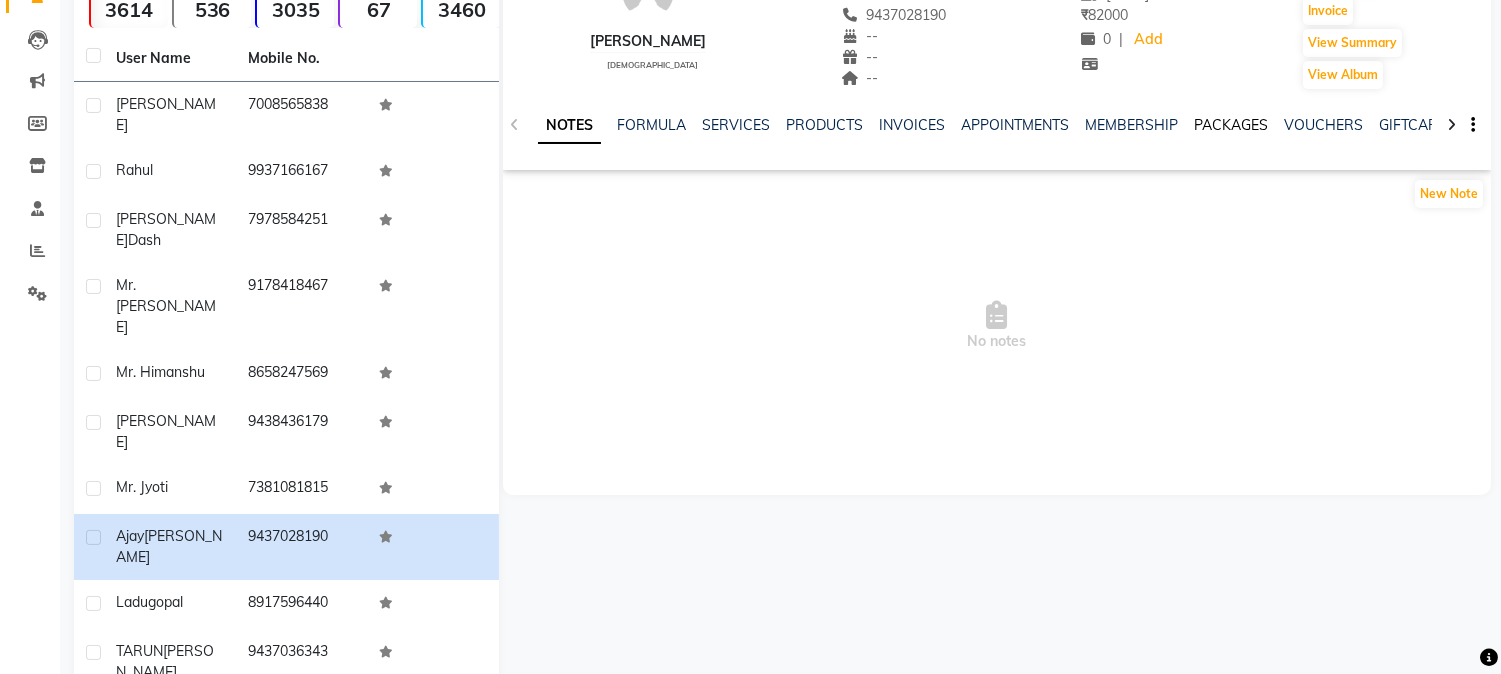 click on "PACKAGES" 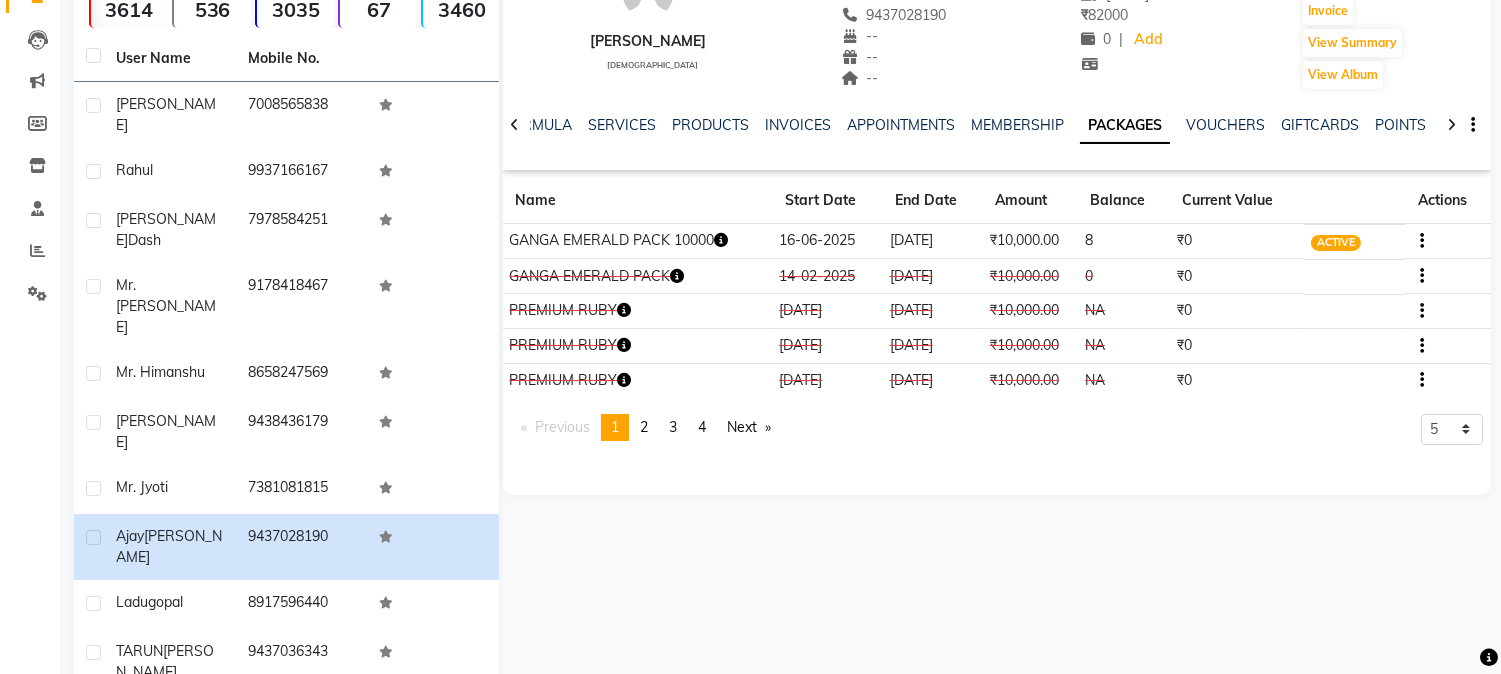 click 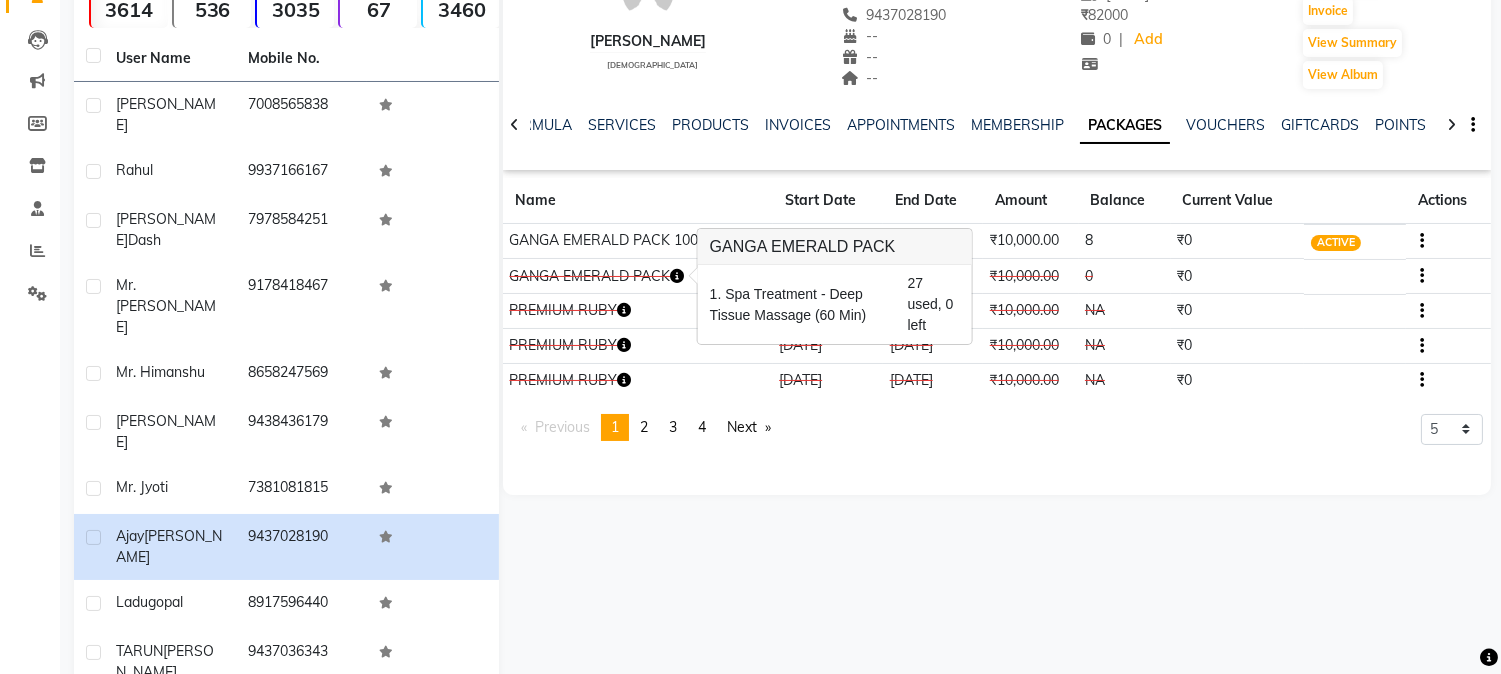 click on "[PERSON_NAME]   [DEMOGRAPHIC_DATA]  --   --   9437028190  --  --  --  -- [DATE] ₹    82000 0 |  Add   Appointment   Invoice  View Summary  View Album  NOTES FORMULA SERVICES PRODUCTS INVOICES APPOINTMENTS MEMBERSHIP PACKAGES VOUCHERS GIFTCARDS POINTS FORMS FAMILY CARDS WALLET Name Start Date End Date Amount Balance Current Value Actions  GANGA EMERALD PACK 10000  [DATE] [DATE]  ₹10,000.00   8  ₹0 ACTIVE  GANGA EMERALD PACK  [DATE] [DATE]  ₹10,000.00   0  ₹0 CONSUMED  PREMIUM RUBY  [DATE] [DATE]  ₹10,000.00   NA  ₹0 CANCELLED  PREMIUM RUBY  [DATE] [DATE]  ₹10,000.00   NA  ₹0 CANCELLED  PREMIUM RUBY  [DATE] [DATE]  ₹10,000.00   NA  ₹0 CANCELLED  Previous  page  1 / 4  You're on page  1 page  2 page  3 page  4  Next  page 5 10 50 100 500" 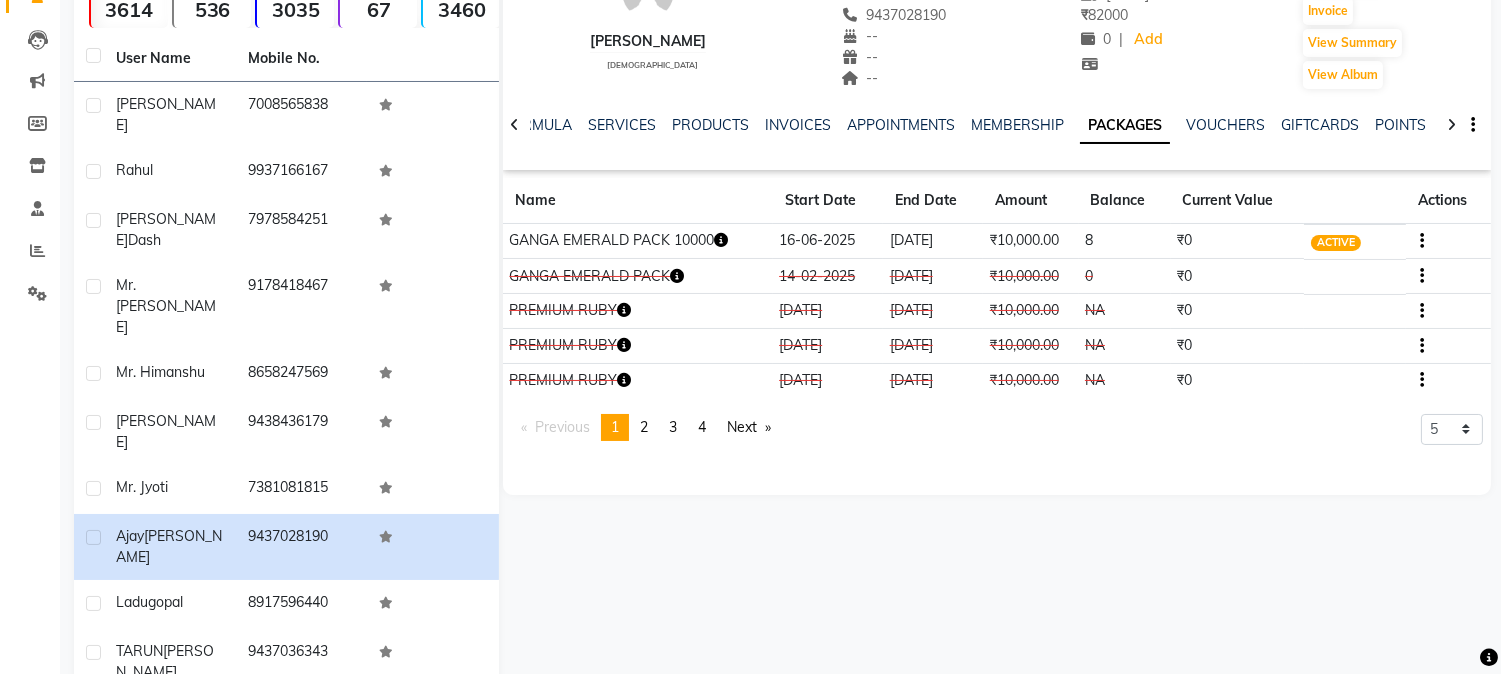 click 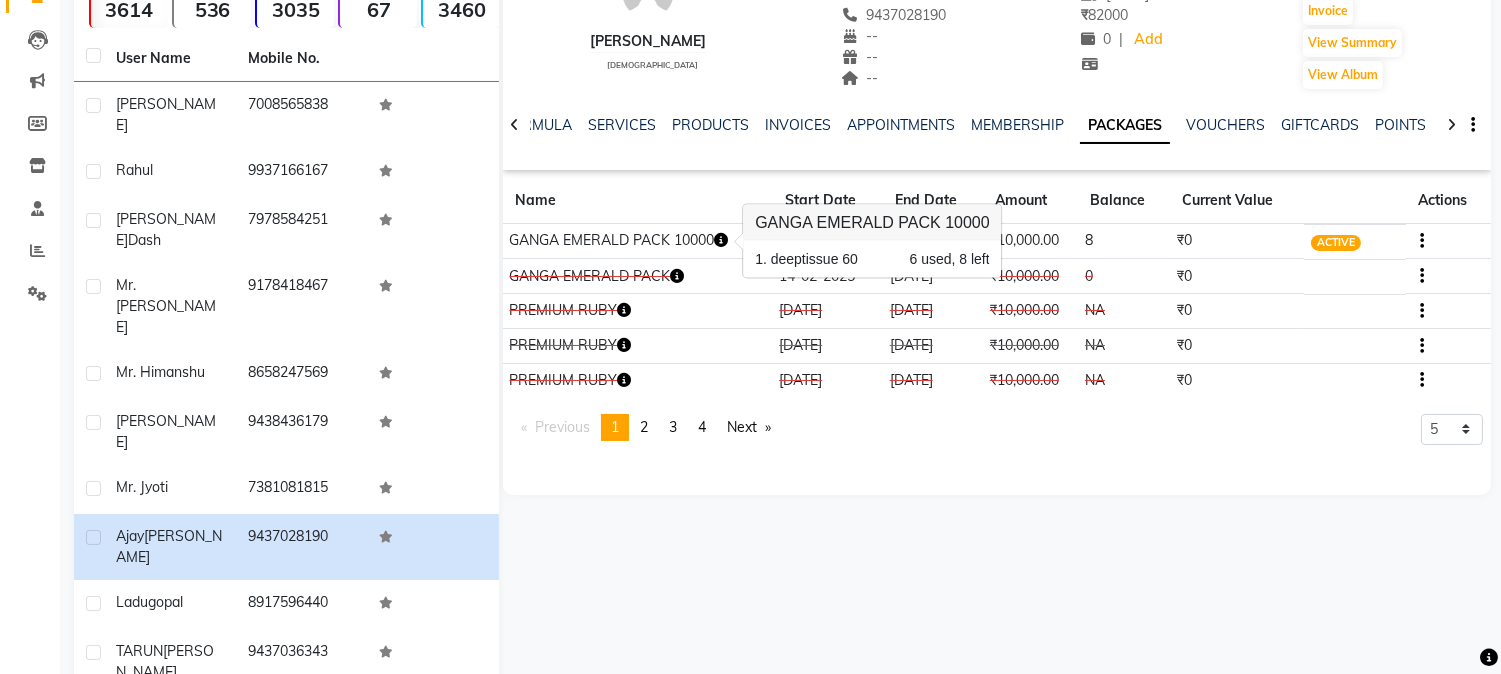 click on "[PERSON_NAME]   [DEMOGRAPHIC_DATA]  --   --   9437028190  --  --  --  -- [DATE] ₹    82000 0 |  Add   Appointment   Invoice  View Summary  View Album  NOTES FORMULA SERVICES PRODUCTS INVOICES APPOINTMENTS MEMBERSHIP PACKAGES VOUCHERS GIFTCARDS POINTS FORMS FAMILY CARDS WALLET Name Start Date End Date Amount Balance Current Value Actions  GANGA EMERALD PACK 10000  [DATE] [DATE]  ₹10,000.00   8  ₹0 ACTIVE  GANGA EMERALD PACK  [DATE] [DATE]  ₹10,000.00   0  ₹0 CONSUMED  PREMIUM RUBY  [DATE] [DATE]  ₹10,000.00   NA  ₹0 CANCELLED  PREMIUM RUBY  [DATE] [DATE]  ₹10,000.00   NA  ₹0 CANCELLED  PREMIUM RUBY  [DATE] [DATE]  ₹10,000.00   NA  ₹0 CANCELLED  Previous  page  1 / 4  You're on page  1 page  2 page  3 page  4  Next  page 5 10 50 100 500" 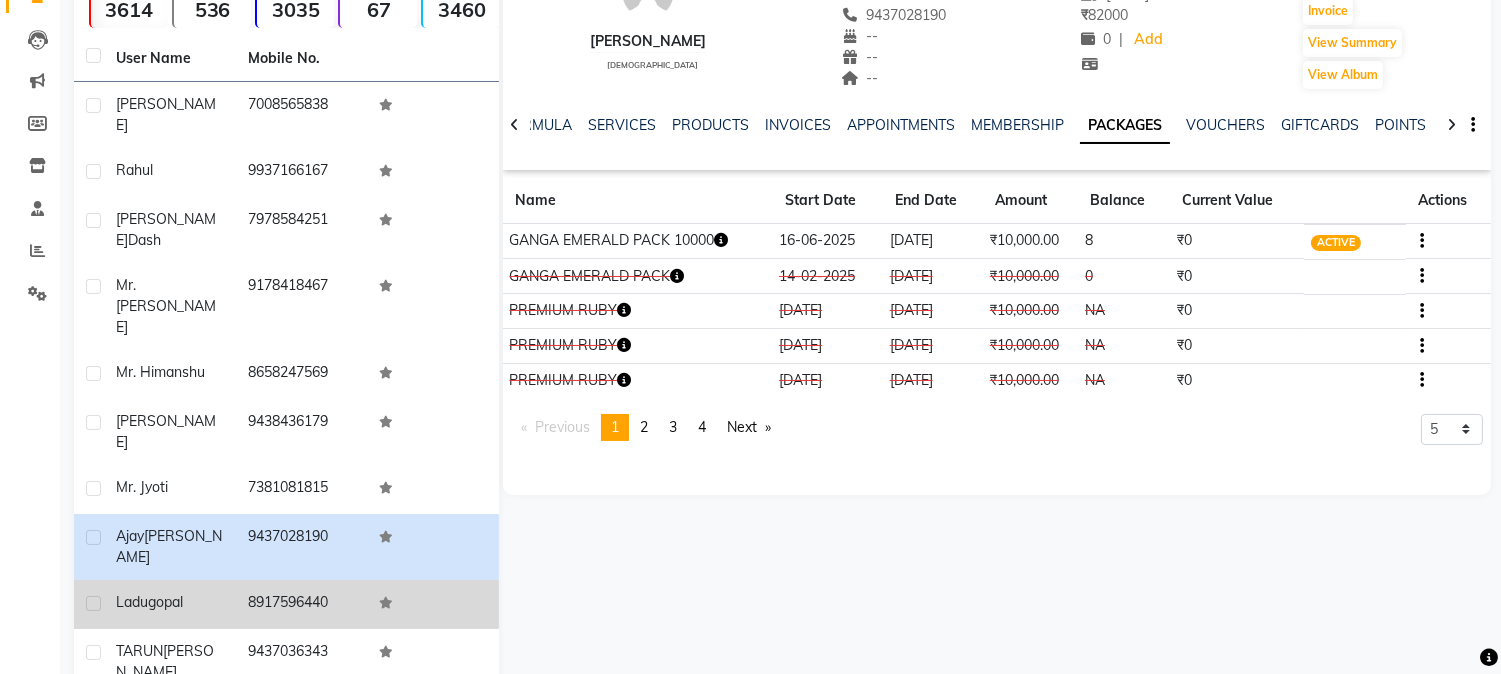 click on "8917596440" 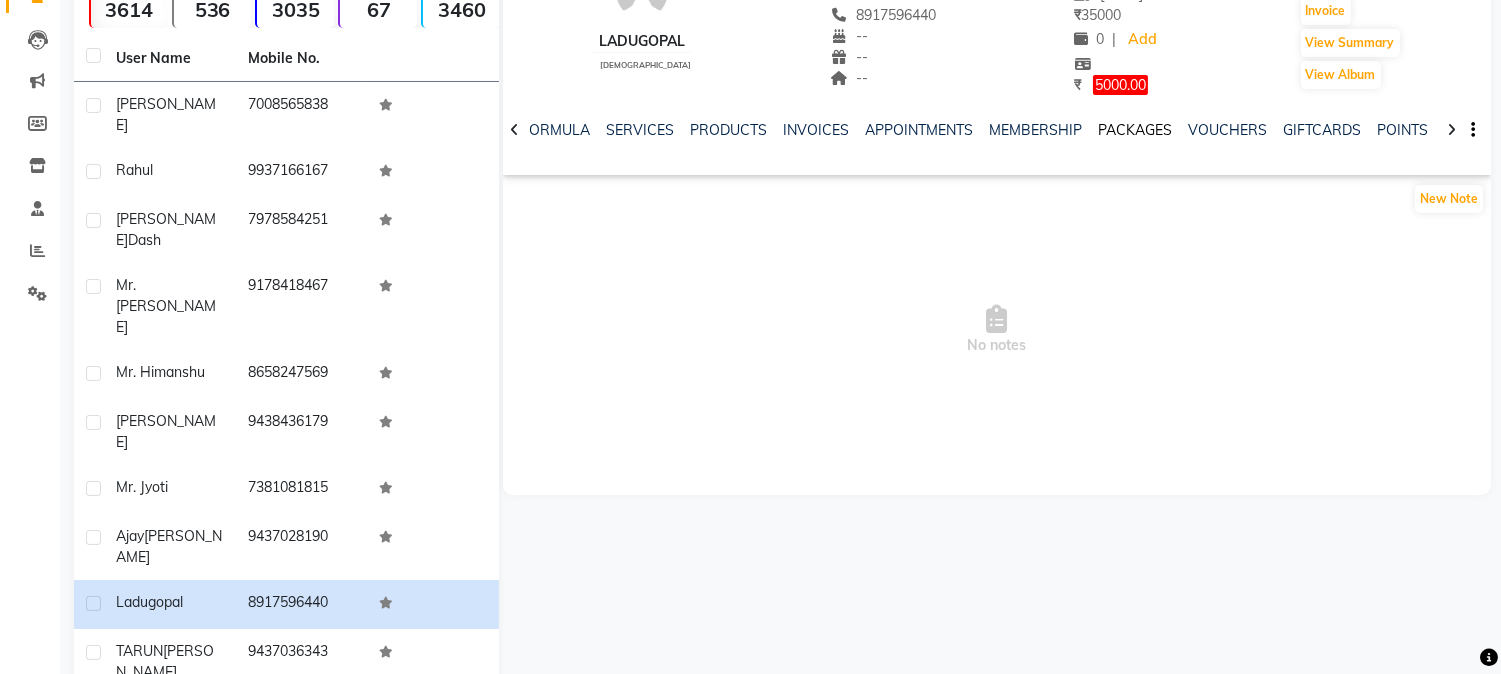 click on "PACKAGES" 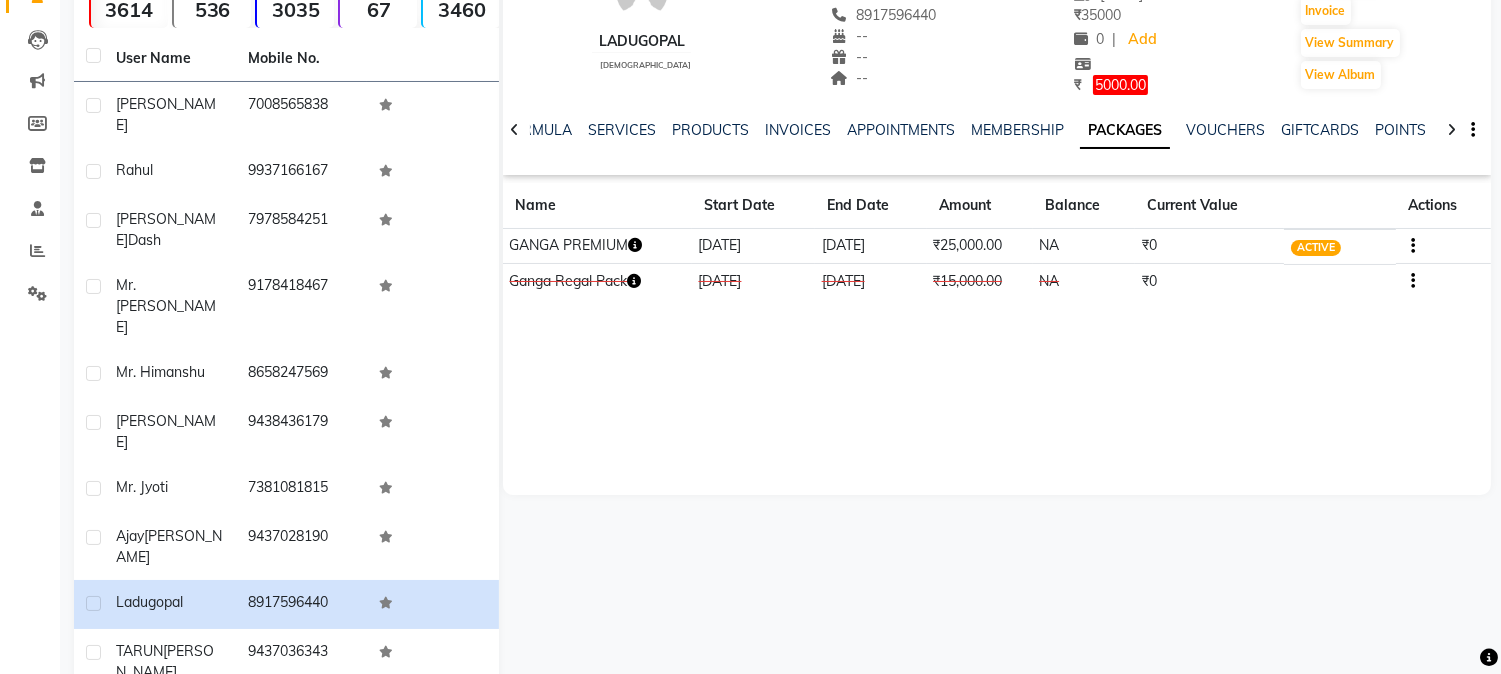 click 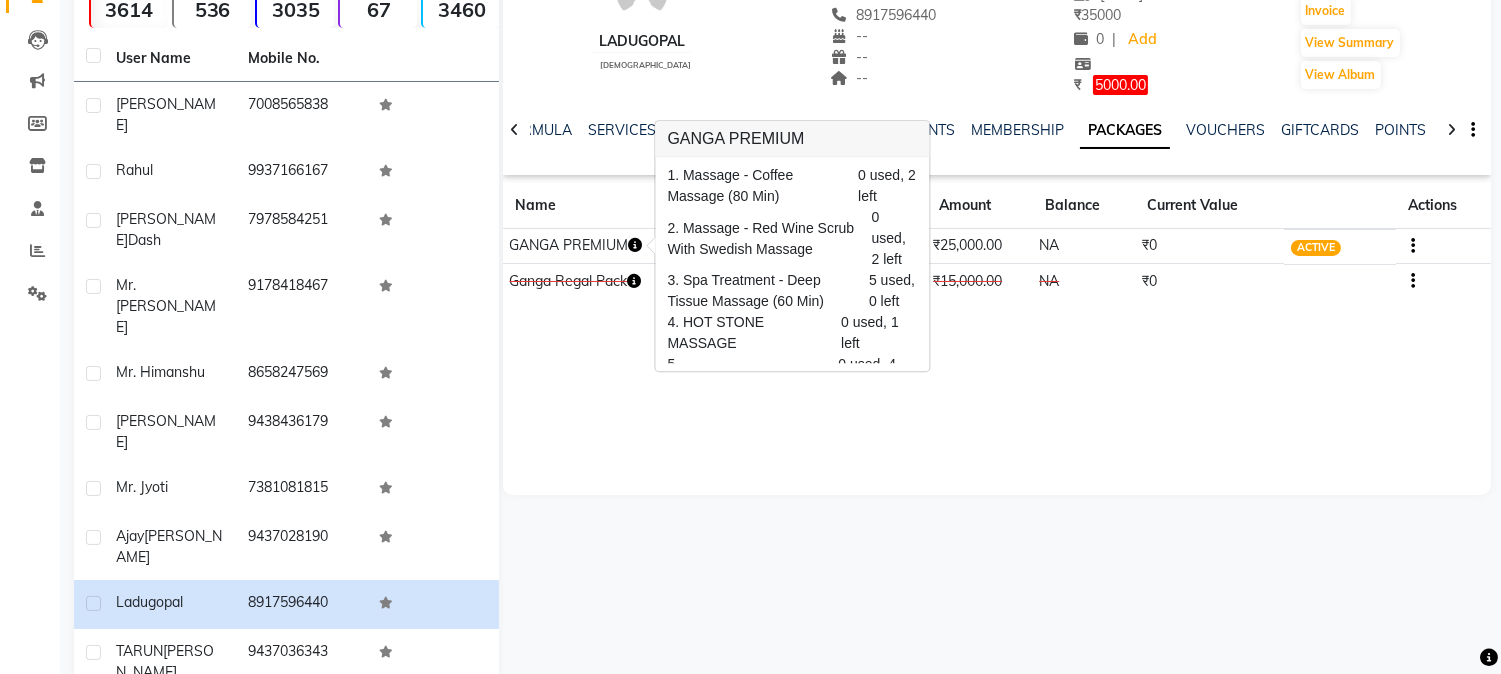 click on "ladugopal    [DEMOGRAPHIC_DATA]  --   --   8917596440  --  --  --  -- [DATE] ₹    35000 0 |  Add  ₹     5000.00  Appointment   Invoice  View Summary  View Album  NOTES FORMULA SERVICES PRODUCTS INVOICES APPOINTMENTS MEMBERSHIP PACKAGES VOUCHERS GIFTCARDS POINTS FORMS FAMILY CARDS WALLET Name Start Date End Date Amount Balance Current Value Actions  GANGA PREMIUM   [DATE] [DATE]  ₹25,000.00   NA  ₹0 ACTIVE  Ganga Regal Pack  [DATE] [DATE]  ₹15,000.00   NA  ₹0 CONSUMED" 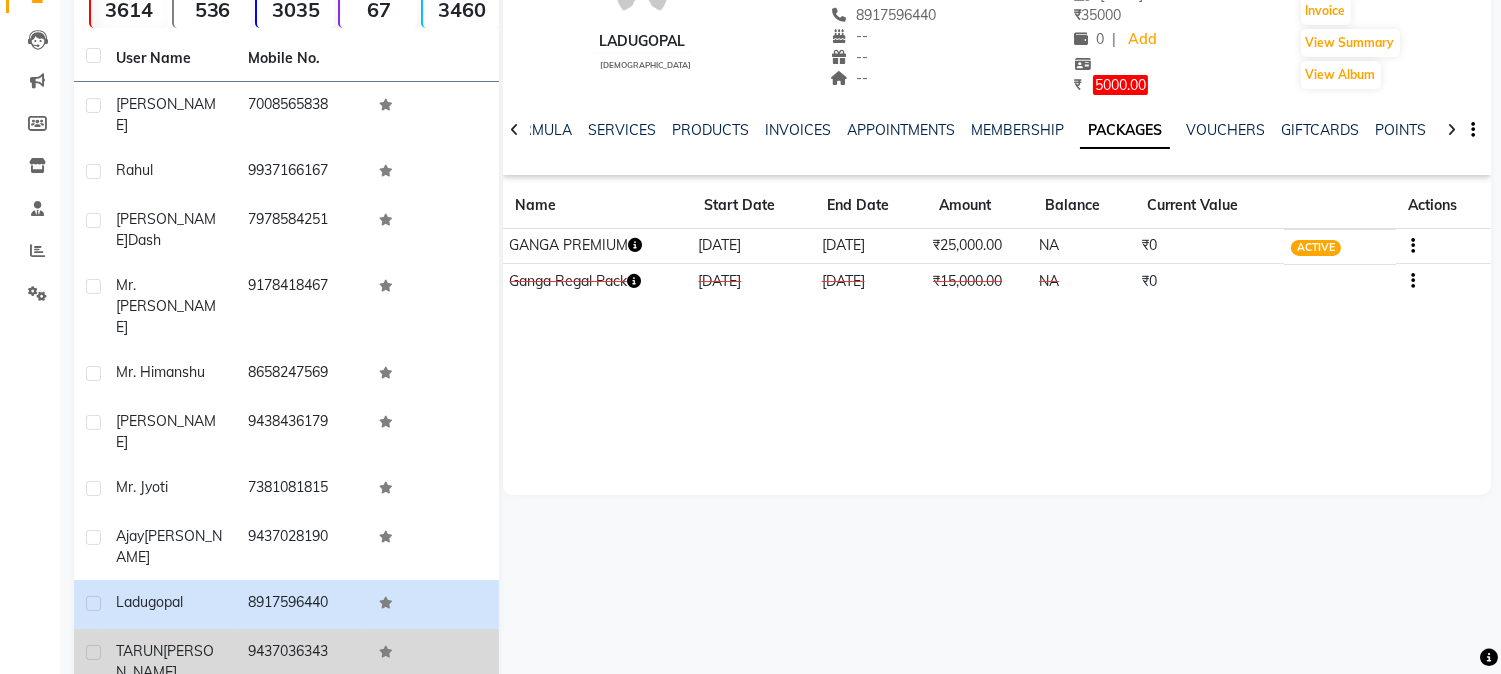click on "[PERSON_NAME]" 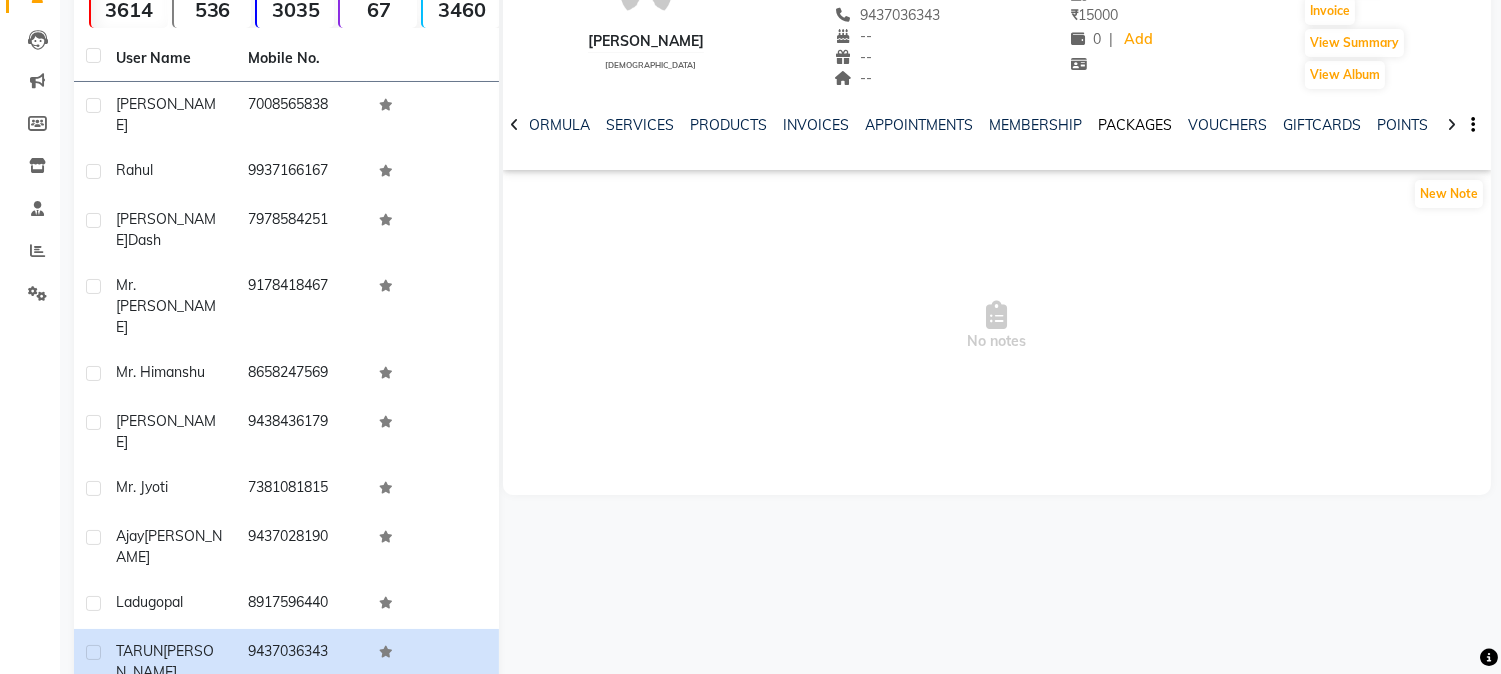 click on "PACKAGES" 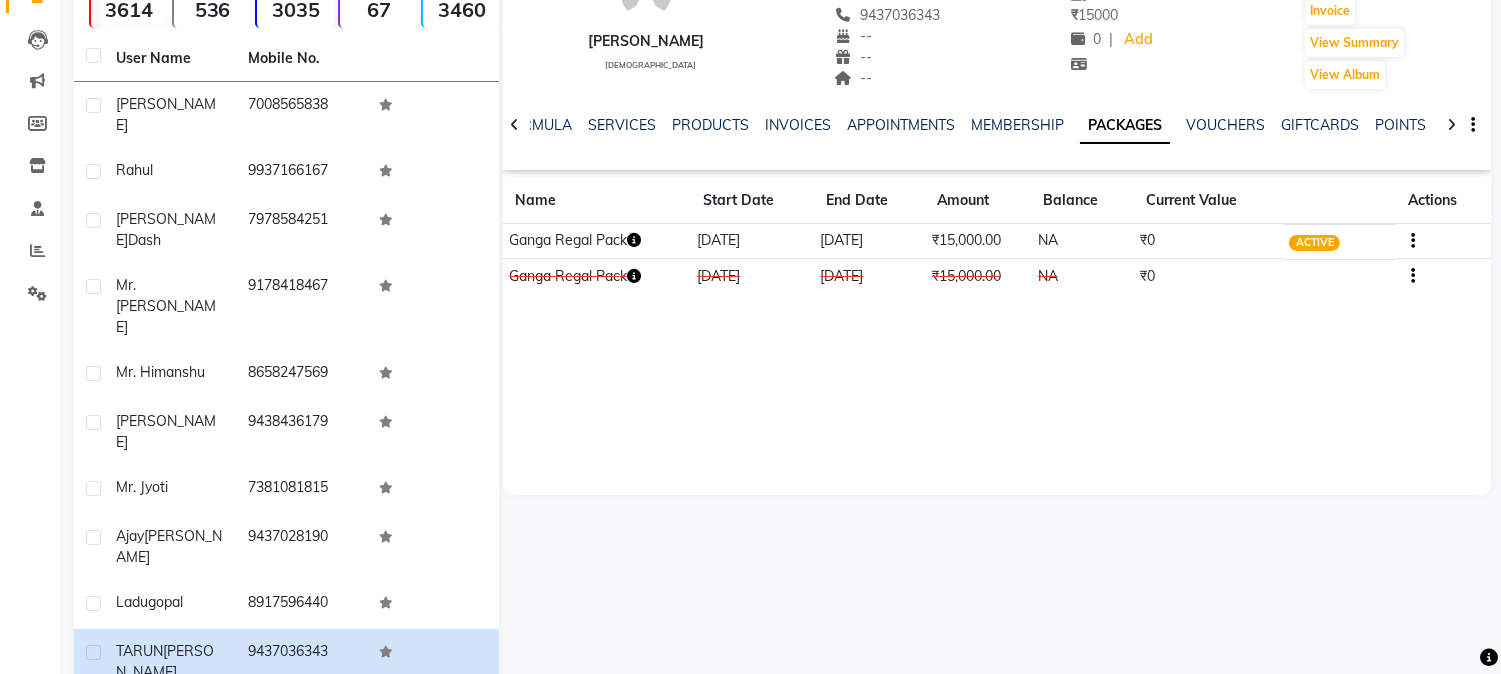 click on "Next" 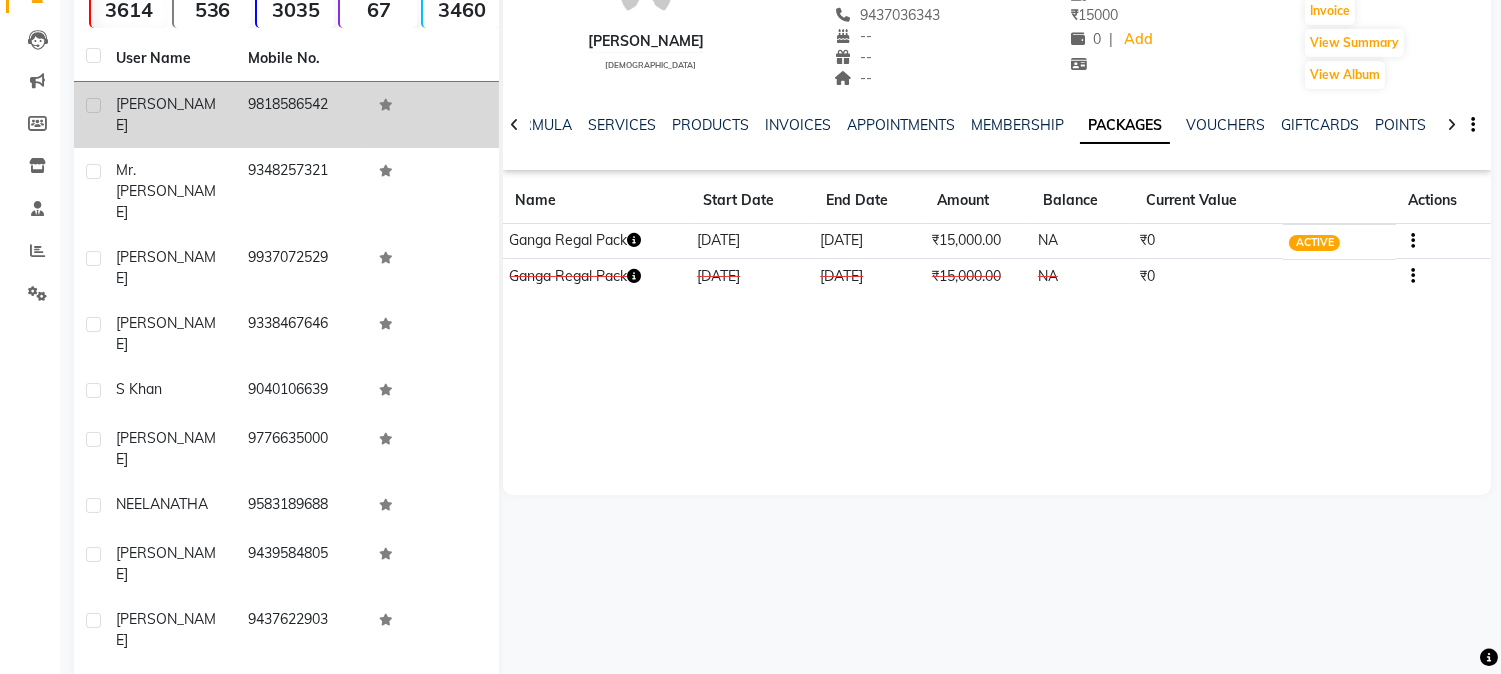 click on "9818586542" 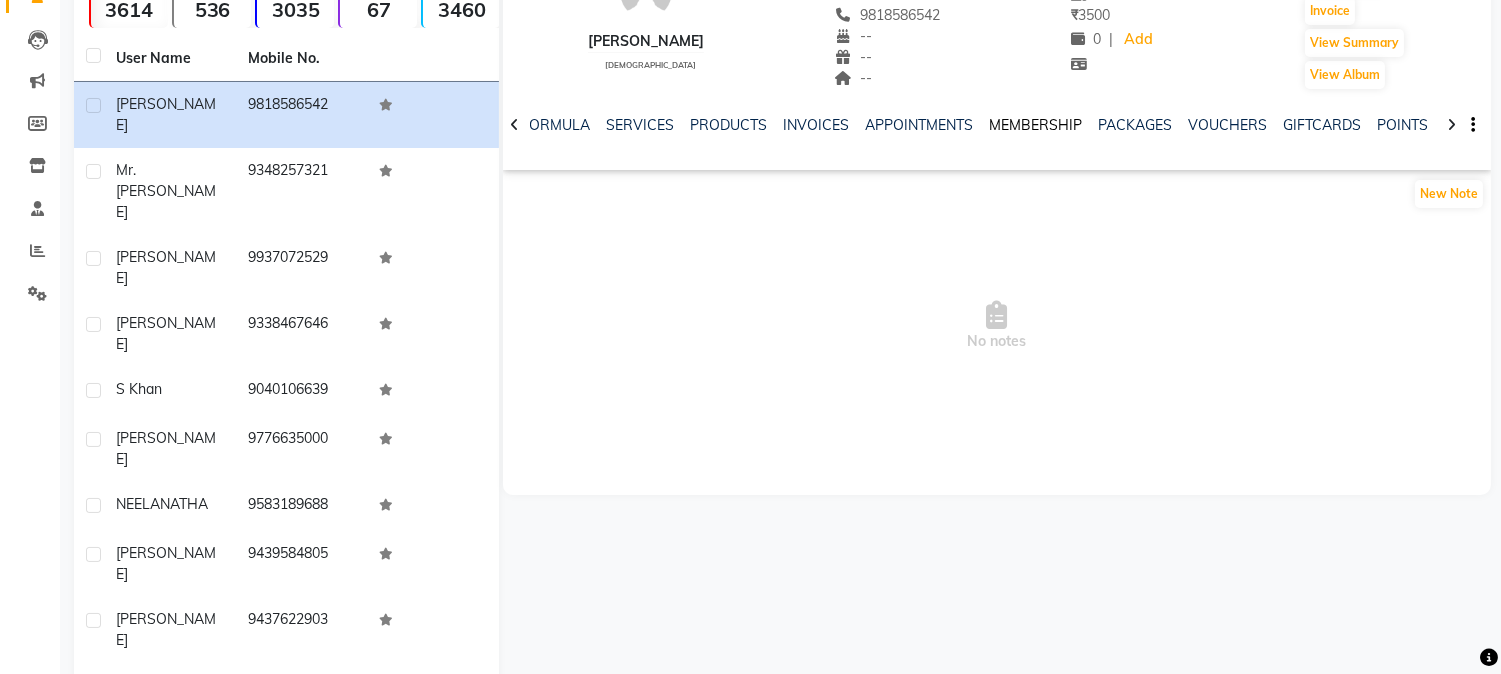 click on "MEMBERSHIP" 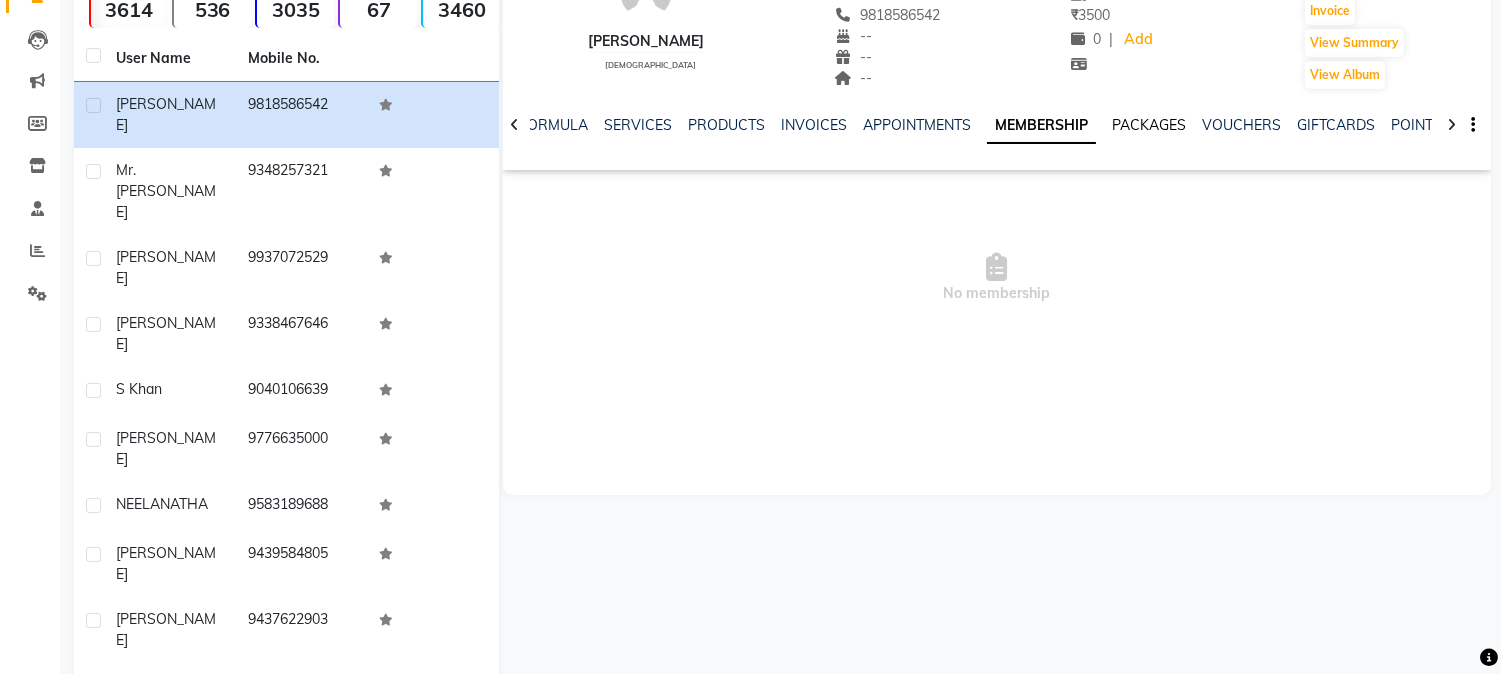 click on "PACKAGES" 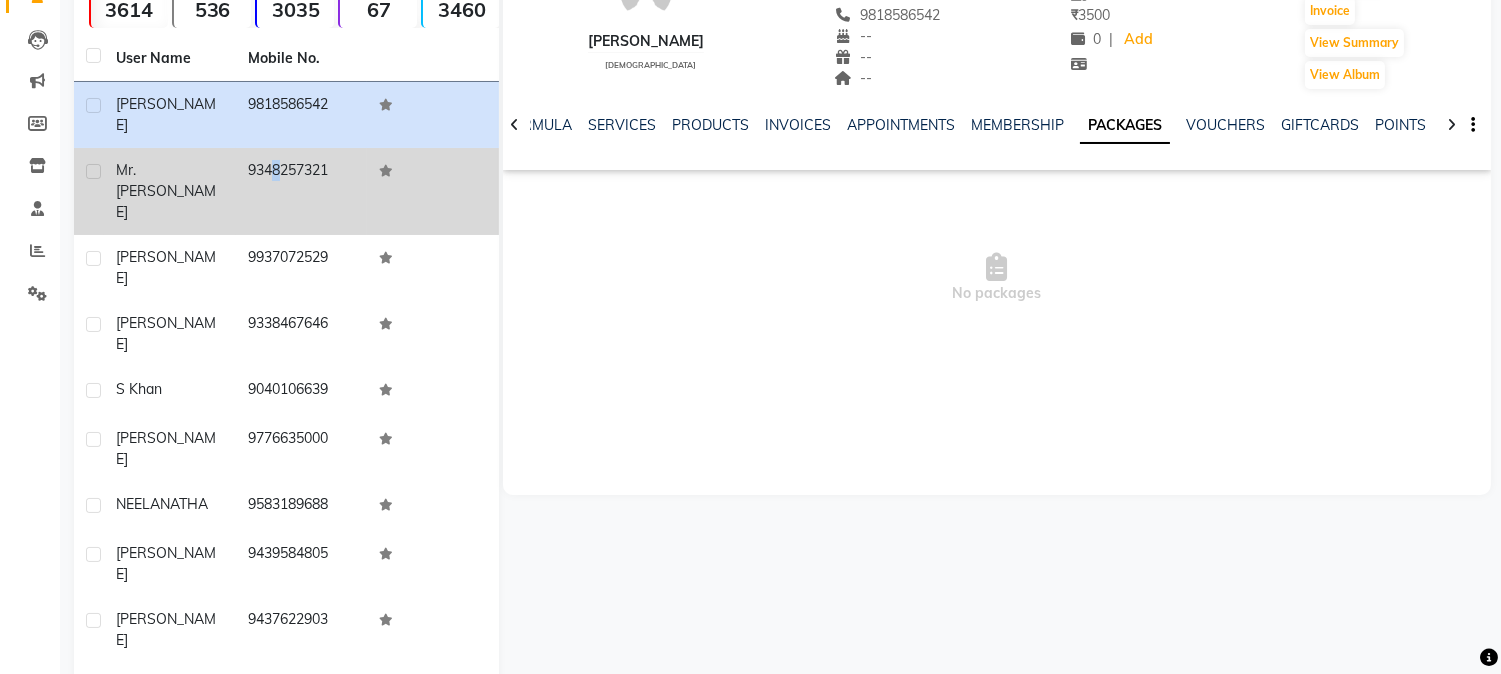 click on "9348257321" 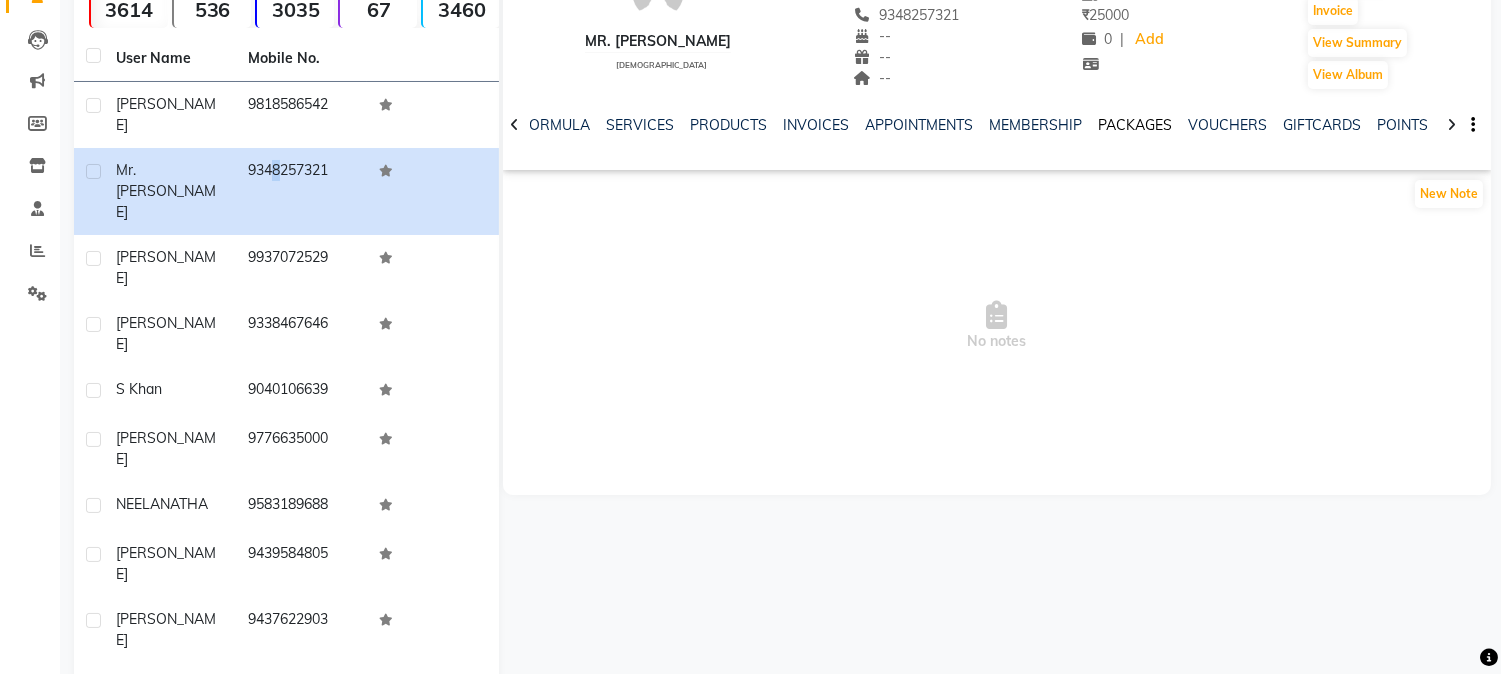 click on "PACKAGES" 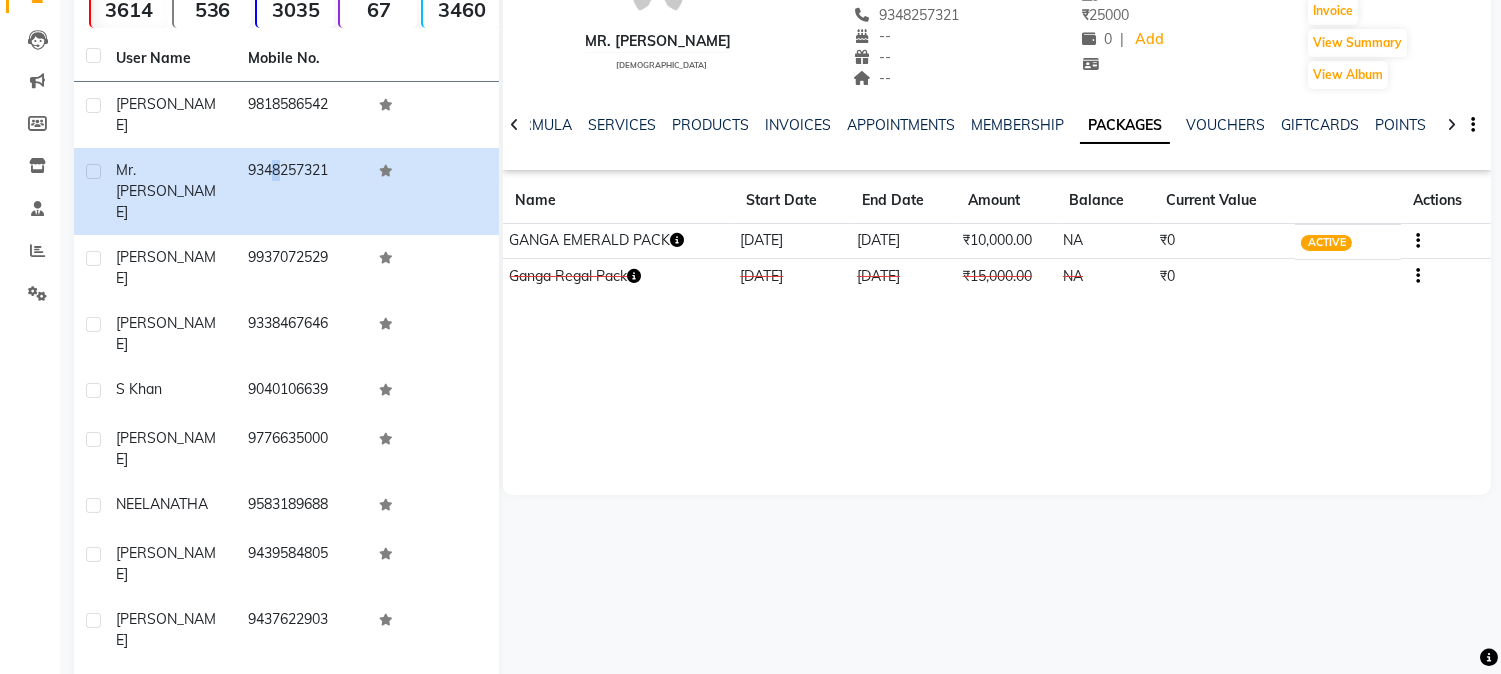 click 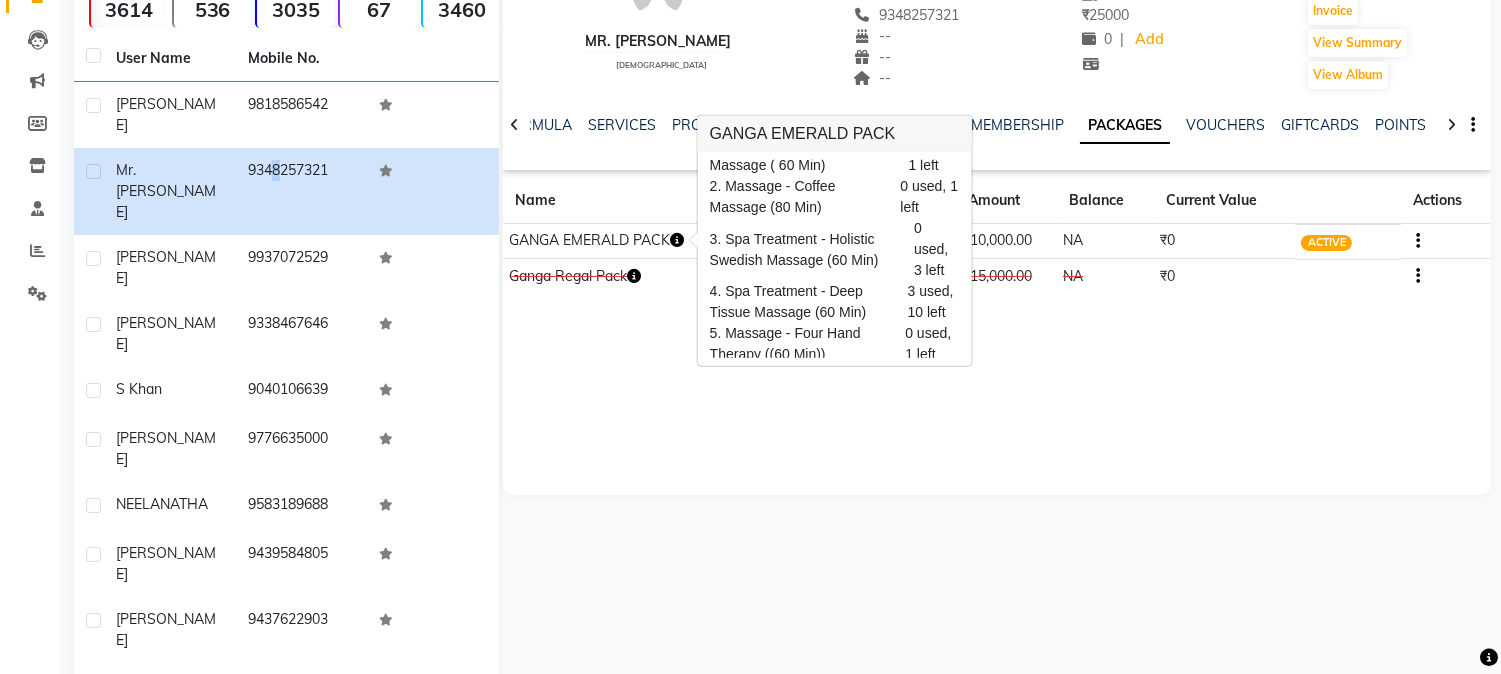 scroll, scrollTop: 33, scrollLeft: 0, axis: vertical 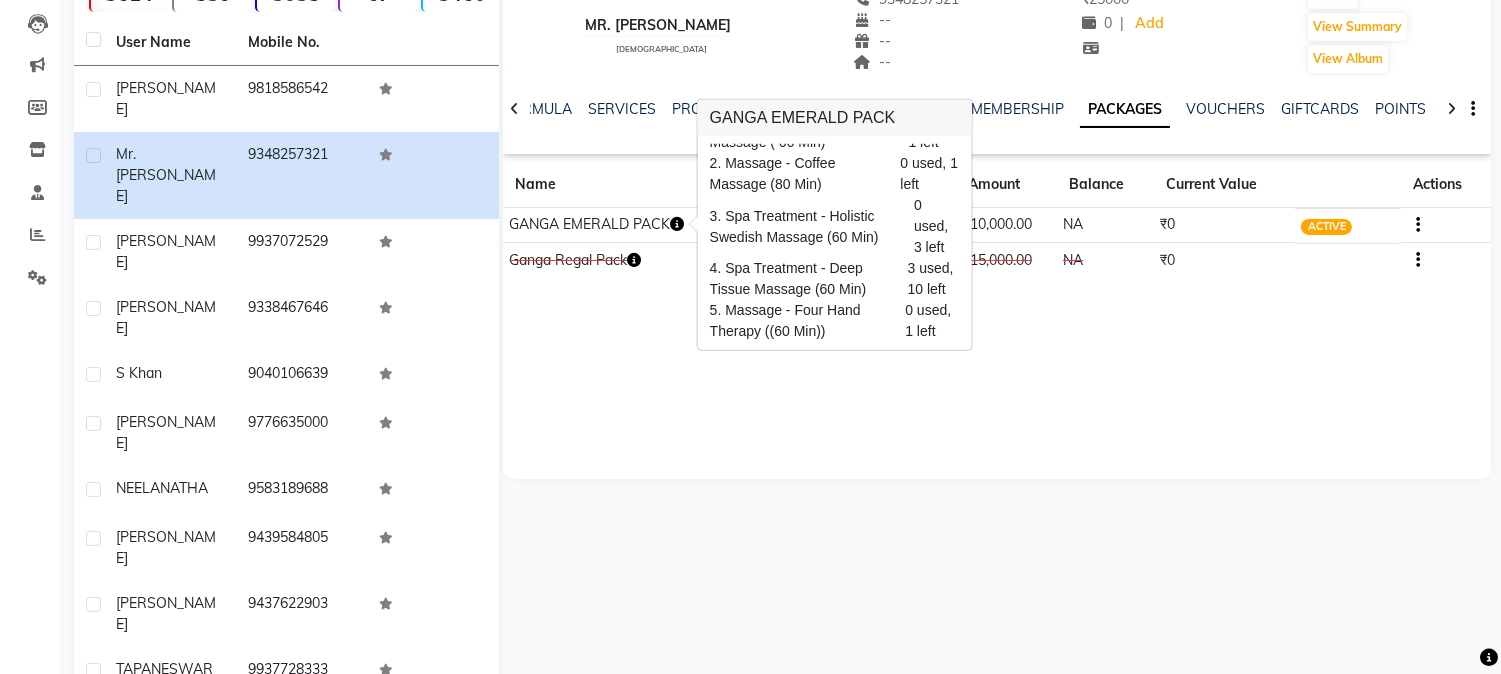 click on "Mr. [PERSON_NAME]    [DEMOGRAPHIC_DATA]  --   --   9348257321  --  --  --  -- [DATE] ₹    25000 0 |  Add   Appointment   Invoice  View Summary  View Album  NOTES FORMULA SERVICES PRODUCTS INVOICES APPOINTMENTS MEMBERSHIP PACKAGES VOUCHERS GIFTCARDS POINTS FORMS FAMILY CARDS WALLET Name Start Date End Date Amount Balance Current Value Actions  GANGA EMERALD PACK  [DATE] [DATE]  ₹10,000.00   NA  ₹0 ACTIVE  Ganga Regal Pack  [DATE] [DATE]  ₹15,000.00   NA  ₹0 CONSUMED" 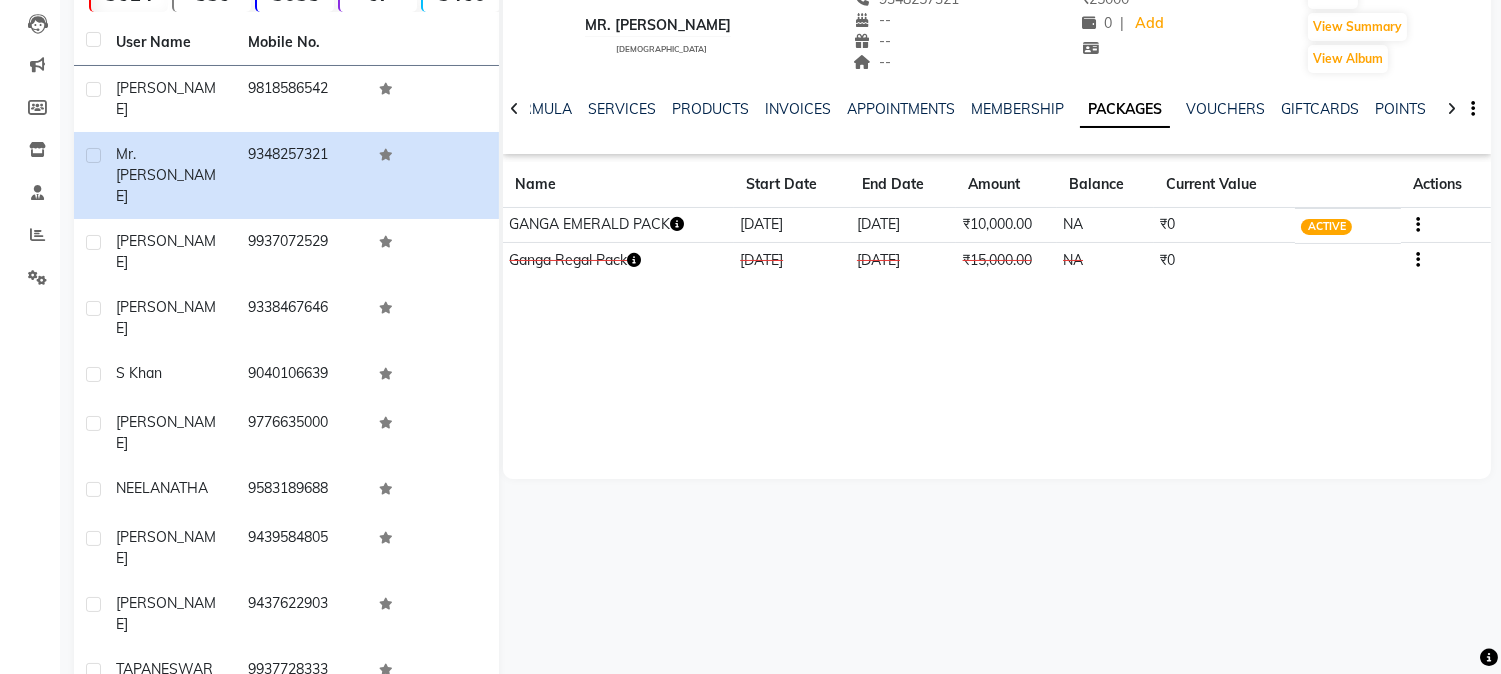 click 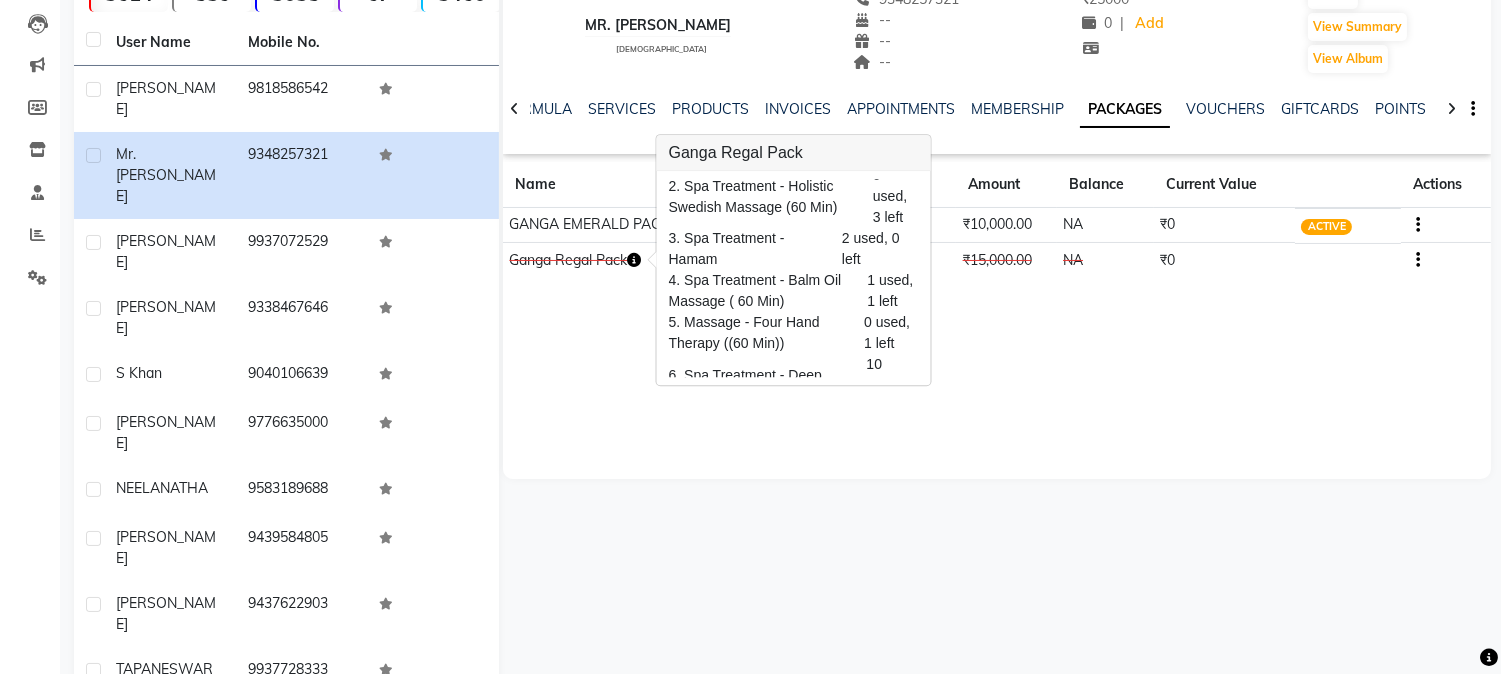 scroll, scrollTop: 158, scrollLeft: 0, axis: vertical 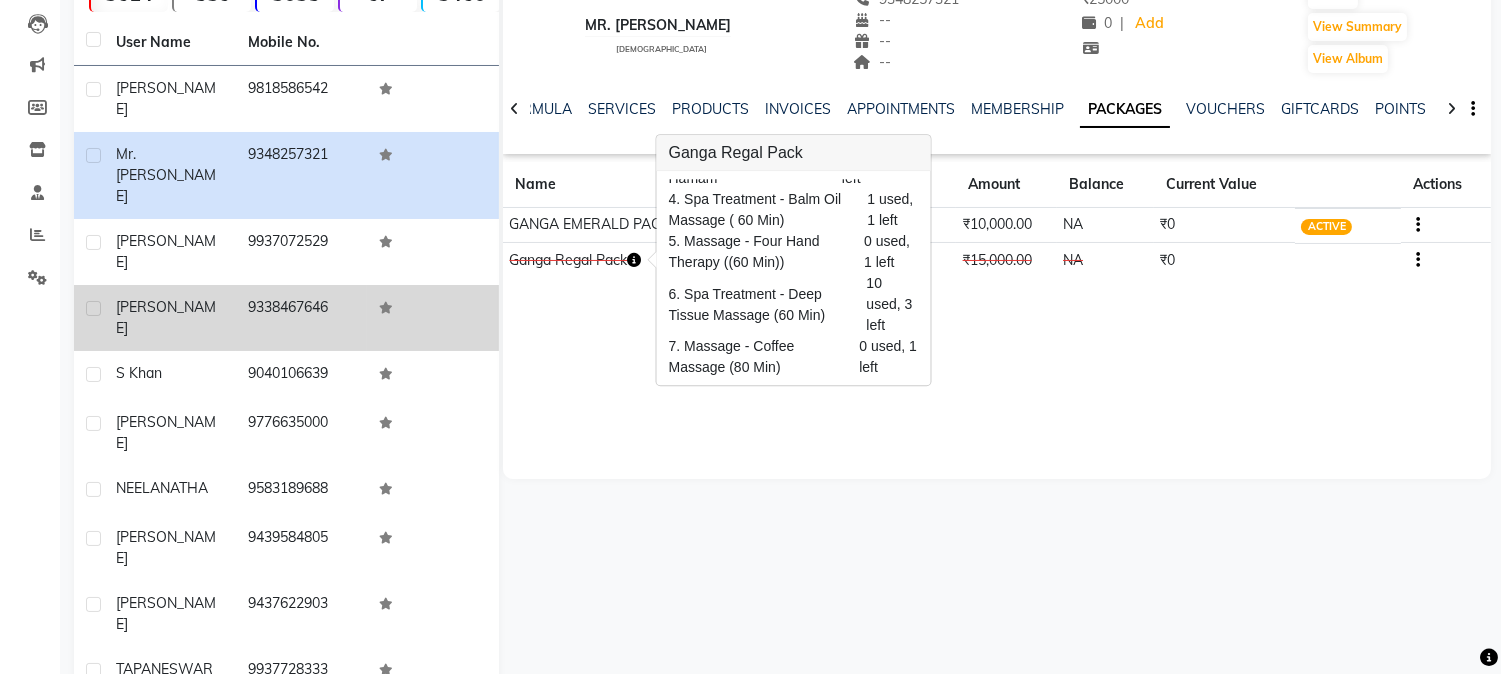 click on "9338467646" 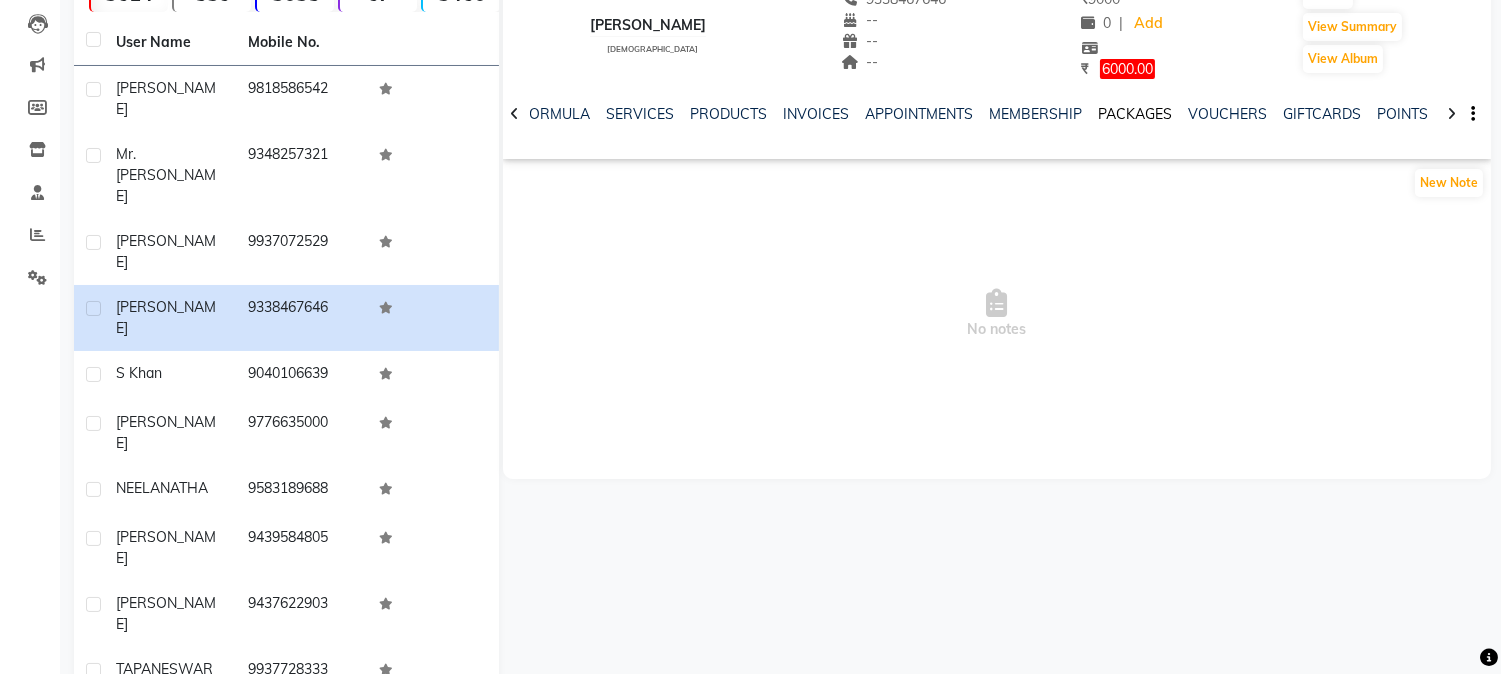 click on "PACKAGES" 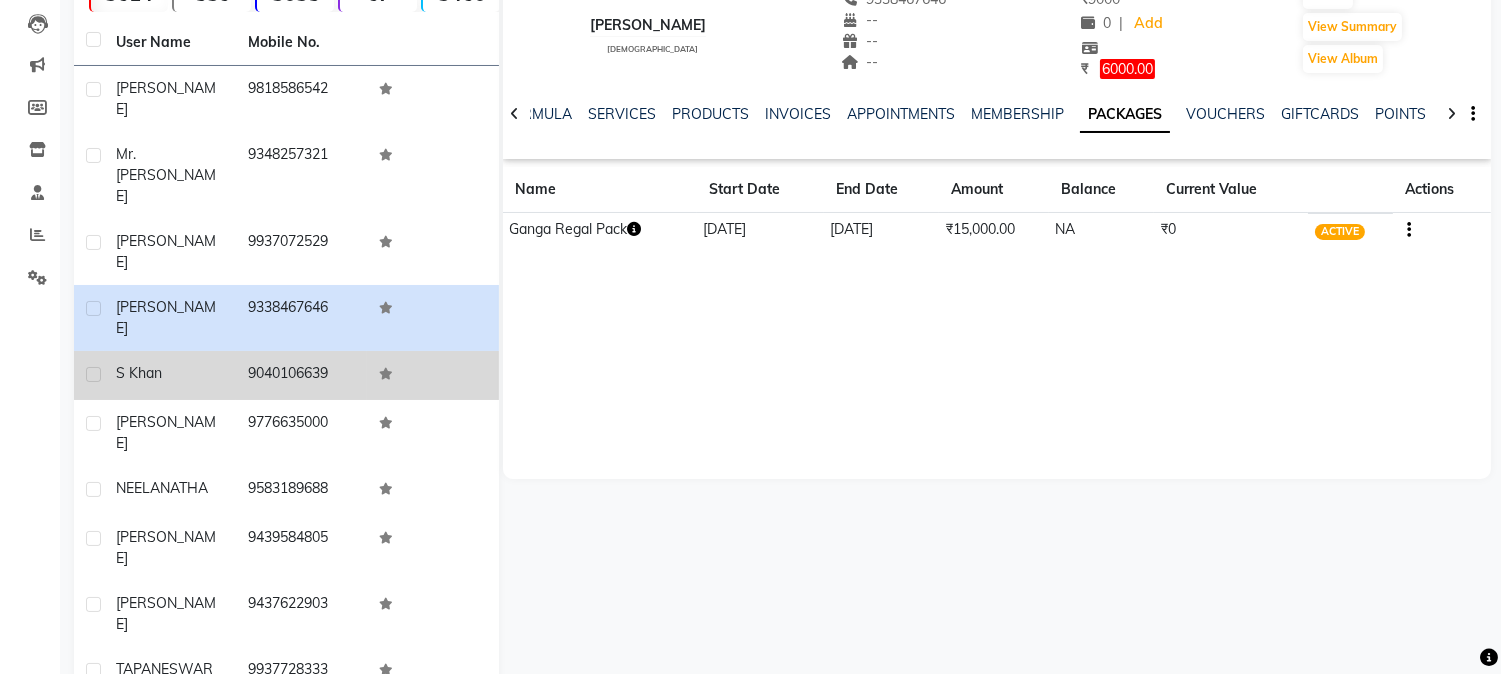 click on "9040106639" 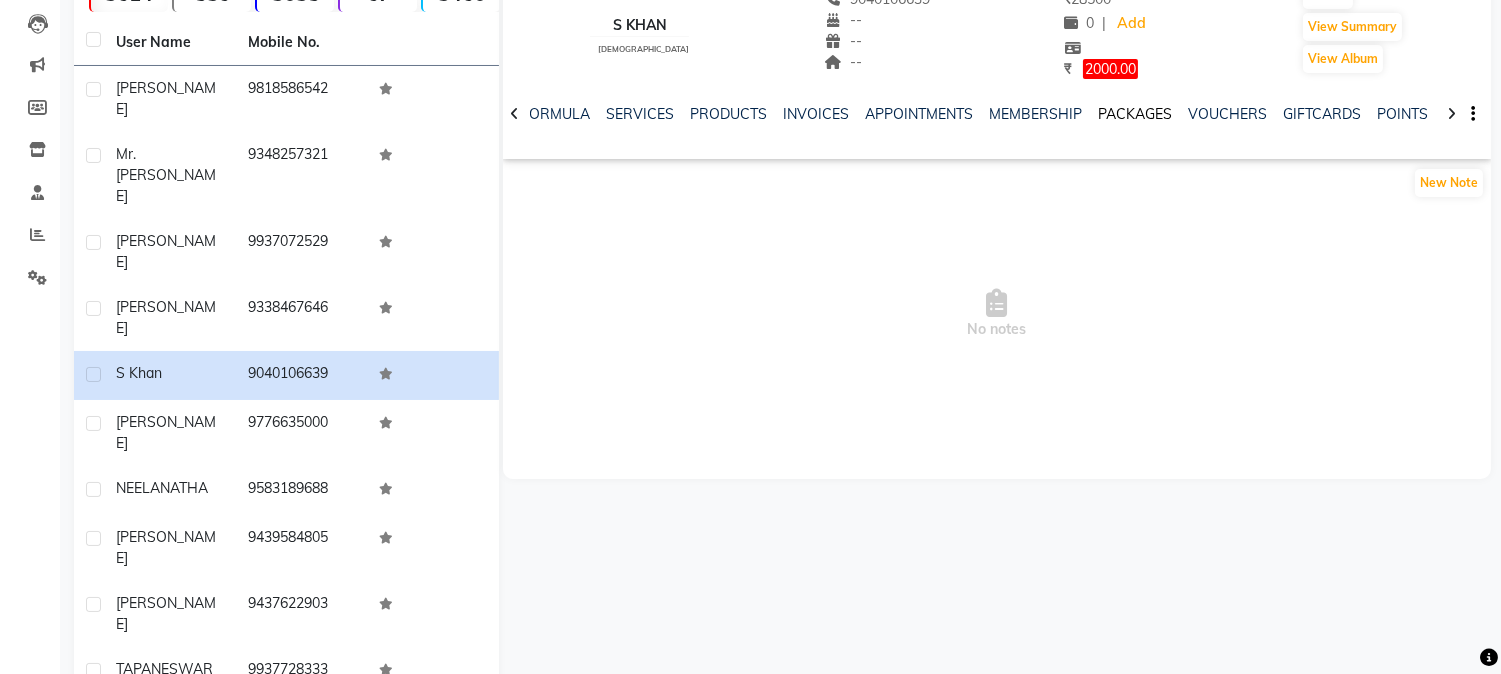 click on "PACKAGES" 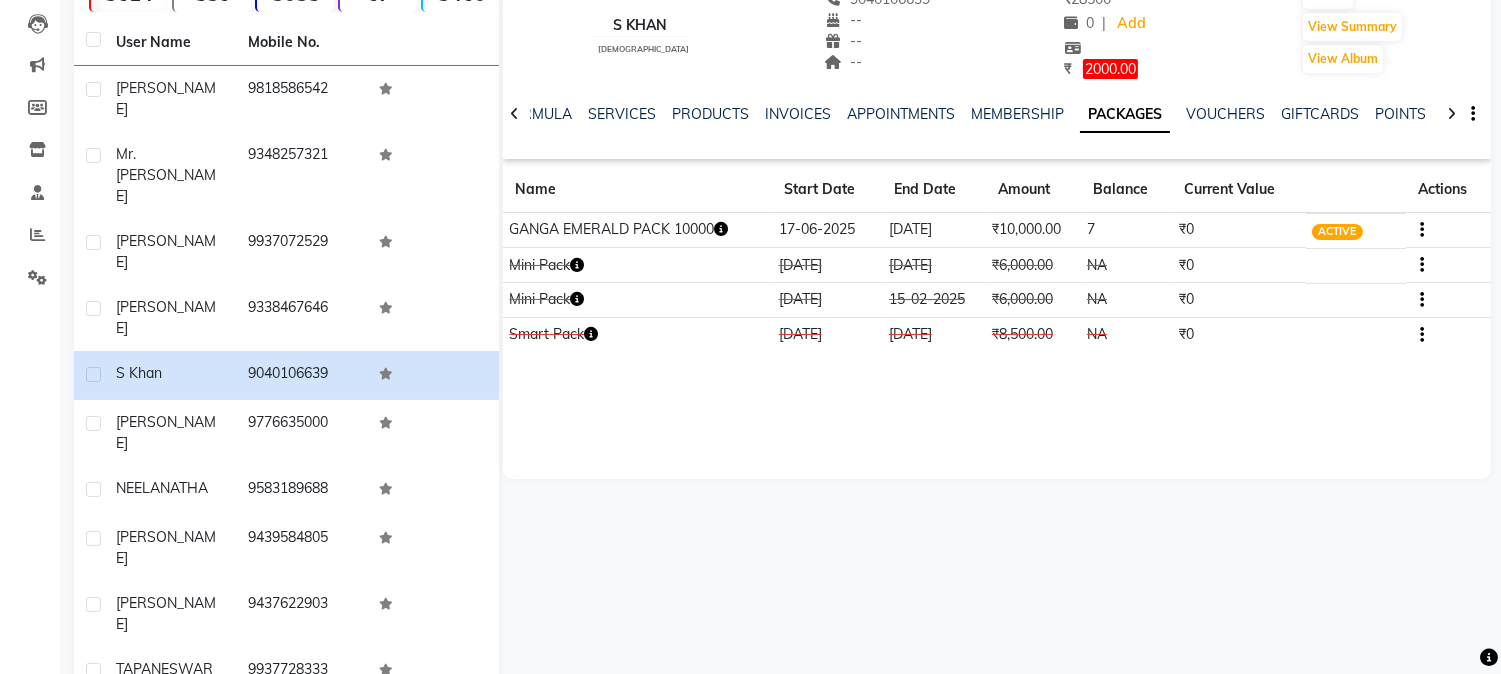 click 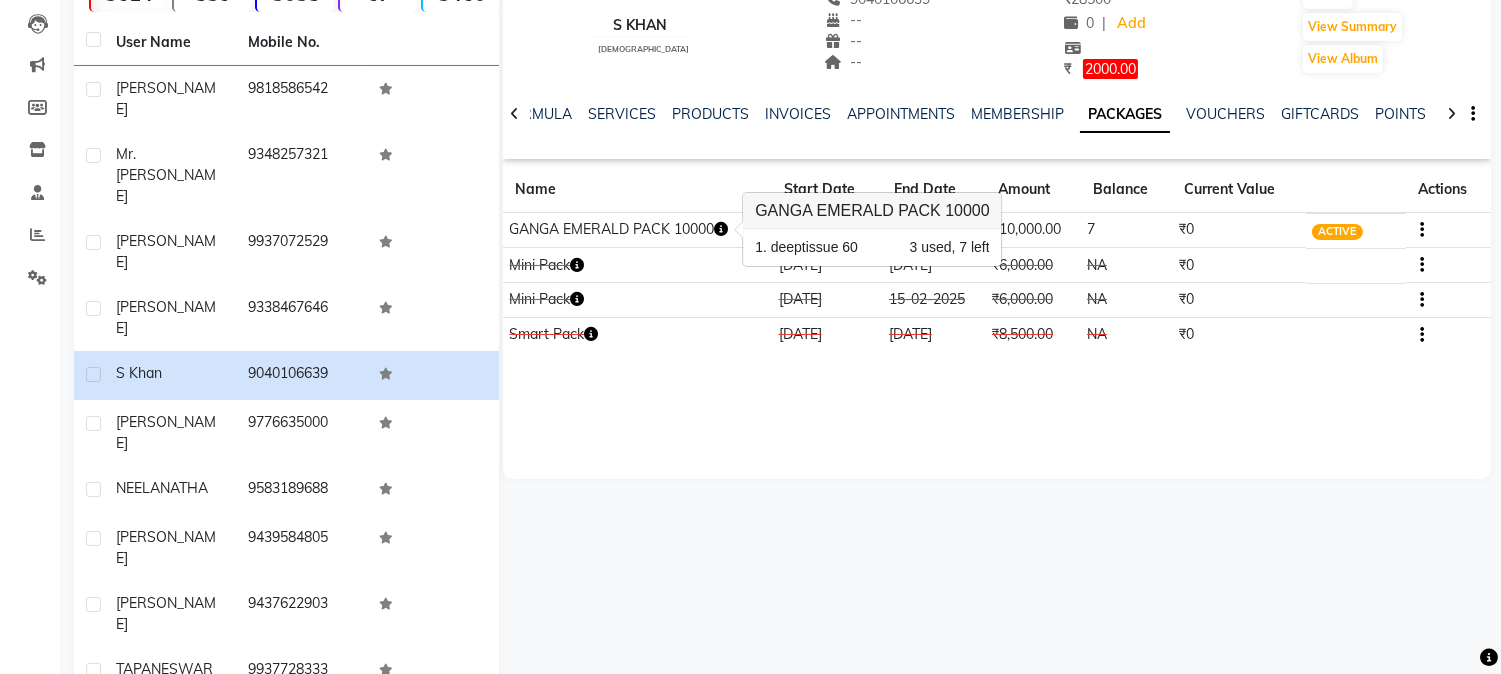 click on "s khan    [DEMOGRAPHIC_DATA]  --   --   9040106639  --  --  --  -- [DATE] ₹    28500 0 |  Add  ₹     2000.00  Appointment   Invoice  View Summary  View Album  NOTES FORMULA SERVICES PRODUCTS INVOICES APPOINTMENTS MEMBERSHIP PACKAGES VOUCHERS GIFTCARDS POINTS FORMS FAMILY CARDS WALLET Name Start Date End Date Amount Balance Current Value Actions  GANGA EMERALD PACK 10000  [DATE] [DATE]  ₹10,000.00   7  ₹0 ACTIVE  Mini Pack  [DATE] [DATE]  ₹6,000.00   NA  ₹0 CONSUMED  Mini Pack  [DATE] [DATE]  ₹6,000.00   NA  ₹0 CONSUMED  Smart Pack  [DATE] [DATE]  ₹8,500.00   NA  ₹0 CONSUMED" 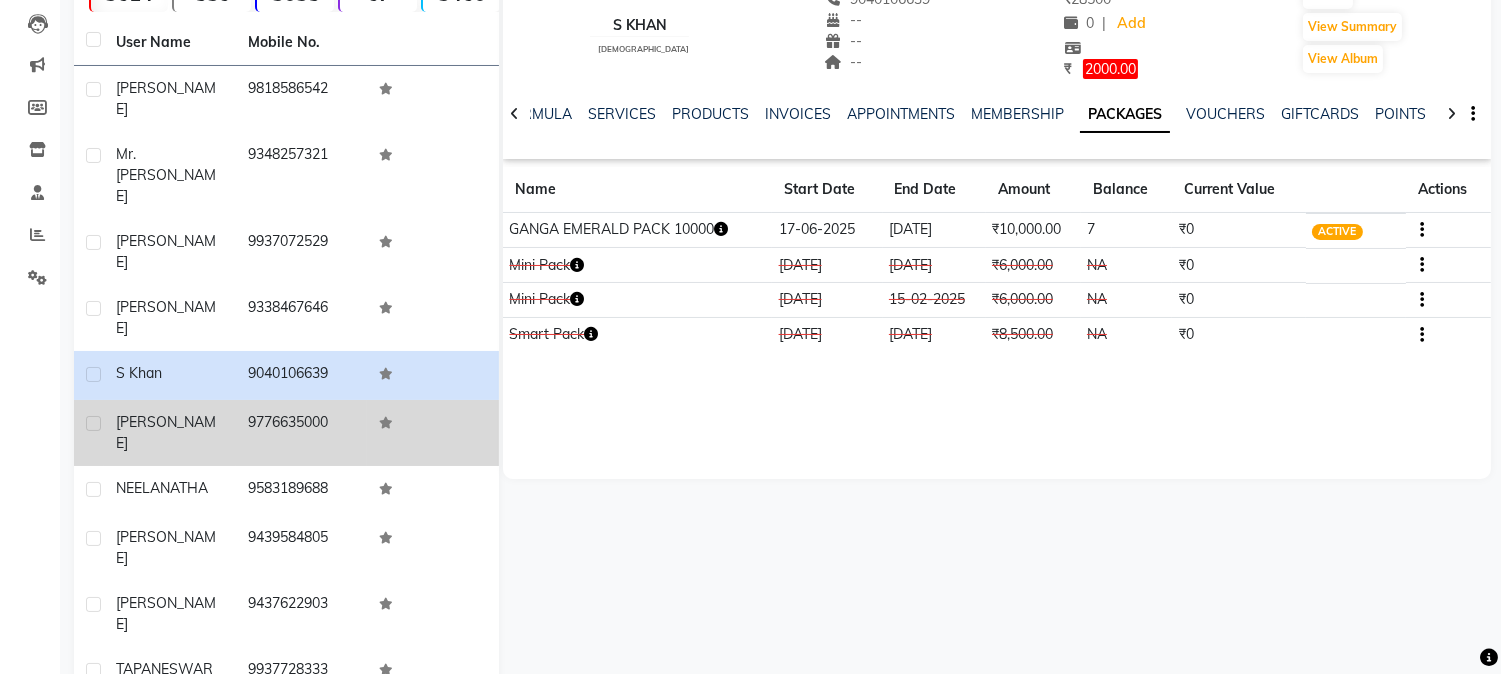 click on "9776635000" 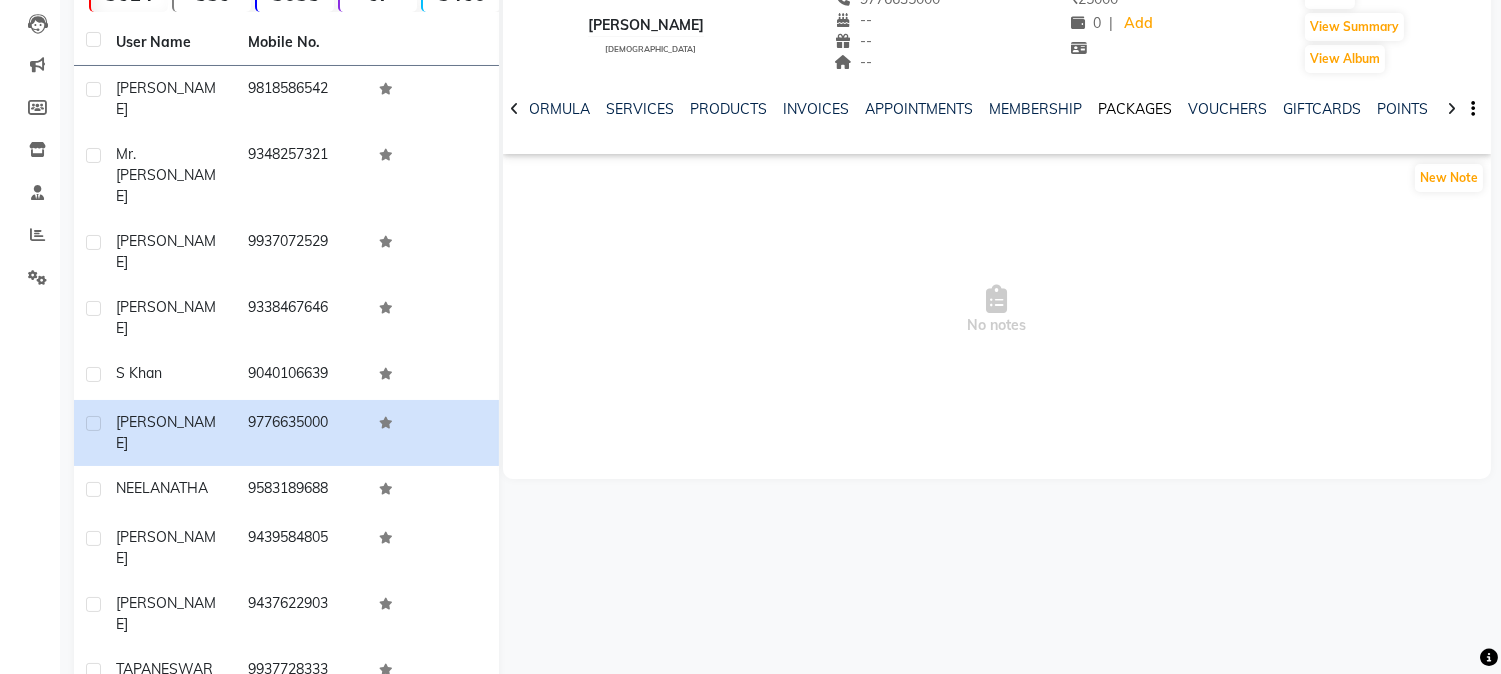 click on "PACKAGES" 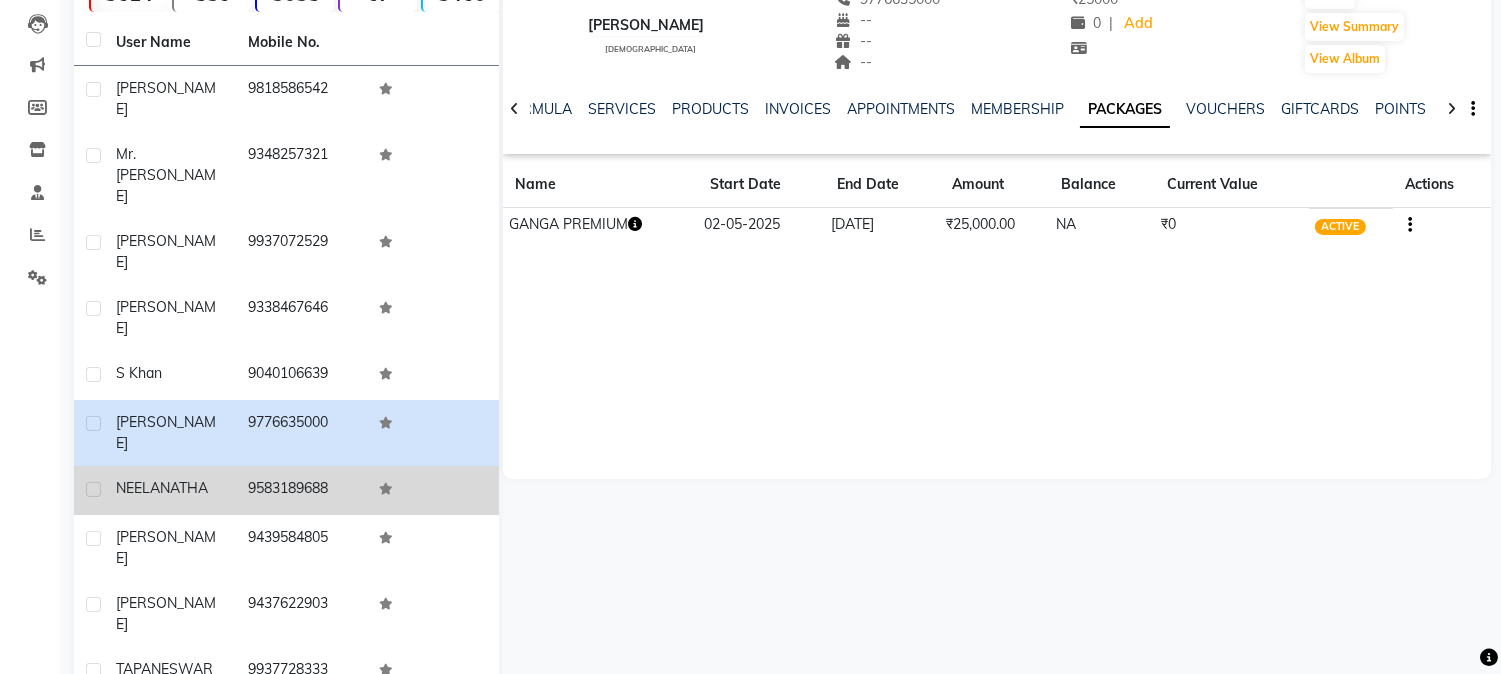 click on "9583189688" 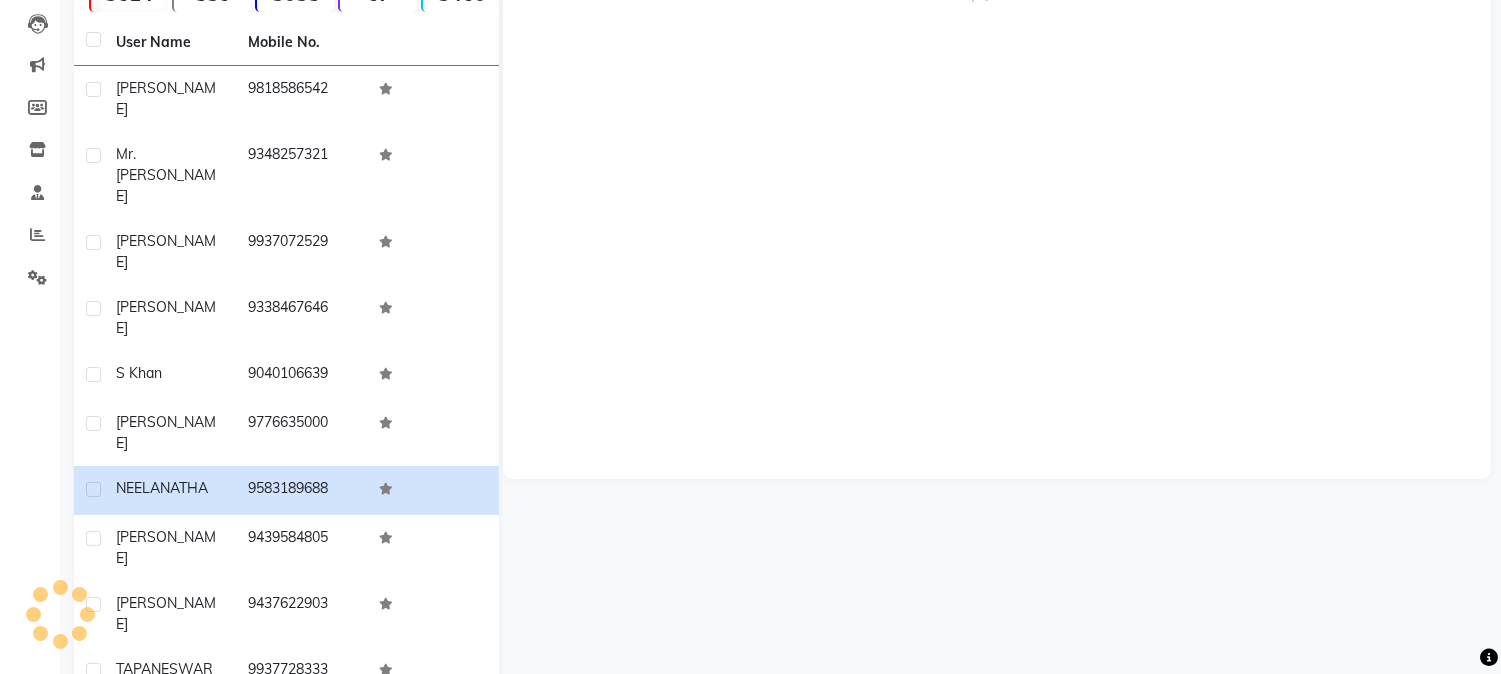 scroll, scrollTop: 0, scrollLeft: 0, axis: both 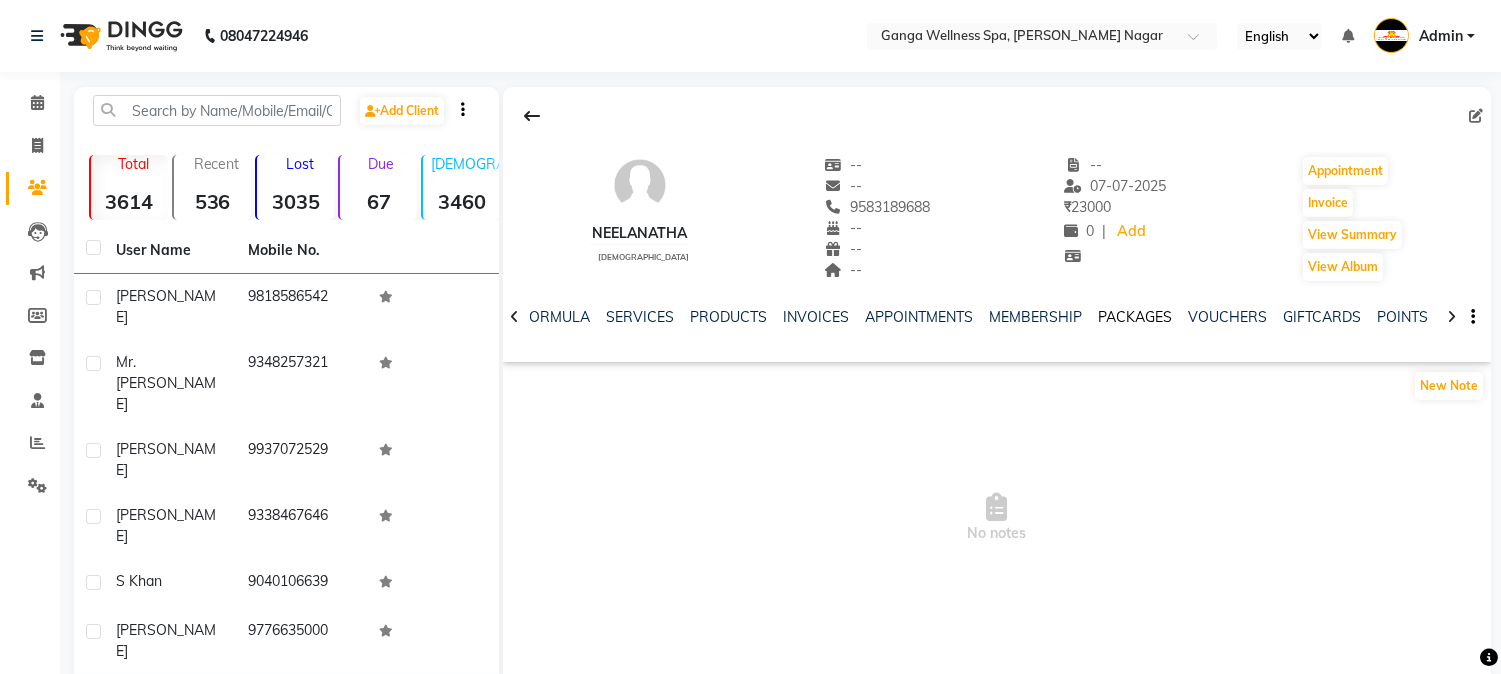 click on "PACKAGES" 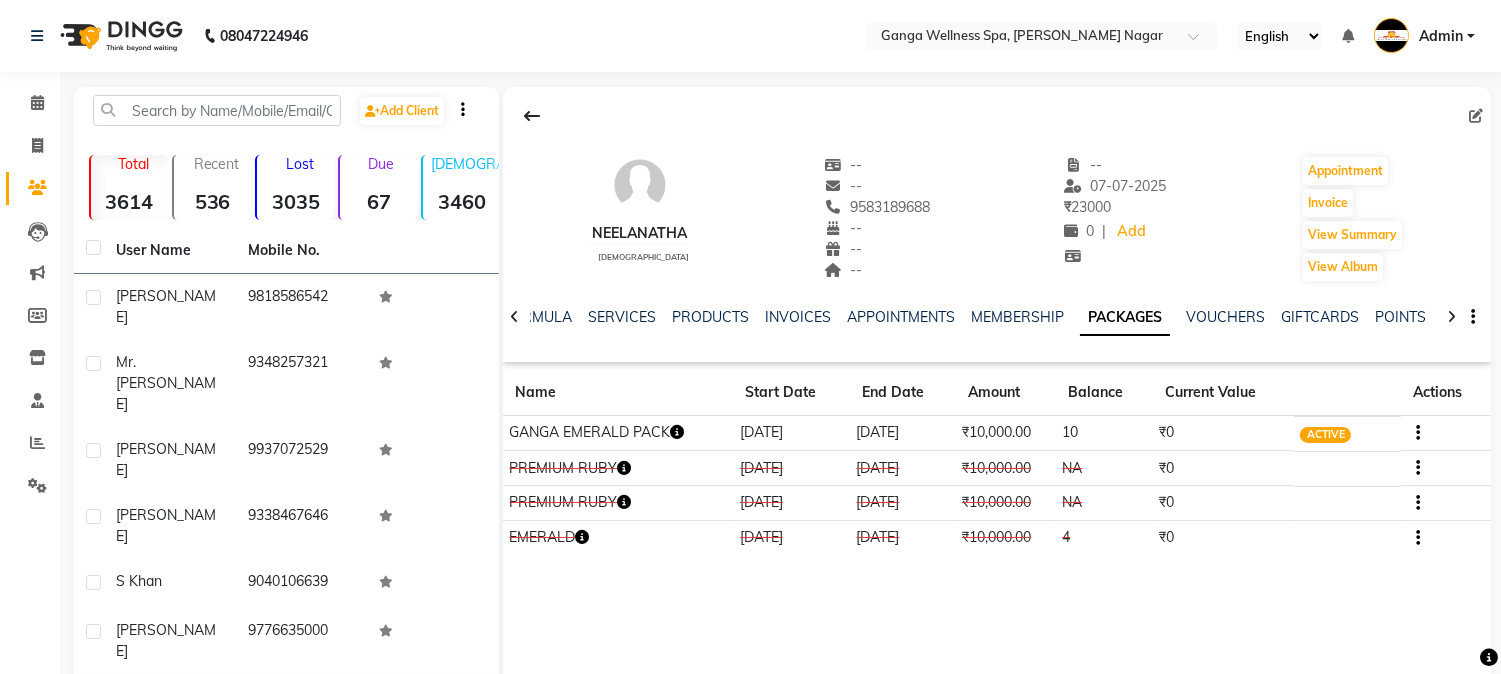 click 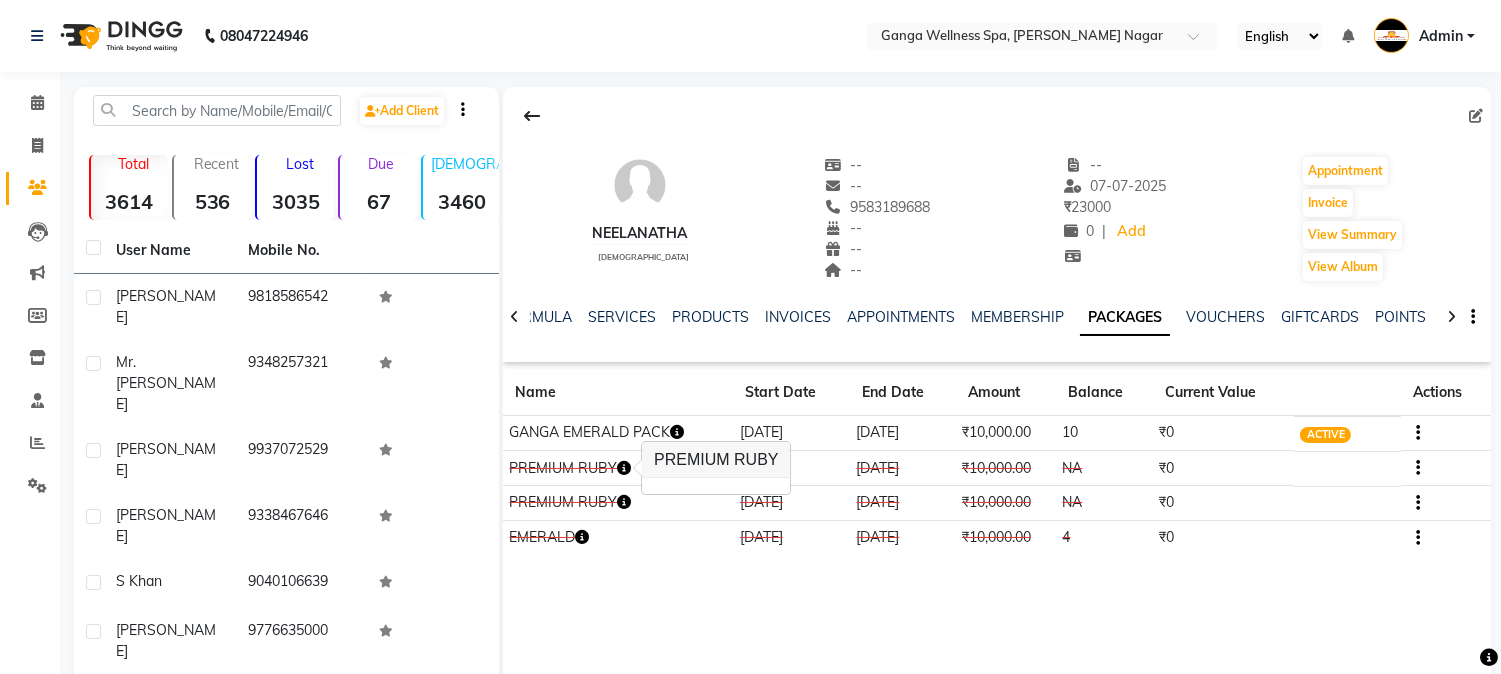 click 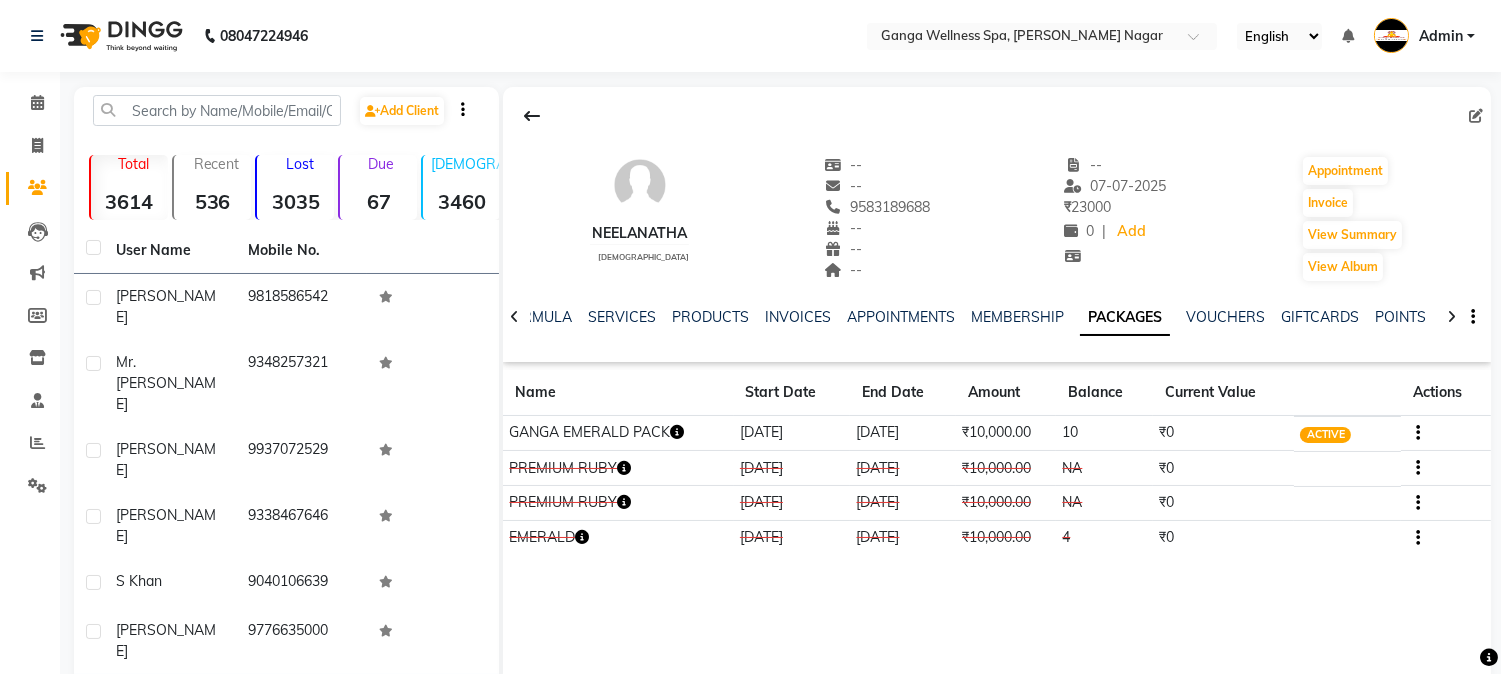 click 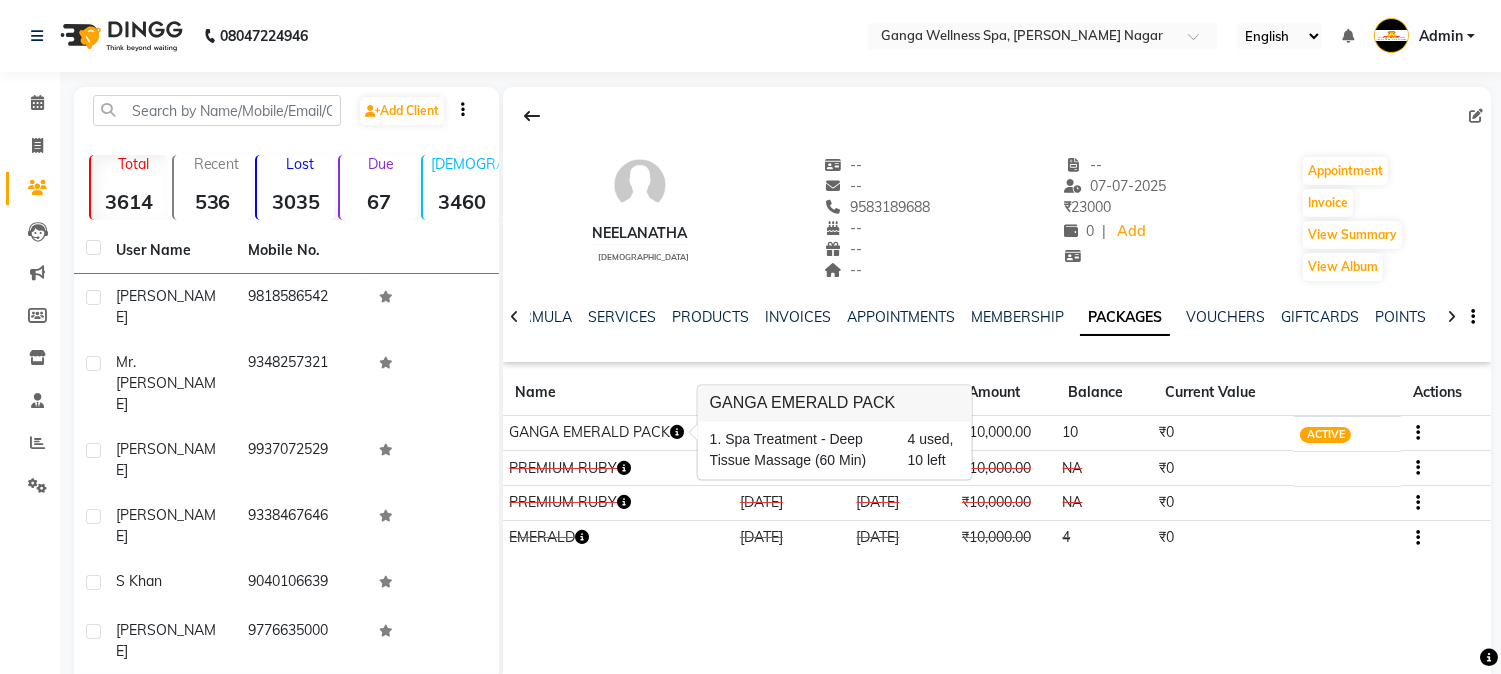 scroll, scrollTop: 111, scrollLeft: 0, axis: vertical 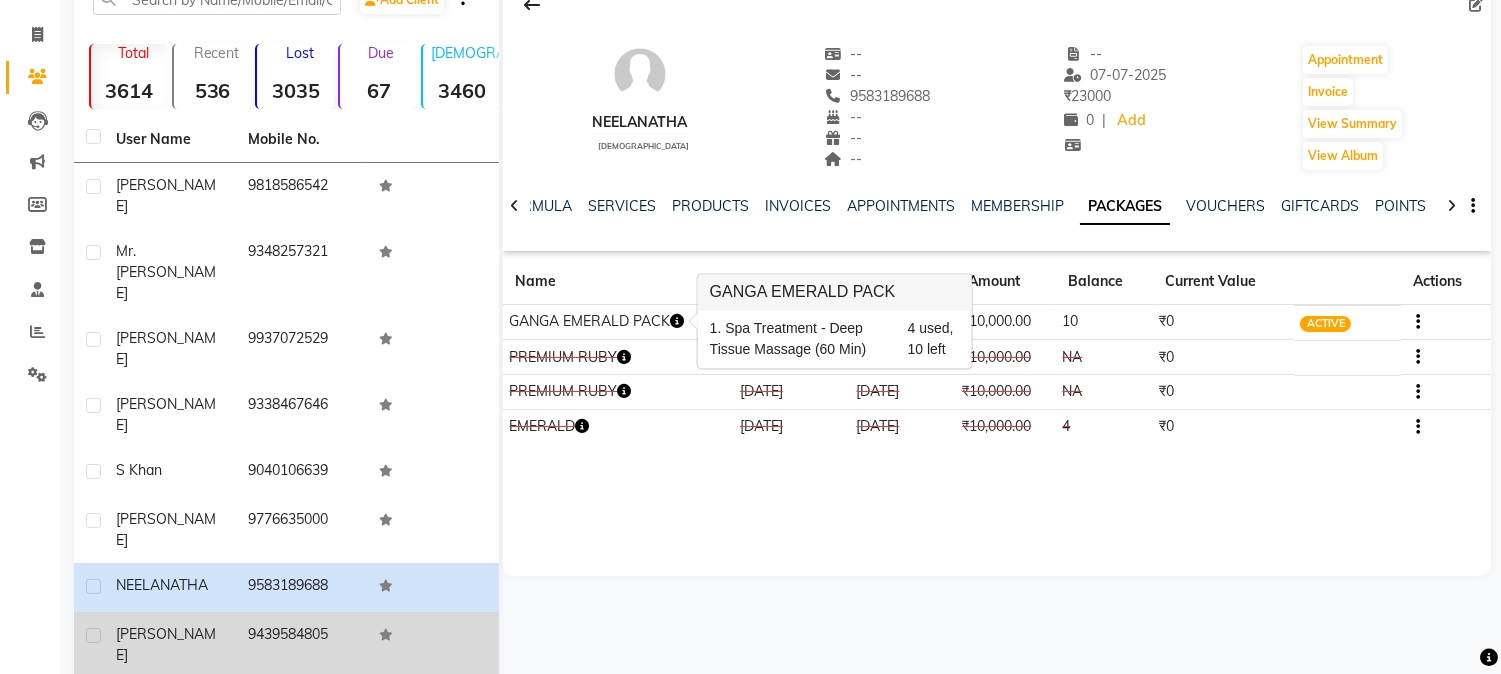 click on "[PERSON_NAME]" 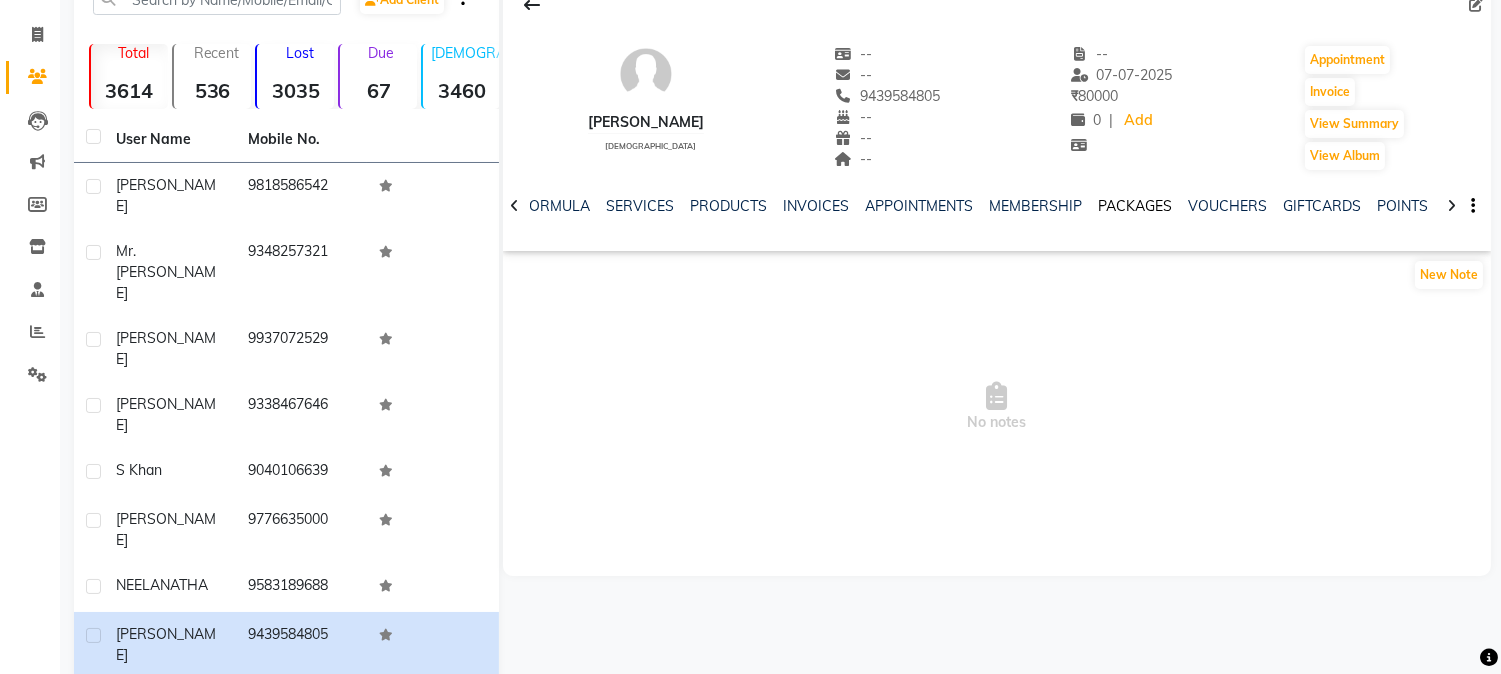 click on "PACKAGES" 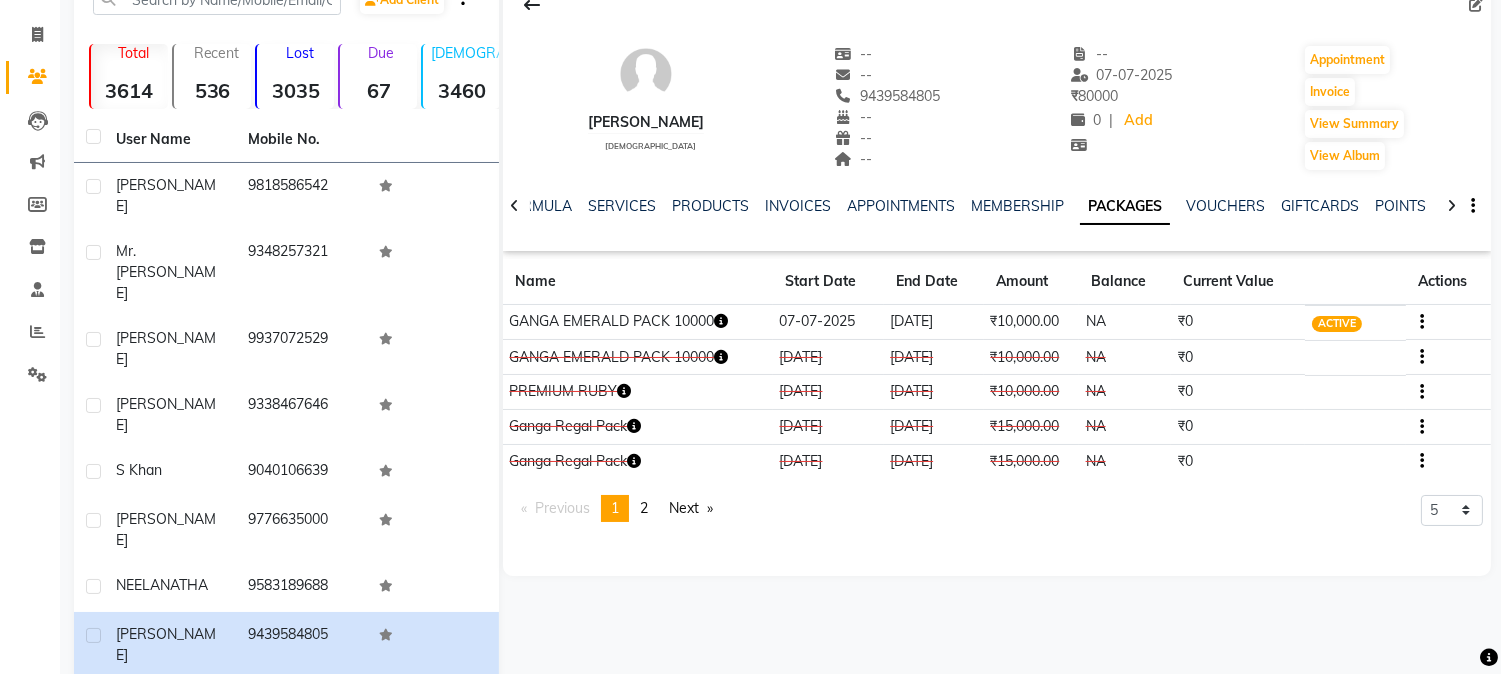 click 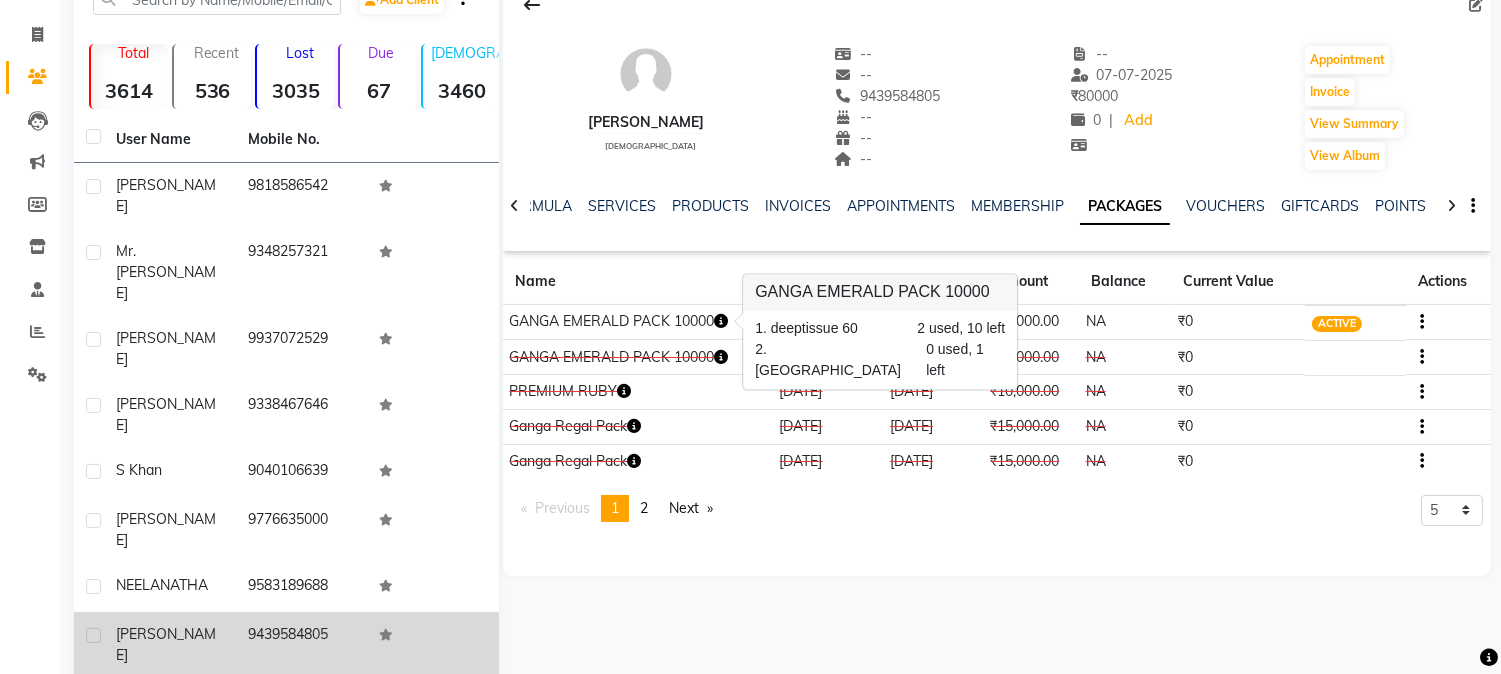 scroll, scrollTop: 208, scrollLeft: 0, axis: vertical 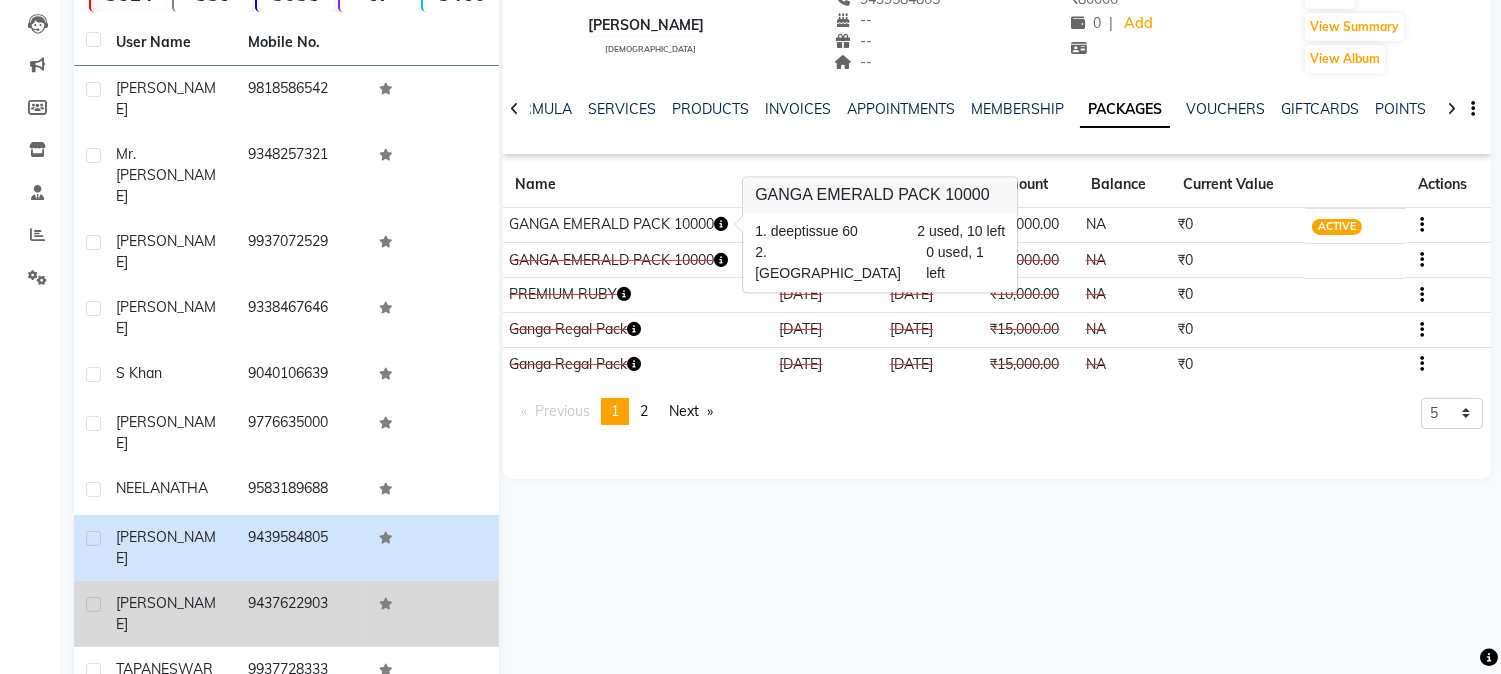 click on "9437622903" 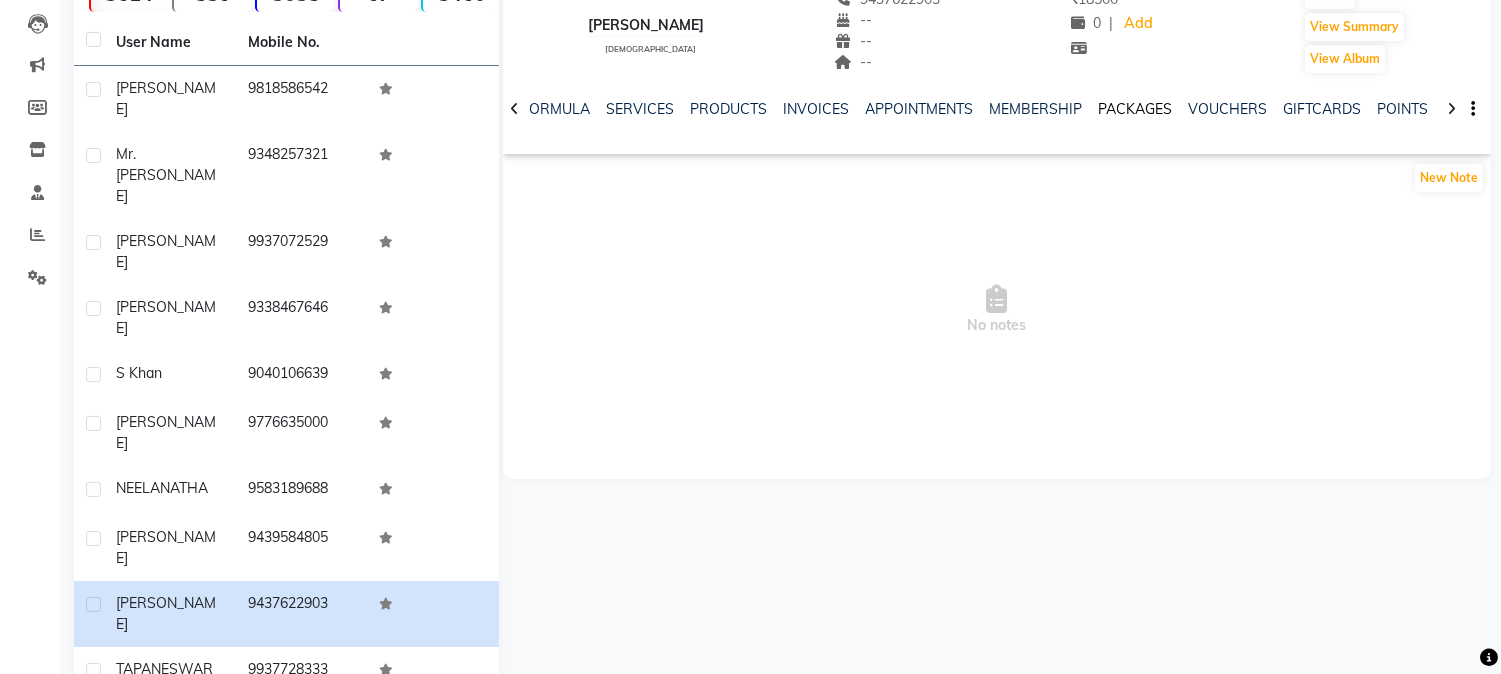 click on "PACKAGES" 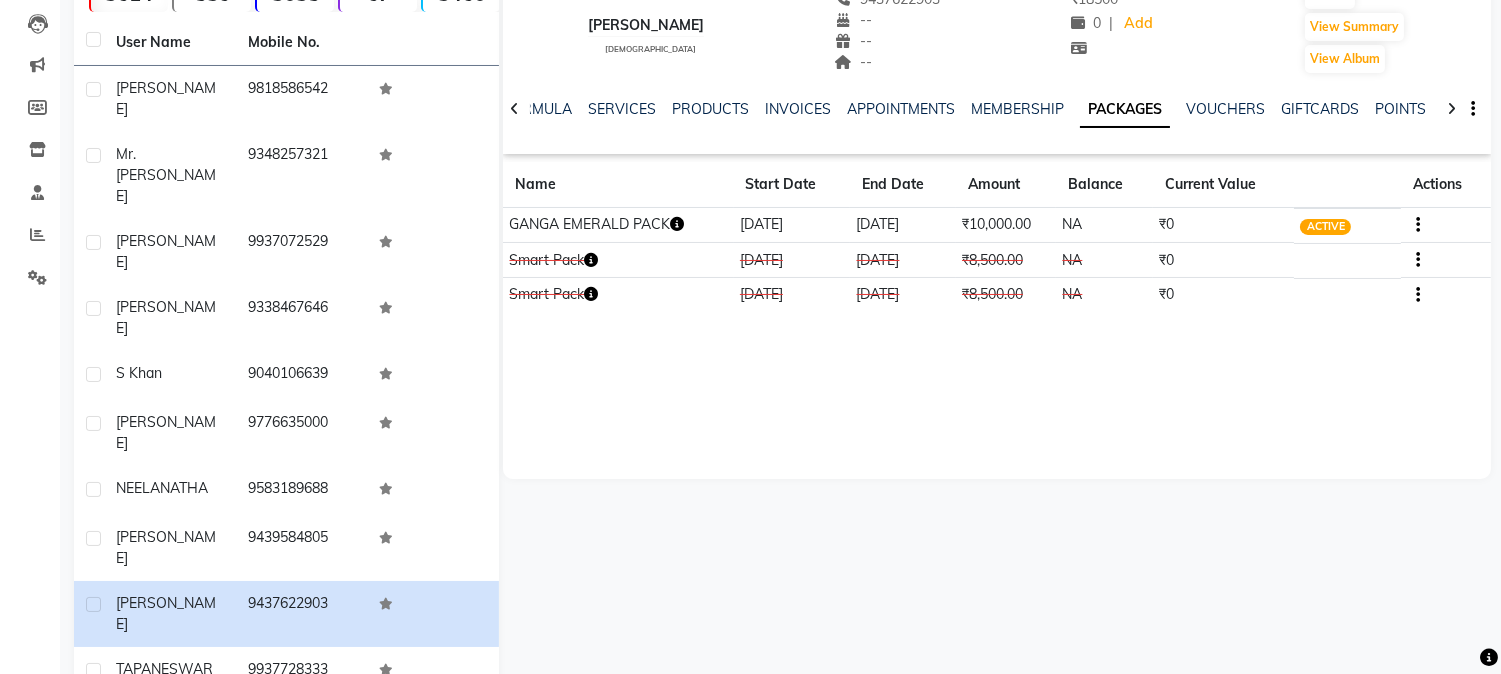 click 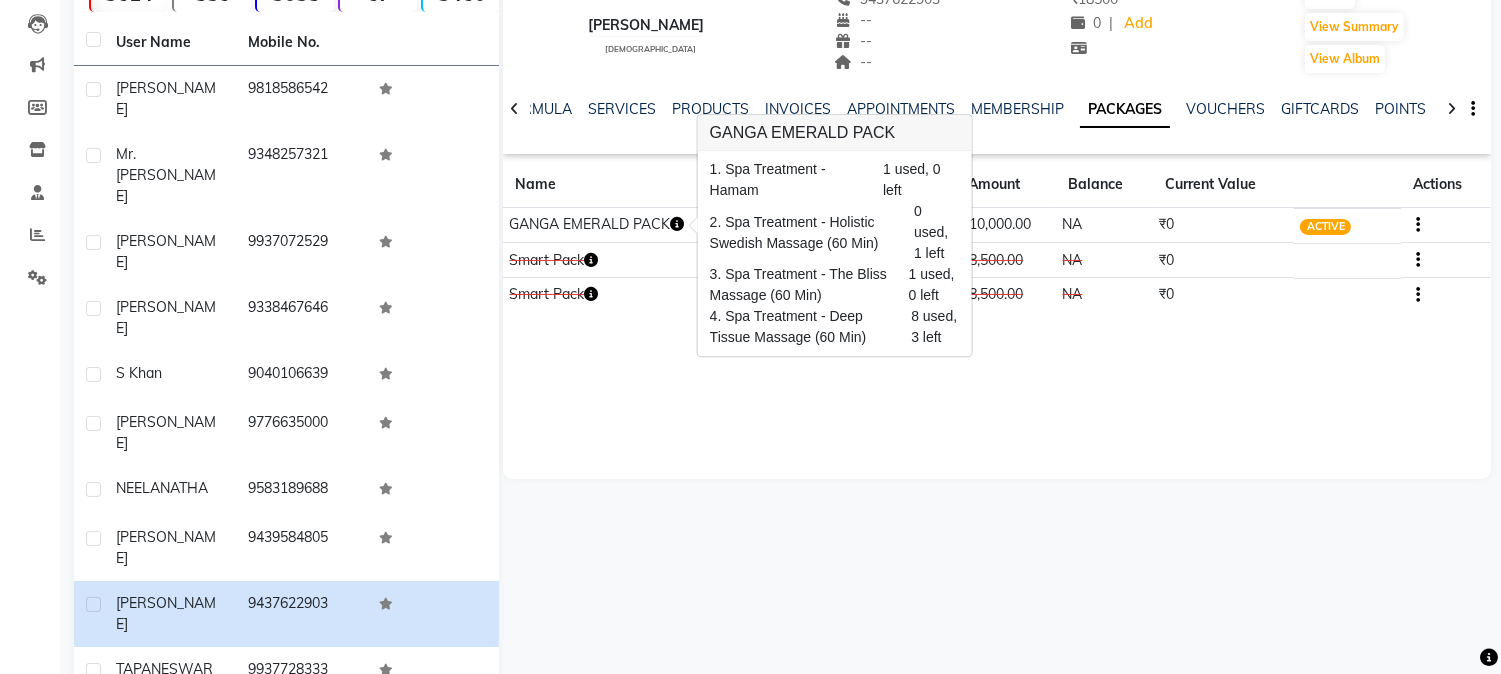 click on "[PERSON_NAME]    [DEMOGRAPHIC_DATA]  --   --   9437622903  --  --  --  -- [DATE] ₹    18500 0 |  Add   Appointment   Invoice  View Summary  View Album  NOTES FORMULA SERVICES PRODUCTS INVOICES APPOINTMENTS MEMBERSHIP PACKAGES VOUCHERS GIFTCARDS POINTS FORMS FAMILY CARDS WALLET Name Start Date End Date Amount Balance Current Value Actions  GANGA EMERALD PACK  [DATE] [DATE]  ₹10,000.00   NA  ₹0 ACTIVE  Smart Pack  [DATE] [DATE]  ₹8,500.00   NA  ₹0 CANCELLED  Smart Pack  [DATE] [DATE]  ₹8,500.00   NA  ₹0 CONSUMED" 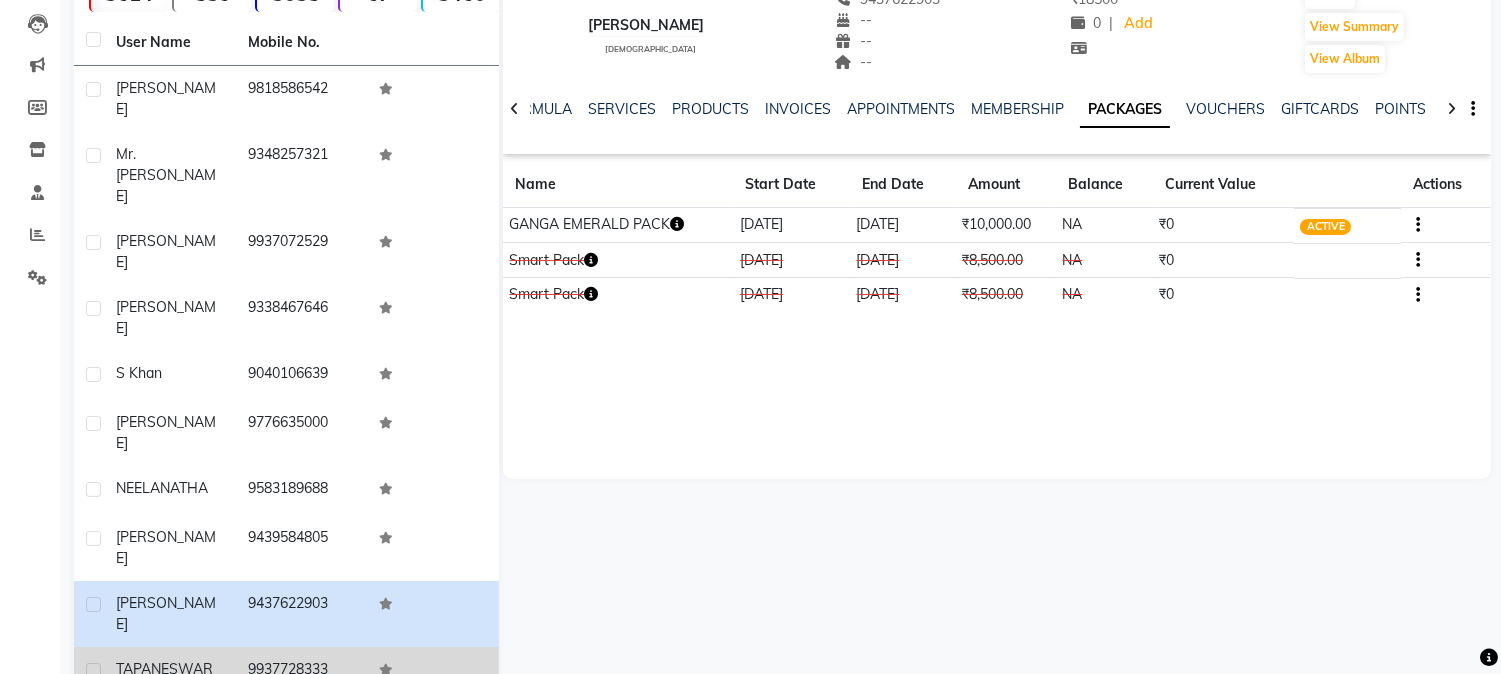 click on "9937728333" 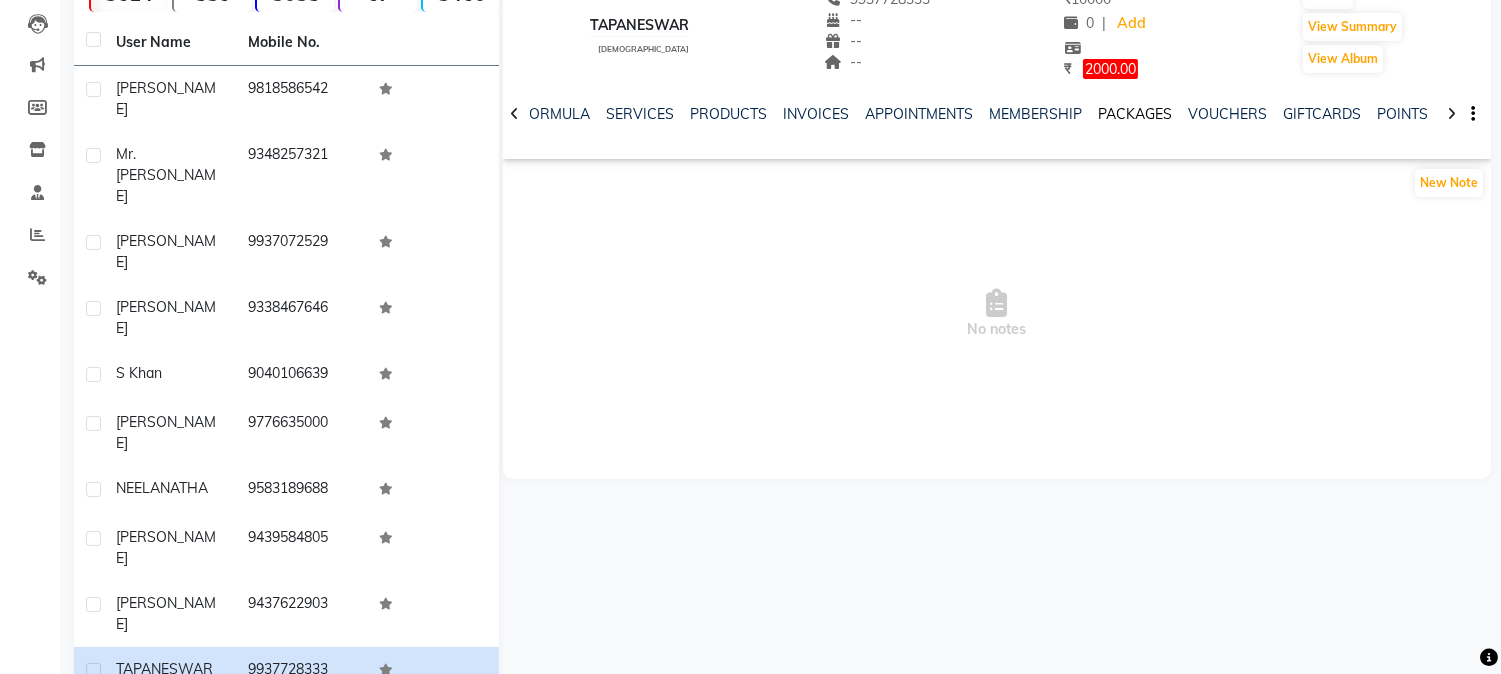 click on "PACKAGES" 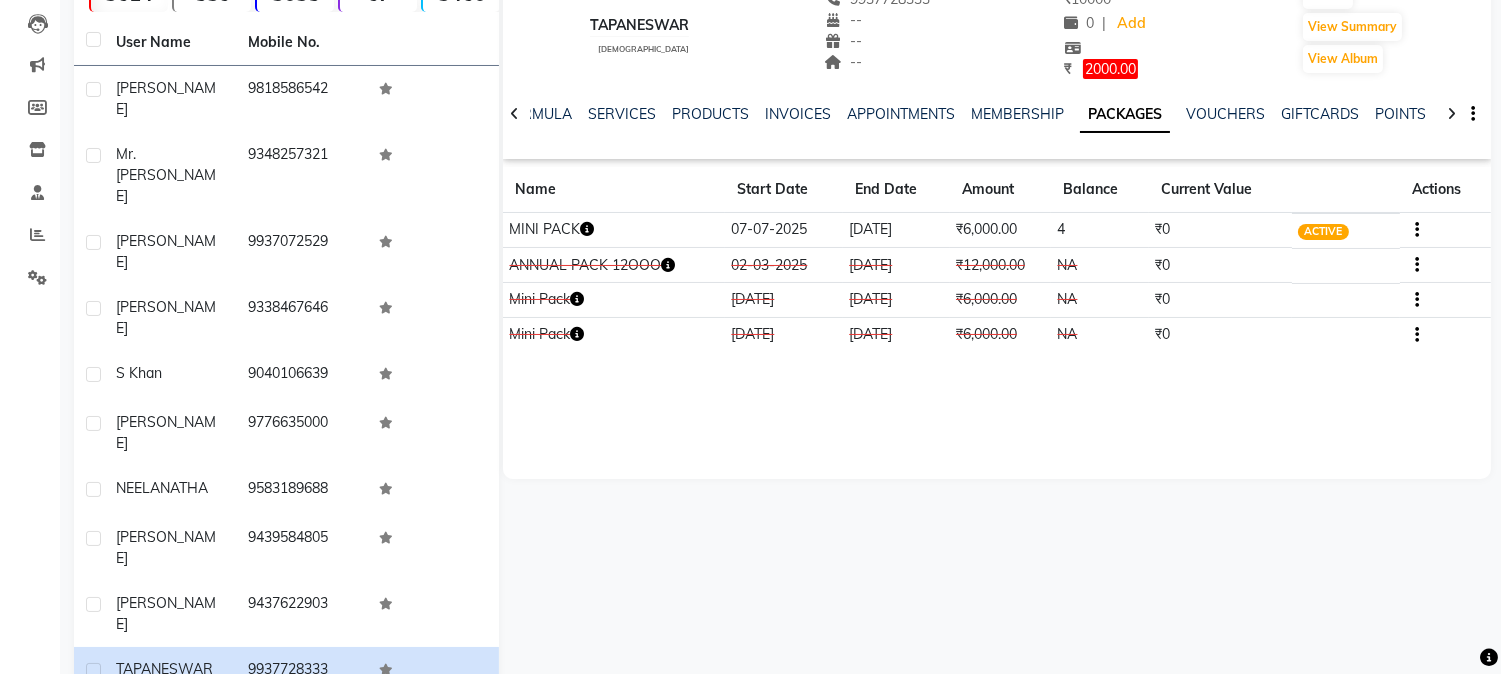 click 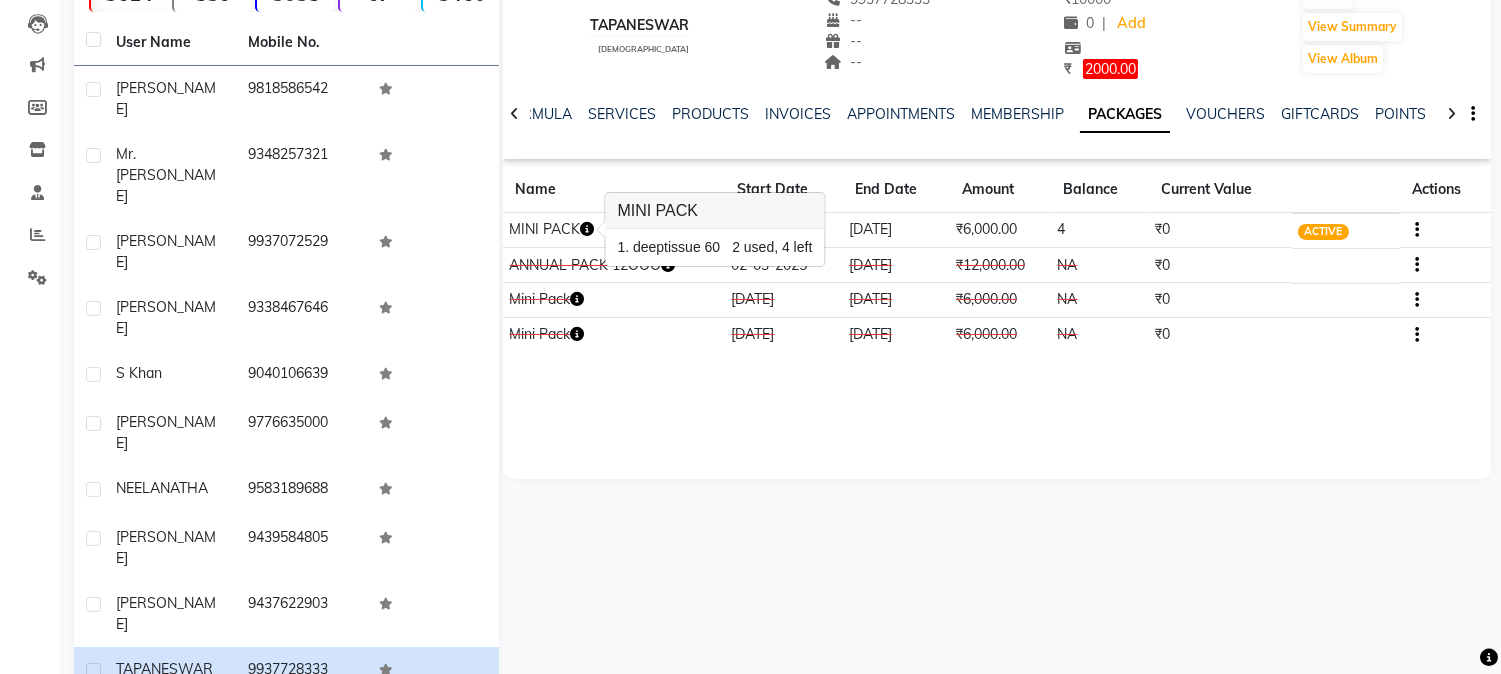 click on "TAPANESWAR    [DEMOGRAPHIC_DATA]  --   --   9937728333  --  --  --  -- [DATE] ₹    10000 0 |  Add  ₹     2000.00  Appointment   Invoice  View Summary  View Album  NOTES FORMULA SERVICES PRODUCTS INVOICES APPOINTMENTS MEMBERSHIP PACKAGES VOUCHERS GIFTCARDS POINTS FORMS FAMILY CARDS WALLET Name Start Date End Date Amount Balance Current Value Actions  MINI PACK  [DATE] [DATE]  ₹6,000.00   4  ₹0 ACTIVE  ANNUAL PACK 12OOO  [DATE] [DATE]  ₹12,000.00   NA  ₹0 CONSUMED  Mini Pack  [DATE] [DATE]  ₹6,000.00   NA  ₹0 CANCELLED  Mini Pack  [DATE] [DATE]  ₹6,000.00   NA  ₹0 CANCELLED" 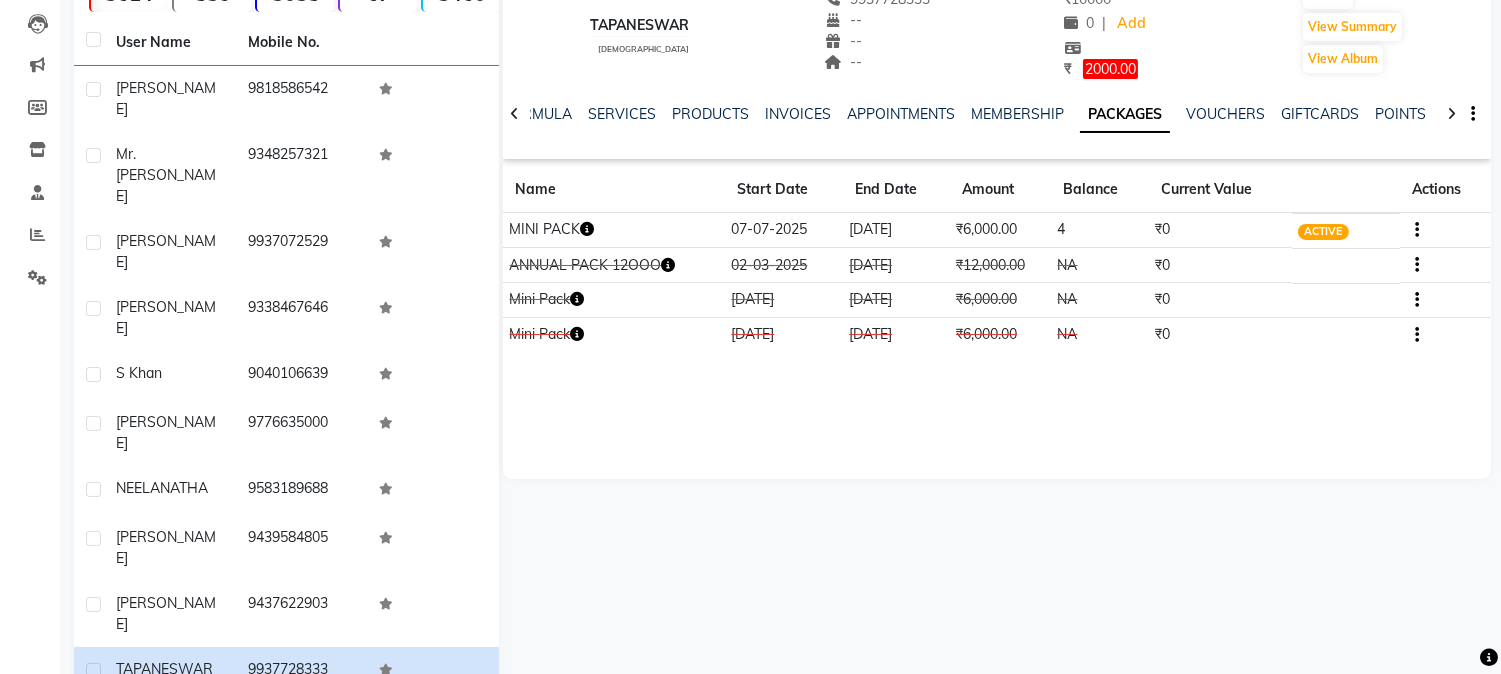 click on "Next" 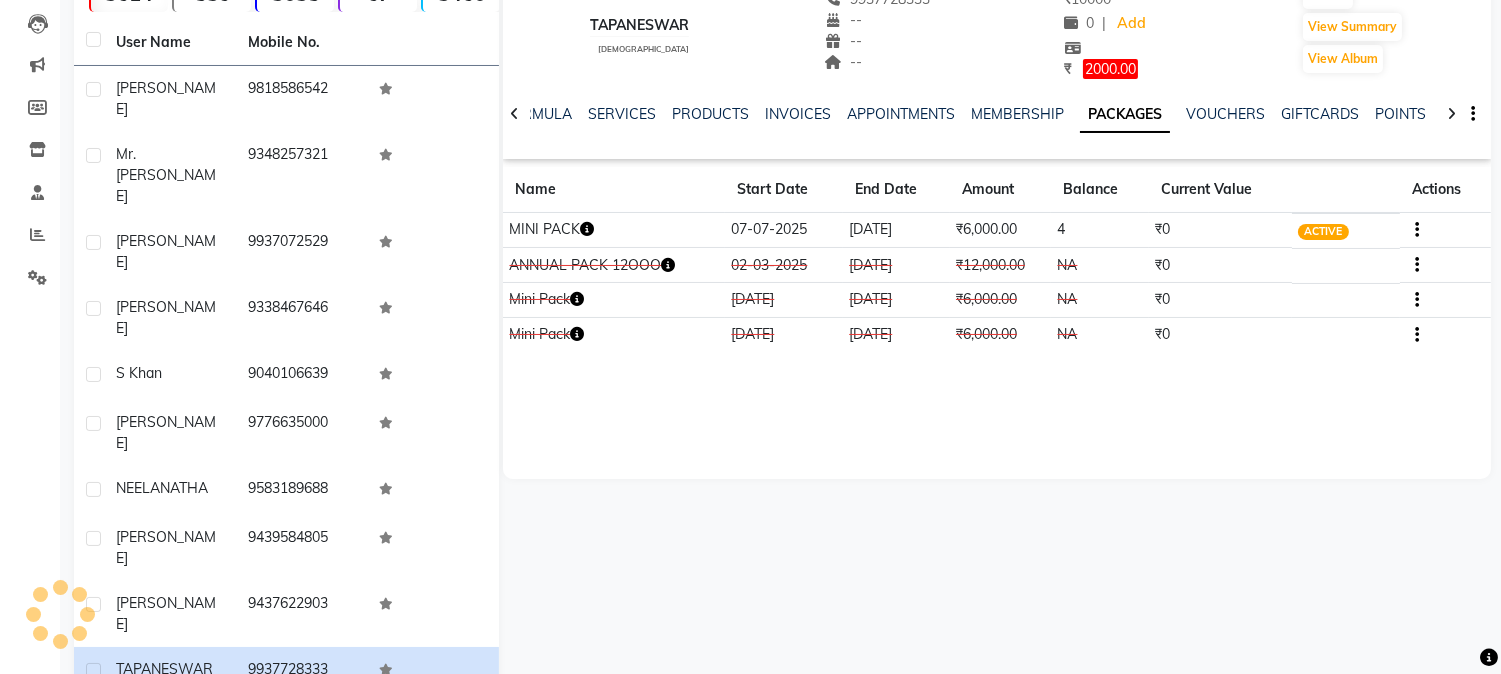 scroll, scrollTop: 192, scrollLeft: 0, axis: vertical 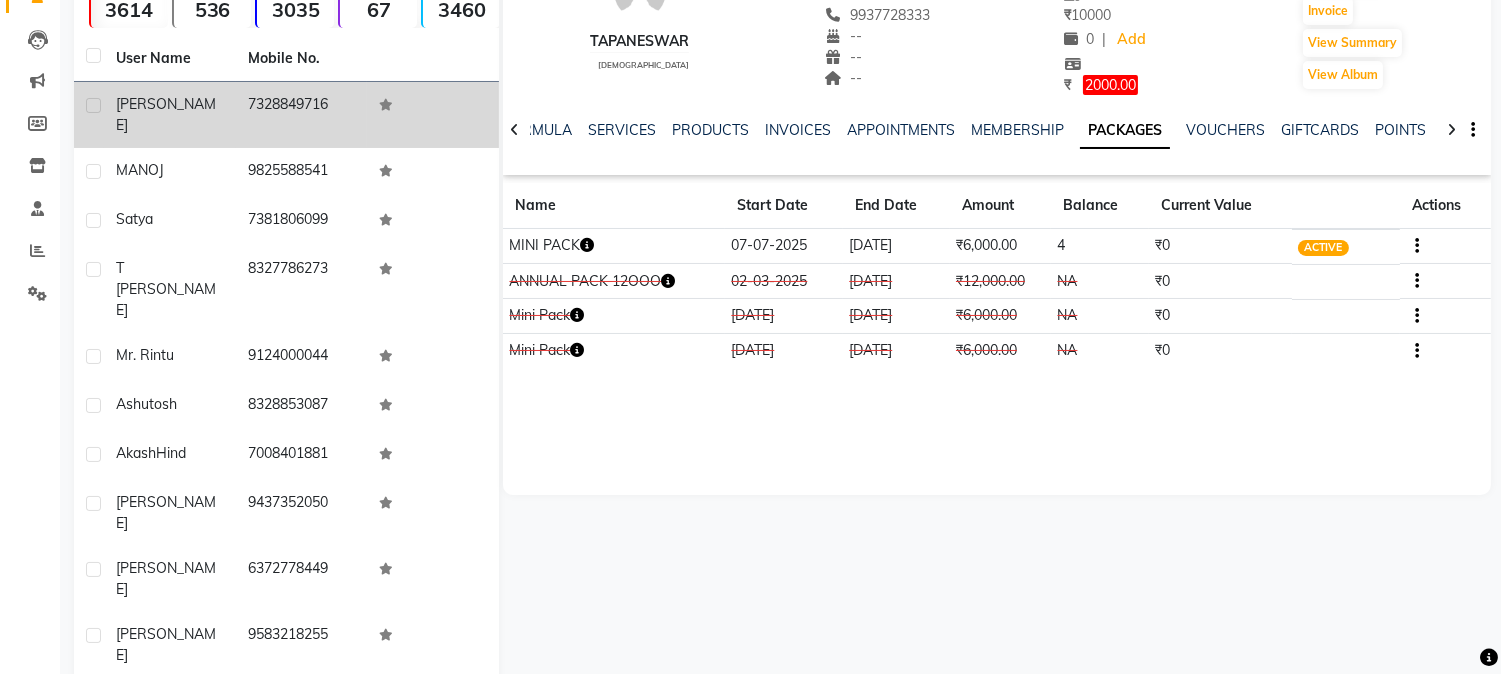 click on "7328849716" 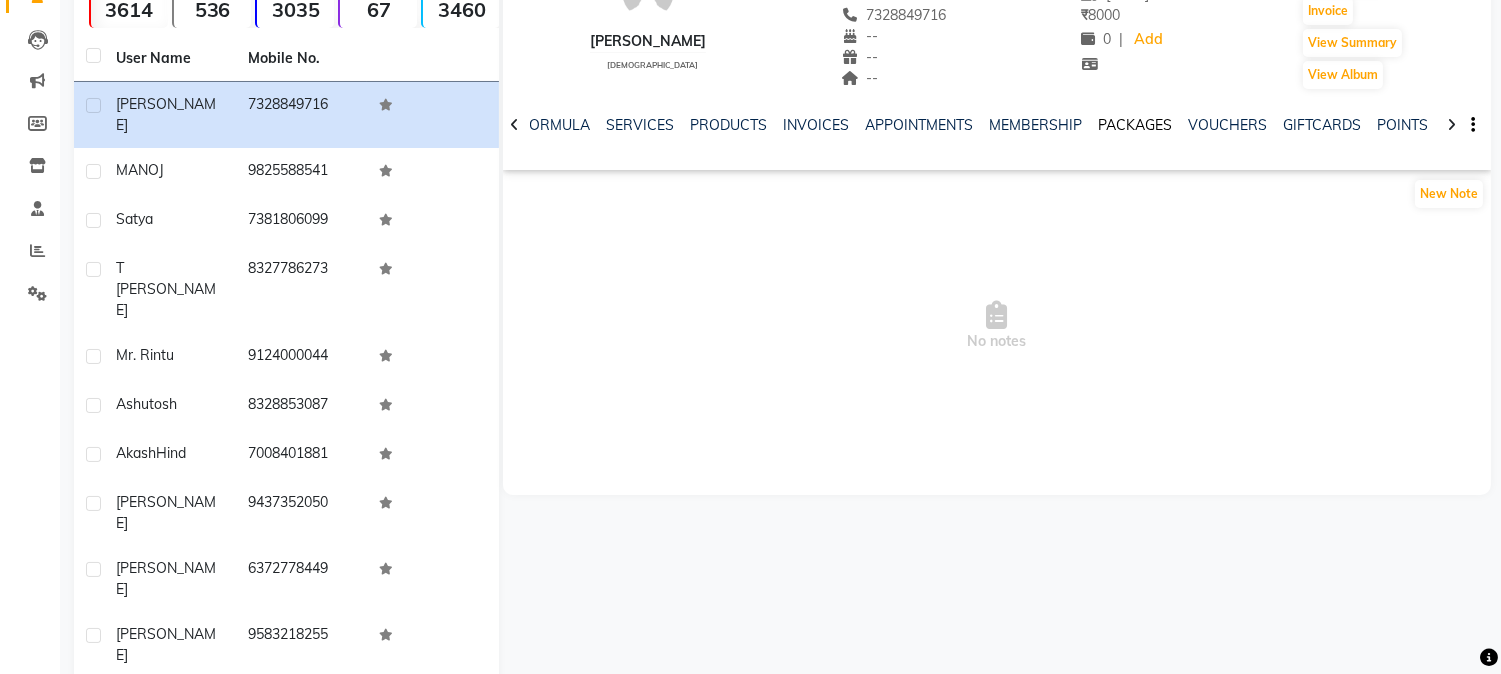 click on "PACKAGES" 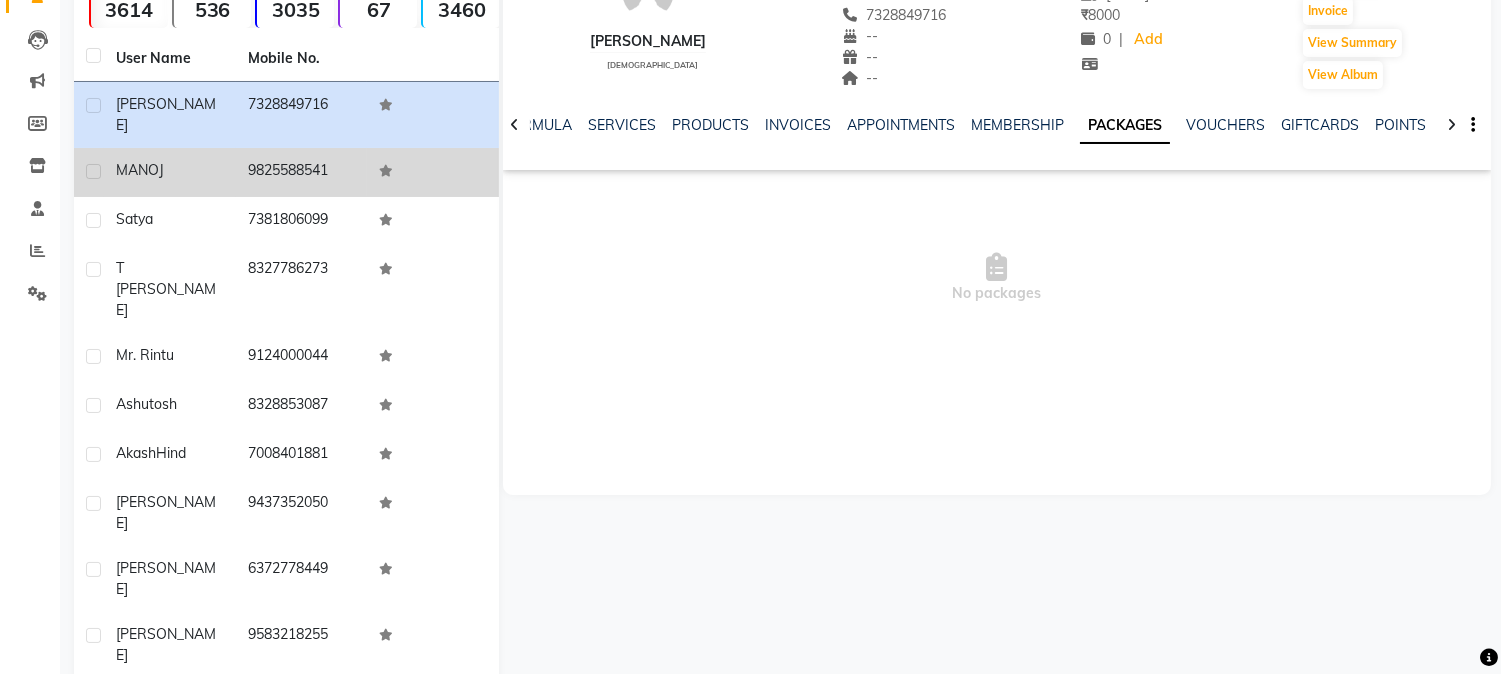 click on "9825588541" 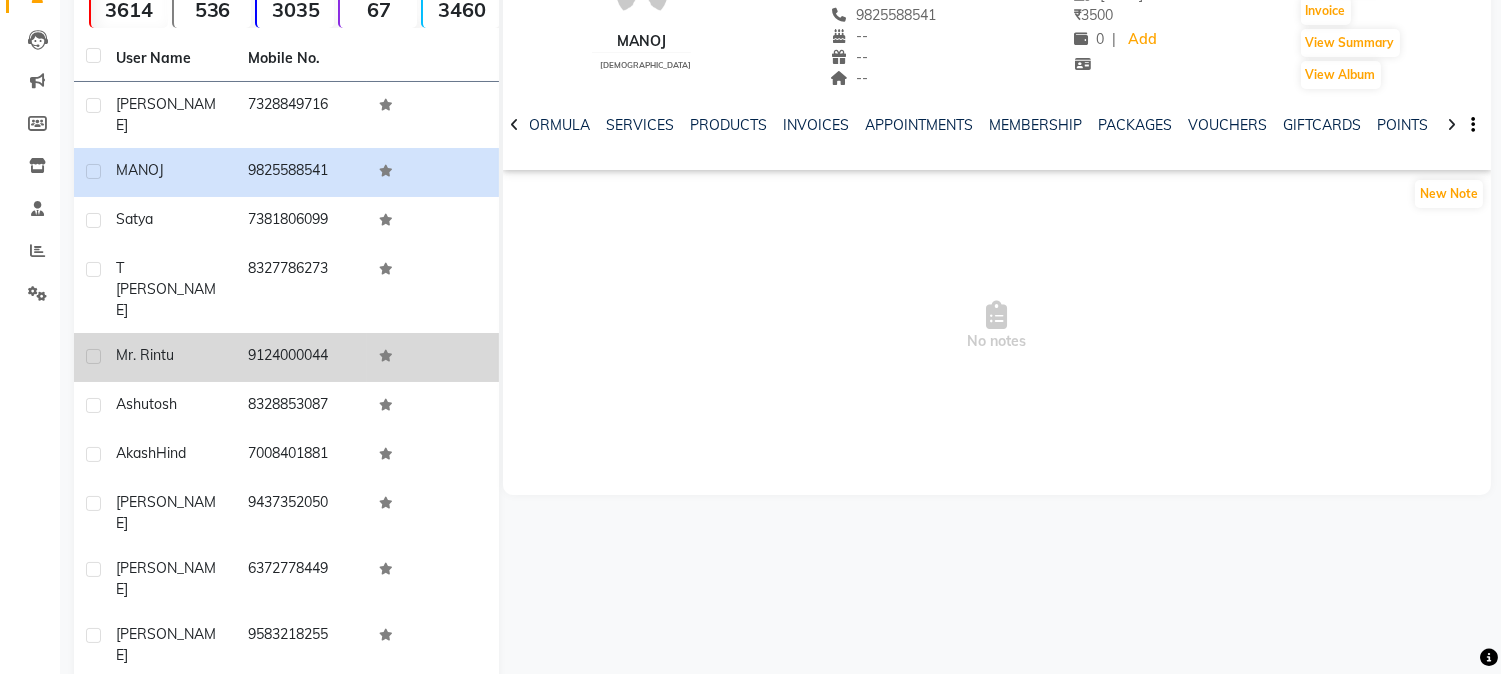 click on "9124000044" 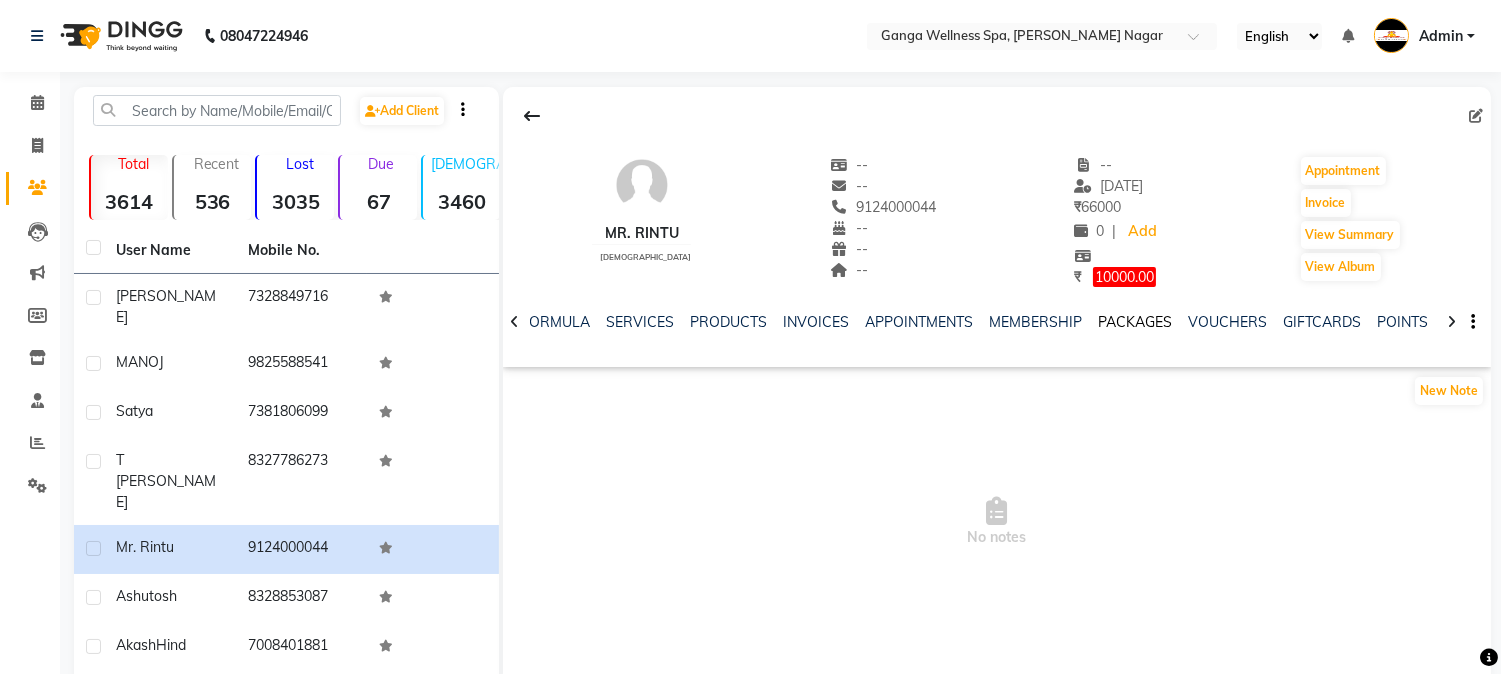 scroll, scrollTop: 111, scrollLeft: 0, axis: vertical 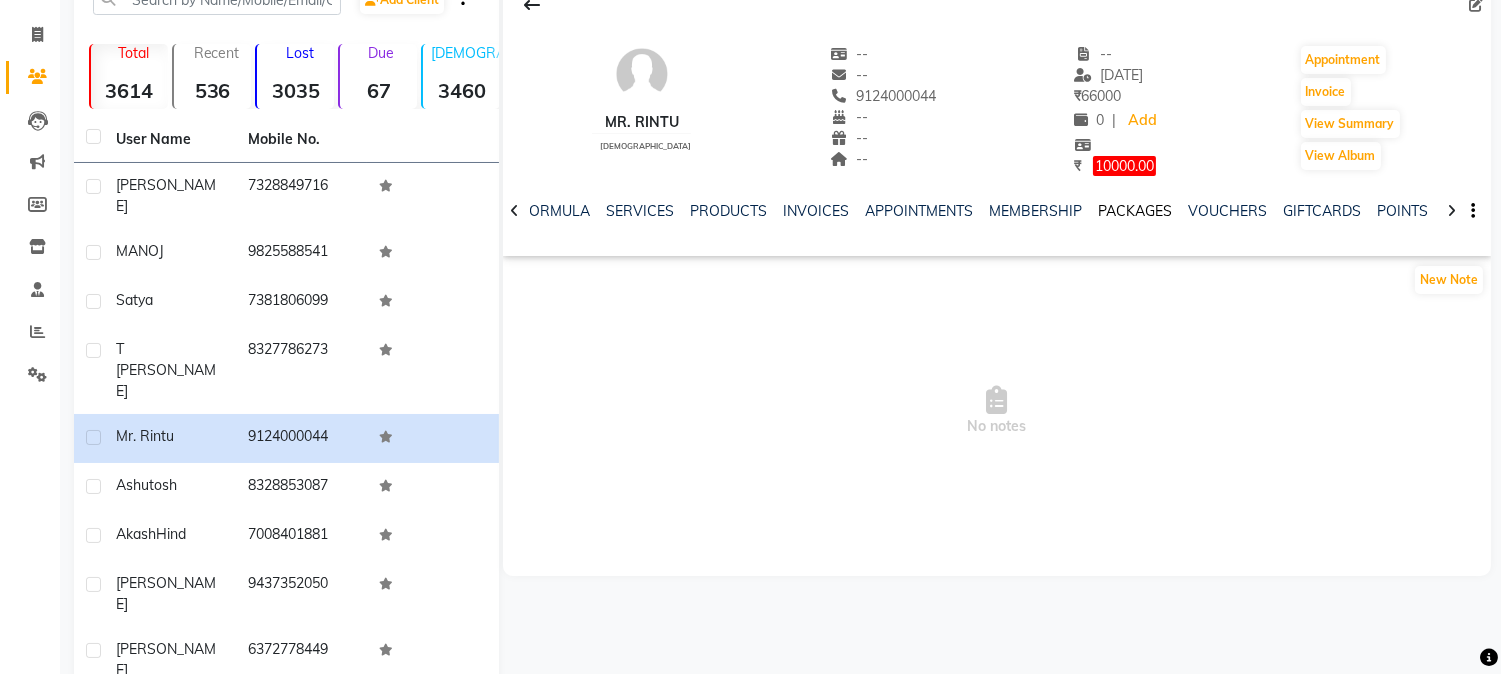 click on "PACKAGES" 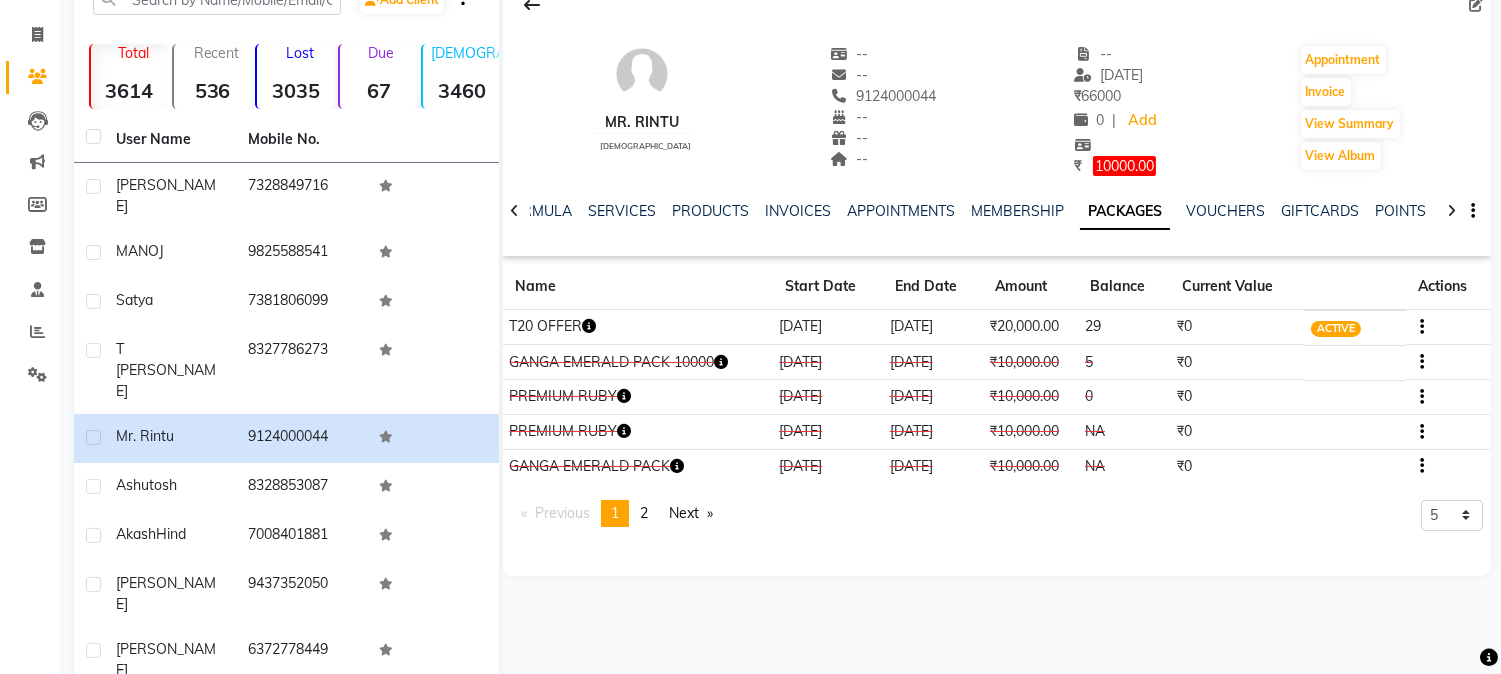 click 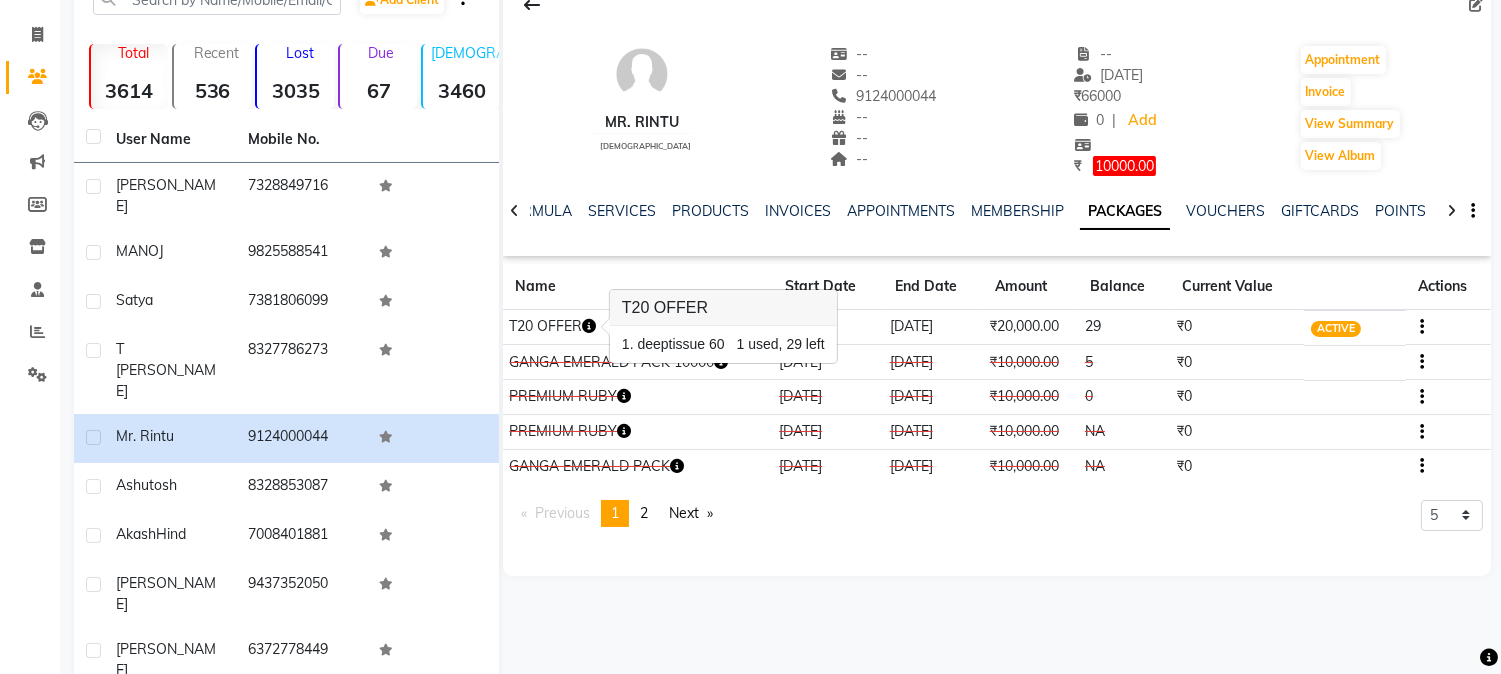 click on "Mr. Rintu    [DEMOGRAPHIC_DATA]  --   --   9124000044  --  --  --  -- [DATE] ₹    66000 0 |  Add  ₹     10000.00  Appointment   Invoice  View Summary  View Album  NOTES FORMULA SERVICES PRODUCTS INVOICES APPOINTMENTS MEMBERSHIP PACKAGES VOUCHERS GIFTCARDS POINTS FORMS FAMILY CARDS WALLET Name Start Date End Date Amount Balance Current Value Actions  T20 OFFER  [DATE] [DATE]  ₹20,000.00   29  ₹0 ACTIVE  GANGA EMERALD PACK 10000  [DATE] [DATE]  ₹10,000.00   5  ₹0 CONSUMED  PREMIUM RUBY  [DATE] [DATE]  ₹10,000.00   0  ₹0 CONSUMED  PREMIUM RUBY  [DATE] [DATE]  ₹10,000.00   NA  ₹0 CANCELLED  GANGA EMERALD PACK  [DATE] [DATE]  ₹10,000.00   NA  ₹0 CANCELLED  Previous  page  1 / 2  You're on page  1 page  2  Next  page 5 10 50 100 500" 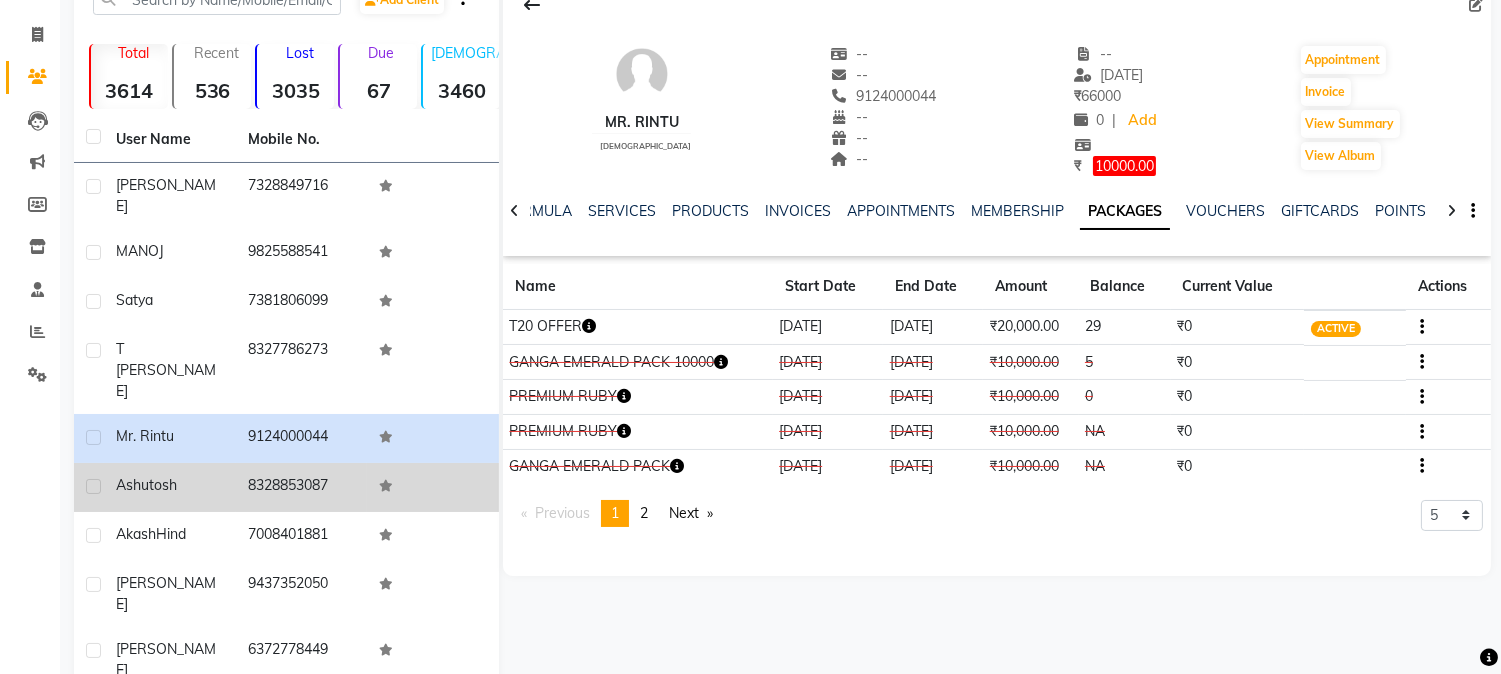 click on "8328853087" 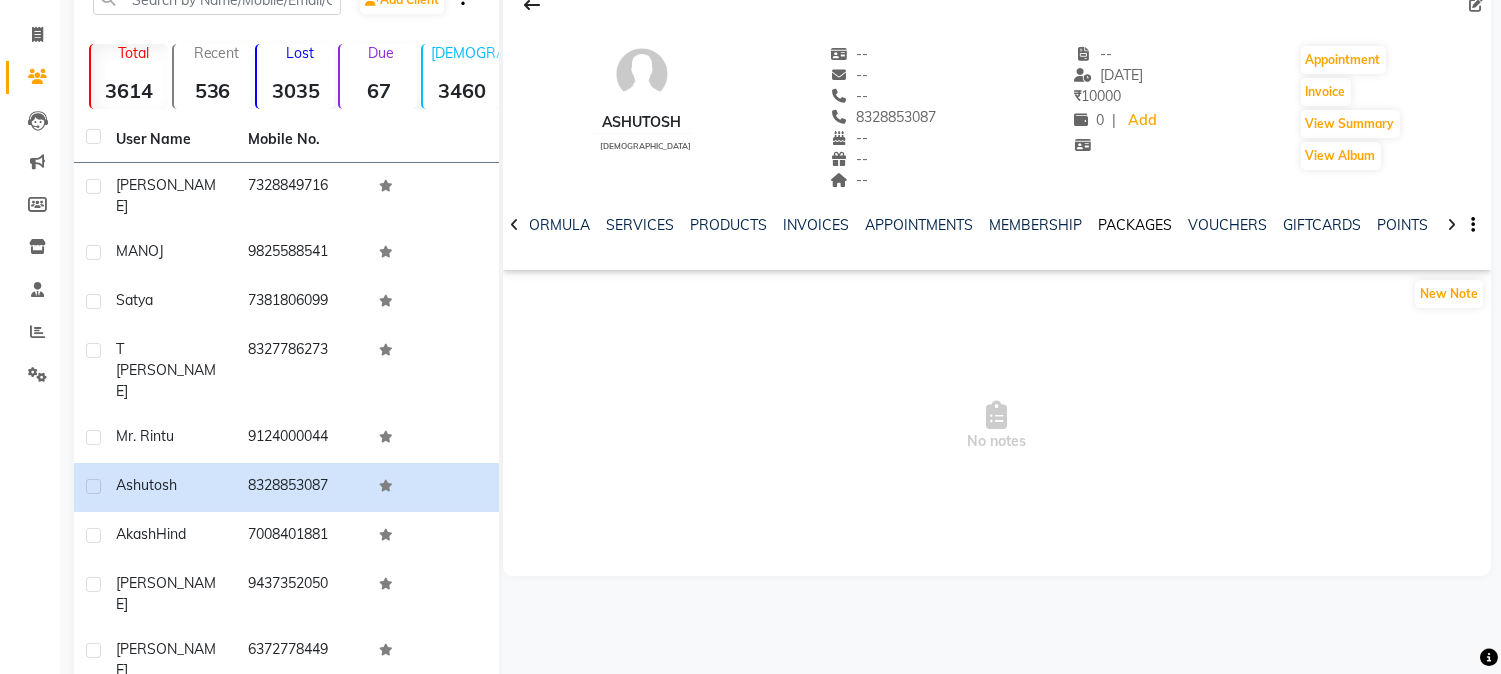 click on "PACKAGES" 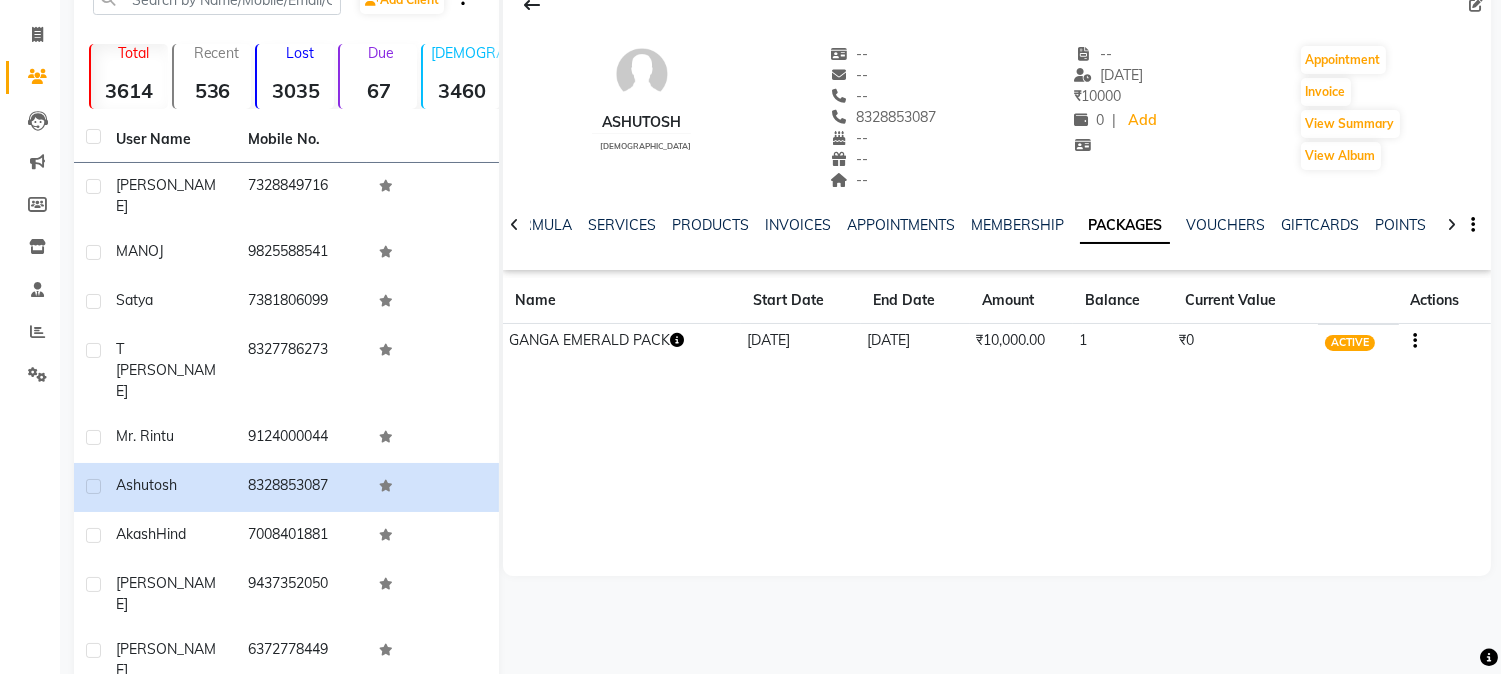 click 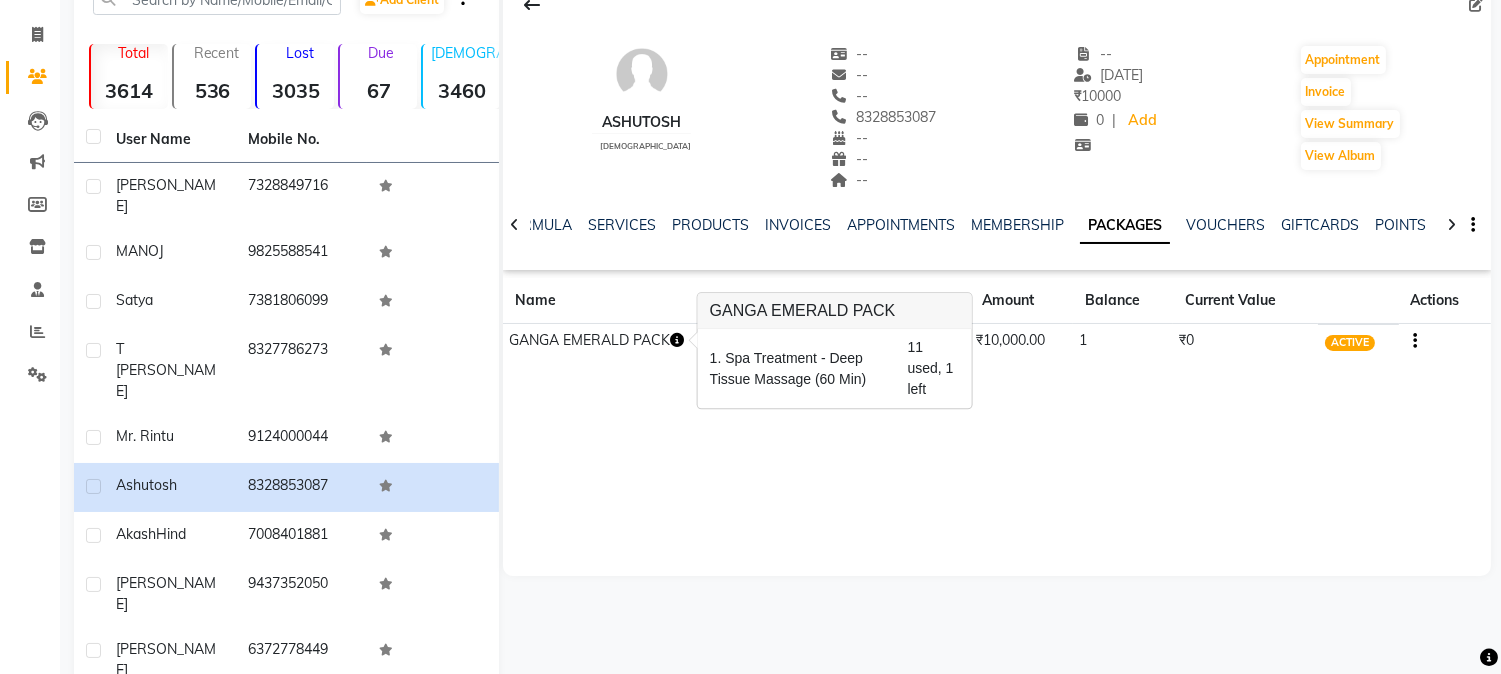 click on "Ashutosh    [DEMOGRAPHIC_DATA]  --   --  --   8328853087  --  --  --  -- [DATE] ₹    10000 0 |  Add   Appointment   Invoice  View Summary  View Album  NOTES FORMULA SERVICES PRODUCTS INVOICES APPOINTMENTS MEMBERSHIP PACKAGES VOUCHERS GIFTCARDS POINTS FORMS FAMILY CARDS WALLET Name Start Date End Date Amount Balance Current Value Actions  GANGA EMERALD PACK  [DATE] [DATE]  ₹10,000.00   1  ₹0 ACTIVE" 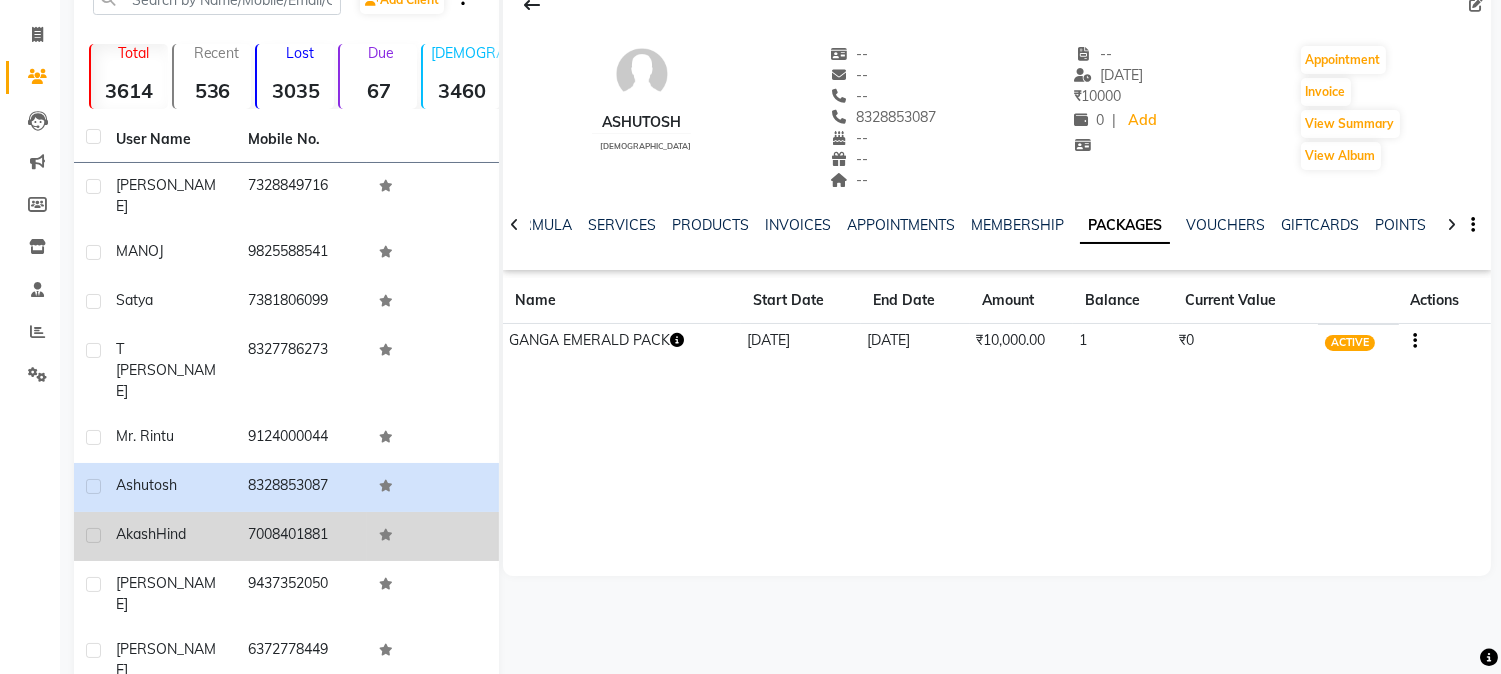 click on "[PERSON_NAME]" 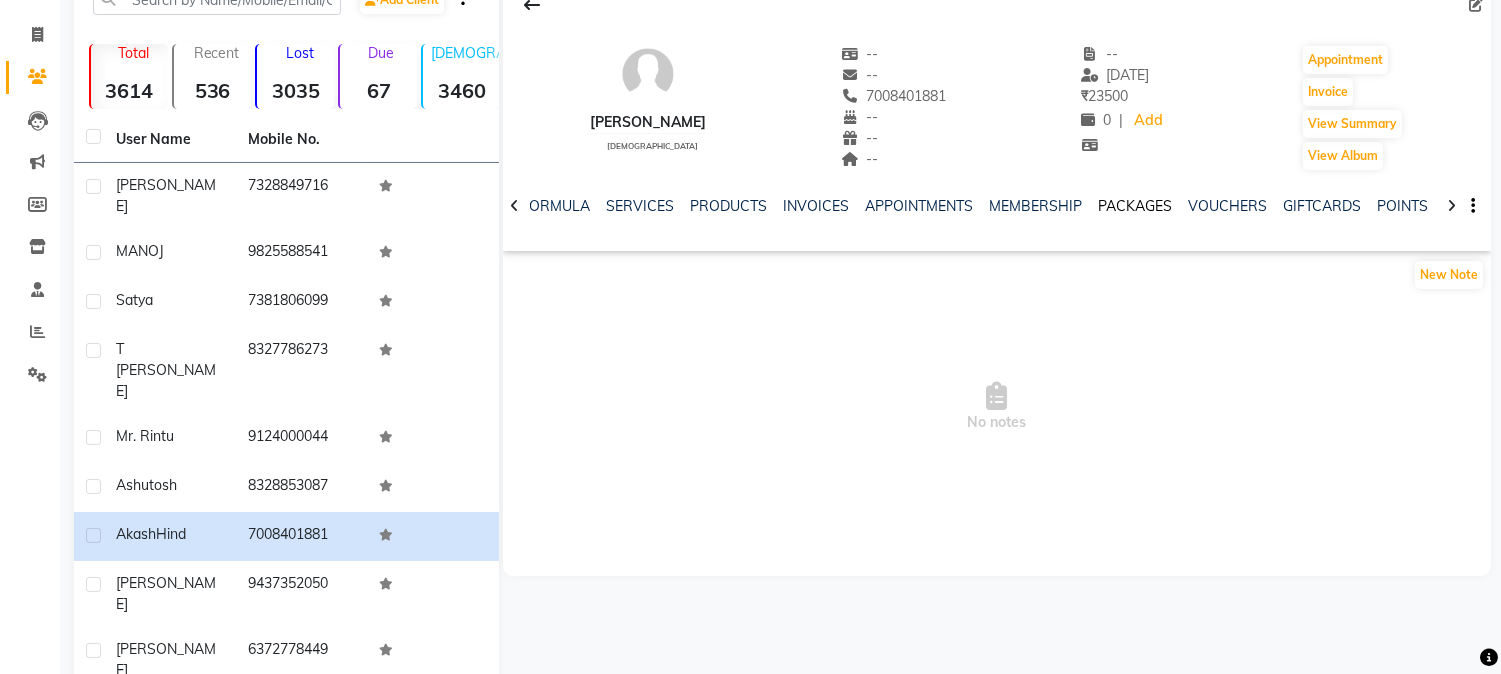 click on "PACKAGES" 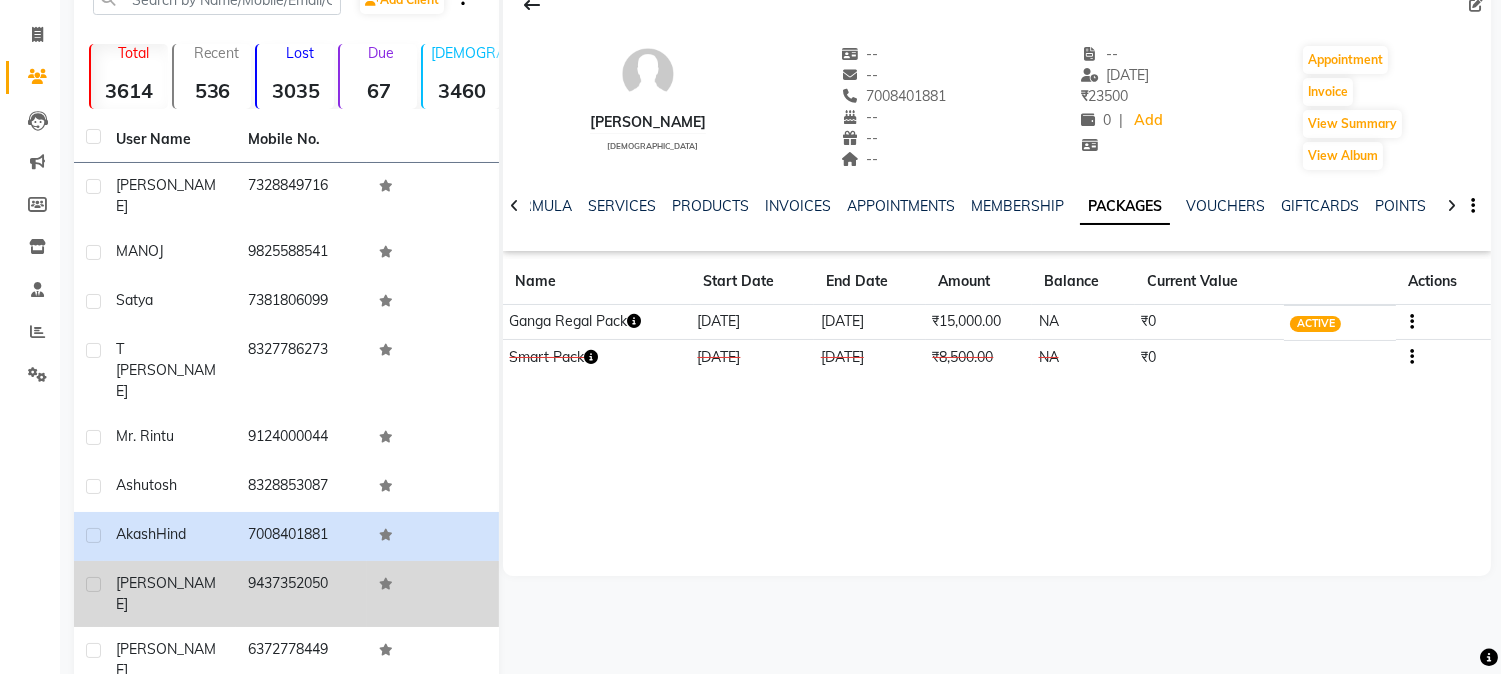 click on "9437352050" 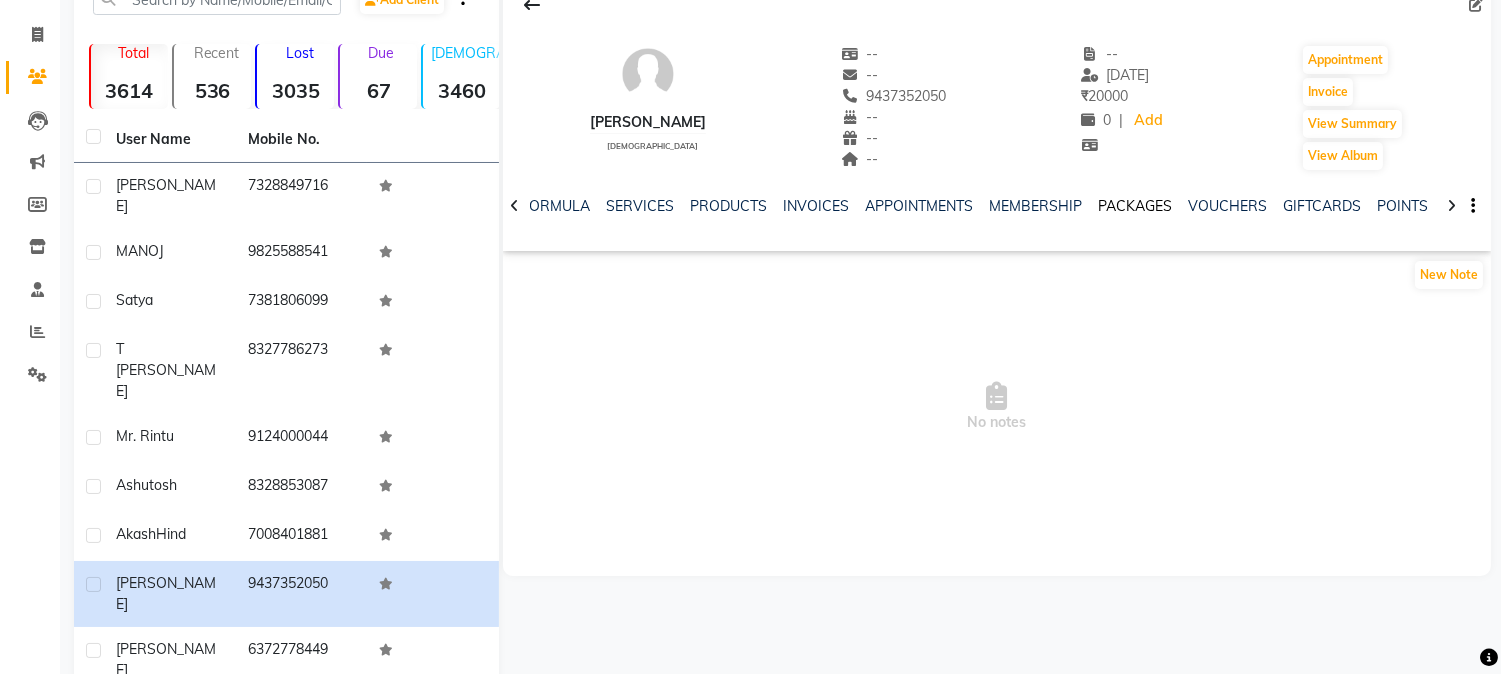 click on "PACKAGES" 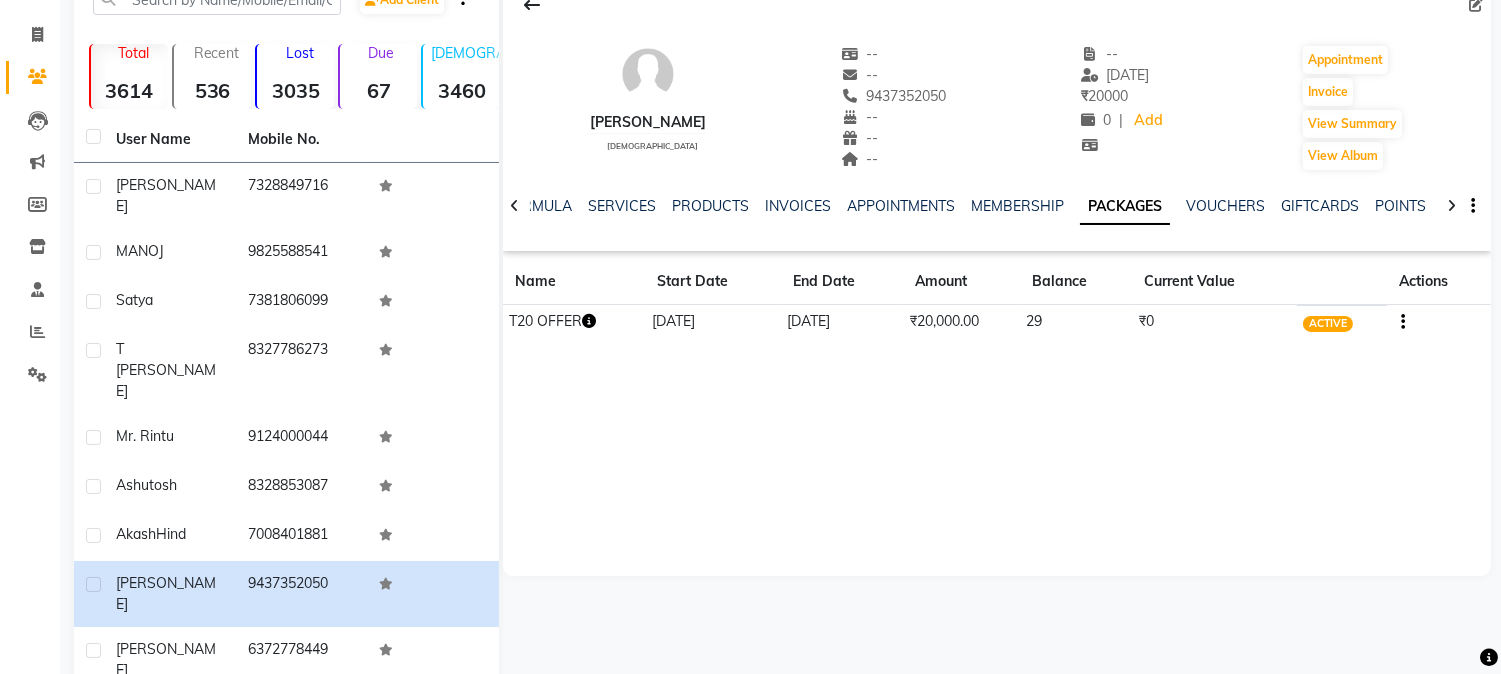 click 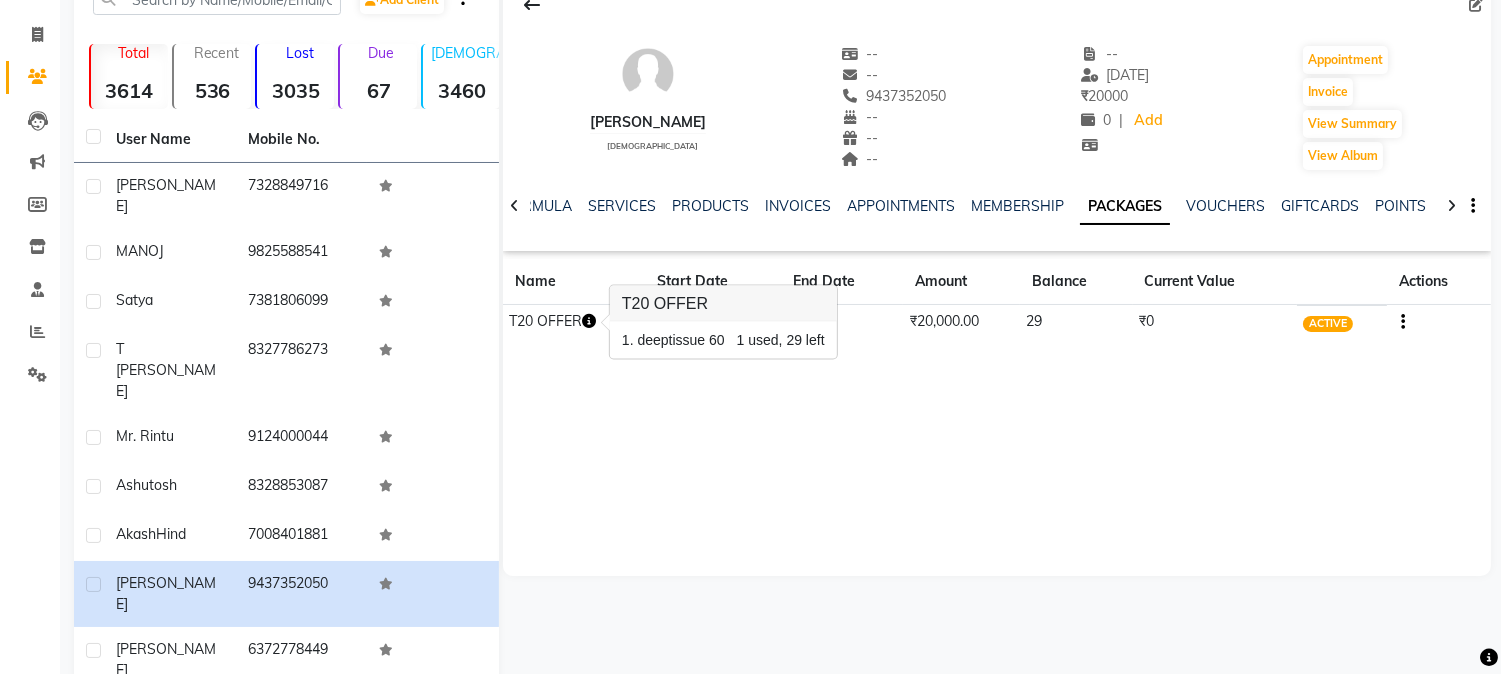 click on "[PERSON_NAME]    [DEMOGRAPHIC_DATA]  --   --   9437352050  --  --  --  -- [DATE] ₹    20000 0 |  Add   Appointment   Invoice  View Summary  View Album  NOTES FORMULA SERVICES PRODUCTS INVOICES APPOINTMENTS MEMBERSHIP PACKAGES VOUCHERS GIFTCARDS POINTS FORMS FAMILY CARDS WALLET Name Start Date End Date Amount Balance Current Value Actions  T20 OFFER  [DATE] [DATE]  ₹20,000.00   29  ₹0 ACTIVE" 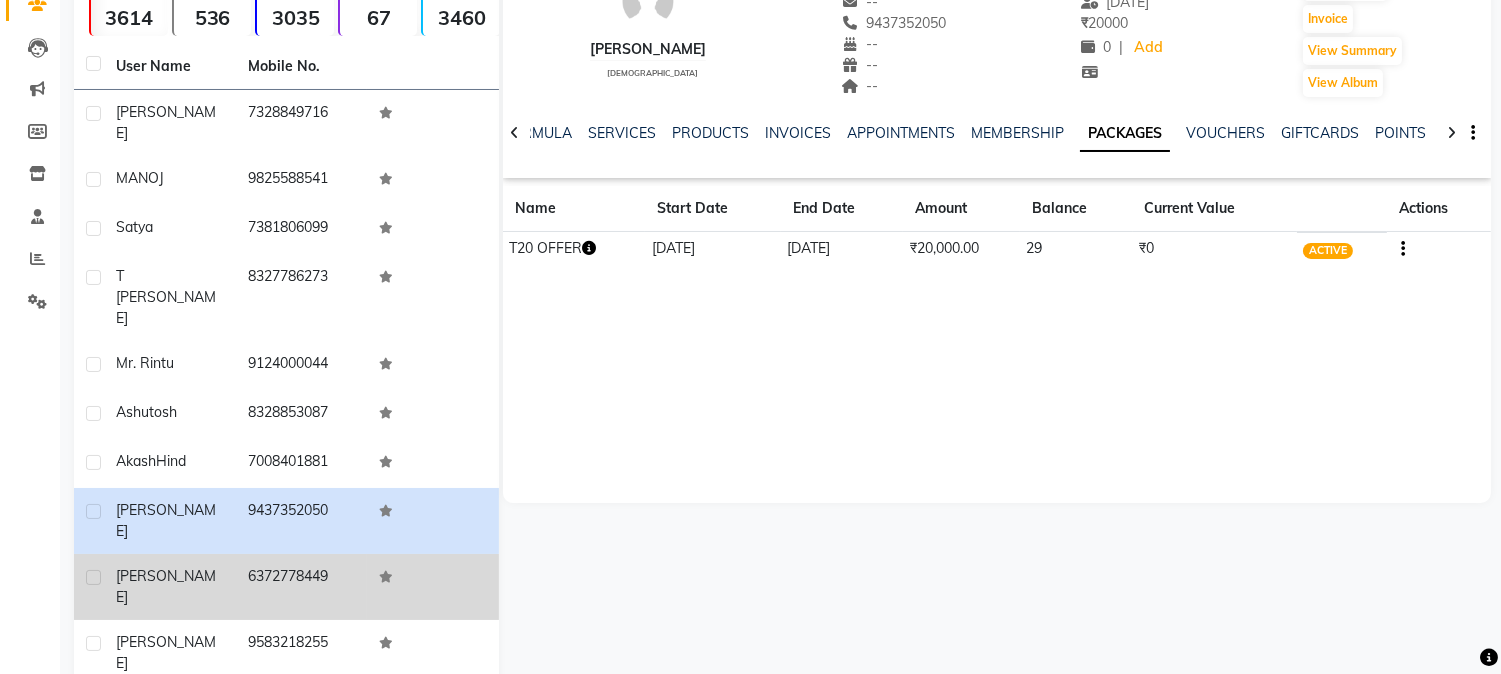 scroll, scrollTop: 192, scrollLeft: 0, axis: vertical 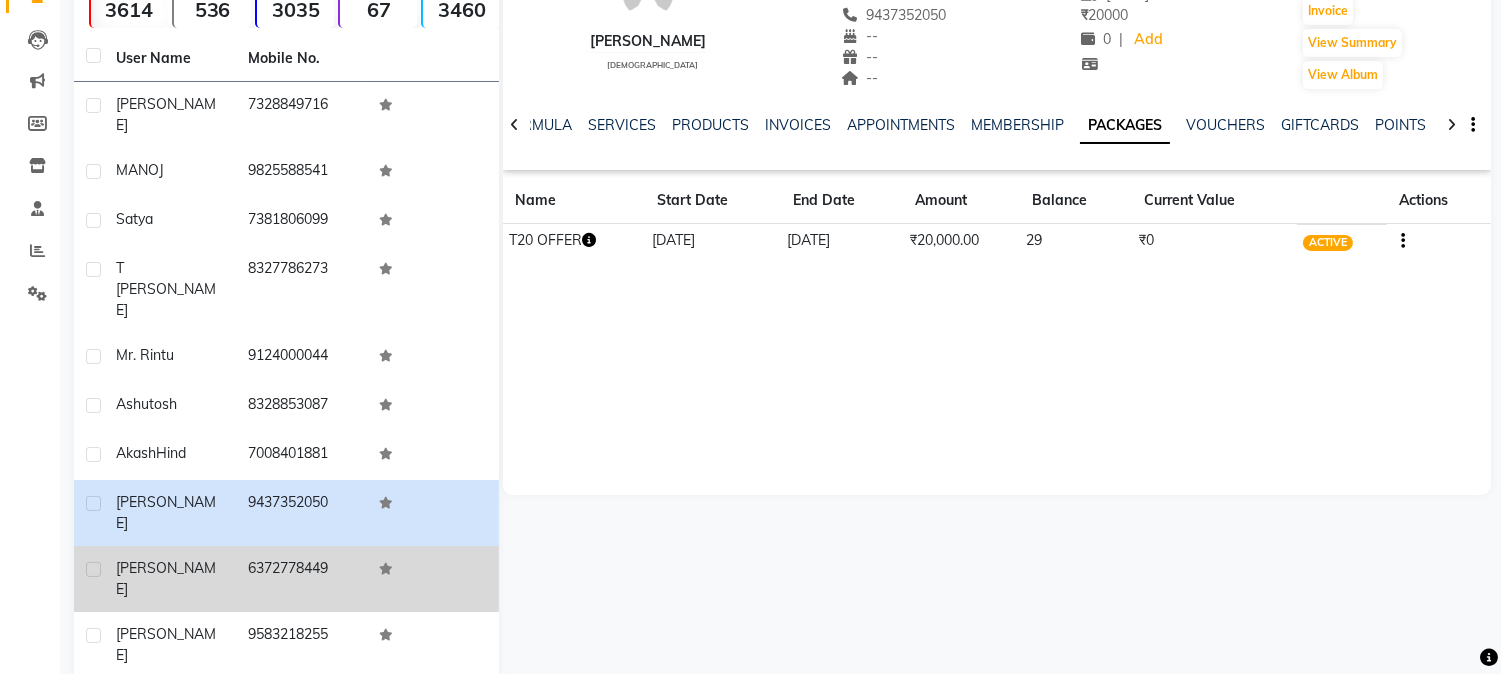 click on "6372778449" 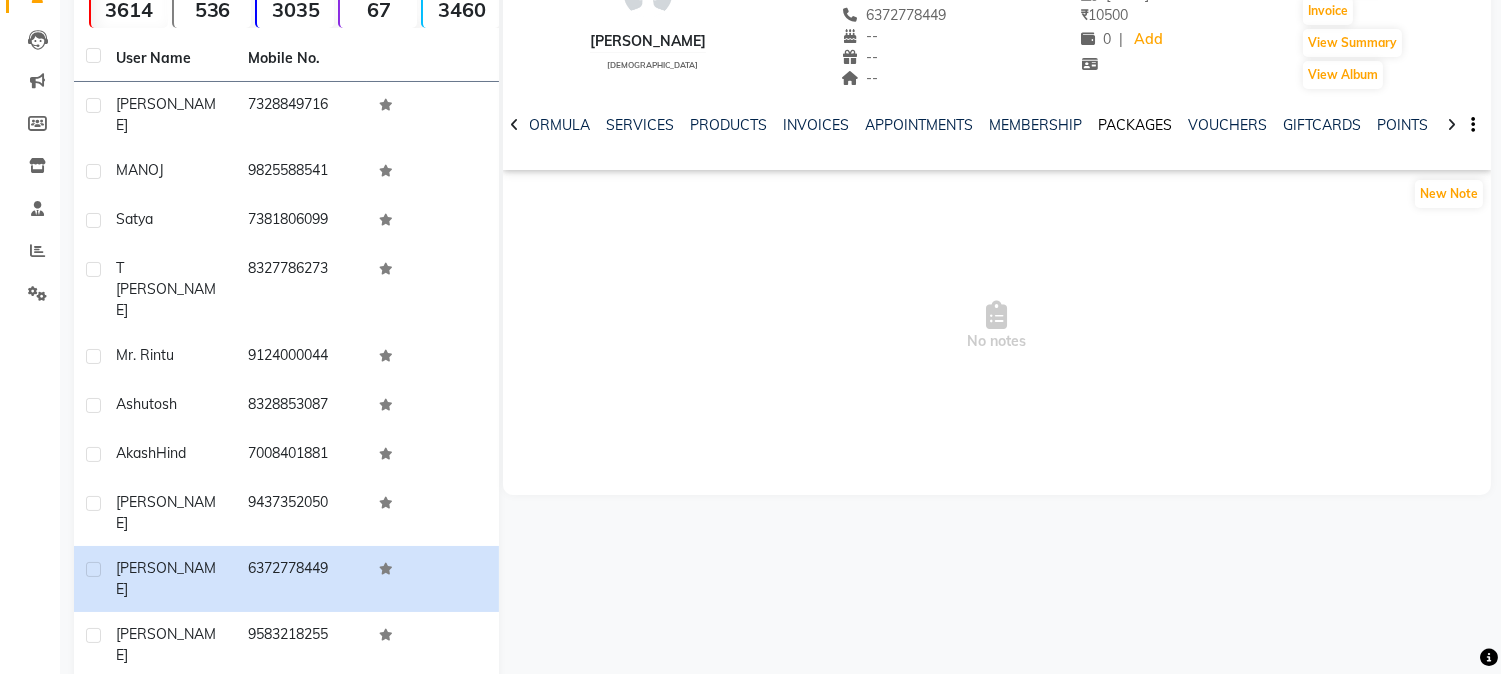 click on "PACKAGES" 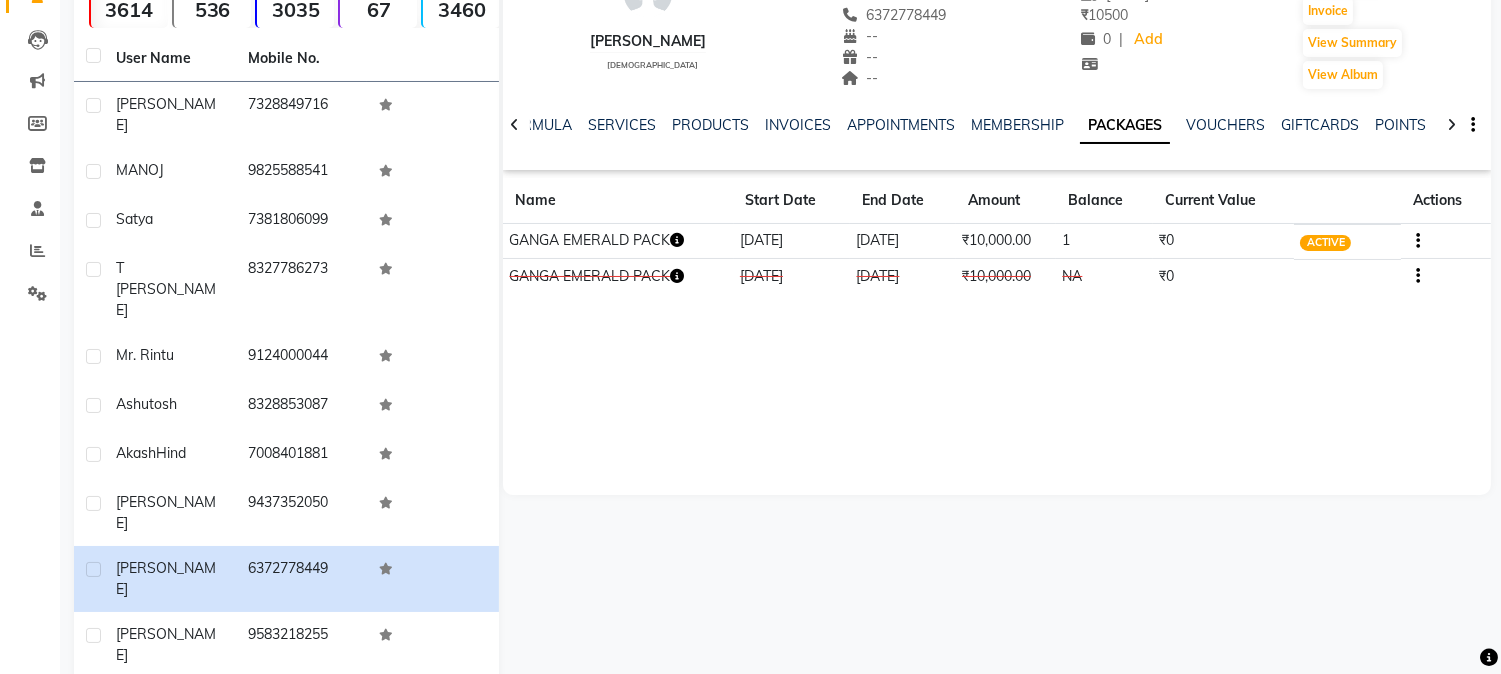 click 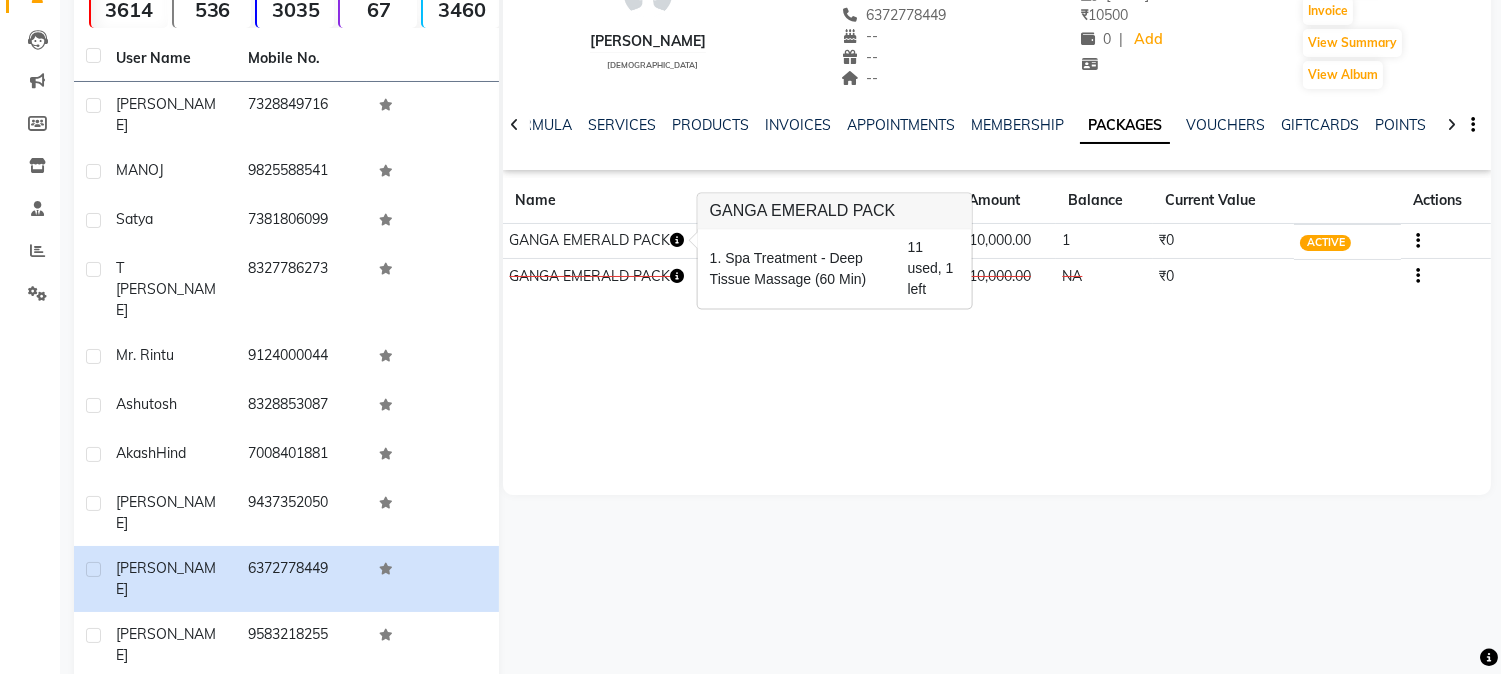 click on "[PERSON_NAME]    [DEMOGRAPHIC_DATA]  --   --   6372778449  --  --  --  -- [DATE] ₹    10500 0 |  Add   Appointment   Invoice  View Summary  View Album  NOTES FORMULA SERVICES PRODUCTS INVOICES APPOINTMENTS MEMBERSHIP PACKAGES VOUCHERS GIFTCARDS POINTS FORMS FAMILY CARDS WALLET Name Start Date End Date Amount Balance Current Value Actions  GANGA EMERALD PACK  [DATE] [DATE]  ₹10,000.00   1  ₹0 ACTIVE  GANGA EMERALD PACK  [DATE] [DATE]  ₹10,000.00   NA  ₹0 CANCELLED" 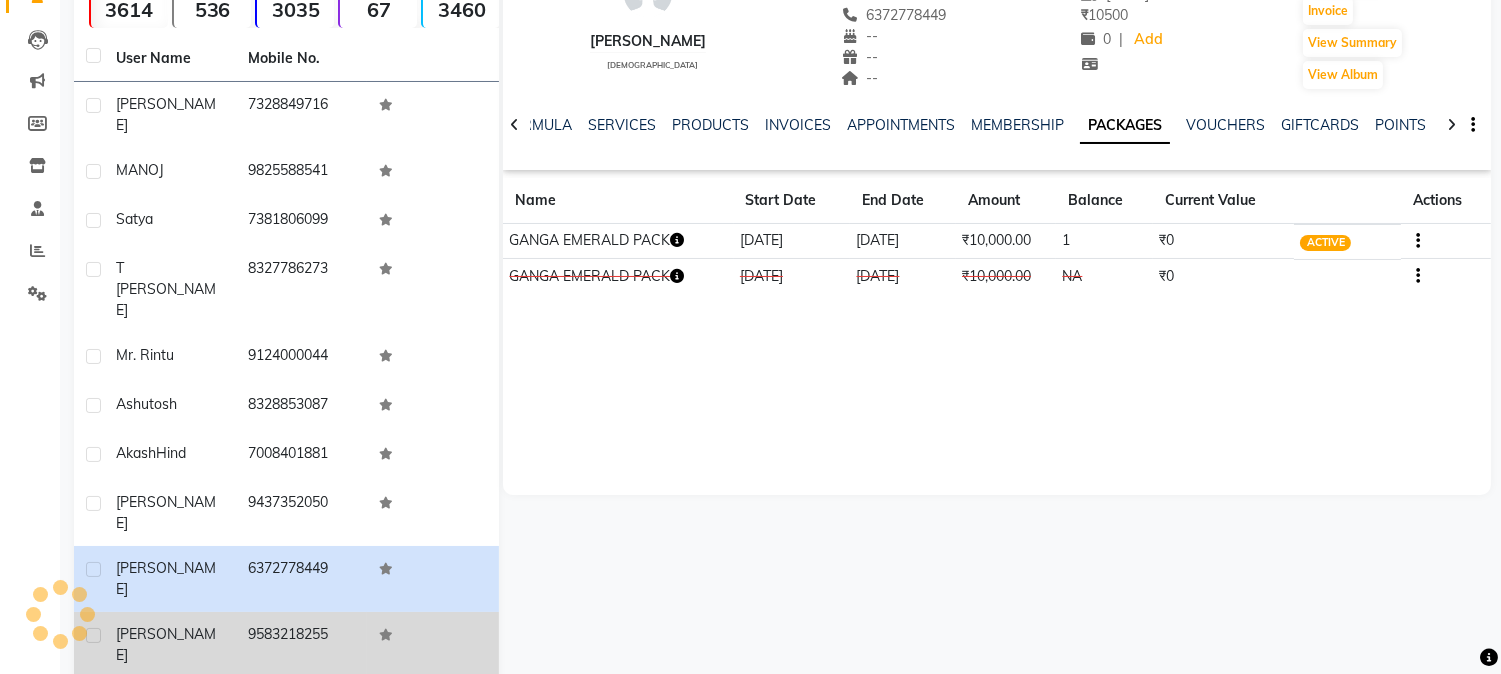 click on "[PERSON_NAME]" 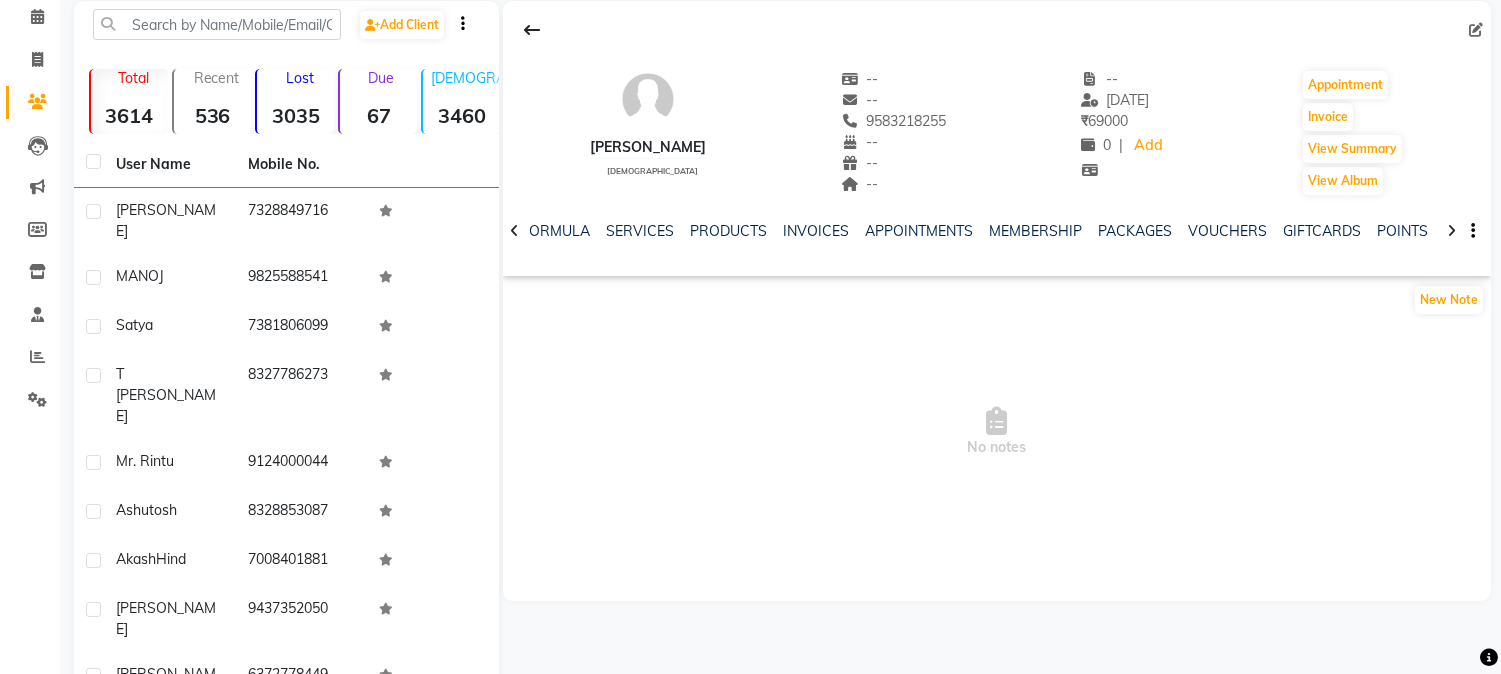 scroll, scrollTop: 81, scrollLeft: 0, axis: vertical 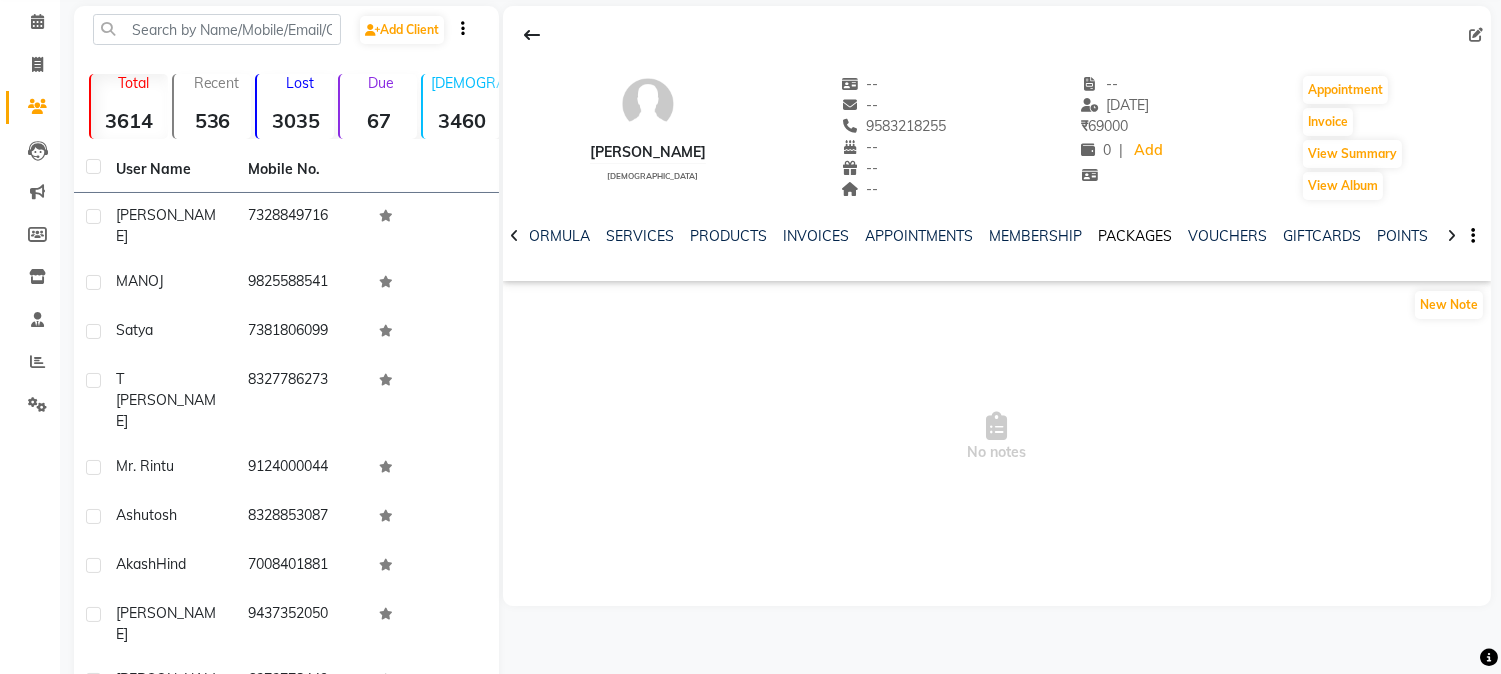 click on "PACKAGES" 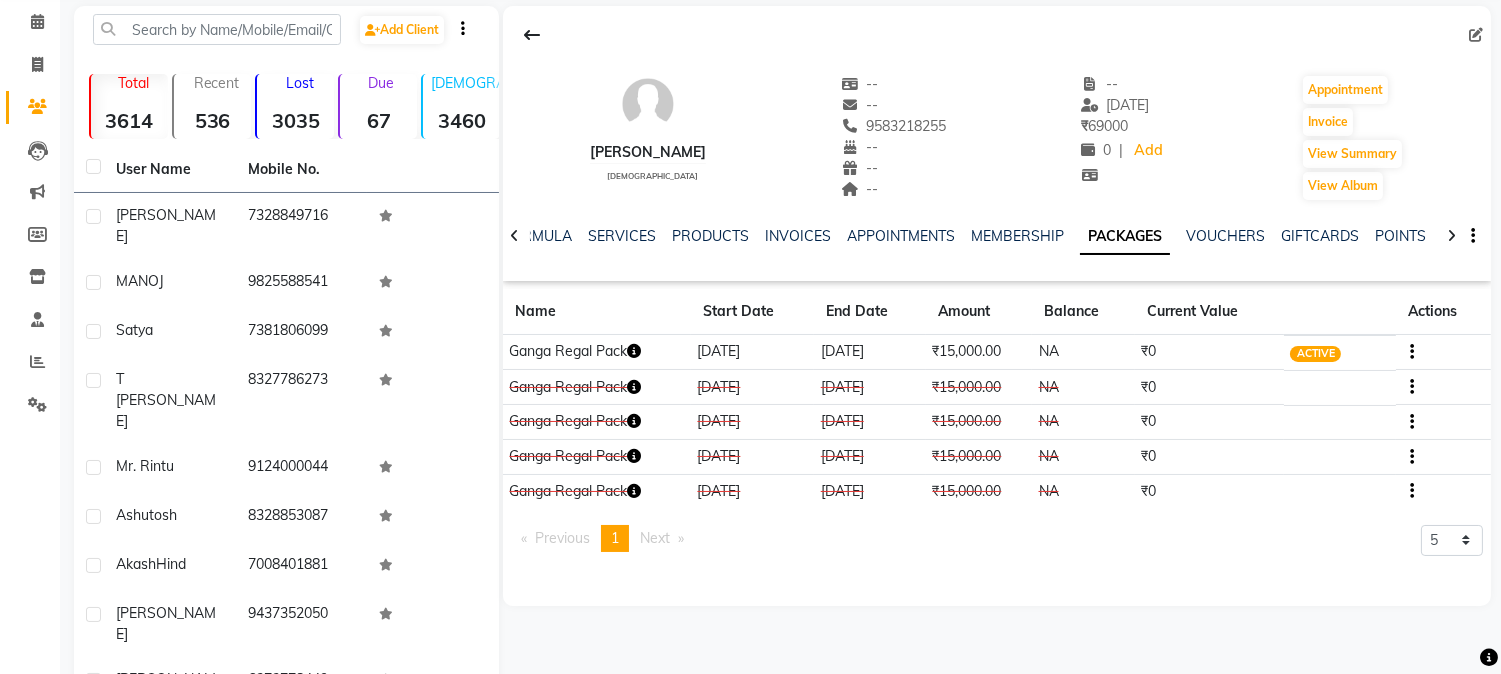 scroll, scrollTop: 0, scrollLeft: 0, axis: both 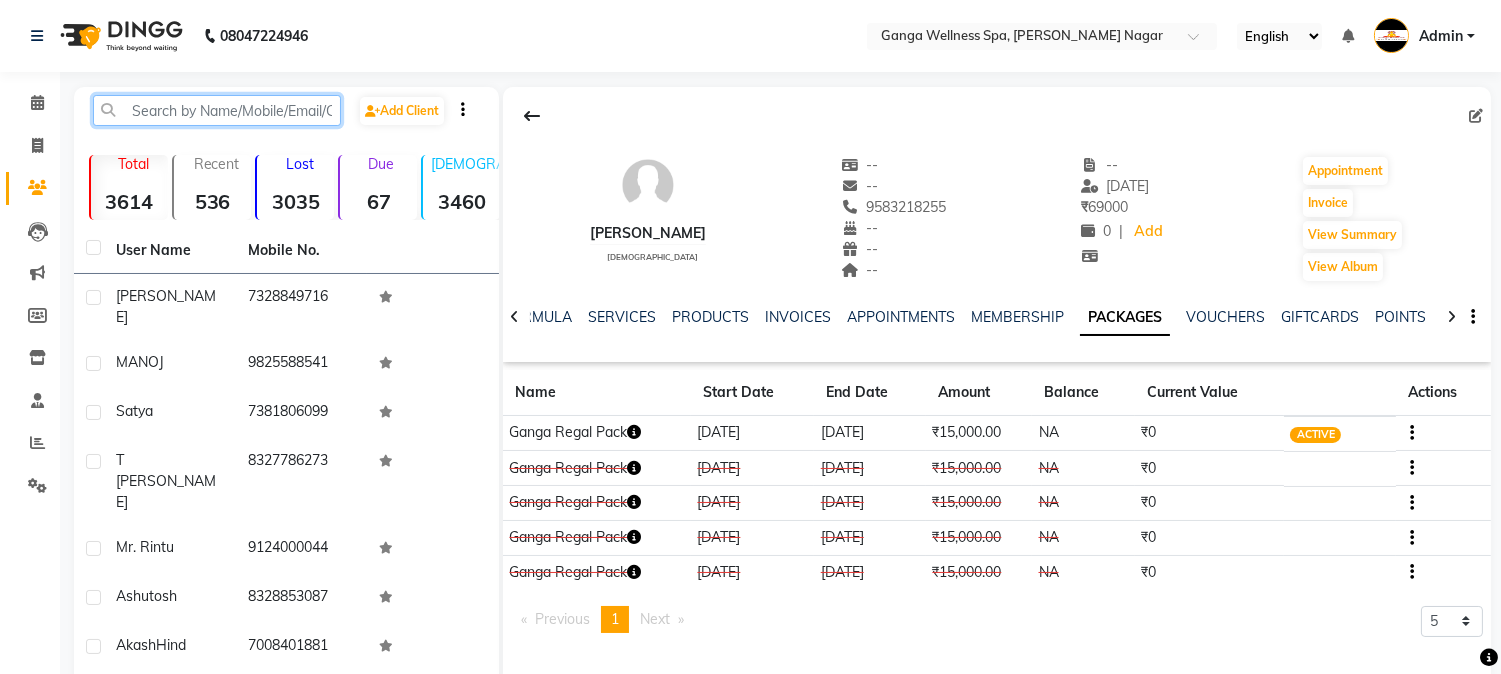 click 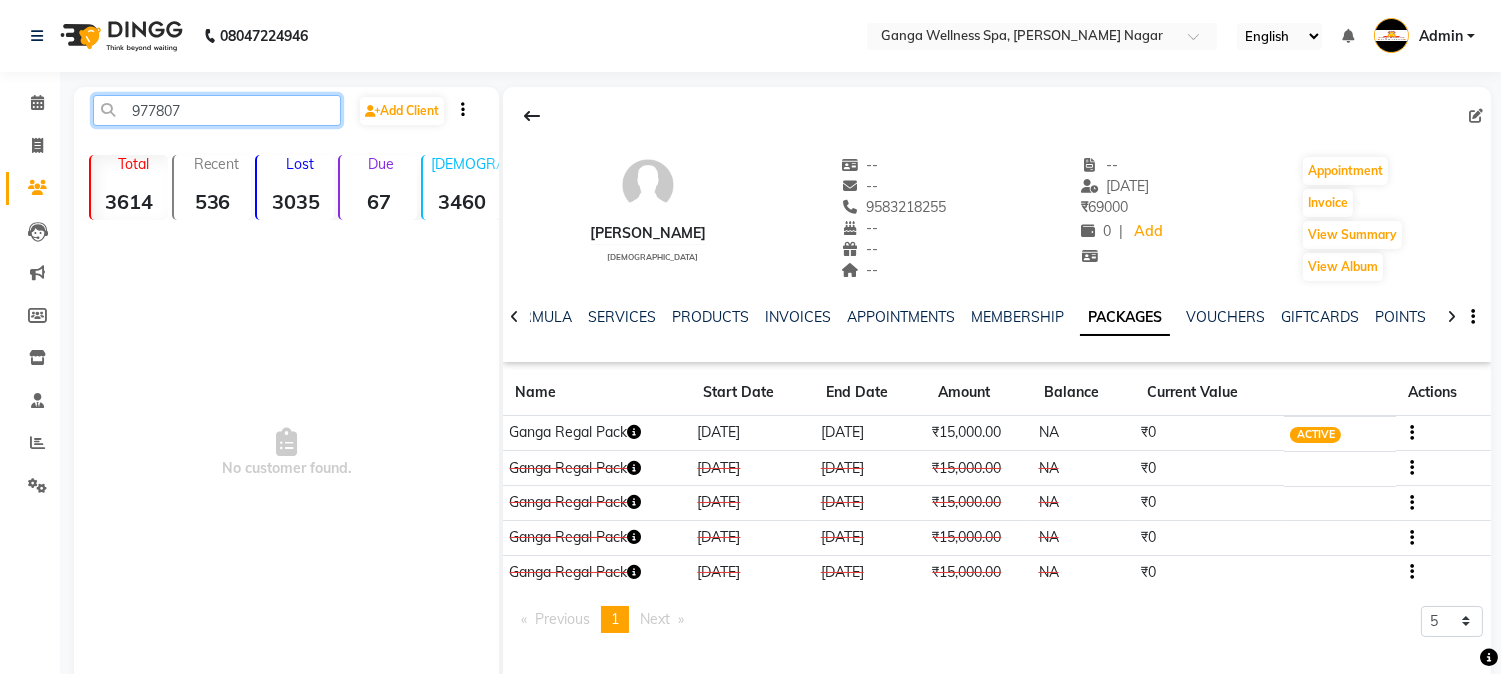 type on "977807" 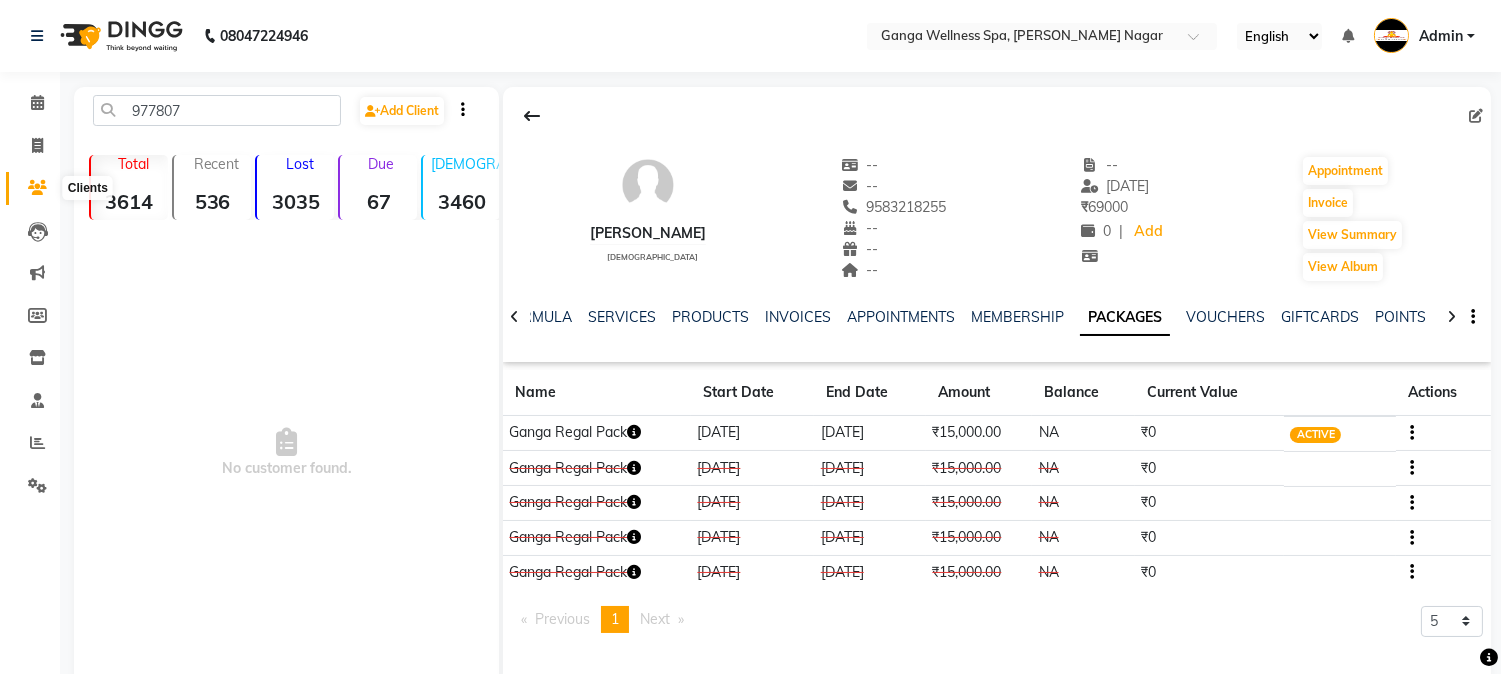 click 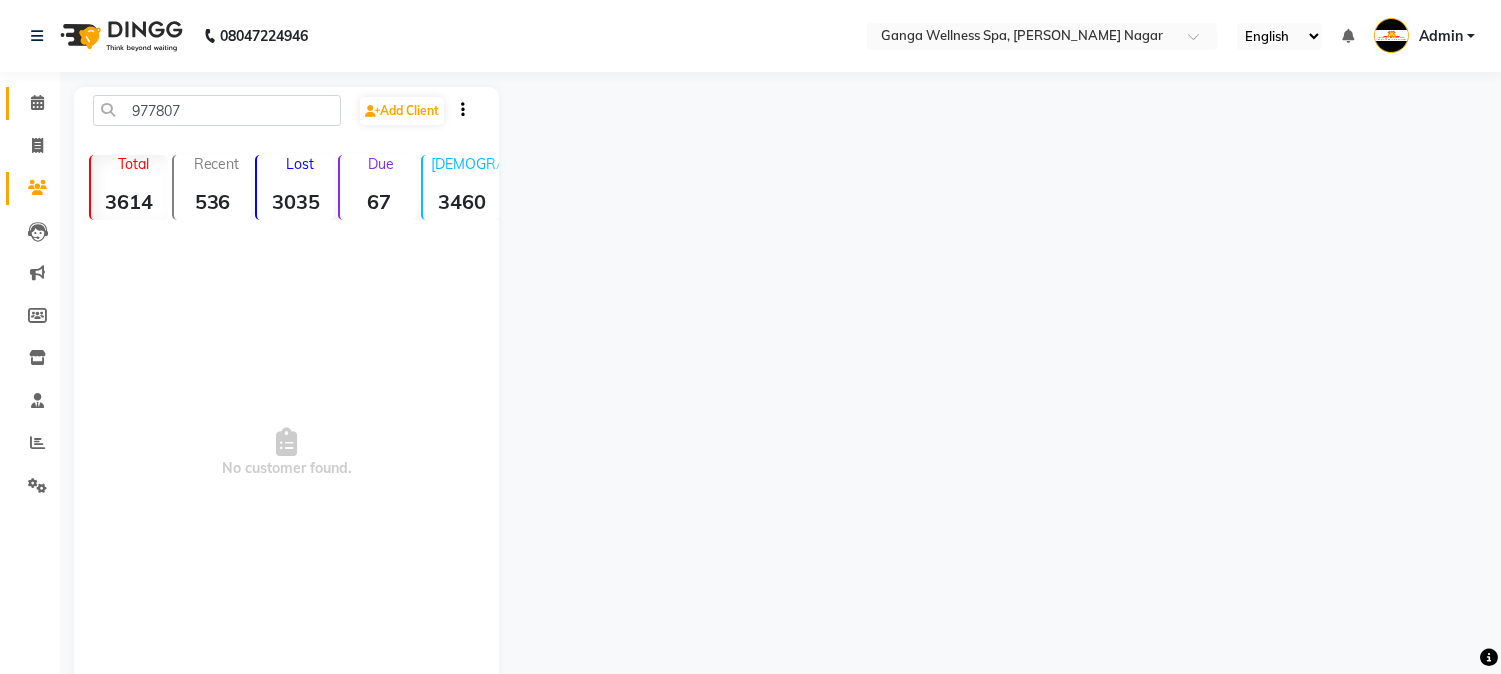 click 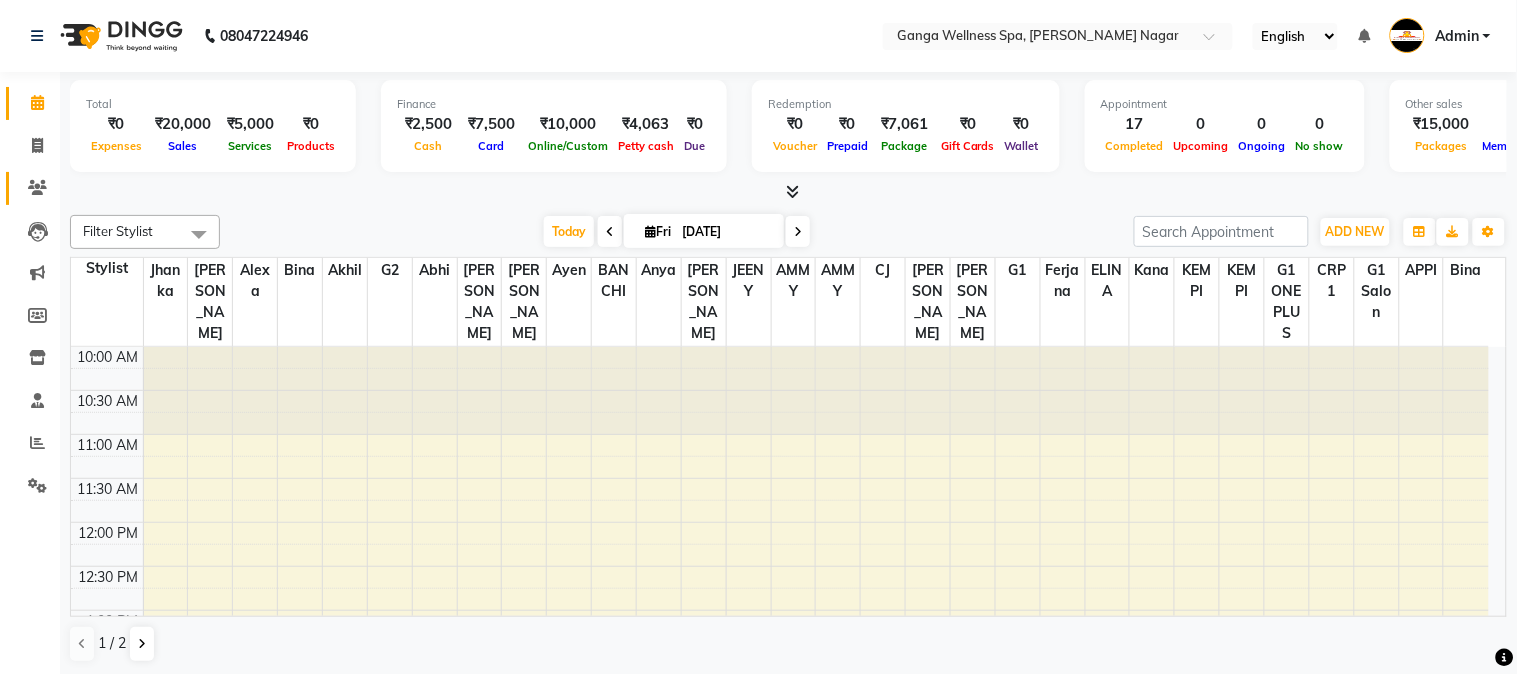 click 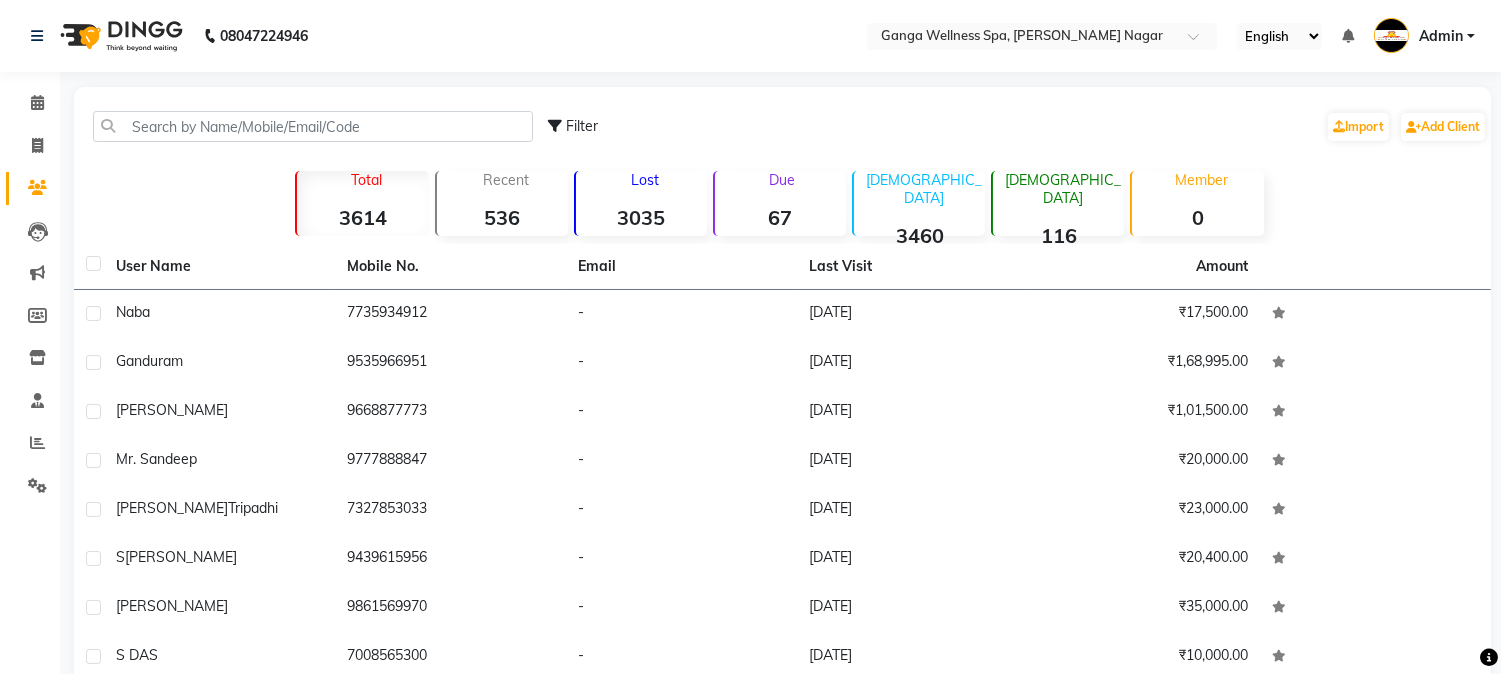 drag, startPoint x: 163, startPoint y: 101, endPoint x: 157, endPoint y: 120, distance: 19.924858 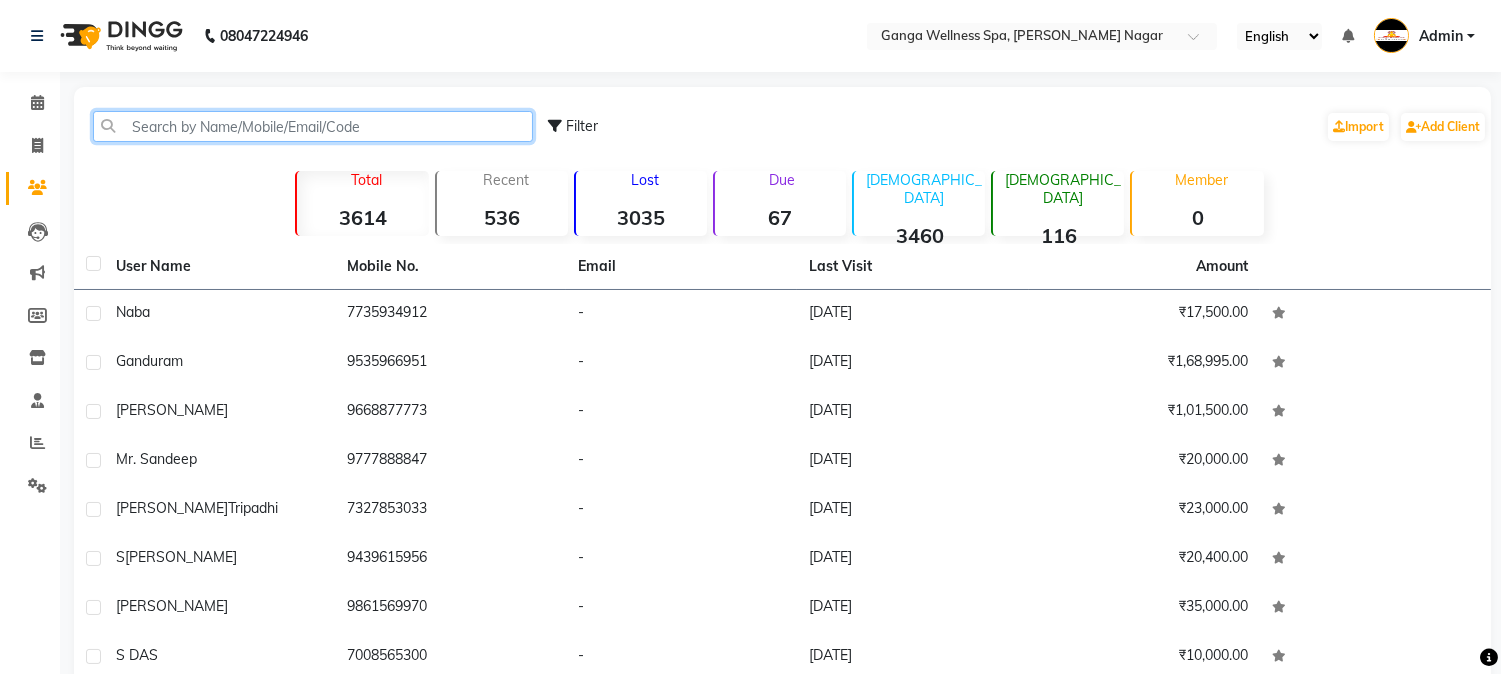 click 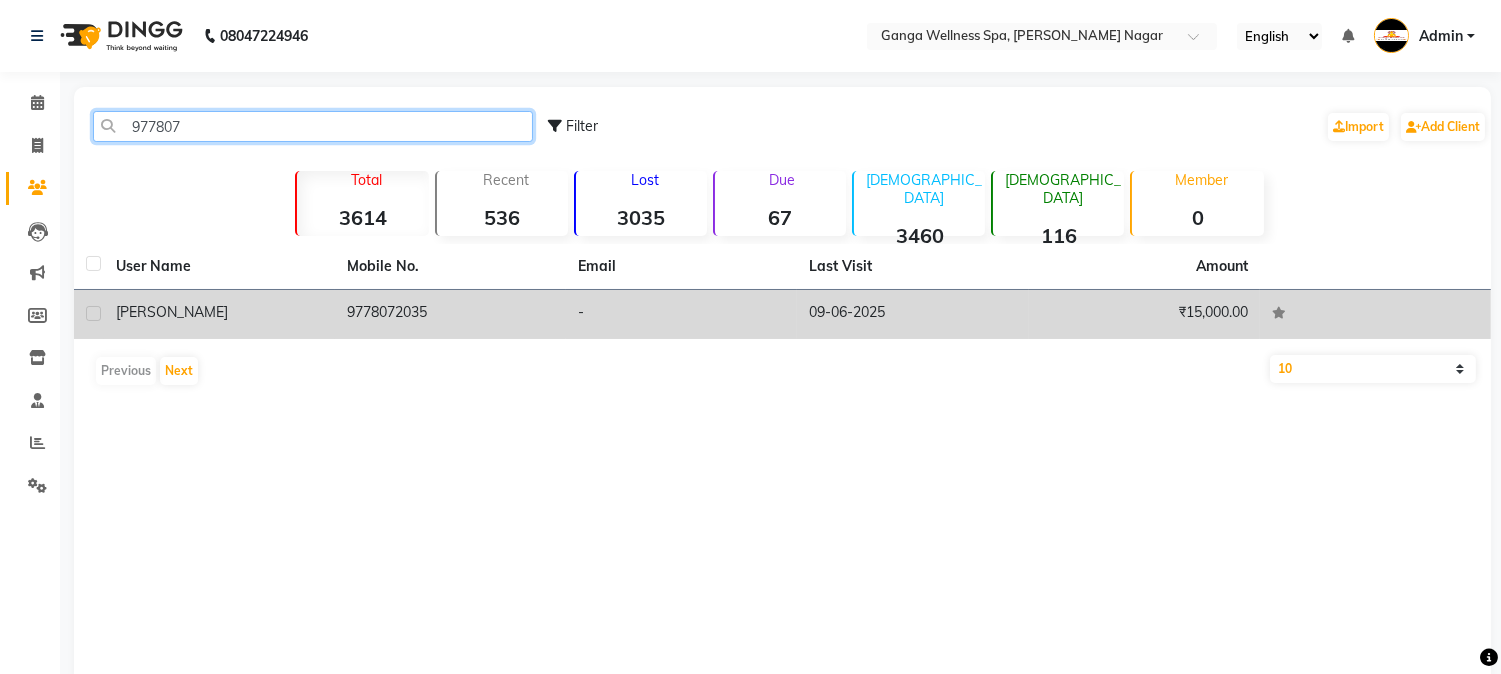 type on "977807" 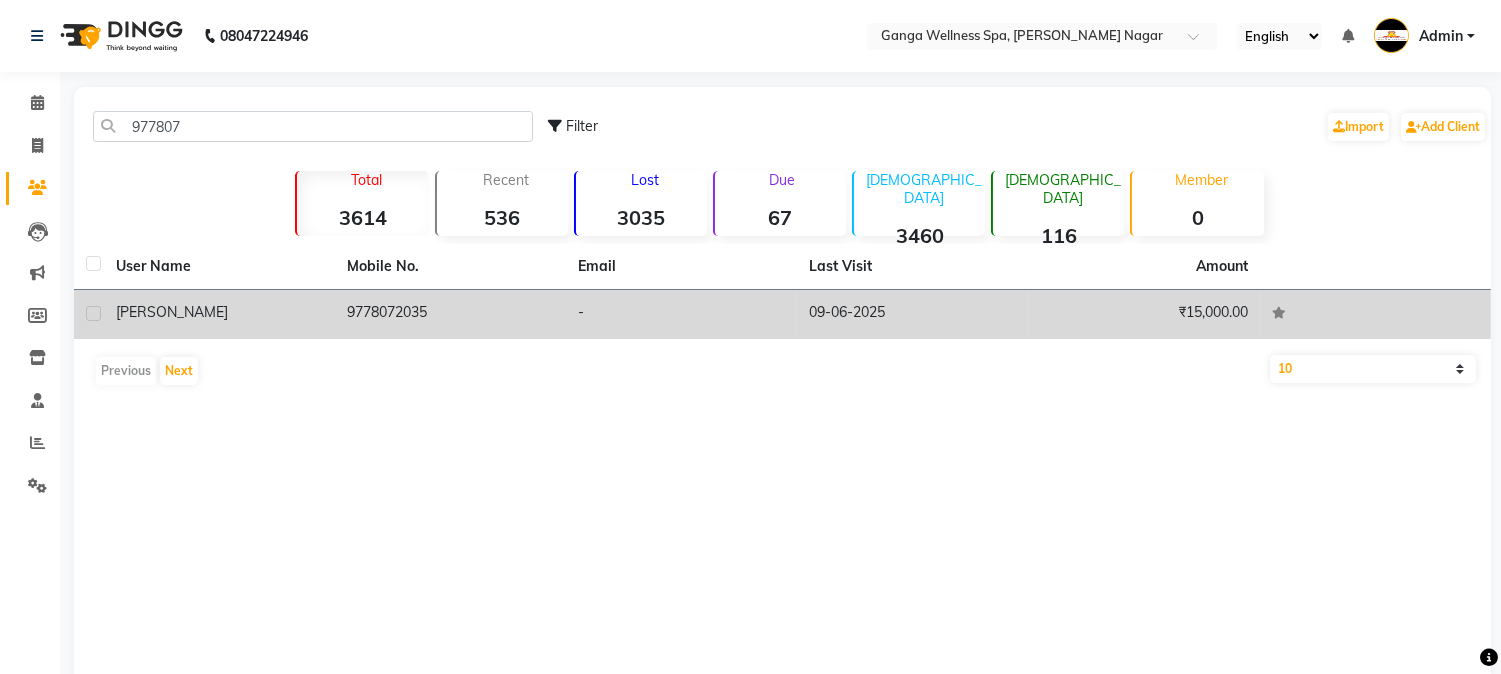 click on "9778072035" 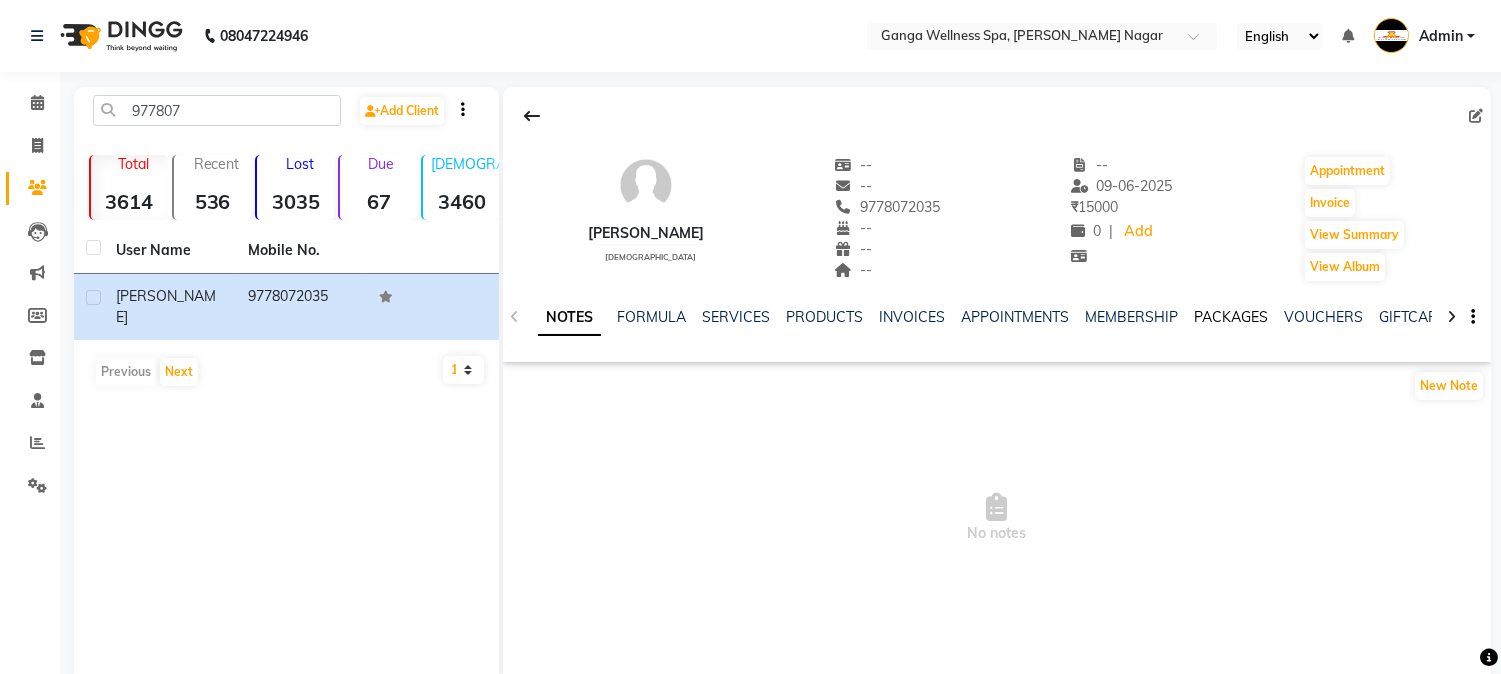 click on "PACKAGES" 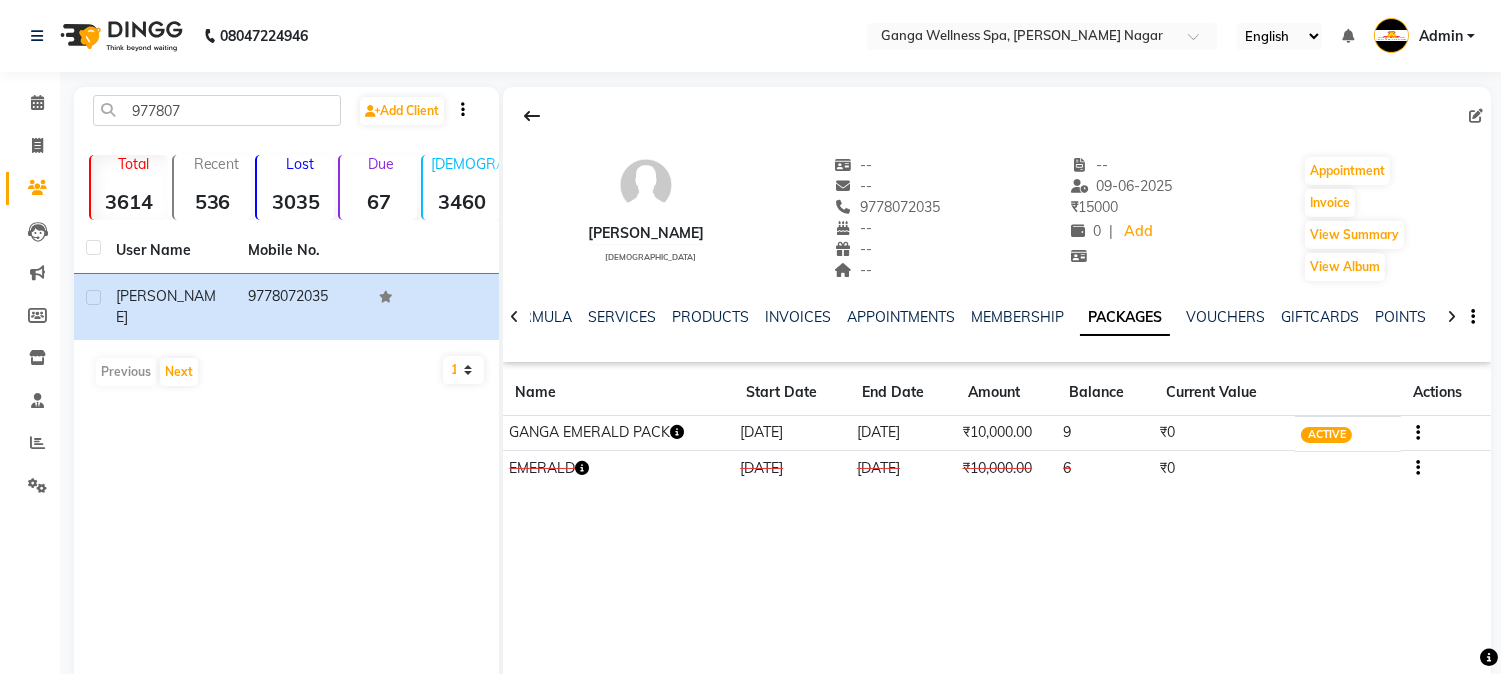 click 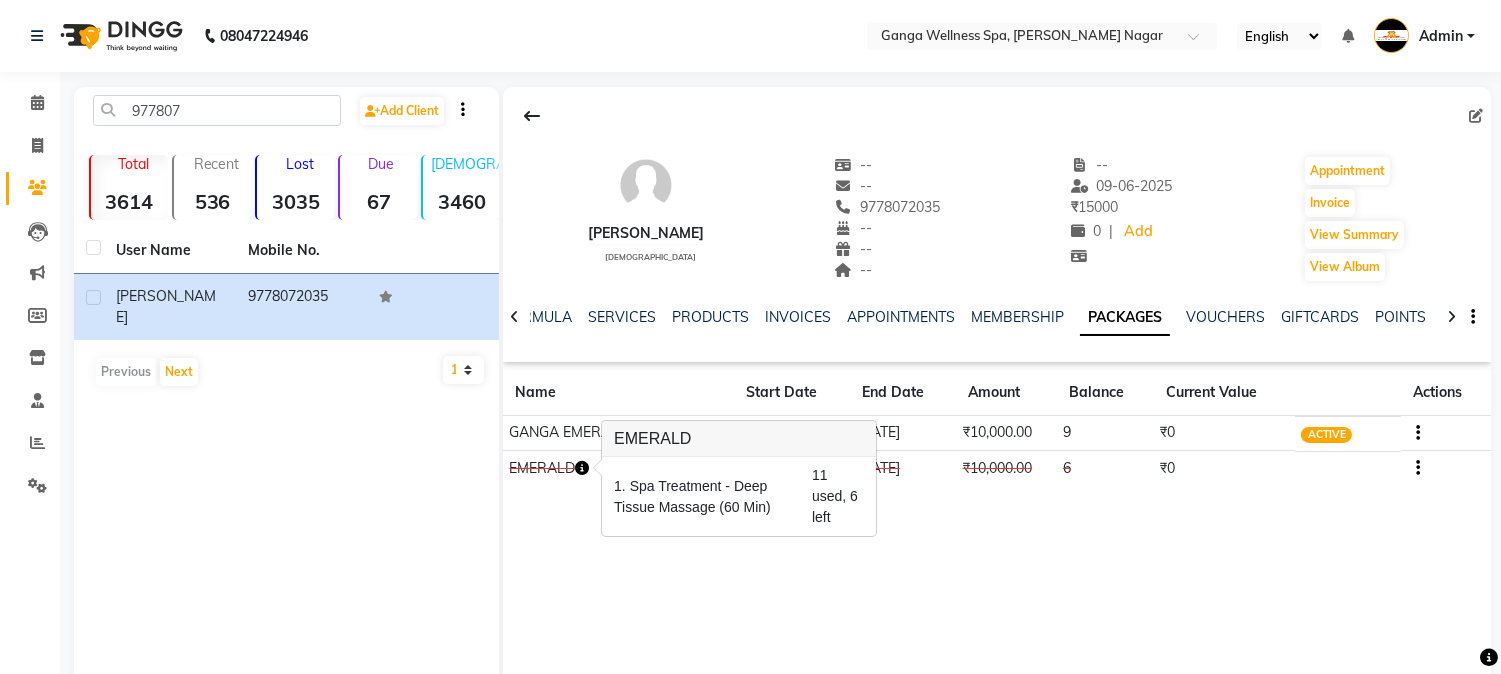 click on "[PERSON_NAME]    [DEMOGRAPHIC_DATA]  --   --   9778072035  --  --  --  -- [DATE] ₹    15000 0 |  Add   Appointment   Invoice  View Summary  View Album  NOTES FORMULA SERVICES PRODUCTS INVOICES APPOINTMENTS MEMBERSHIP PACKAGES VOUCHERS GIFTCARDS POINTS FORMS FAMILY CARDS WALLET Name Start Date End Date Amount Balance Current Value Actions  GANGA EMERALD PACK  [DATE] [DATE]  ₹10,000.00   9  ₹0 ACTIVE  EMERALD  [DATE] [DATE]  ₹10,000.00   6  ₹0 CONSUMED" 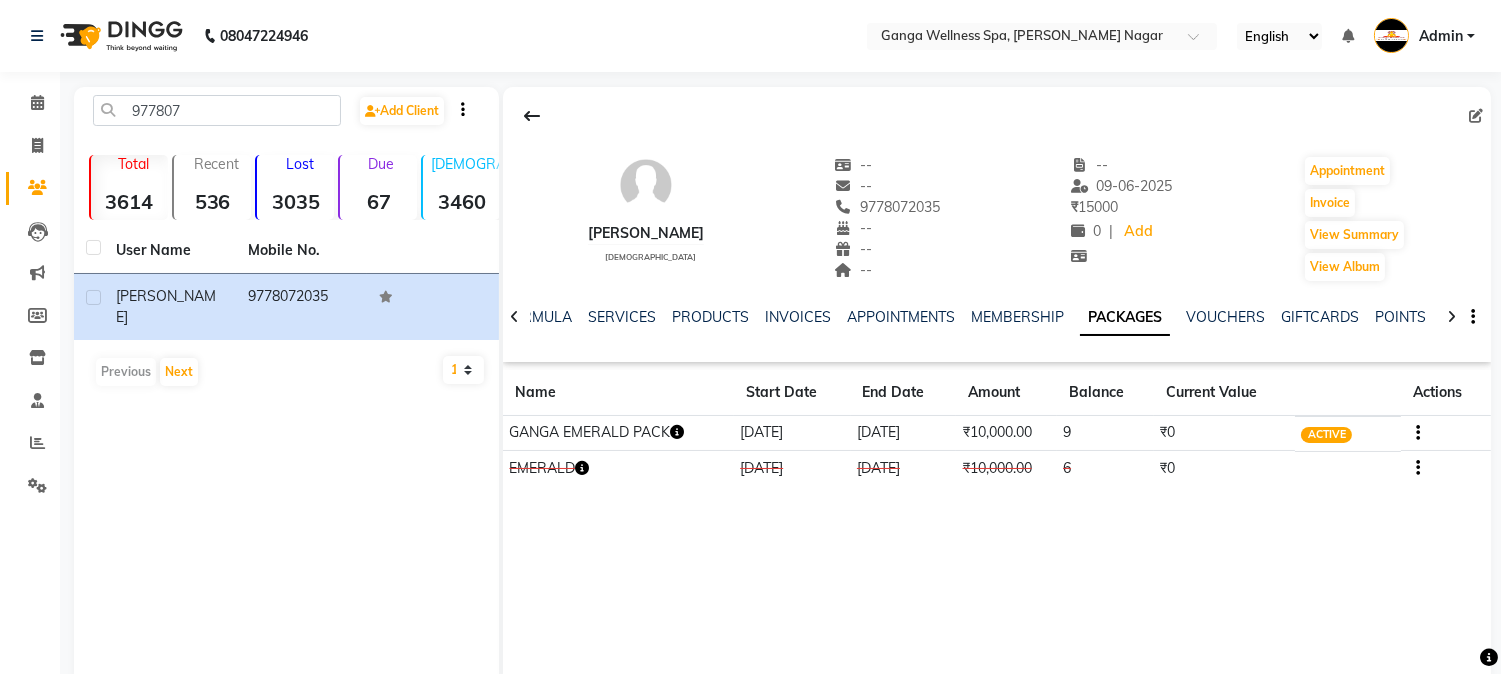 click 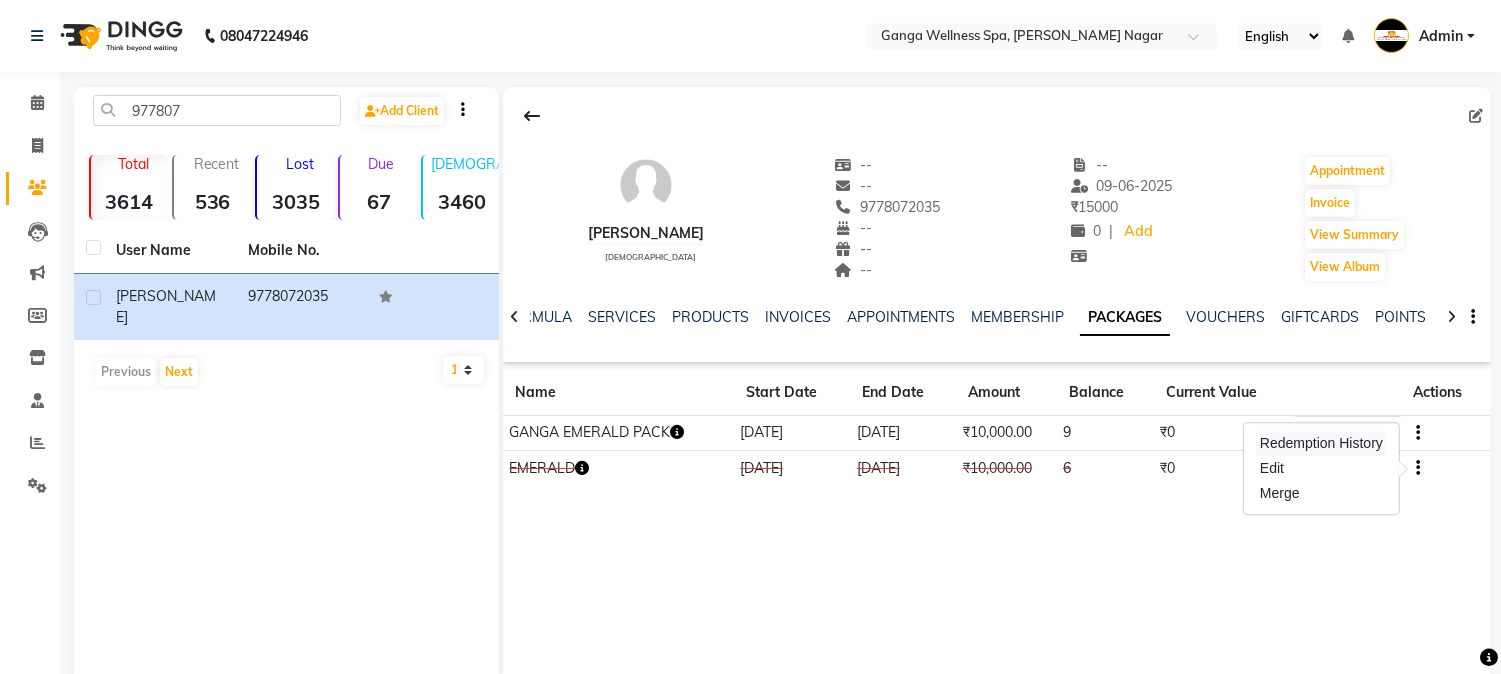 click on "Redemption History" at bounding box center (1321, 443) 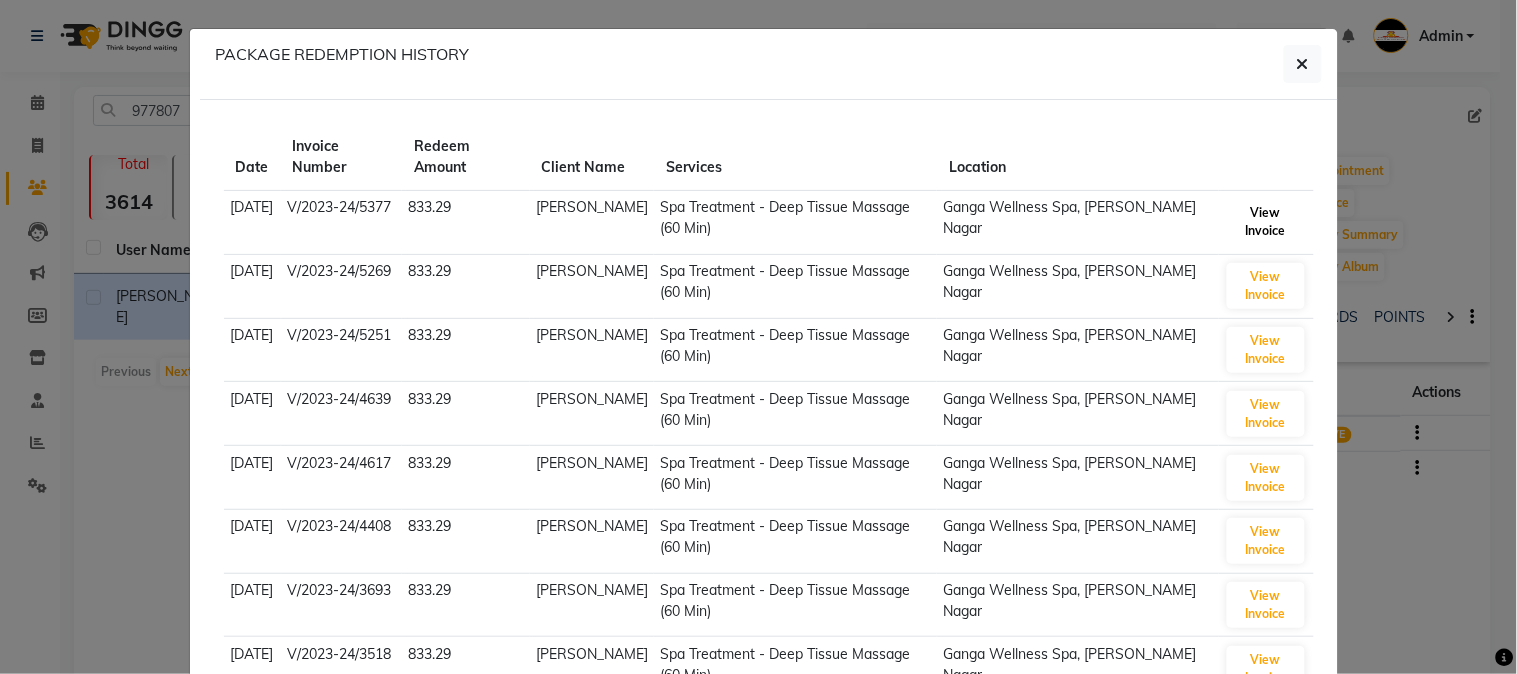 click on "View Invoice" at bounding box center [1266, 222] 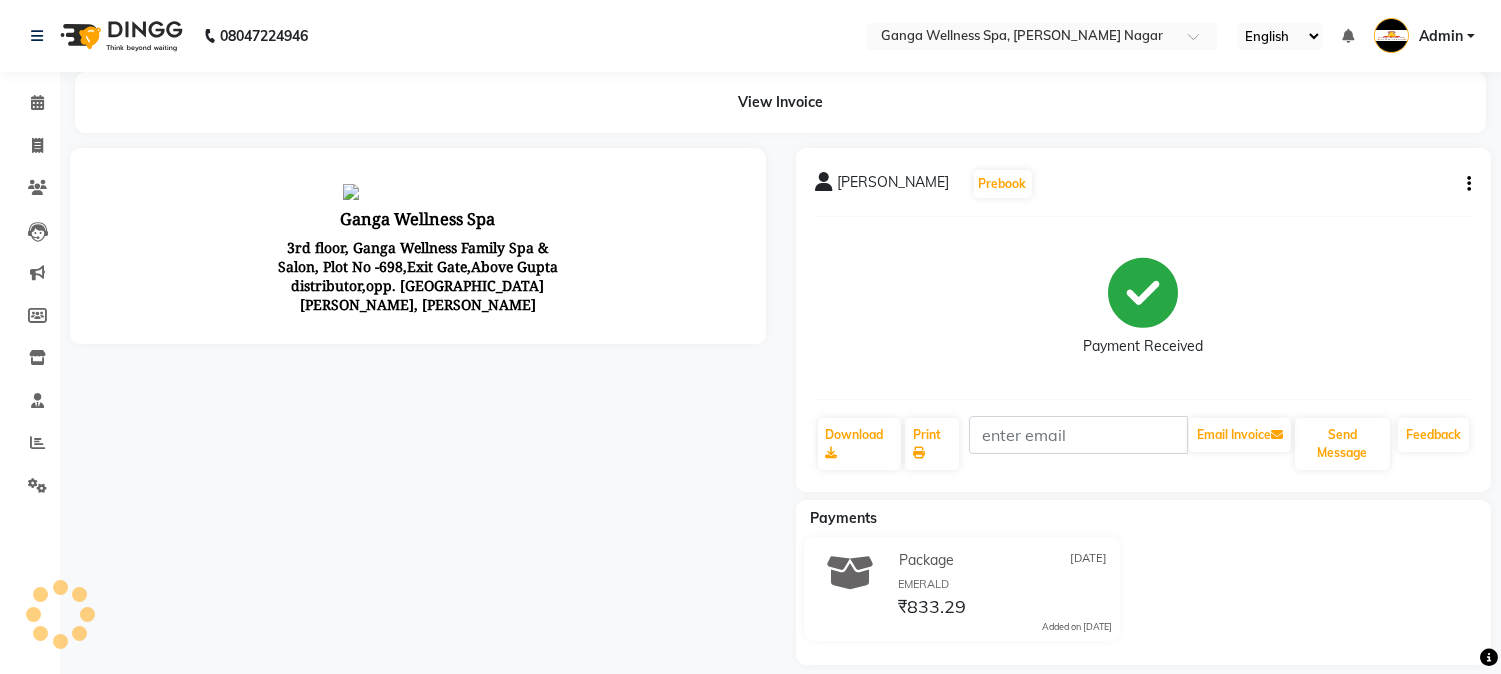 scroll, scrollTop: 0, scrollLeft: 0, axis: both 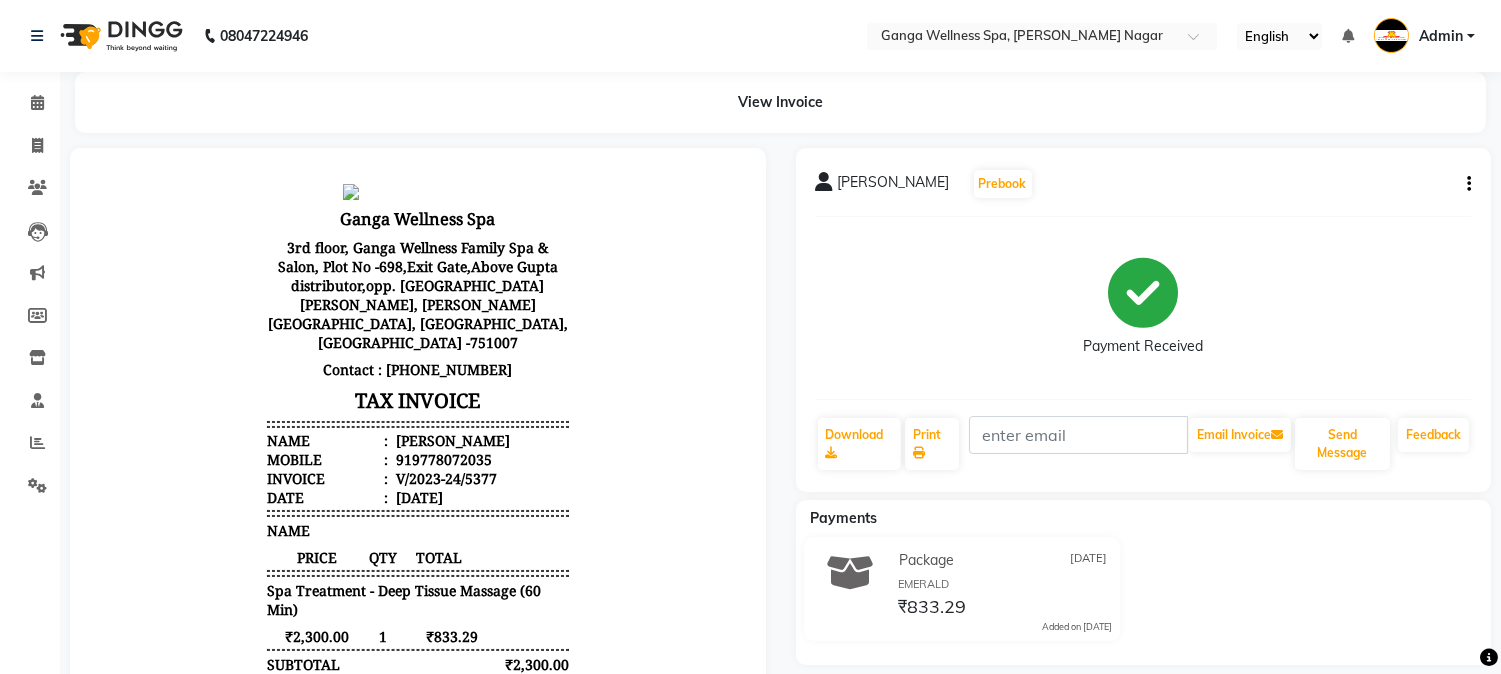 click 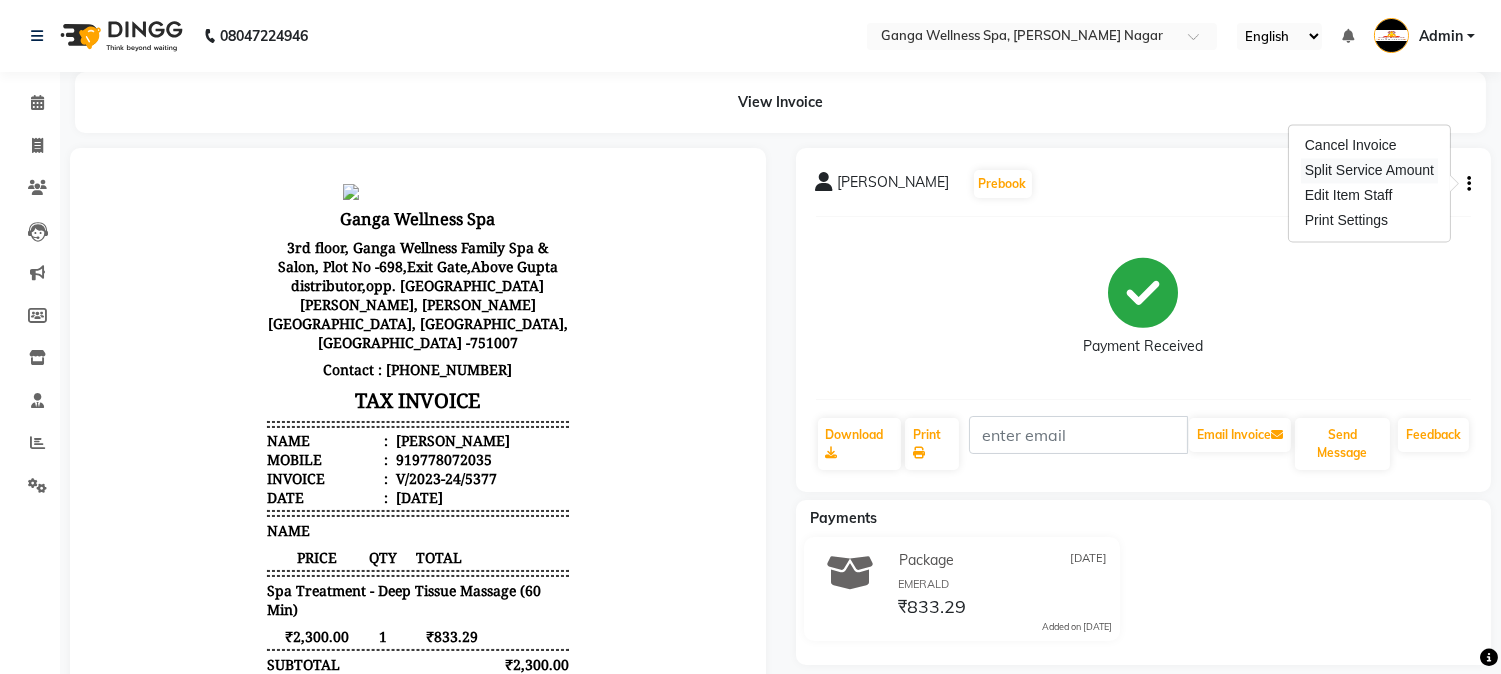 drag, startPoint x: 1357, startPoint y: 150, endPoint x: 1342, endPoint y: 167, distance: 22.671568 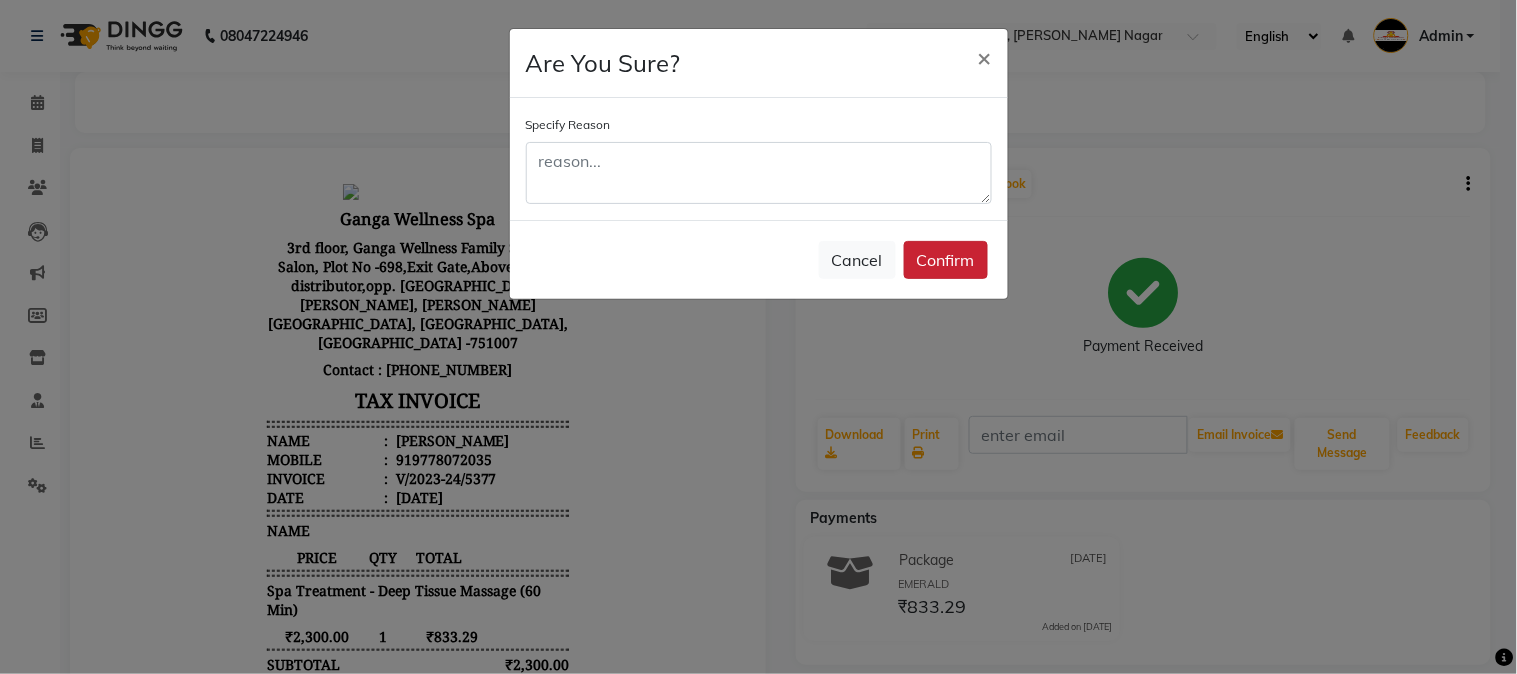 click on "Confirm" 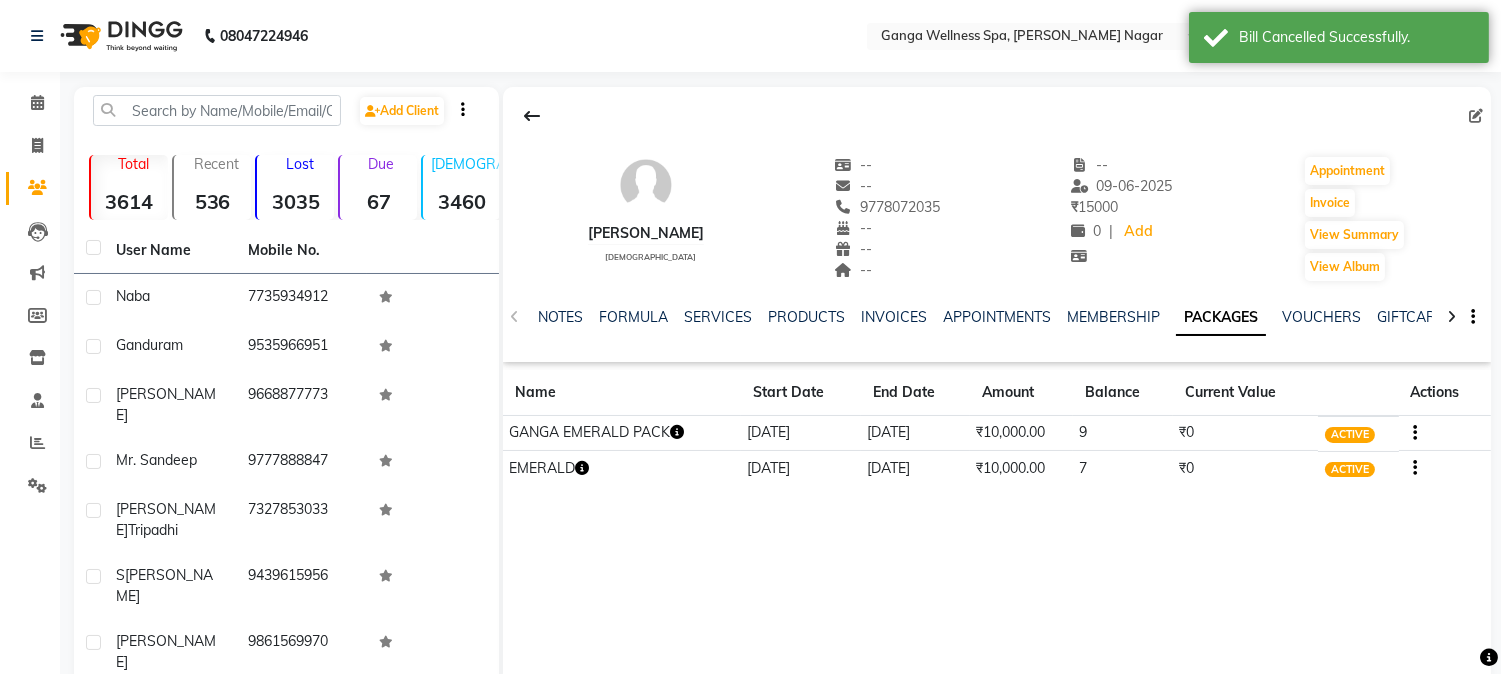 click 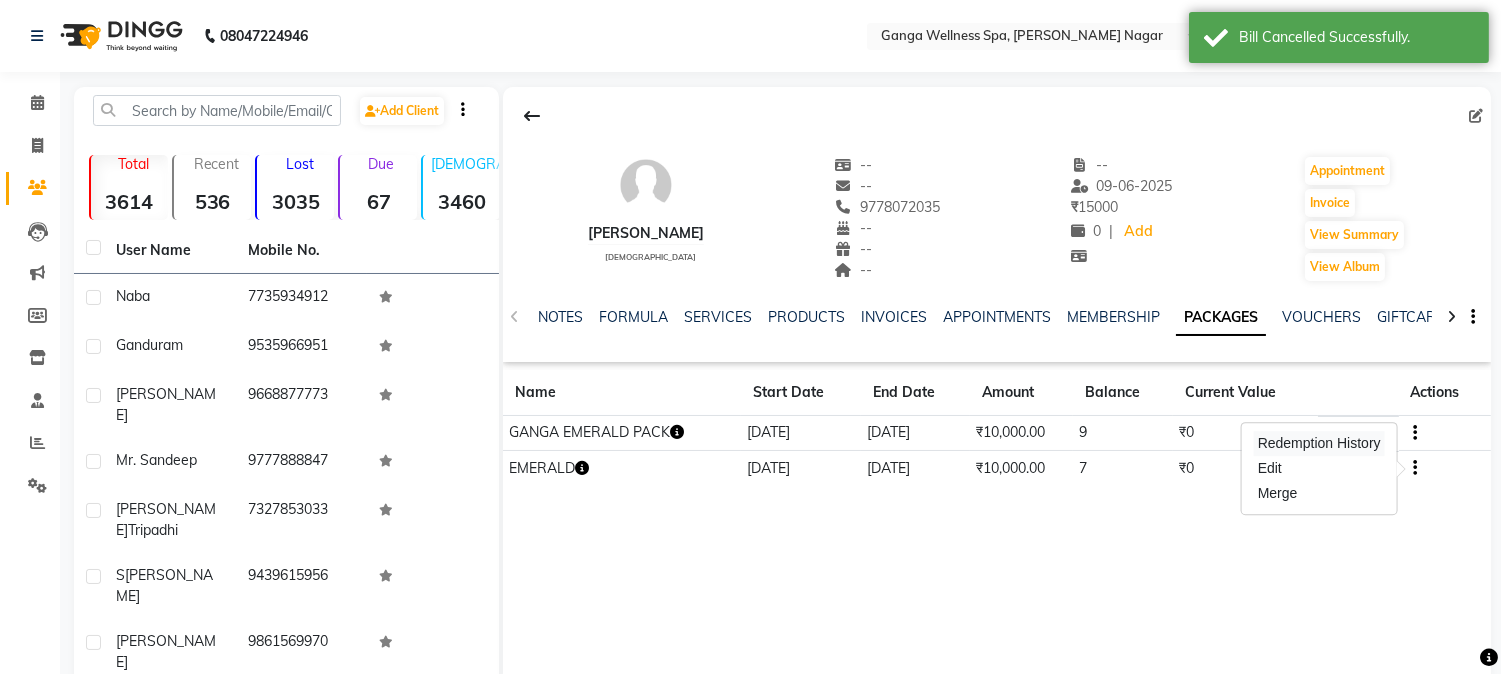 click on "Redemption History" at bounding box center [1319, 443] 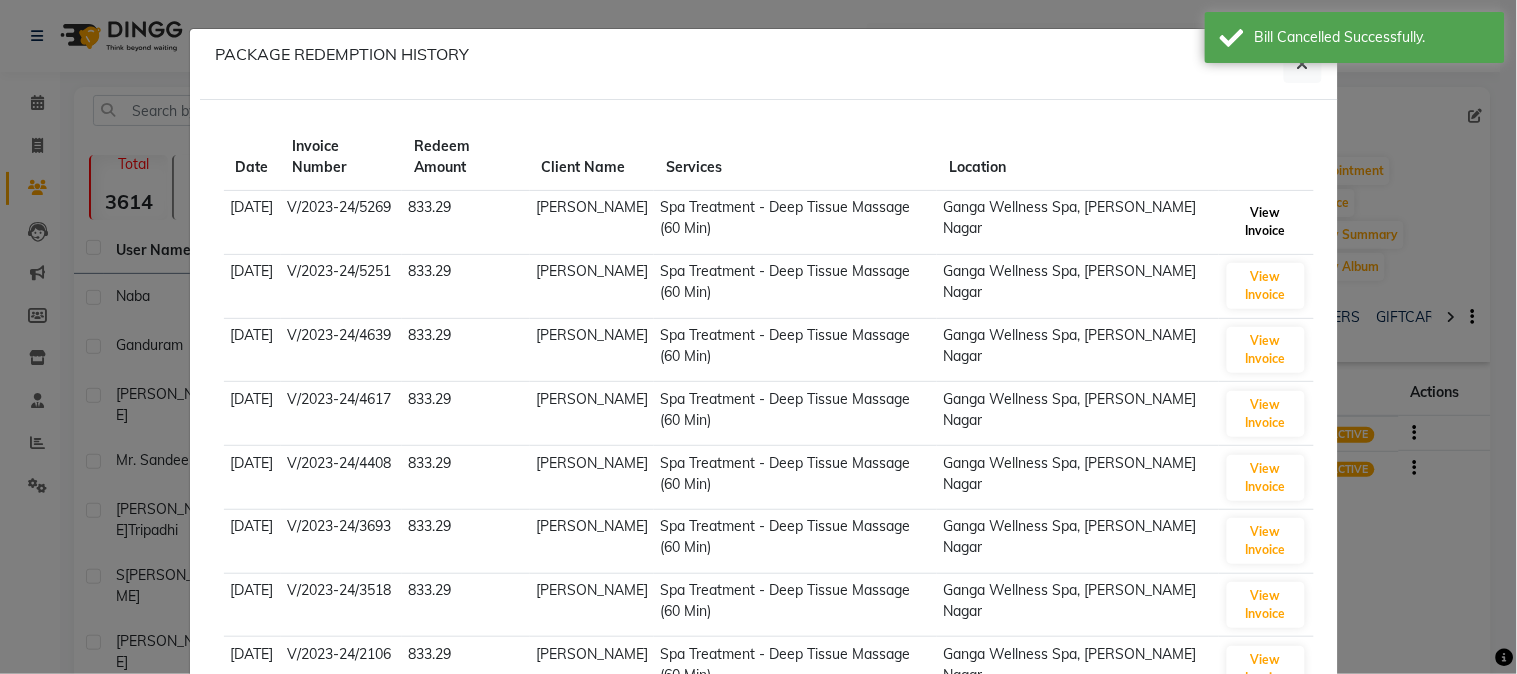 click on "View Invoice" at bounding box center [1266, 222] 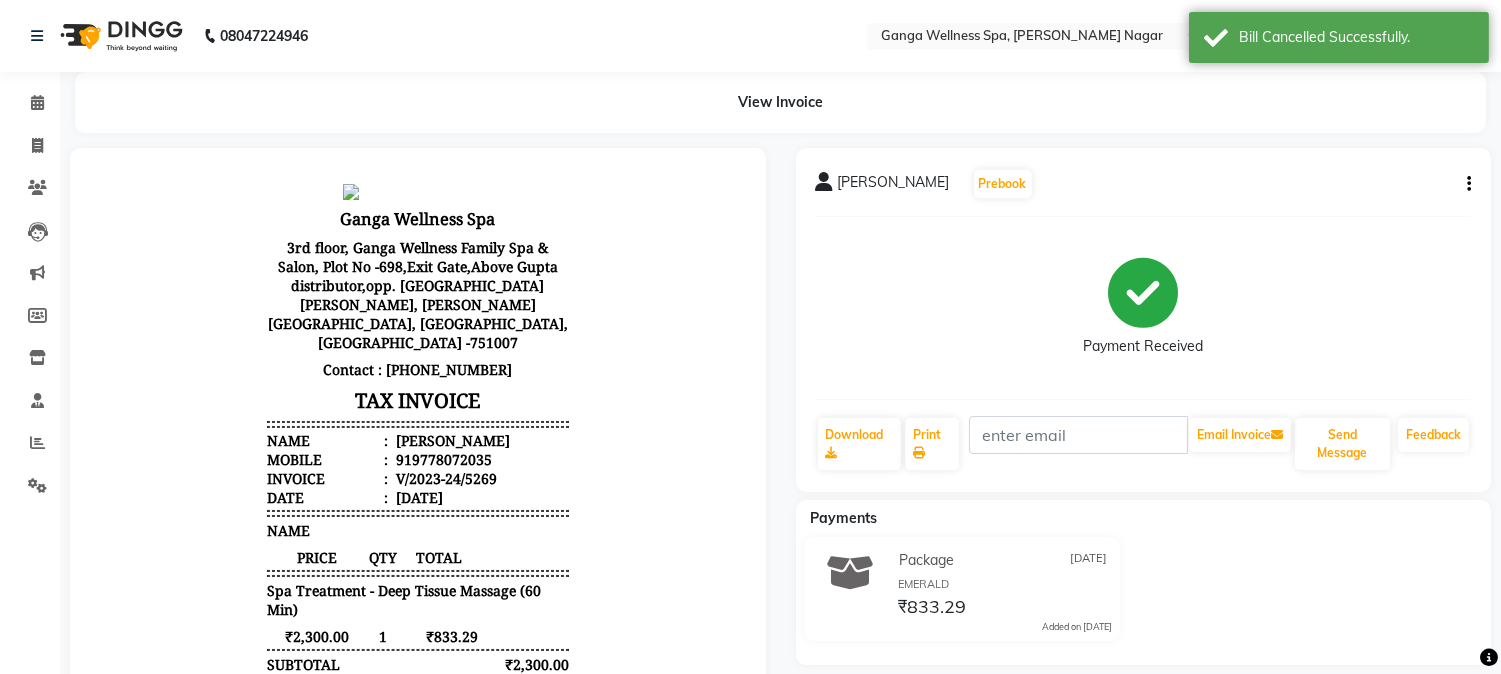 scroll, scrollTop: 0, scrollLeft: 0, axis: both 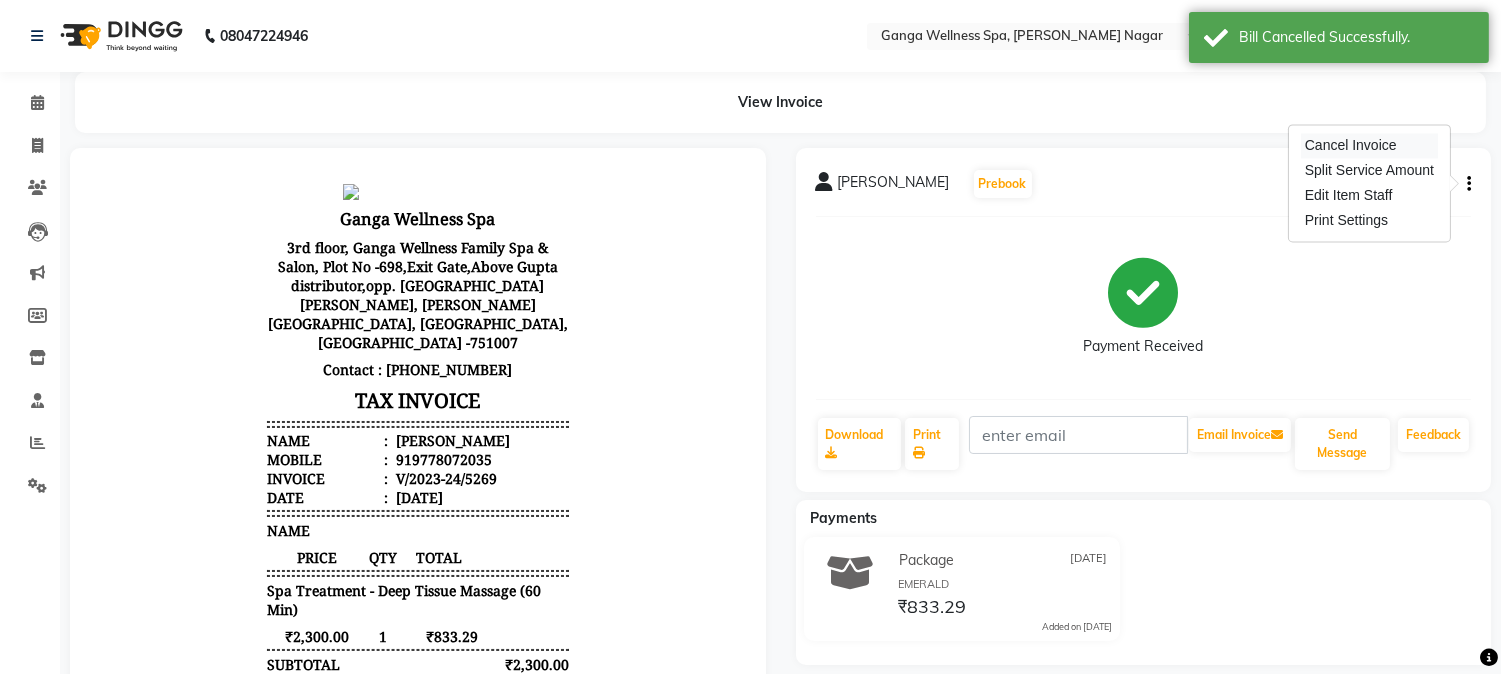 click on "Cancel Invoice" at bounding box center [1369, 145] 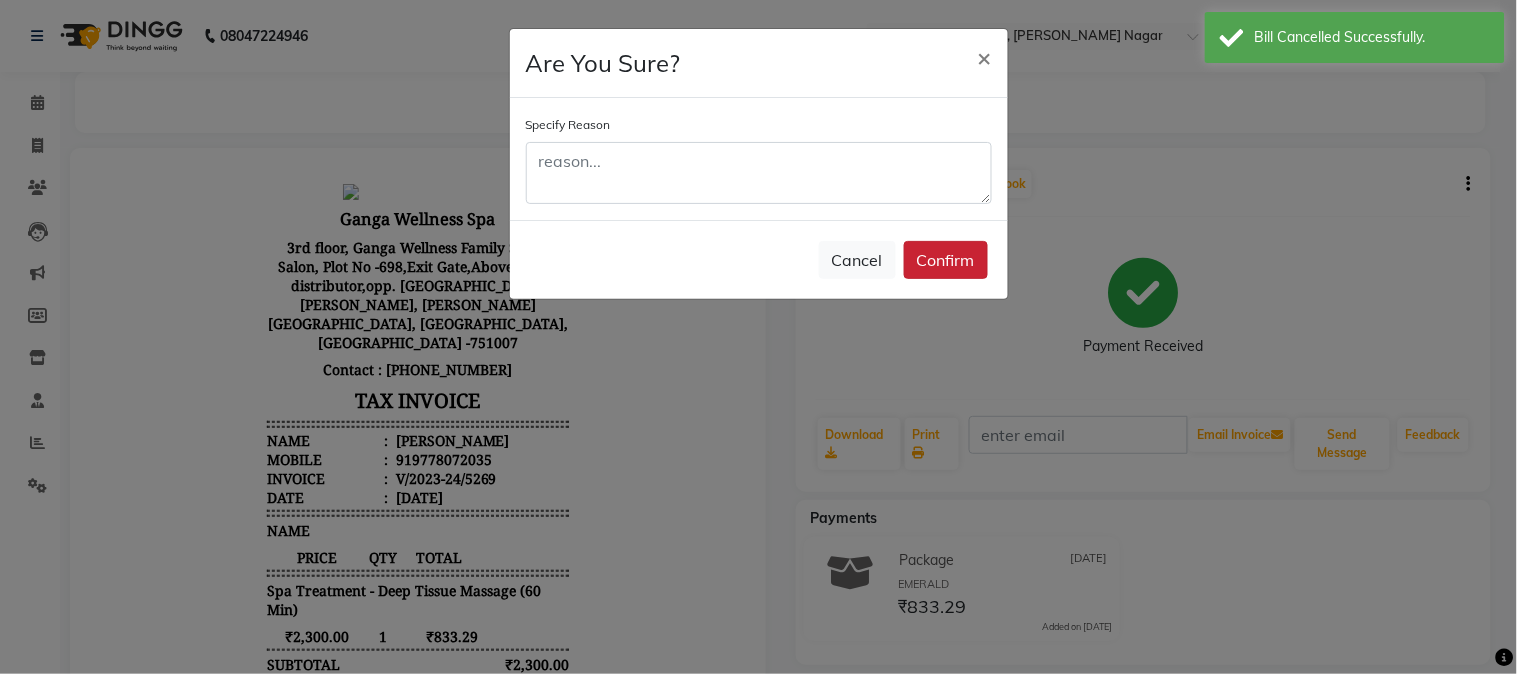 click on "Confirm" 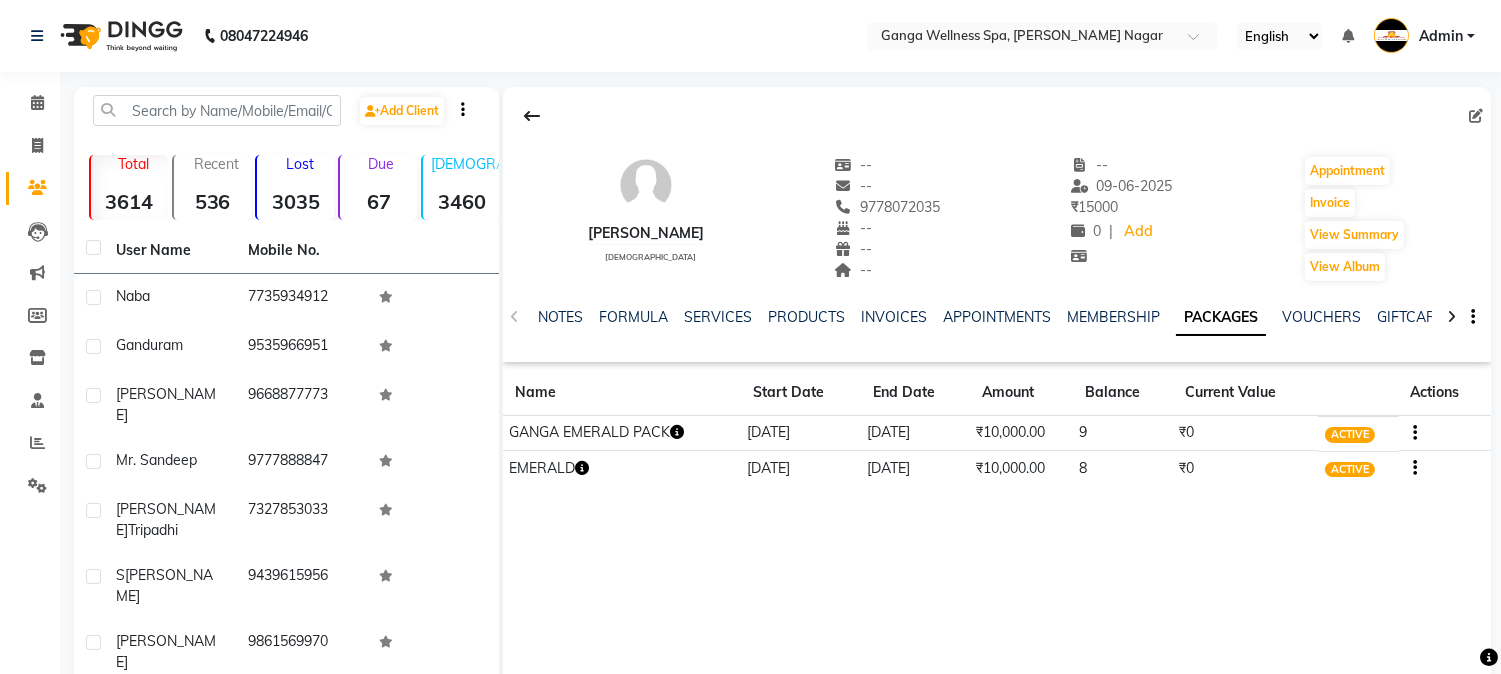 click 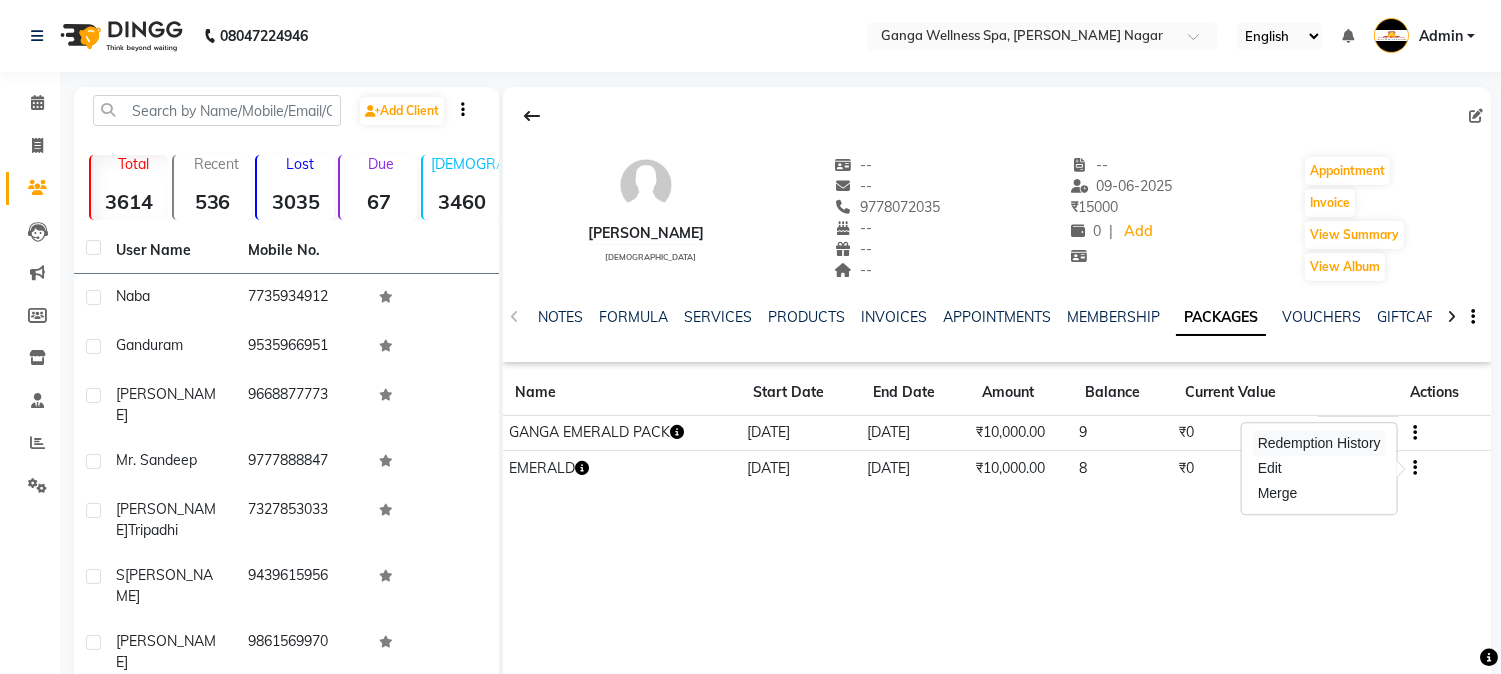 click on "Redemption History" at bounding box center [1319, 443] 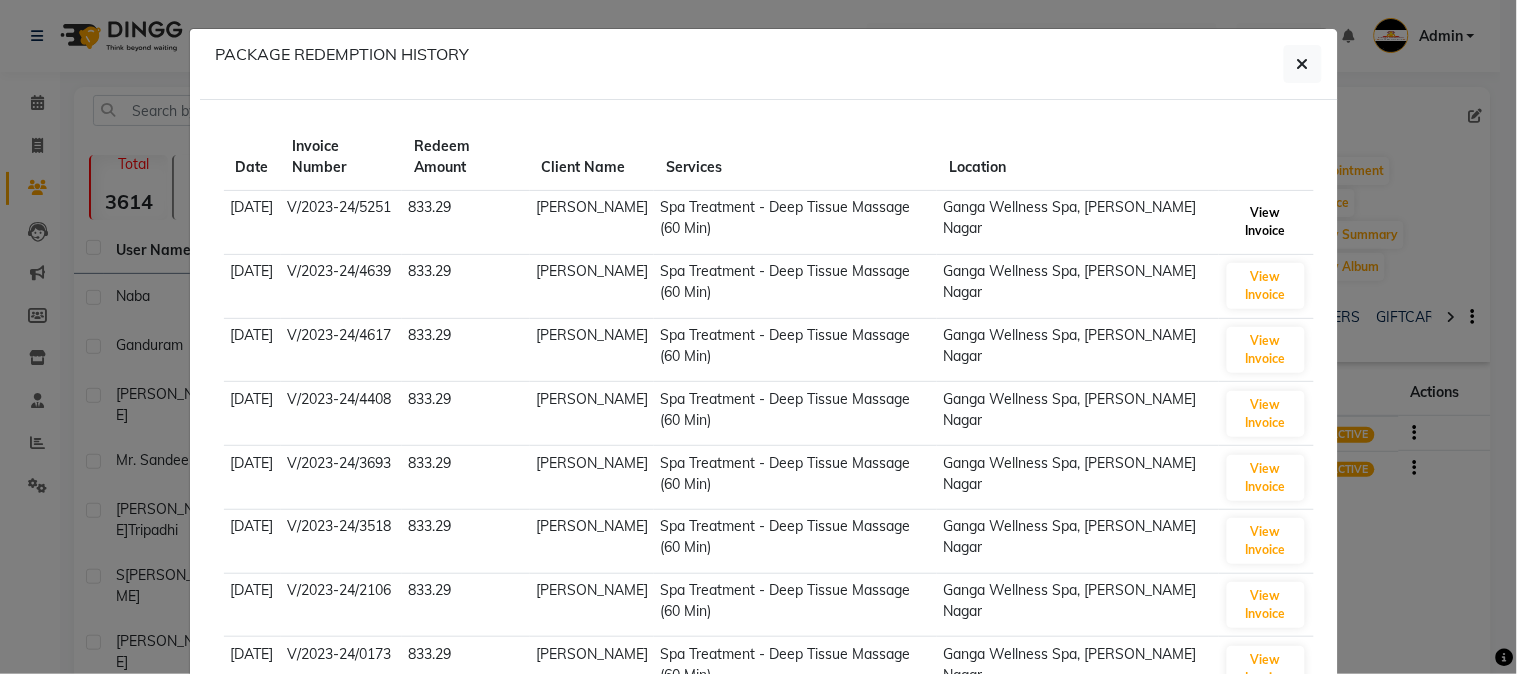 click on "View Invoice" at bounding box center [1266, 222] 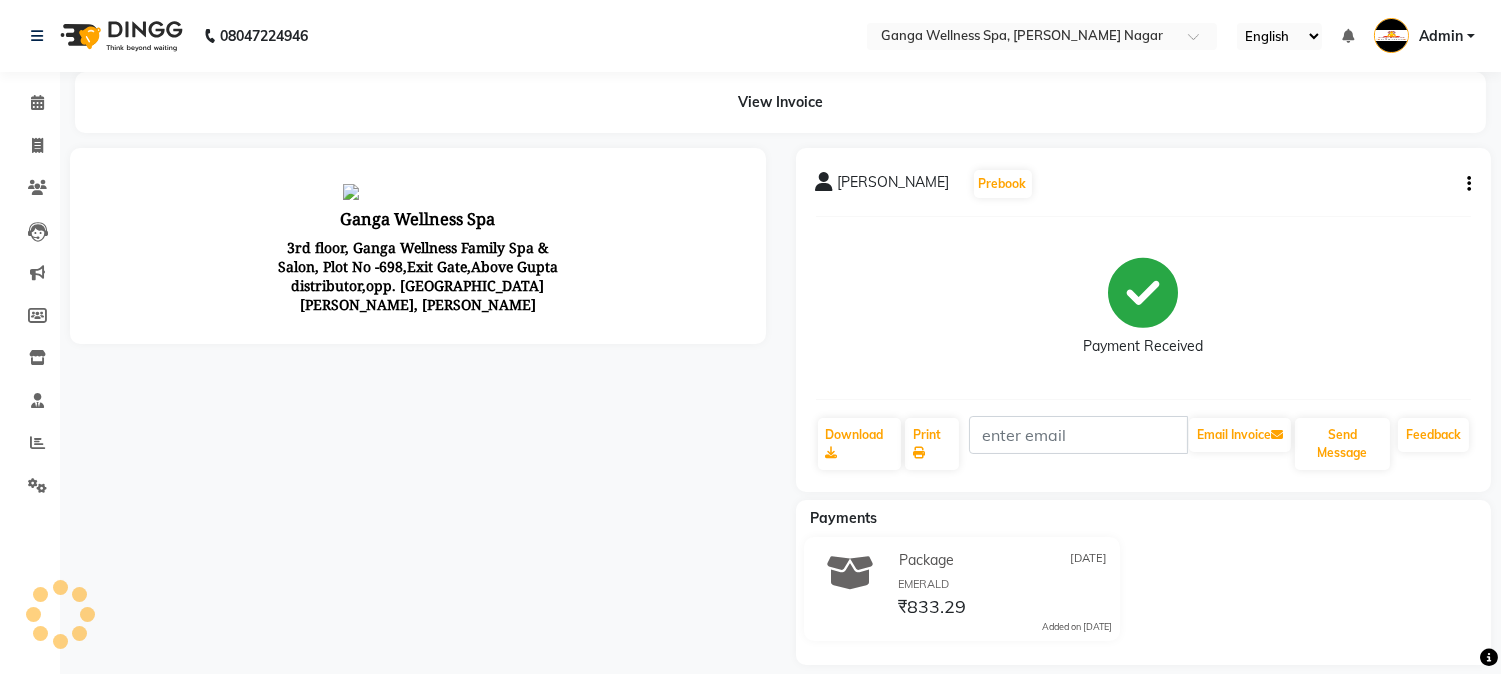 scroll, scrollTop: 0, scrollLeft: 0, axis: both 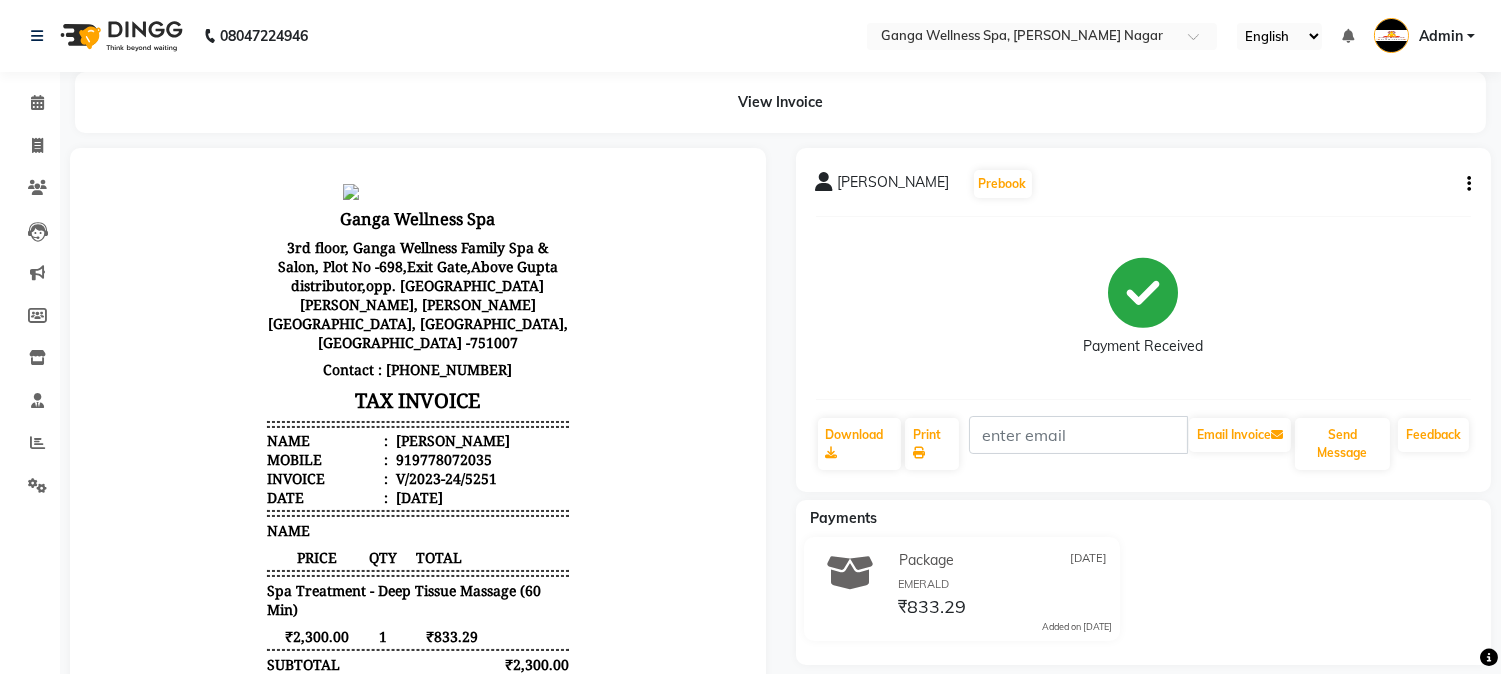 click 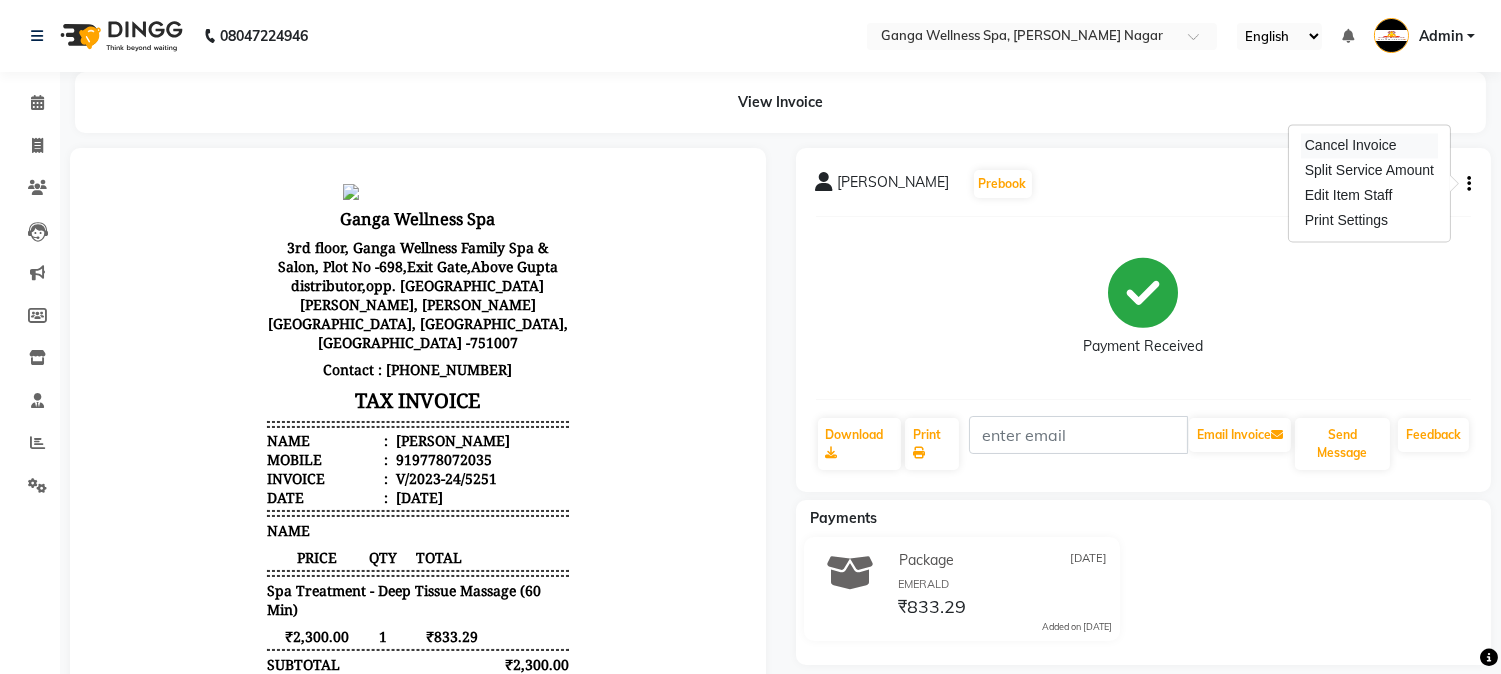 click on "Cancel Invoice" at bounding box center [1369, 145] 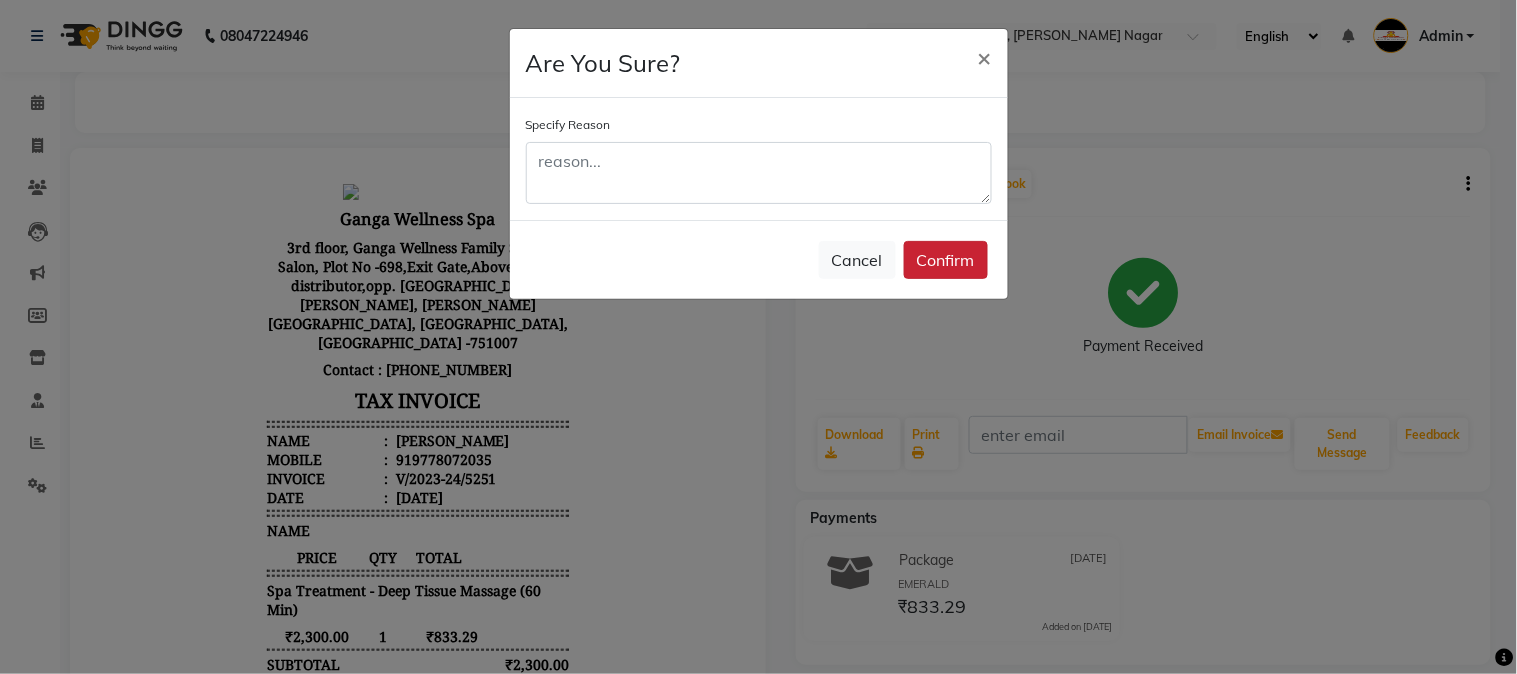 click on "Confirm" 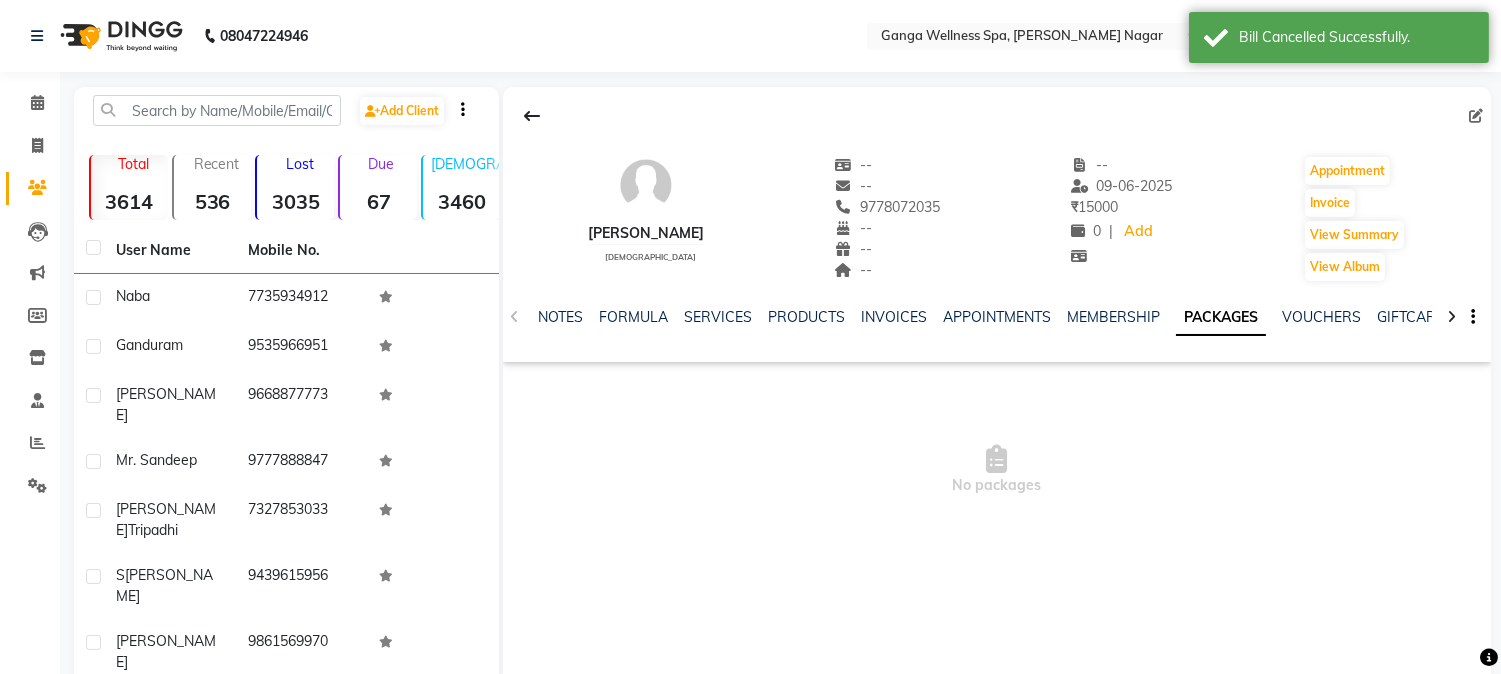 click on "PACKAGES" 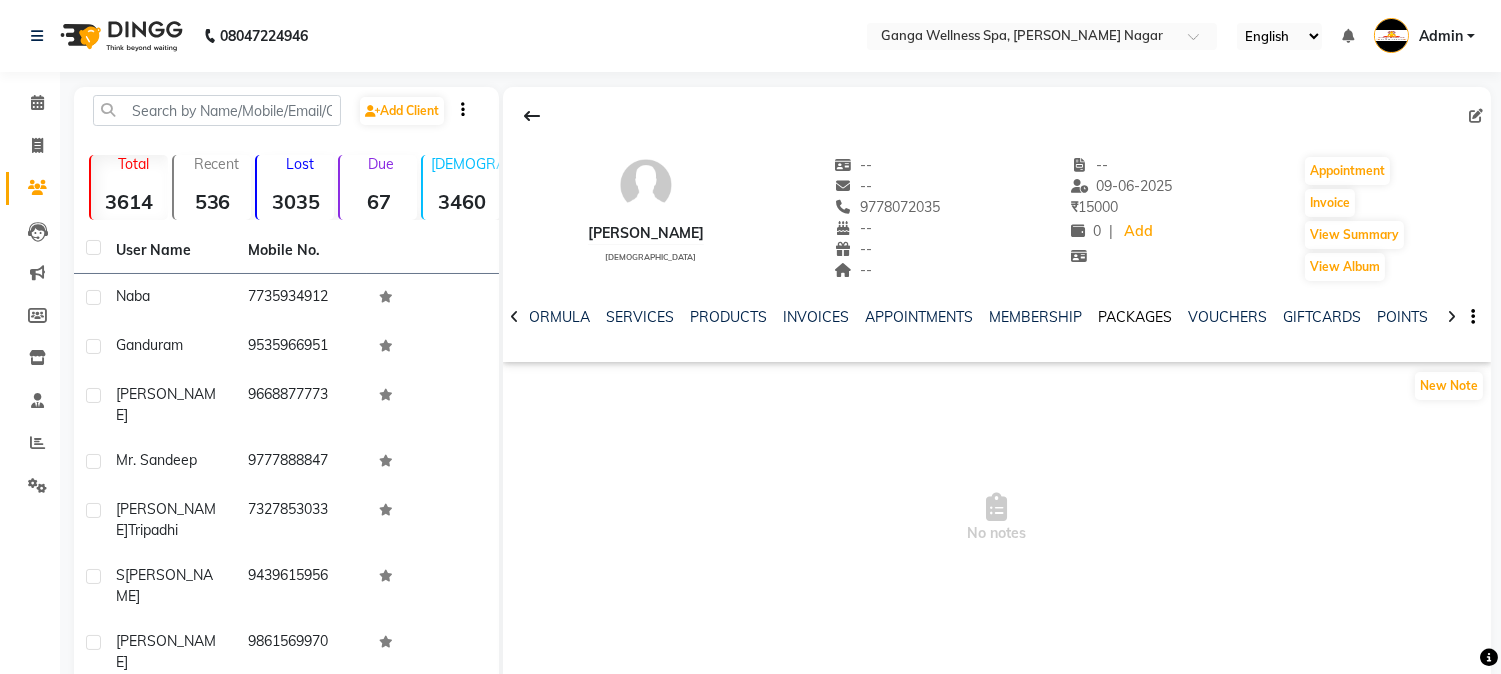 click on "PACKAGES" 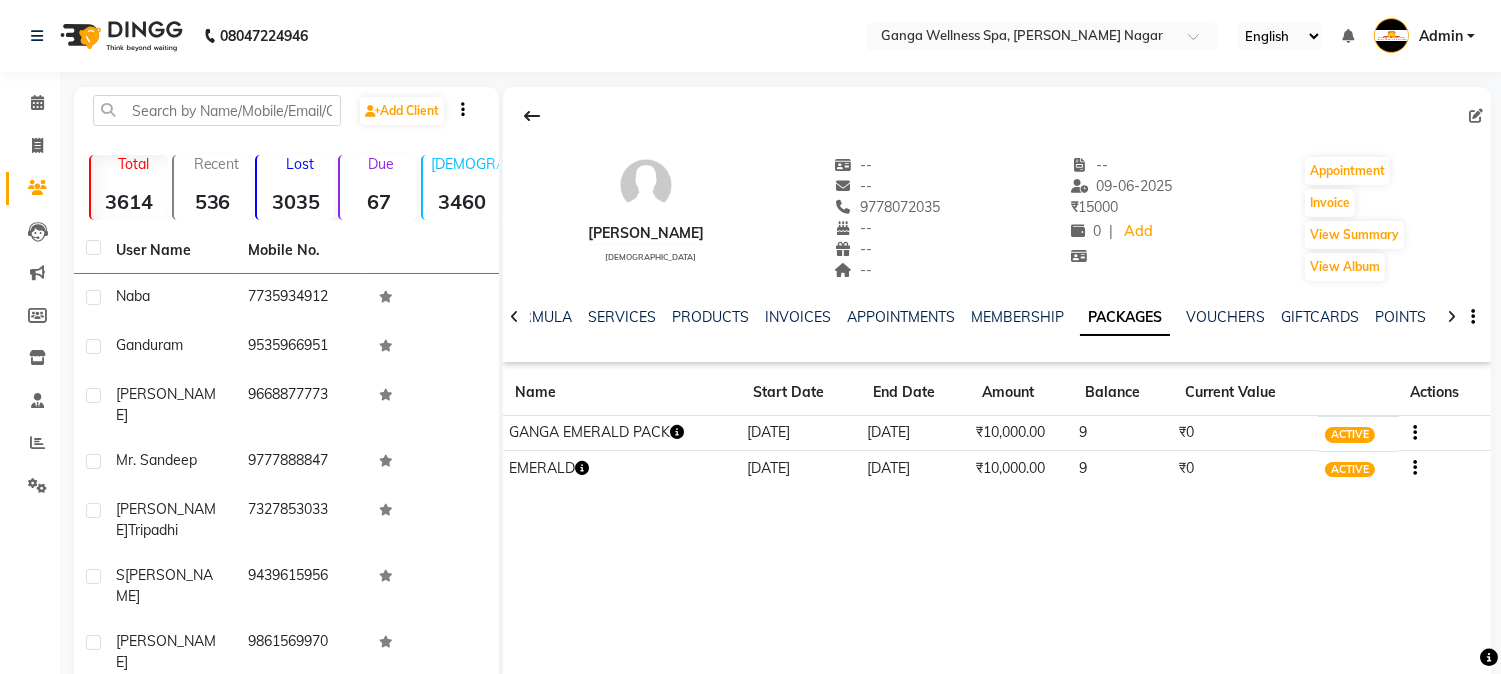 click 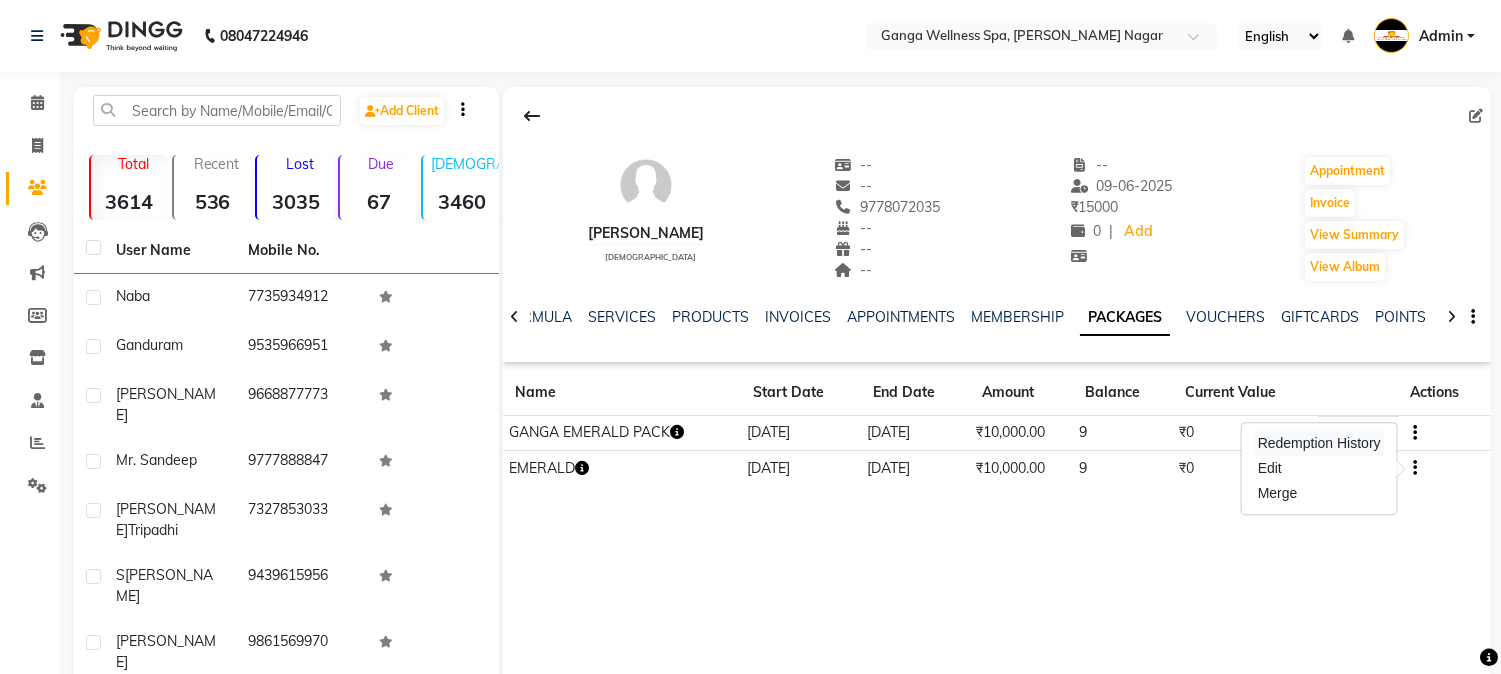 click on "Redemption History" at bounding box center (1319, 443) 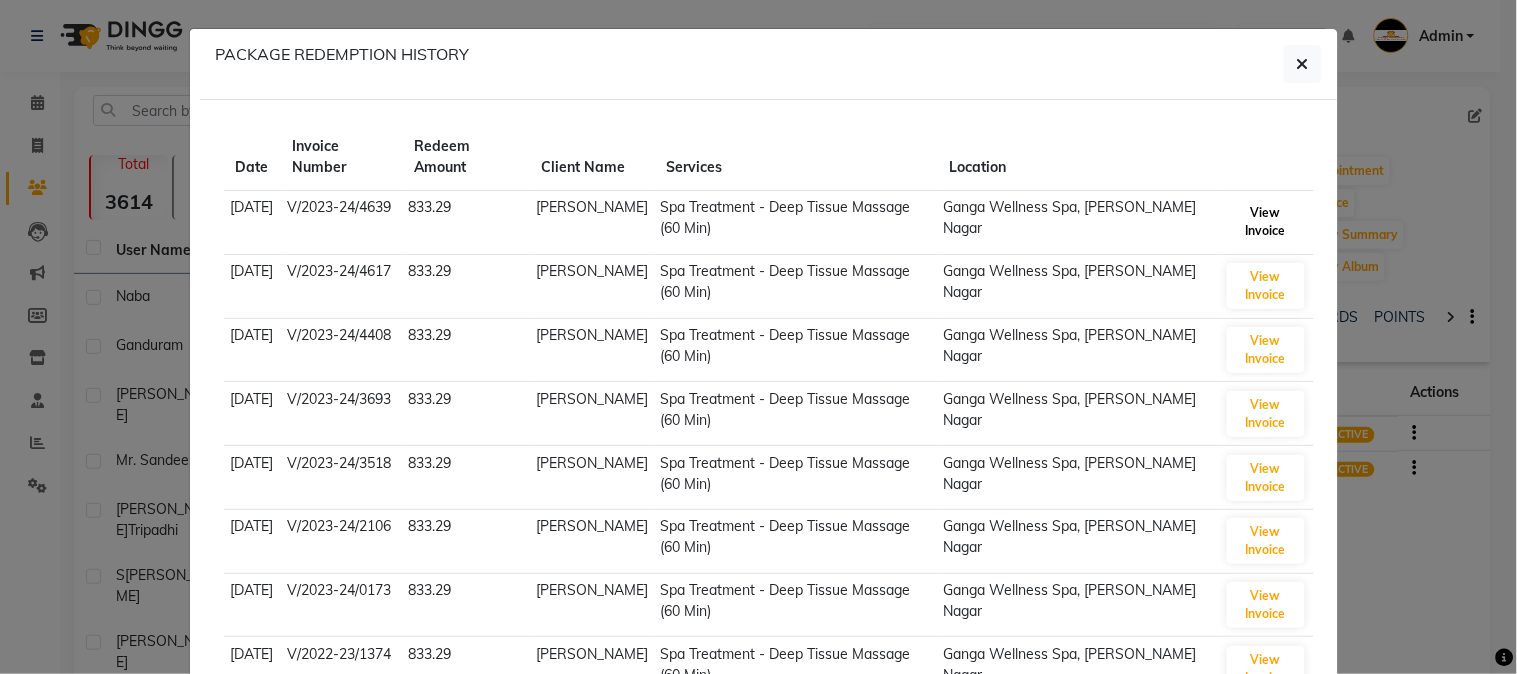 click on "View Invoice" at bounding box center (1266, 222) 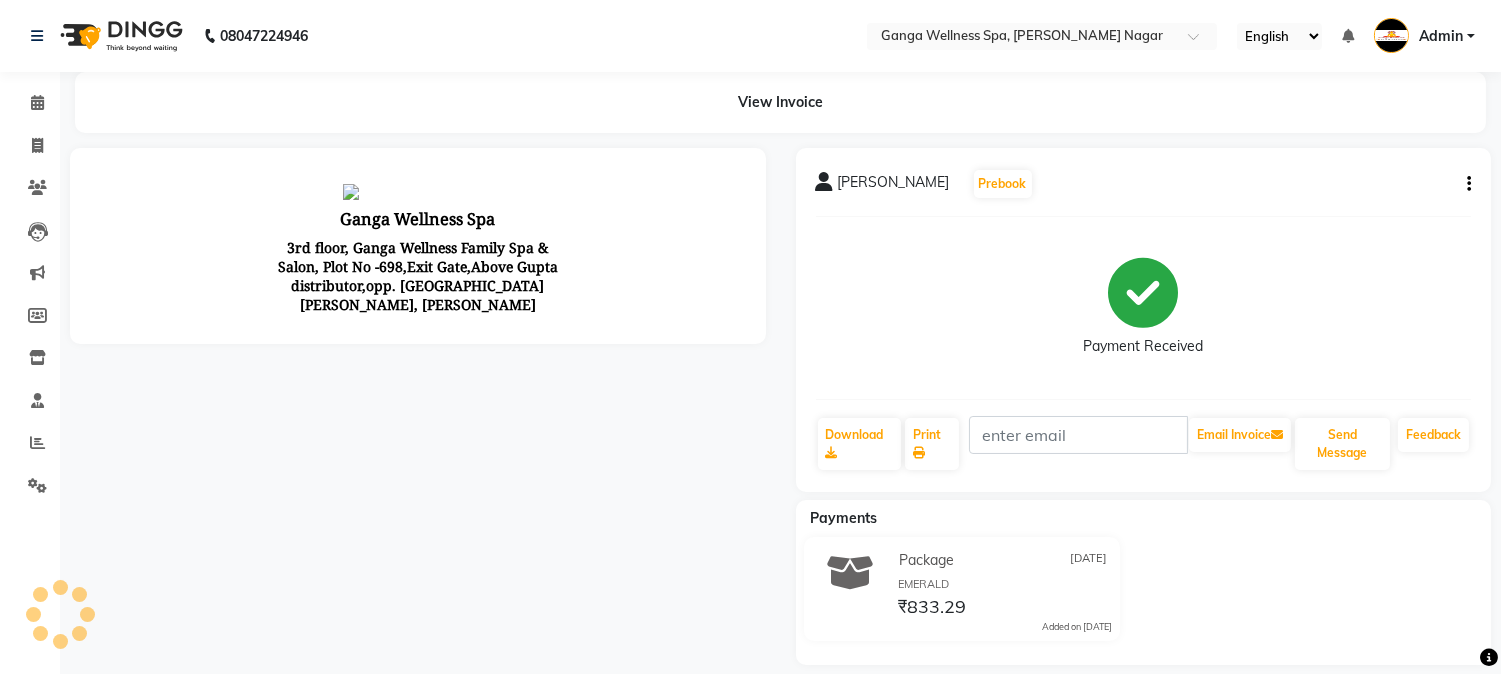 scroll, scrollTop: 0, scrollLeft: 0, axis: both 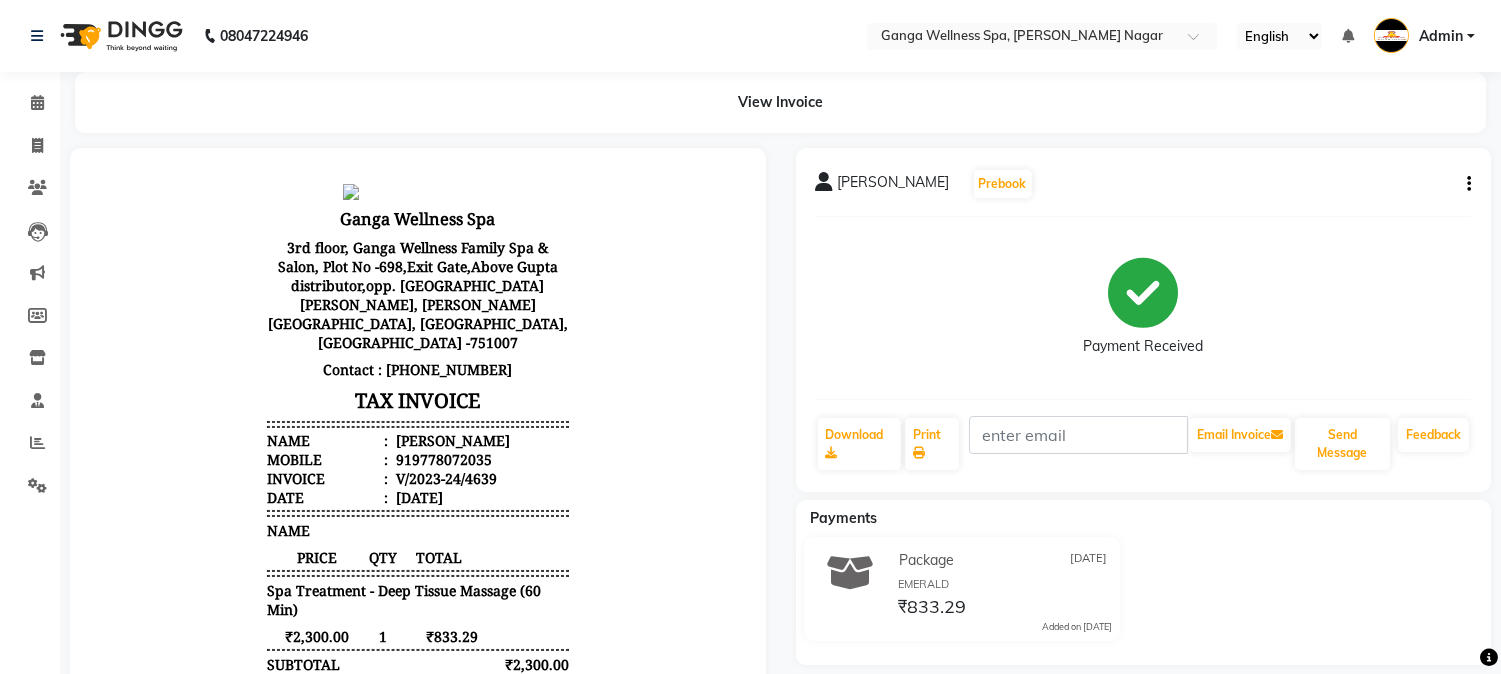 click 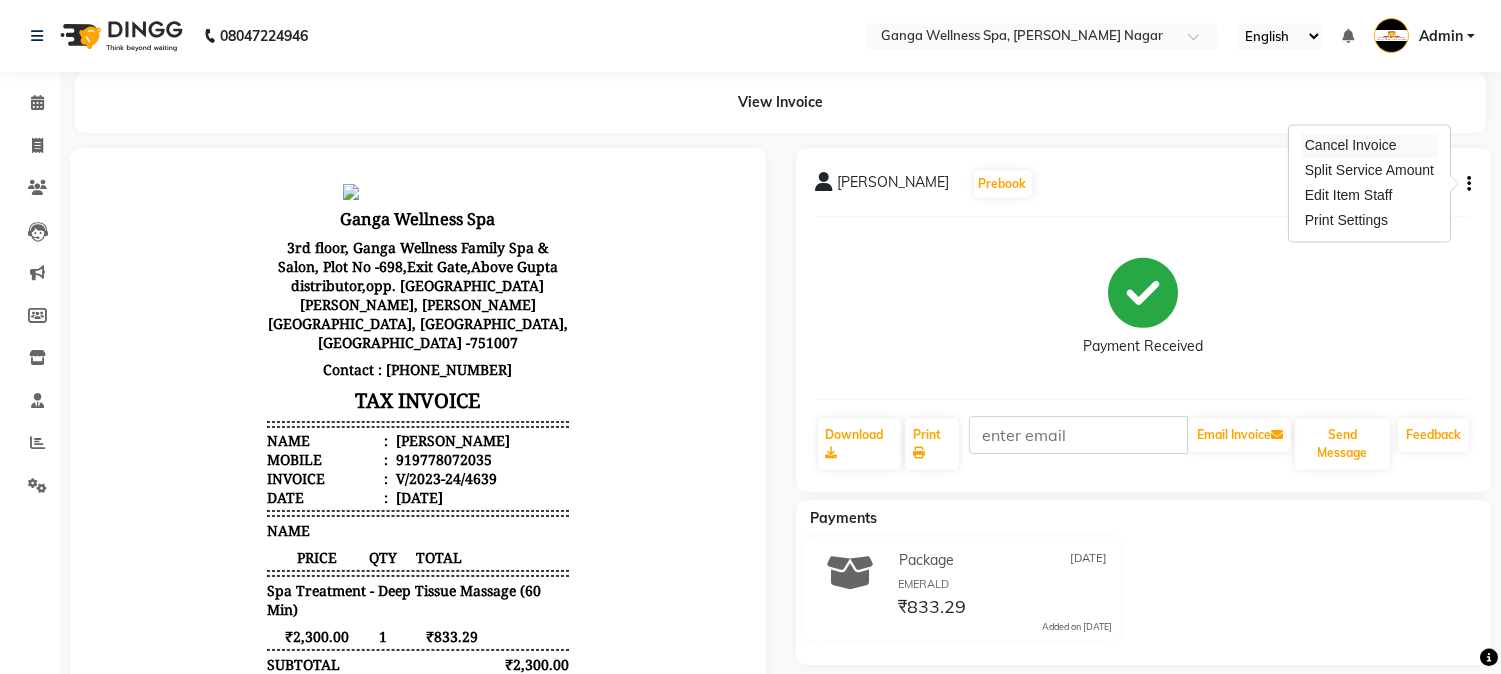 click on "Cancel Invoice" at bounding box center [1369, 145] 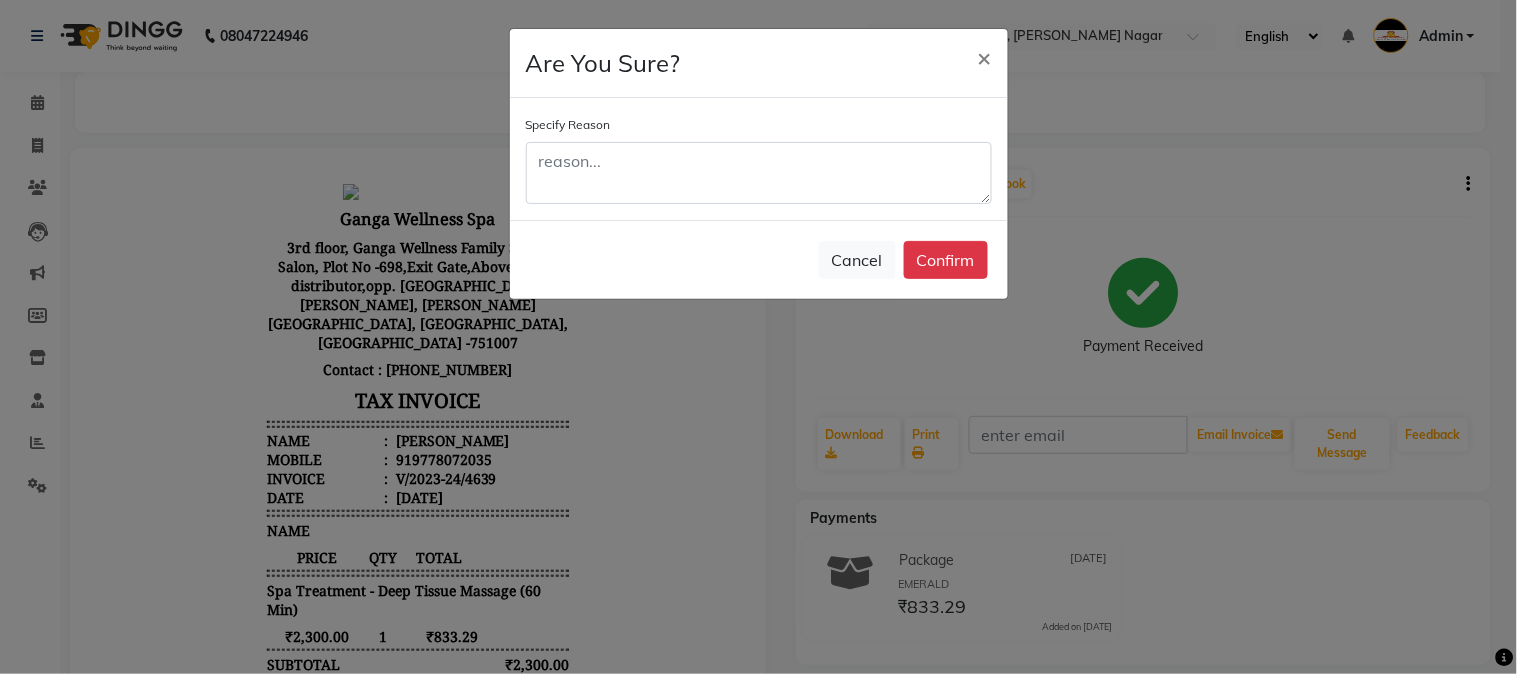 click on "Confirm" 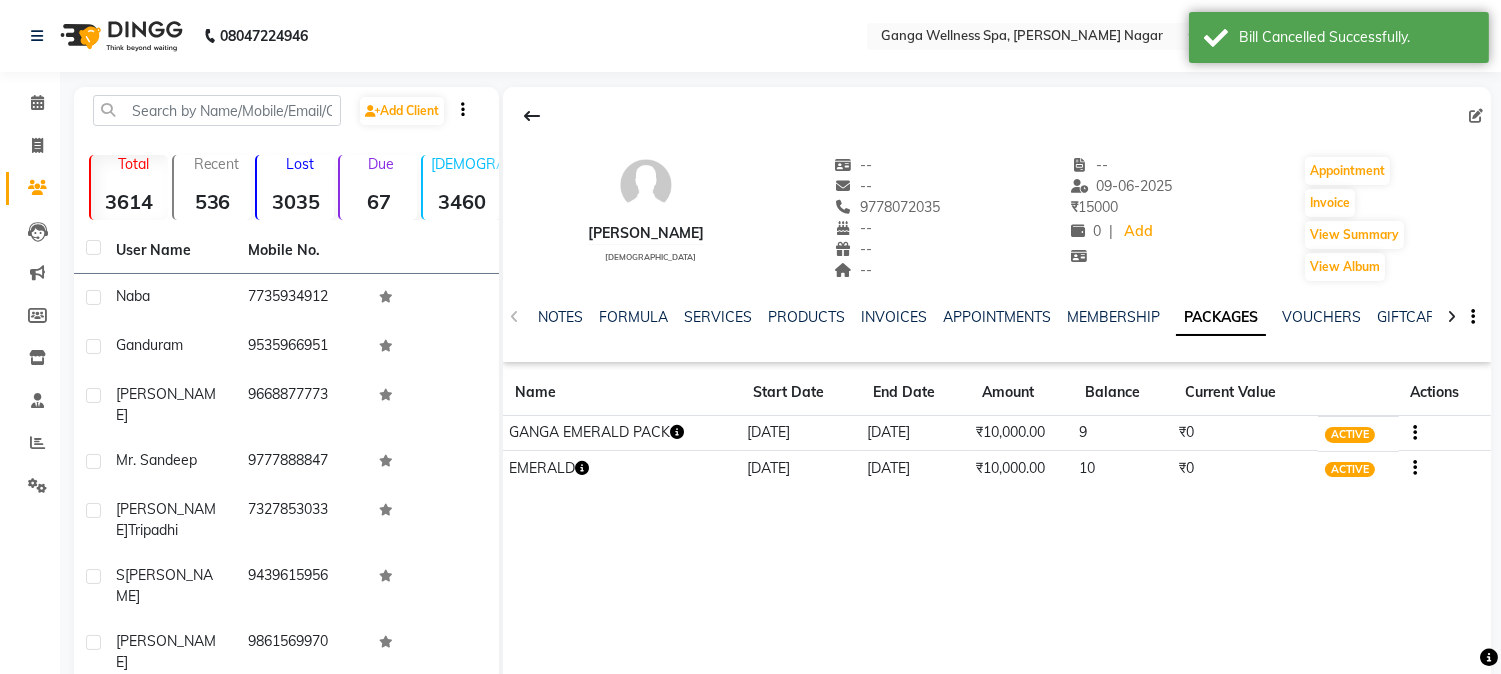 click 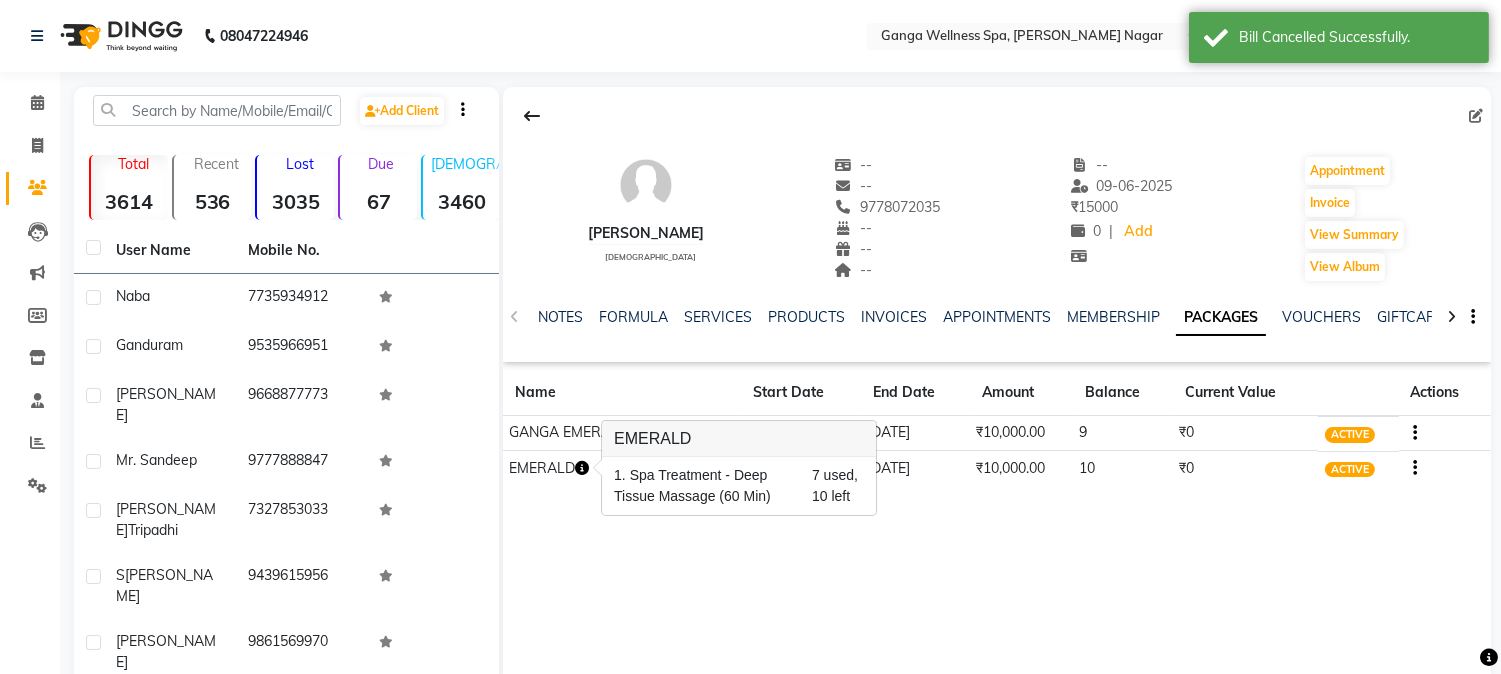 click on "[PERSON_NAME]    [DEMOGRAPHIC_DATA]  --   --   9778072035  --  --  --  -- [DATE] ₹    15000 0 |  Add   Appointment   Invoice  View Summary  View Album  NOTES FORMULA SERVICES PRODUCTS INVOICES APPOINTMENTS MEMBERSHIP PACKAGES VOUCHERS GIFTCARDS POINTS FORMS FAMILY CARDS WALLET Name Start Date End Date Amount Balance Current Value Actions  GANGA EMERALD PACK  [DATE] [DATE]  ₹10,000.00   9  ₹0 ACTIVE  EMERALD  [DATE] [DATE]  ₹10,000.00   10  ₹0 ACTIVE" 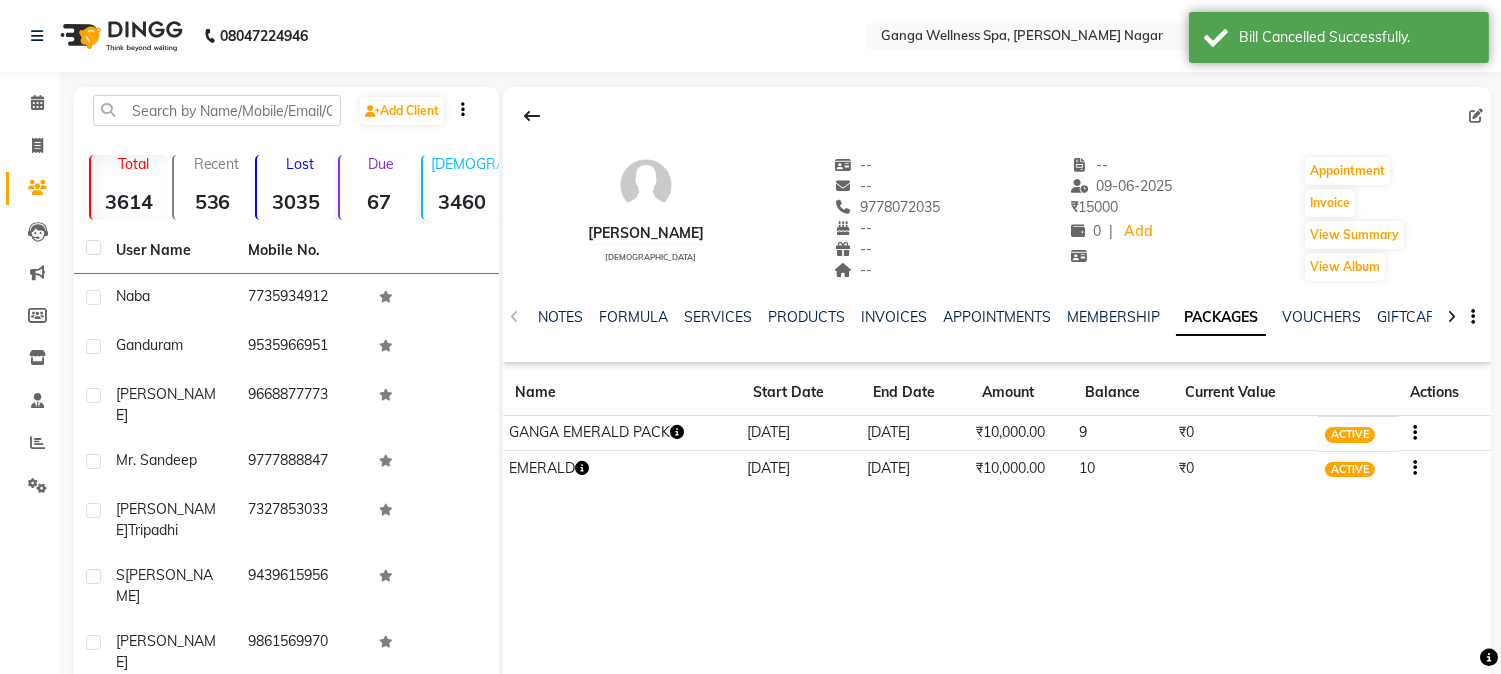 click 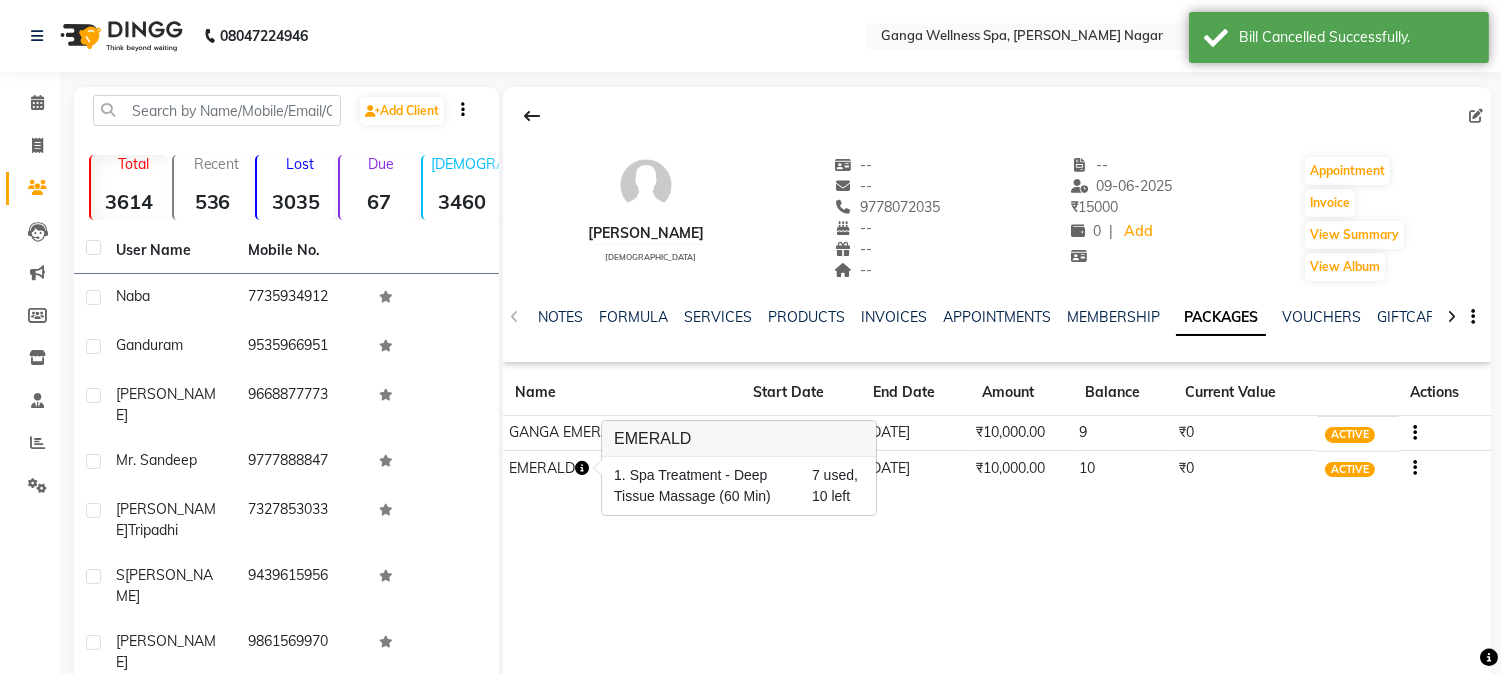 click on "[PERSON_NAME]    [DEMOGRAPHIC_DATA]  --   --   9778072035  --  --  --  -- [DATE] ₹    15000 0 |  Add   Appointment   Invoice  View Summary  View Album  NOTES FORMULA SERVICES PRODUCTS INVOICES APPOINTMENTS MEMBERSHIP PACKAGES VOUCHERS GIFTCARDS POINTS FORMS FAMILY CARDS WALLET Name Start Date End Date Amount Balance Current Value Actions  GANGA EMERALD PACK  [DATE] [DATE]  ₹10,000.00   9  ₹0 ACTIVE  EMERALD  [DATE] [DATE]  ₹10,000.00   10  ₹0 ACTIVE" 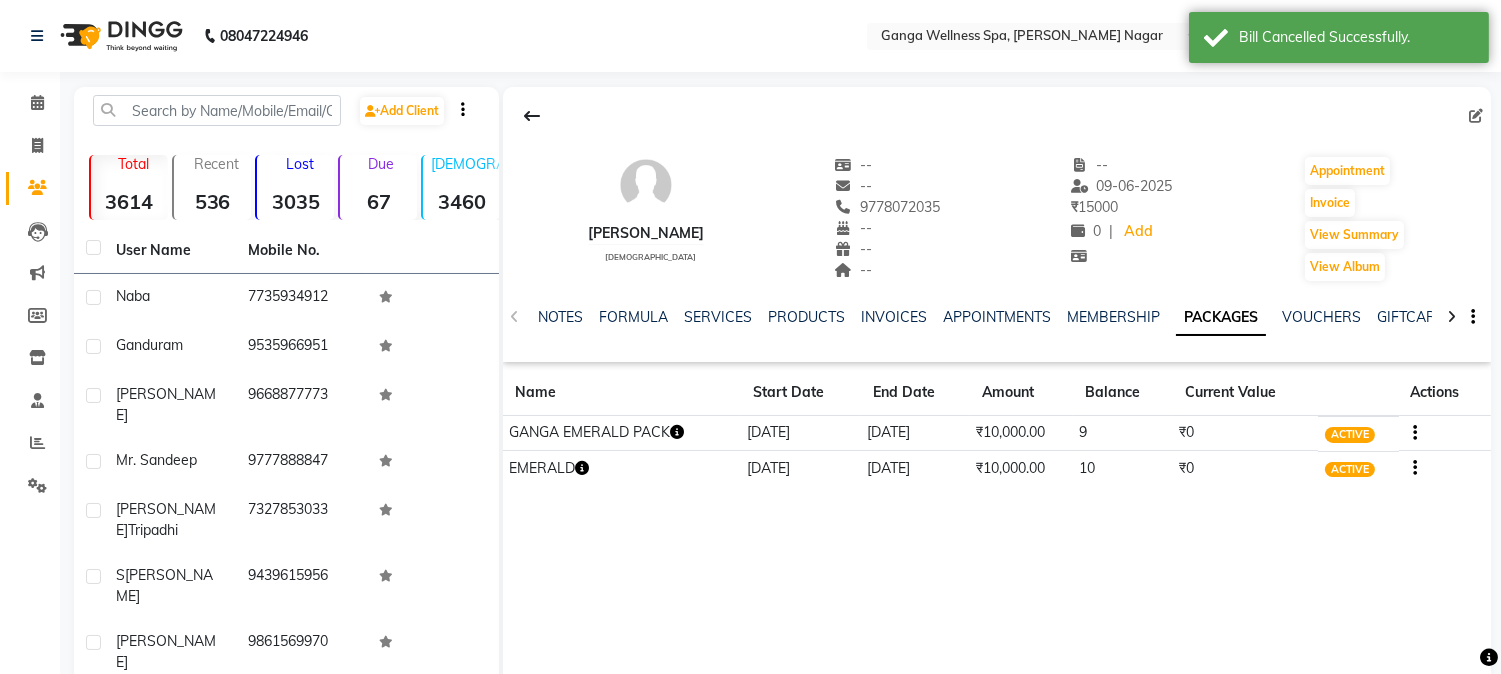 click 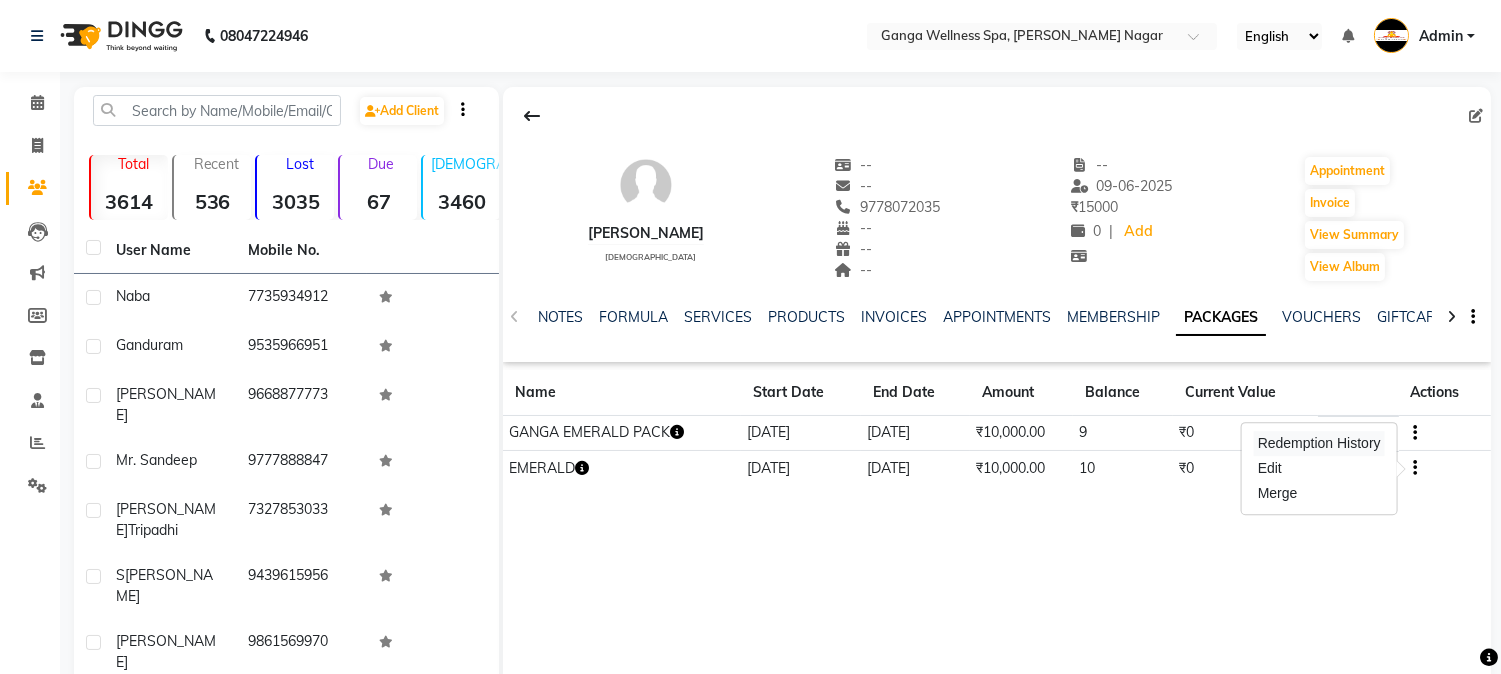 click on "Redemption History" at bounding box center [1319, 443] 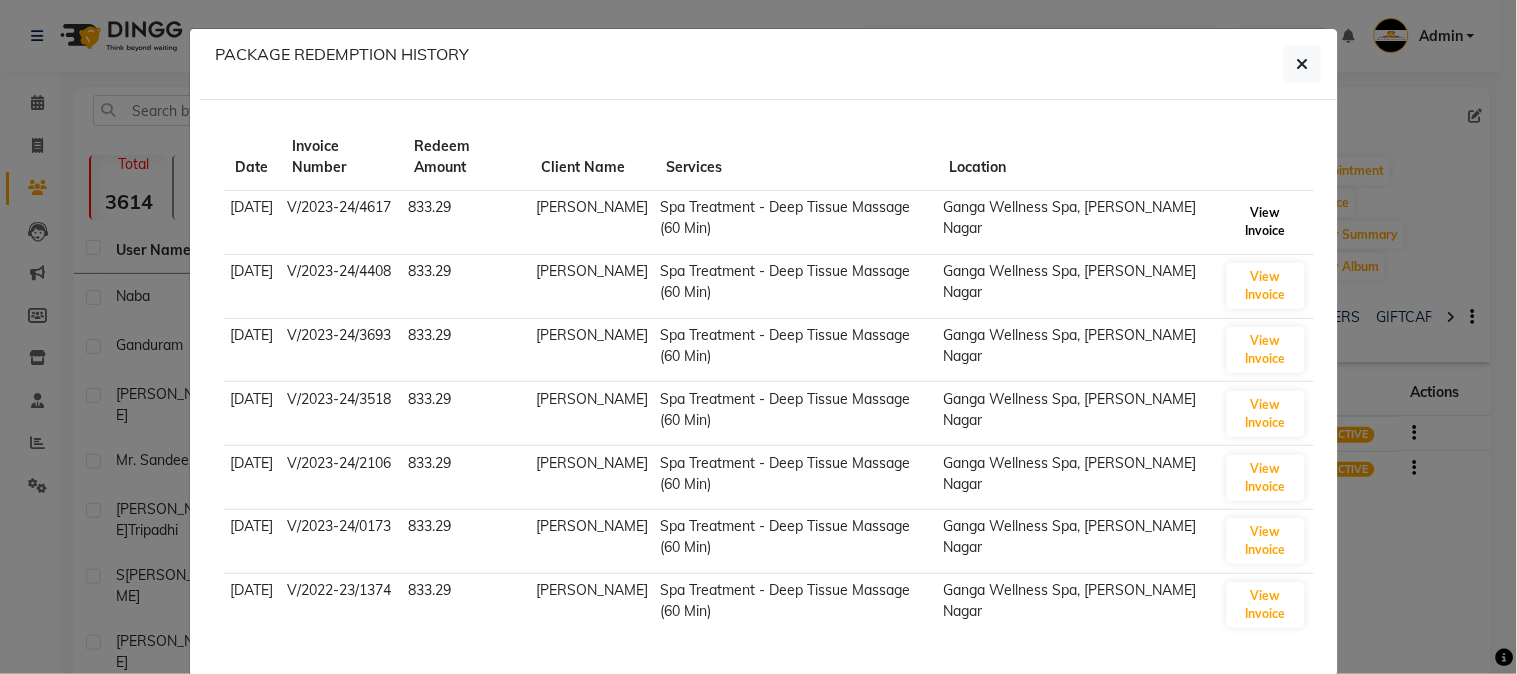 click on "View Invoice" at bounding box center [1266, 222] 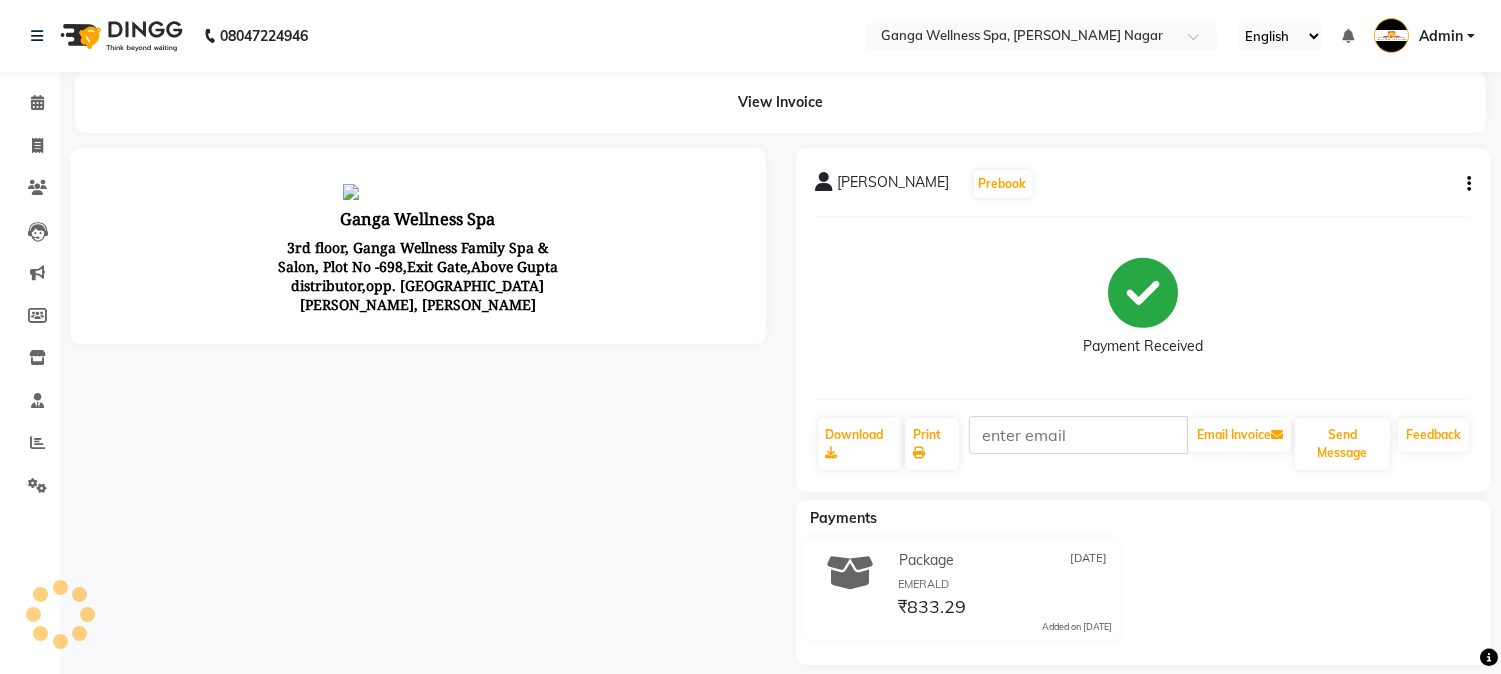 scroll, scrollTop: 0, scrollLeft: 0, axis: both 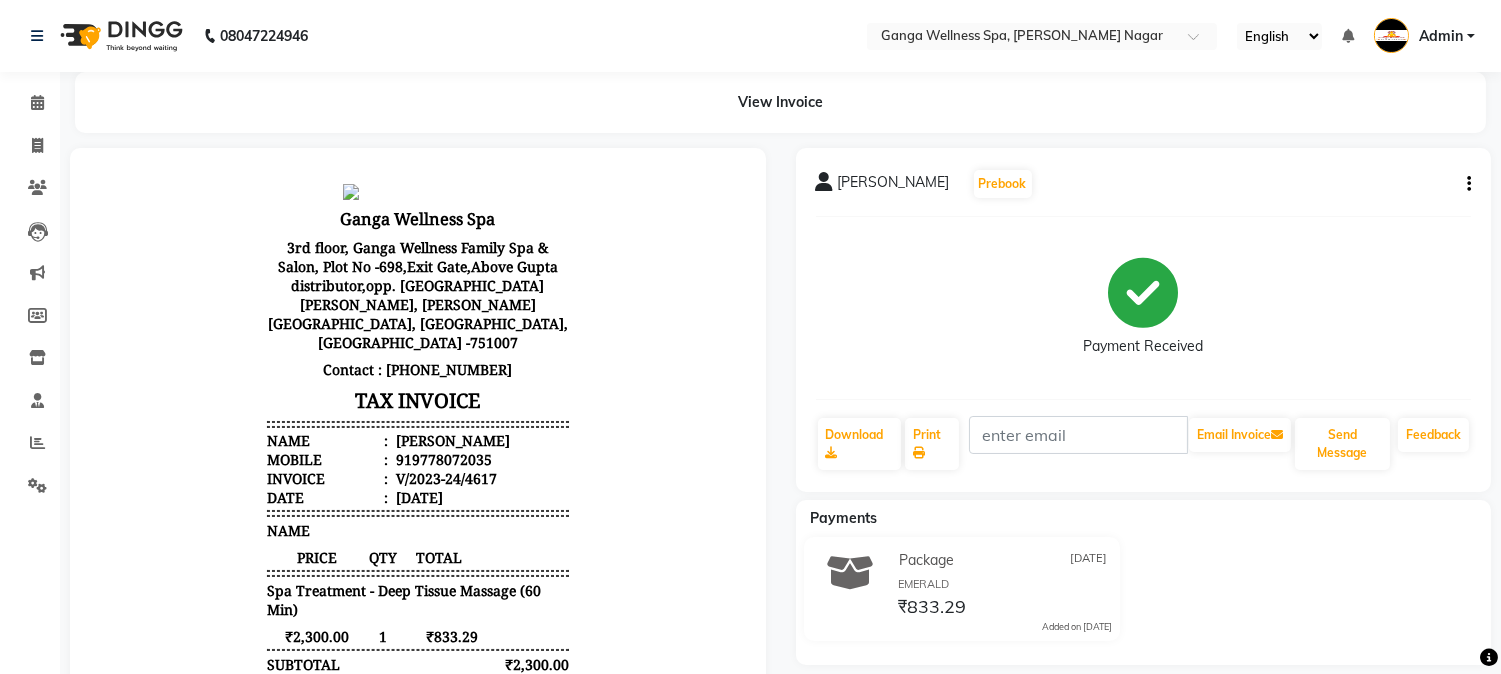 click 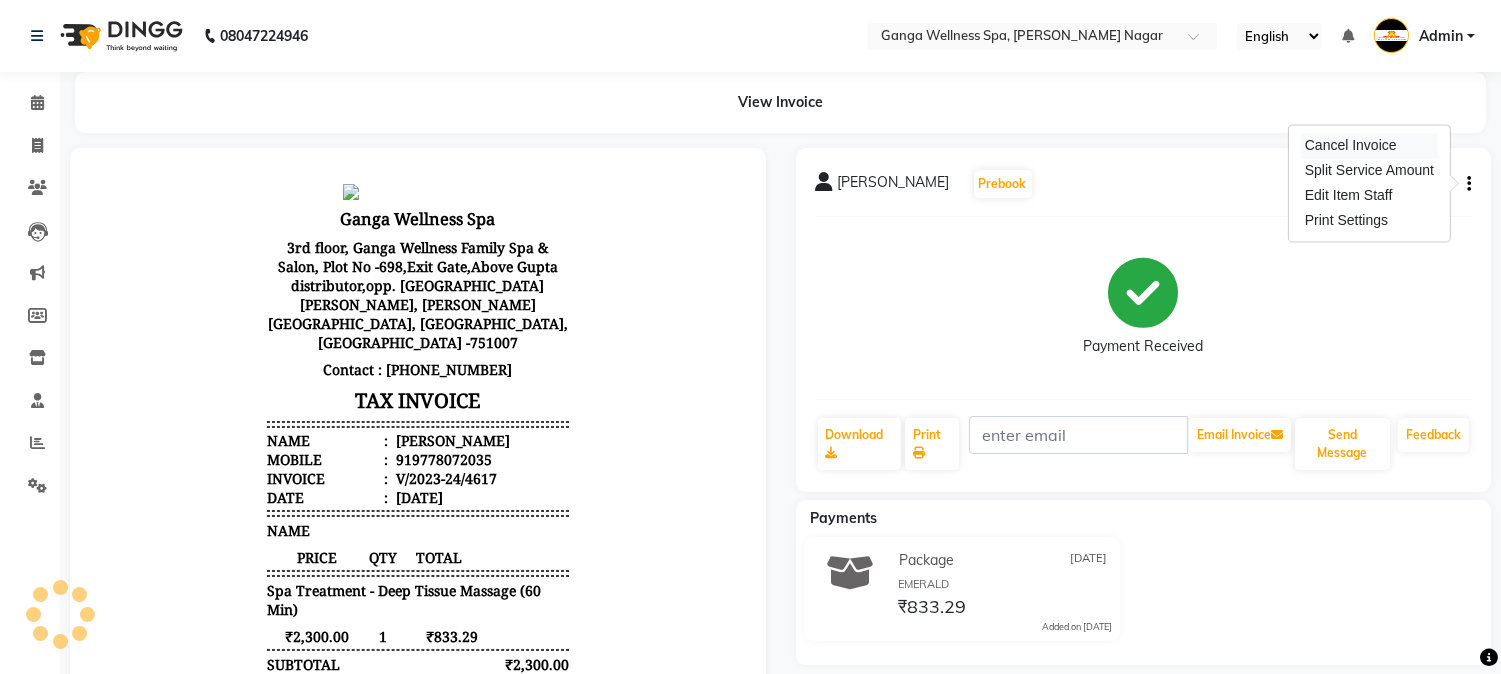 click on "Cancel Invoice" at bounding box center [1369, 145] 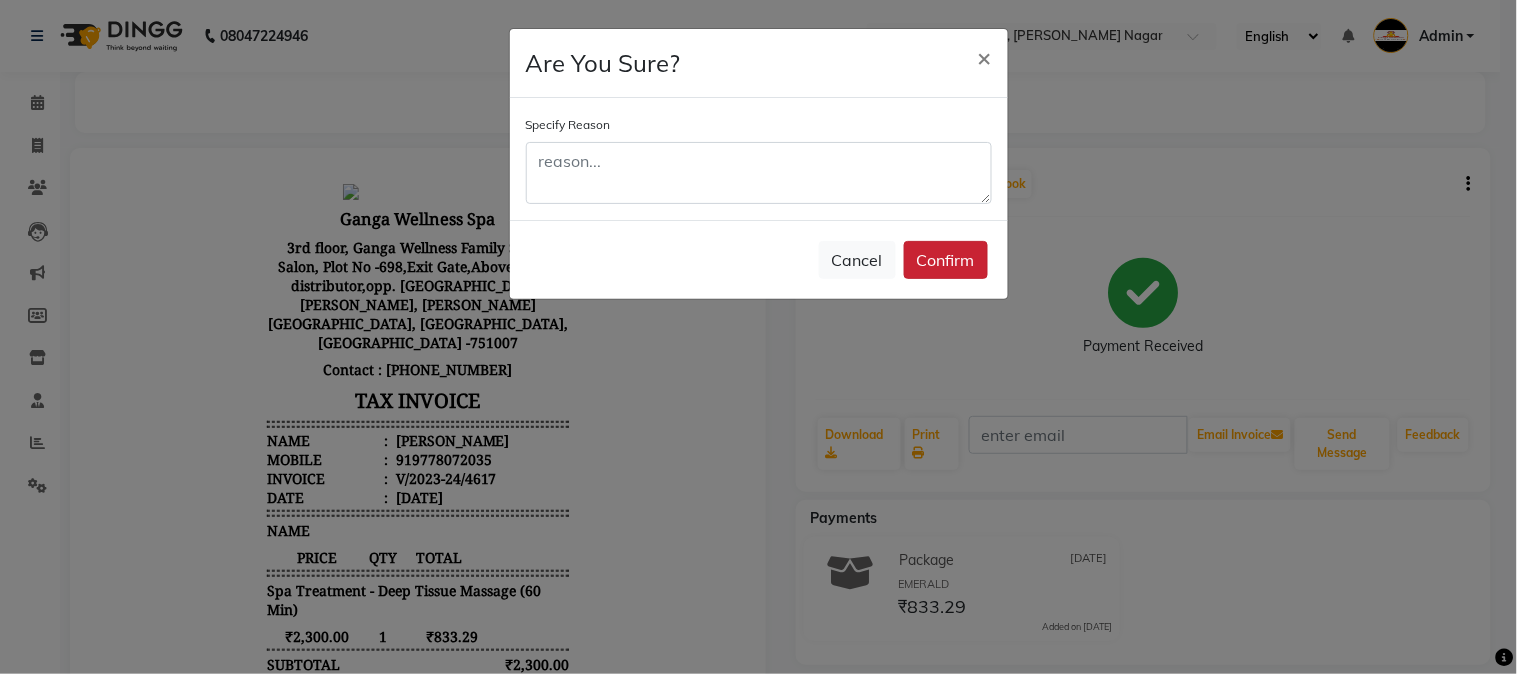 click on "Confirm" 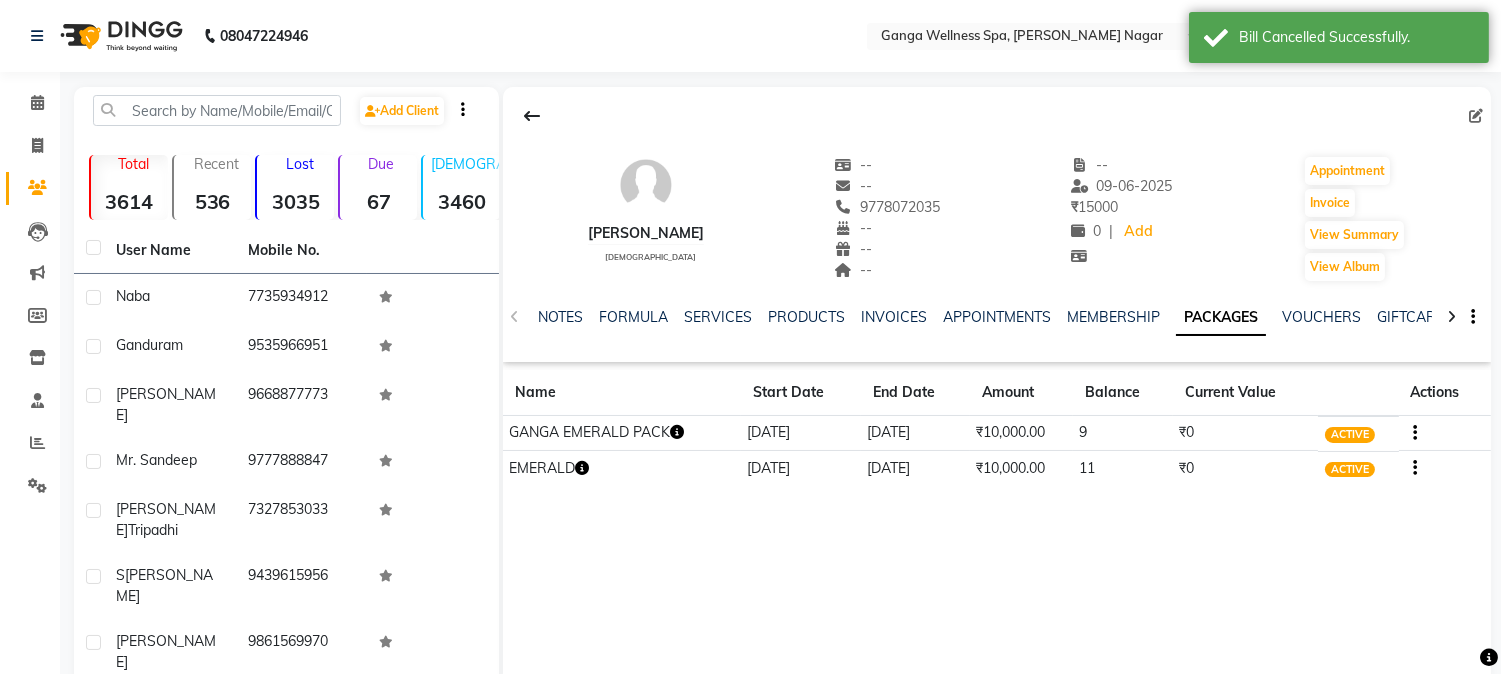 click 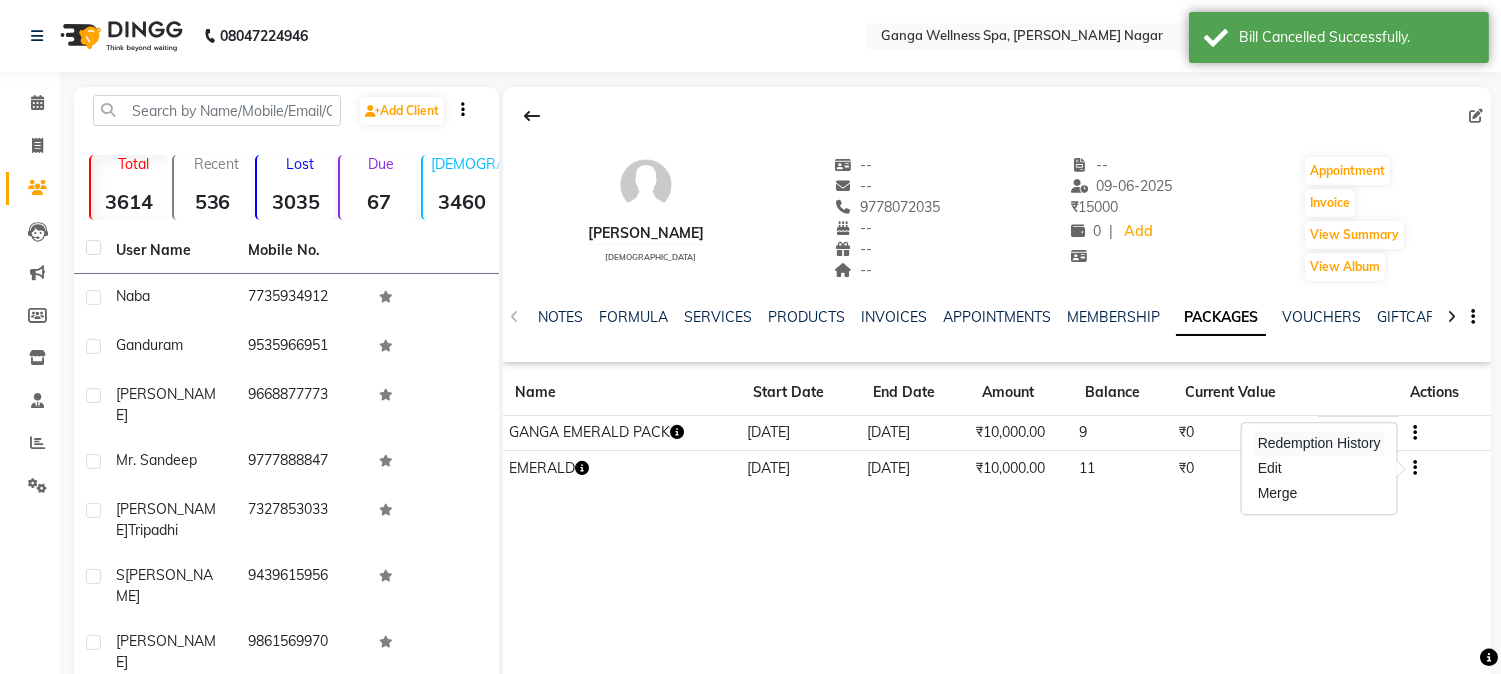 click on "Redemption History" at bounding box center [1319, 443] 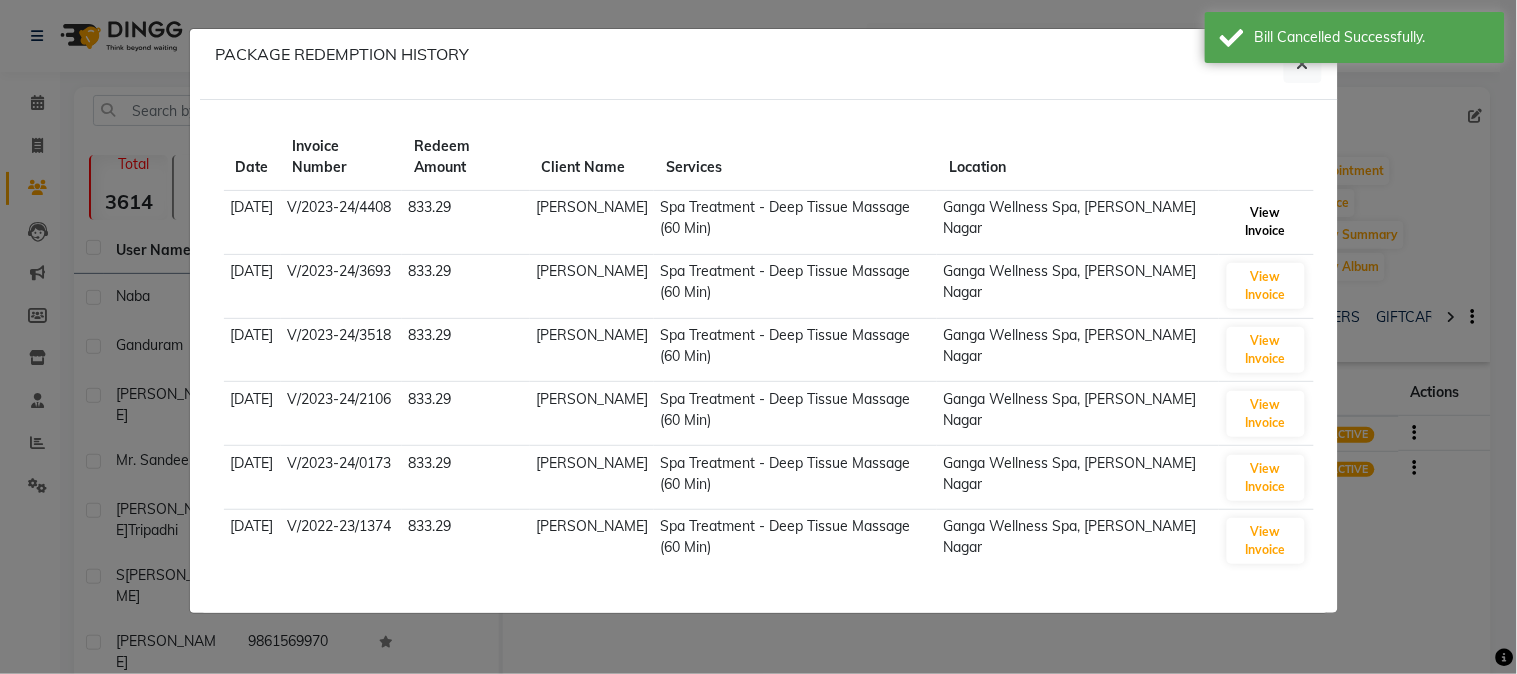 click on "View Invoice" at bounding box center [1266, 222] 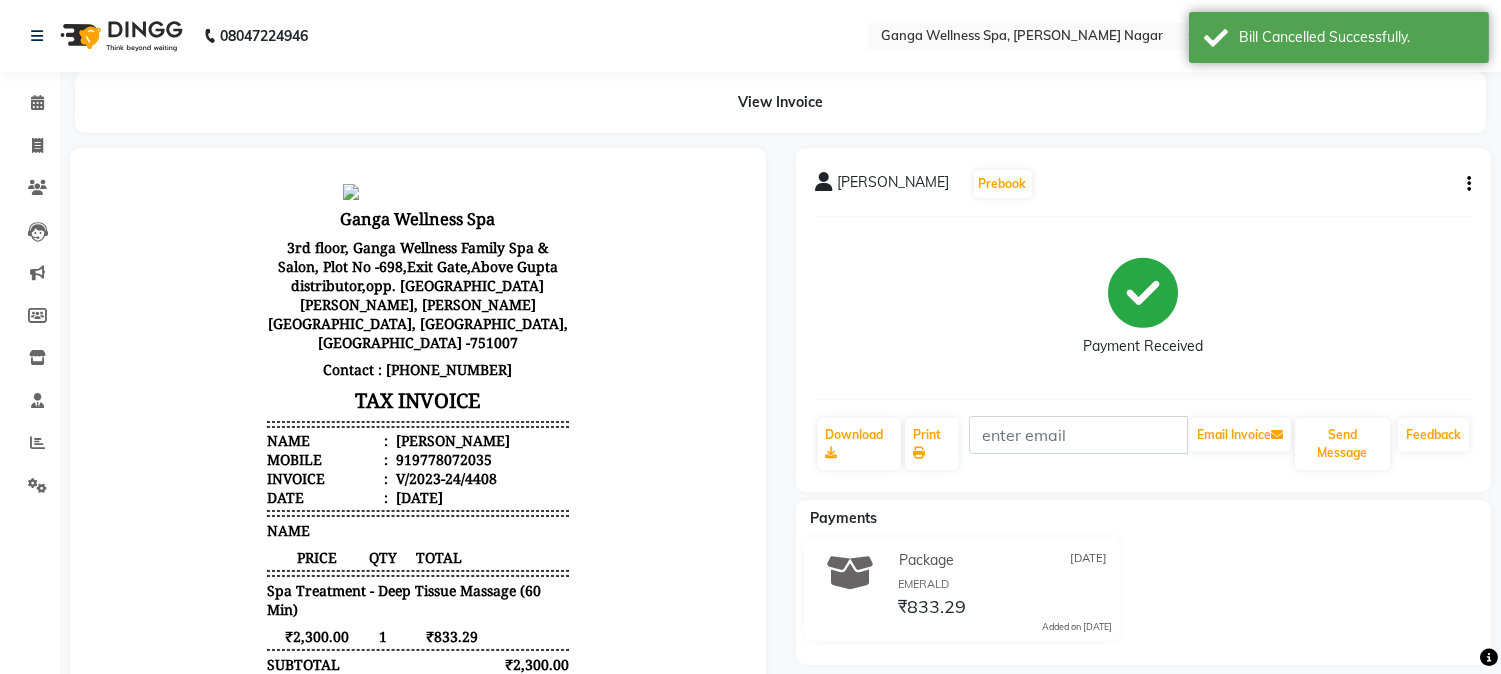 scroll, scrollTop: 0, scrollLeft: 0, axis: both 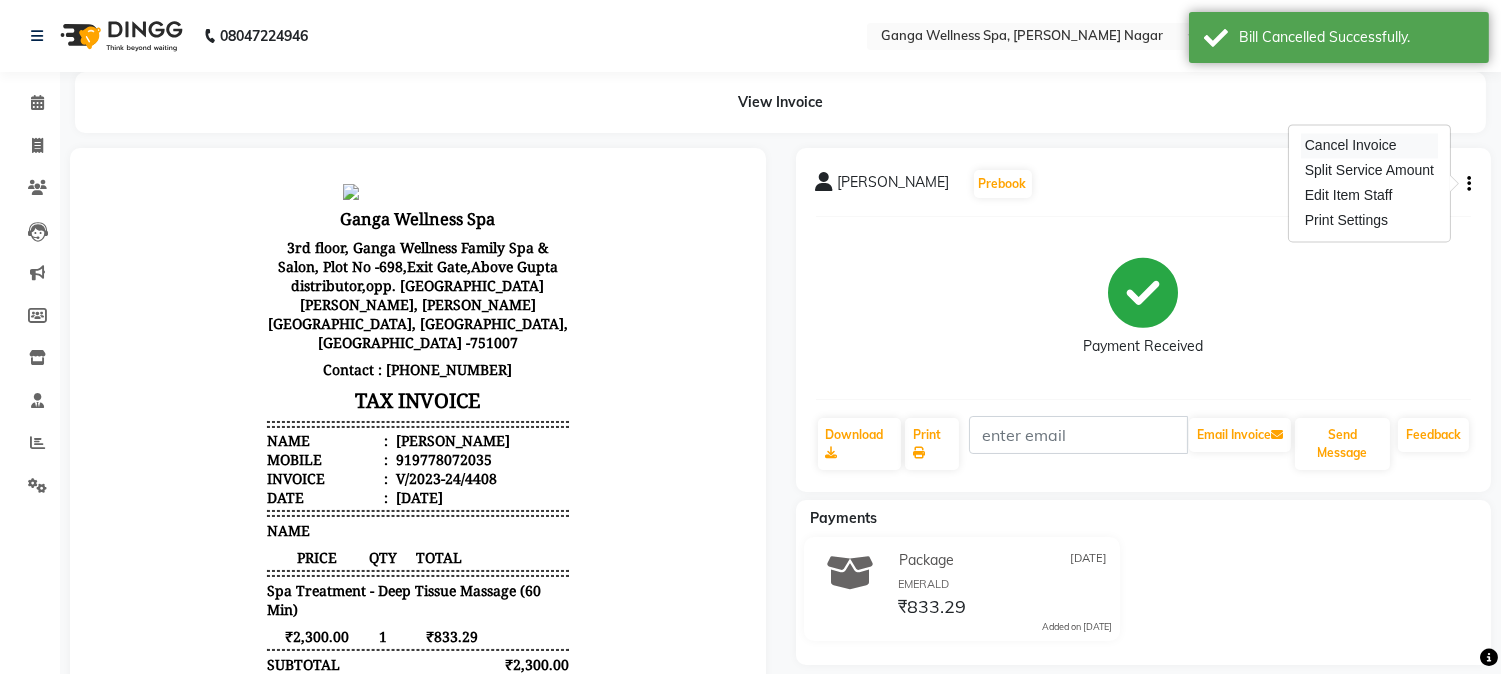 click on "Cancel Invoice" at bounding box center [1369, 145] 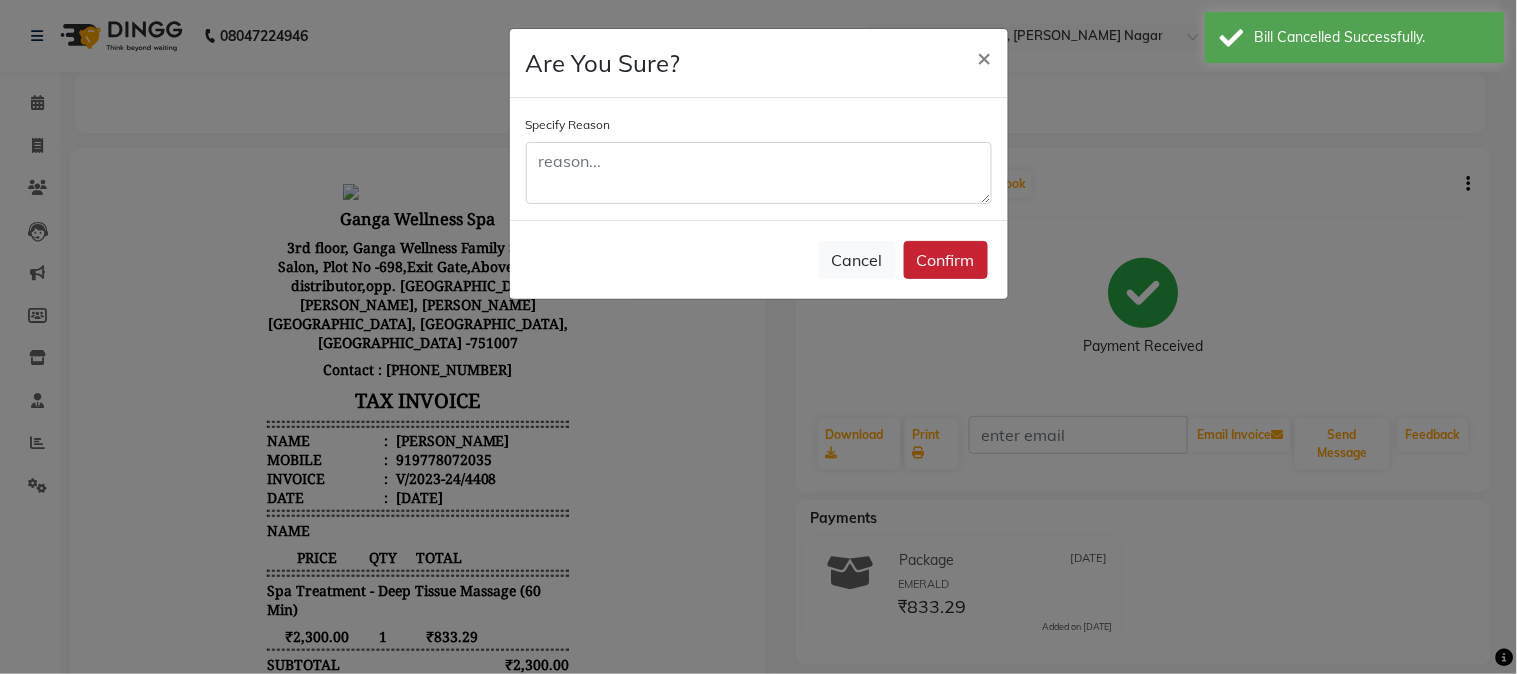 click on "Confirm" 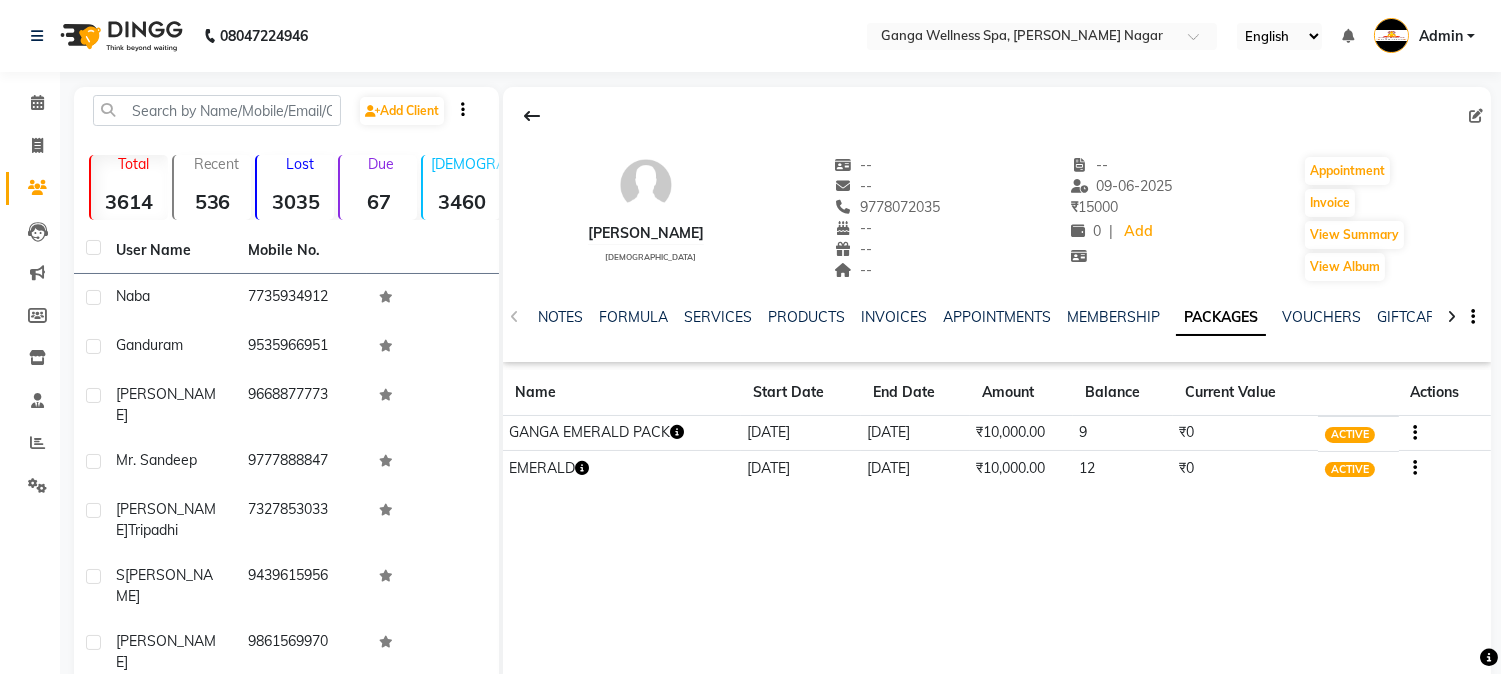 click 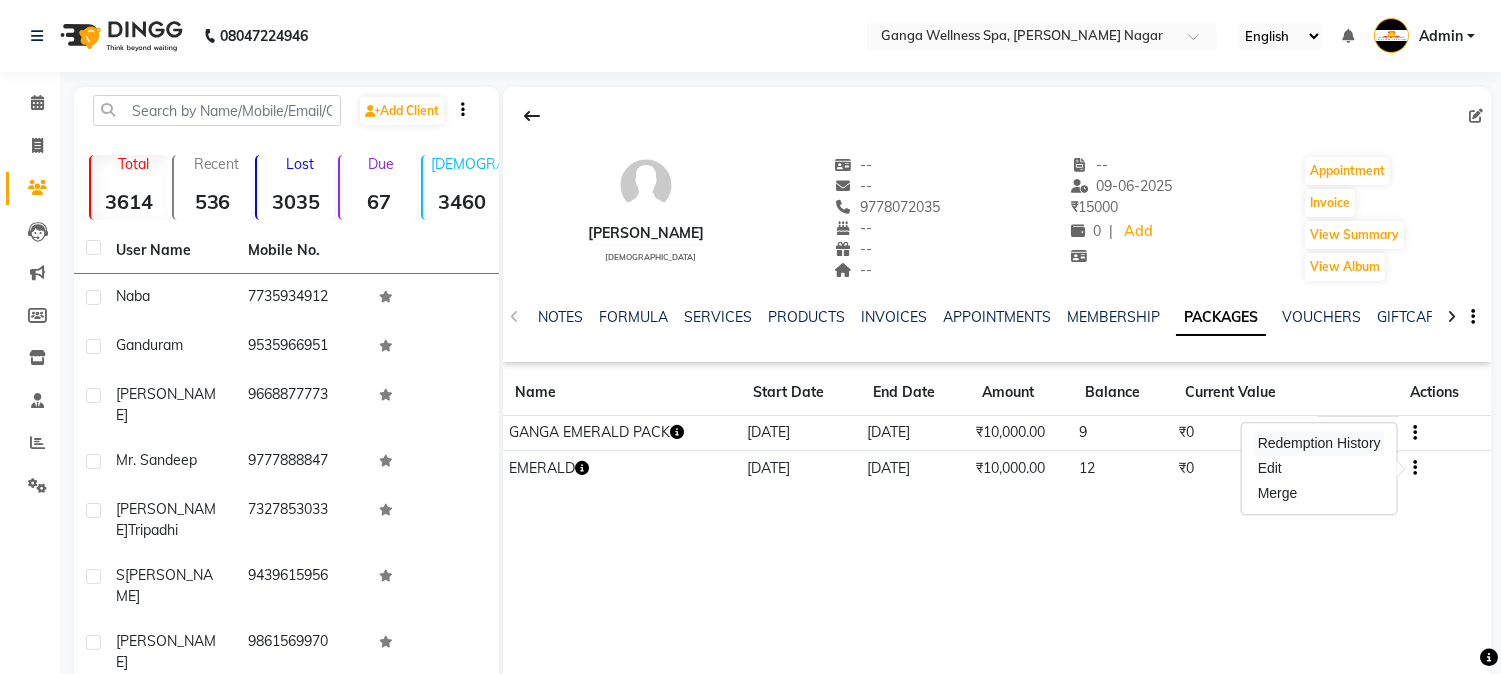 click on "Redemption History" at bounding box center [1319, 443] 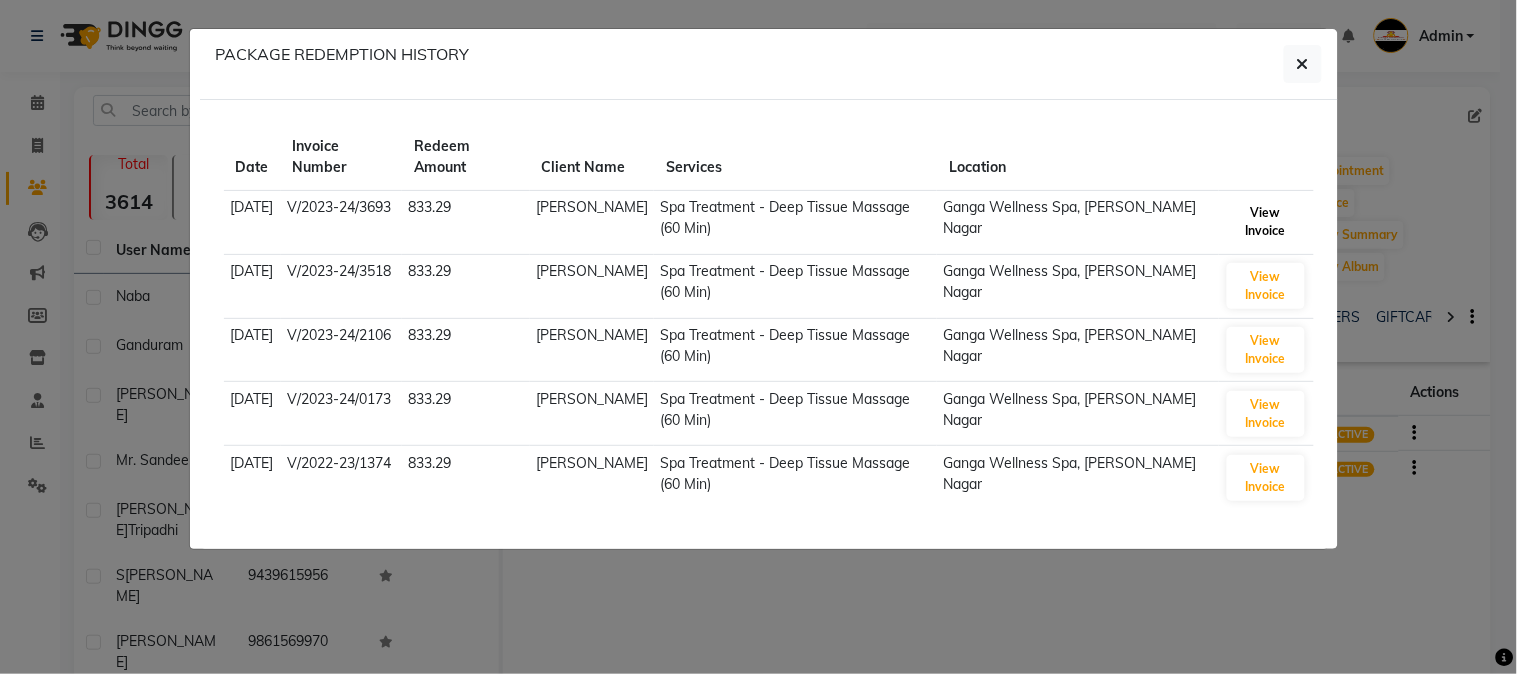 click on "View Invoice" at bounding box center [1266, 222] 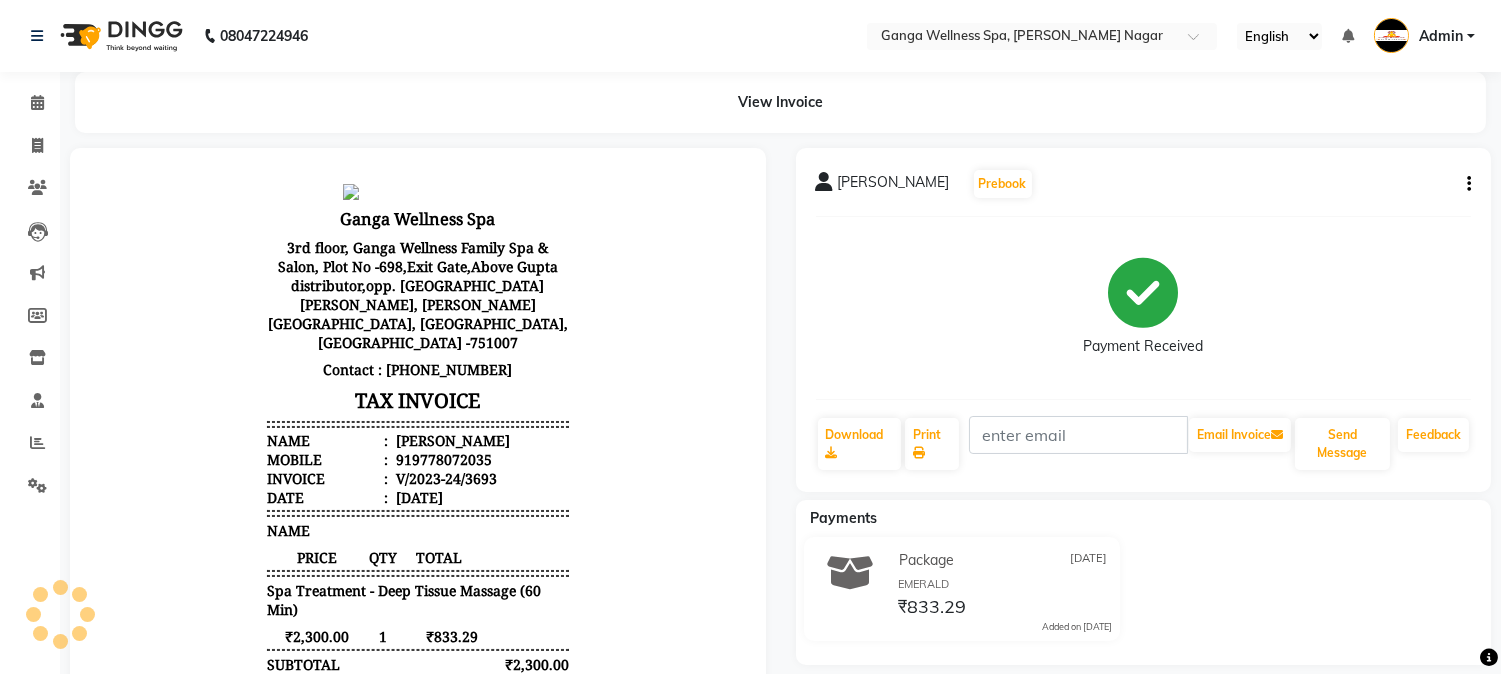 scroll, scrollTop: 0, scrollLeft: 0, axis: both 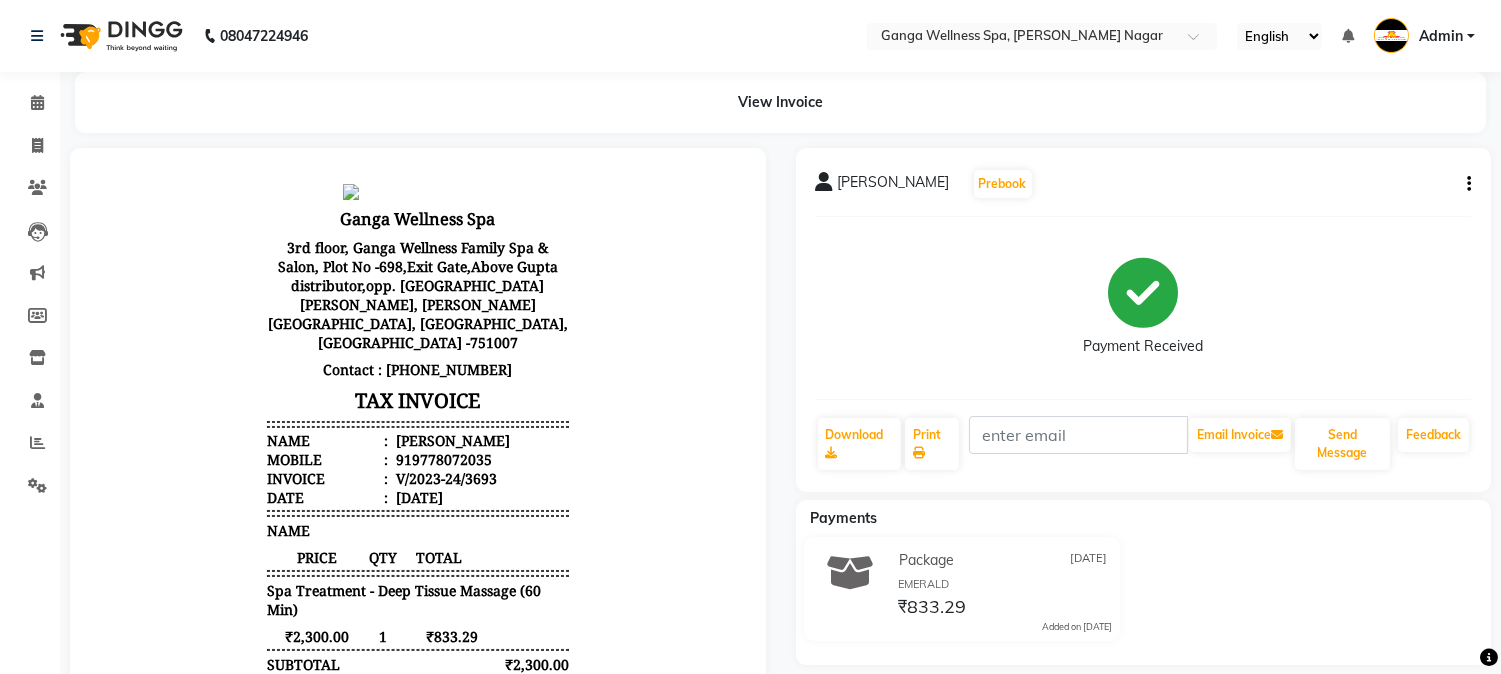 click 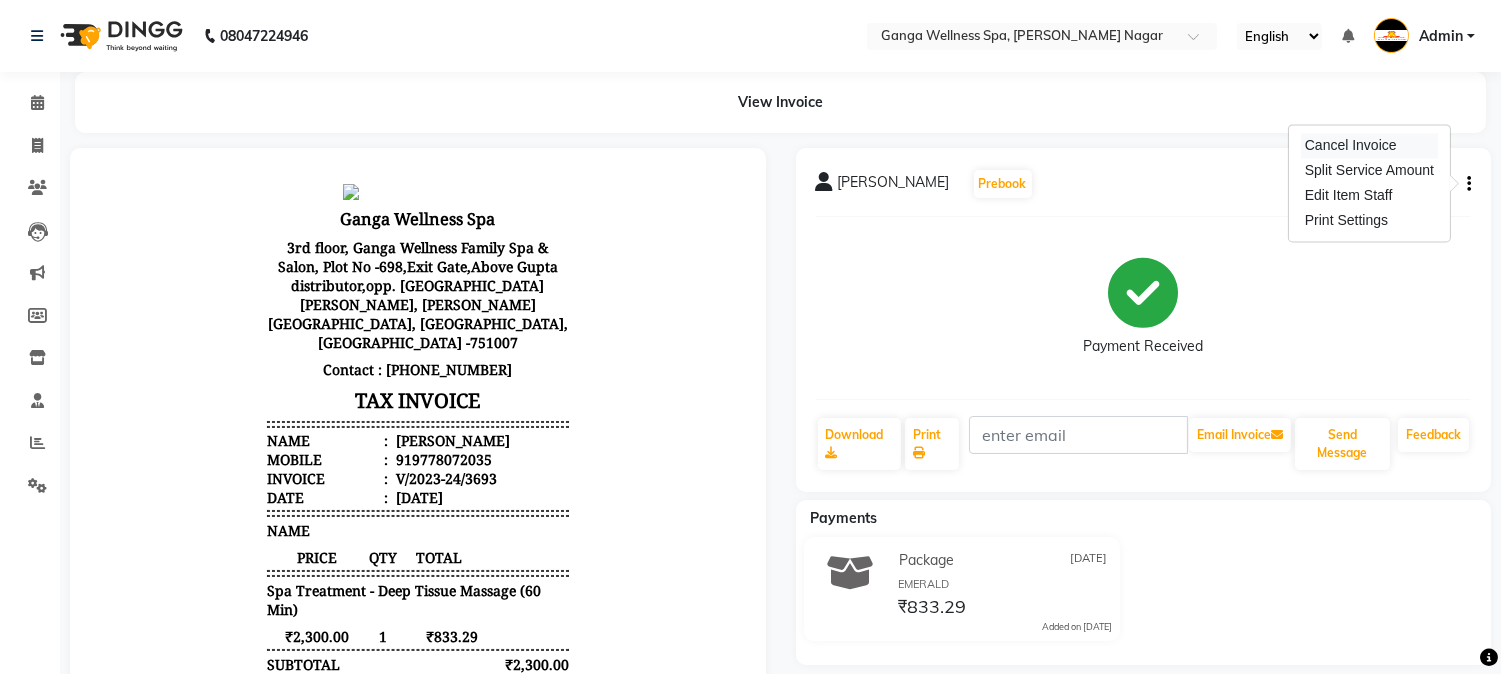 click on "Cancel Invoice" at bounding box center (1369, 145) 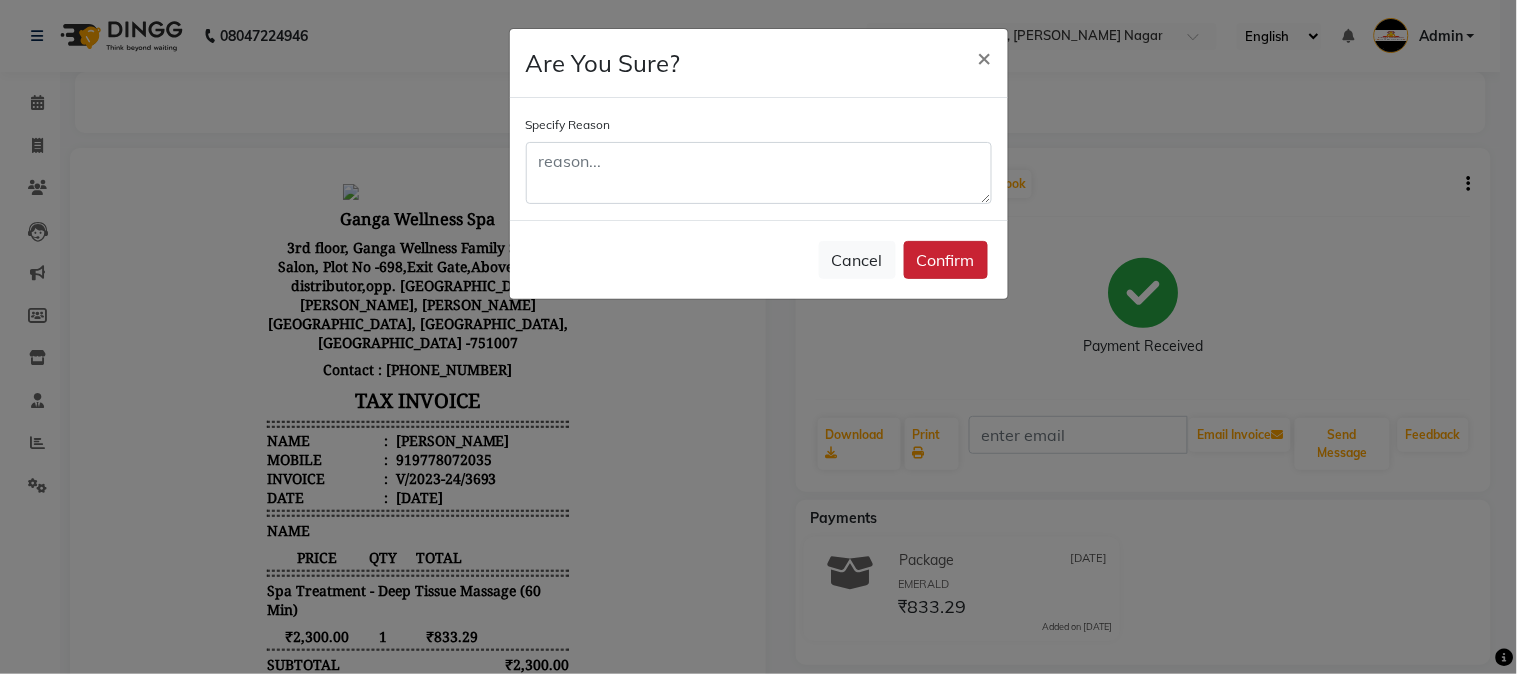 click on "Confirm" 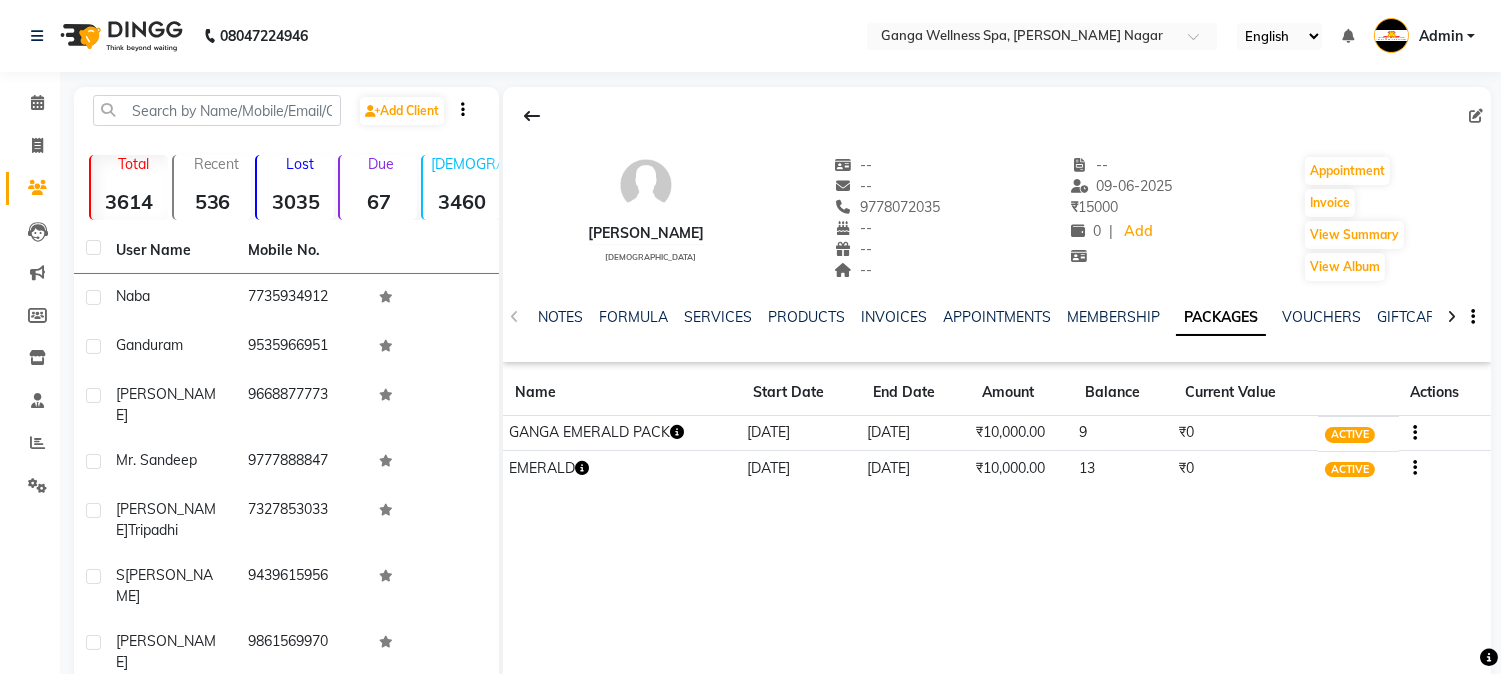 click 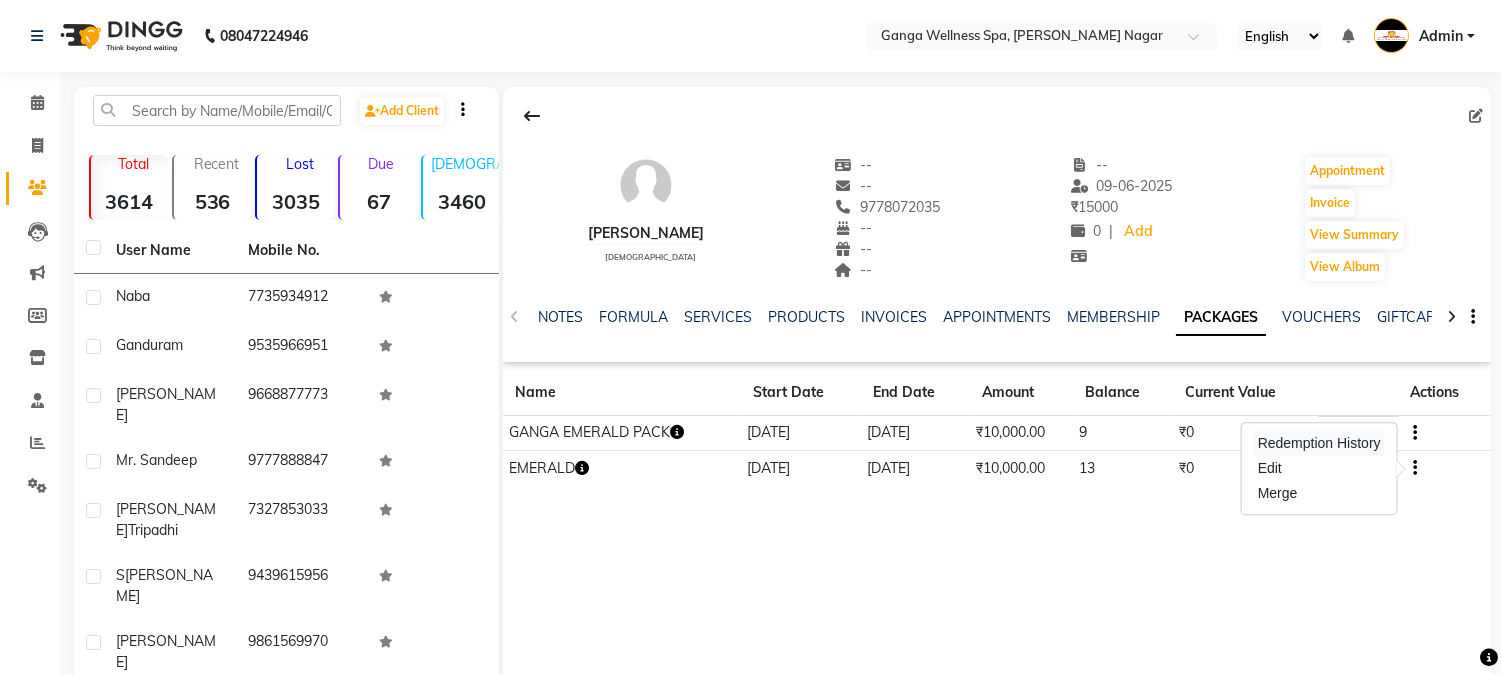 click on "Redemption History" at bounding box center (1319, 443) 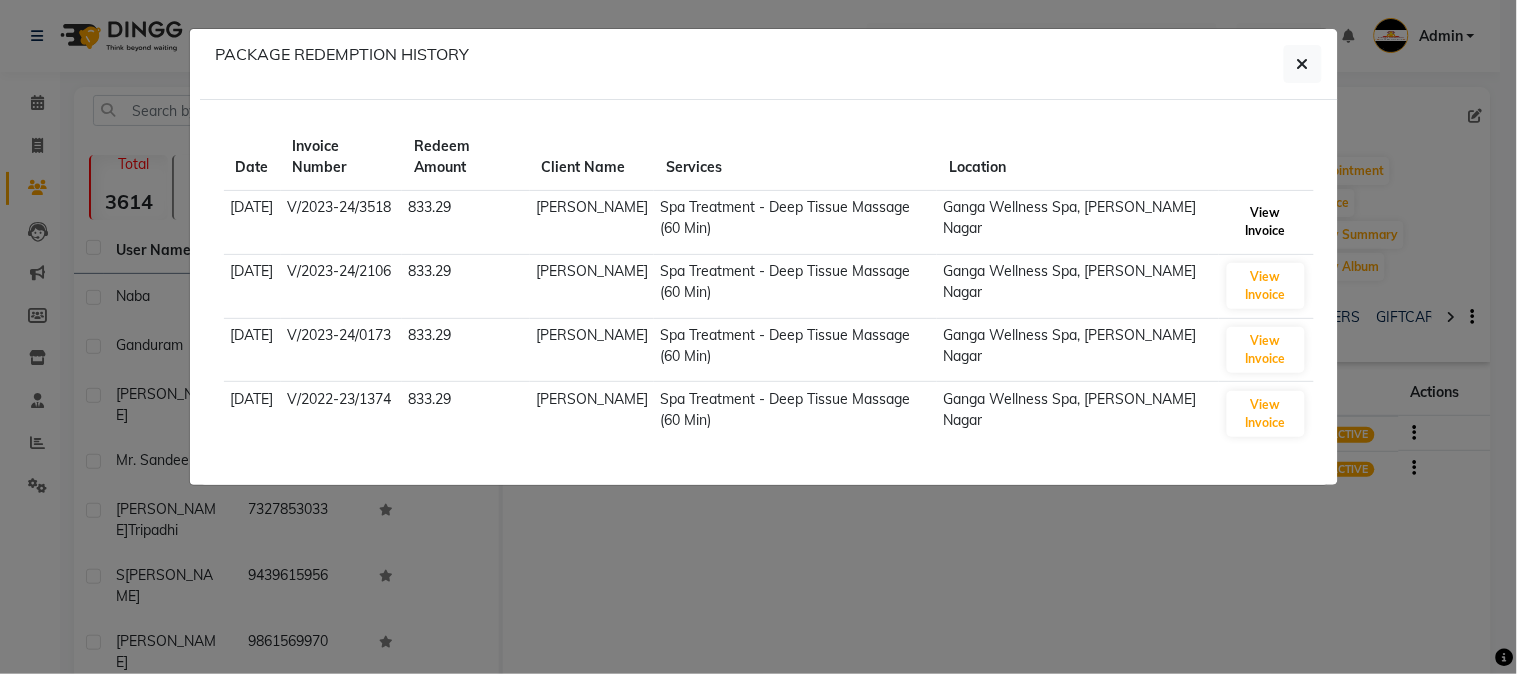 click on "View Invoice" at bounding box center (1266, 222) 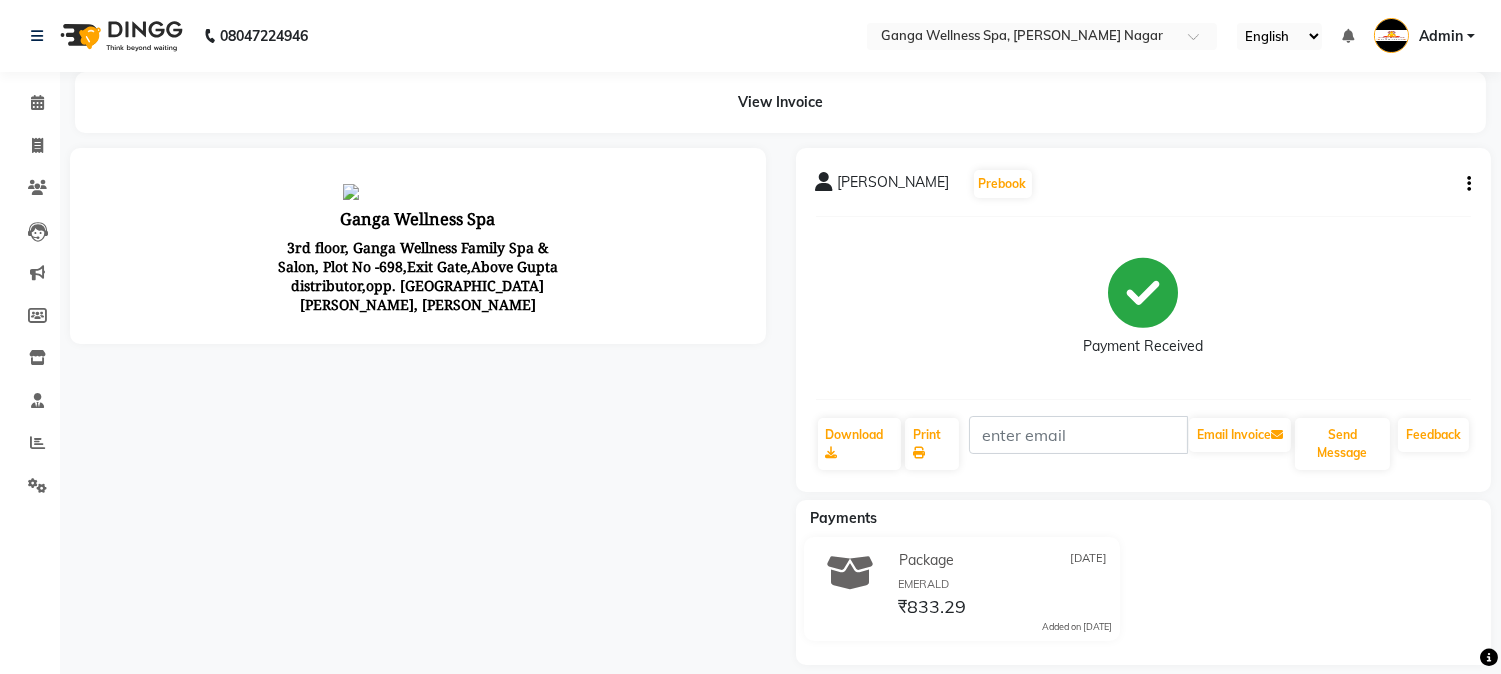 scroll, scrollTop: 0, scrollLeft: 0, axis: both 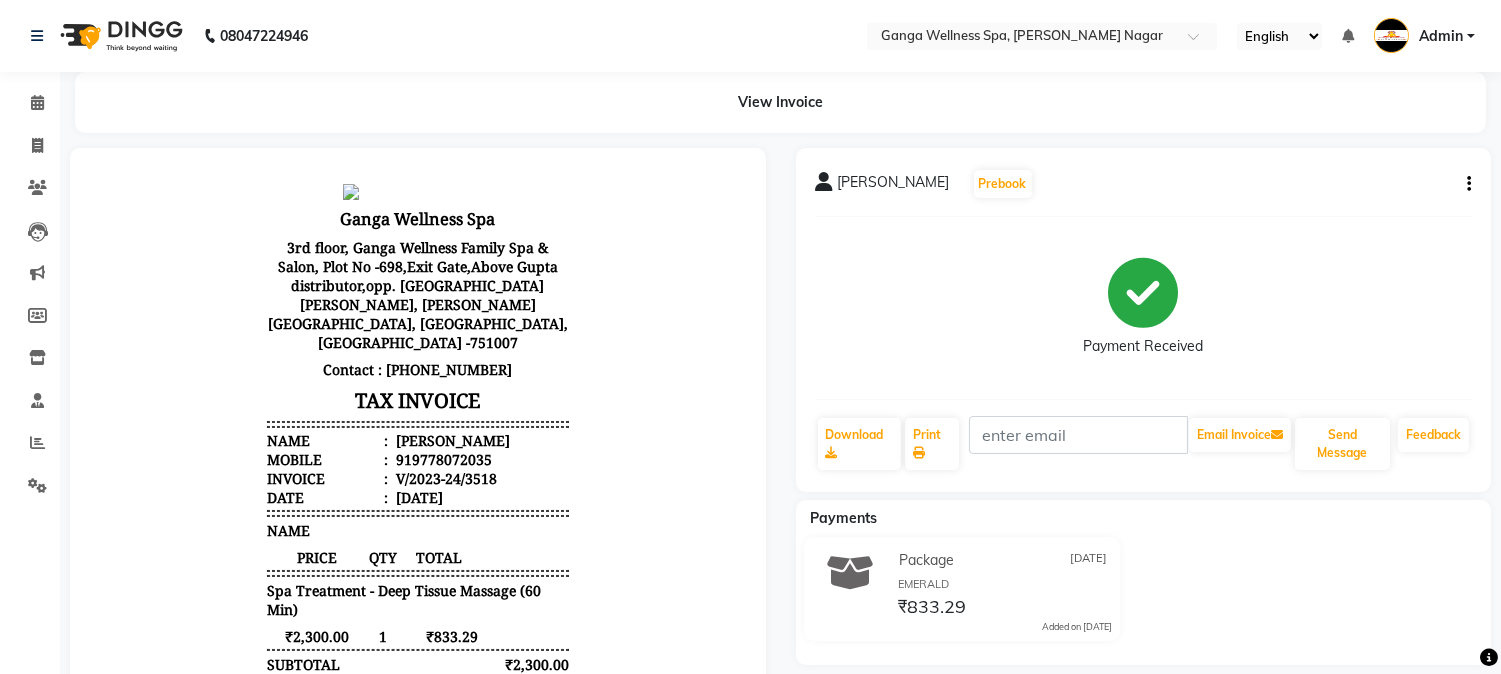 click 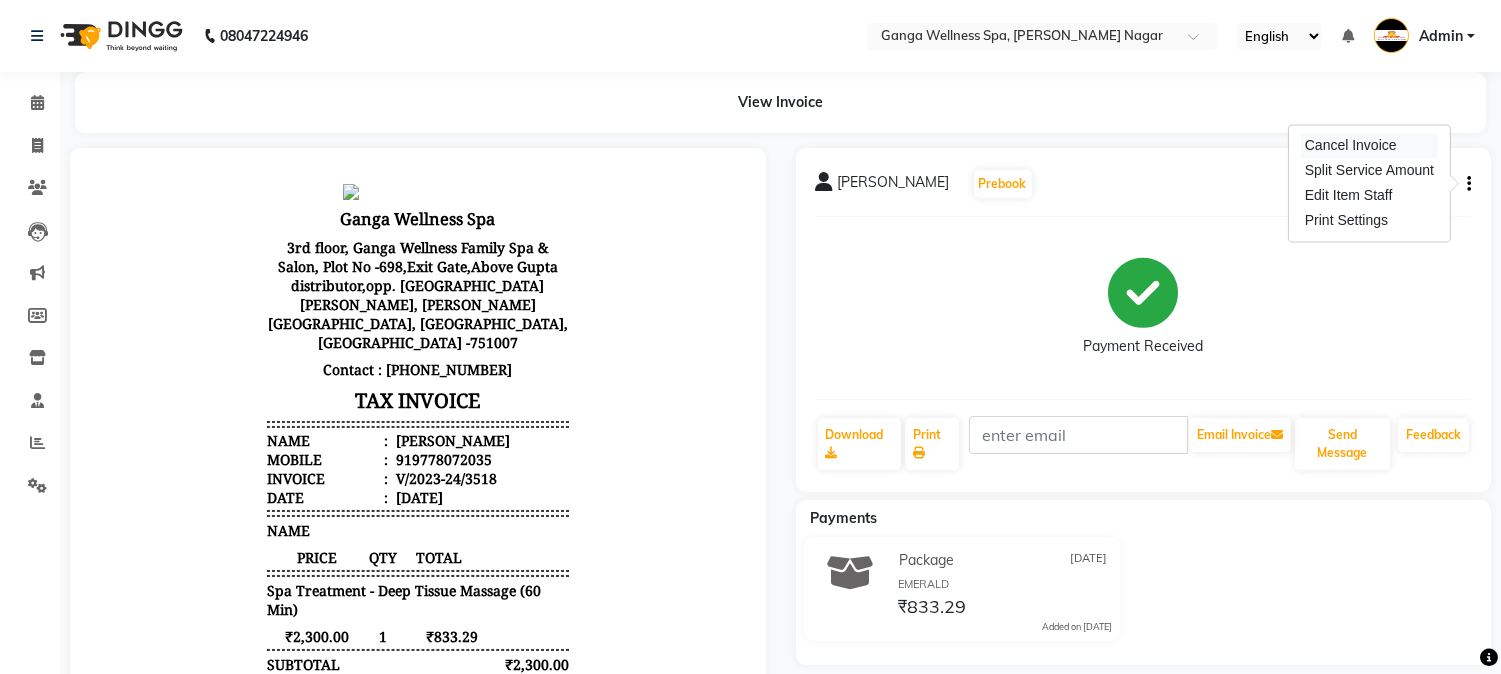 click on "Cancel Invoice" at bounding box center [1369, 145] 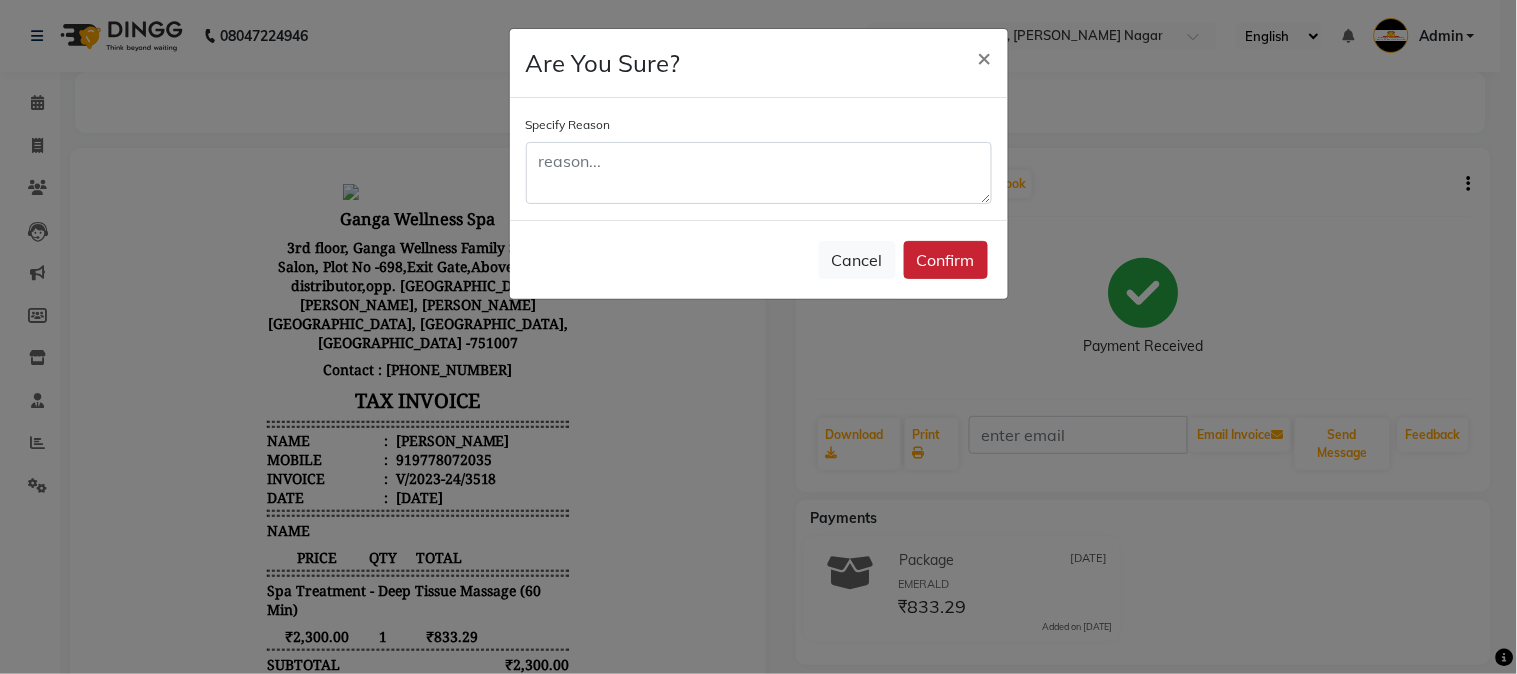 click on "Confirm" 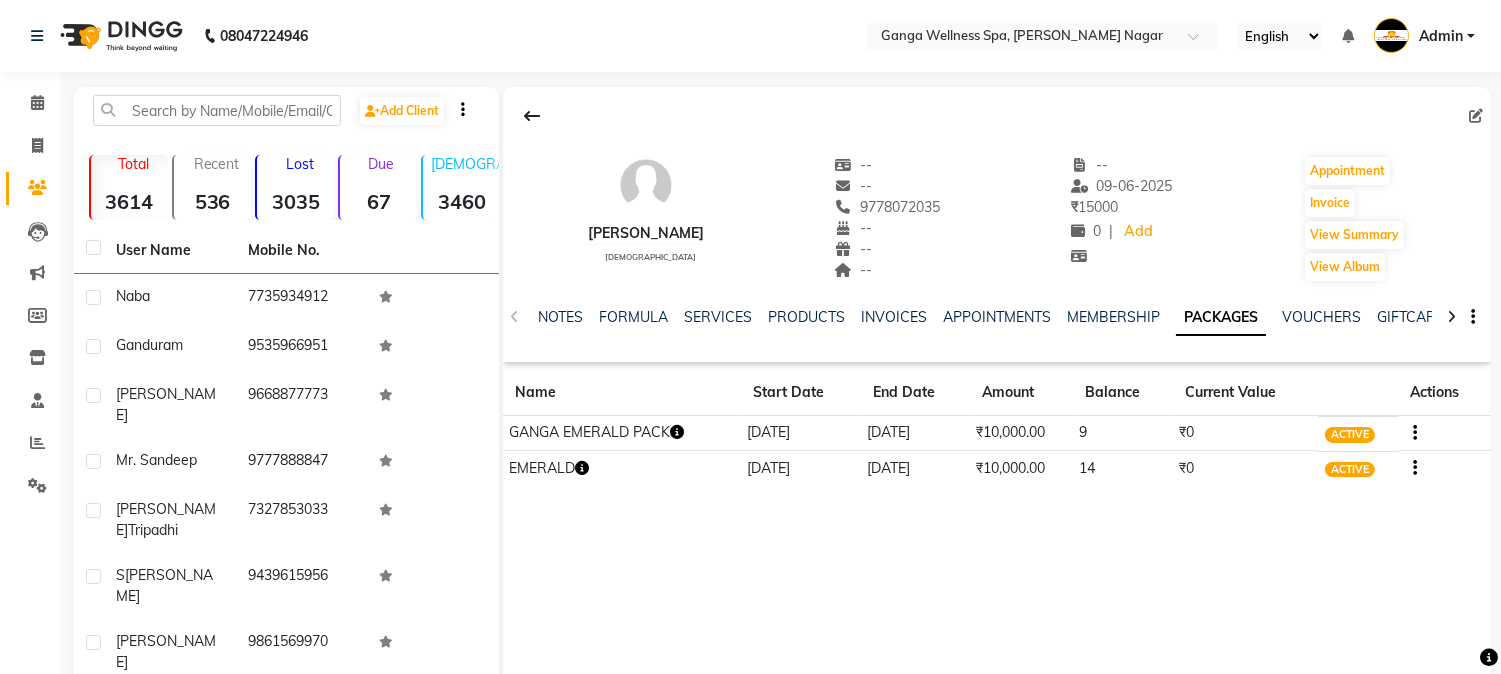 click 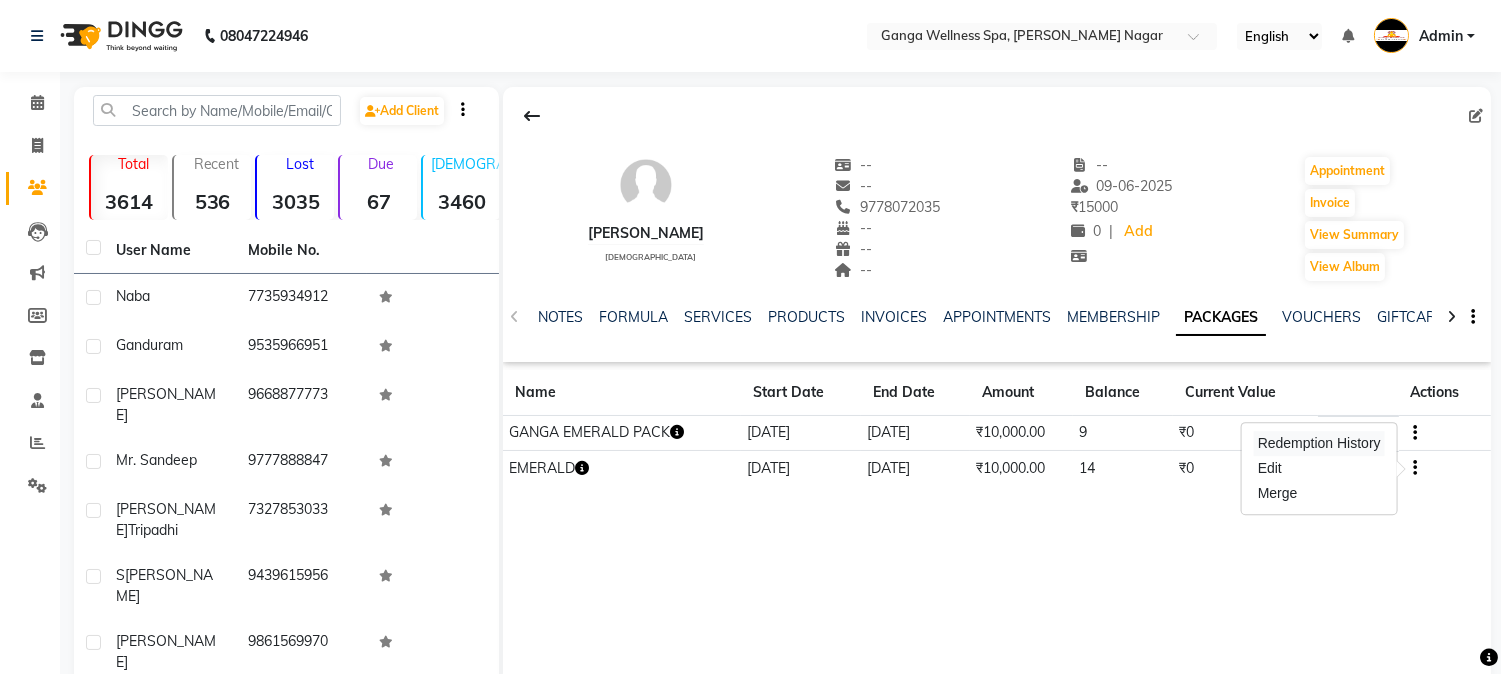 click on "Redemption History" at bounding box center [1319, 443] 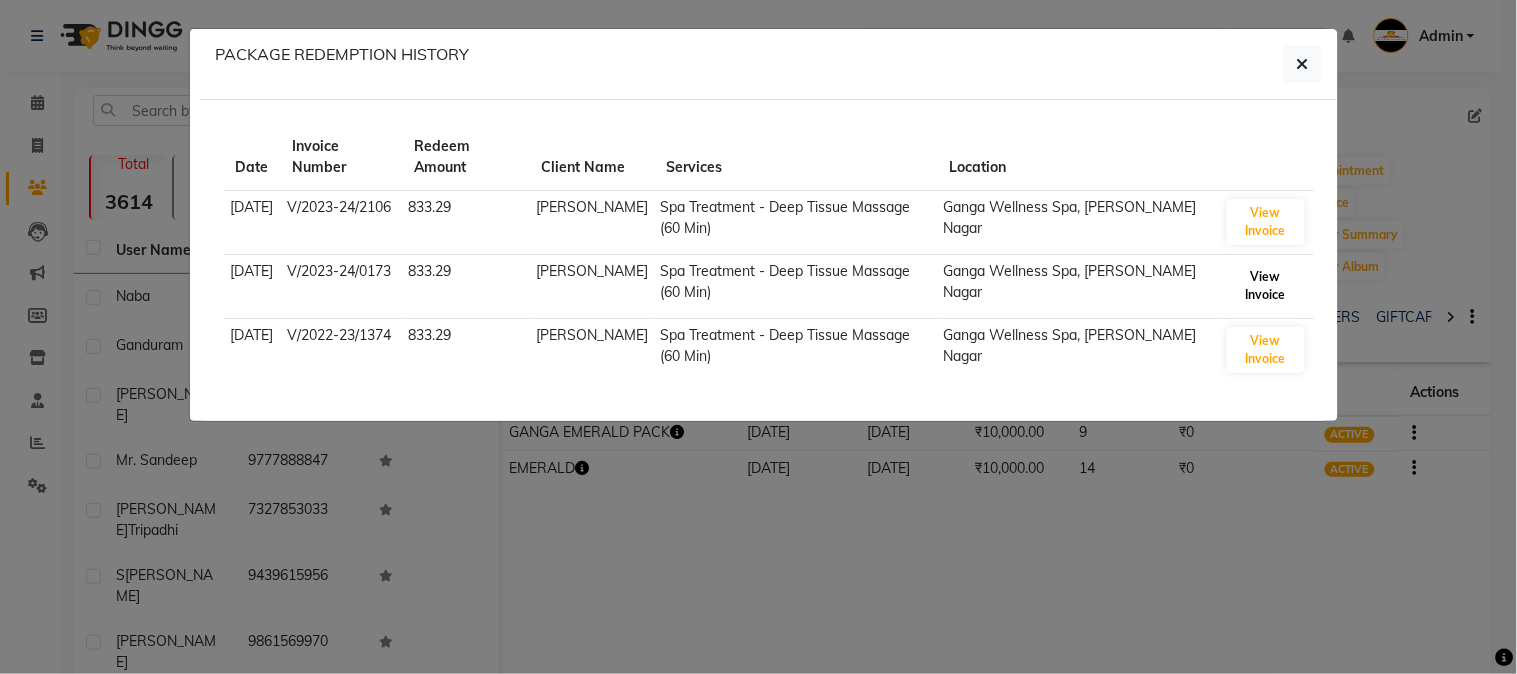 click on "View Invoice" at bounding box center [1266, 286] 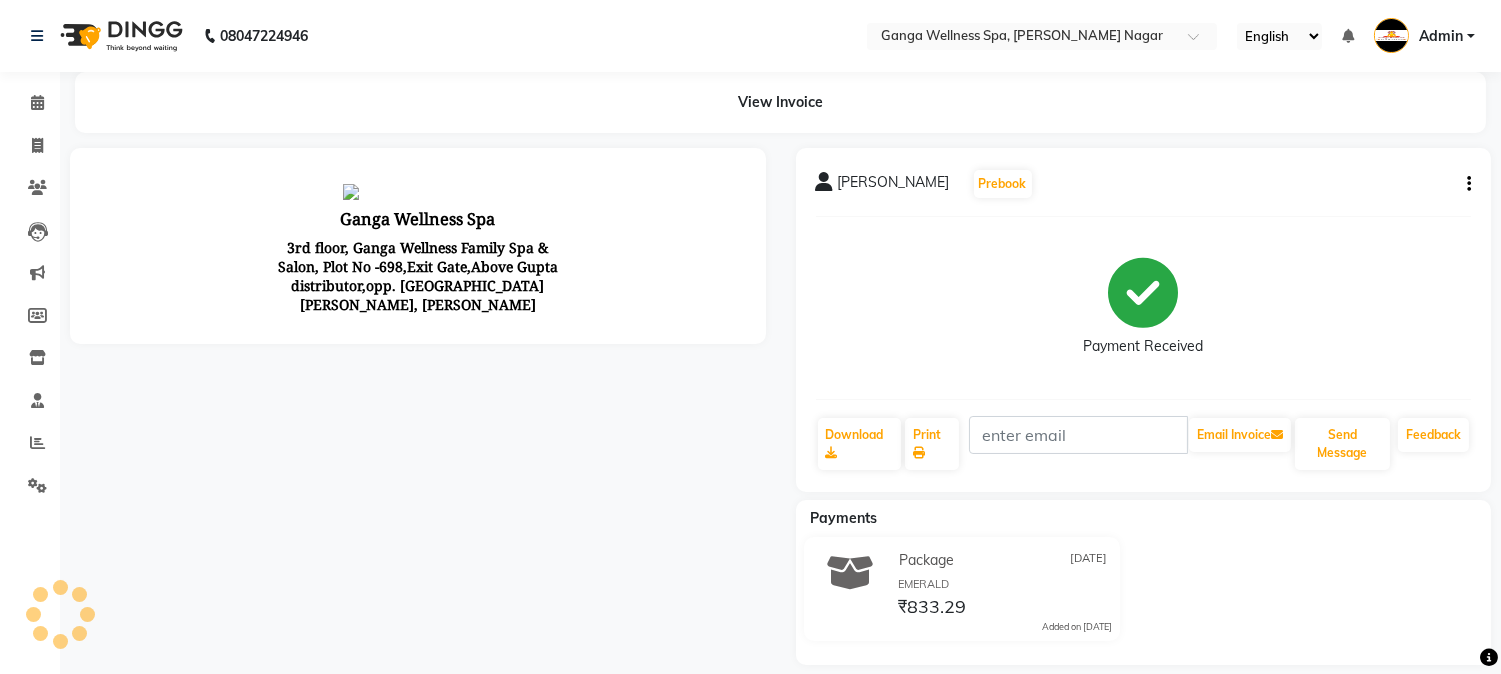 scroll, scrollTop: 0, scrollLeft: 0, axis: both 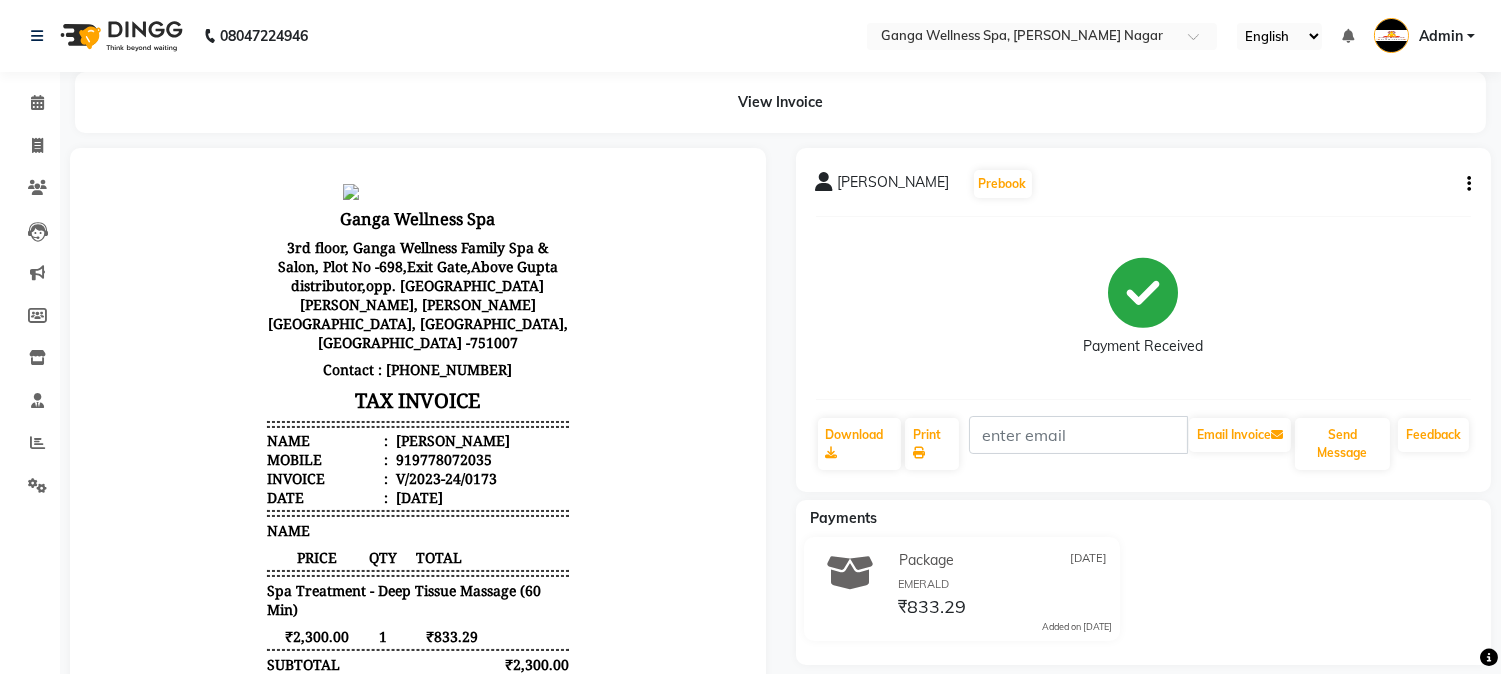 click 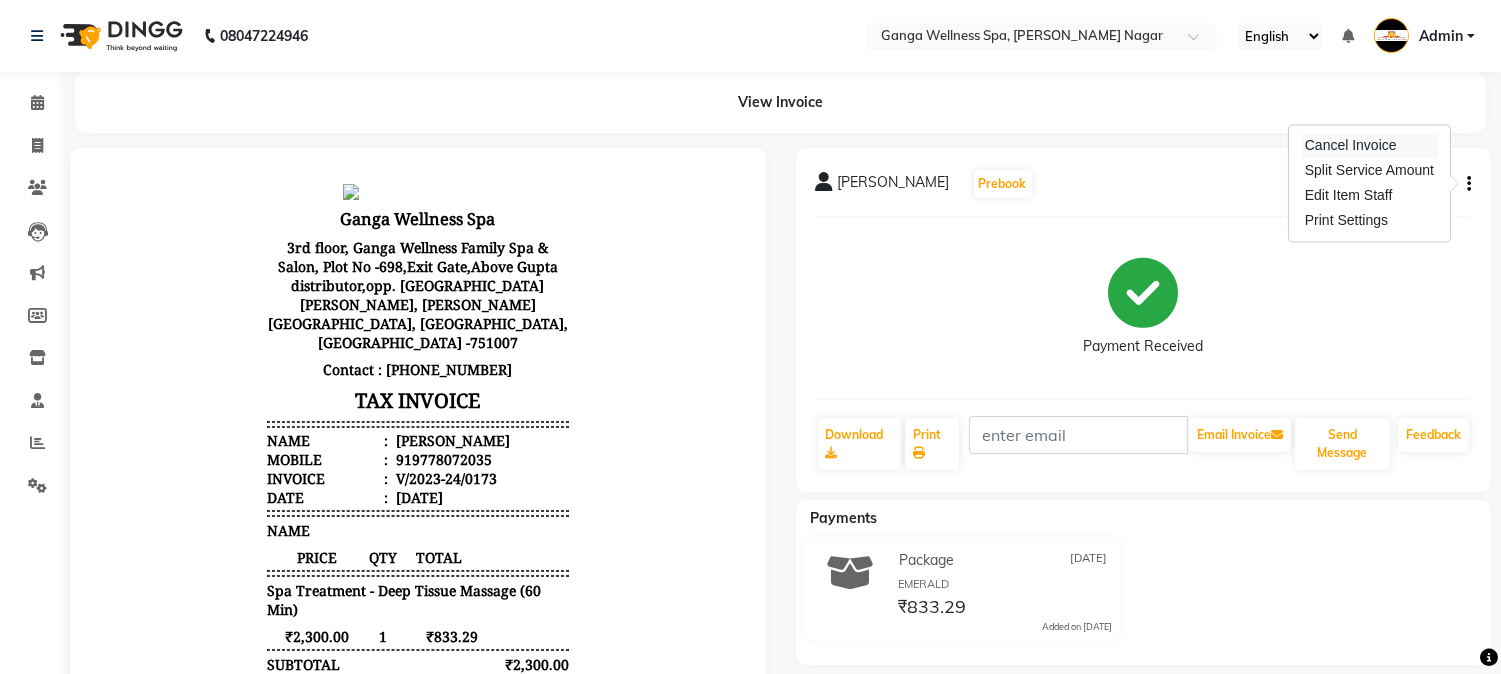 click on "Cancel Invoice" at bounding box center [1369, 145] 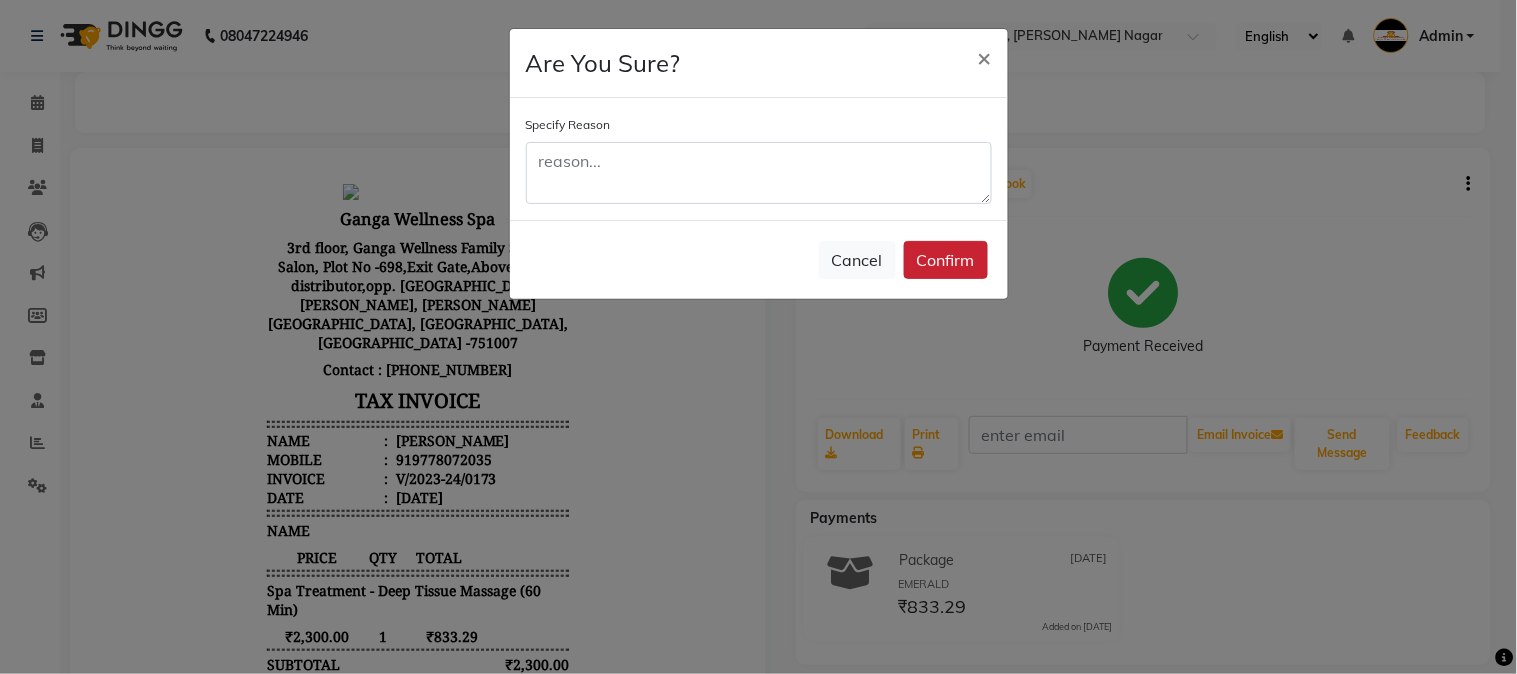 click on "Confirm" 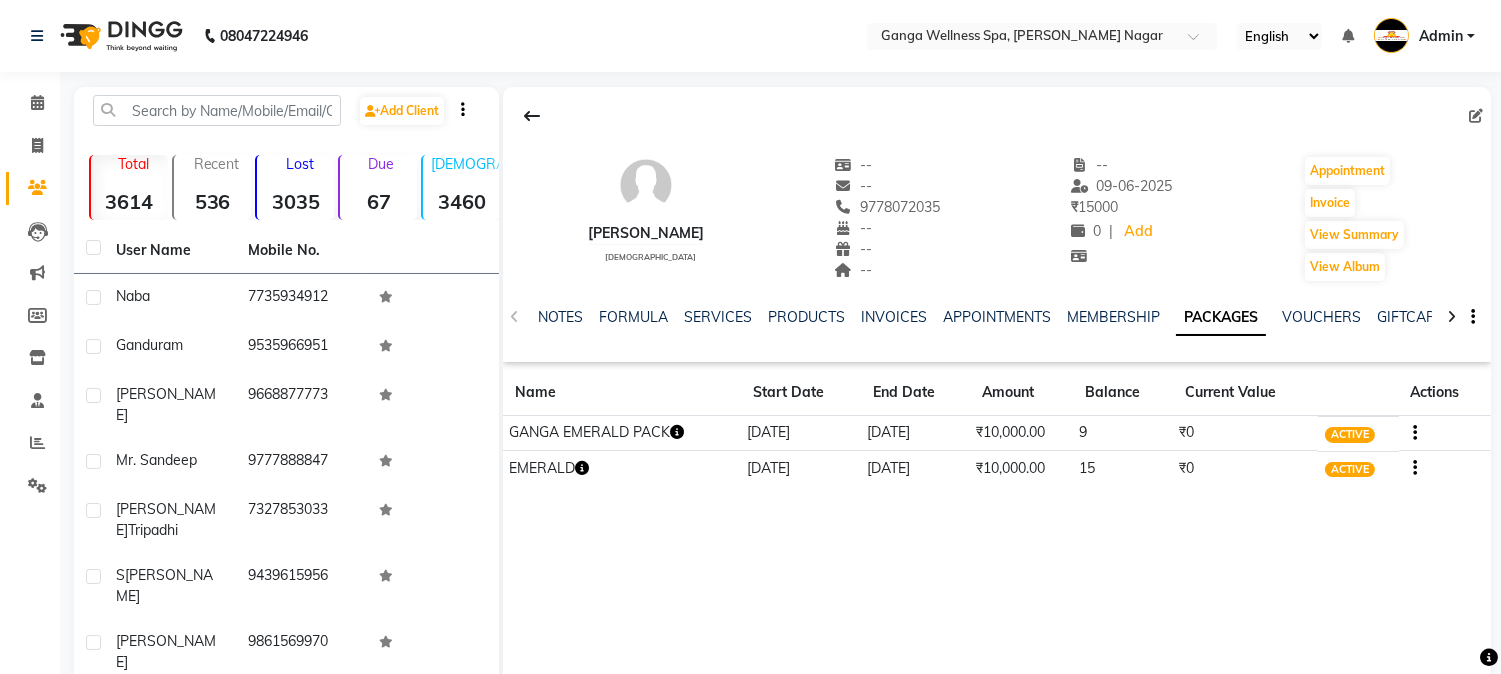 click 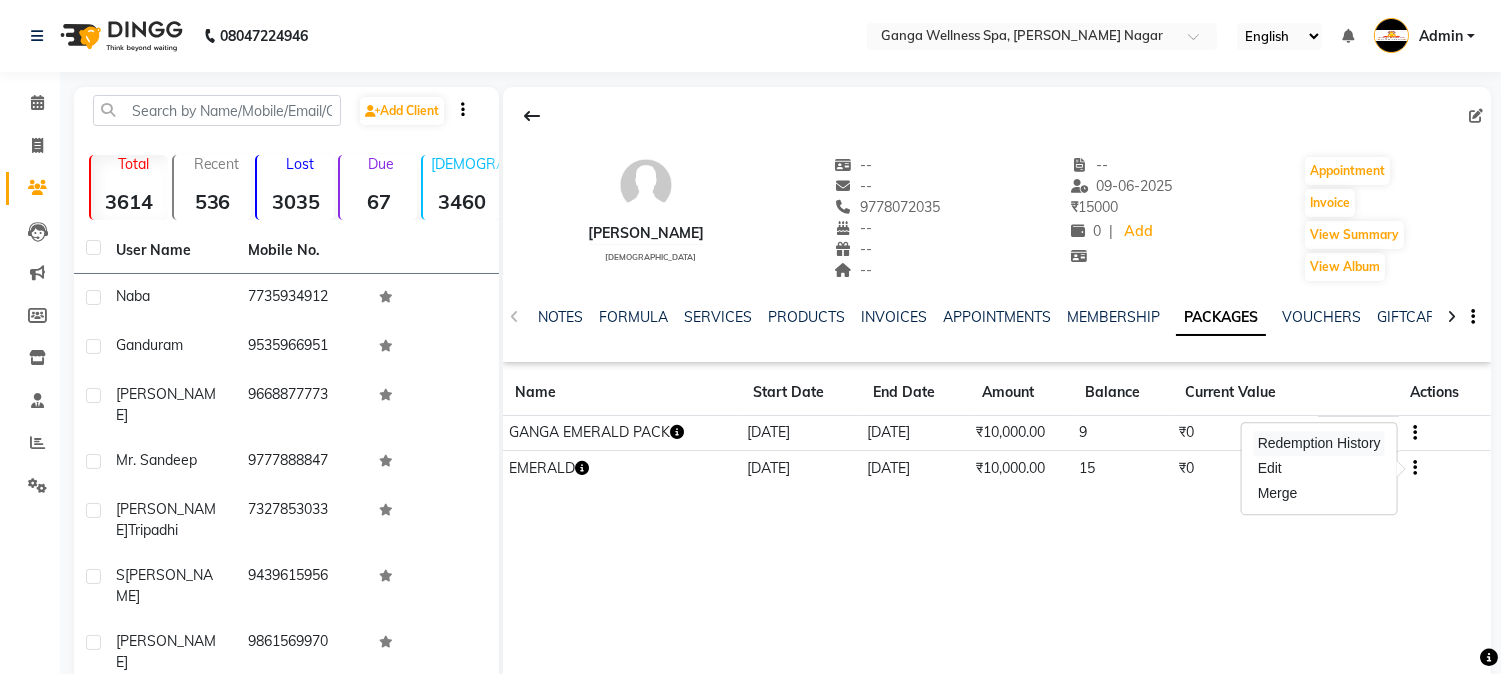 click on "Redemption History" at bounding box center [1319, 443] 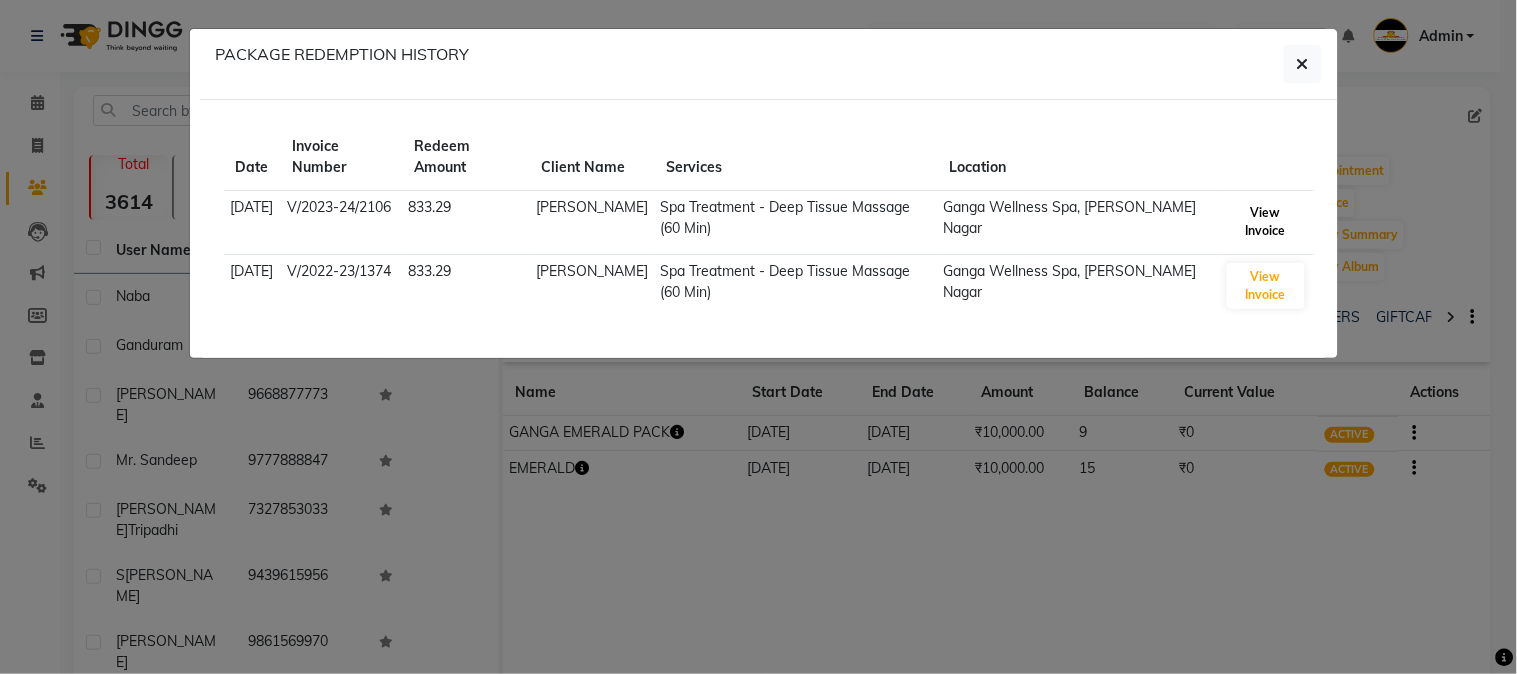 click on "View Invoice" at bounding box center [1266, 222] 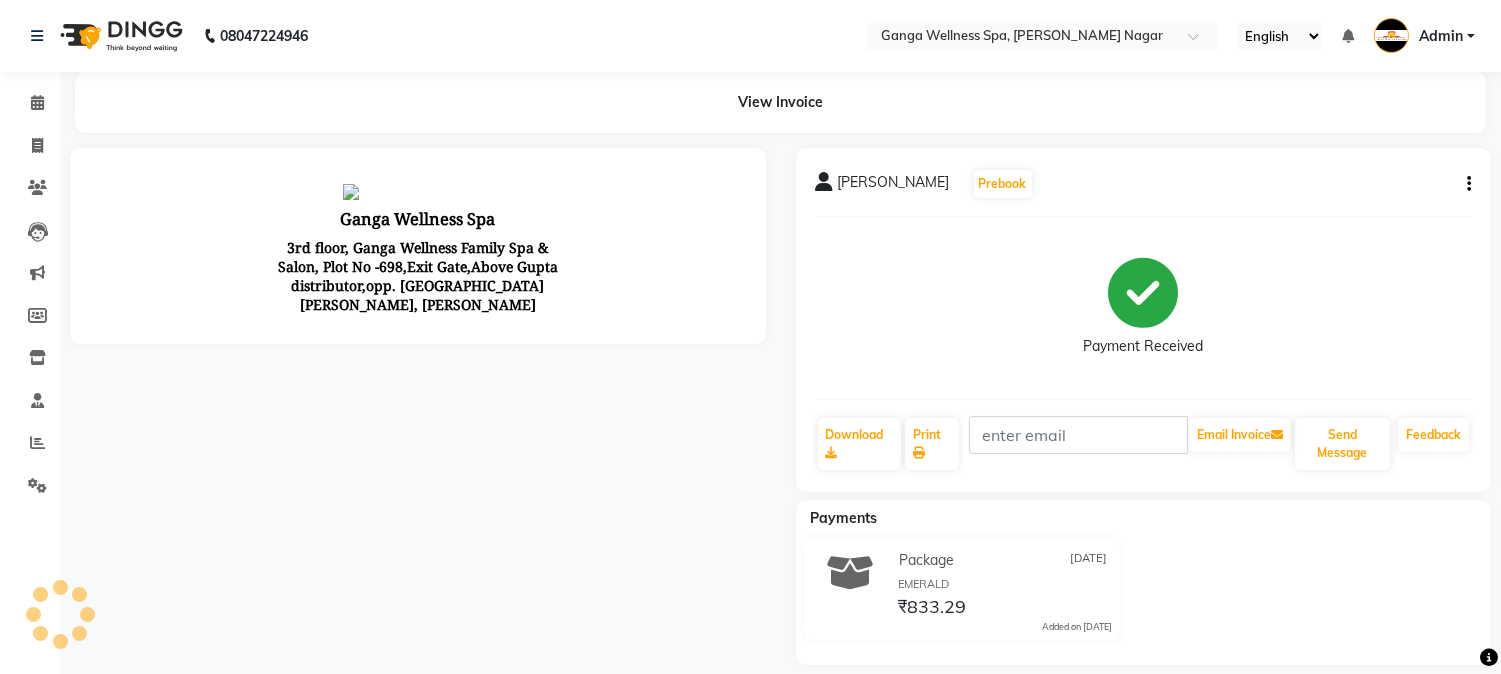 scroll, scrollTop: 0, scrollLeft: 0, axis: both 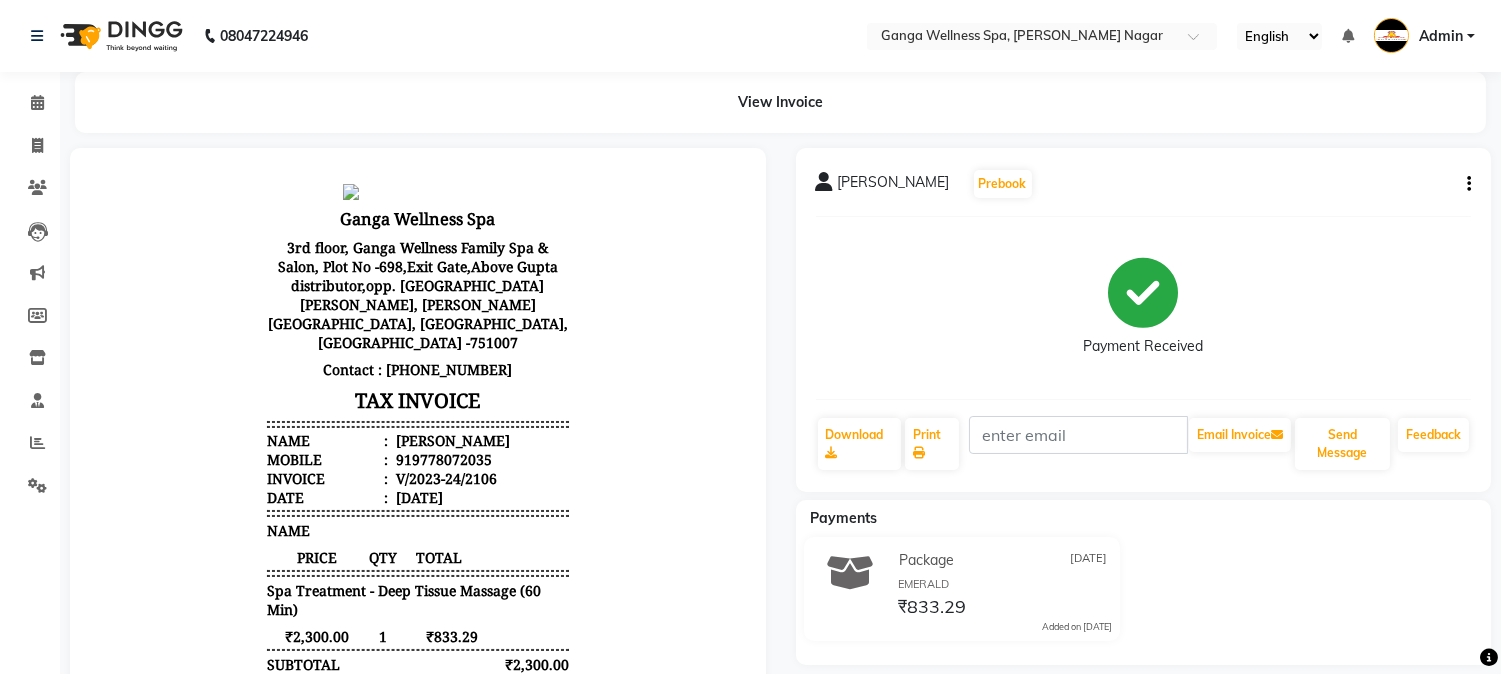 click on "[PERSON_NAME]   Prebook" 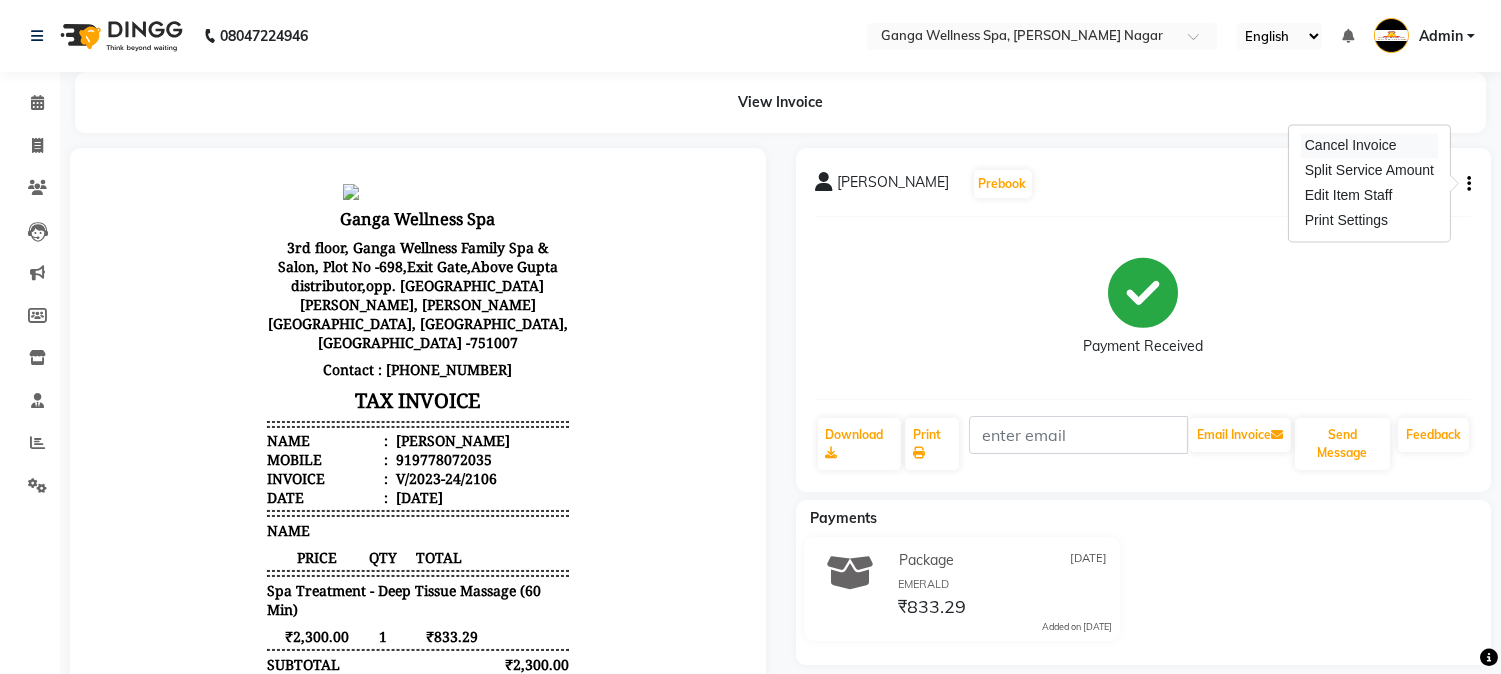 click on "Cancel Invoice" at bounding box center [1369, 145] 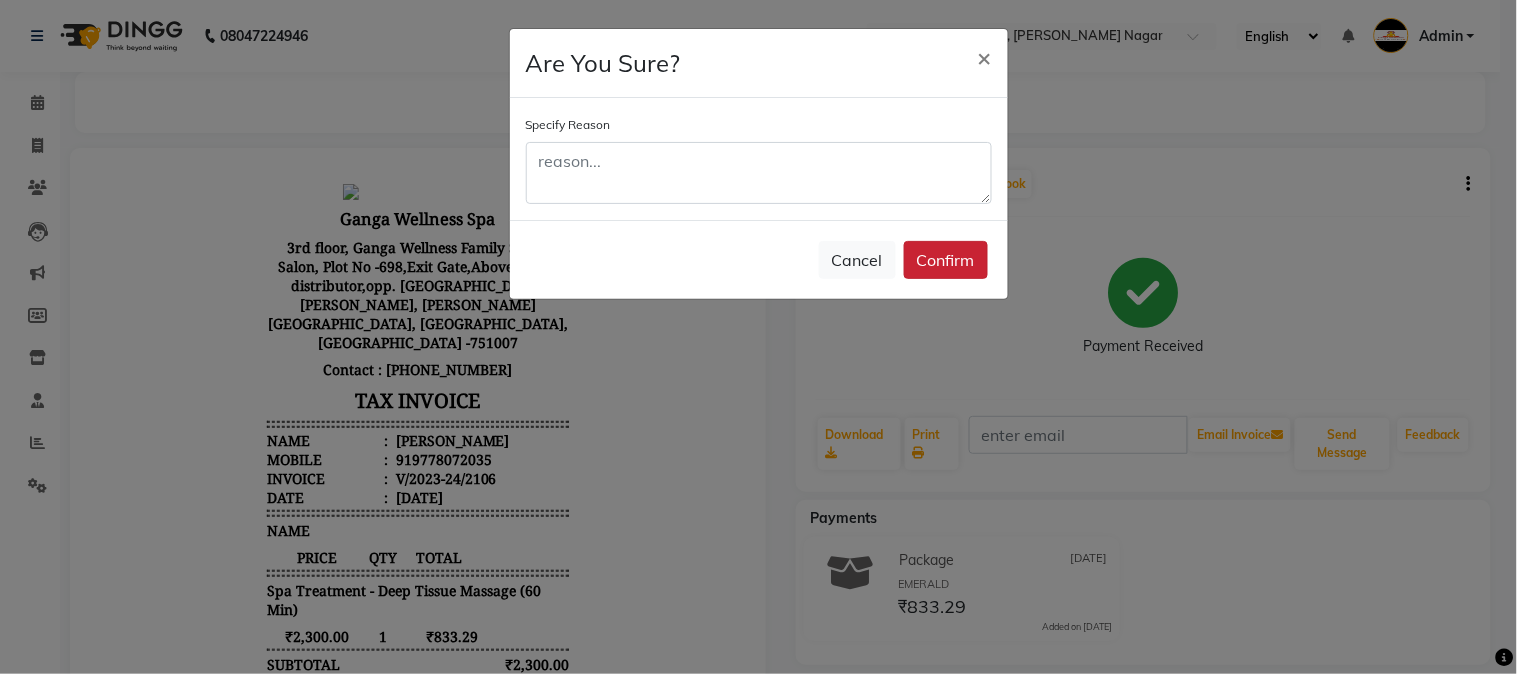click on "Confirm" 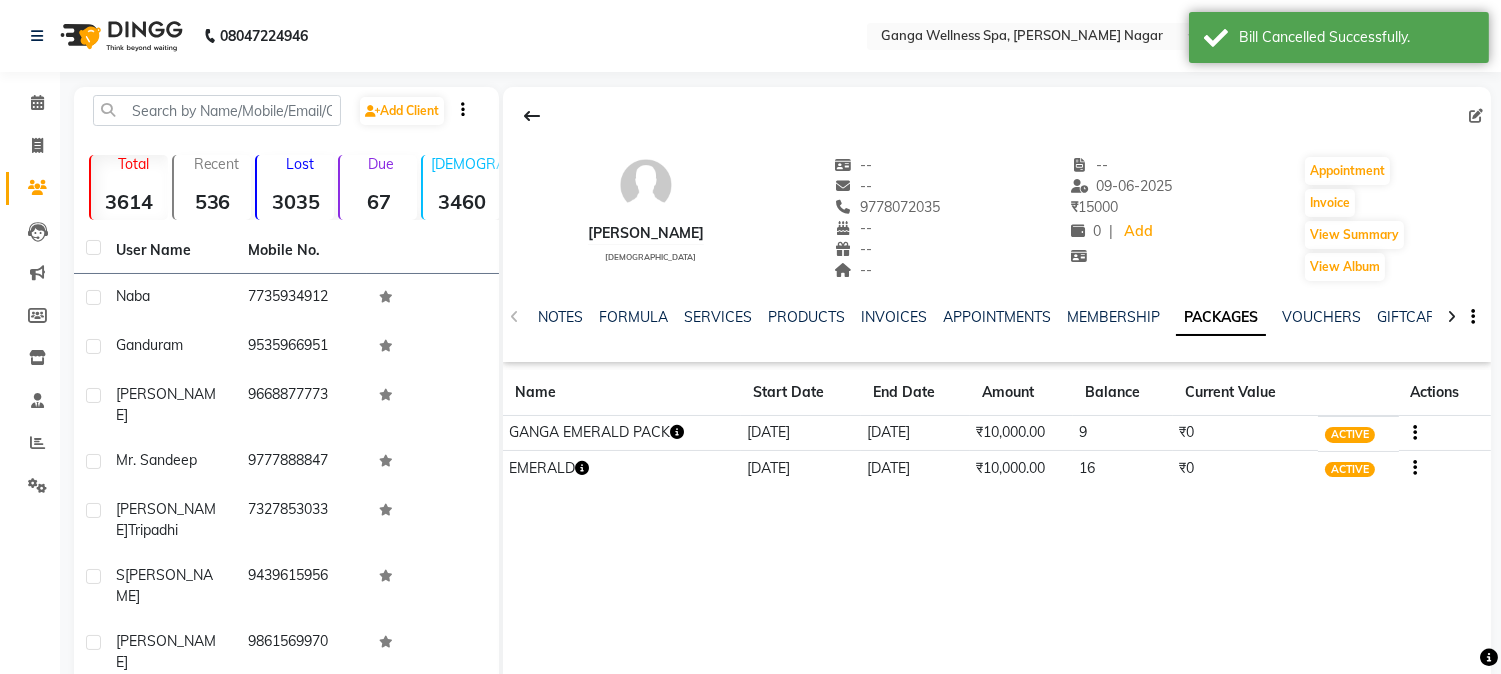 click 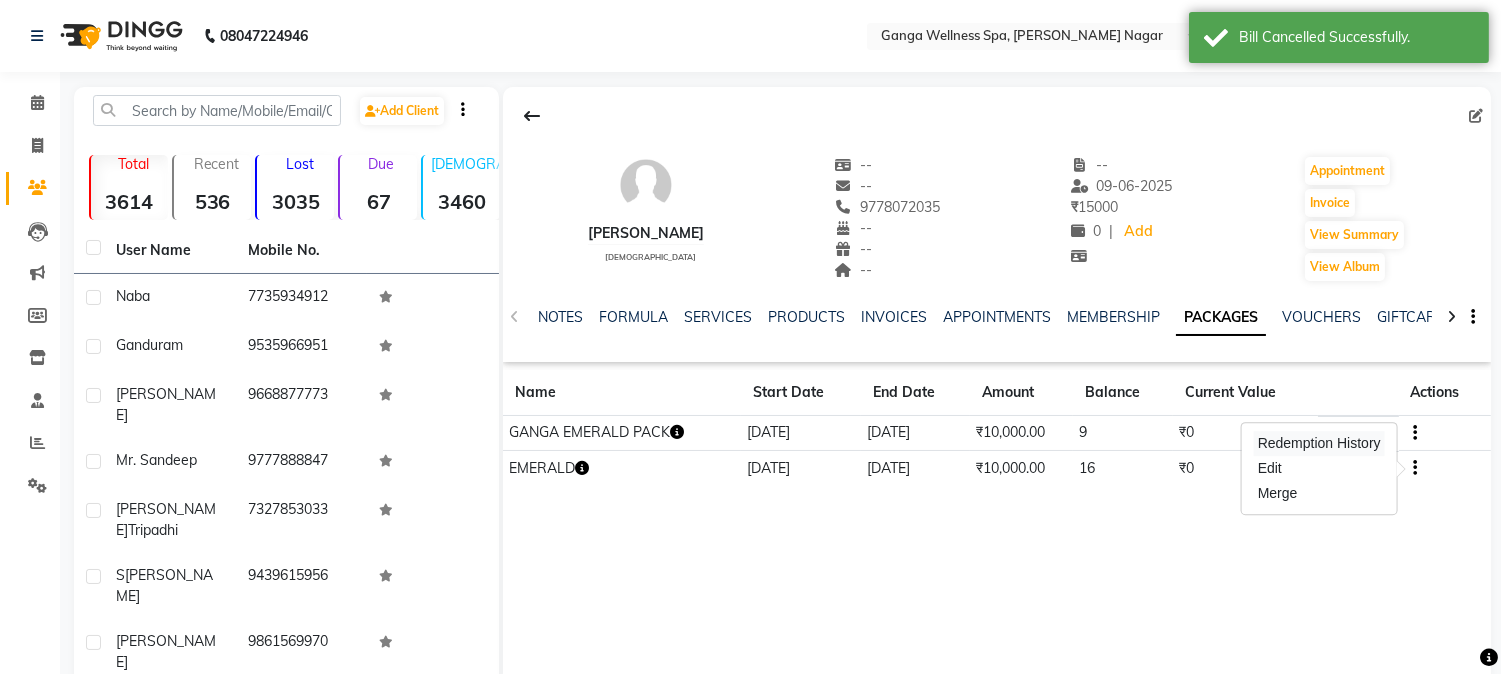 click on "Redemption History" at bounding box center [1319, 443] 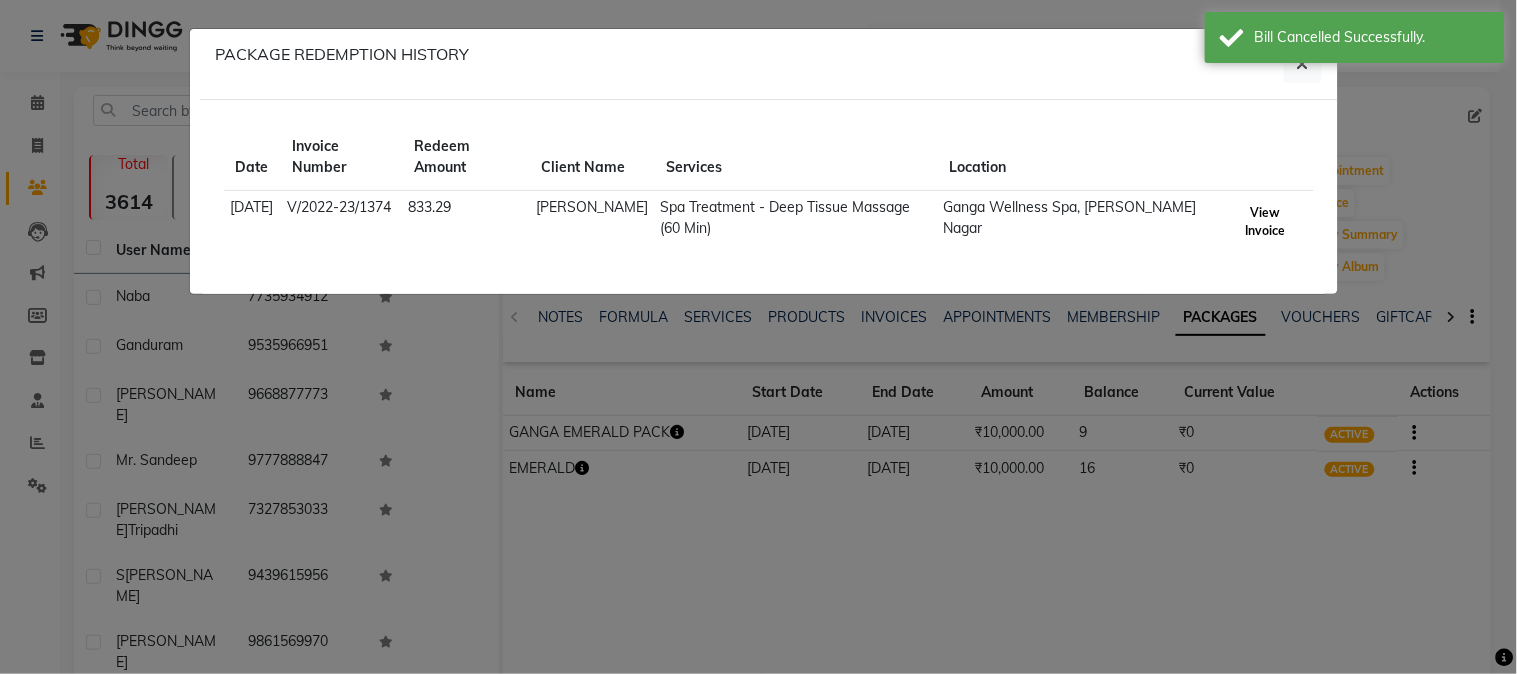 click on "View Invoice" at bounding box center [1266, 222] 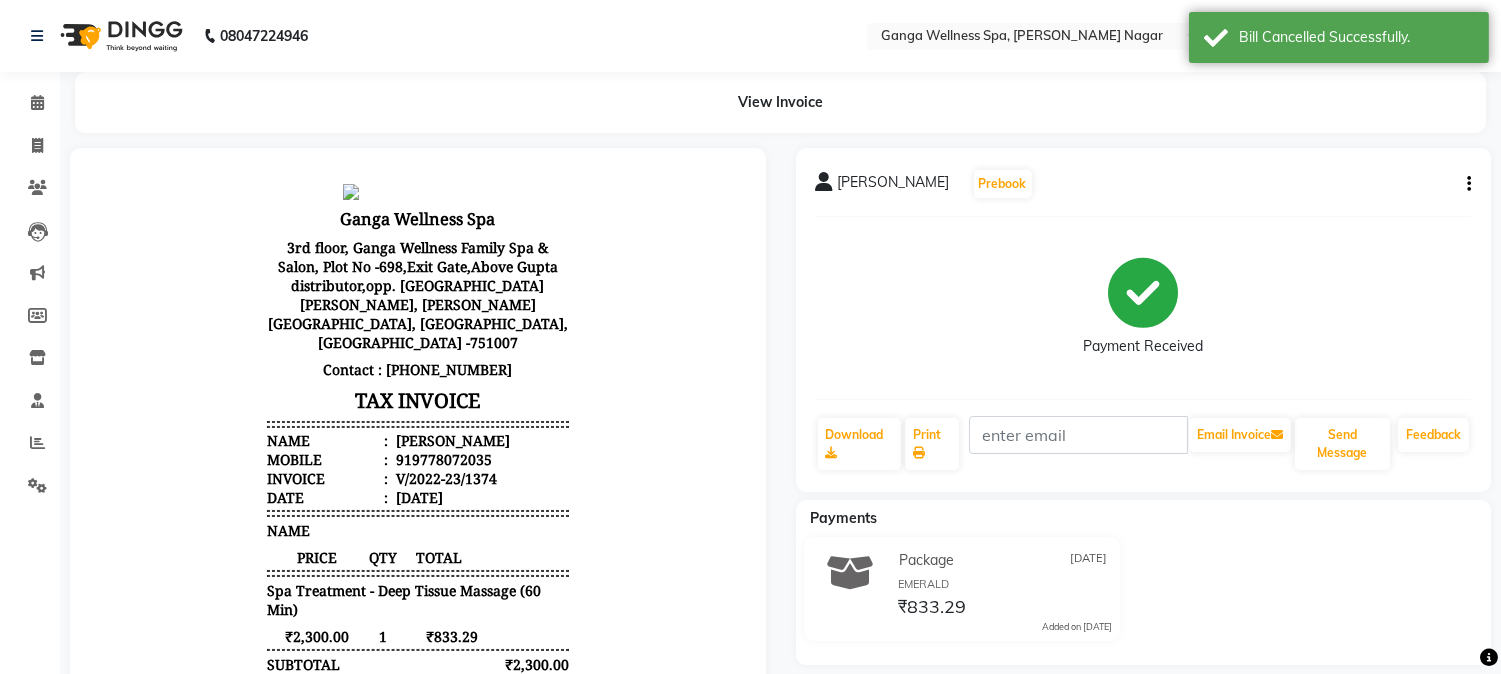 scroll, scrollTop: 0, scrollLeft: 0, axis: both 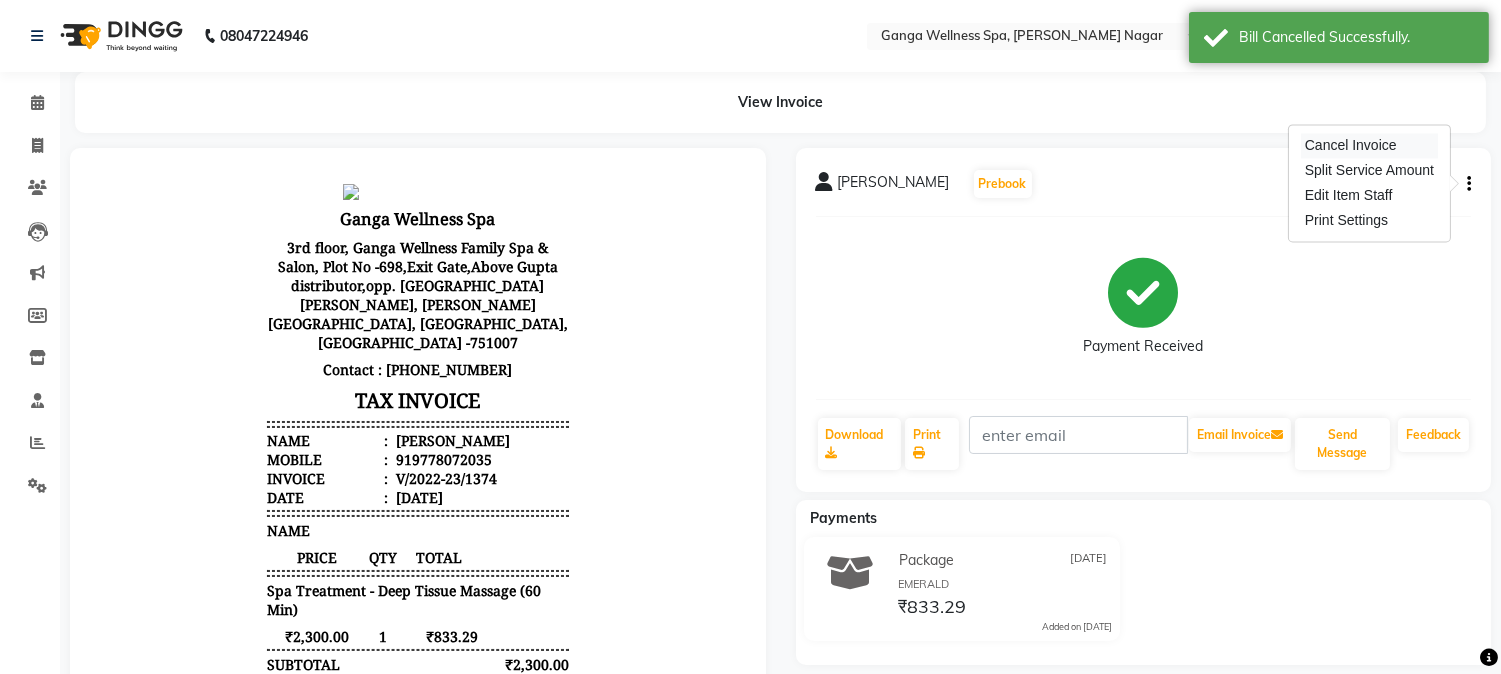 click on "Cancel Invoice" at bounding box center (1369, 145) 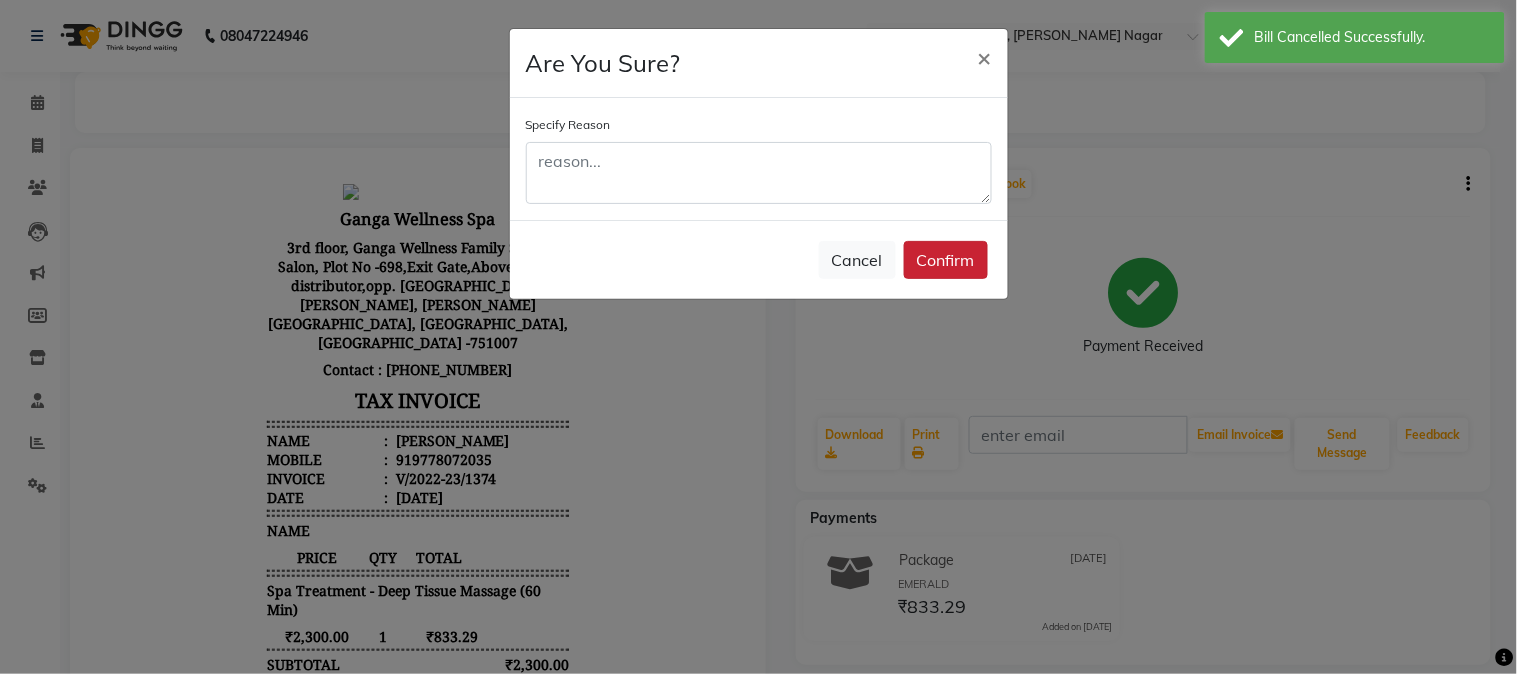 click on "Confirm" 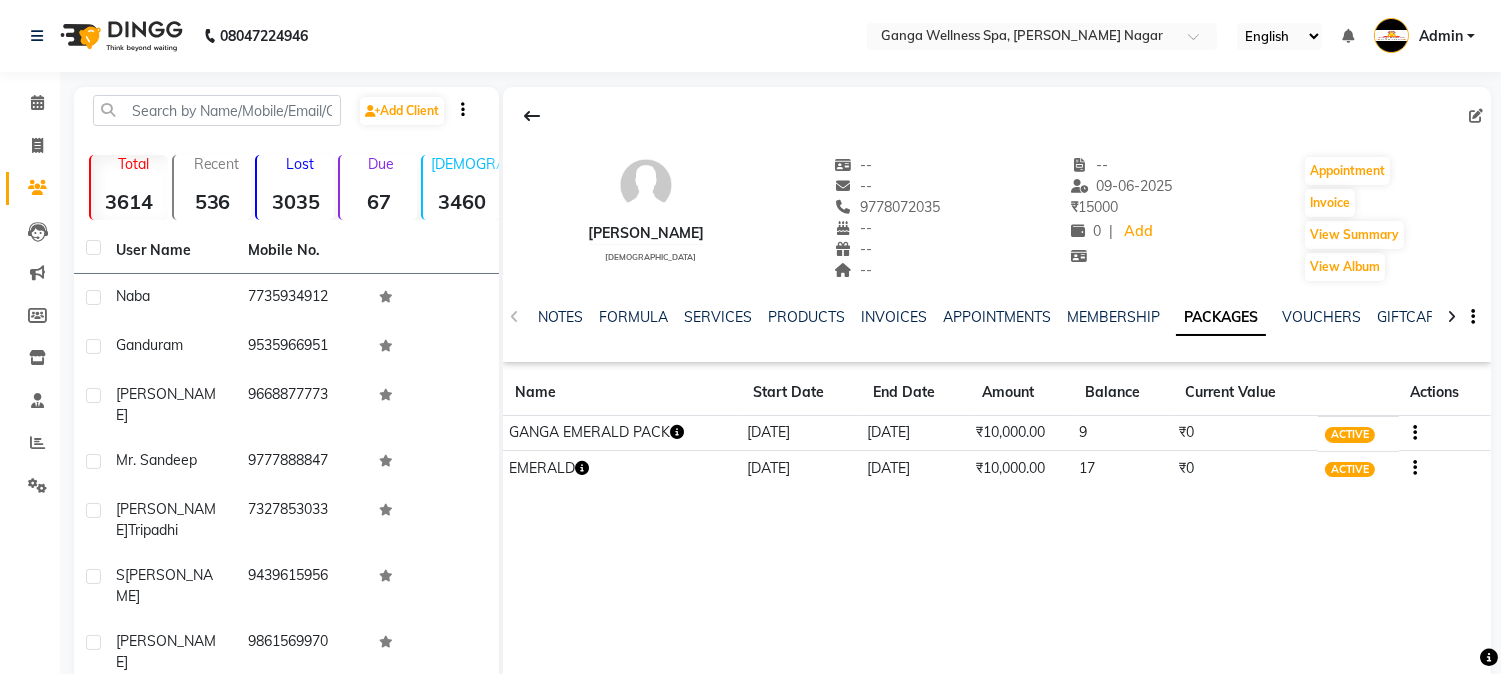 click 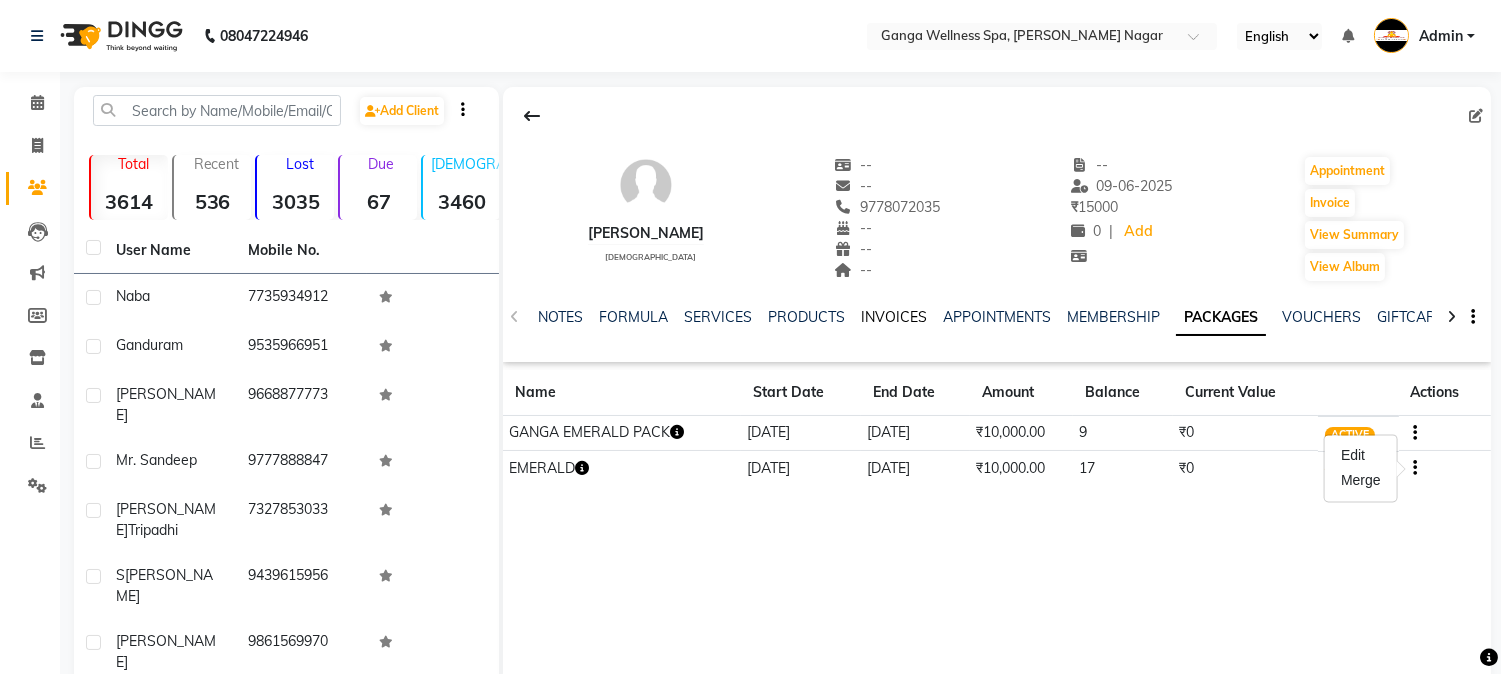 click on "INVOICES" 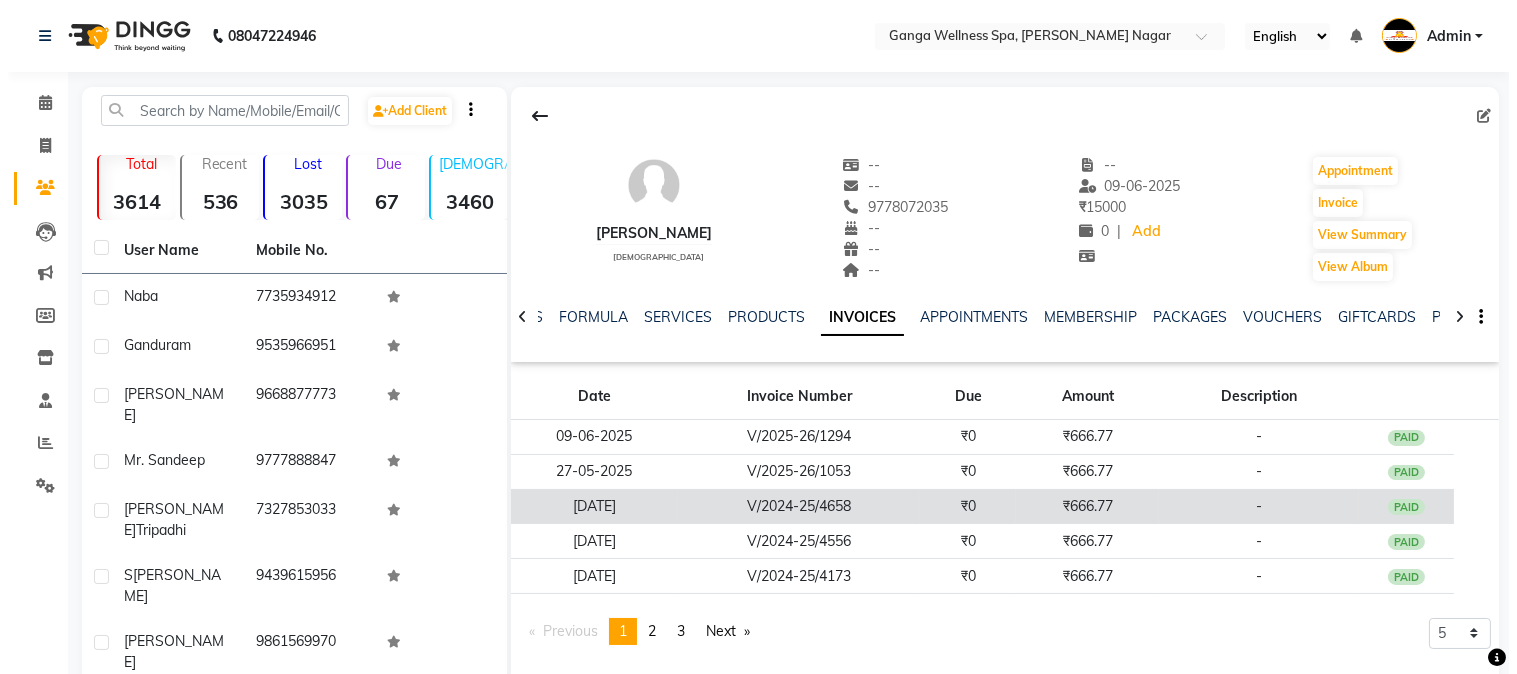 scroll, scrollTop: 175, scrollLeft: 0, axis: vertical 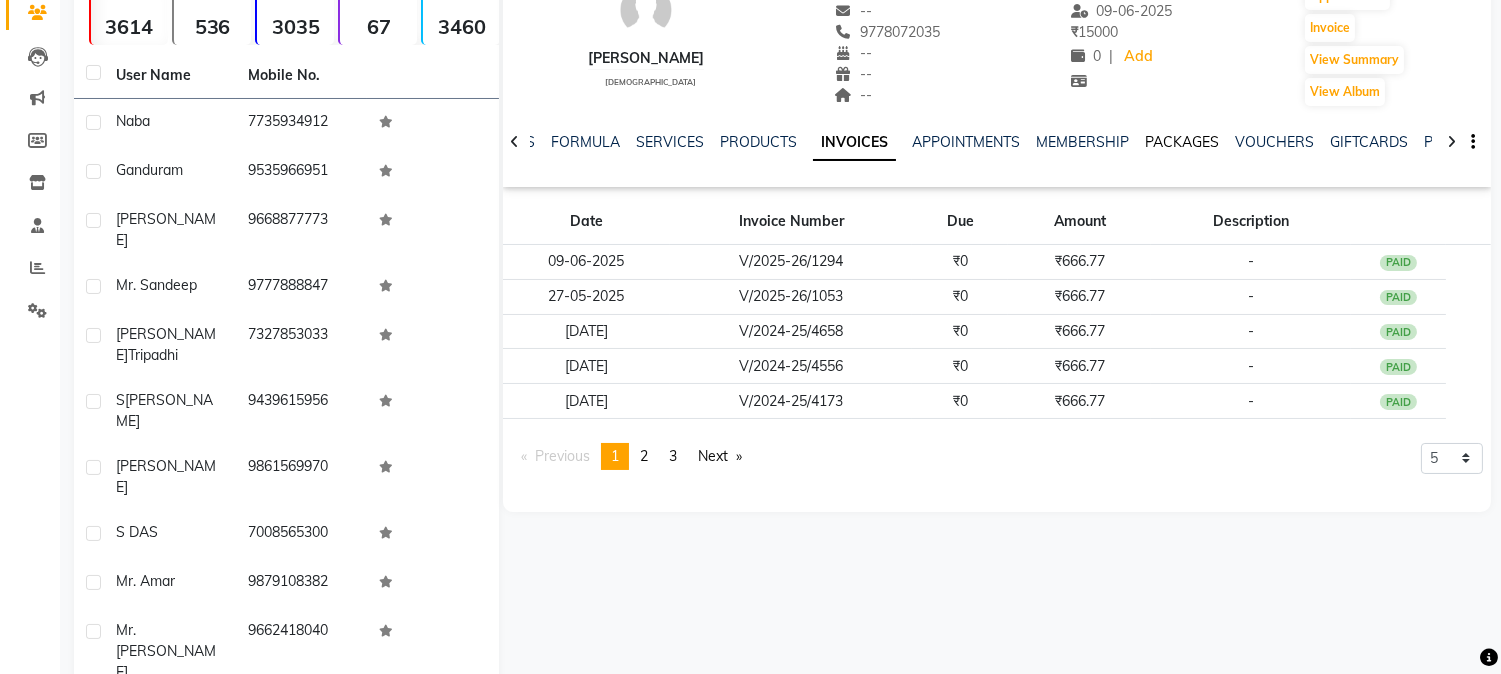 click on "PACKAGES" 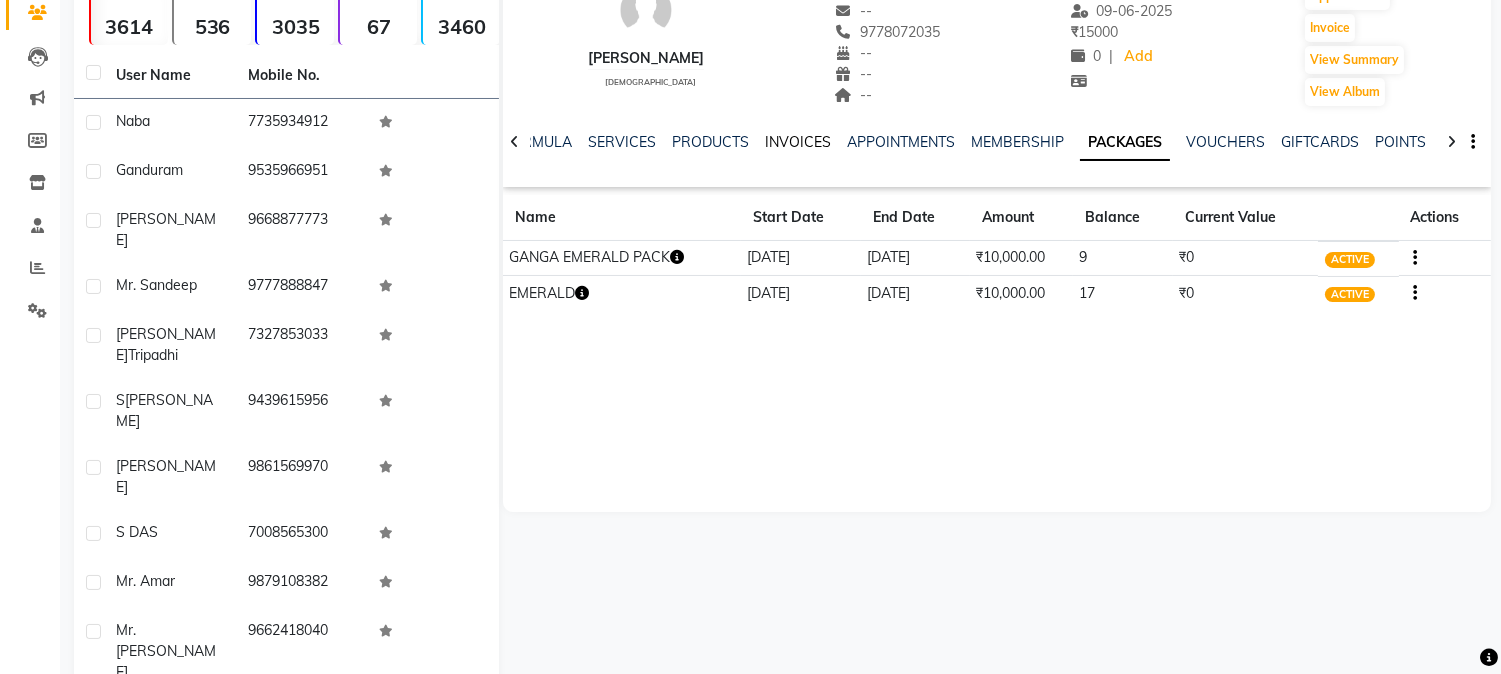 click on "INVOICES" 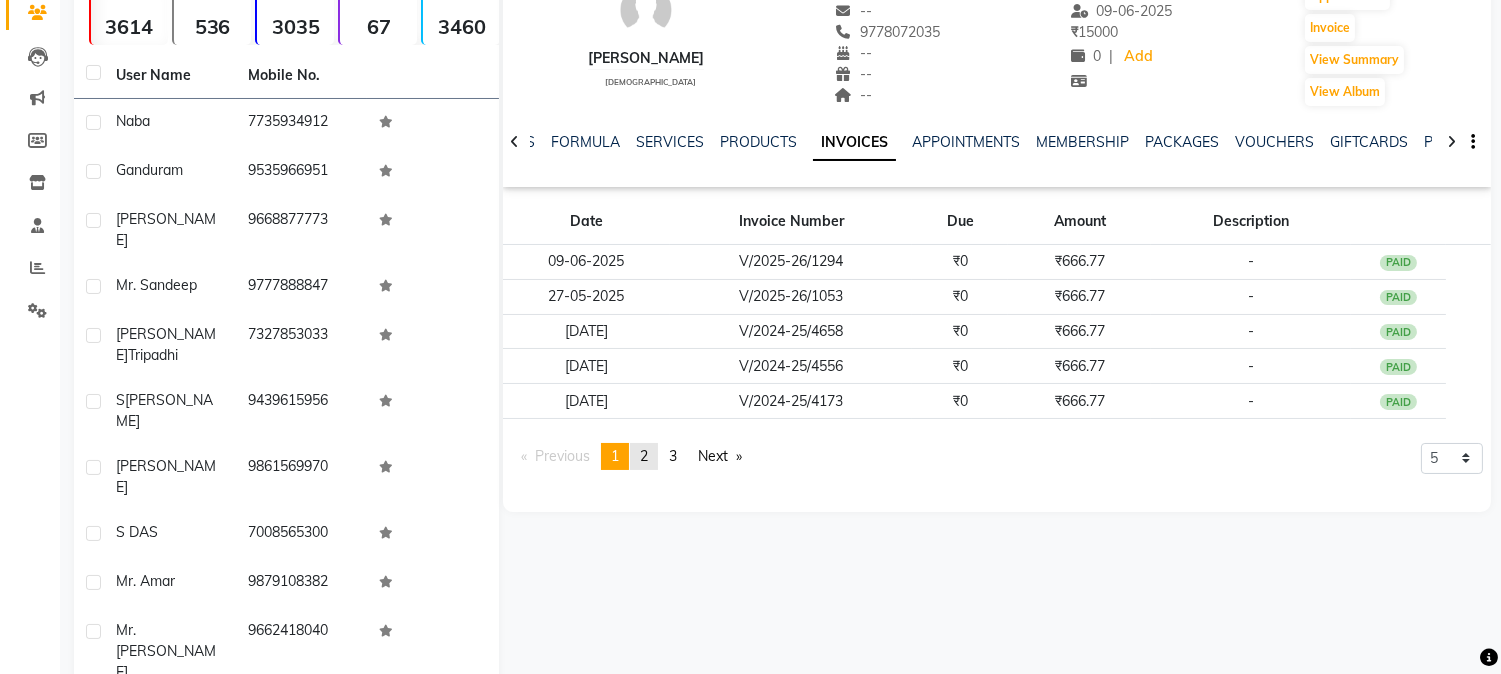 click on "2" 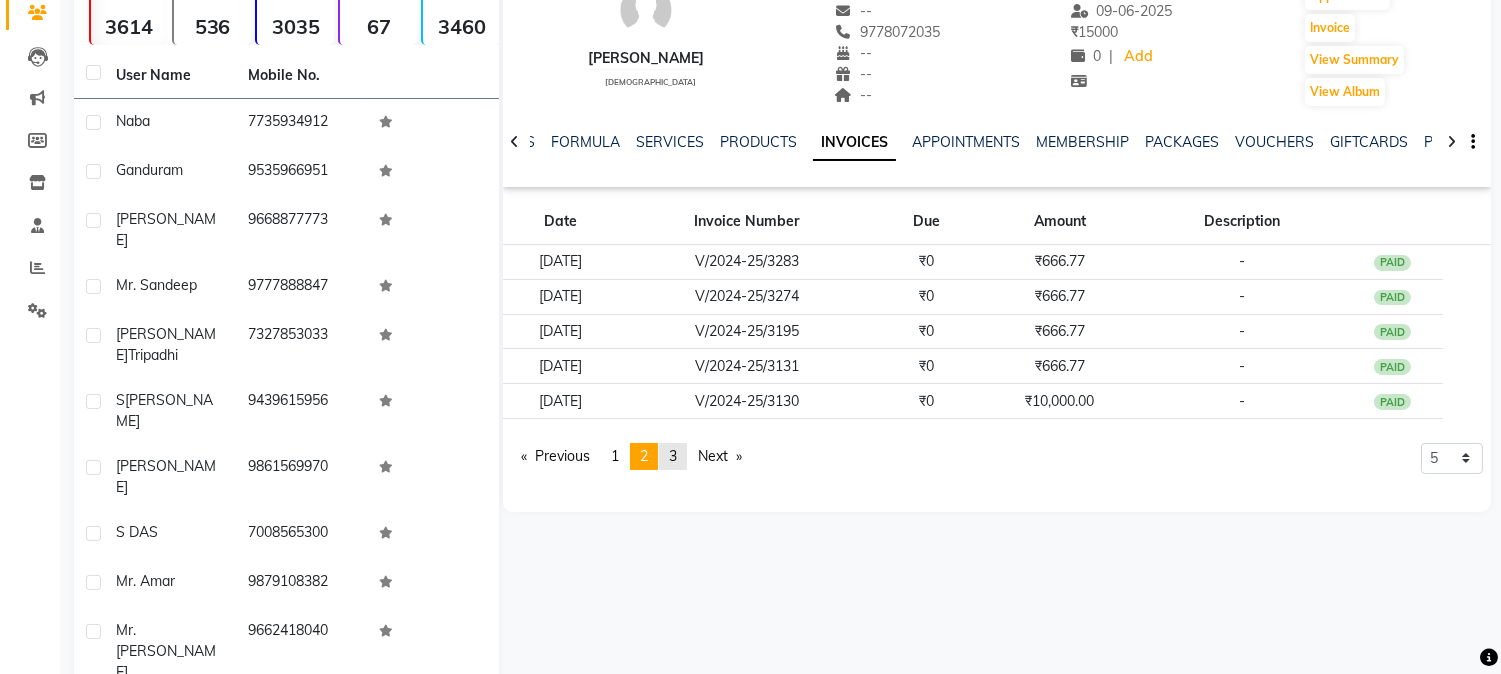 click on "3" 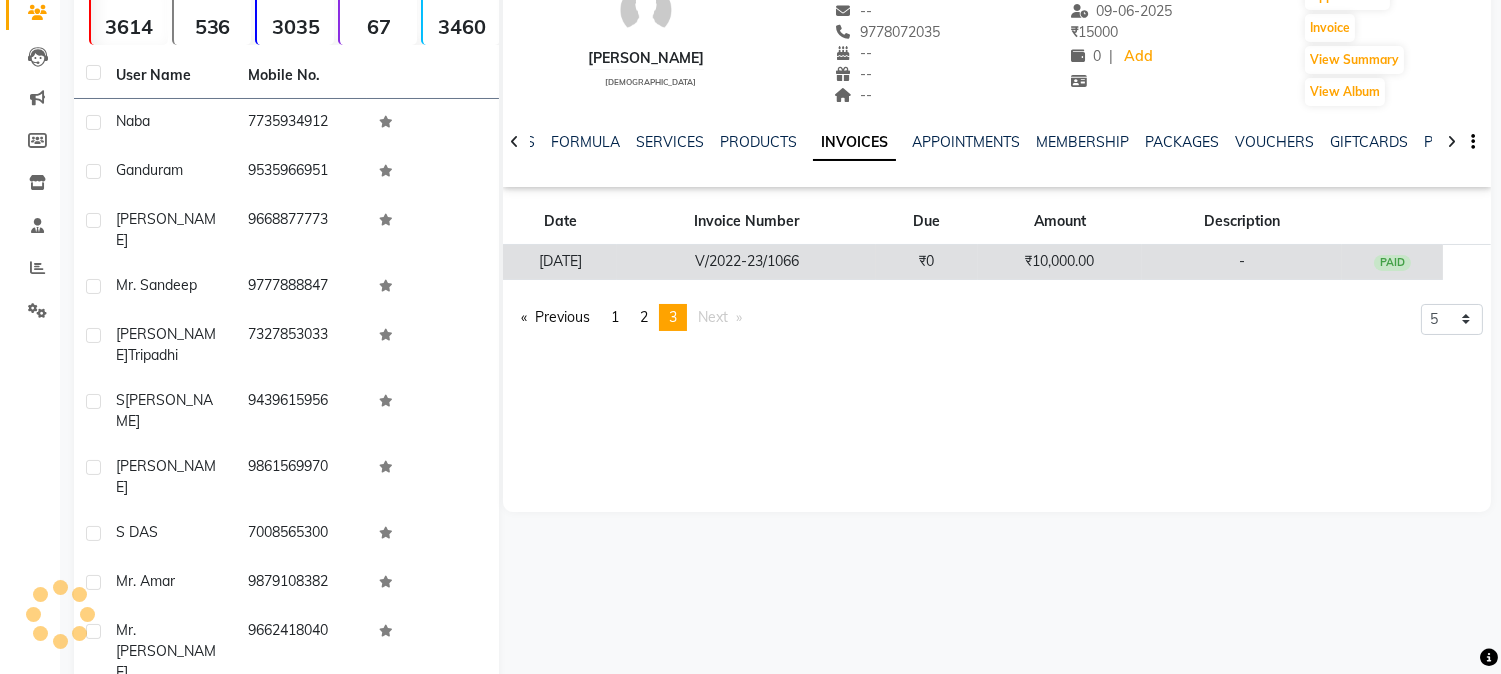 click on "V/2022-23/1066" 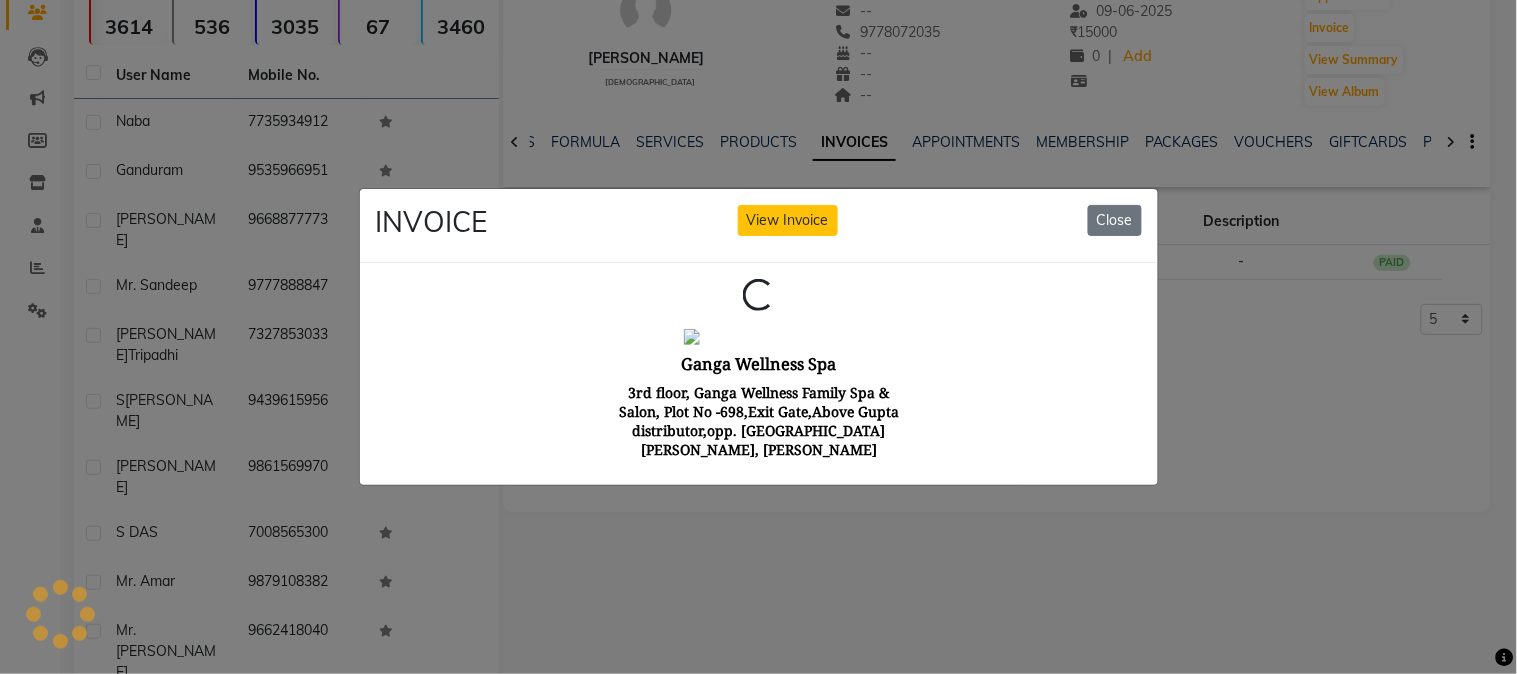 scroll, scrollTop: 0, scrollLeft: 0, axis: both 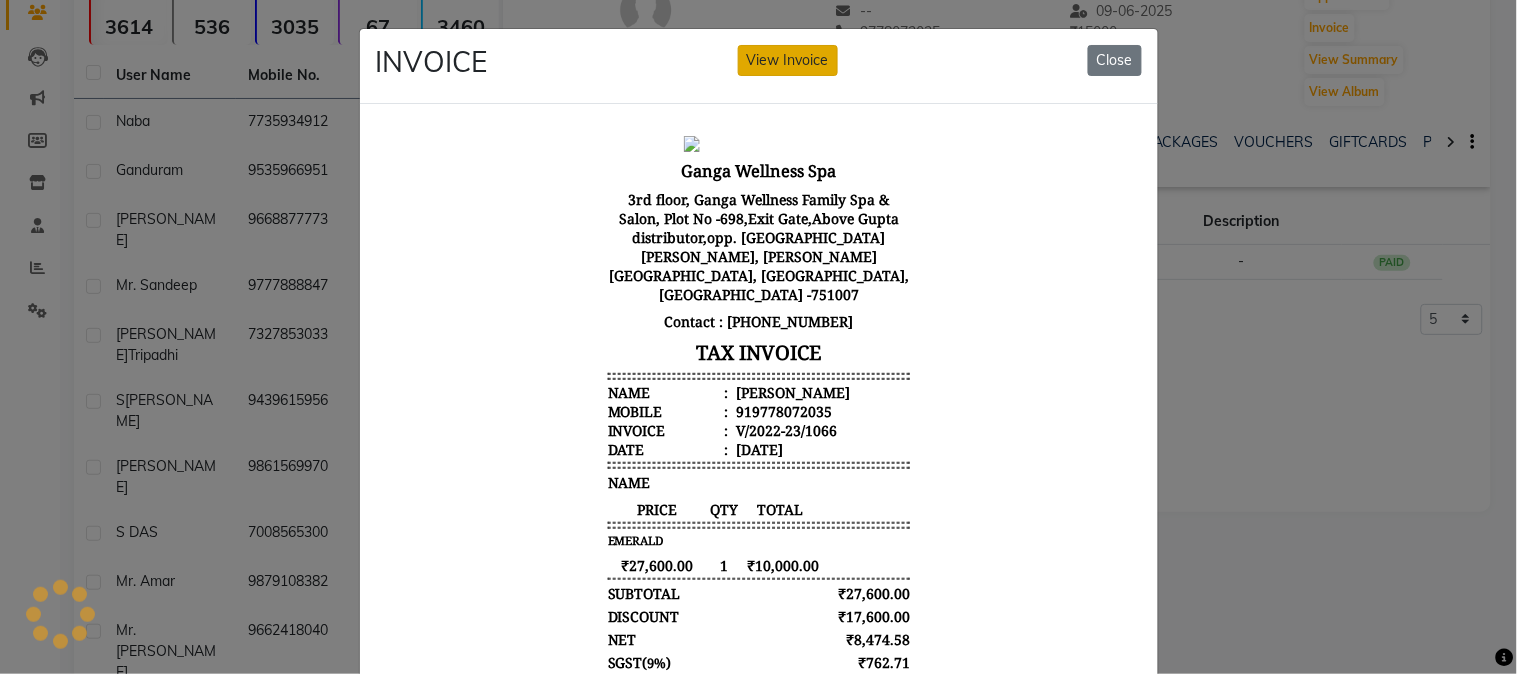 click on "View Invoice" 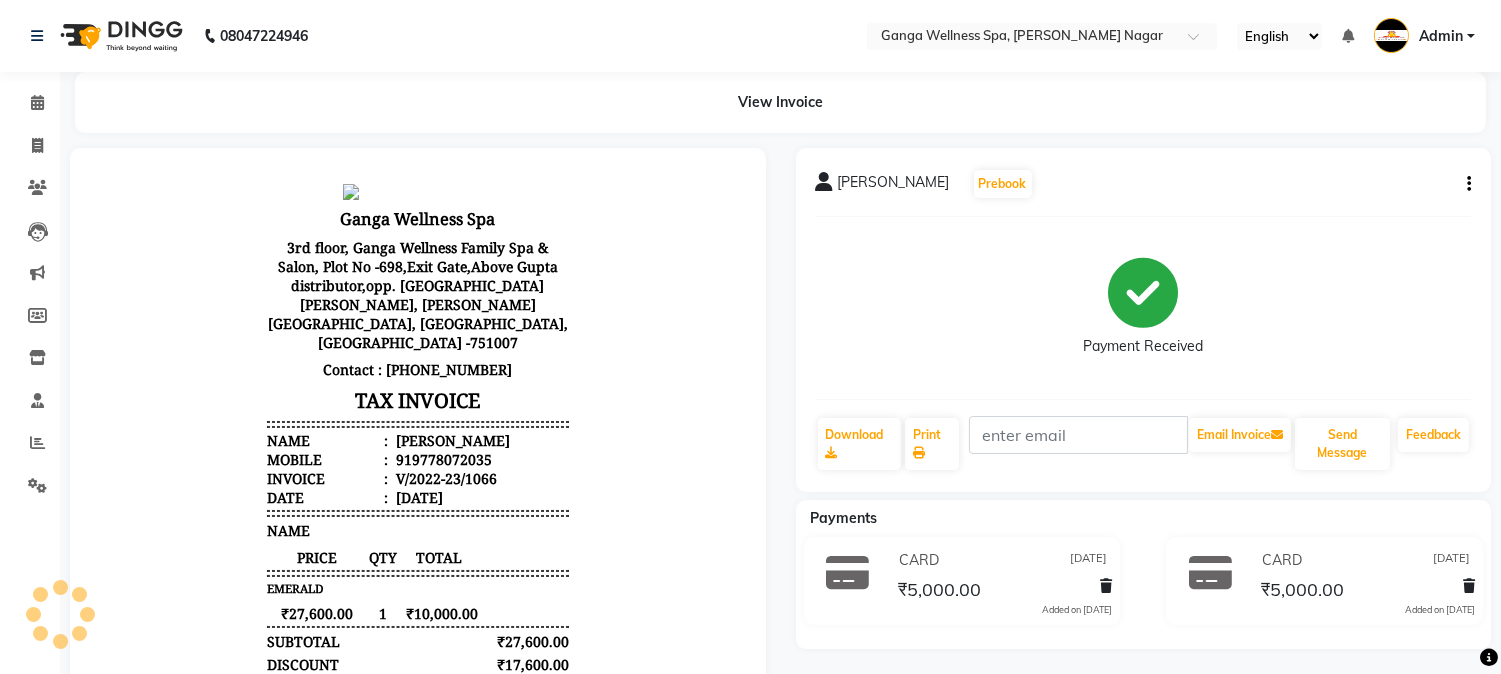 scroll, scrollTop: 0, scrollLeft: 0, axis: both 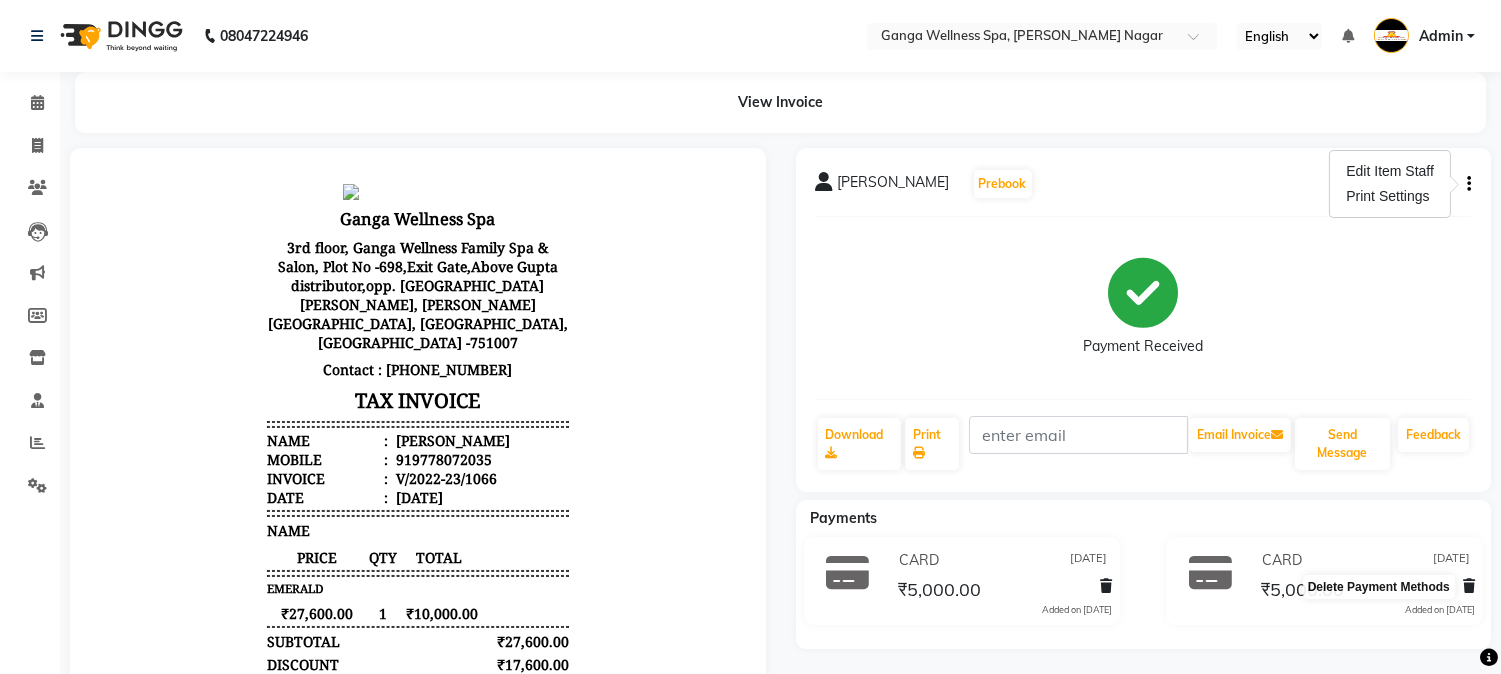click 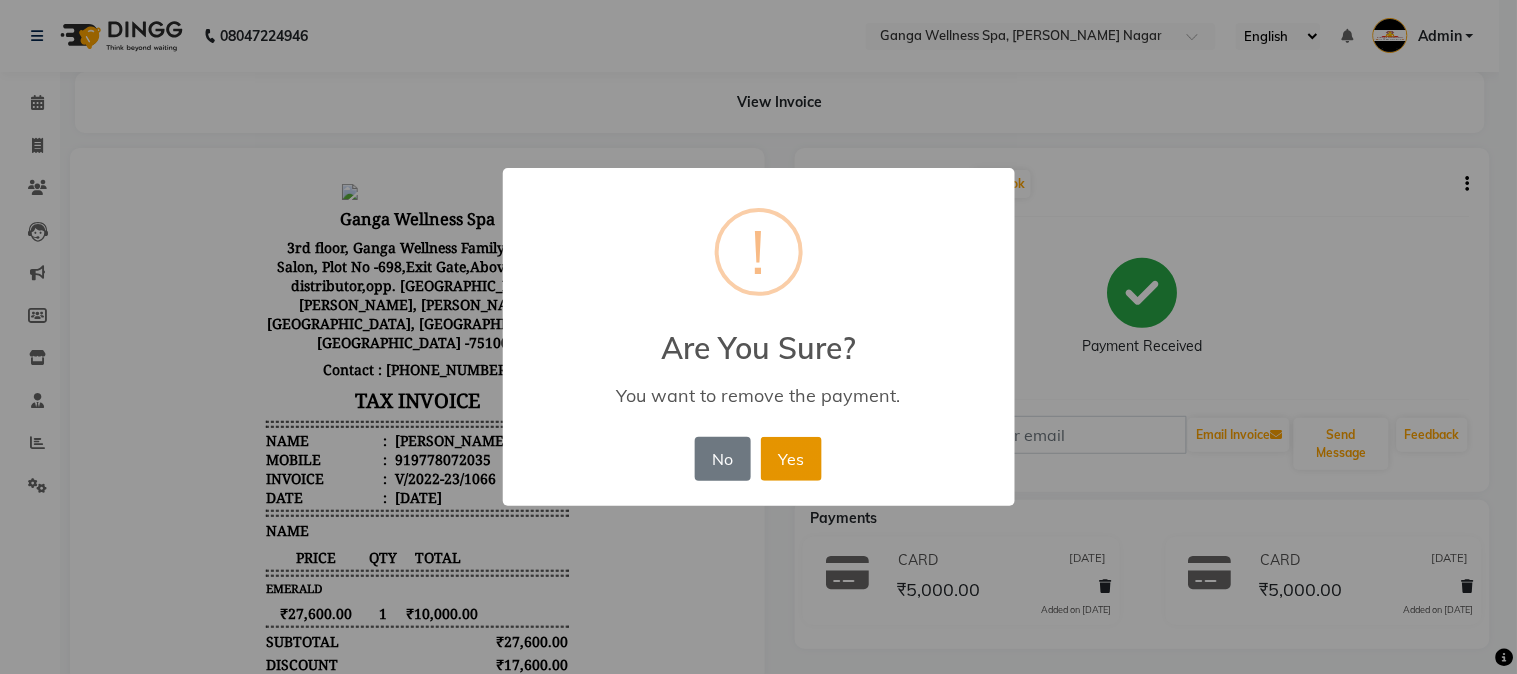 click on "Yes" at bounding box center (791, 459) 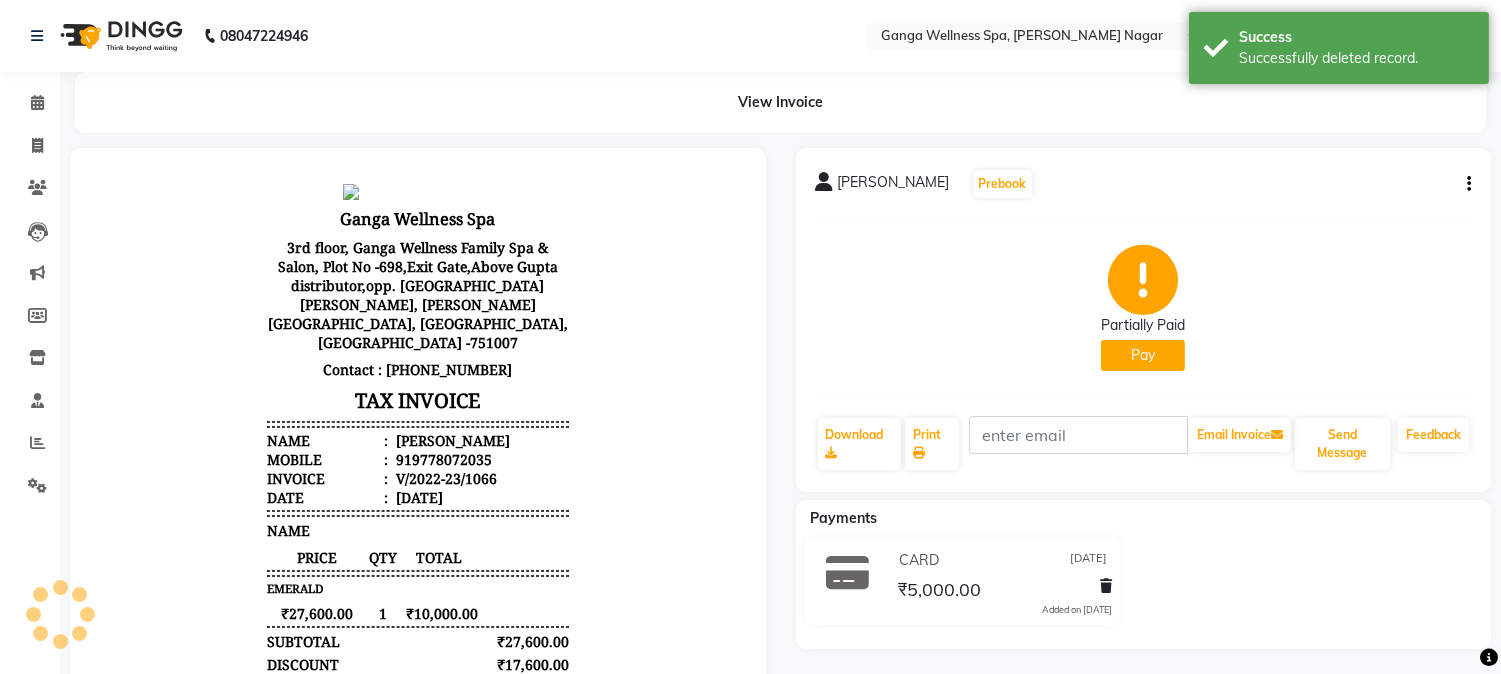 click 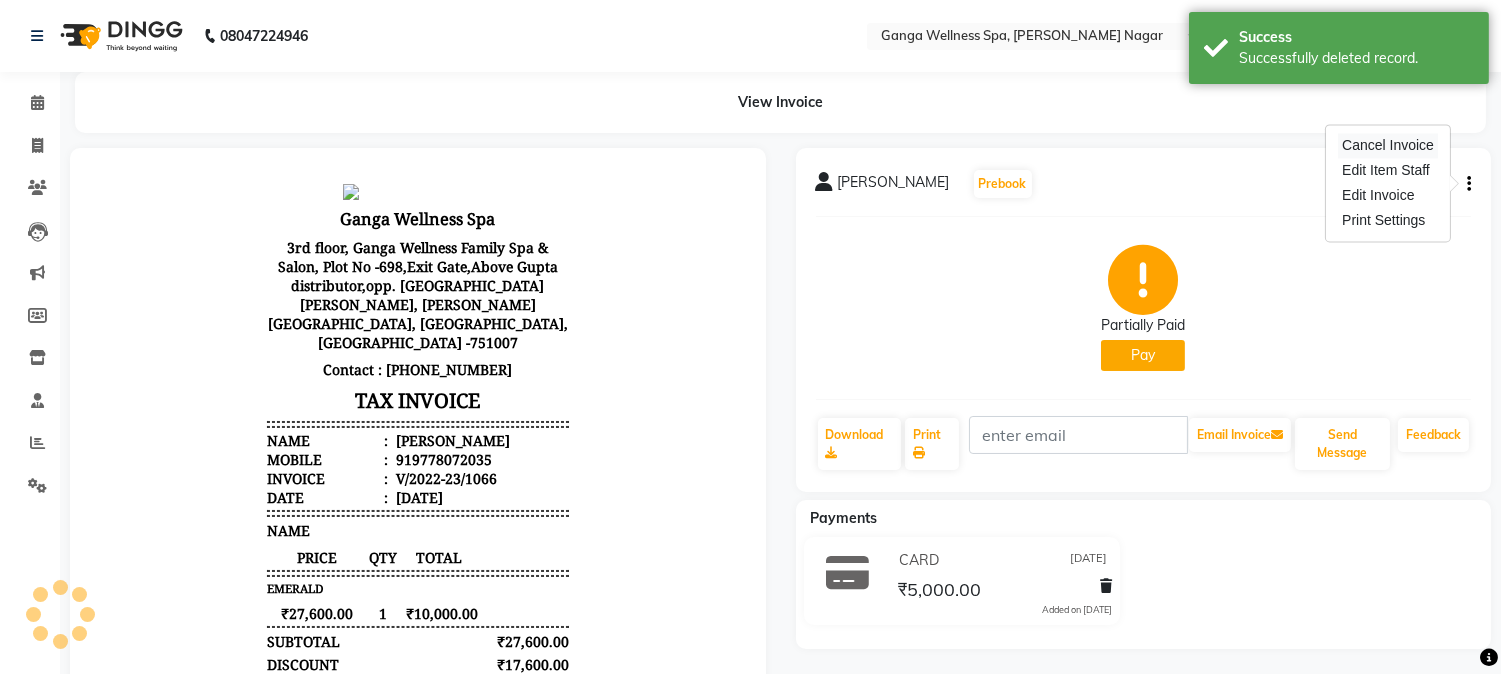 click on "Cancel Invoice" at bounding box center (1388, 145) 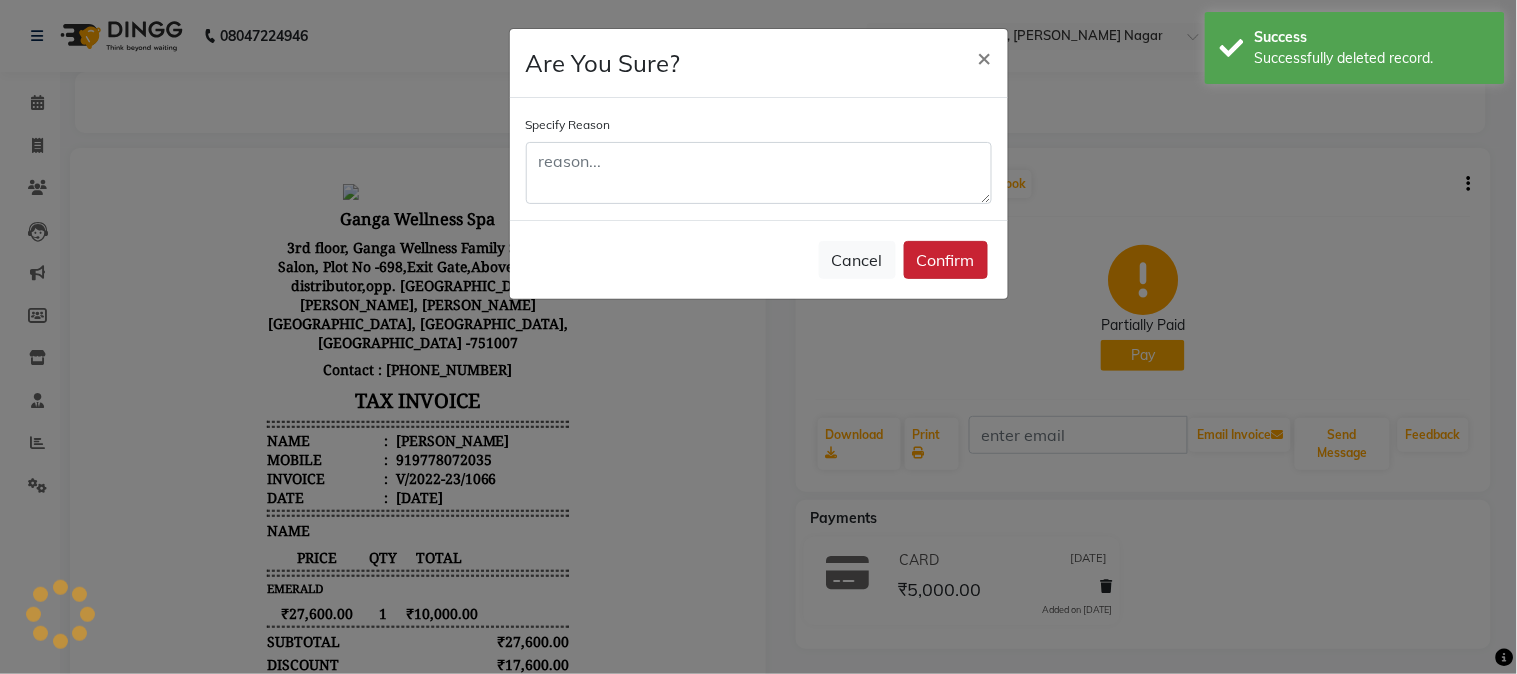 click on "Confirm" 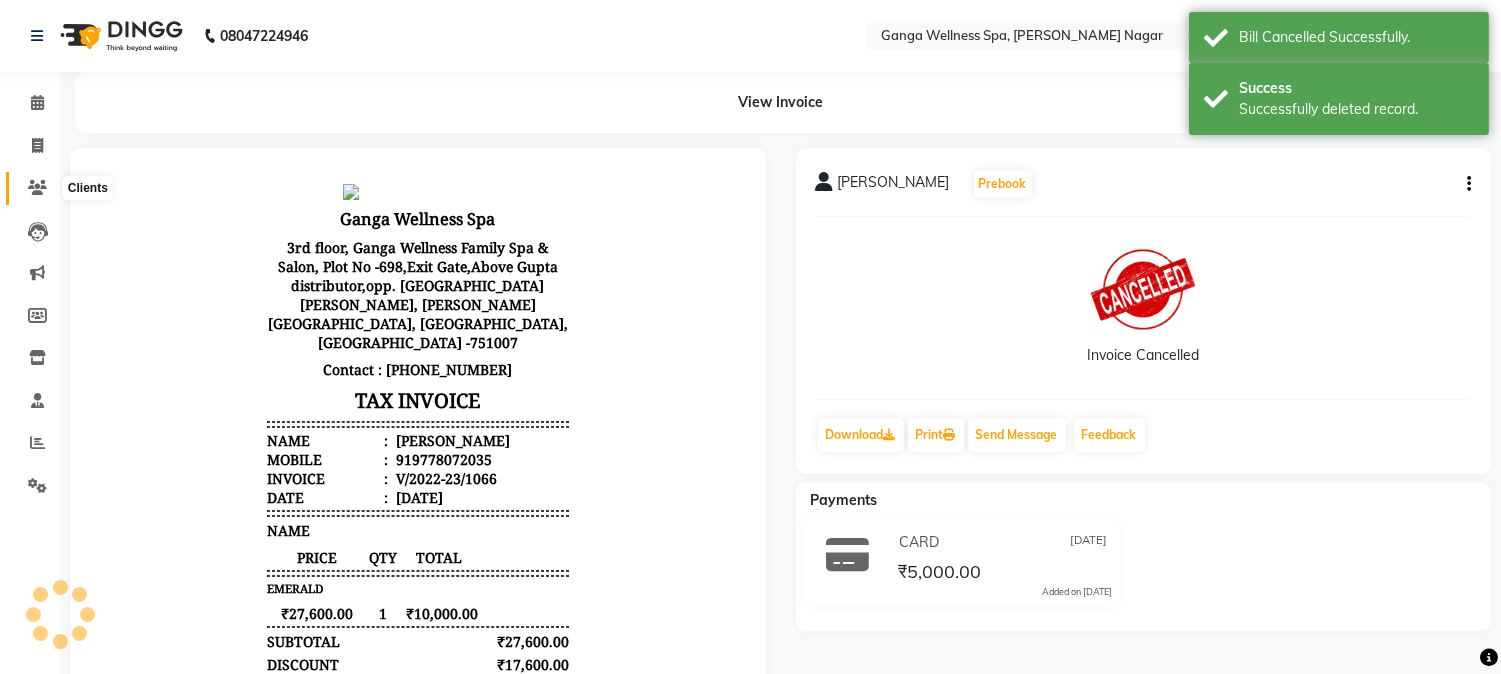click 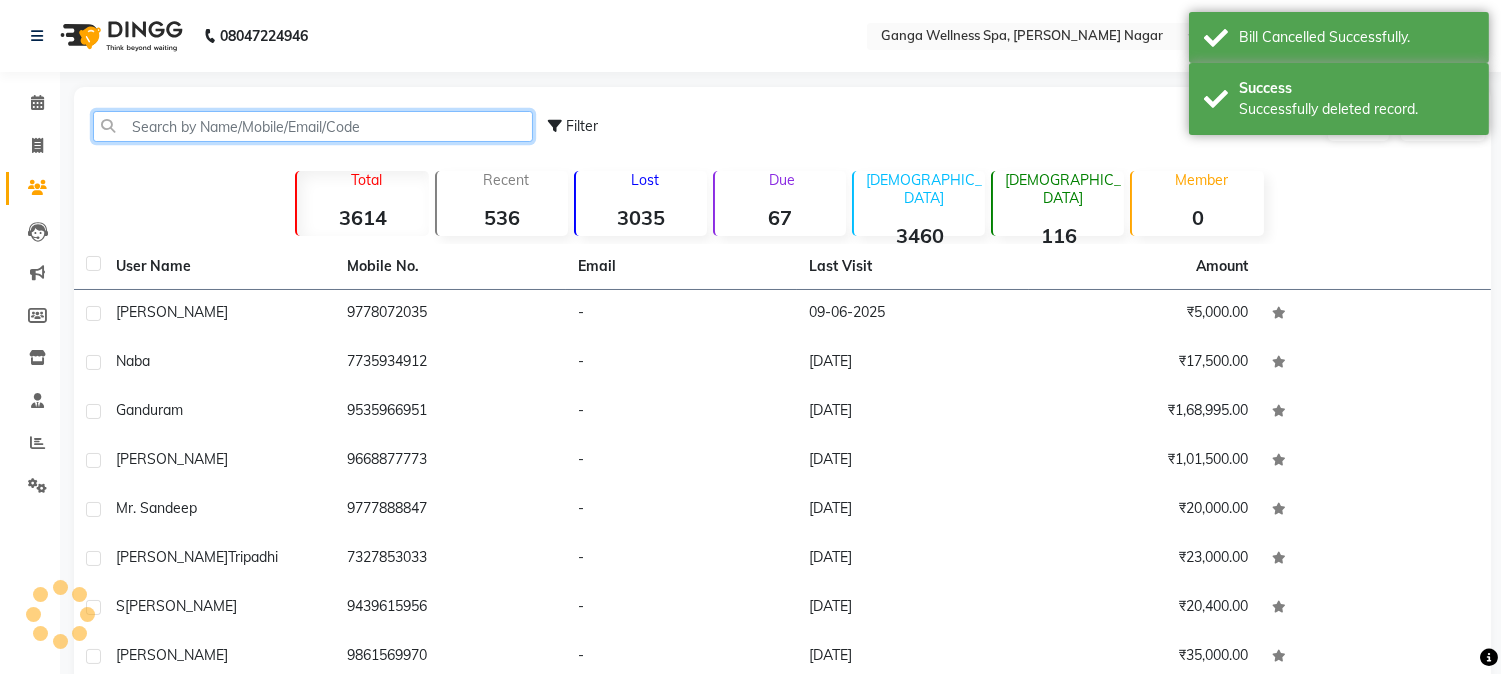 click 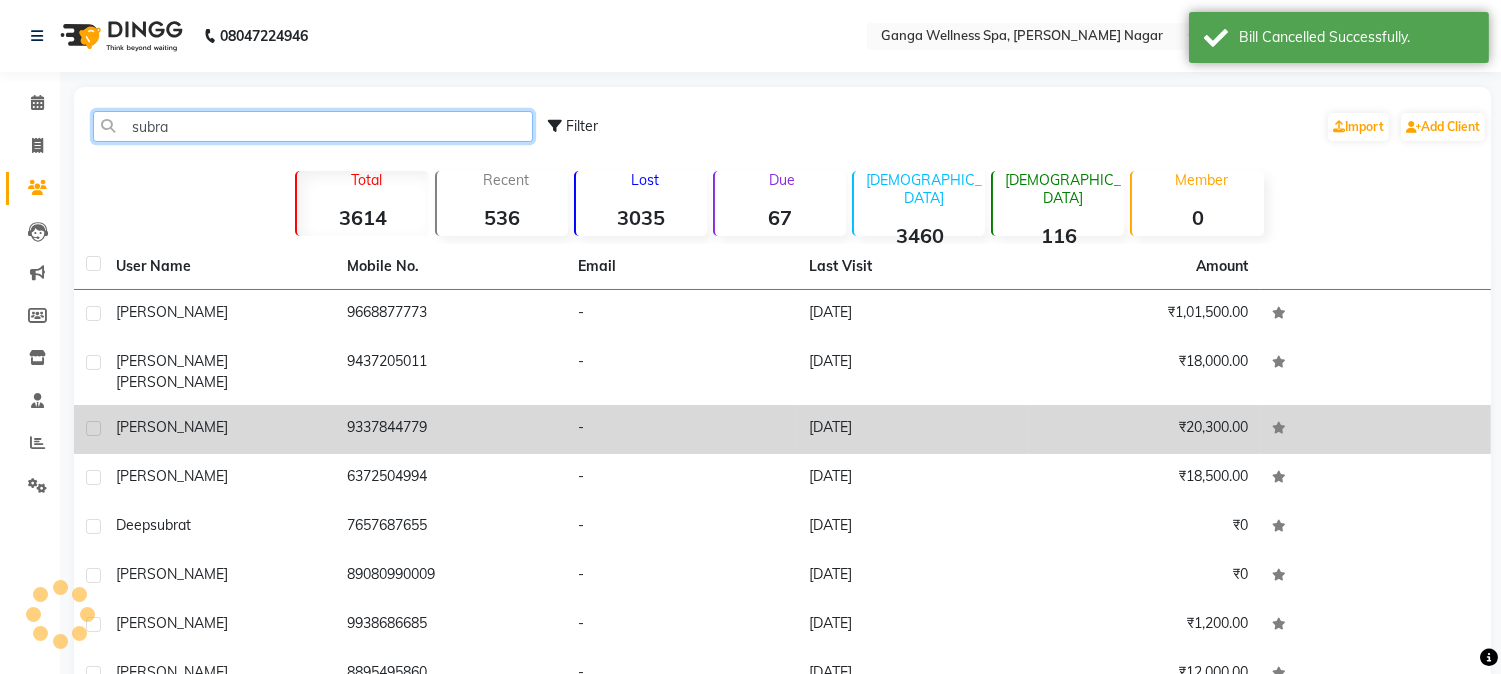type on "subra" 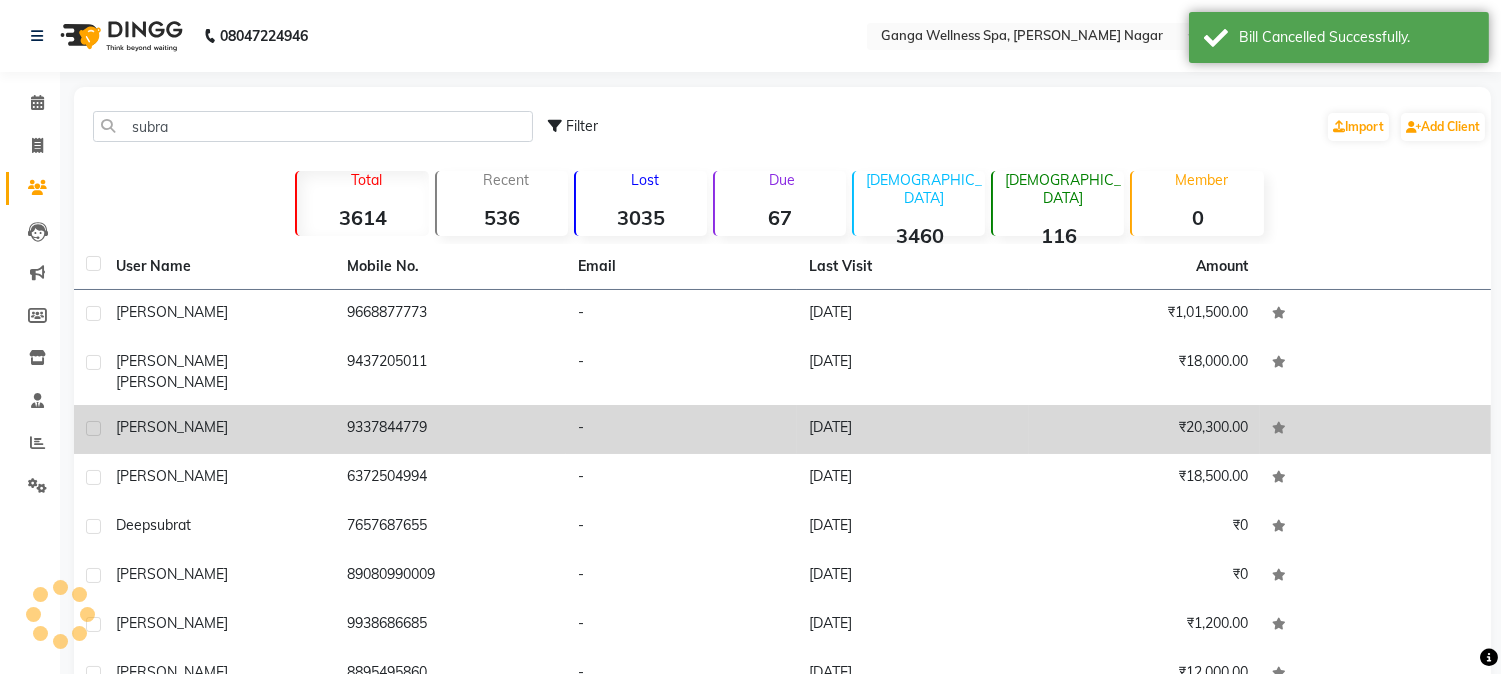 click on "9337844779" 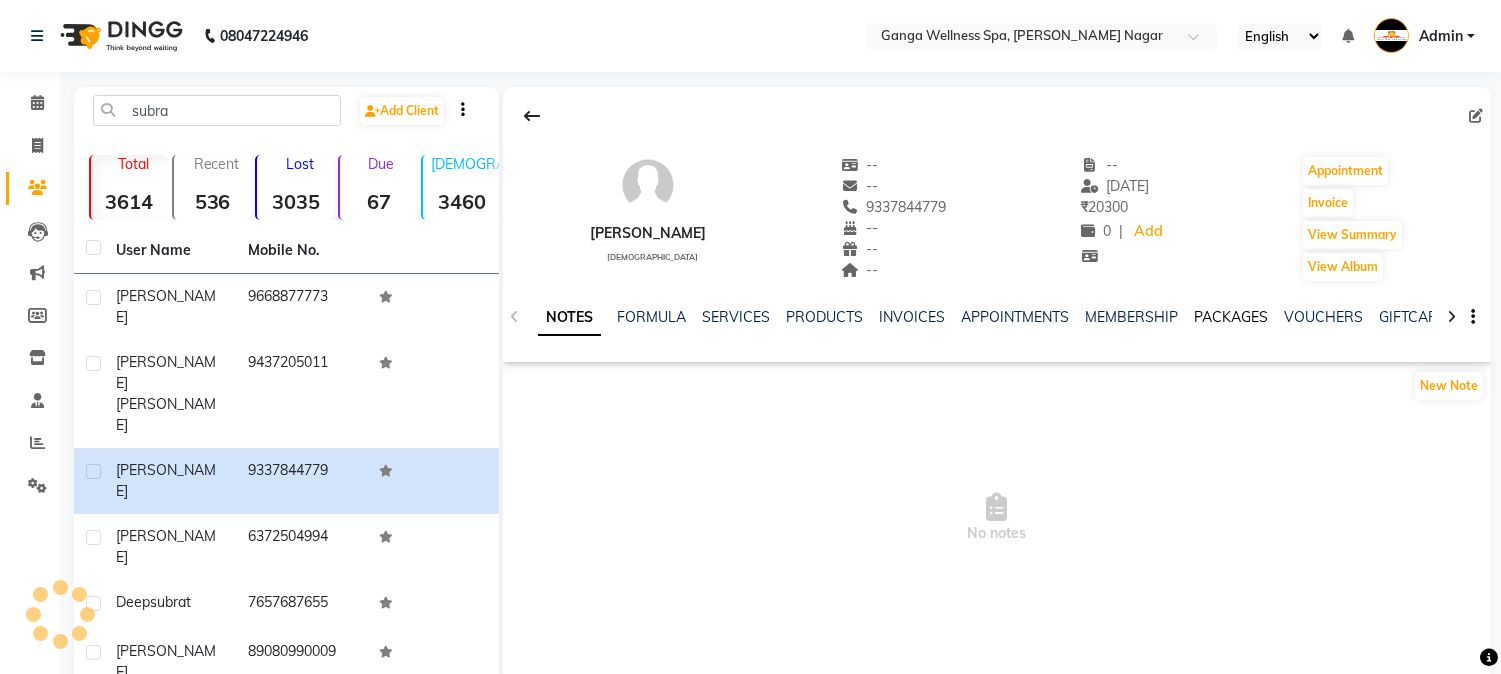 click on "PACKAGES" 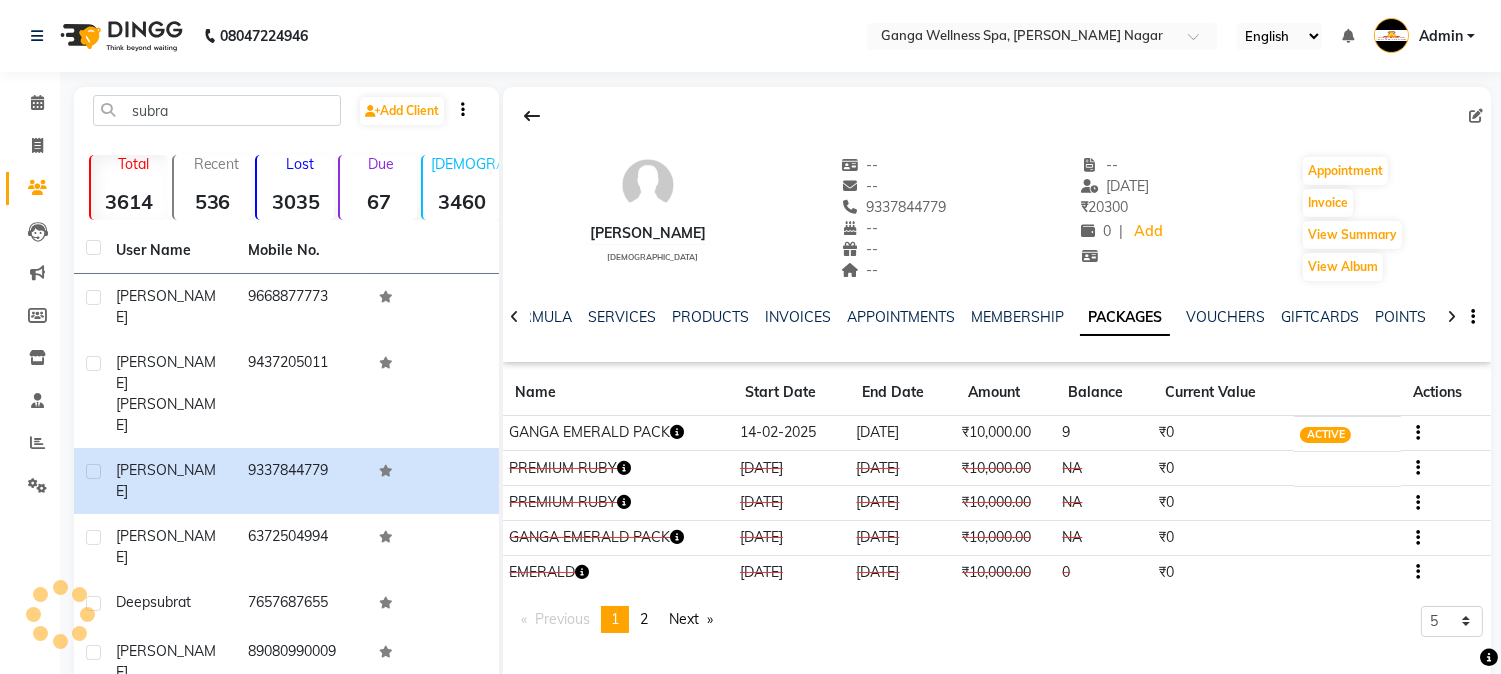 click 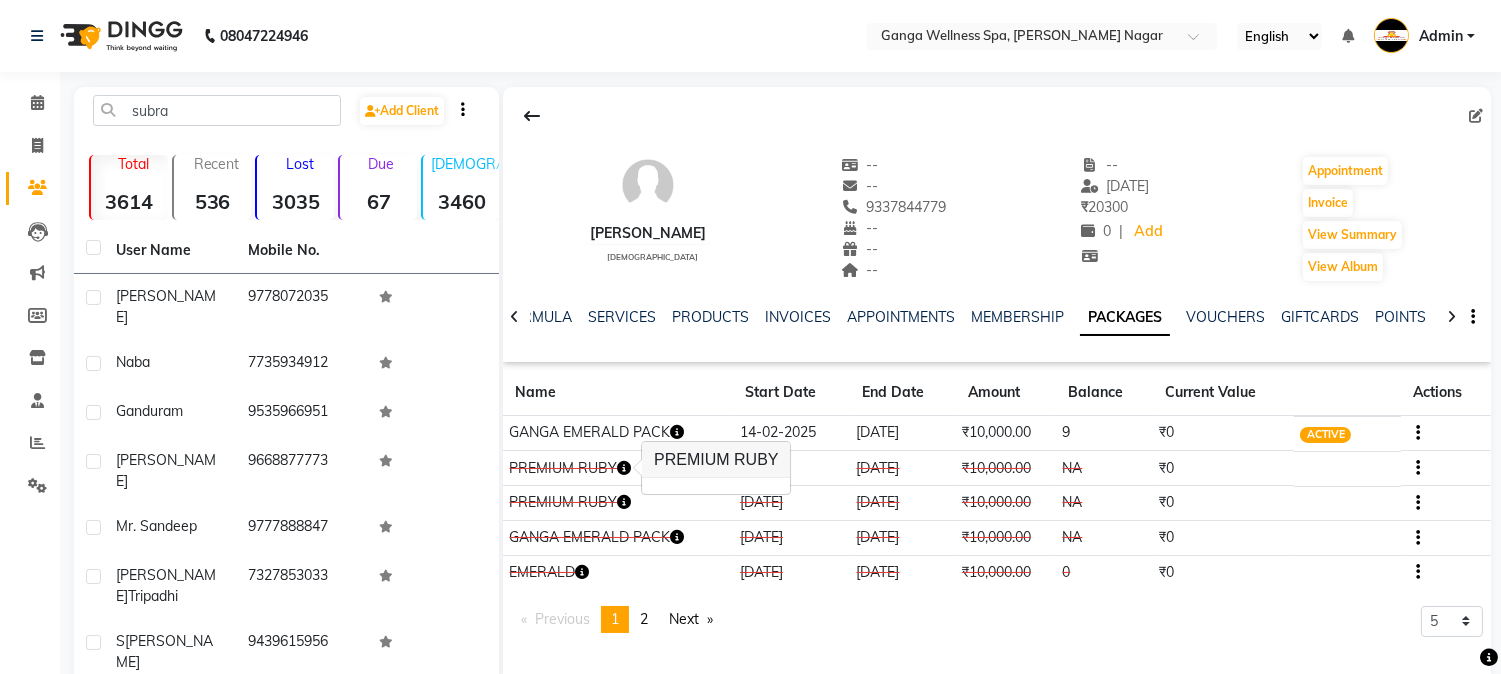 drag, startPoint x: 1228, startPoint y: 474, endPoint x: 1127, endPoint y: 458, distance: 102.259476 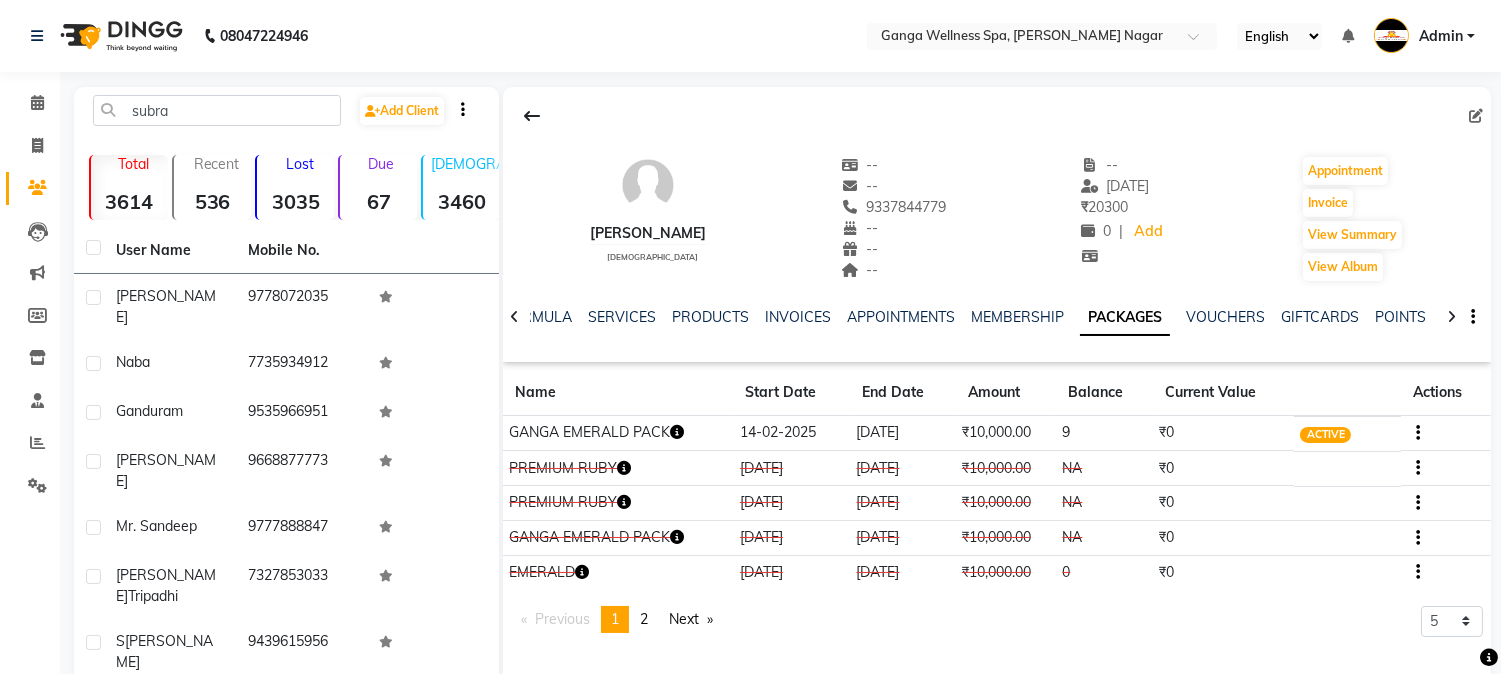 click 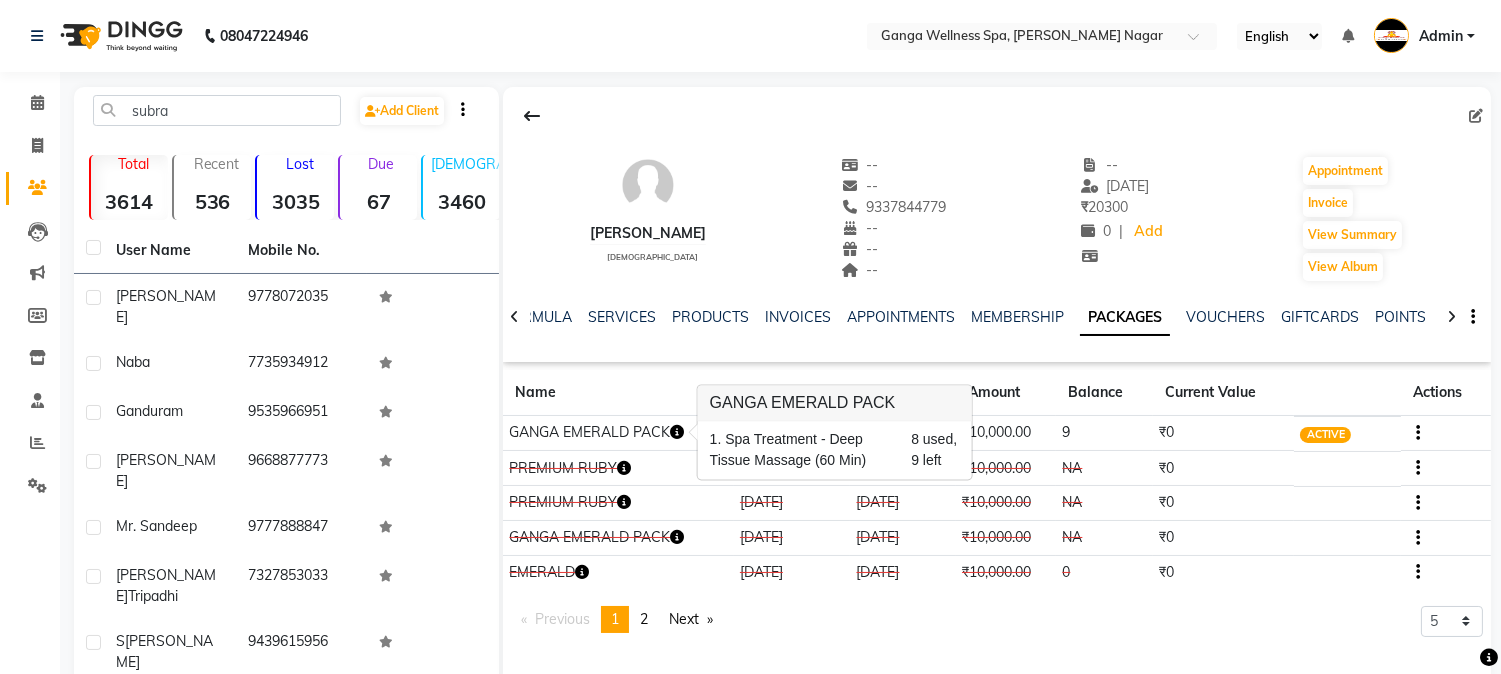click on "[DATE]" 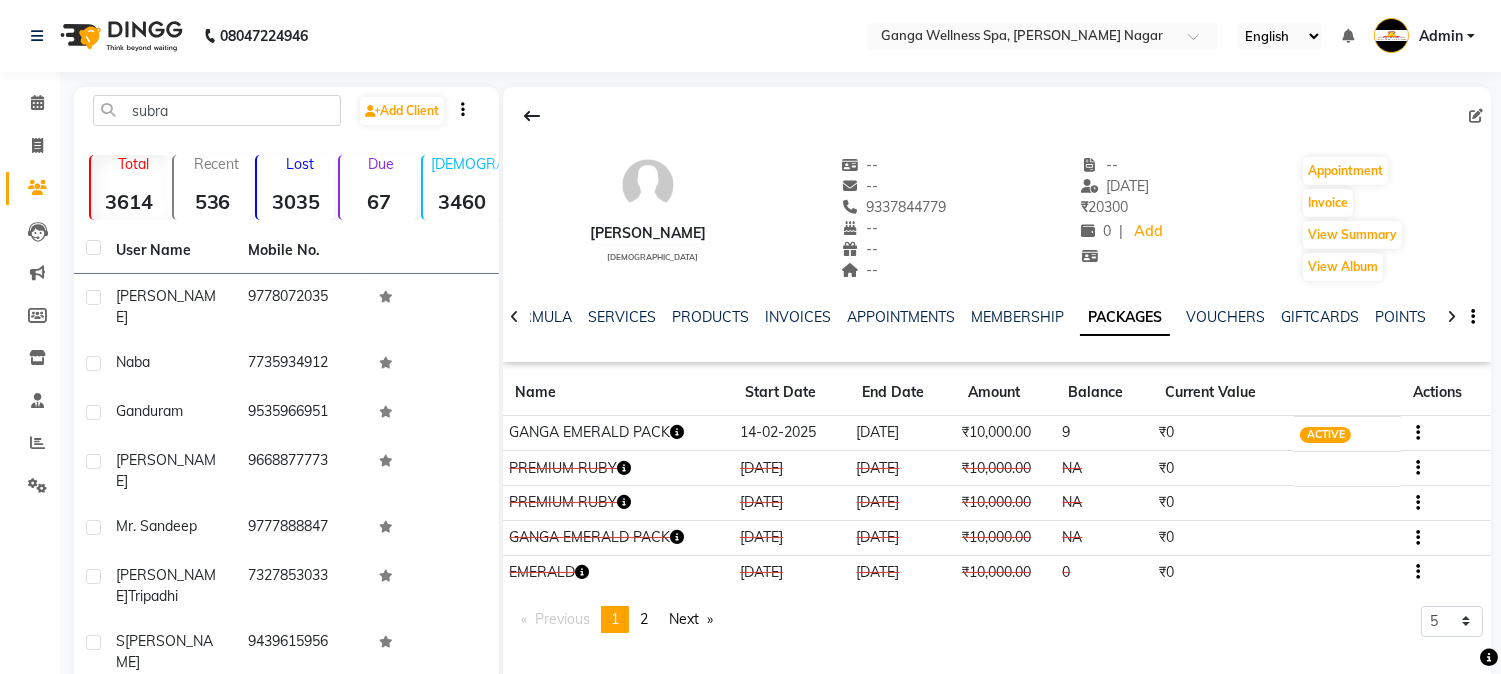 click 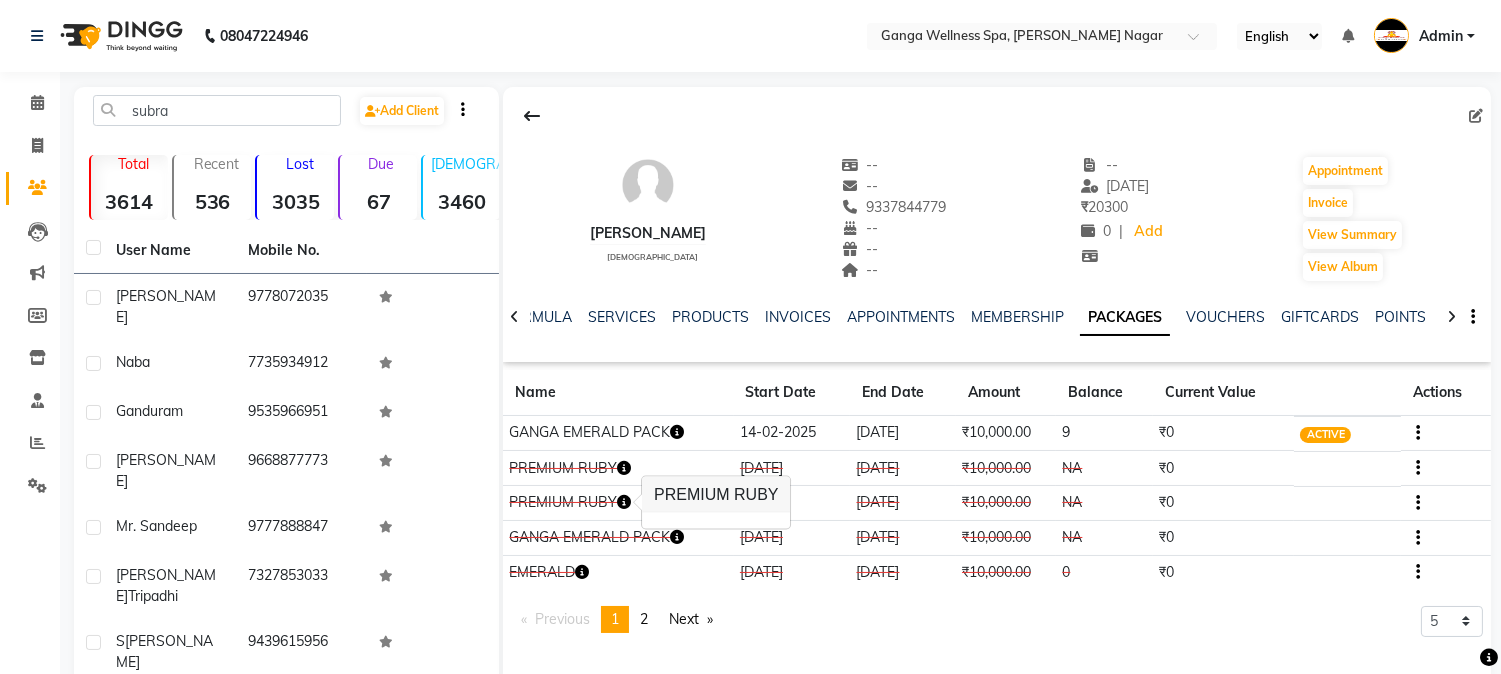 scroll, scrollTop: 175, scrollLeft: 0, axis: vertical 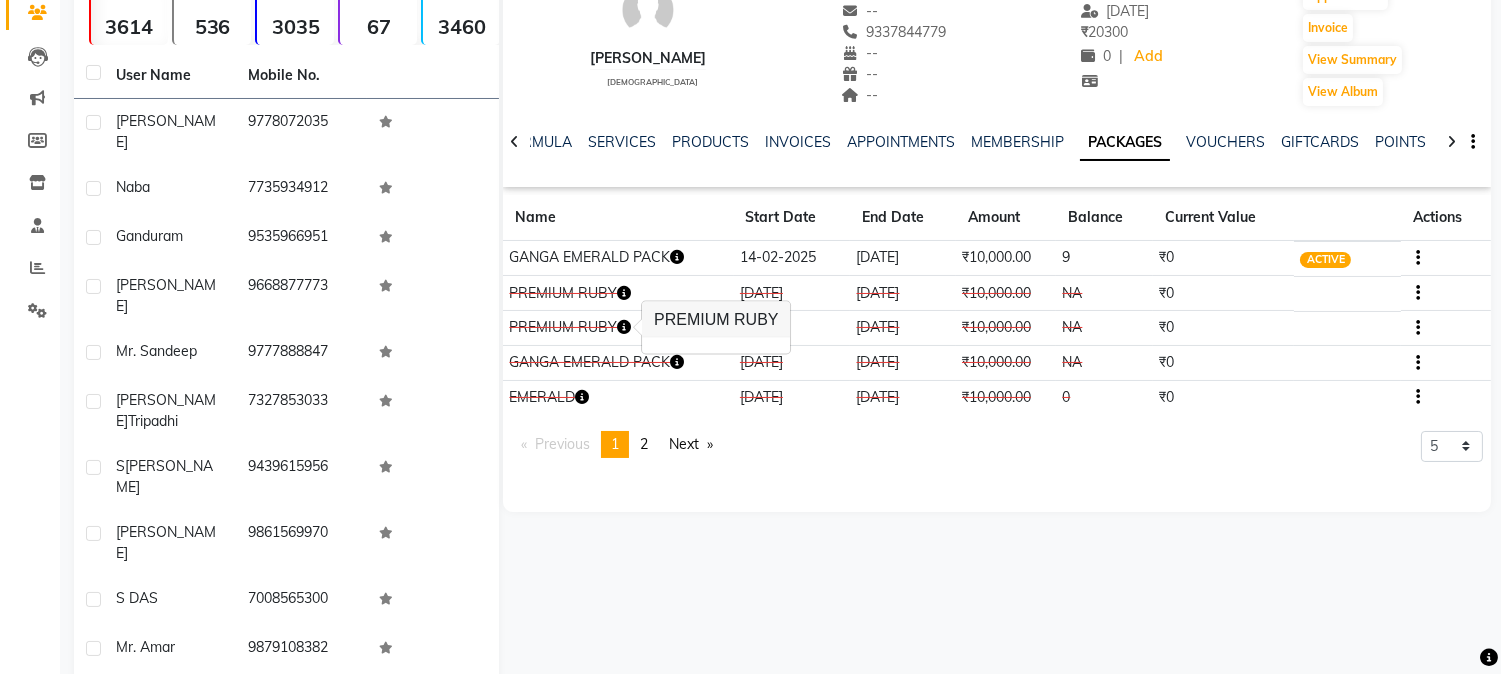 click on "Next" 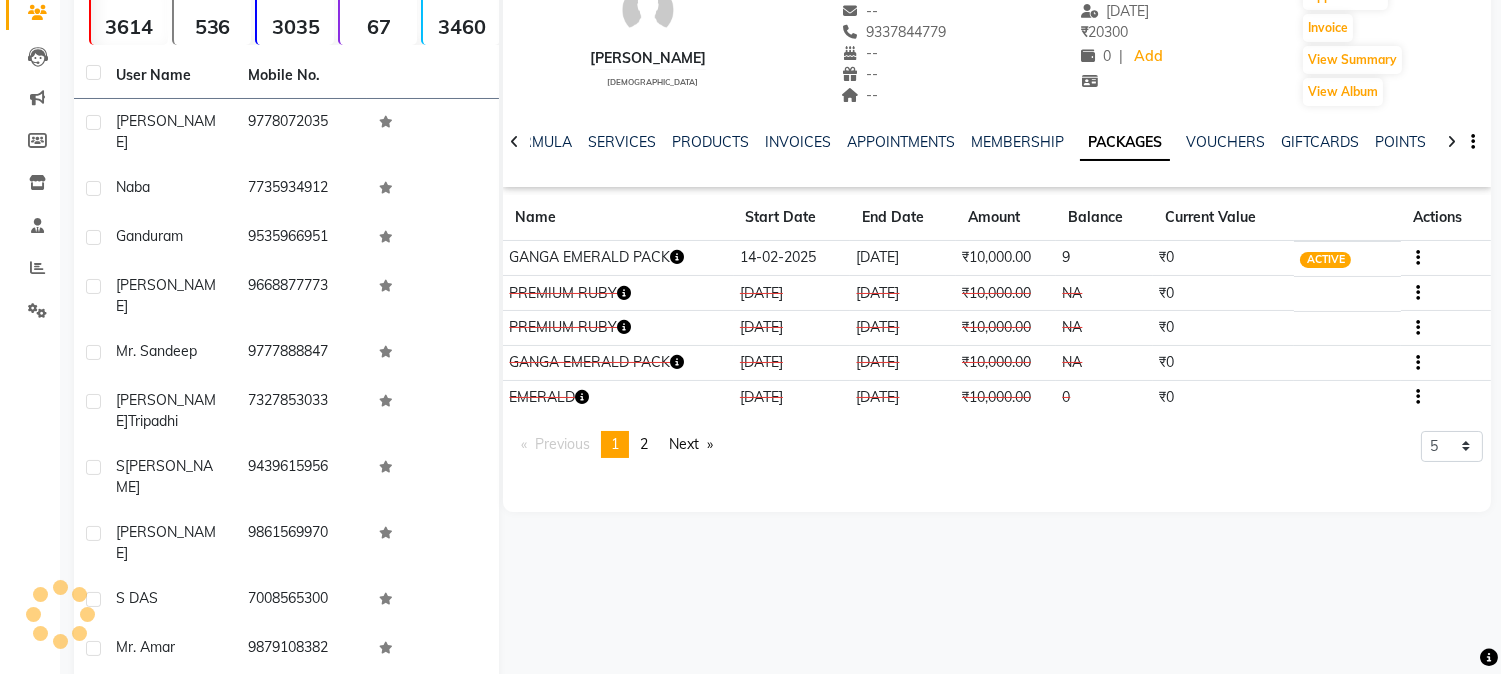 click on "Next" 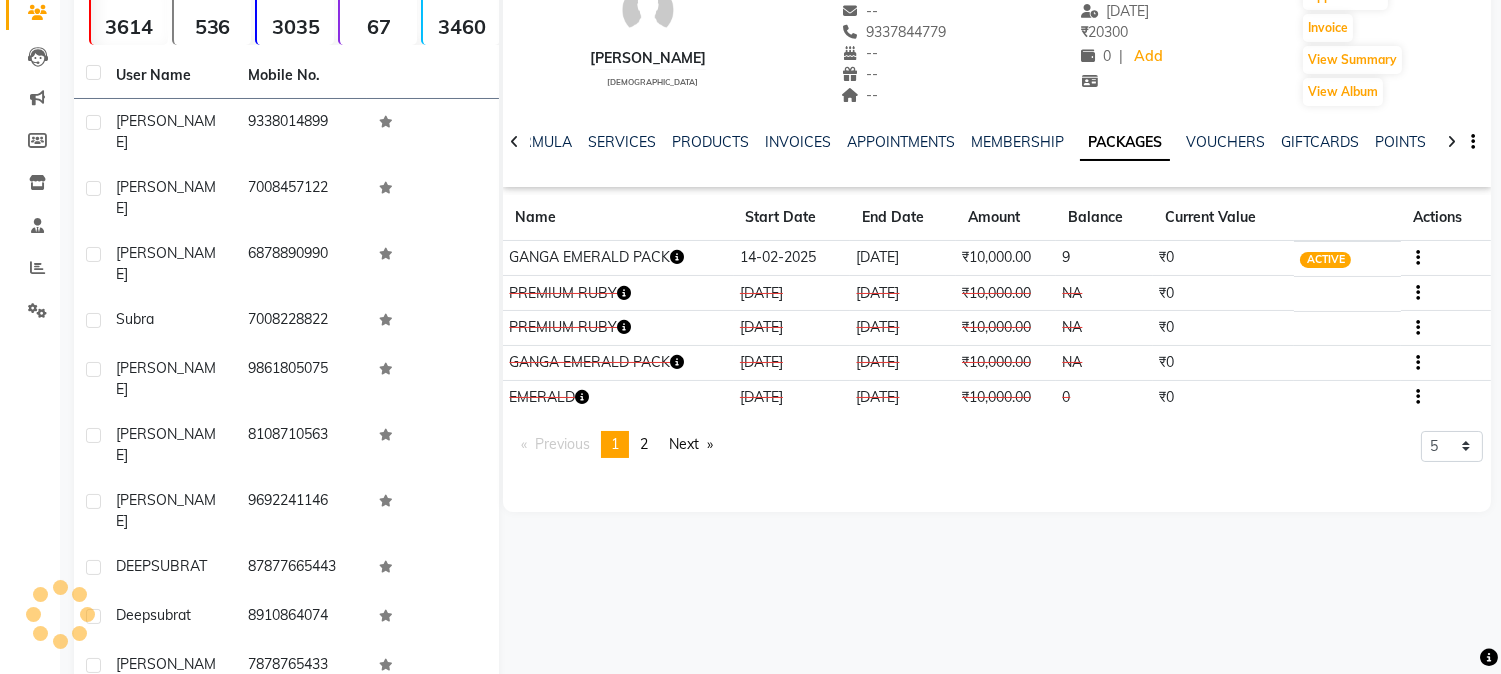 click on "Next" 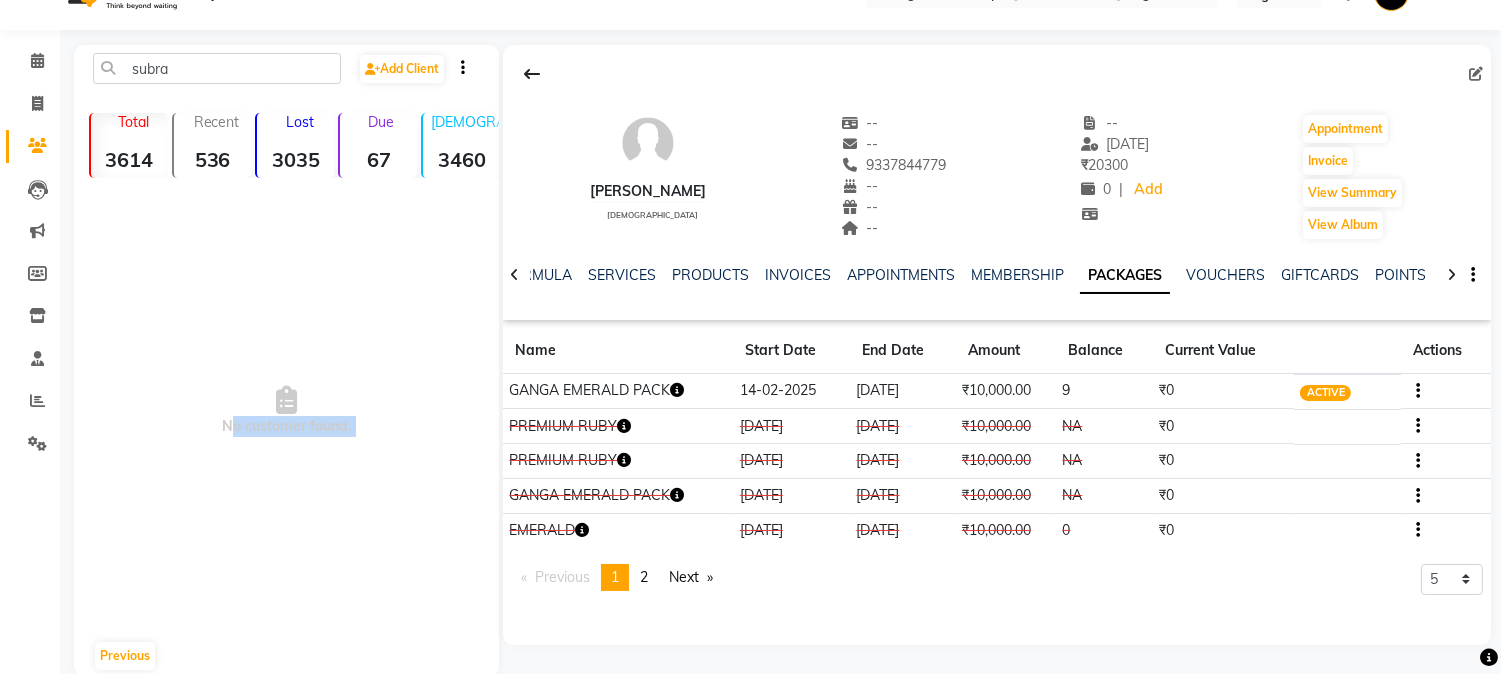 click on "No customer found." at bounding box center (286, 411) 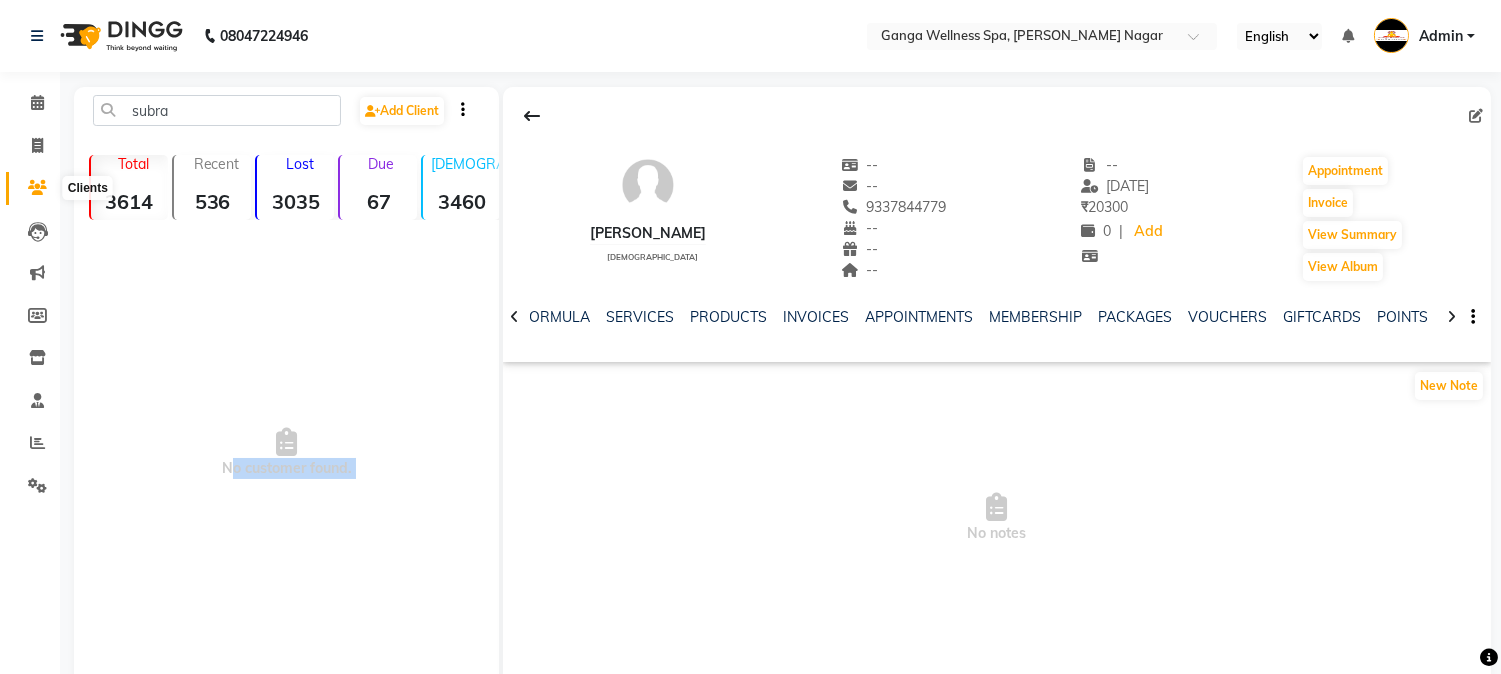 click 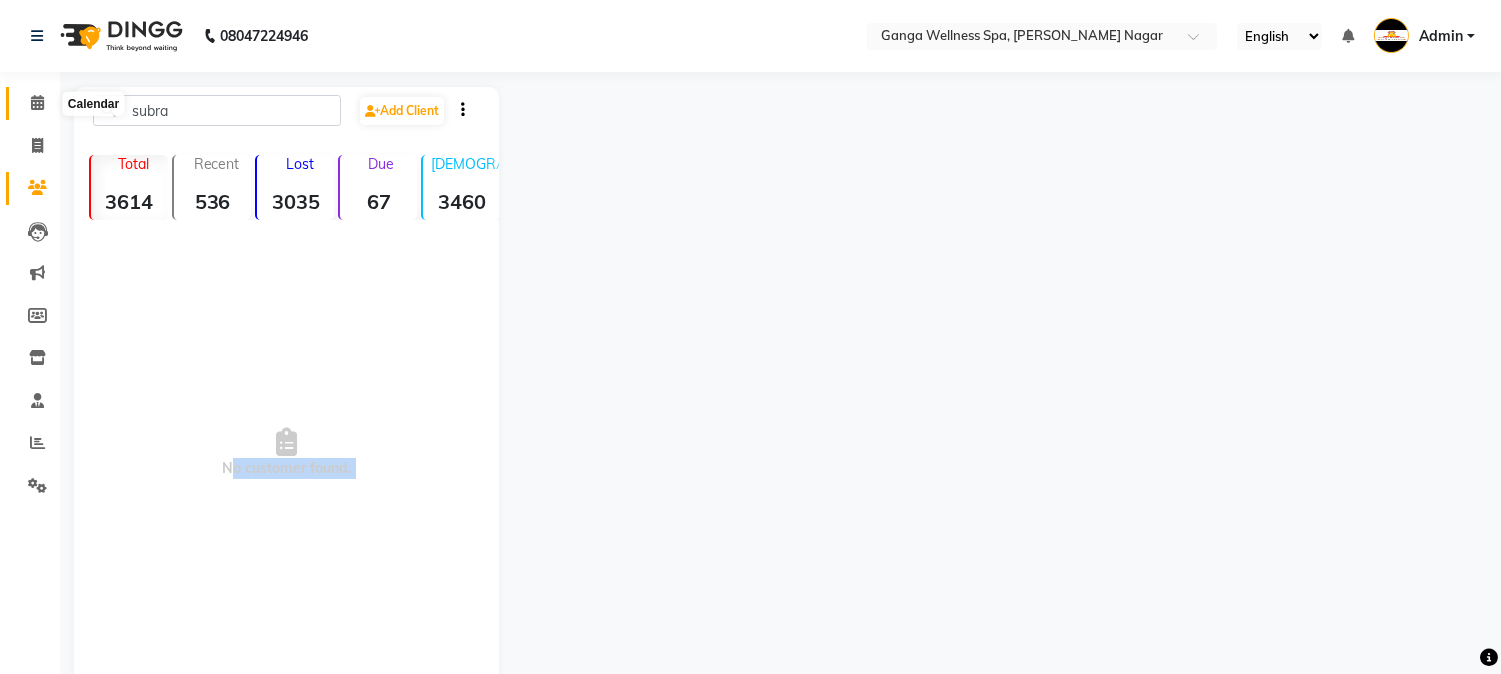 click 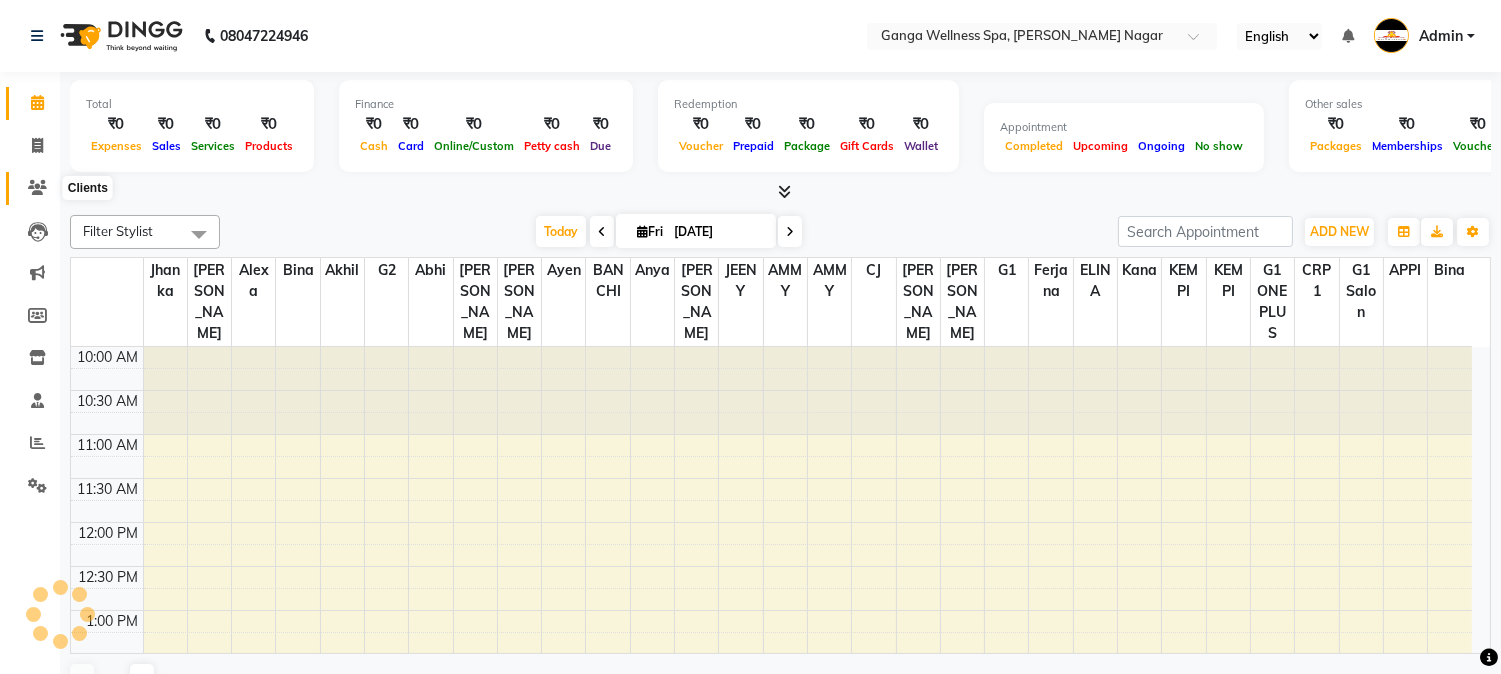 click 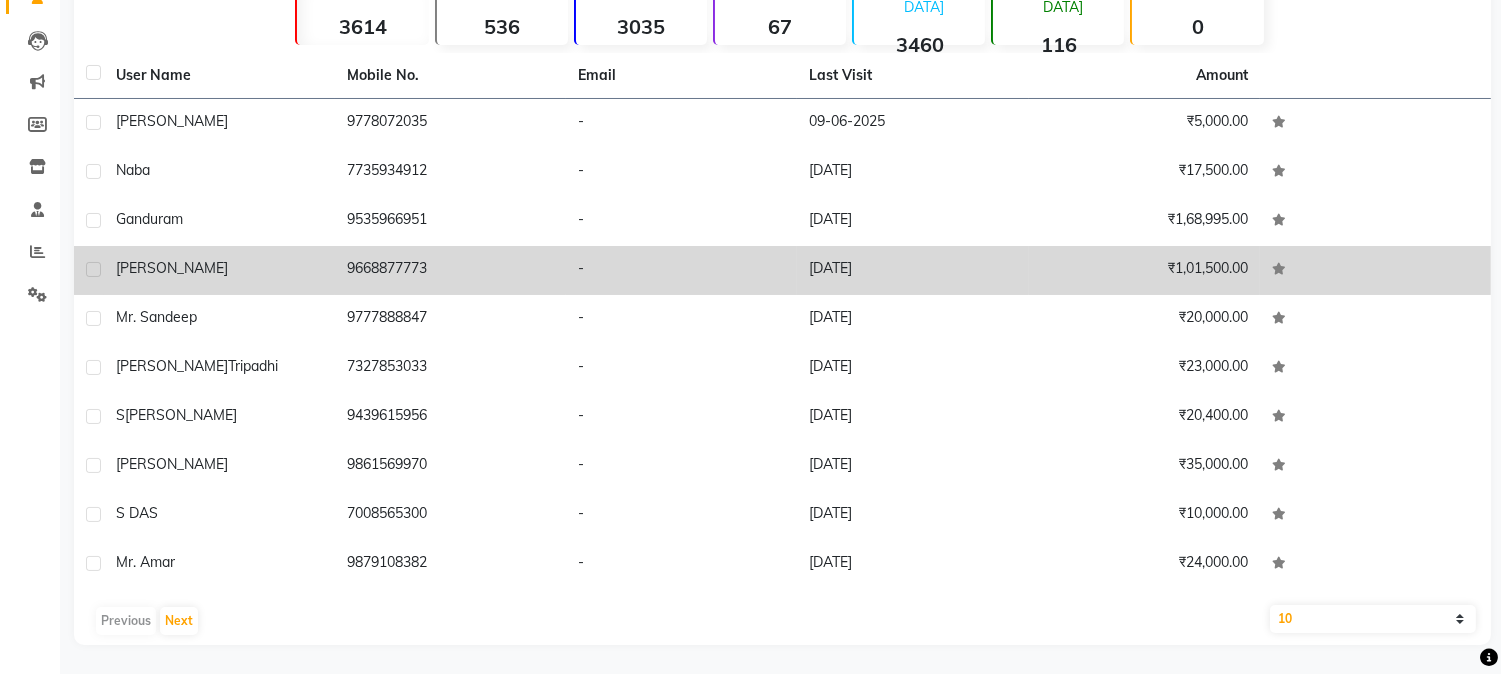 scroll, scrollTop: 0, scrollLeft: 0, axis: both 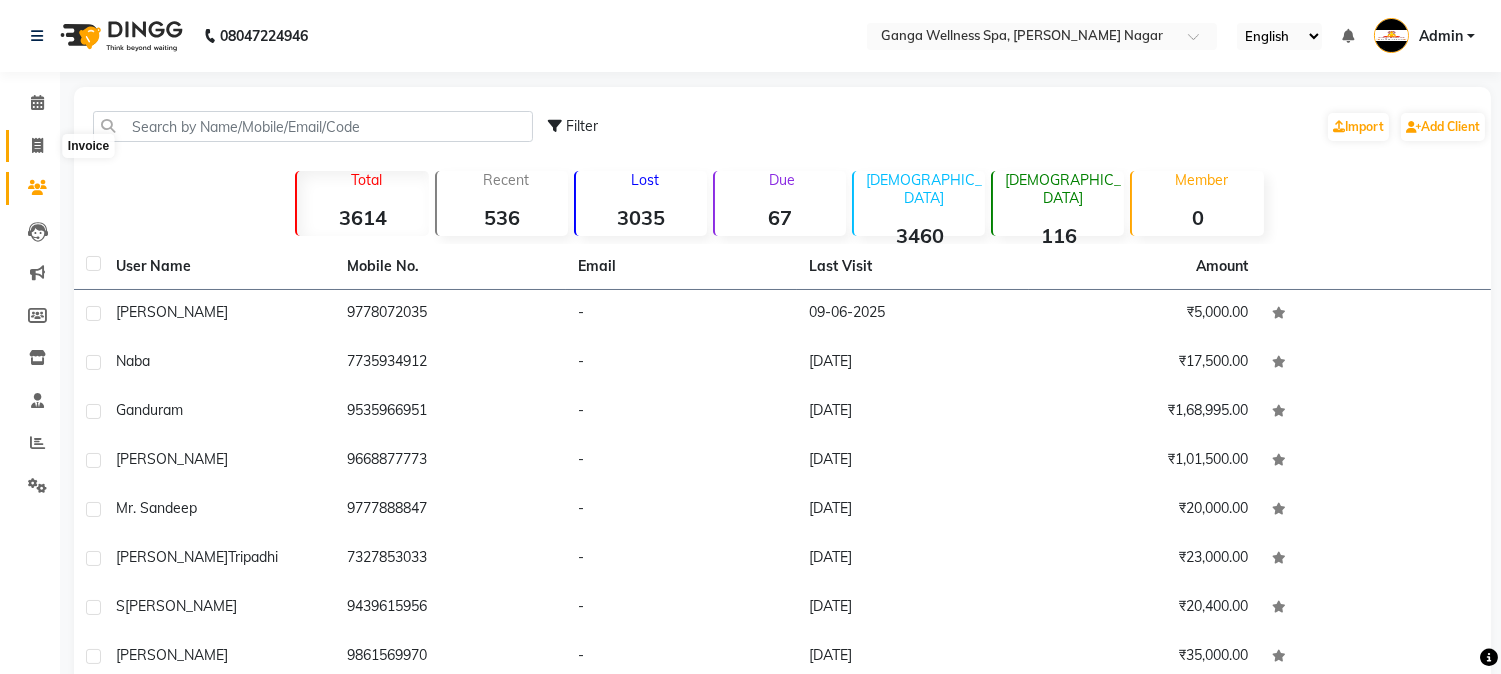 click 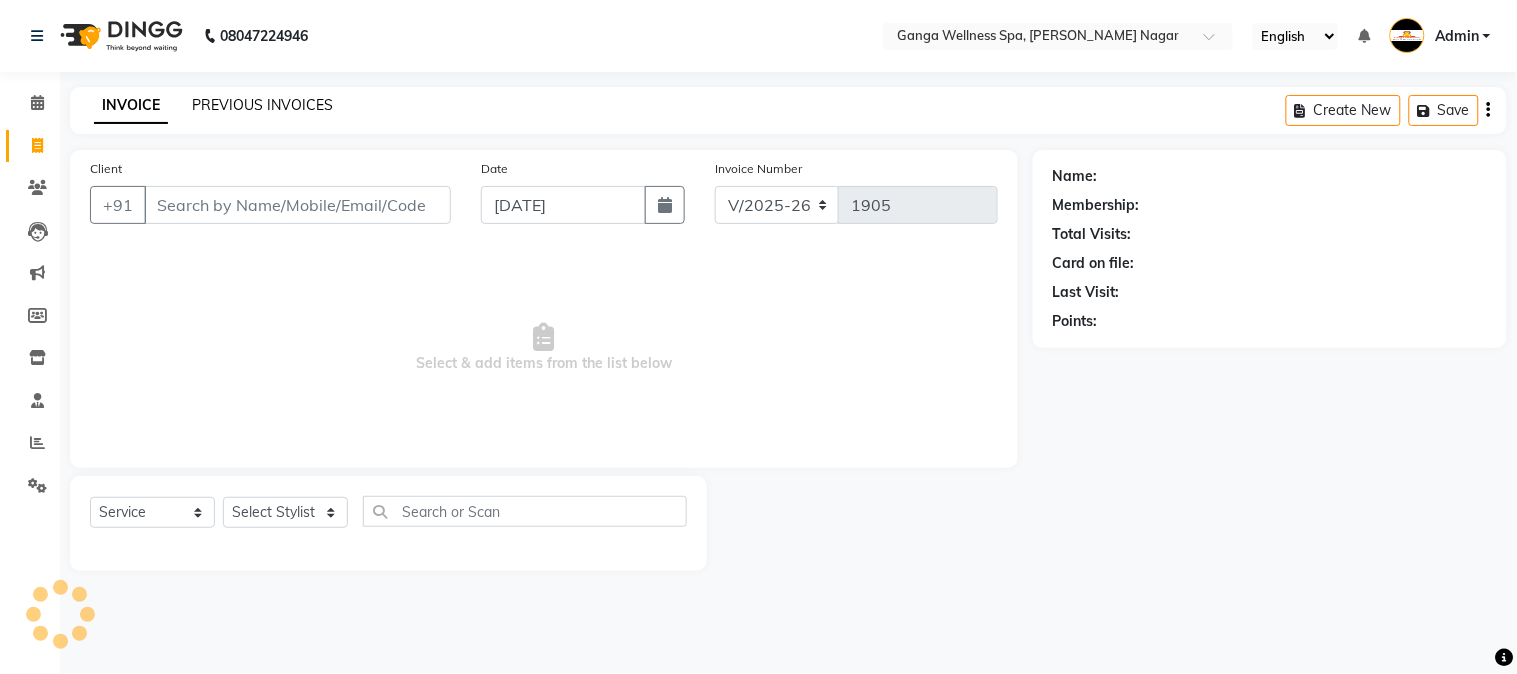 click on "PREVIOUS INVOICES" 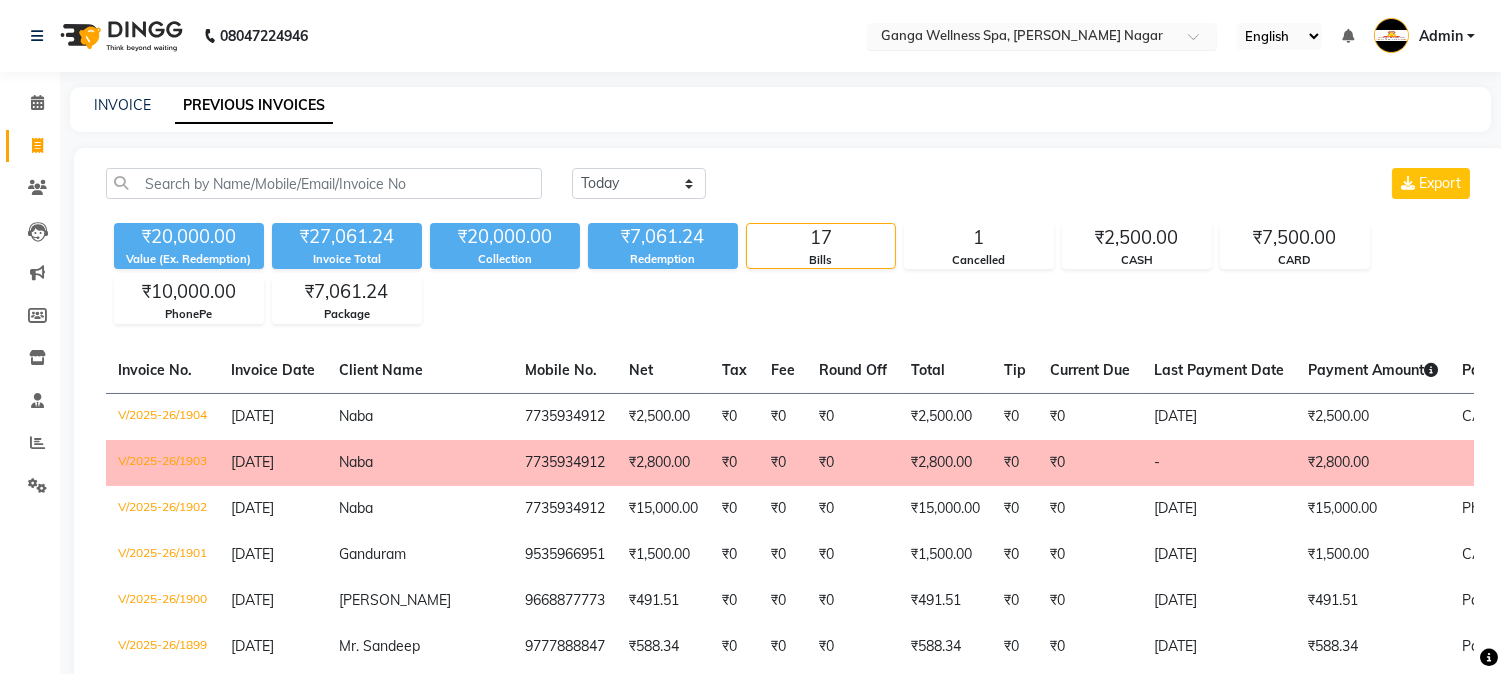 click at bounding box center [1022, 38] 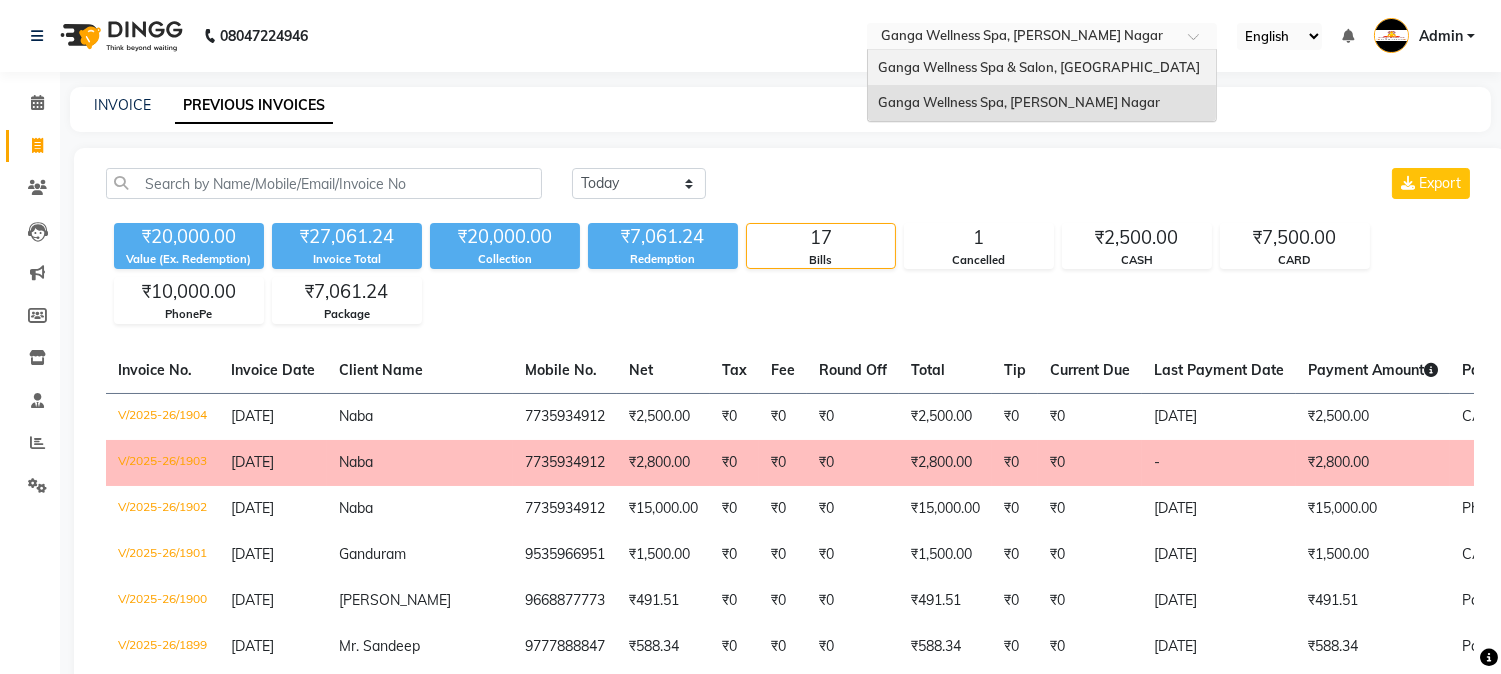 click on "Ganga Wellness Spa & Salon, [GEOGRAPHIC_DATA]" at bounding box center [1039, 67] 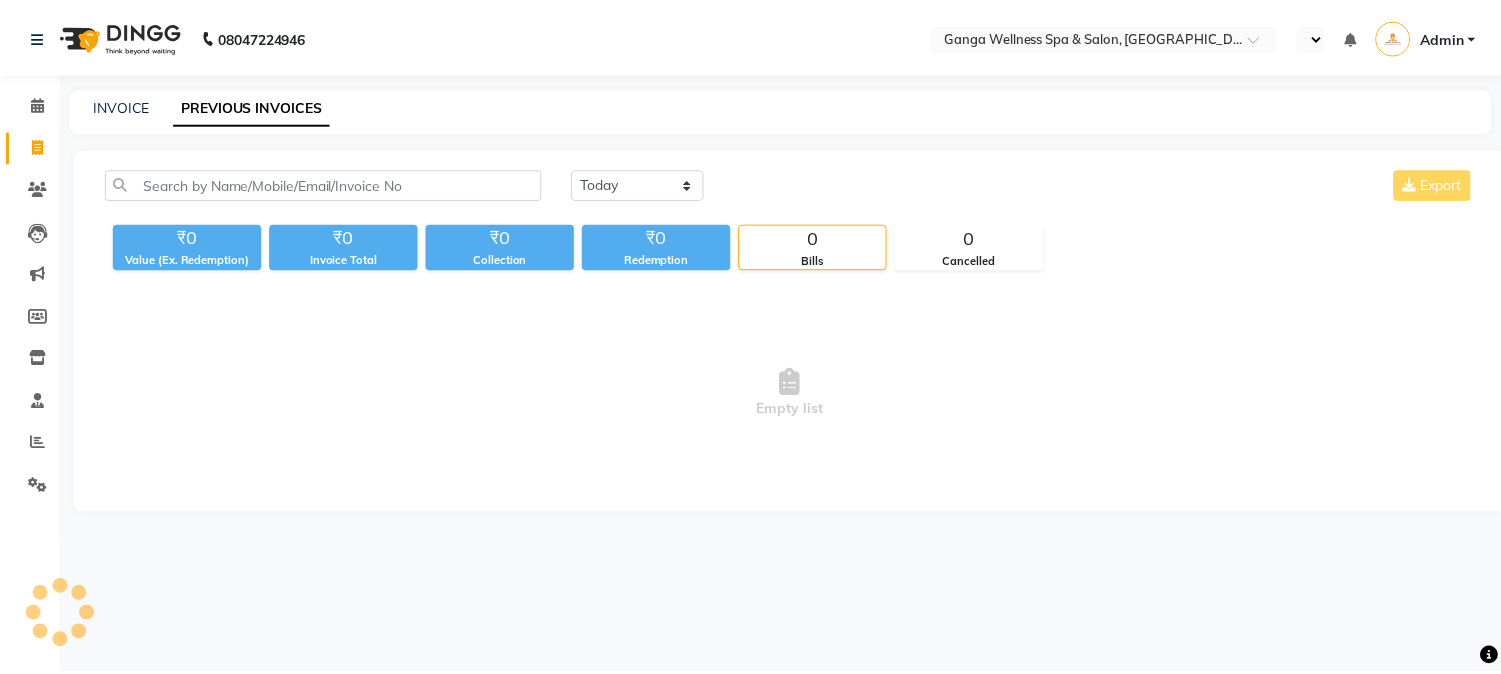 scroll, scrollTop: 0, scrollLeft: 0, axis: both 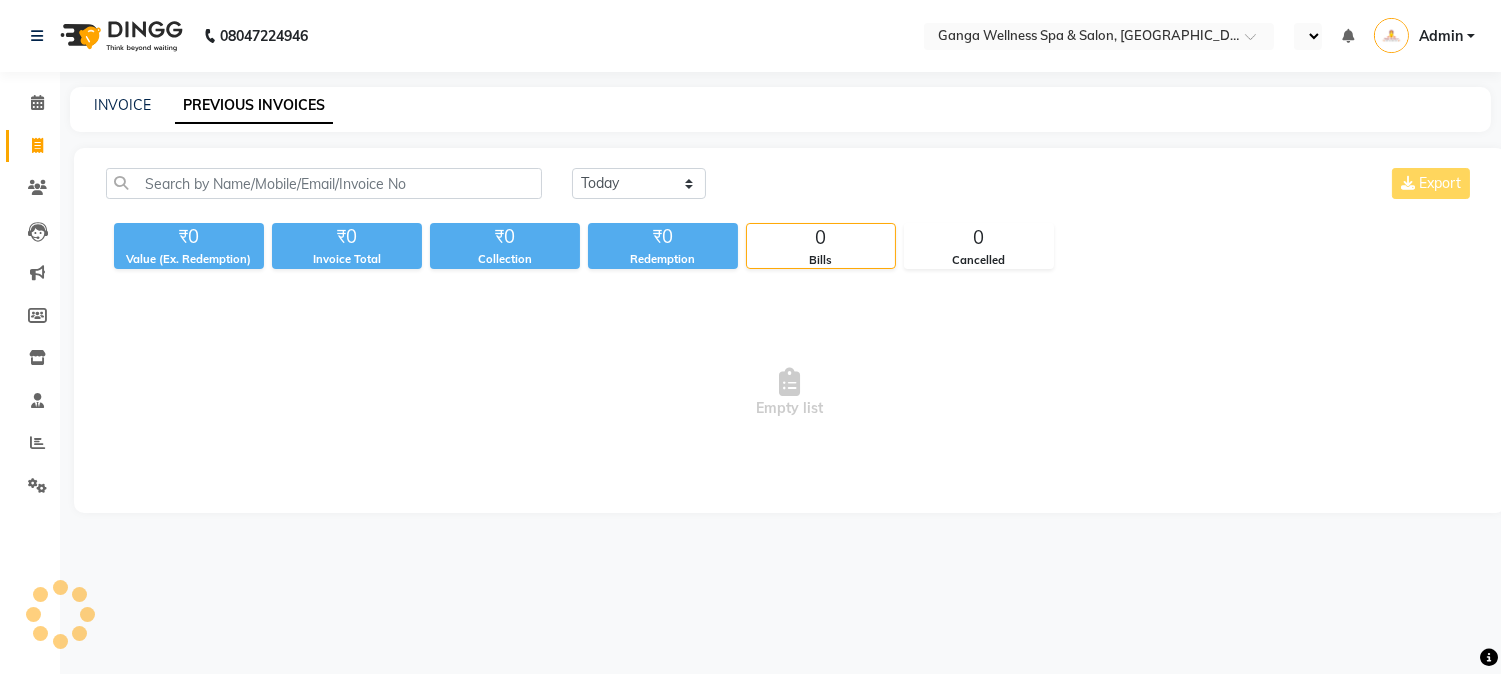 select on "en" 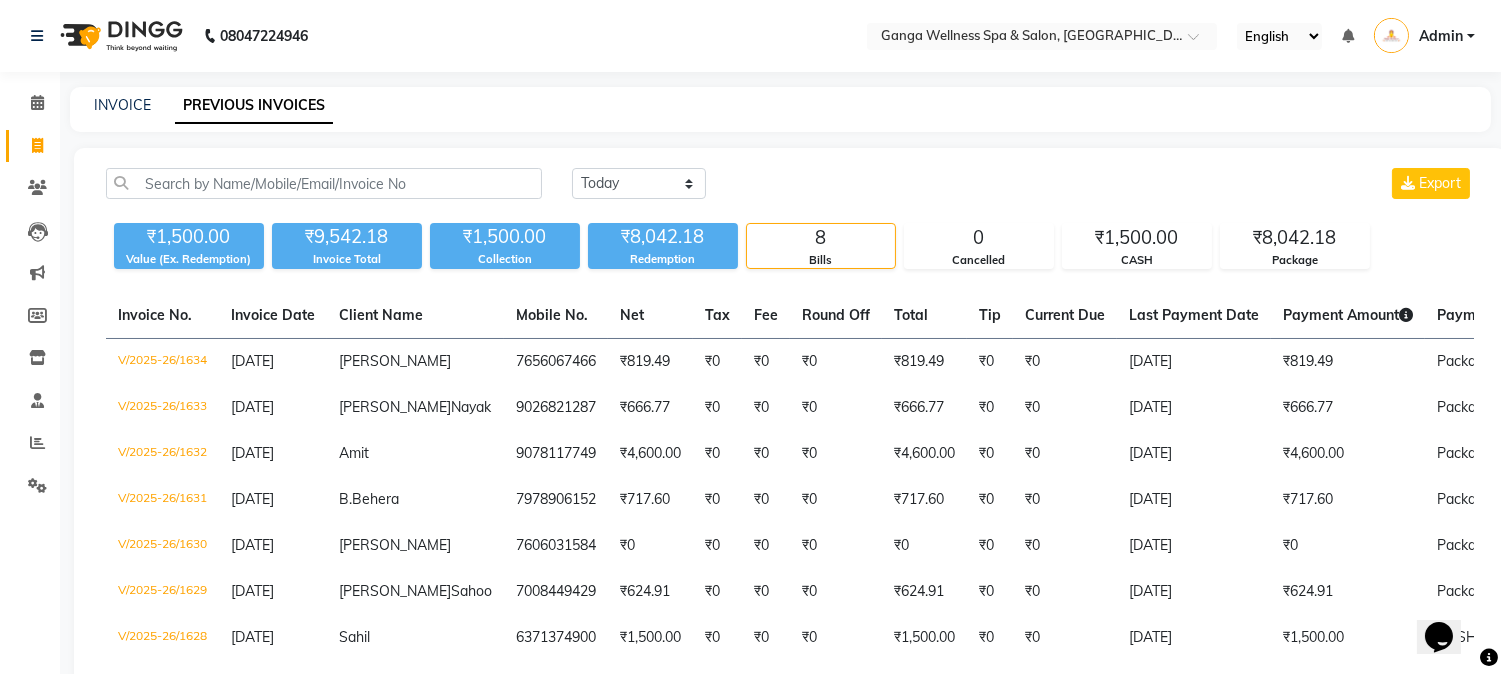 scroll, scrollTop: 0, scrollLeft: 0, axis: both 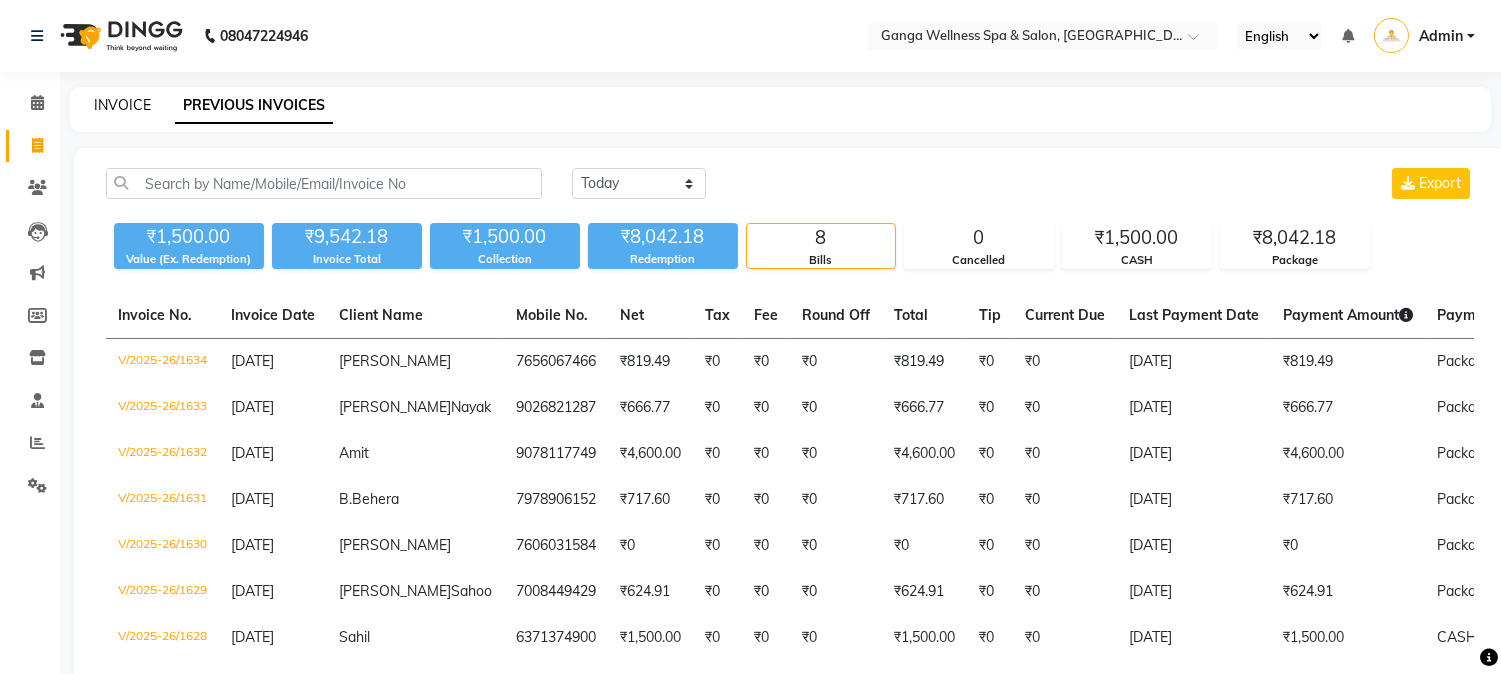 click on "INVOICE" 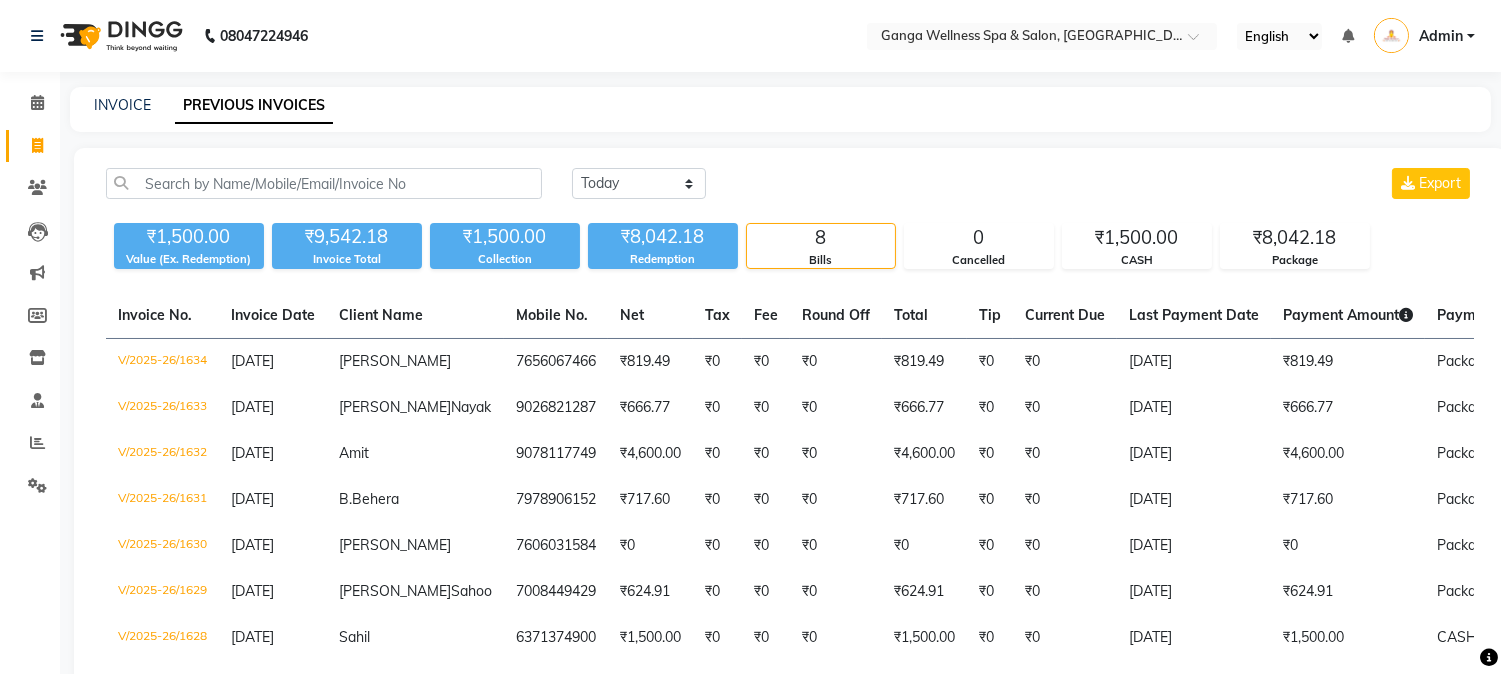 select on "service" 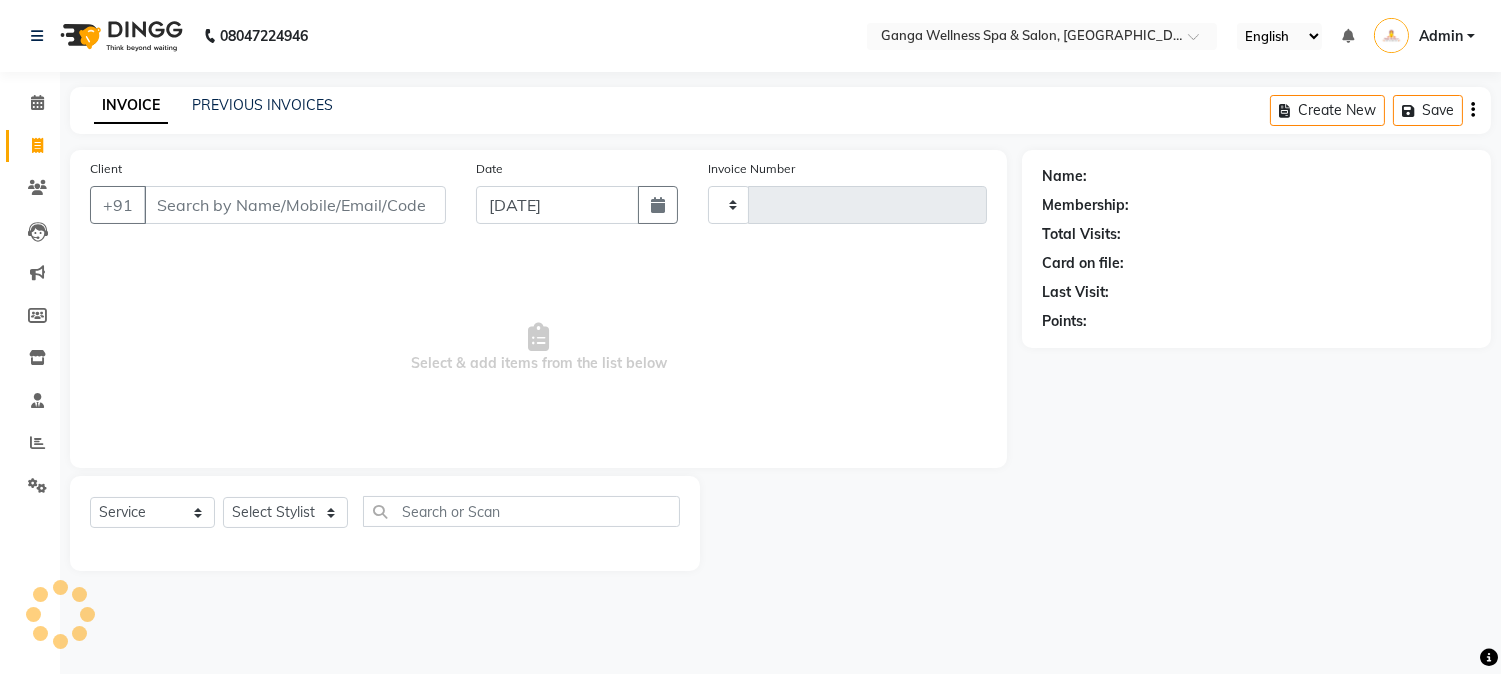 type on "1635" 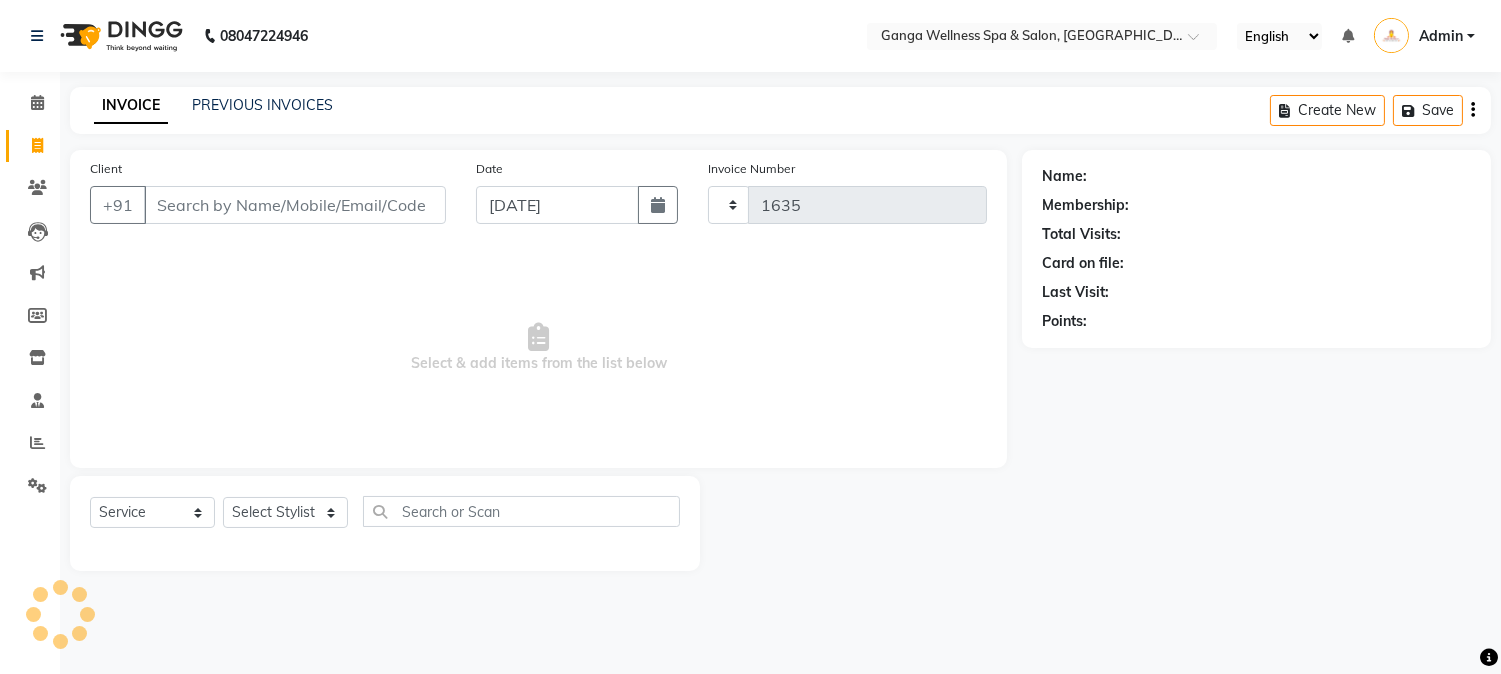 select on "715" 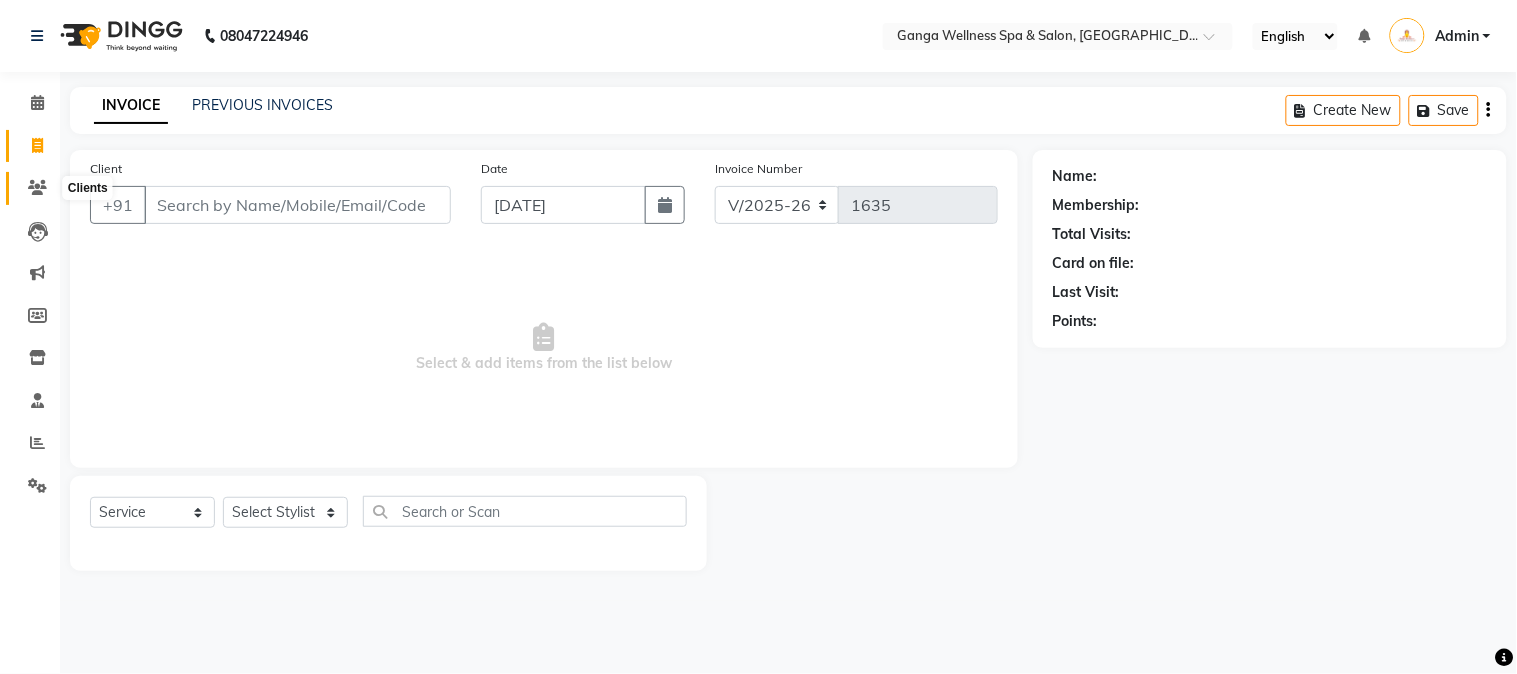 click 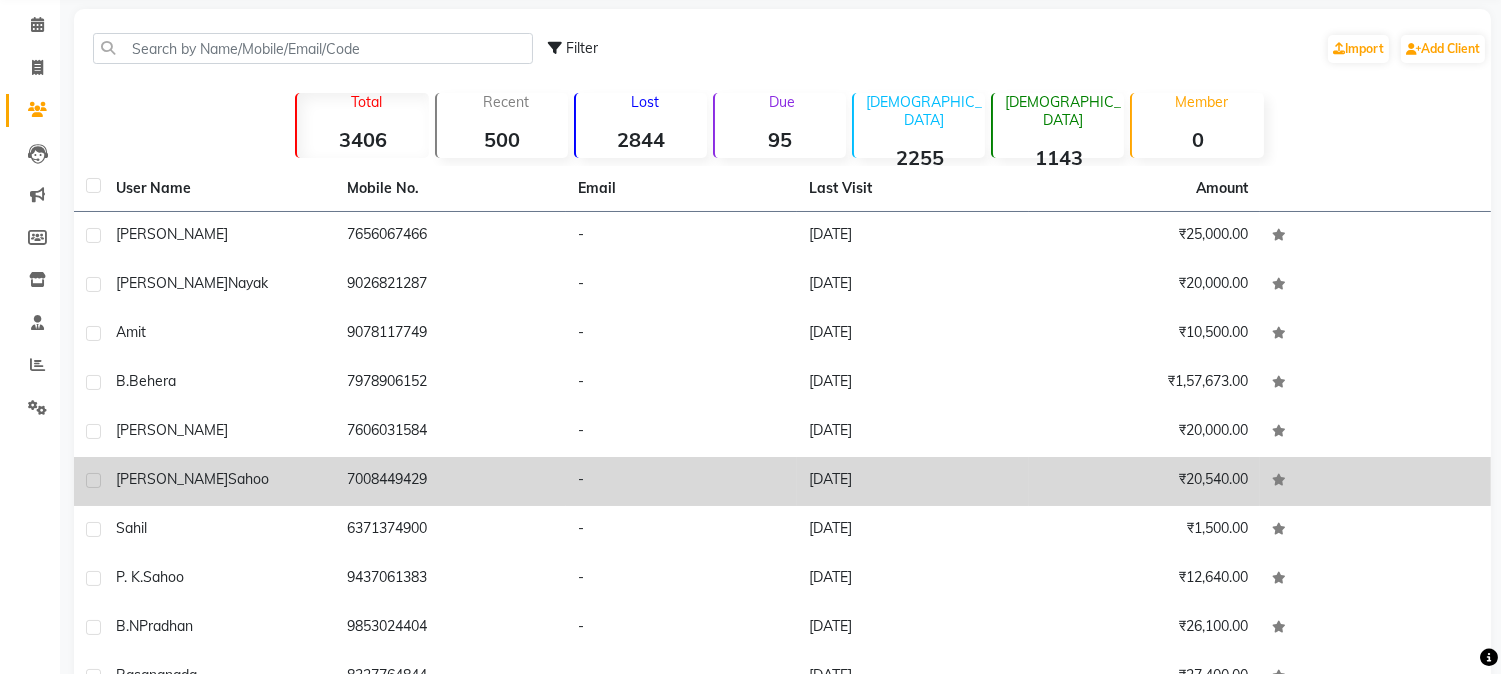 scroll, scrollTop: 191, scrollLeft: 0, axis: vertical 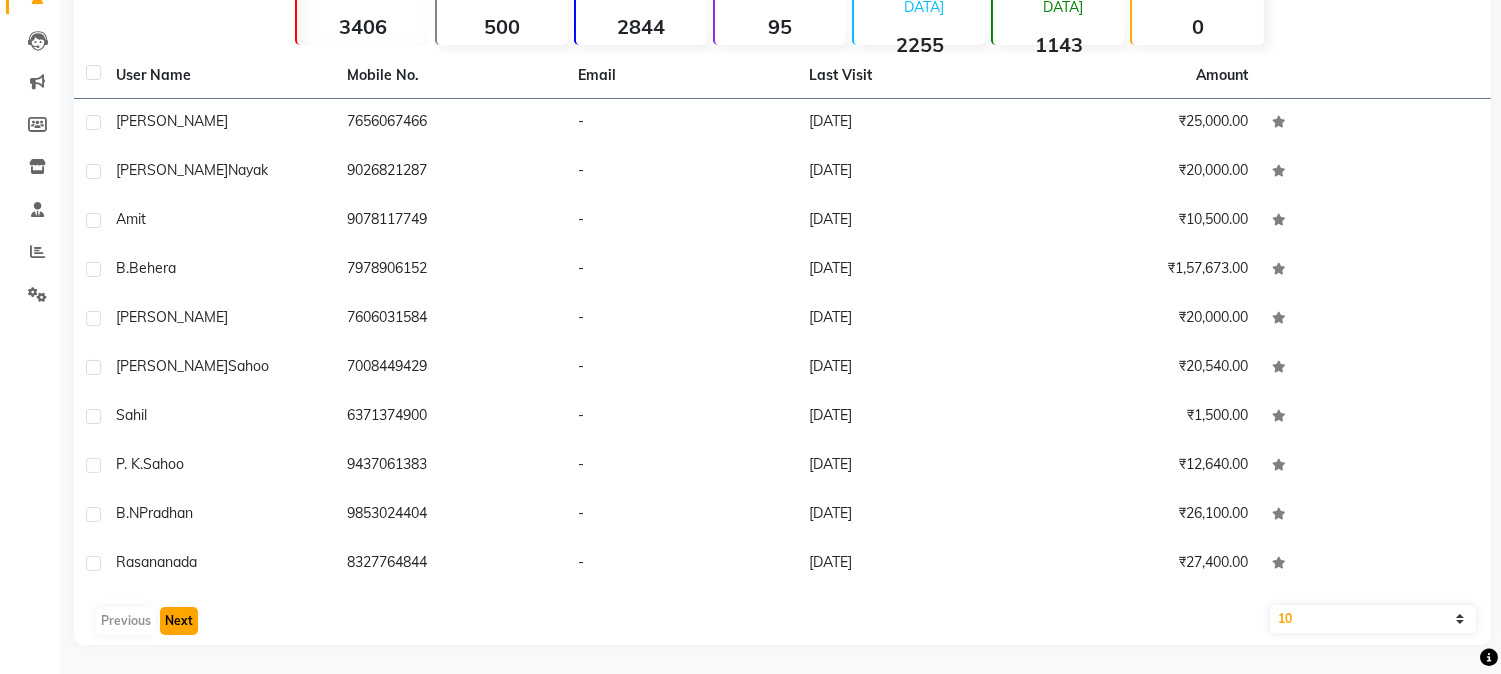 click on "Next" 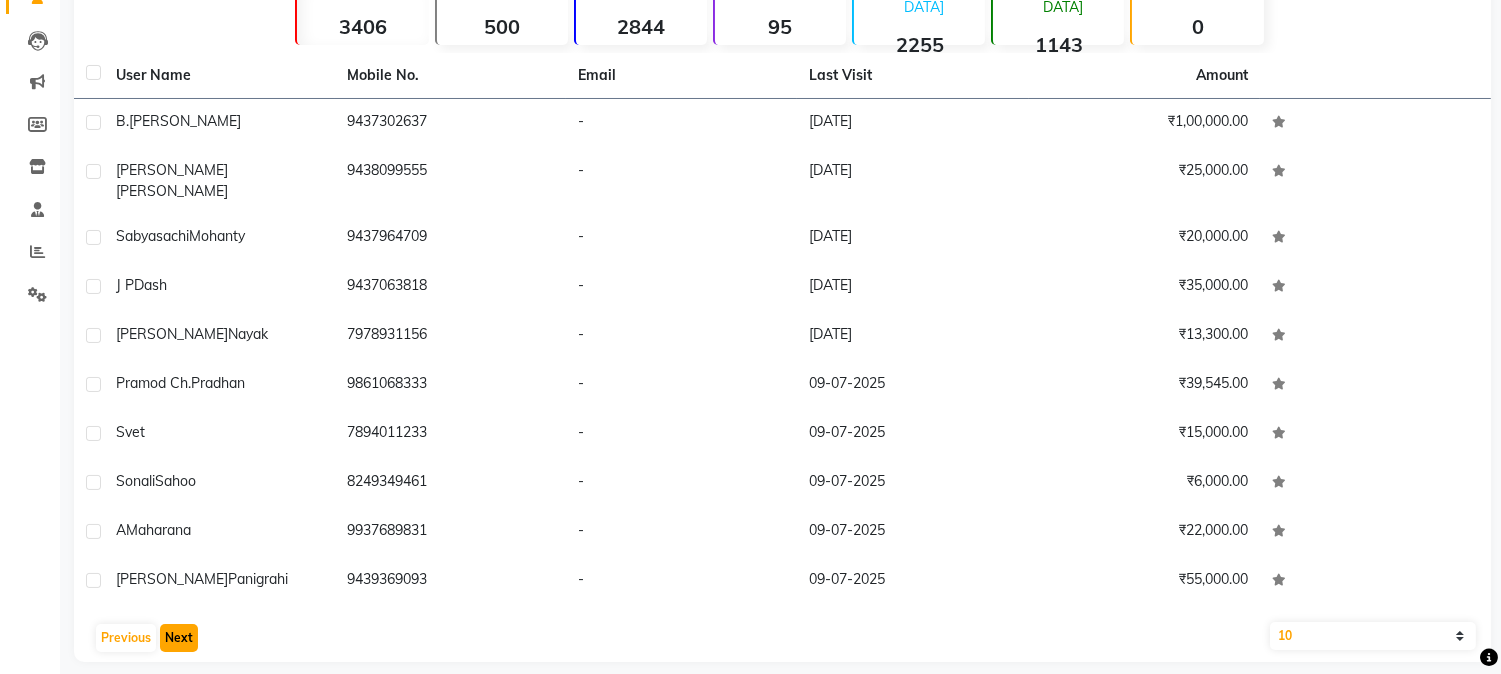 click on "Next" 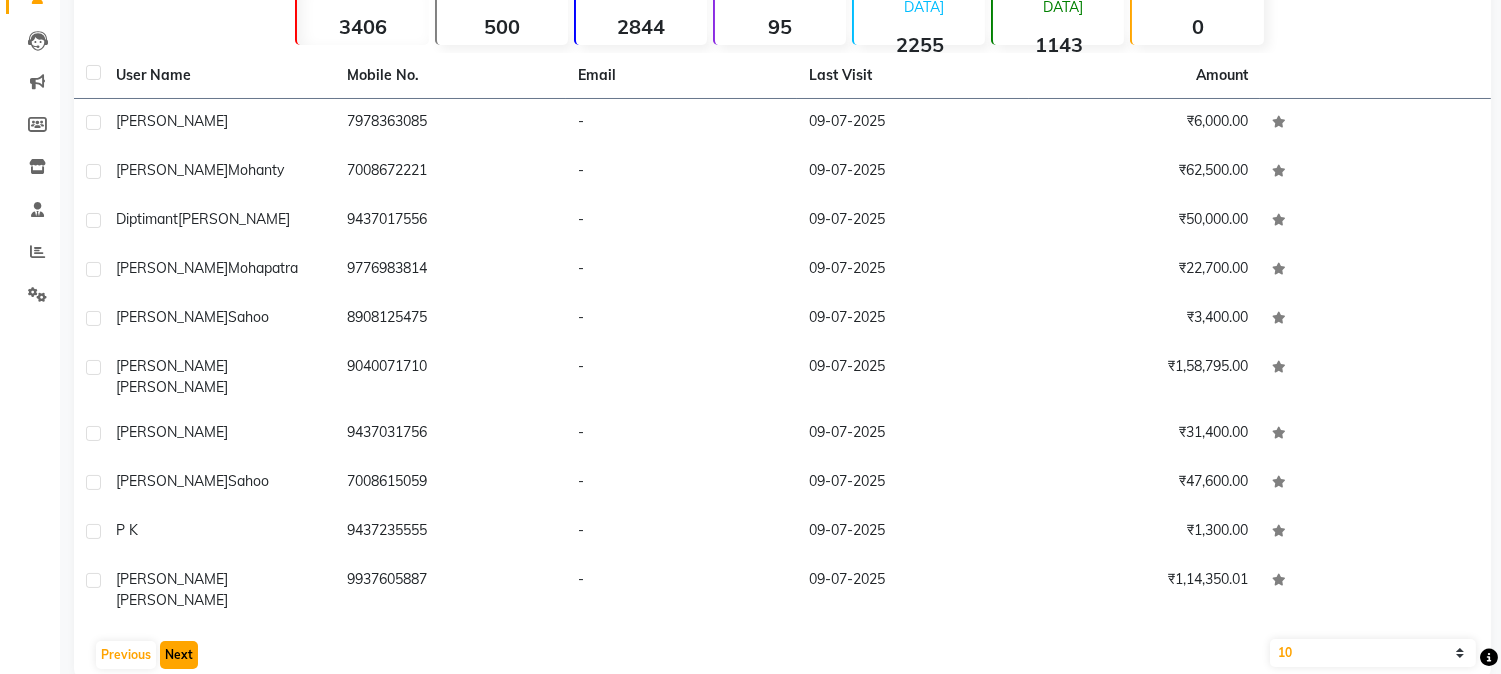 click on "Next" 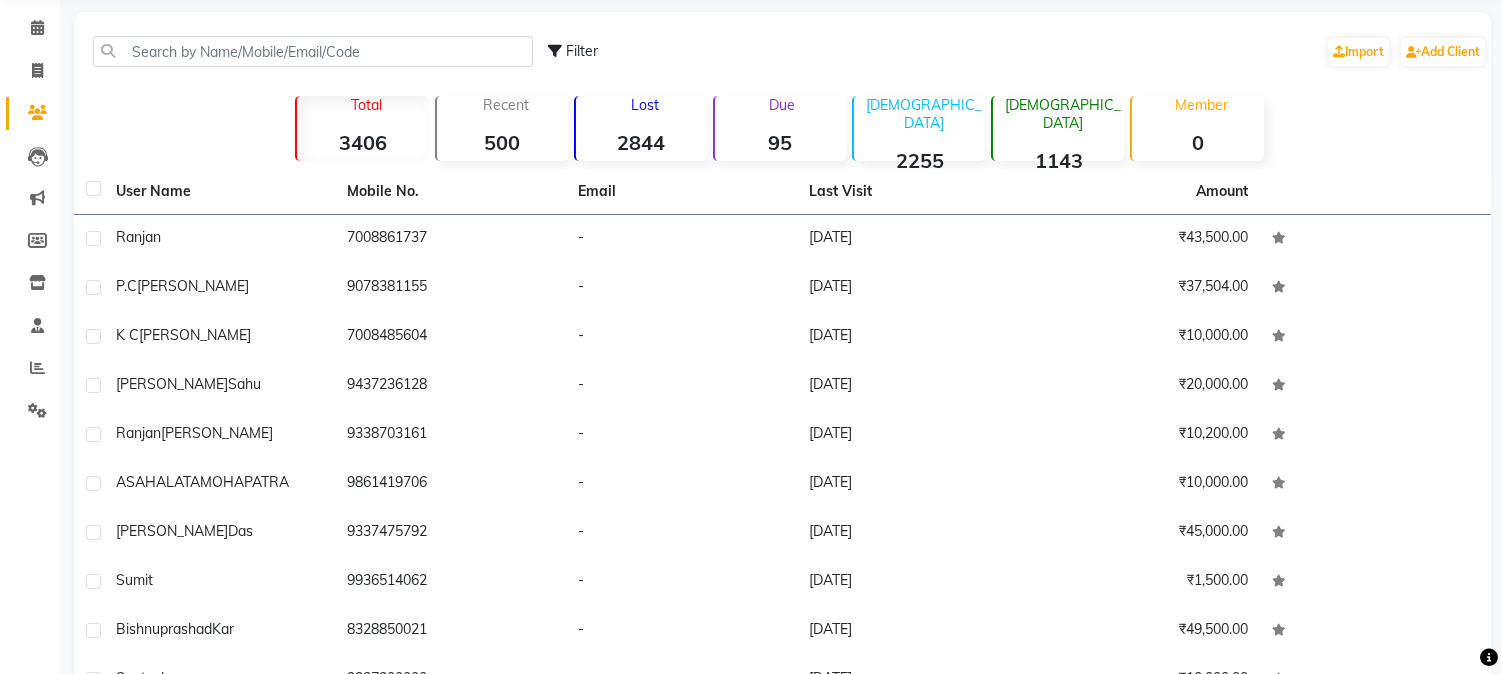 scroll, scrollTop: 0, scrollLeft: 0, axis: both 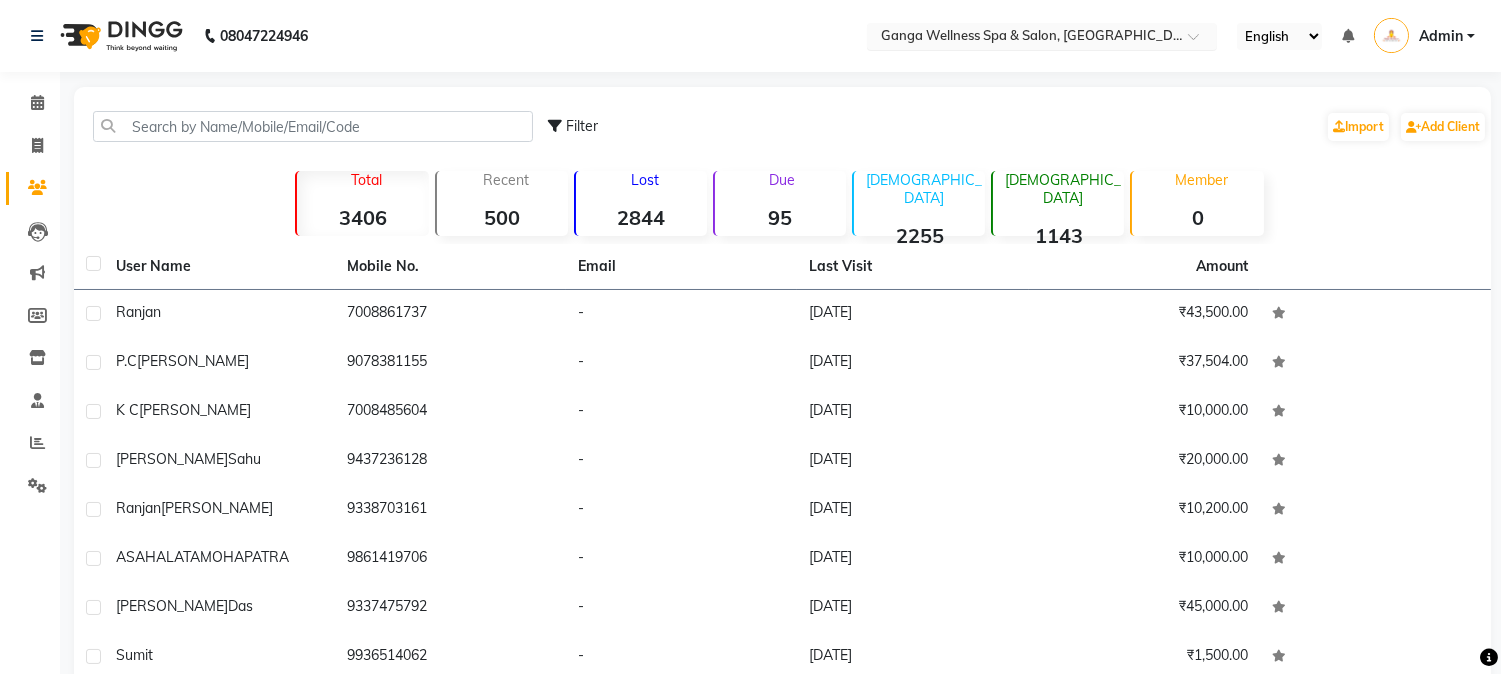 click at bounding box center [1022, 38] 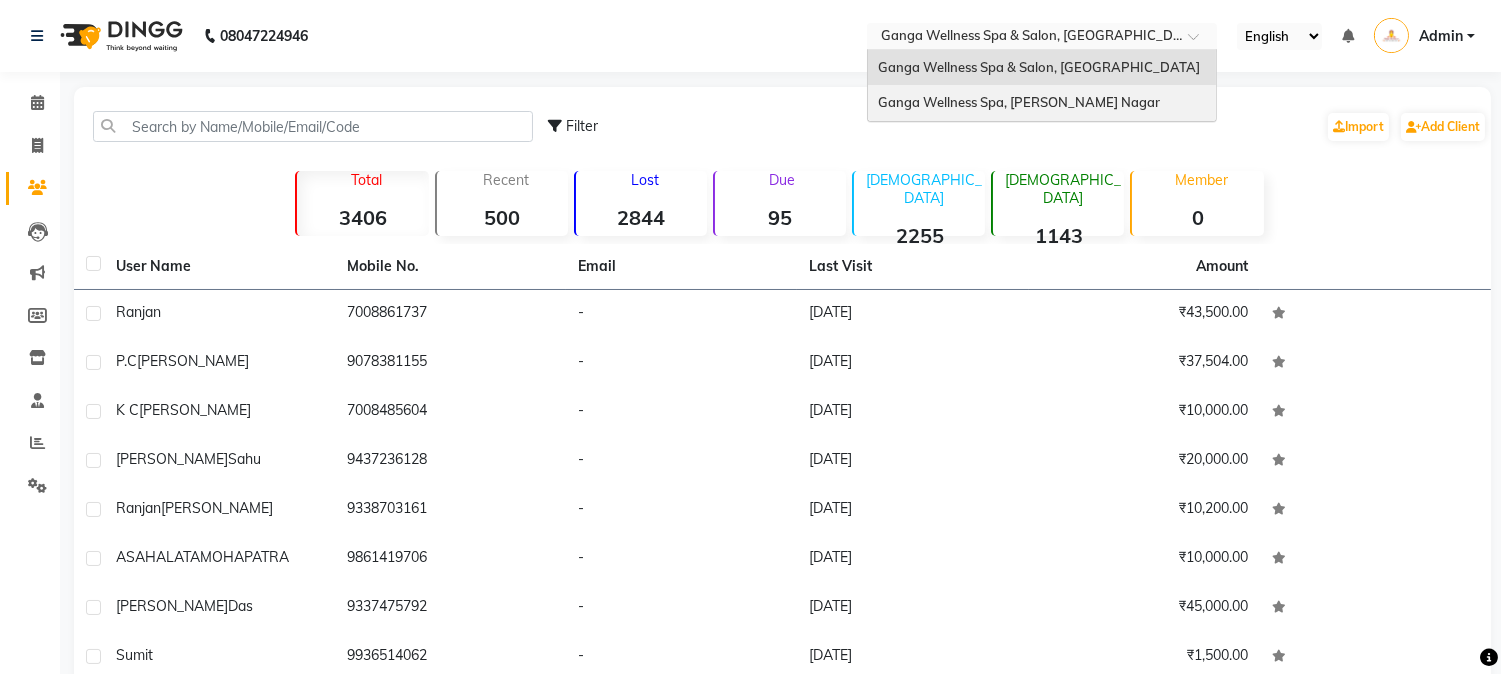 click on "Ganga Wellness Spa, [PERSON_NAME] Nagar" at bounding box center (1019, 102) 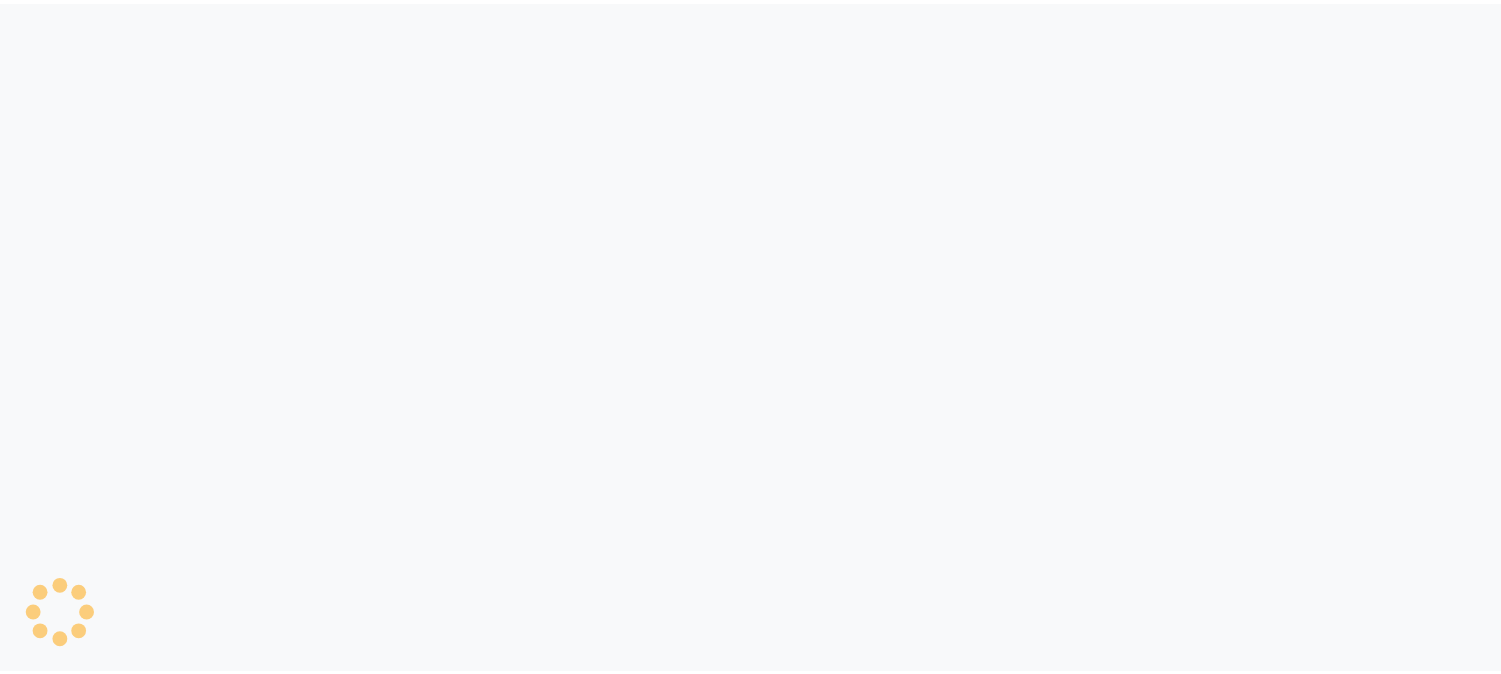 scroll, scrollTop: 0, scrollLeft: 0, axis: both 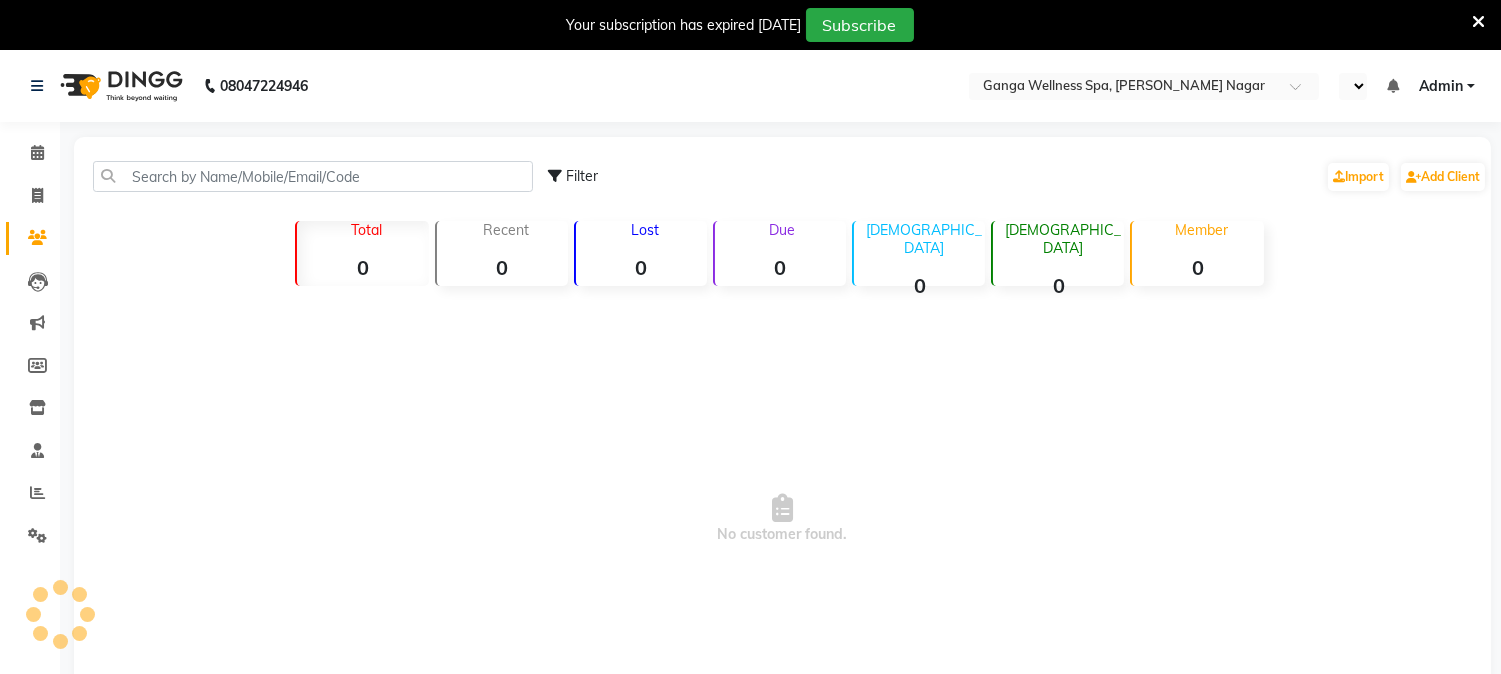 select on "en" 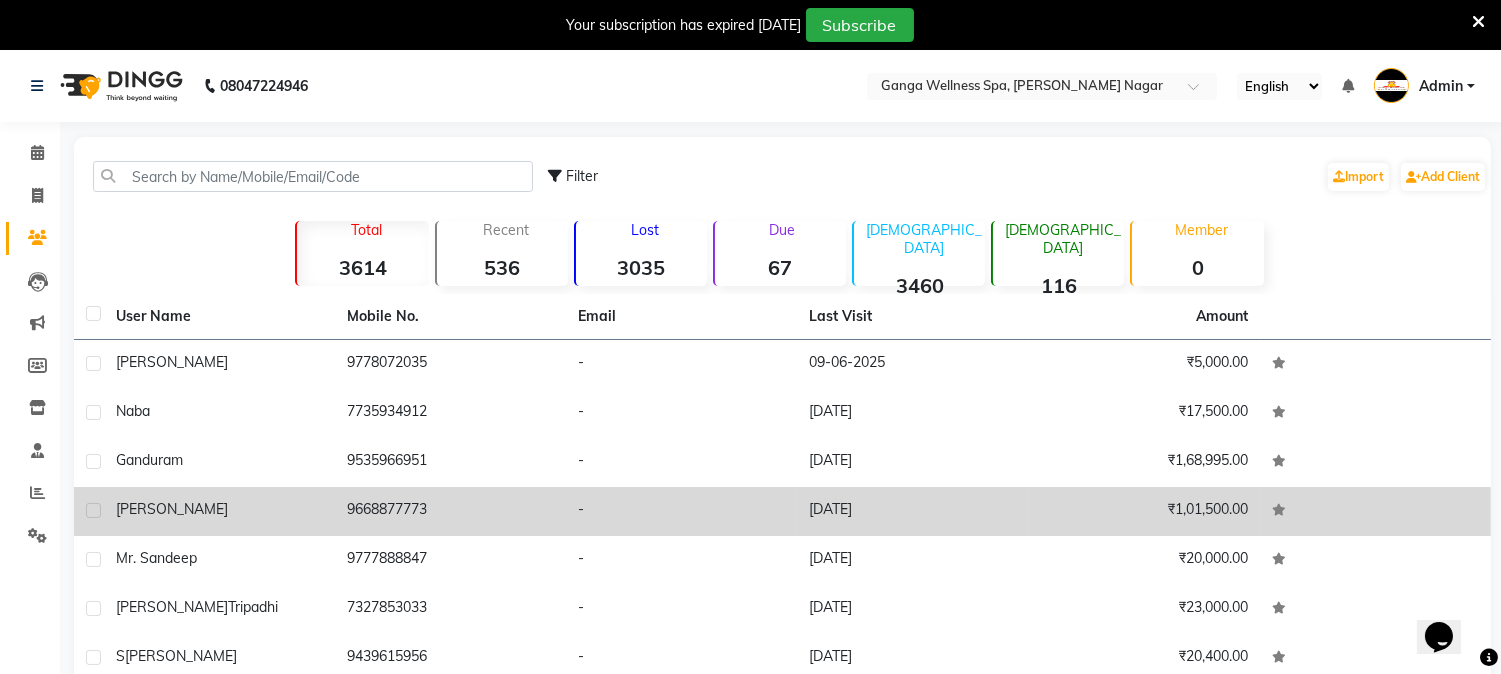 scroll, scrollTop: 0, scrollLeft: 0, axis: both 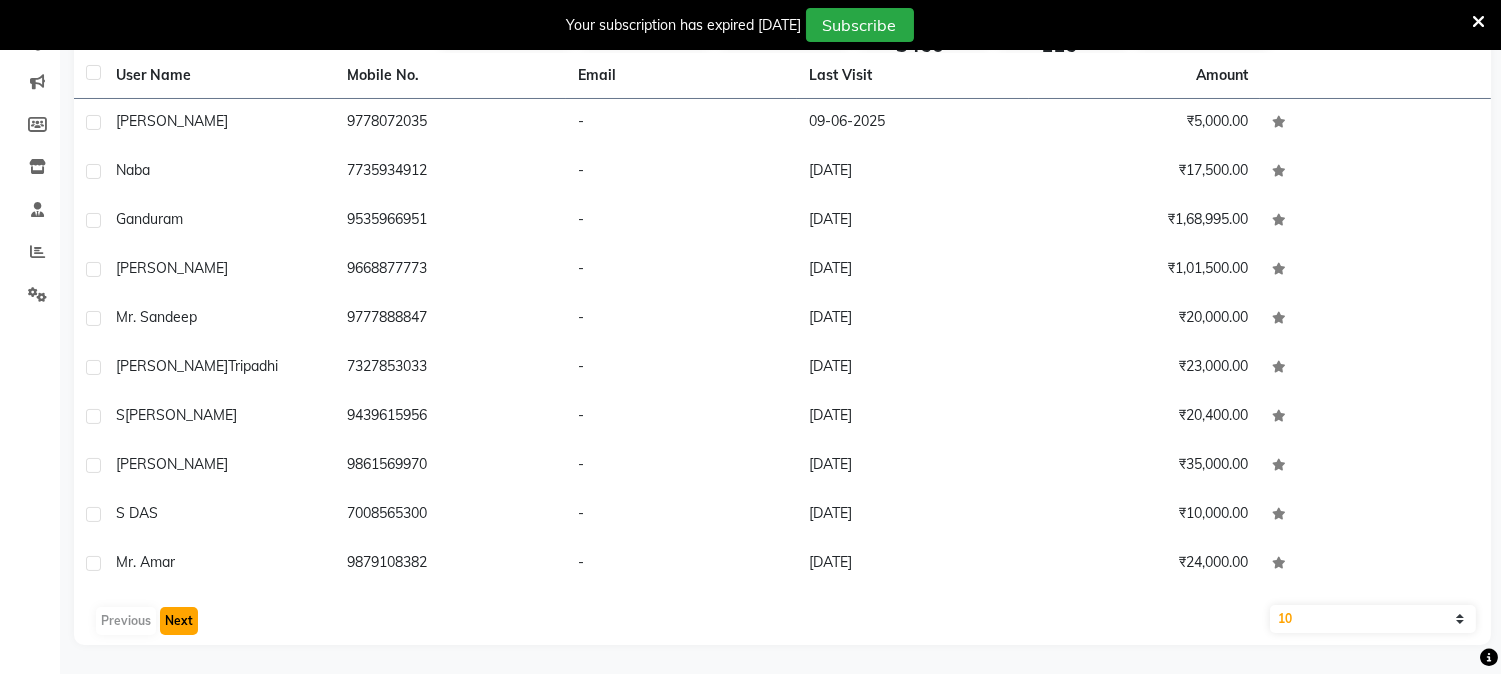 click on "Next" 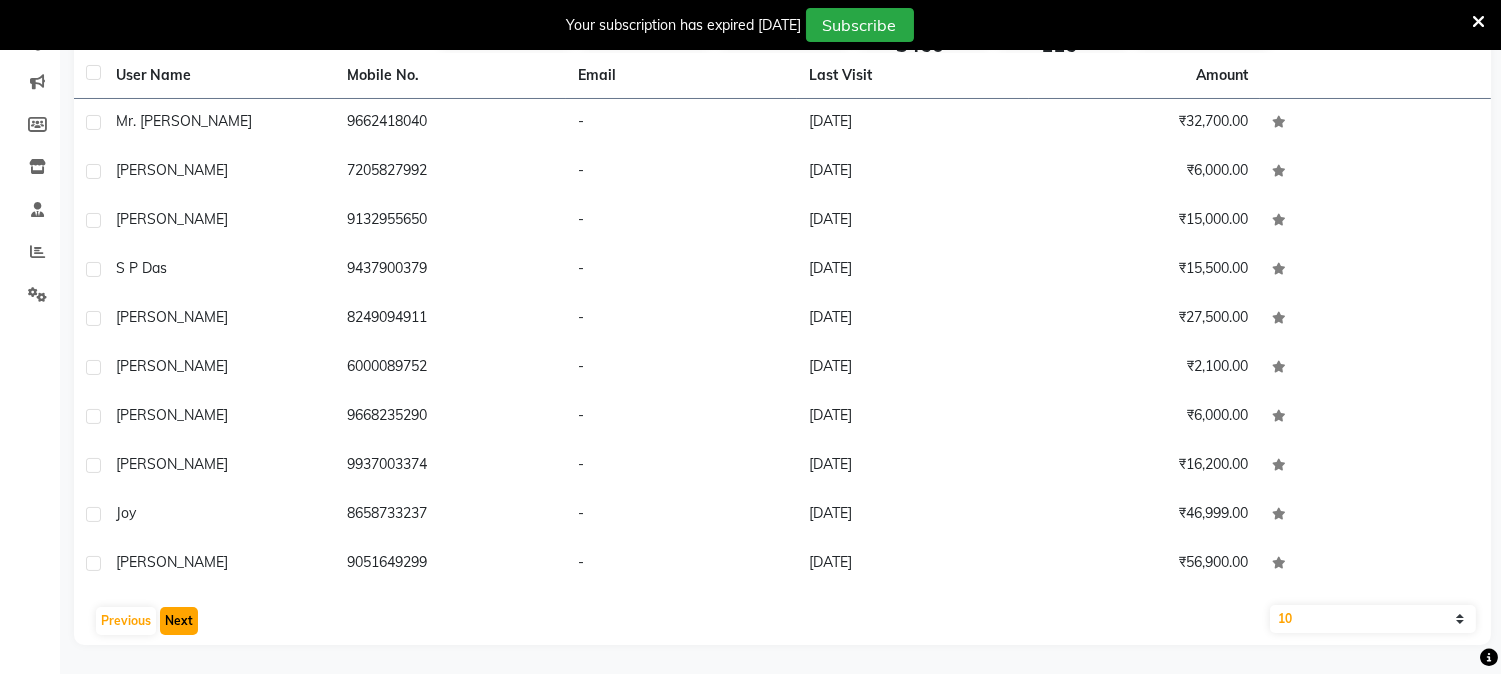 click on "Next" 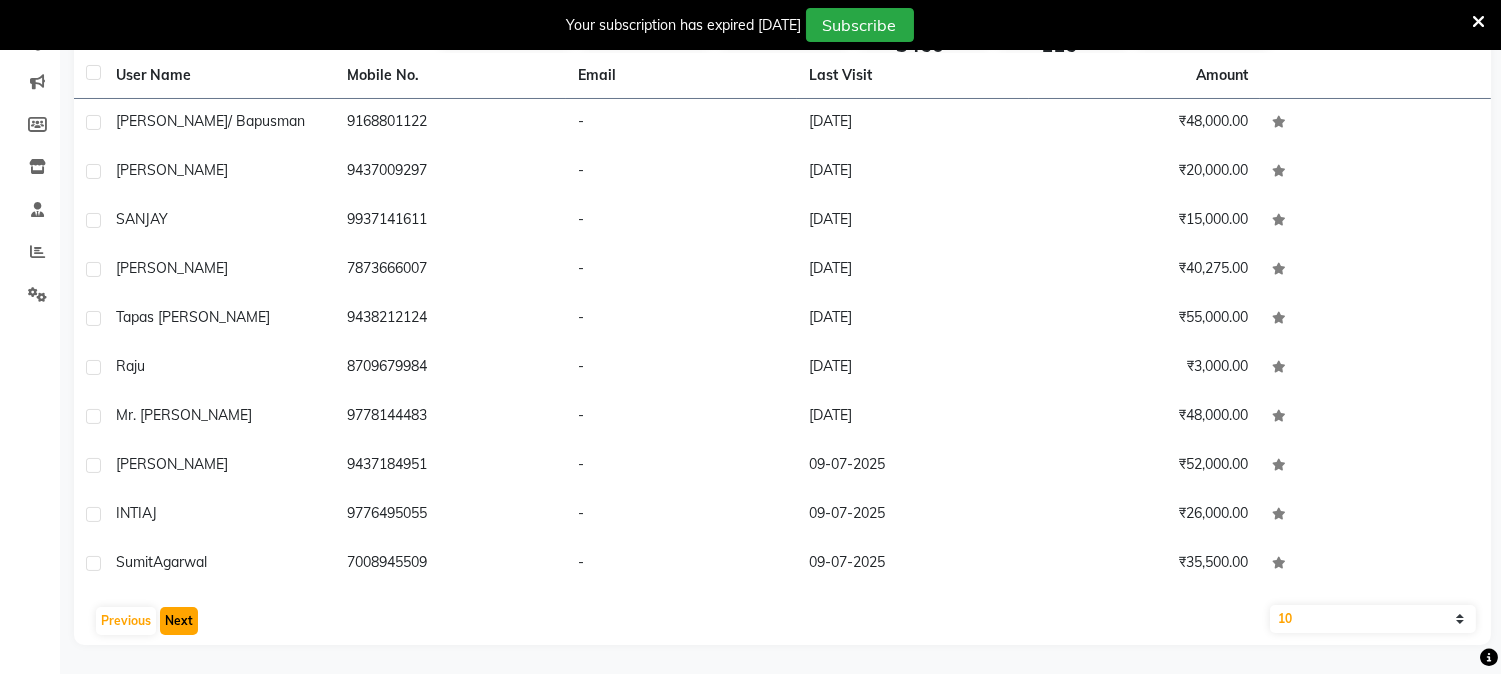 click on "Next" 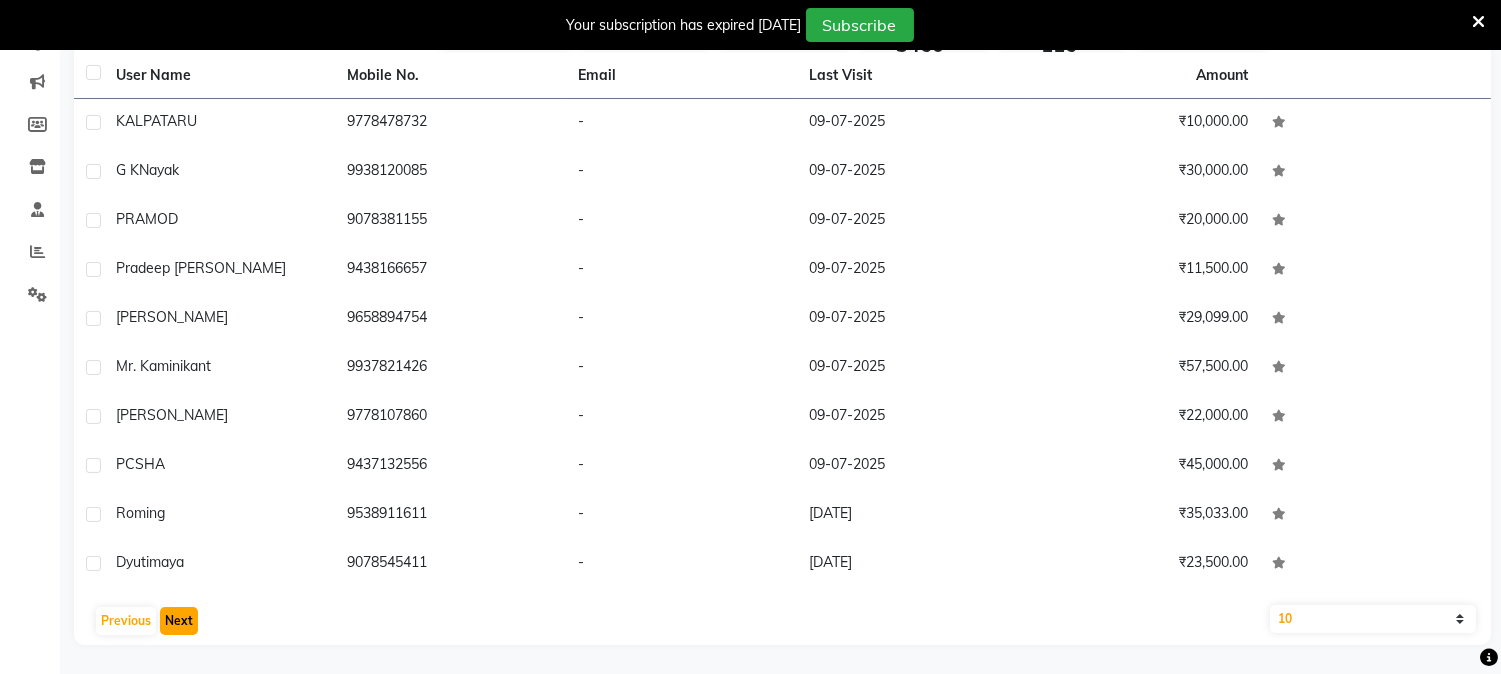 click on "Next" 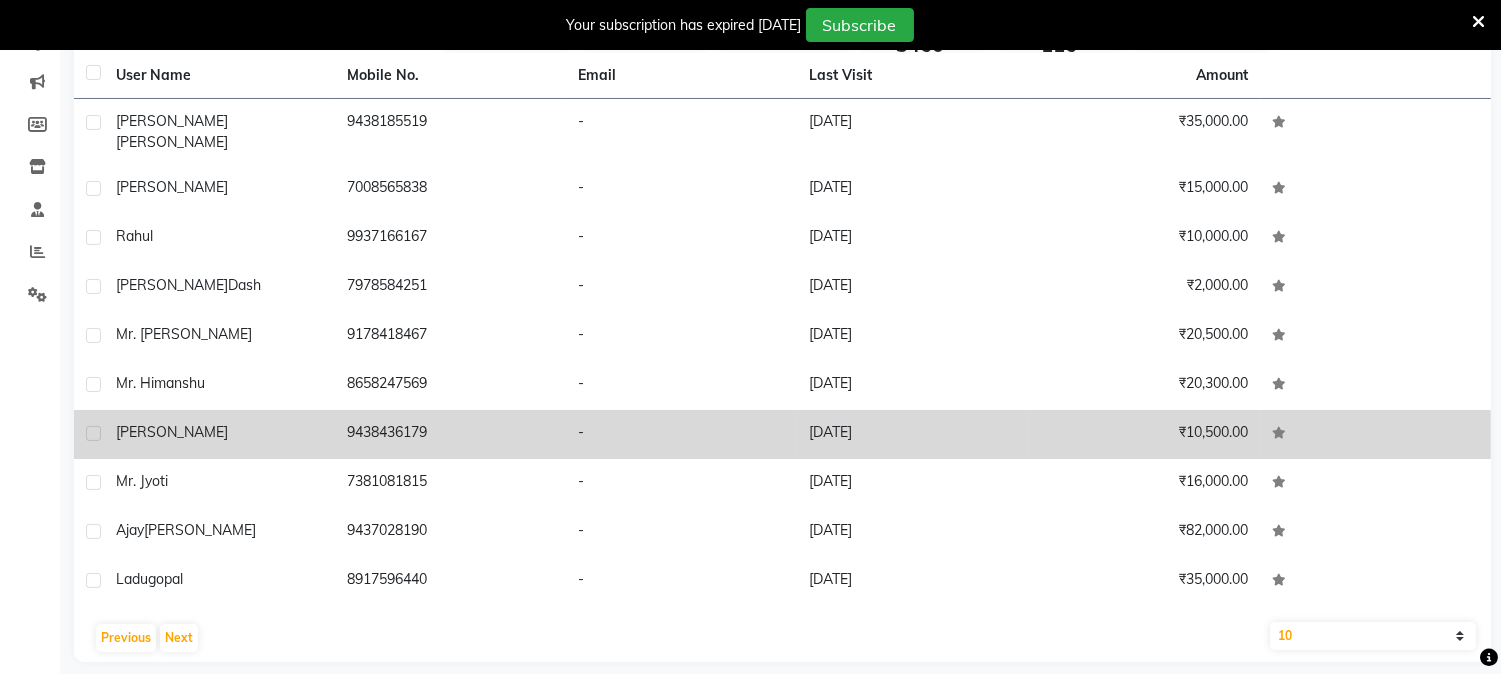 click on "[PERSON_NAME]" 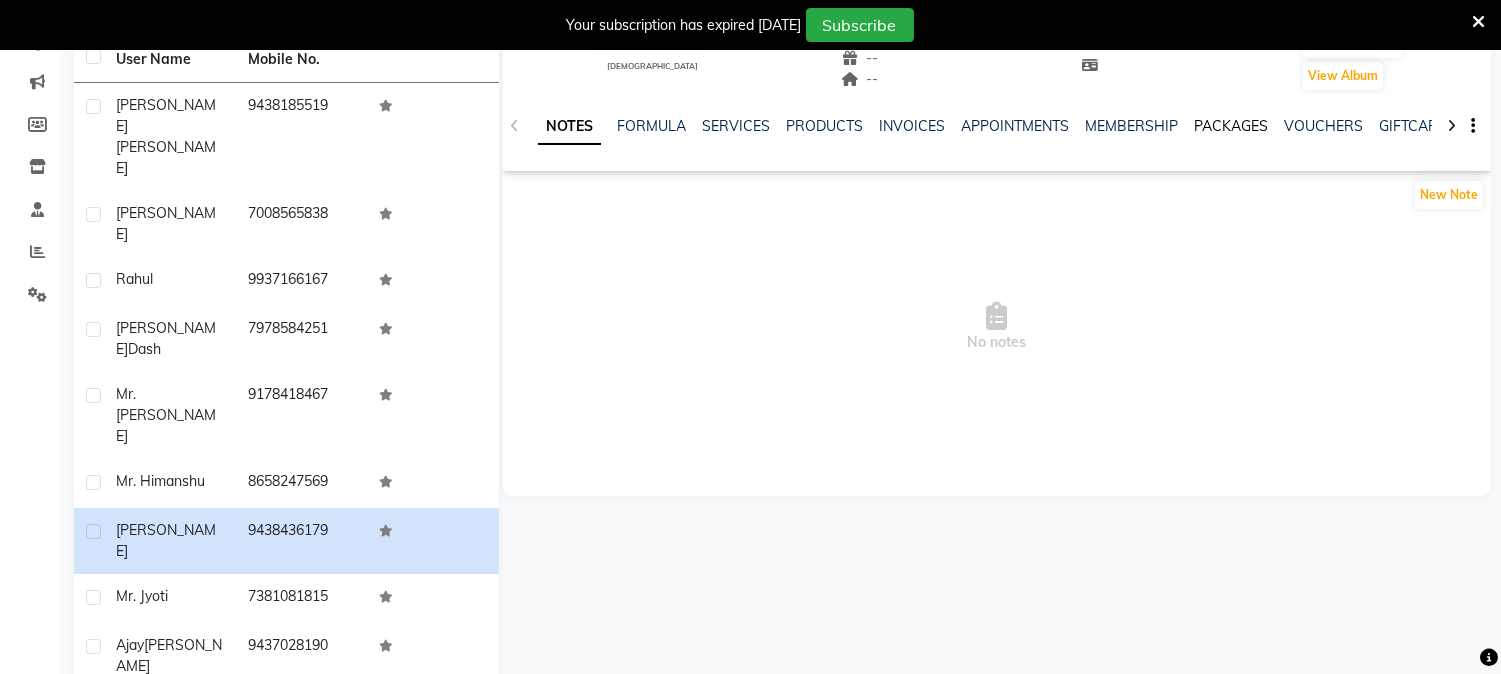 click on "PACKAGES" 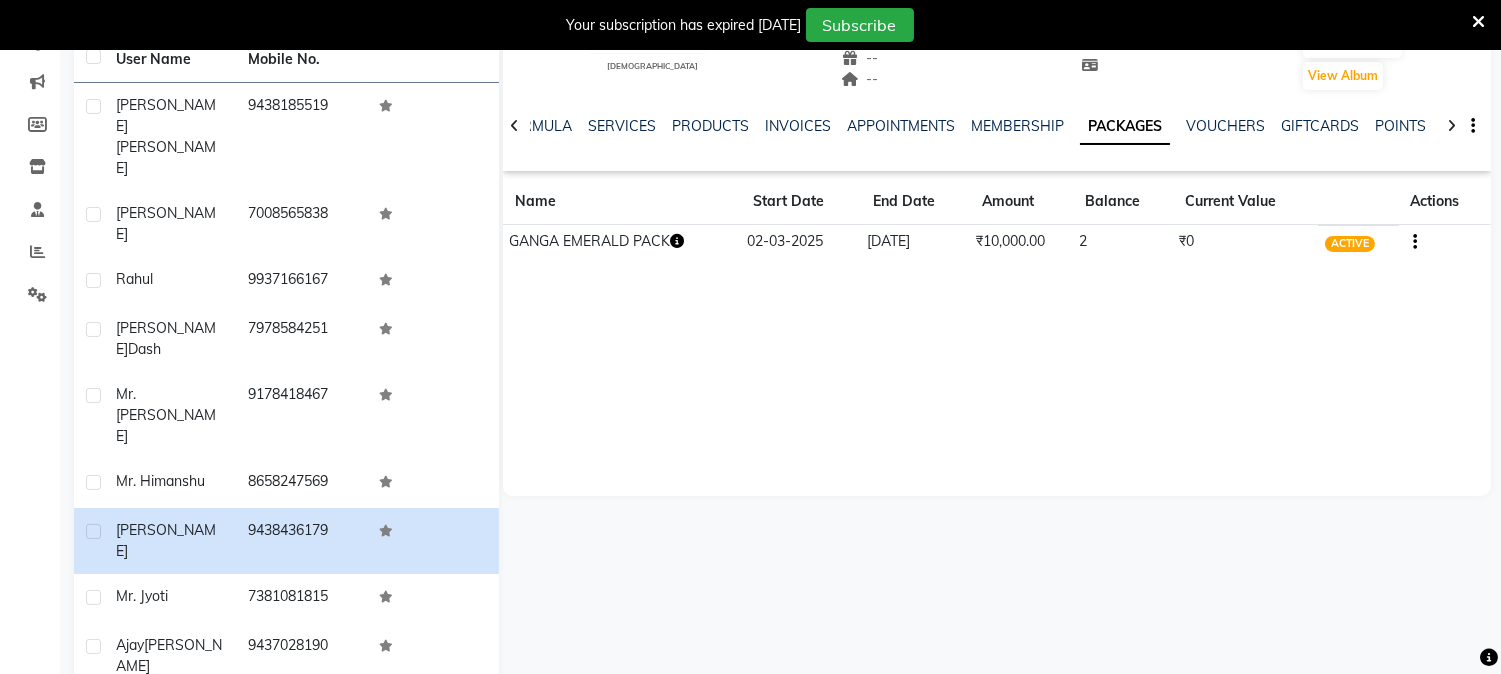 click 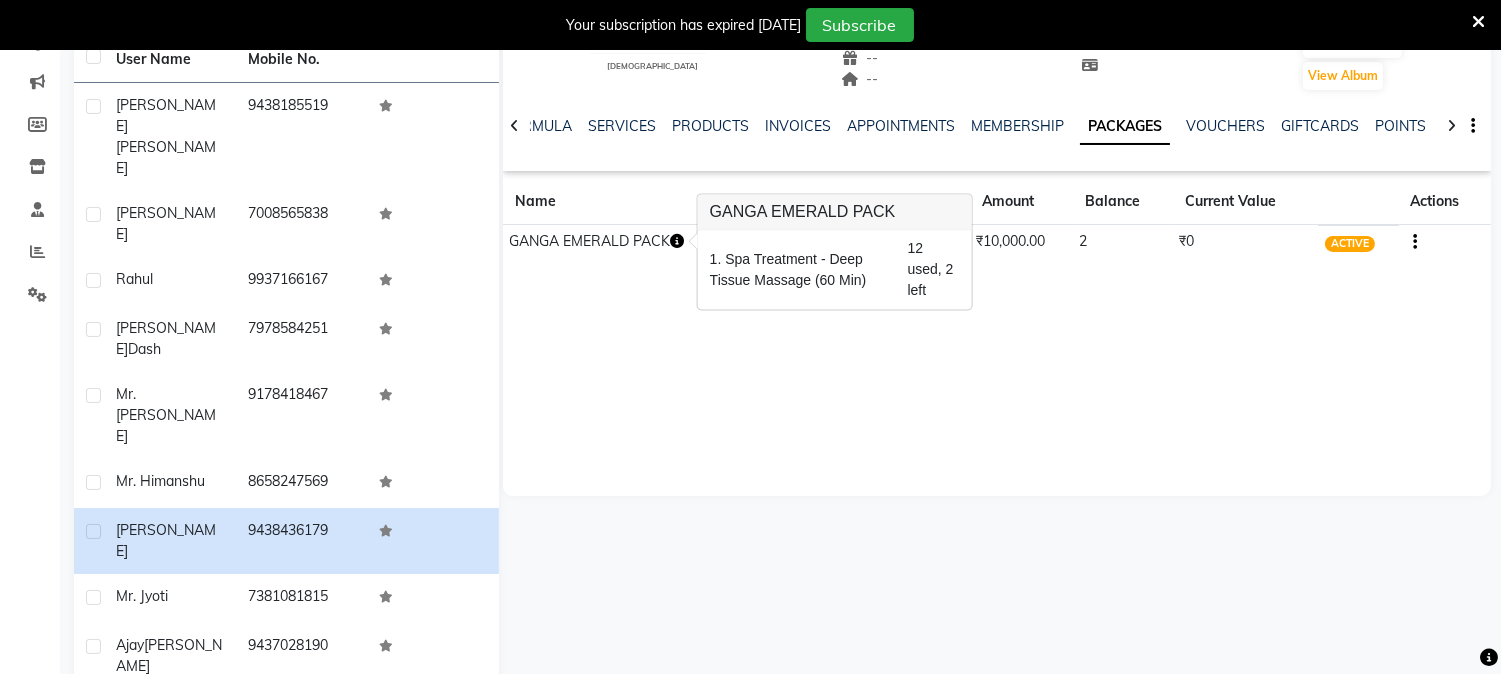 click 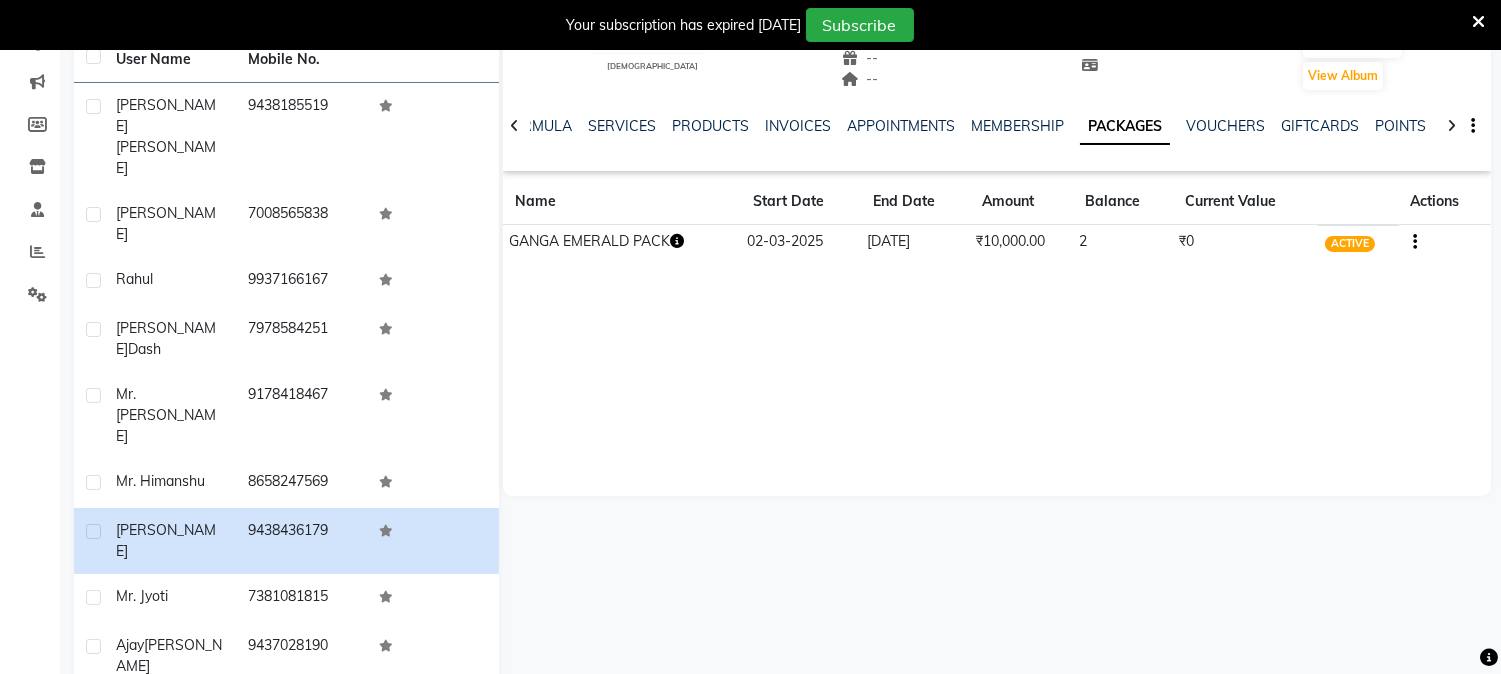 click on "GANGA EMERALD PACK" 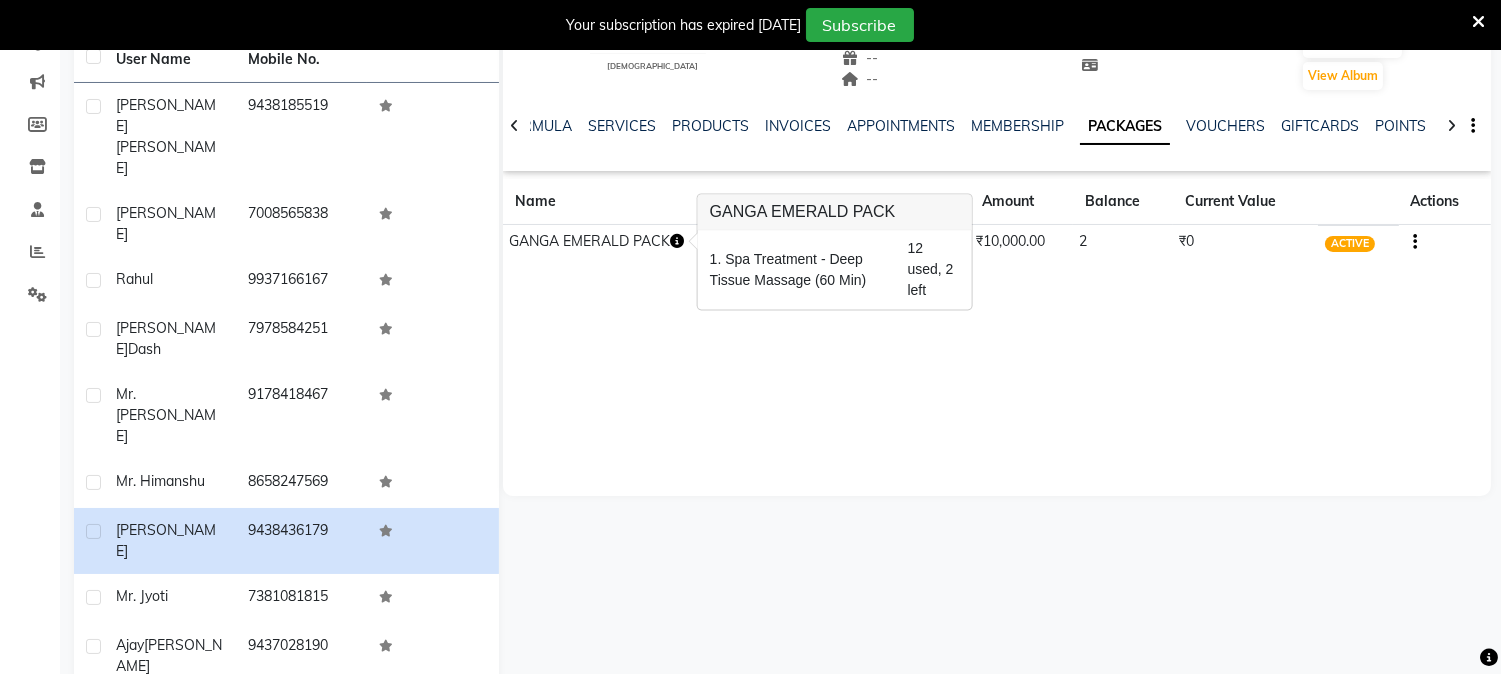 click on "GIRIJA ROY    male  --   --   9438436179  --  --  --  -- 08-07-2025 ₹    10500 0 |  Add   Appointment   Invoice  View Summary  View Album  NOTES FORMULA SERVICES PRODUCTS INVOICES APPOINTMENTS MEMBERSHIP PACKAGES VOUCHERS GIFTCARDS POINTS FORMS FAMILY CARDS WALLET Name Start Date End Date Amount Balance Current Value Actions  GANGA EMERALD PACK  02-03-2025 01-09-2025  ₹10,000.00   2  ₹0 ACTIVE" 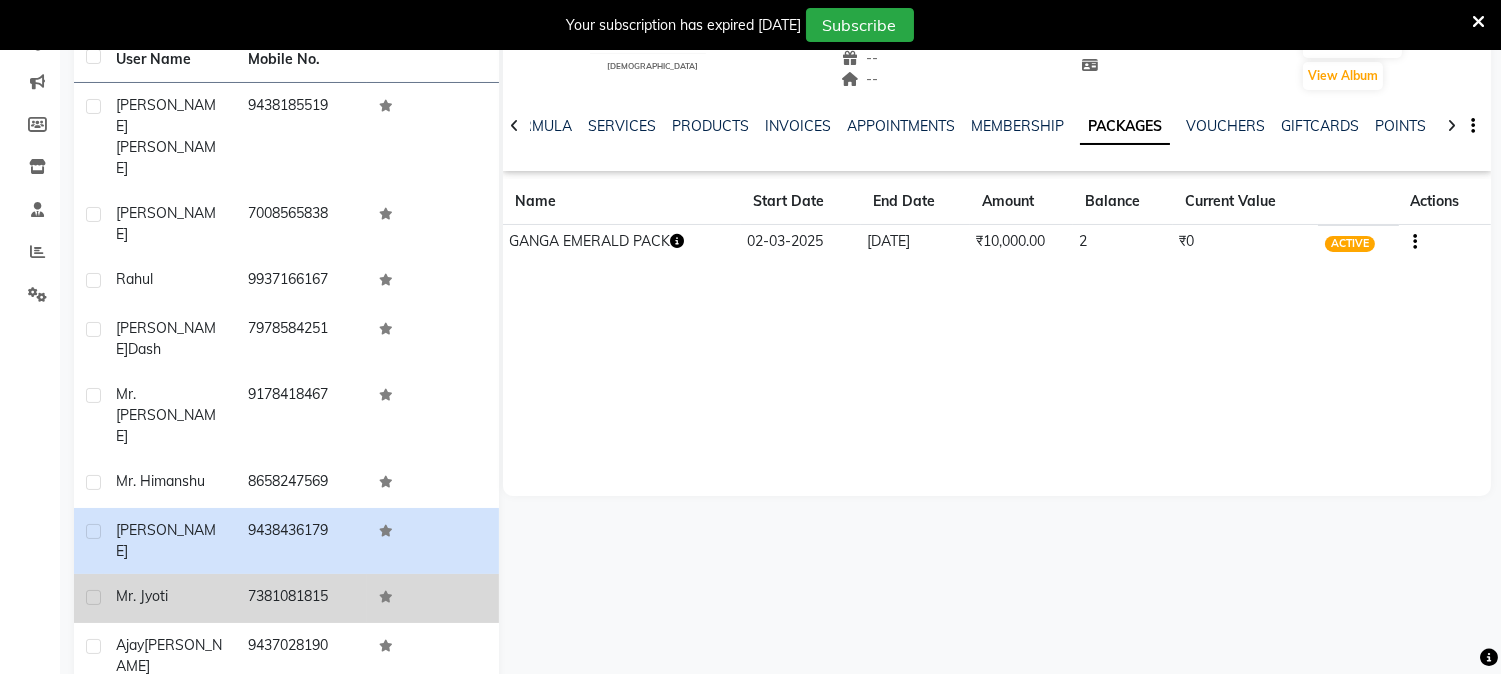 click on "Mr. Jyoti" 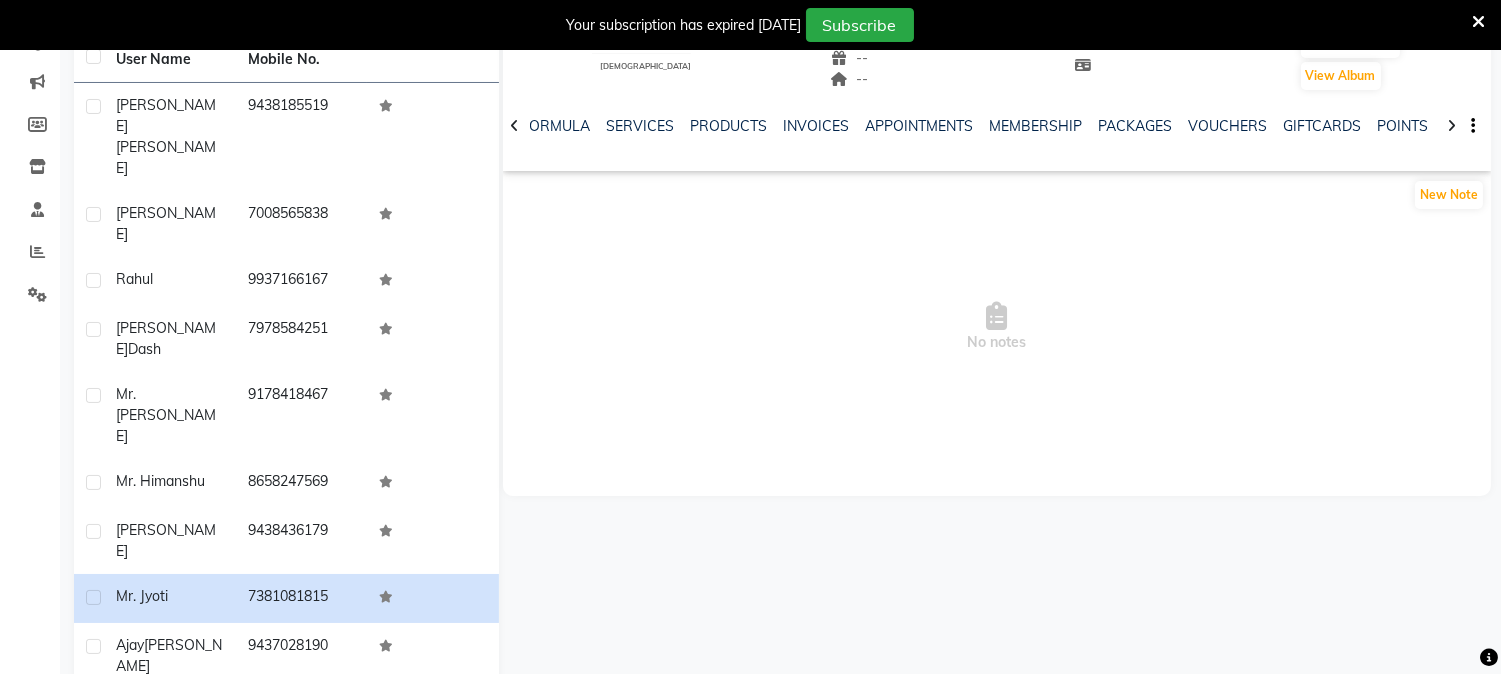 scroll, scrollTop: 242, scrollLeft: 0, axis: vertical 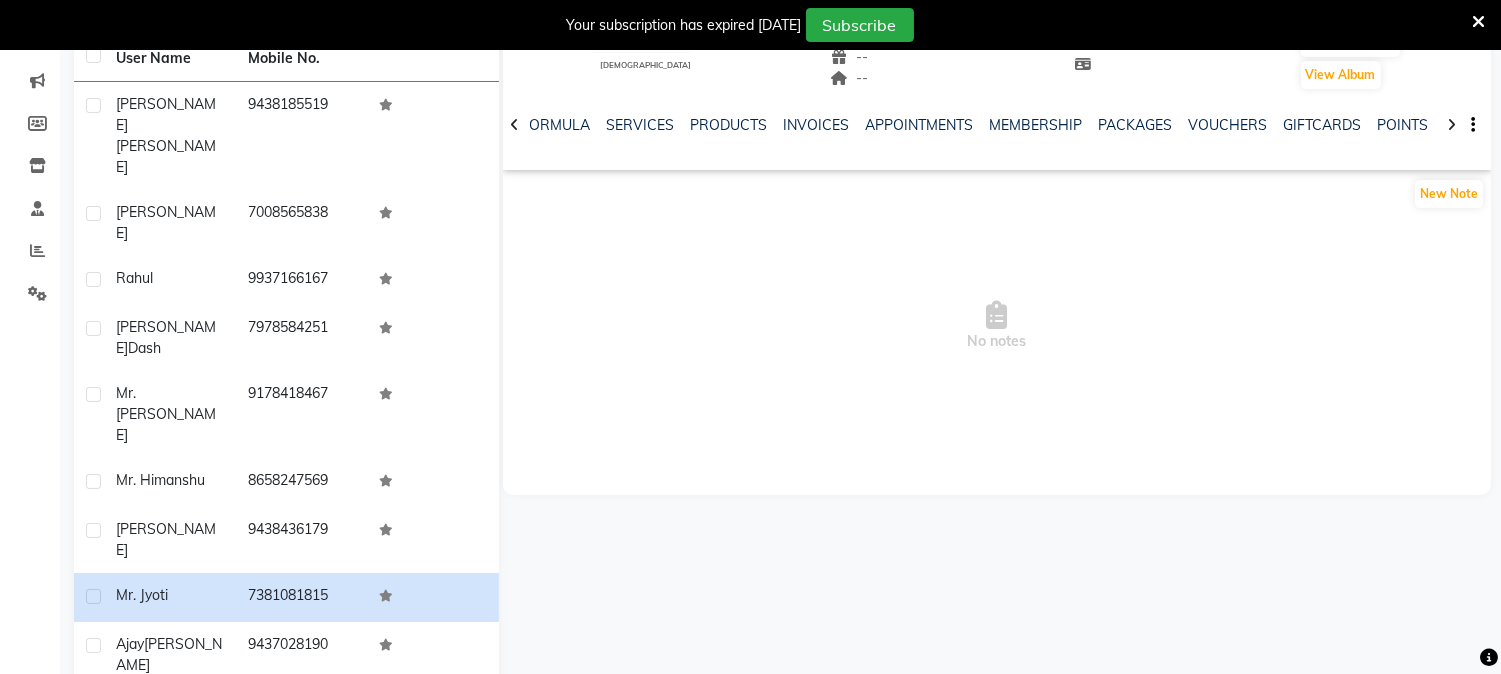 click on "Next" 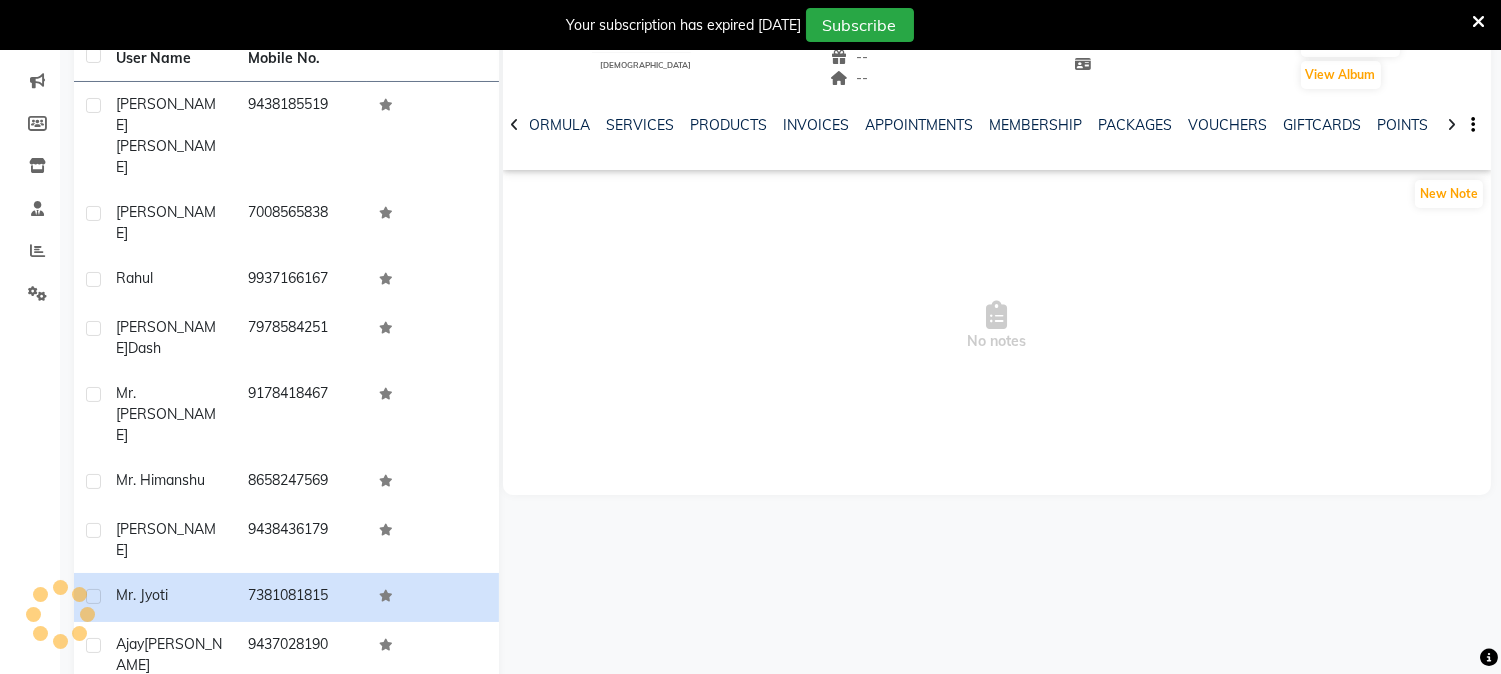 click on "User Name Mobile No. Manorajan  patra   9438185519  S K Sahu     7008565838  Rahul     9937166167  Sapana  Dash   7978584251  Mr. Sonu     9178418467  Mr.  Himanshu     8658247569  GIRIJA ROY     9438436179  Mr. Jyoti     7381081815  ajay  patra   9437028190  ladugopal     8917596440   Previous   Next   10   50   100" 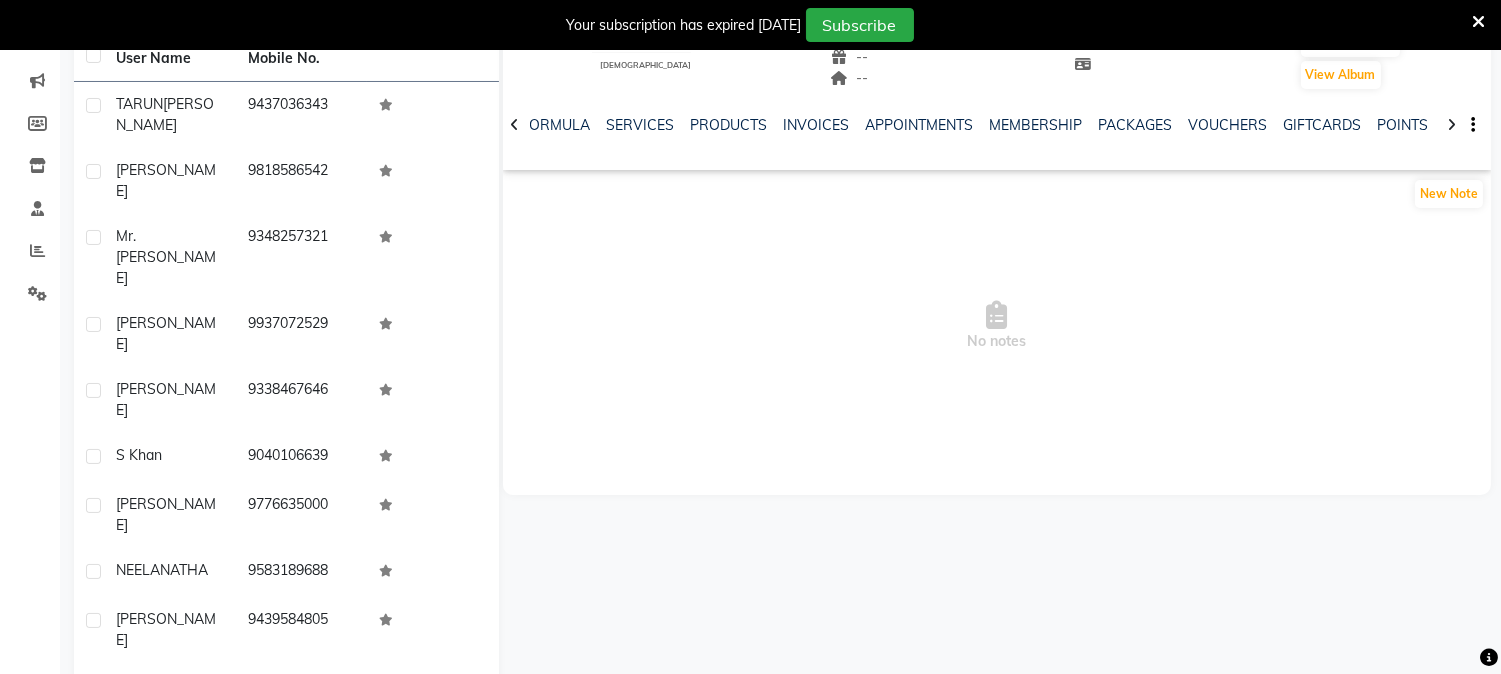 click on "Next" 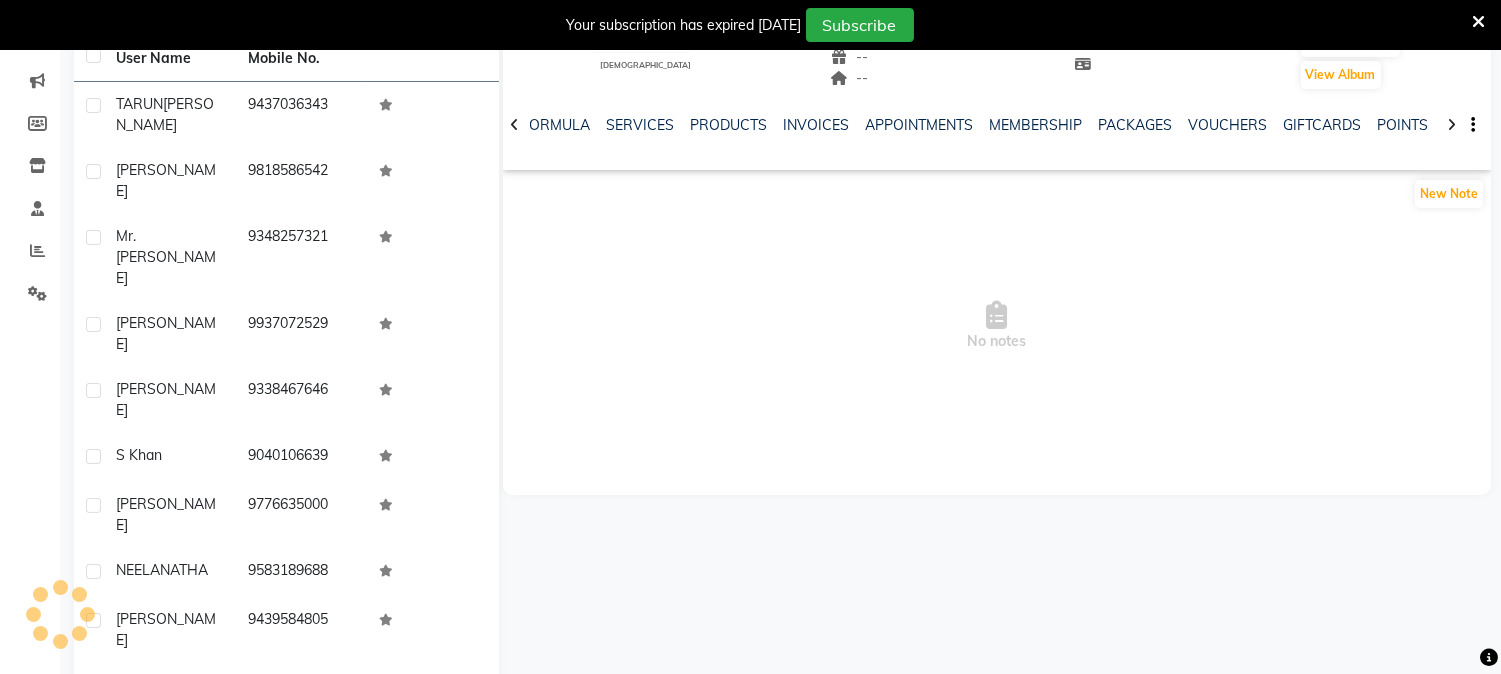 scroll, scrollTop: 225, scrollLeft: 0, axis: vertical 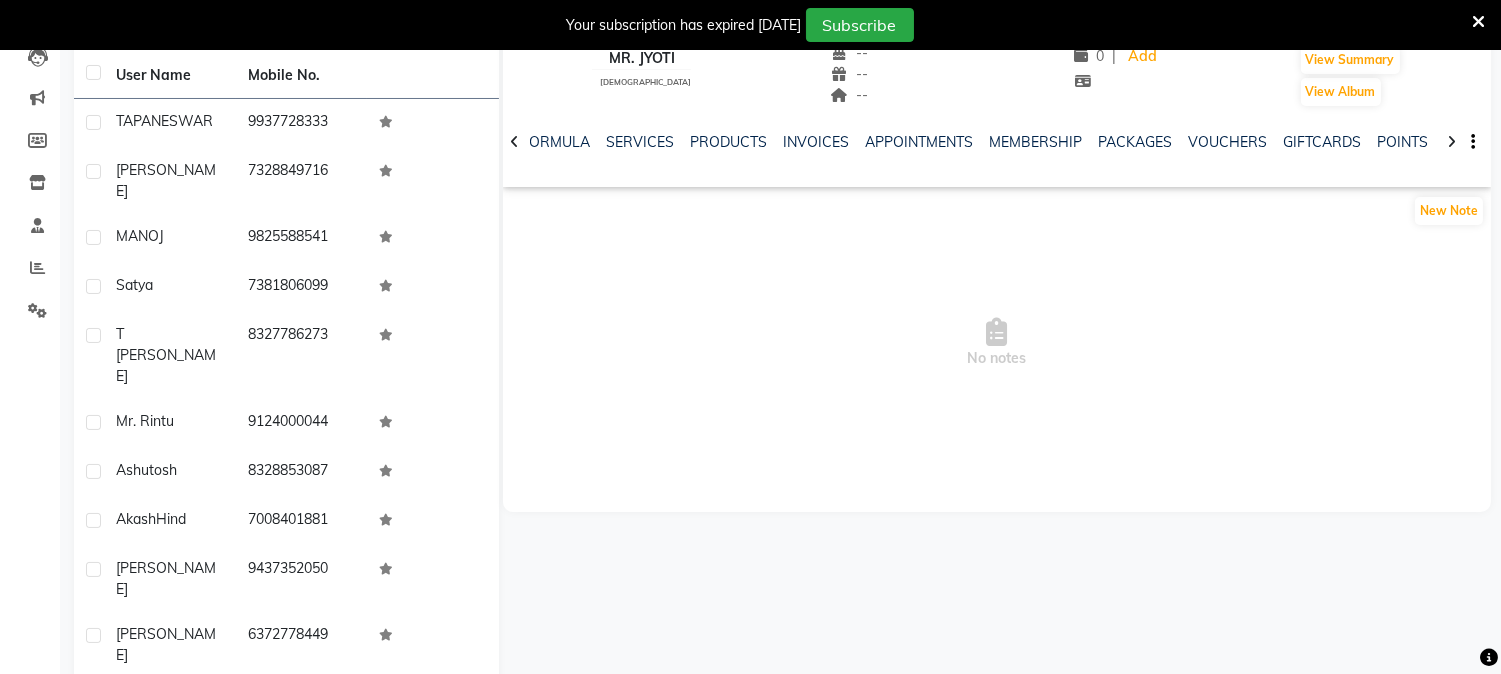 click on "Next" 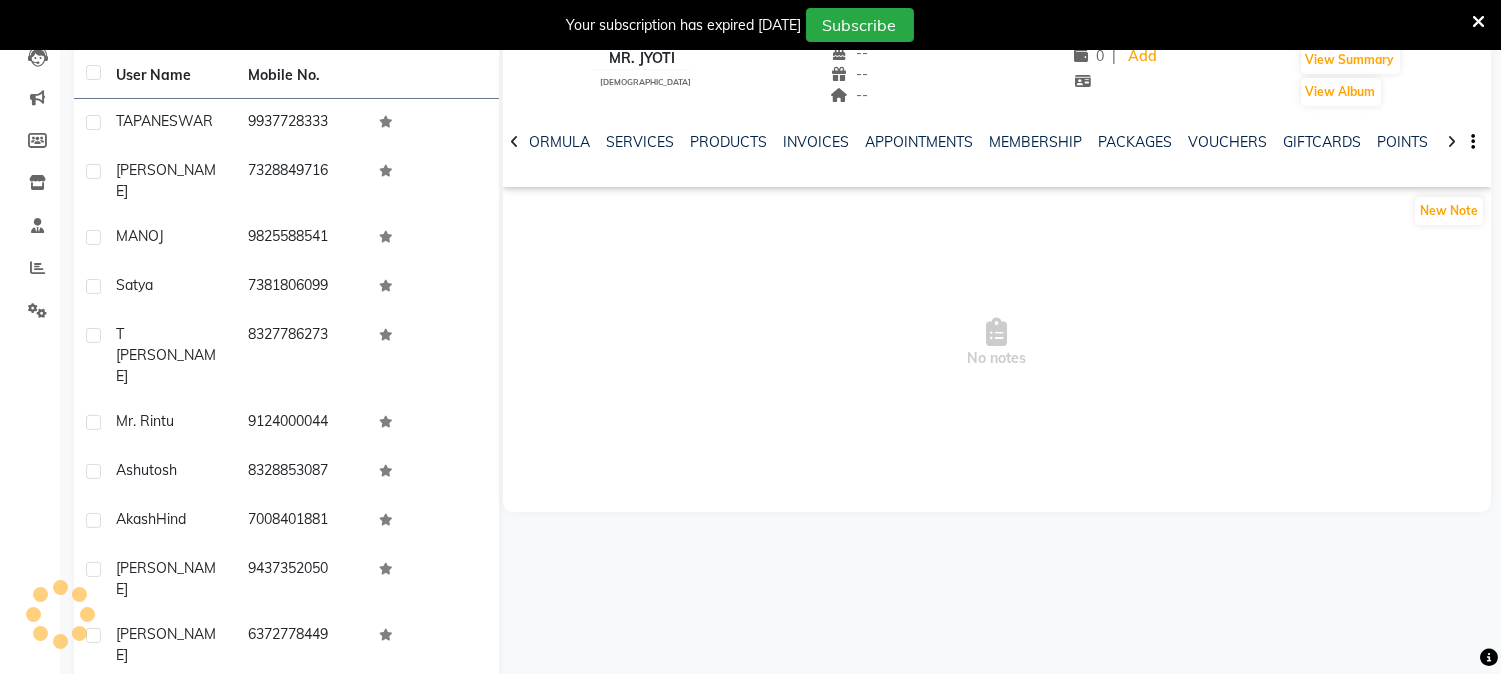 click on "Next" 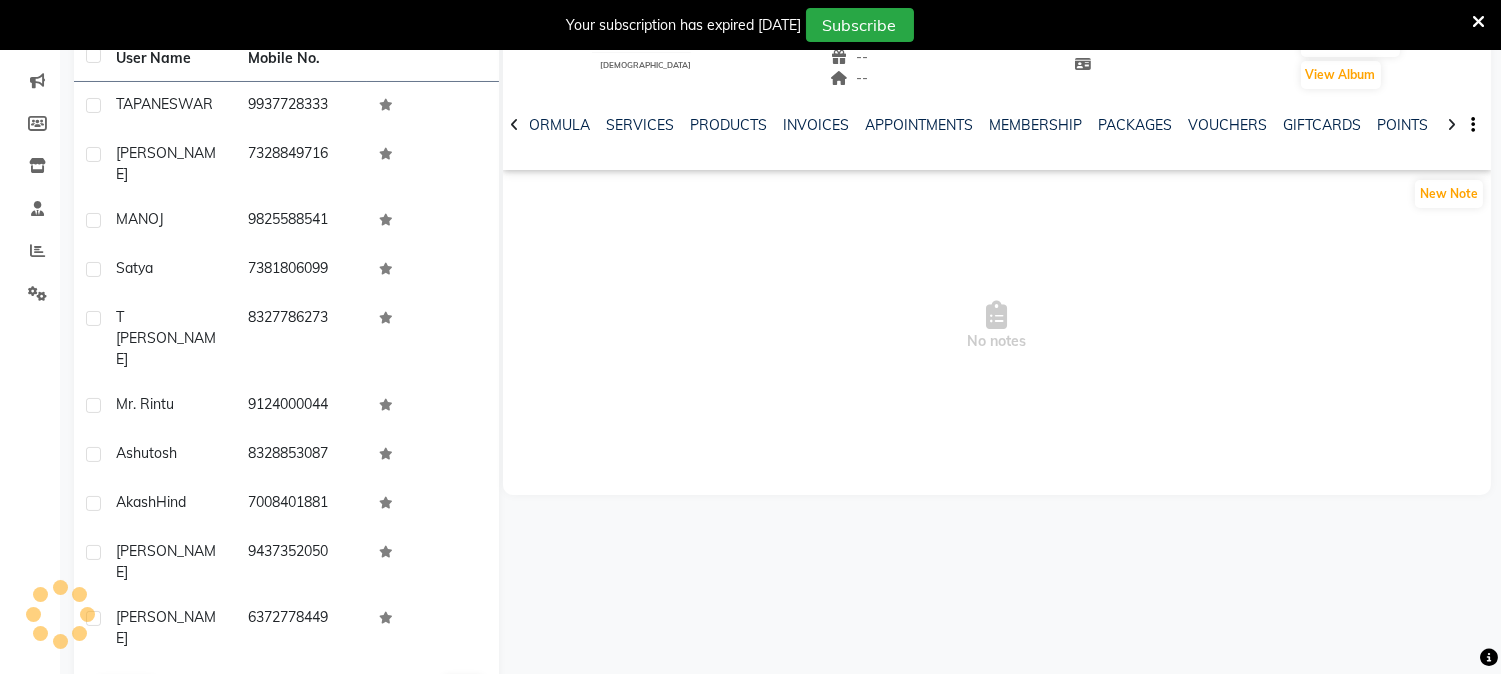 click on "Next" 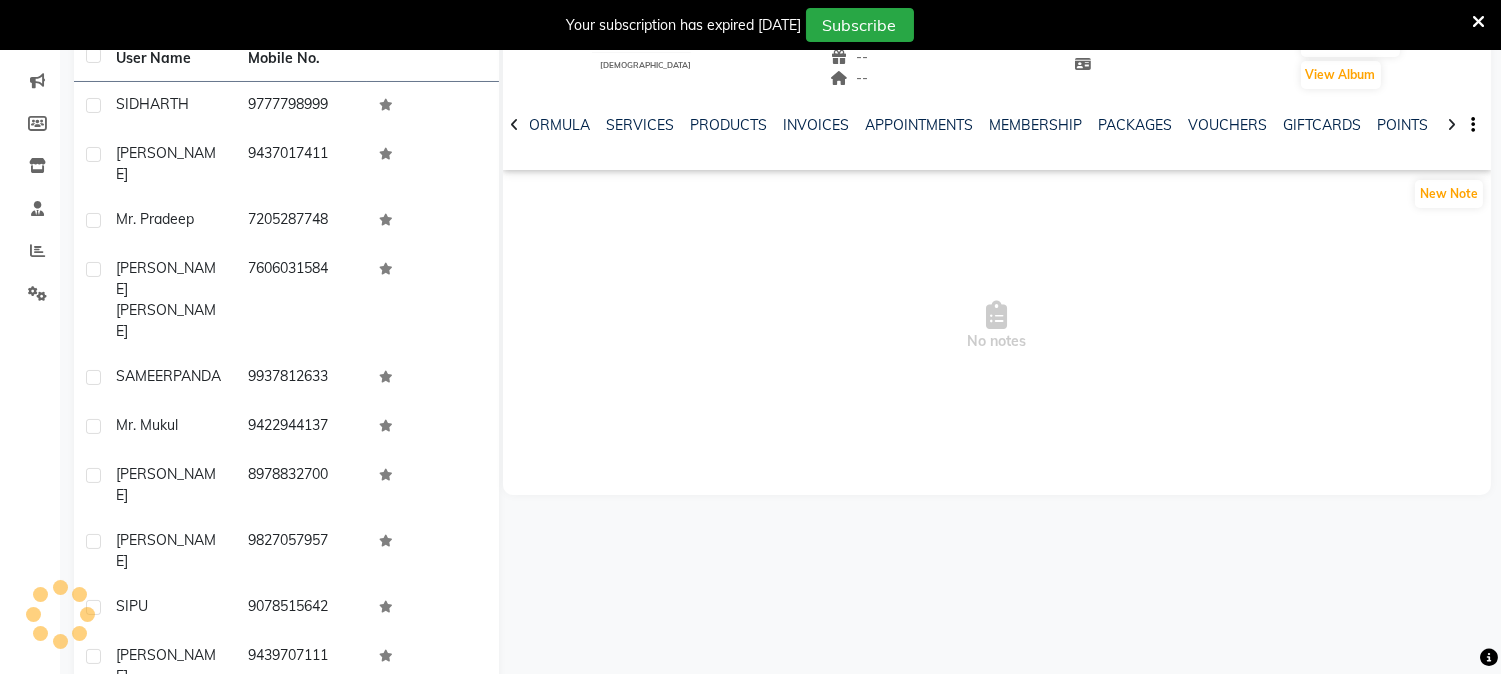 click on "Next" 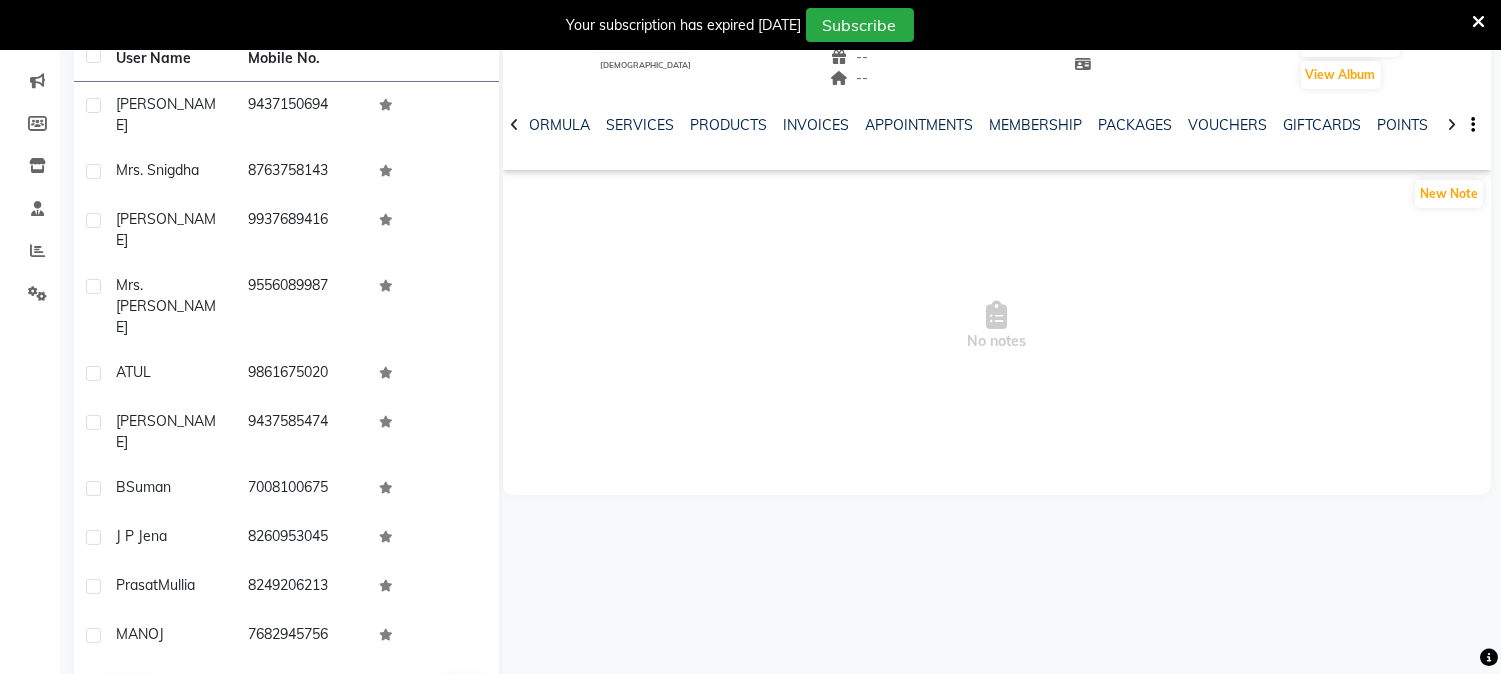 scroll, scrollTop: 225, scrollLeft: 0, axis: vertical 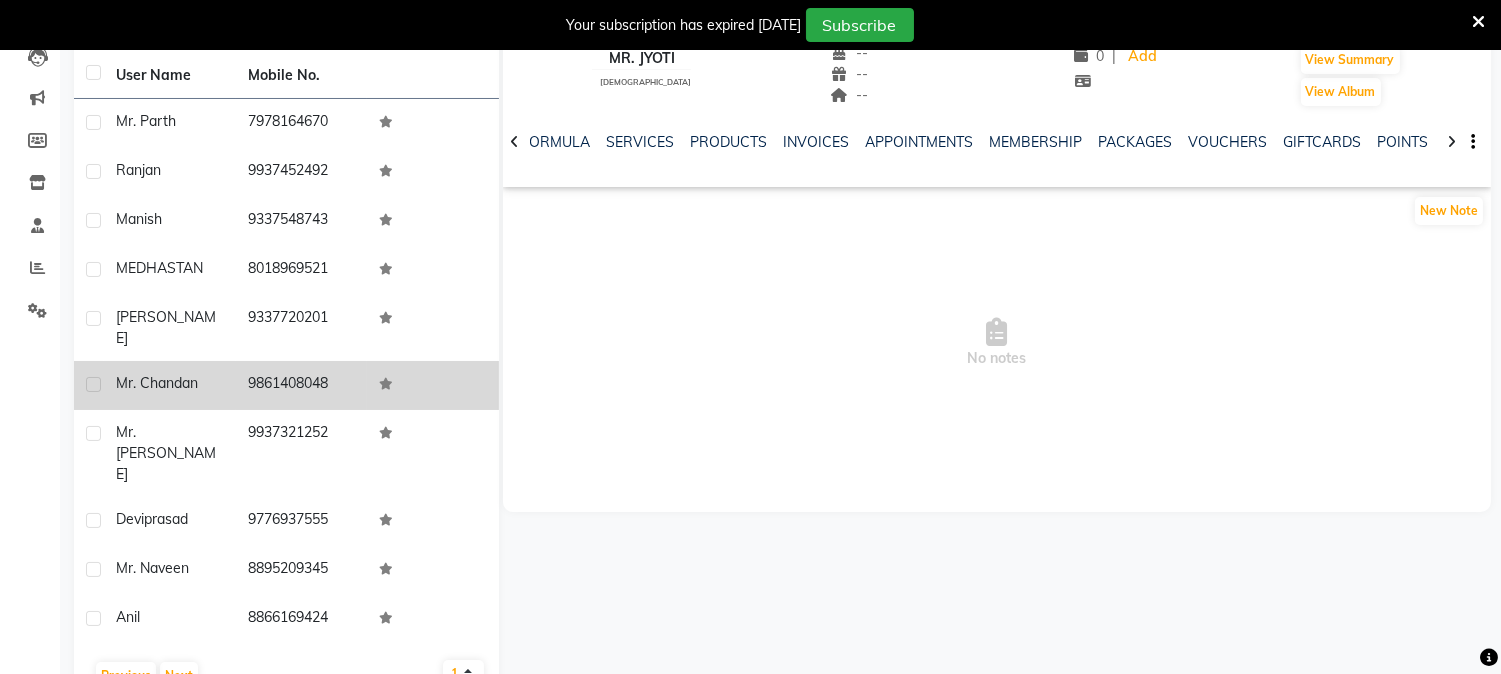 click on "9861408048" 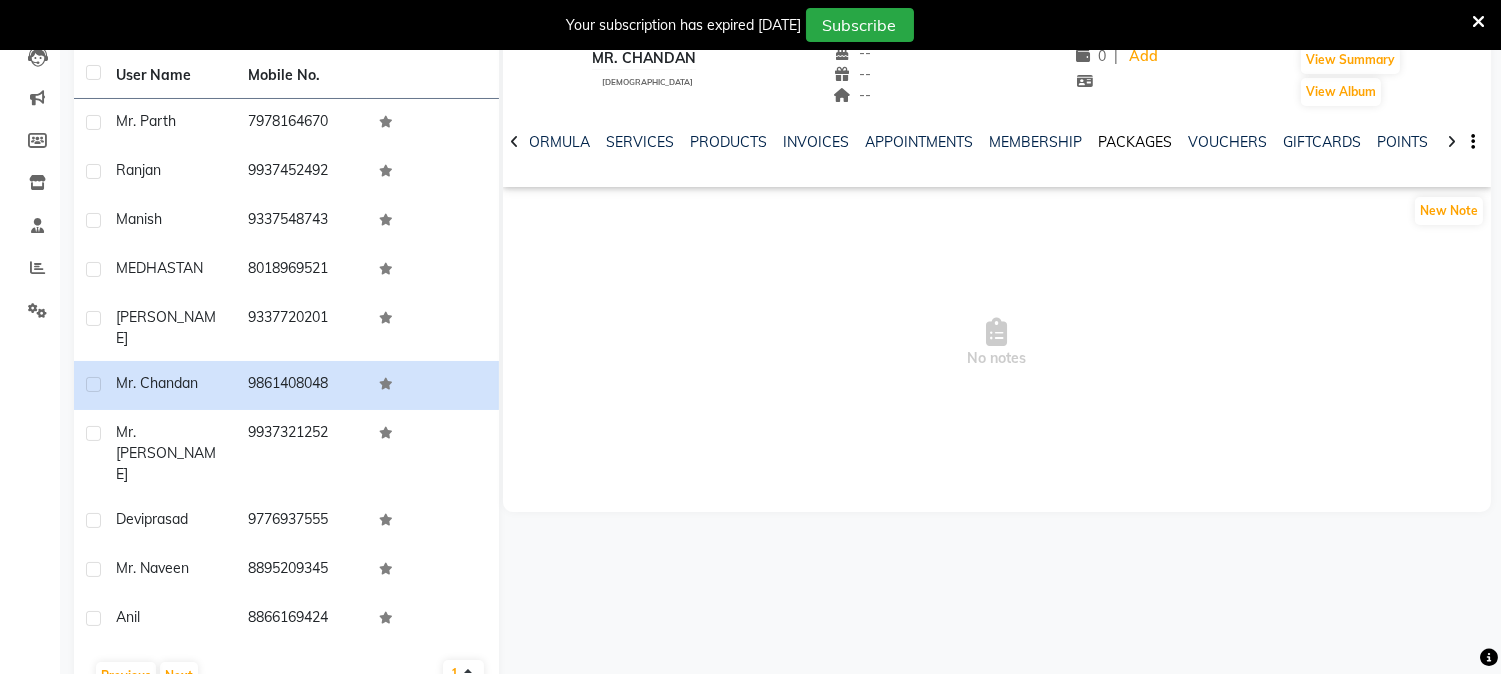 click on "PACKAGES" 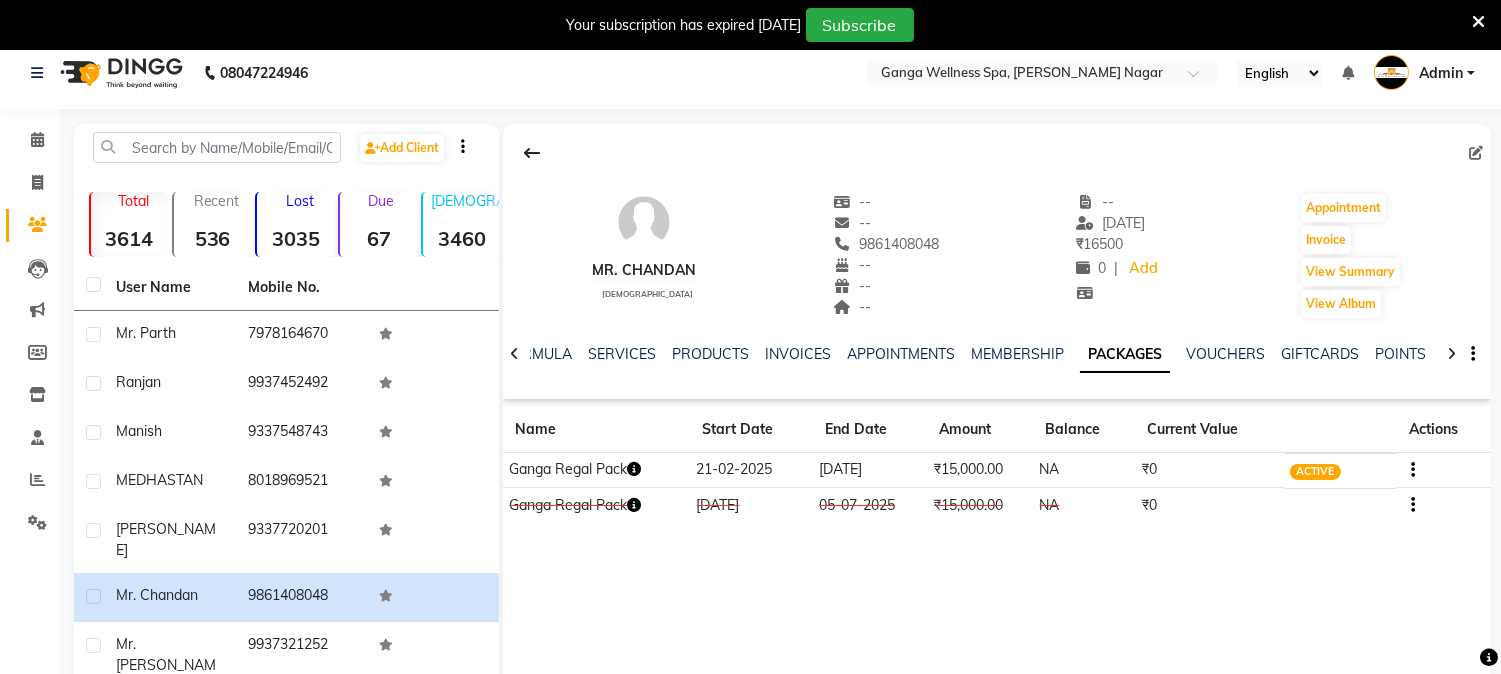 scroll, scrollTop: 3, scrollLeft: 0, axis: vertical 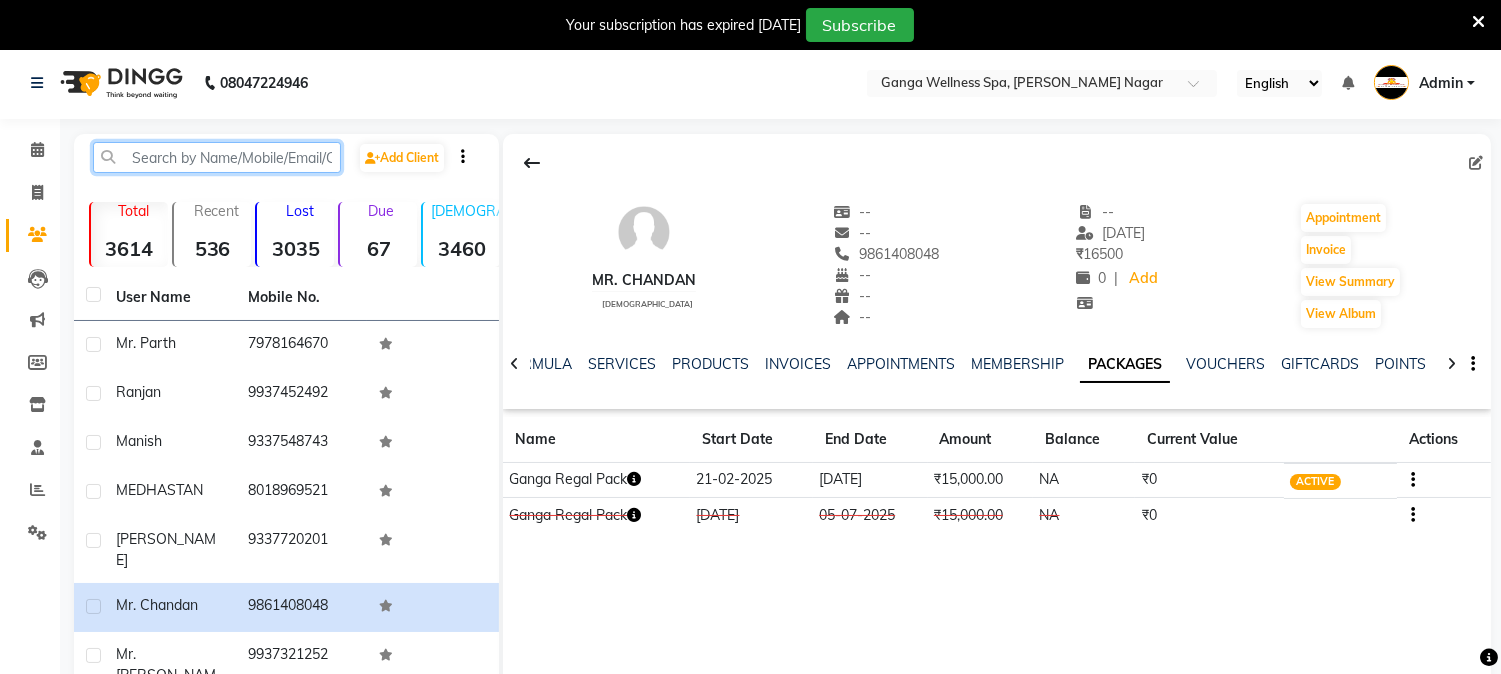 drag, startPoint x: 255, startPoint y: 157, endPoint x: 255, endPoint y: 170, distance: 13 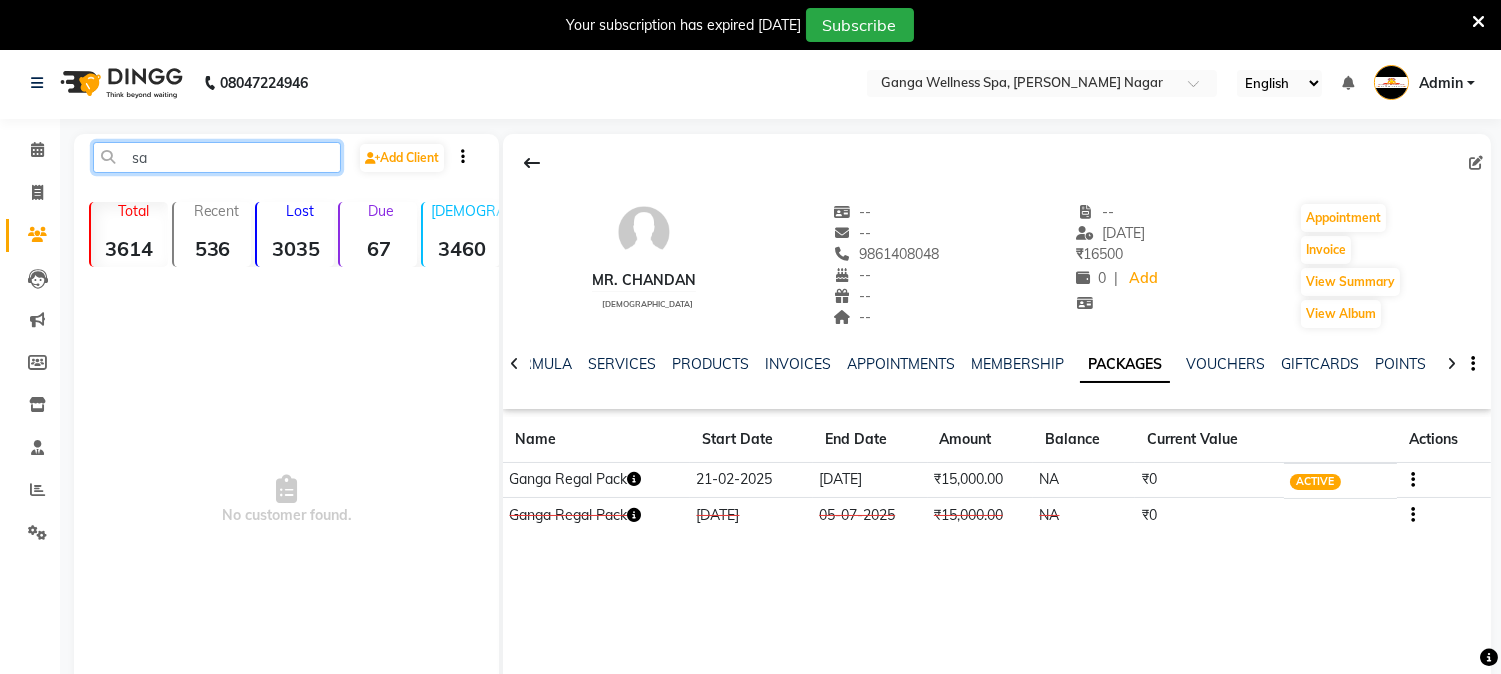 type on "s" 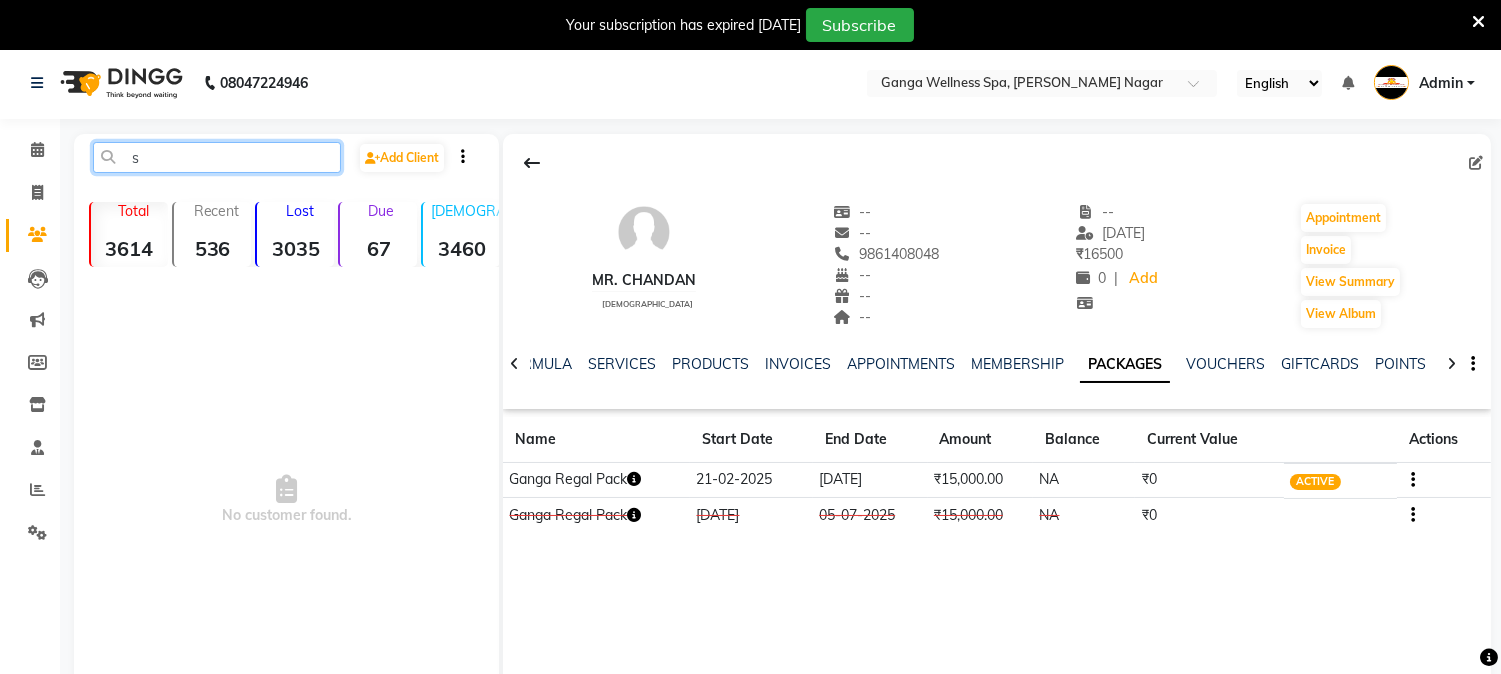 type 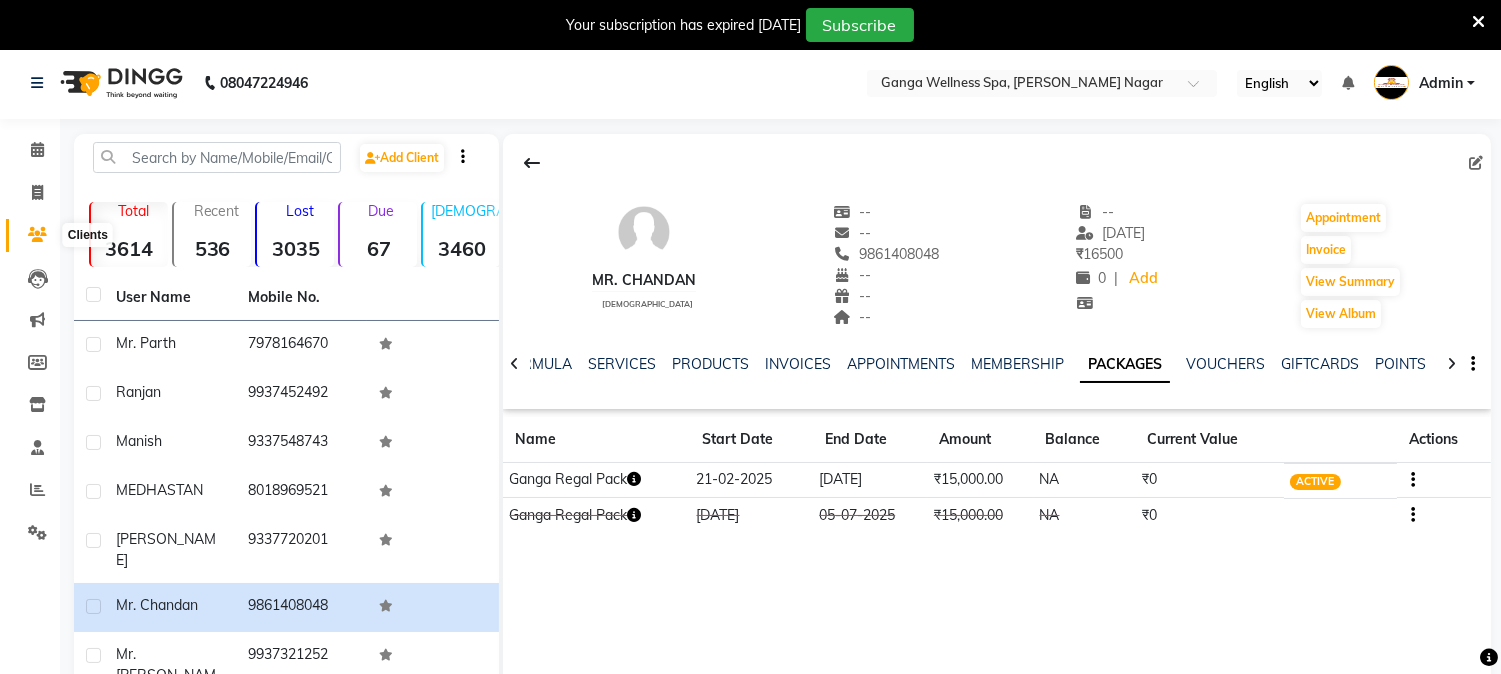 click 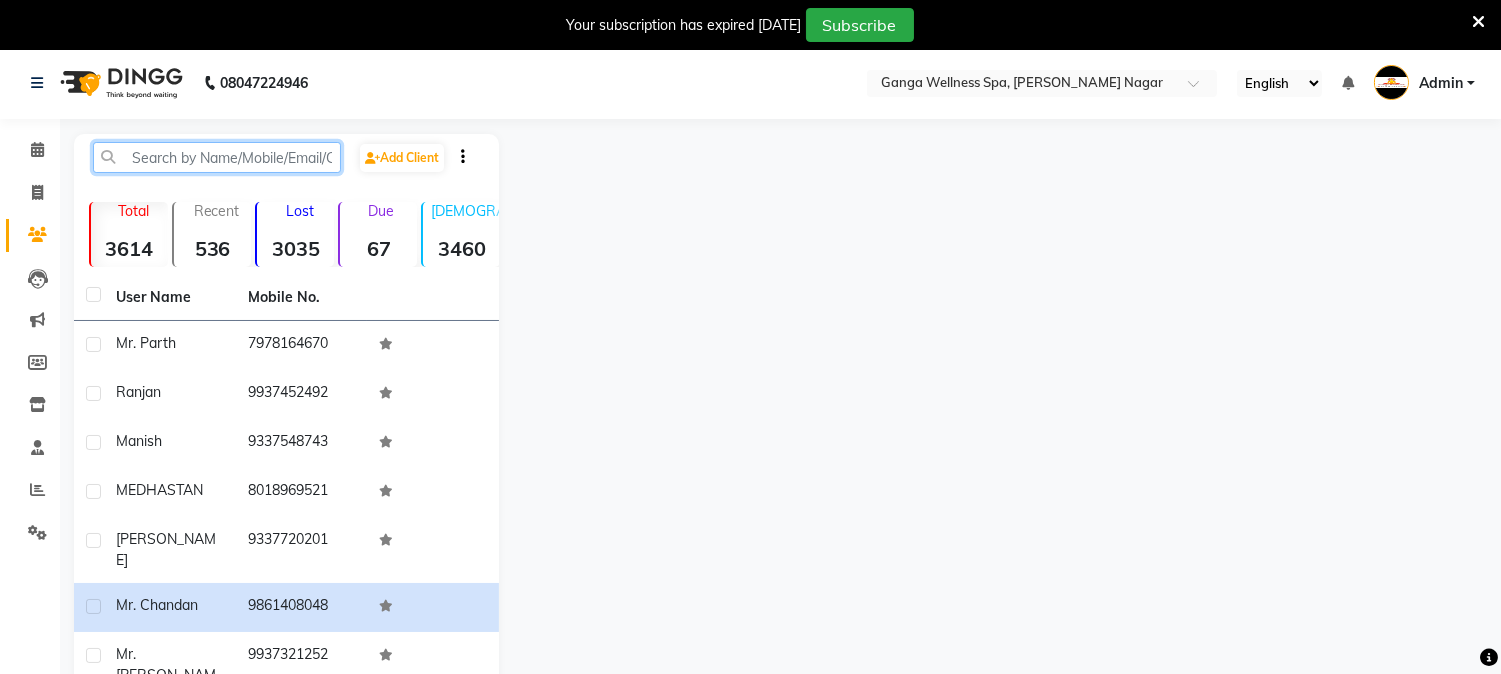 click 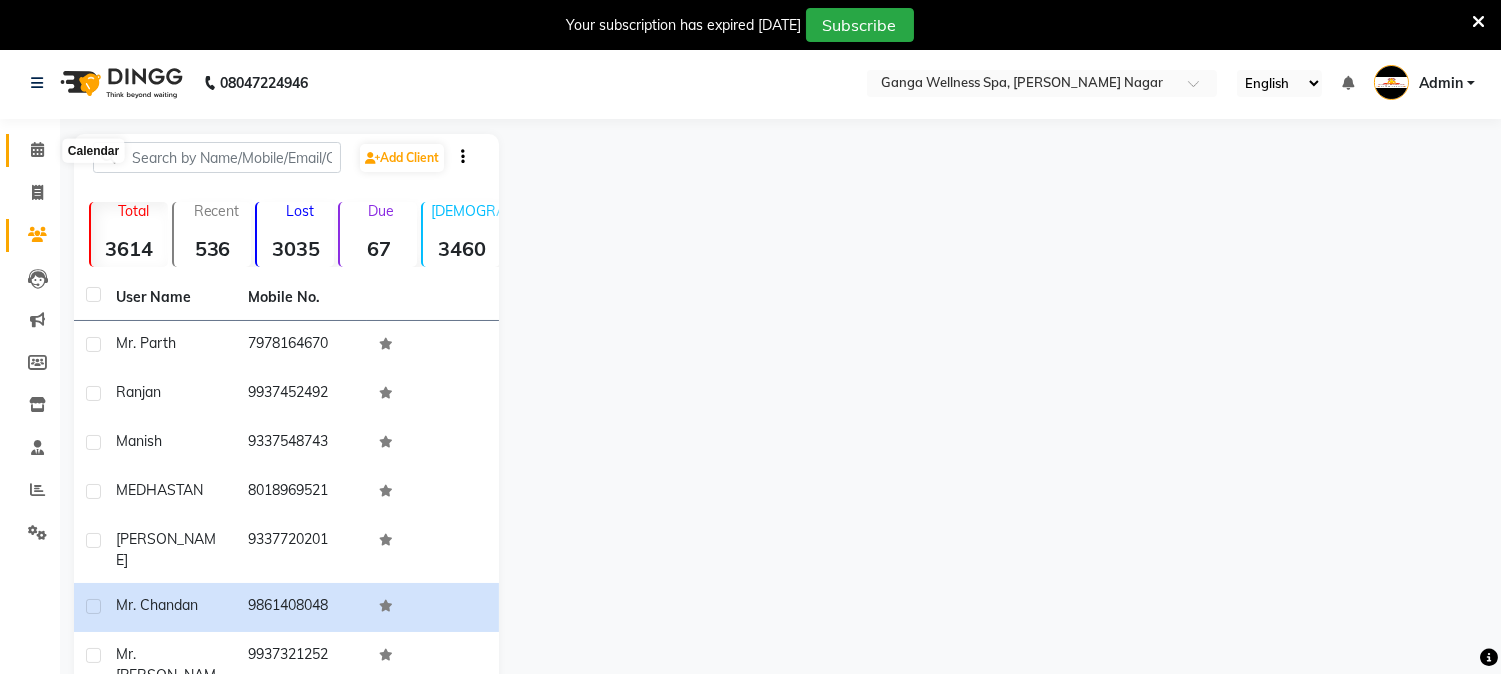click 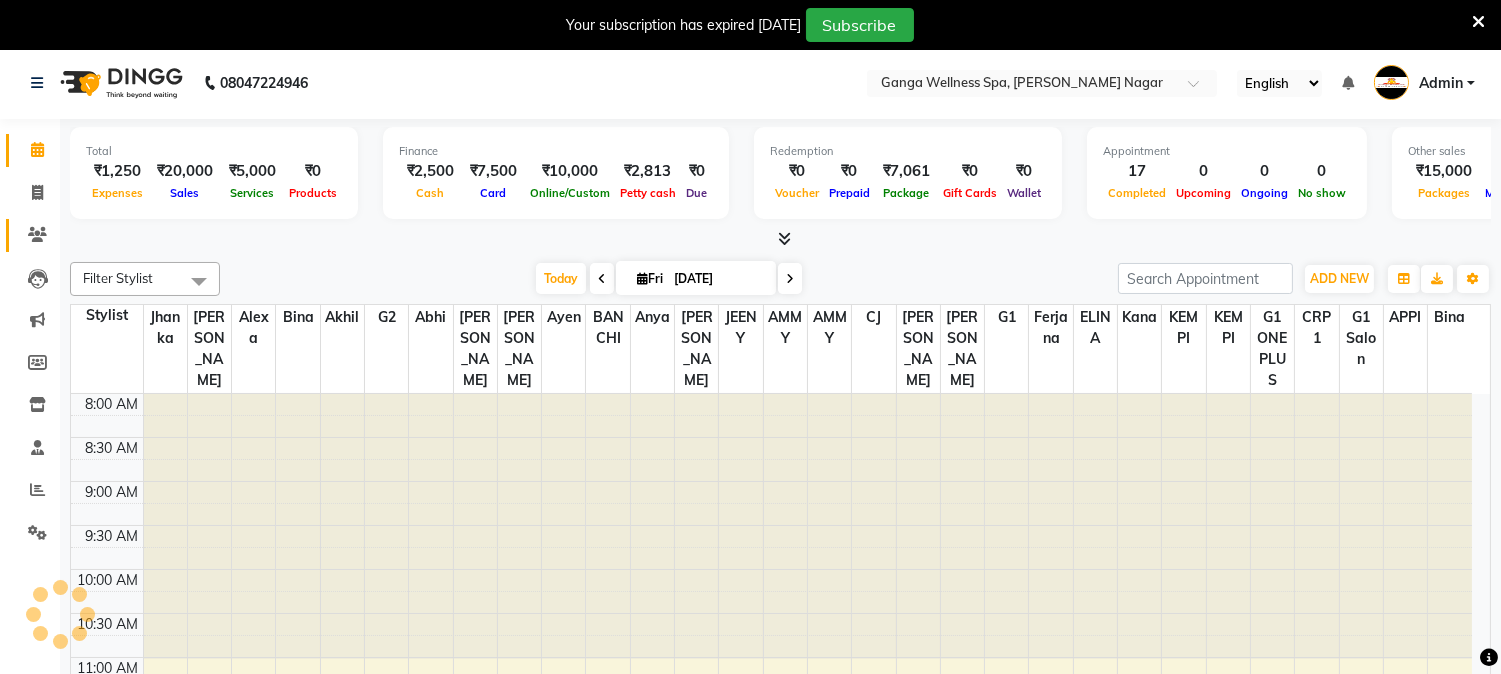 click on "Clients" 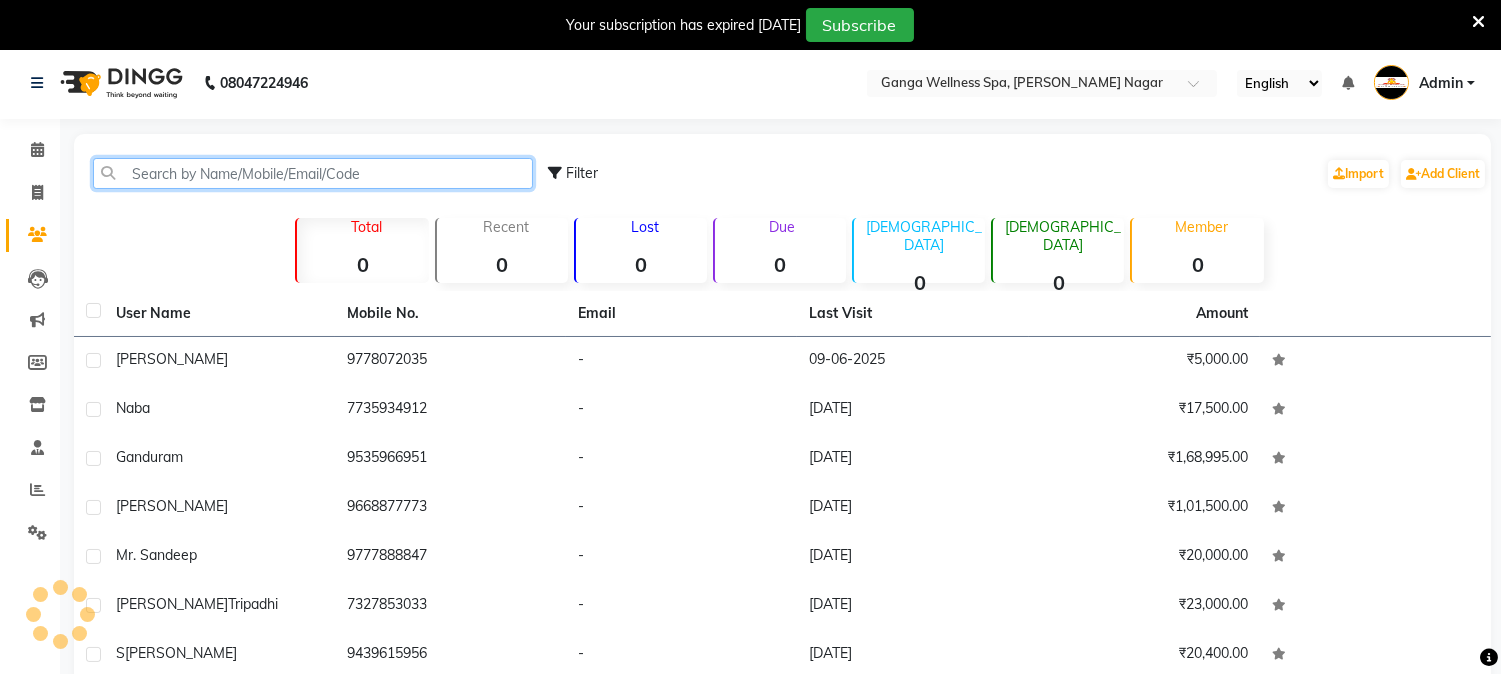 click 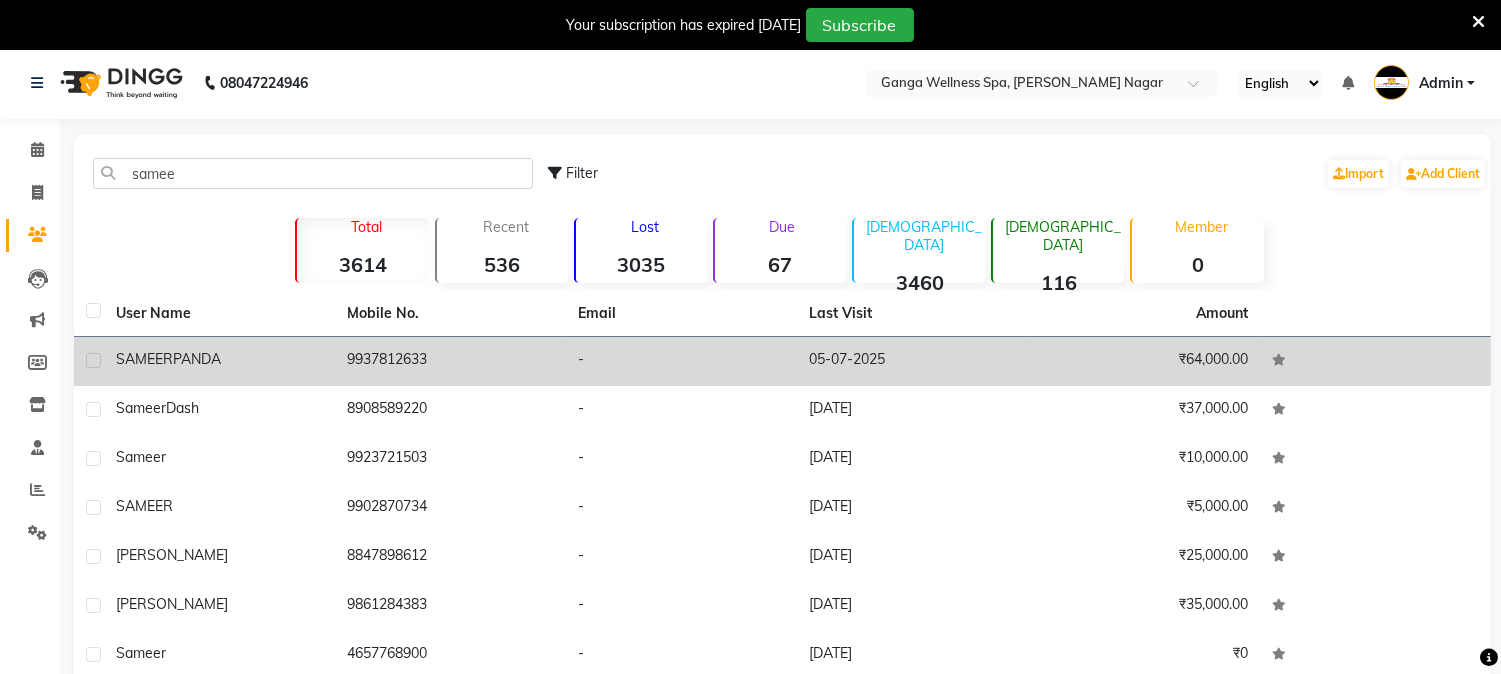 click on "9937812633" 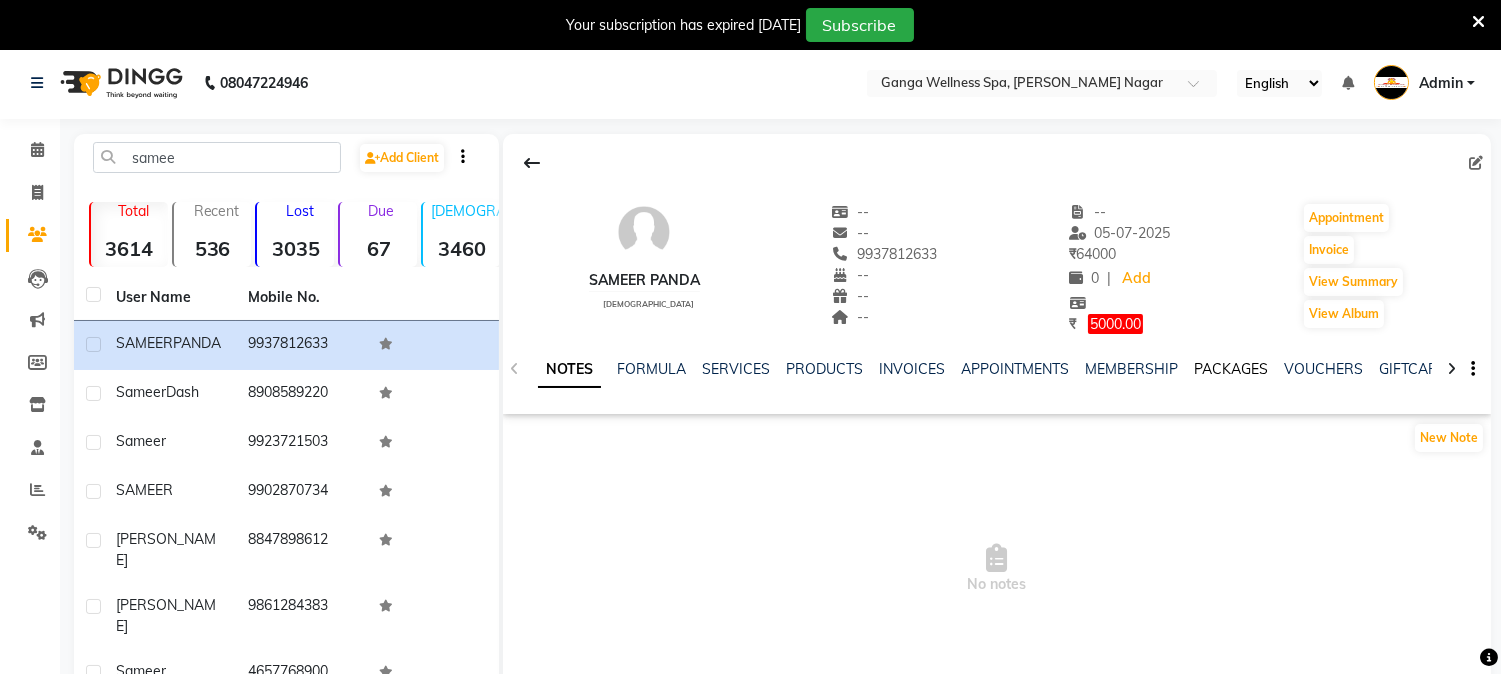 click on "PACKAGES" 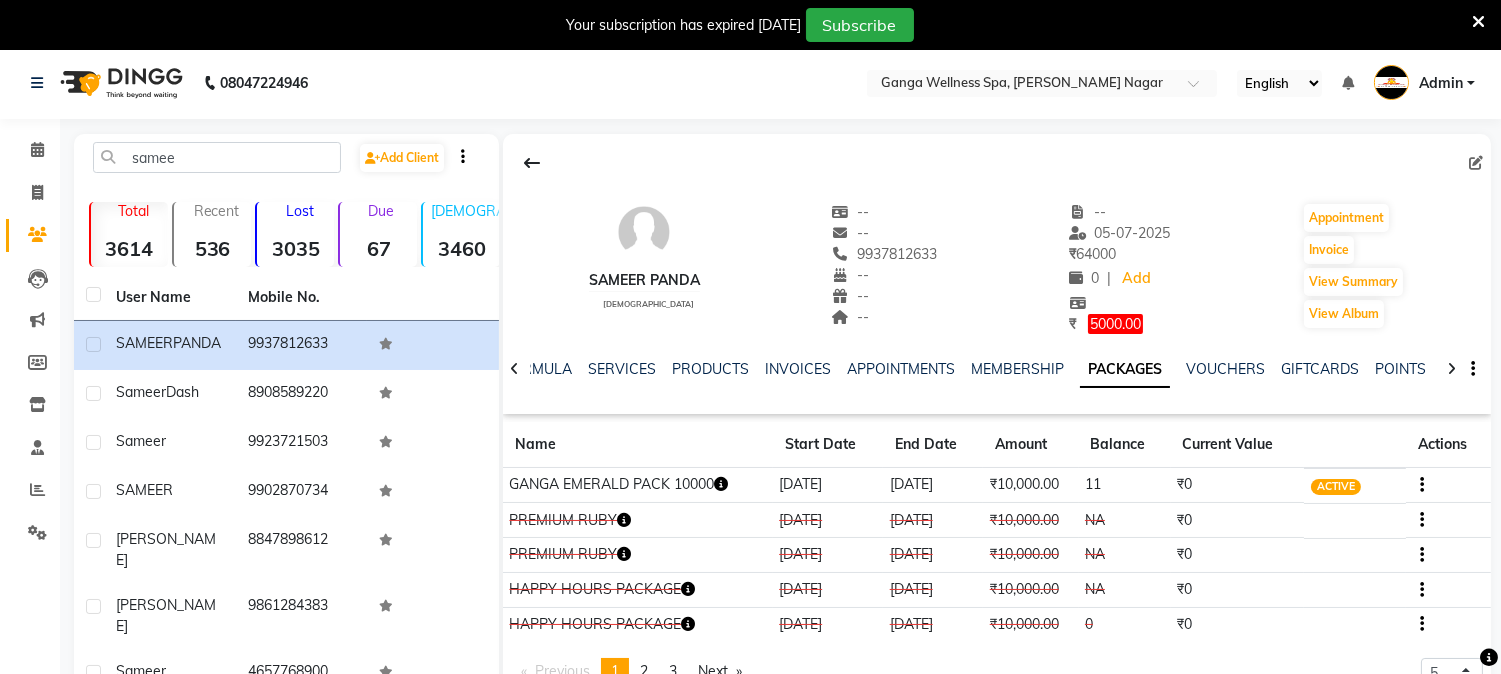 click 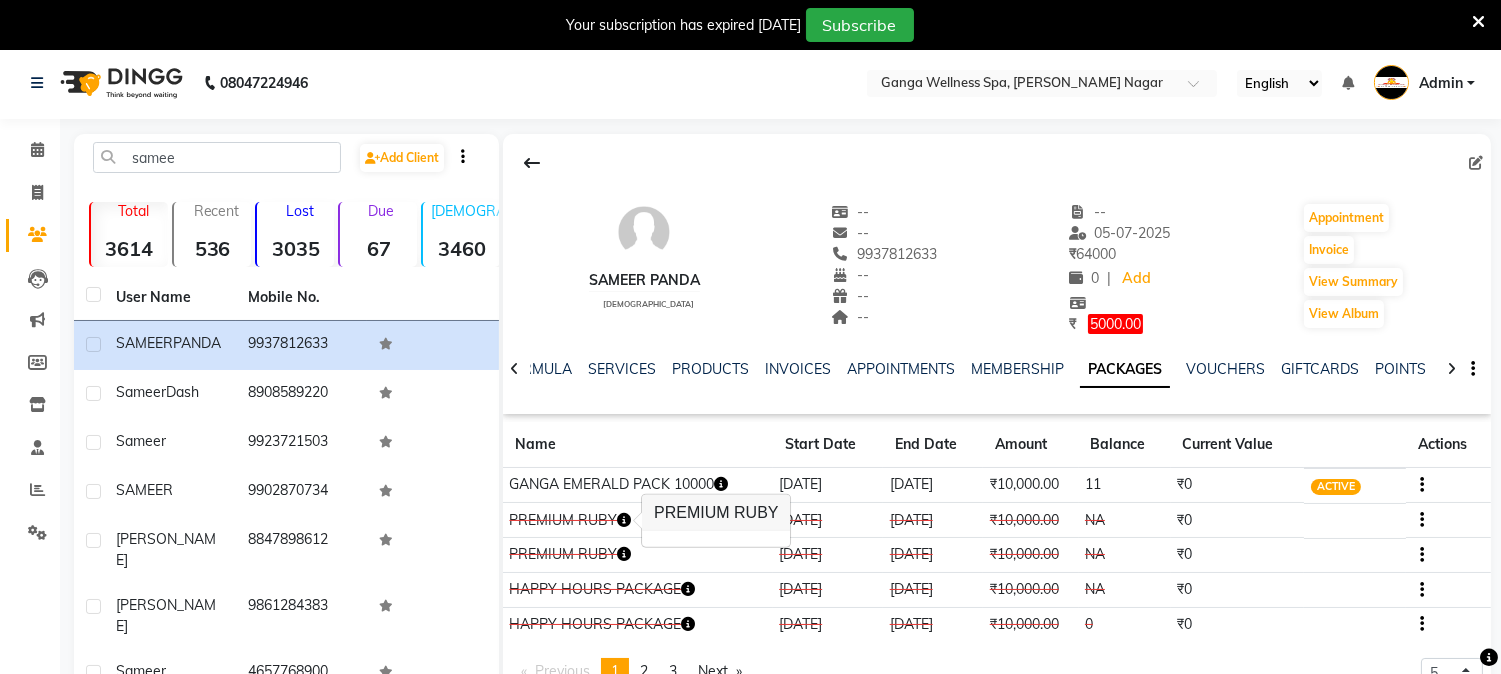 click on "PREMIUM RUBY" 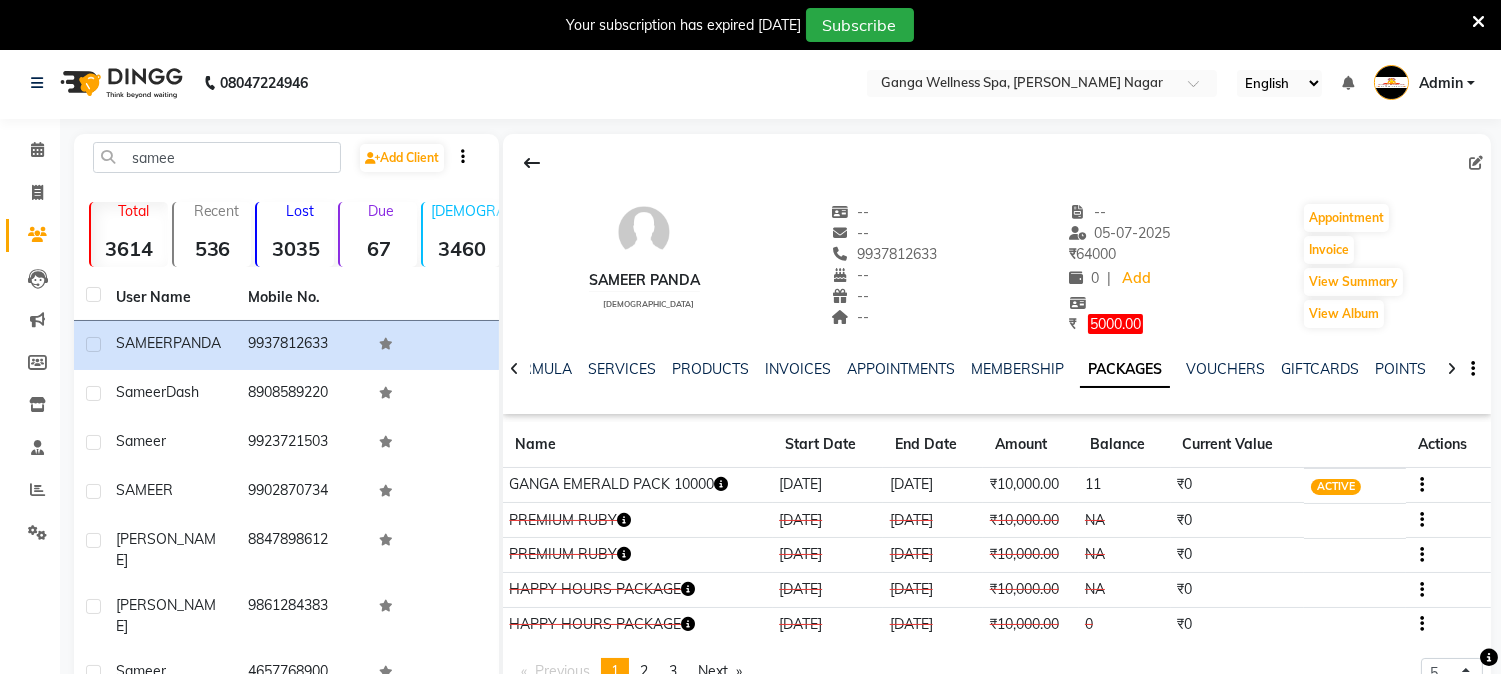 click 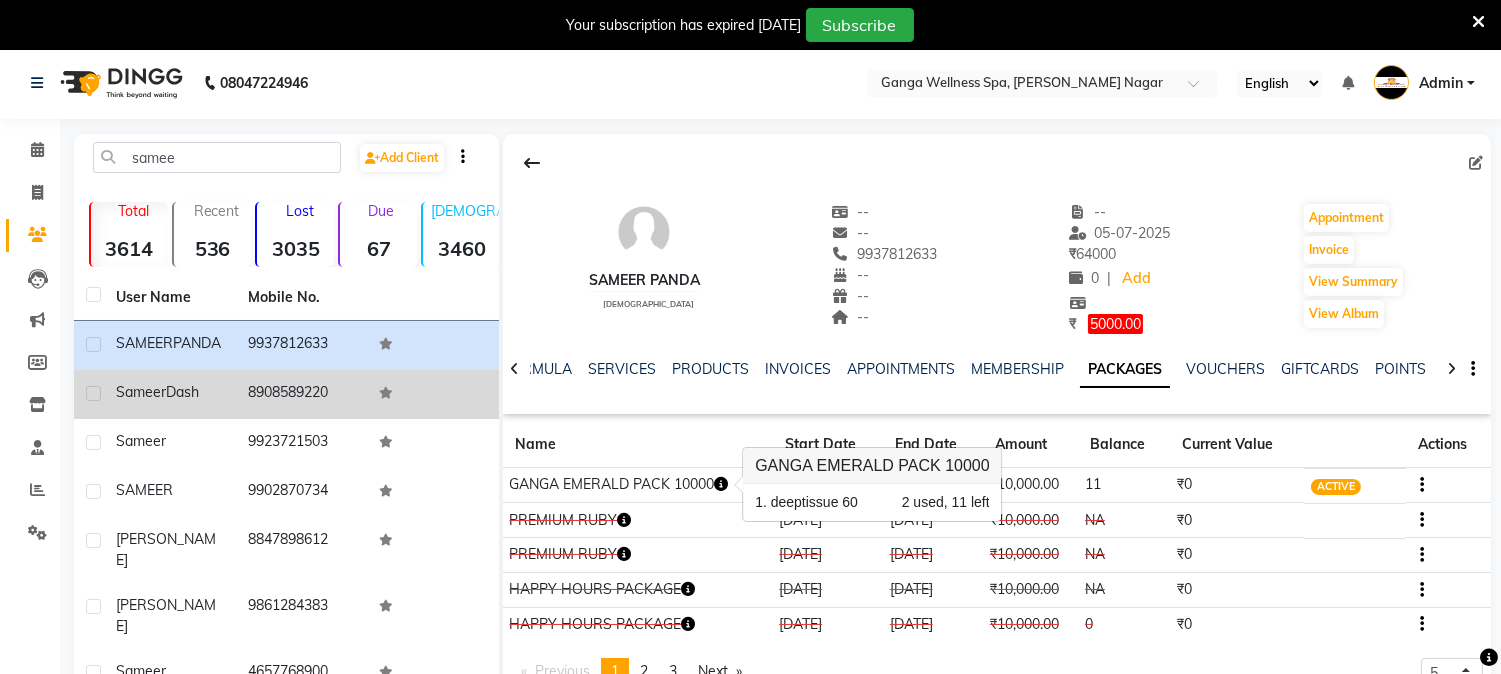 click on "8908589220" 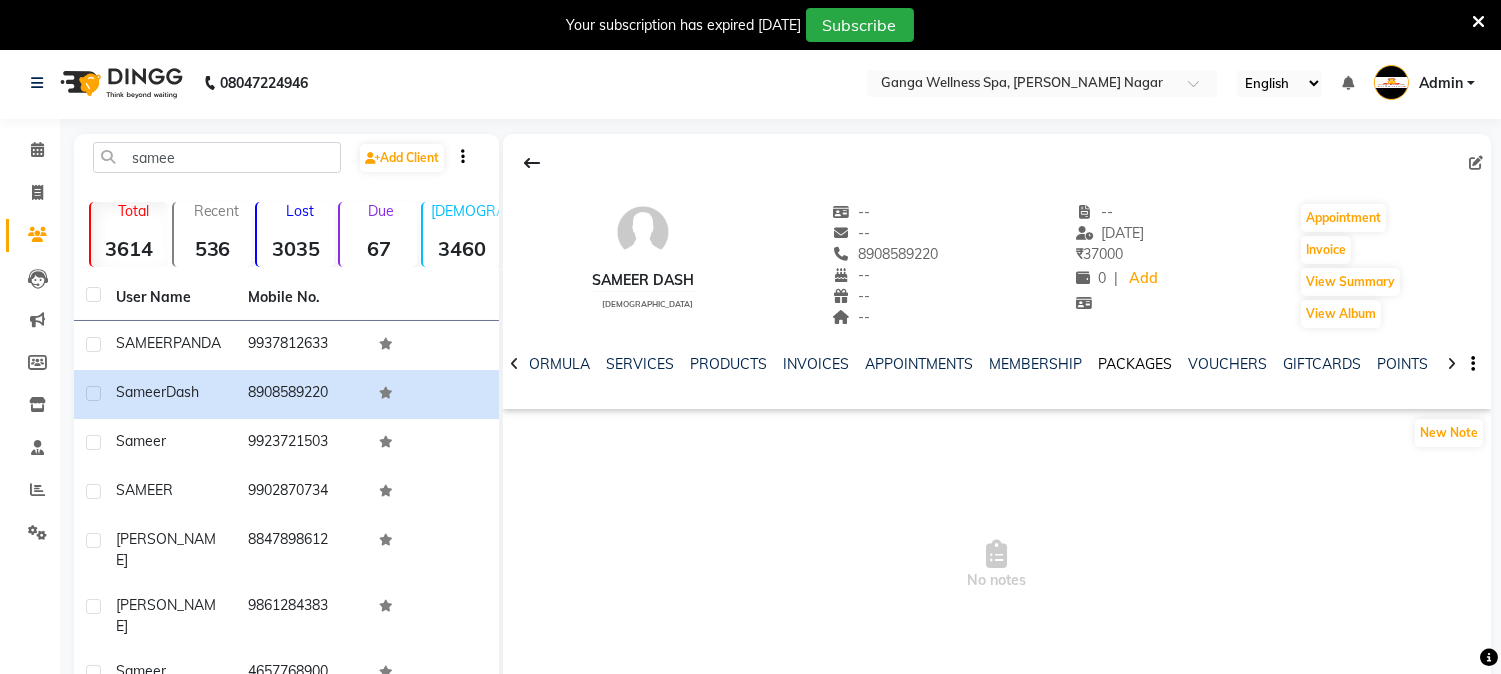 click on "PACKAGES" 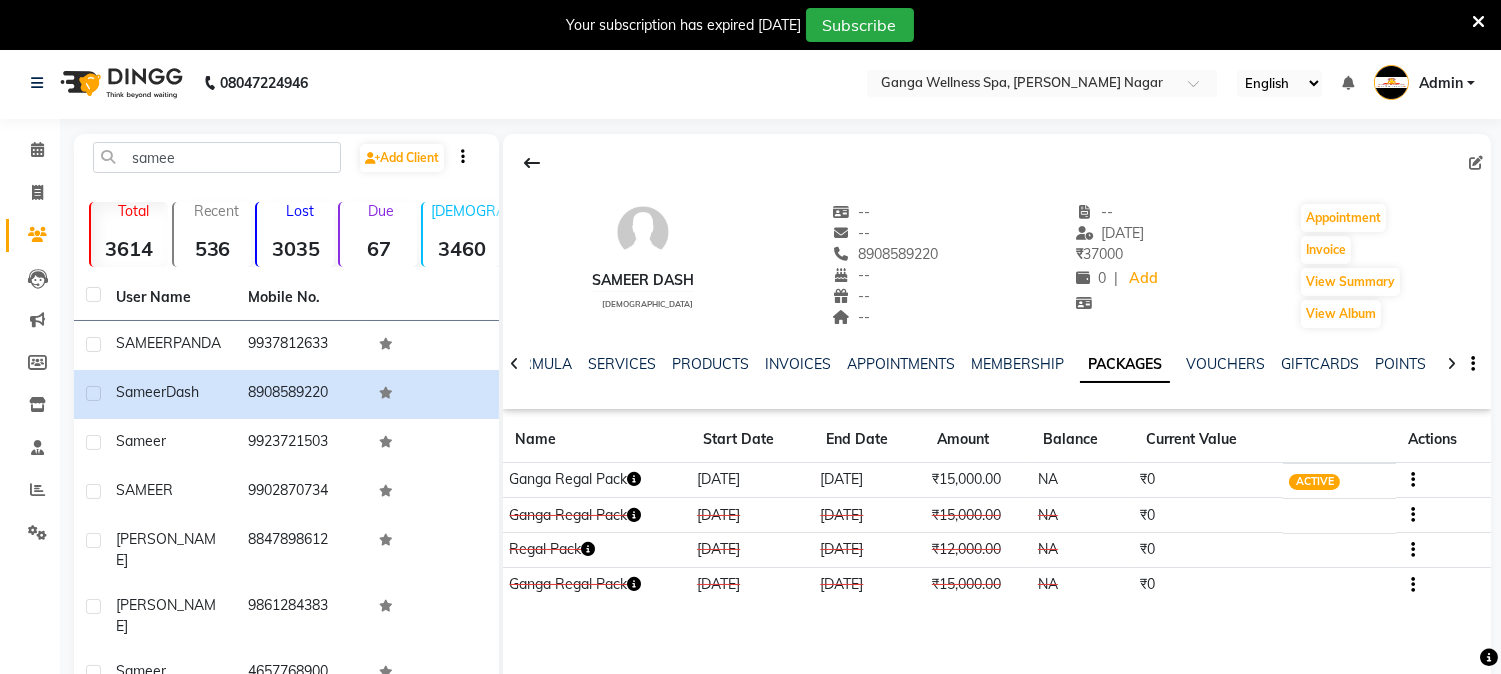 click 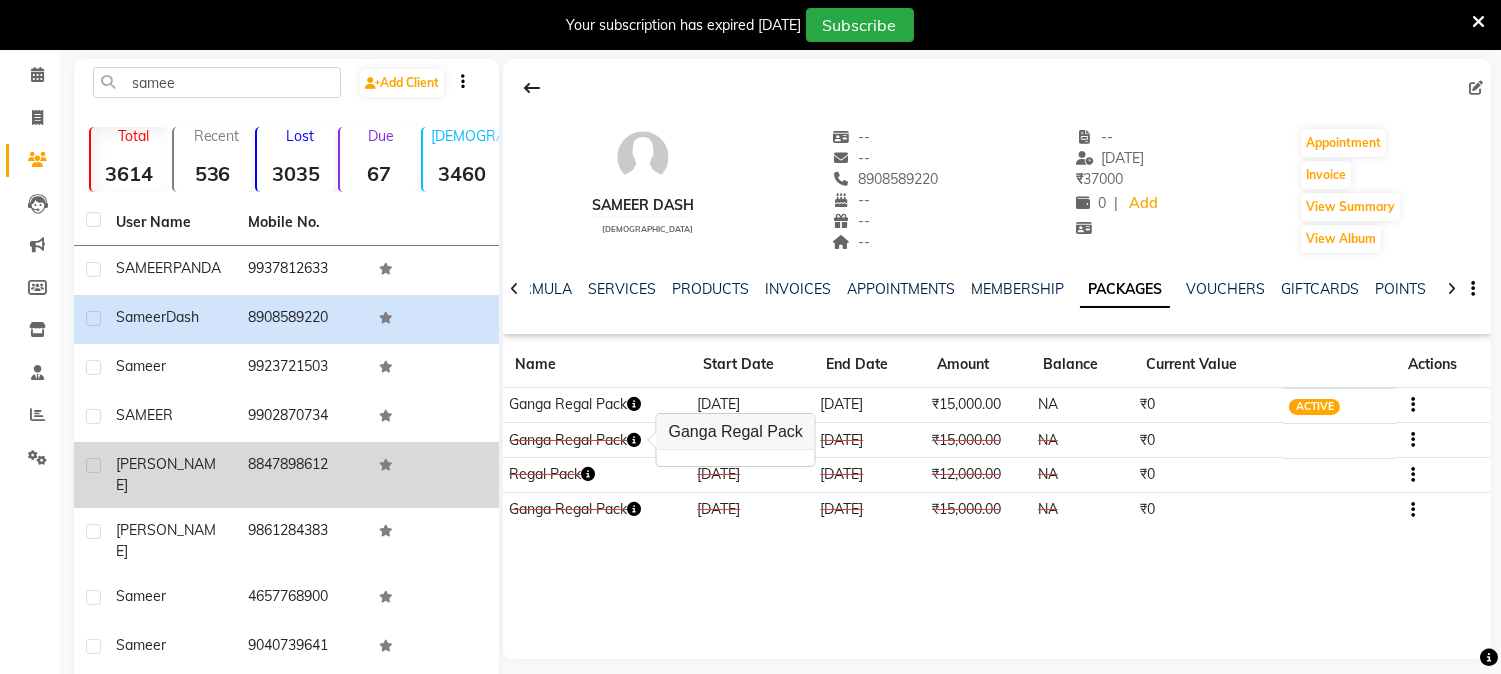 scroll, scrollTop: 276, scrollLeft: 0, axis: vertical 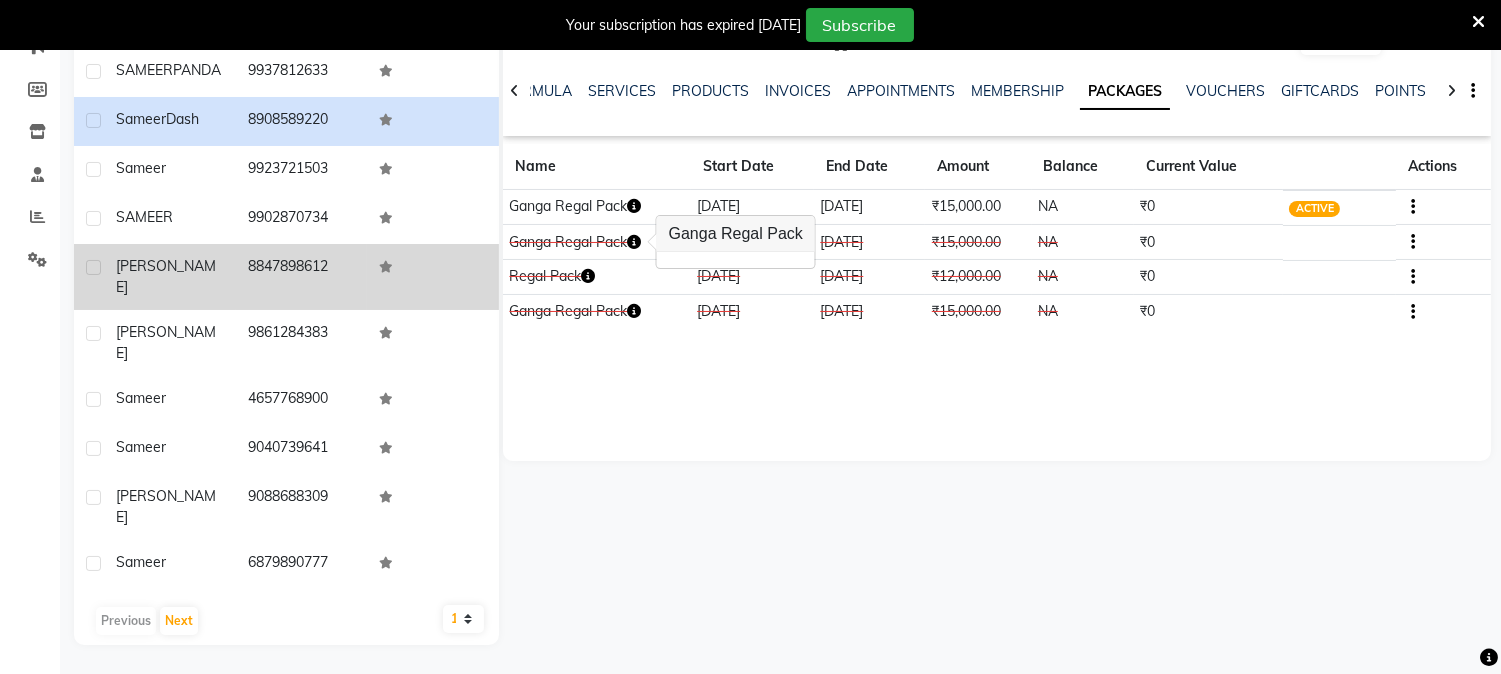 click on "8847898612" 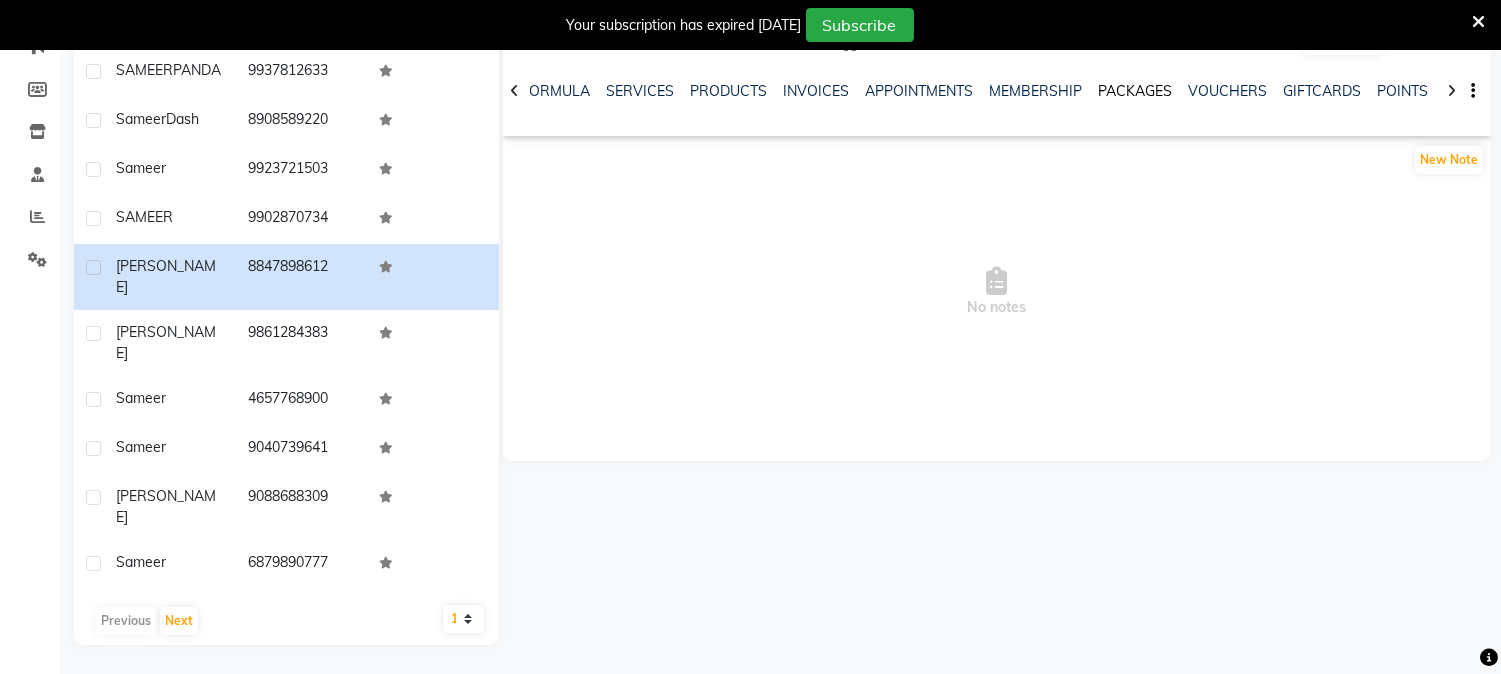 click on "PACKAGES" 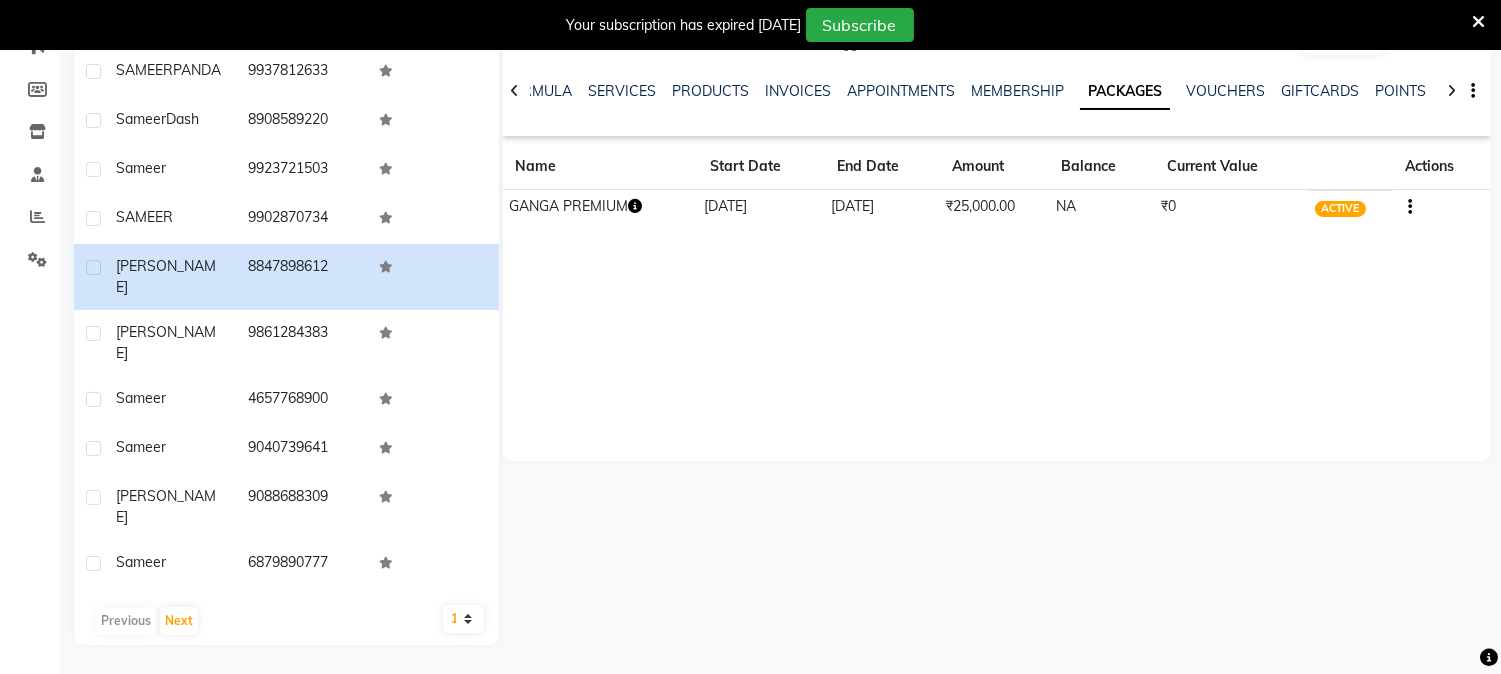 click 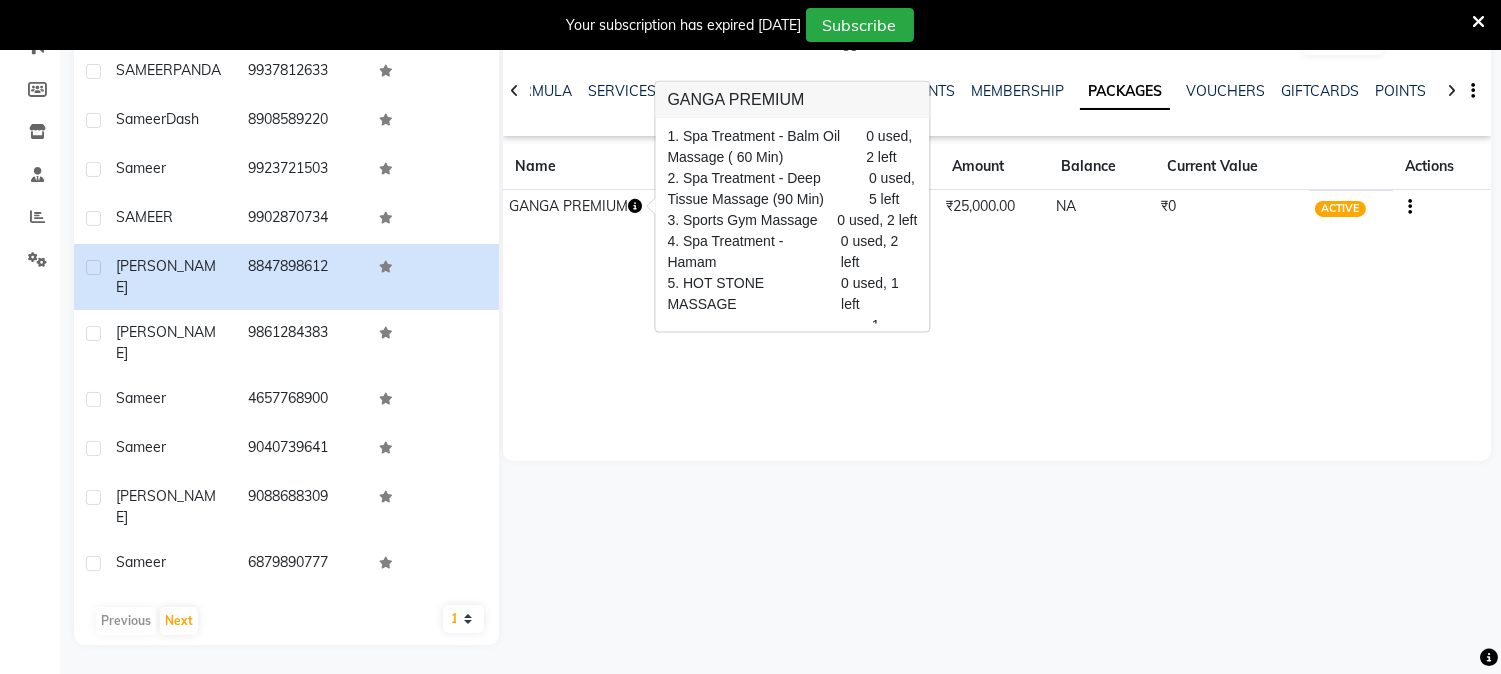 scroll, scrollTop: 137, scrollLeft: 0, axis: vertical 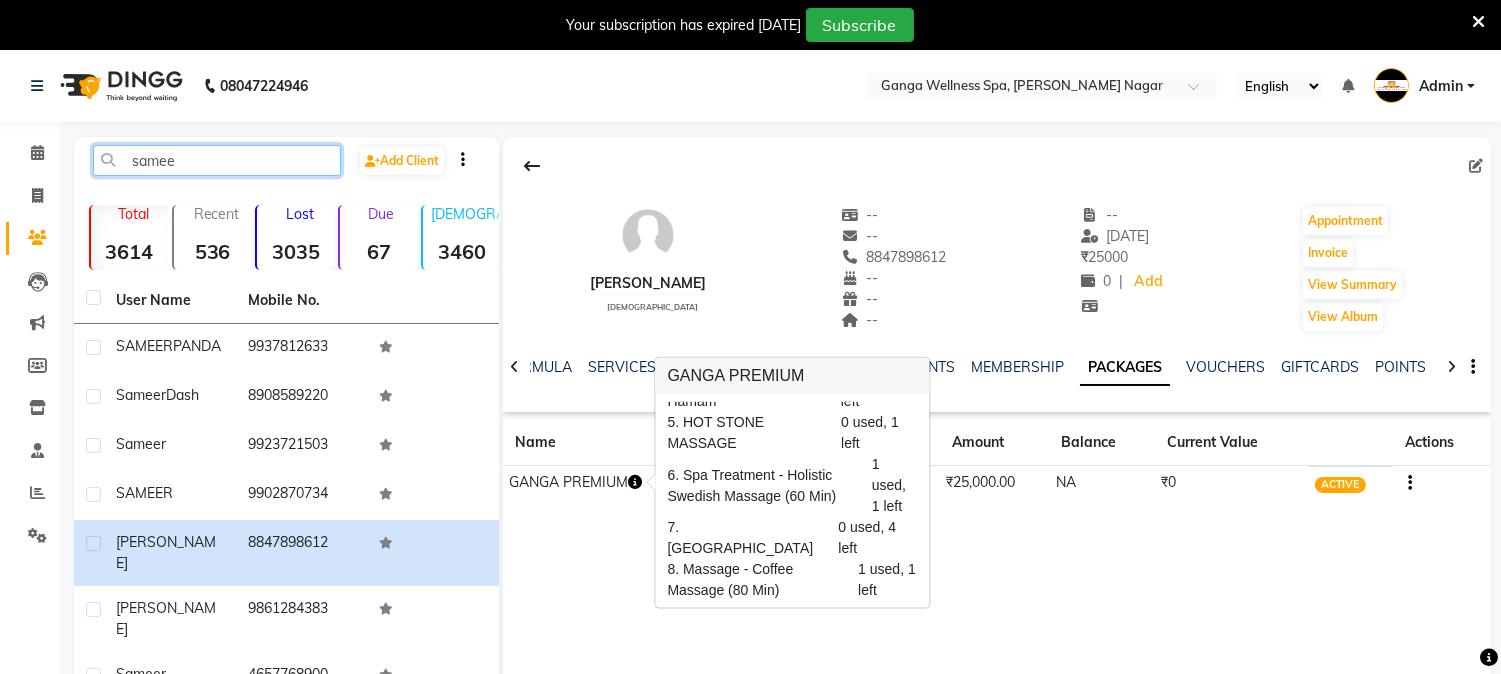 click on "samee" 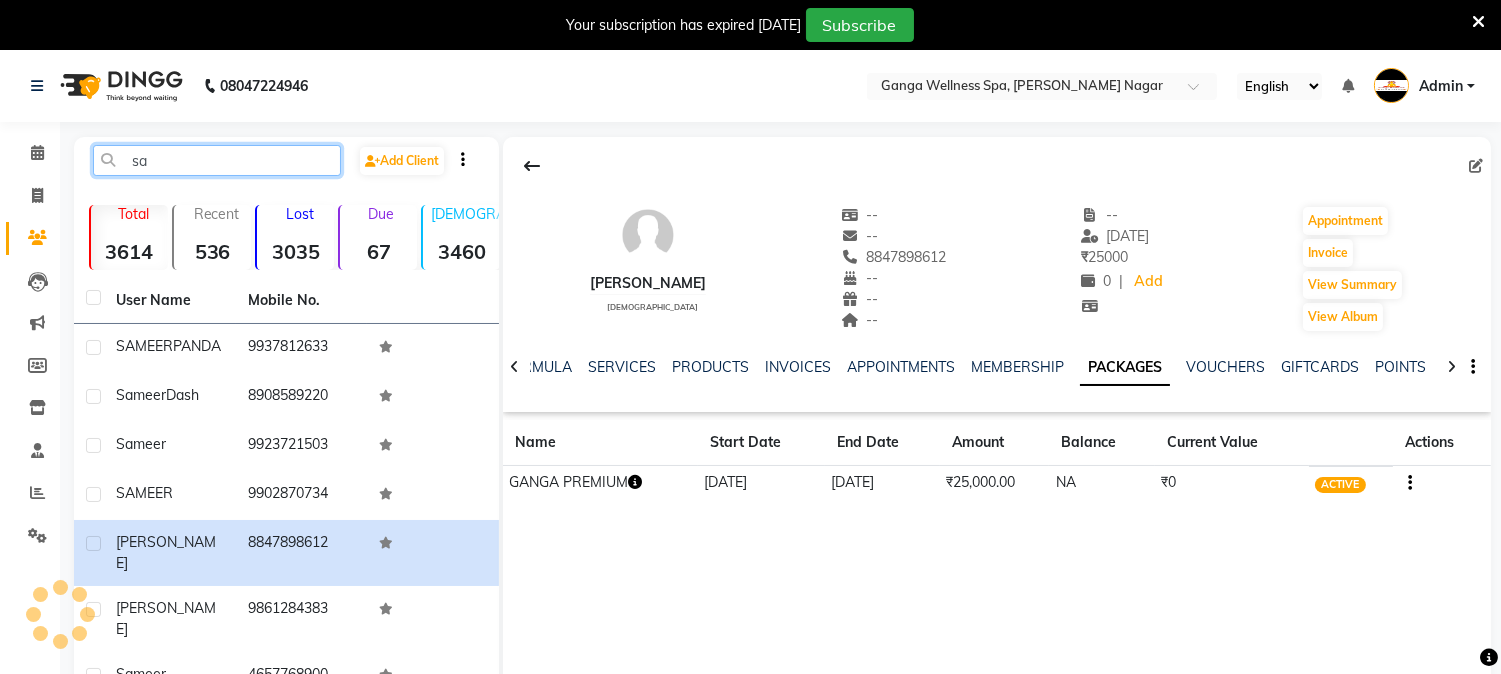 type on "s" 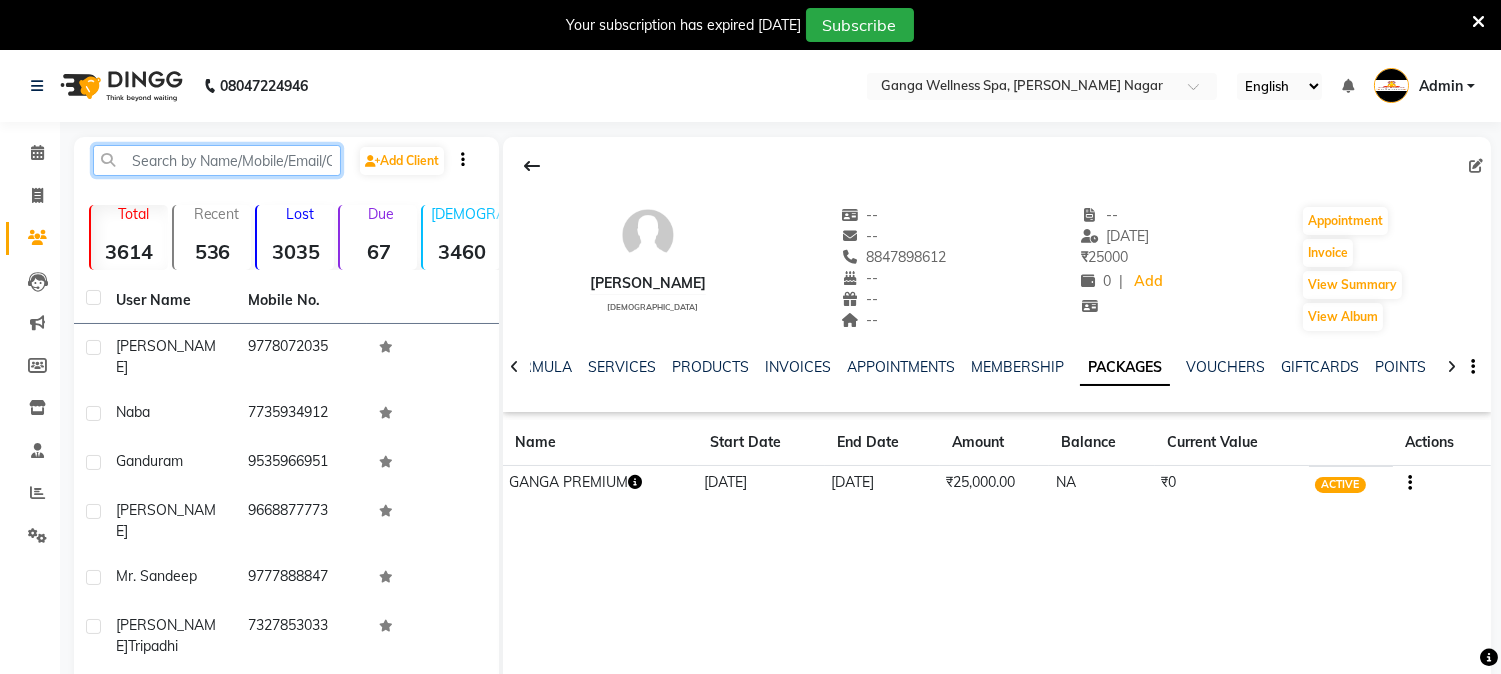 click 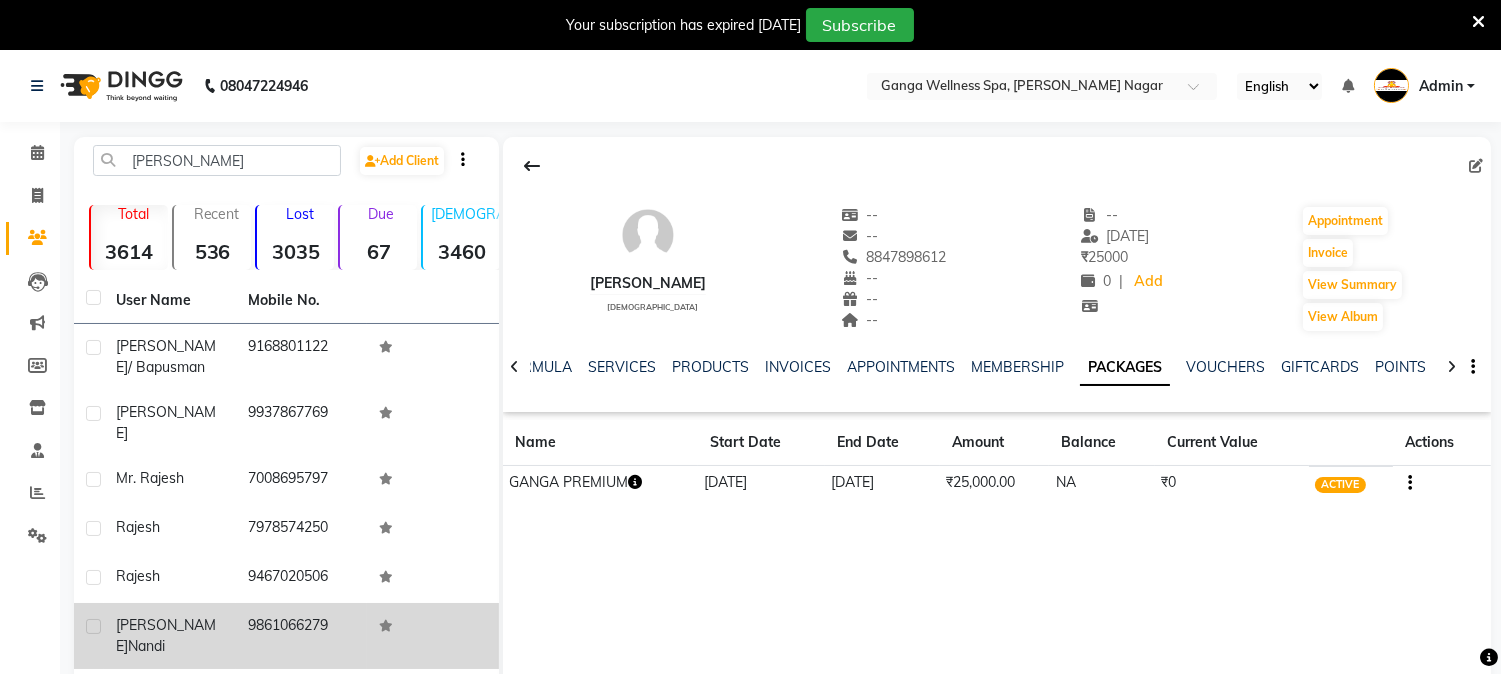 click on "9861066279" 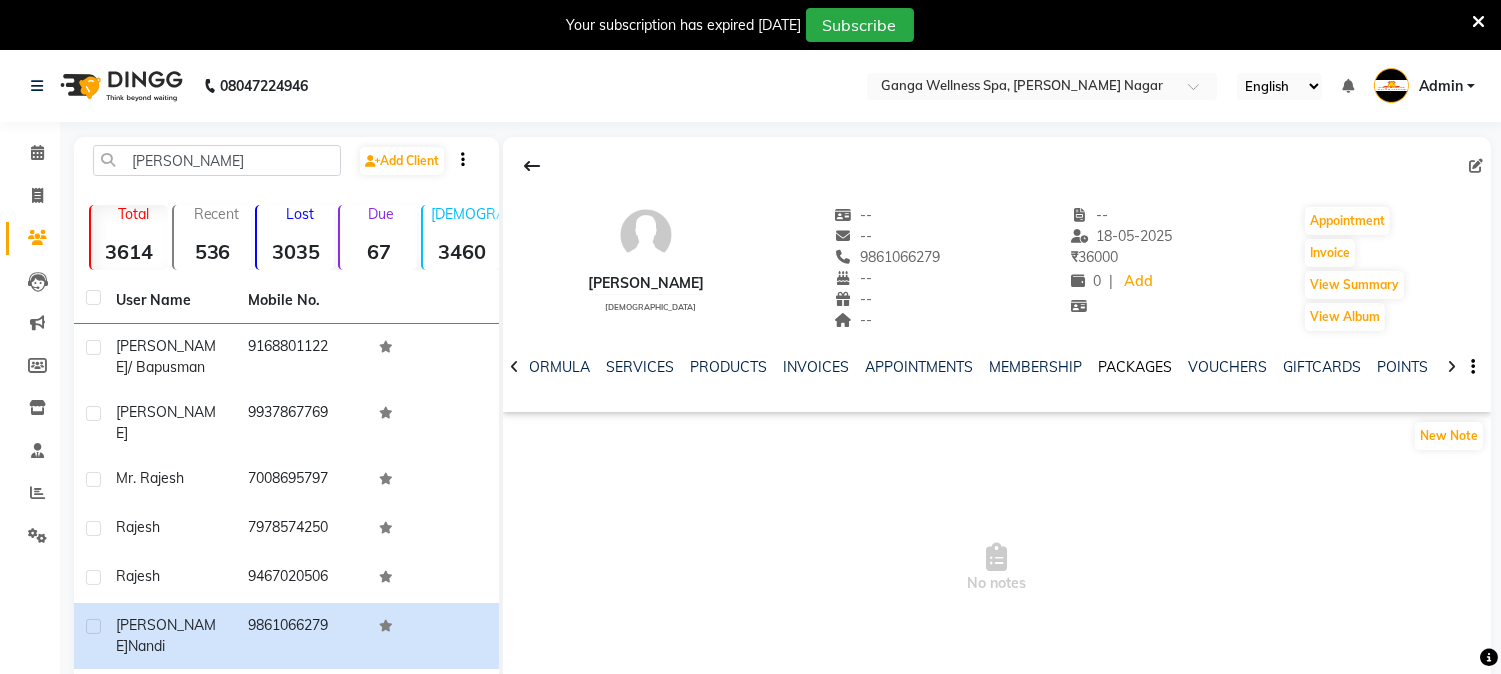 click on "PACKAGES" 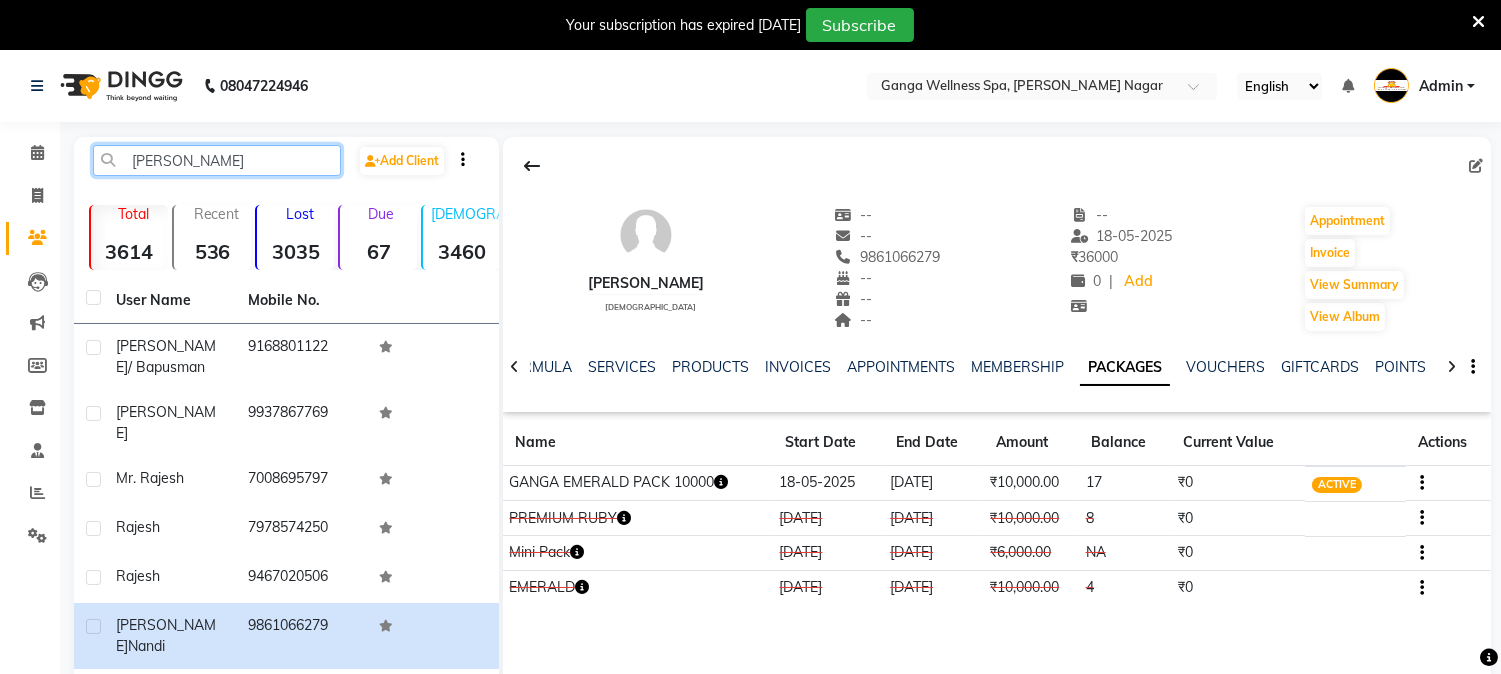 click on "rajes" 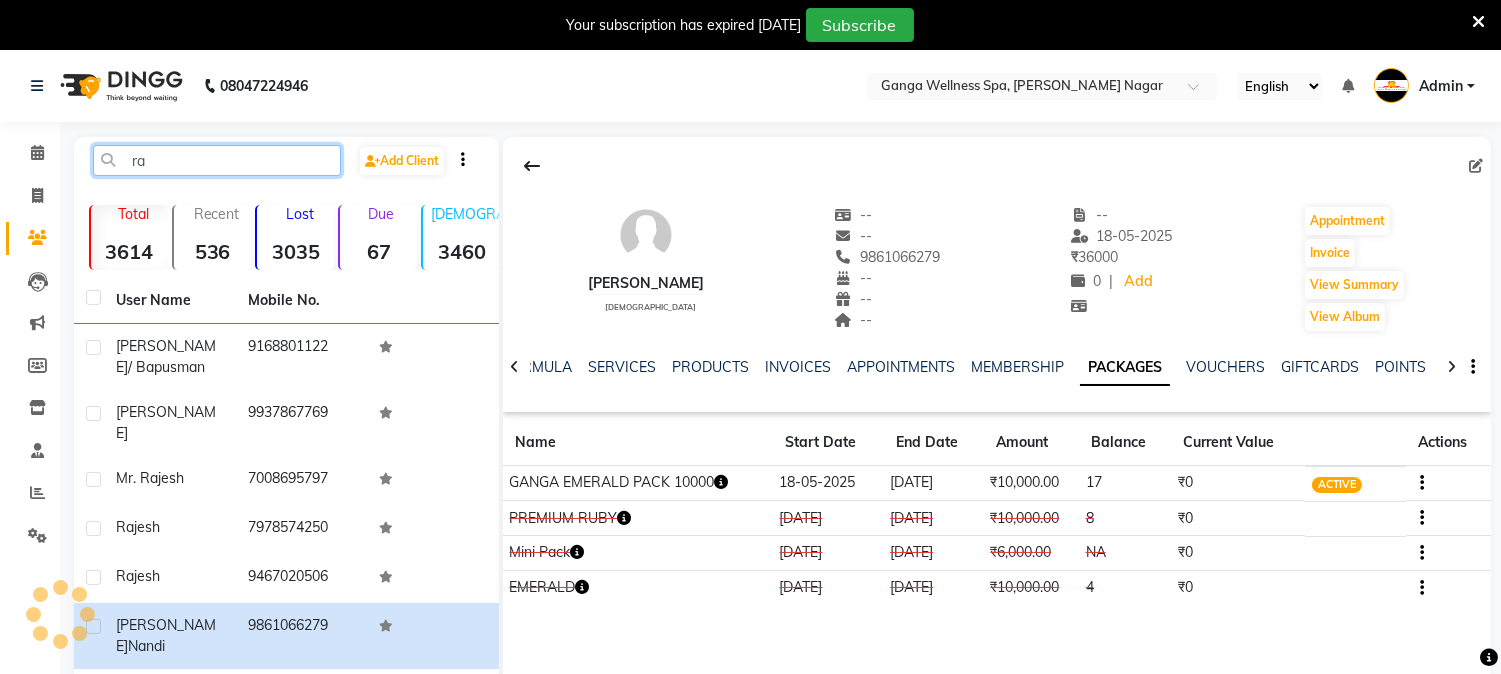 type on "r" 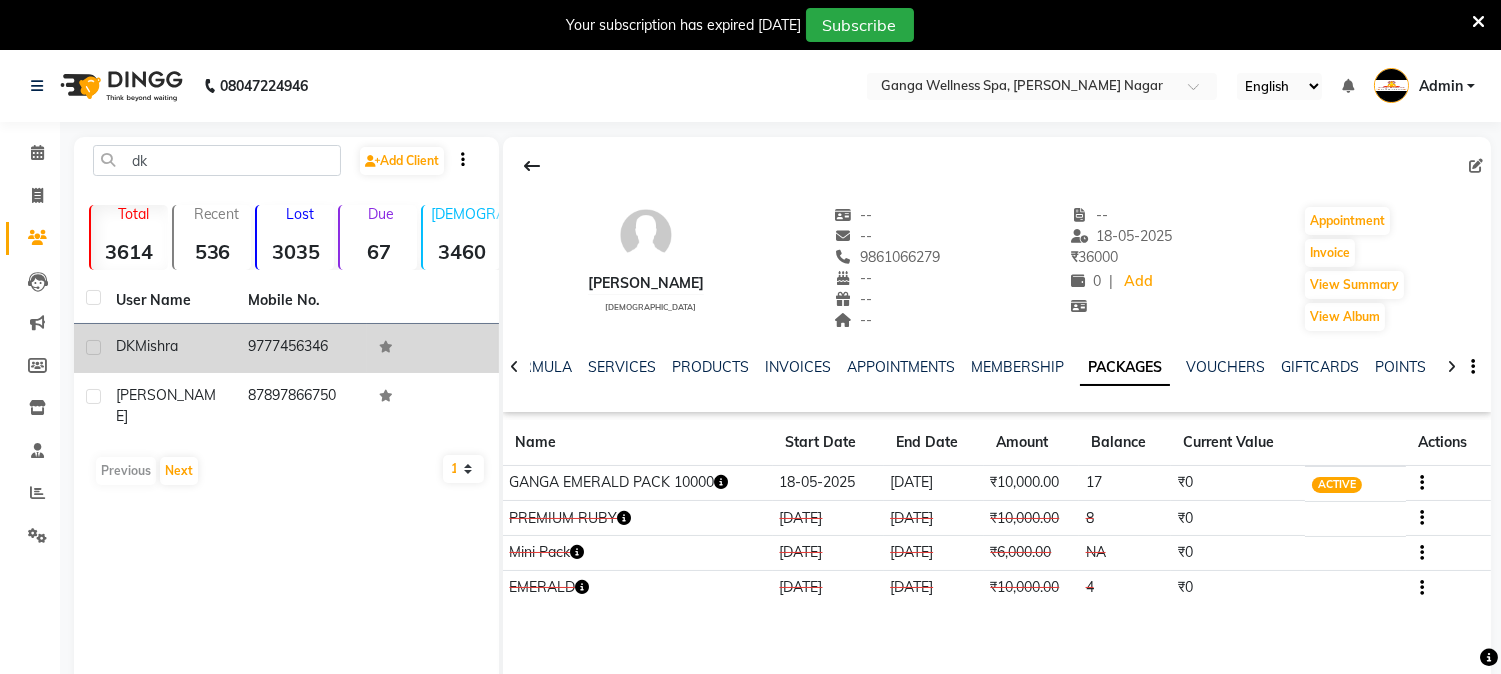 click on "9777456346" 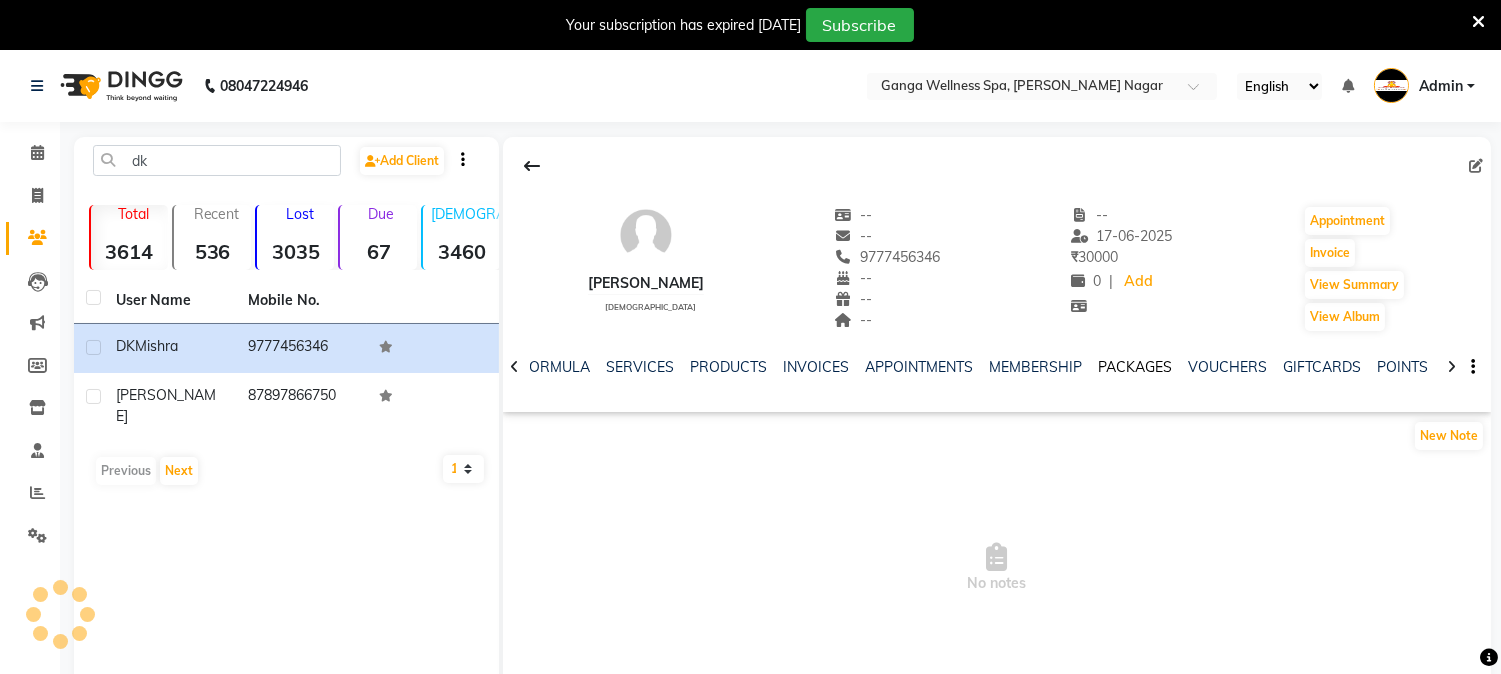 click on "PACKAGES" 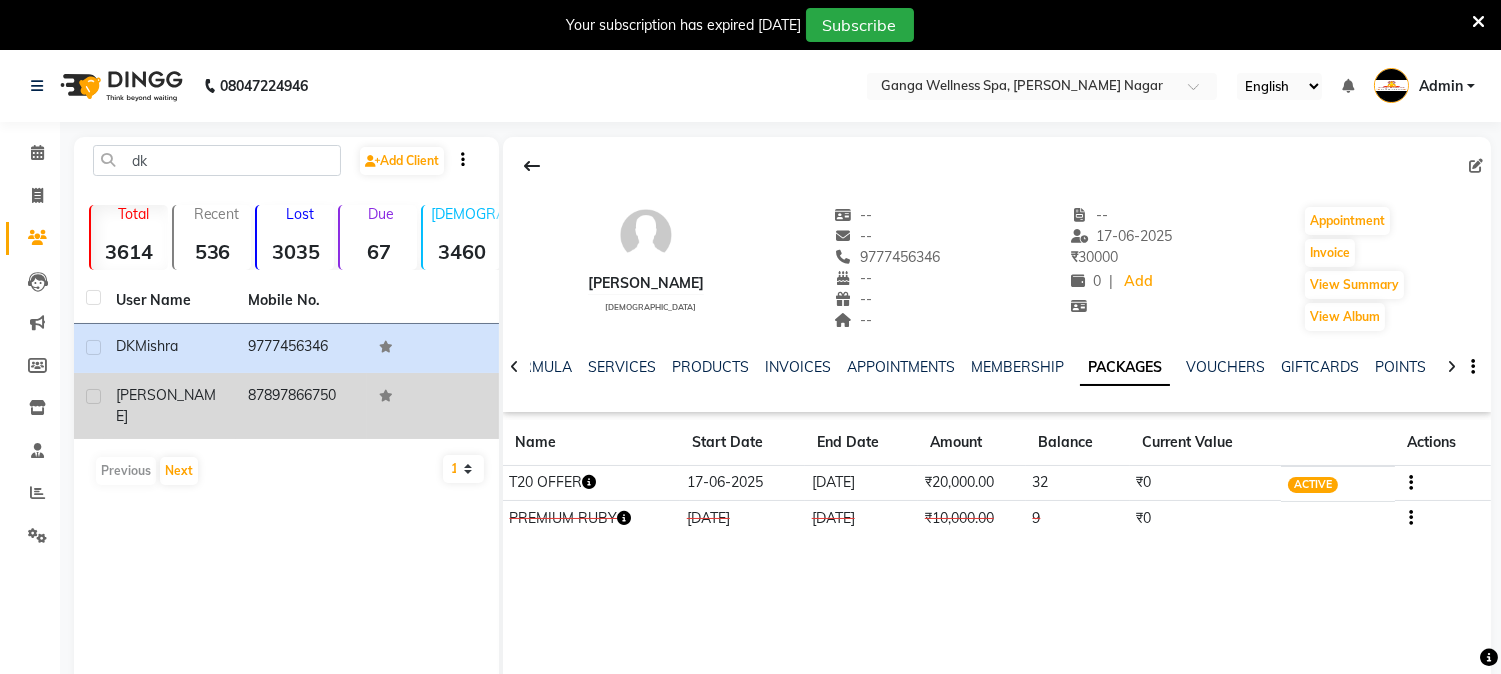 click on "dk pradhan" 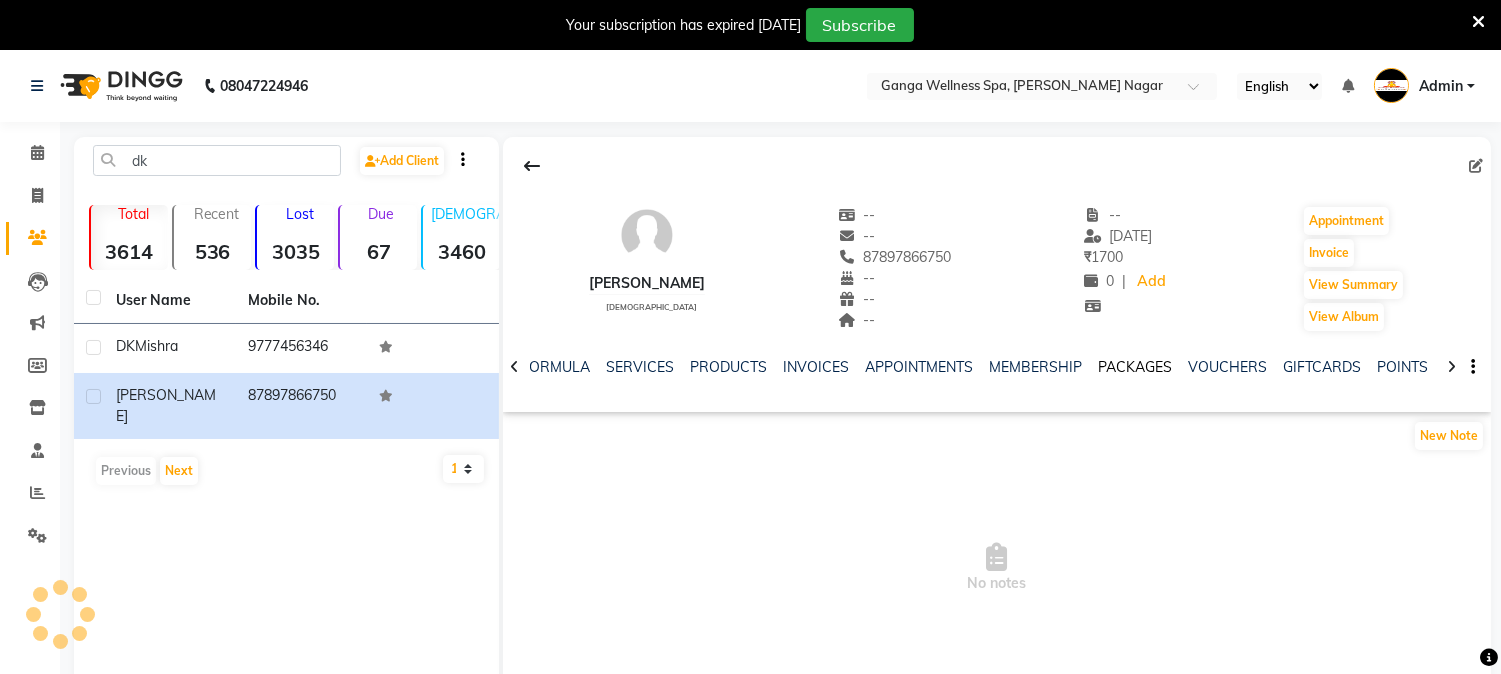 click on "PACKAGES" 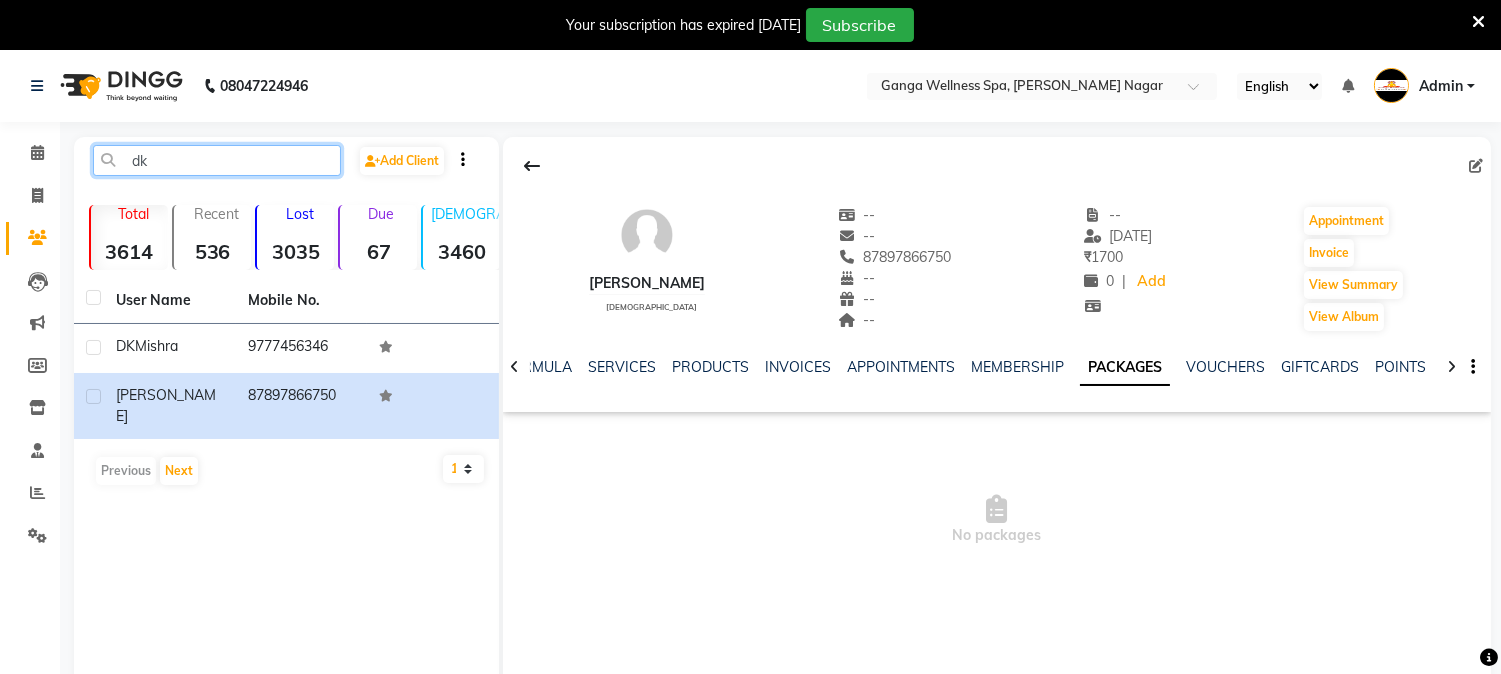 click on "dk" 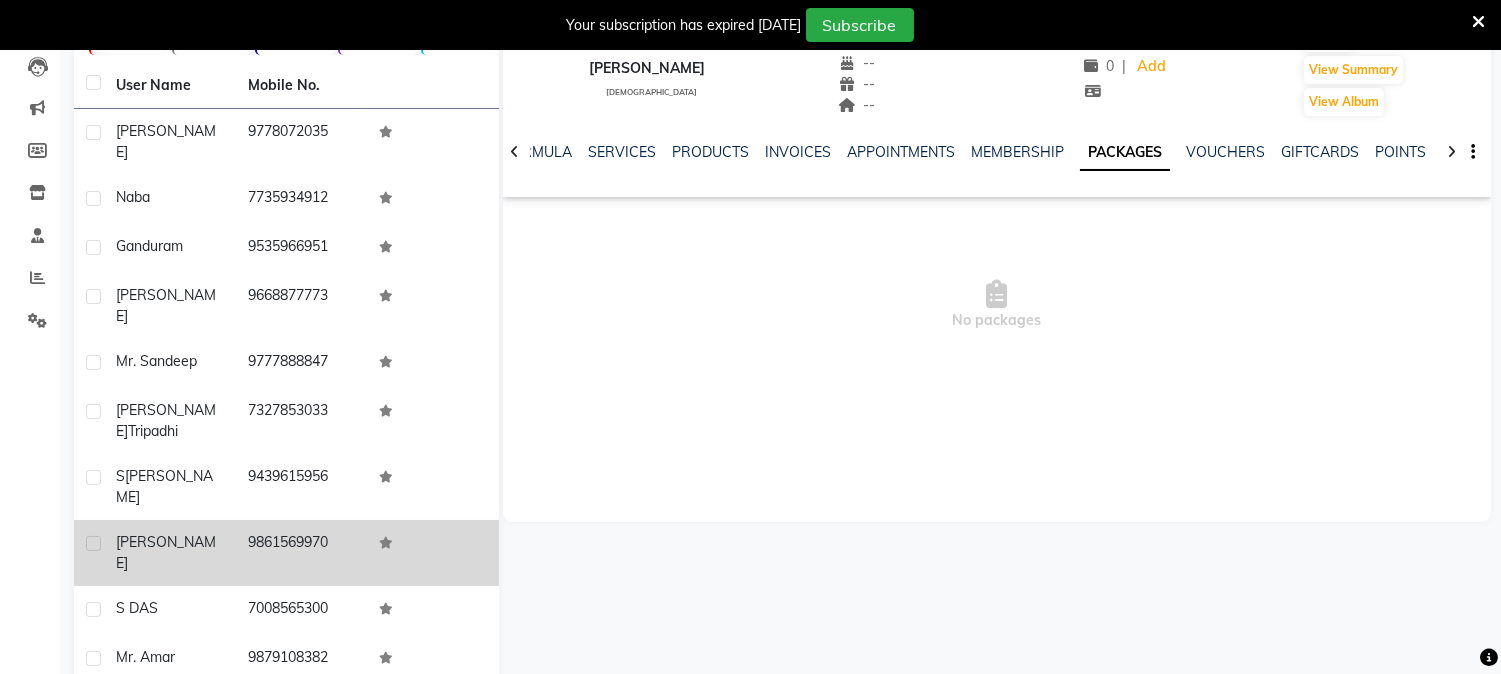 scroll, scrollTop: 225, scrollLeft: 0, axis: vertical 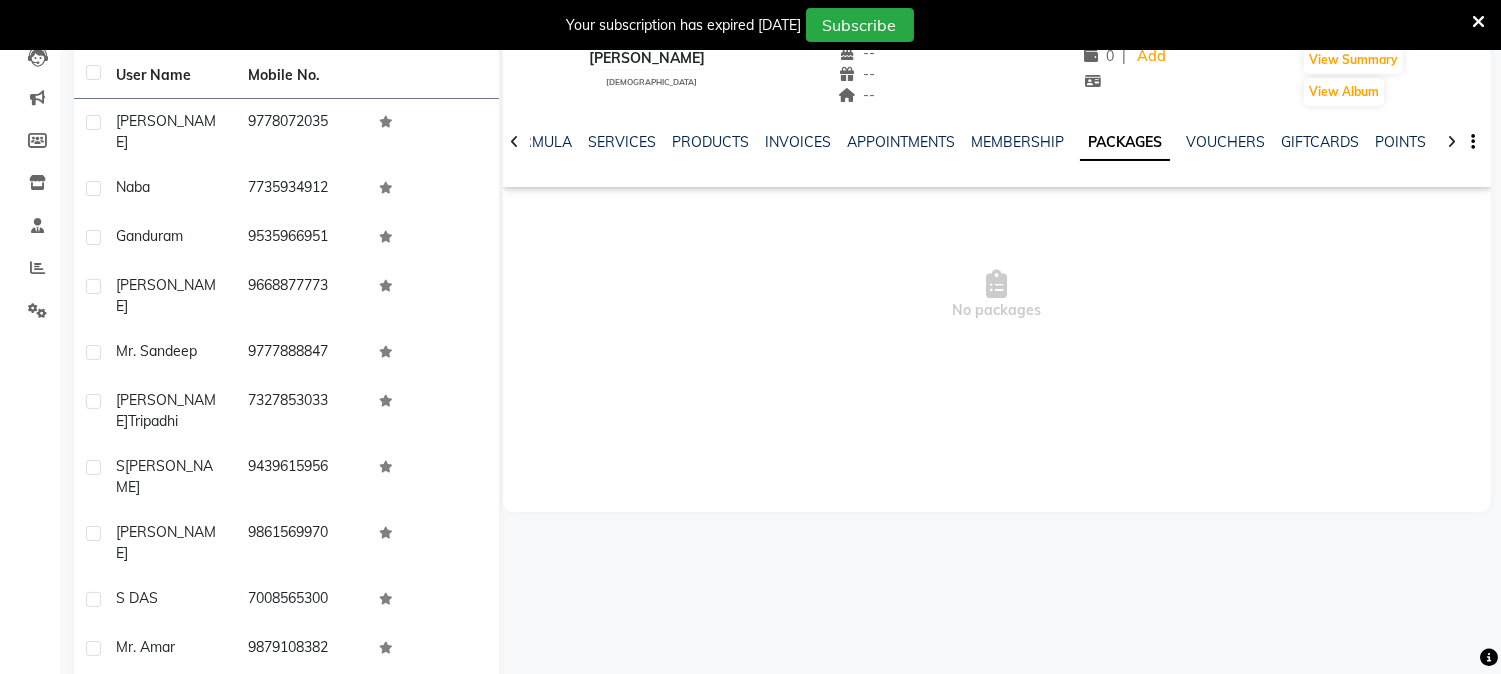 type 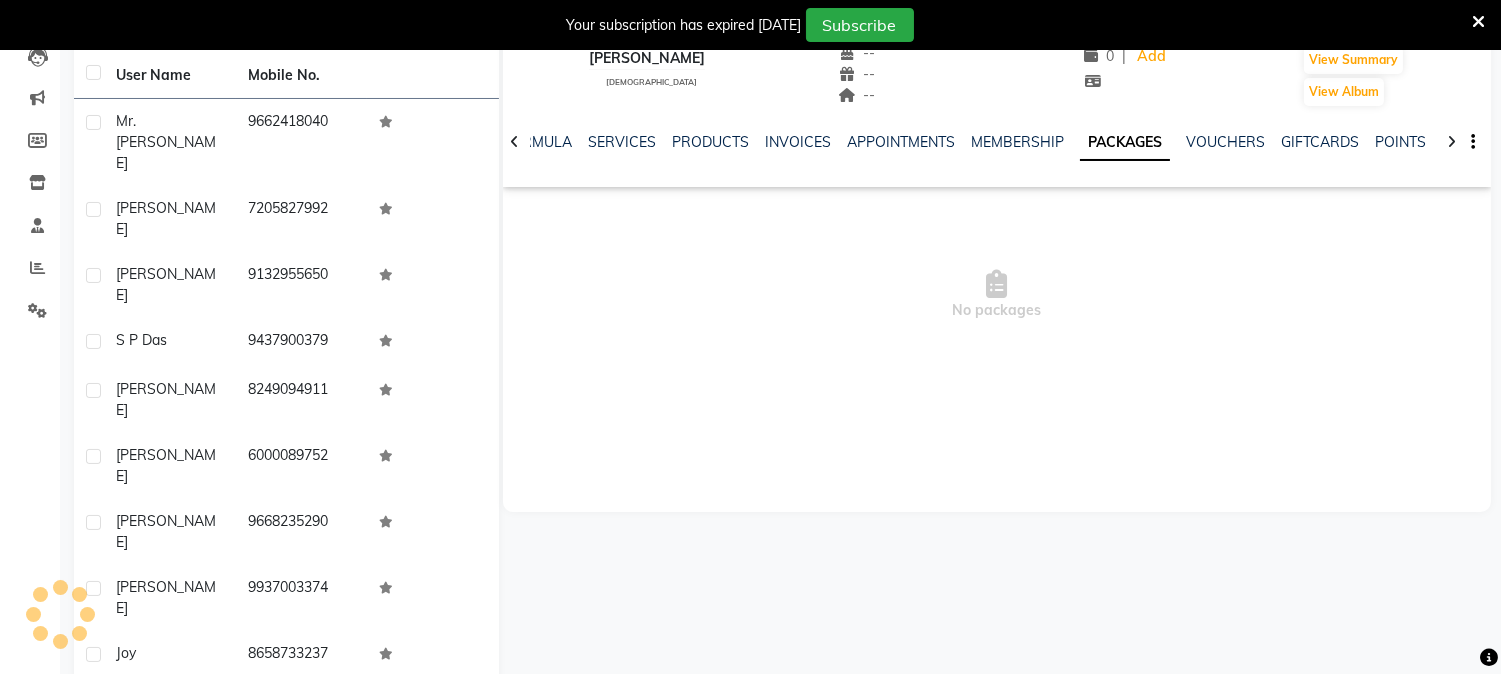 click on "Next" 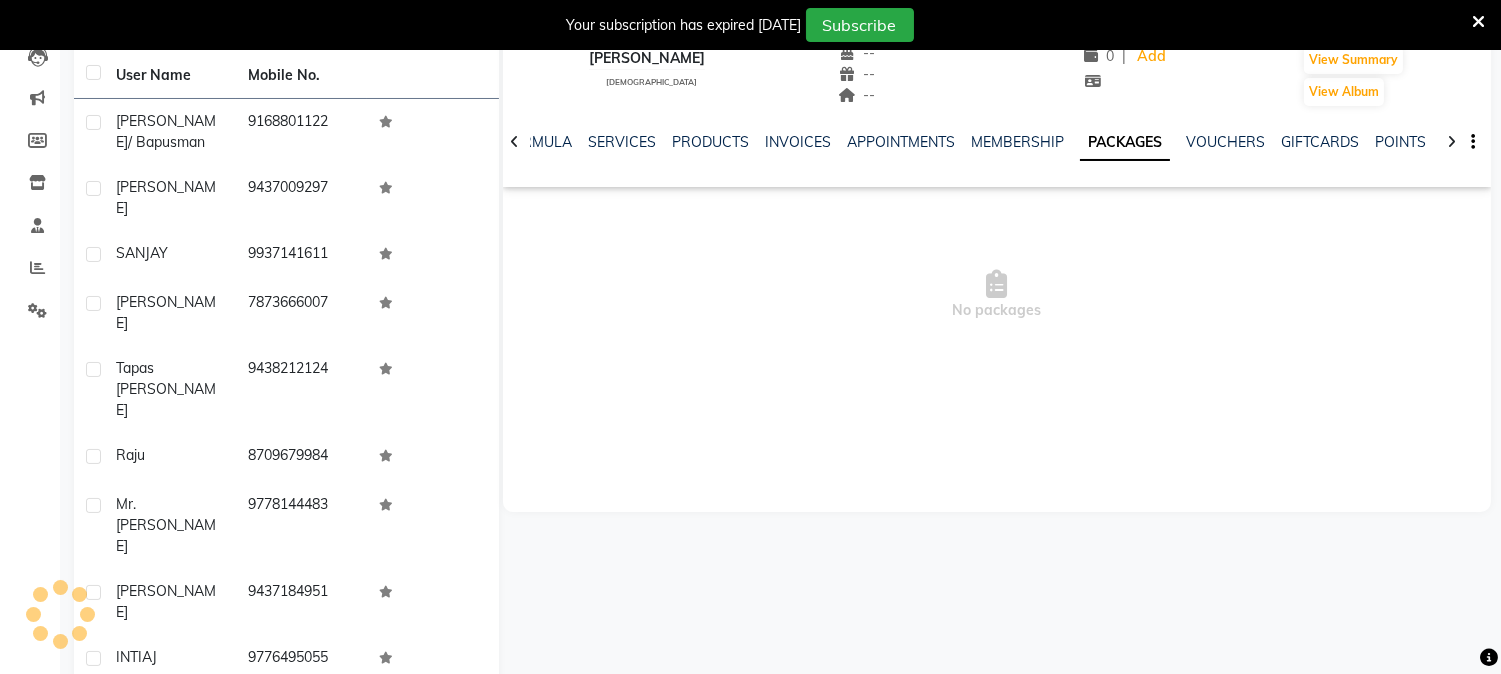 click on "User Name Mobile No. Rajesh Padhy/ Bapusman     9168801122  Arun Rathi     9437009297  SANJAY     9937141611  Mrs. Gandhi     7873666007  Tapas Samal     9438212124  raju     8709679984  Mr. Satyajit     9778144483  Mr. Faiz     9437184951  INTIAJ     9776495055  Sumit  Agarwal   7008945509   Previous   Next   10   50   100" 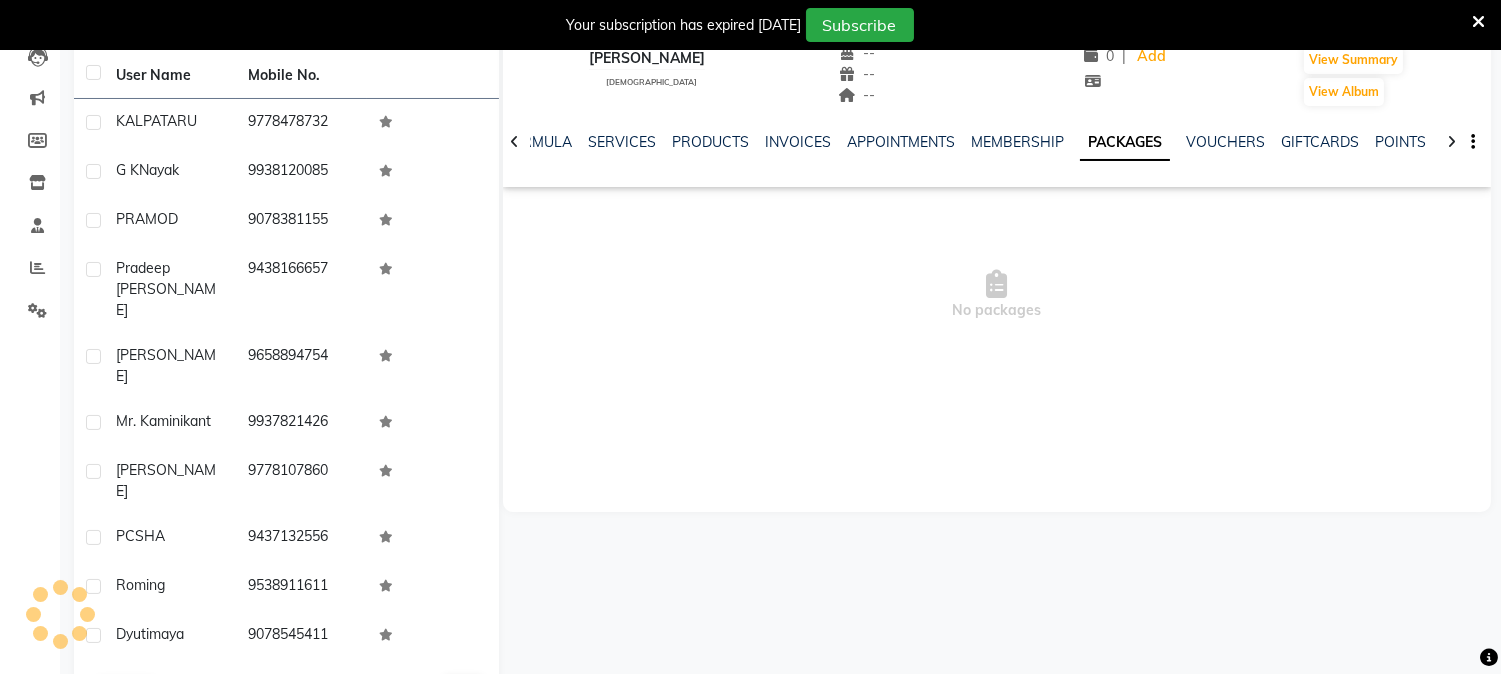 click on "Next" 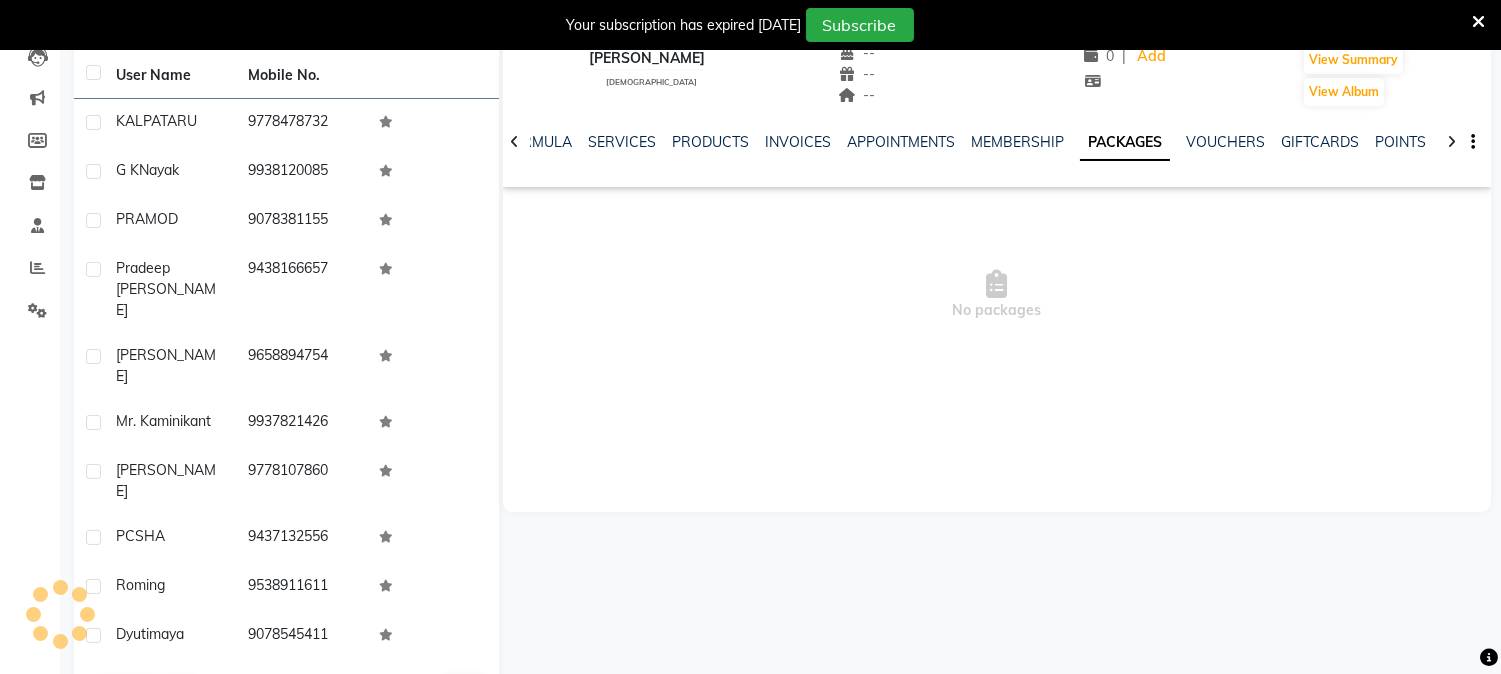 click on "User Name Mobile No. KALPATARU     9778478732  G K  Nayak   9938120085  PRAMOD     9078381155  pradeep dora     9438166657  Mr. Sovan     9658894754  Mr. Kaminikant     9937821426  Mr. Hasmi     9778107860  PC  SHA   9437132556  roming     9538911611  dyutimaya     9078545411   Previous   Next   10   50   100" 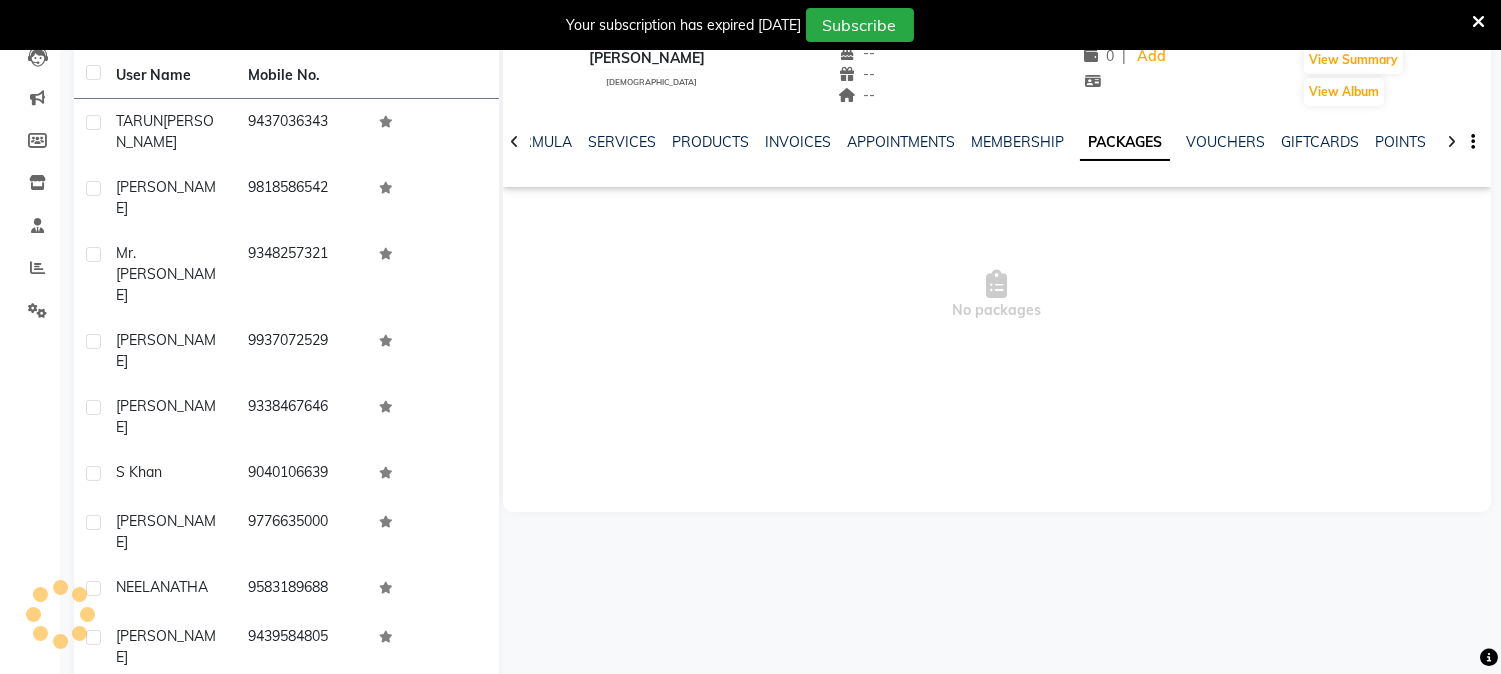 click on "[PERSON_NAME]" 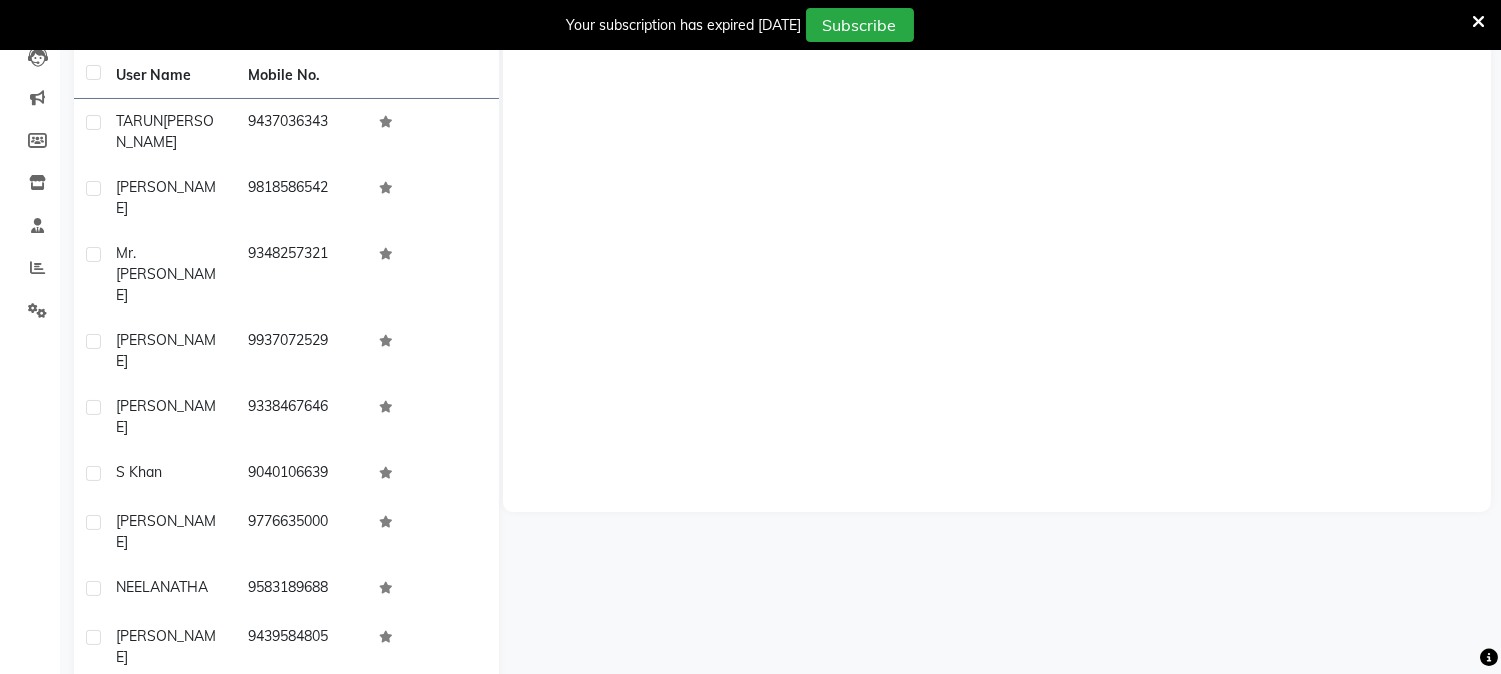 click on "[PERSON_NAME]" 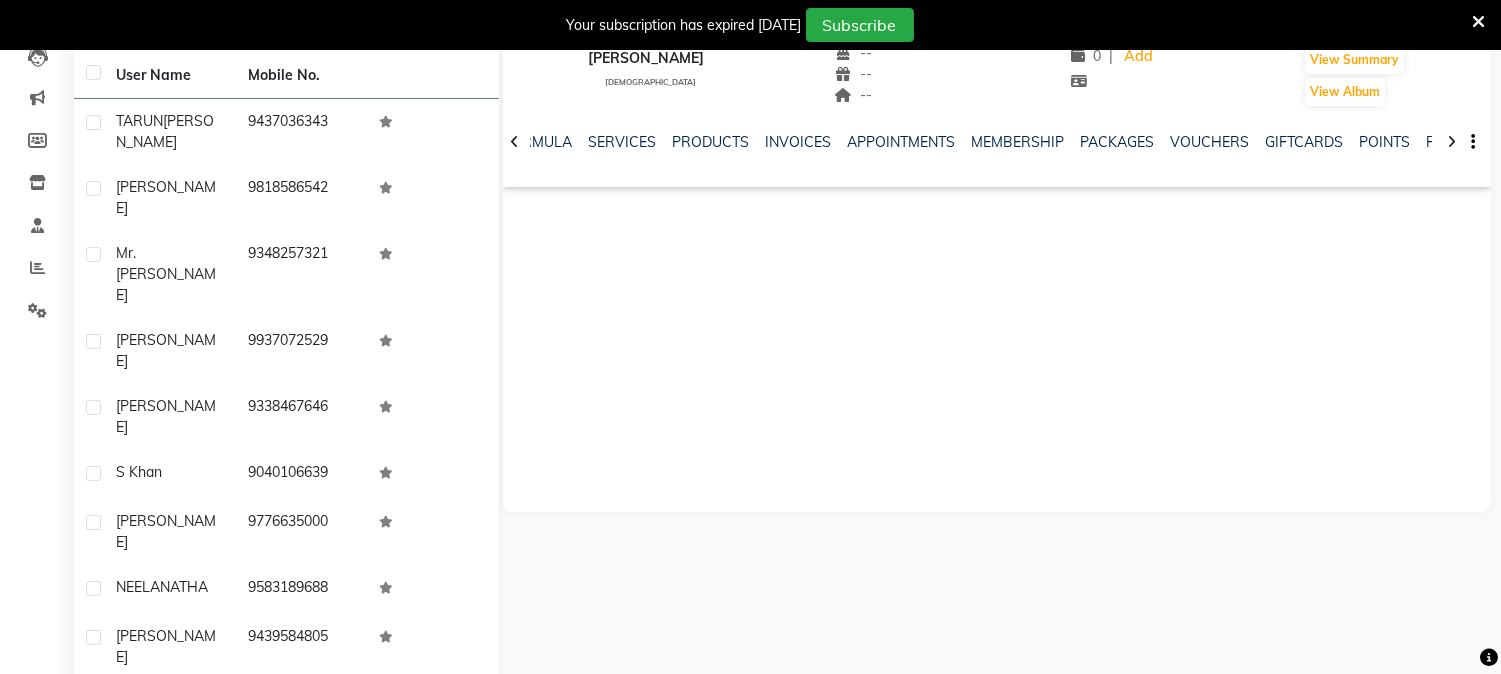 click on "[PERSON_NAME]" 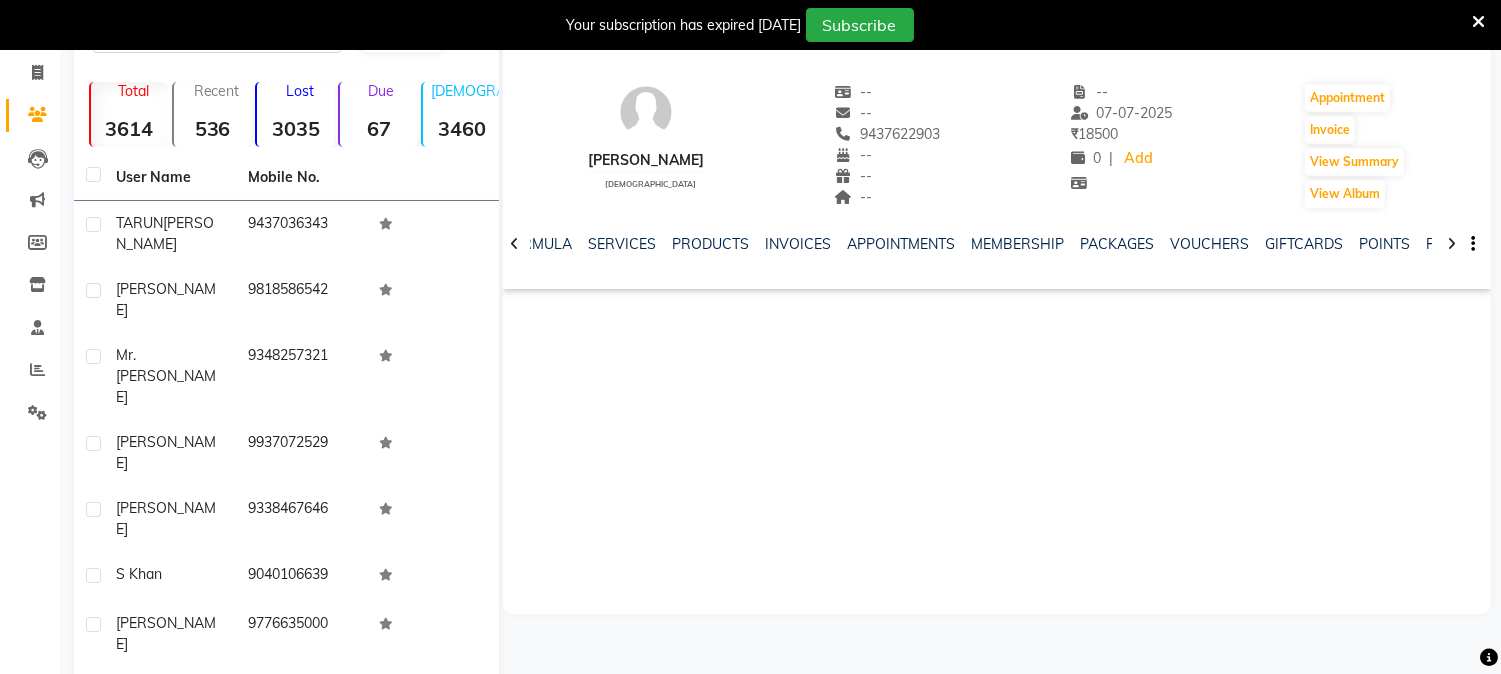 scroll, scrollTop: 0, scrollLeft: 0, axis: both 